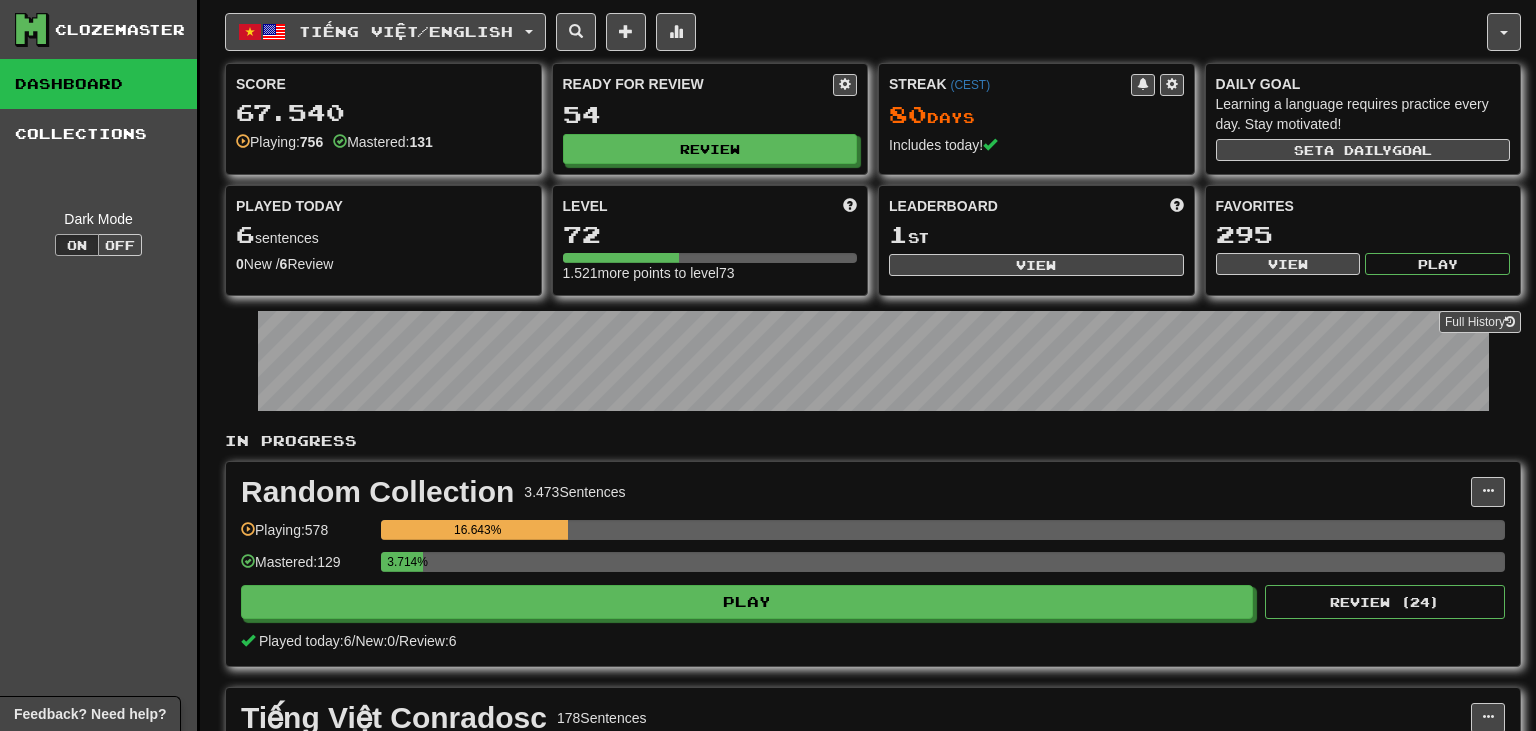 scroll, scrollTop: 0, scrollLeft: 0, axis: both 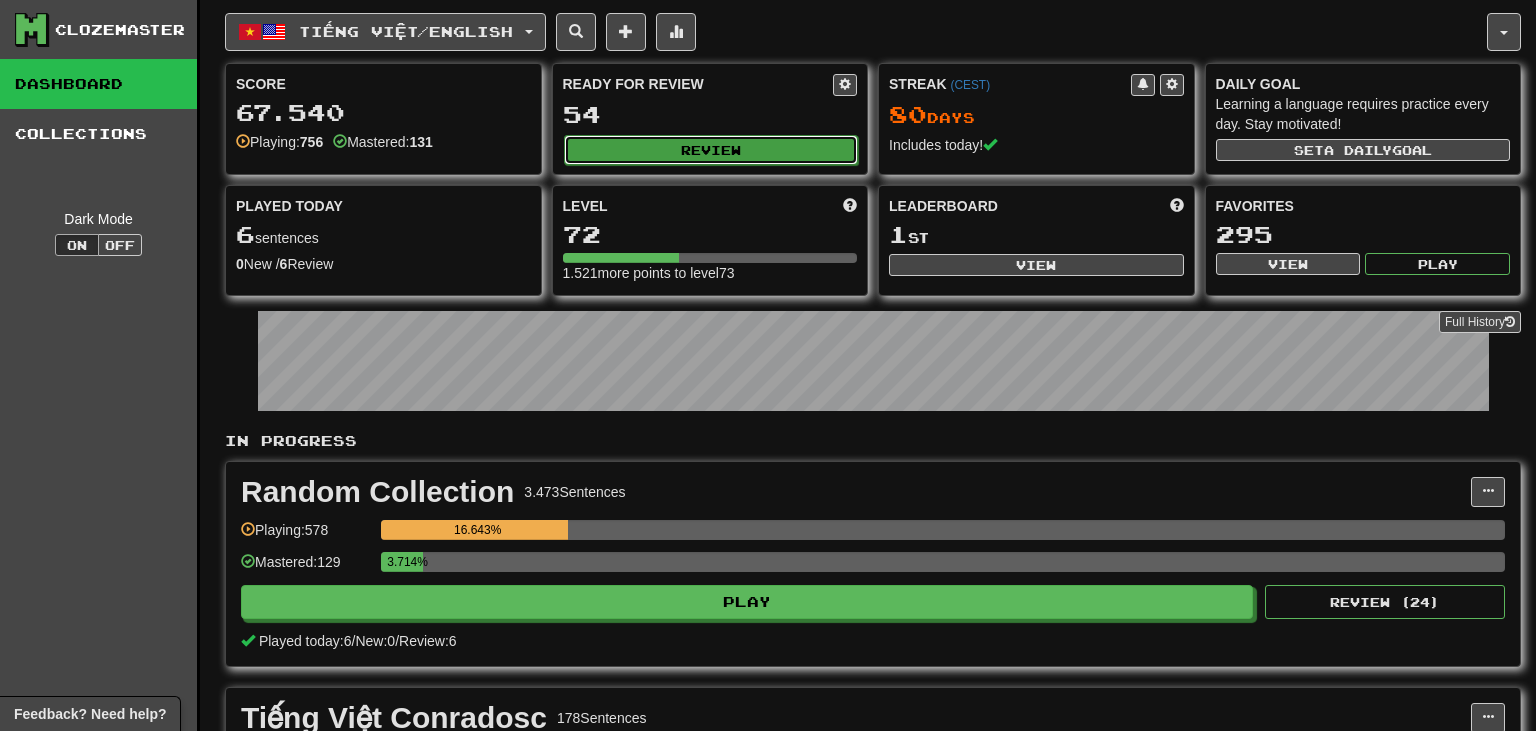 click on "Review" at bounding box center (711, 150) 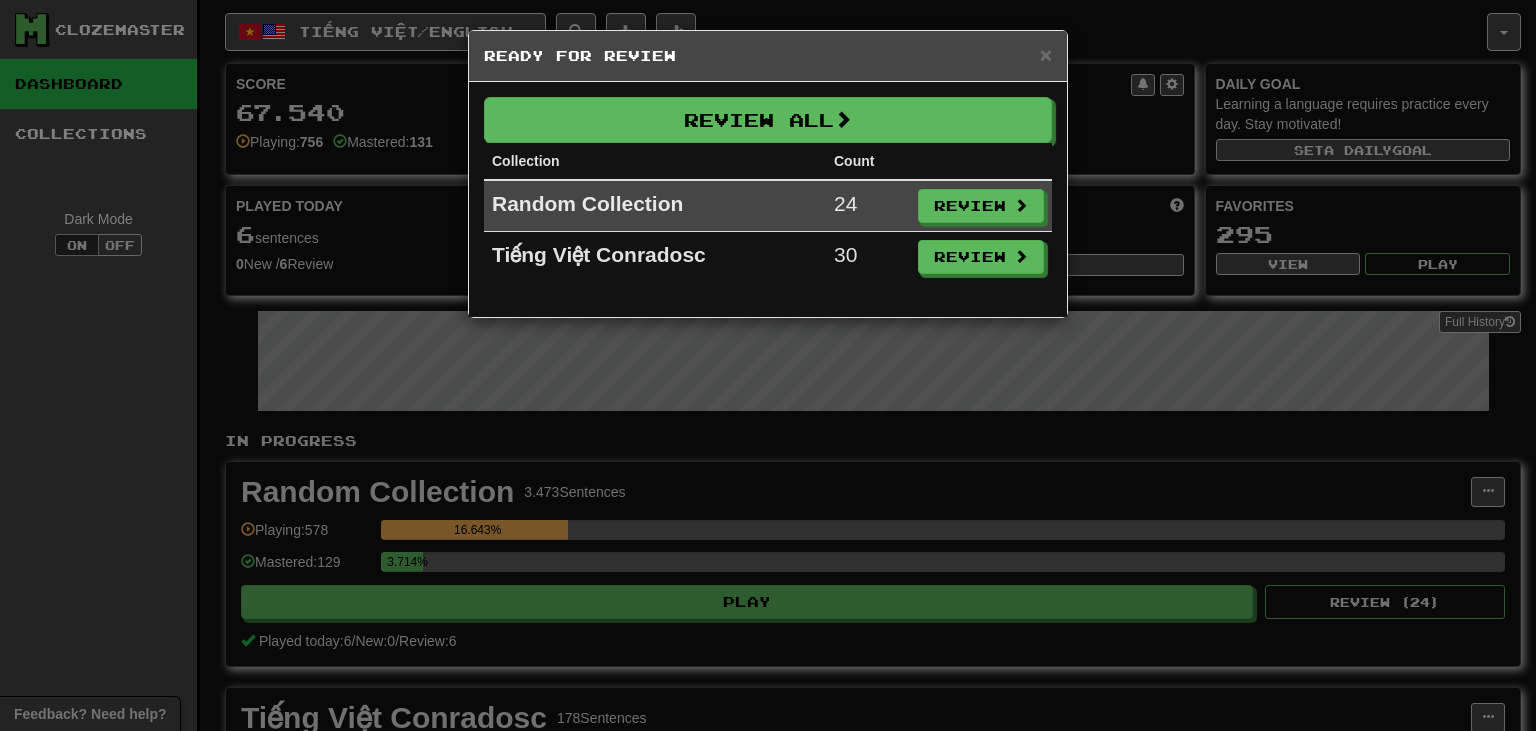 click on "Tiếng Việt Conradosc" at bounding box center [655, 257] 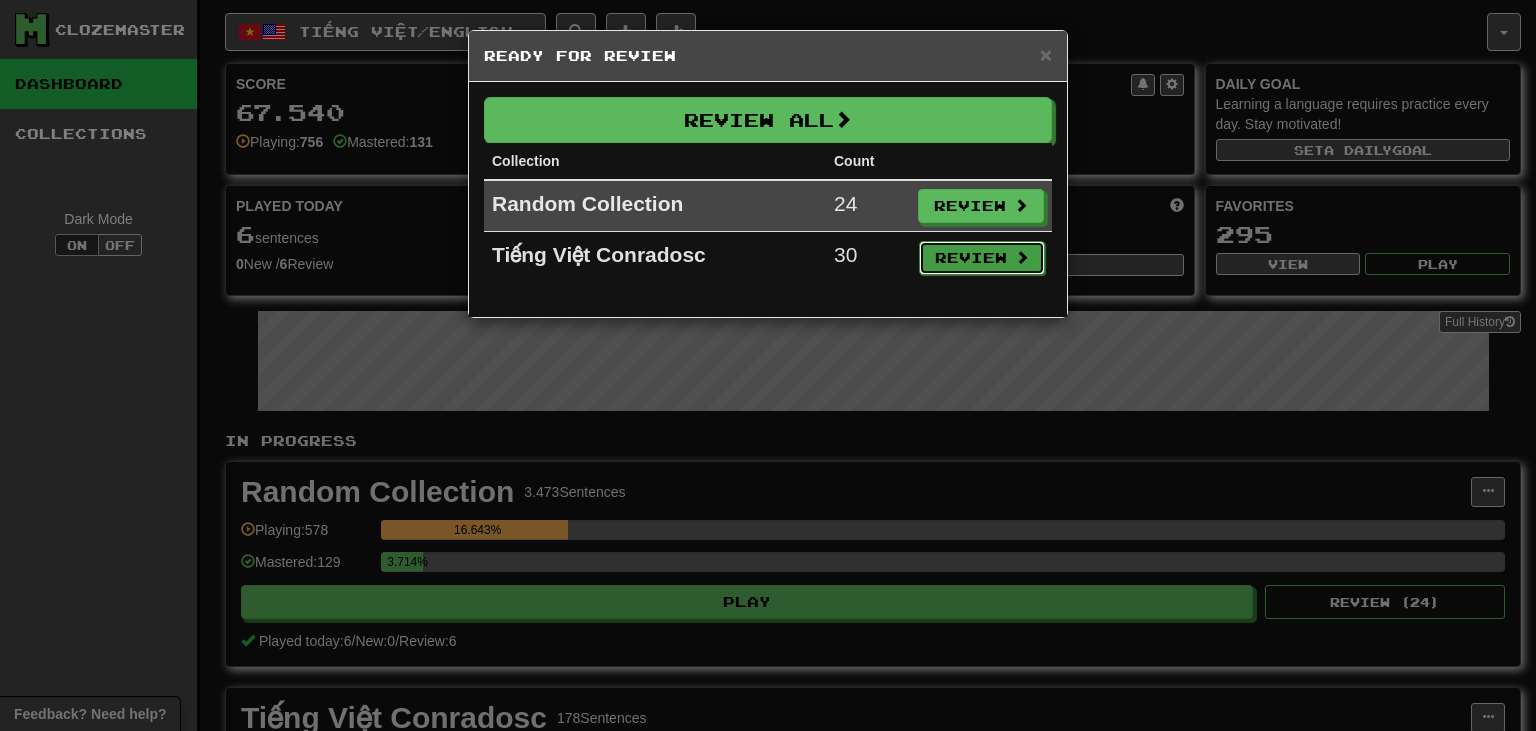 click on "Review" at bounding box center (982, 258) 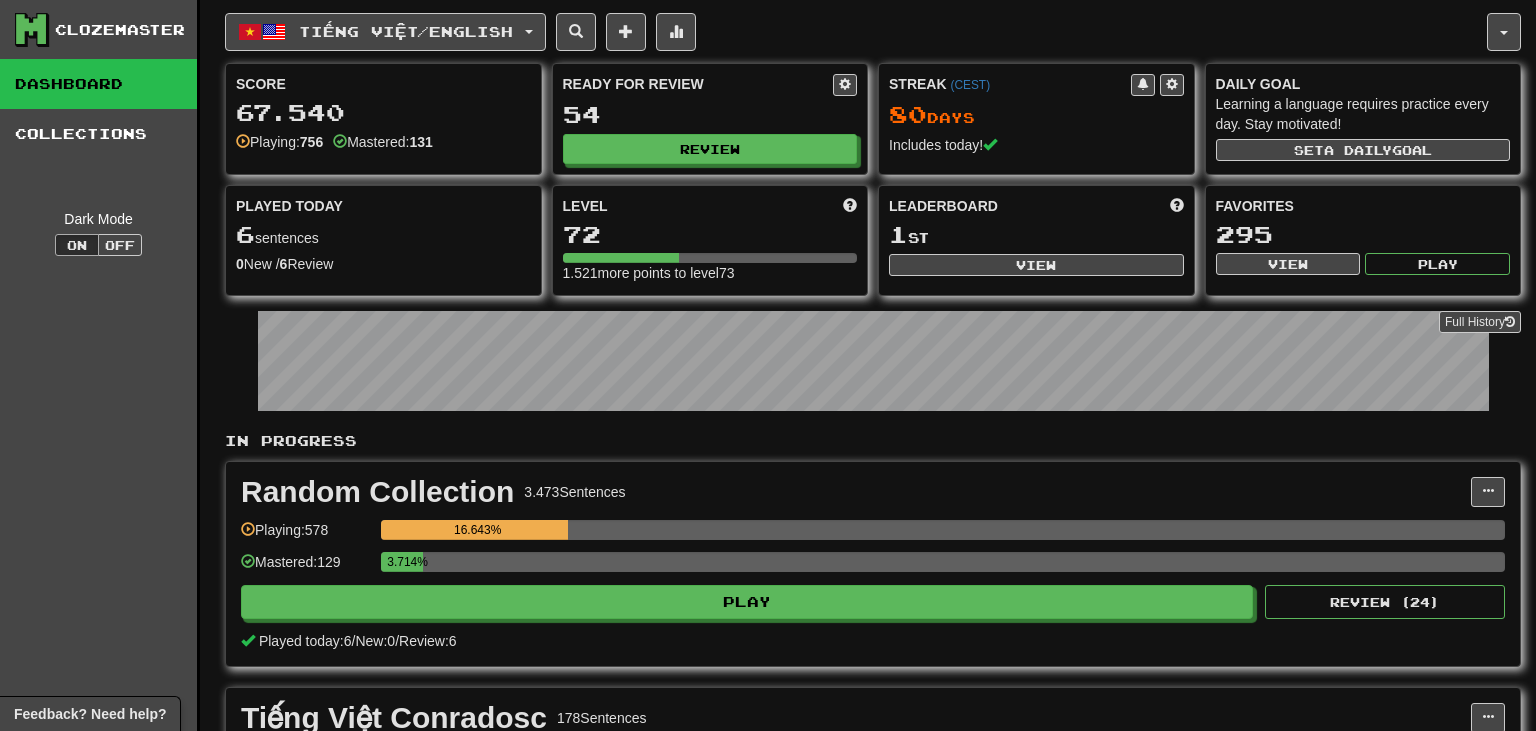 select on "**" 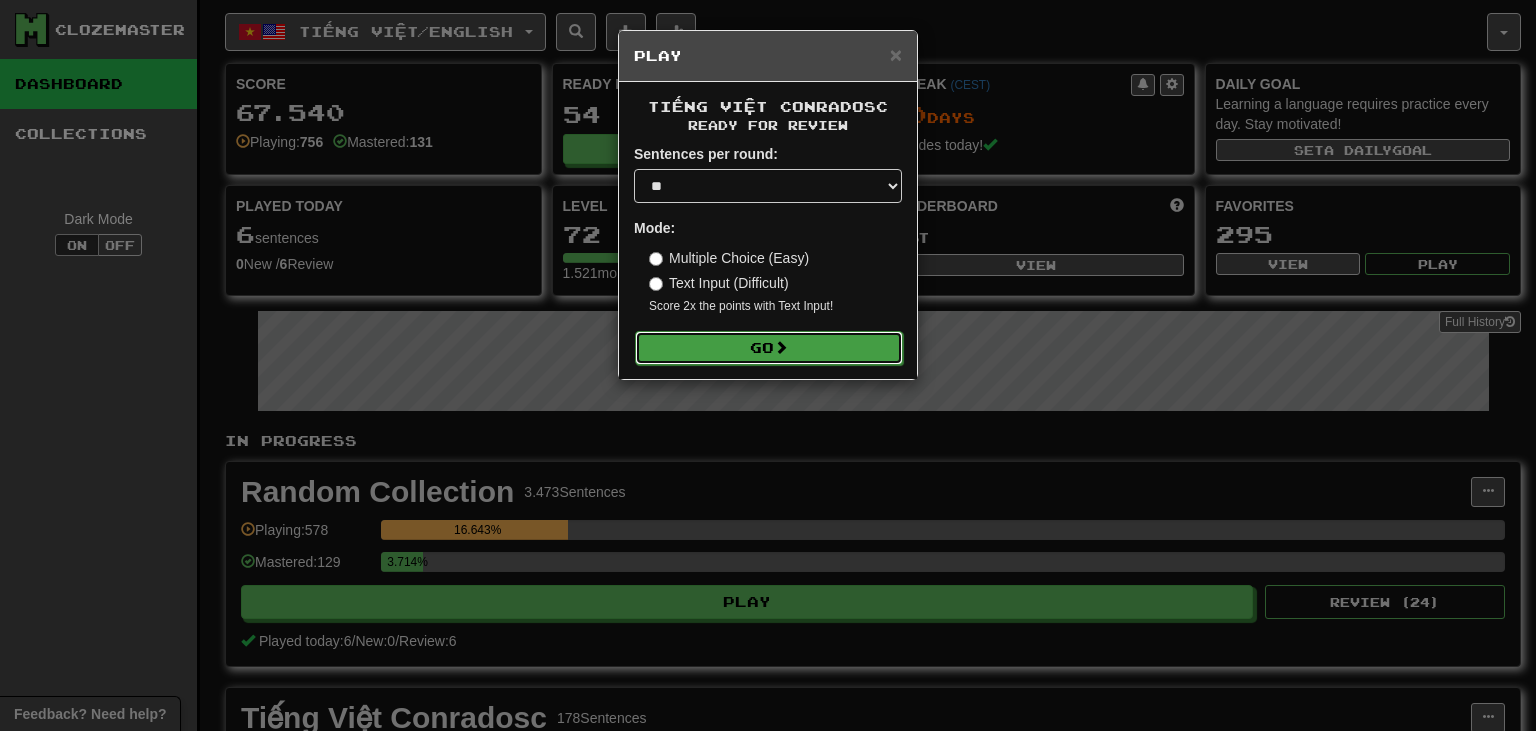 click on "Go" at bounding box center (769, 348) 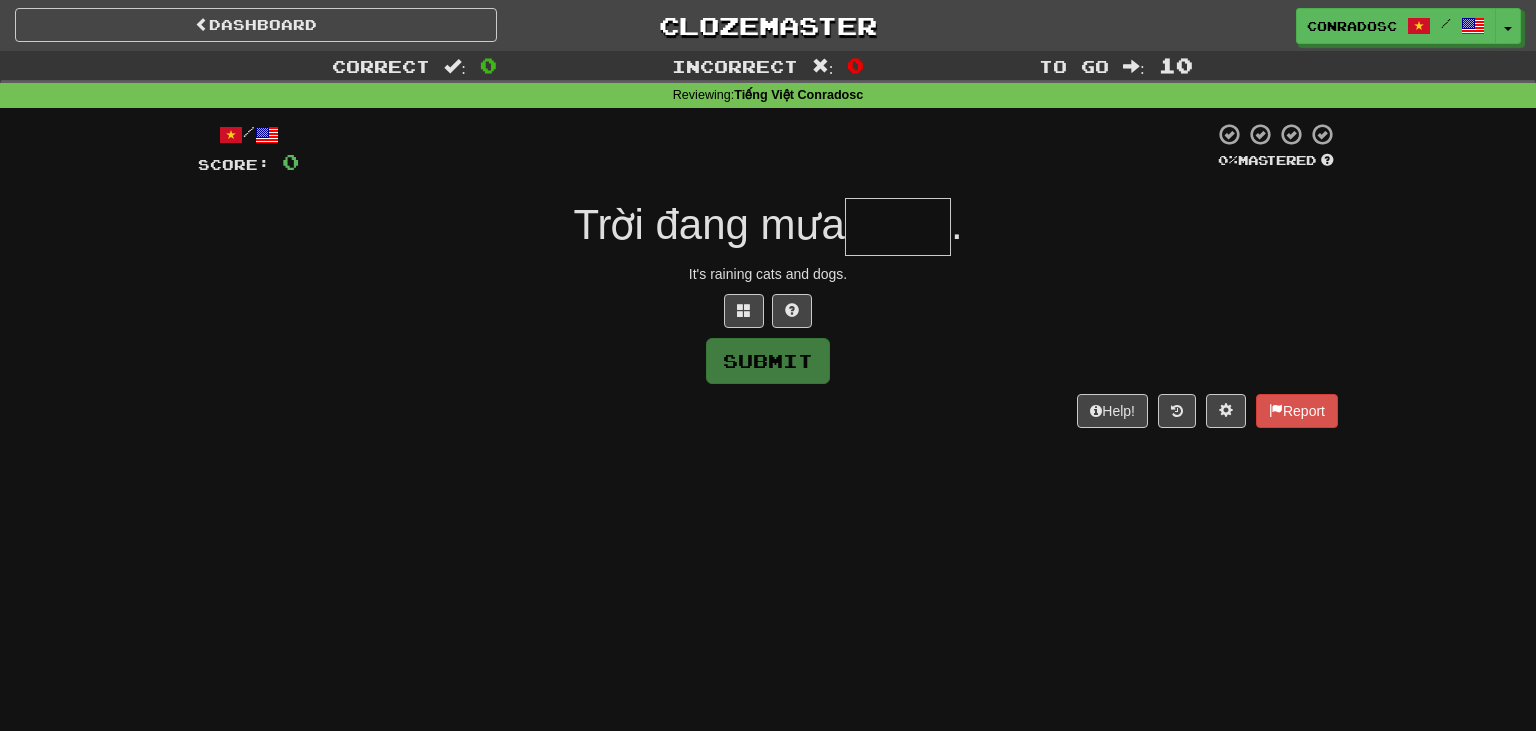 scroll, scrollTop: 0, scrollLeft: 0, axis: both 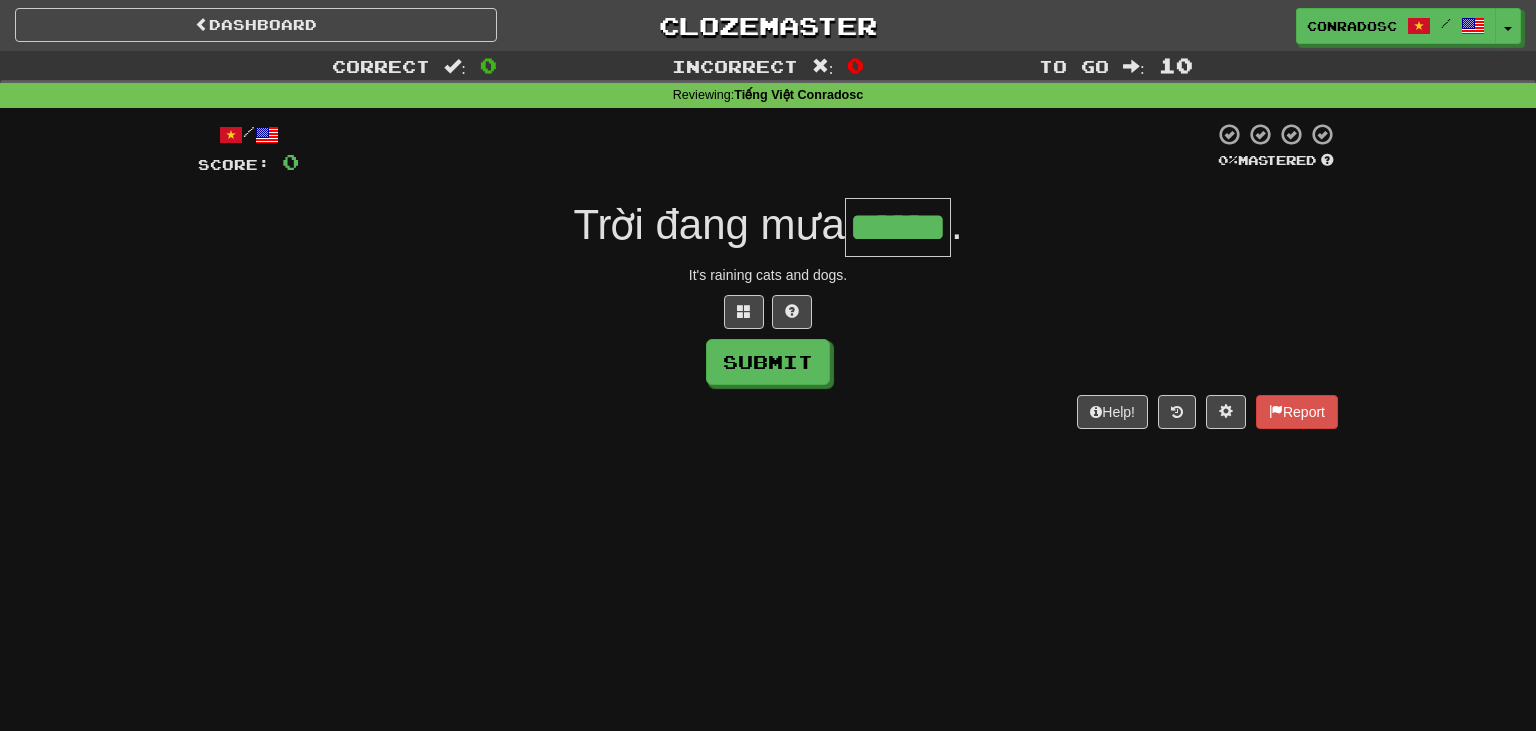 type on "******" 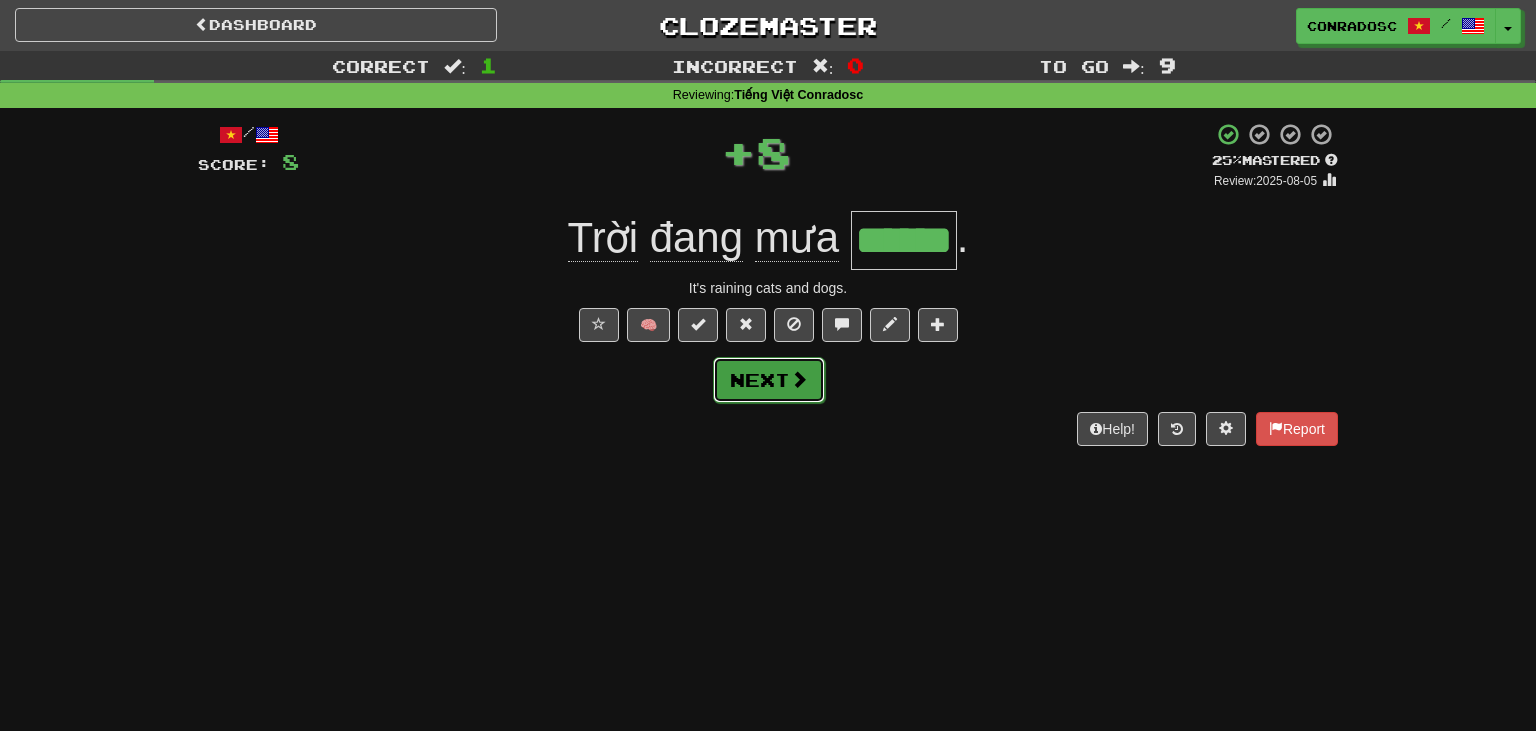 click on "Next" at bounding box center (769, 380) 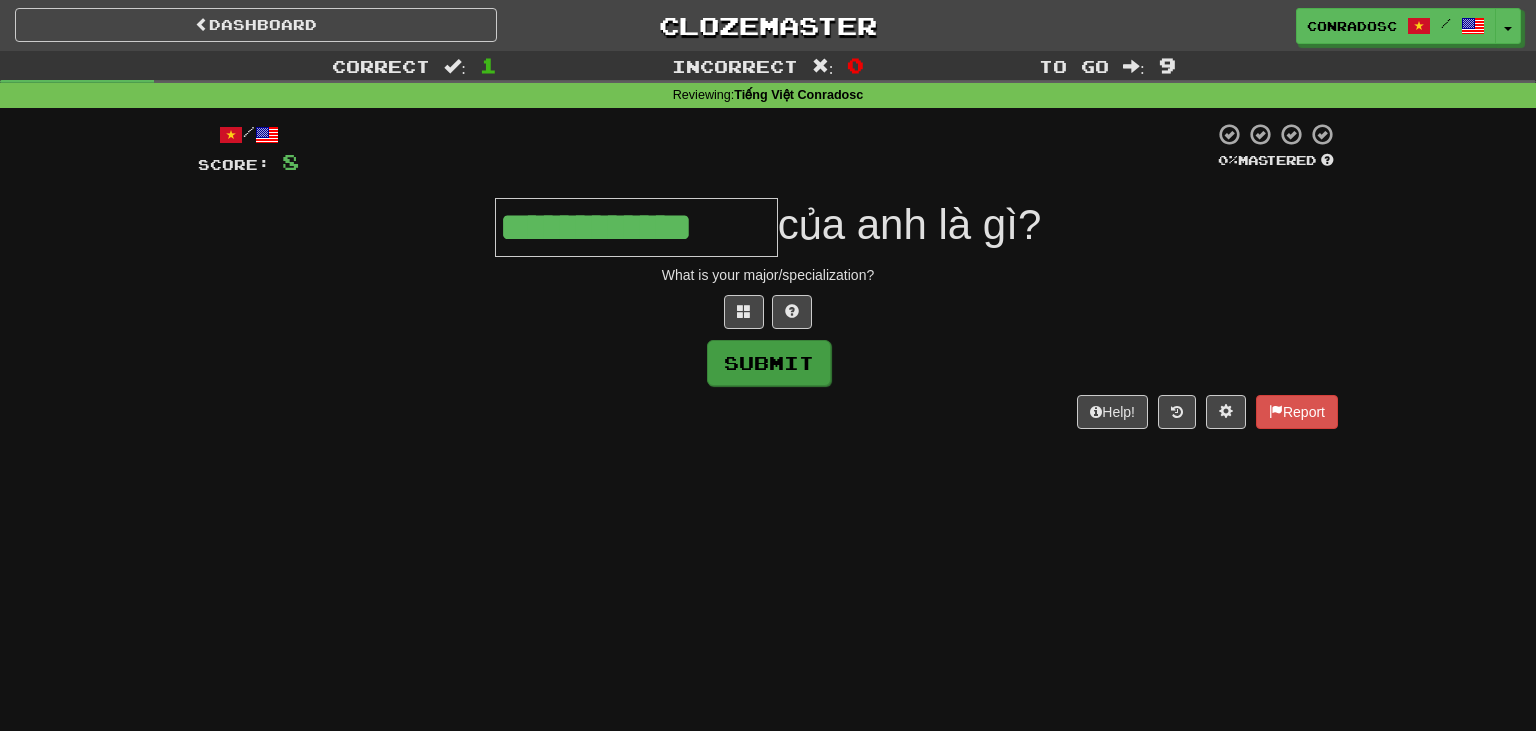 type on "**********" 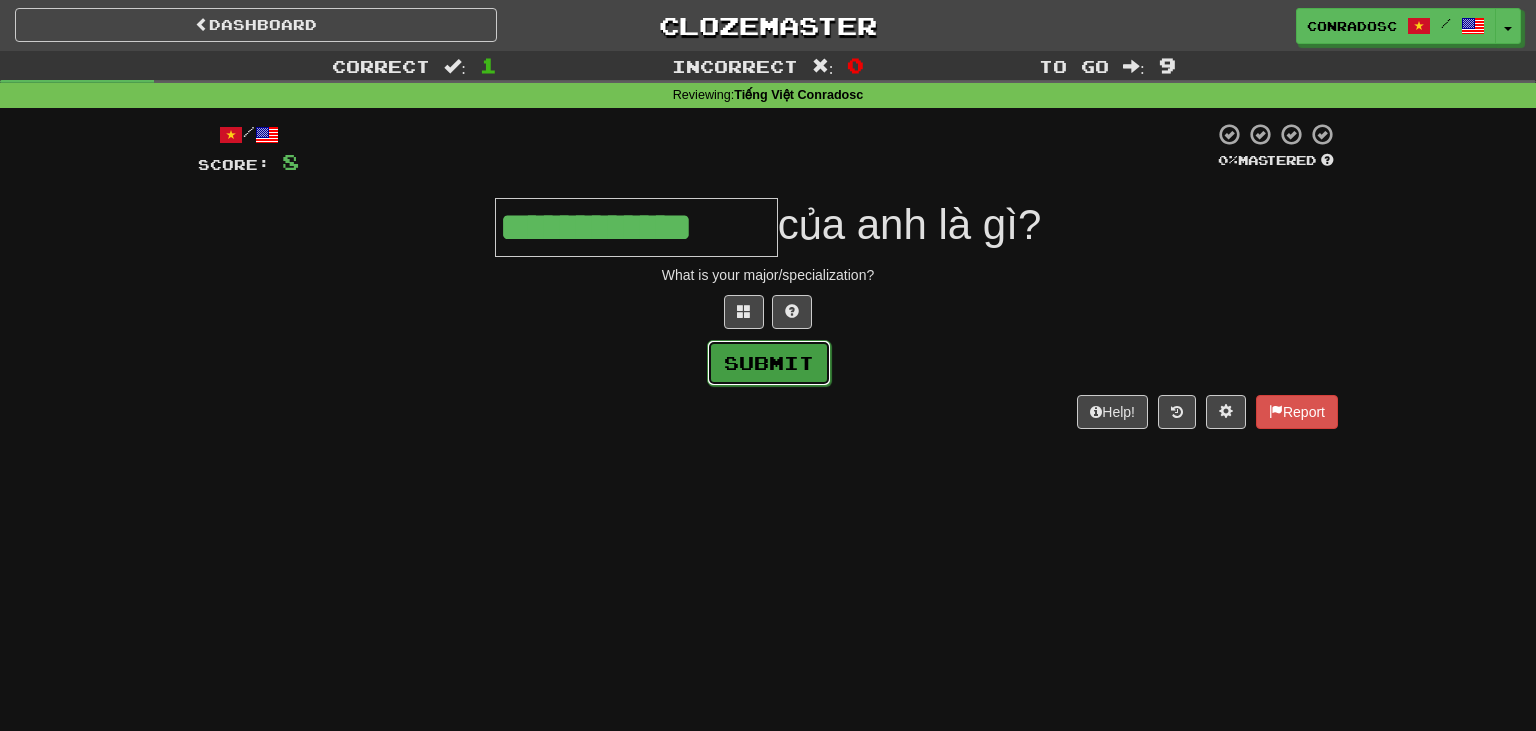 click on "Submit" at bounding box center (769, 363) 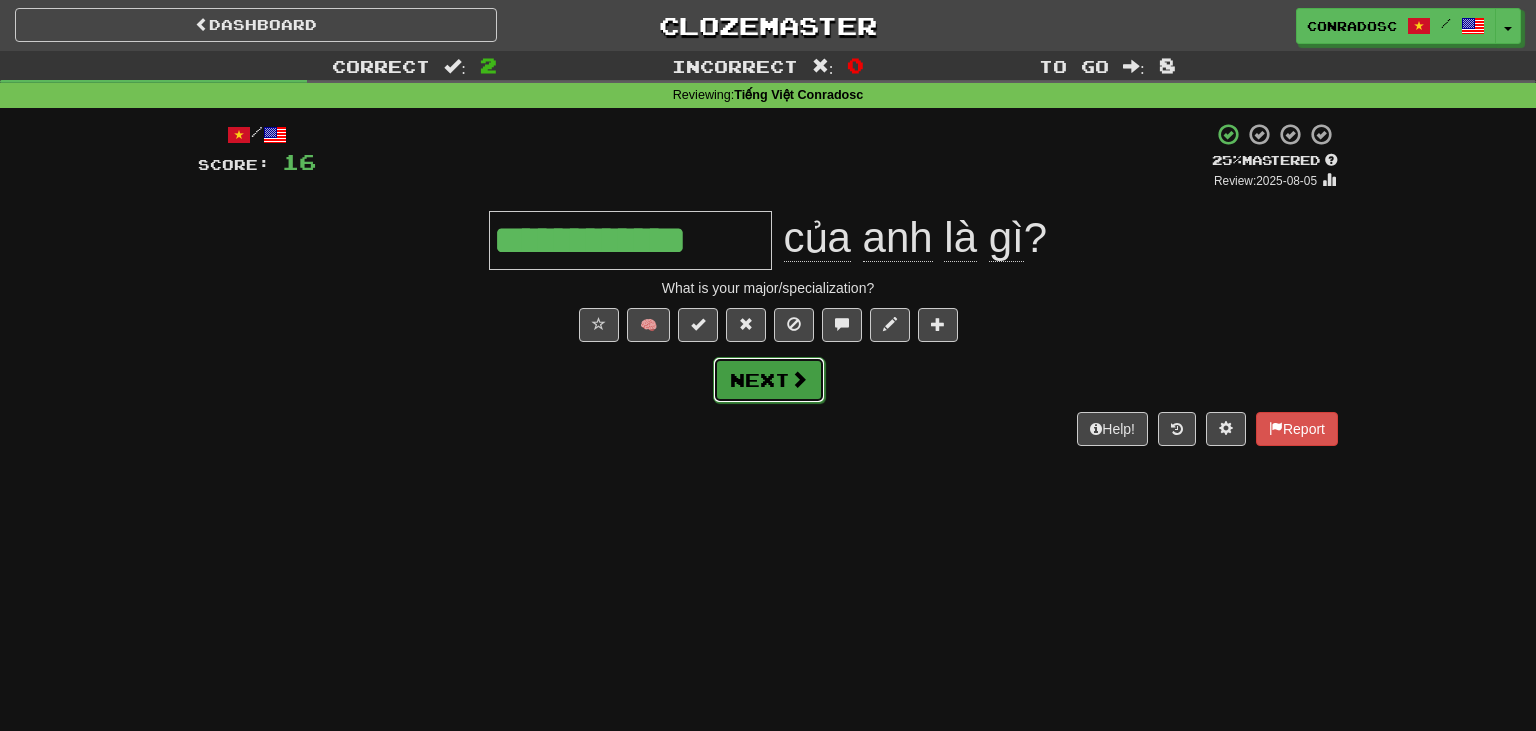 click on "Next" at bounding box center [769, 380] 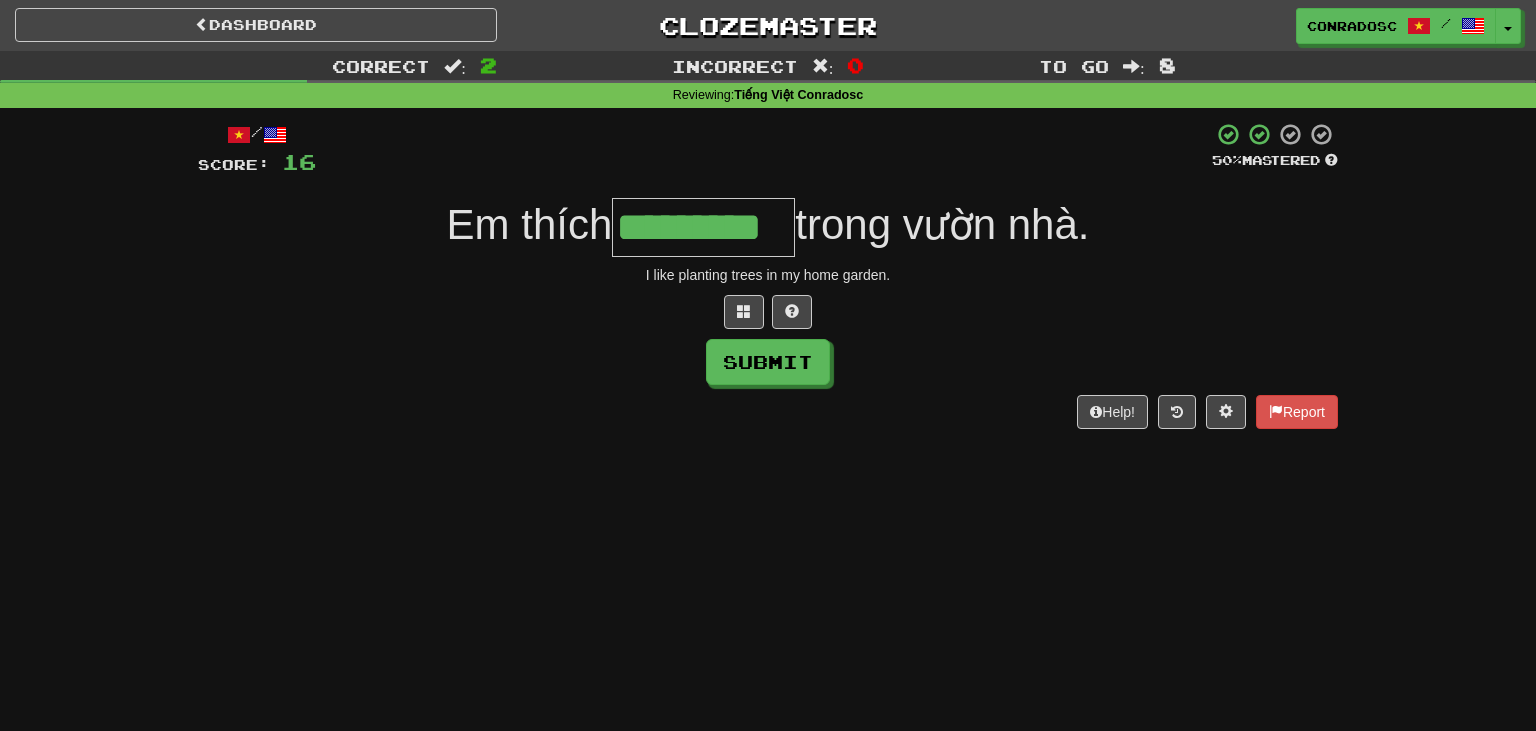 type on "*********" 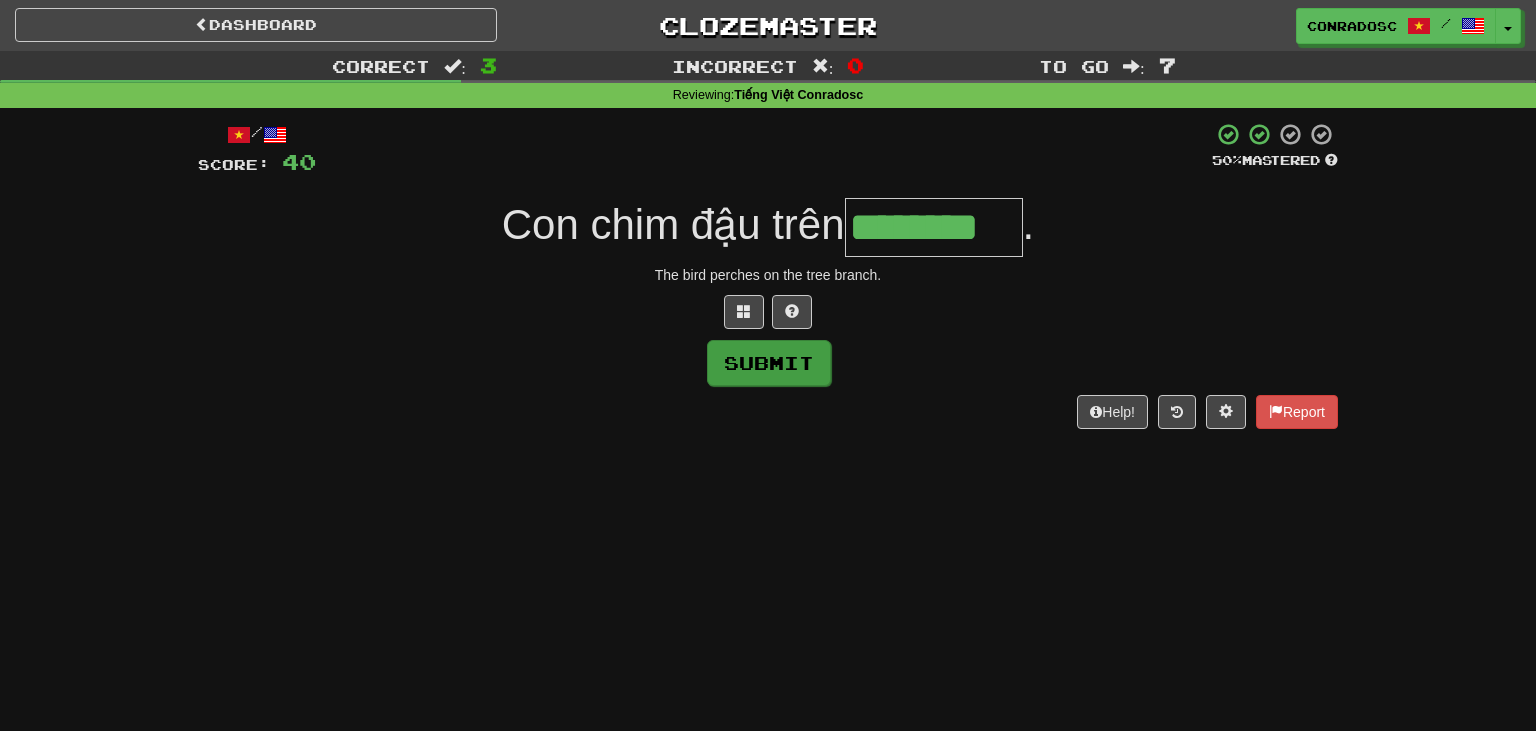 type on "********" 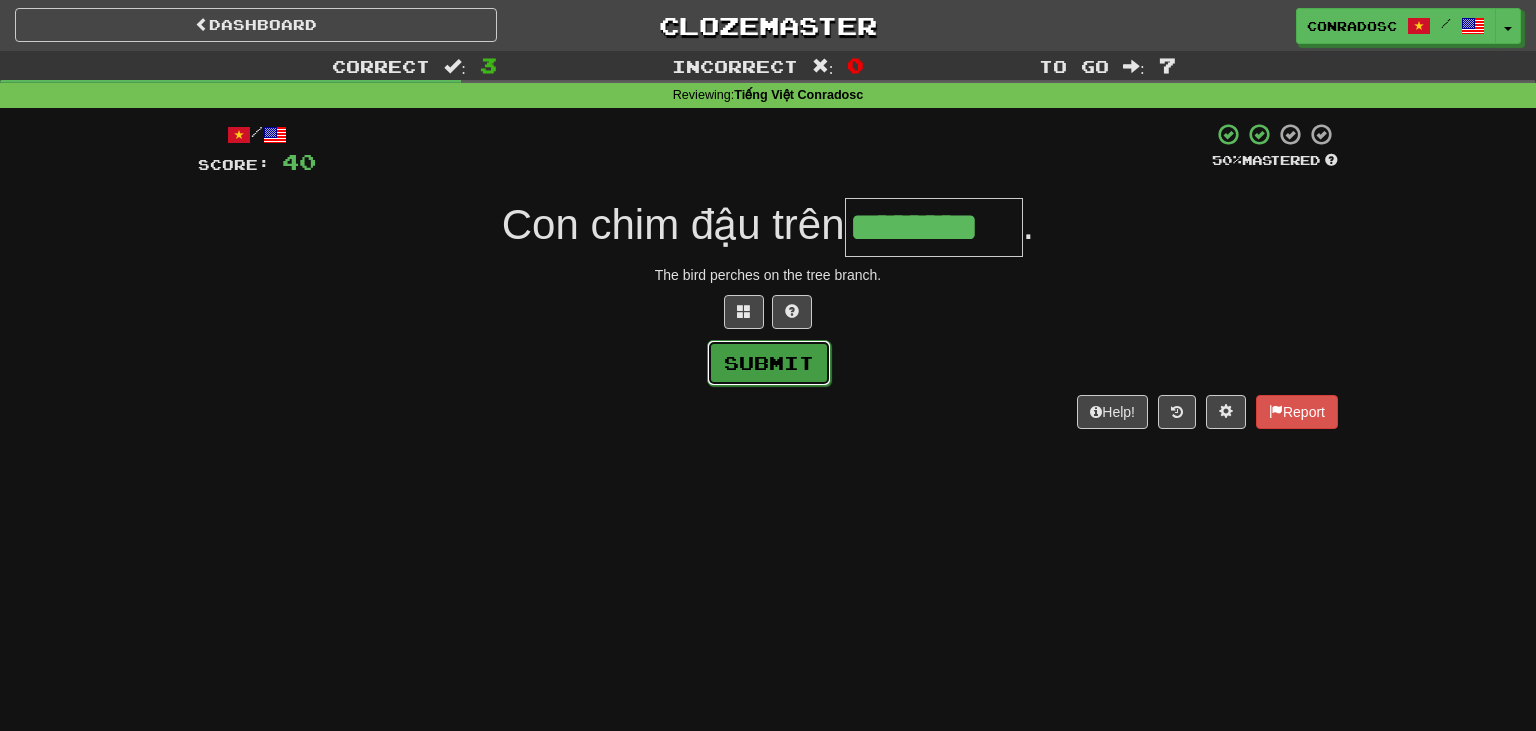 click on "Submit" at bounding box center (769, 363) 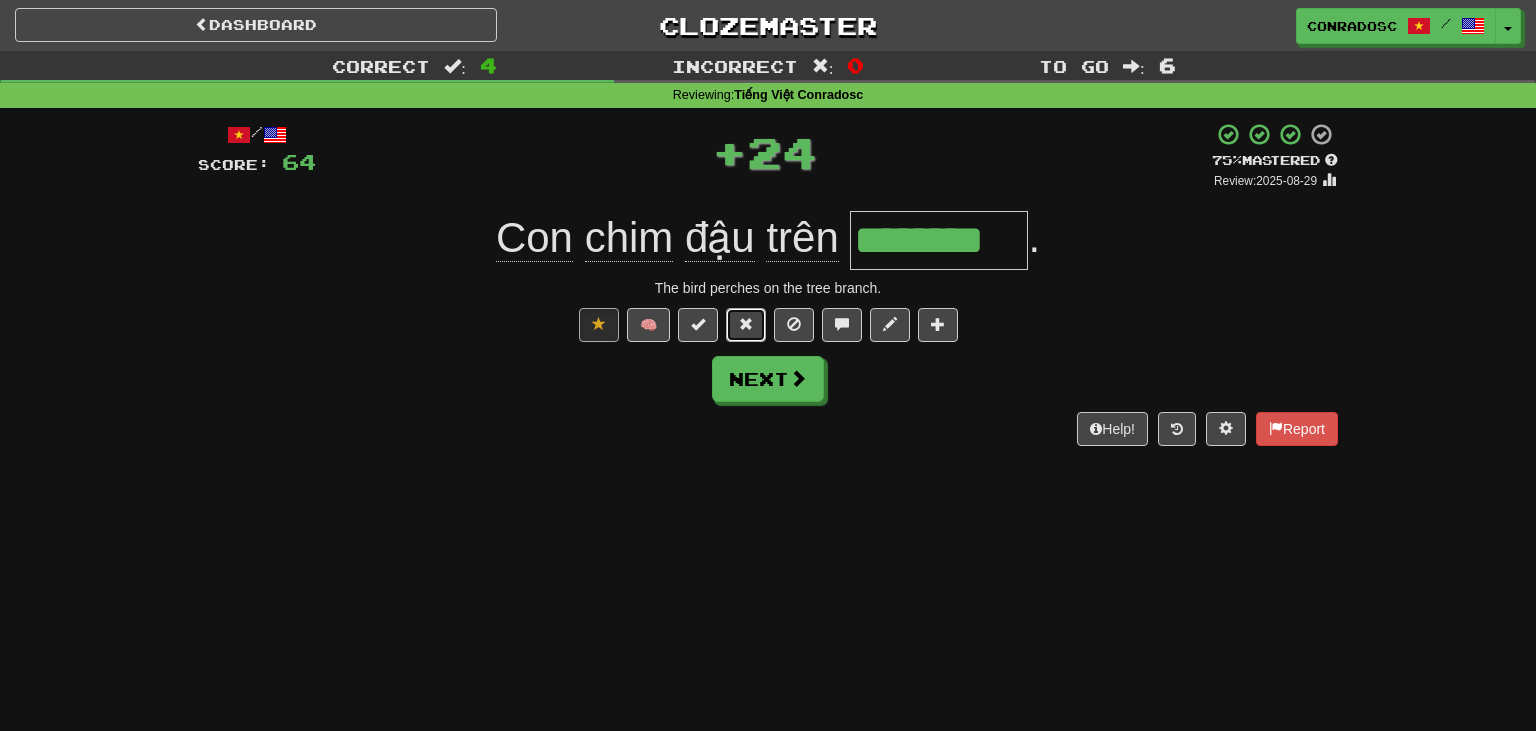 click at bounding box center (746, 325) 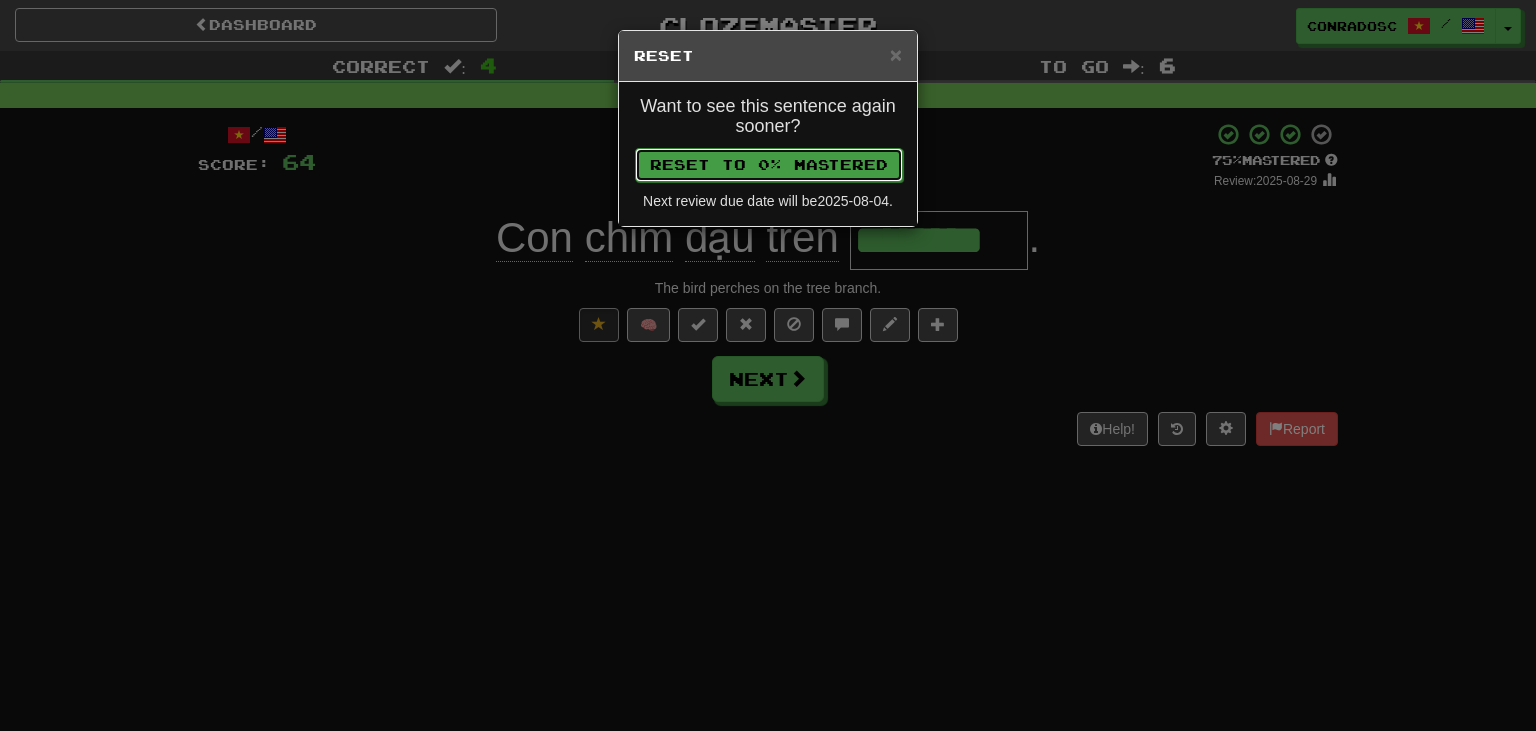 click on "Reset to 0% Mastered" at bounding box center [769, 165] 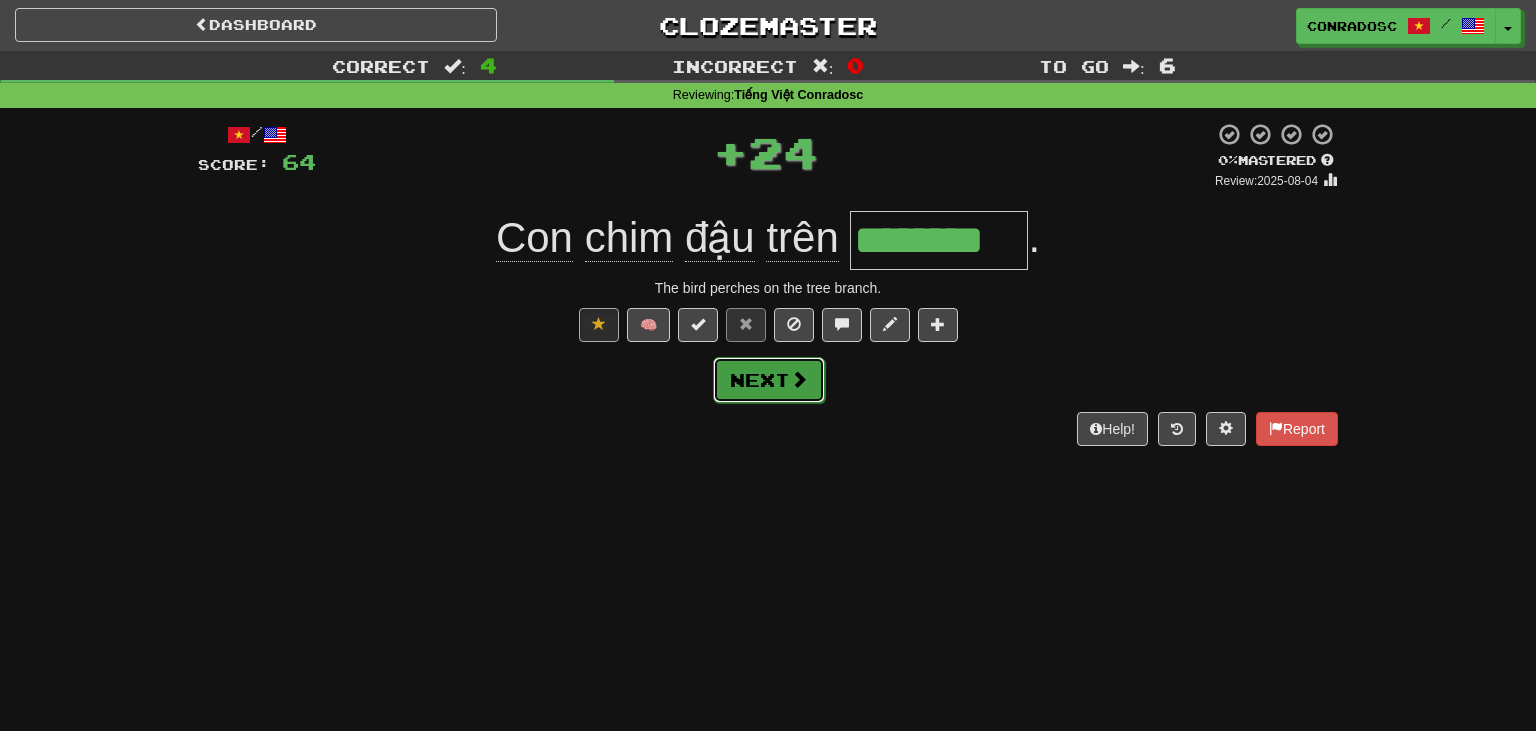 click on "Next" at bounding box center [769, 380] 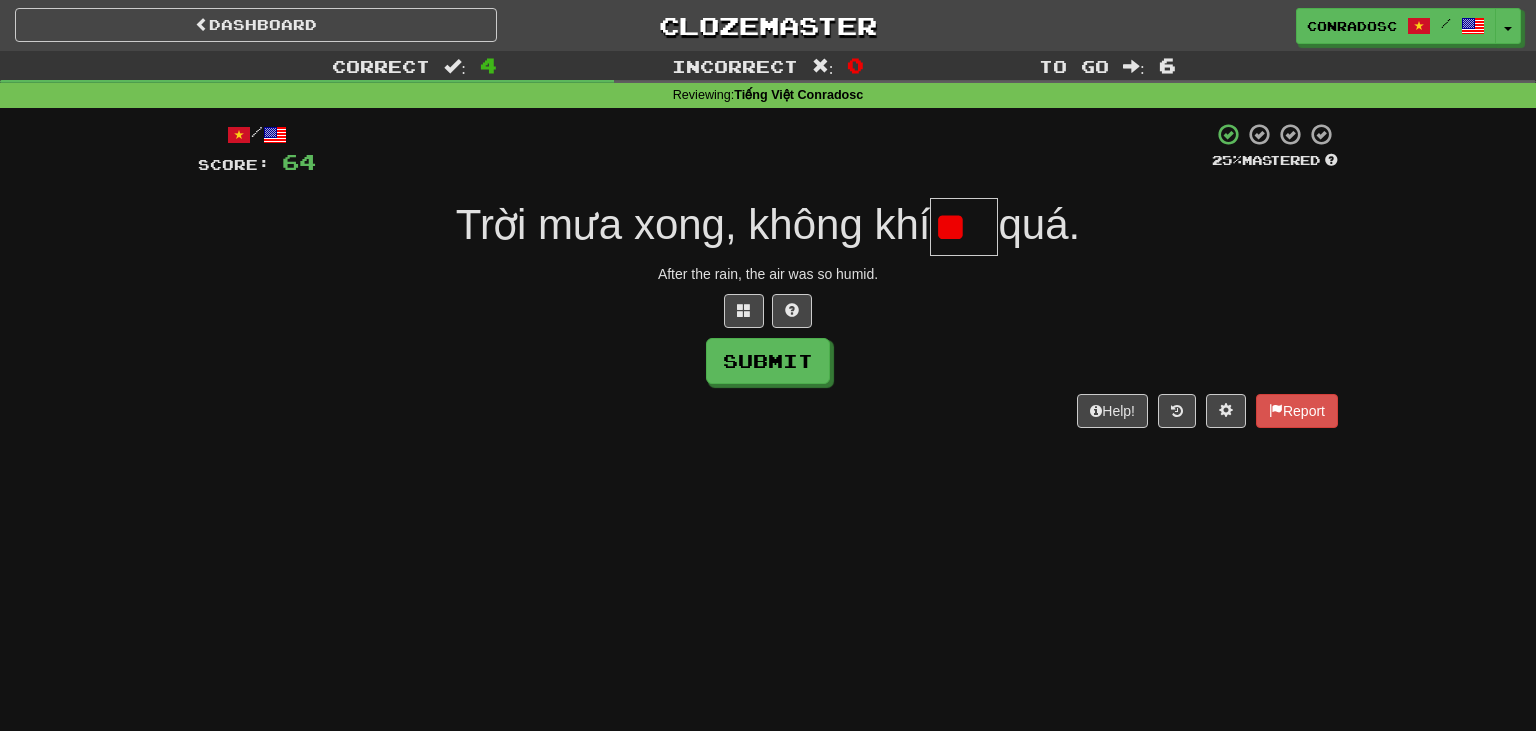 scroll, scrollTop: 0, scrollLeft: 0, axis: both 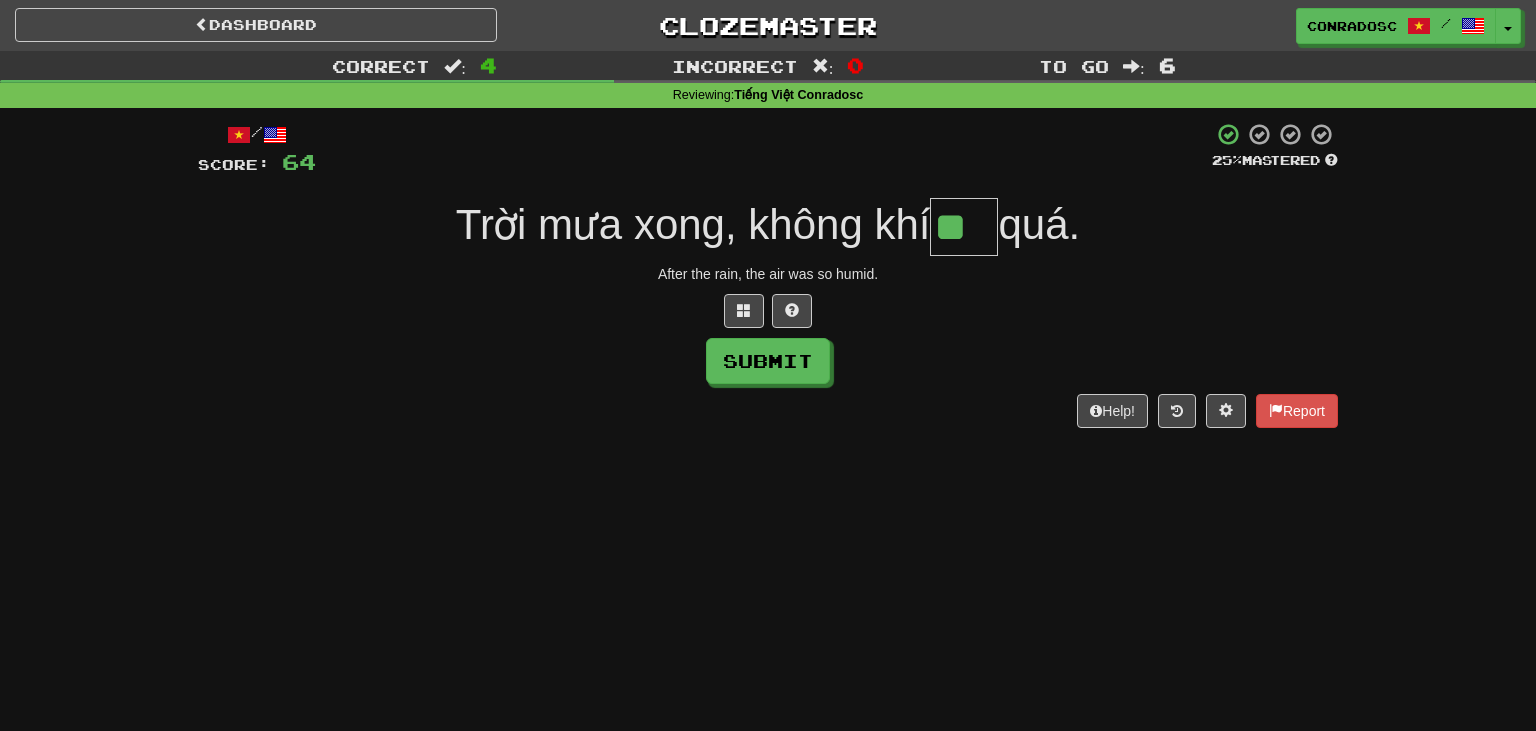 type on "**" 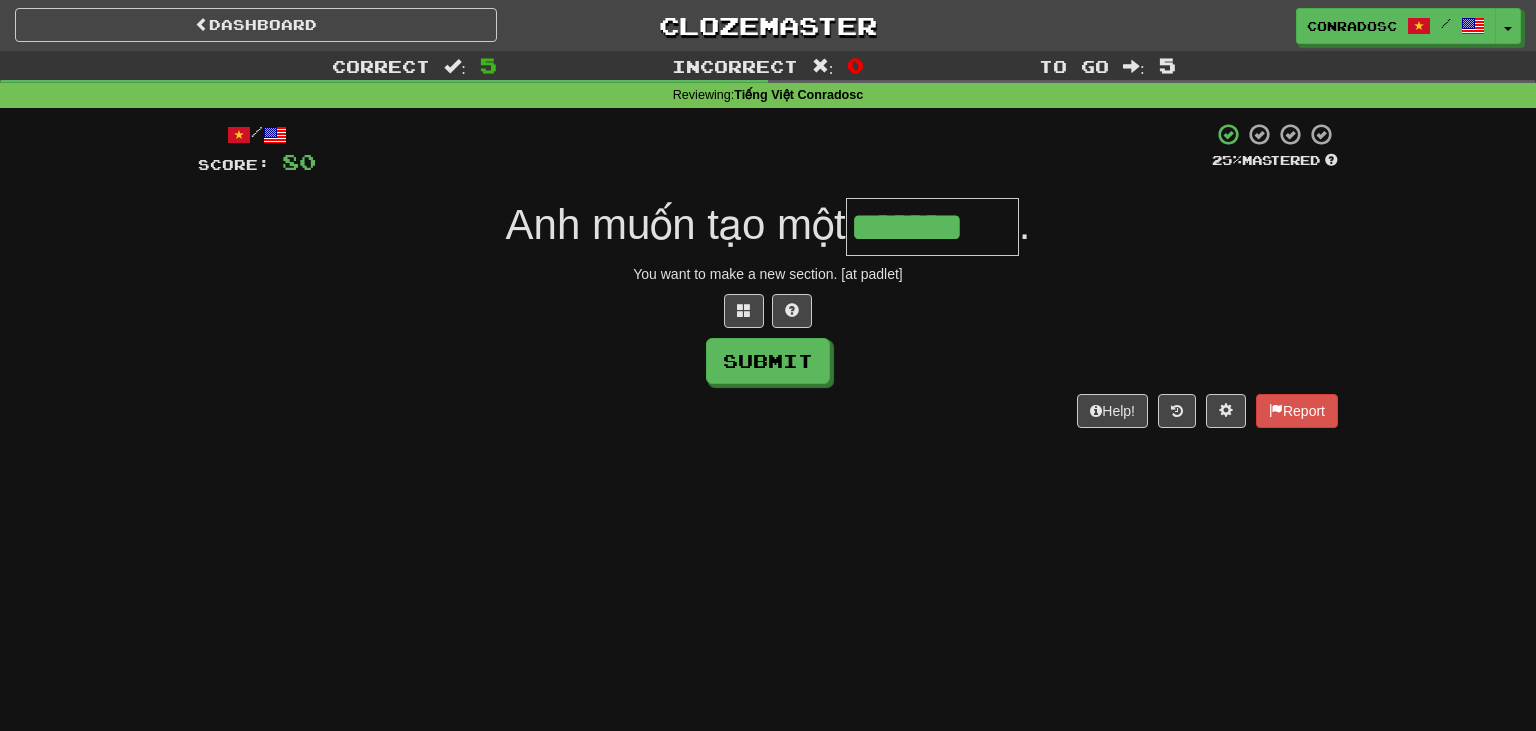type on "*******" 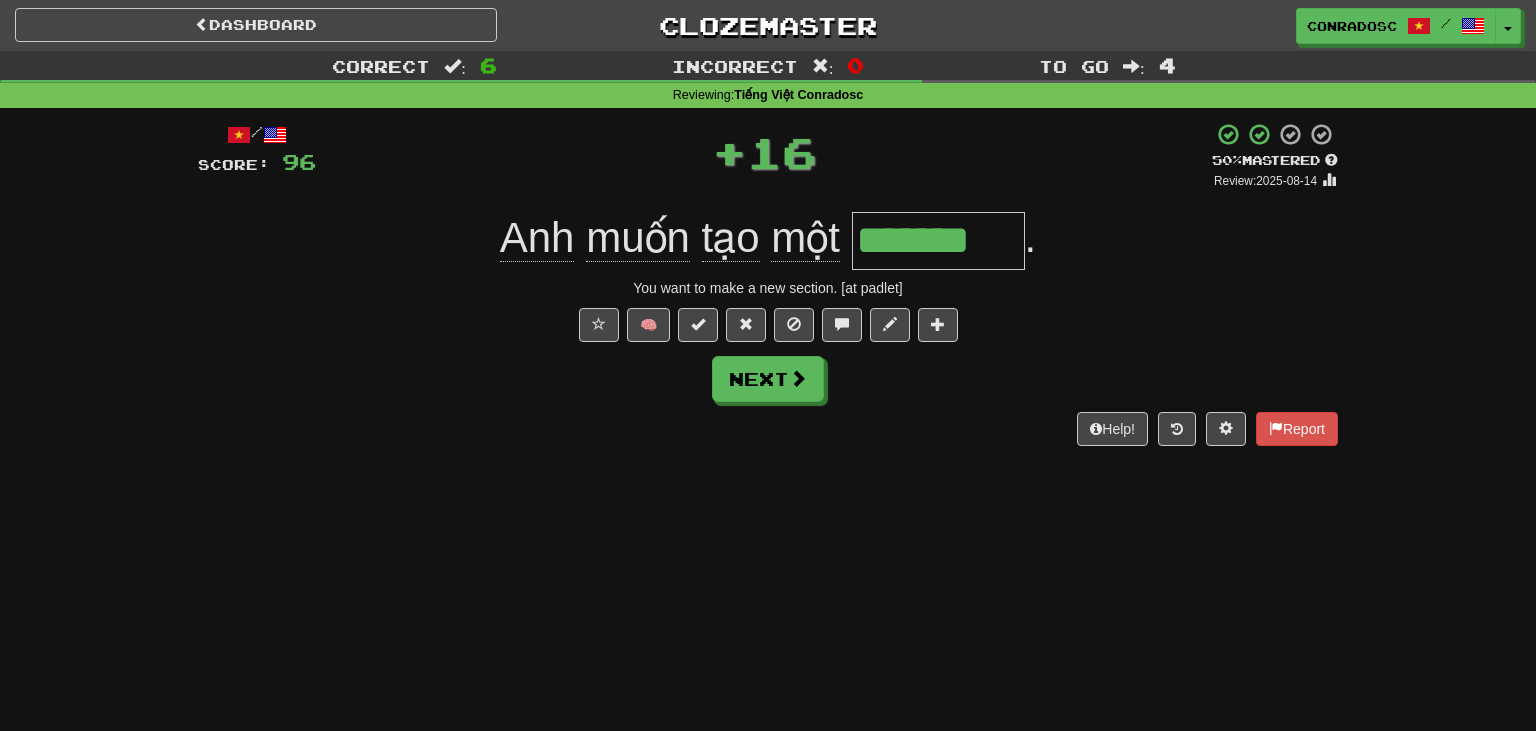 click on "/  Score:   96 + 16 50 %  Mastered Review:  2025-08-14 Anh   muốn   tạo   một   ******* . You want to make a new section. [at padlet] 🧠 Next  Help!  Report" at bounding box center [768, 283] 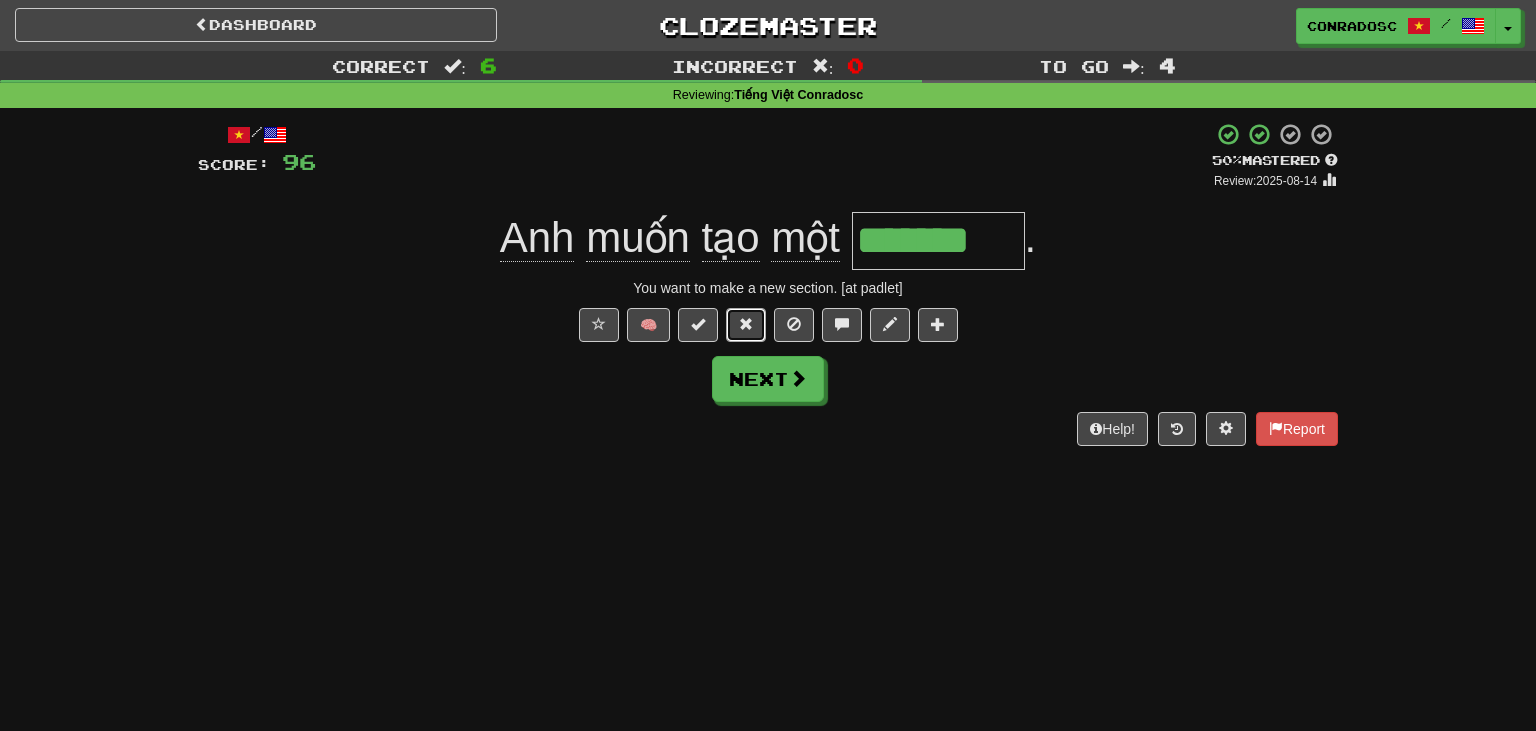 click at bounding box center [746, 324] 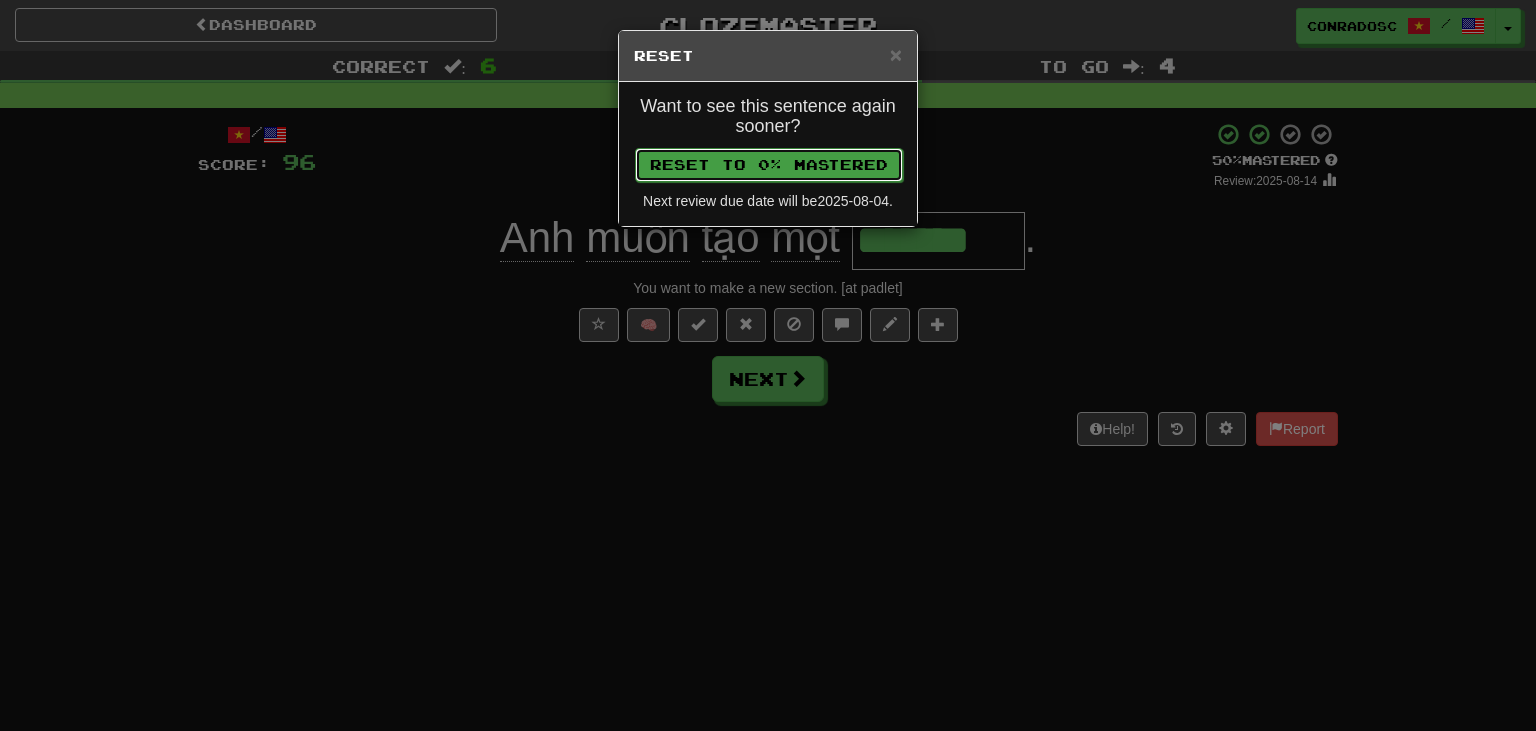 click on "Reset to 0% Mastered" at bounding box center (769, 165) 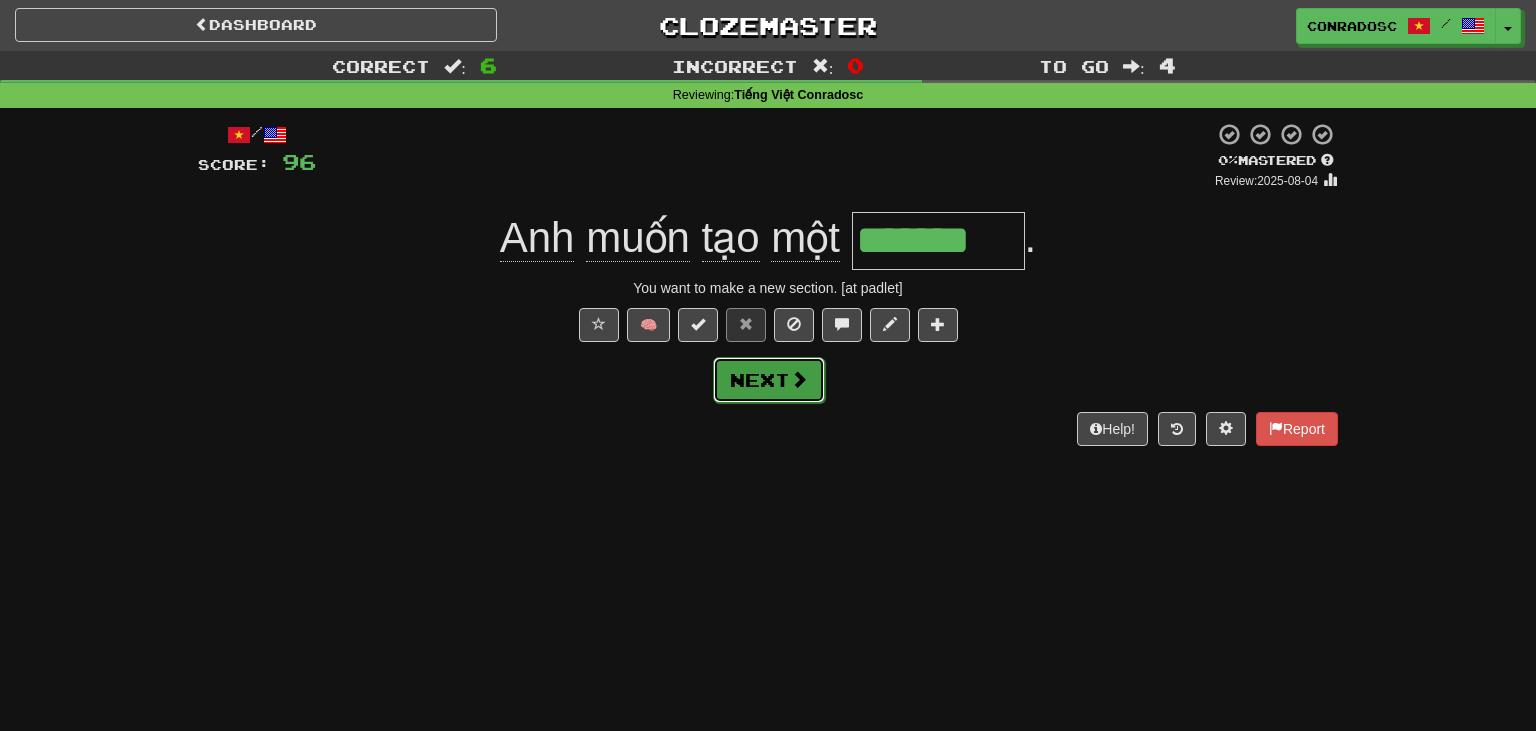 click on "Next" at bounding box center (769, 380) 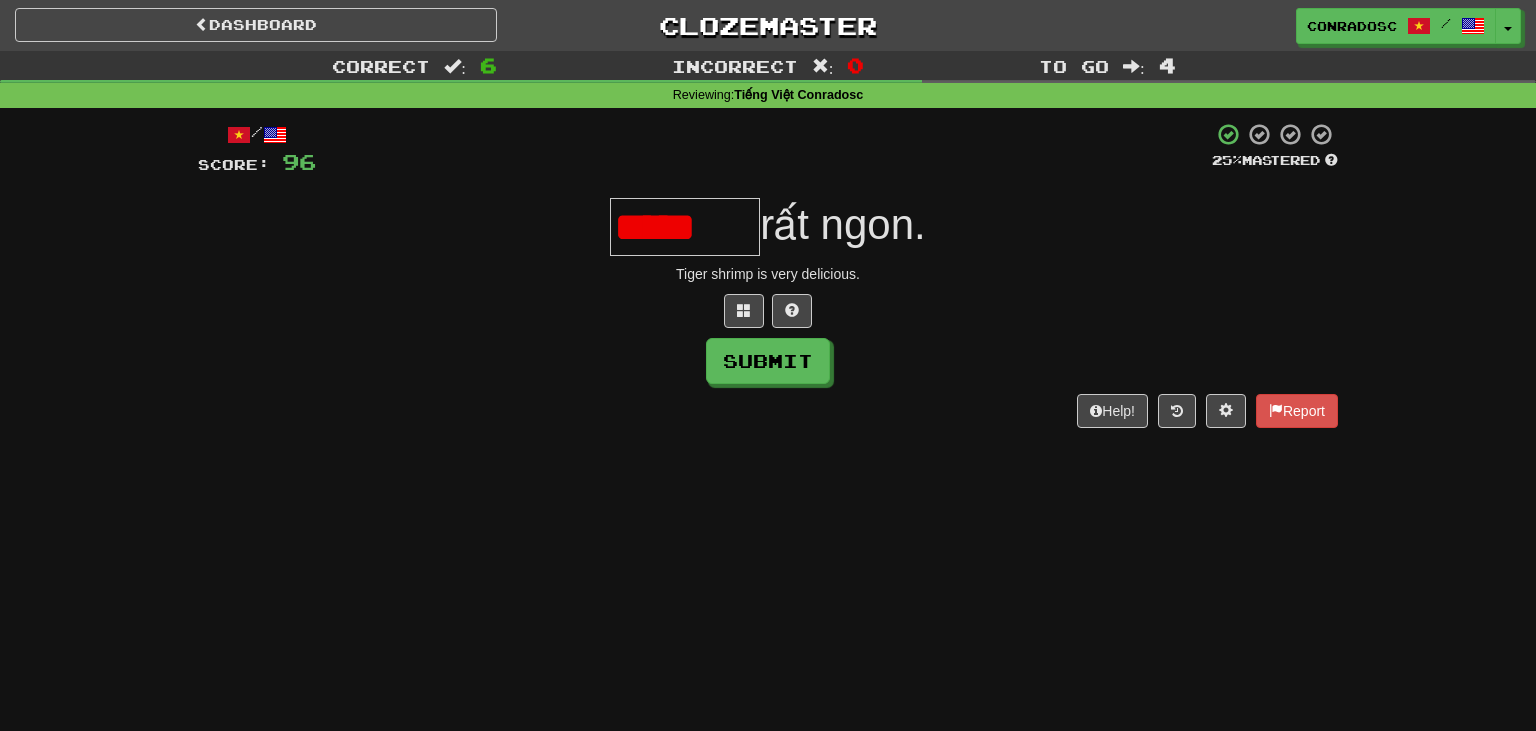 scroll, scrollTop: 0, scrollLeft: 0, axis: both 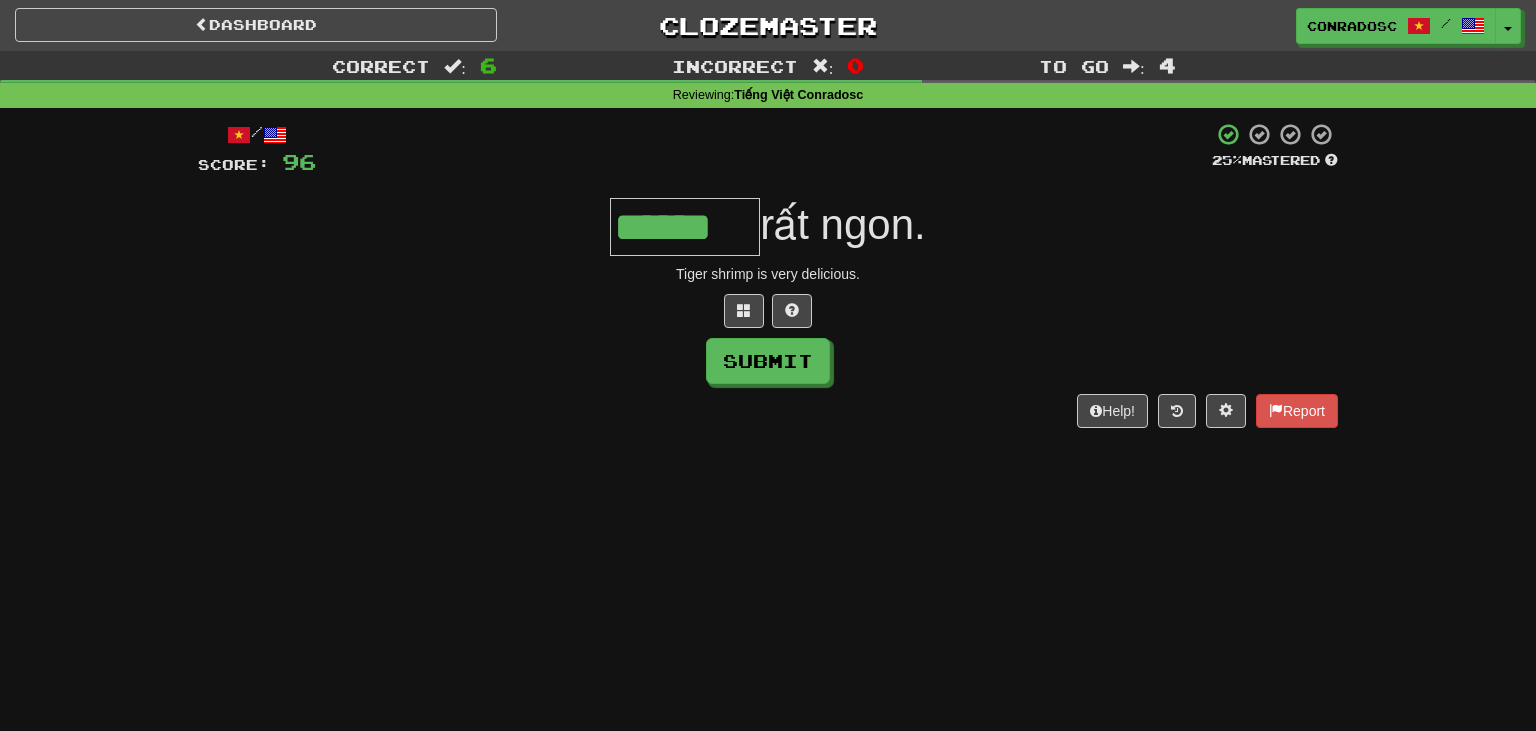 type on "******" 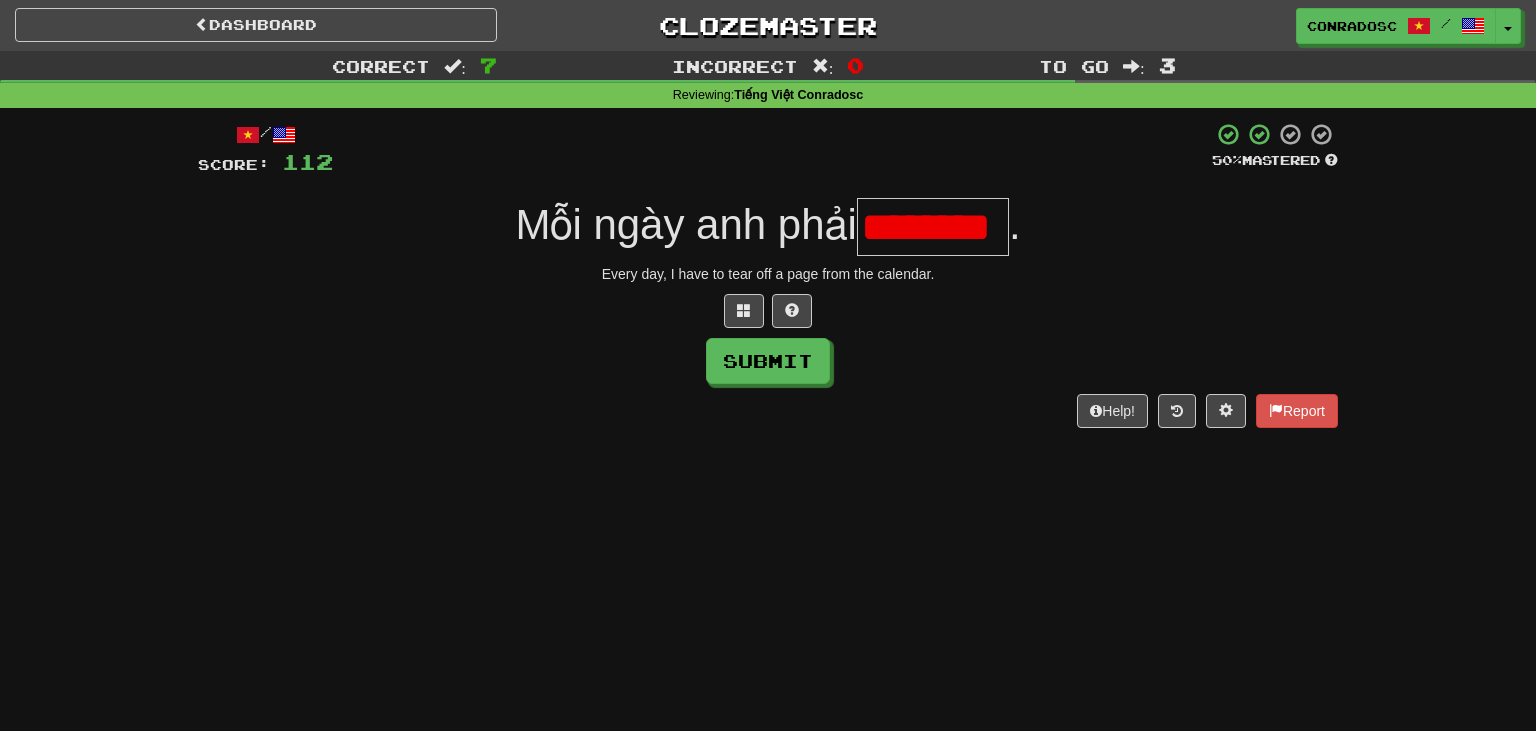 scroll, scrollTop: 0, scrollLeft: 0, axis: both 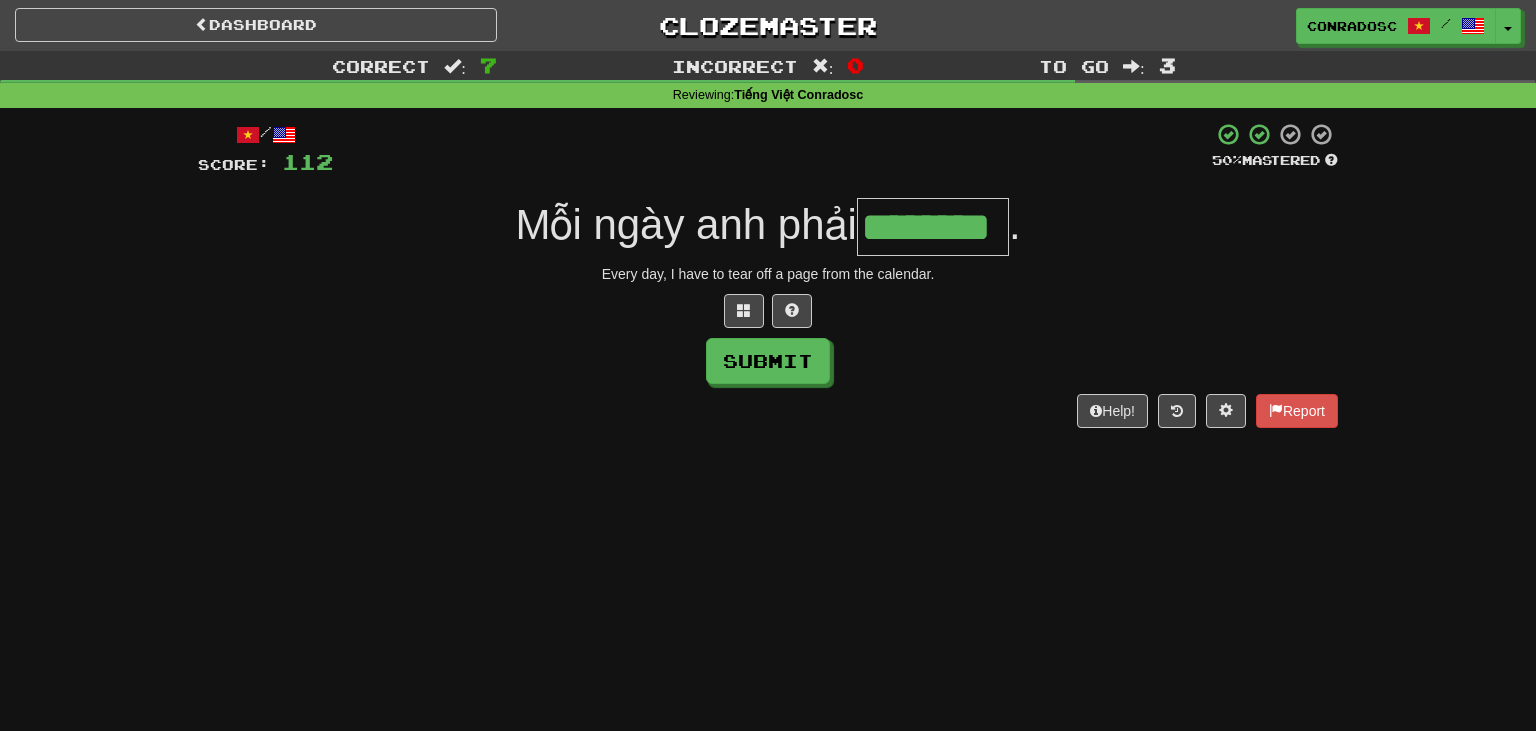 type on "********" 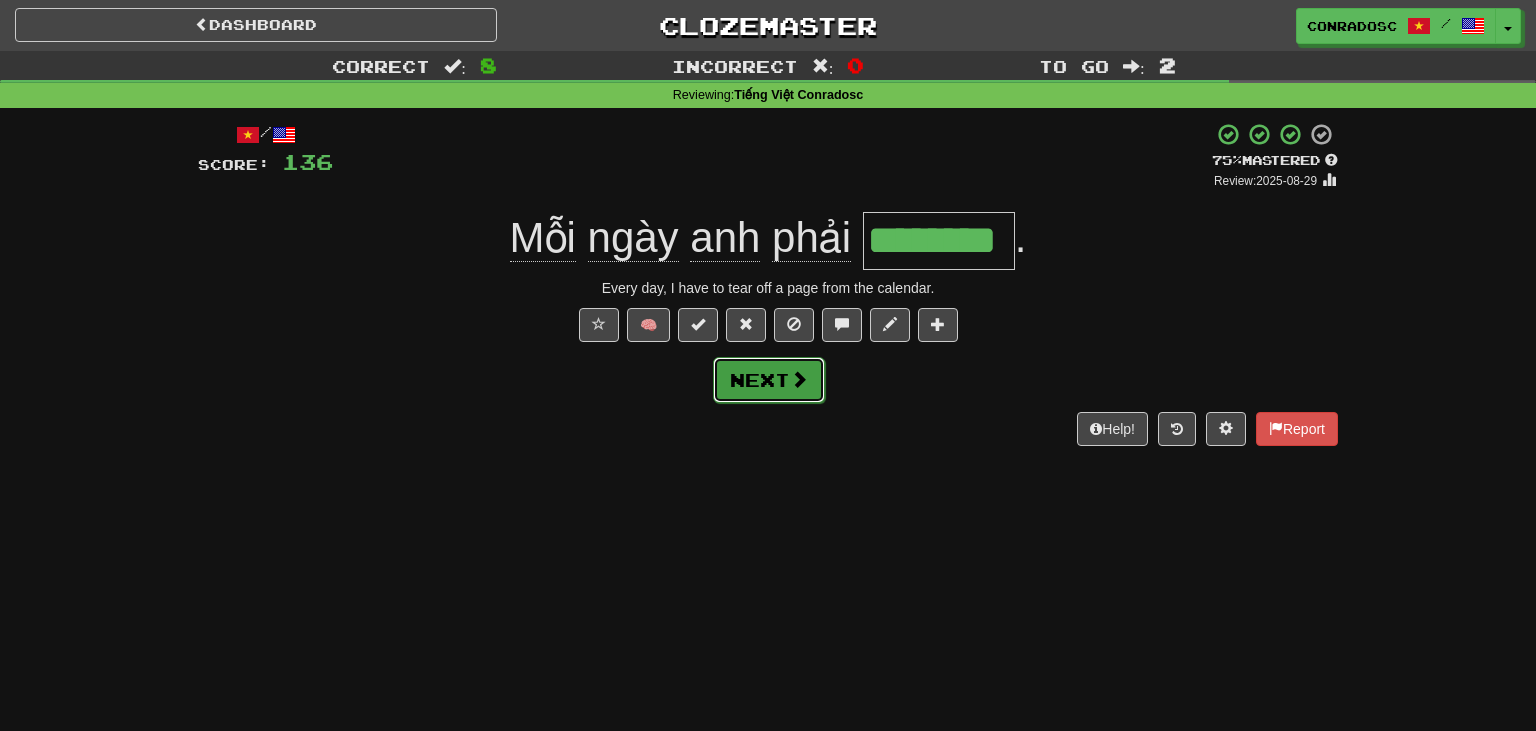 click on "Next" at bounding box center (769, 380) 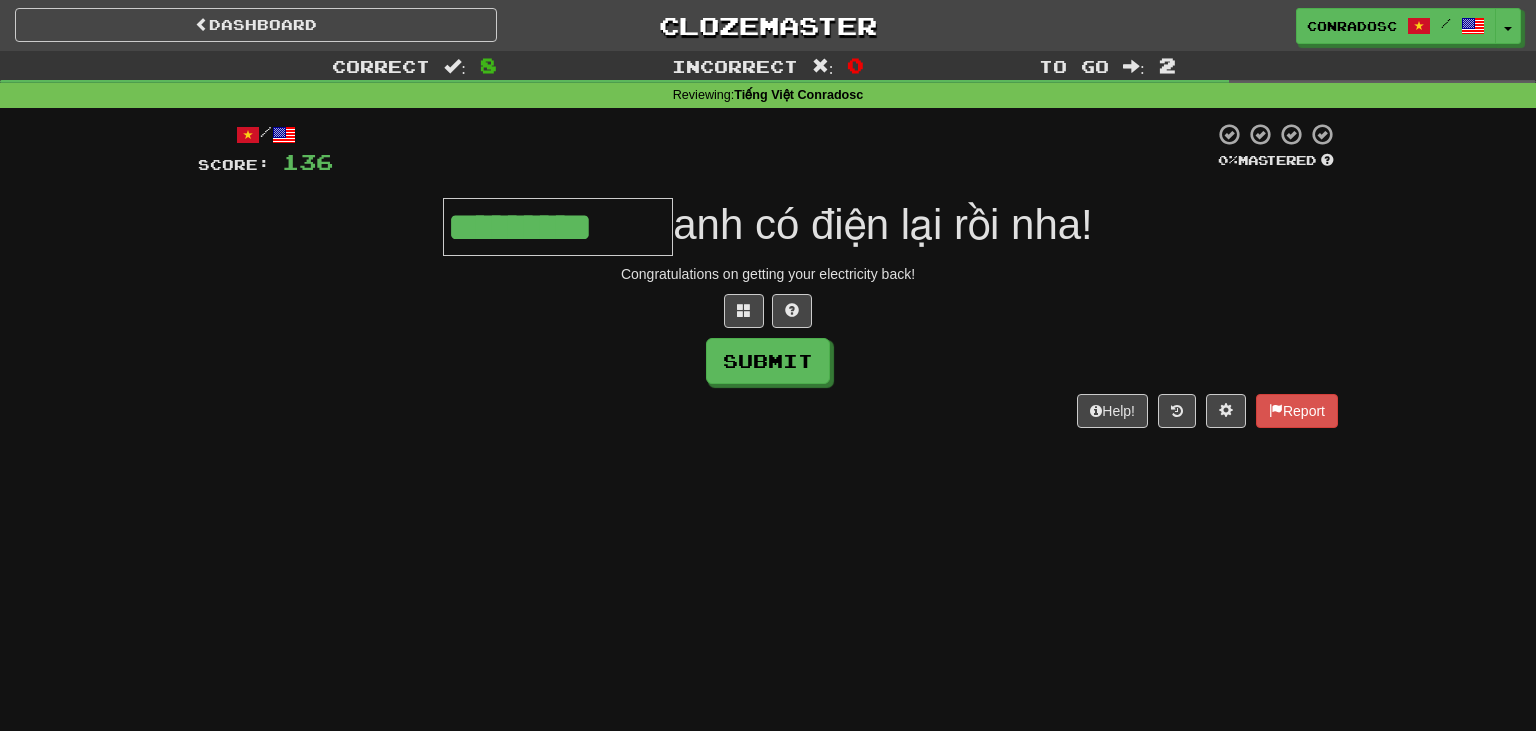 type on "*********" 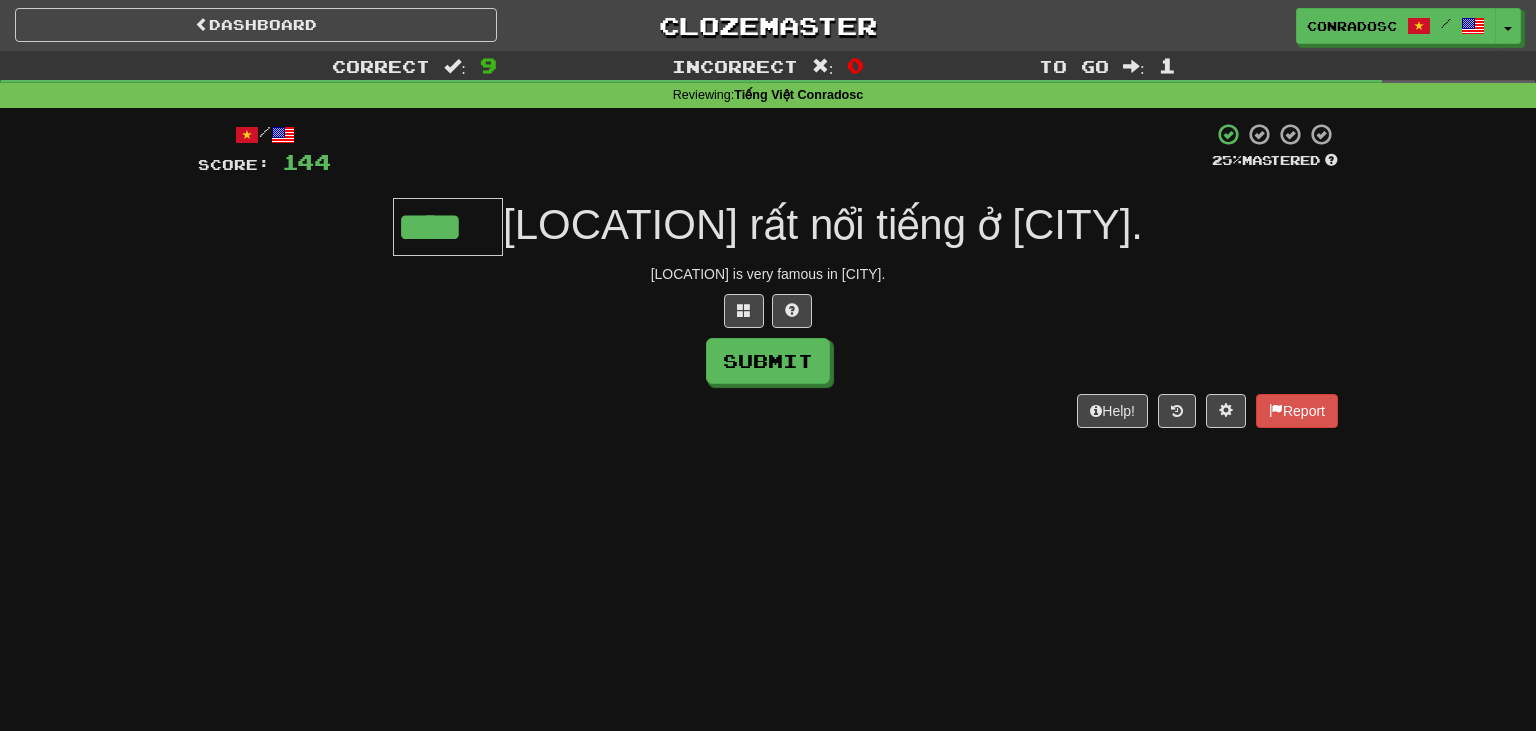 type on "****" 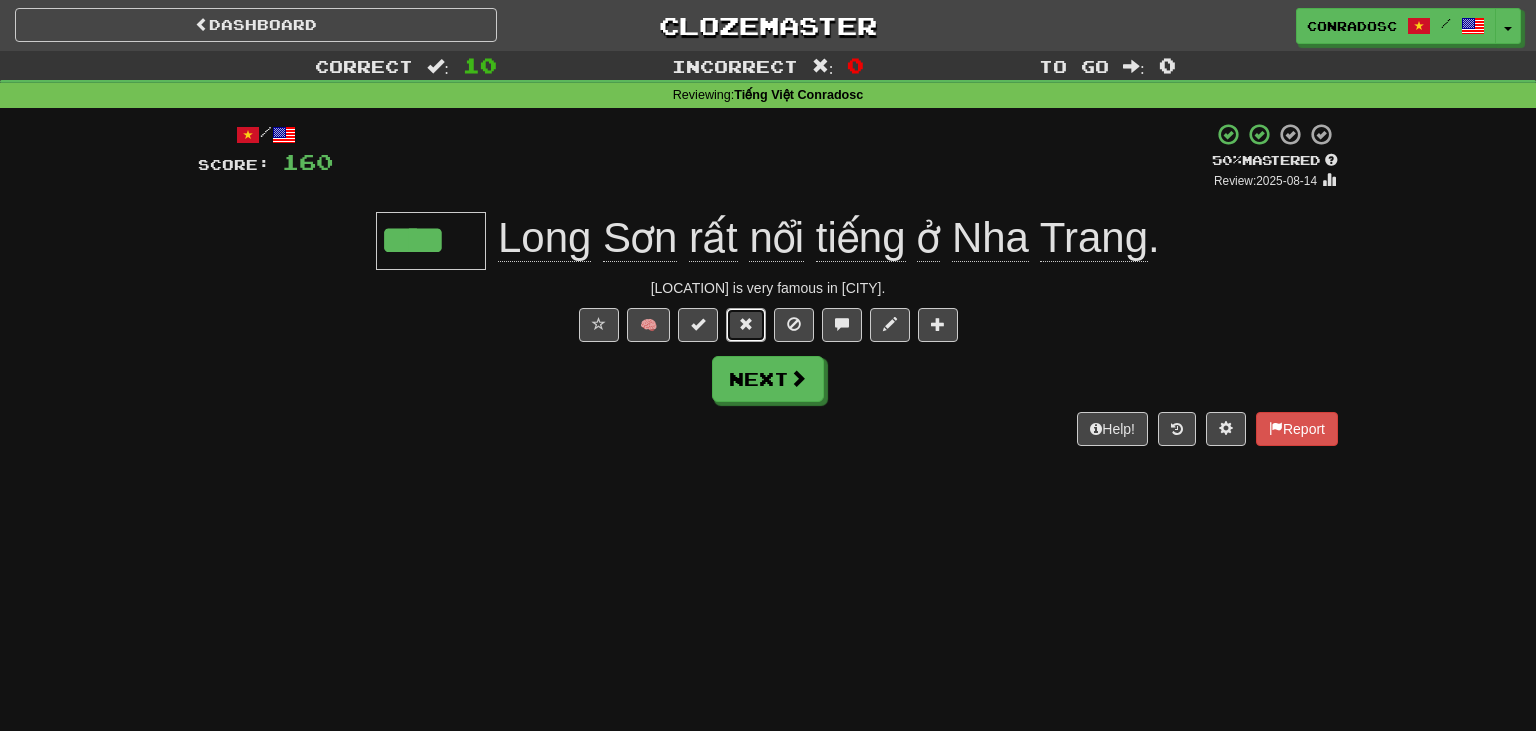 click at bounding box center (746, 324) 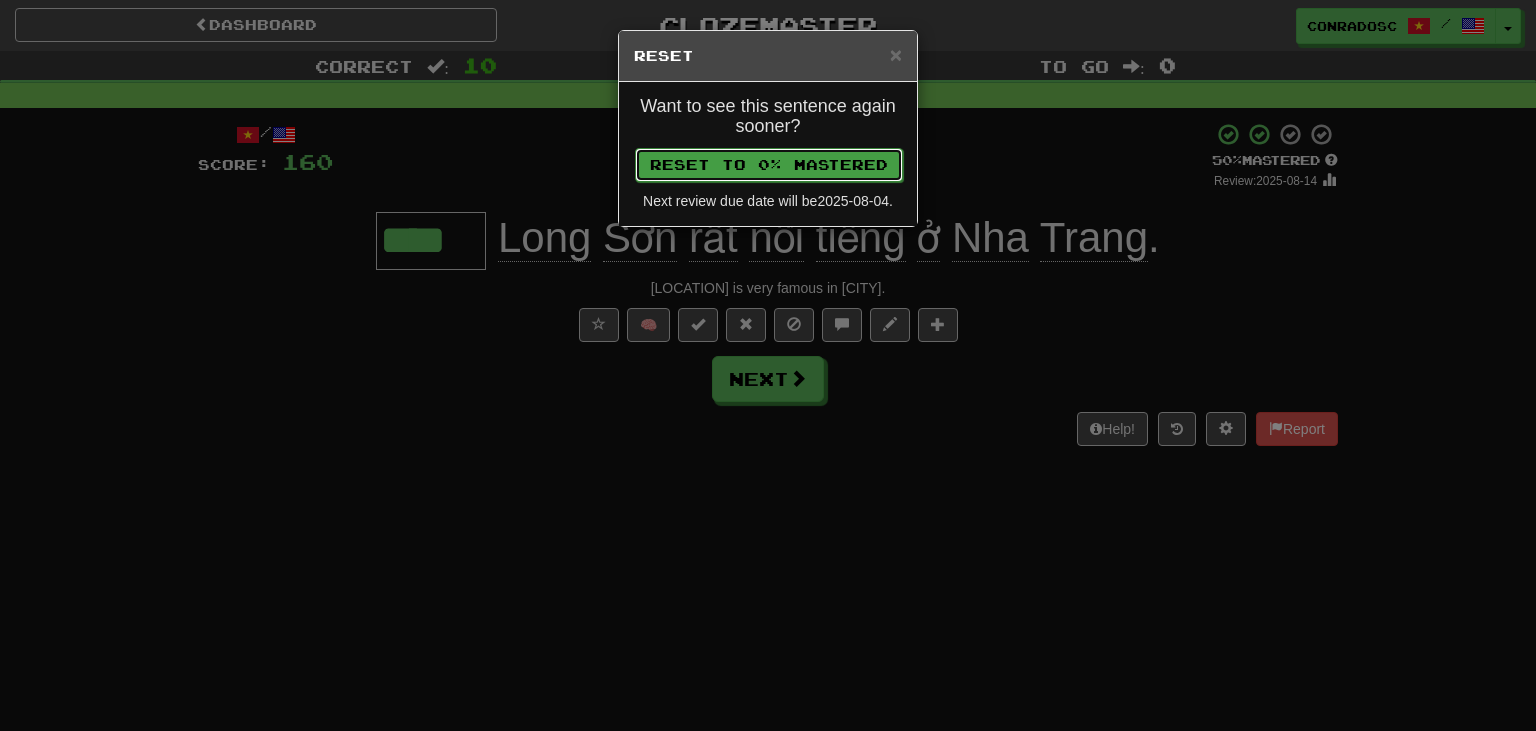 click on "Reset to 0% Mastered" at bounding box center (769, 165) 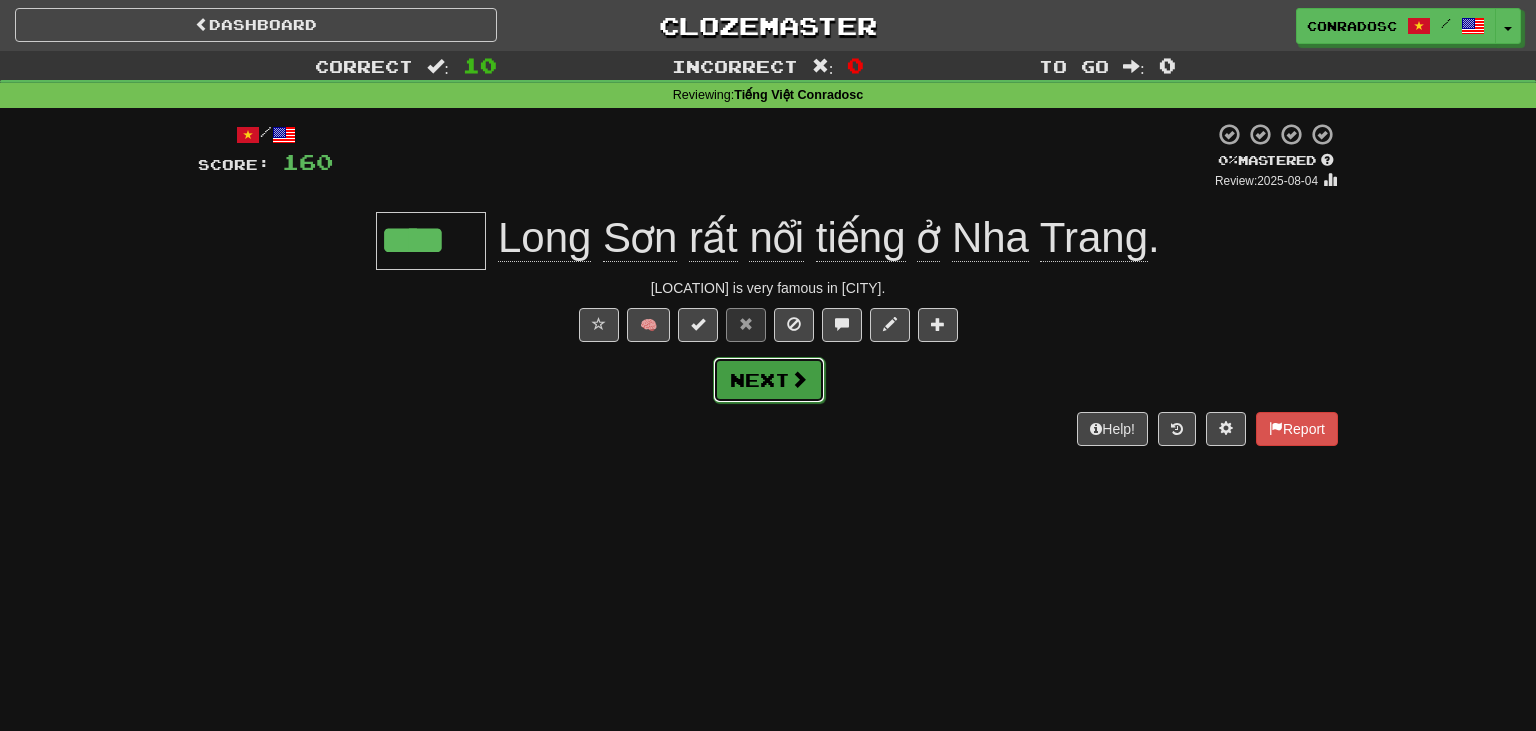 click on "Next" at bounding box center (769, 380) 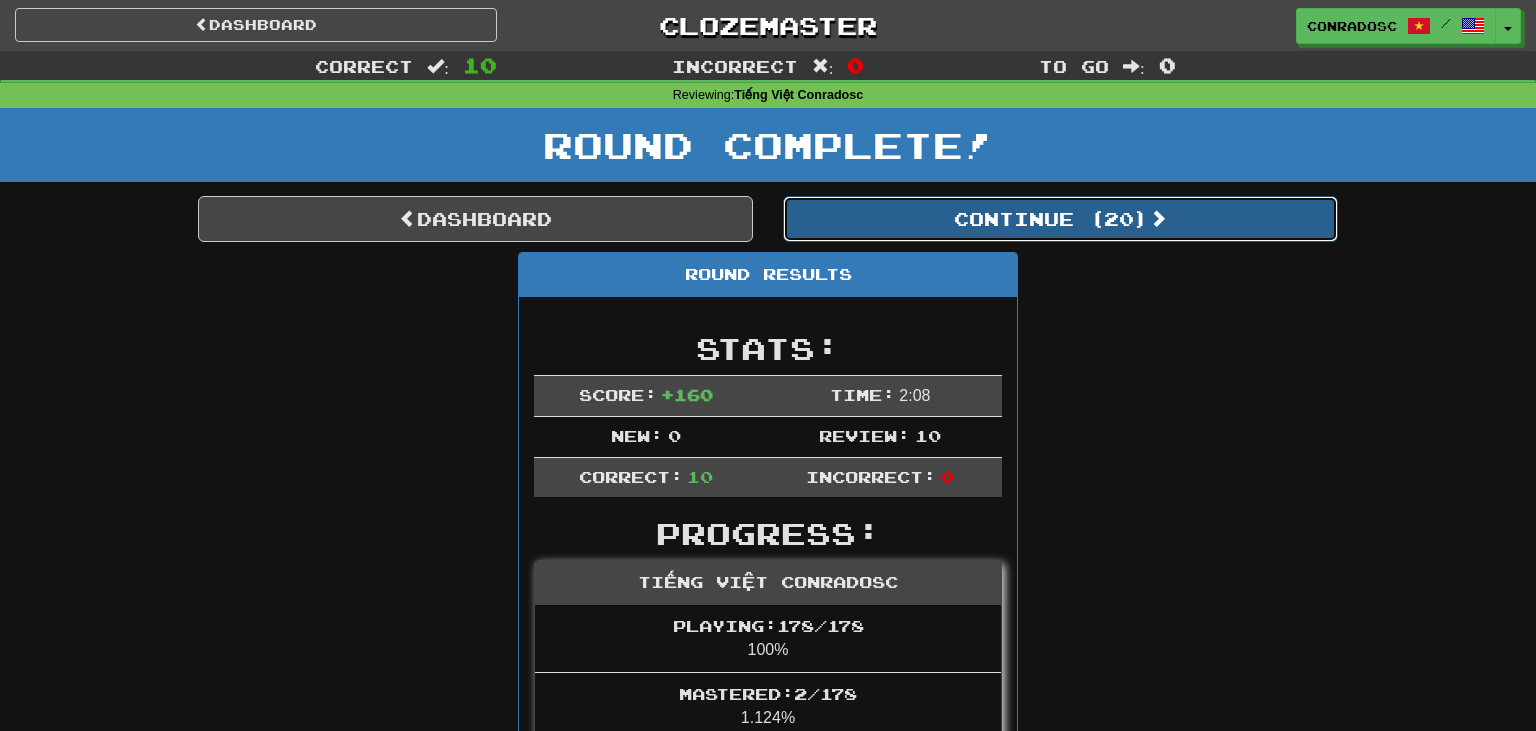 click on "Continue ( 20 )" at bounding box center [1060, 219] 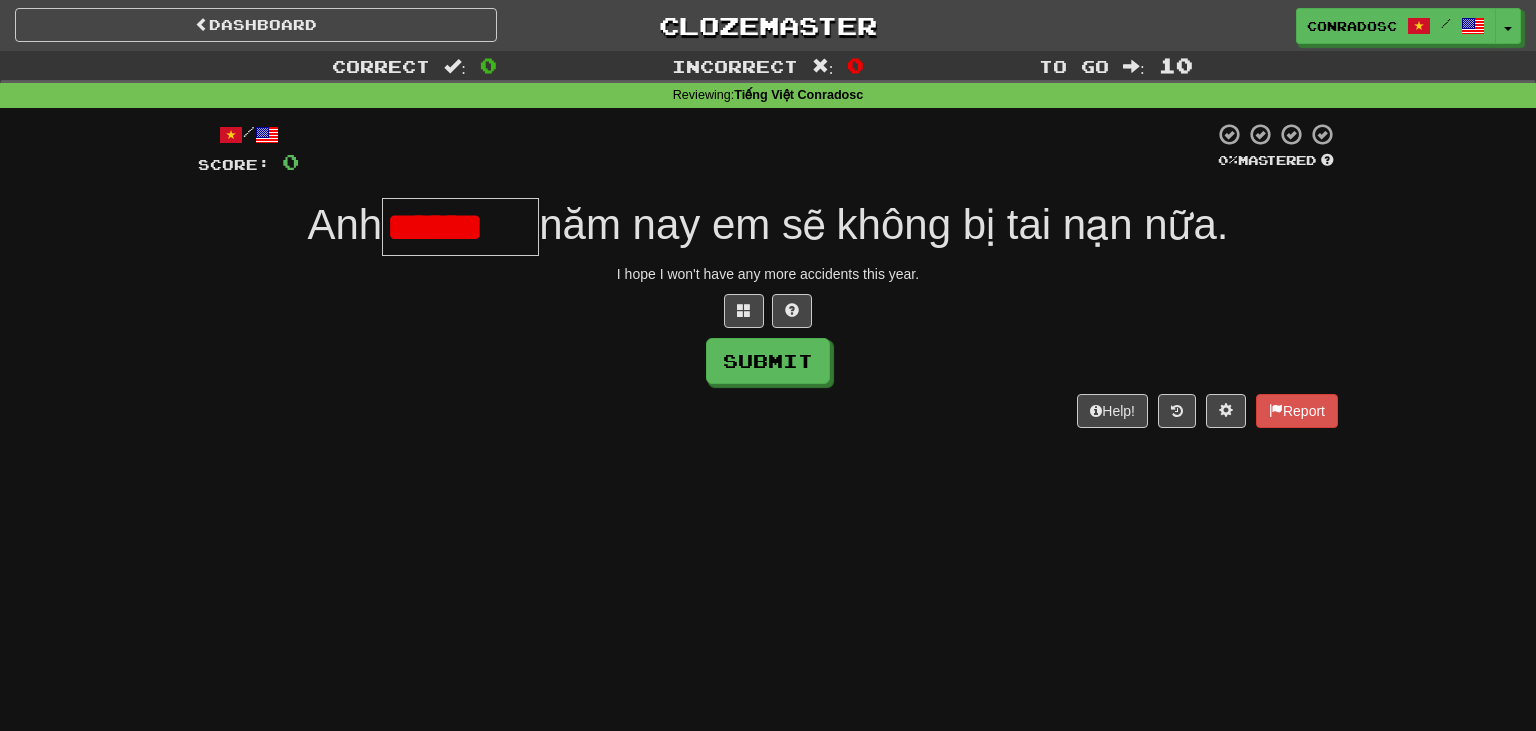 scroll, scrollTop: 0, scrollLeft: 0, axis: both 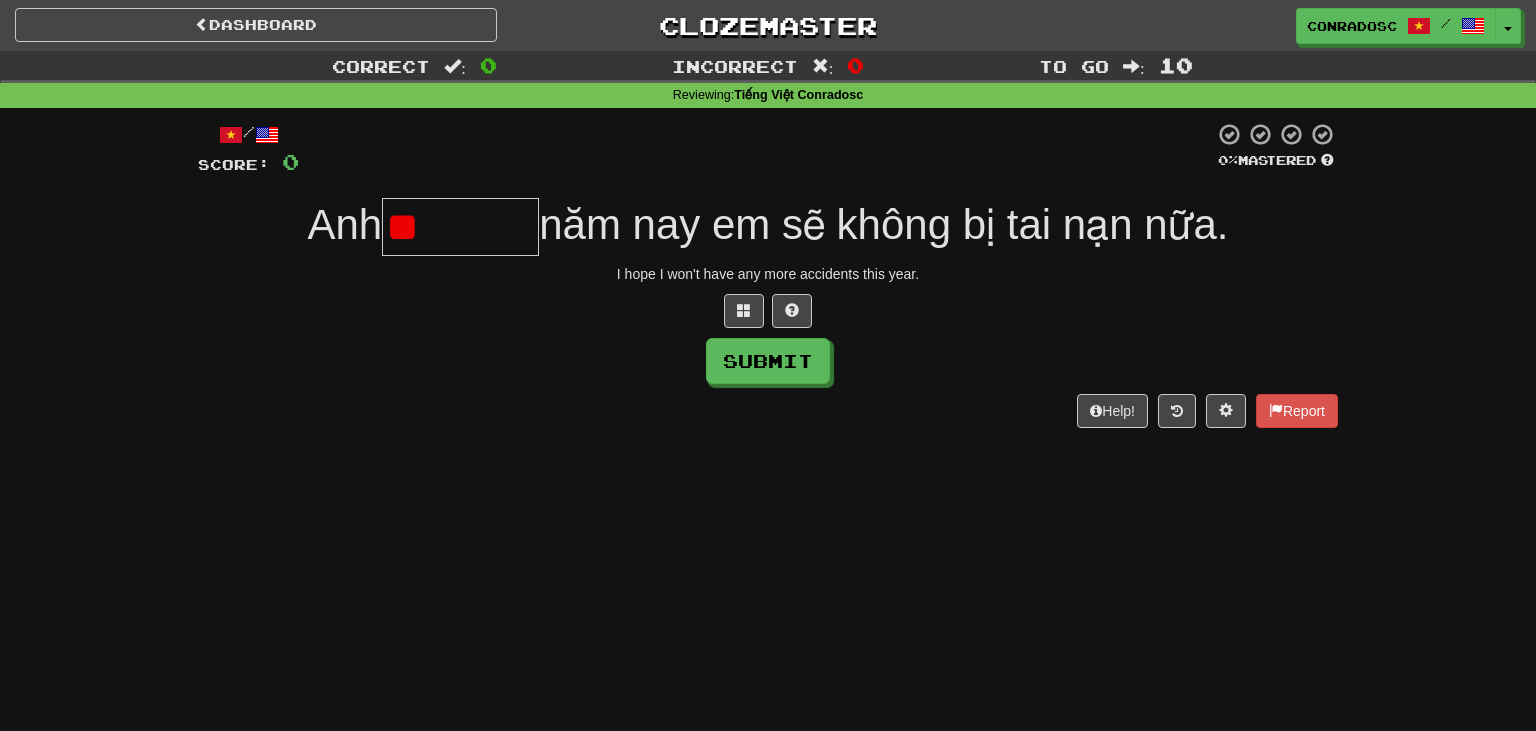 type on "*" 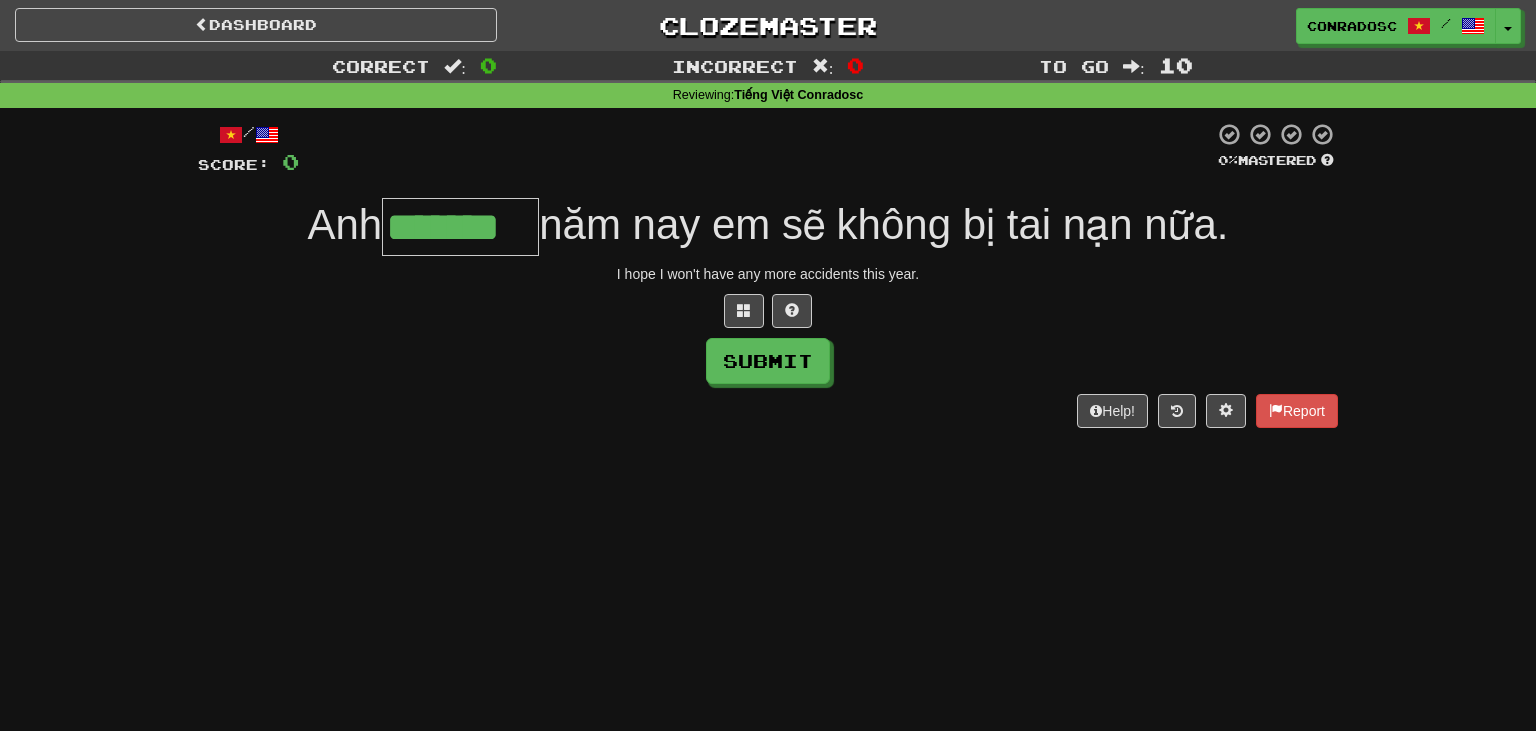 type on "*******" 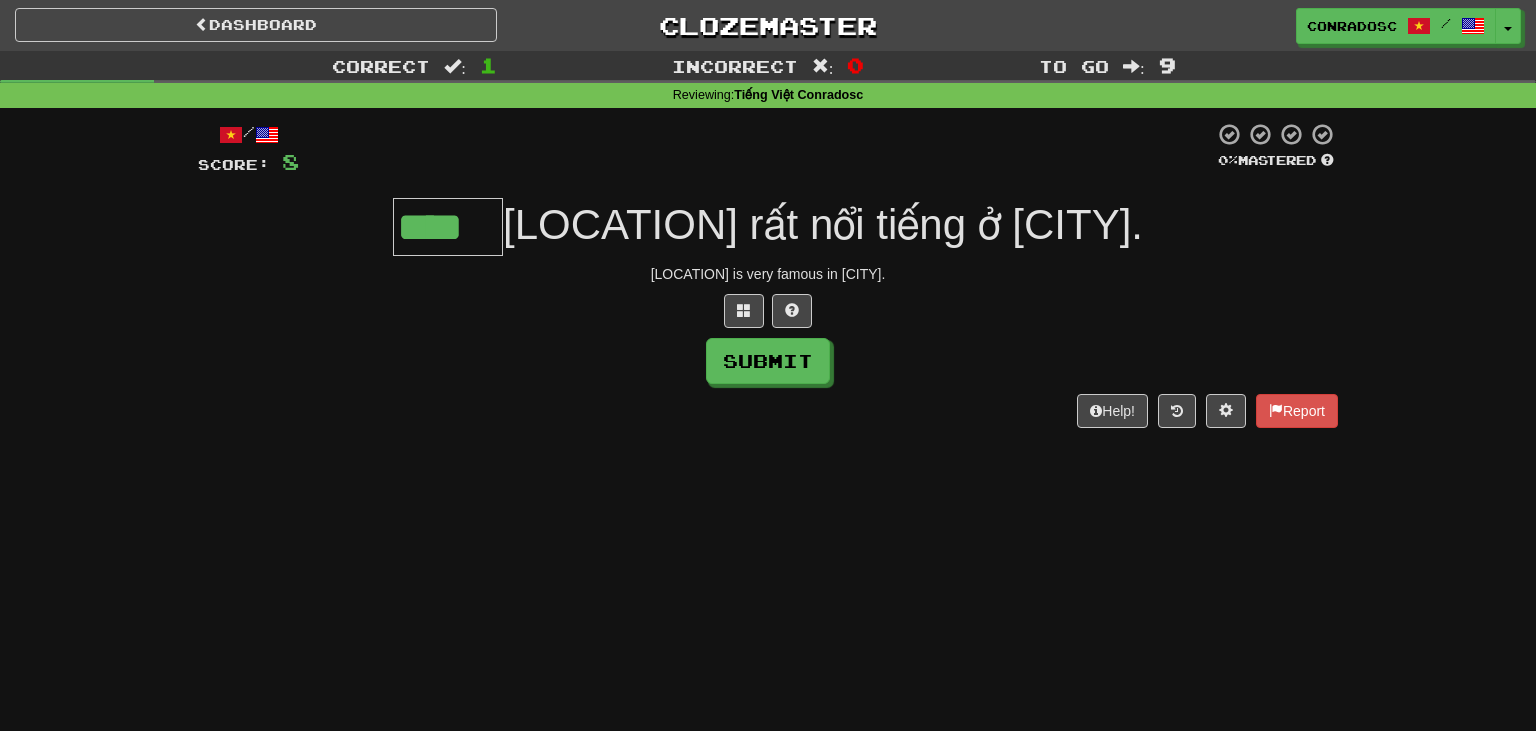 type on "****" 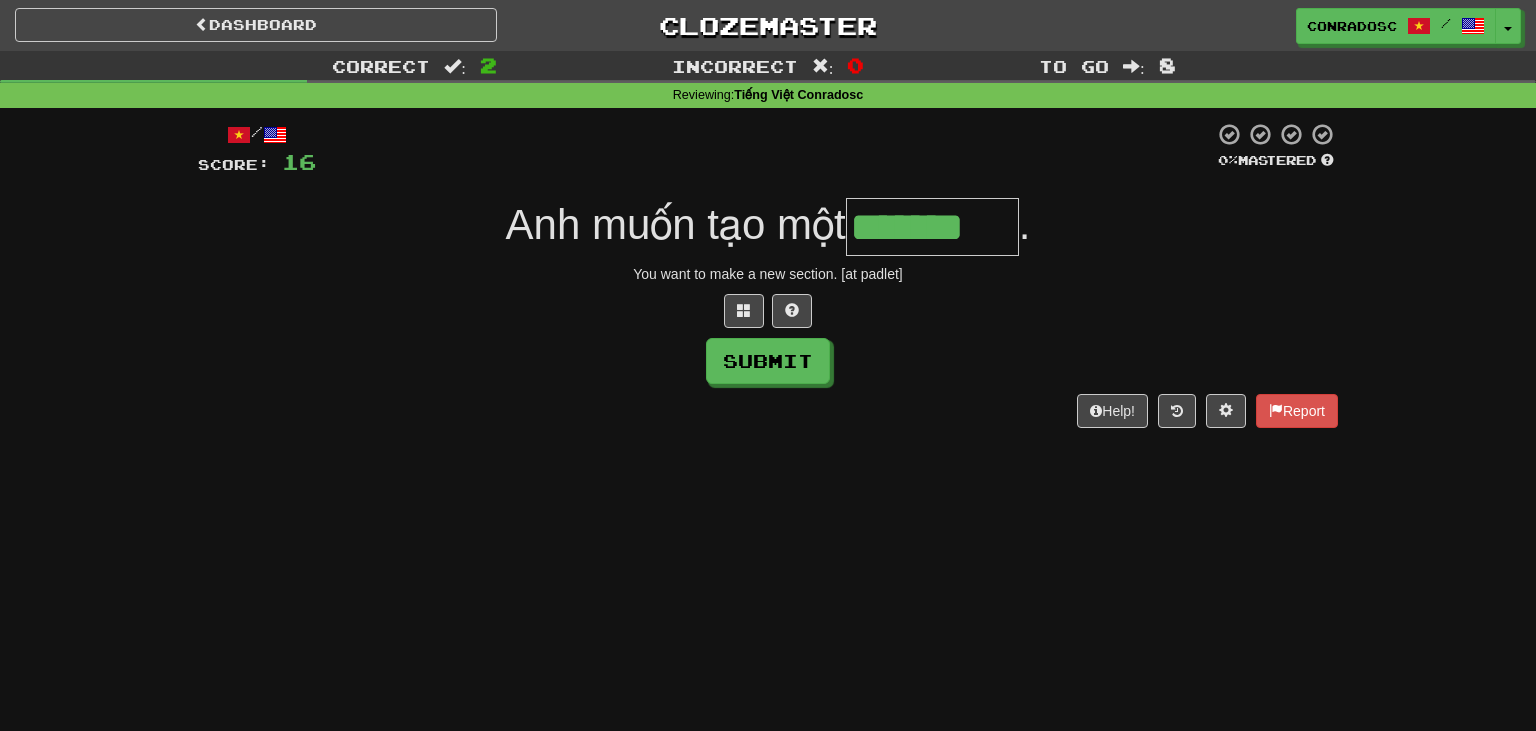 type on "*******" 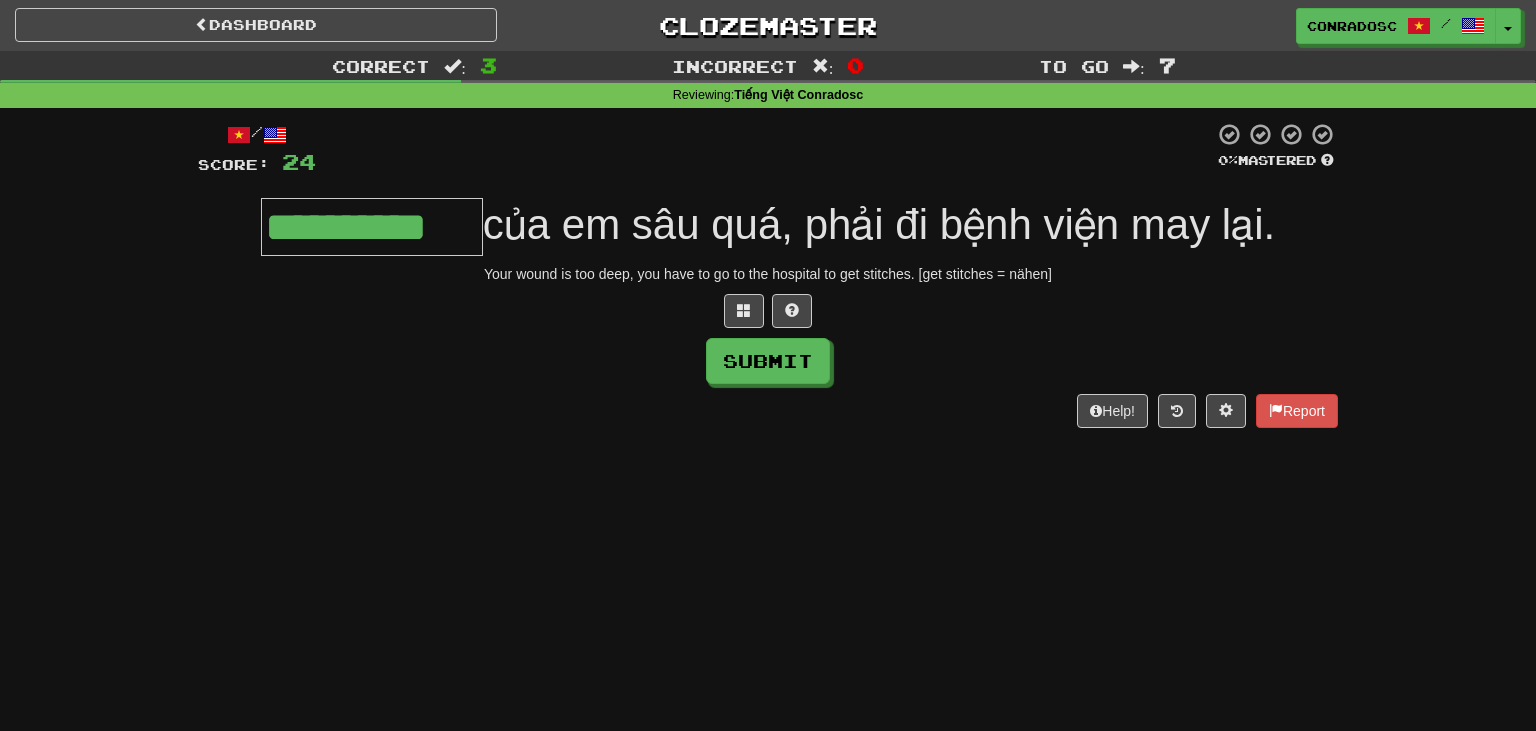 type on "**********" 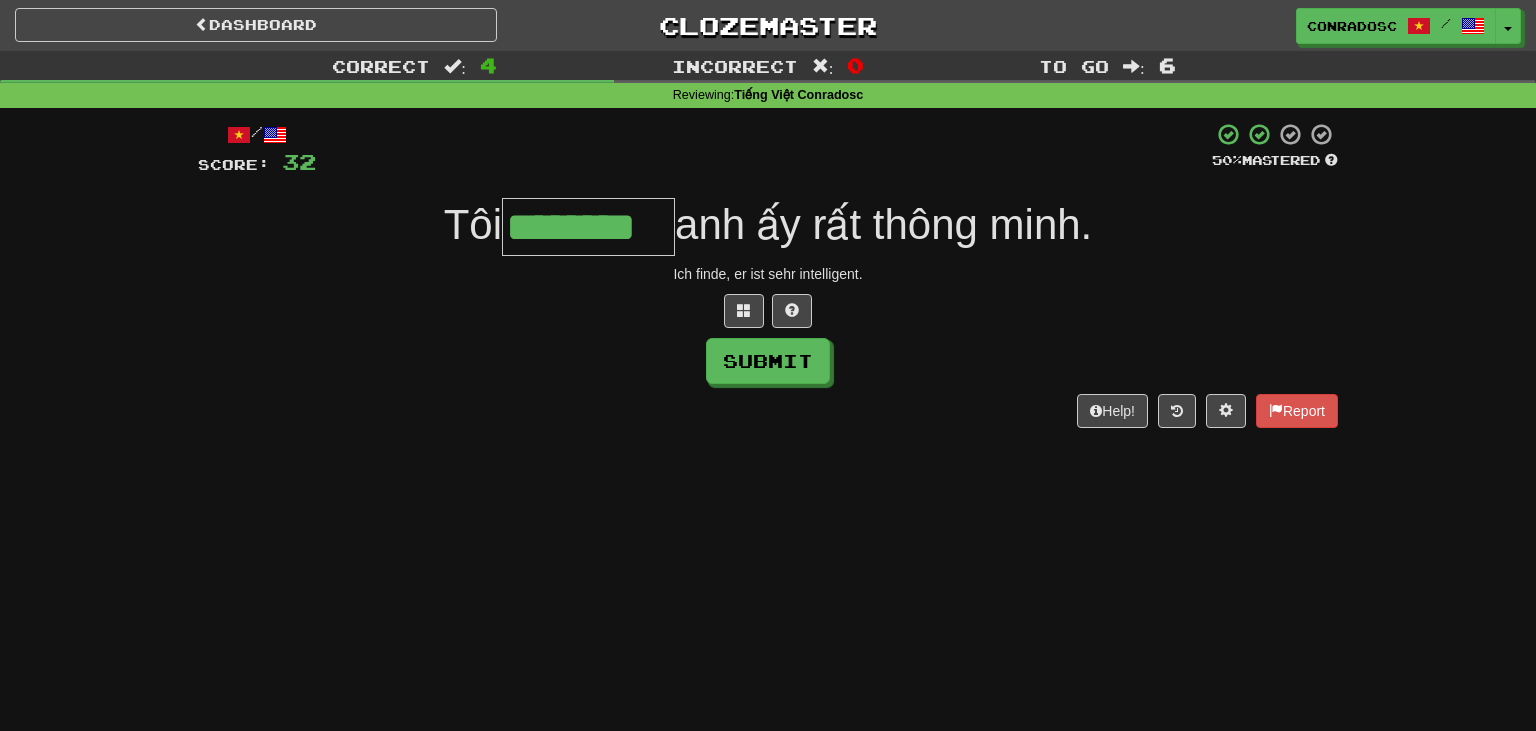 type on "********" 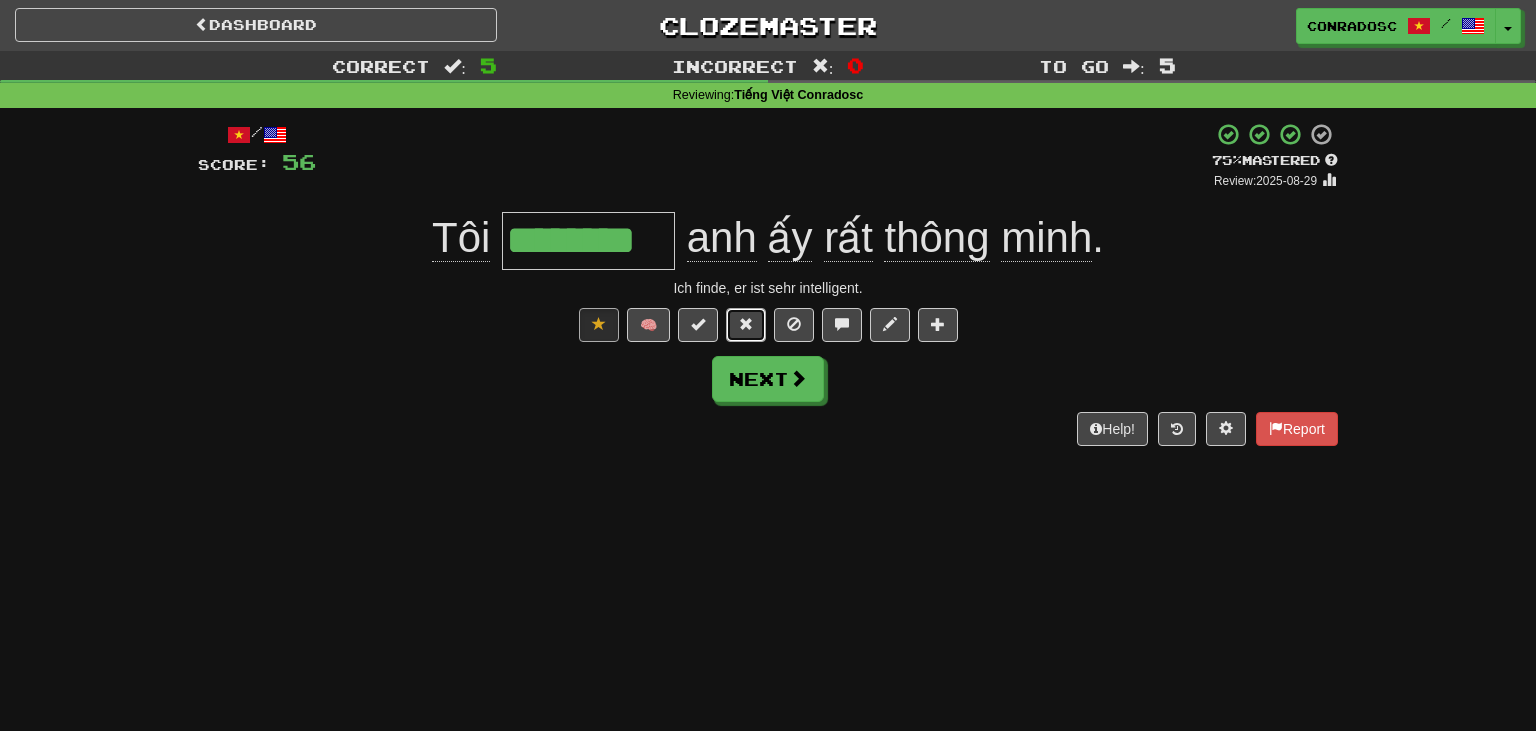 click at bounding box center (746, 325) 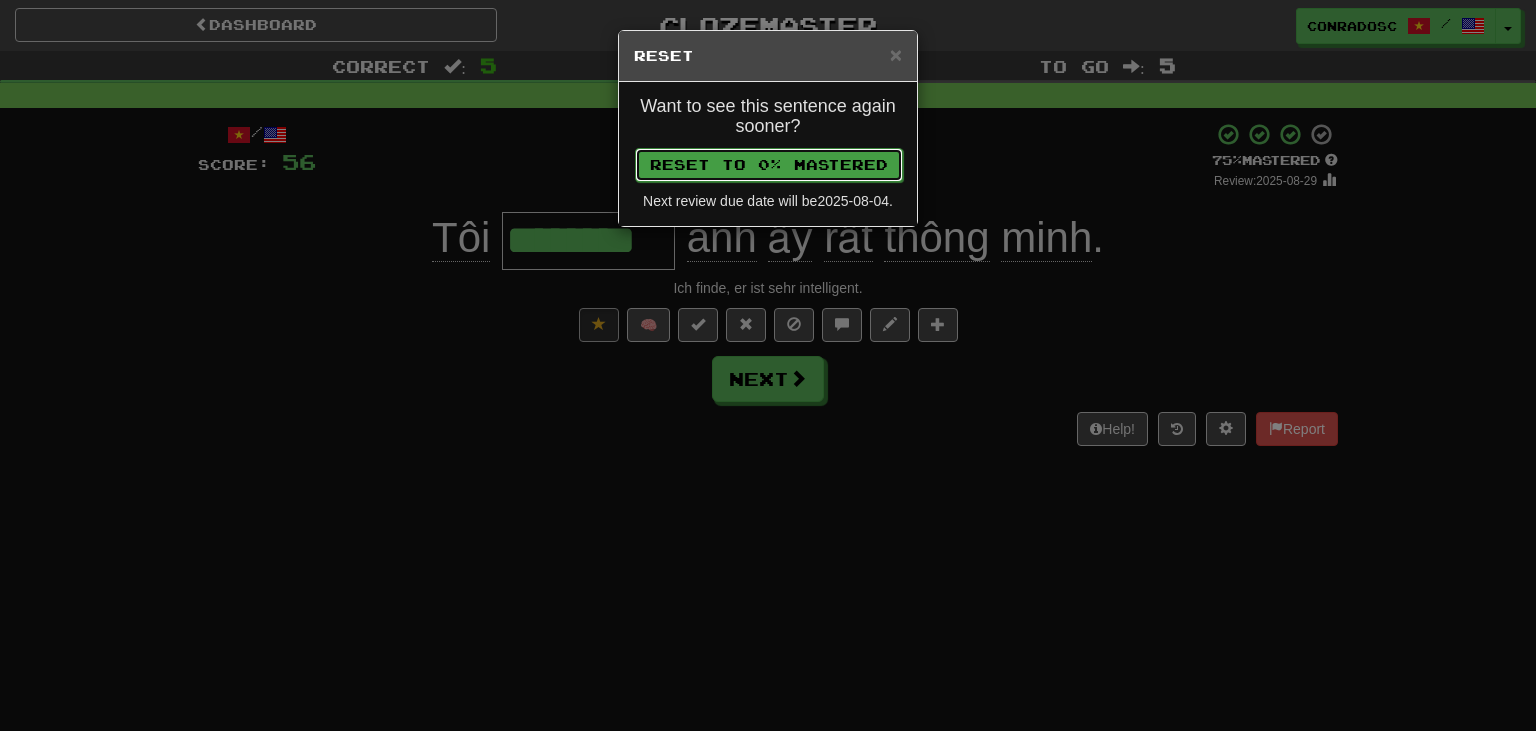 click on "Reset to 0% Mastered" at bounding box center [769, 165] 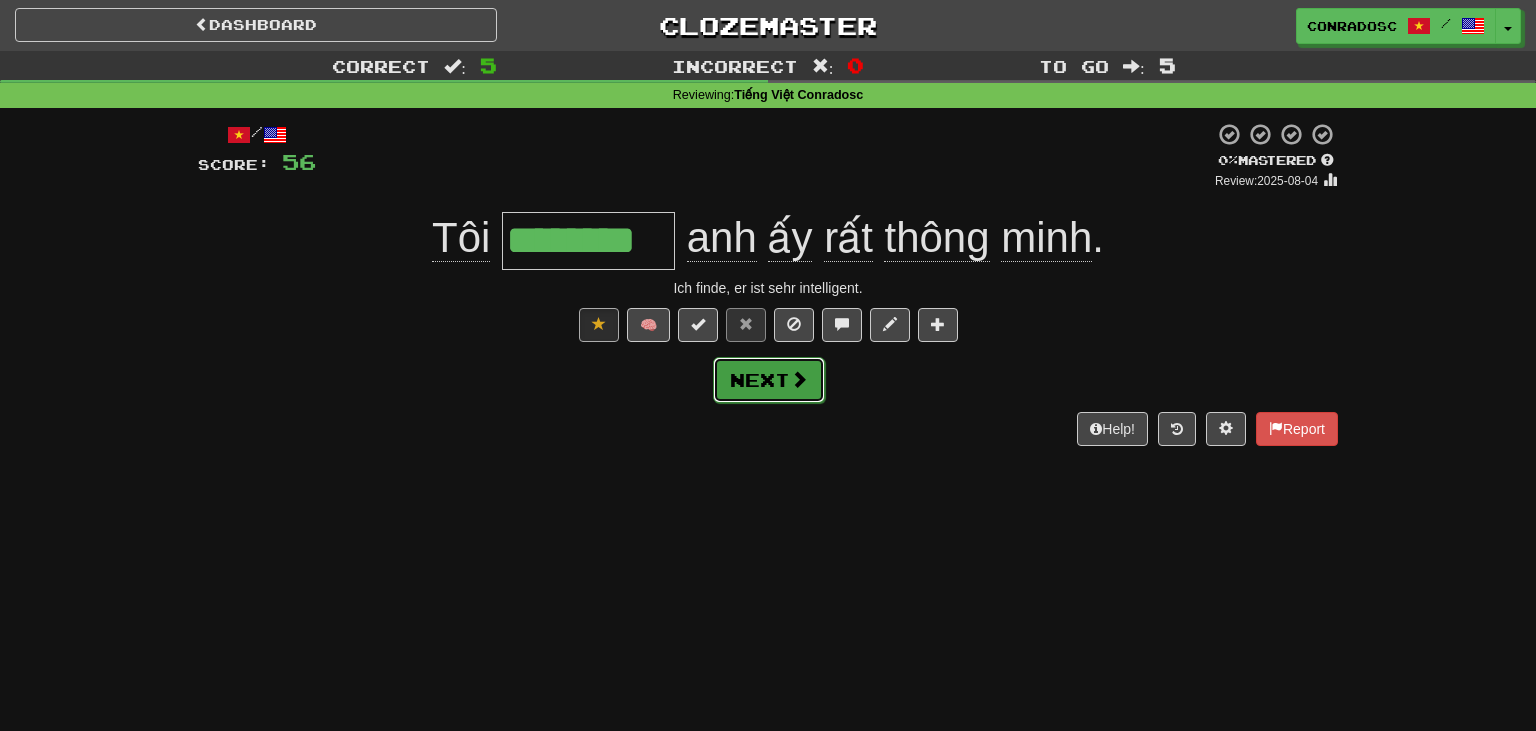 click on "Next" at bounding box center [769, 380] 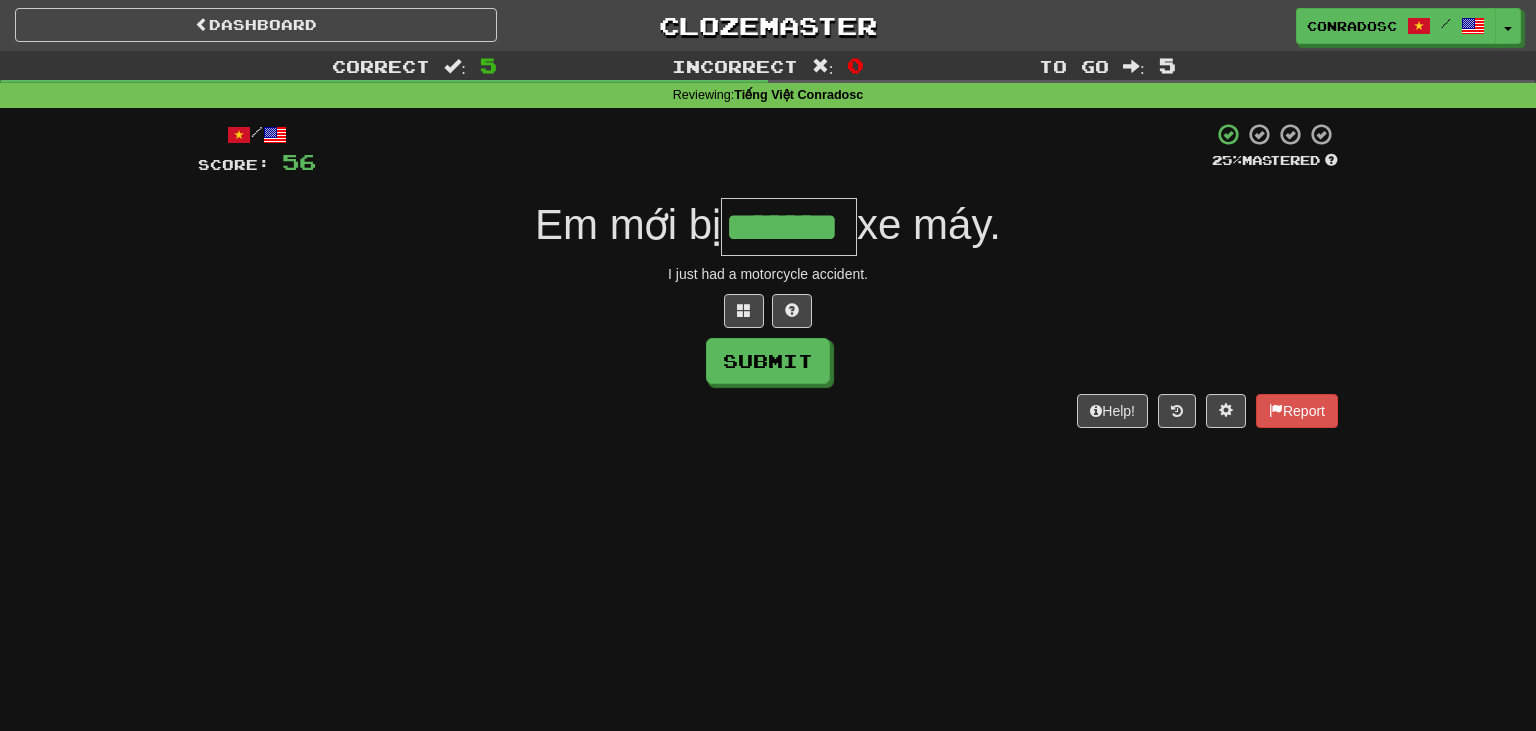 type on "*******" 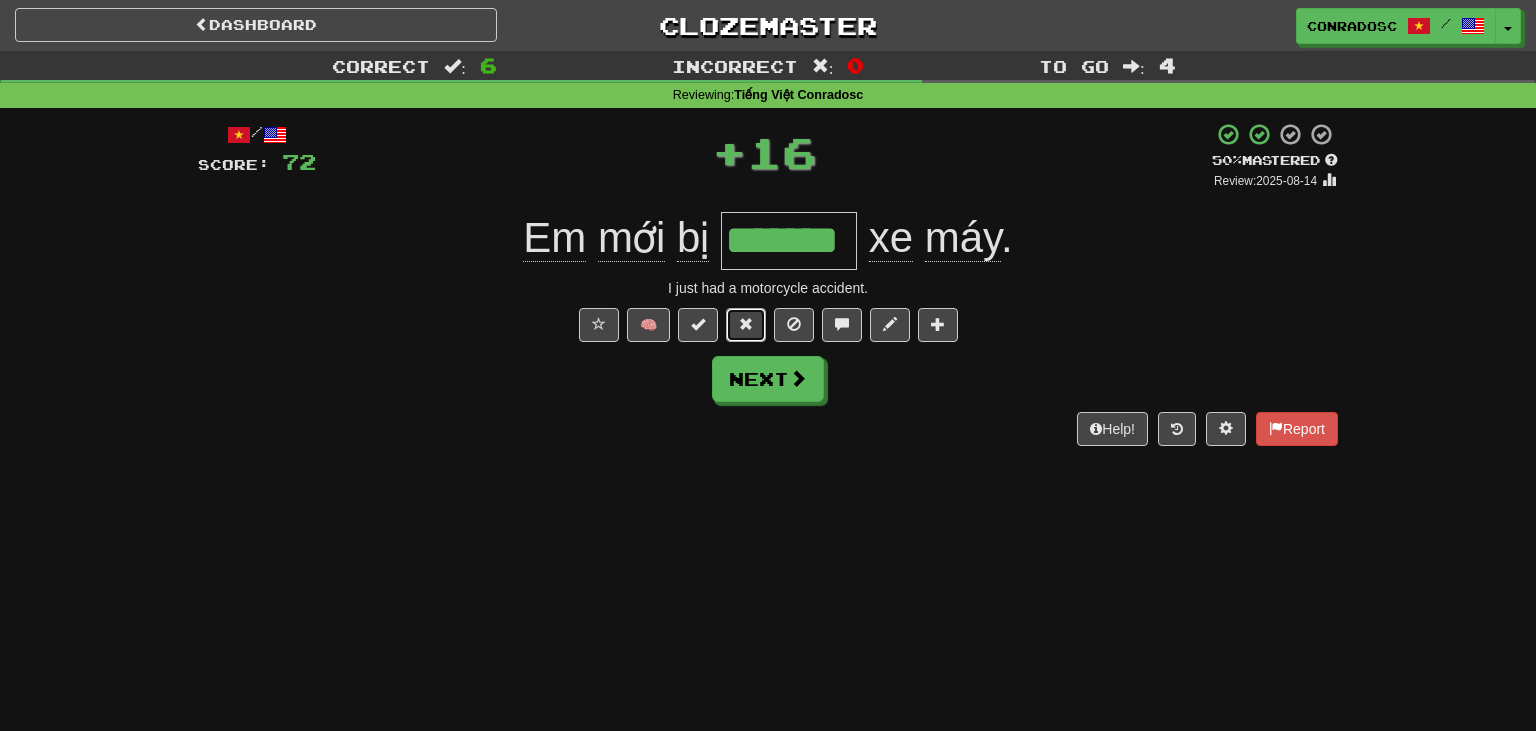 click at bounding box center (746, 325) 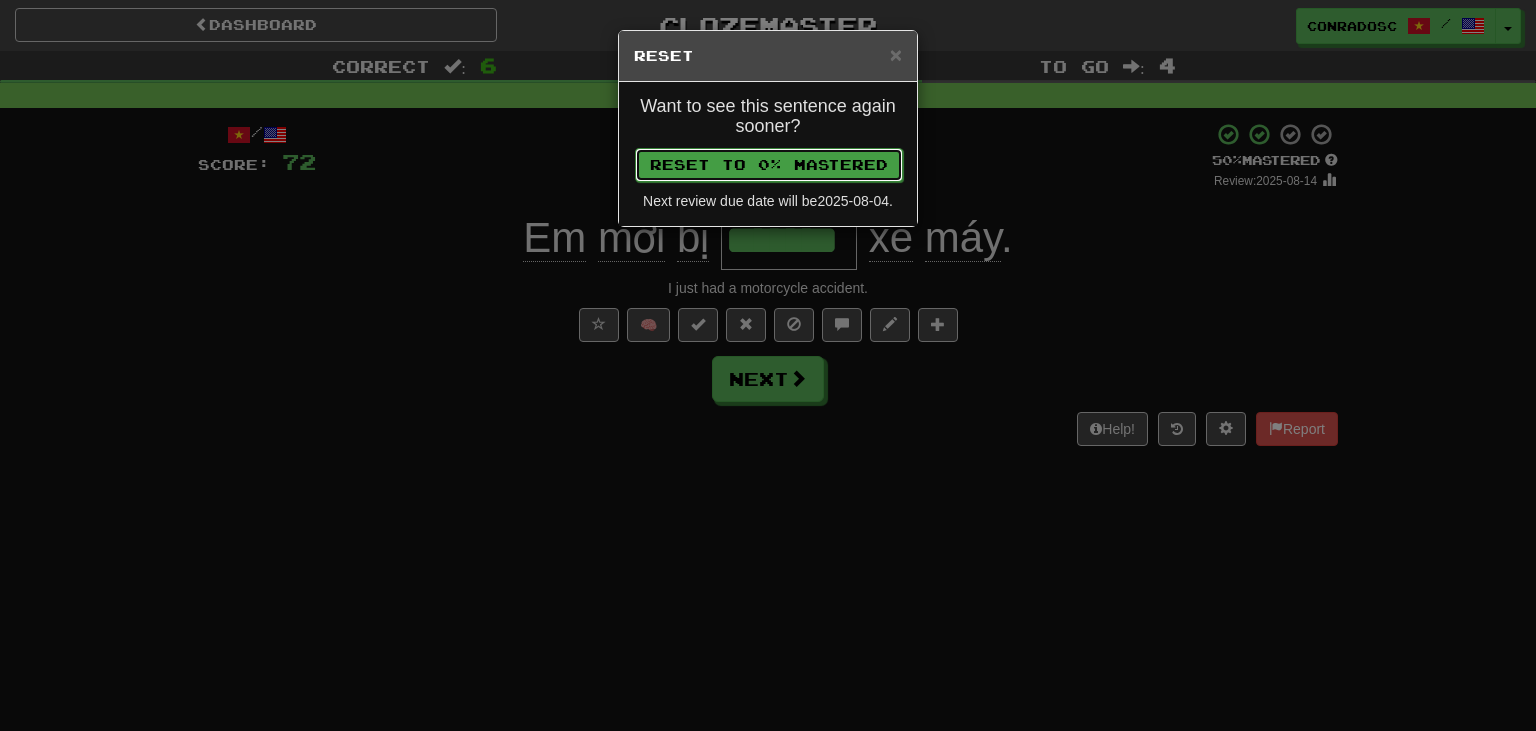 click on "Reset to 0% Mastered" at bounding box center [769, 165] 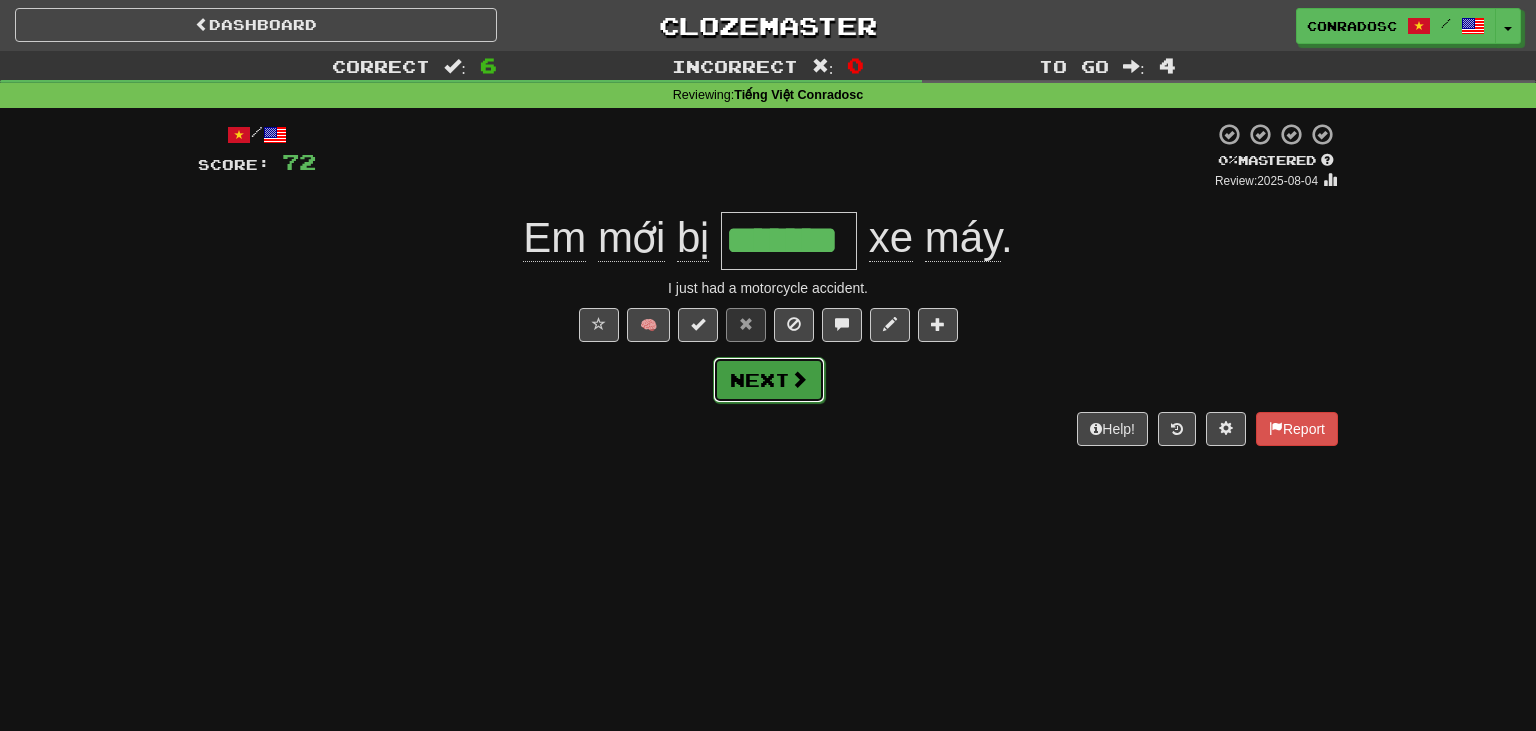 click on "Next" at bounding box center [769, 380] 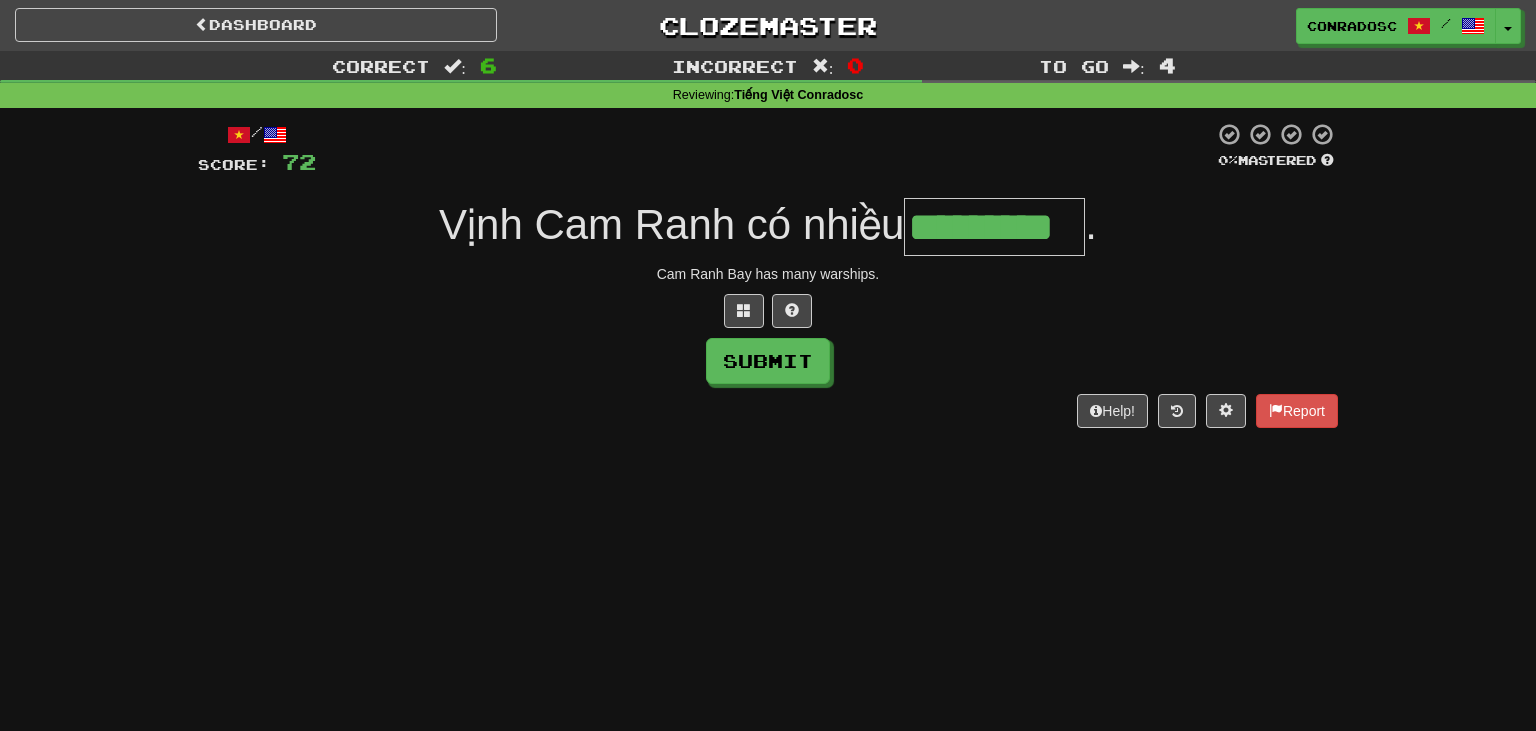 type on "*********" 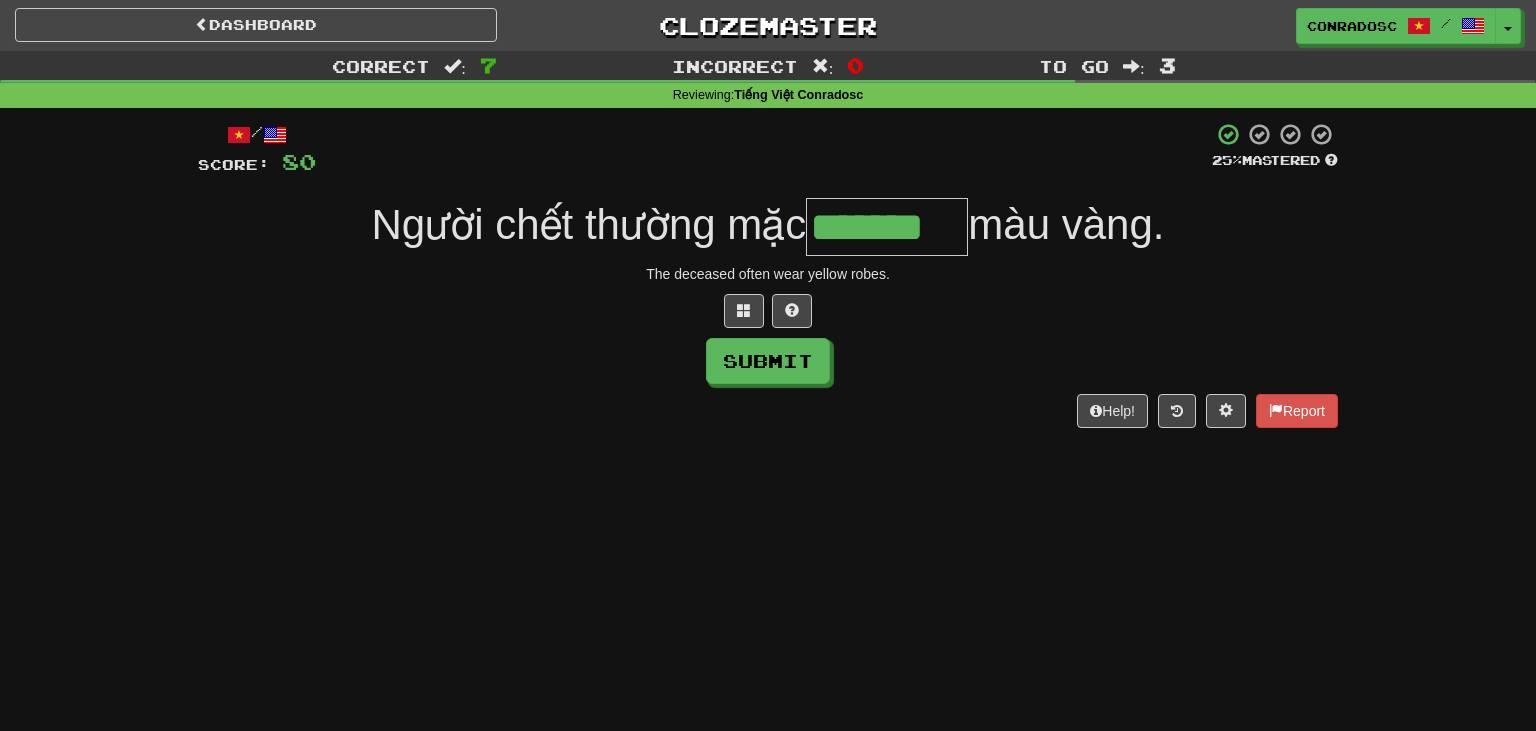 type on "*******" 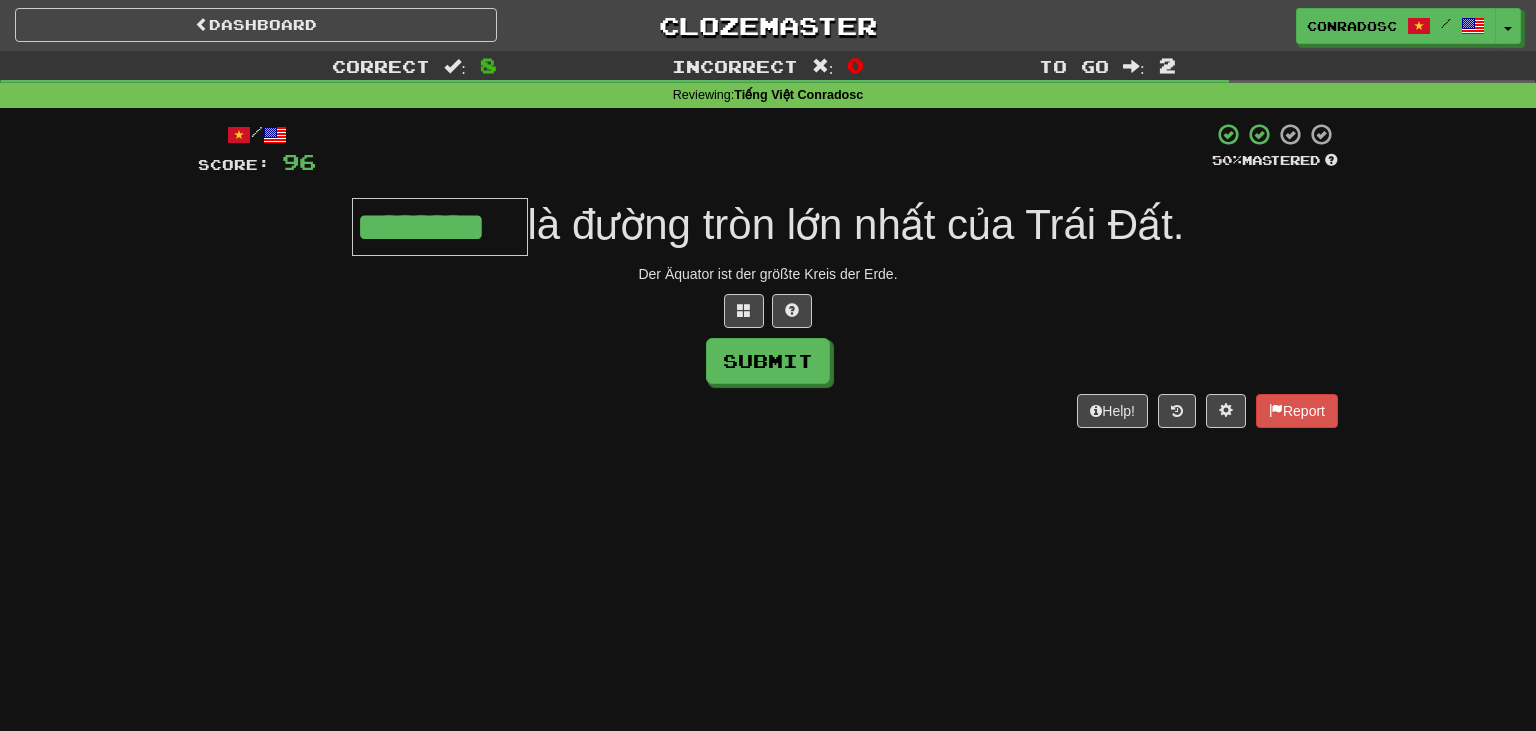 type on "********" 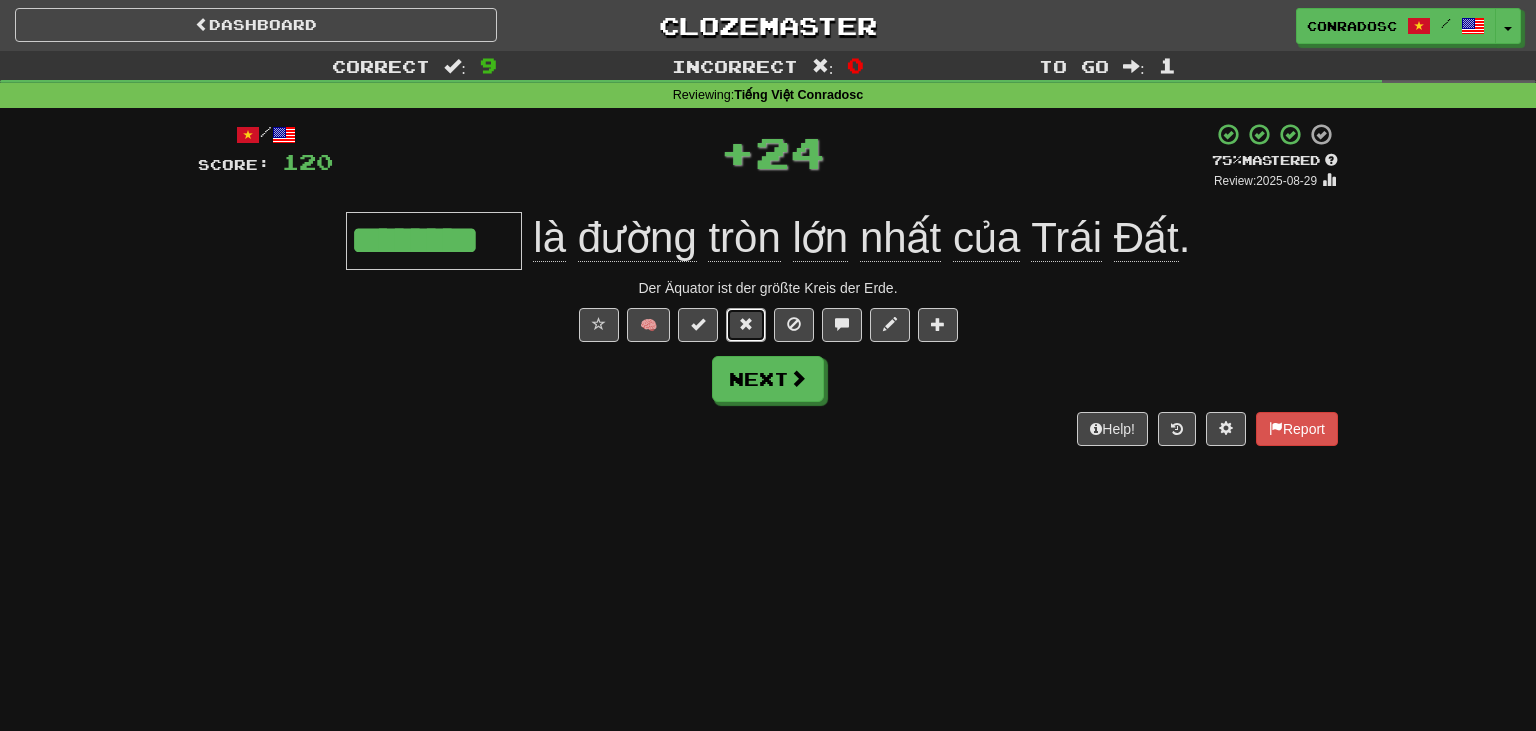 click at bounding box center [746, 325] 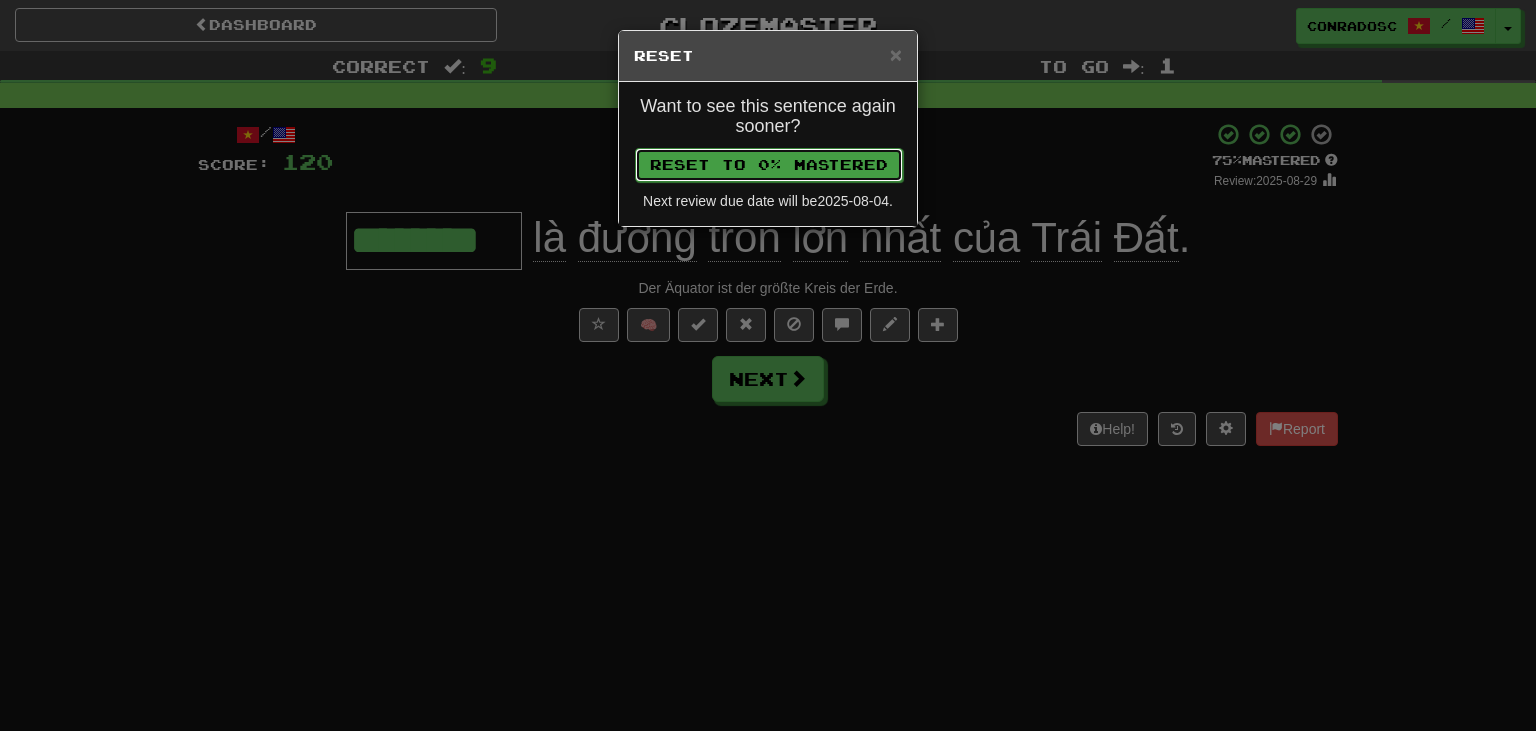 click on "Reset to 0% Mastered" at bounding box center [769, 165] 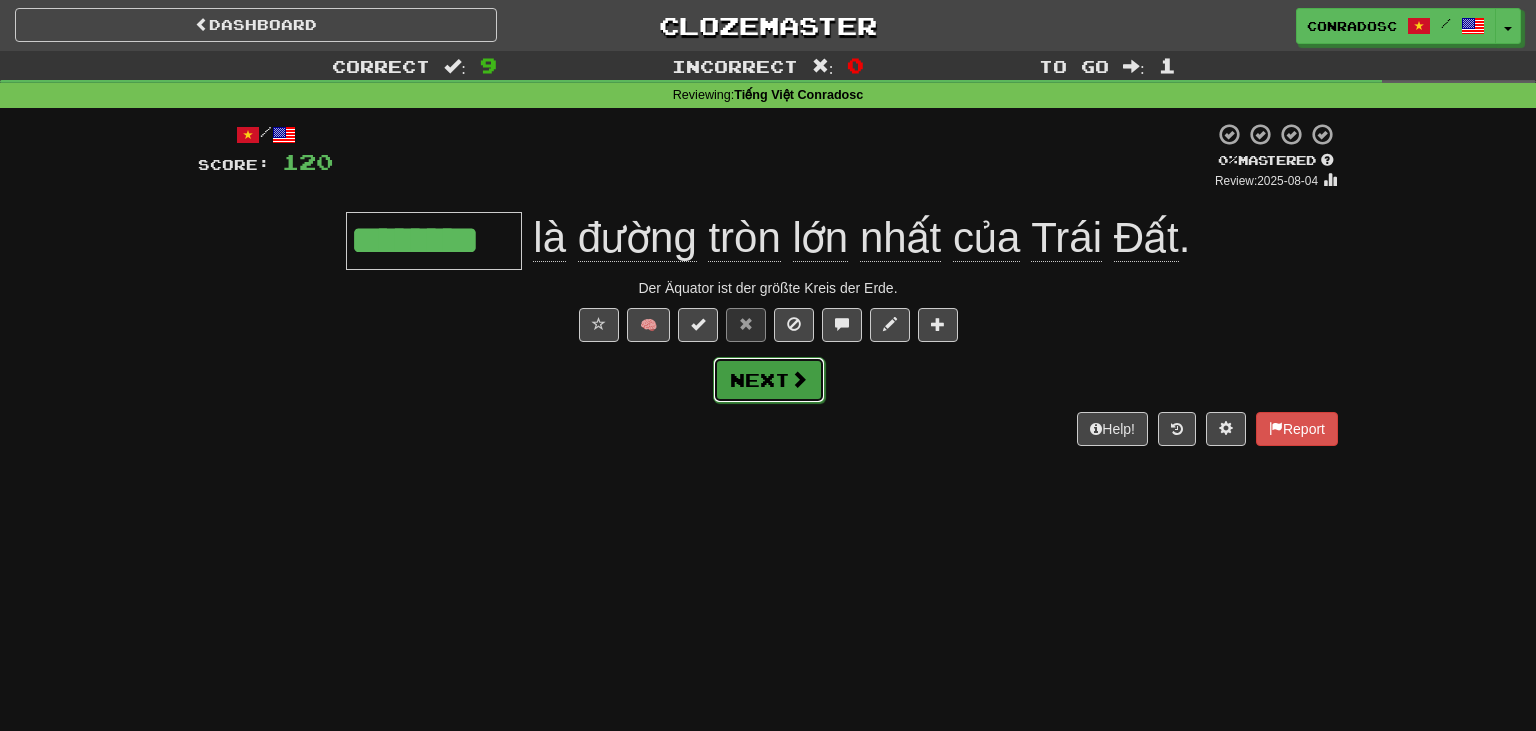 click on "Next" at bounding box center (769, 380) 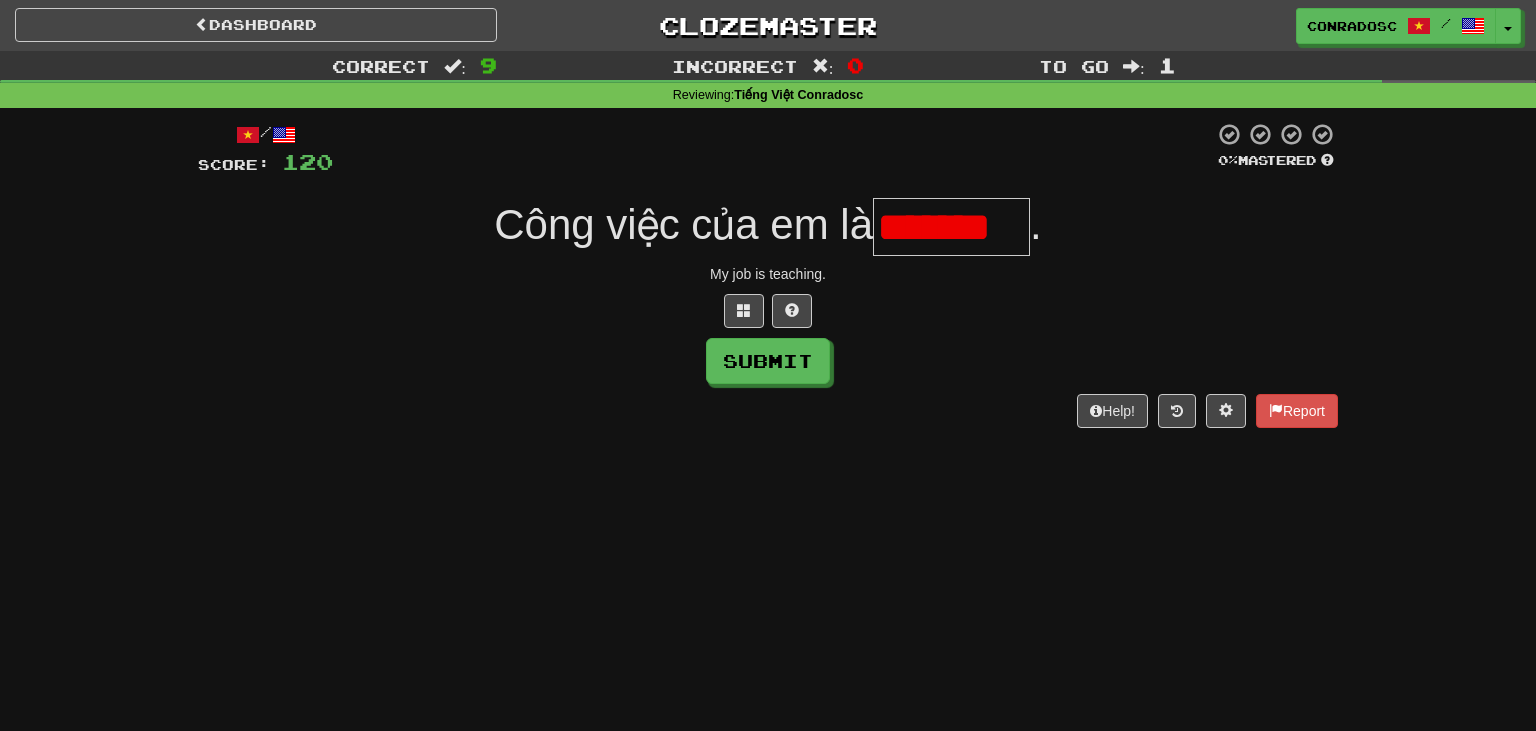 scroll, scrollTop: 0, scrollLeft: 0, axis: both 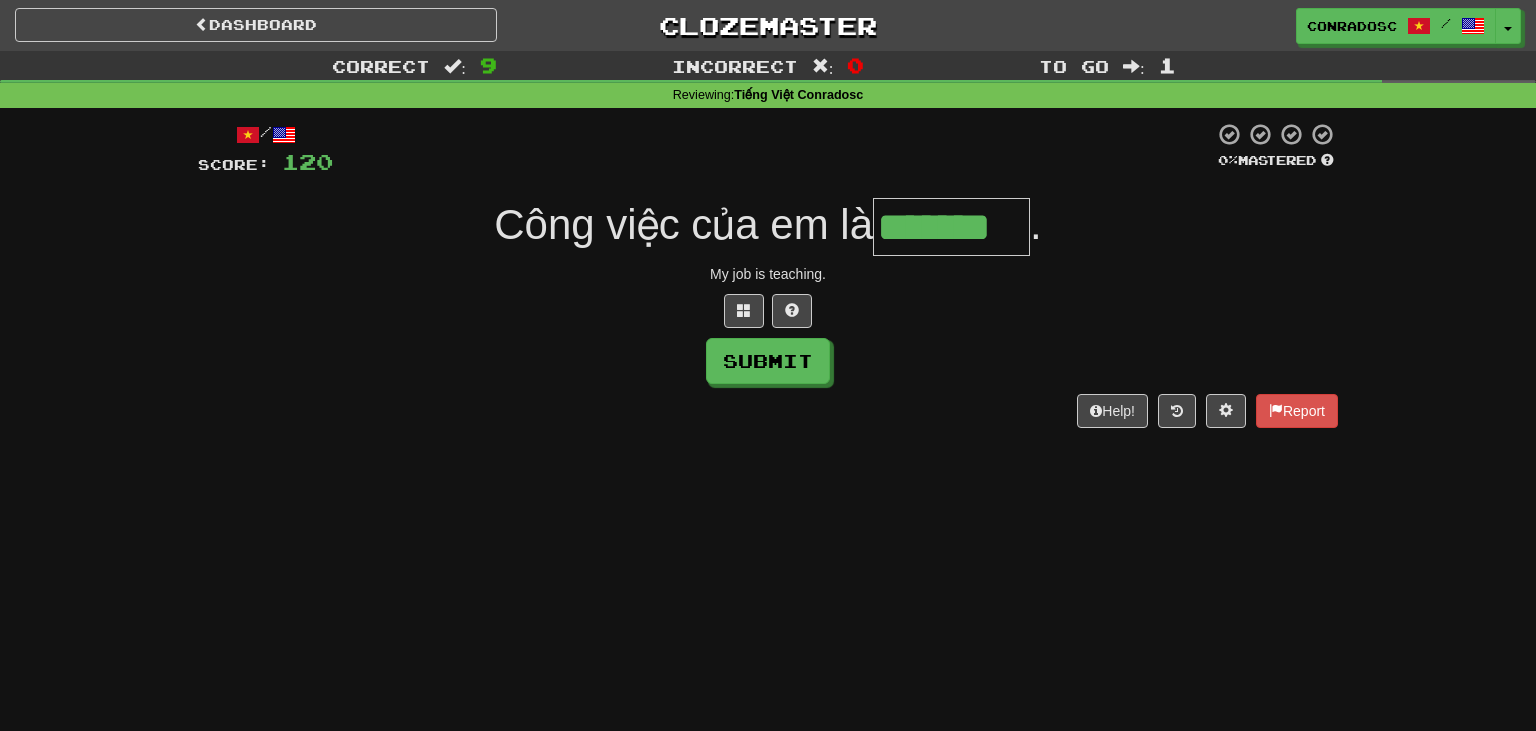 type on "*******" 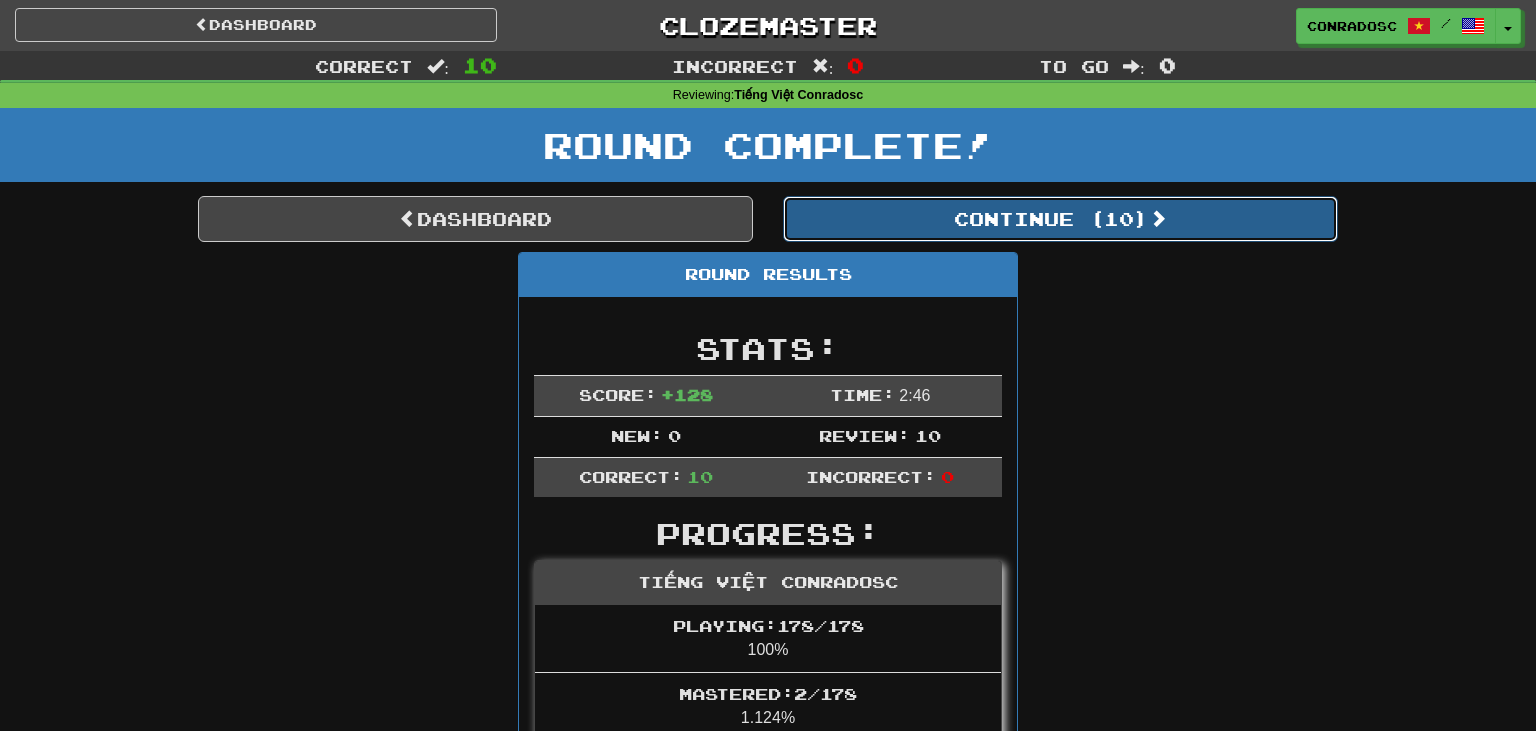 click on "Continue ( 10 )" at bounding box center (1060, 219) 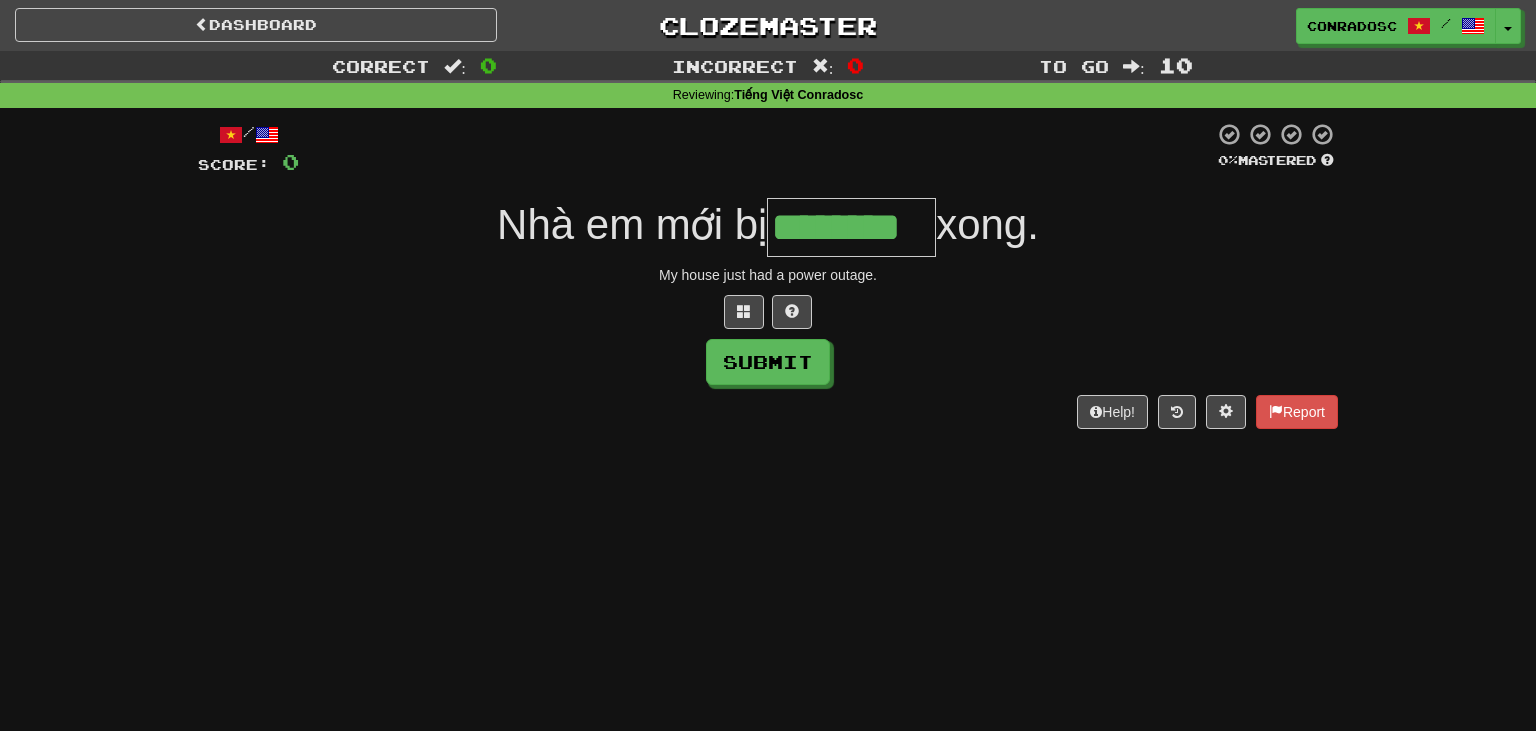 type on "********" 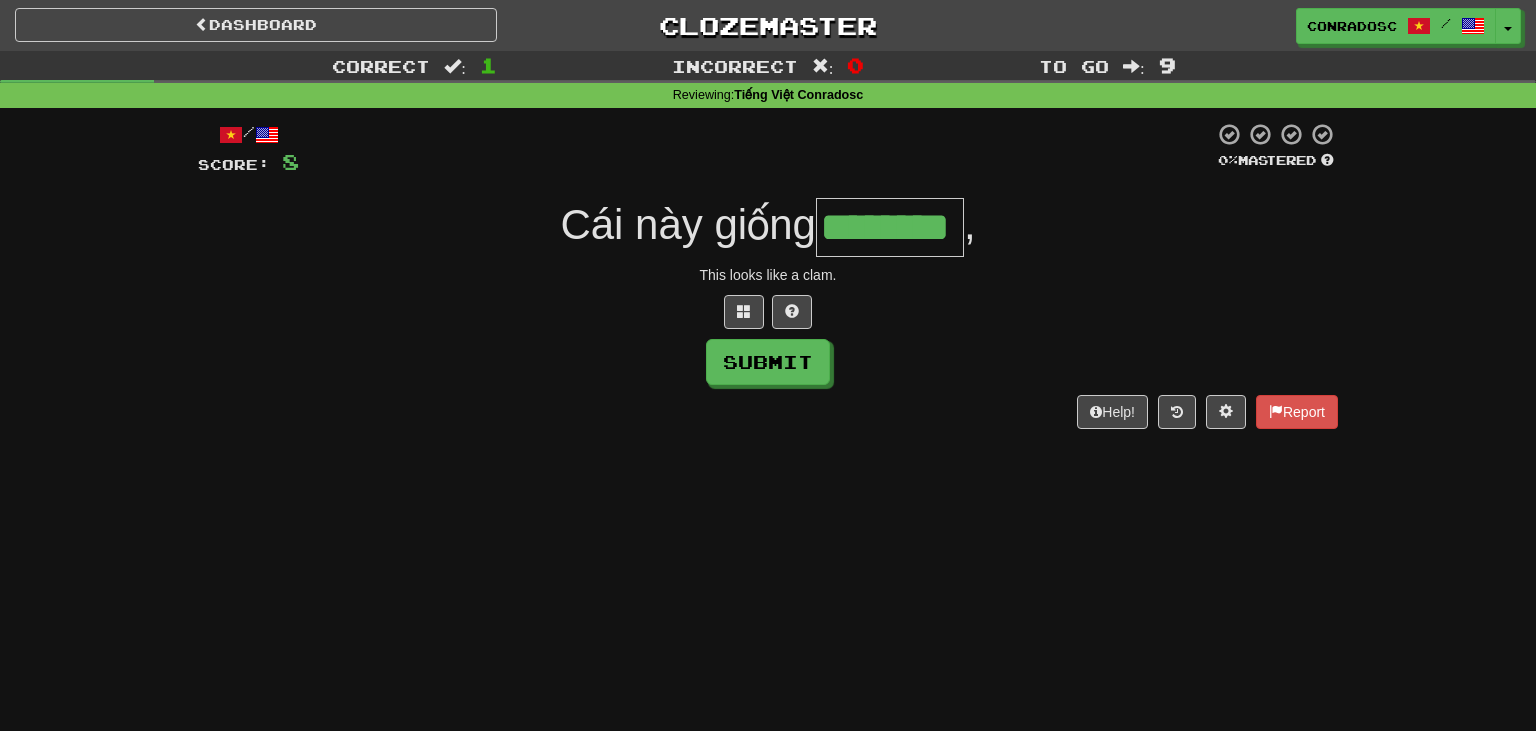 type on "********" 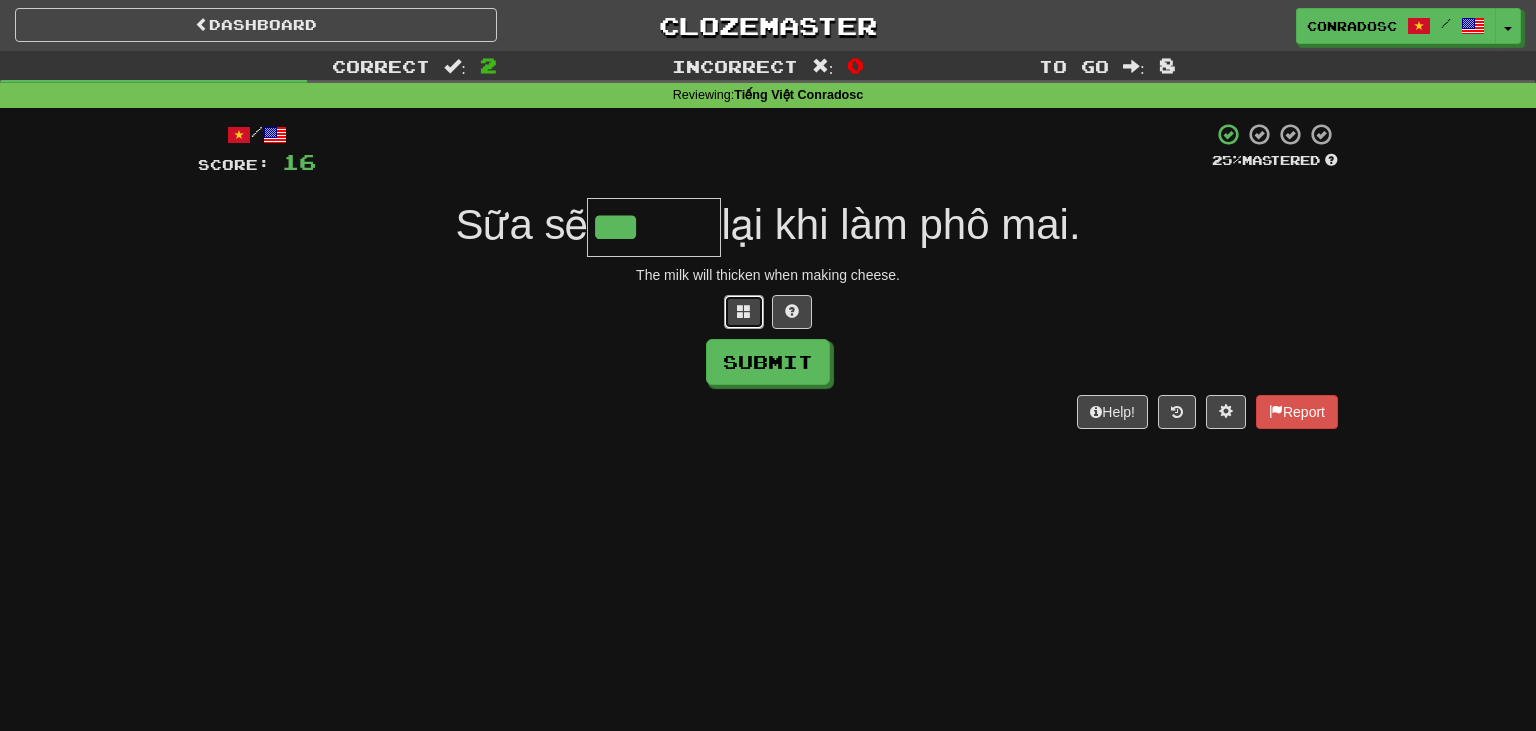 click at bounding box center (744, 312) 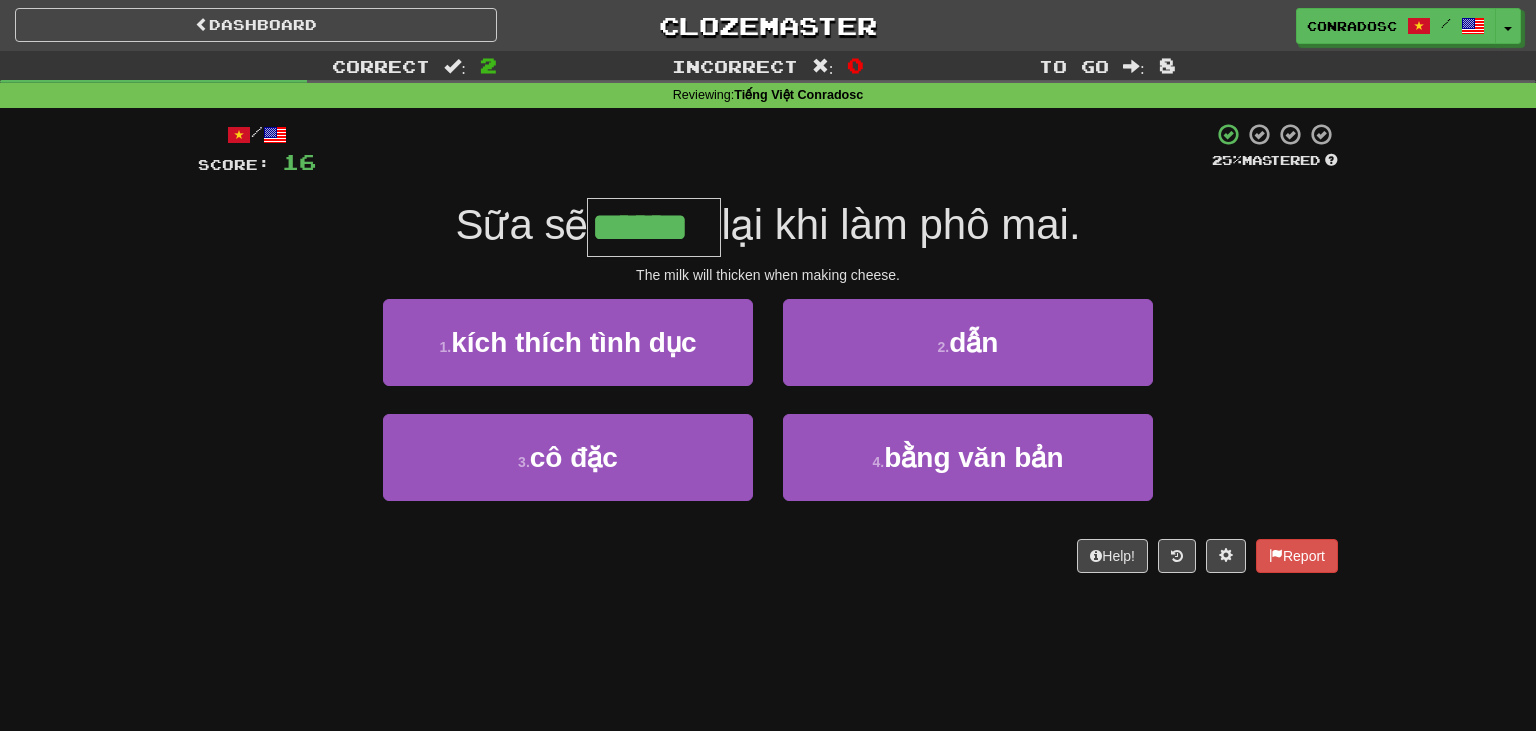 type on "******" 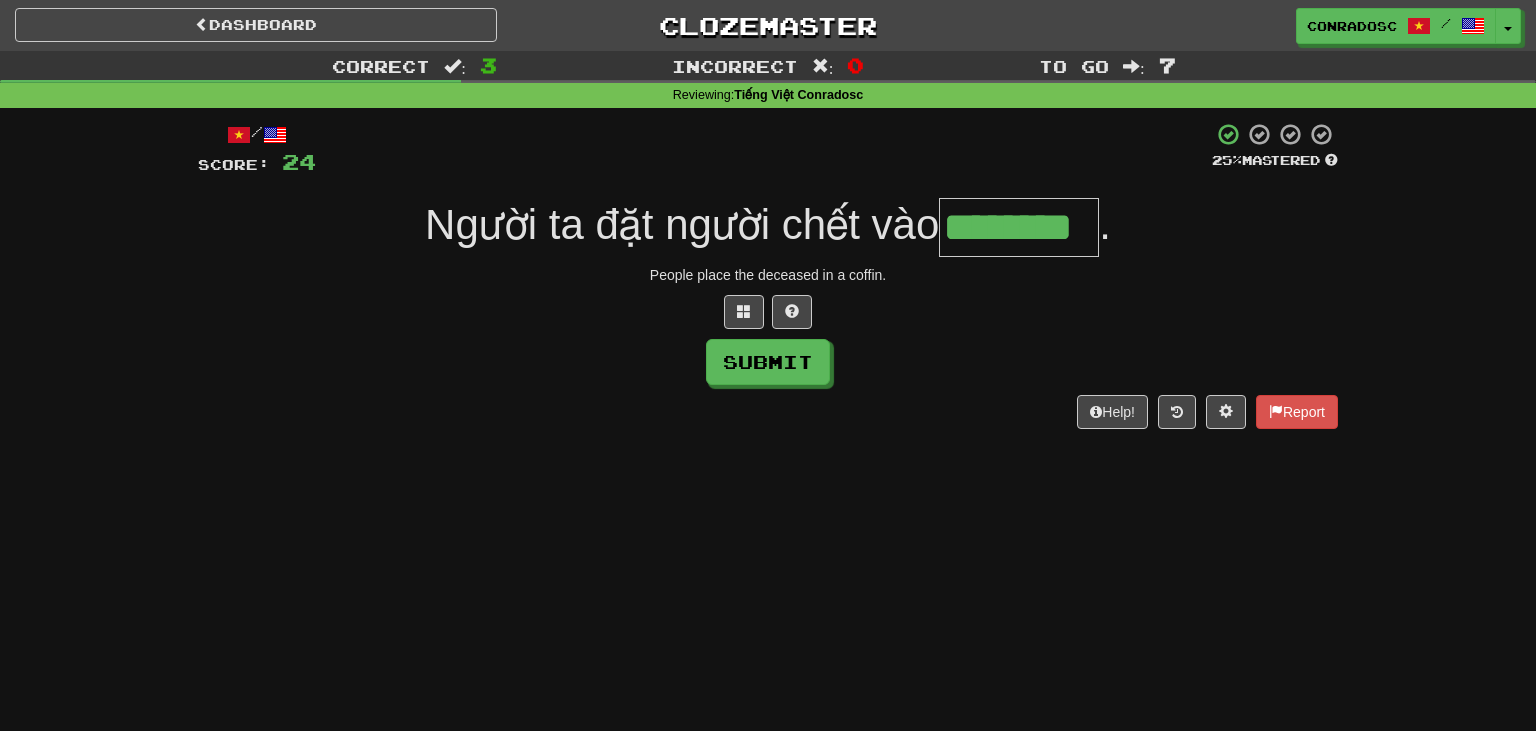 type on "********" 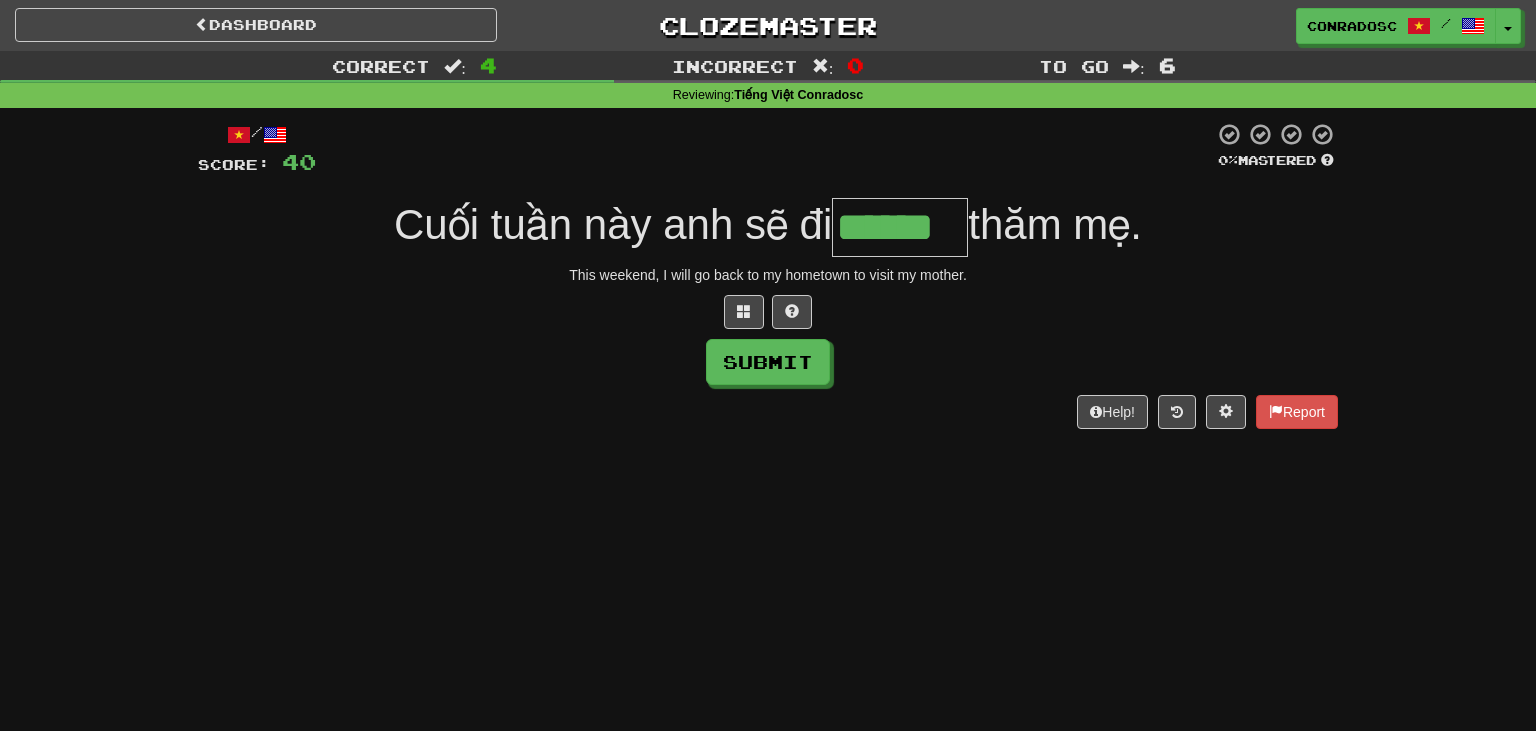 type on "******" 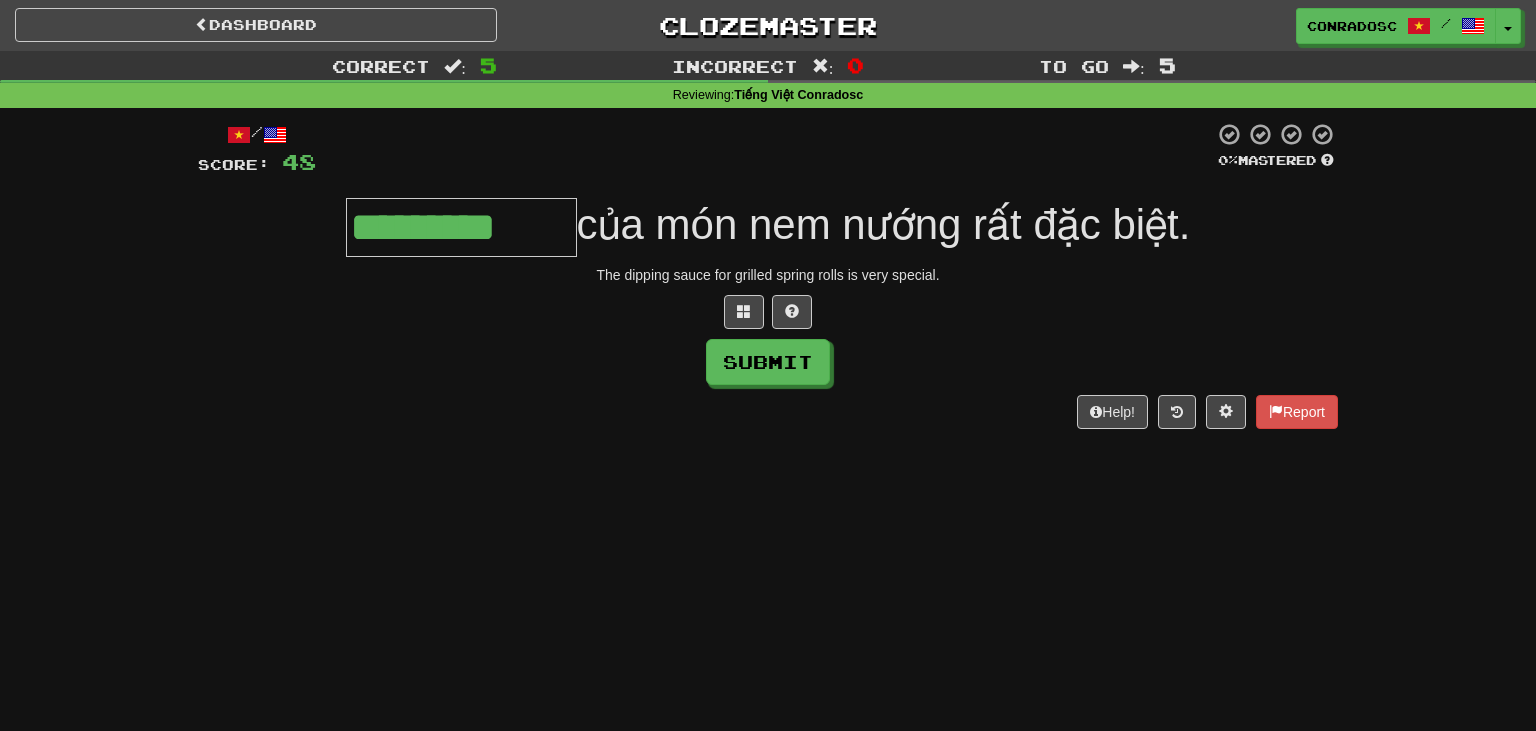 type on "*********" 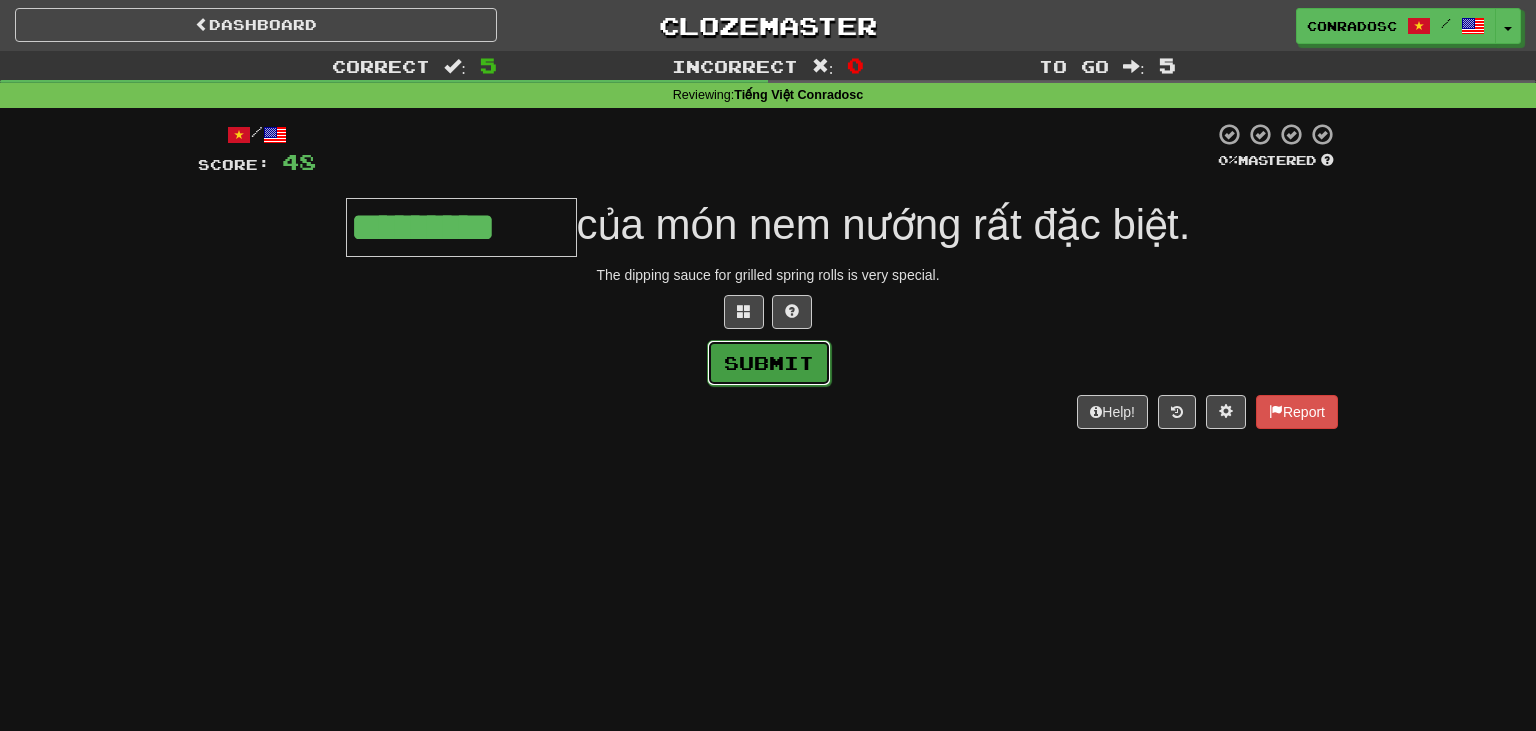 click on "Submit" at bounding box center (769, 363) 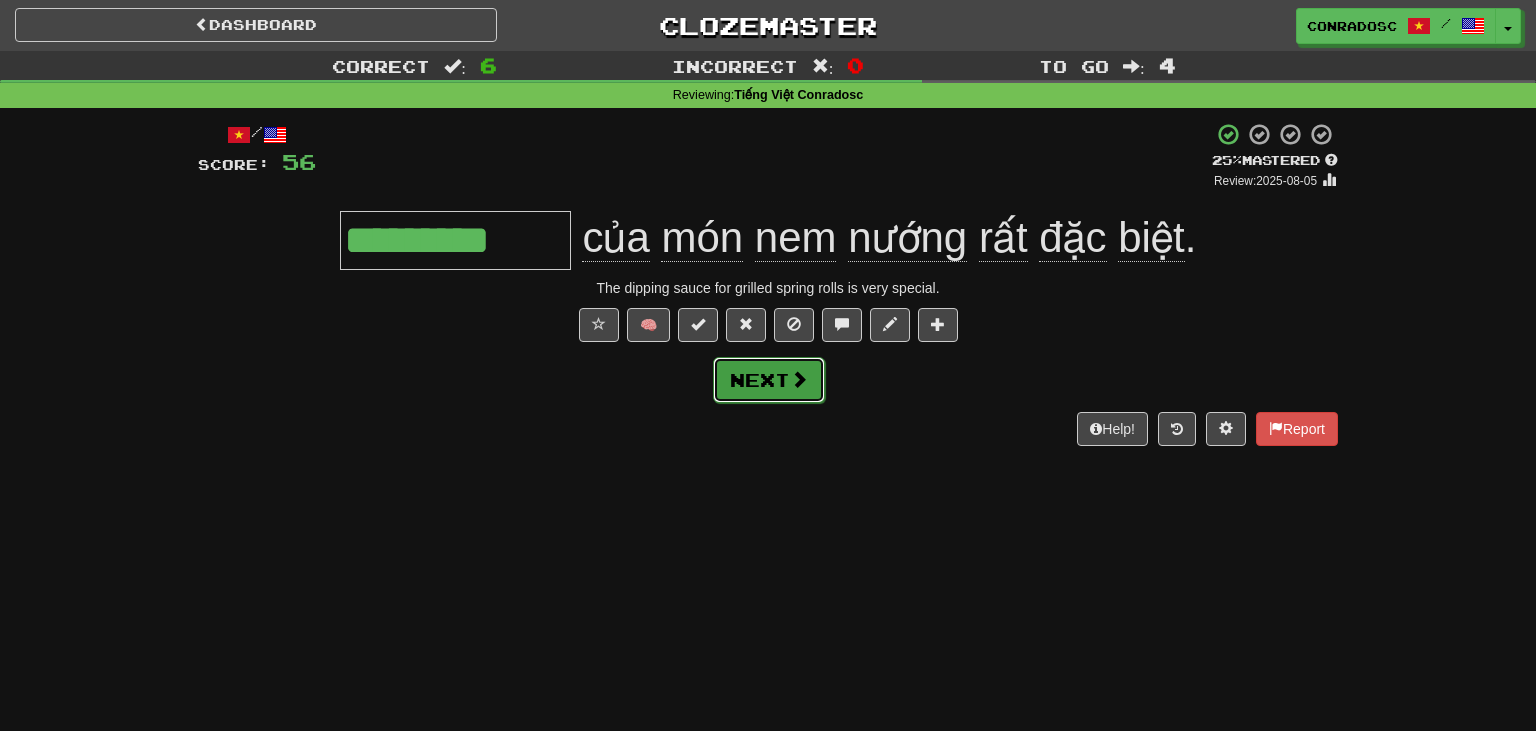 click at bounding box center (799, 379) 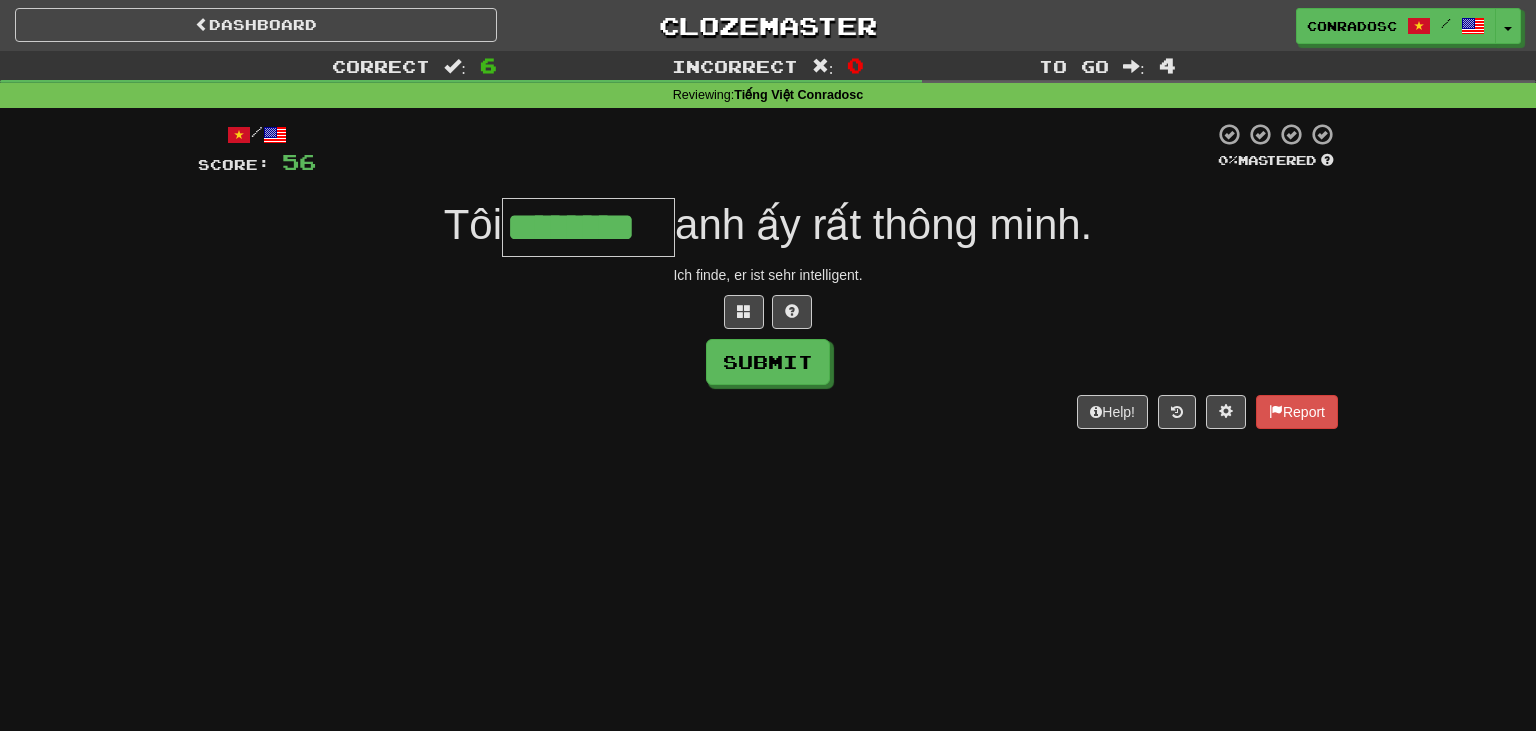 type on "********" 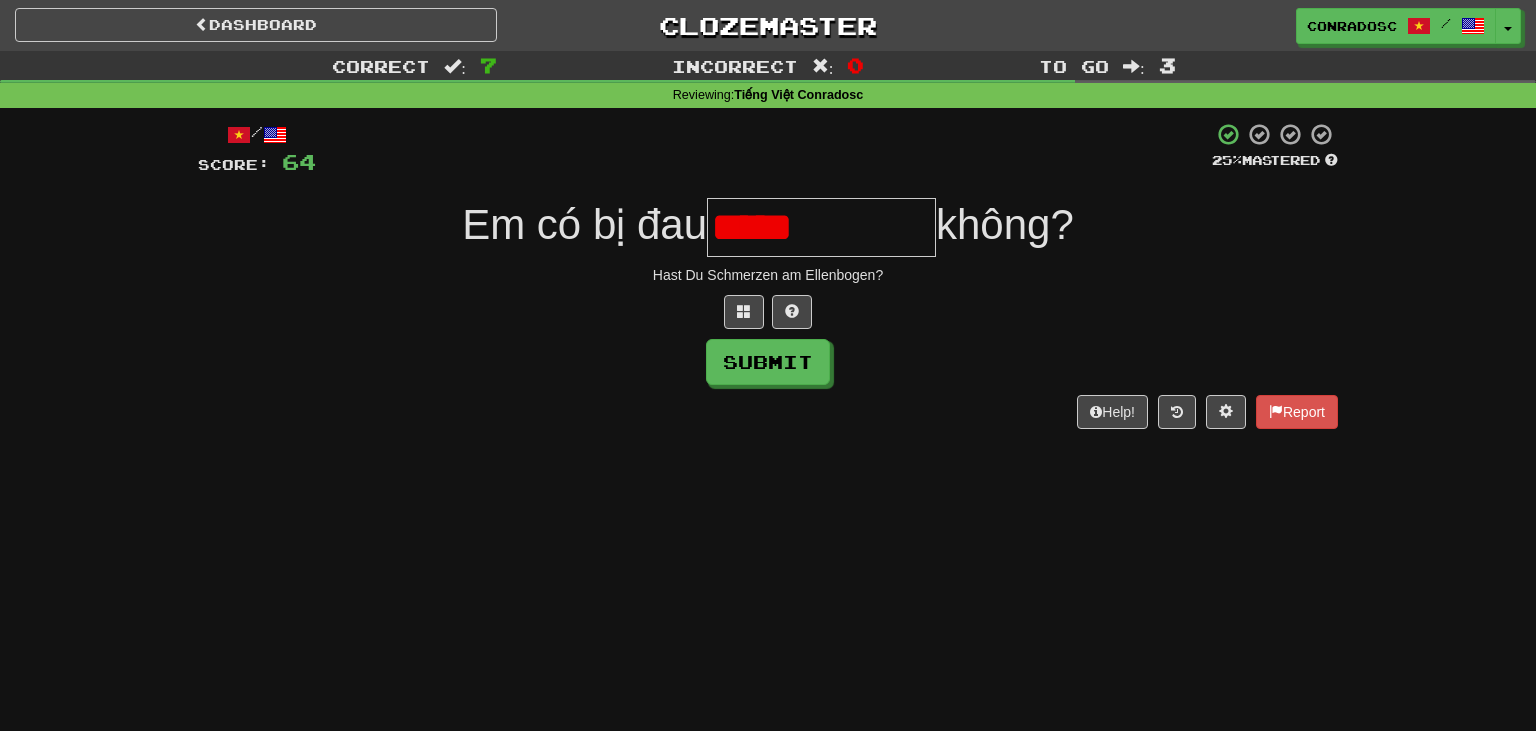 click on "*****" at bounding box center [821, 227] 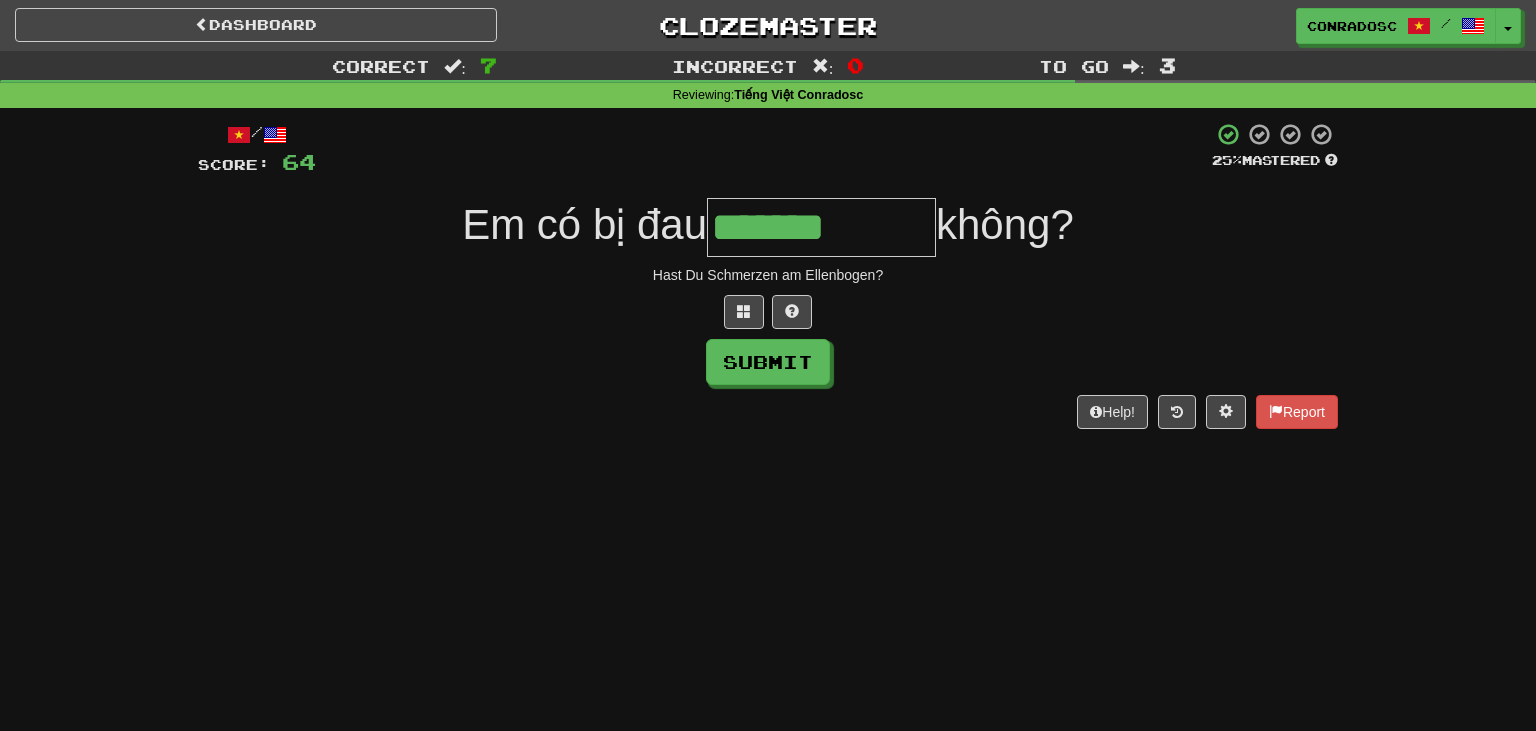 click on "*******" at bounding box center [821, 227] 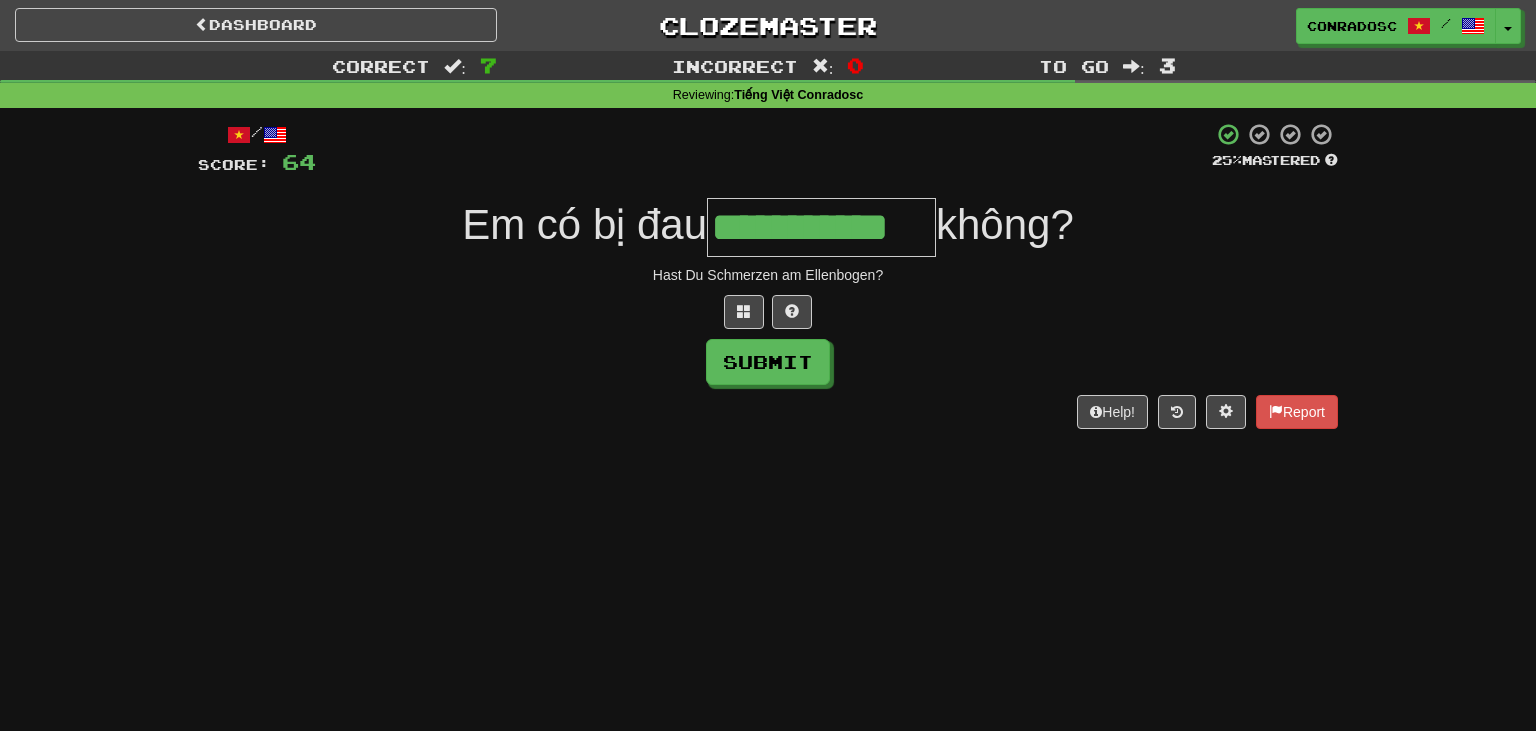 type on "**********" 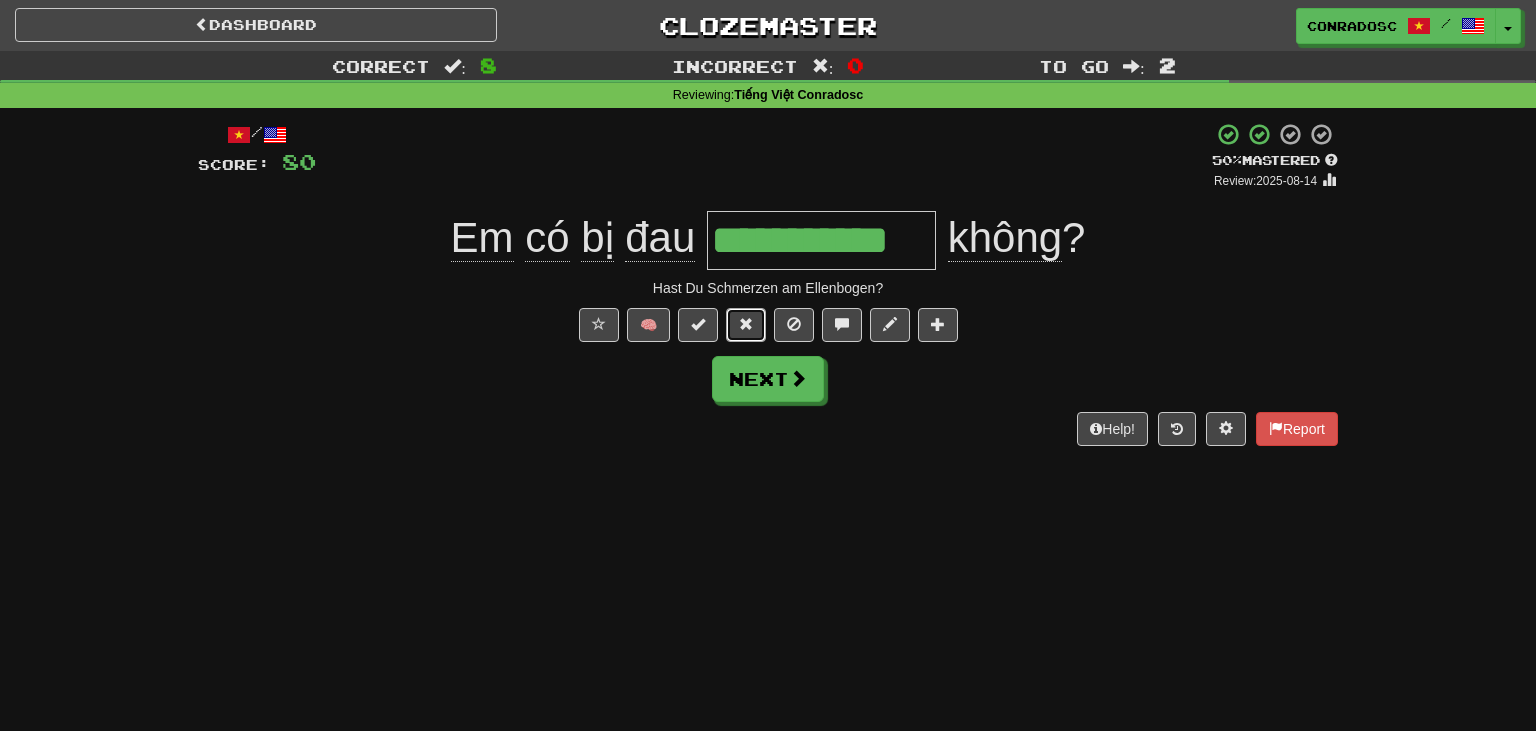 click at bounding box center (746, 325) 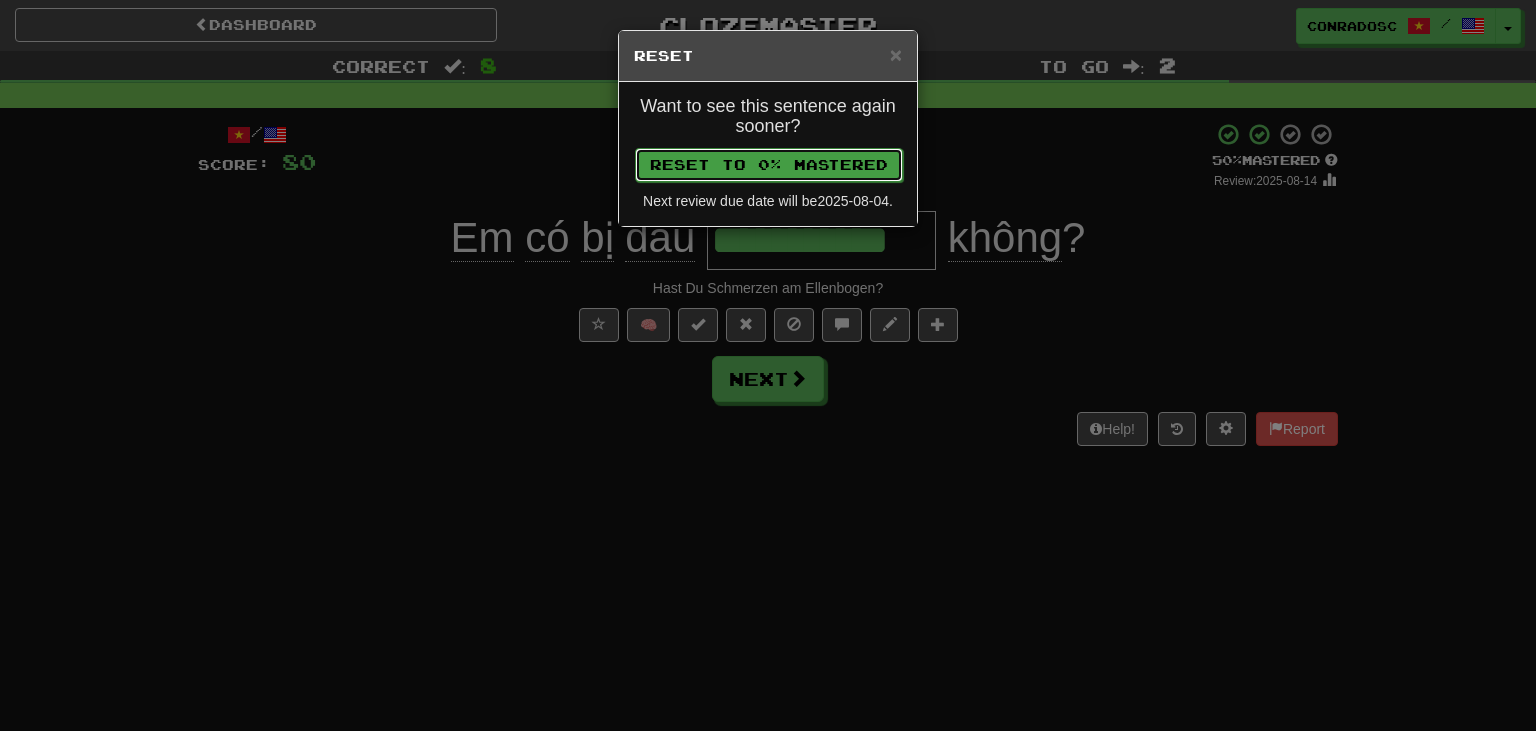 click on "Reset to 0% Mastered" at bounding box center (769, 165) 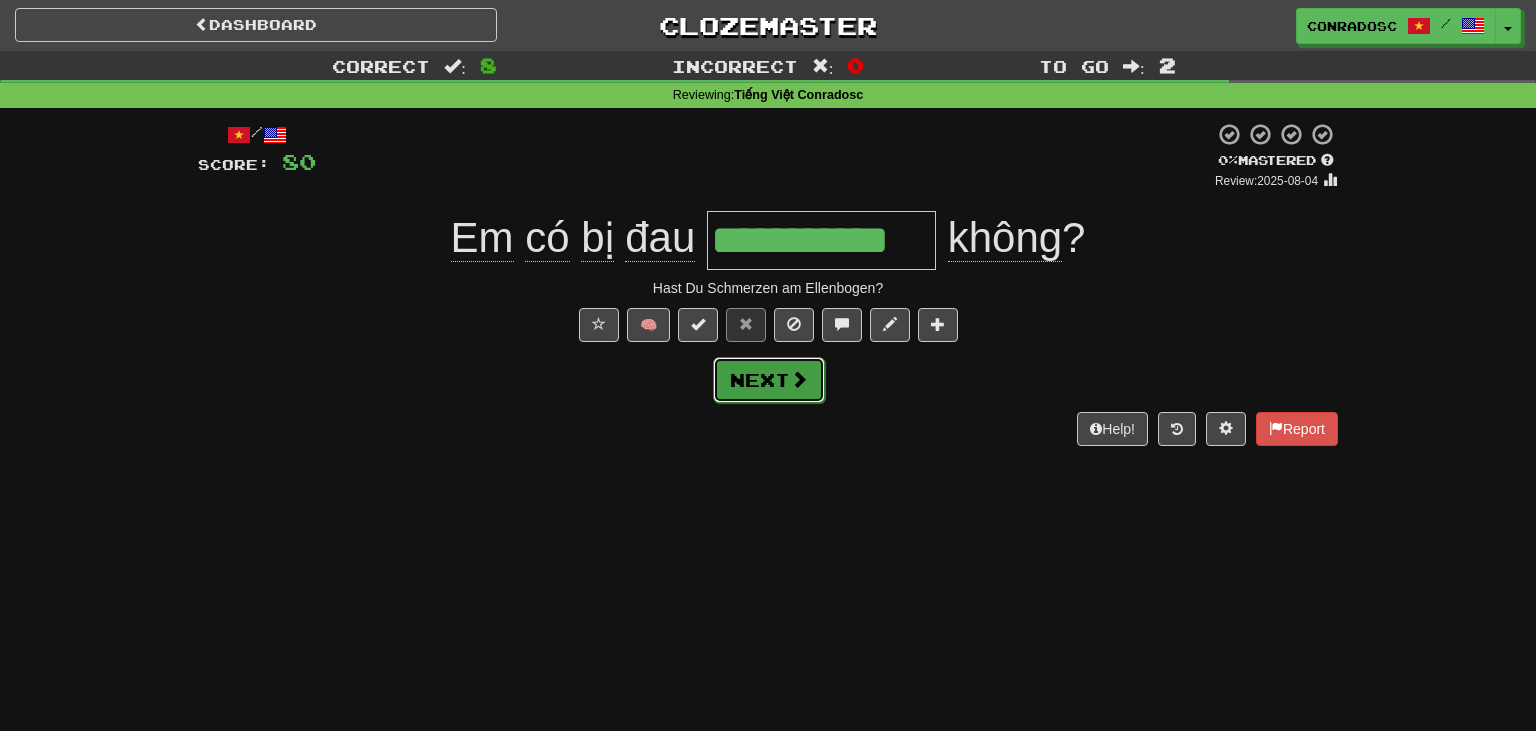 click on "Next" at bounding box center [769, 380] 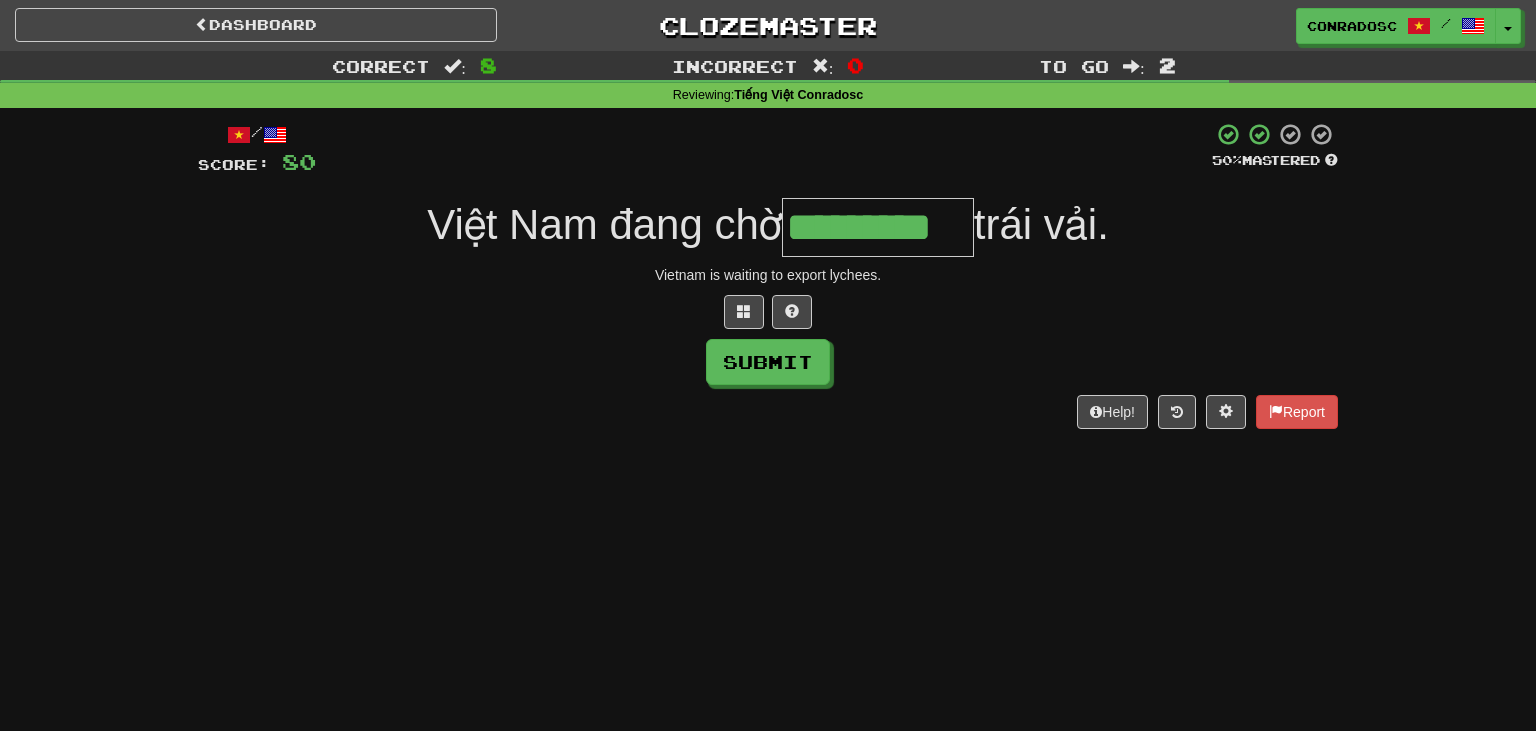 type on "*********" 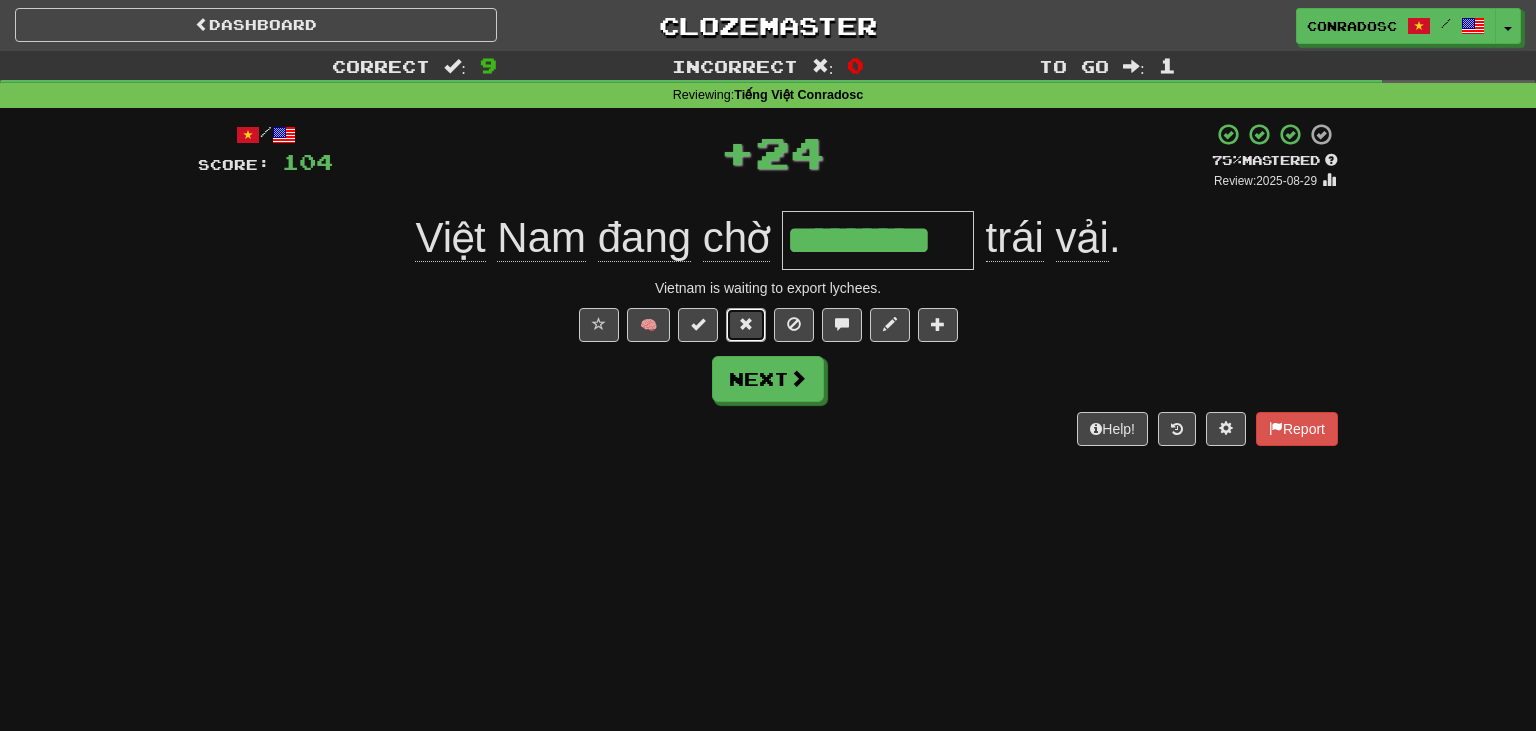 click at bounding box center (746, 325) 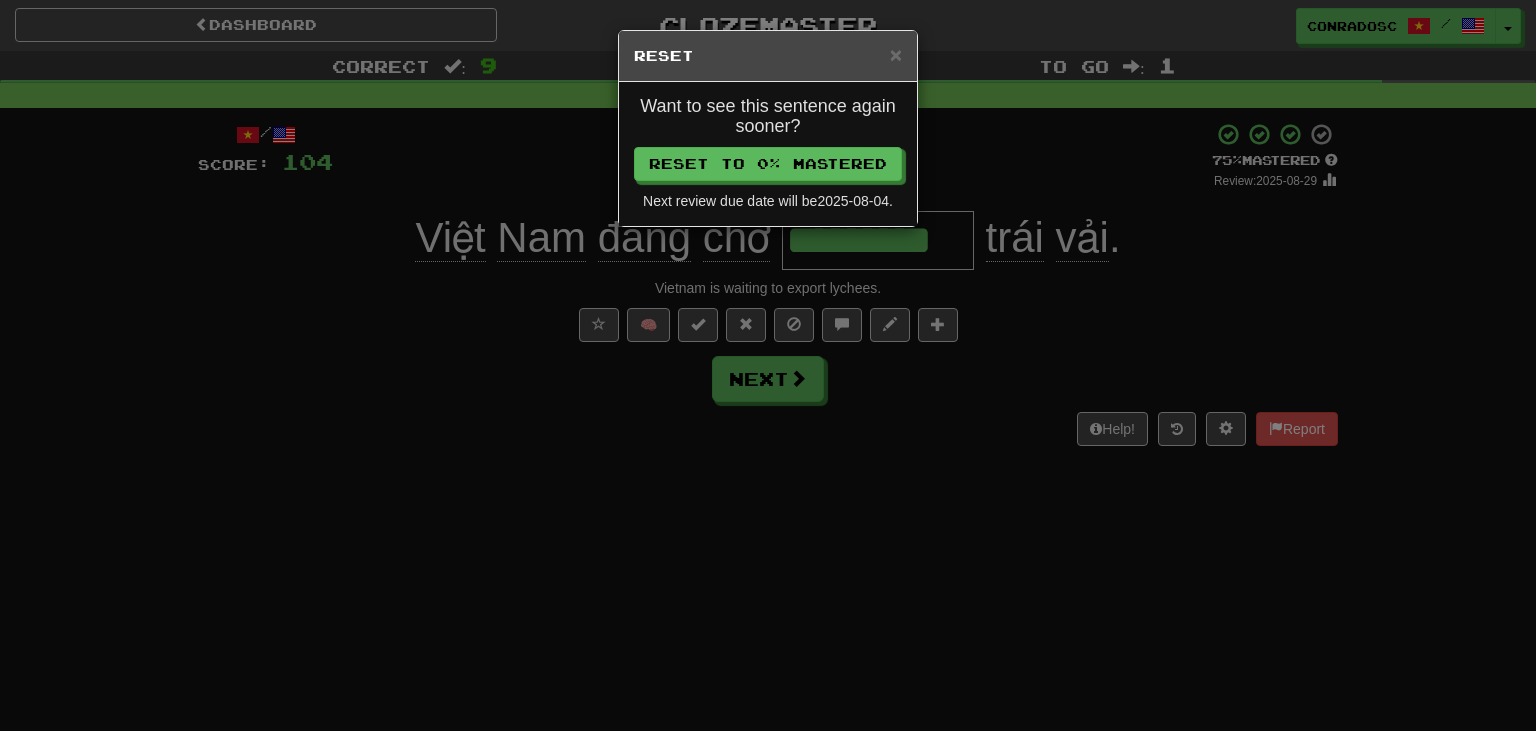 click on "Want to see this sentence again sooner? Reset to 0% Mastered Next review due date will be  2025-08-04 ." at bounding box center [768, 154] 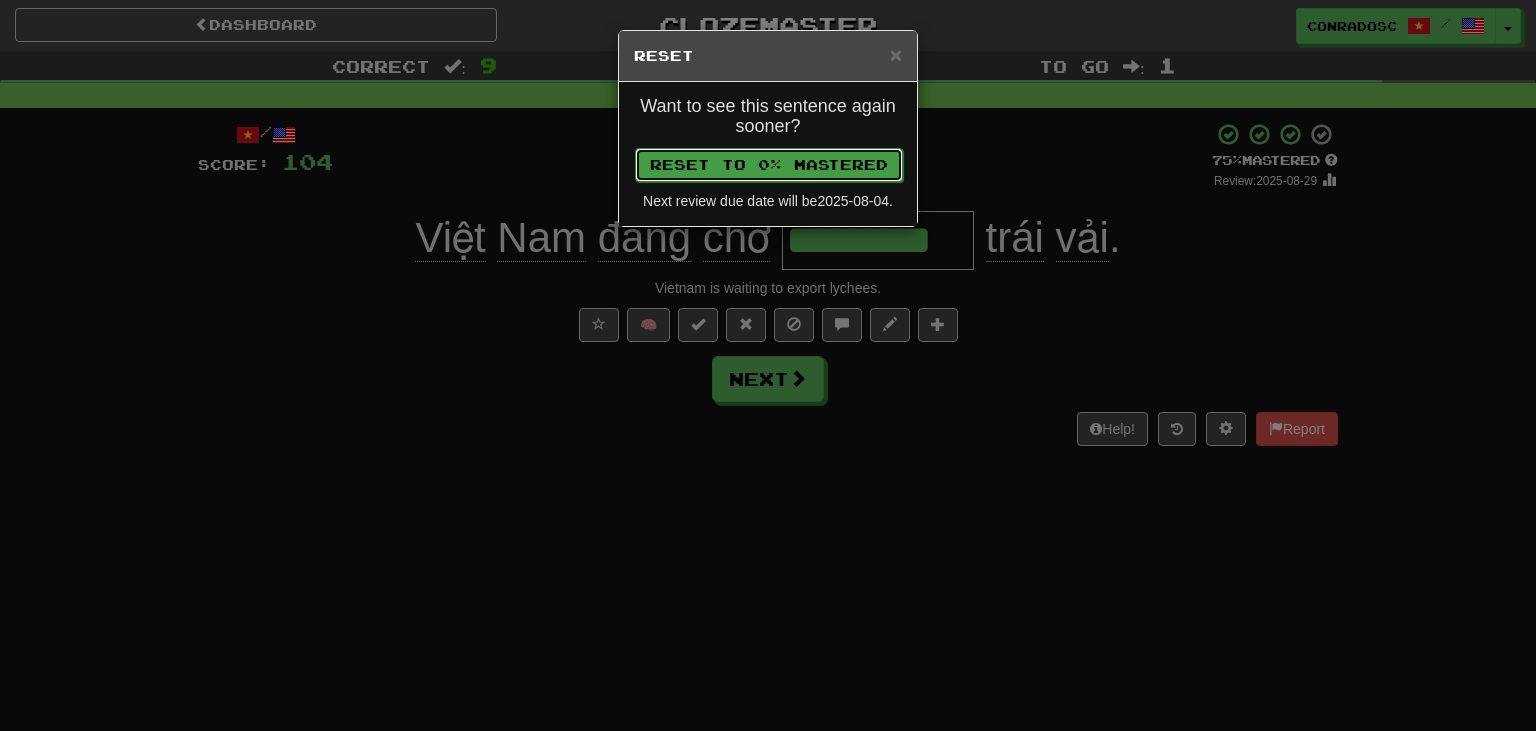 click on "Reset to 0% Mastered" at bounding box center (769, 165) 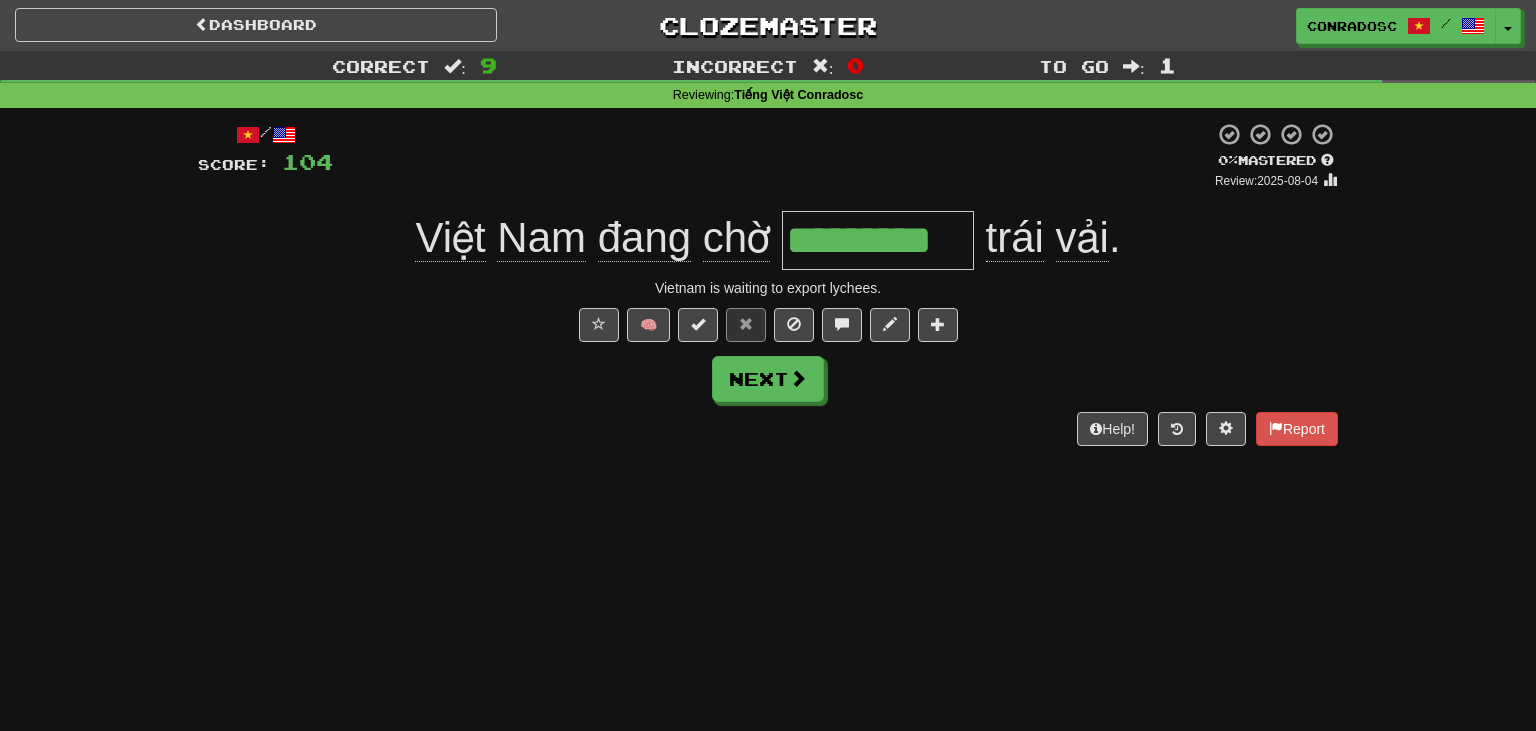 click on "/  Score:   104 + 24 0 %  Mastered Review:  2025-08-04 Việt   Nam   đang   chờ   *********   trái   vải . Vietnam is waiting to export lychees. 🧠 Next  Help!  Report" at bounding box center (768, 284) 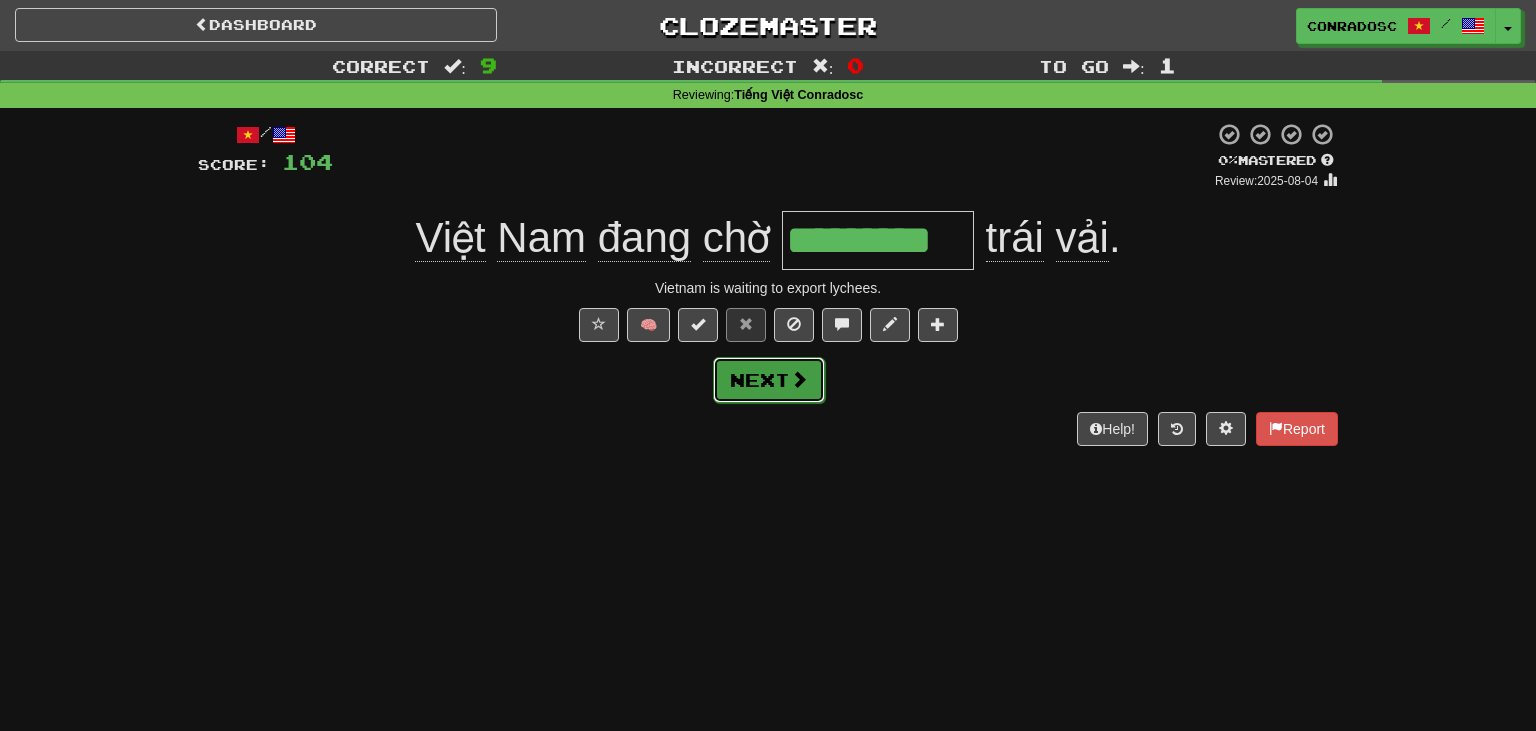 click on "Next" at bounding box center [769, 380] 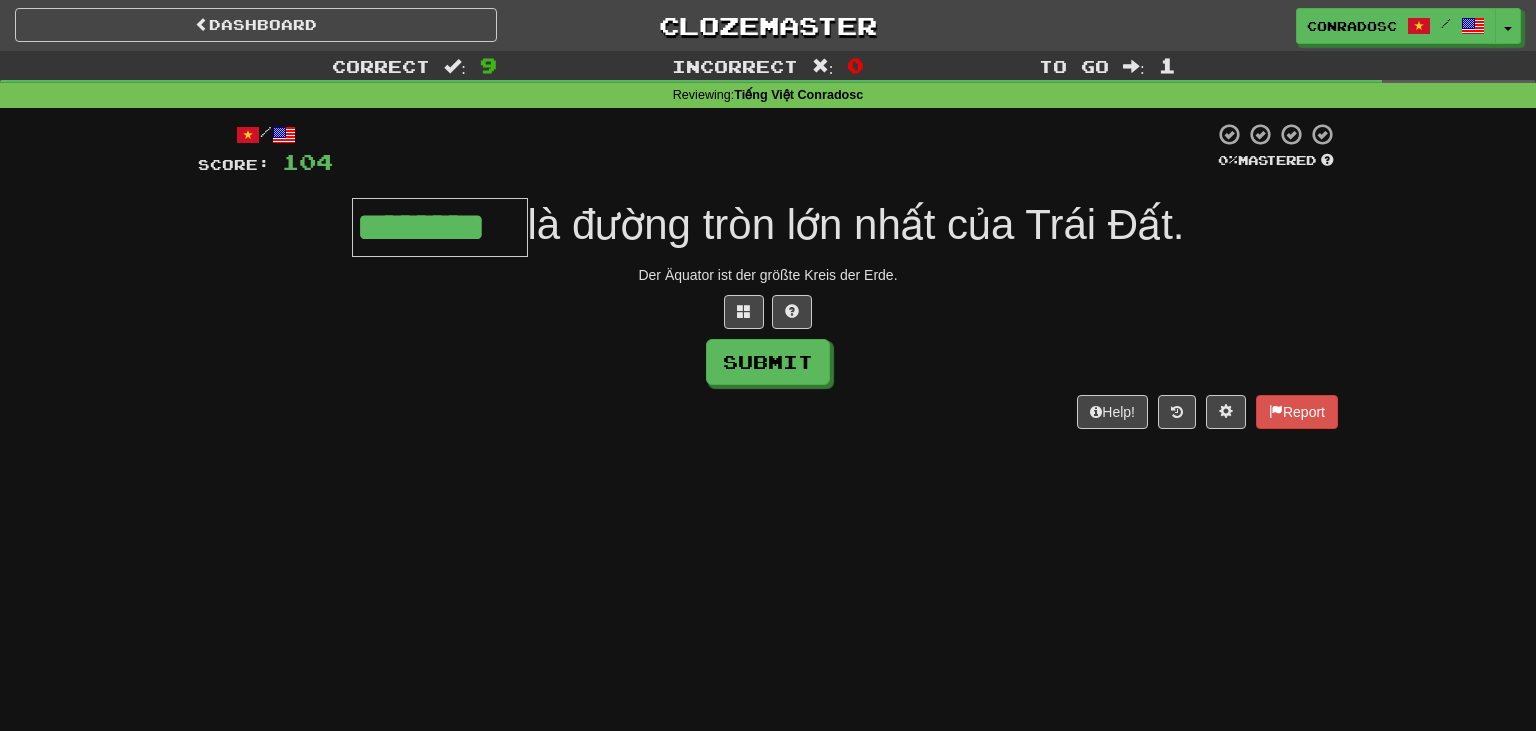 type on "********" 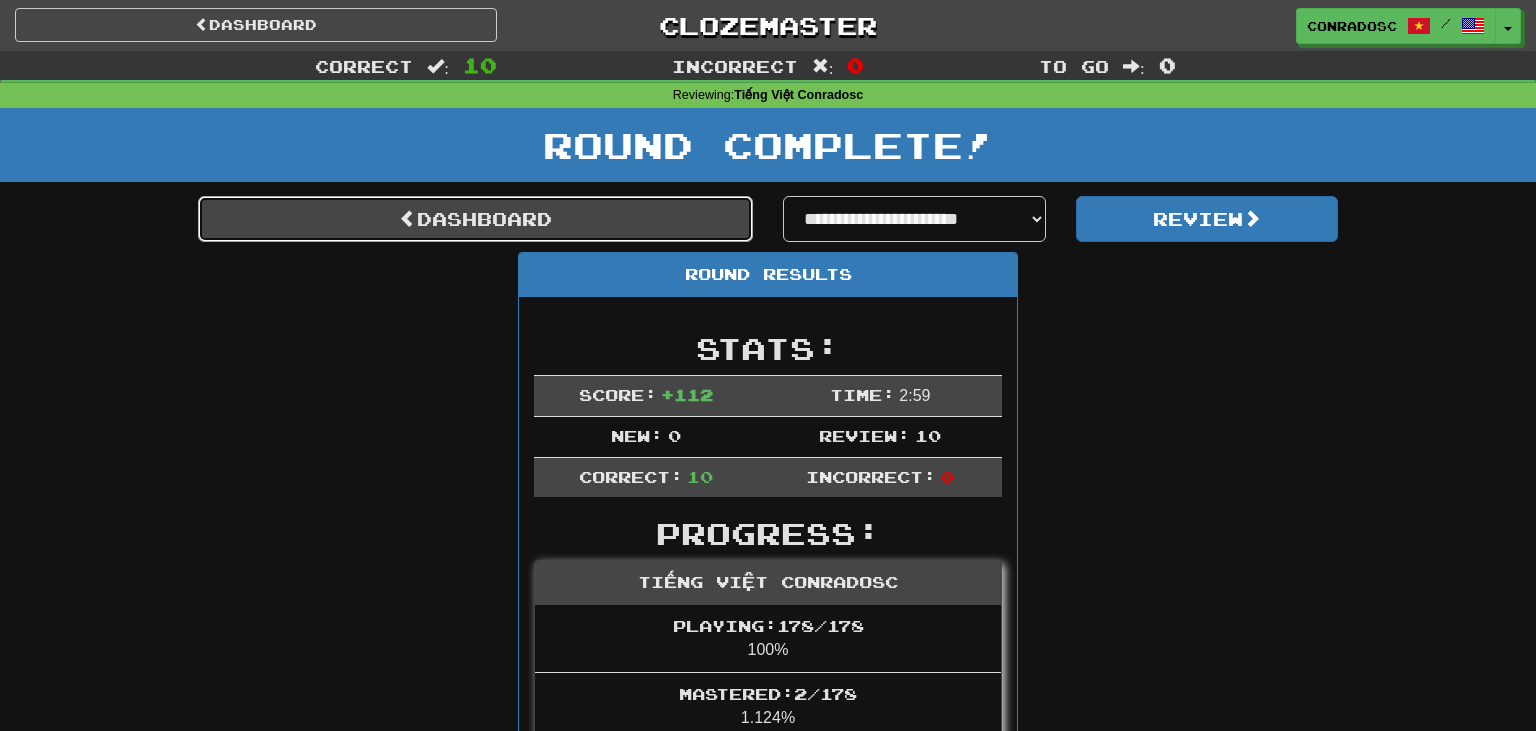 click on "Dashboard" at bounding box center [475, 219] 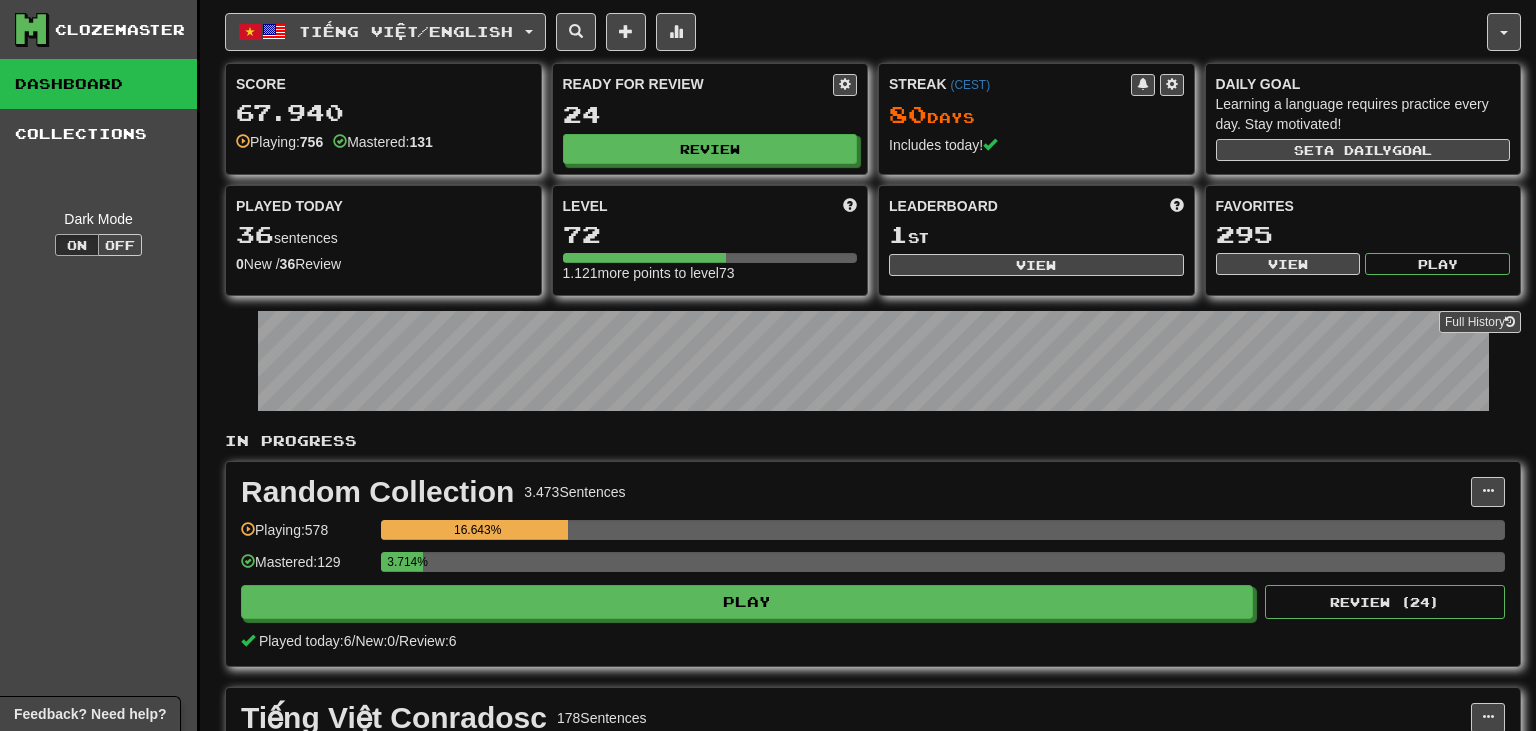 scroll, scrollTop: 0, scrollLeft: 0, axis: both 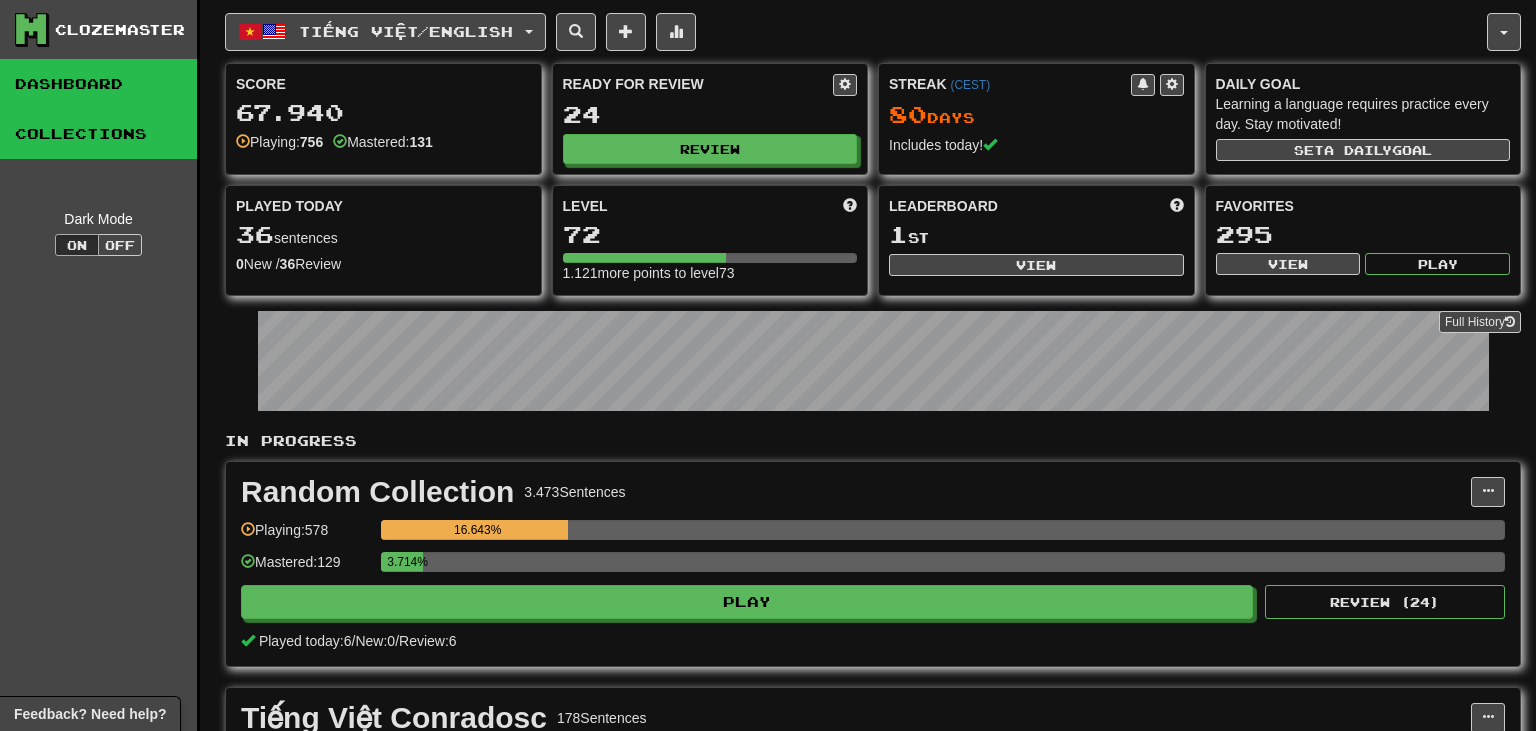 click on "Collections" at bounding box center (98, 134) 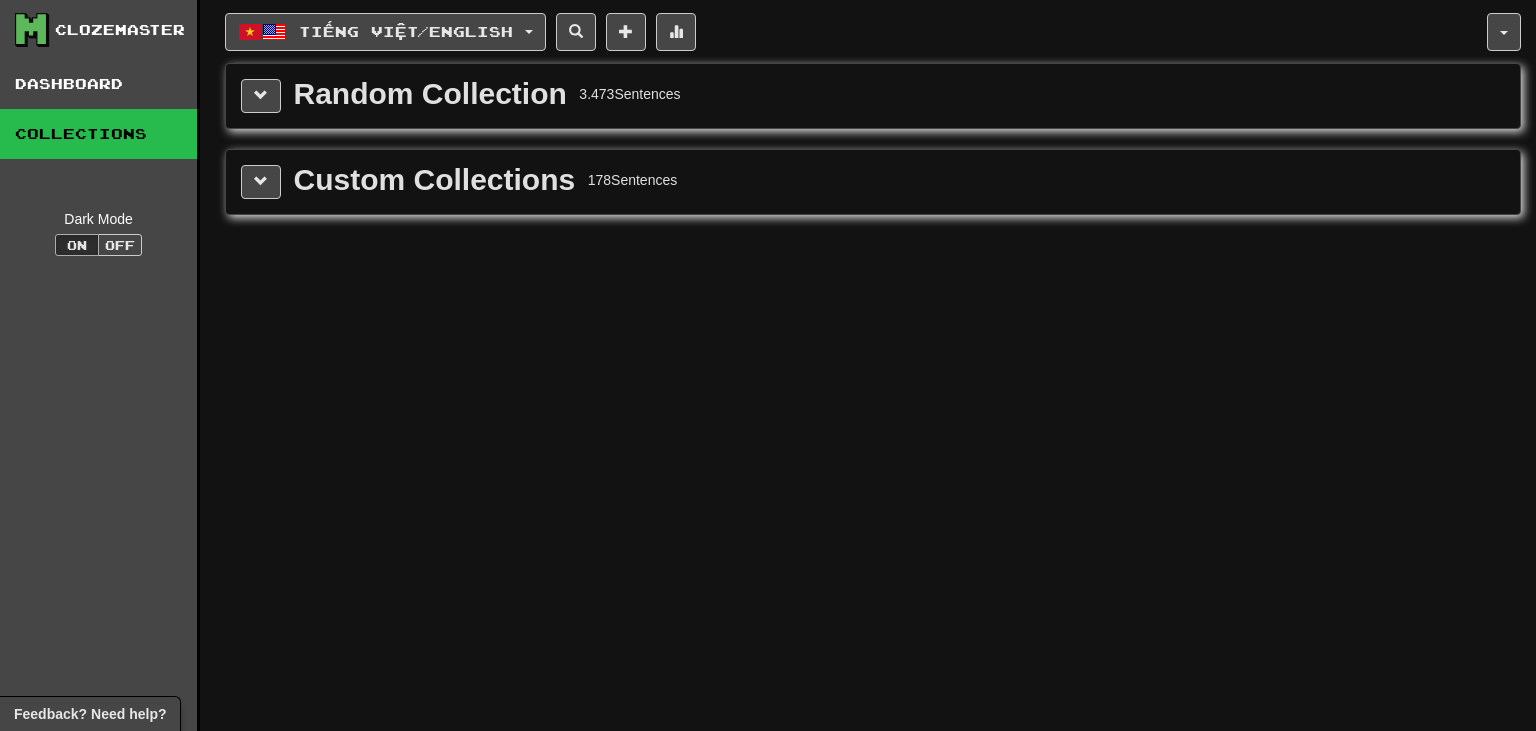 click on "Custom Collections 178  Sentences" at bounding box center [873, 182] 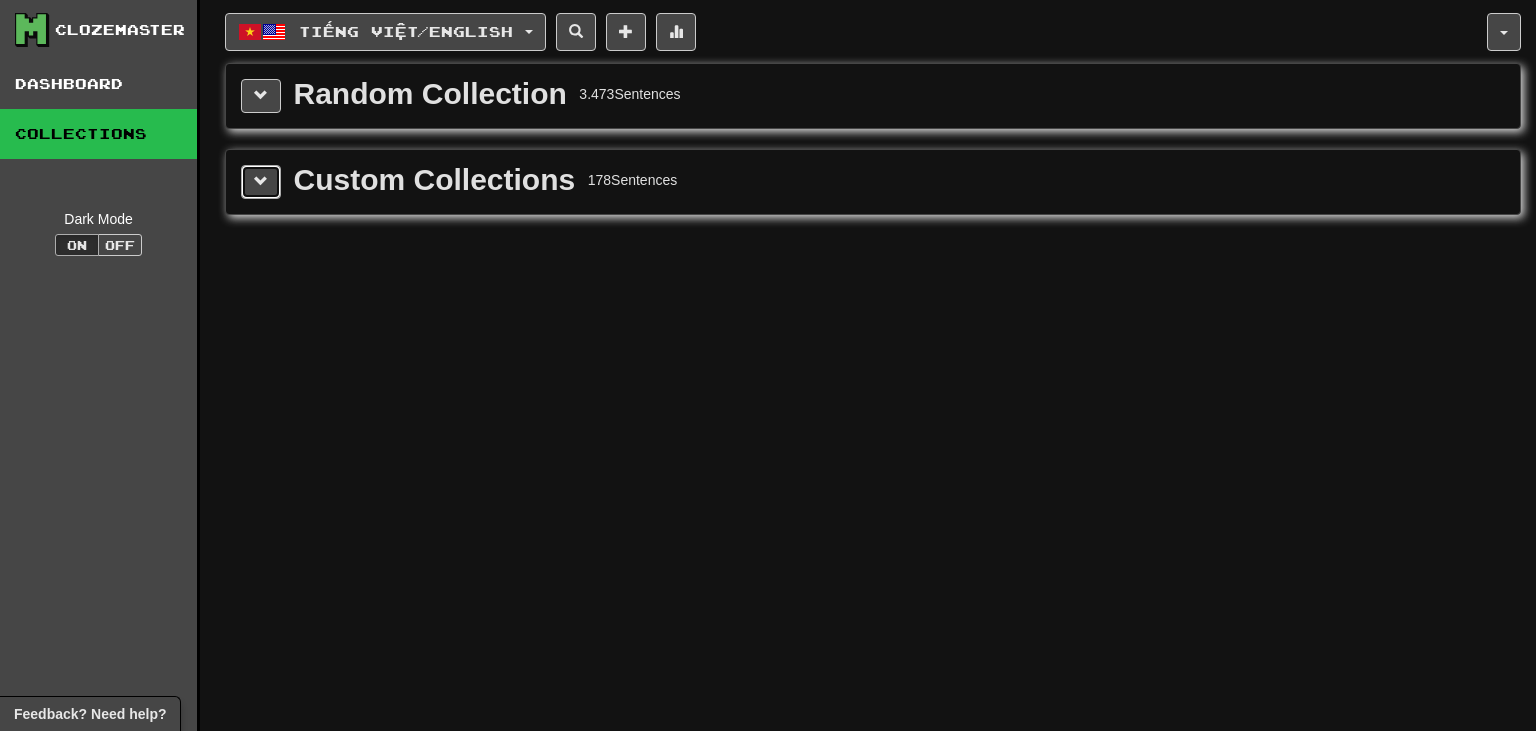 click at bounding box center (261, 181) 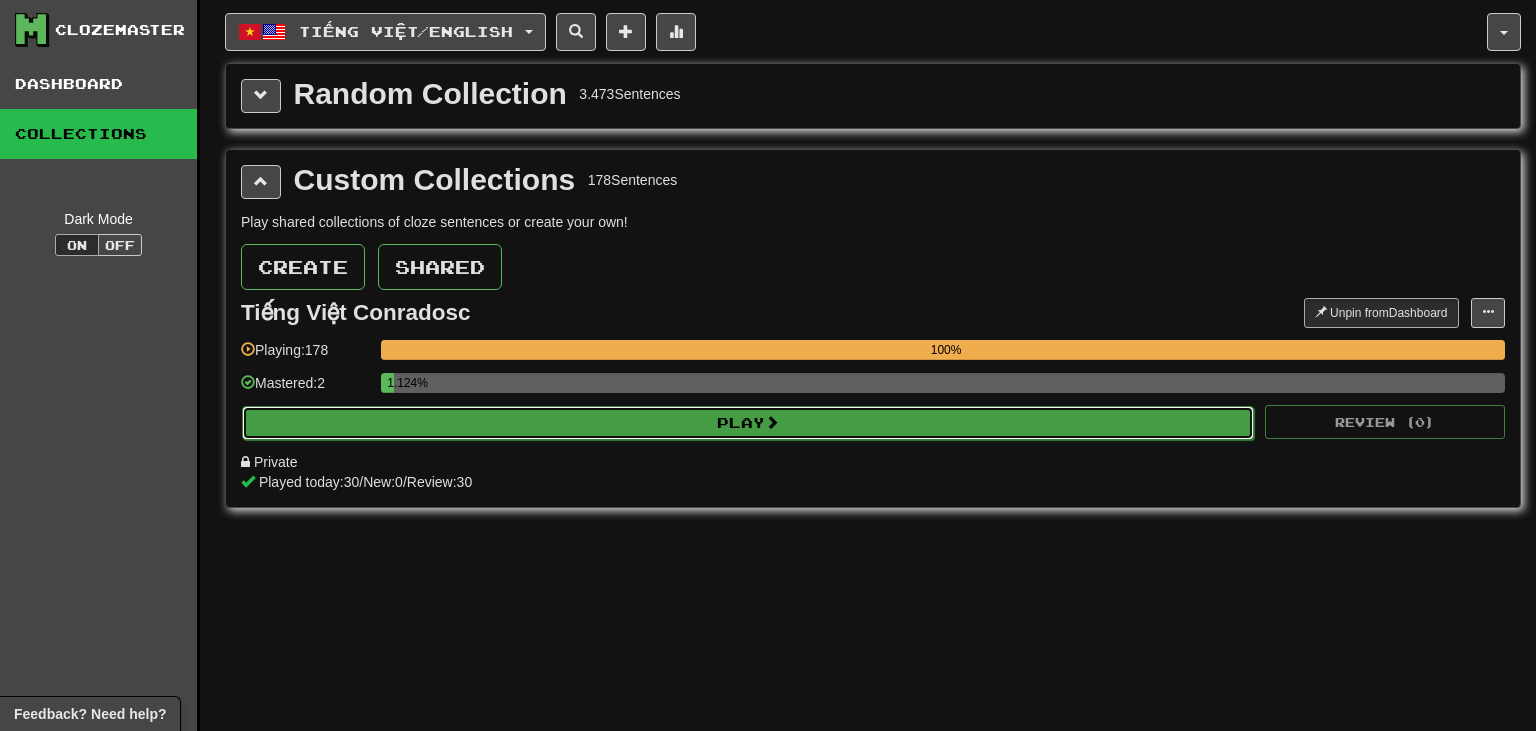 click on "Play" at bounding box center [748, 423] 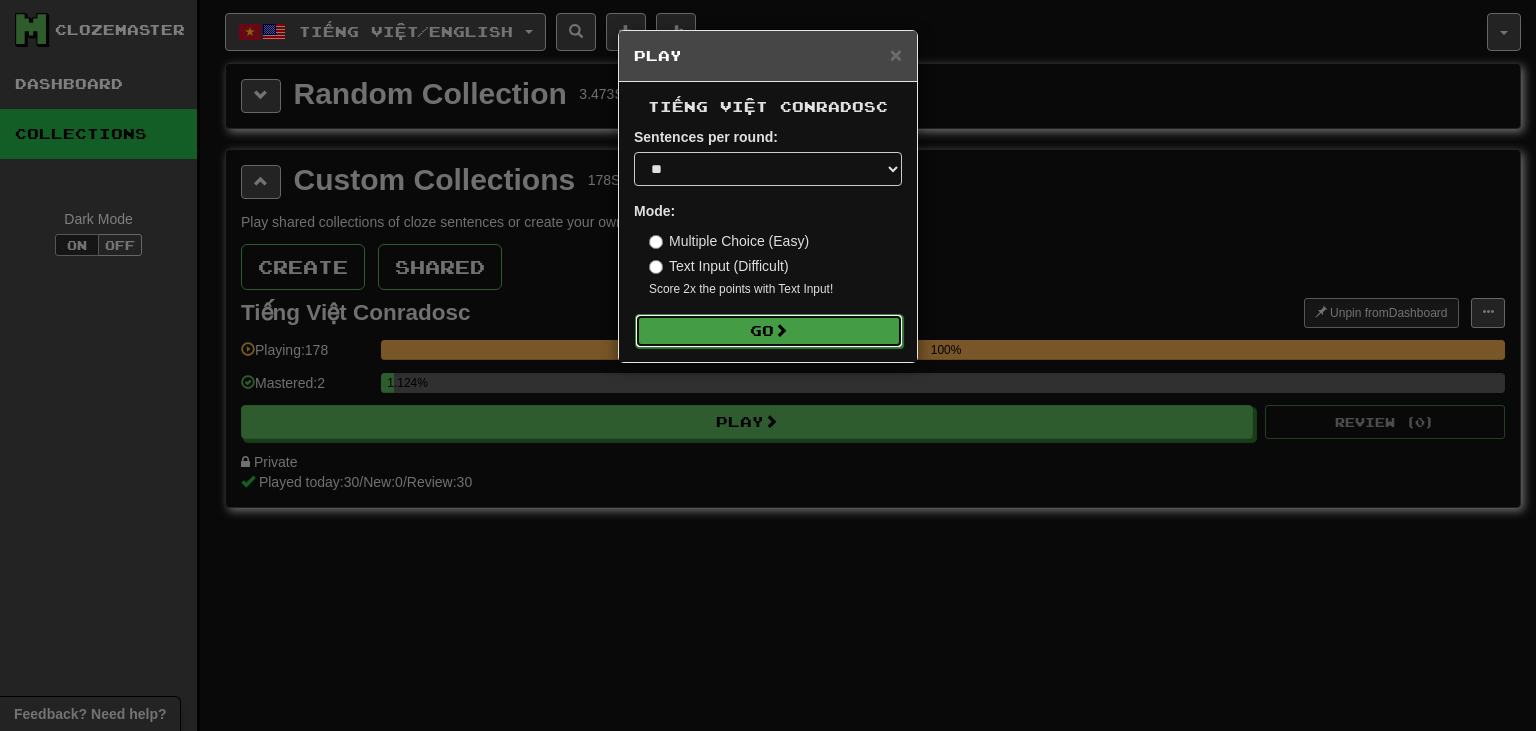 click on "Go" at bounding box center [769, 331] 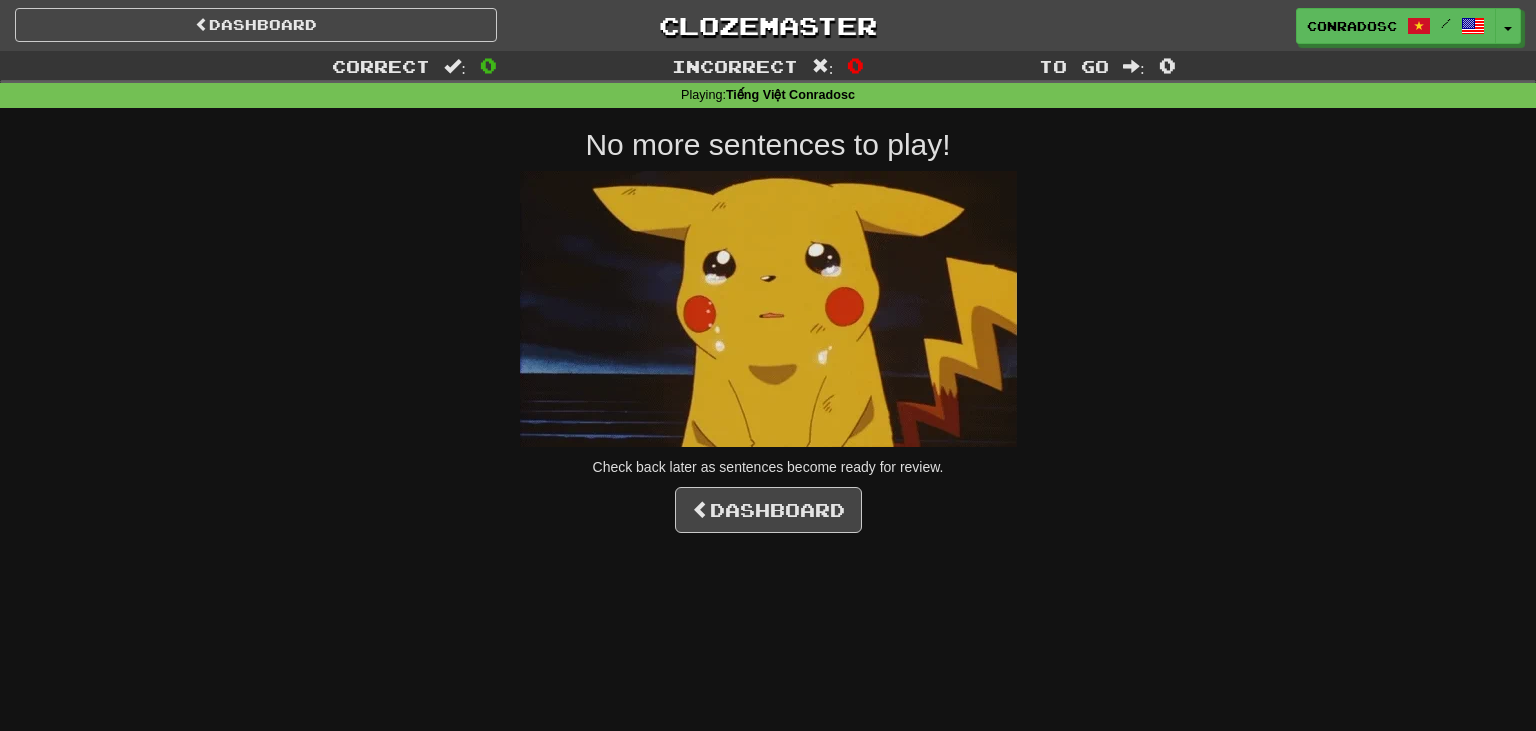 scroll, scrollTop: 0, scrollLeft: 0, axis: both 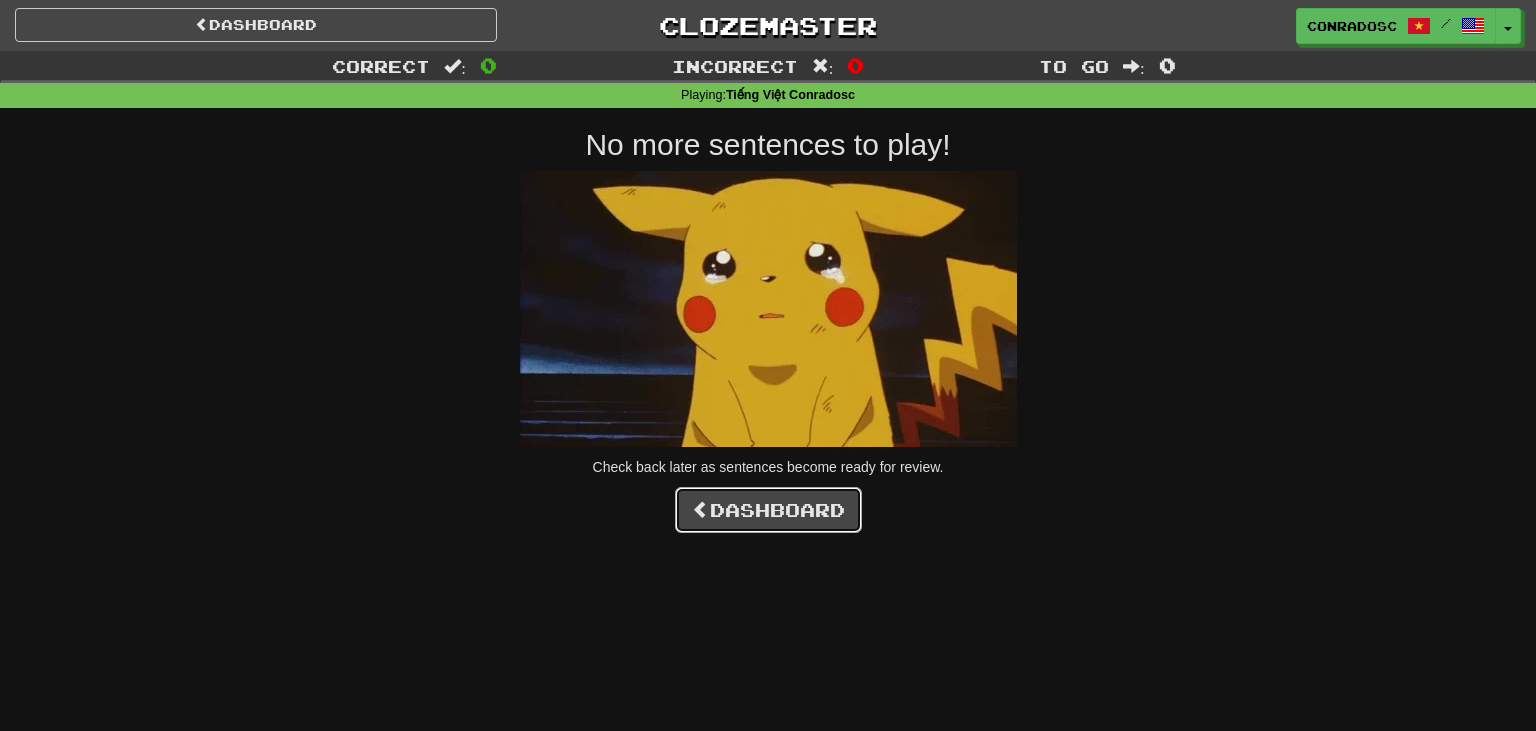 click on "Dashboard" at bounding box center [768, 510] 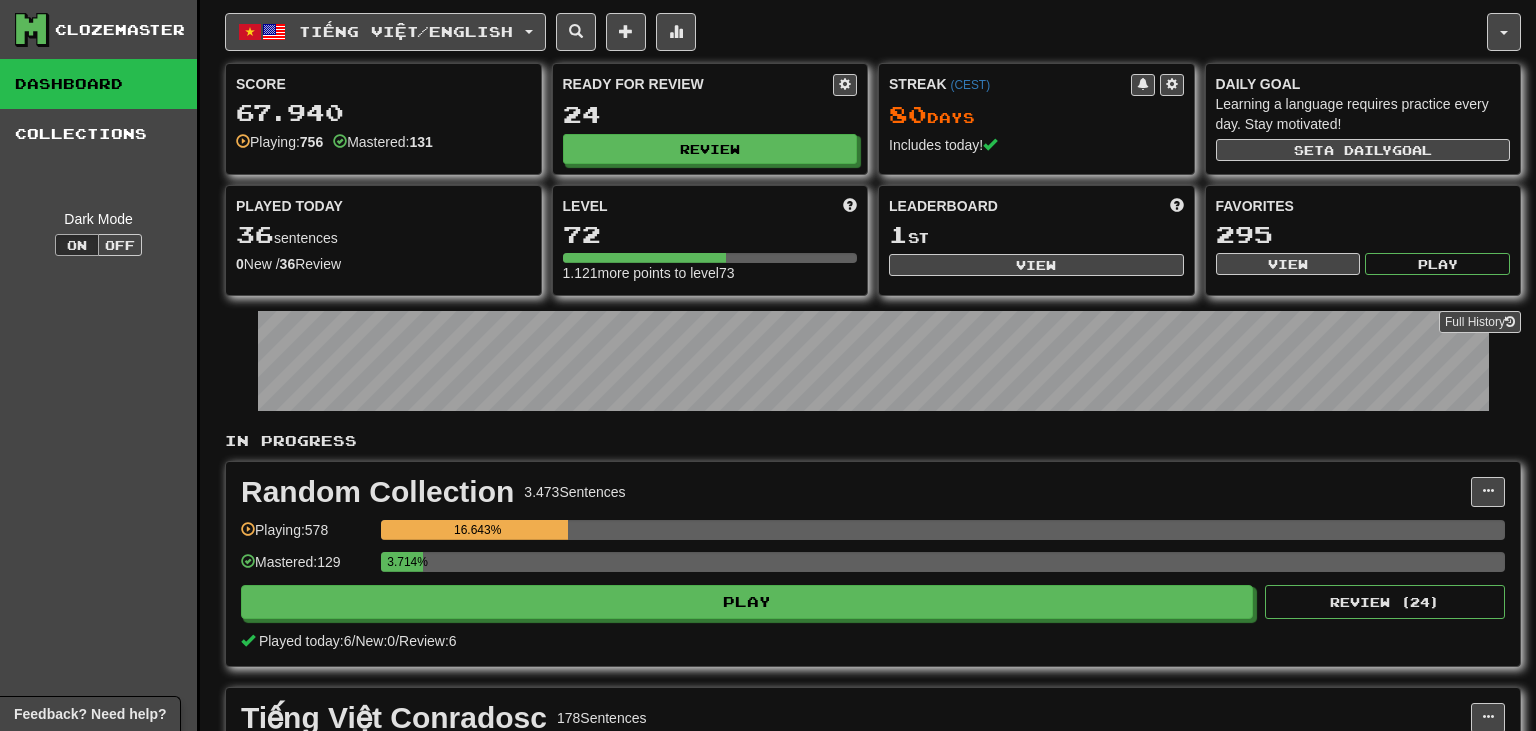 scroll, scrollTop: 0, scrollLeft: 0, axis: both 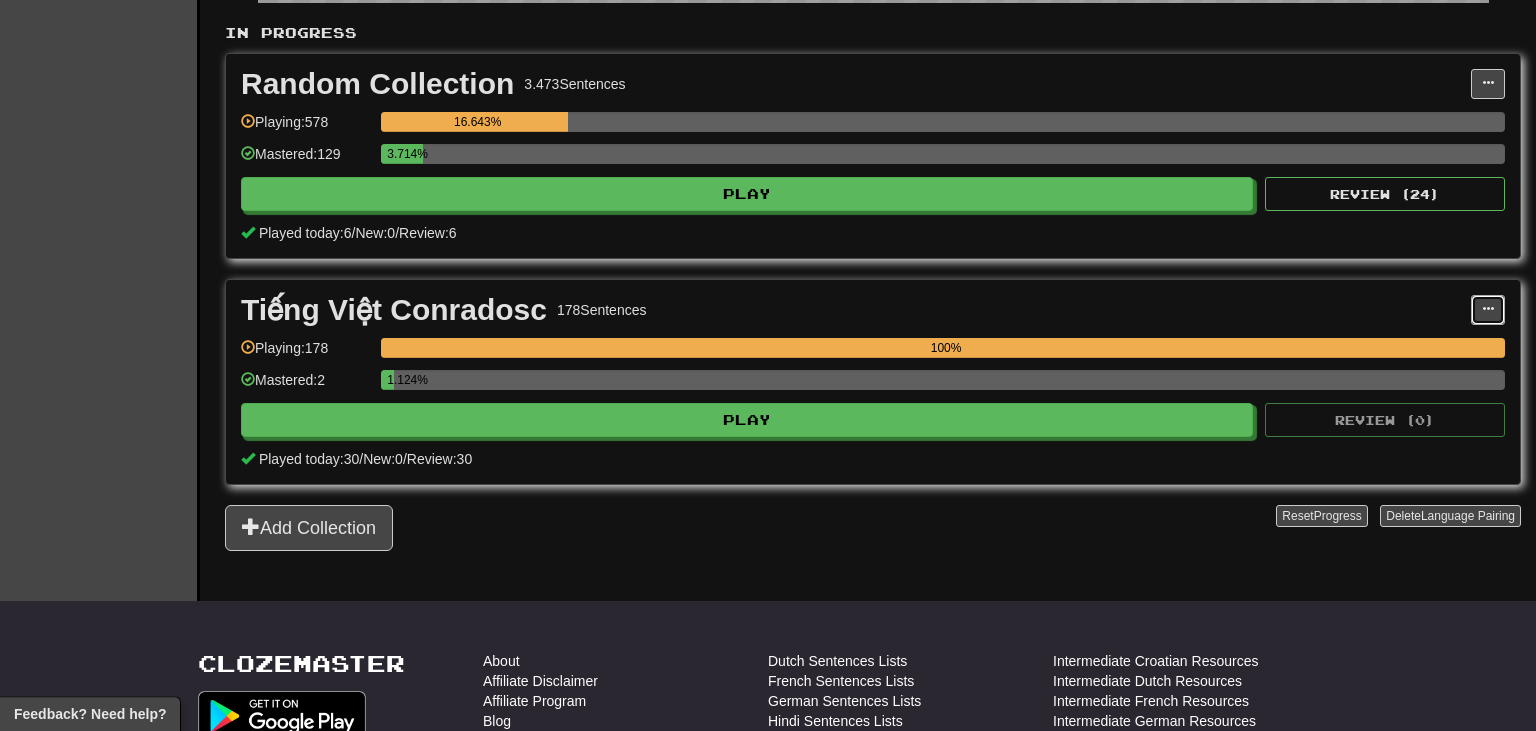 click at bounding box center [1488, 310] 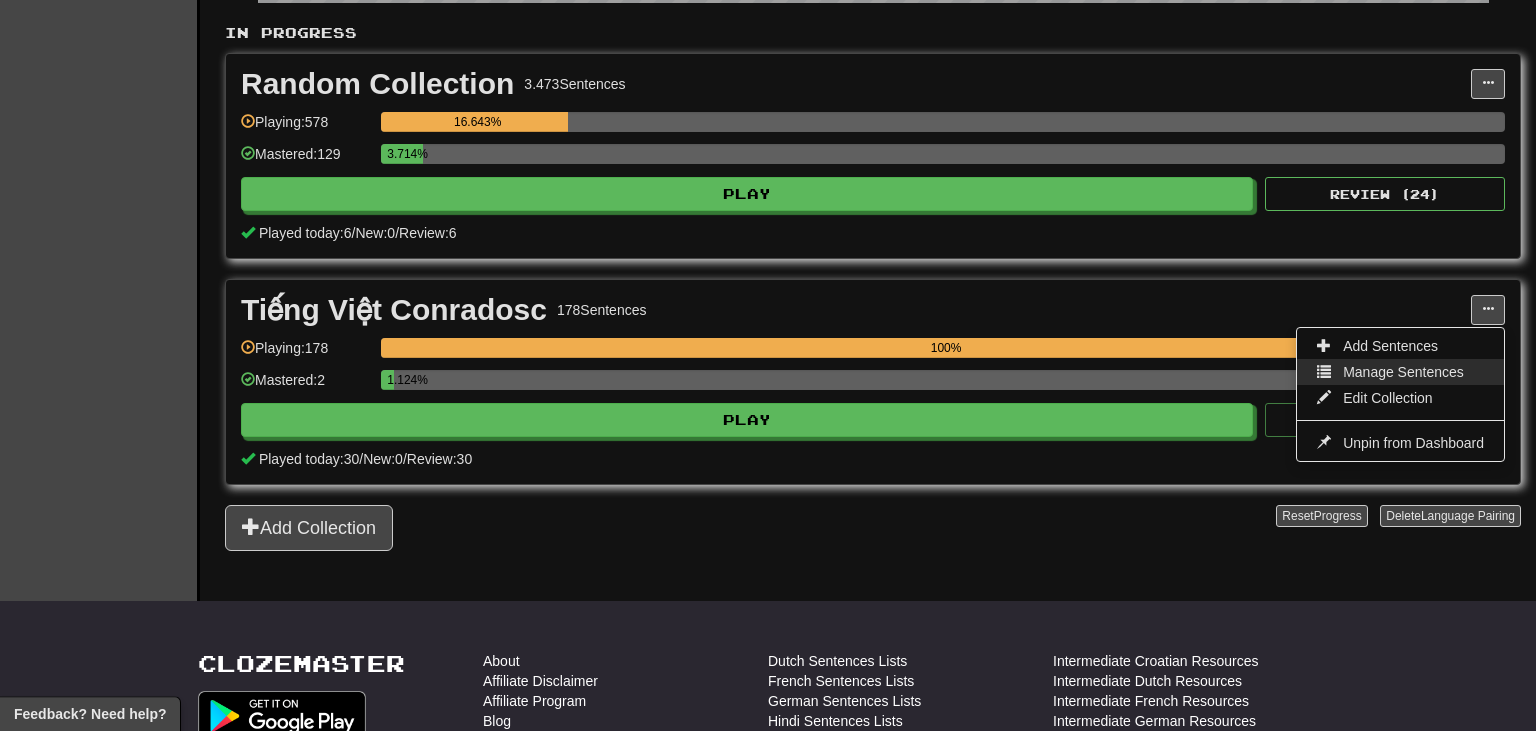 click on "Manage Sentences" at bounding box center (1403, 372) 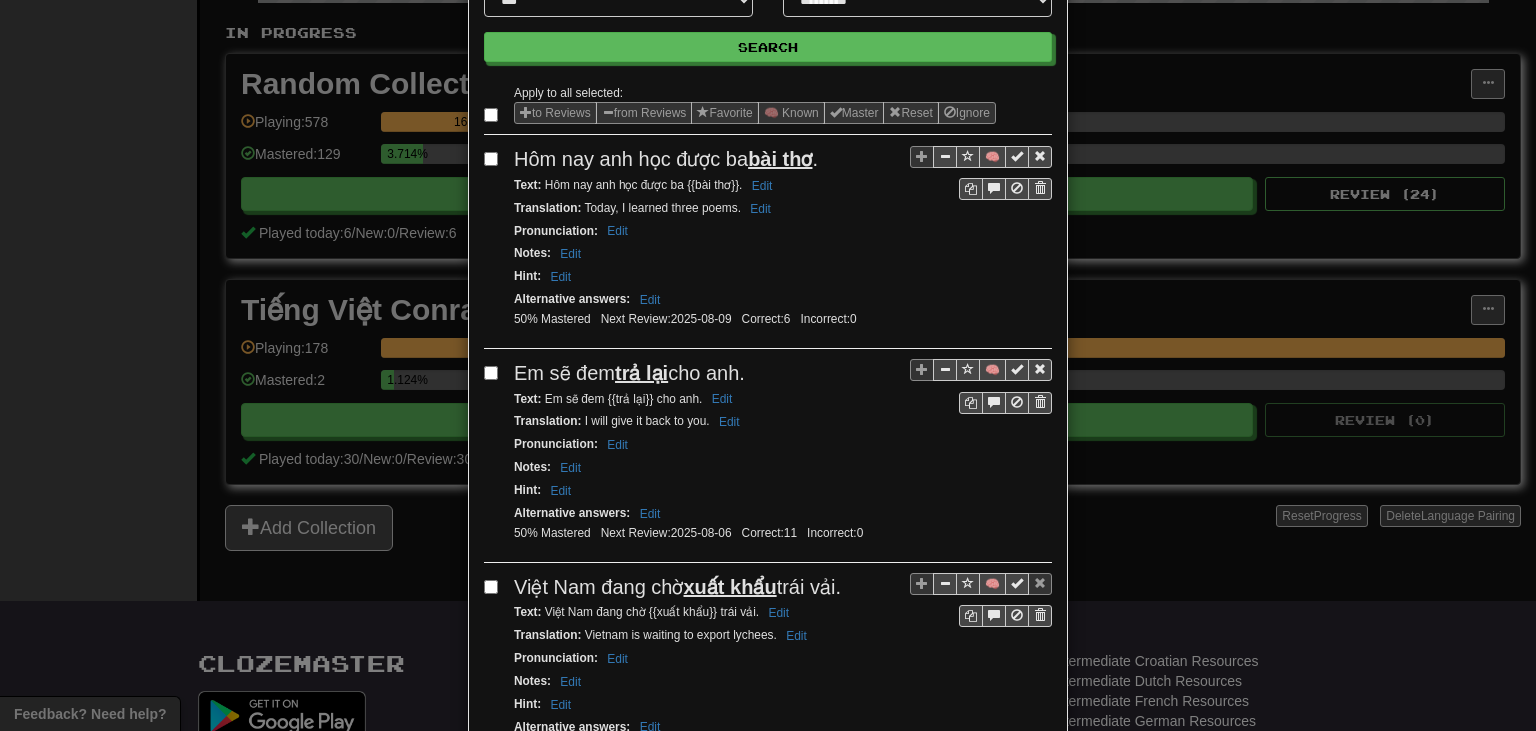 scroll, scrollTop: 240, scrollLeft: 0, axis: vertical 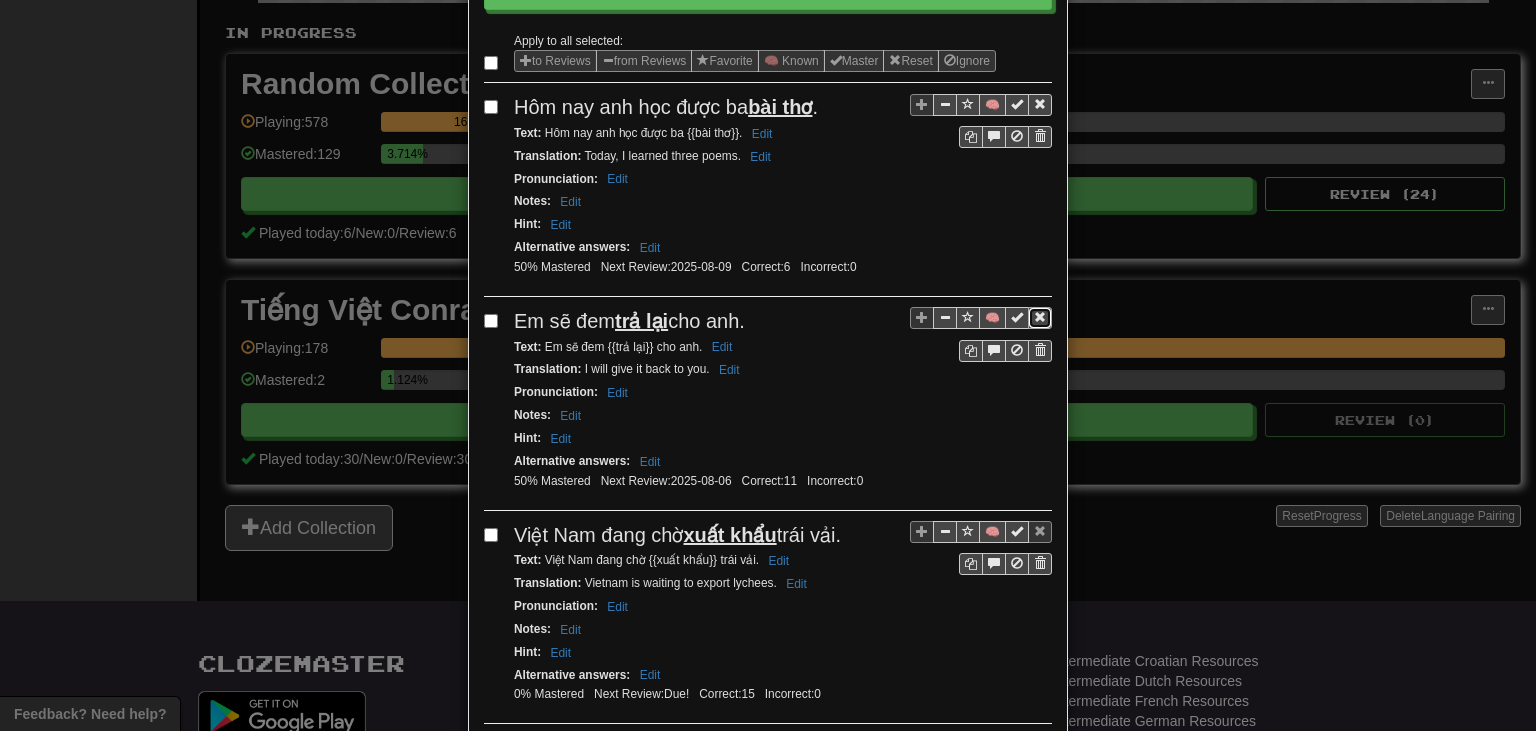 click at bounding box center (1040, 317) 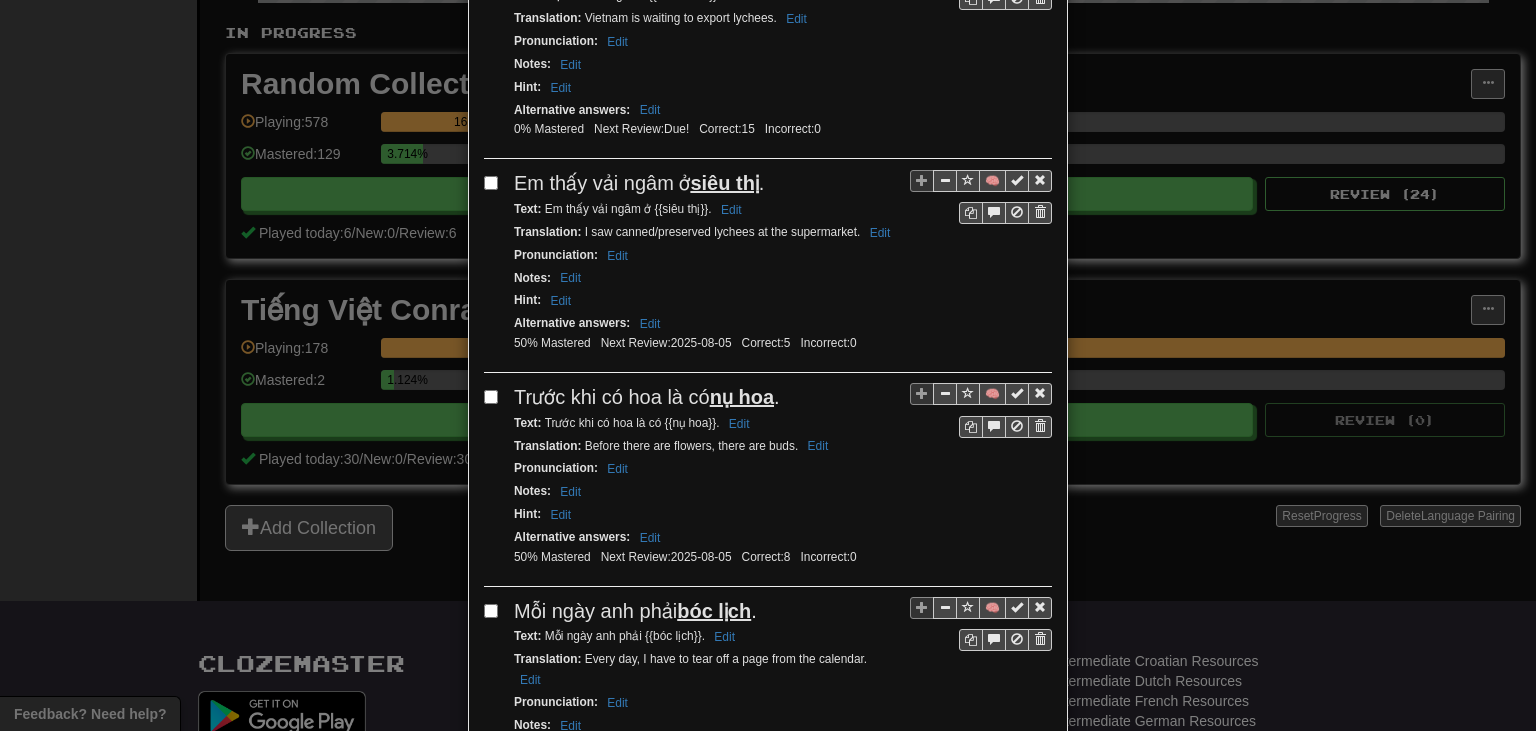 scroll, scrollTop: 816, scrollLeft: 0, axis: vertical 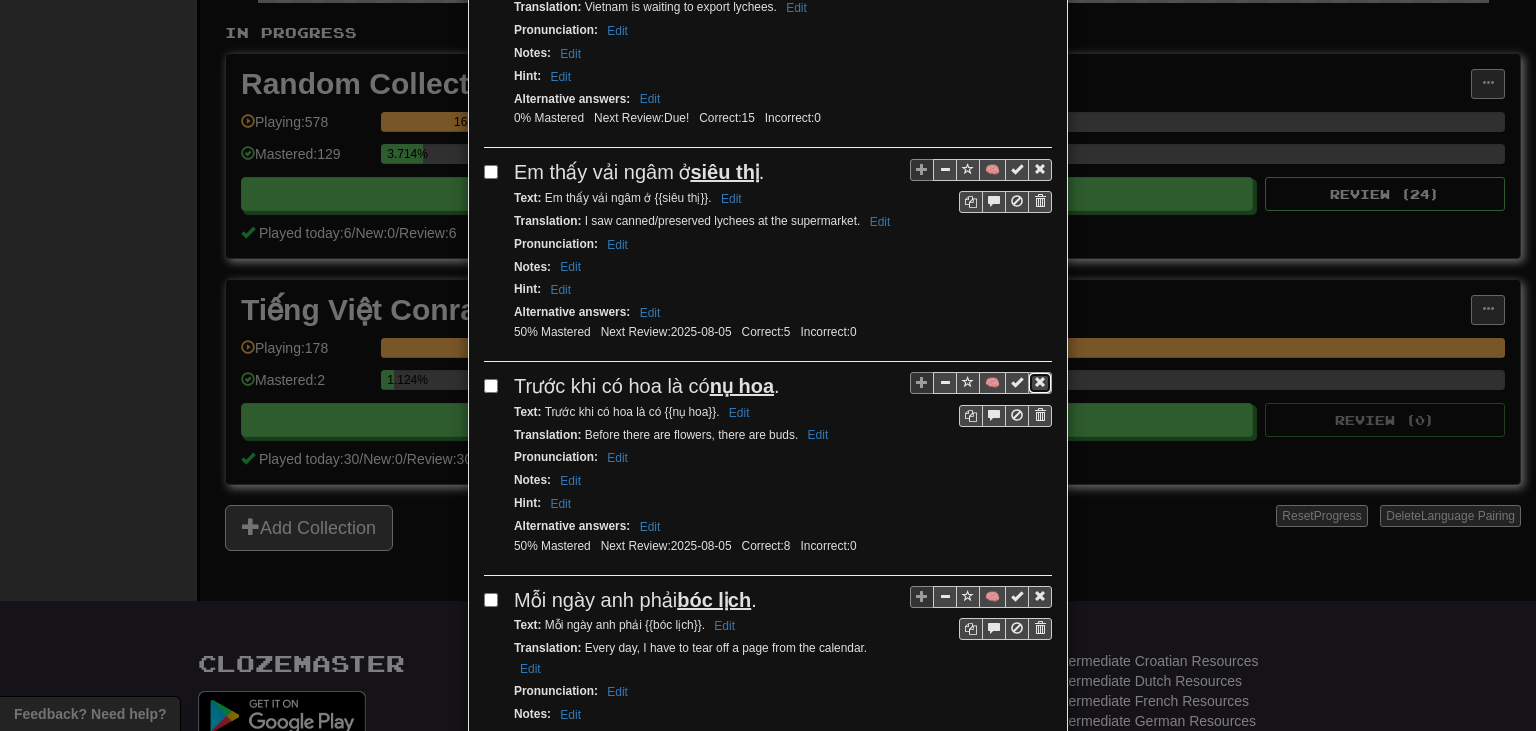 click at bounding box center [1040, 382] 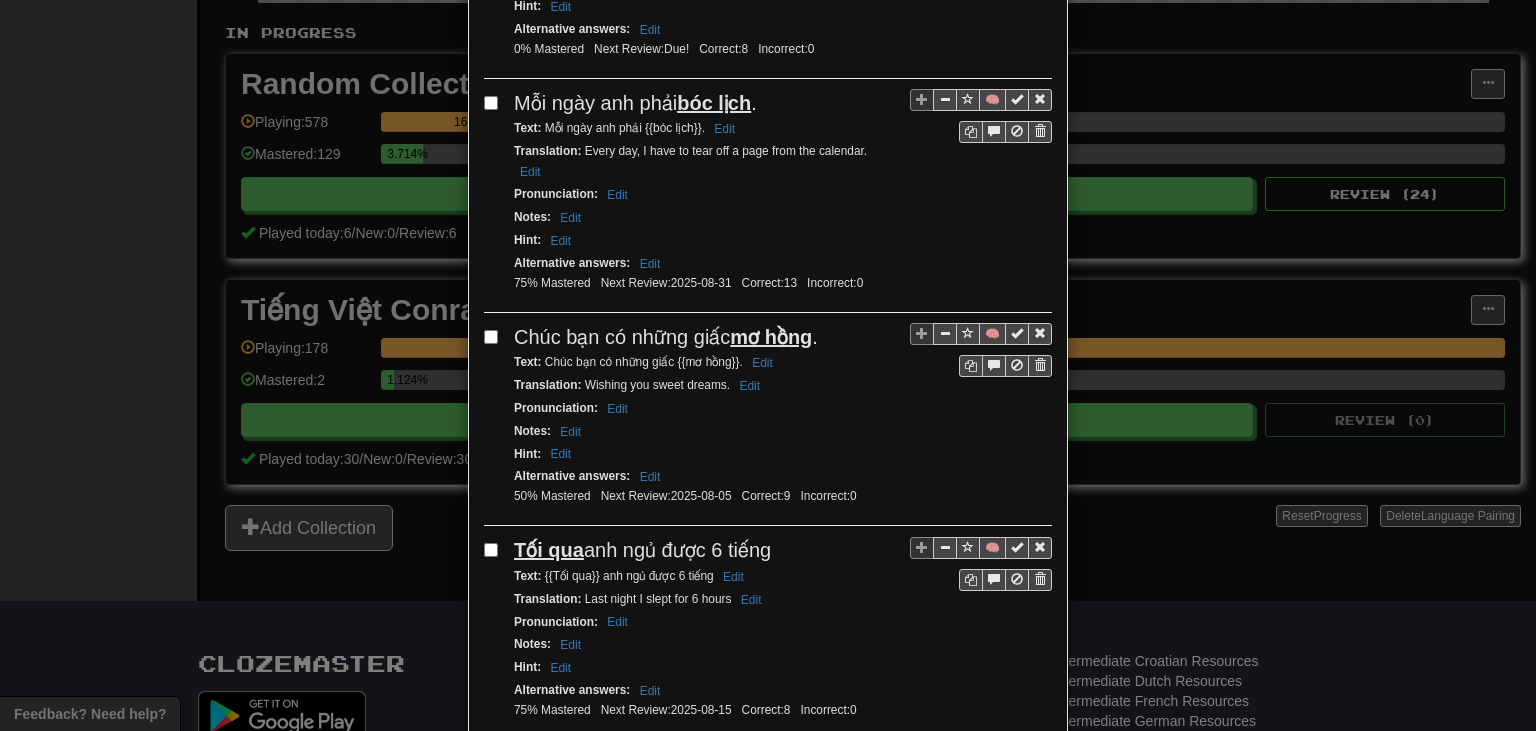scroll, scrollTop: 1329, scrollLeft: 0, axis: vertical 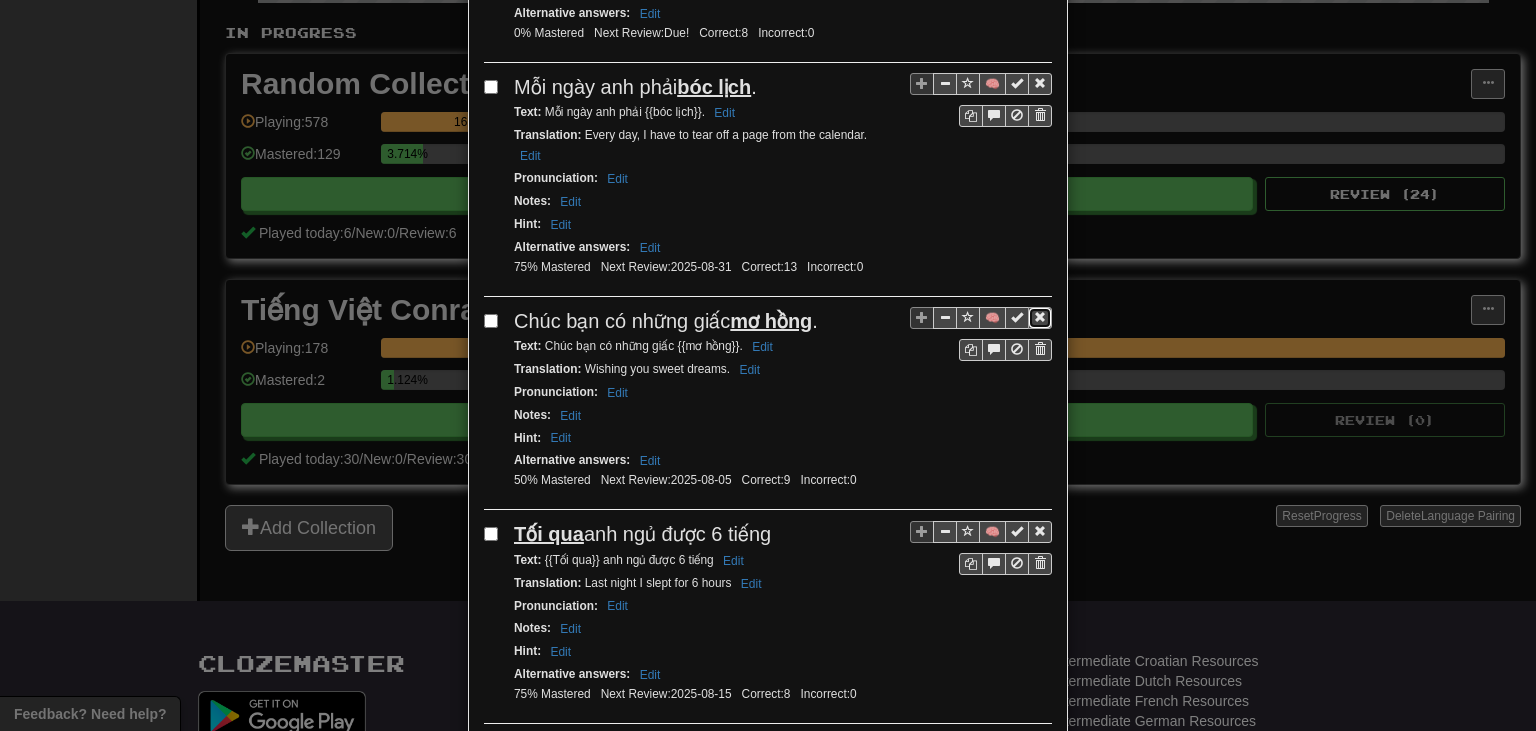 click at bounding box center (1040, 317) 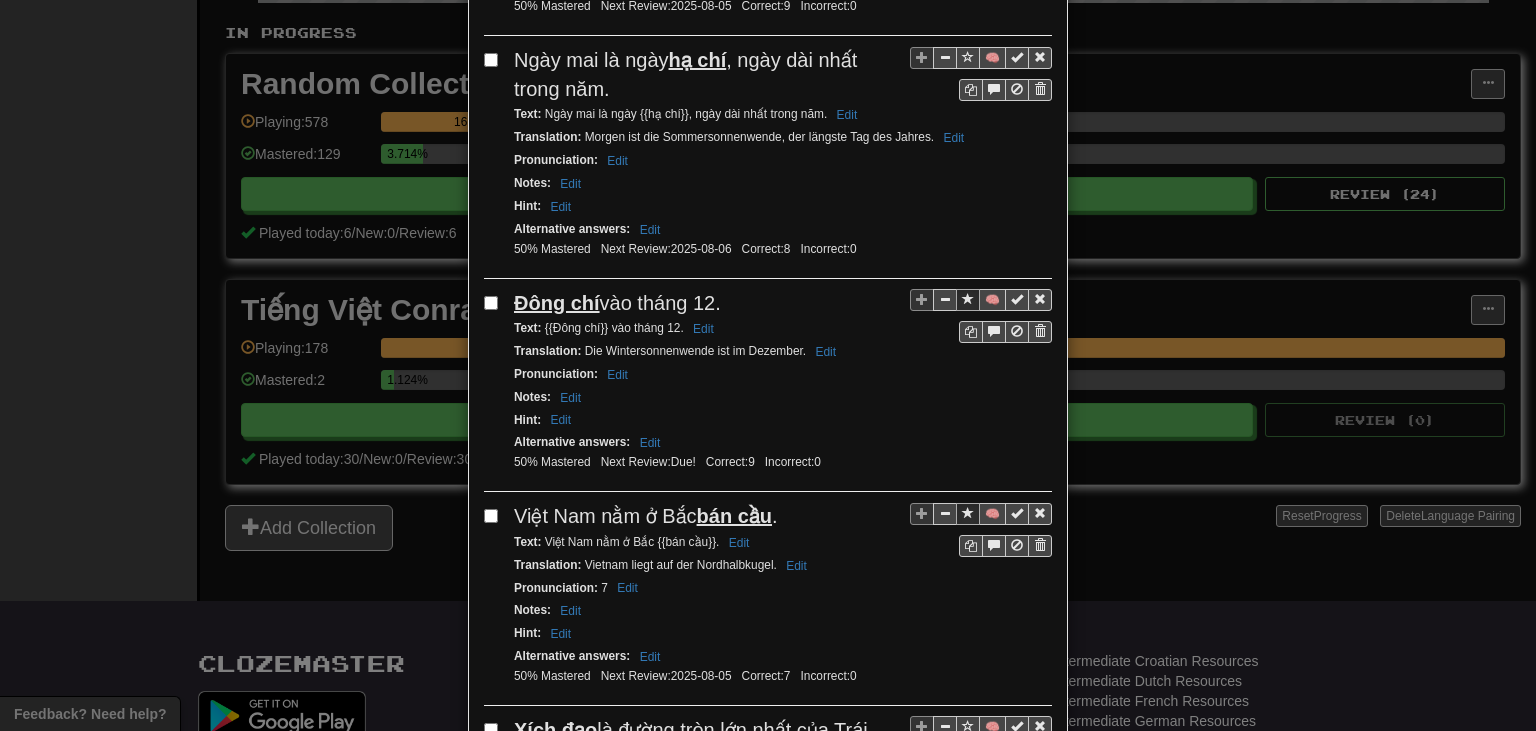 scroll, scrollTop: 2317, scrollLeft: 0, axis: vertical 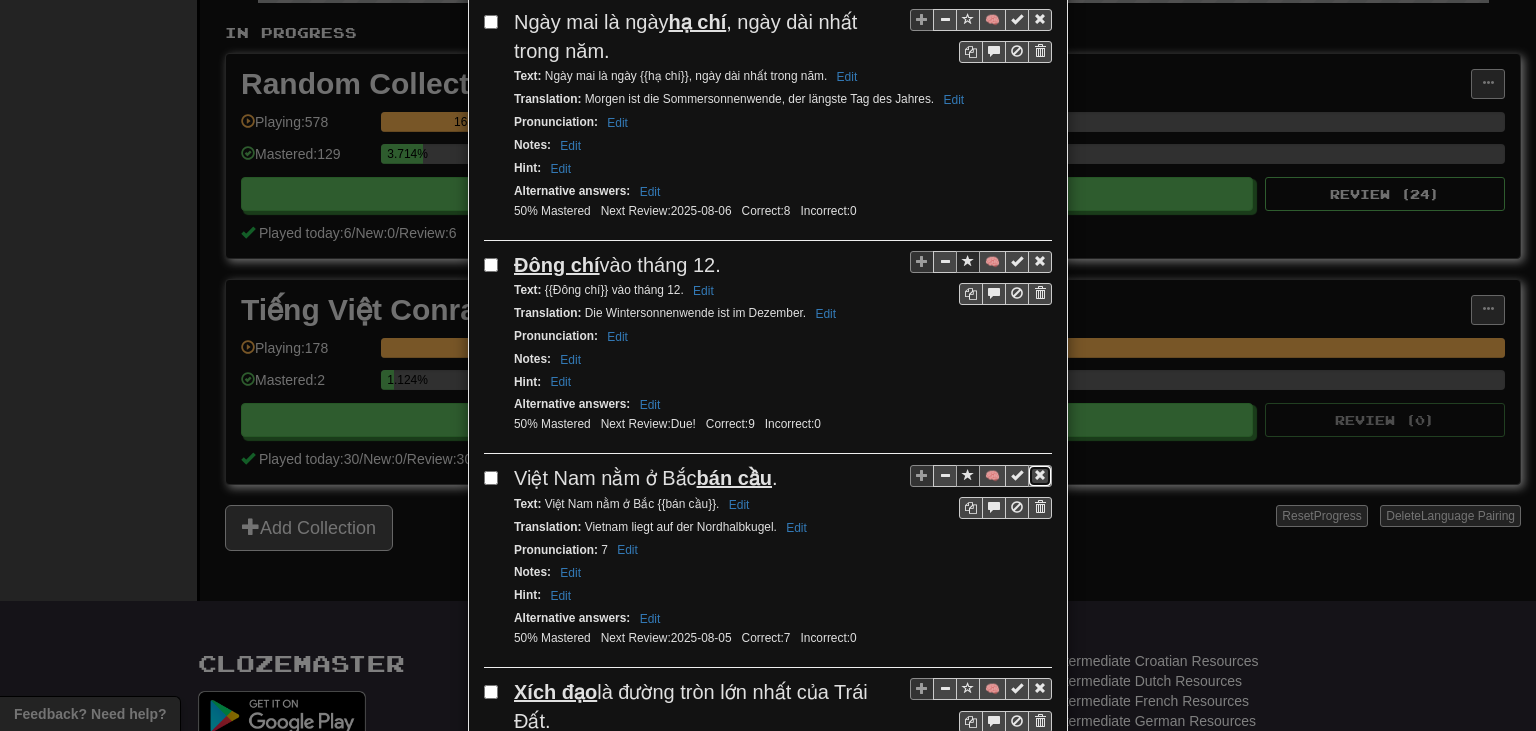 click at bounding box center [1040, 475] 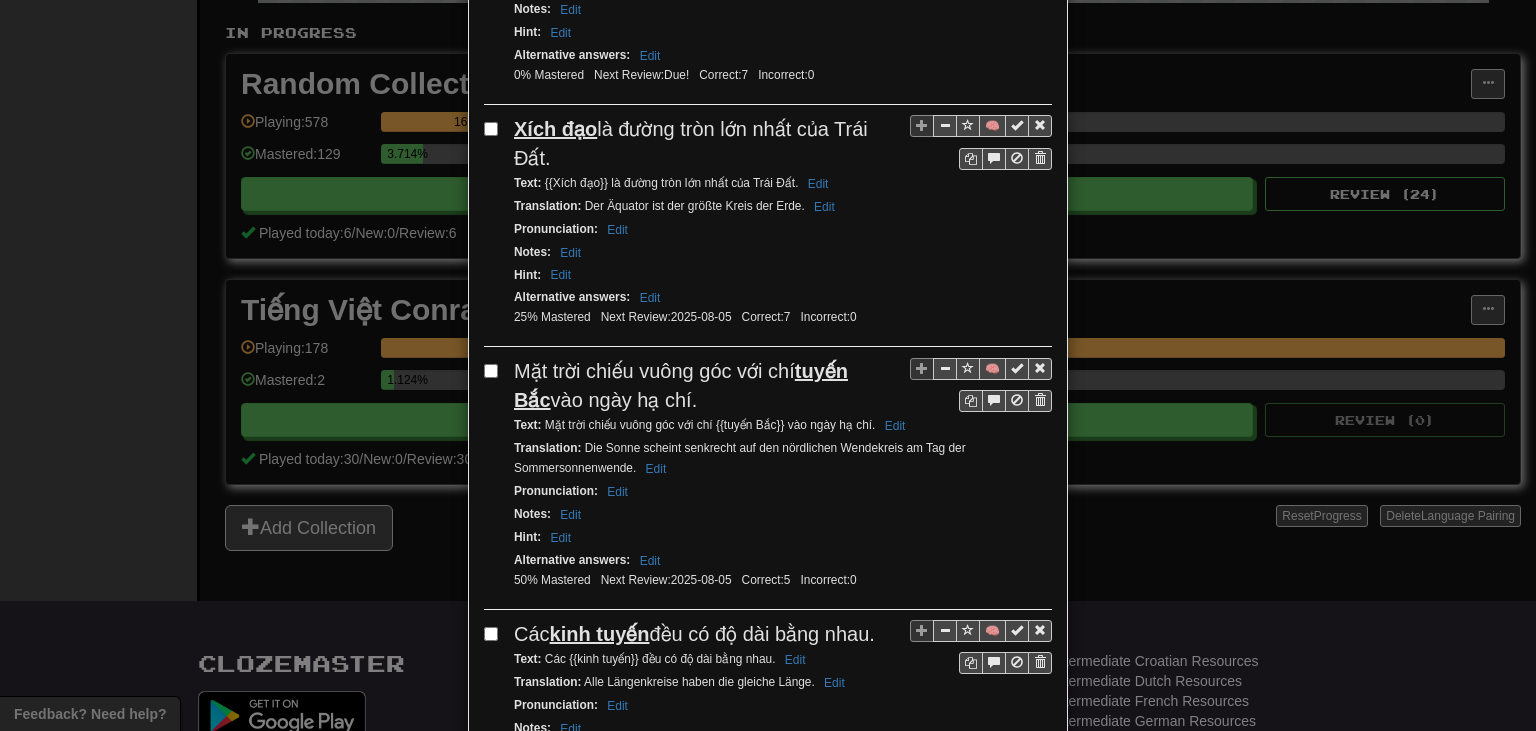 scroll, scrollTop: 2902, scrollLeft: 0, axis: vertical 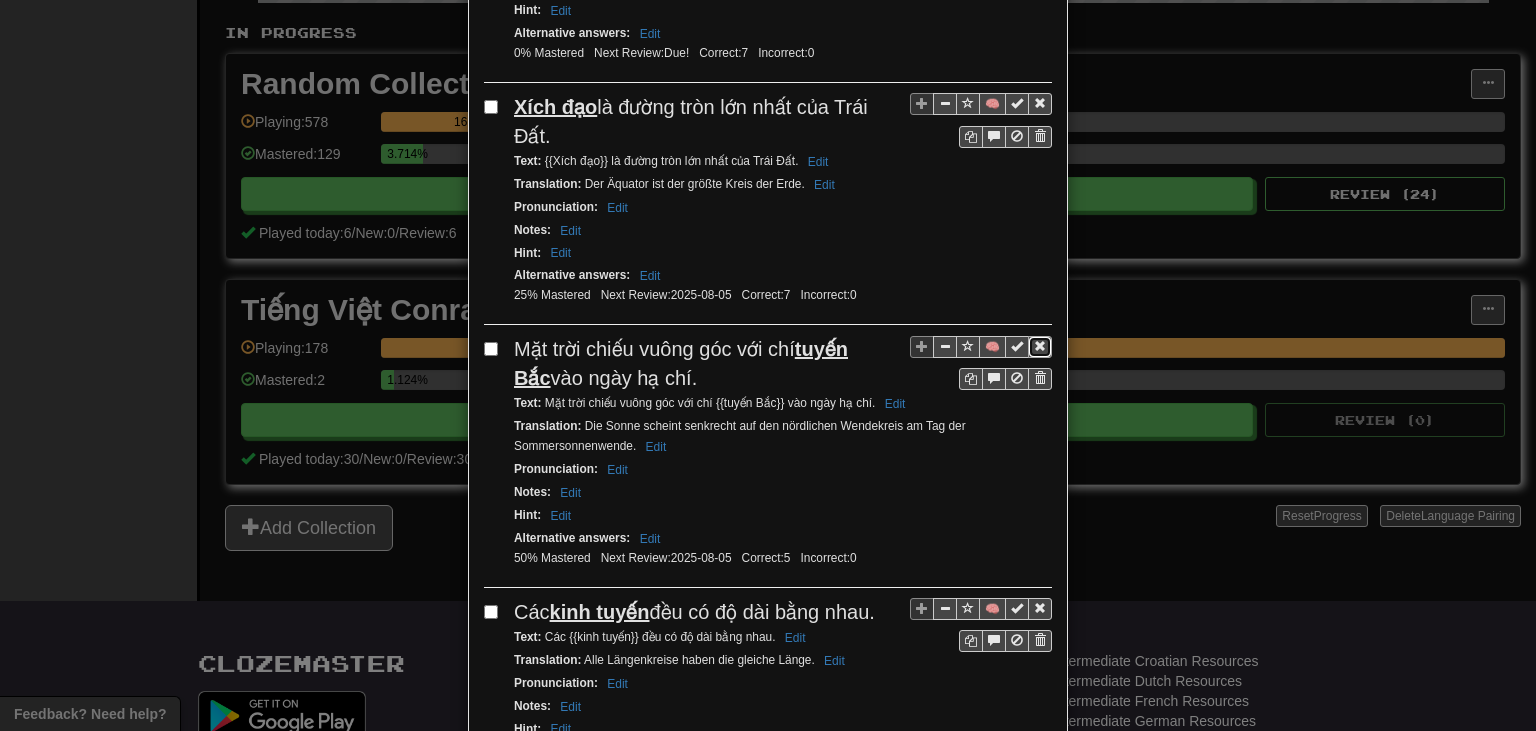 click at bounding box center [1040, 346] 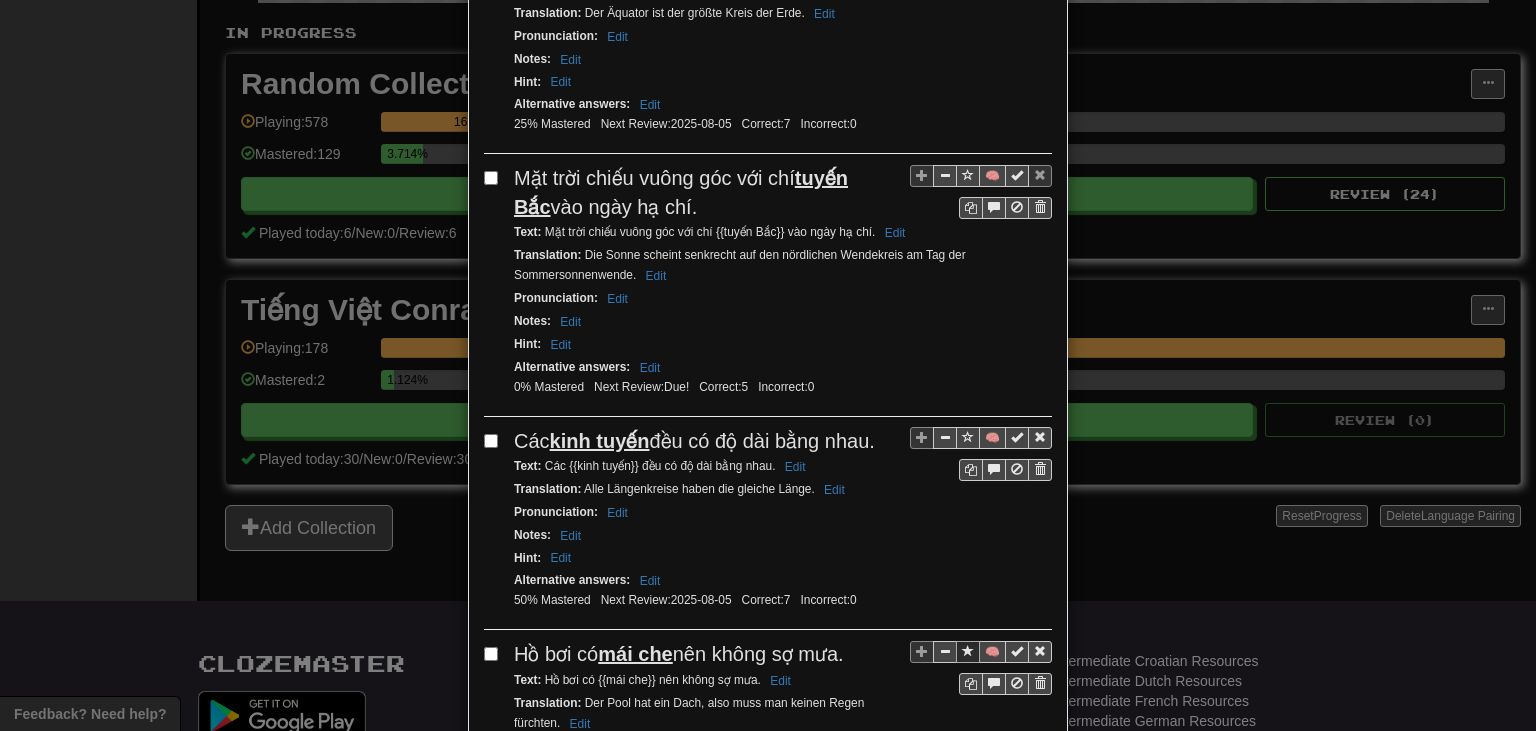 scroll, scrollTop: 3095, scrollLeft: 0, axis: vertical 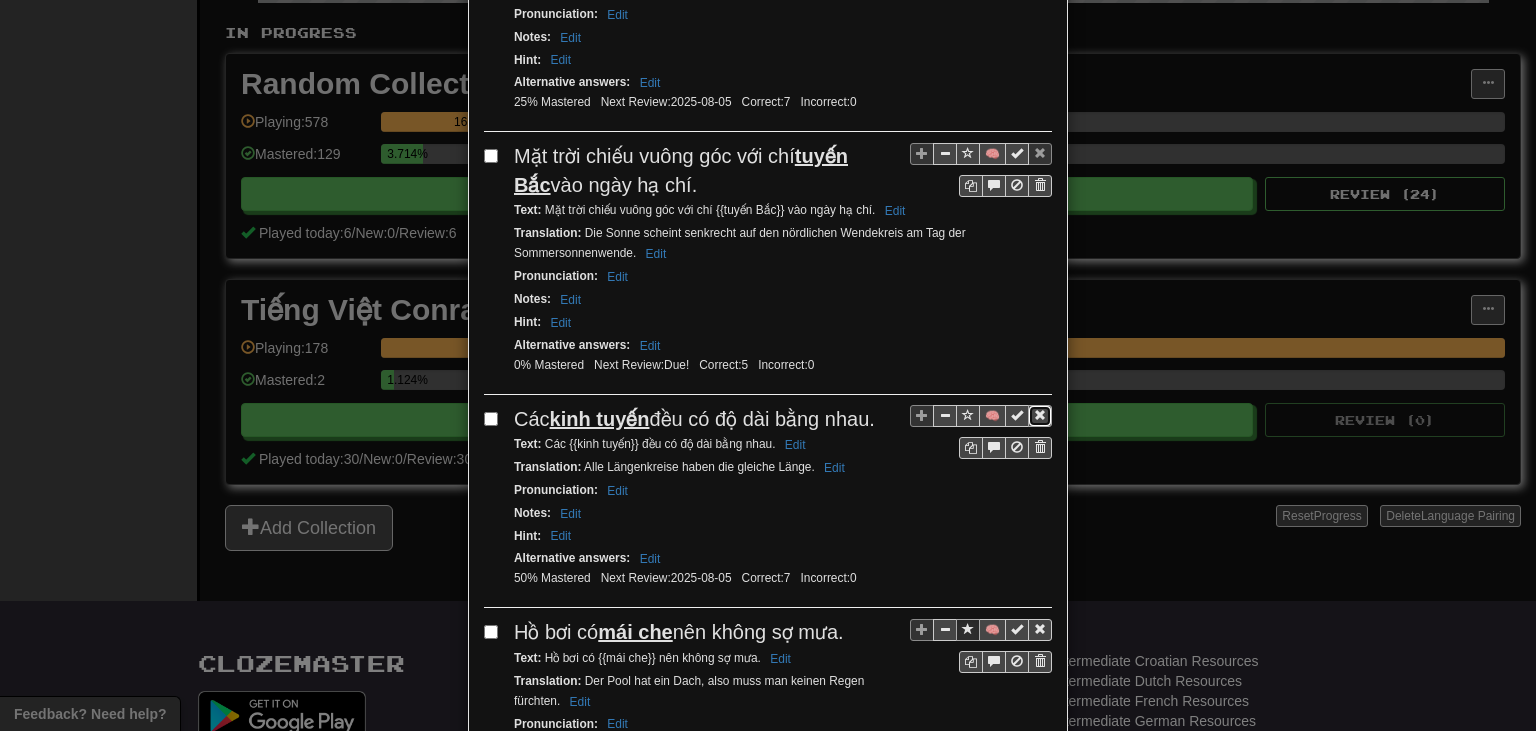 click at bounding box center (1040, 416) 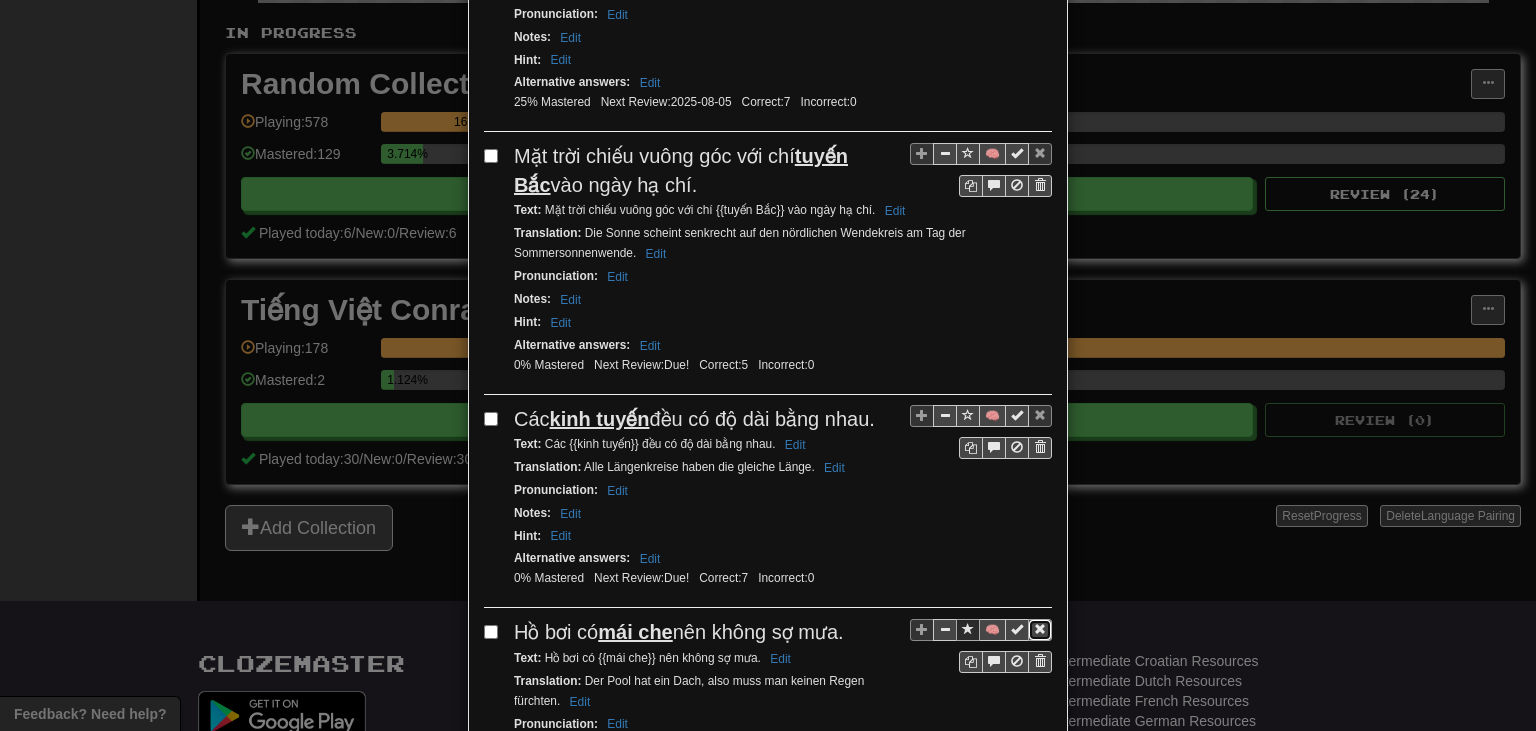 click at bounding box center (1040, 629) 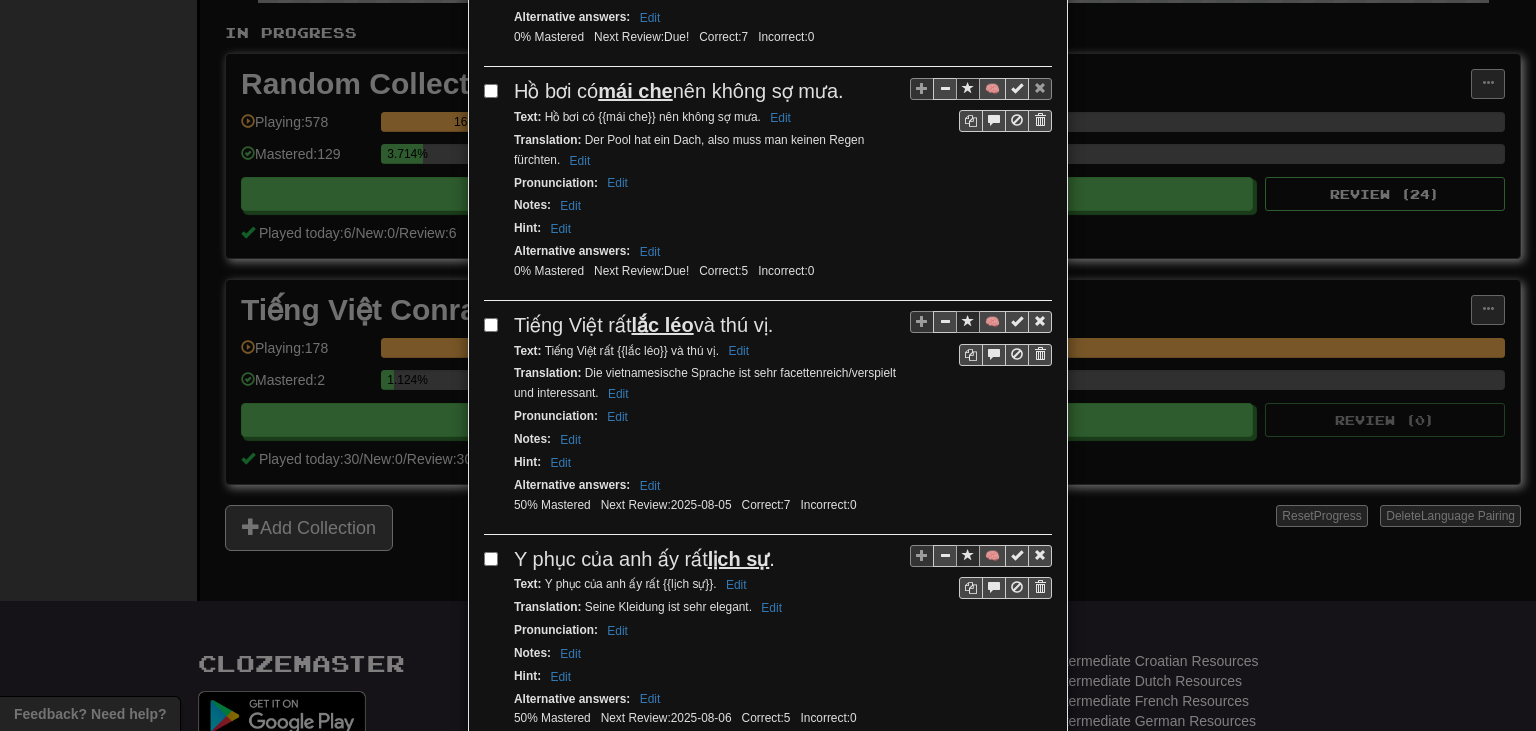 scroll, scrollTop: 4166, scrollLeft: 0, axis: vertical 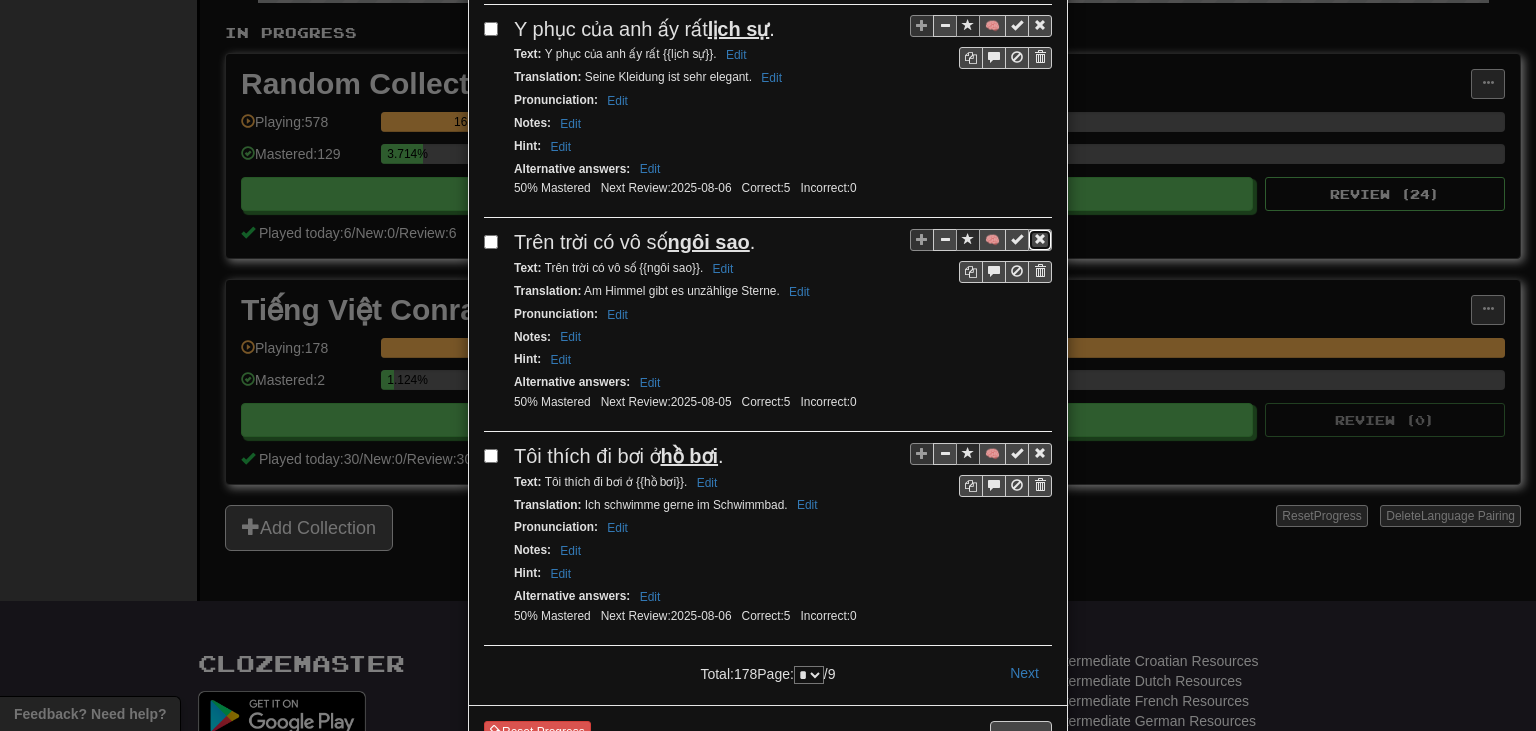 click at bounding box center [1040, 239] 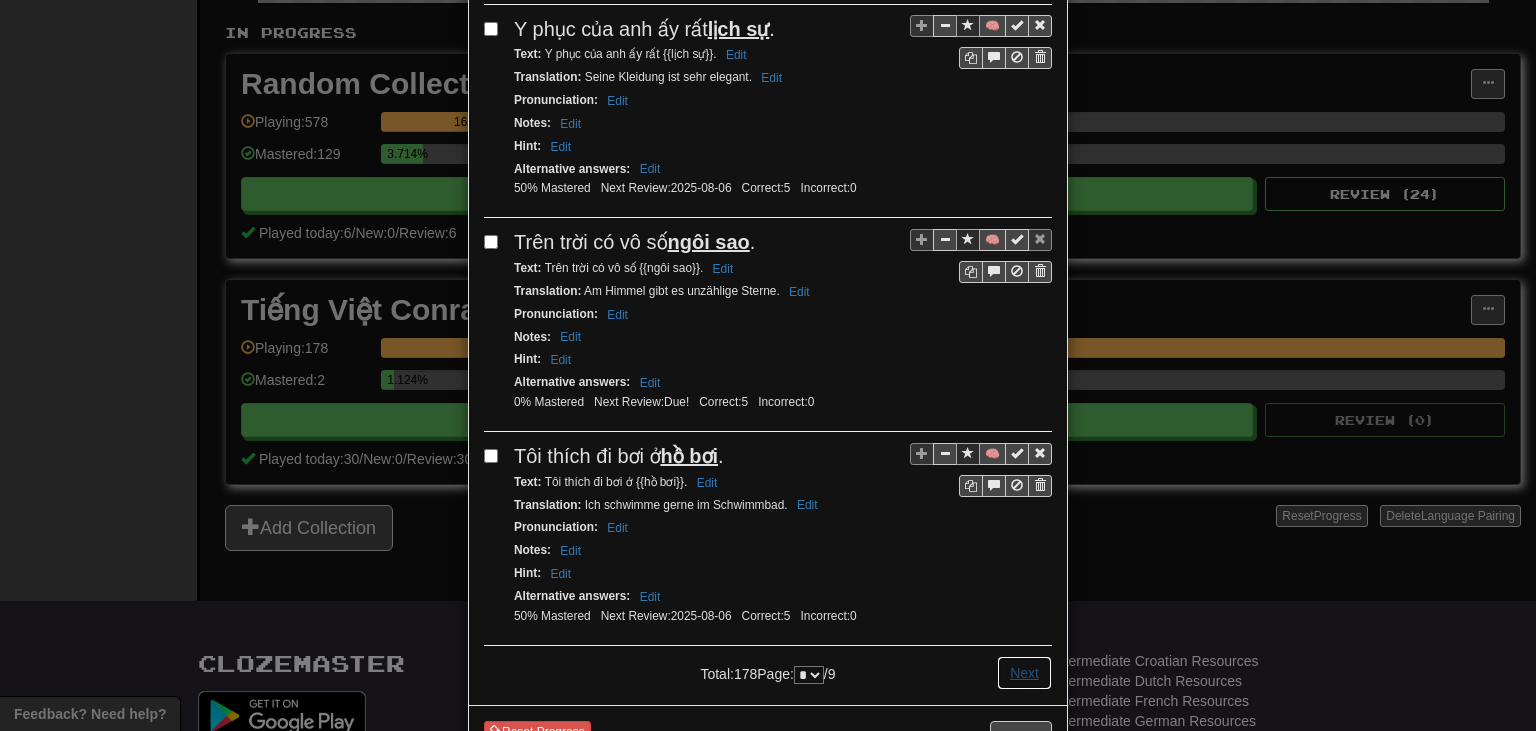 click on "Next" at bounding box center [1024, 673] 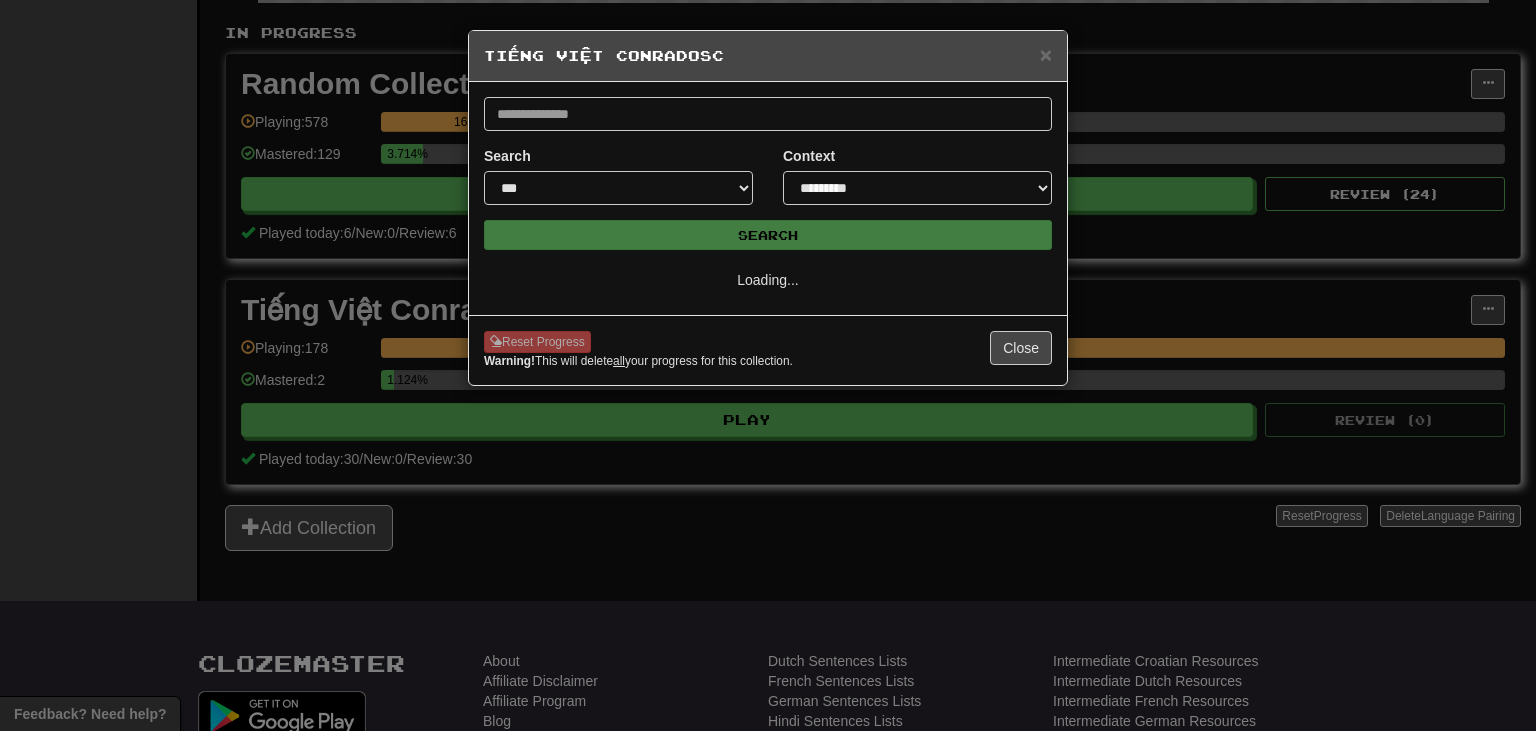select on "*" 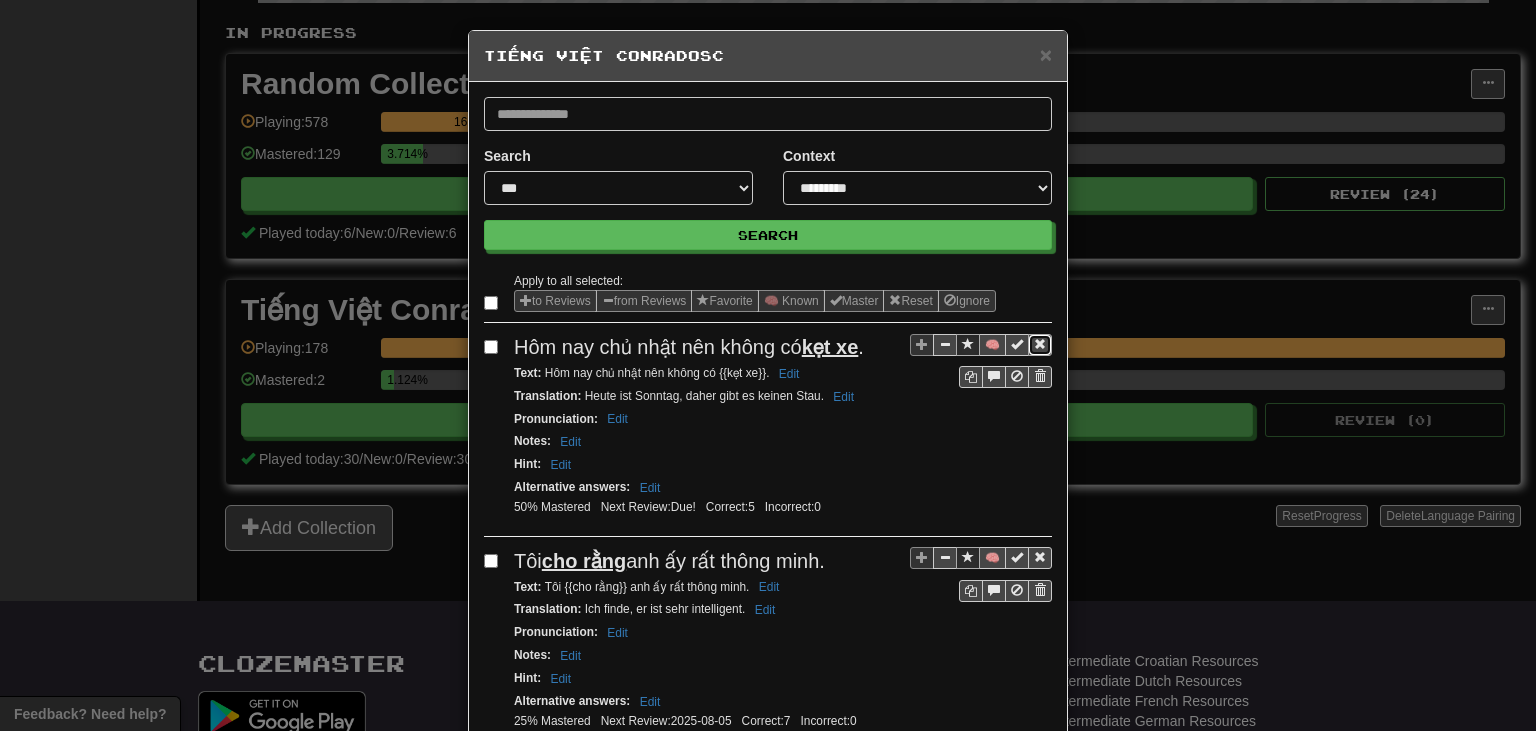 click at bounding box center [1040, 344] 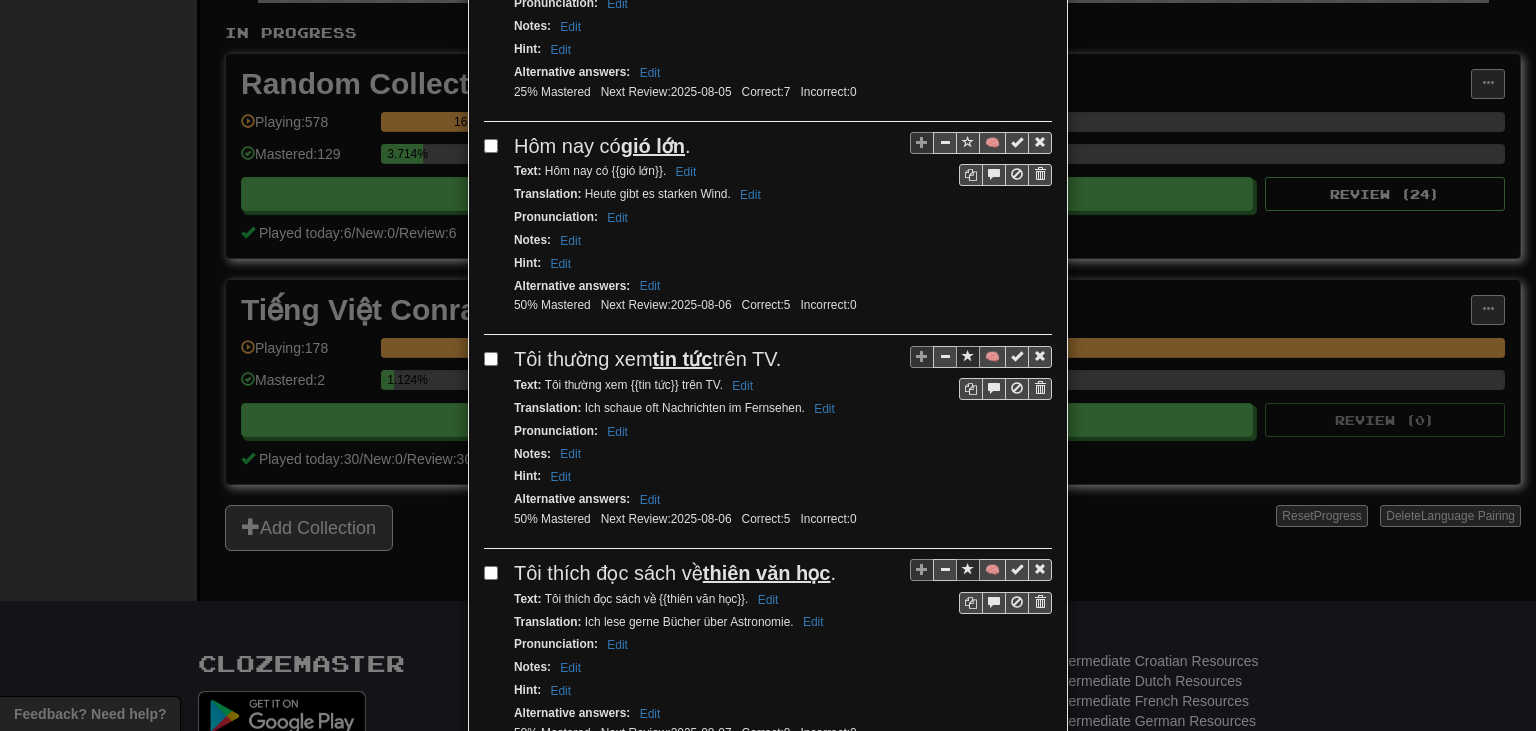 scroll, scrollTop: 645, scrollLeft: 0, axis: vertical 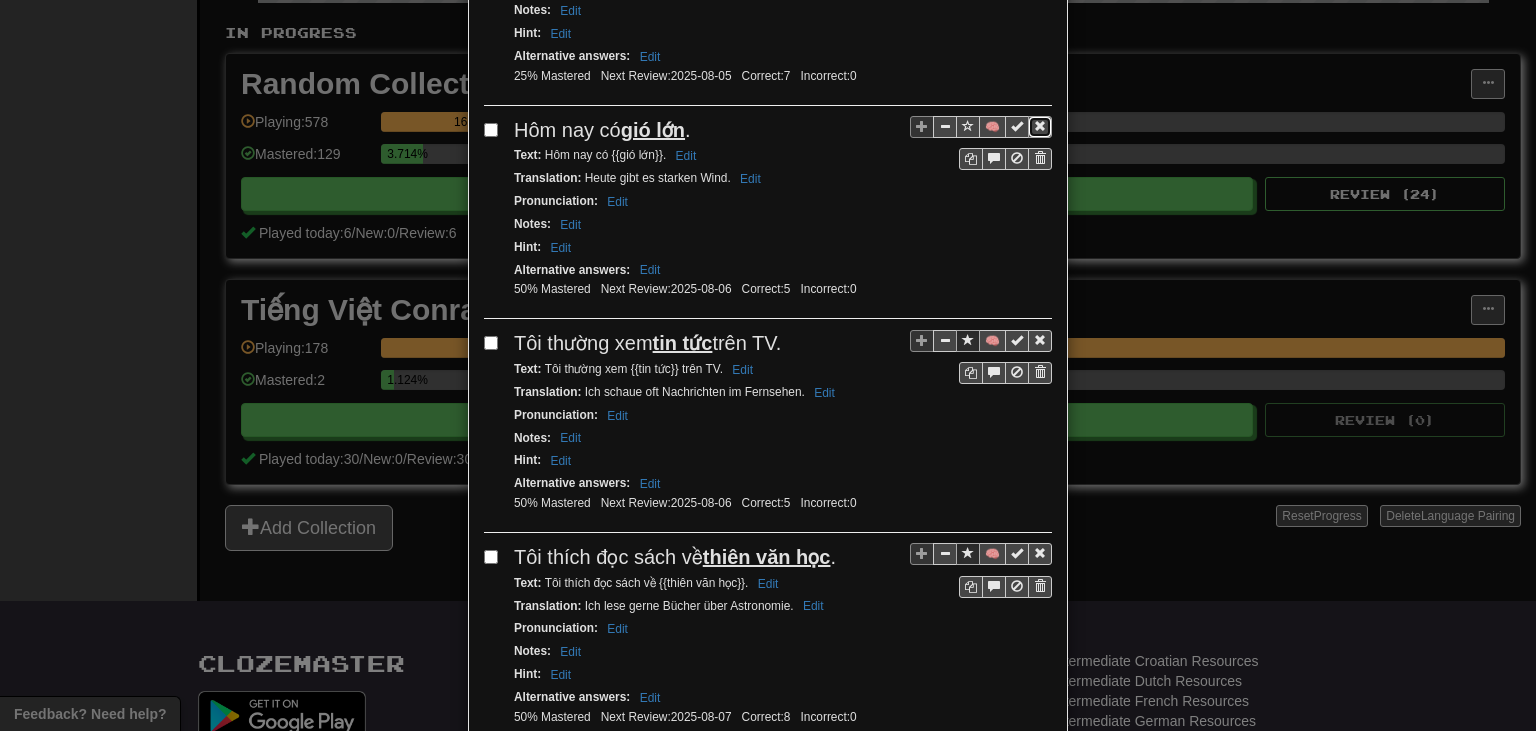 click at bounding box center (1040, 127) 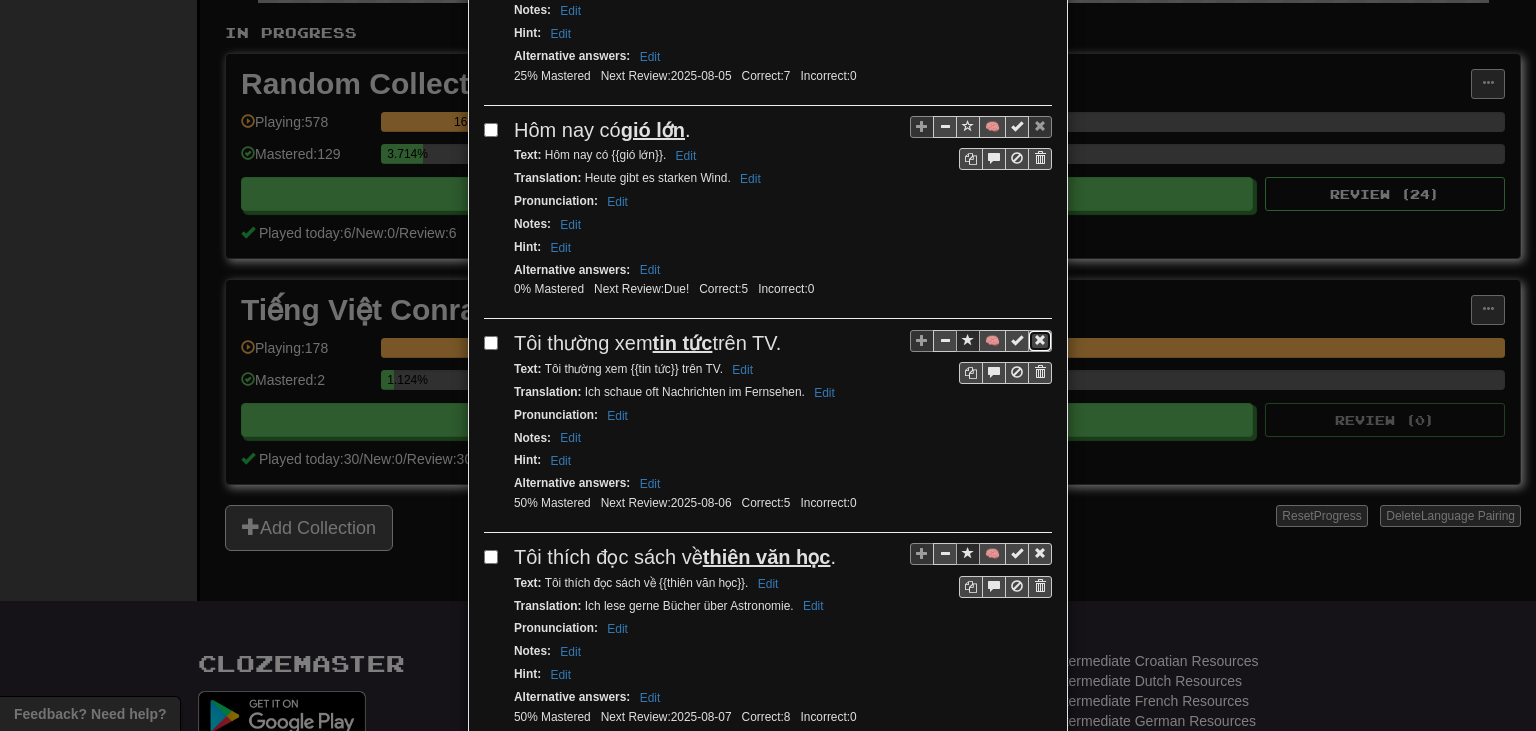 click at bounding box center (1040, 340) 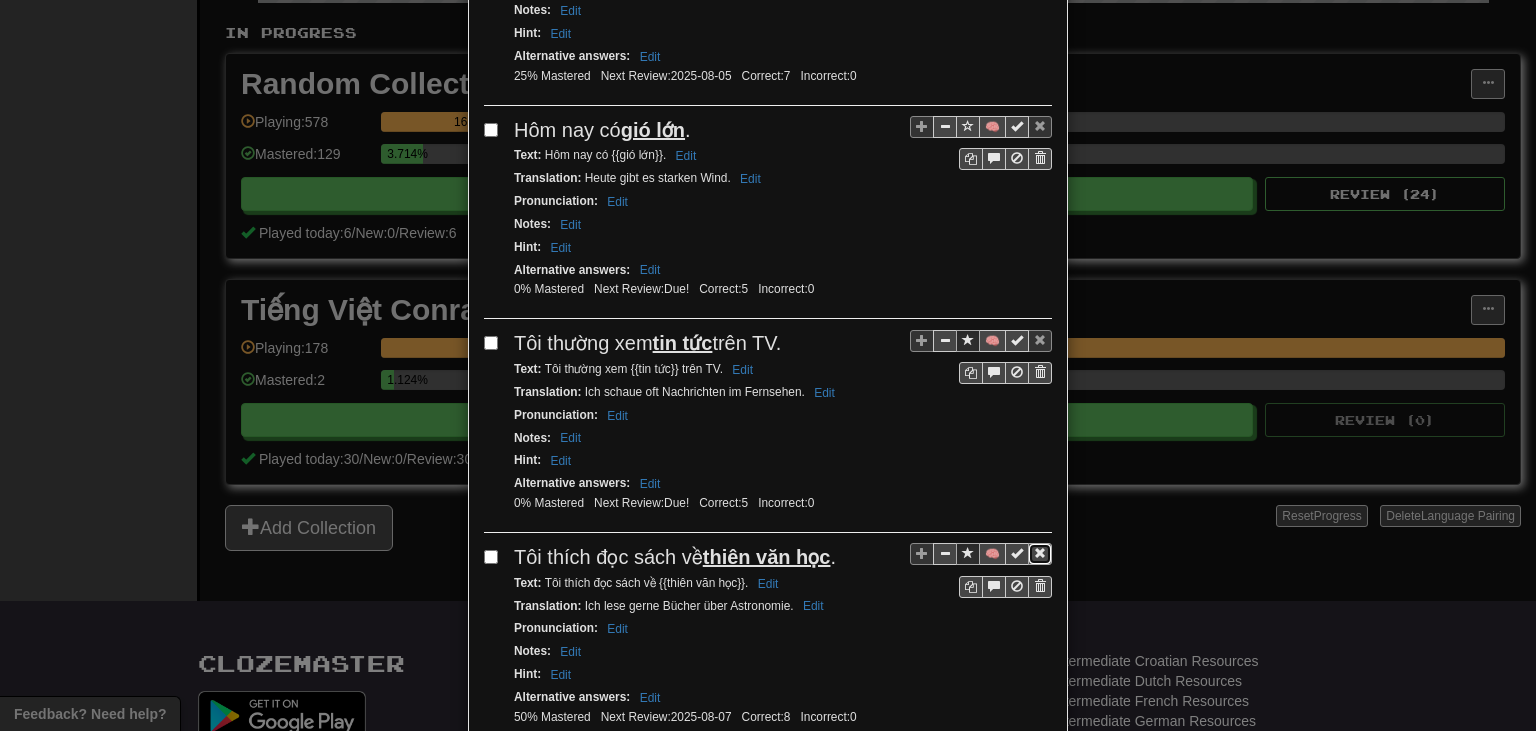 click at bounding box center (1040, 553) 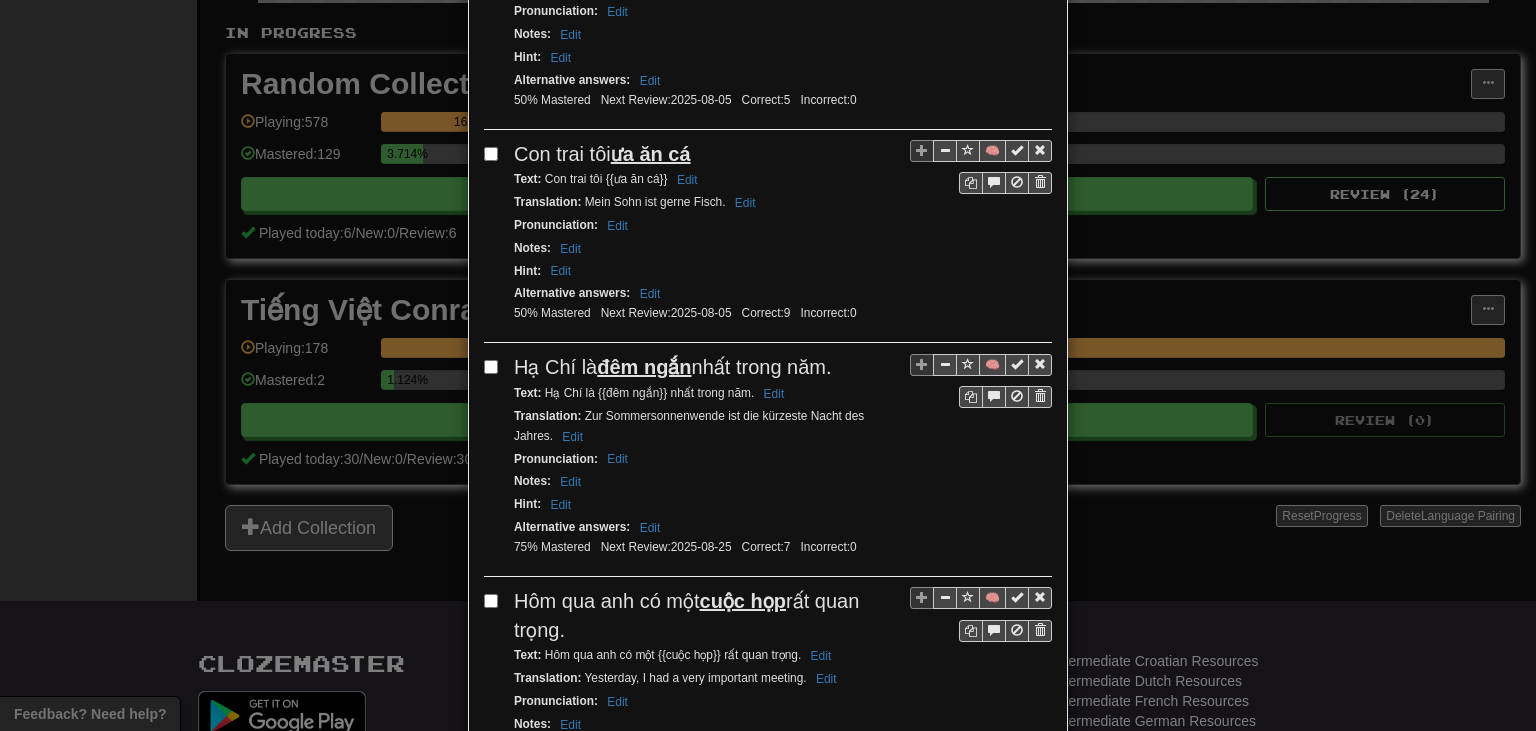 scroll, scrollTop: 1481, scrollLeft: 0, axis: vertical 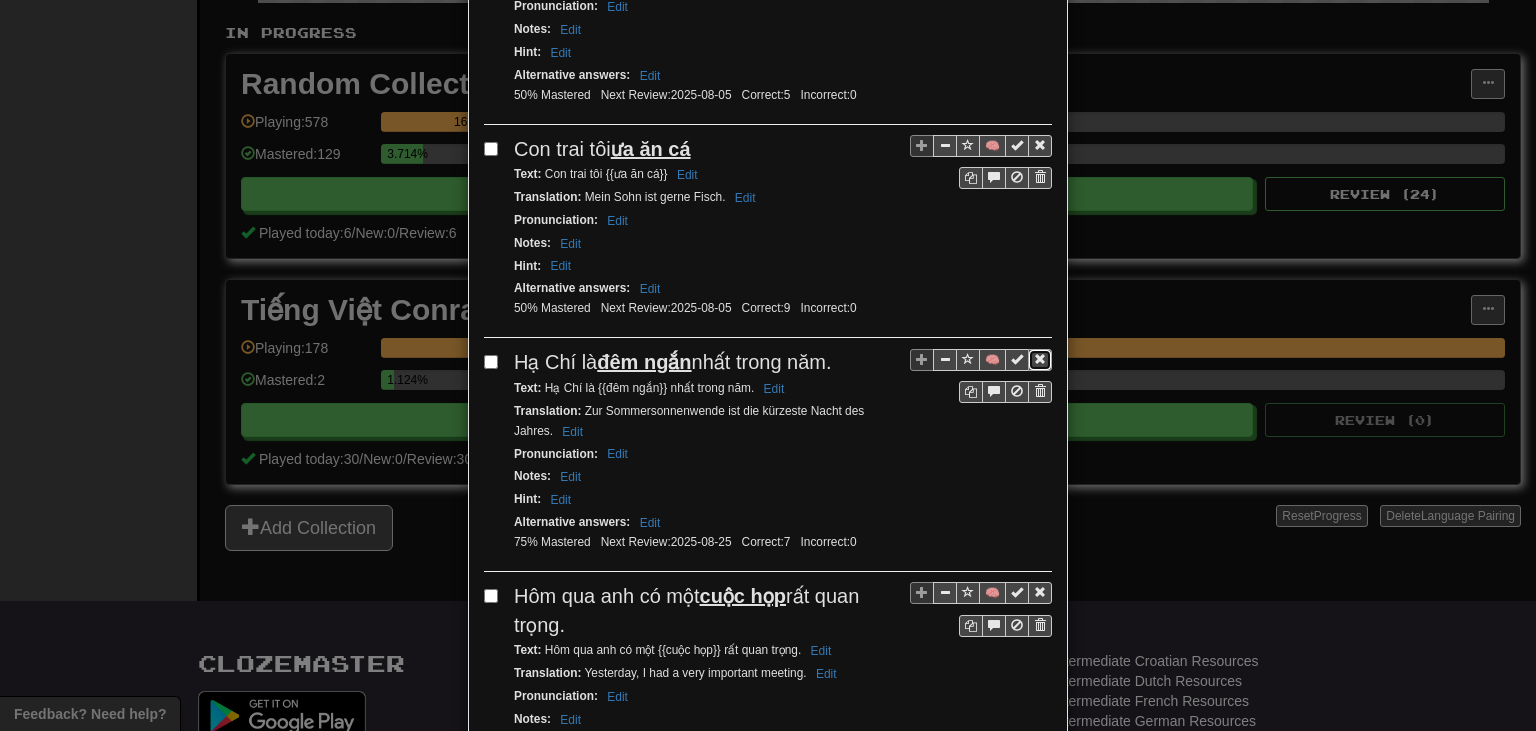click at bounding box center [1040, 359] 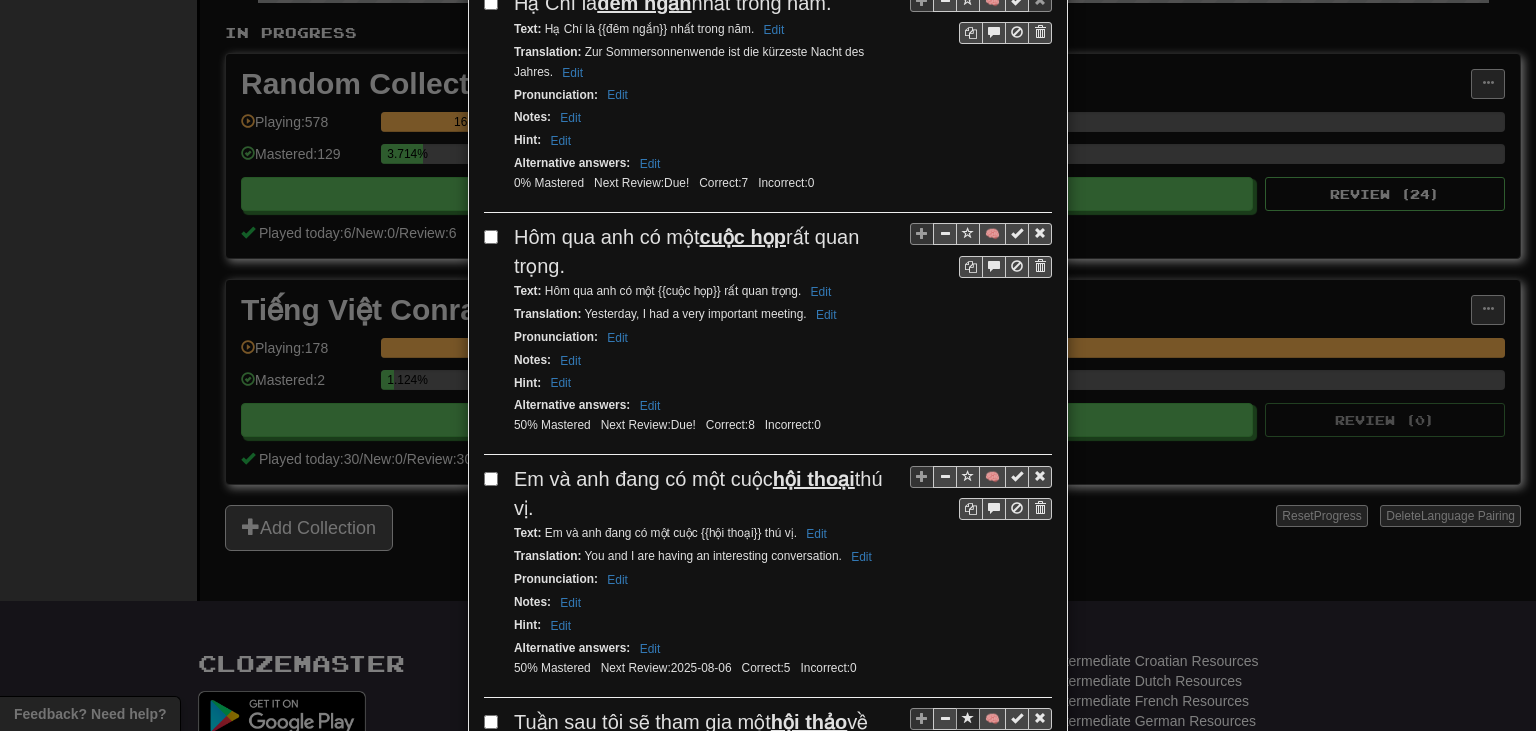 scroll, scrollTop: 1850, scrollLeft: 0, axis: vertical 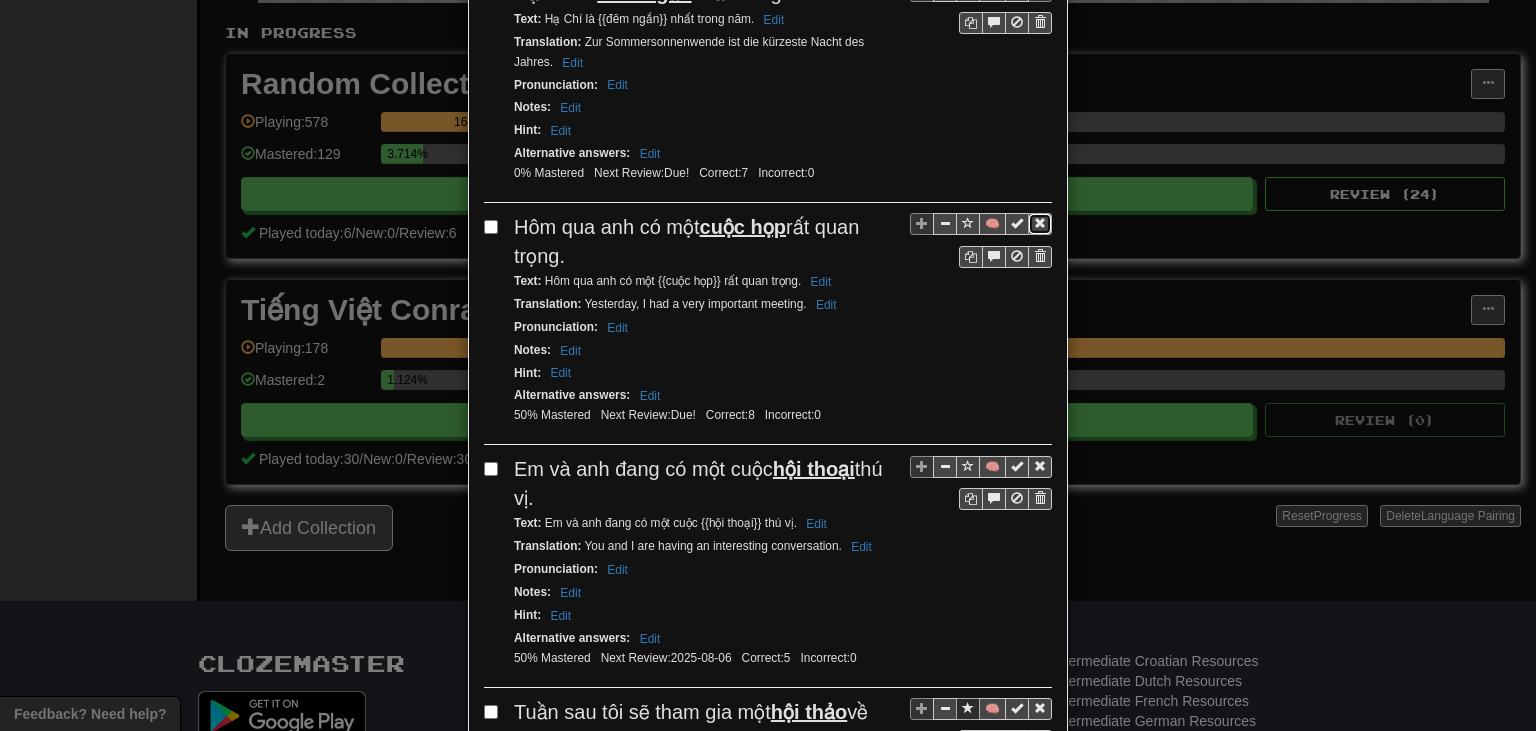 click at bounding box center [1040, 223] 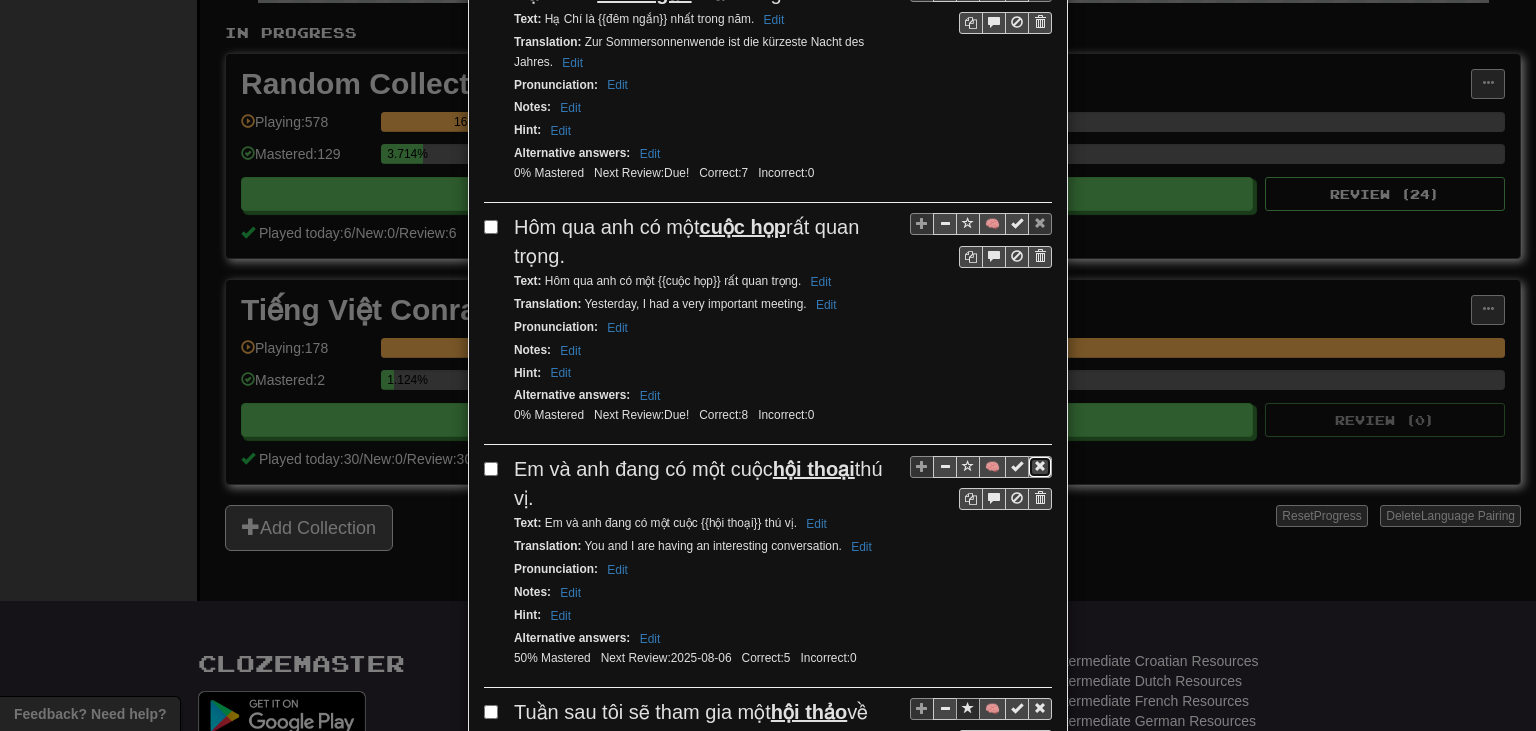 click at bounding box center (1040, 466) 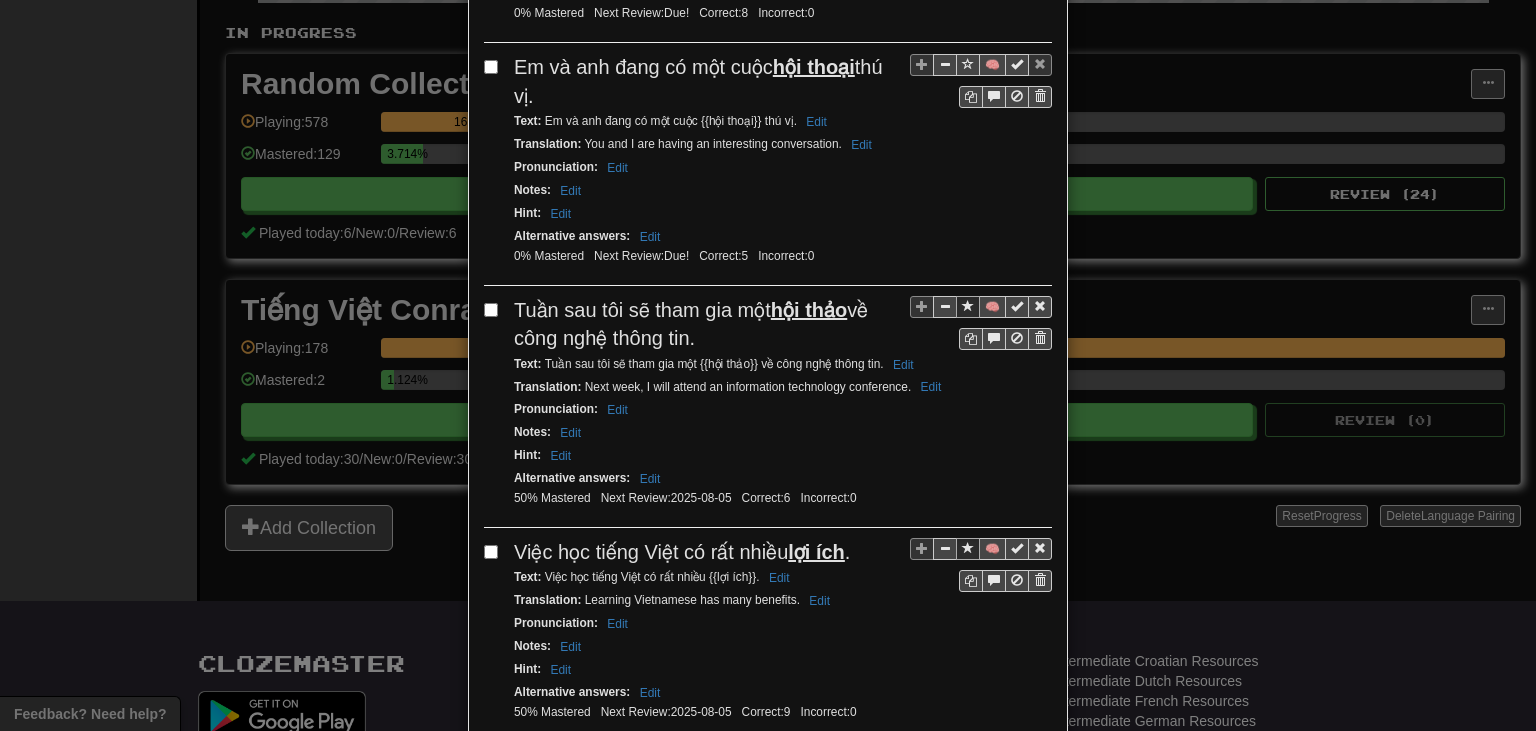 scroll, scrollTop: 2263, scrollLeft: 0, axis: vertical 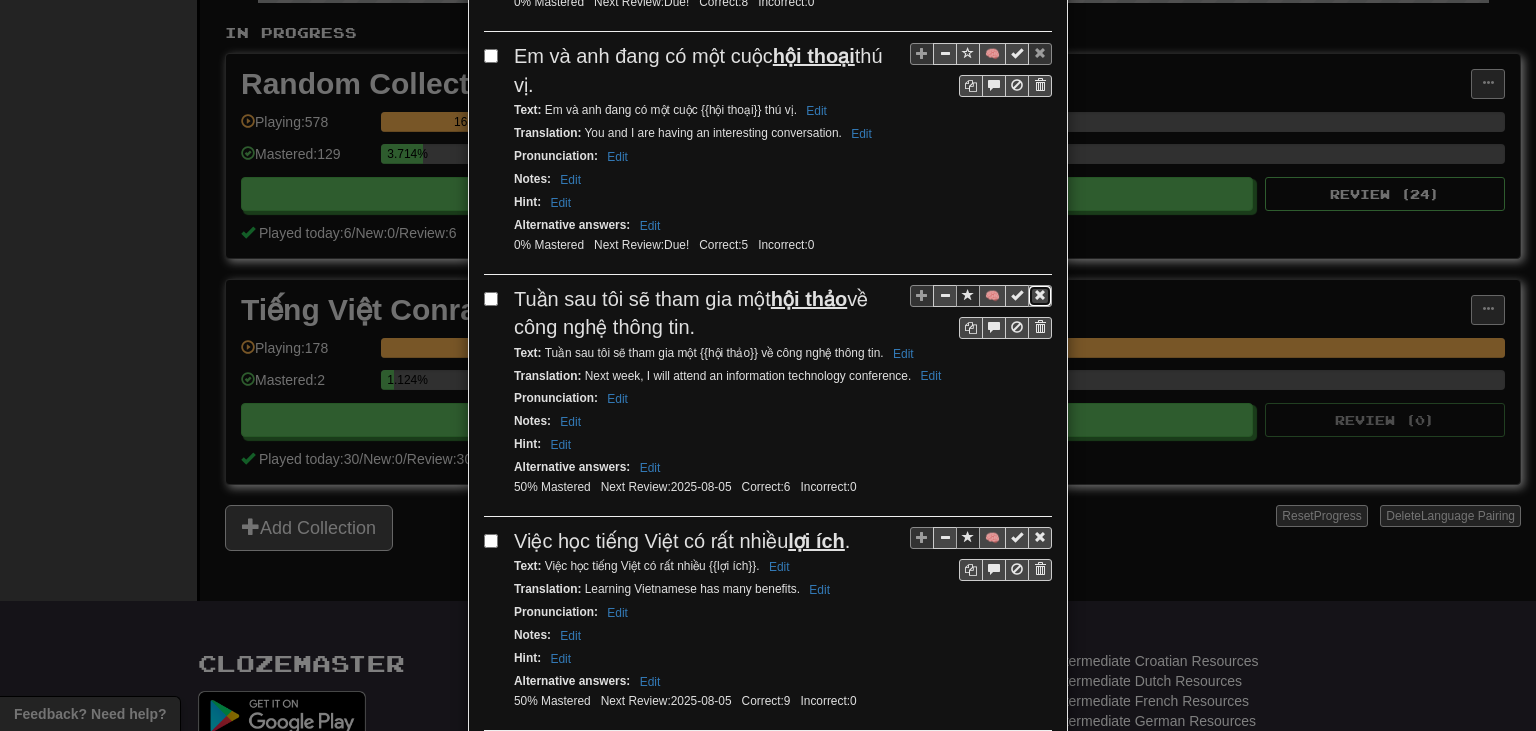 click at bounding box center (1040, 295) 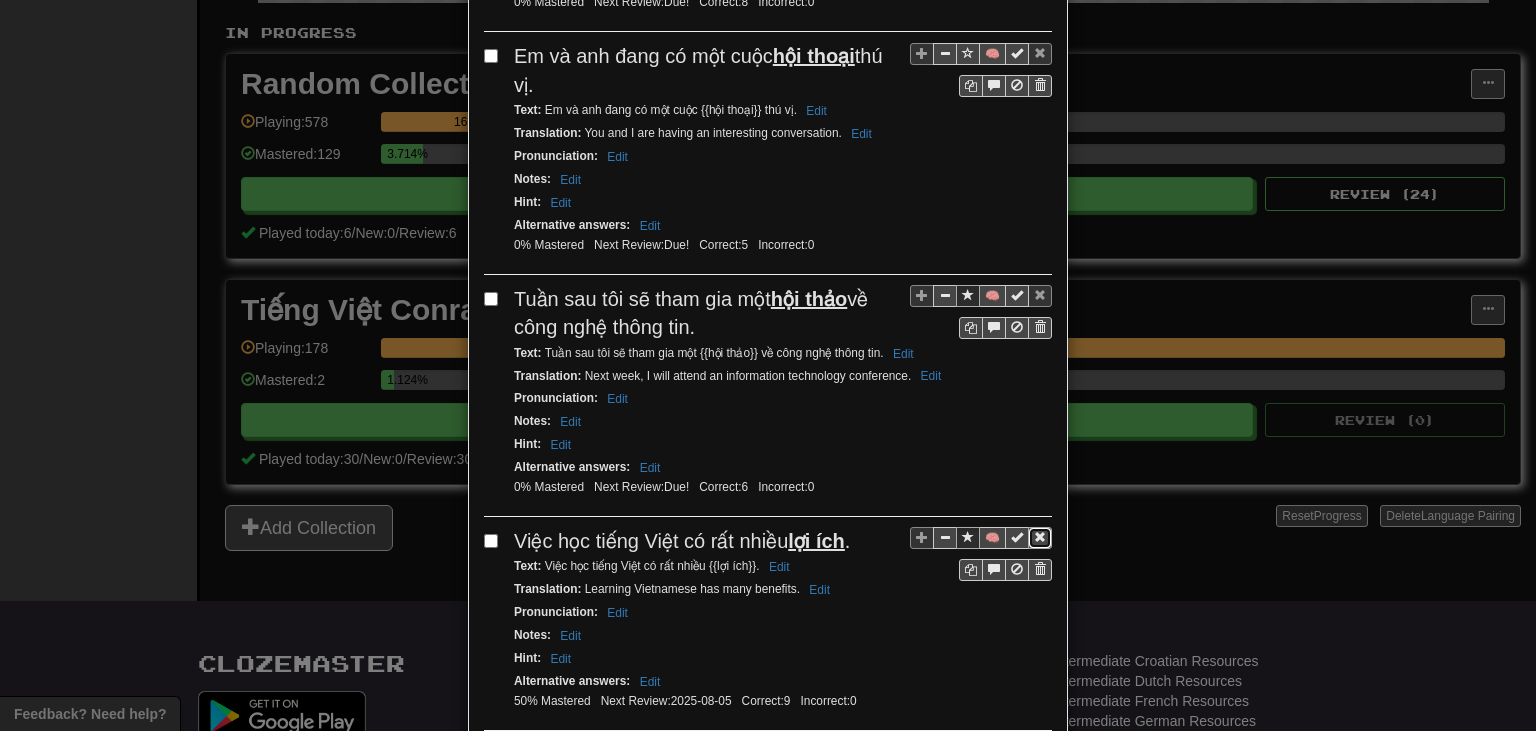 click at bounding box center [1040, 537] 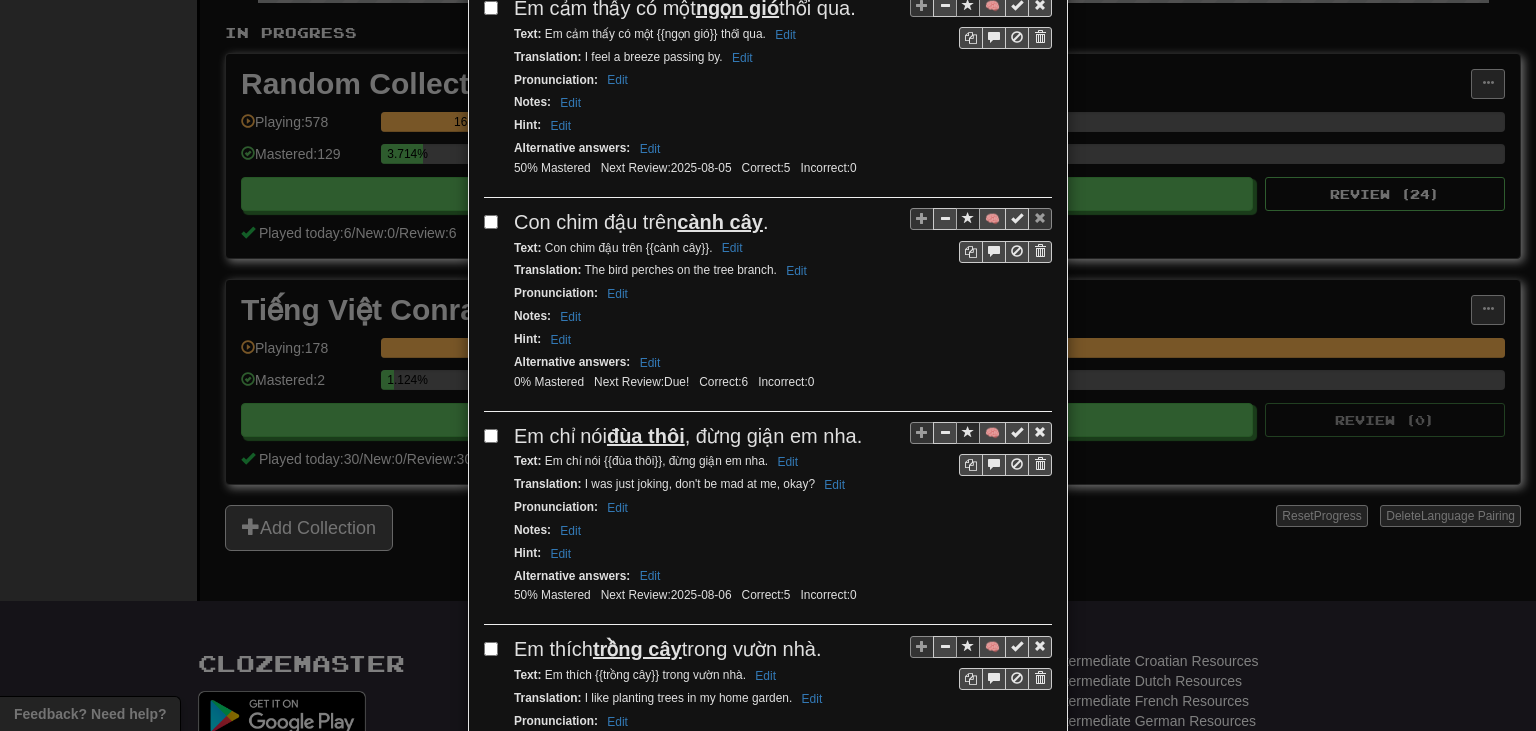 scroll, scrollTop: 3240, scrollLeft: 0, axis: vertical 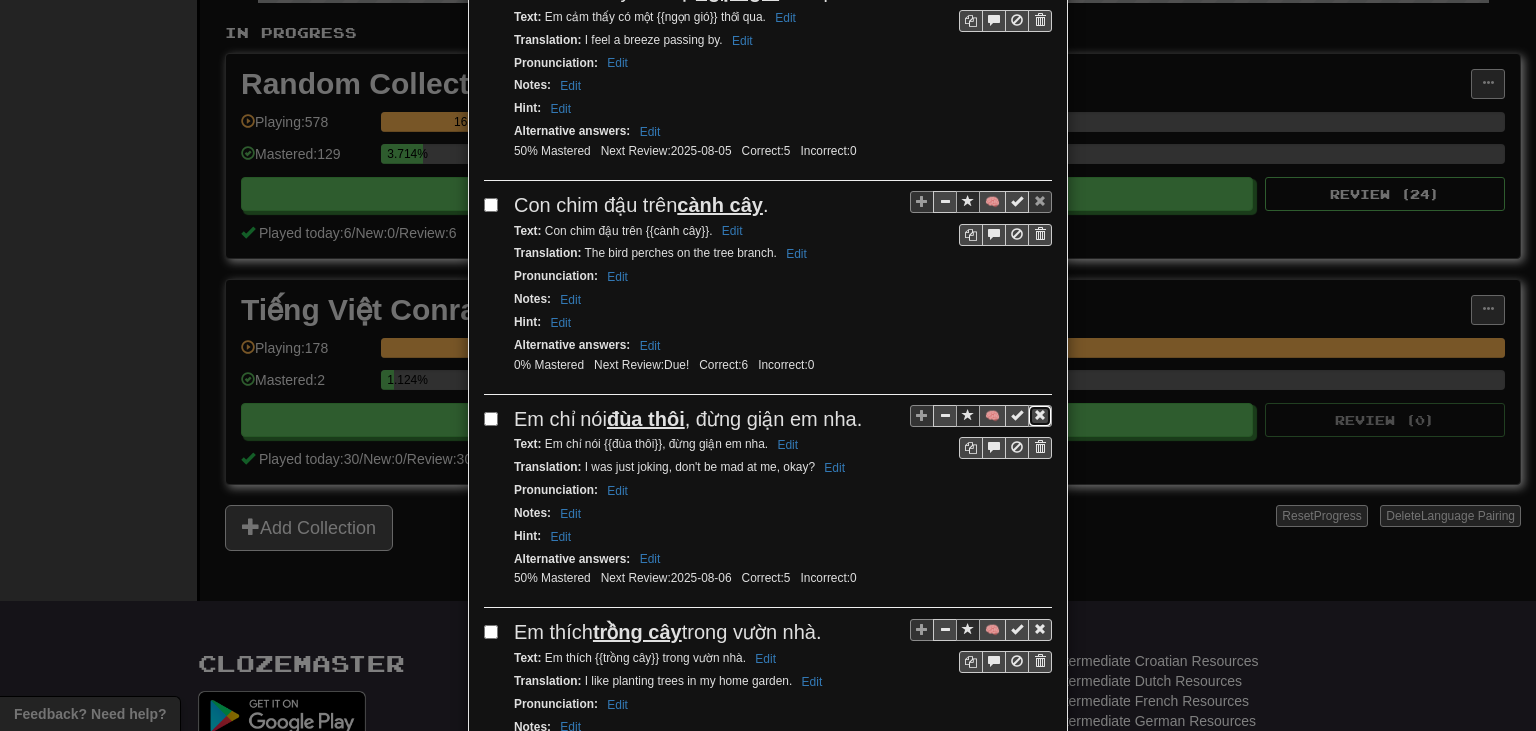 click at bounding box center [1040, 416] 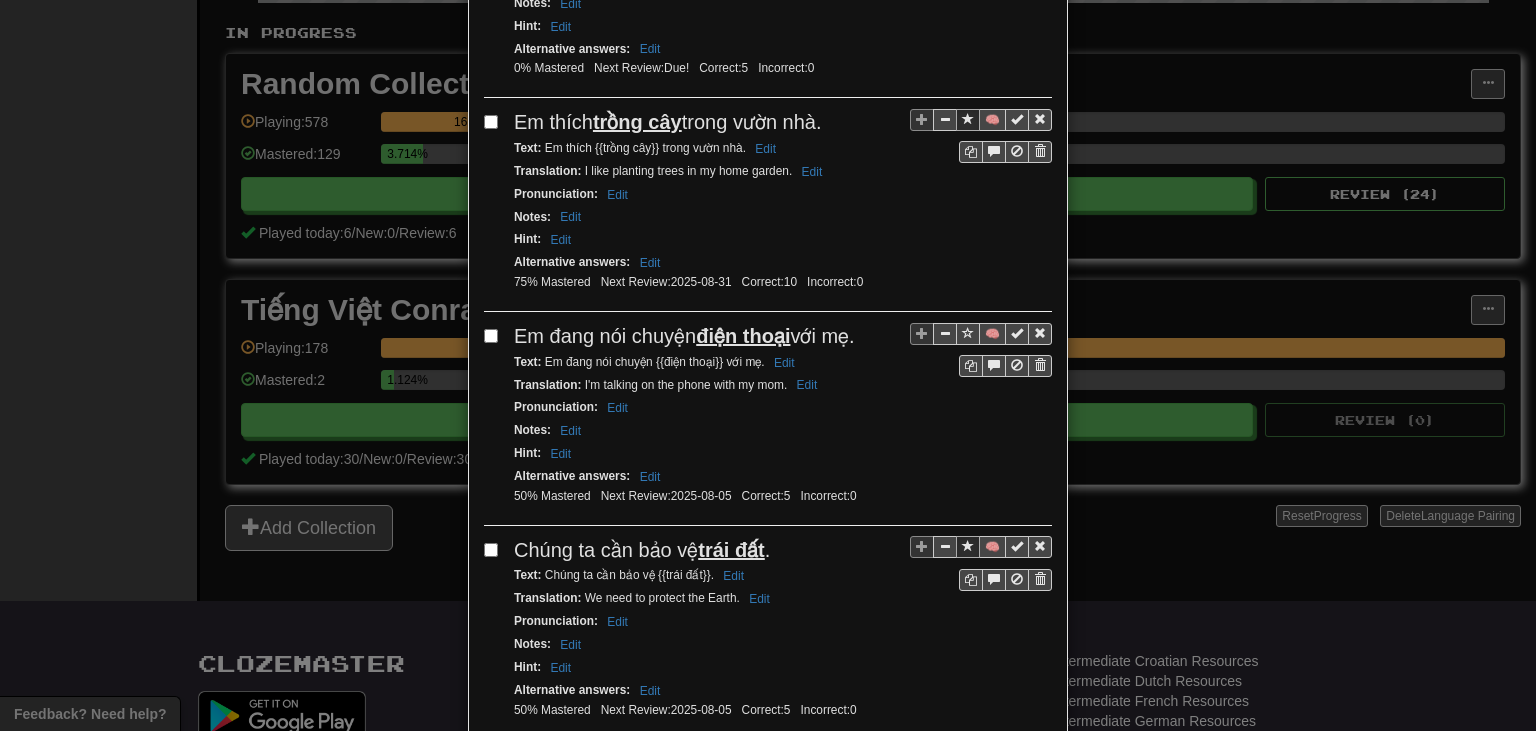 scroll, scrollTop: 3880, scrollLeft: 0, axis: vertical 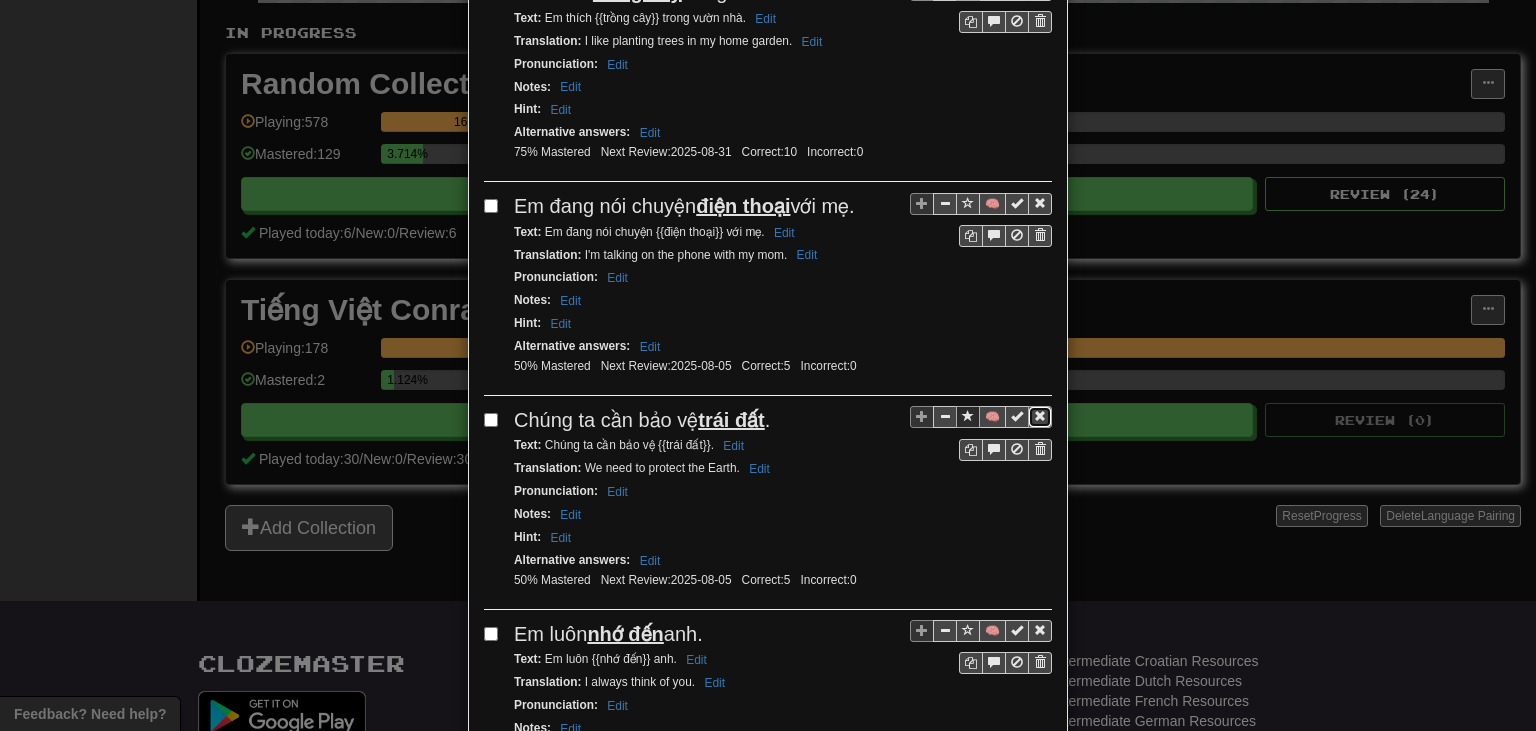 click at bounding box center (1040, 416) 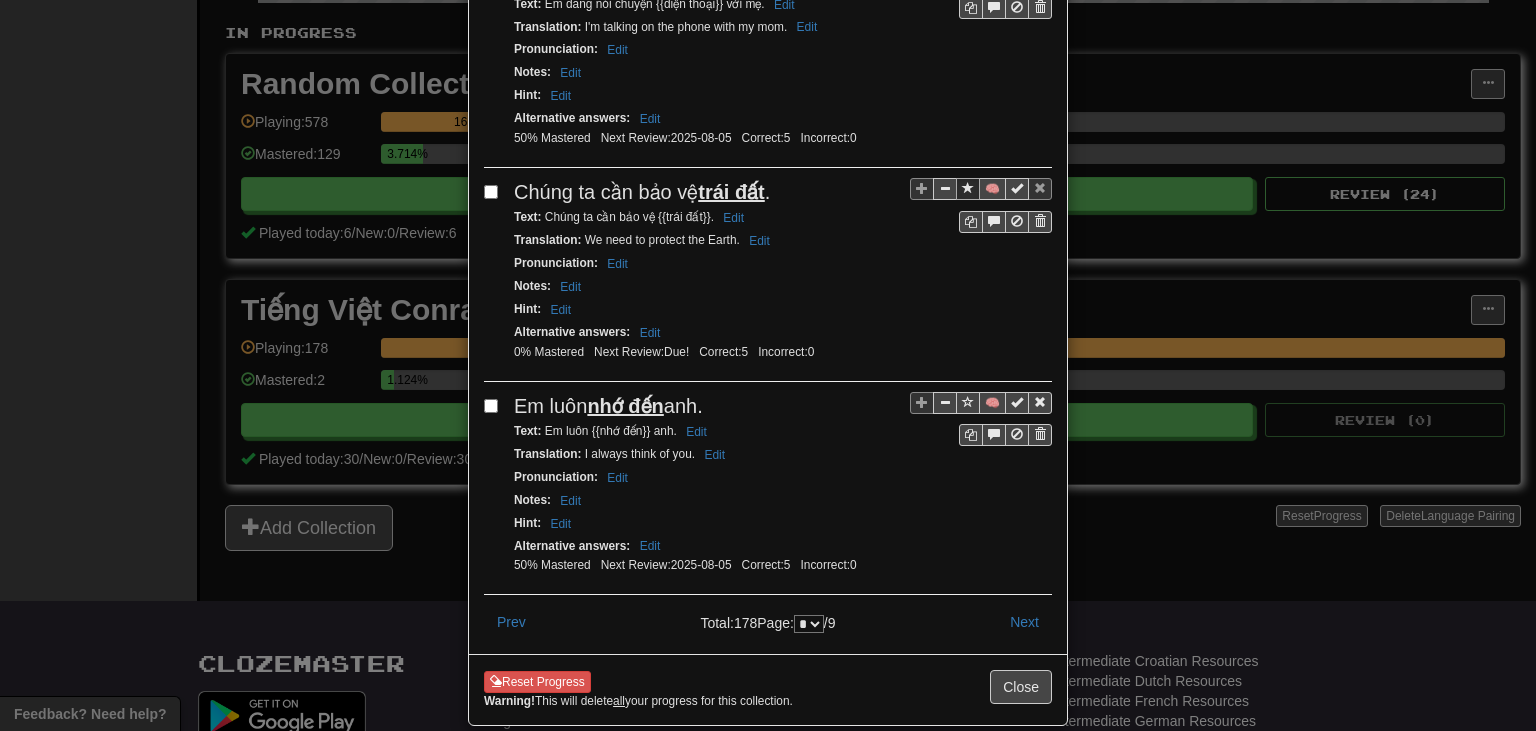 scroll, scrollTop: 4113, scrollLeft: 0, axis: vertical 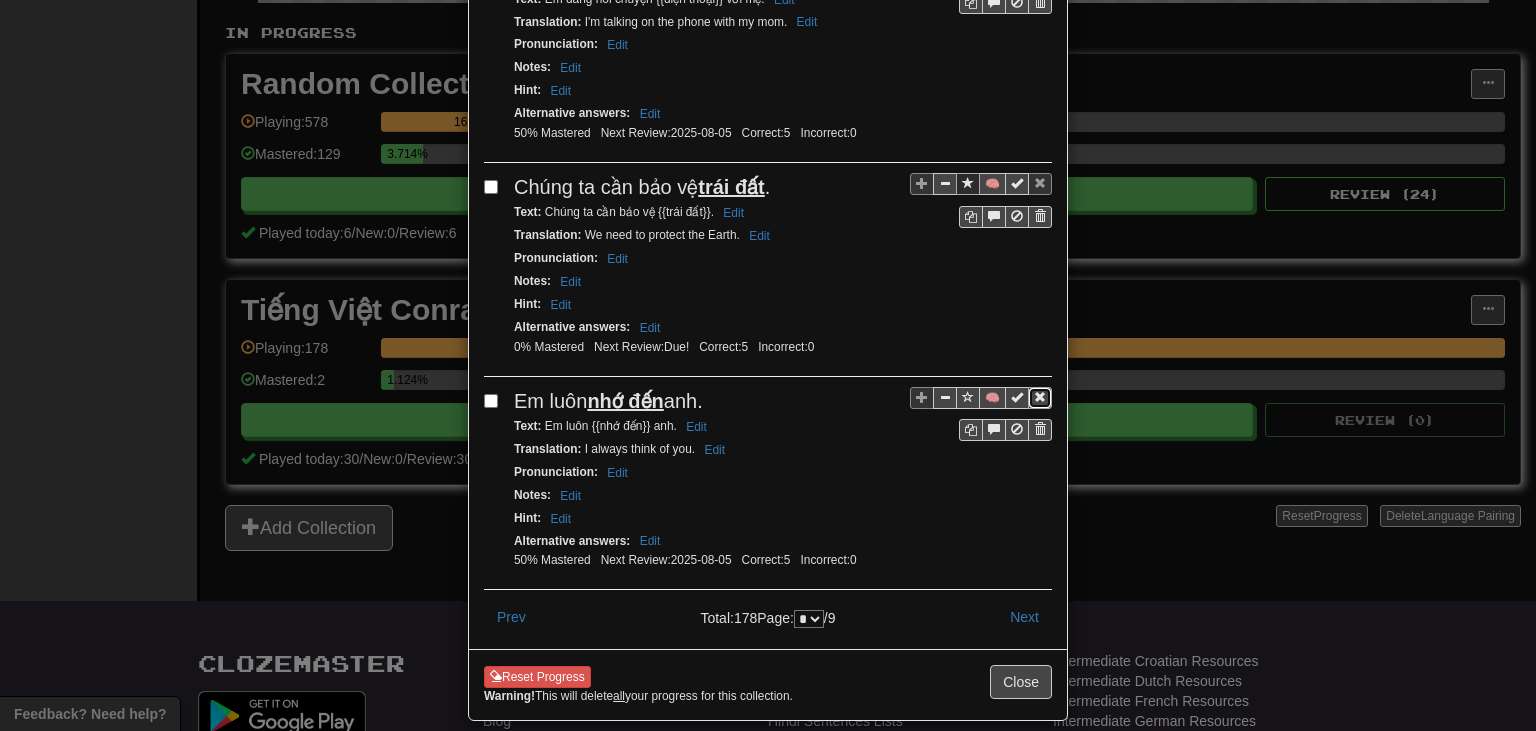 click at bounding box center (1040, 397) 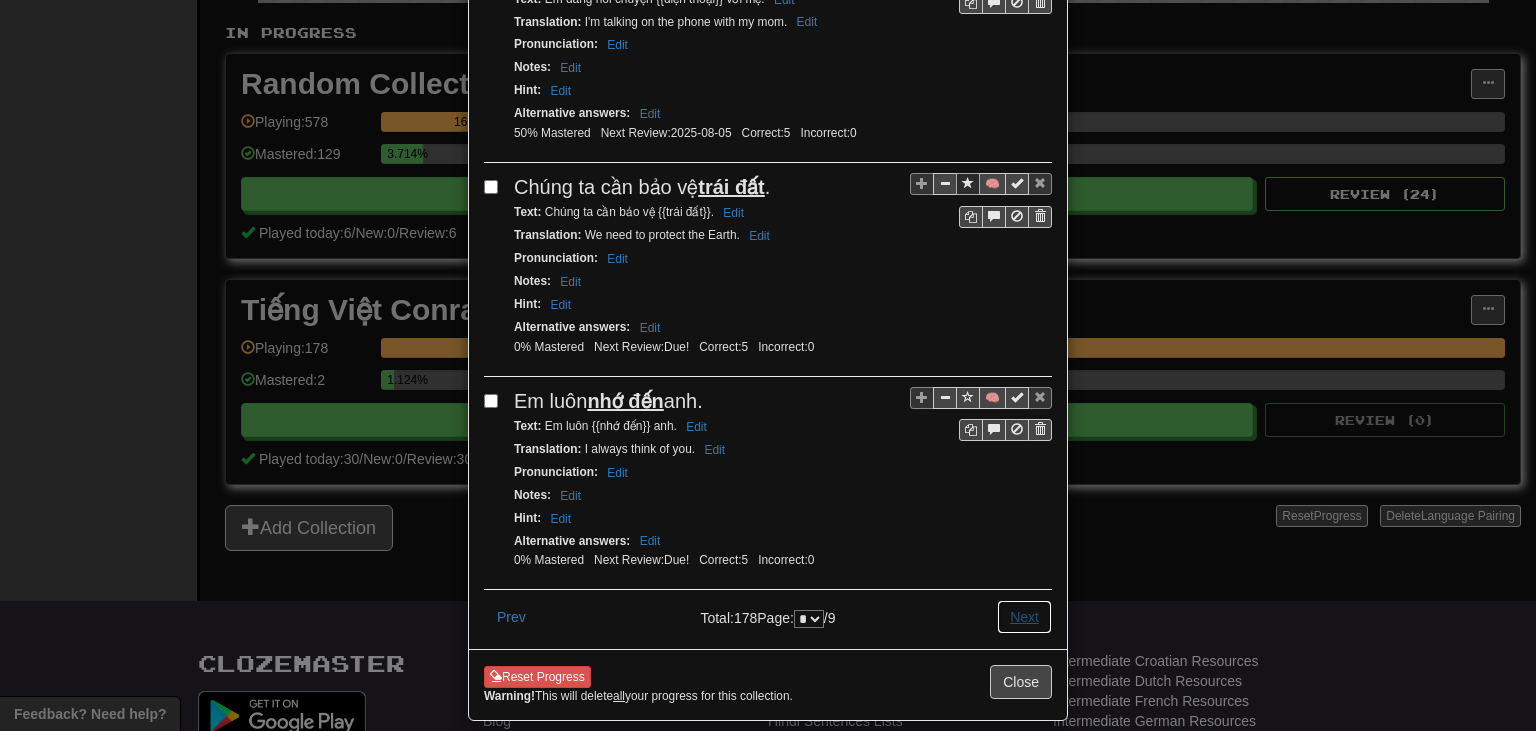 click on "Next" at bounding box center (1024, 617) 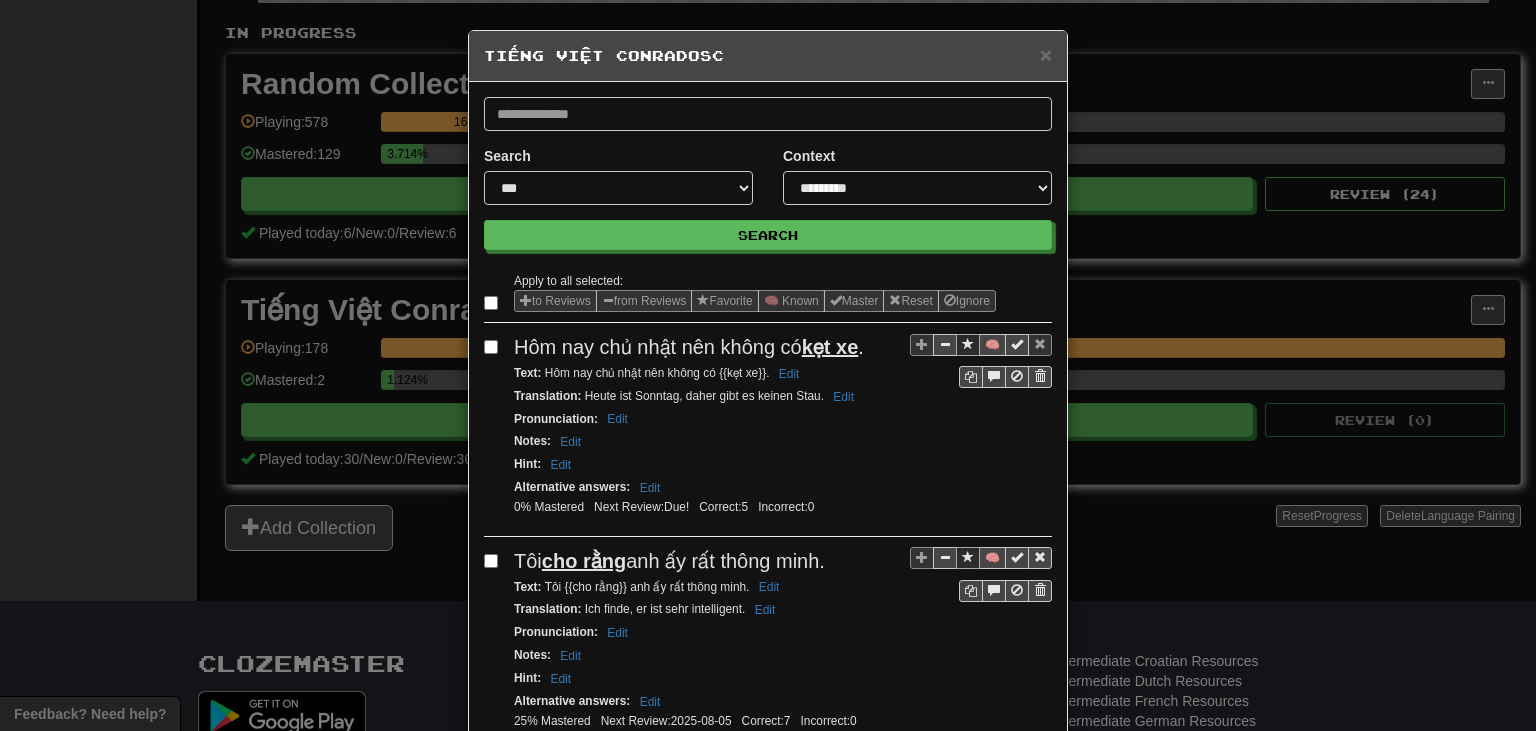 select on "*" 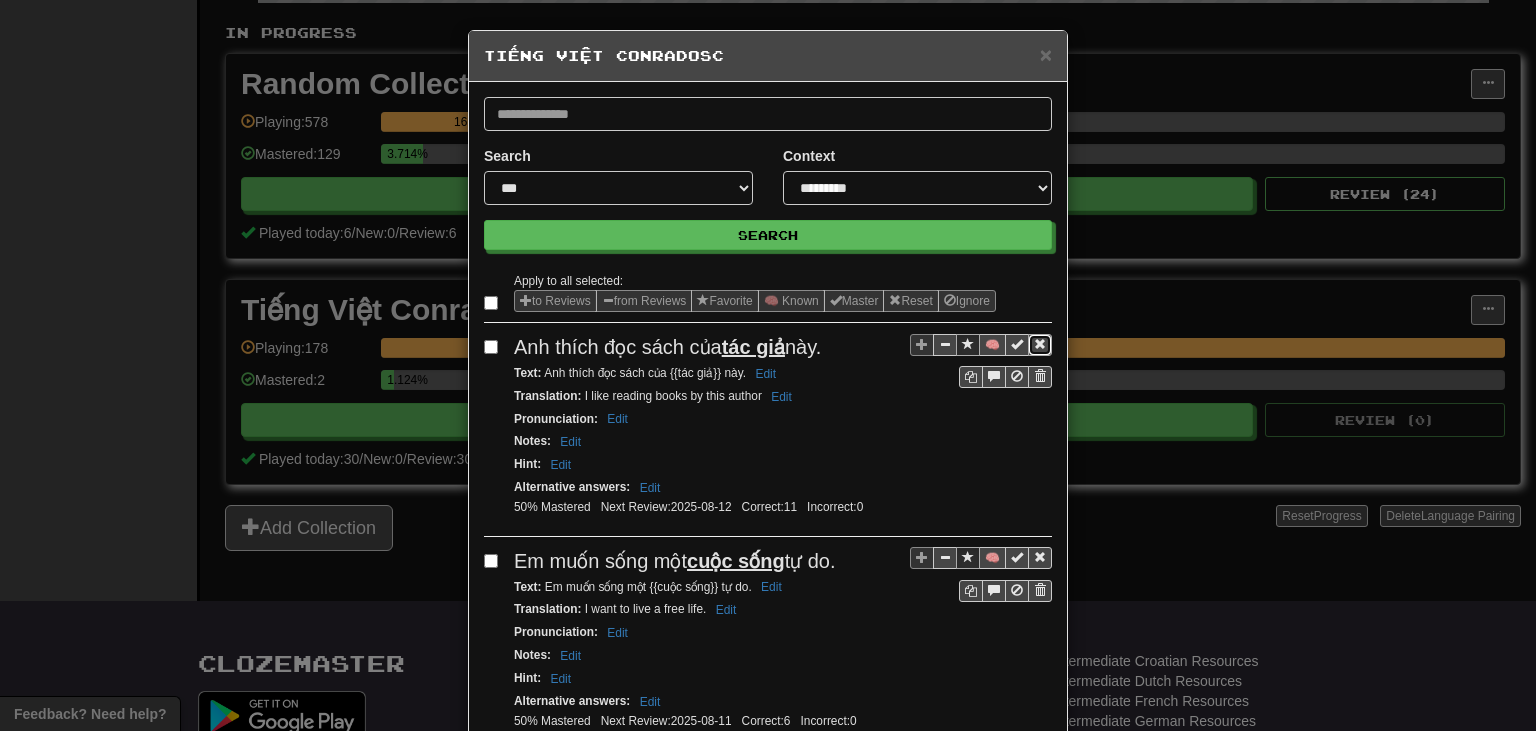 click at bounding box center (1040, 344) 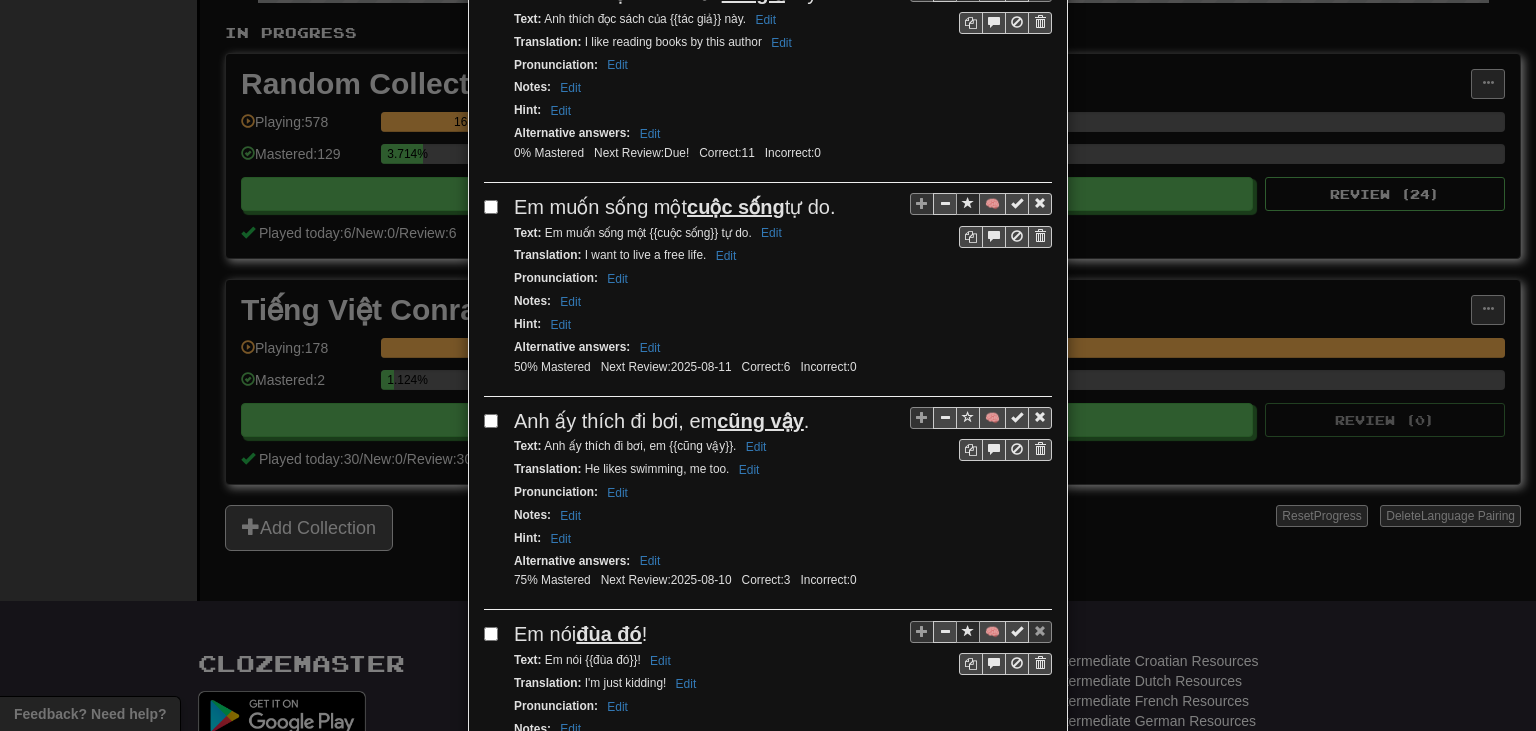 scroll, scrollTop: 364, scrollLeft: 0, axis: vertical 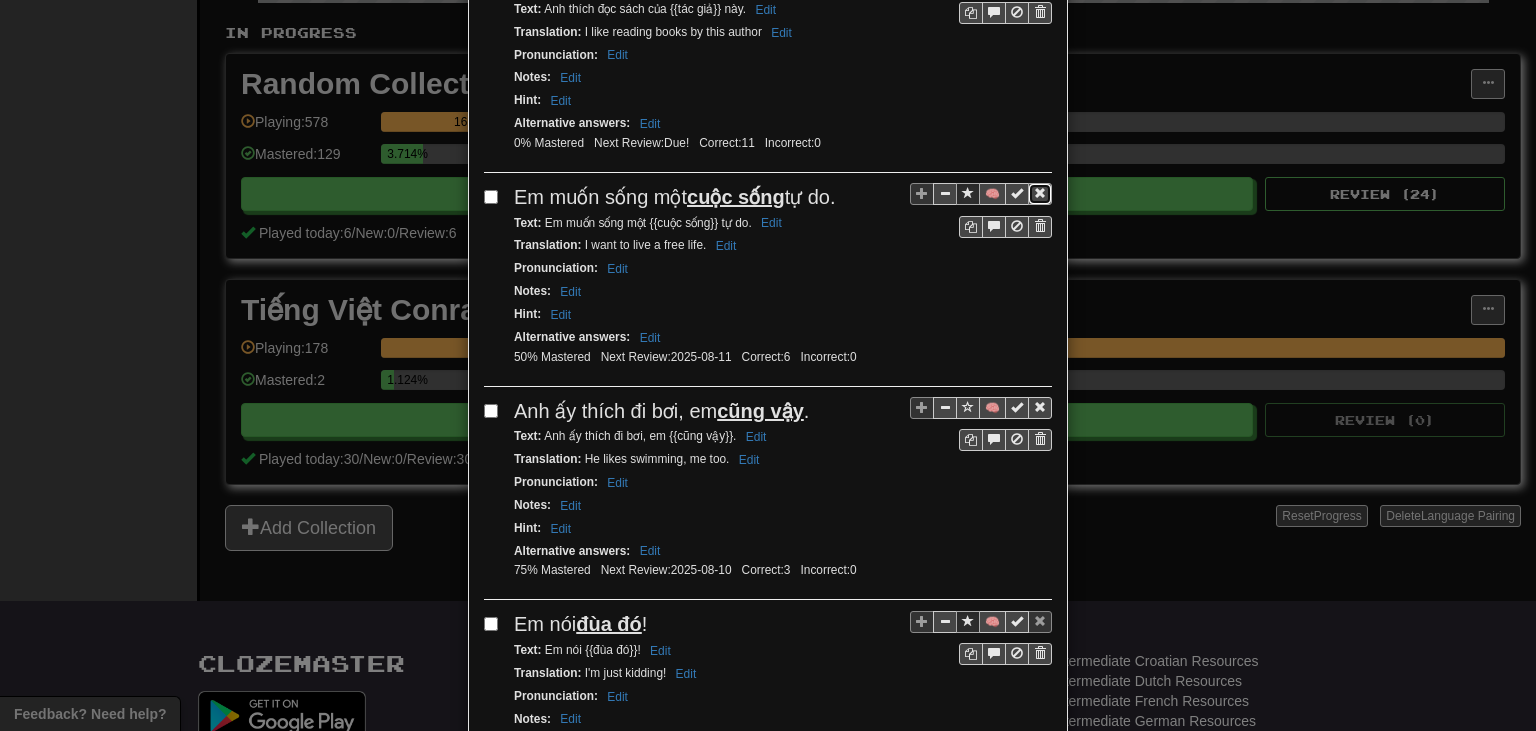 click at bounding box center [1040, 194] 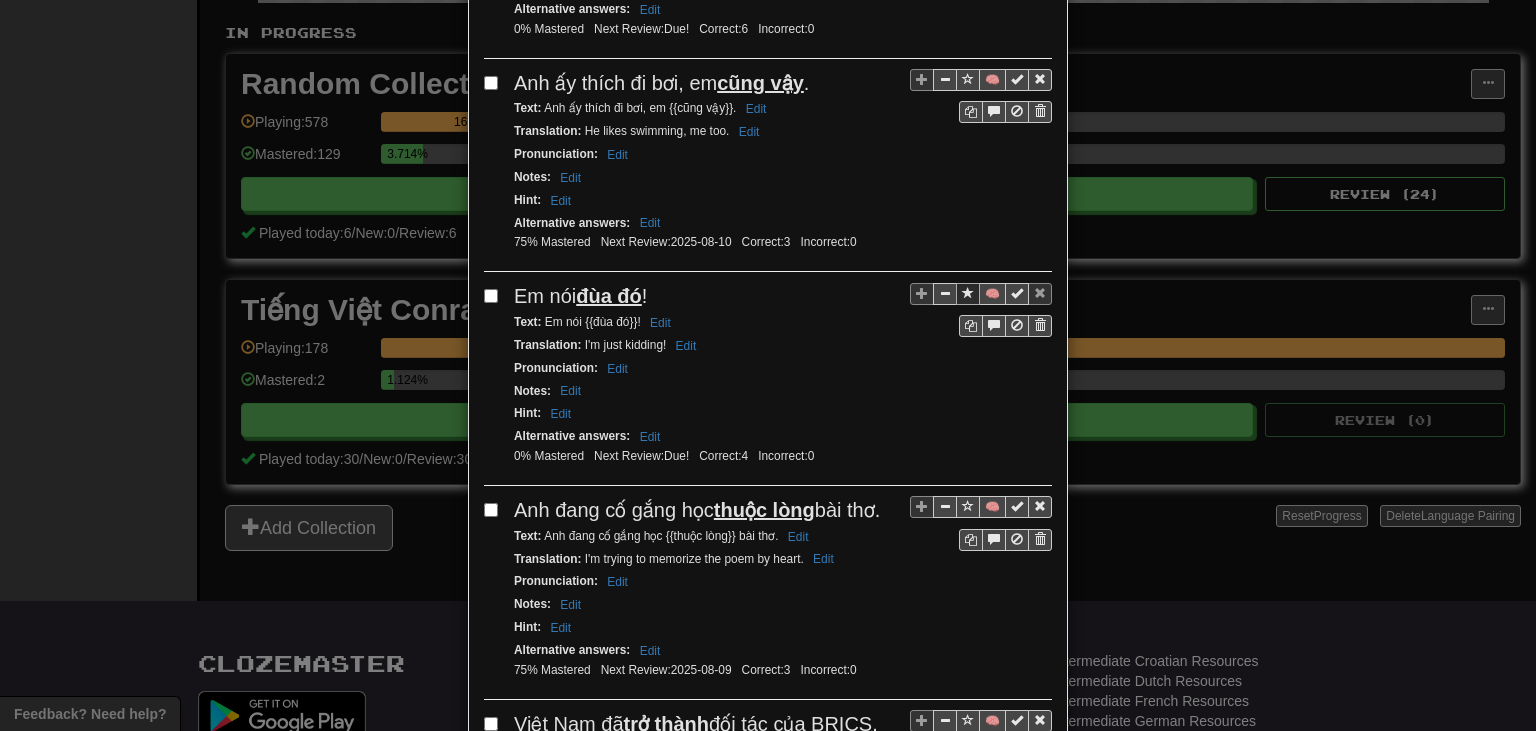 scroll, scrollTop: 703, scrollLeft: 0, axis: vertical 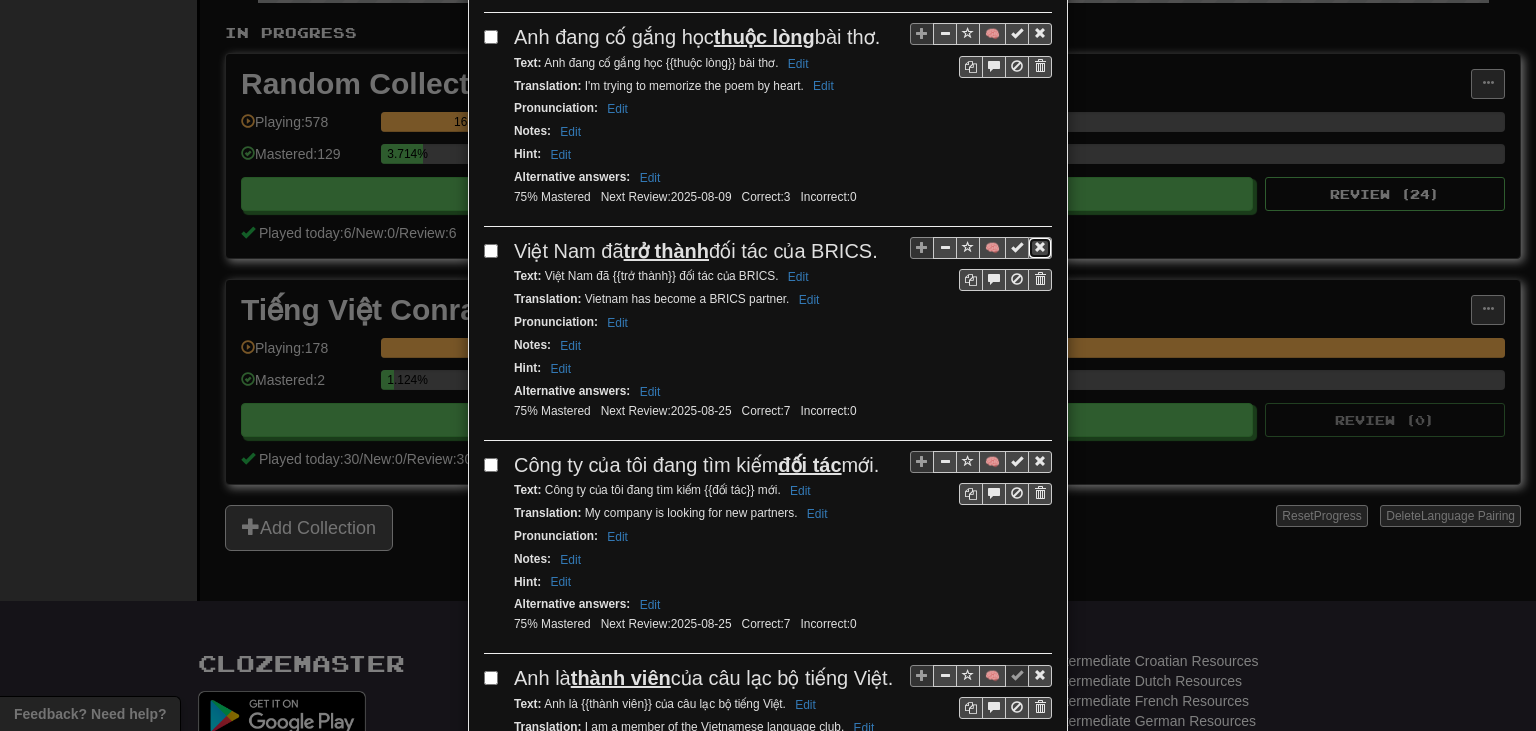 click at bounding box center [1040, 247] 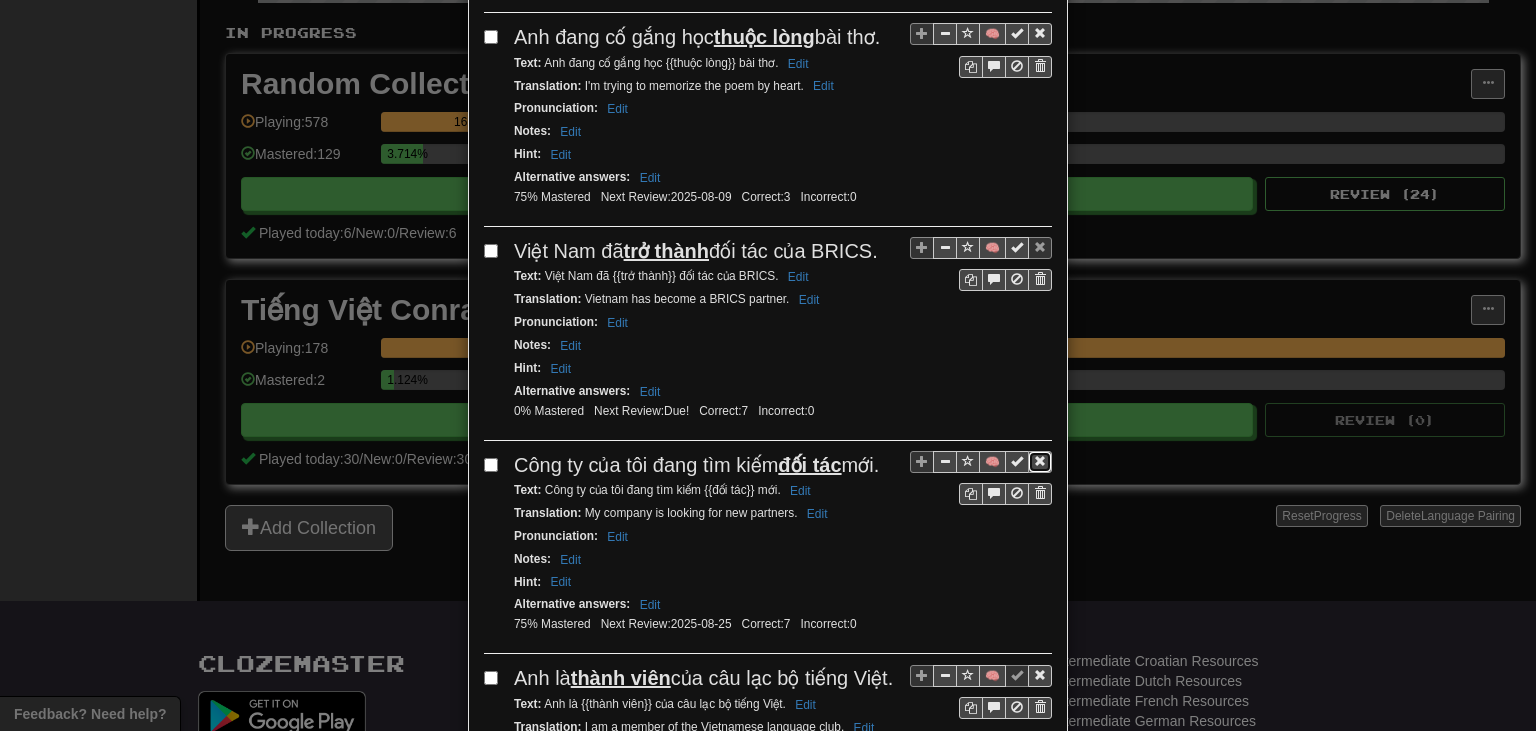 click at bounding box center [1040, 461] 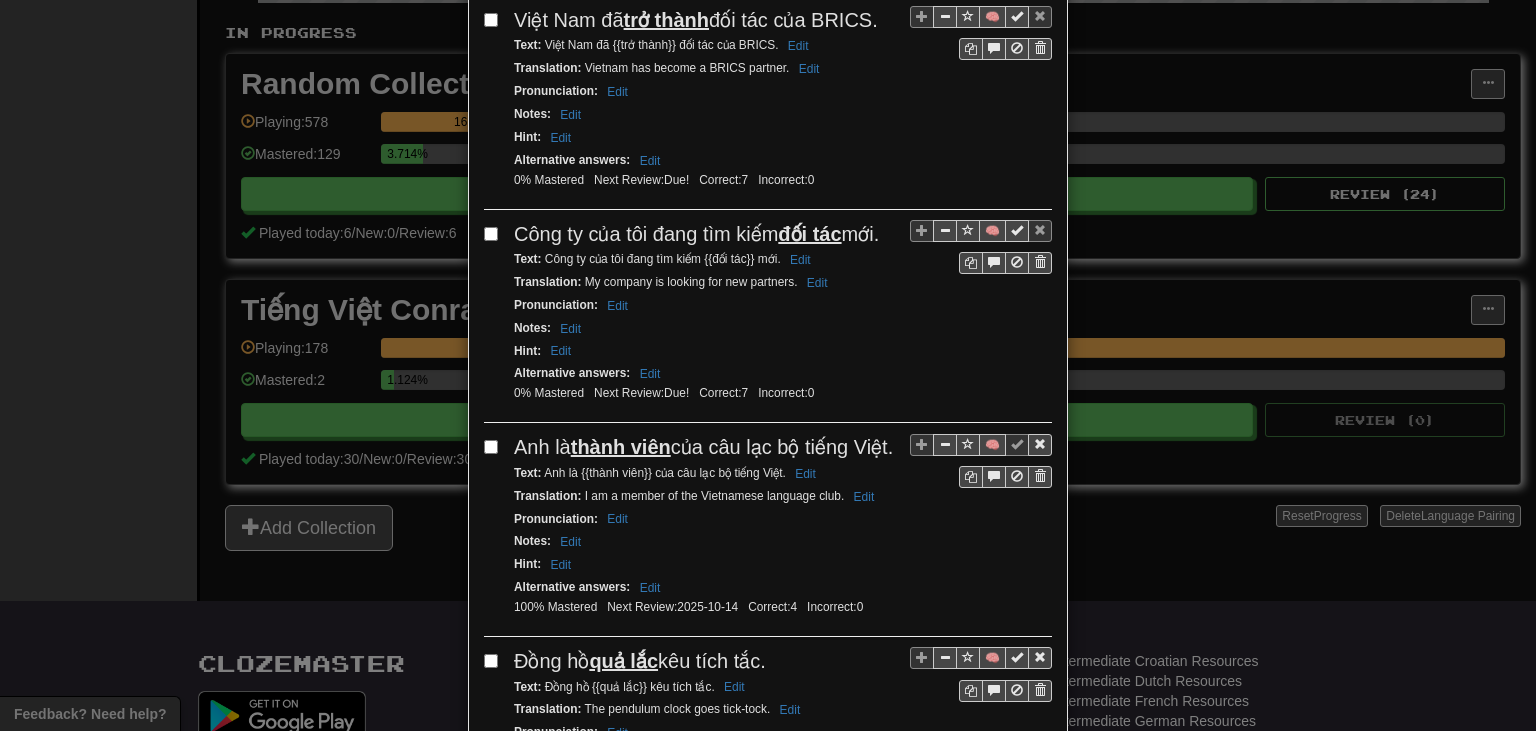 scroll, scrollTop: 1412, scrollLeft: 0, axis: vertical 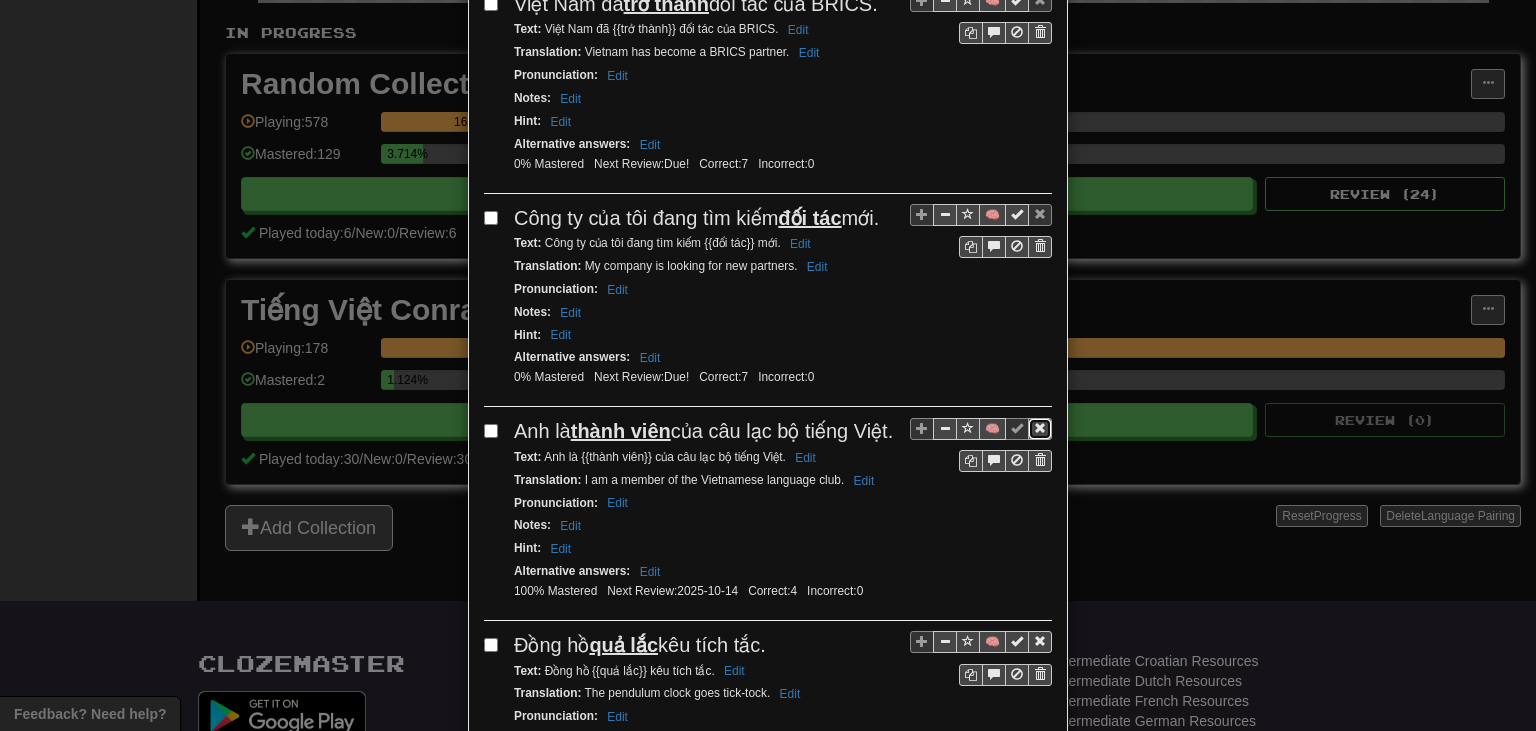 click at bounding box center (1040, 428) 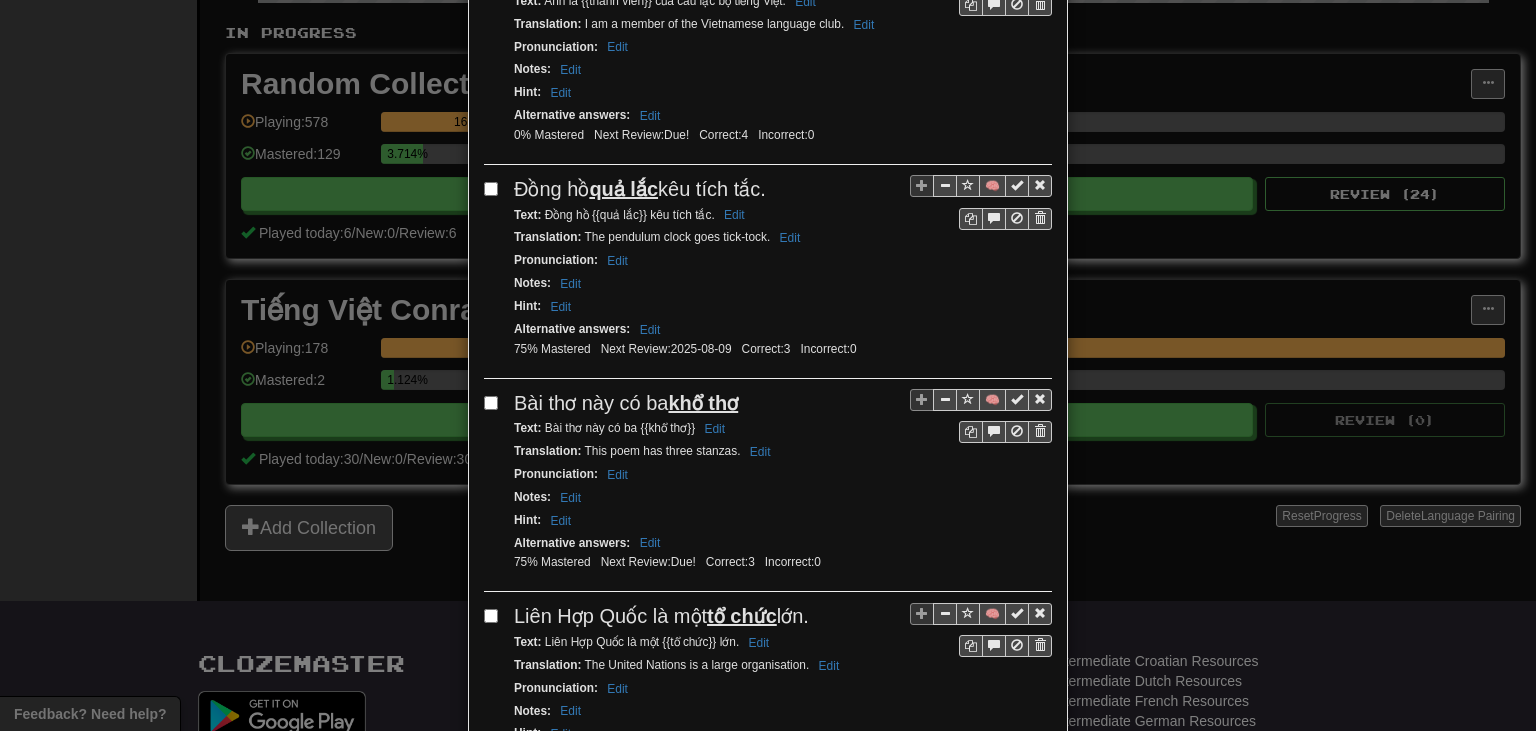 scroll, scrollTop: 1895, scrollLeft: 0, axis: vertical 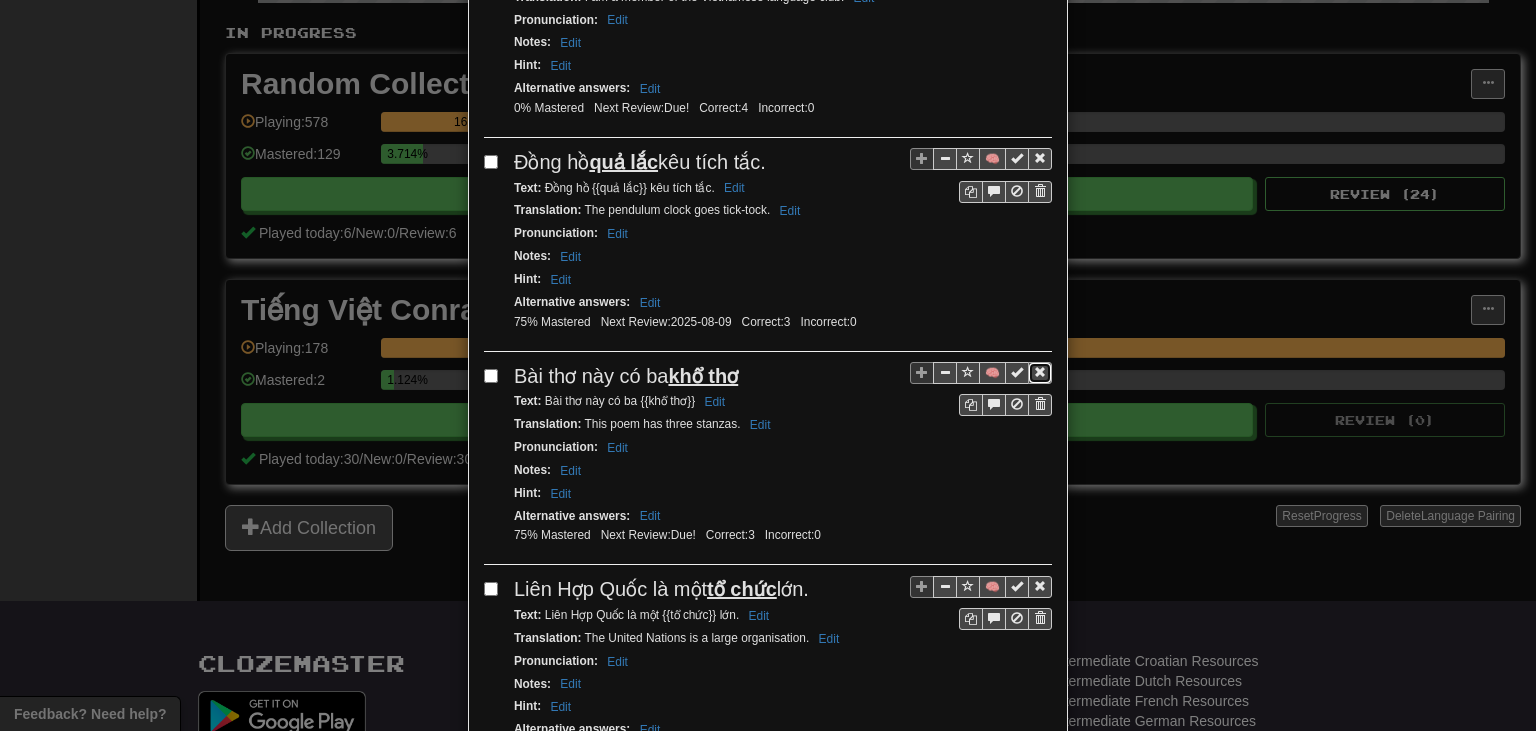 click at bounding box center (1040, 372) 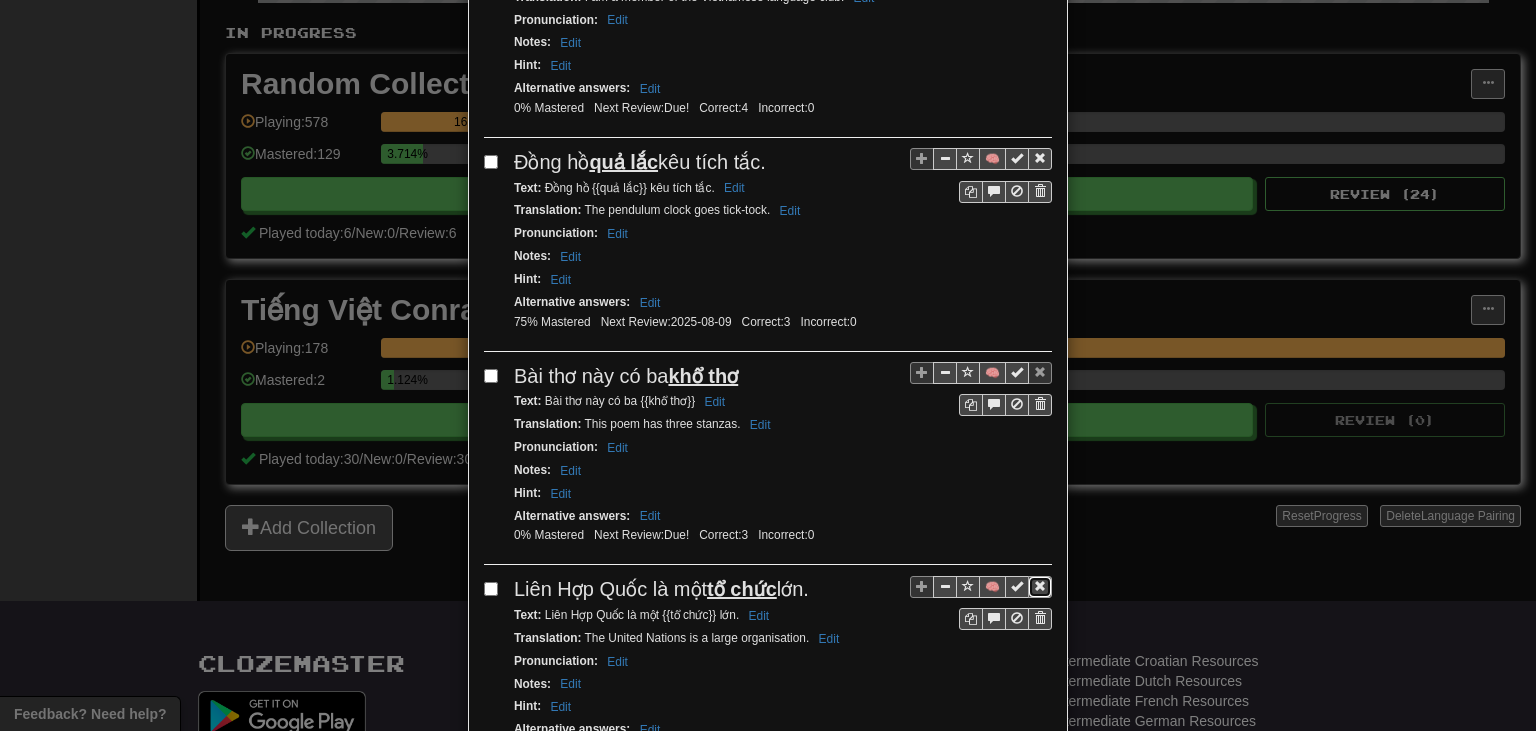 click at bounding box center [1040, 586] 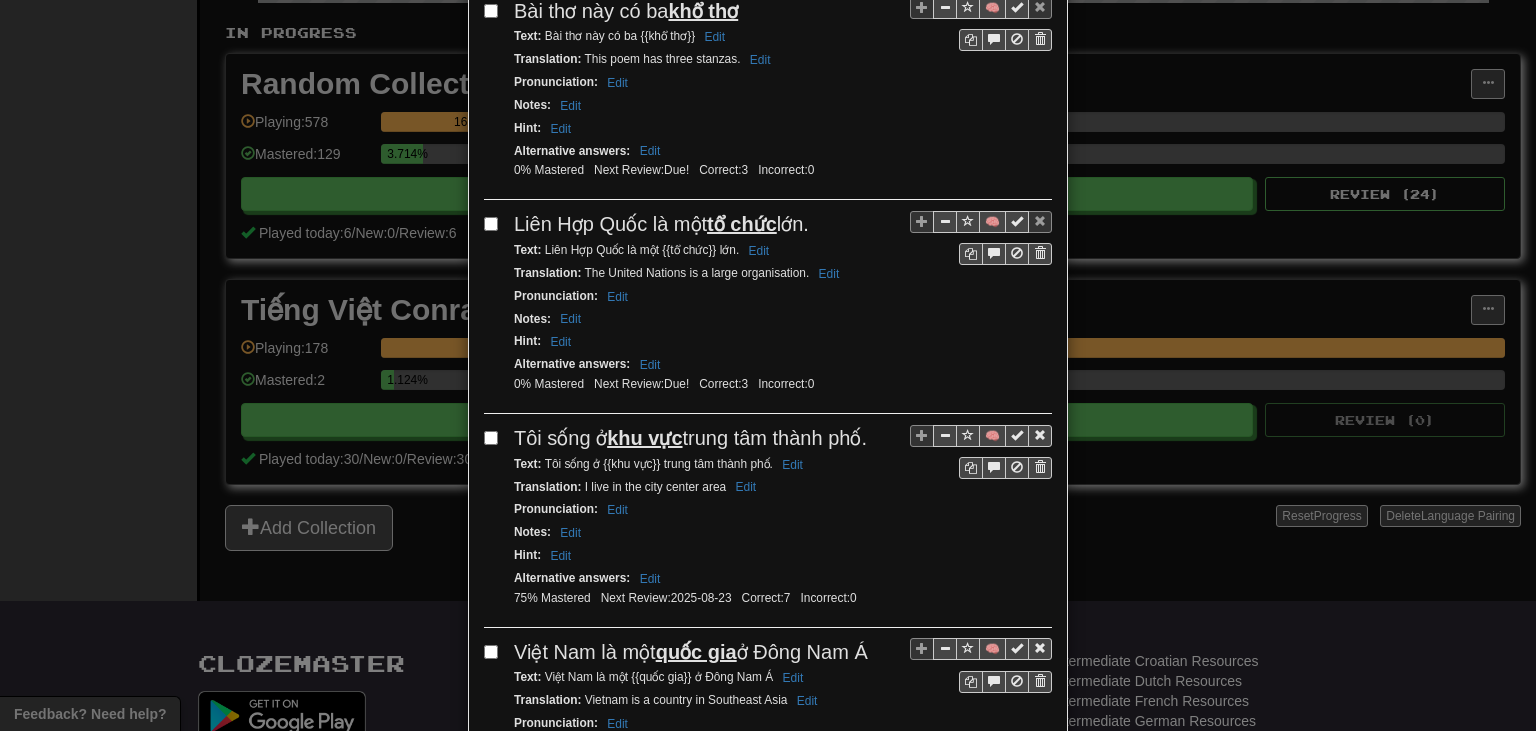 scroll, scrollTop: 2276, scrollLeft: 0, axis: vertical 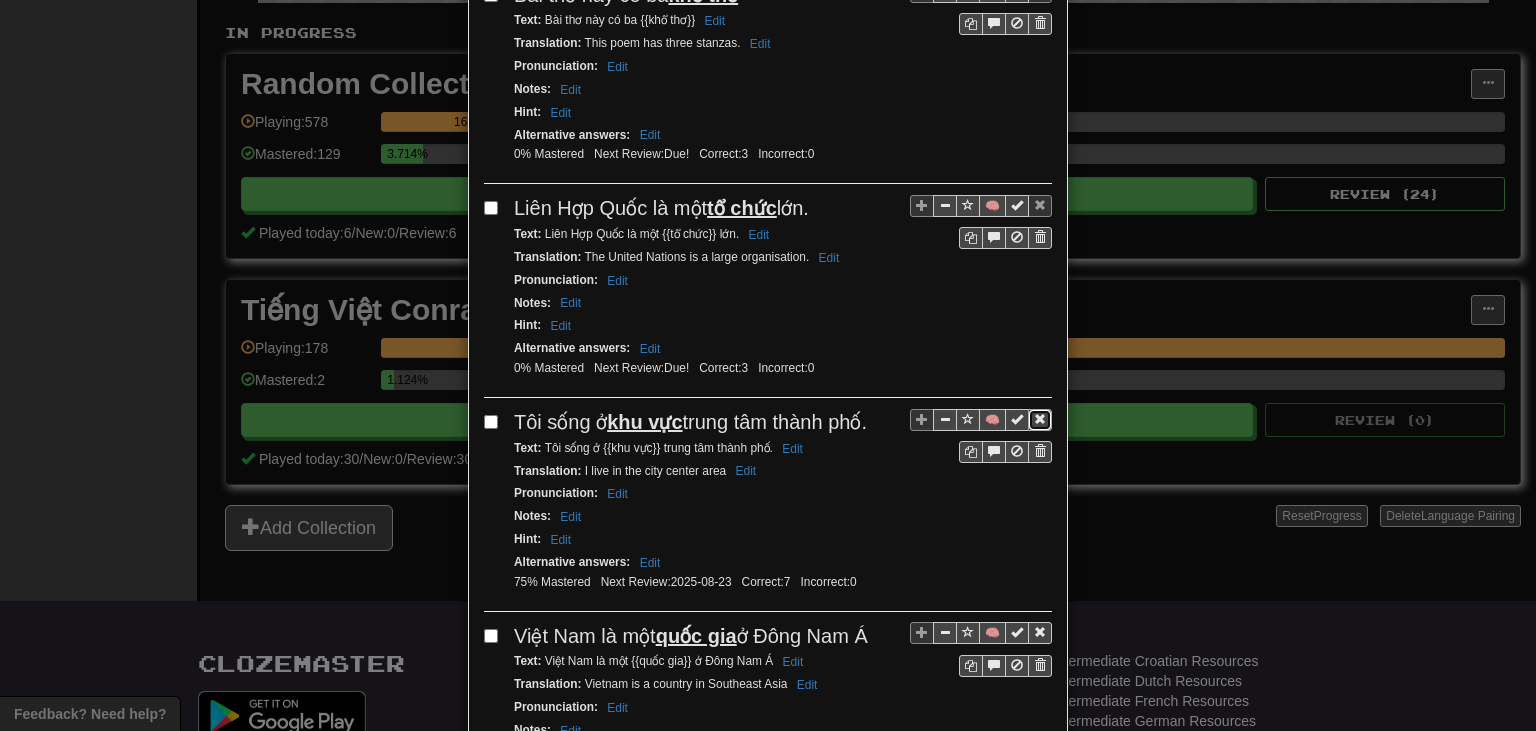 click at bounding box center (1040, 419) 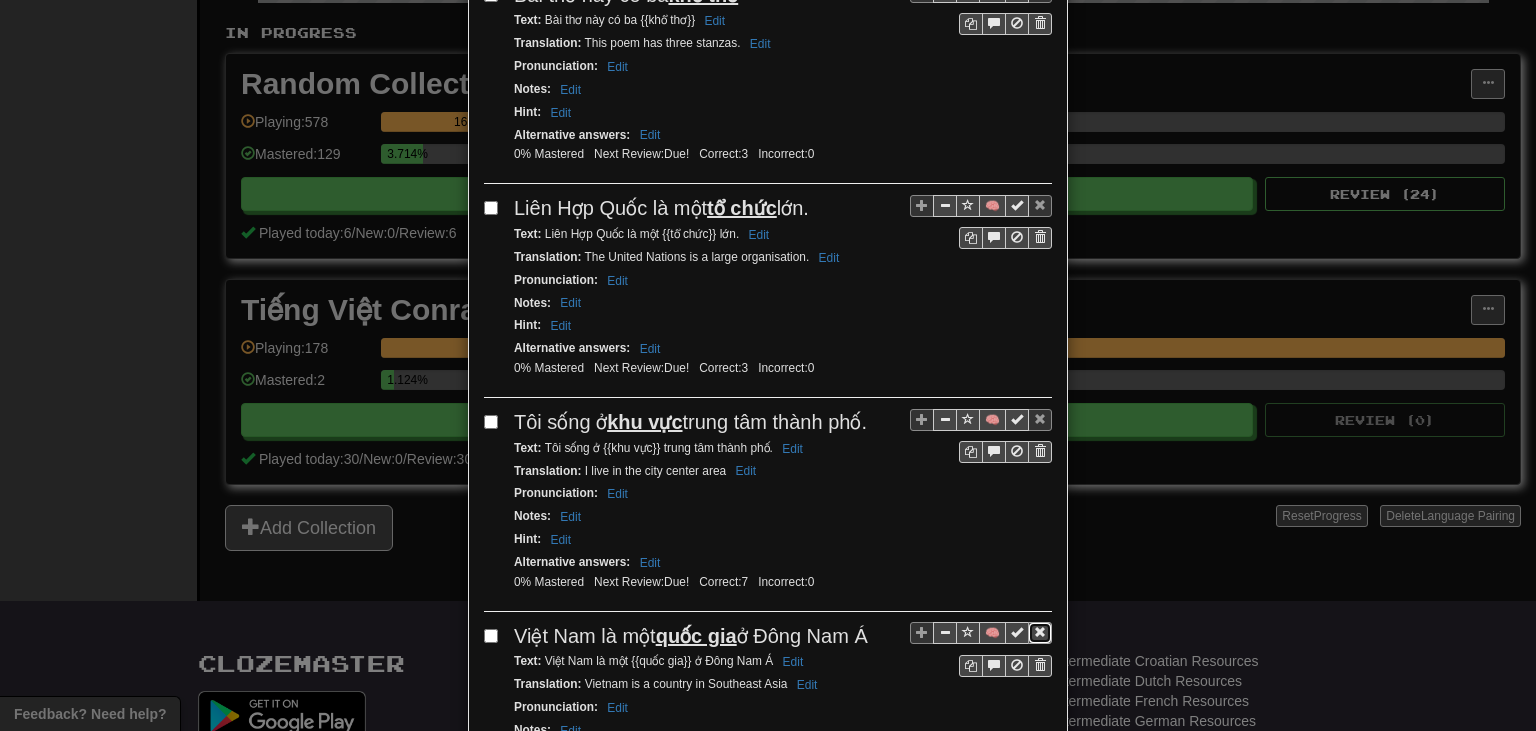 click at bounding box center (1040, 632) 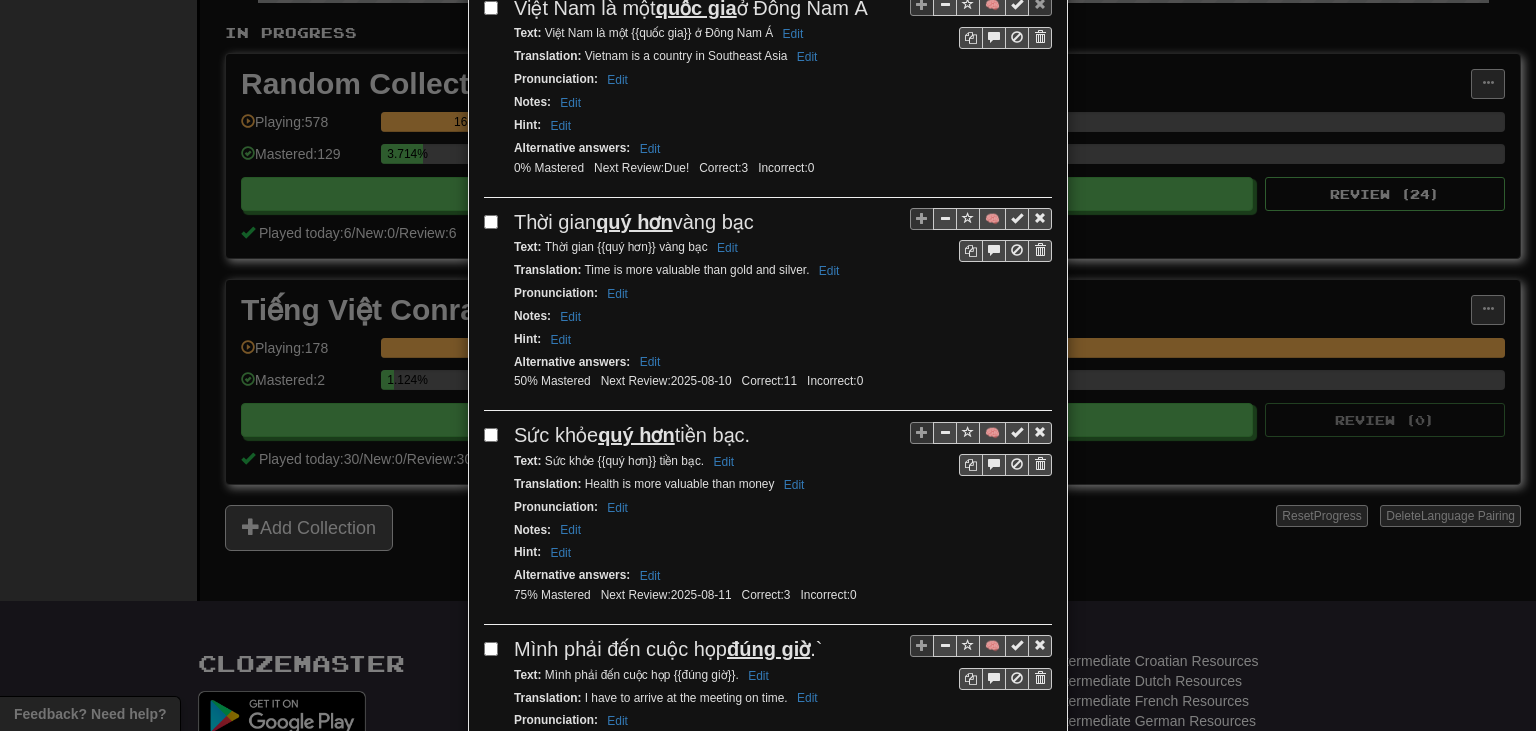 scroll, scrollTop: 2920, scrollLeft: 0, axis: vertical 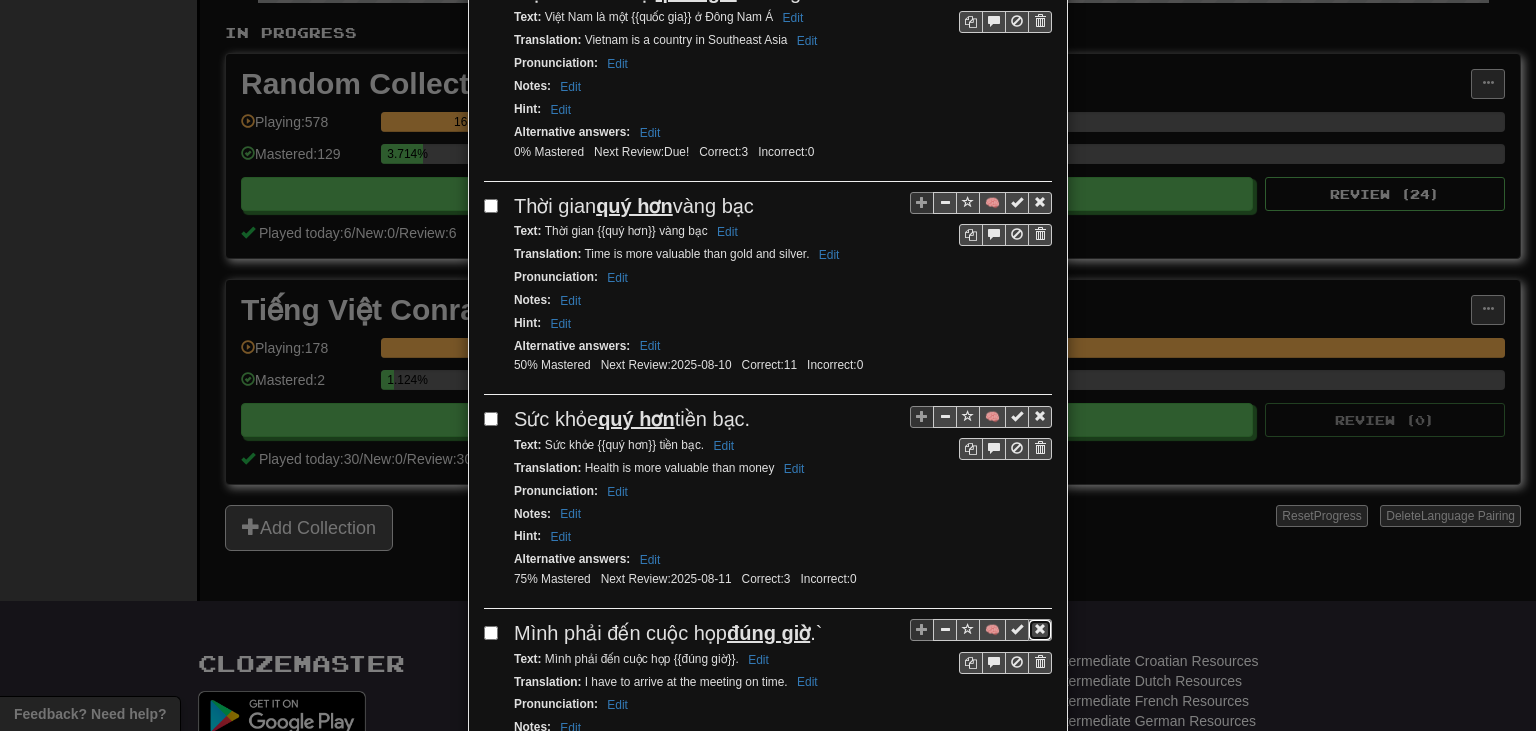 click at bounding box center (1040, 629) 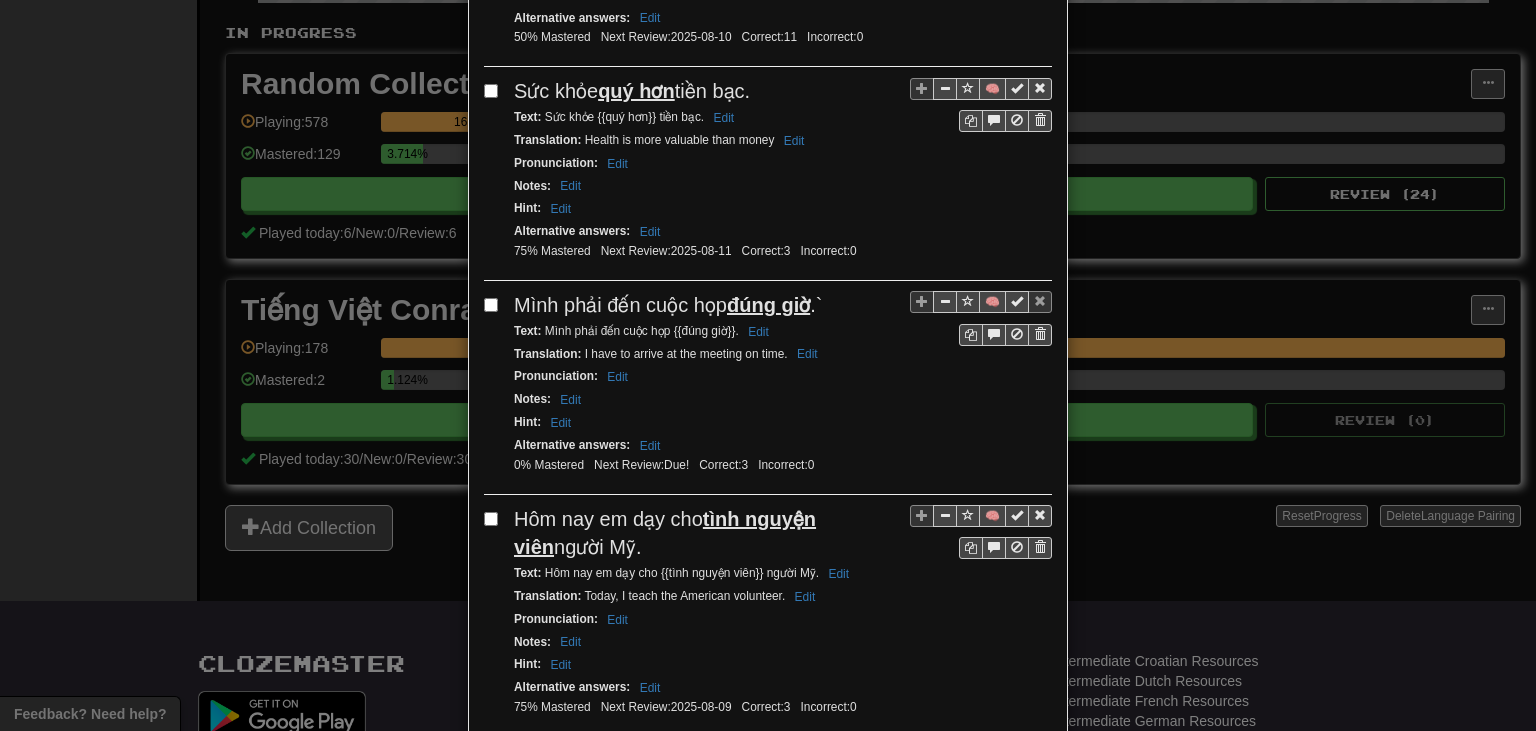 scroll, scrollTop: 3308, scrollLeft: 0, axis: vertical 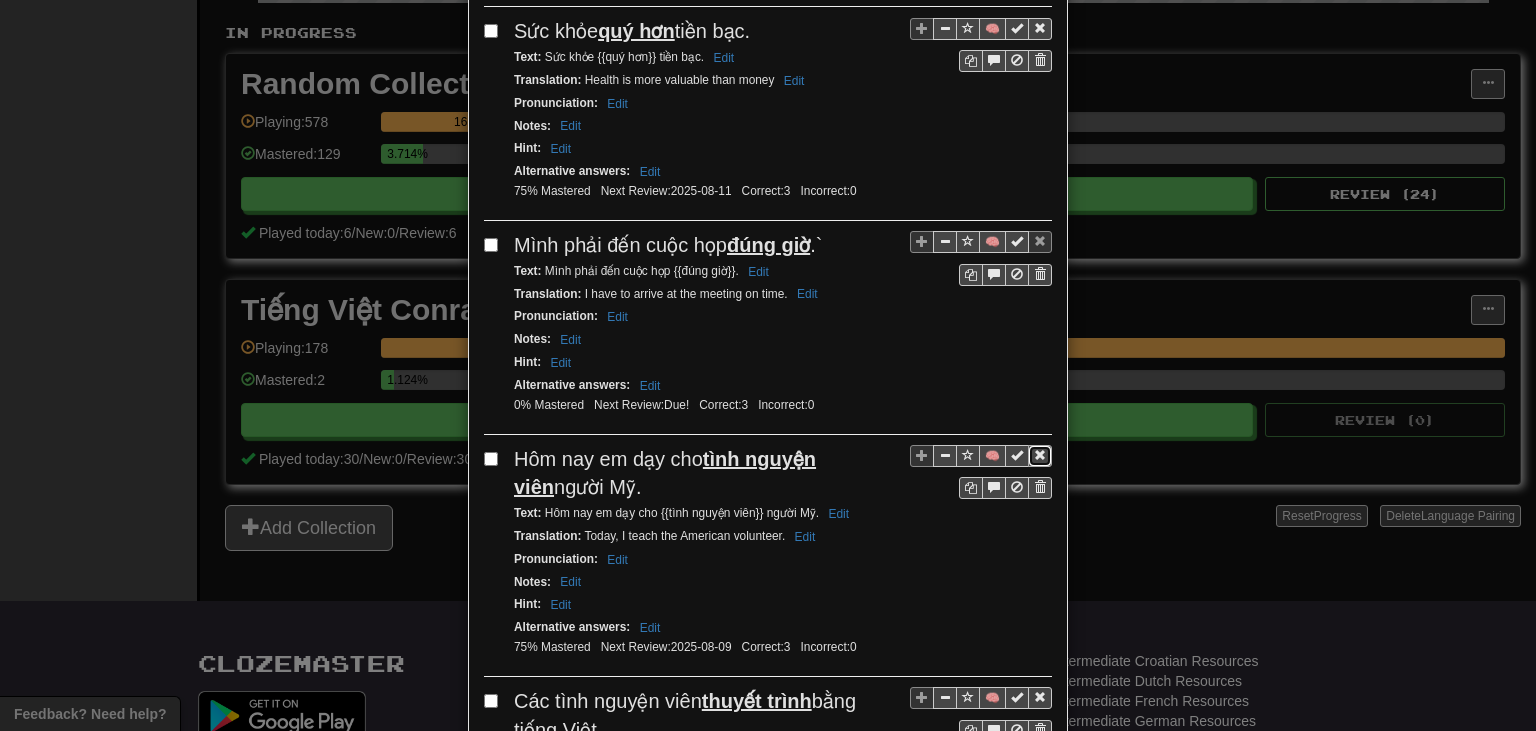 click at bounding box center [1040, 455] 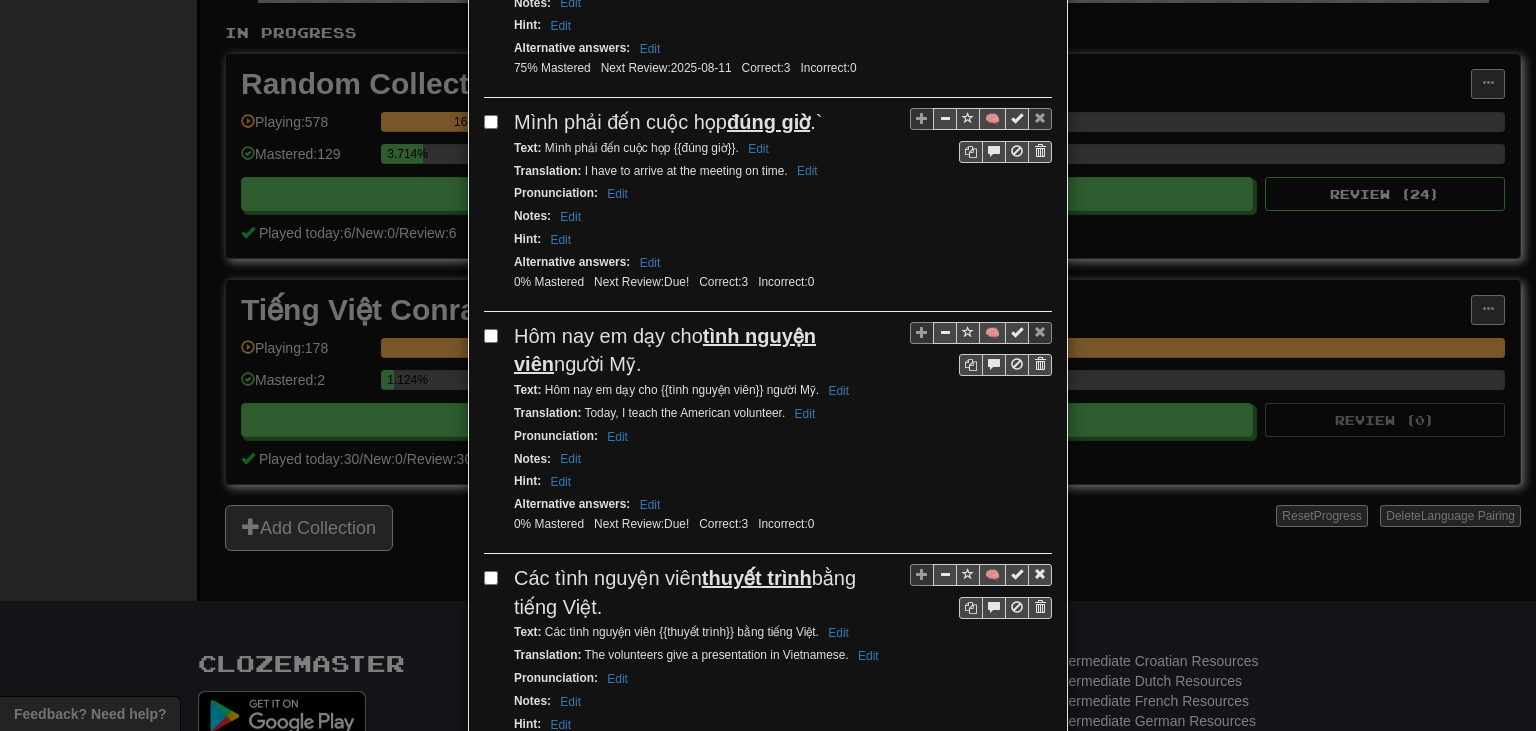 scroll, scrollTop: 3463, scrollLeft: 0, axis: vertical 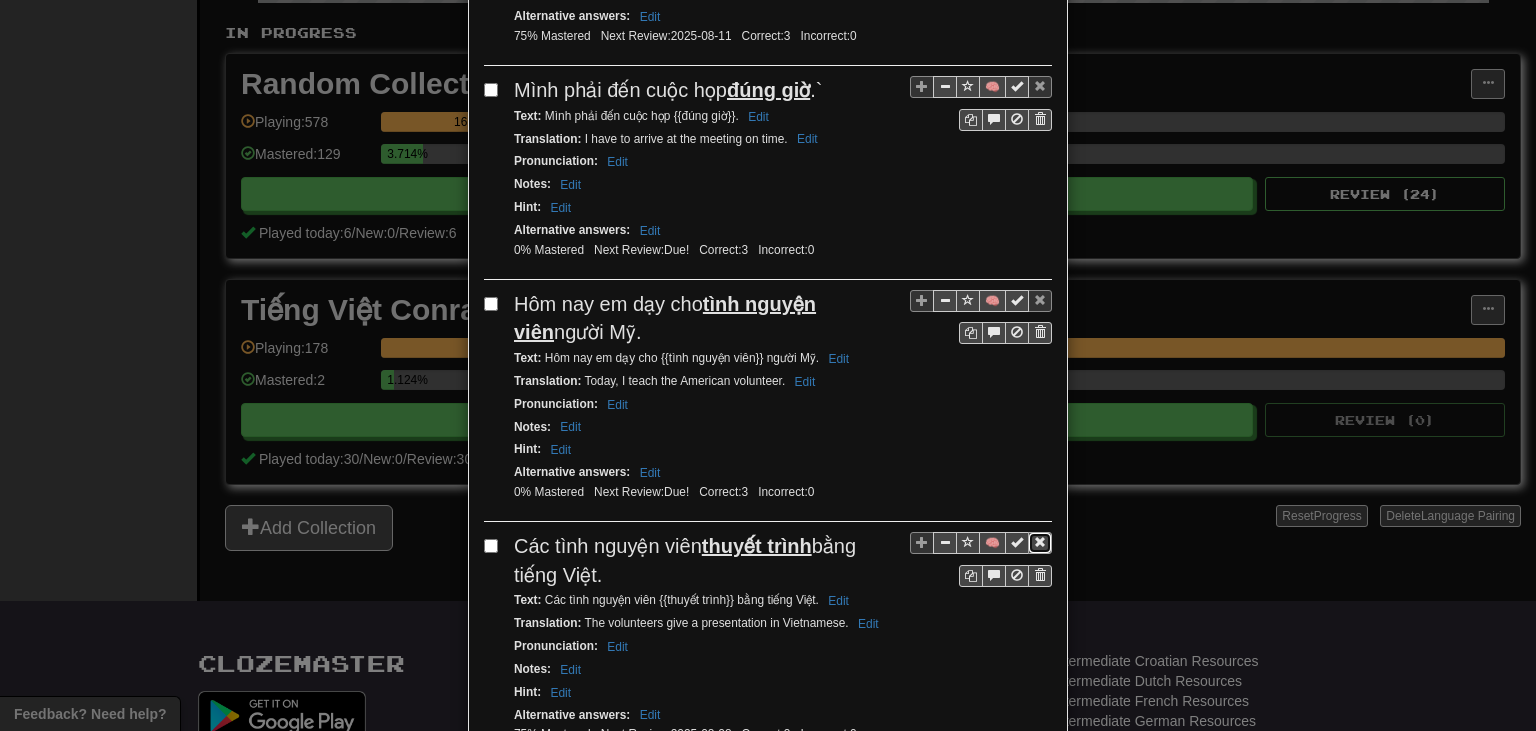 click at bounding box center [1040, 543] 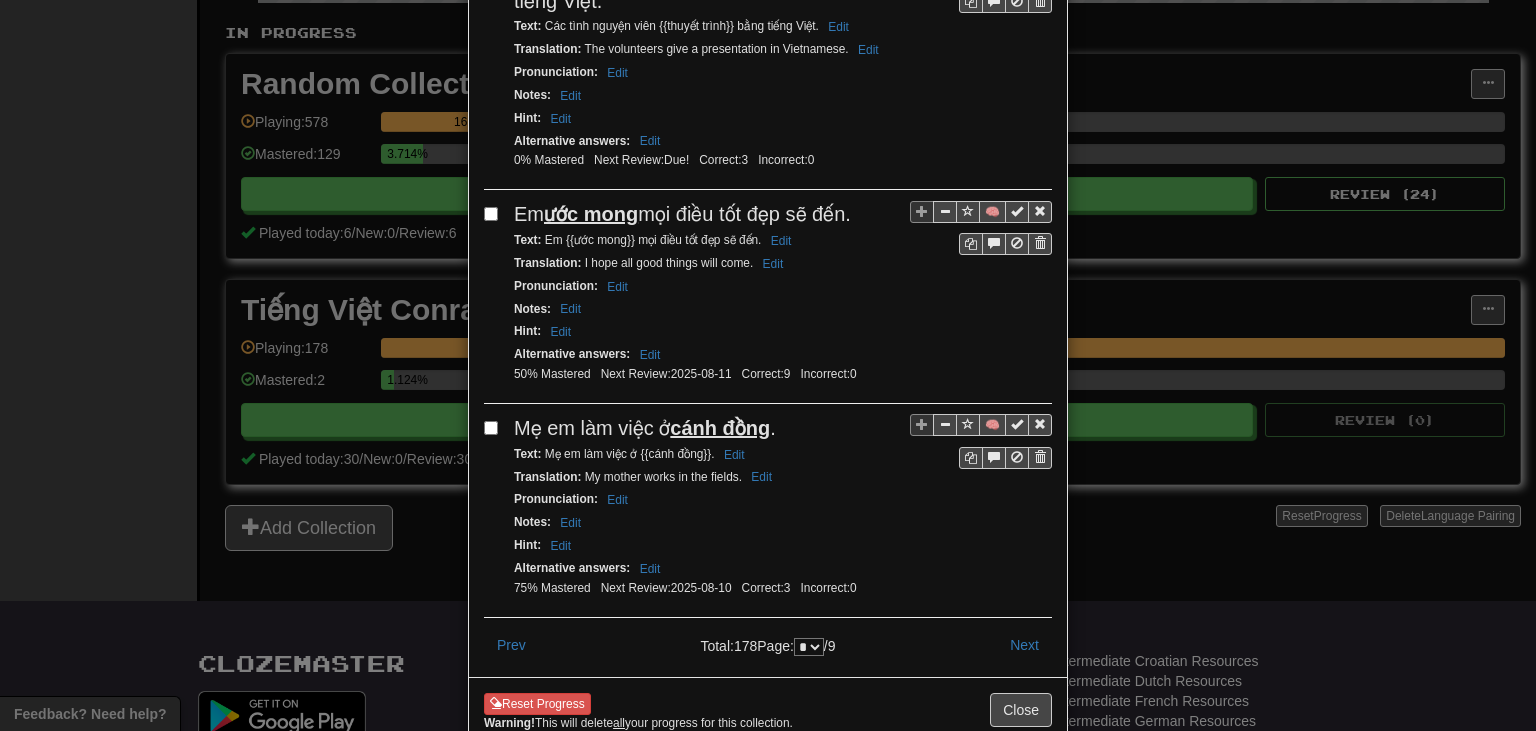 scroll, scrollTop: 4043, scrollLeft: 0, axis: vertical 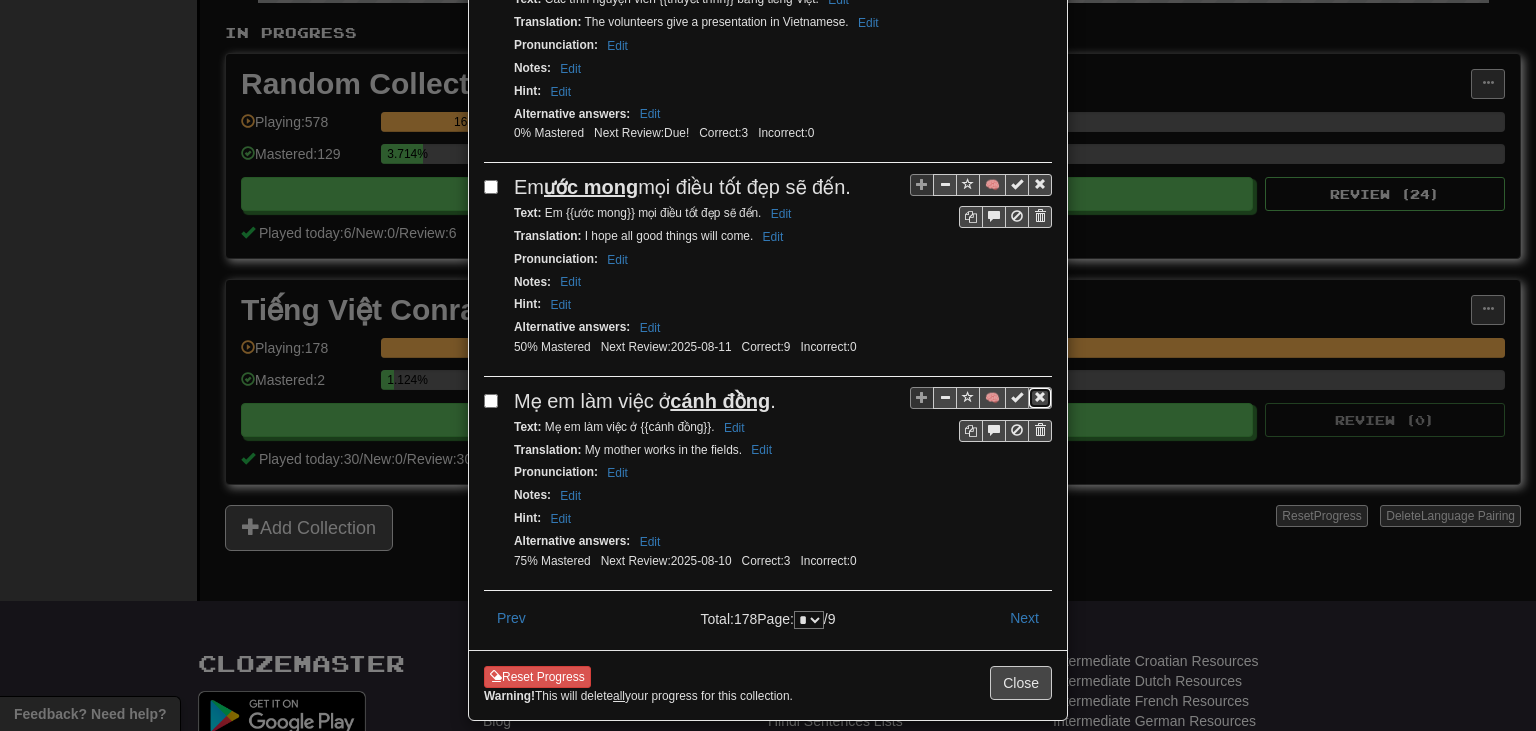 click at bounding box center [1040, 397] 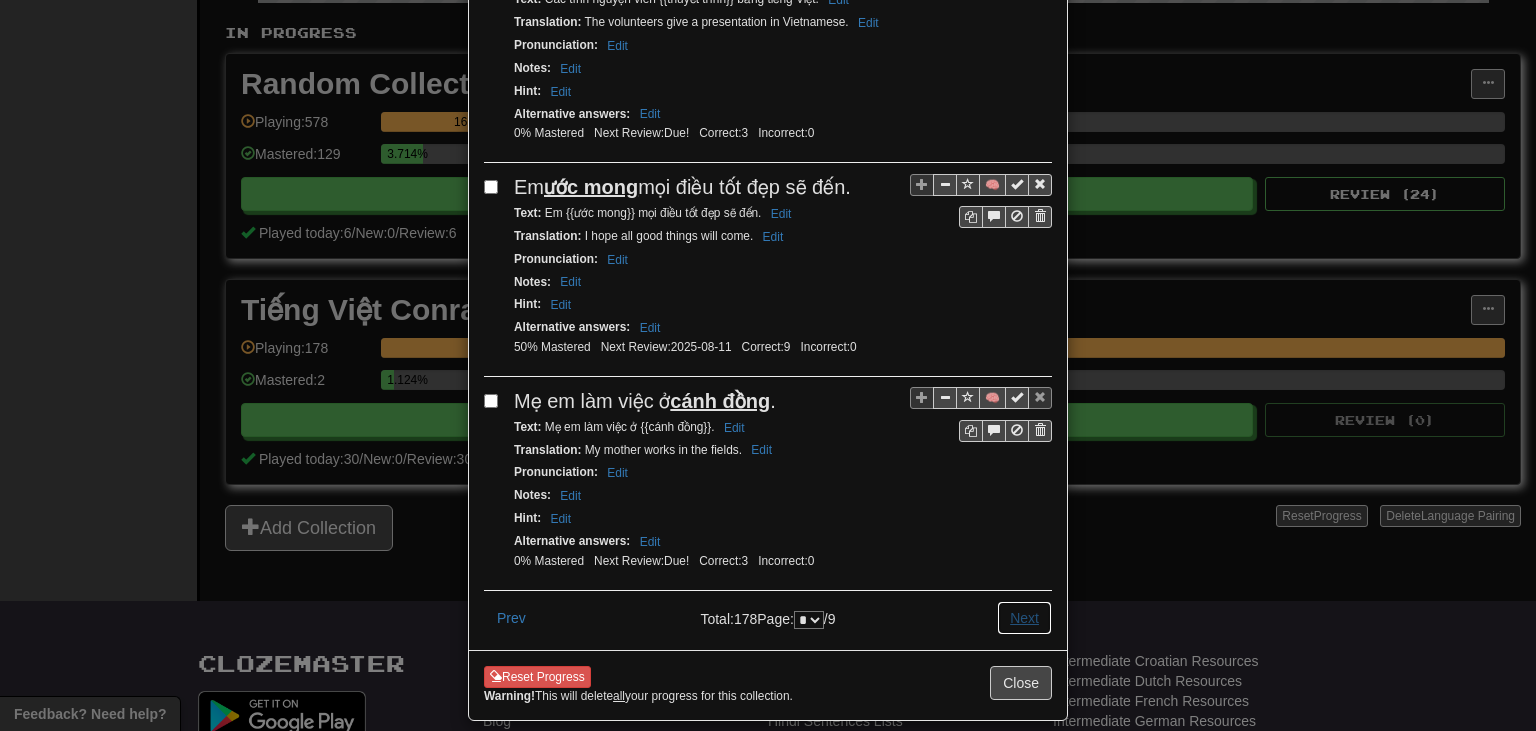 click on "Next" at bounding box center [1024, 618] 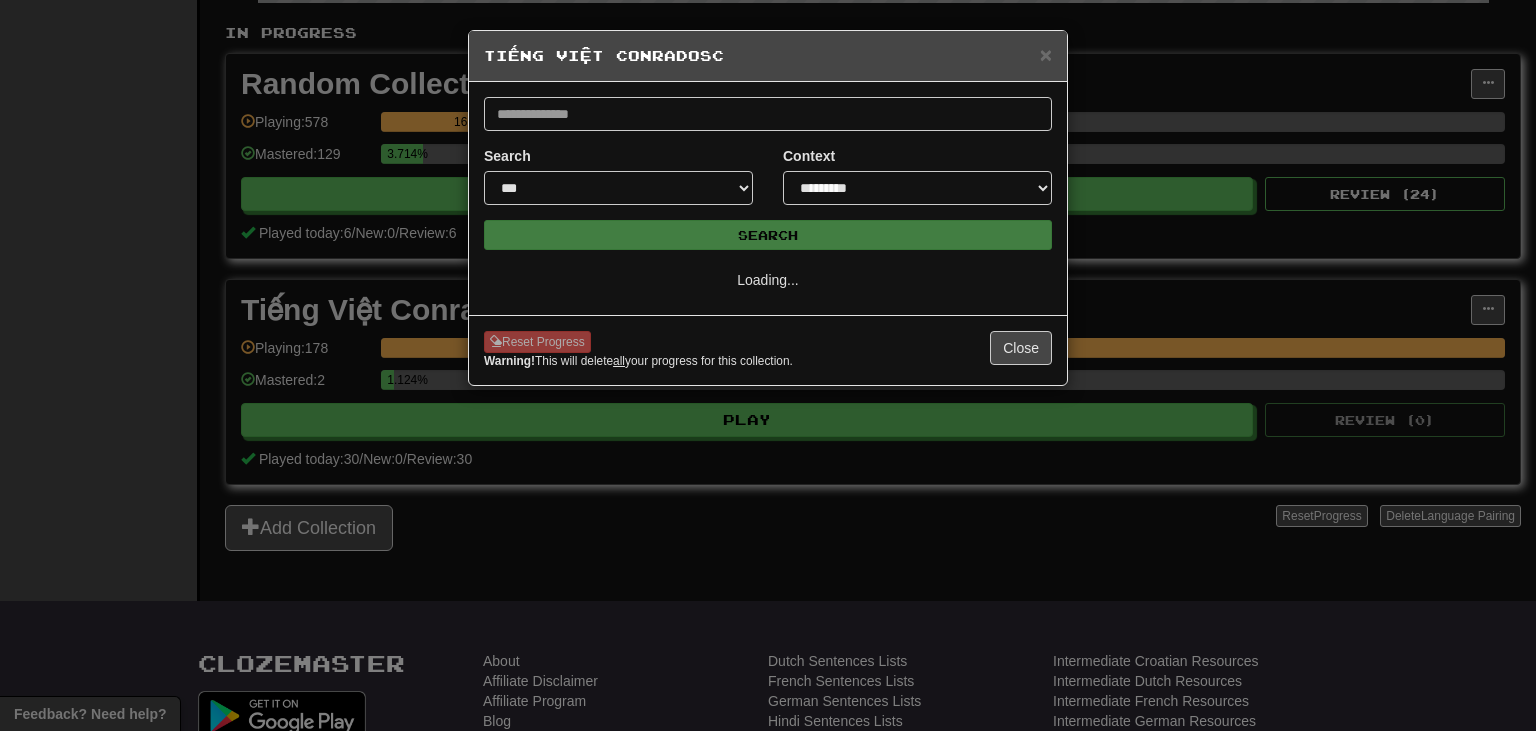 select on "*" 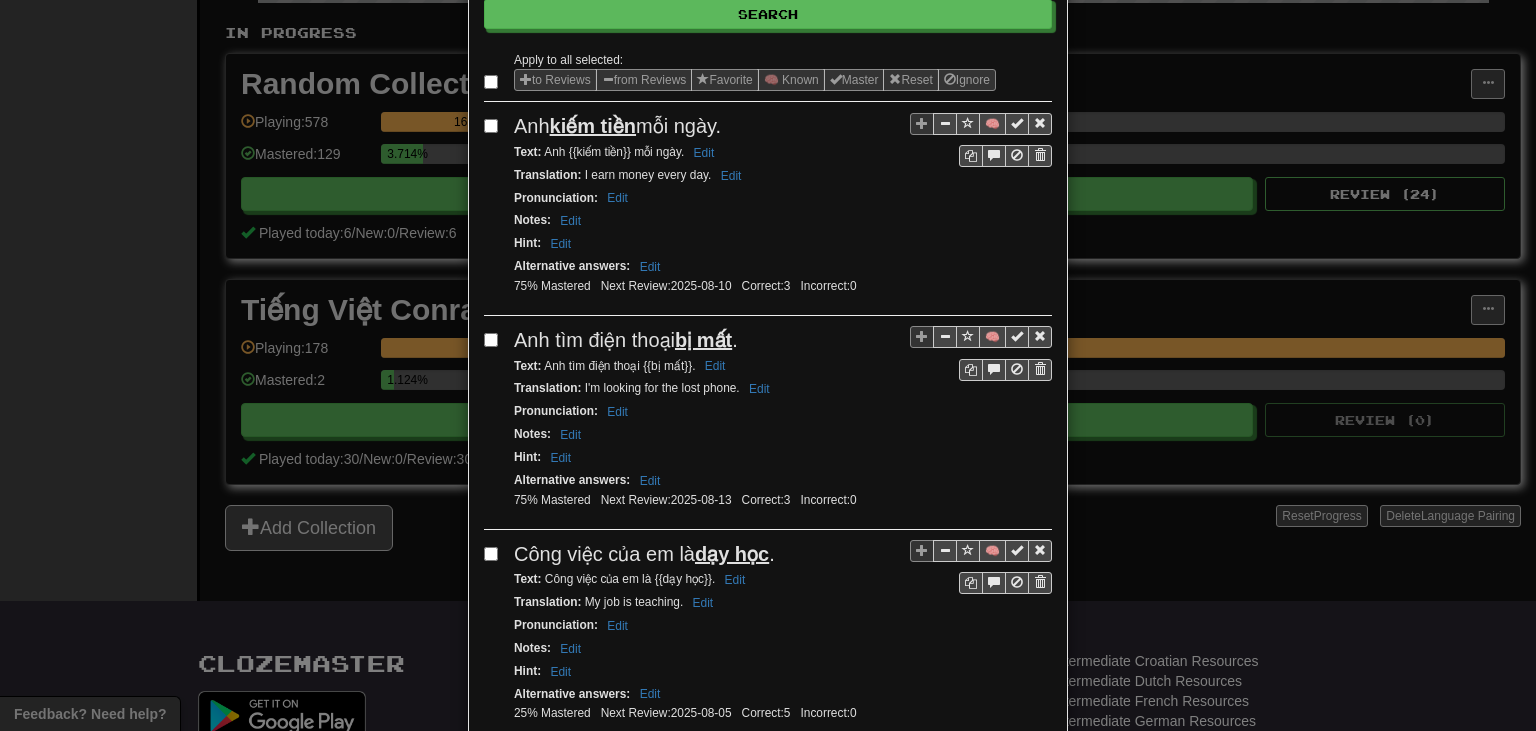 scroll, scrollTop: 226, scrollLeft: 0, axis: vertical 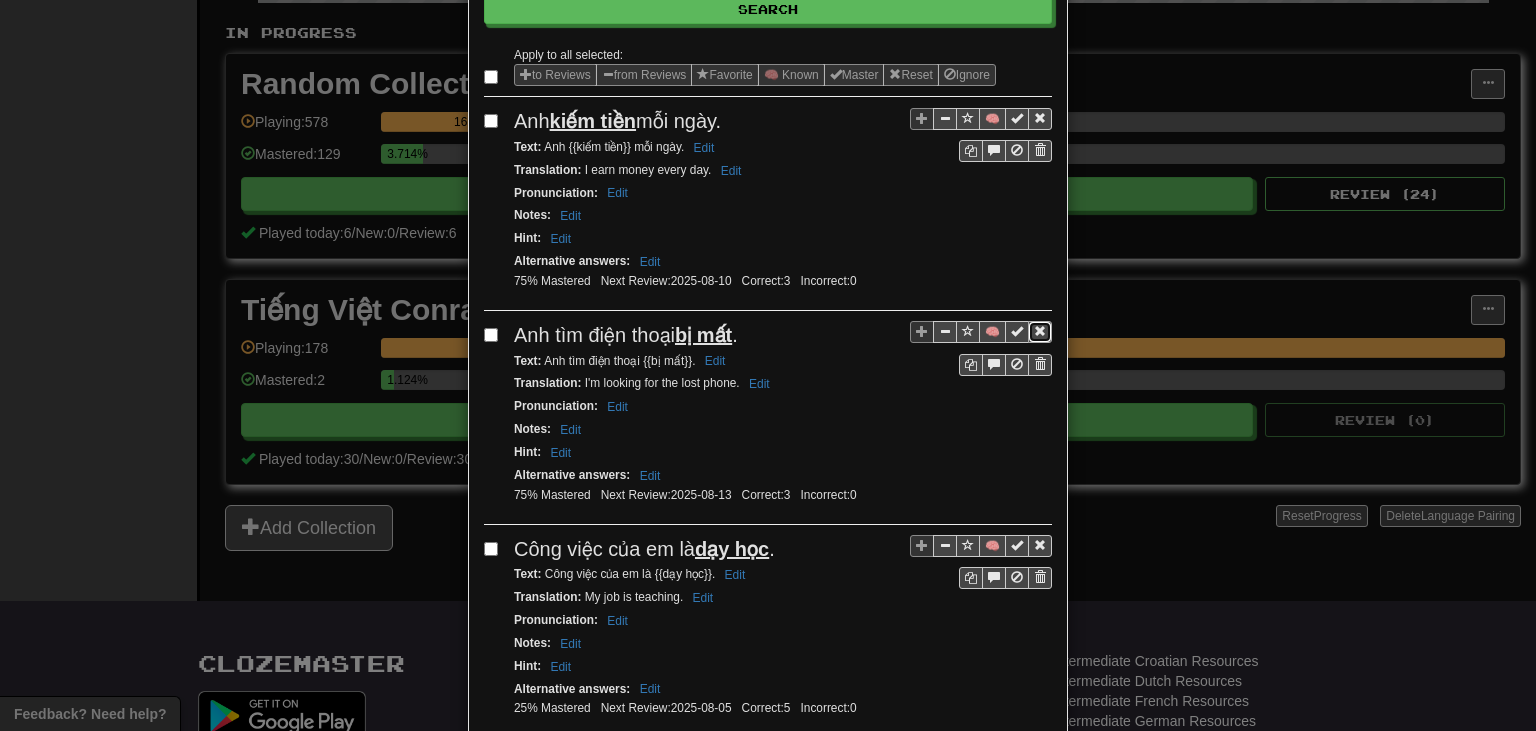 click at bounding box center [1040, 331] 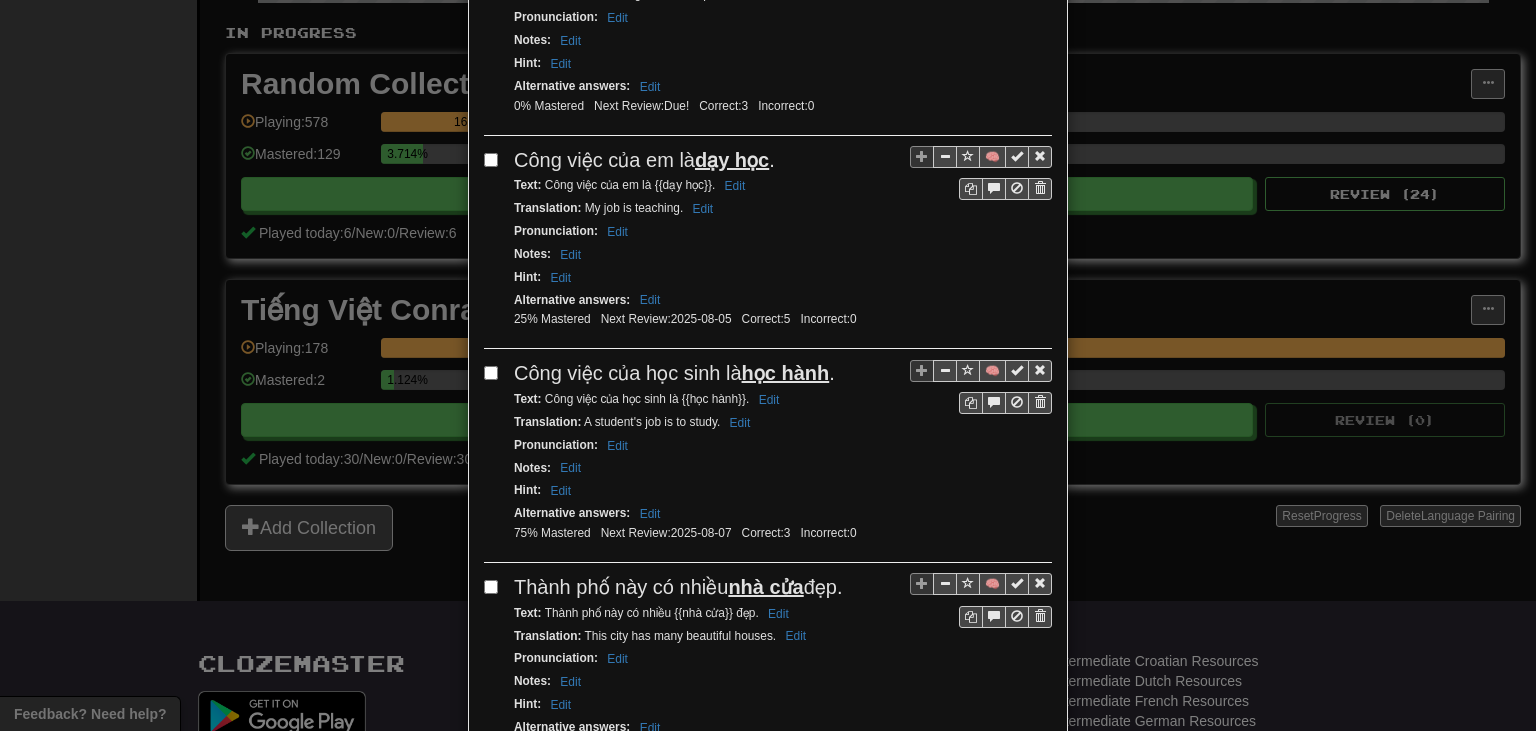 scroll, scrollTop: 674, scrollLeft: 0, axis: vertical 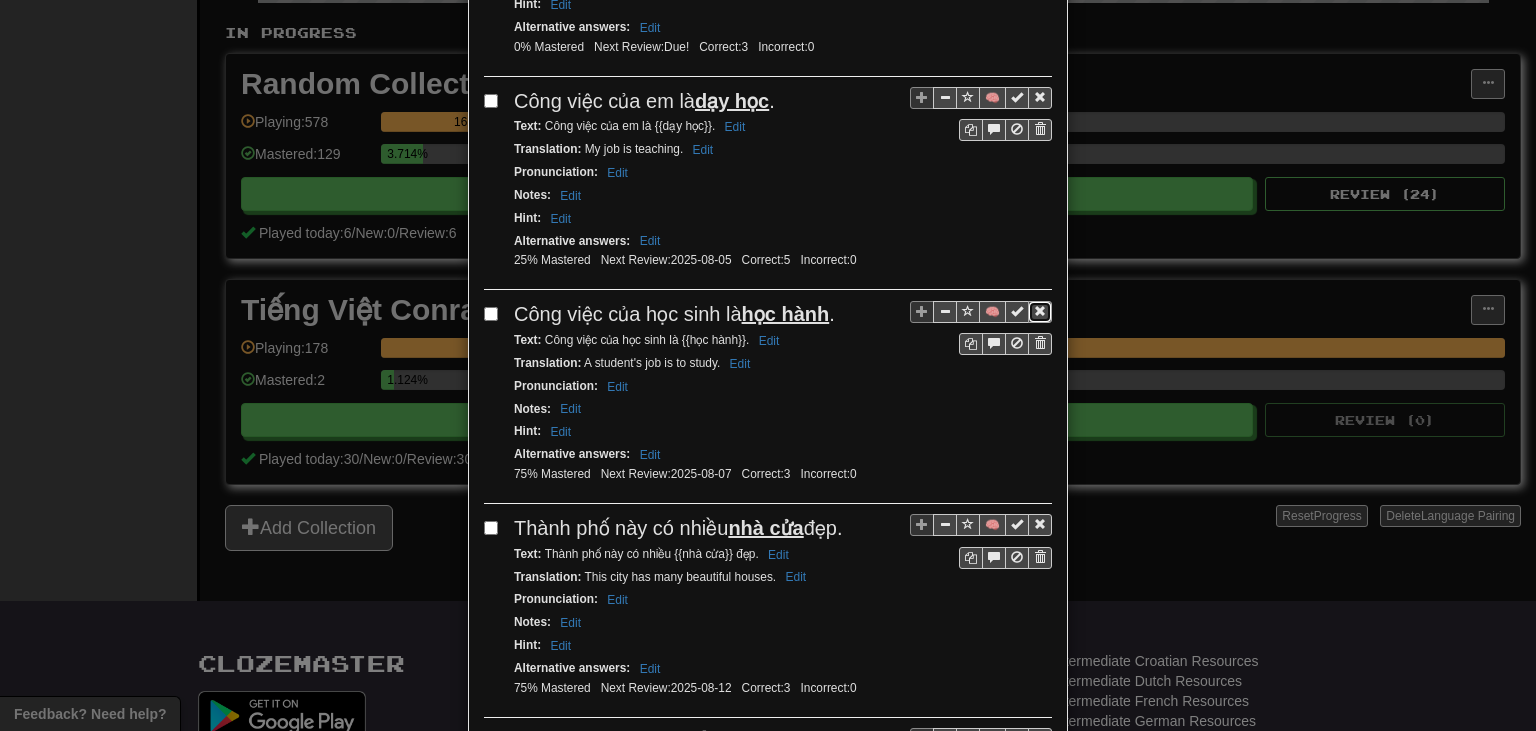 click at bounding box center (1040, 311) 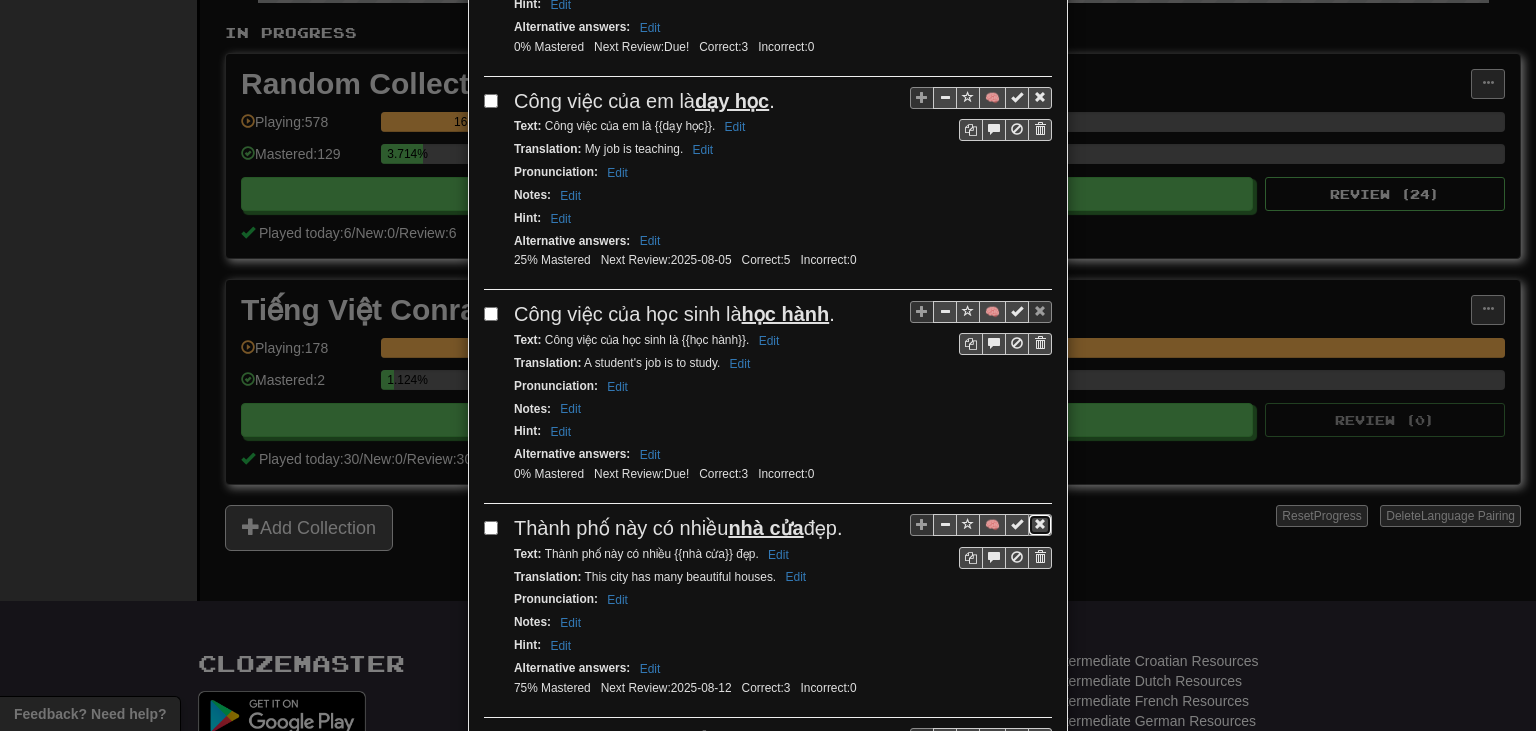 click at bounding box center (1040, 524) 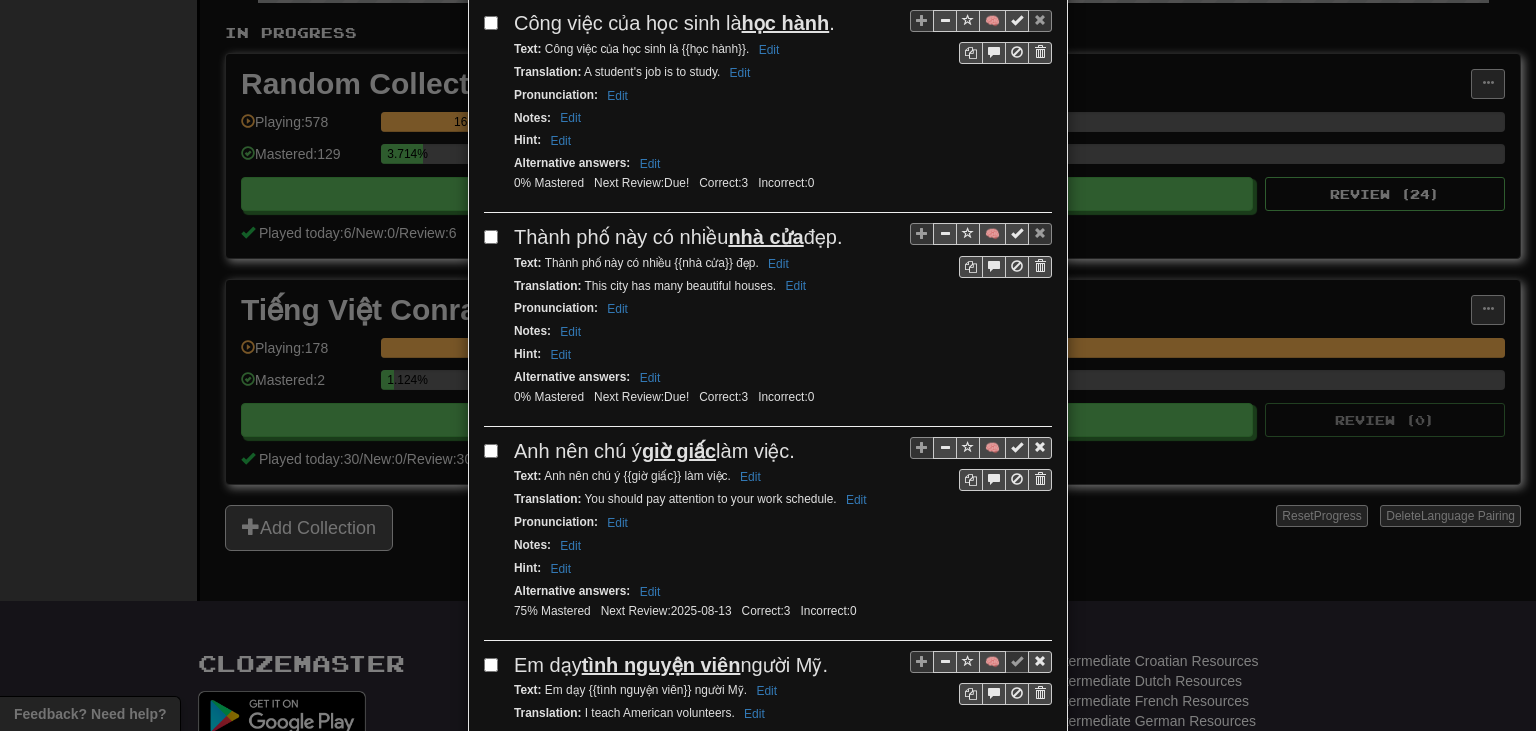 scroll, scrollTop: 976, scrollLeft: 0, axis: vertical 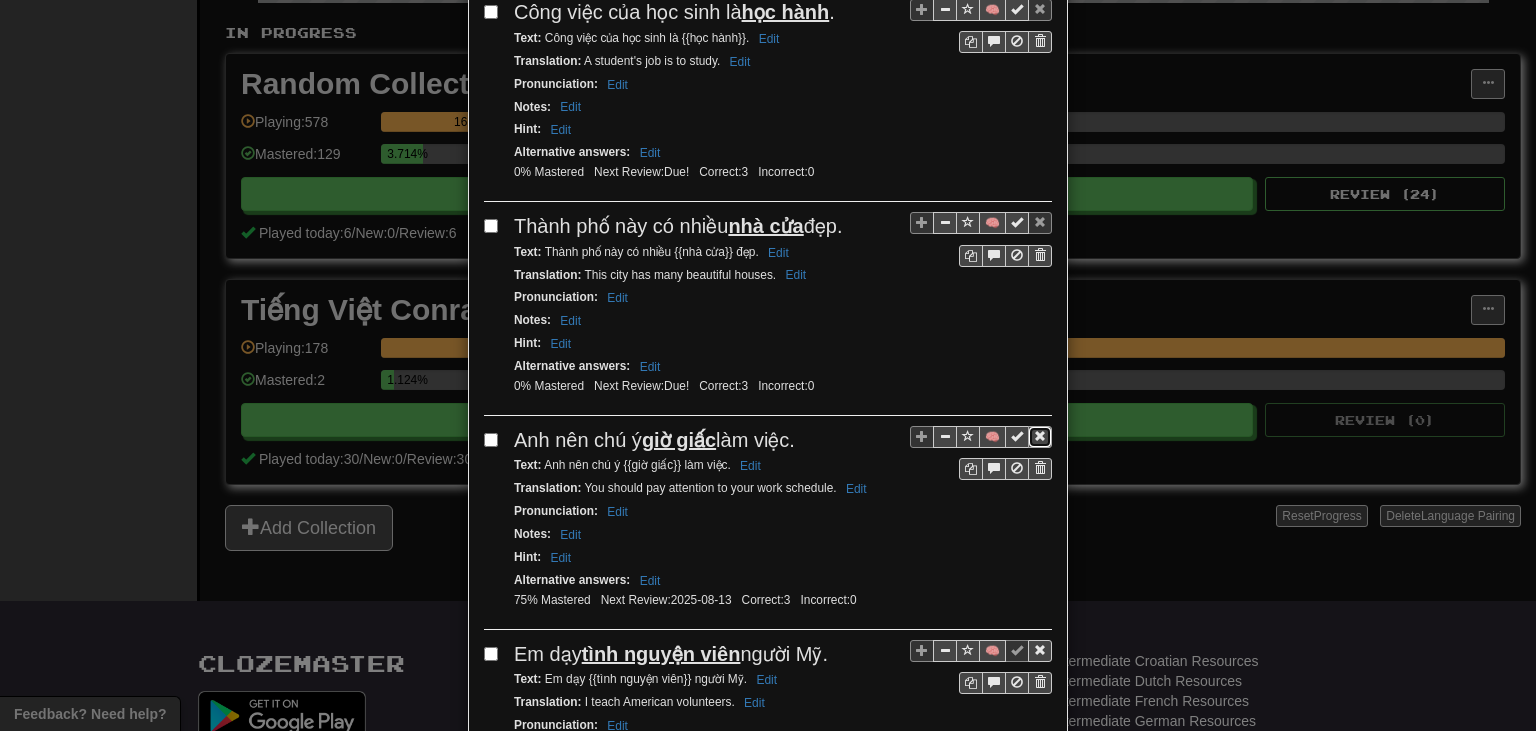 click at bounding box center [1040, 436] 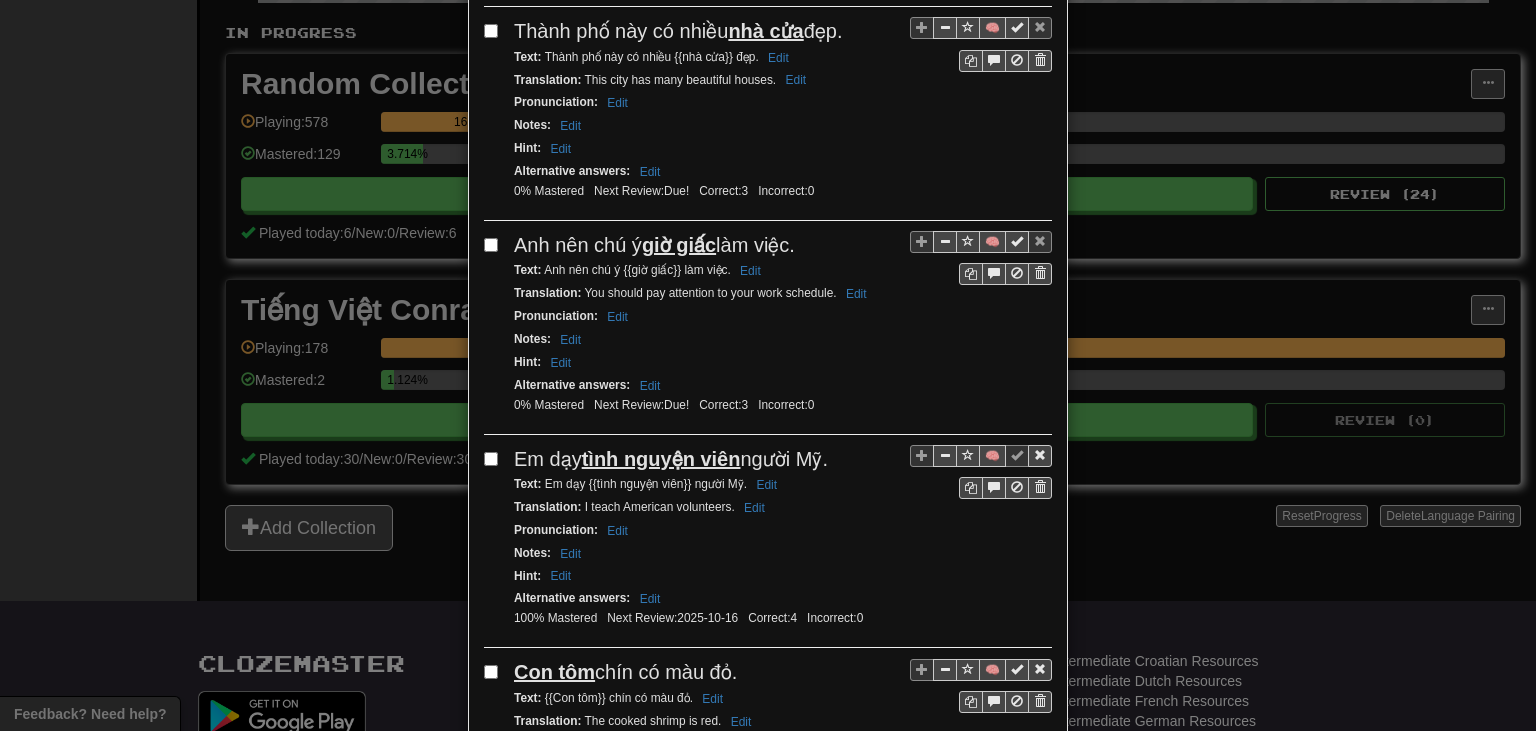 scroll, scrollTop: 1165, scrollLeft: 0, axis: vertical 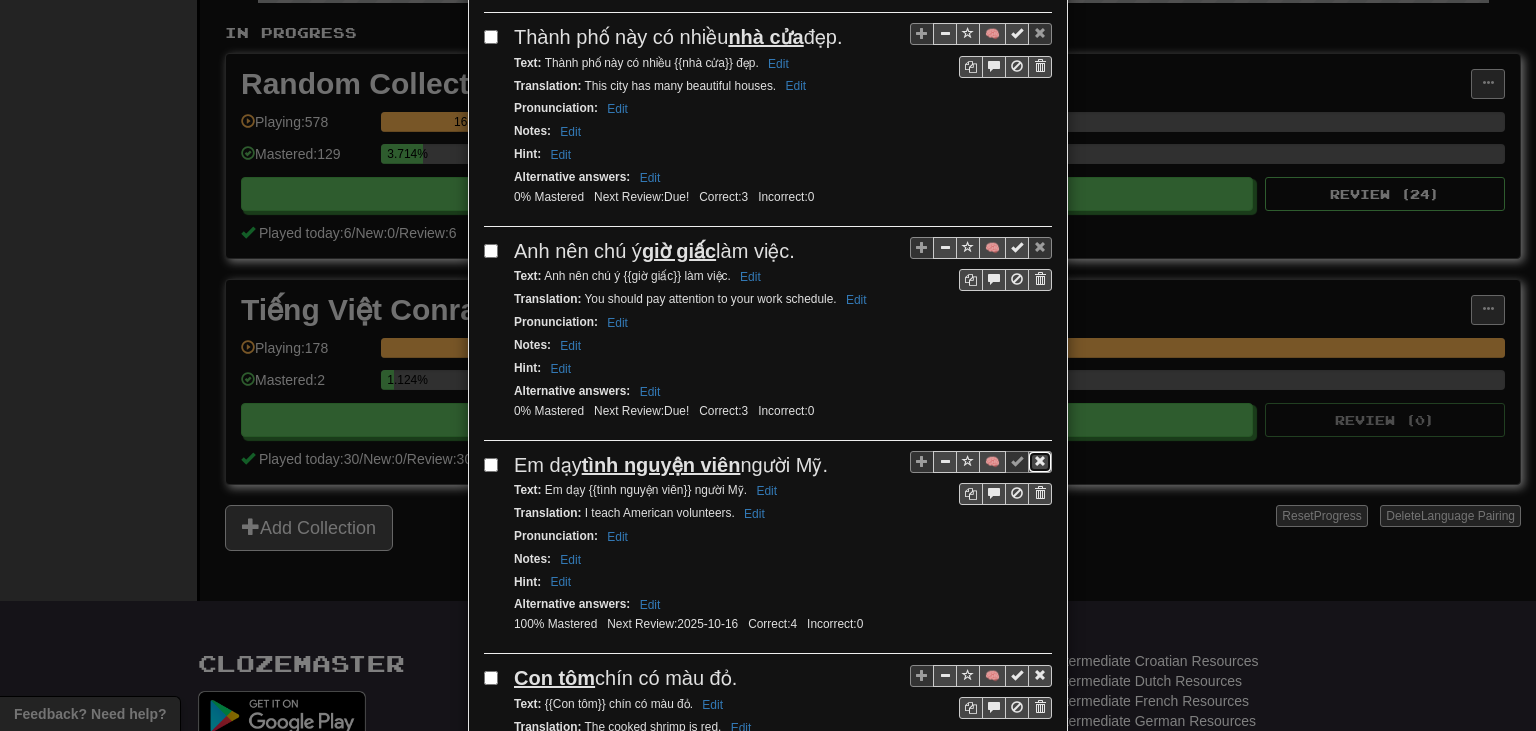 click at bounding box center [1040, 461] 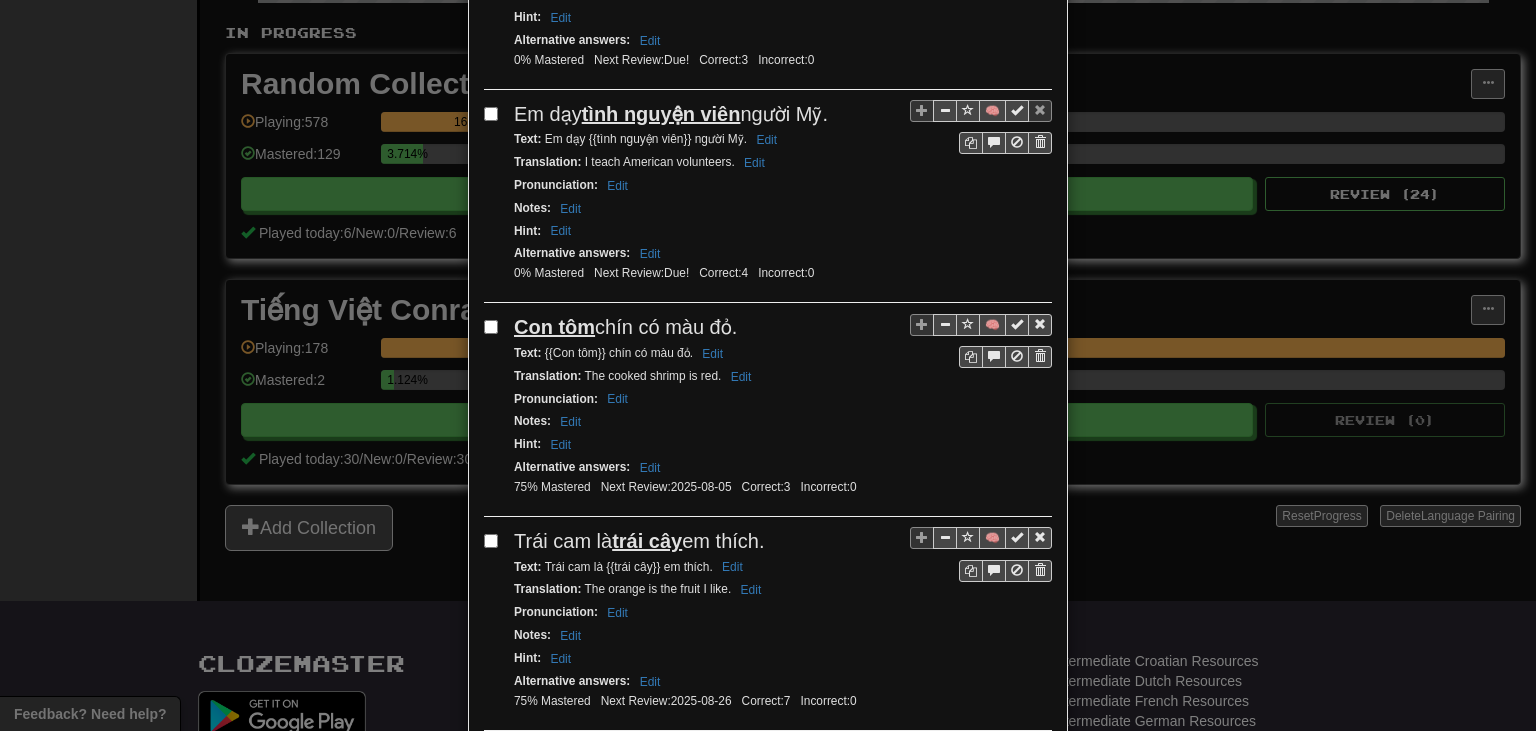 scroll, scrollTop: 1521, scrollLeft: 0, axis: vertical 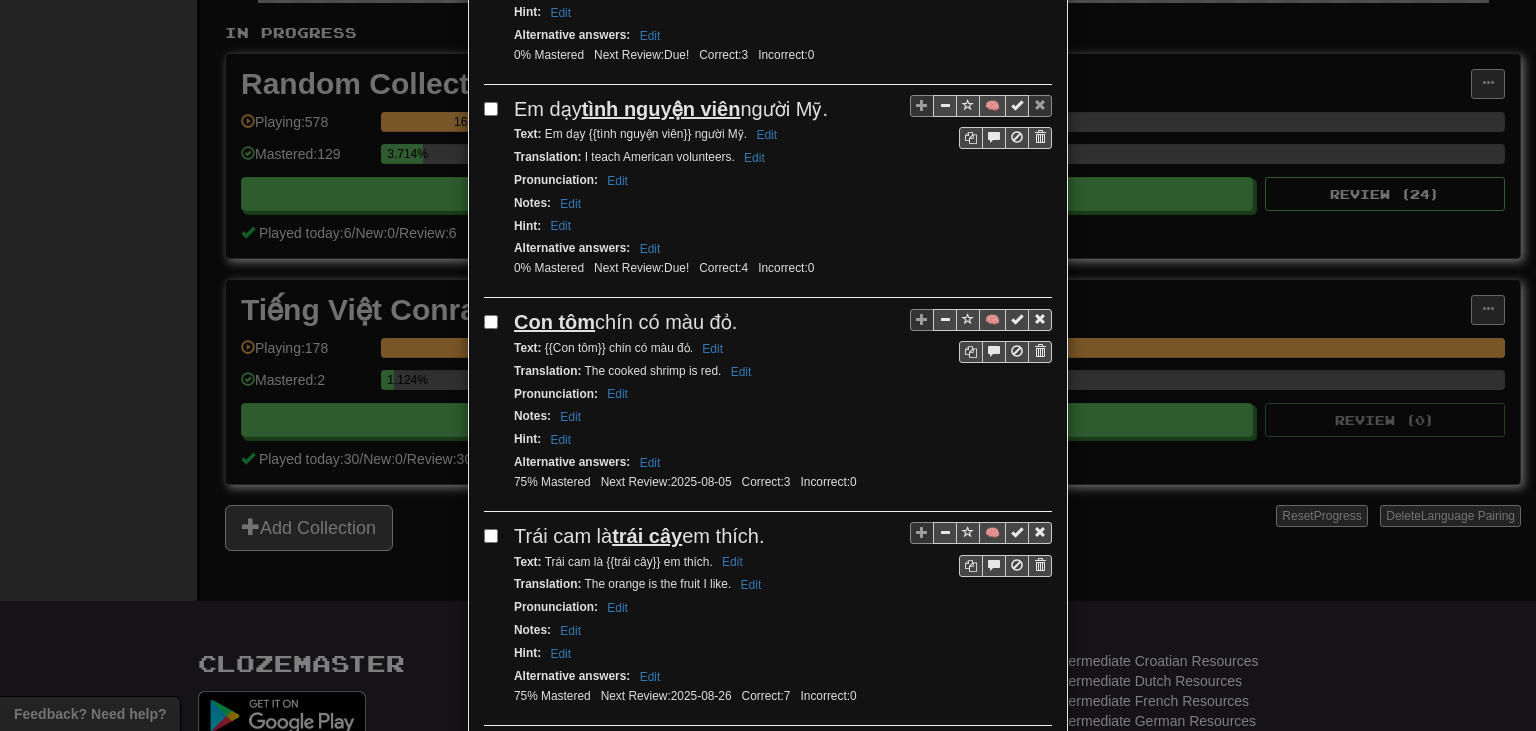 click on "🧠" at bounding box center (981, 335) 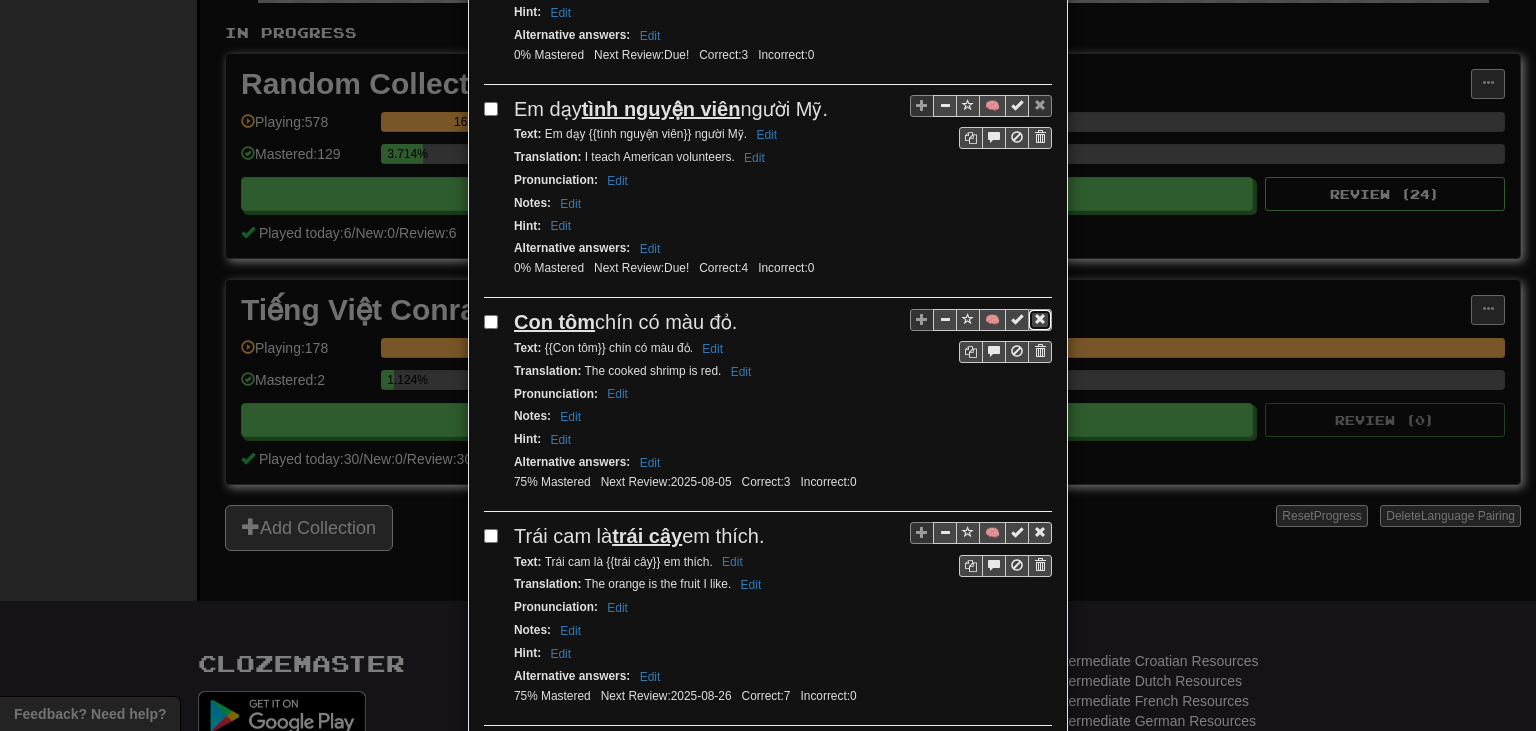 click at bounding box center [1040, 319] 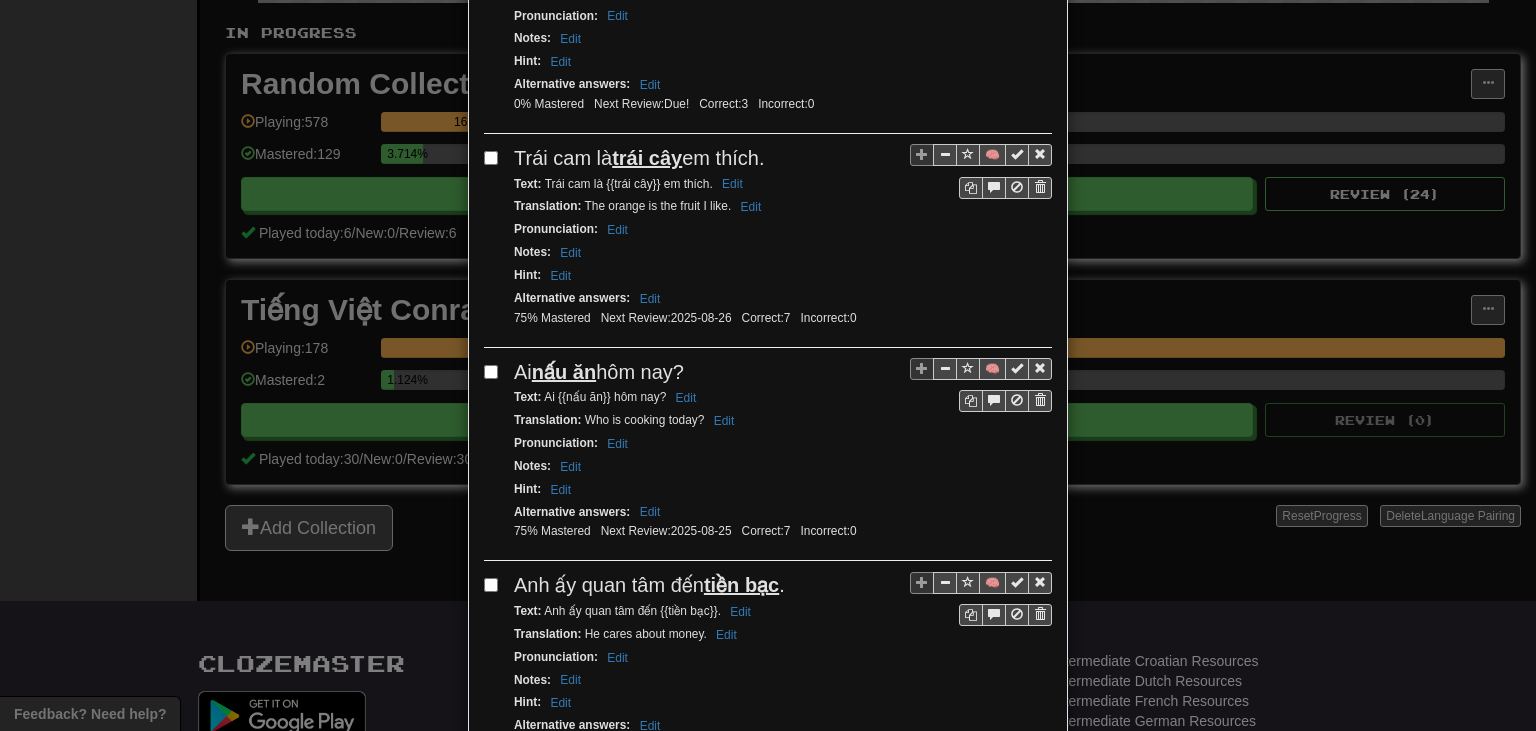 scroll, scrollTop: 1916, scrollLeft: 0, axis: vertical 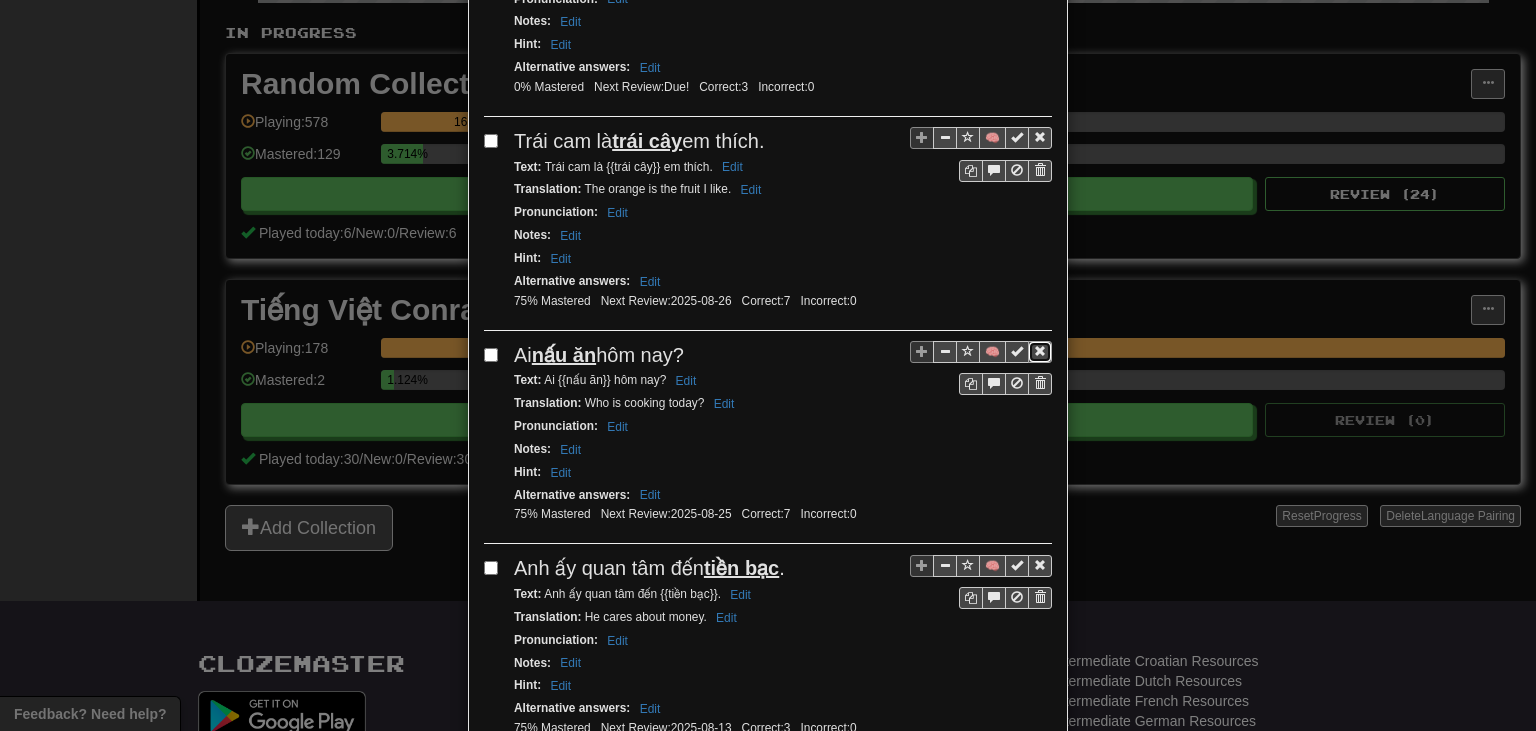 click at bounding box center (1040, 351) 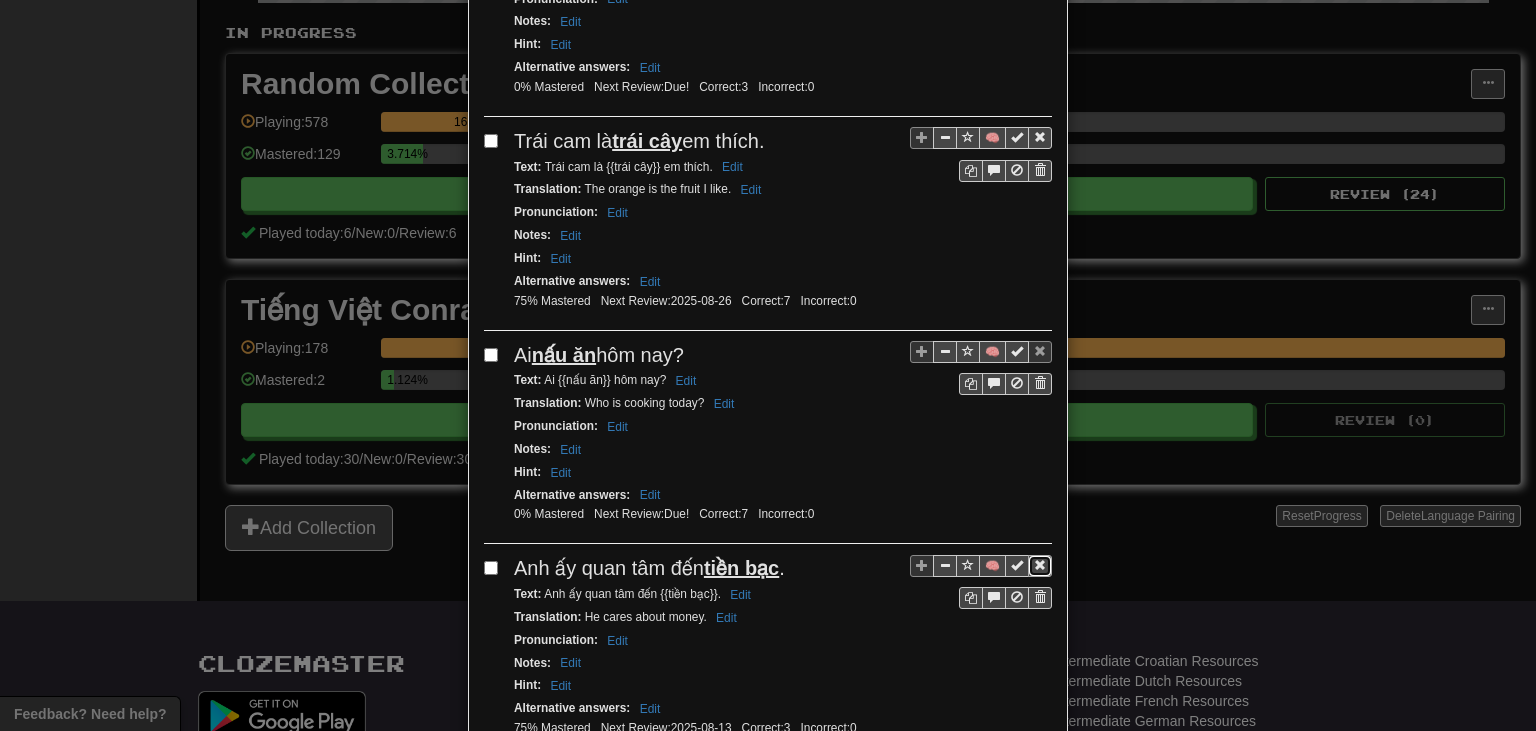 click at bounding box center (1040, 565) 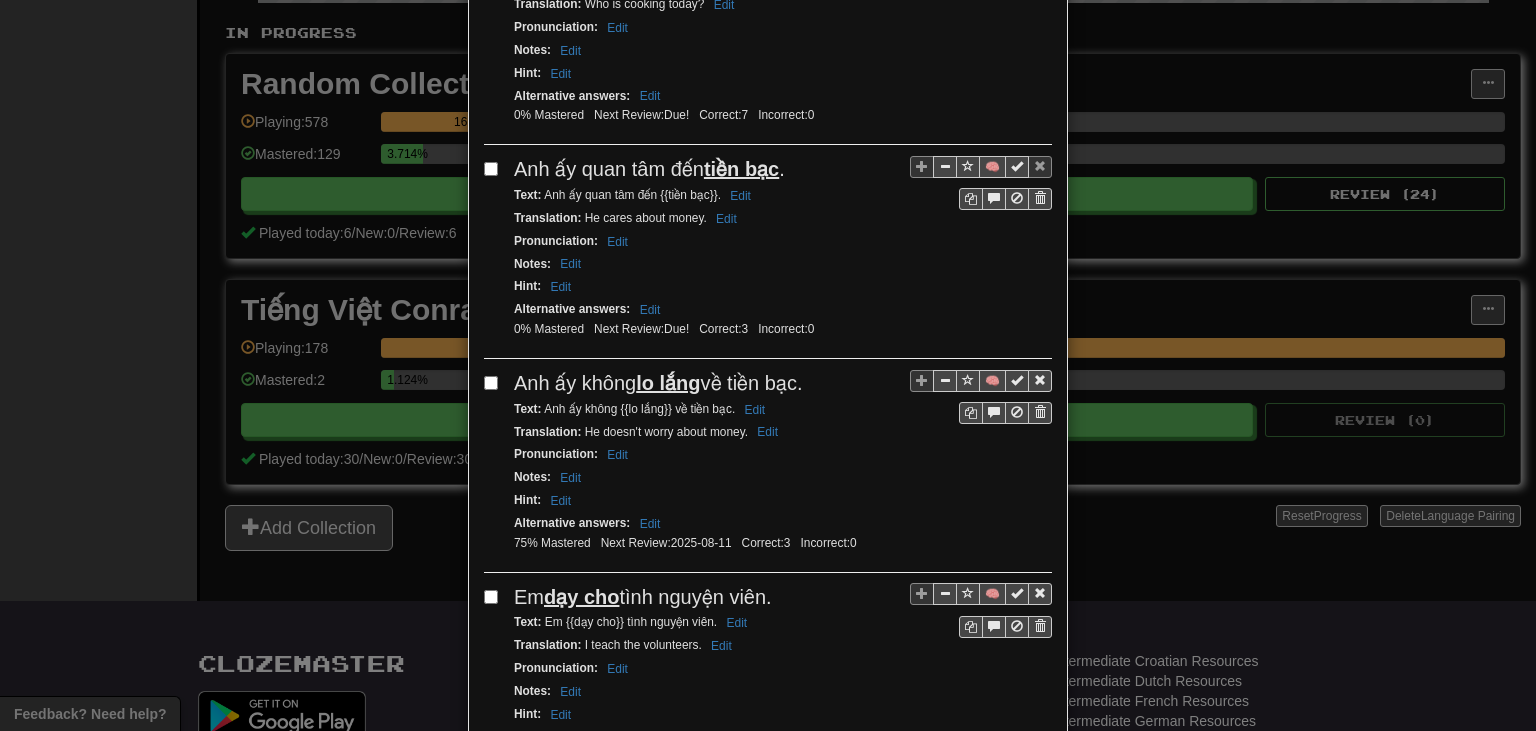 scroll, scrollTop: 2331, scrollLeft: 0, axis: vertical 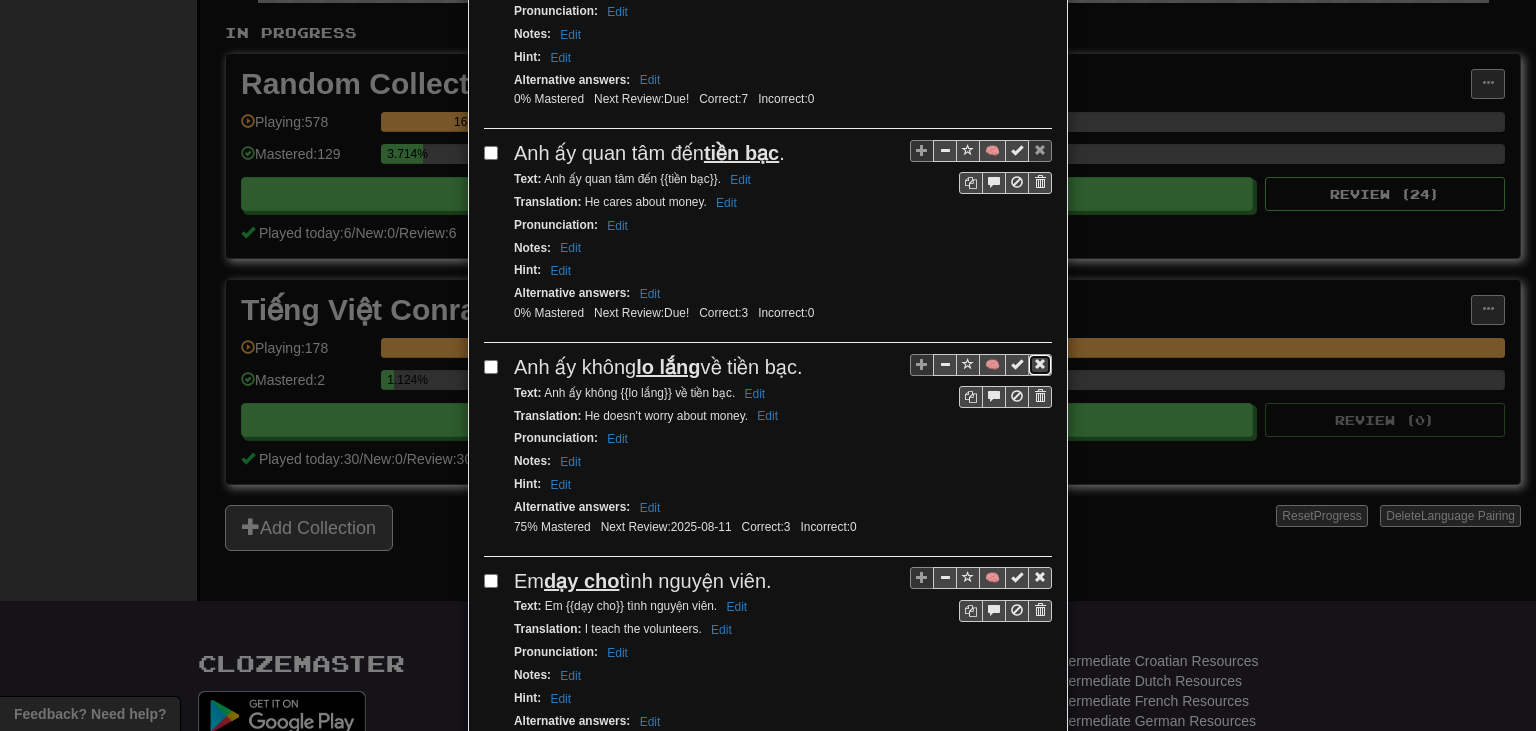 click at bounding box center (1040, 365) 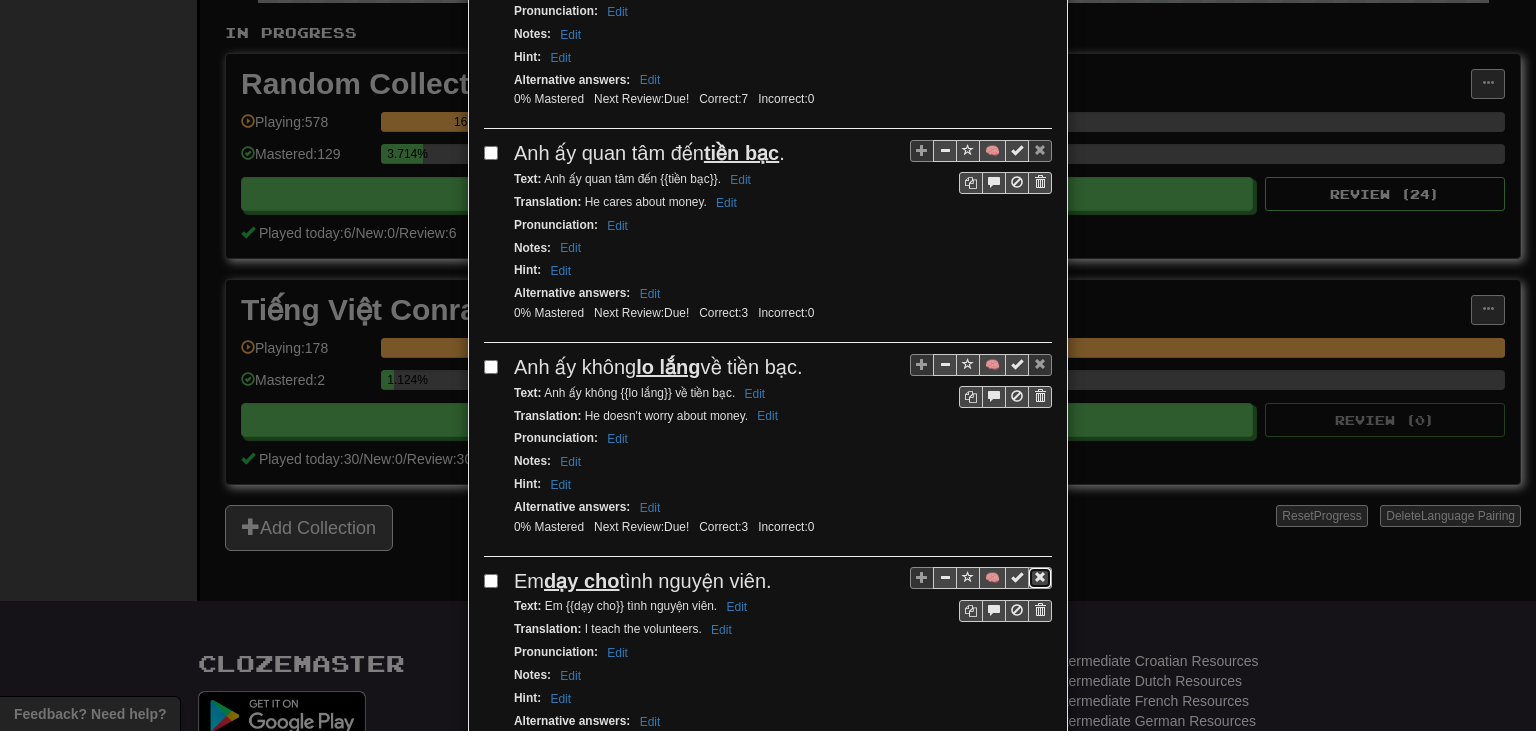 click at bounding box center (1040, 577) 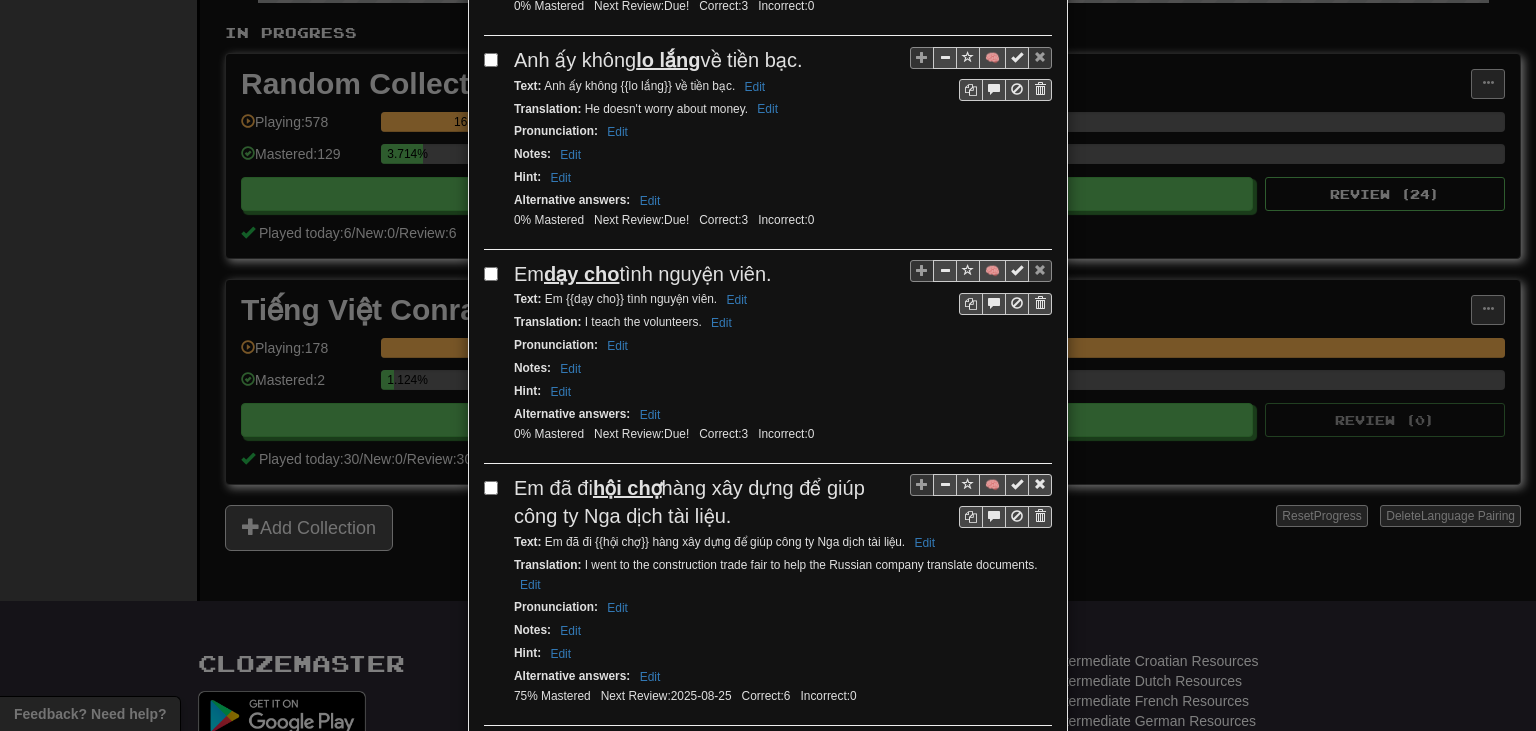 scroll, scrollTop: 2724, scrollLeft: 0, axis: vertical 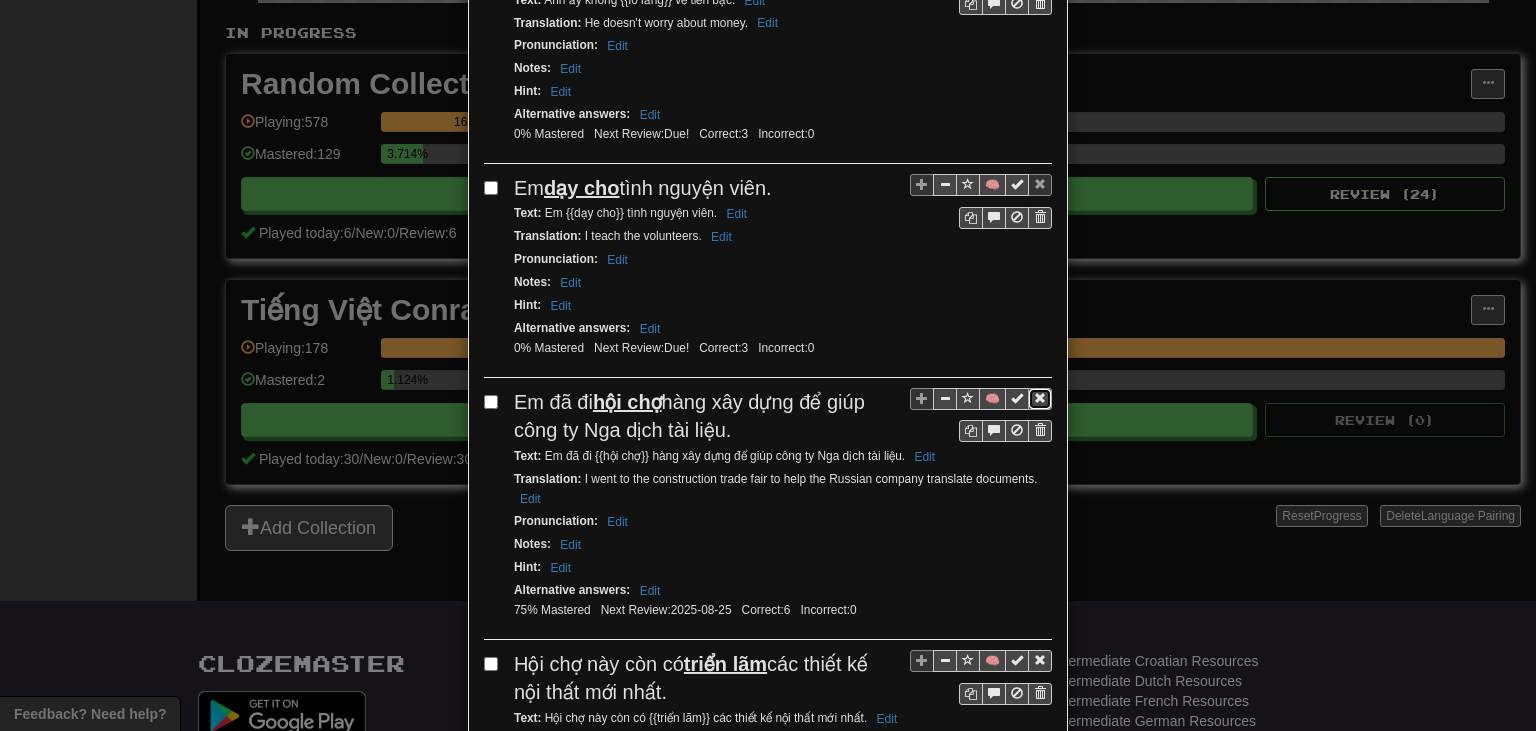 click at bounding box center [1040, 398] 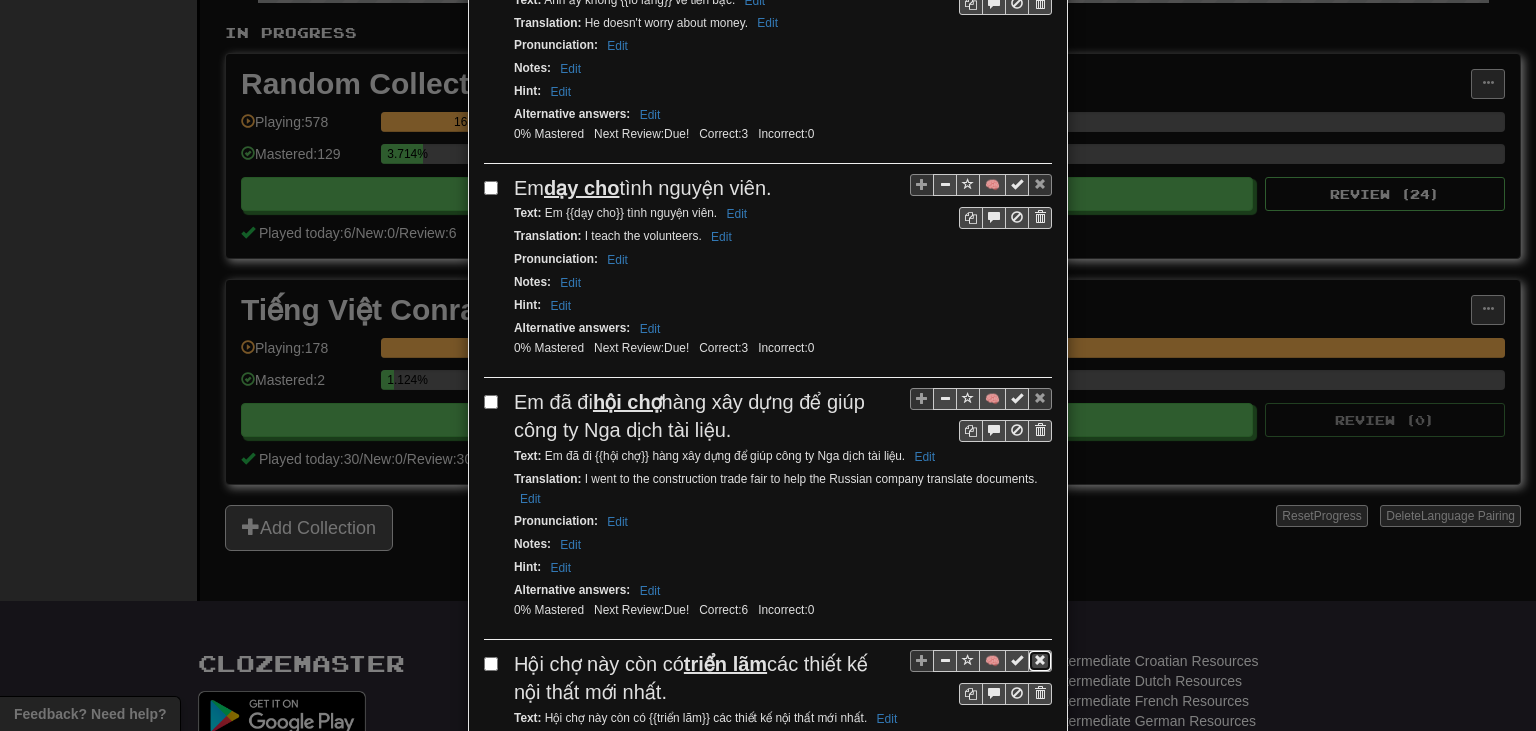 click at bounding box center [1040, 661] 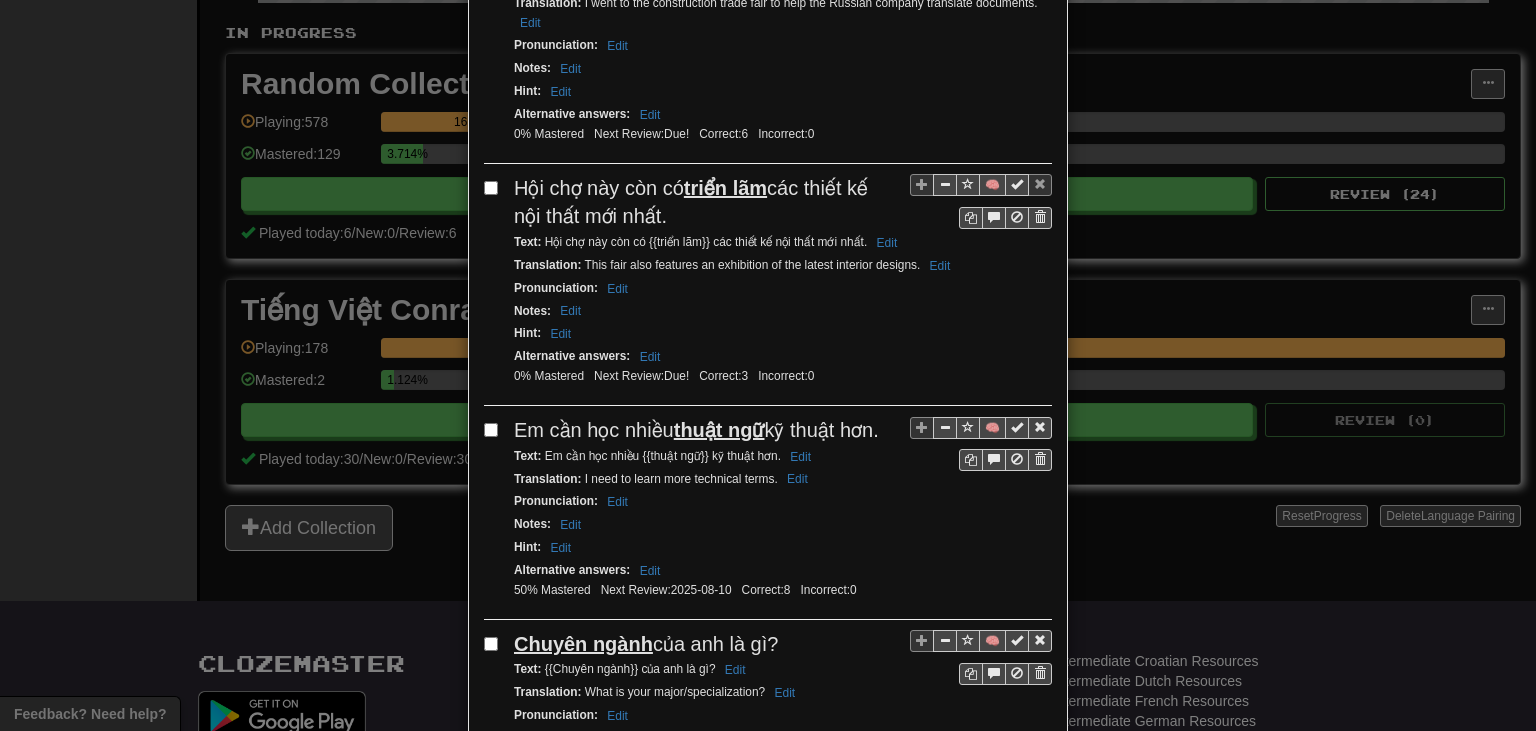 scroll, scrollTop: 3205, scrollLeft: 0, axis: vertical 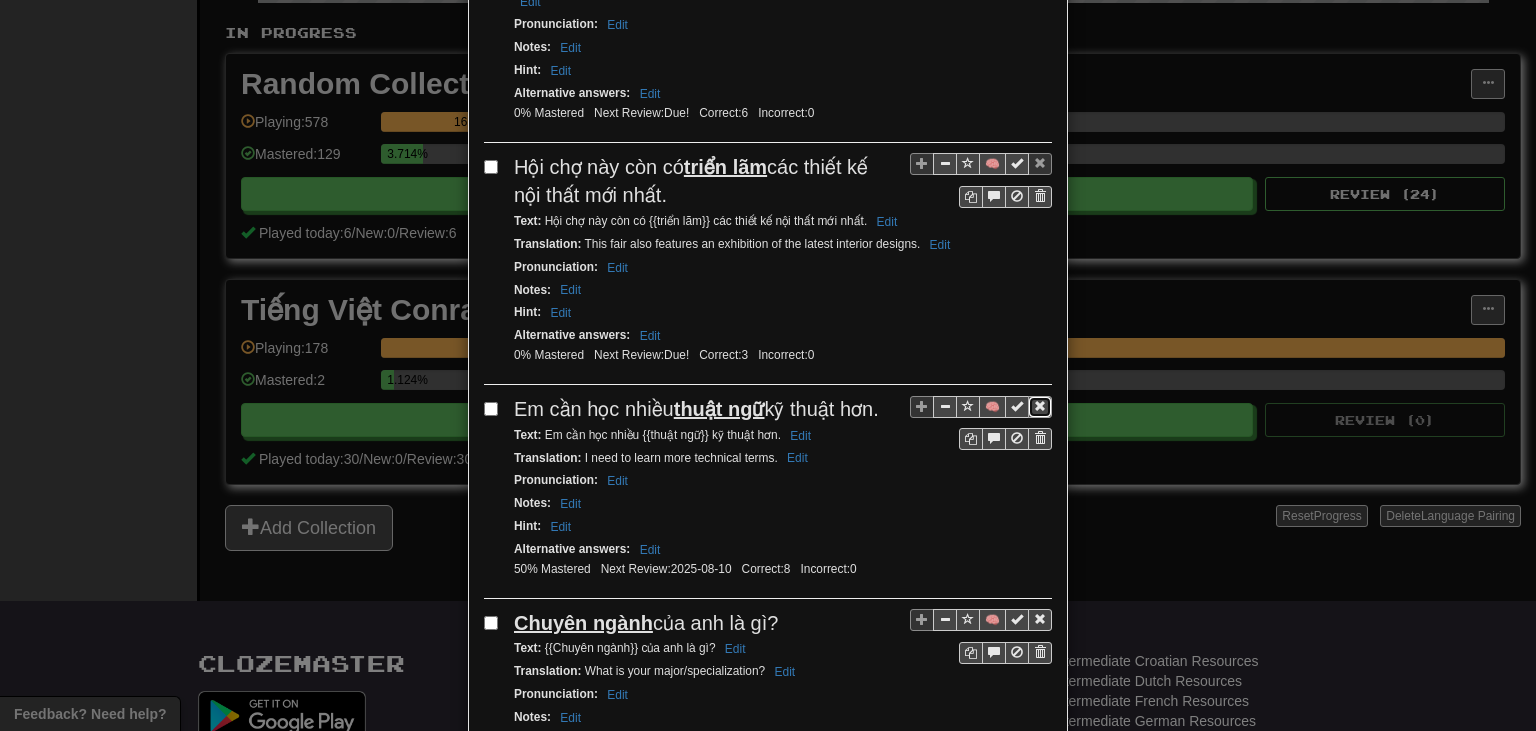 click at bounding box center [1040, 406] 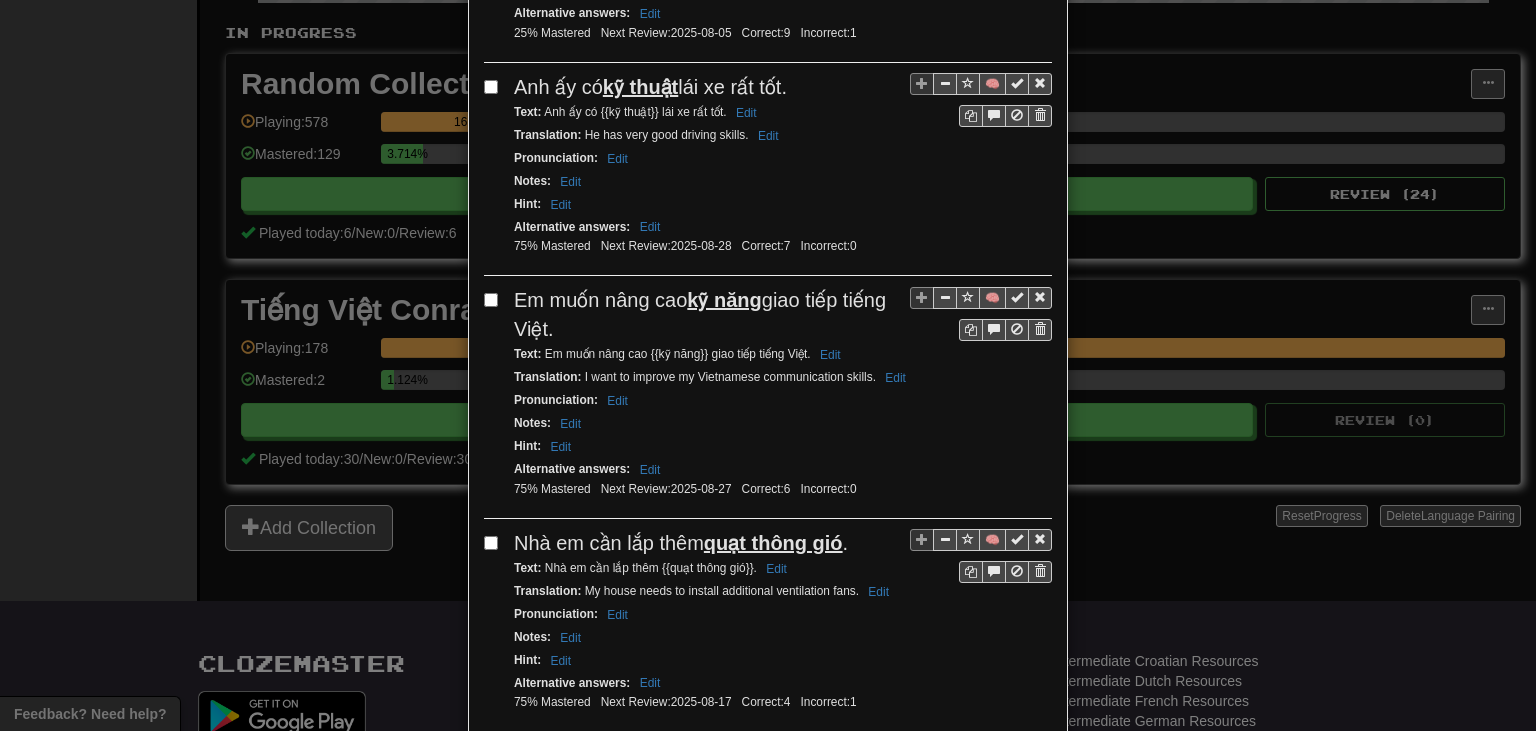 scroll, scrollTop: 3976, scrollLeft: 0, axis: vertical 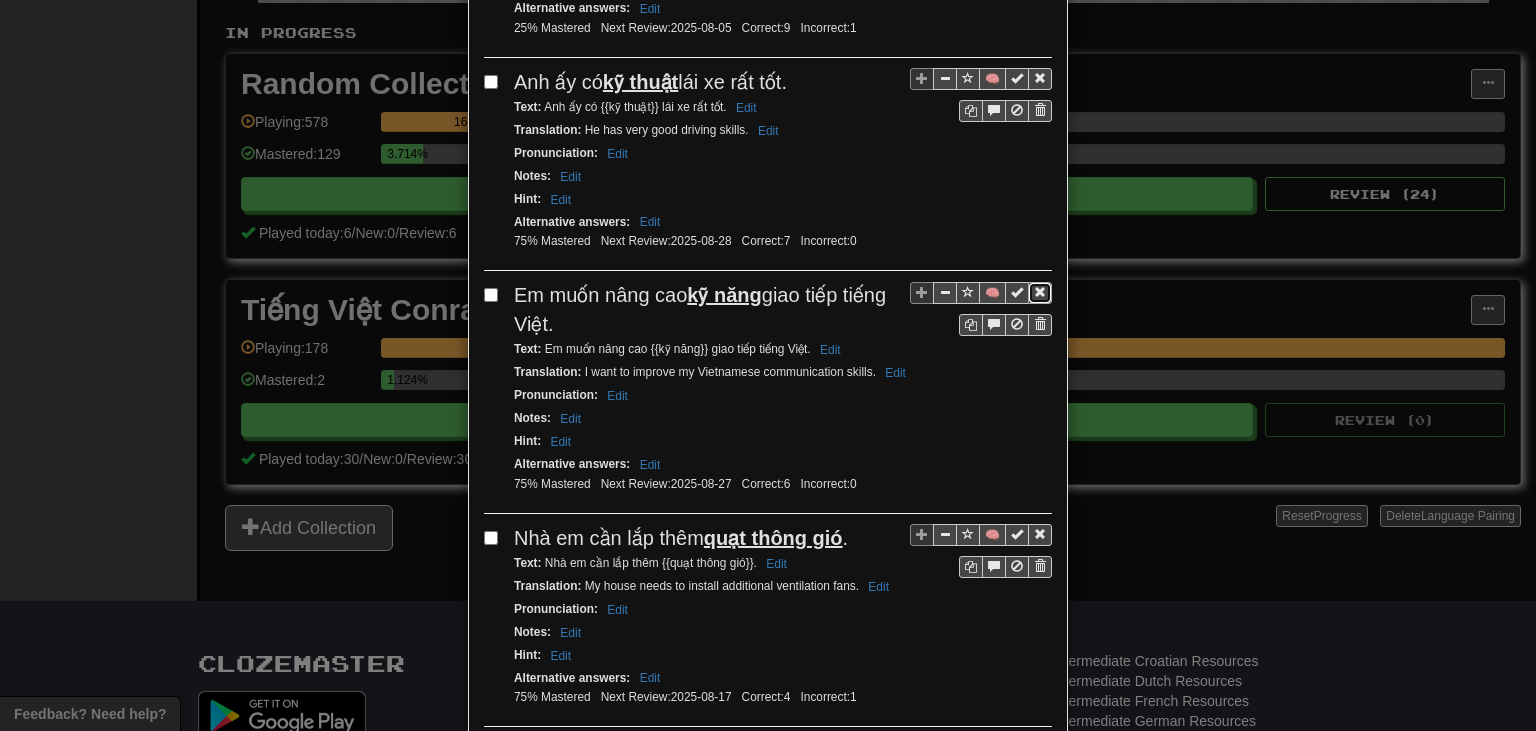 click at bounding box center [1040, 293] 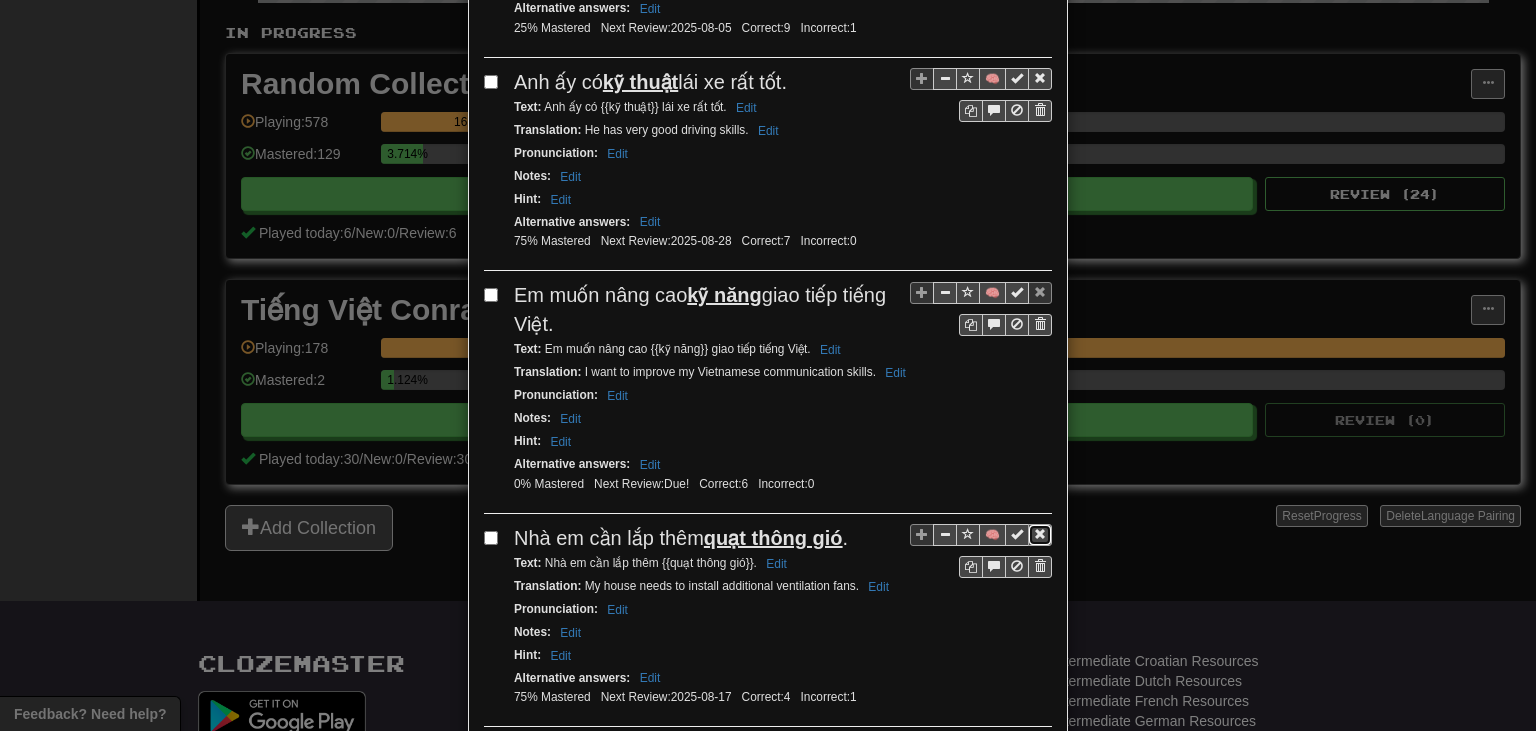 click at bounding box center [1040, 534] 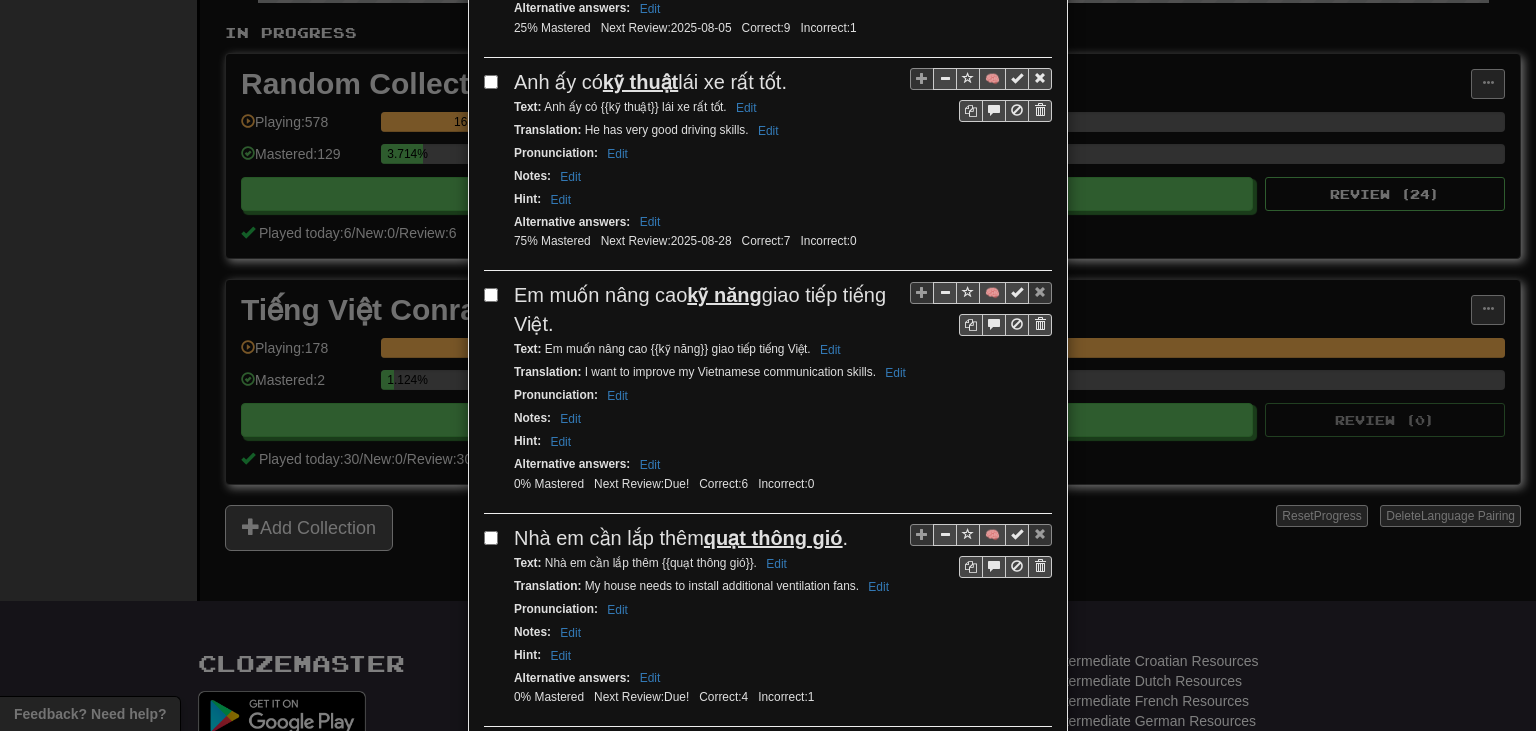 scroll, scrollTop: 4084, scrollLeft: 0, axis: vertical 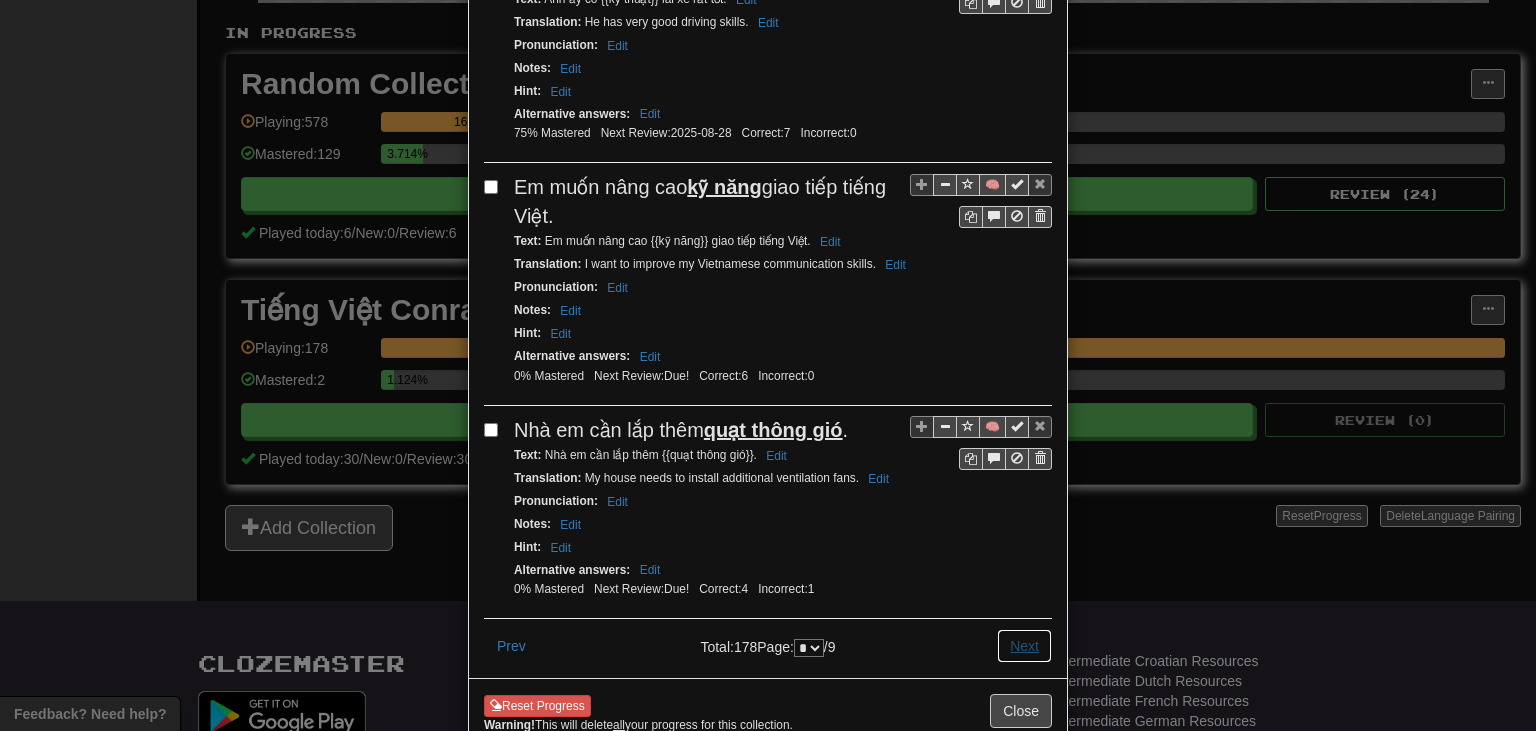 click on "Next" at bounding box center [1024, 646] 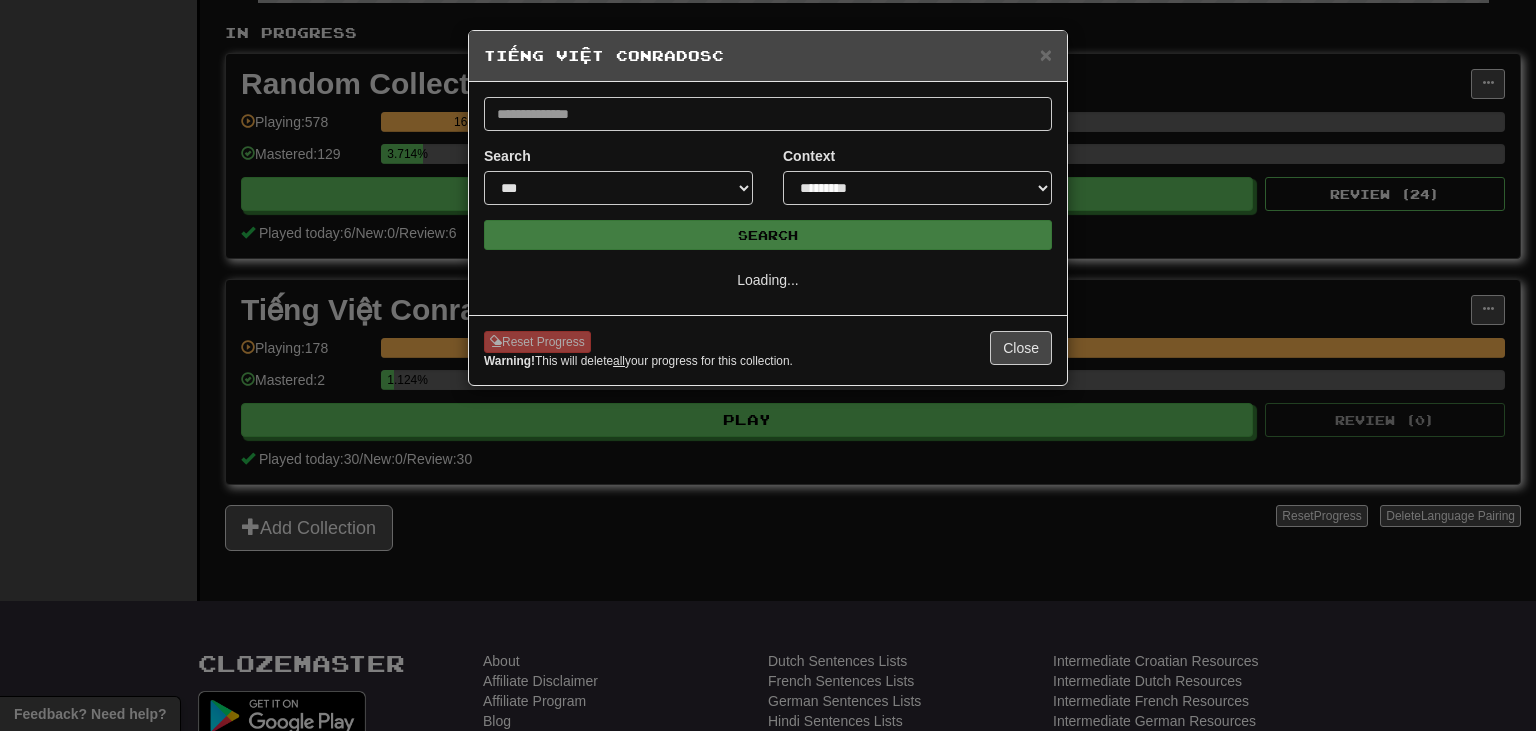 scroll, scrollTop: 0, scrollLeft: 0, axis: both 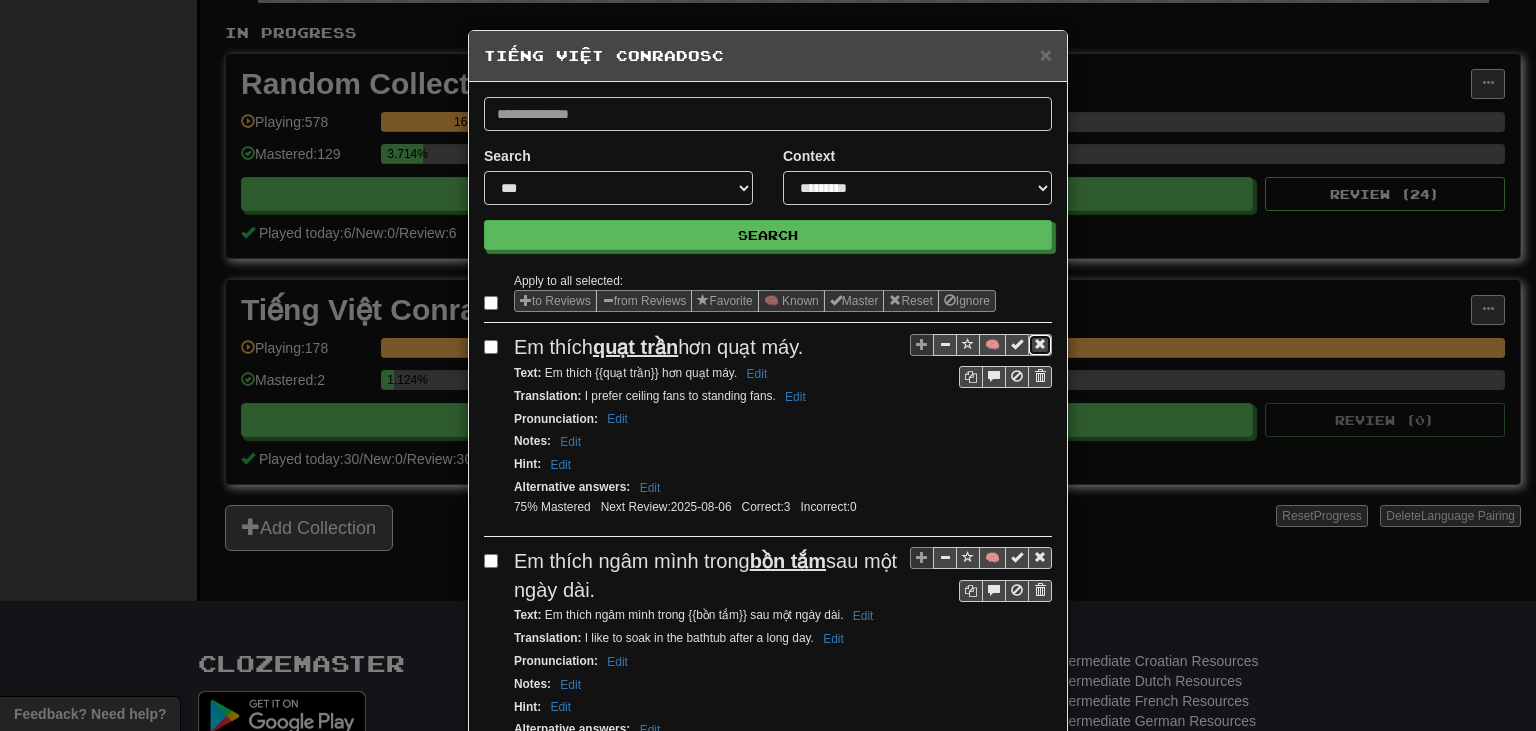 click at bounding box center (1040, 344) 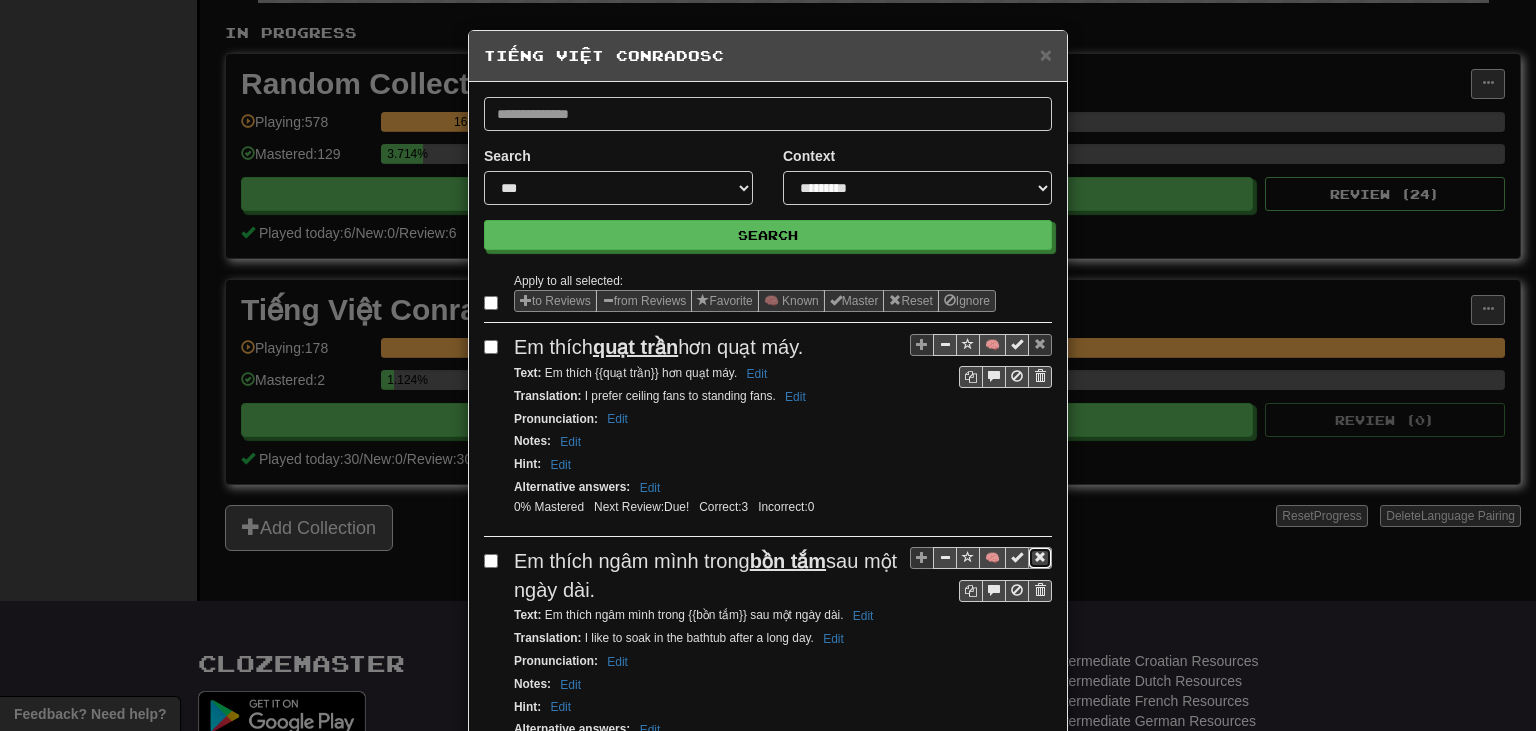 click at bounding box center [1040, 557] 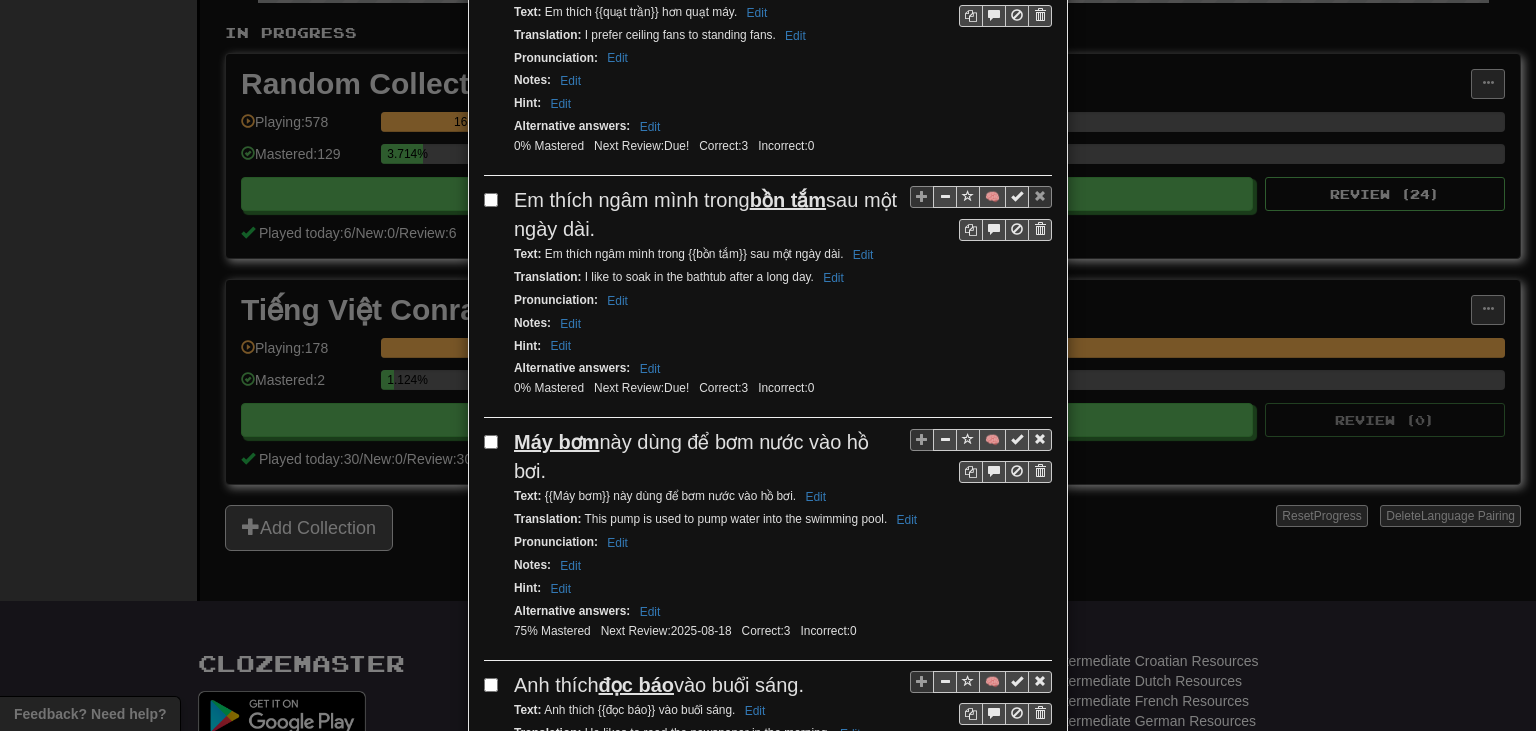 scroll, scrollTop: 428, scrollLeft: 0, axis: vertical 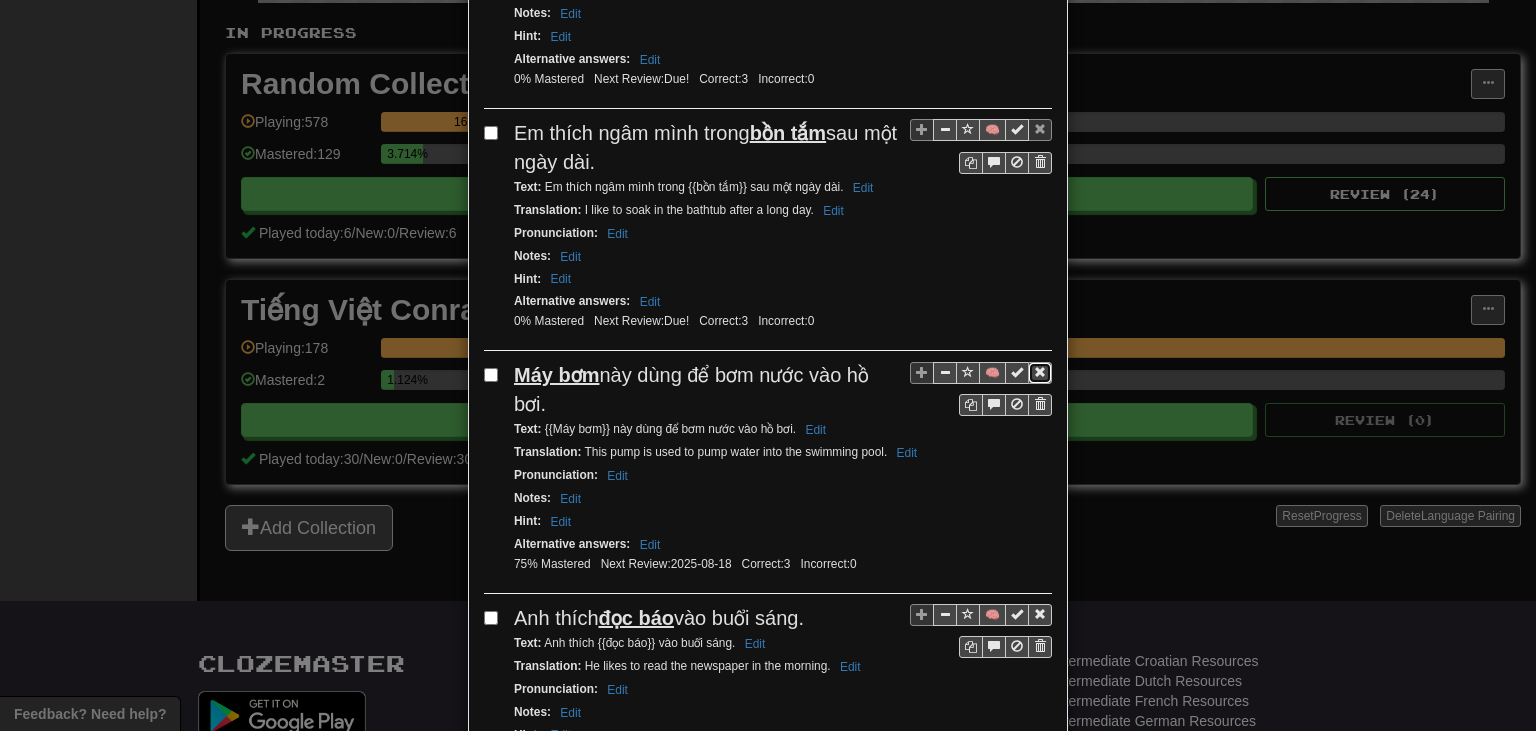 click at bounding box center [1040, 372] 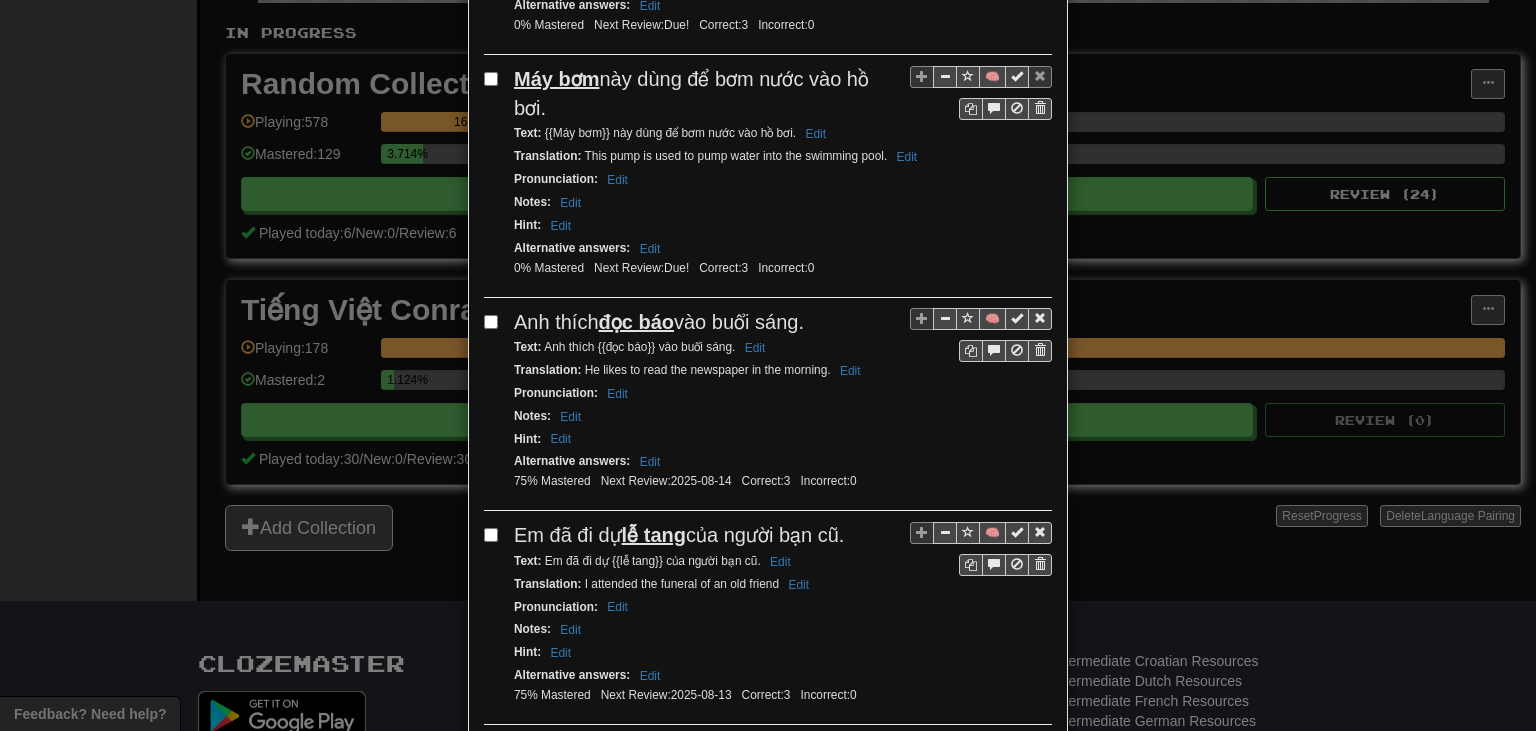 scroll, scrollTop: 773, scrollLeft: 0, axis: vertical 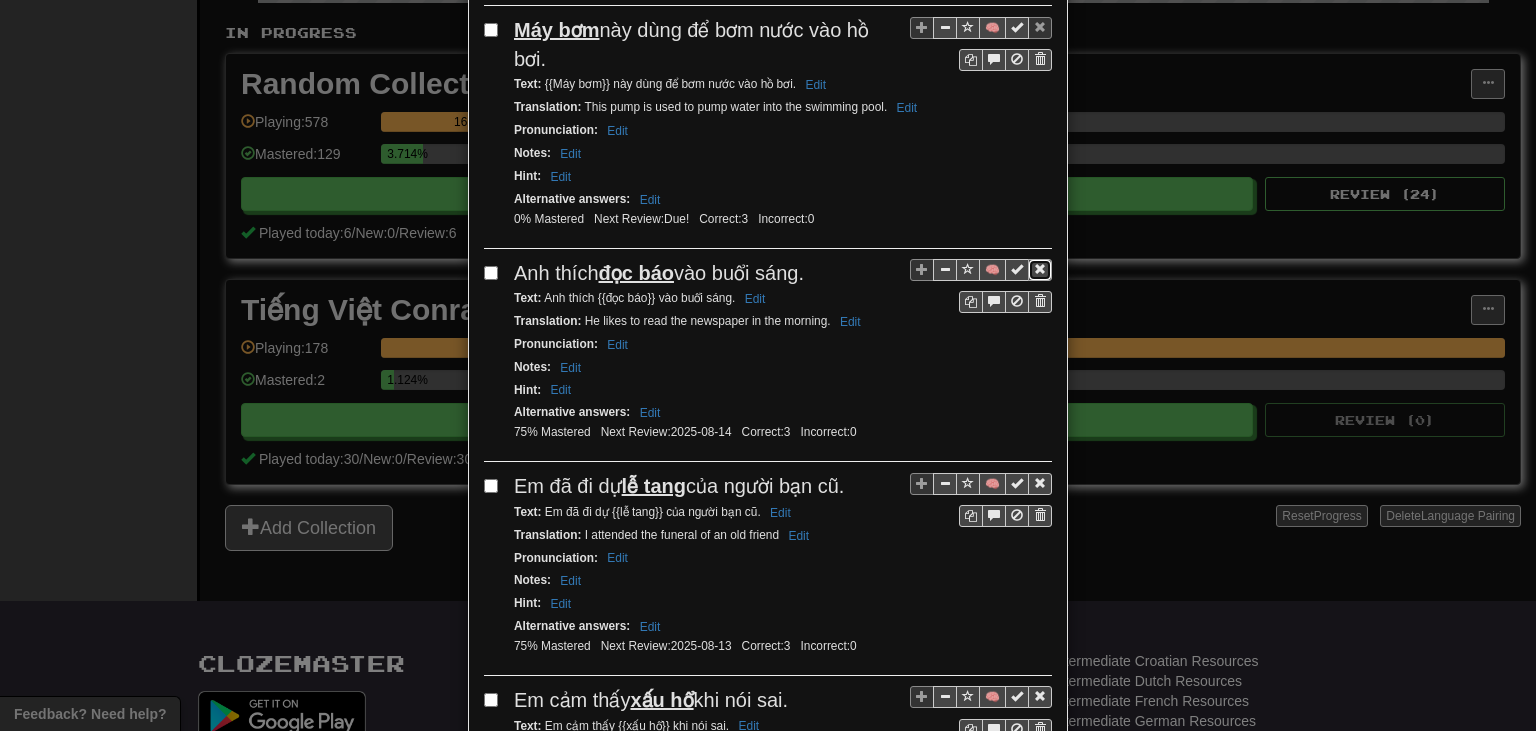 click at bounding box center [1040, 269] 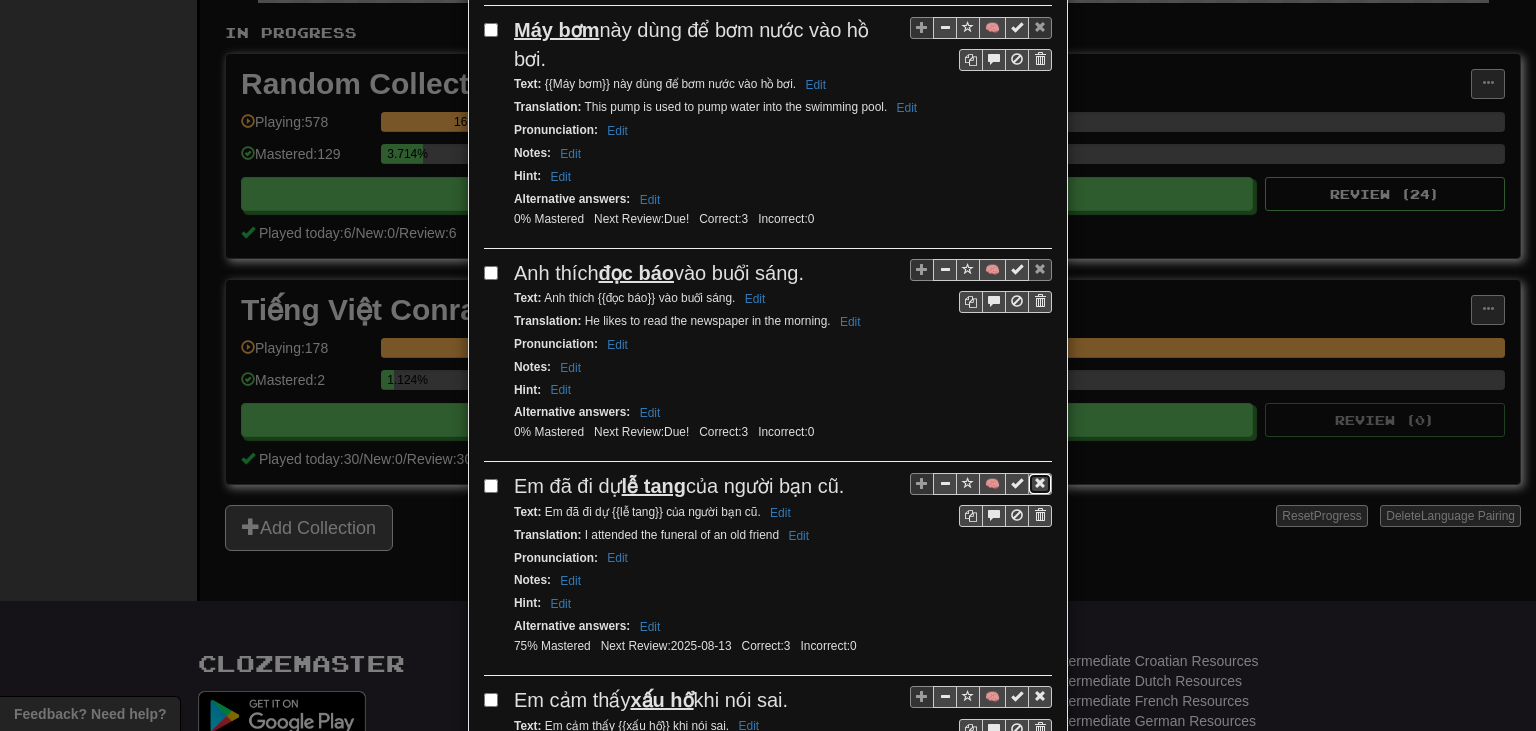 click at bounding box center (1040, 483) 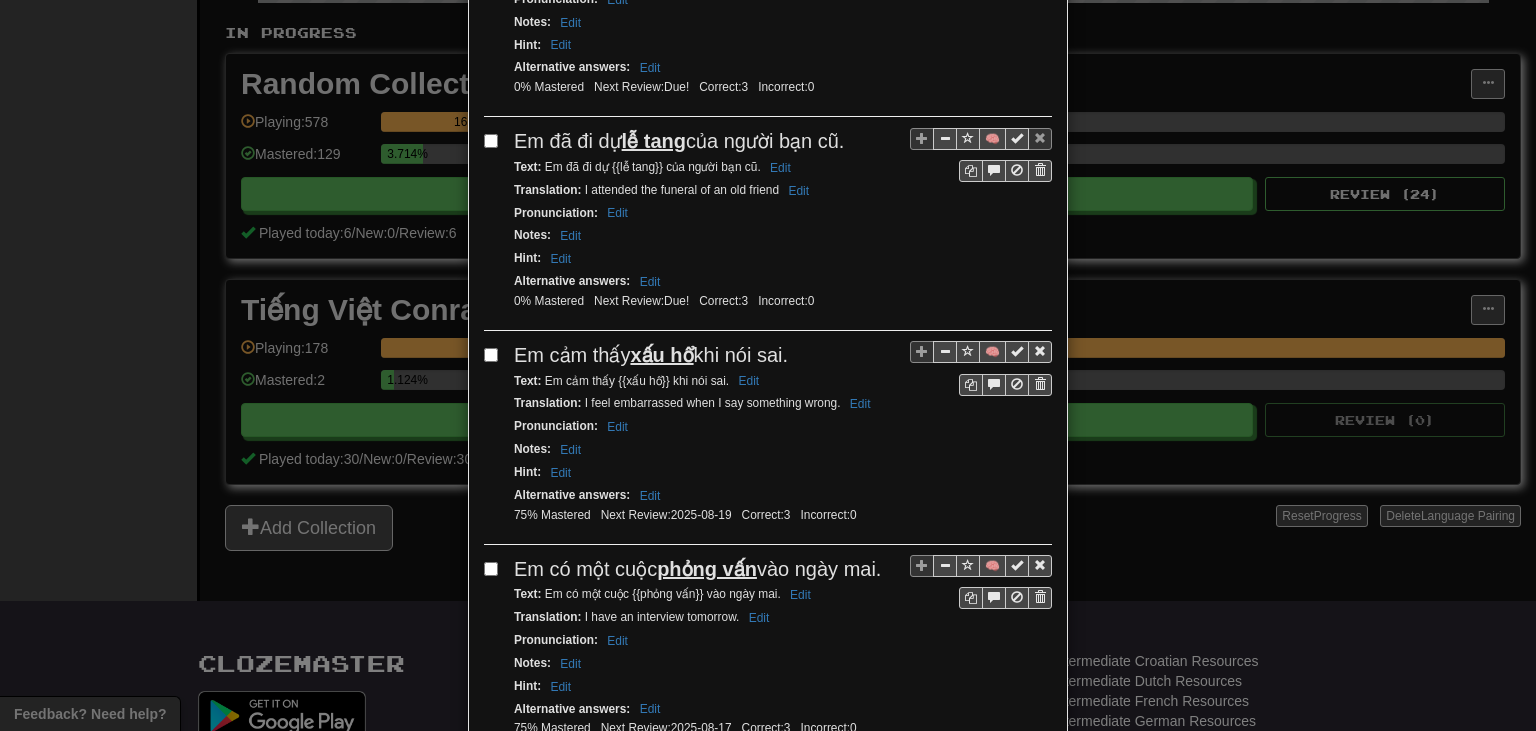 scroll, scrollTop: 1135, scrollLeft: 0, axis: vertical 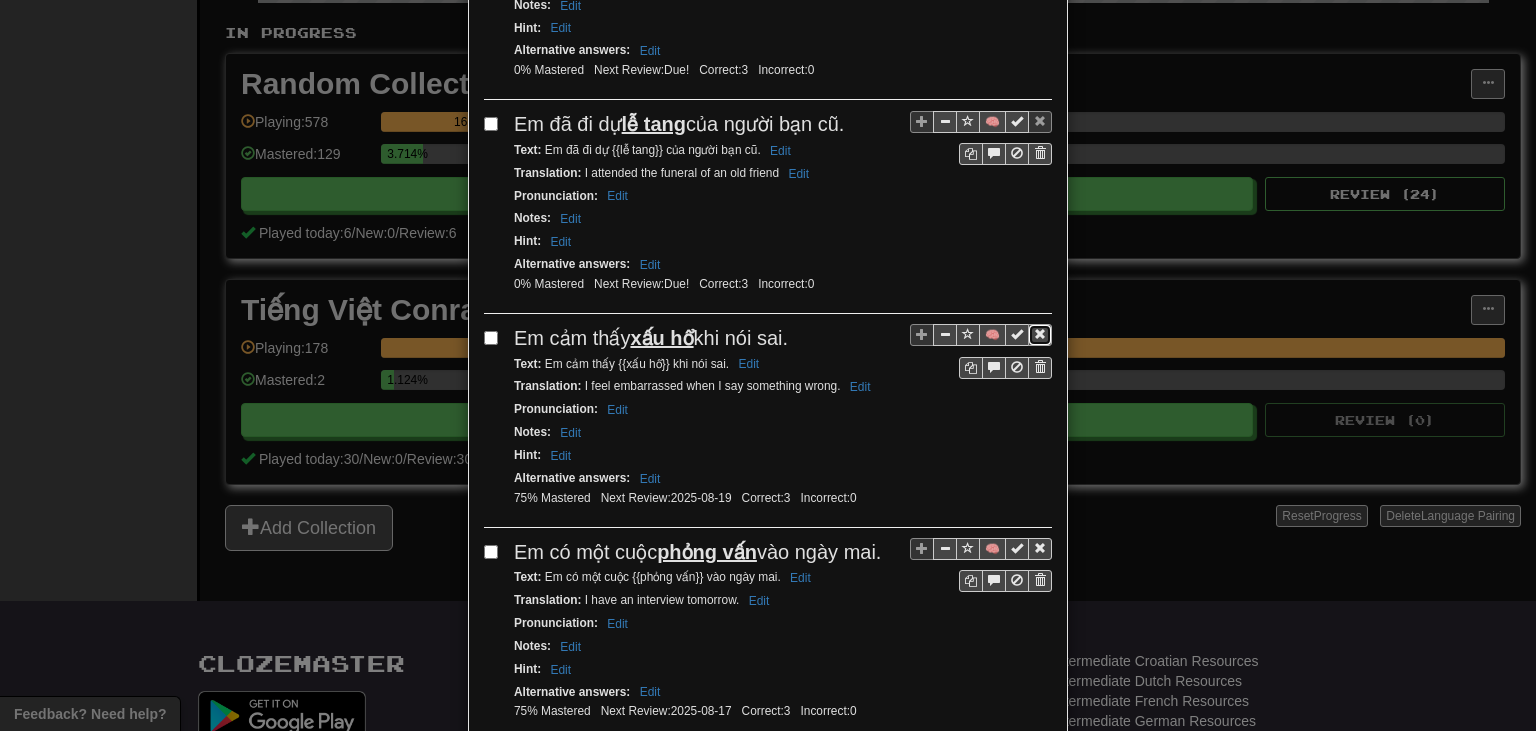 click at bounding box center (1040, 334) 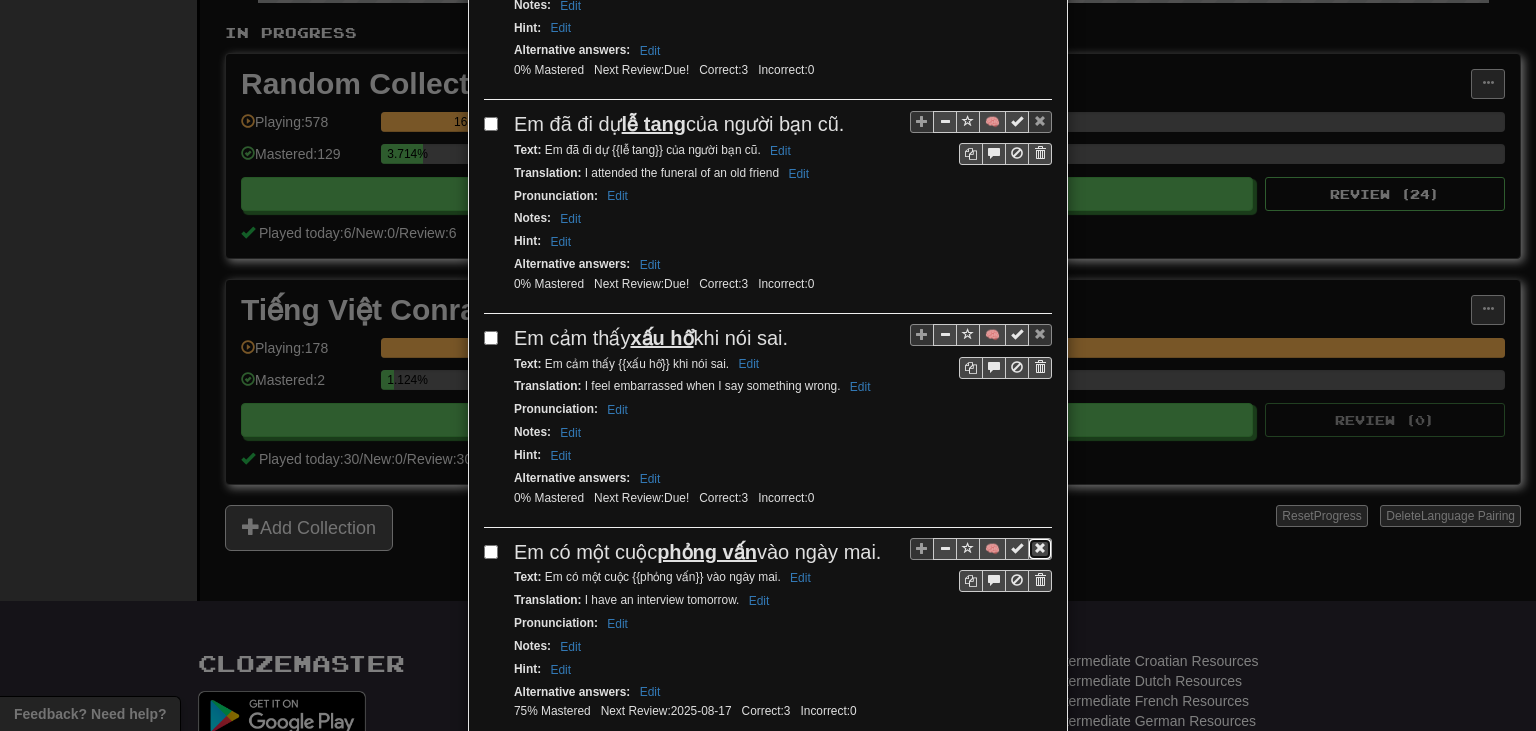 click at bounding box center [1040, 549] 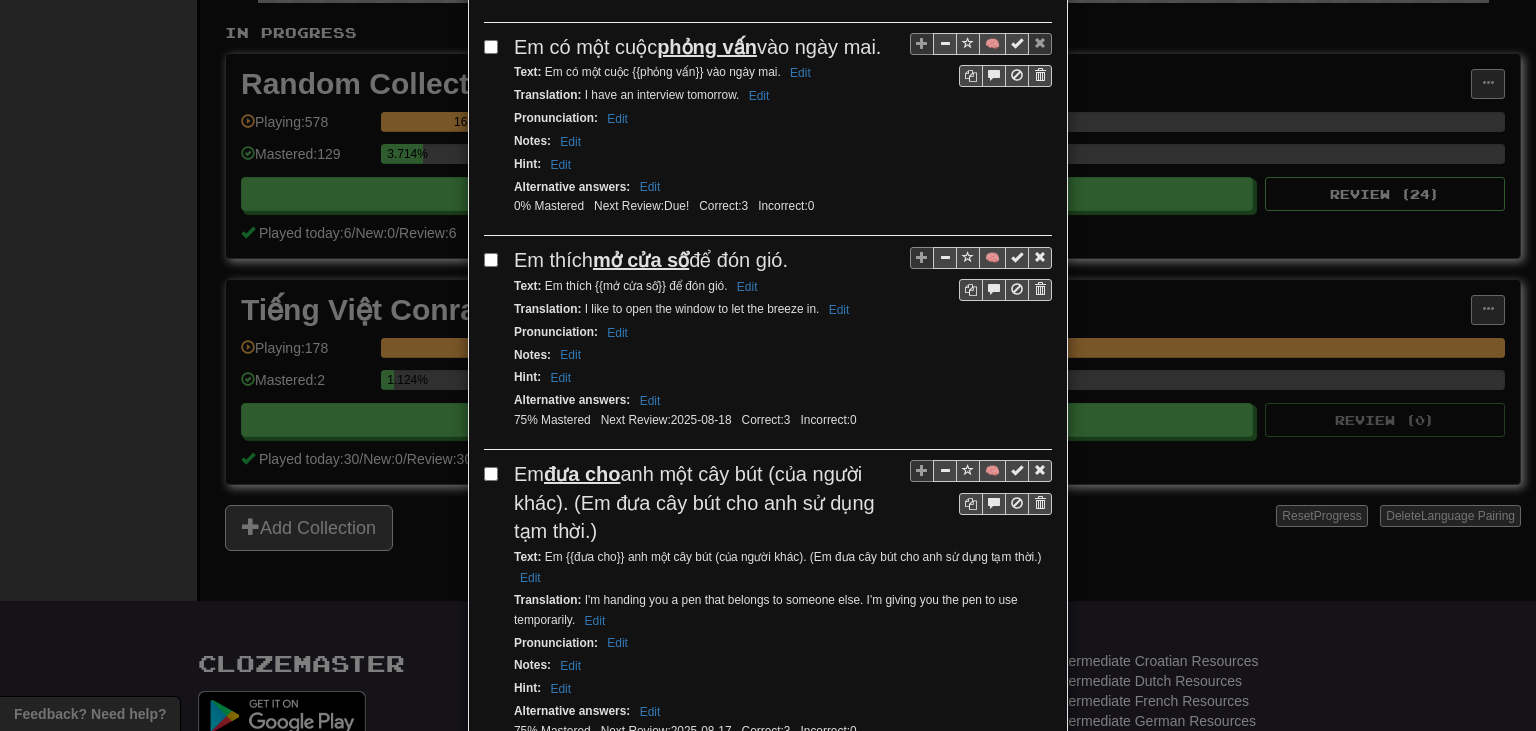 scroll, scrollTop: 1634, scrollLeft: 0, axis: vertical 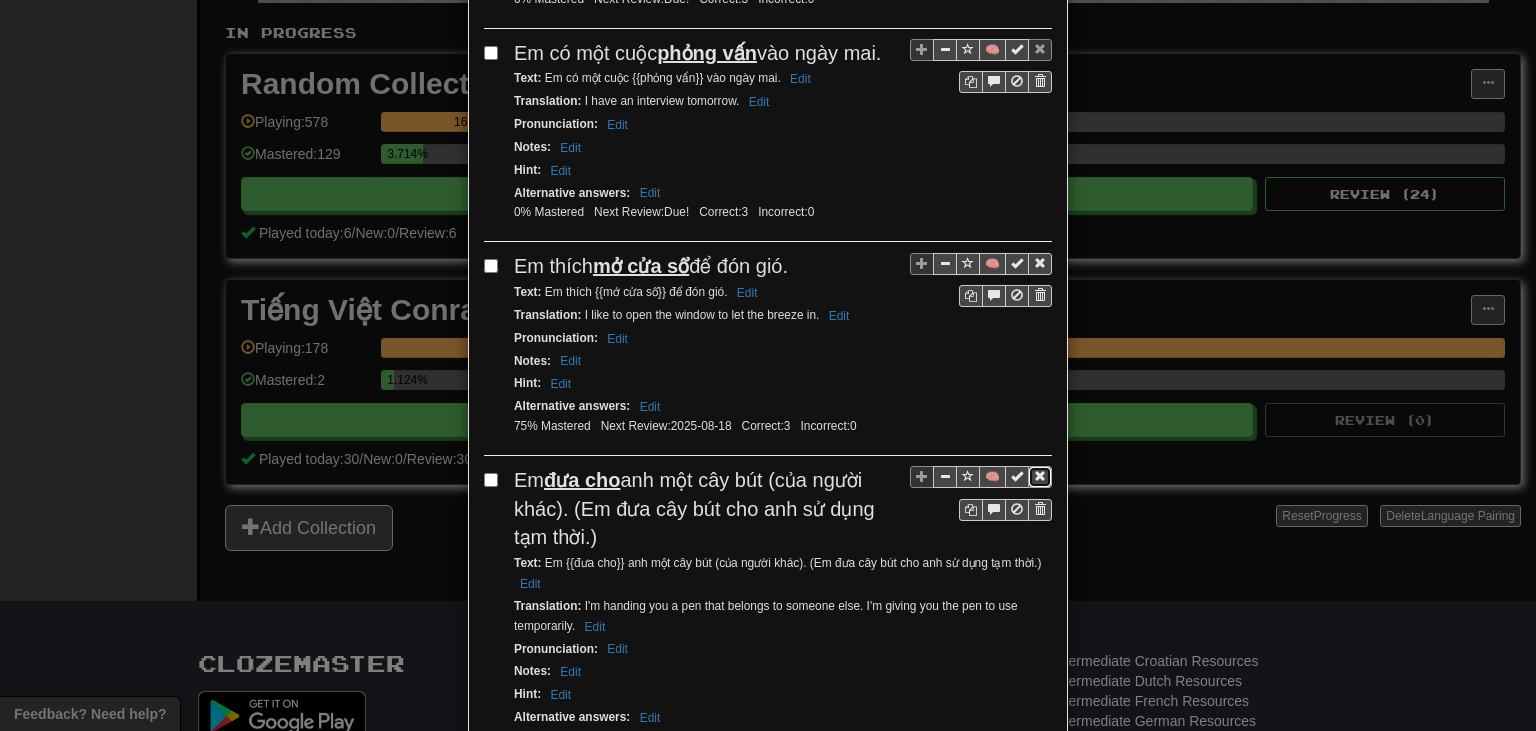 click at bounding box center [1040, 476] 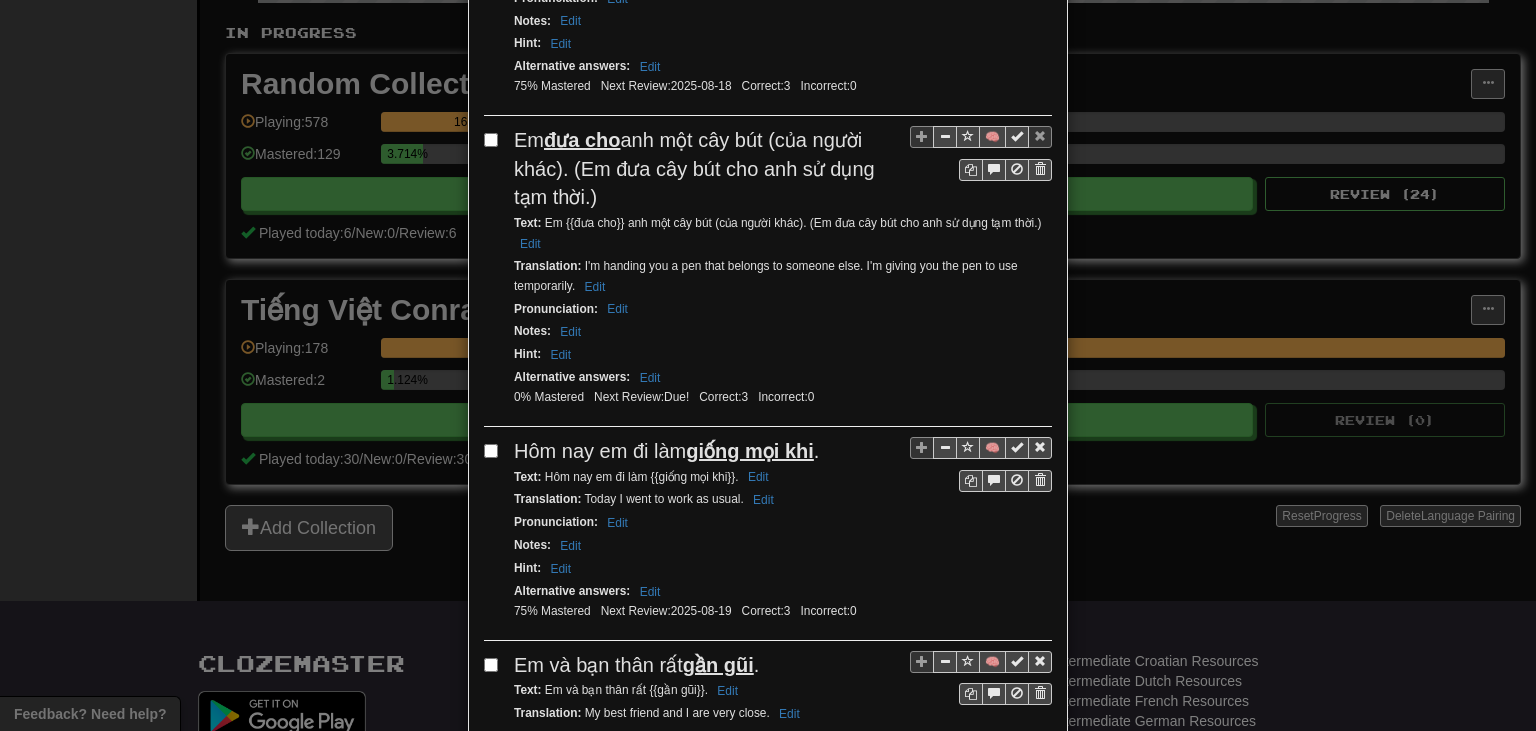 scroll, scrollTop: 1980, scrollLeft: 0, axis: vertical 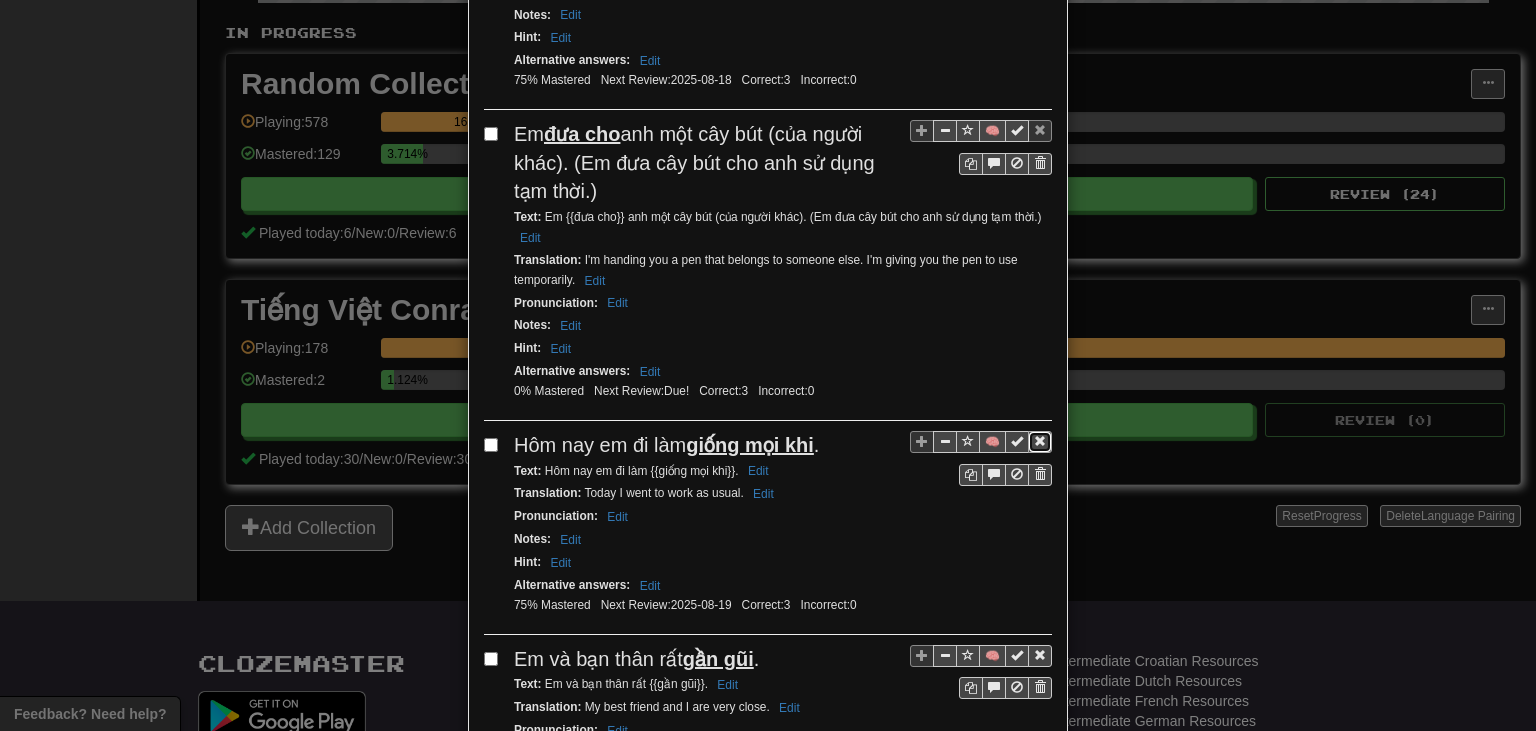 click at bounding box center [1040, 442] 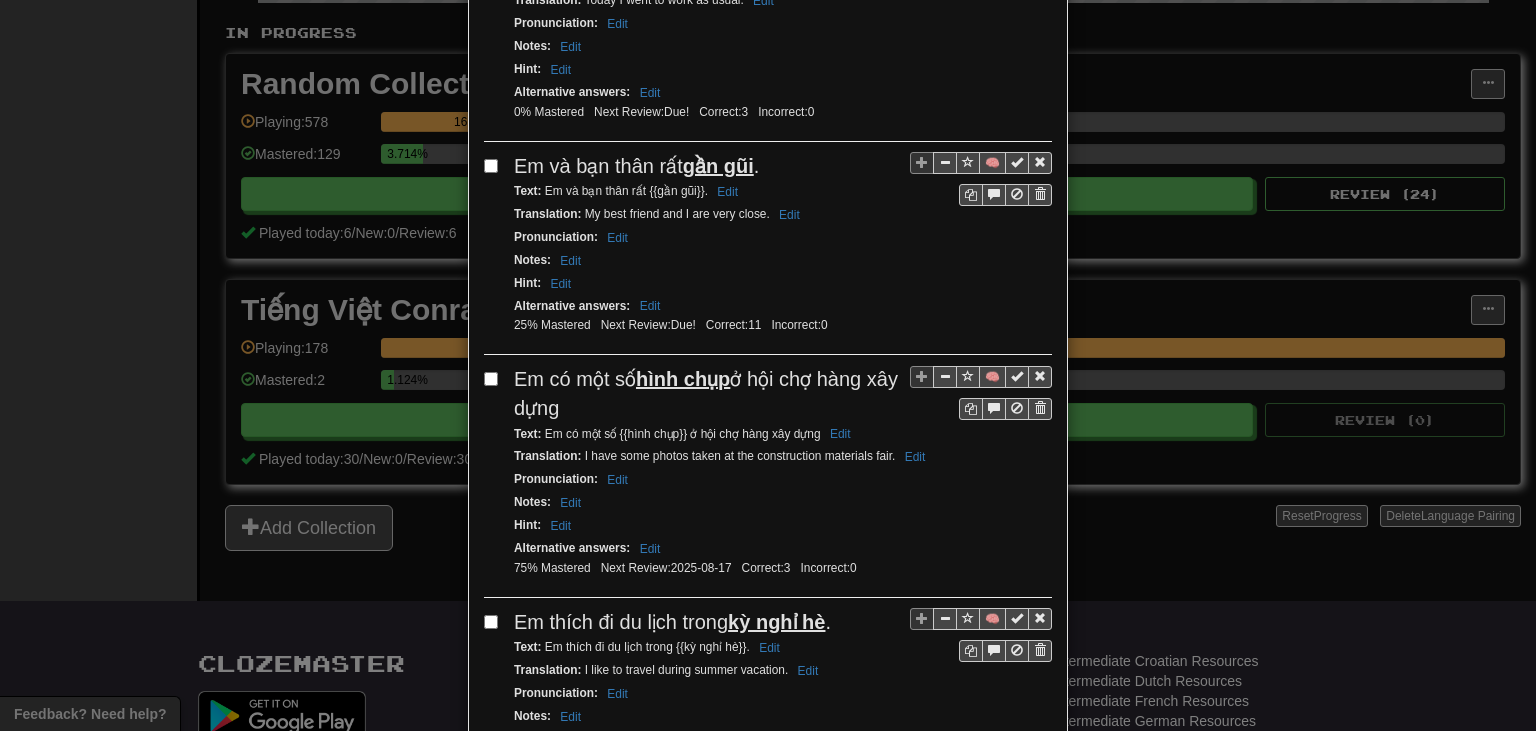 scroll, scrollTop: 2489, scrollLeft: 0, axis: vertical 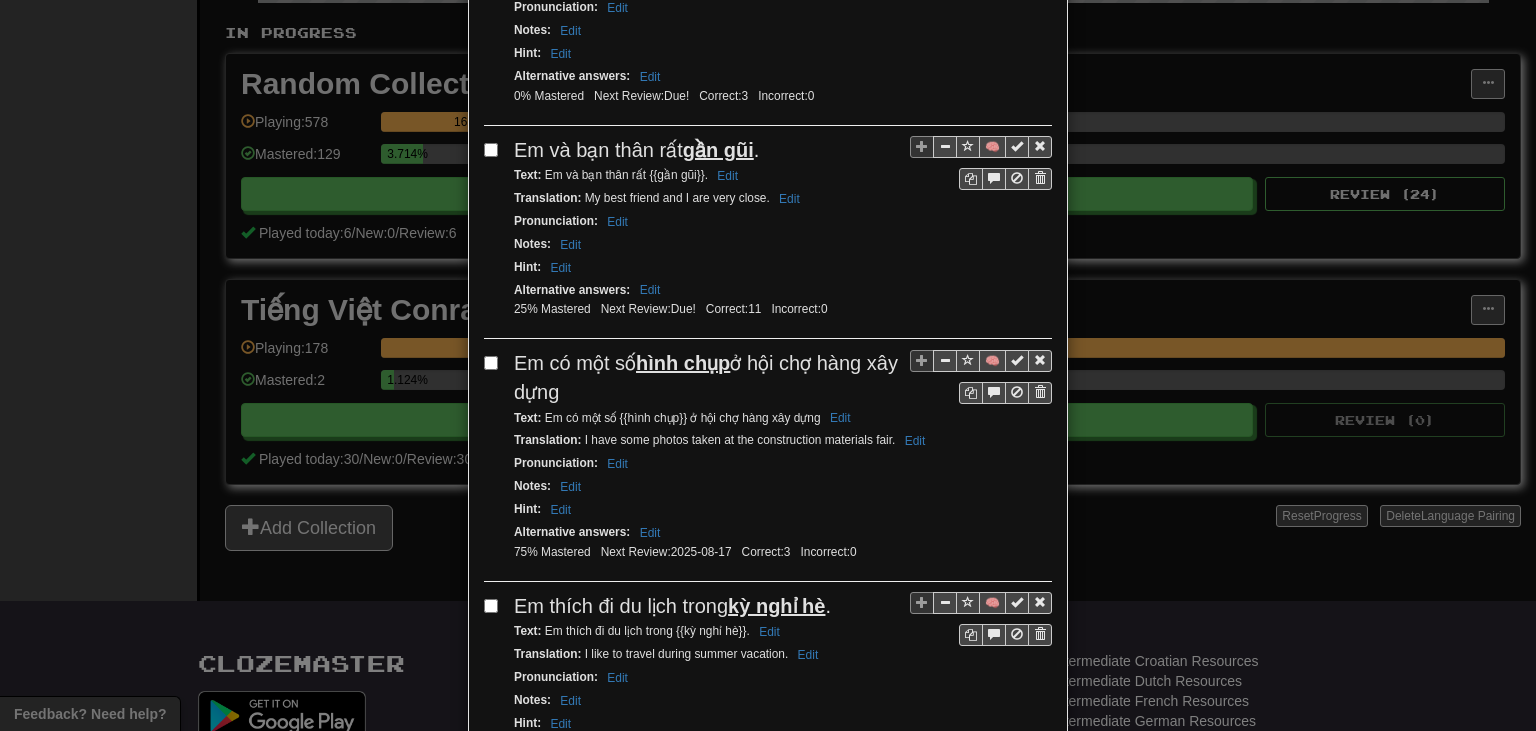 click on "🧠" at bounding box center [981, 376] 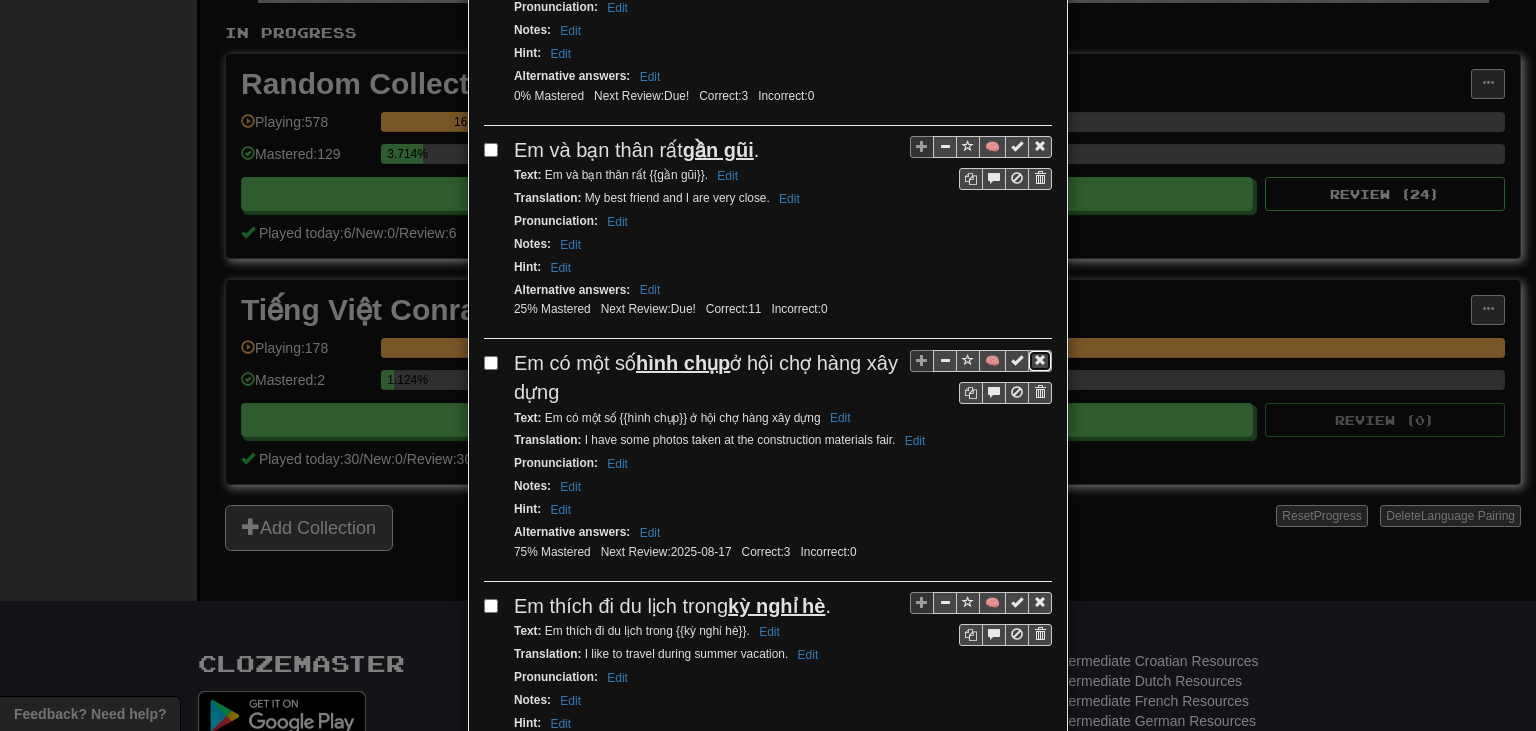 click at bounding box center [1040, 360] 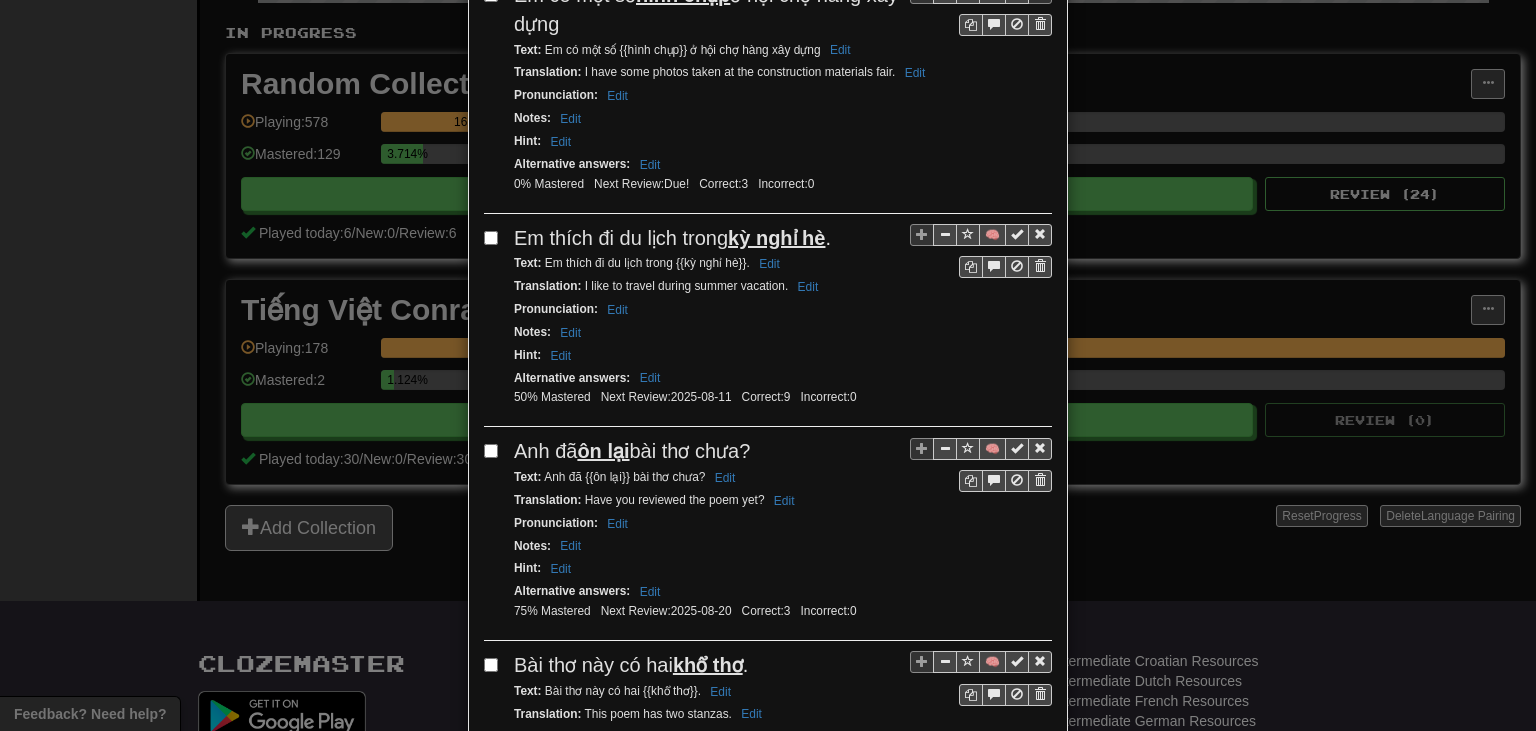 scroll, scrollTop: 2862, scrollLeft: 0, axis: vertical 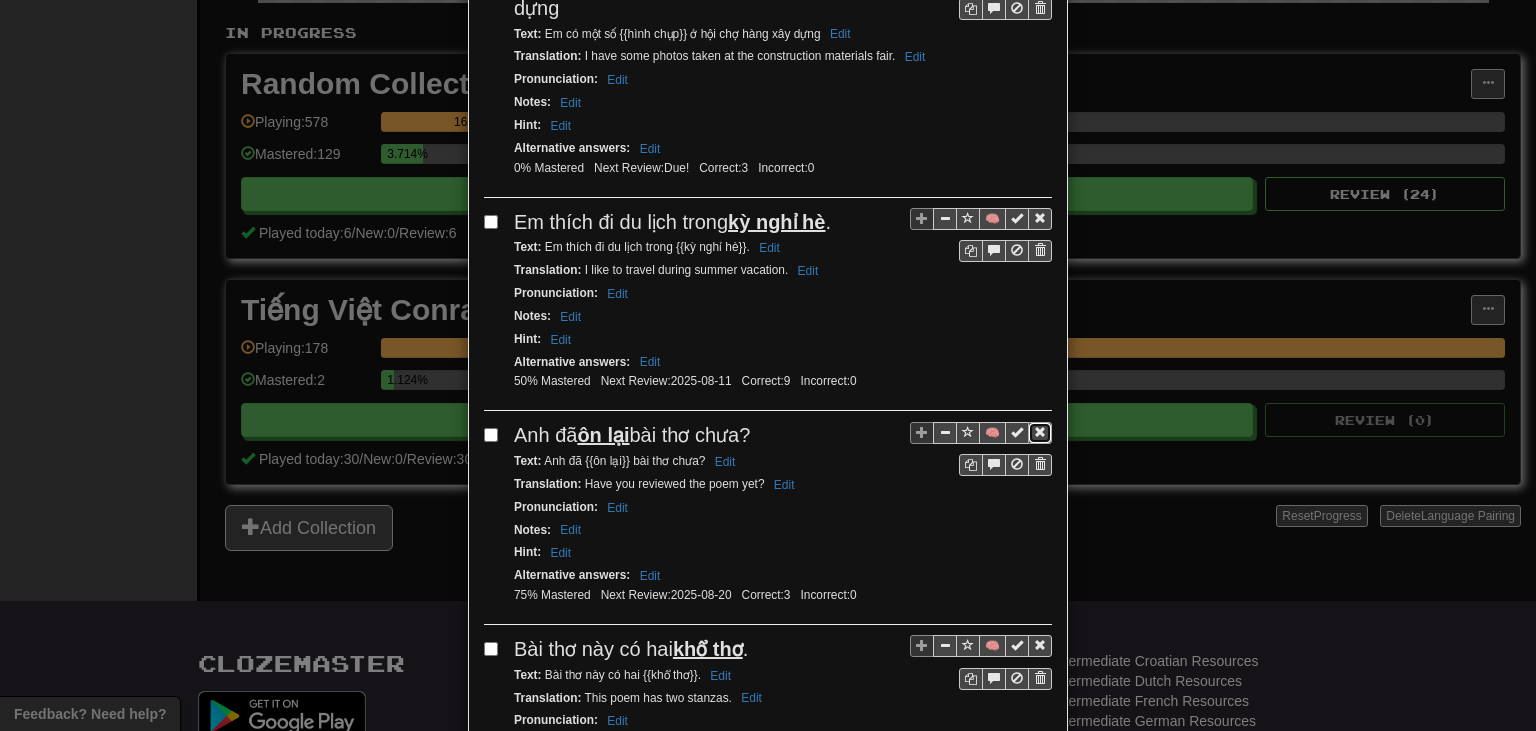 click at bounding box center [1040, 432] 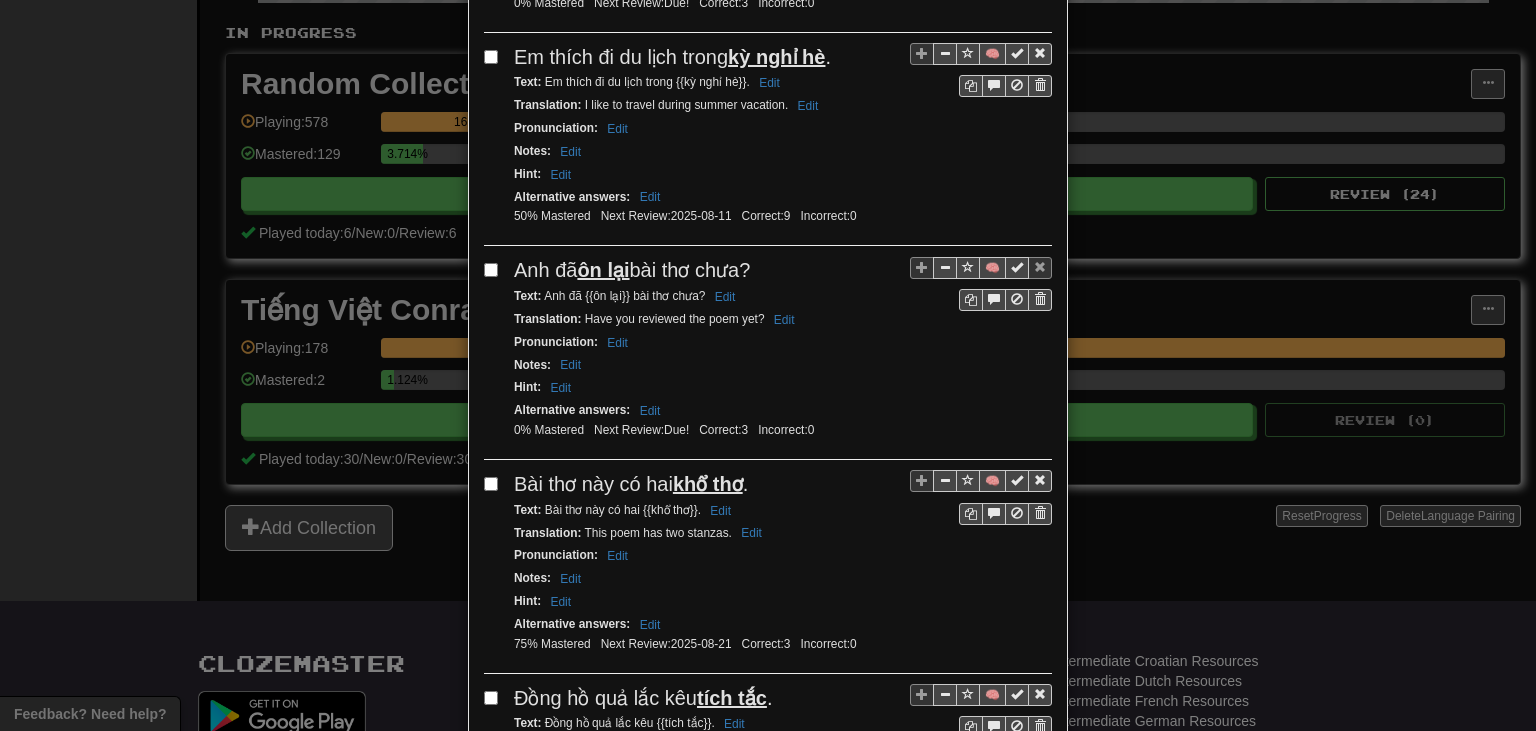 scroll, scrollTop: 3048, scrollLeft: 0, axis: vertical 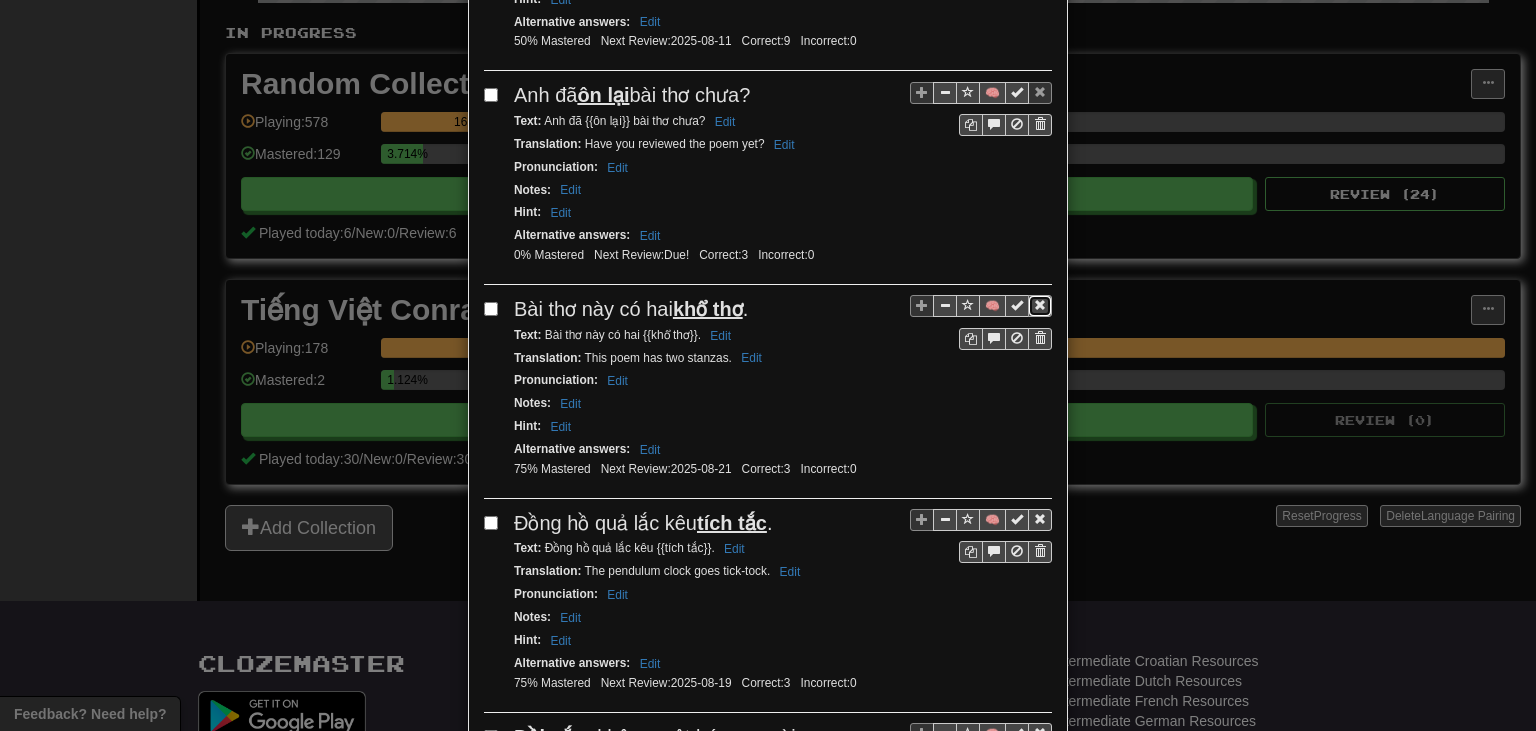 click at bounding box center [1040, 305] 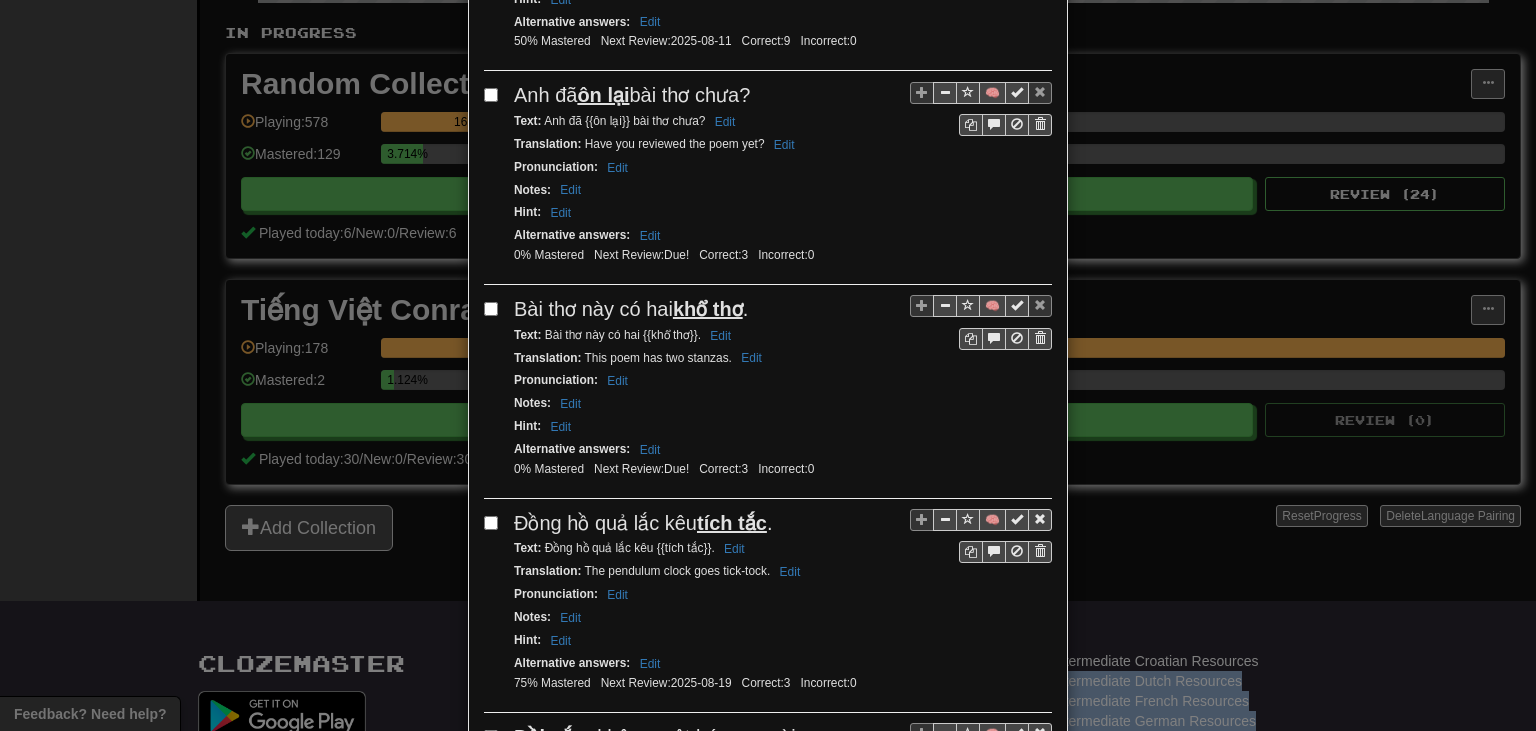 drag, startPoint x: 1522, startPoint y: 566, endPoint x: 1525, endPoint y: 594, distance: 28.160255 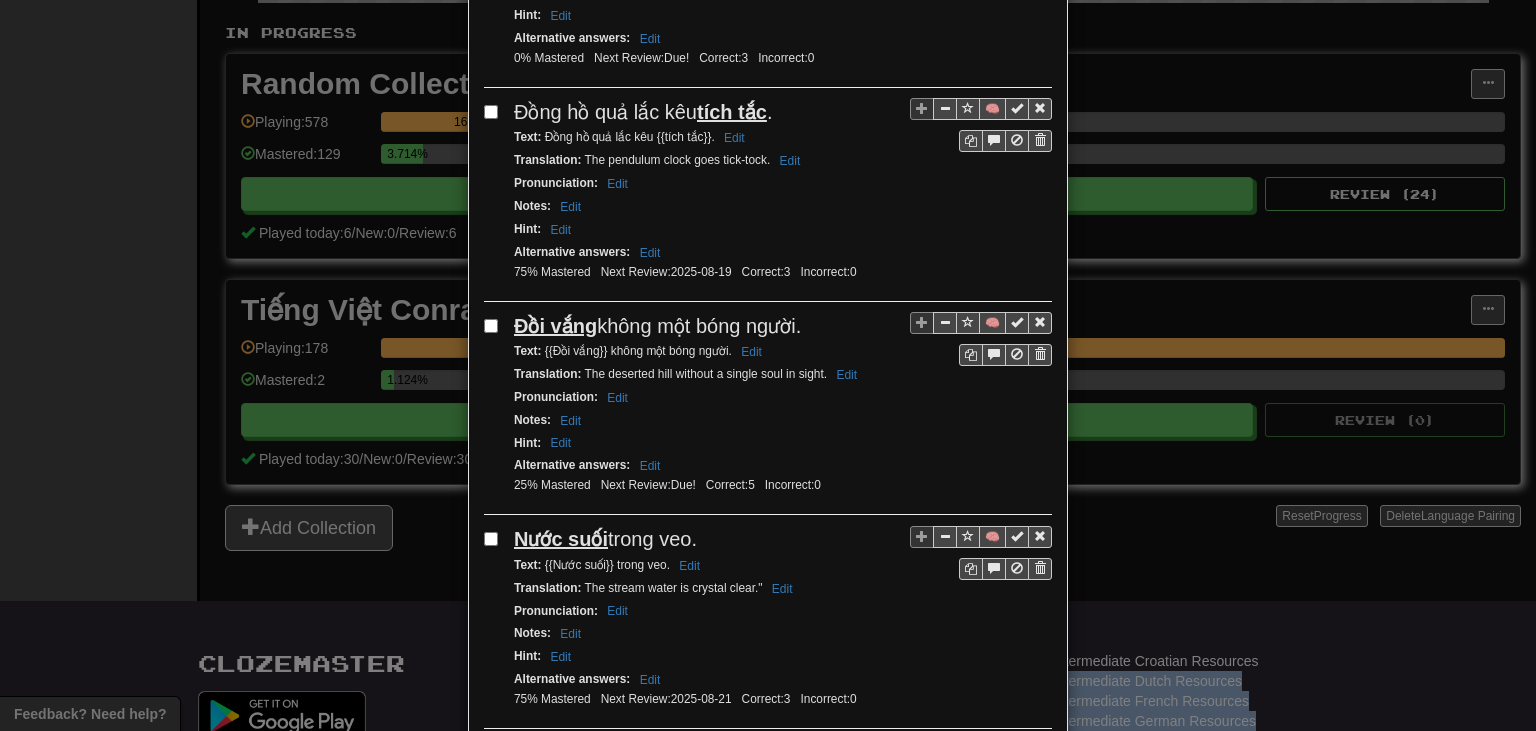 scroll, scrollTop: 3603, scrollLeft: 0, axis: vertical 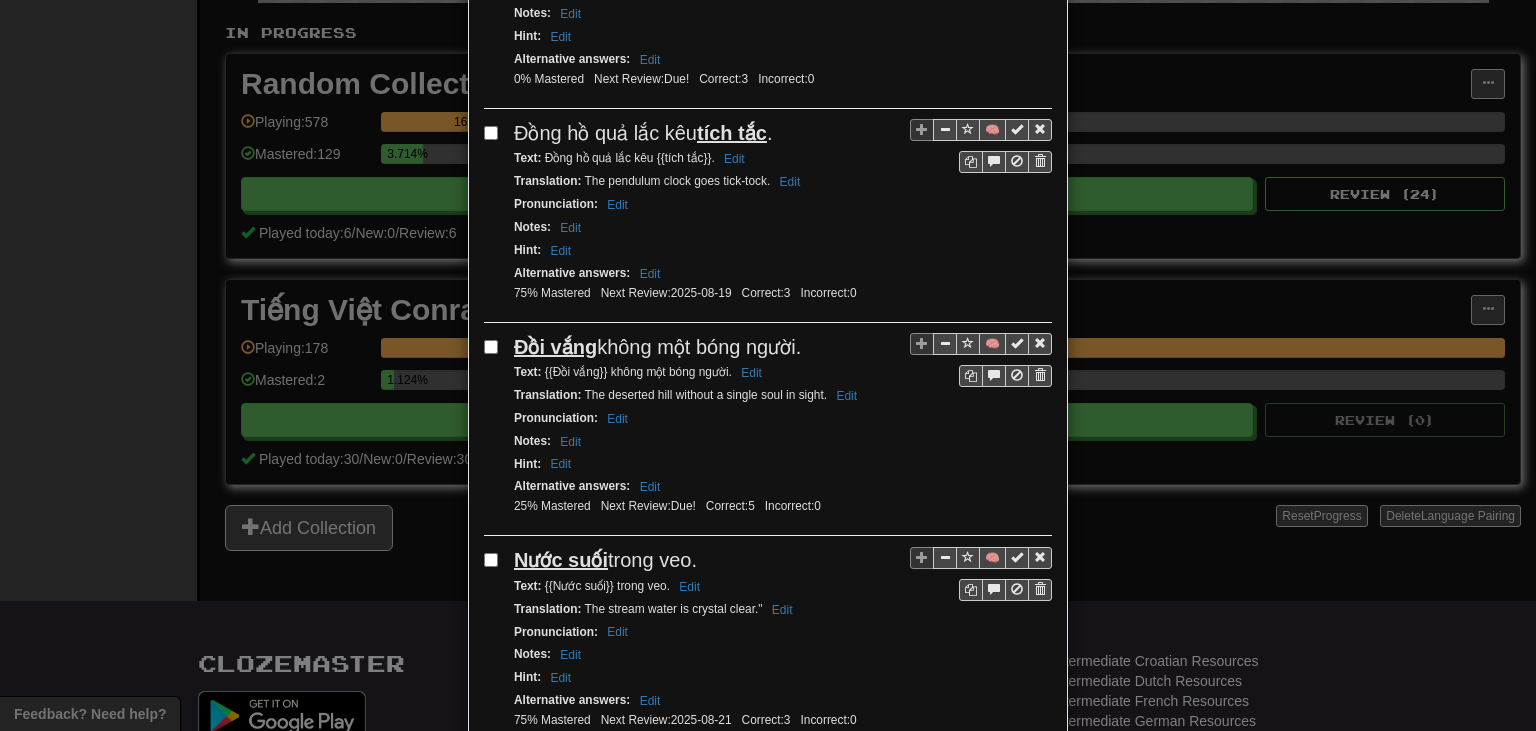 click on "🧠" at bounding box center [981, 146] 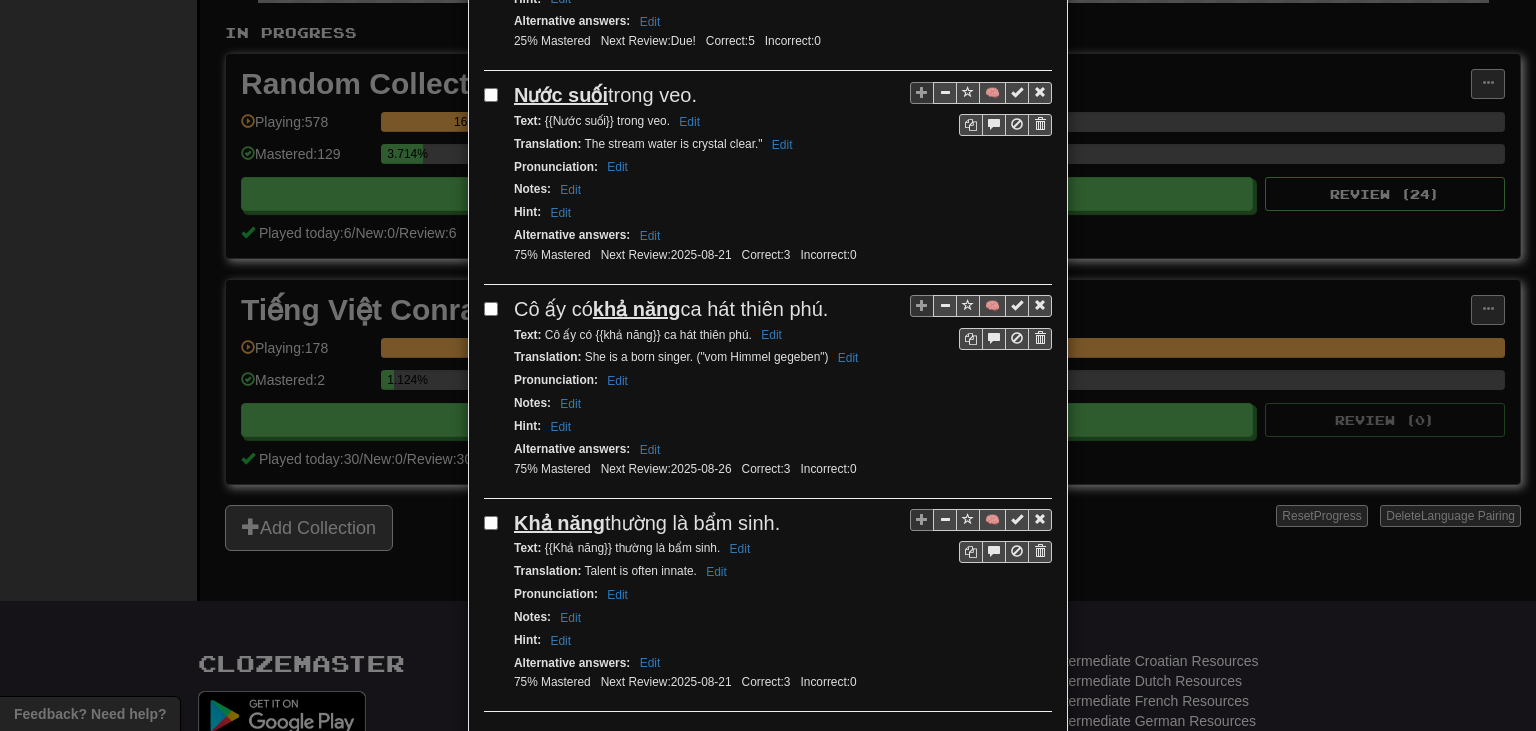scroll, scrollTop: 4091, scrollLeft: 0, axis: vertical 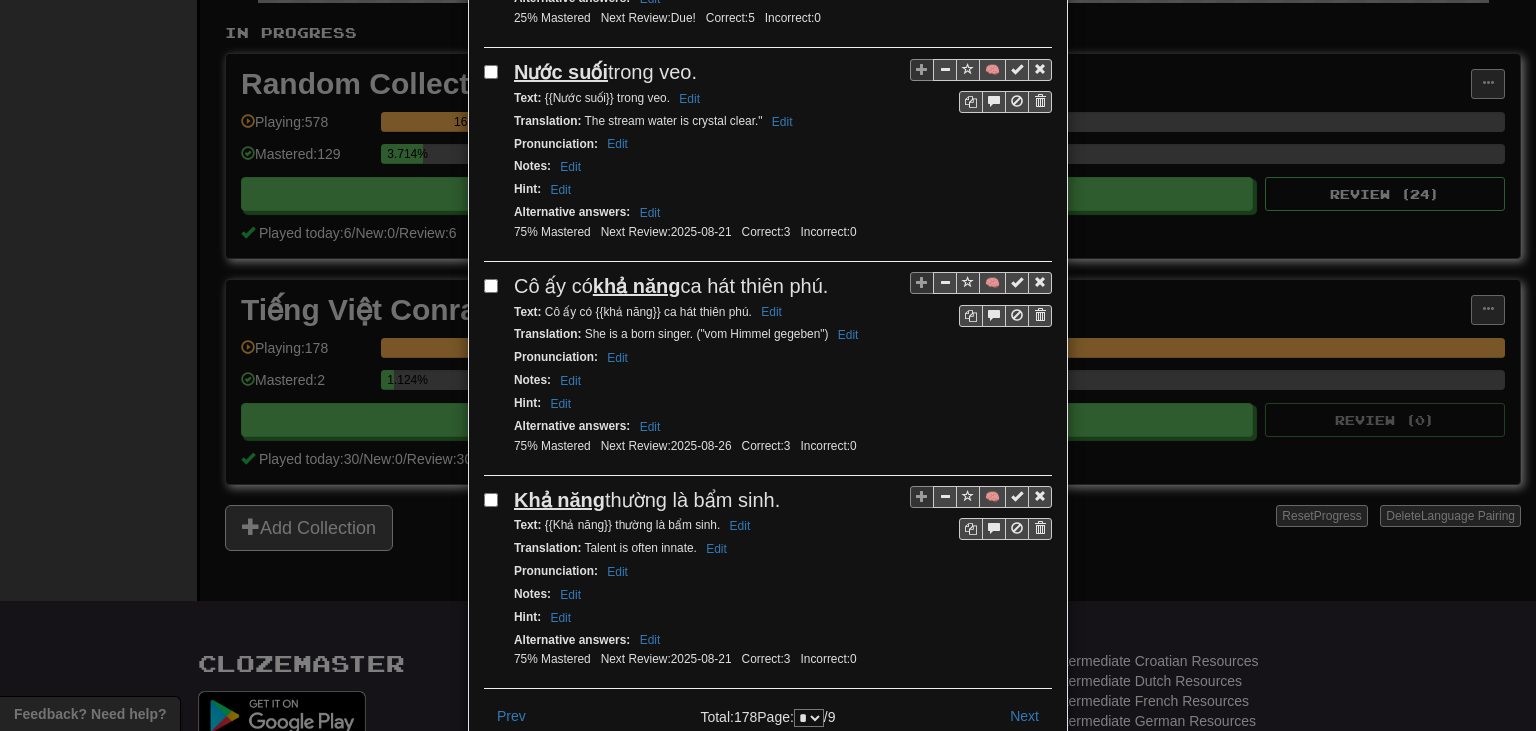 click on "Close" at bounding box center [1021, 781] 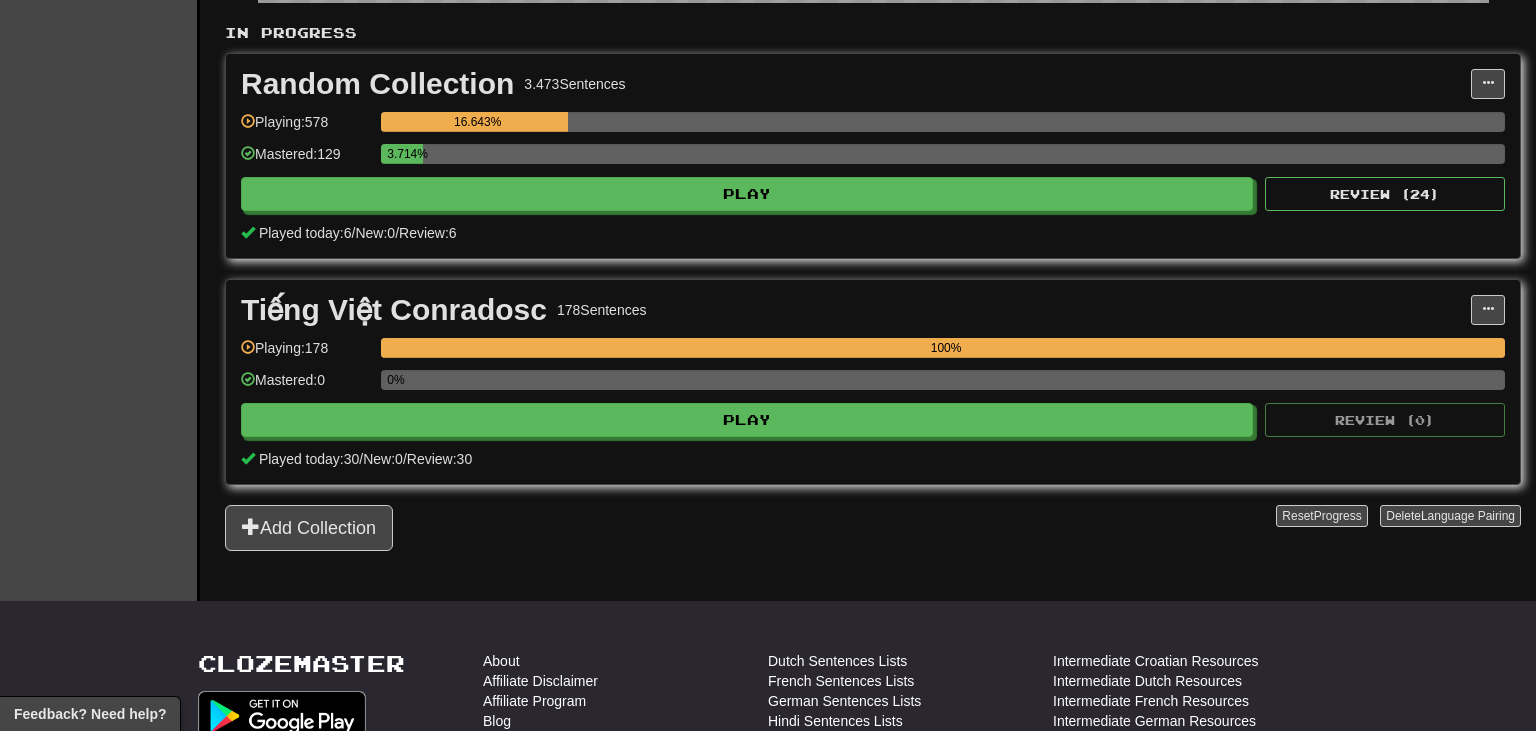 scroll, scrollTop: 0, scrollLeft: 0, axis: both 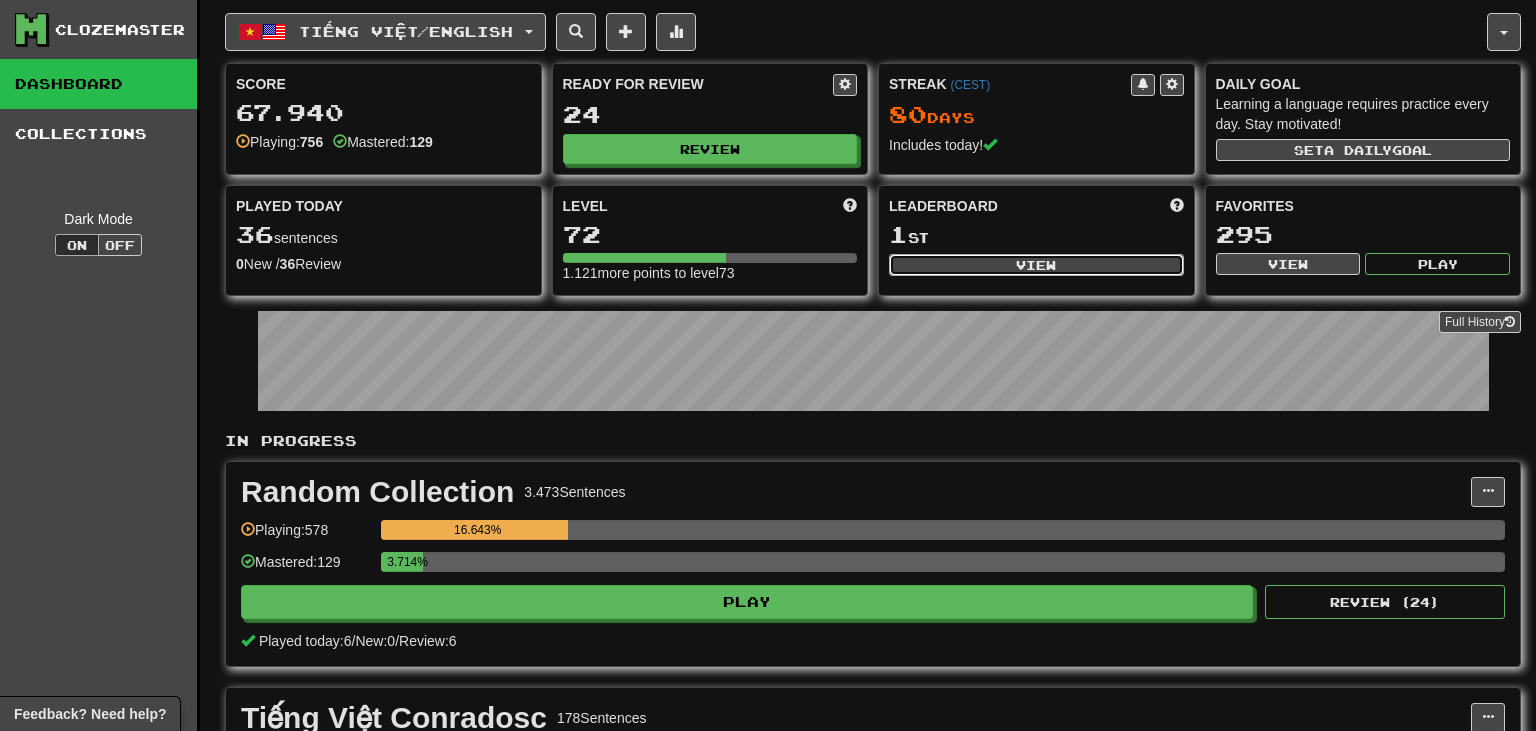click on "View" at bounding box center (1036, 265) 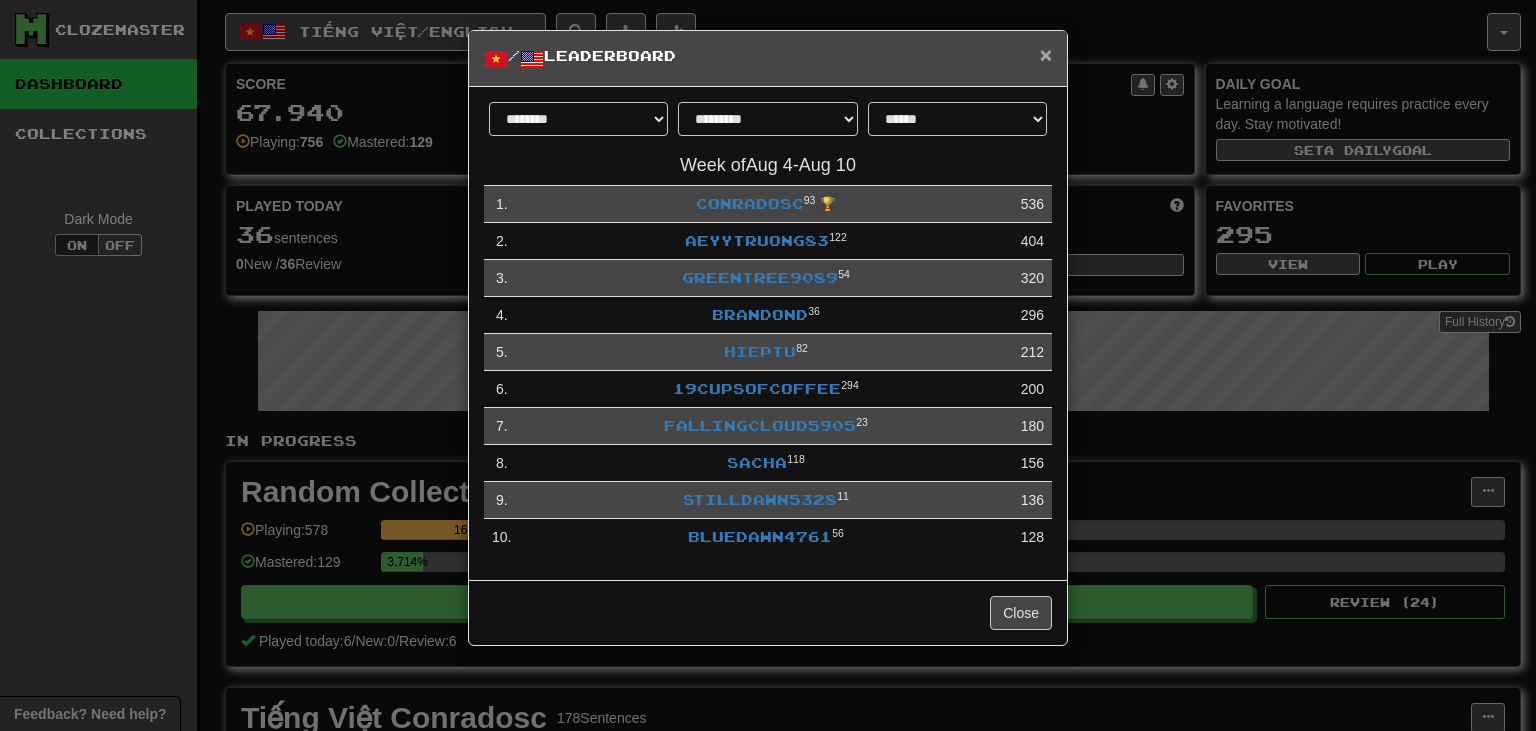 click on "×" at bounding box center [1046, 54] 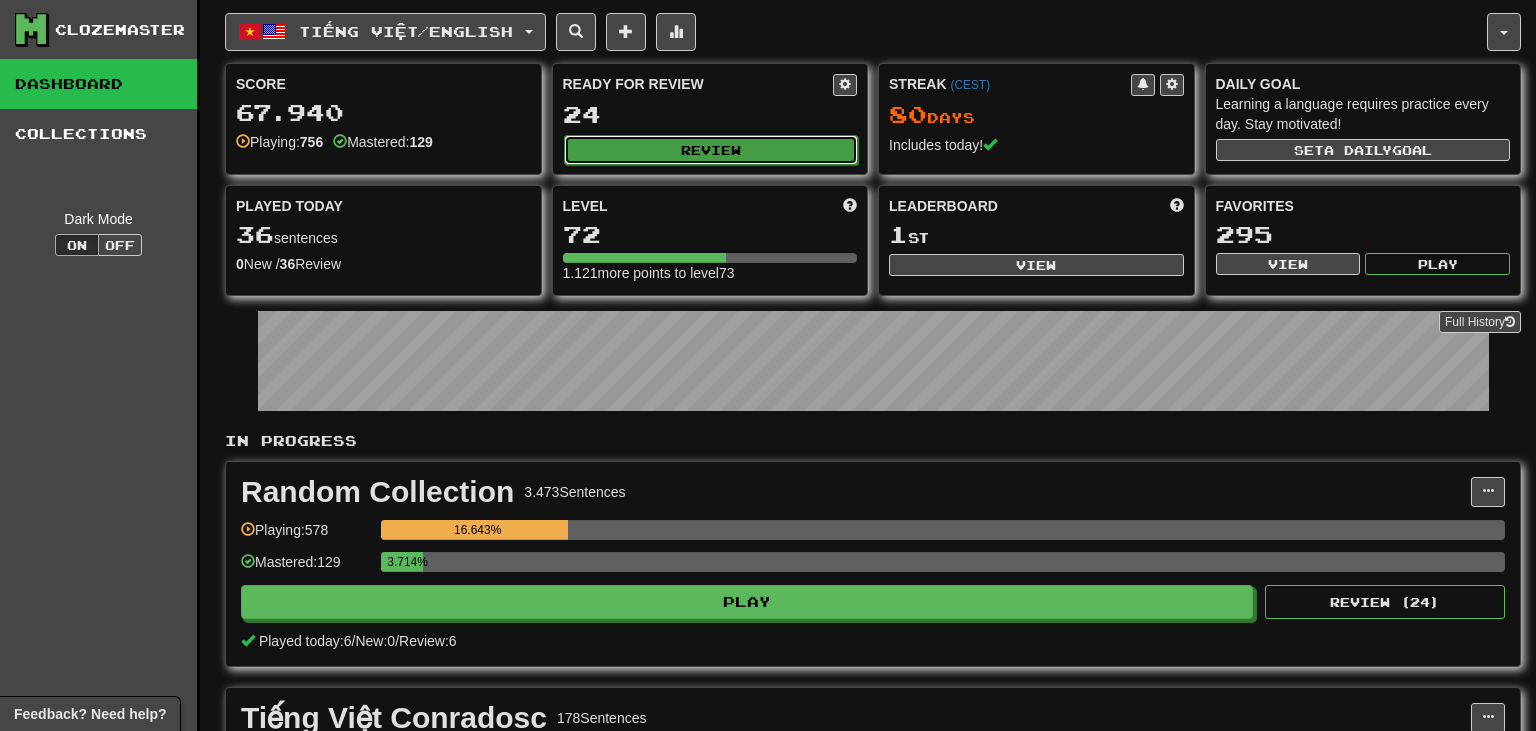 click on "Review" at bounding box center (711, 150) 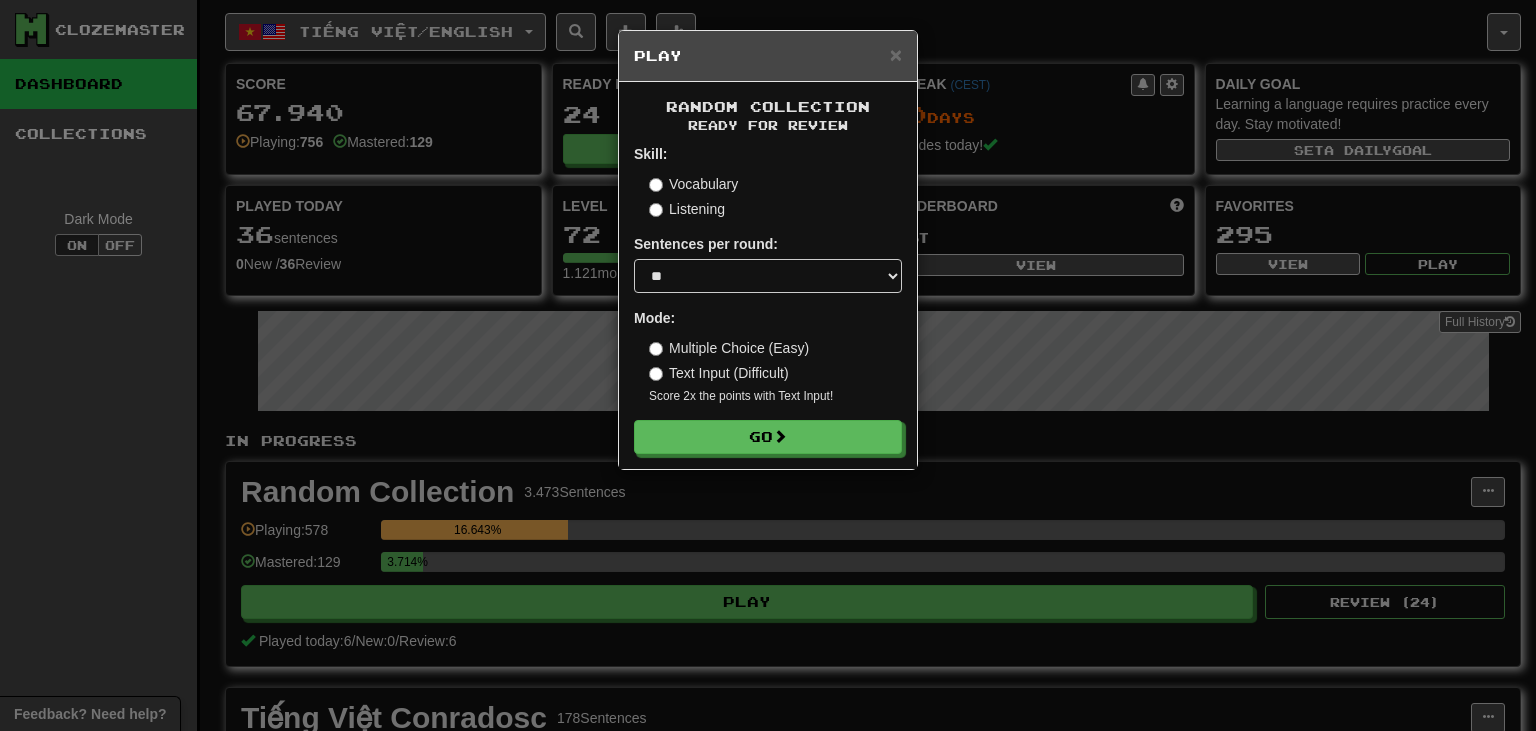 click on "Listening" at bounding box center [687, 209] 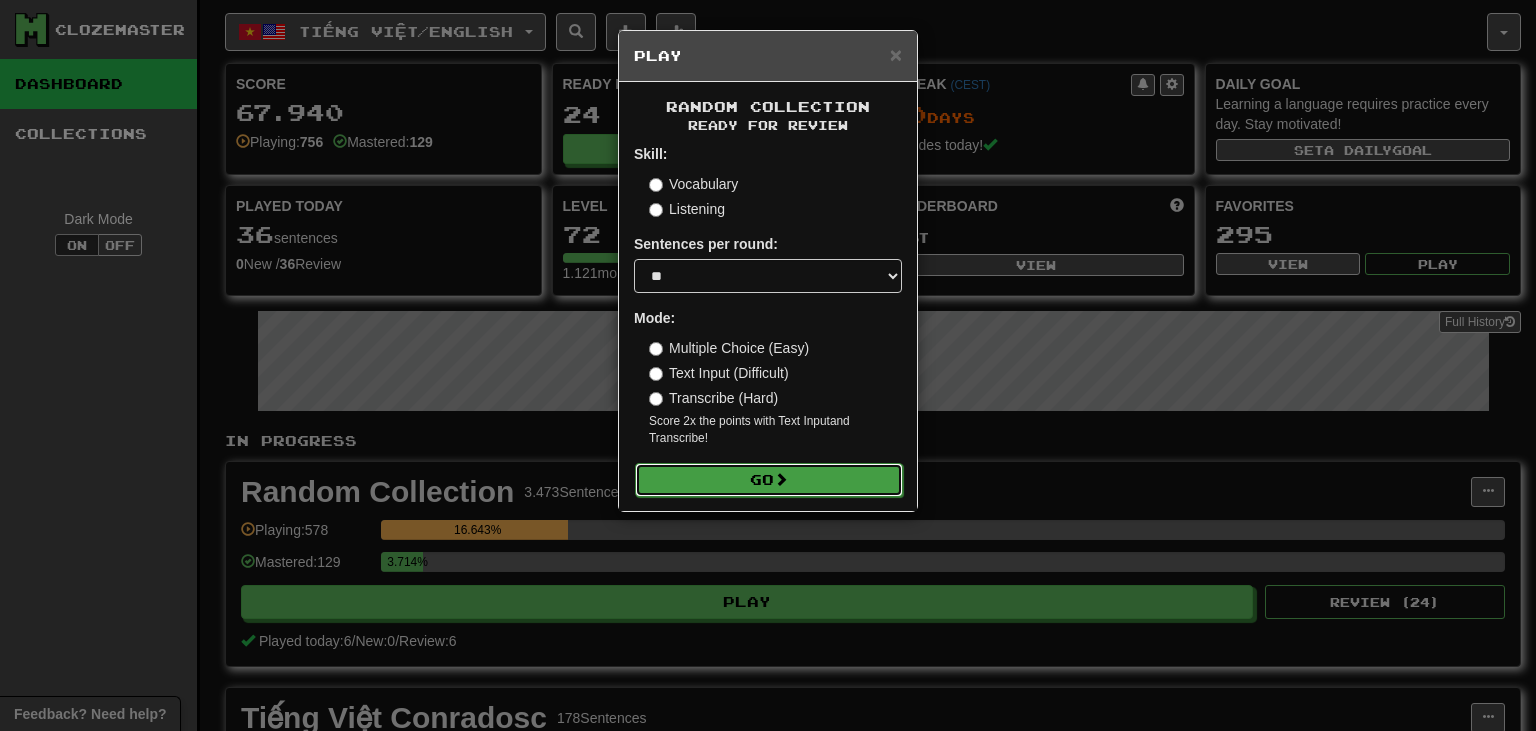 click on "Go" at bounding box center [769, 480] 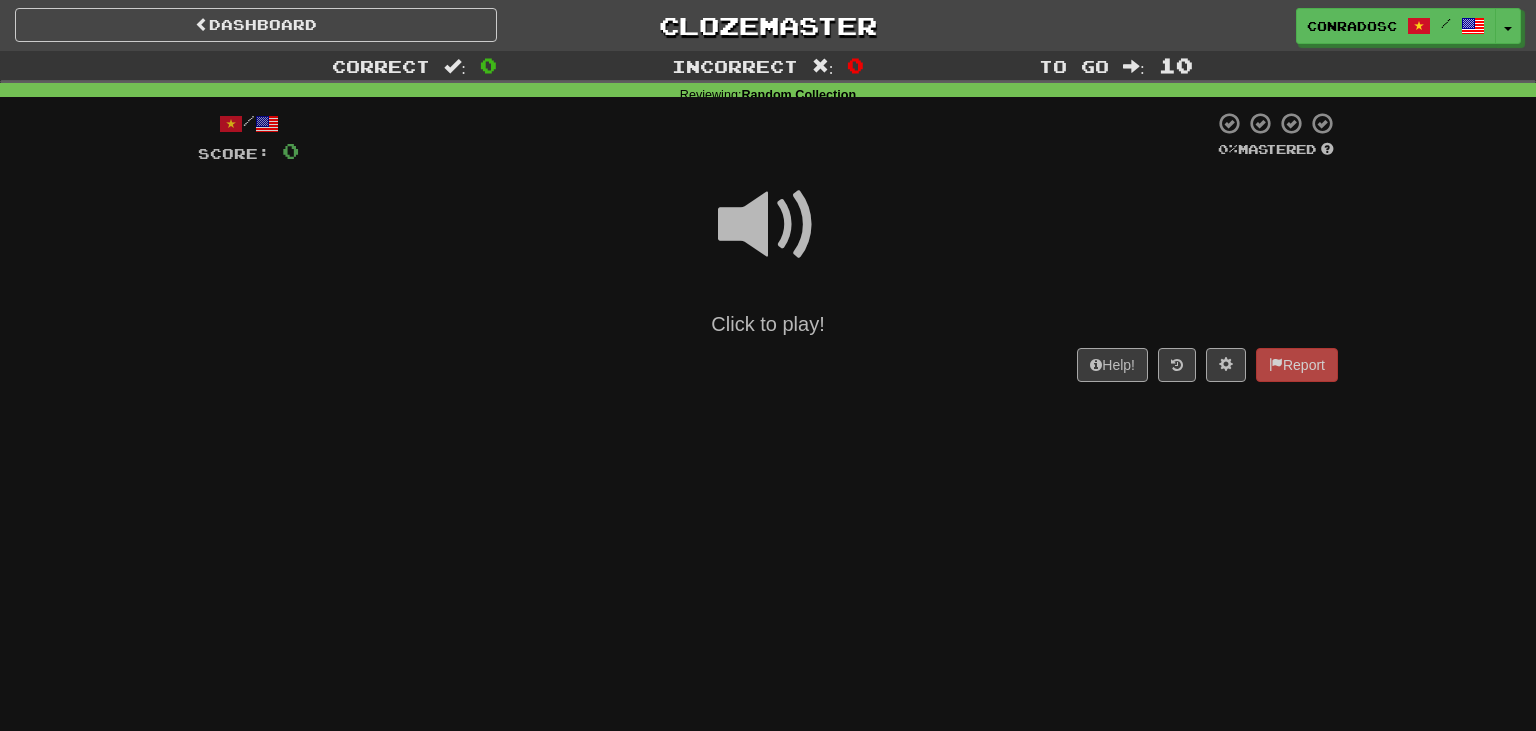 scroll, scrollTop: 0, scrollLeft: 0, axis: both 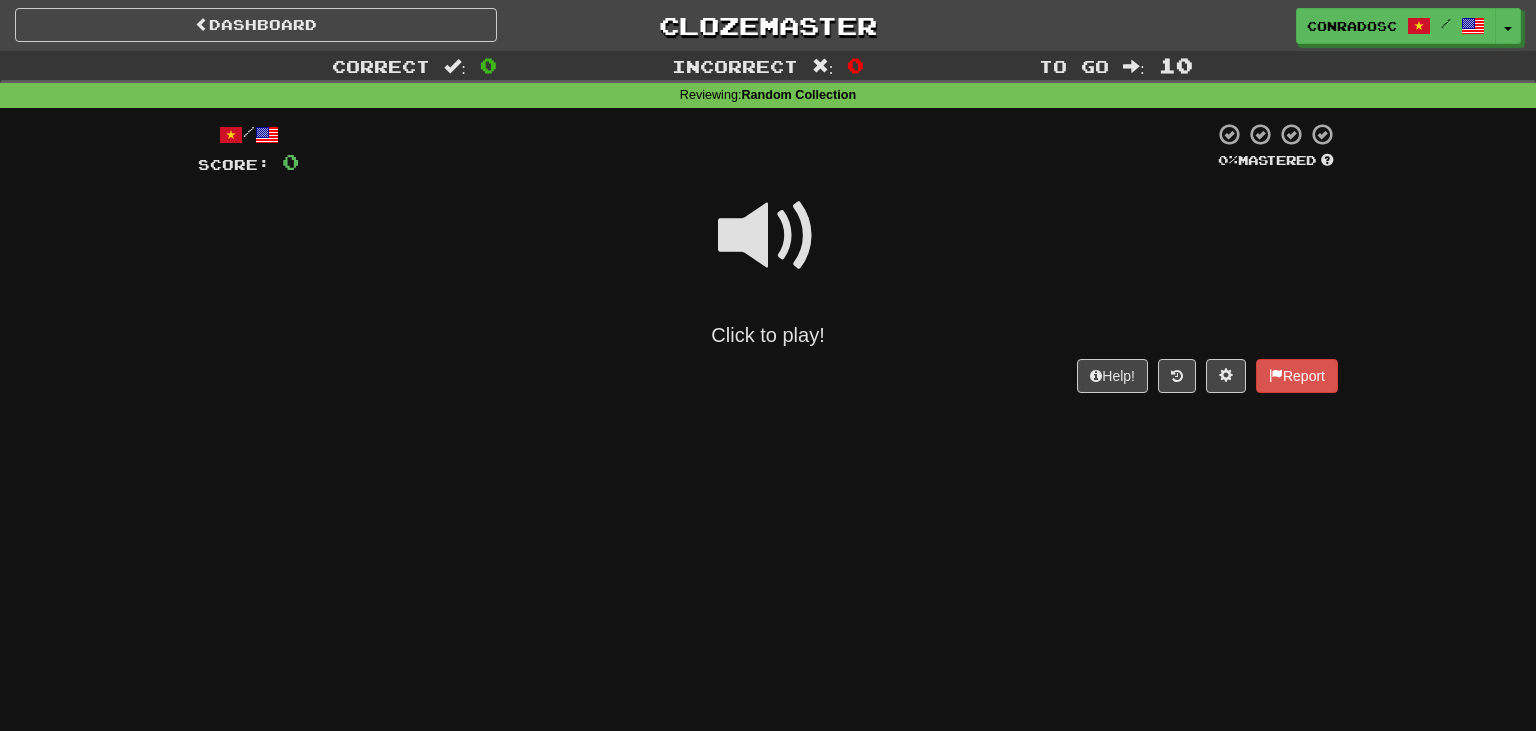 click at bounding box center (768, 236) 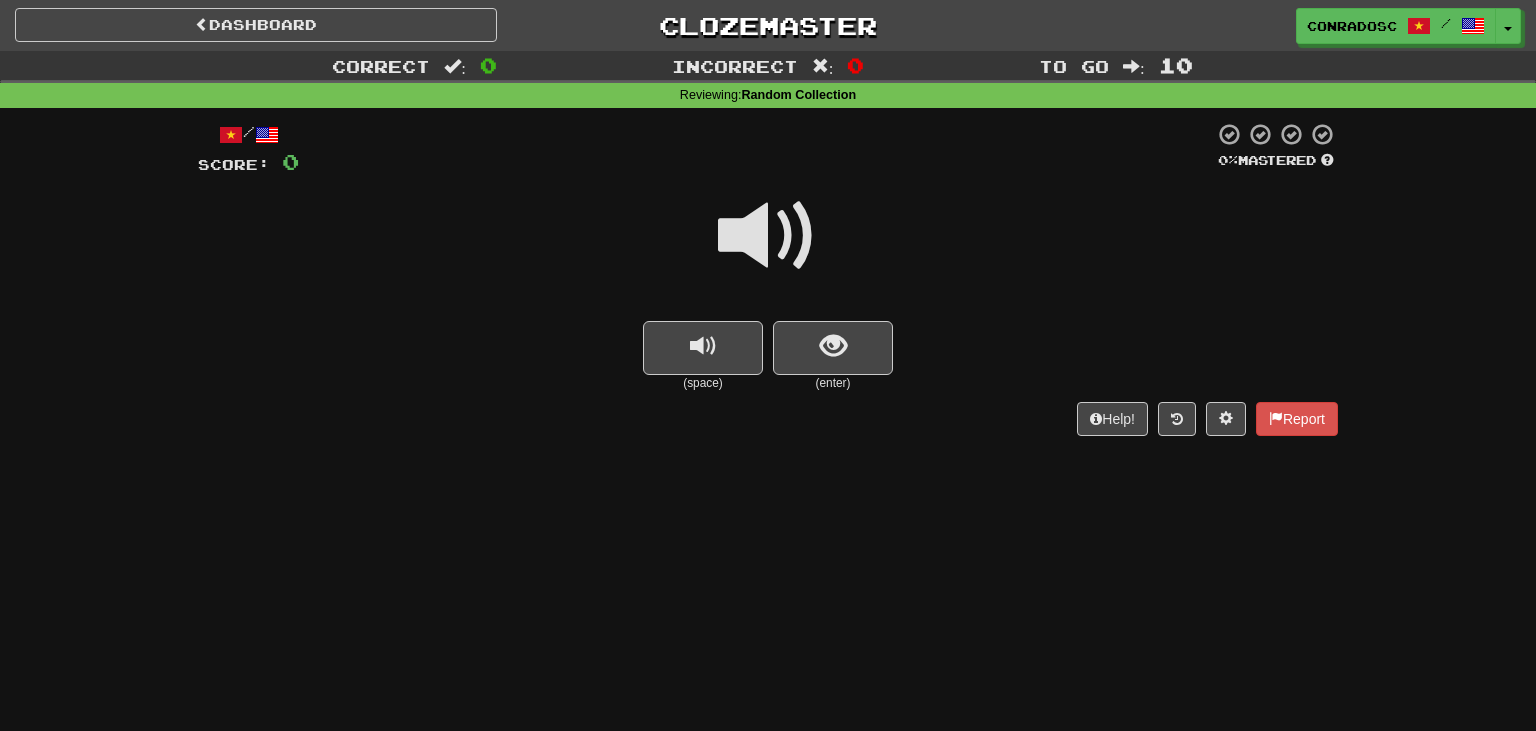 click at bounding box center [768, 236] 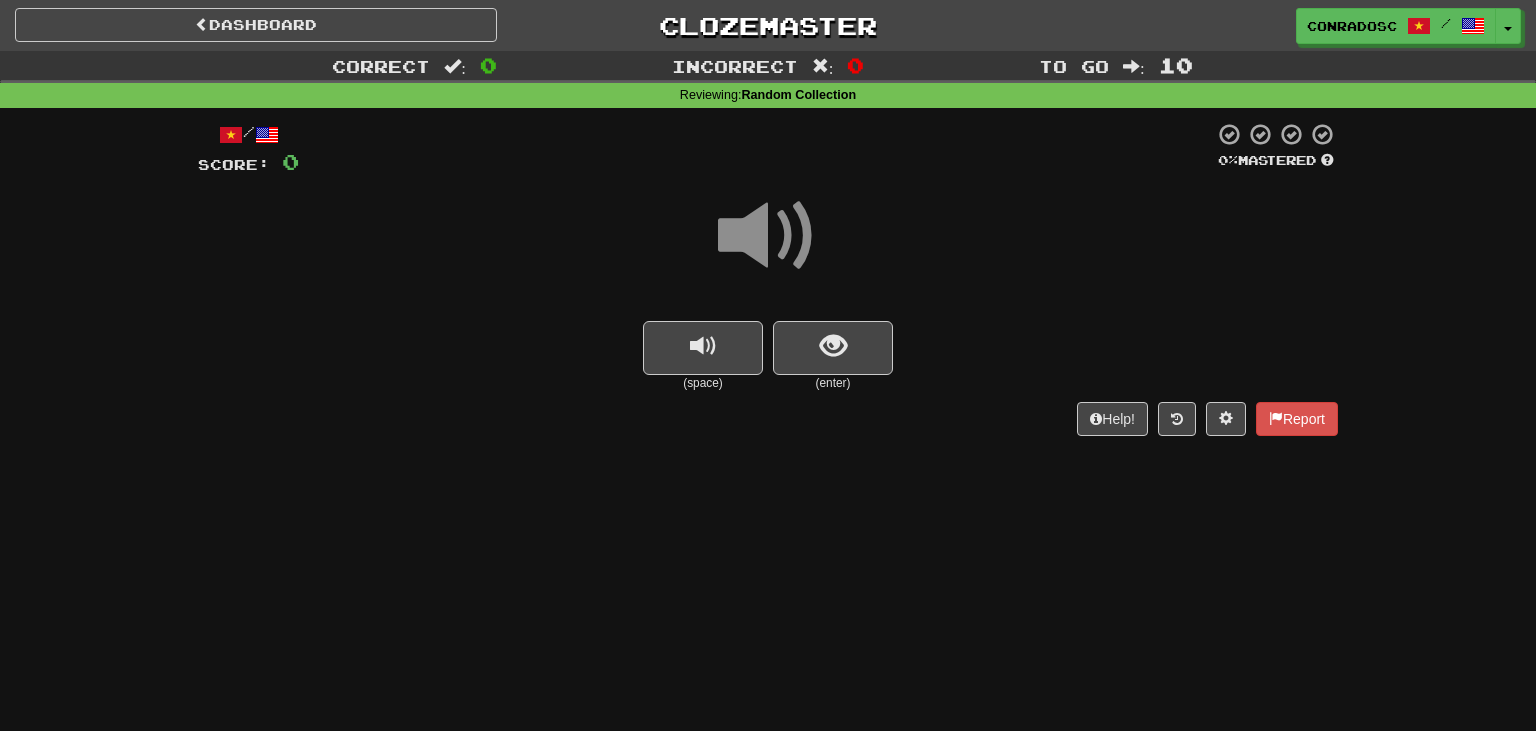 click at bounding box center (768, 236) 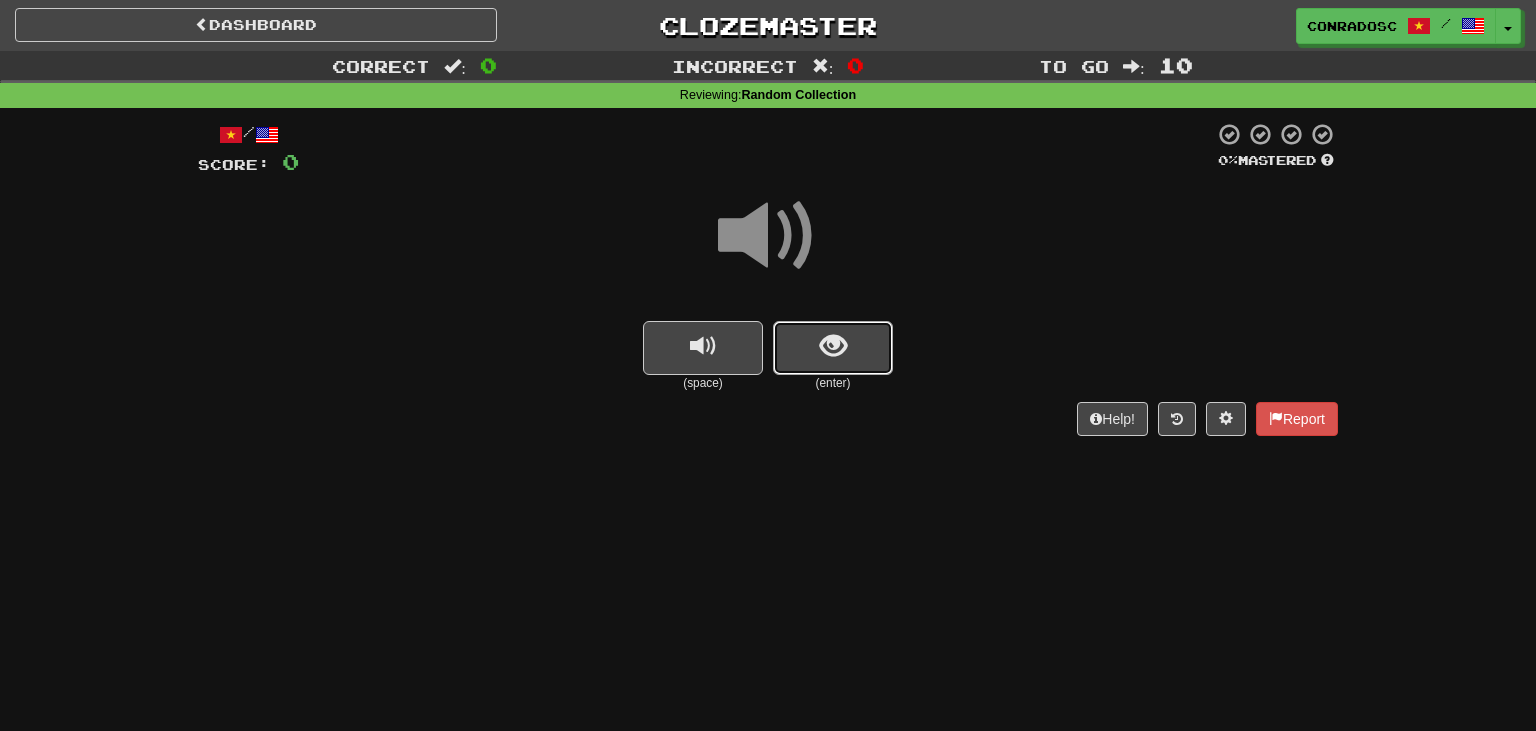 click at bounding box center (833, 348) 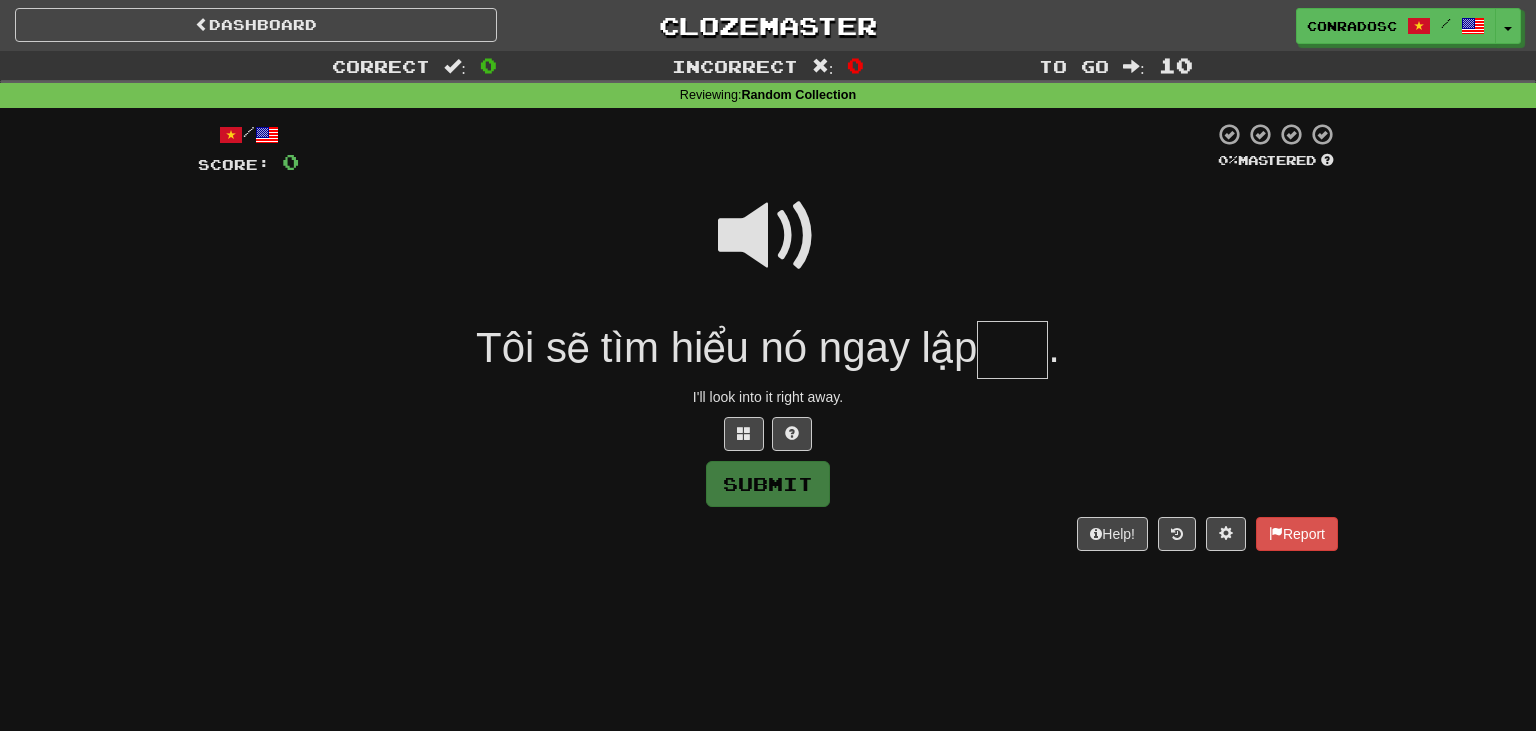 click at bounding box center [768, 236] 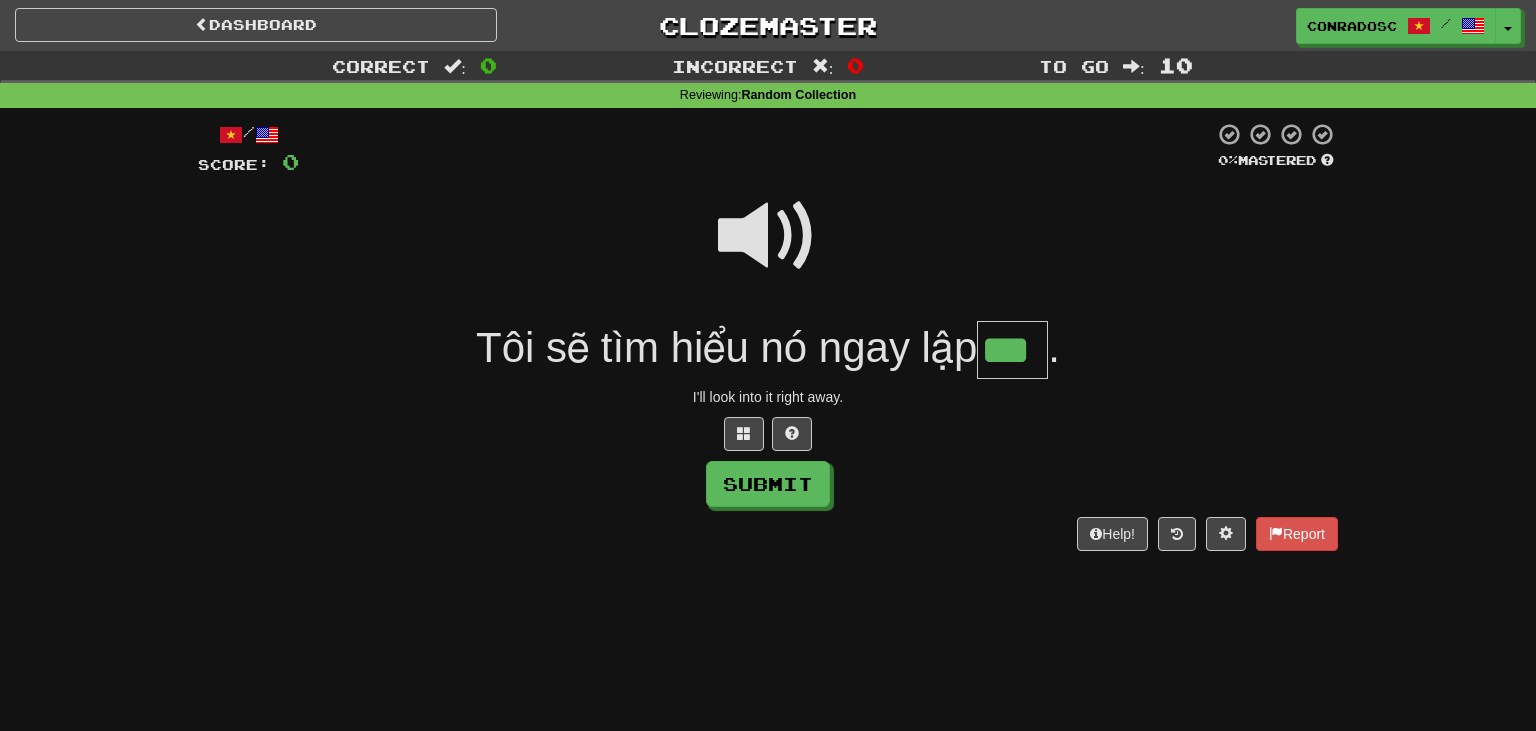 type on "***" 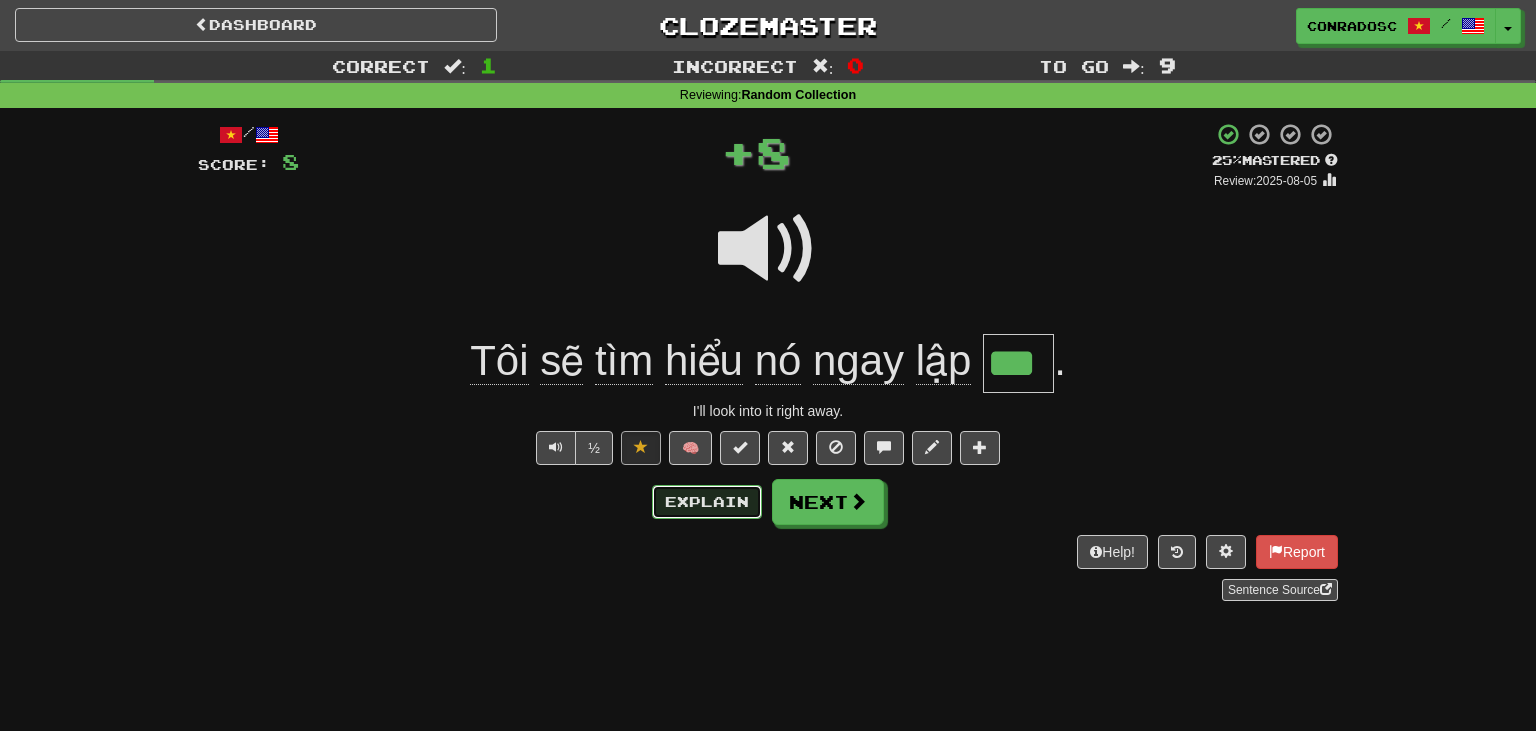 click on "Explain" at bounding box center (707, 502) 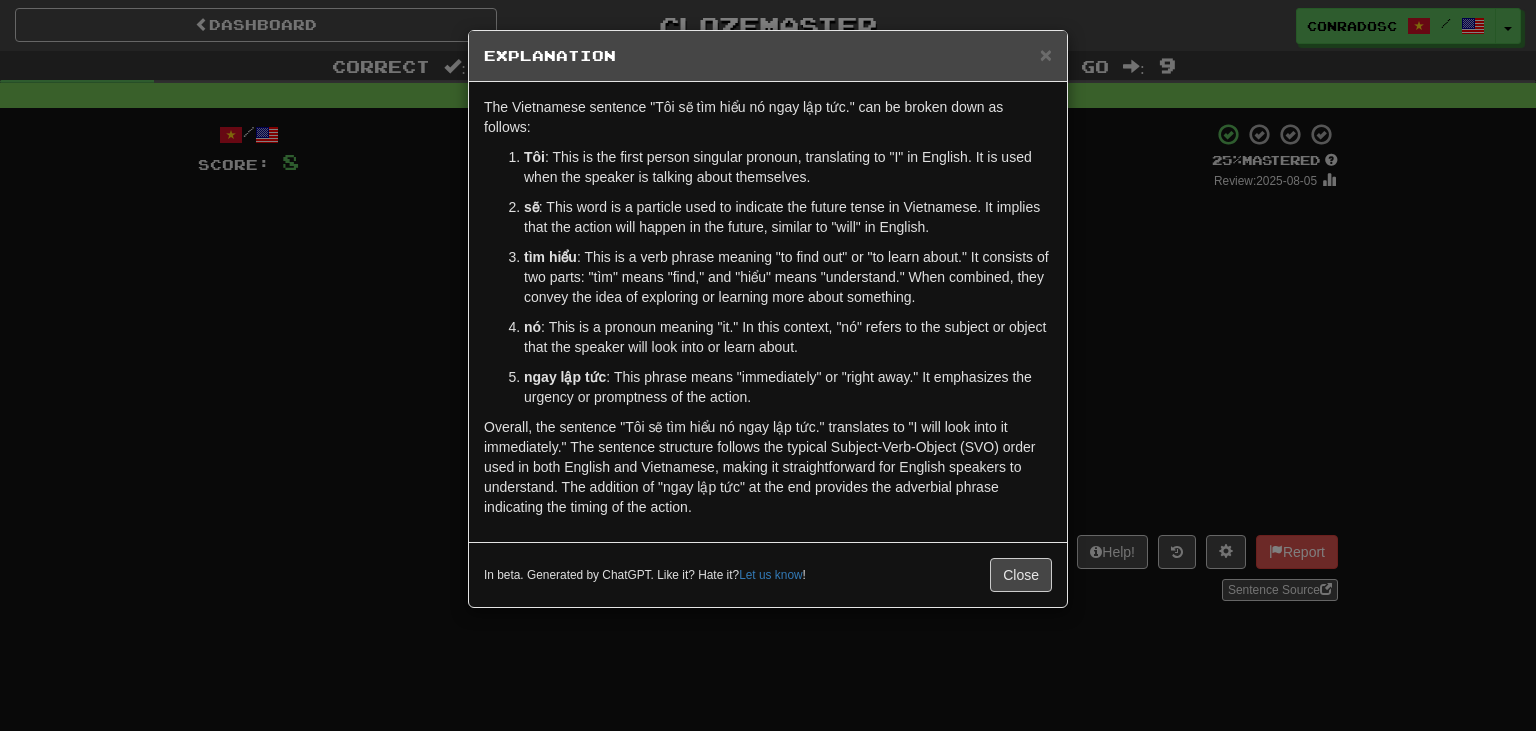 click on "× Explanation The Vietnamese sentence "Tôi sẽ tìm hiểu nó ngay lập tức." can be broken down as follows:
Tôi : This is the first person singular pronoun, translating to "I" in English. It is used when the speaker is talking about themselves.
sẽ : This word is a particle used to indicate the future tense in Vietnamese. It implies that the action will happen in the future, similar to "will" in English.
tìm hiểu : This is a verb phrase meaning "to find out" or "to learn about." It consists of two parts: "tìm" means "find," and "hiểu" means "understand." When combined, they convey the idea of exploring or learning more about something.
nó : This is a pronoun meaning "it." In this context, "nó" refers to the subject or object that the speaker will look into or learn about.
ngay lập tức : This phrase means "immediately" or "right away." It emphasizes the urgency or promptness of the action.
In beta. Generated by ChatGPT. Like it? Hate it?  Let us know !" at bounding box center [768, 365] 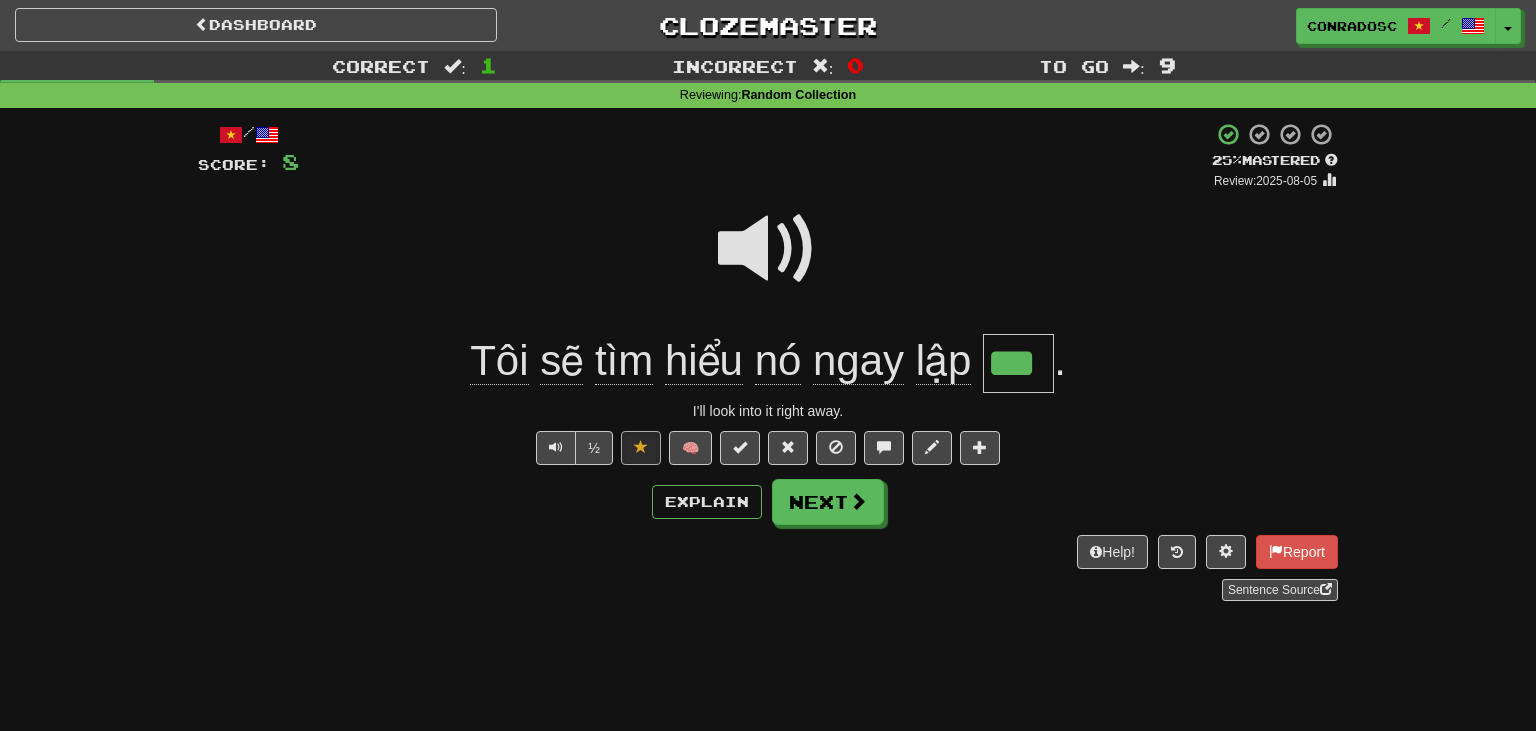 click at bounding box center [768, 249] 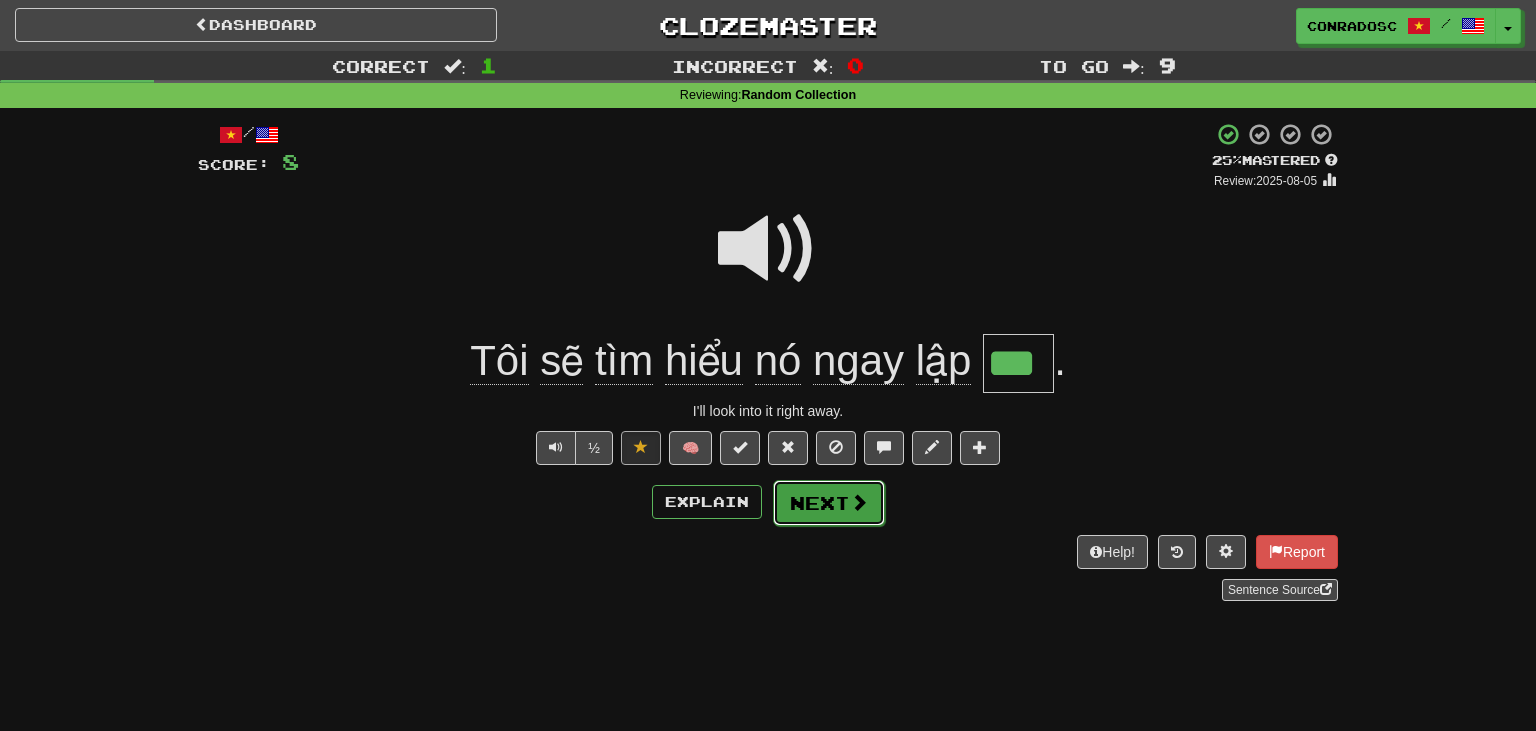 click at bounding box center [859, 502] 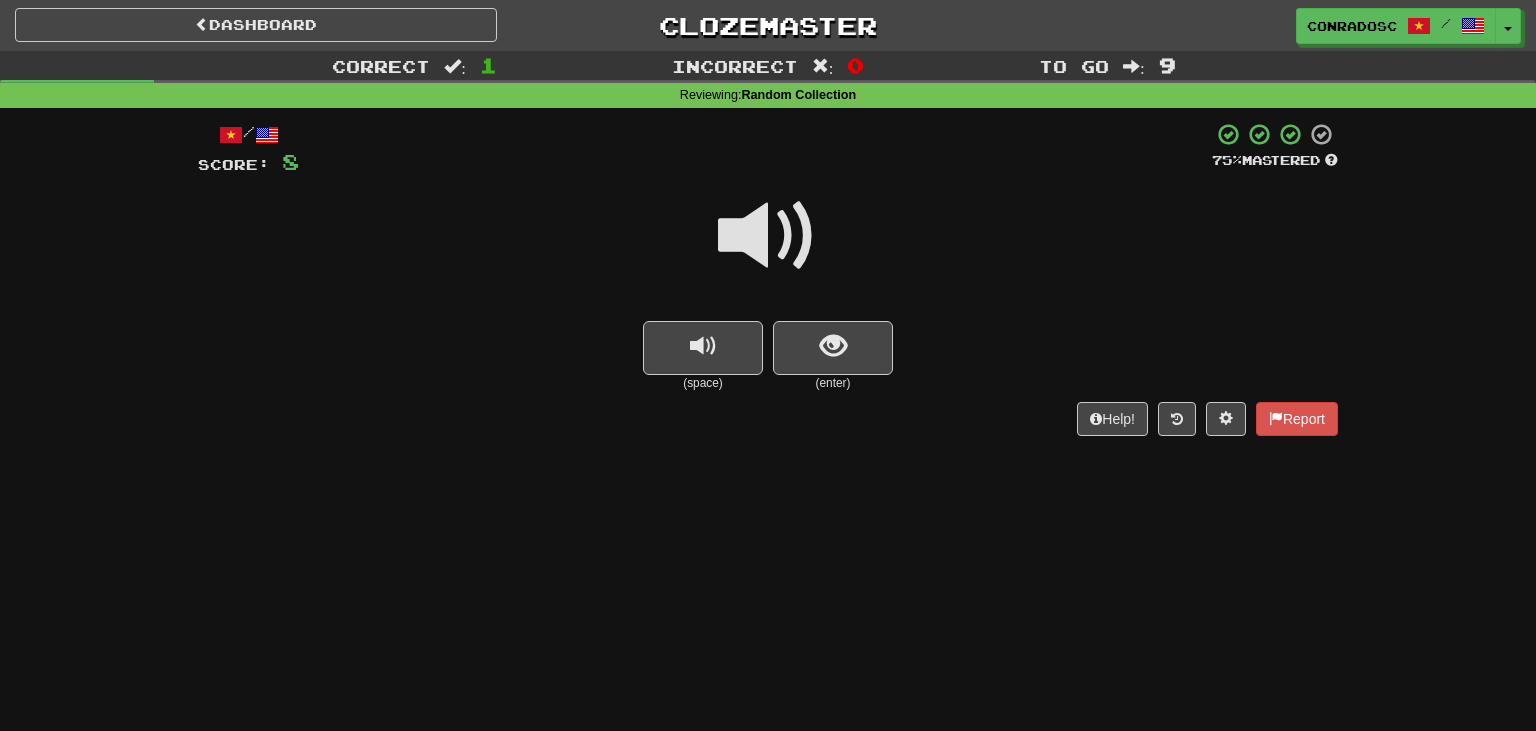 click at bounding box center [768, 236] 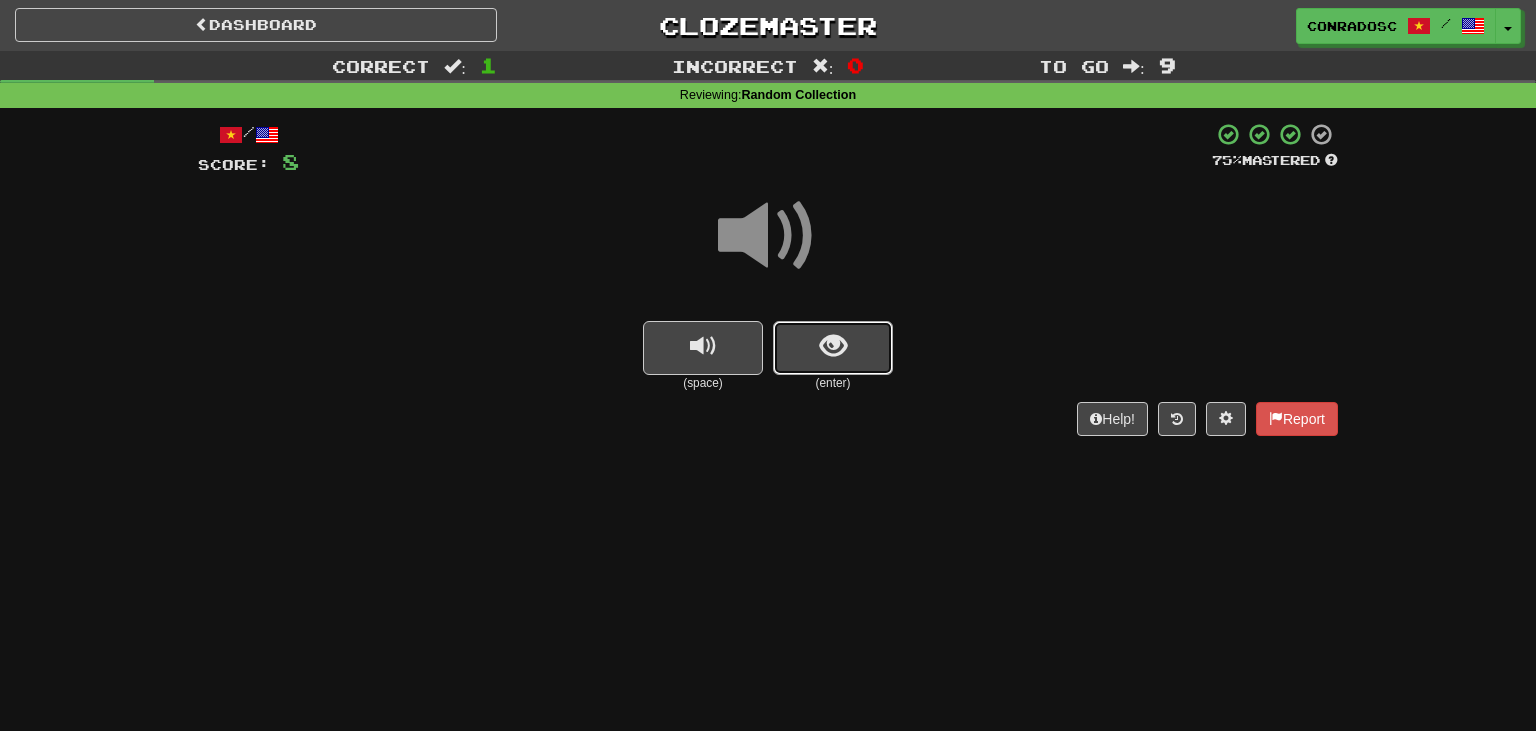 click at bounding box center (833, 348) 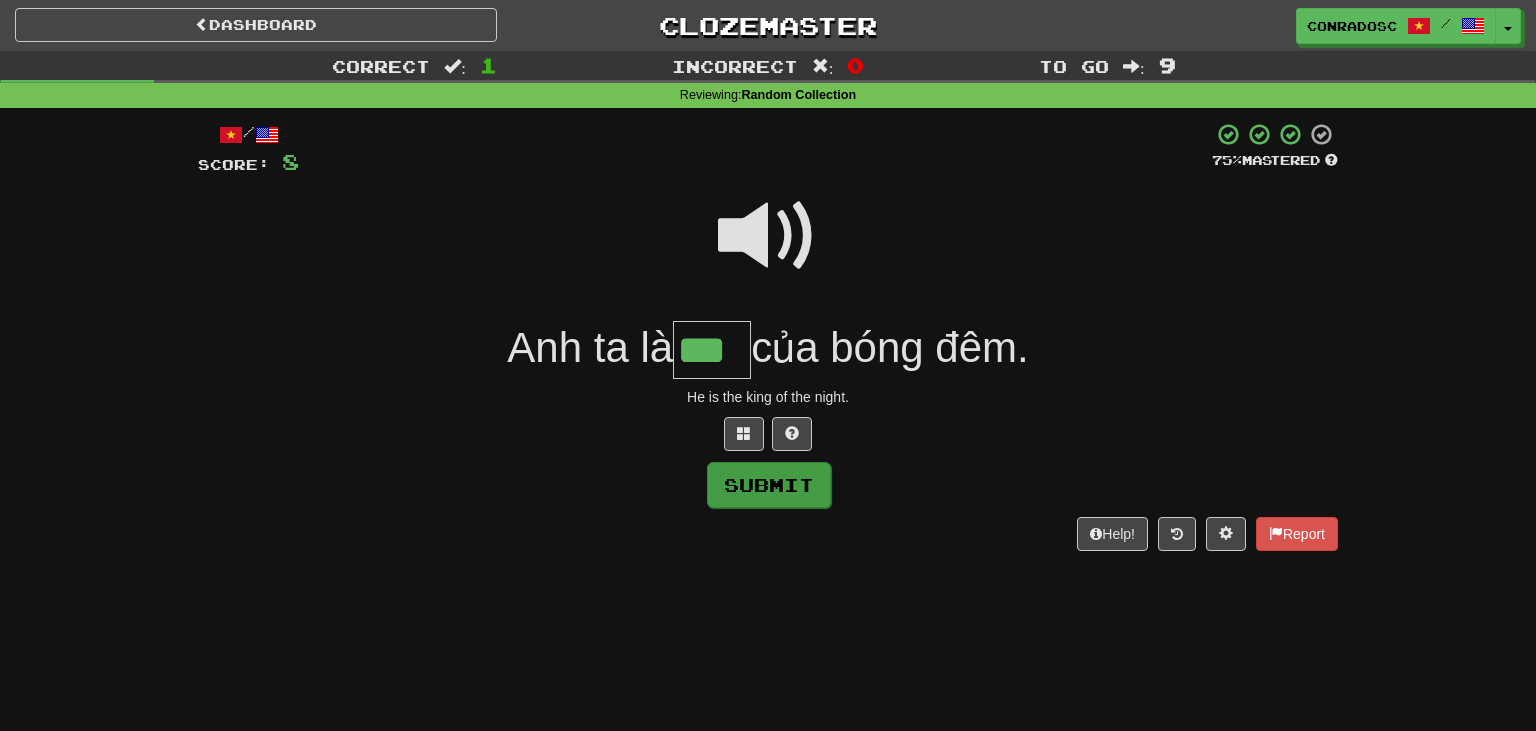 type on "***" 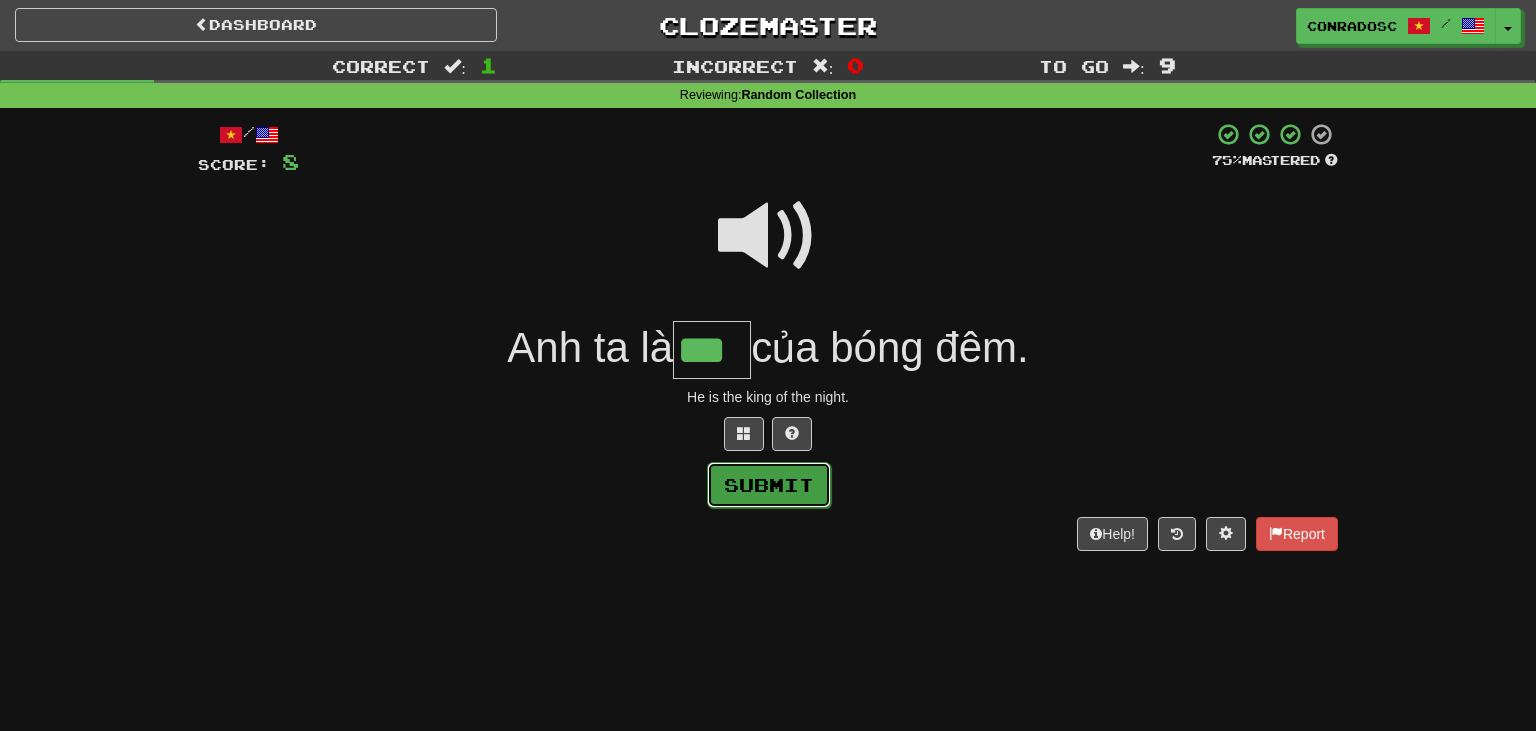 click on "Submit" at bounding box center [769, 485] 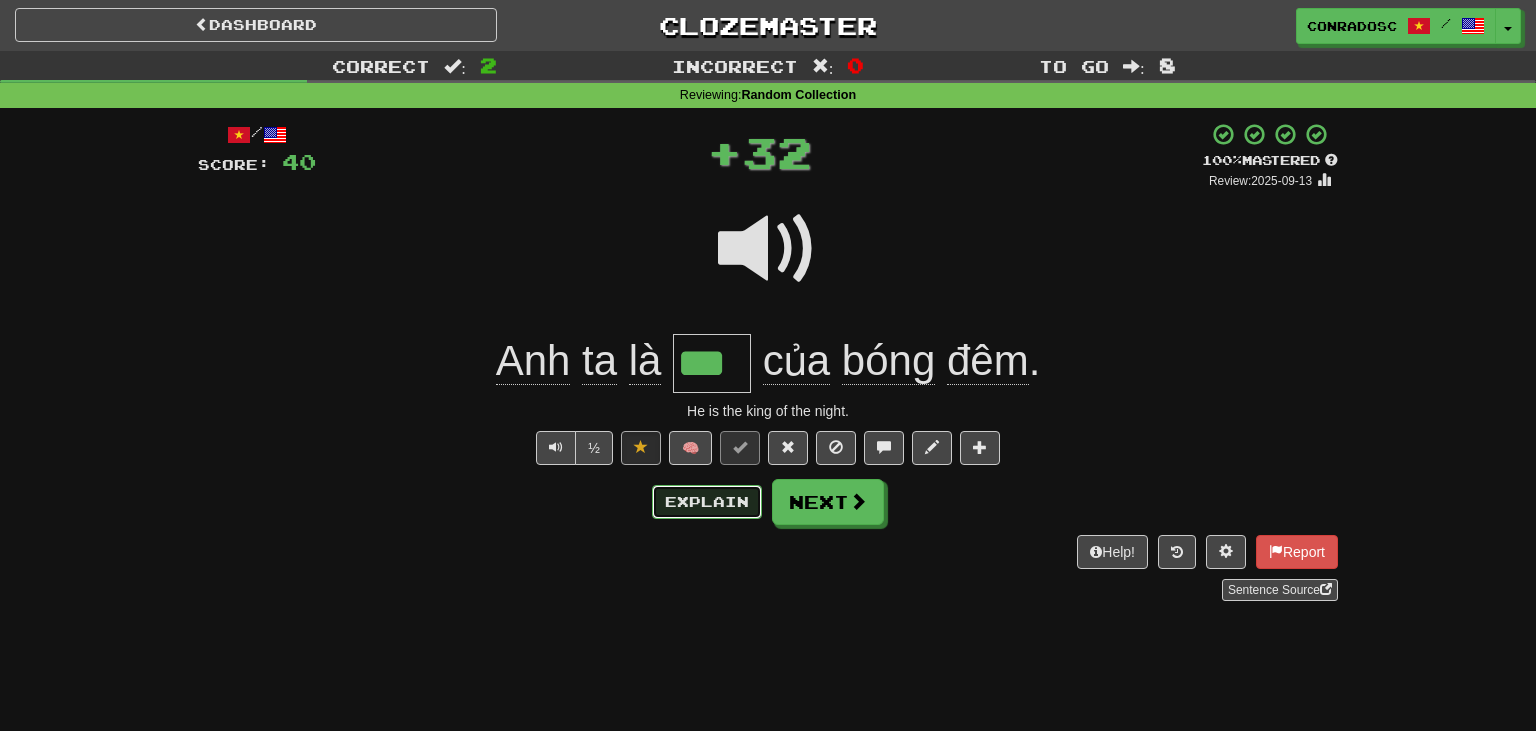 click on "Explain" at bounding box center (707, 502) 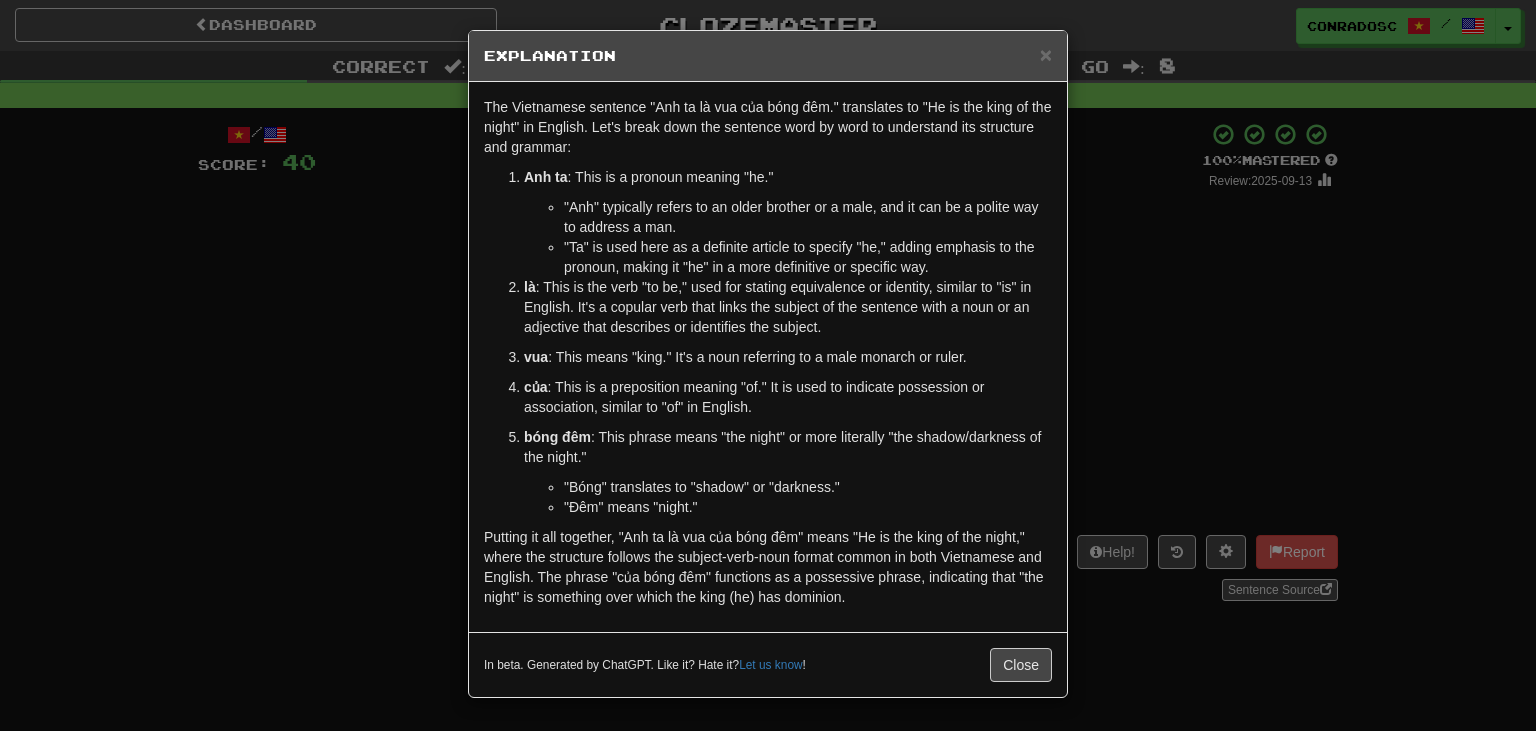 click on "× Explanation The Vietnamese sentence "Anh ta là vua của bóng đêm." translates to "He is the king of the night" in English. Let's break down the sentence word by word to understand its structure and grammar:
Anh ta : This is a pronoun meaning "he."
"Anh" typically refers to an older brother or a male, and it can be a polite way to address a man.
"Ta" is used here as a definite article to specify "he," adding emphasis to the pronoun, making it "he" in a more definitive or specific way.
là : This is the verb "to be," used for stating equivalence or identity, similar to "is" in English. It's a copular verb that links the subject of the sentence with a noun or an adjective that describes or identifies the subject.
vua : This means "king." It's a noun referring to a male monarch or ruler.
của : This is a preposition meaning "of." It is used to indicate possession or association, similar to "of" in English.
bóng đêm
"Bóng" translates to "shadow" or "darkness."" at bounding box center [768, 365] 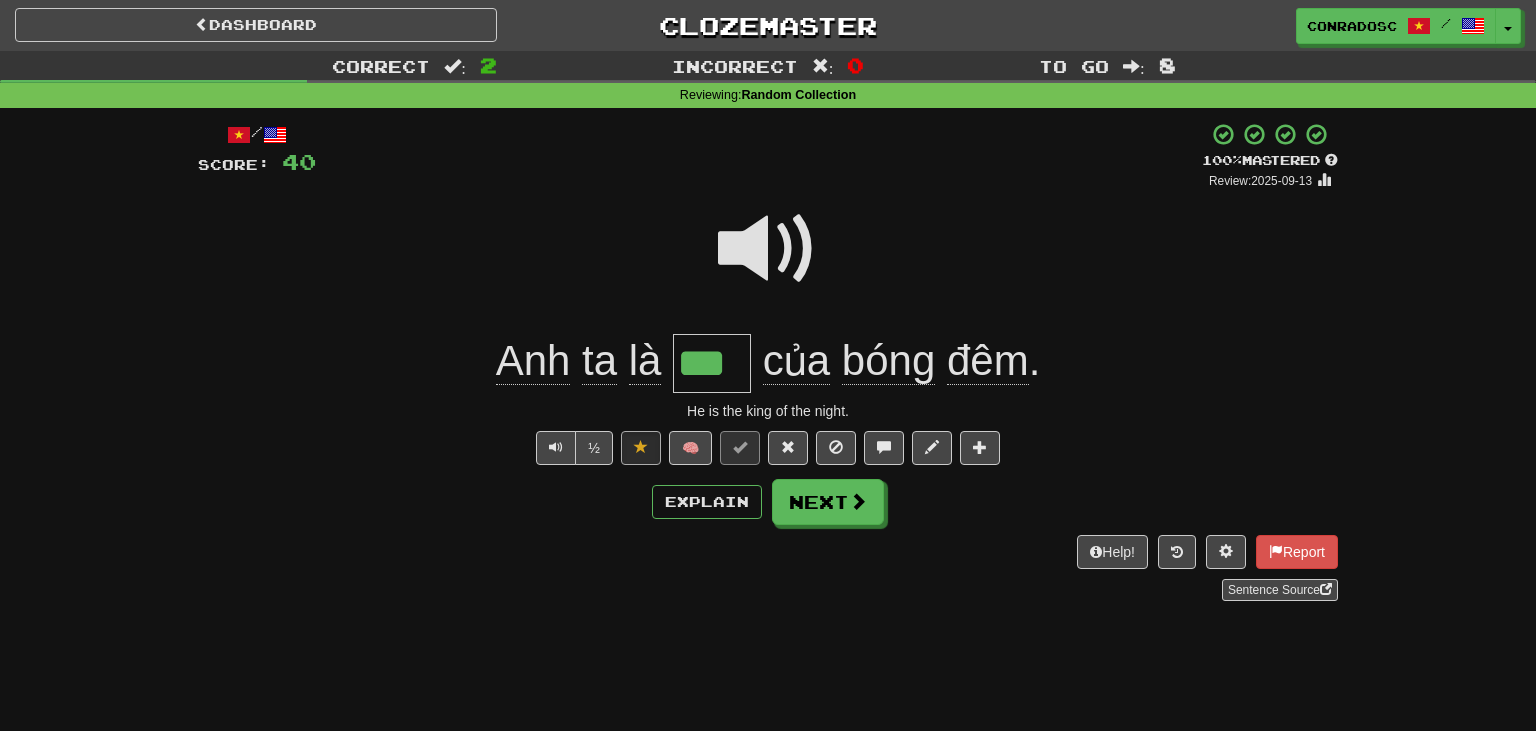 click at bounding box center (768, 249) 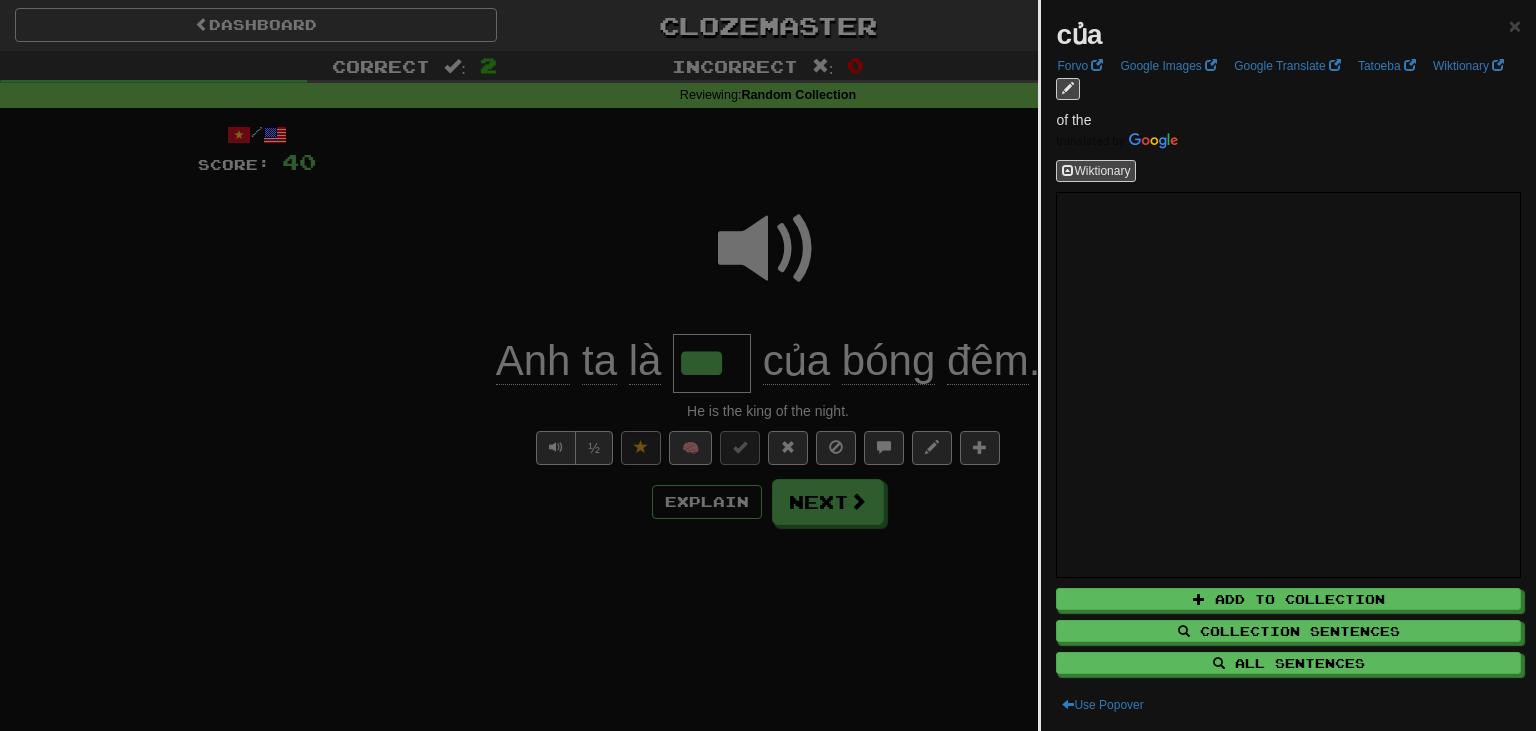 click at bounding box center [768, 365] 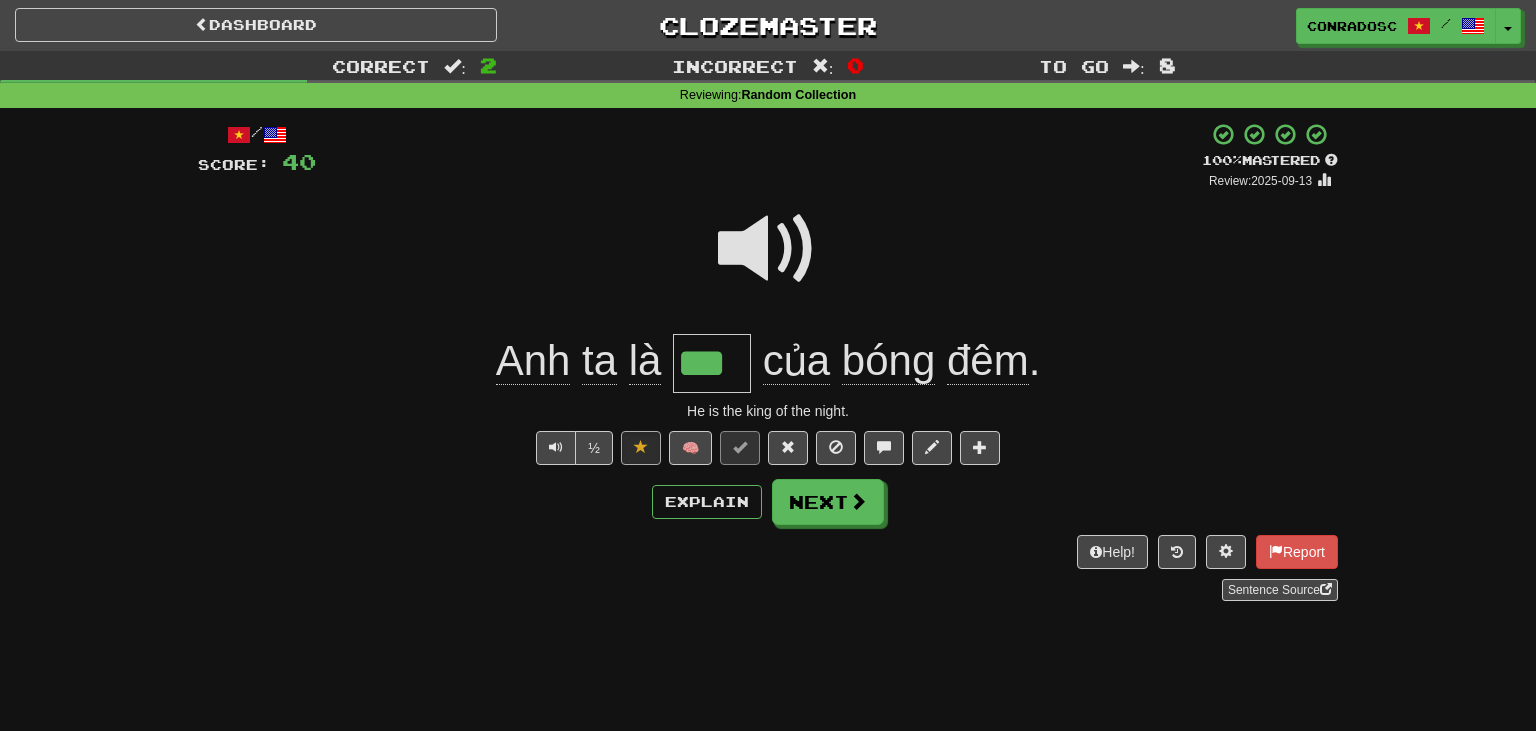 click at bounding box center [768, 249] 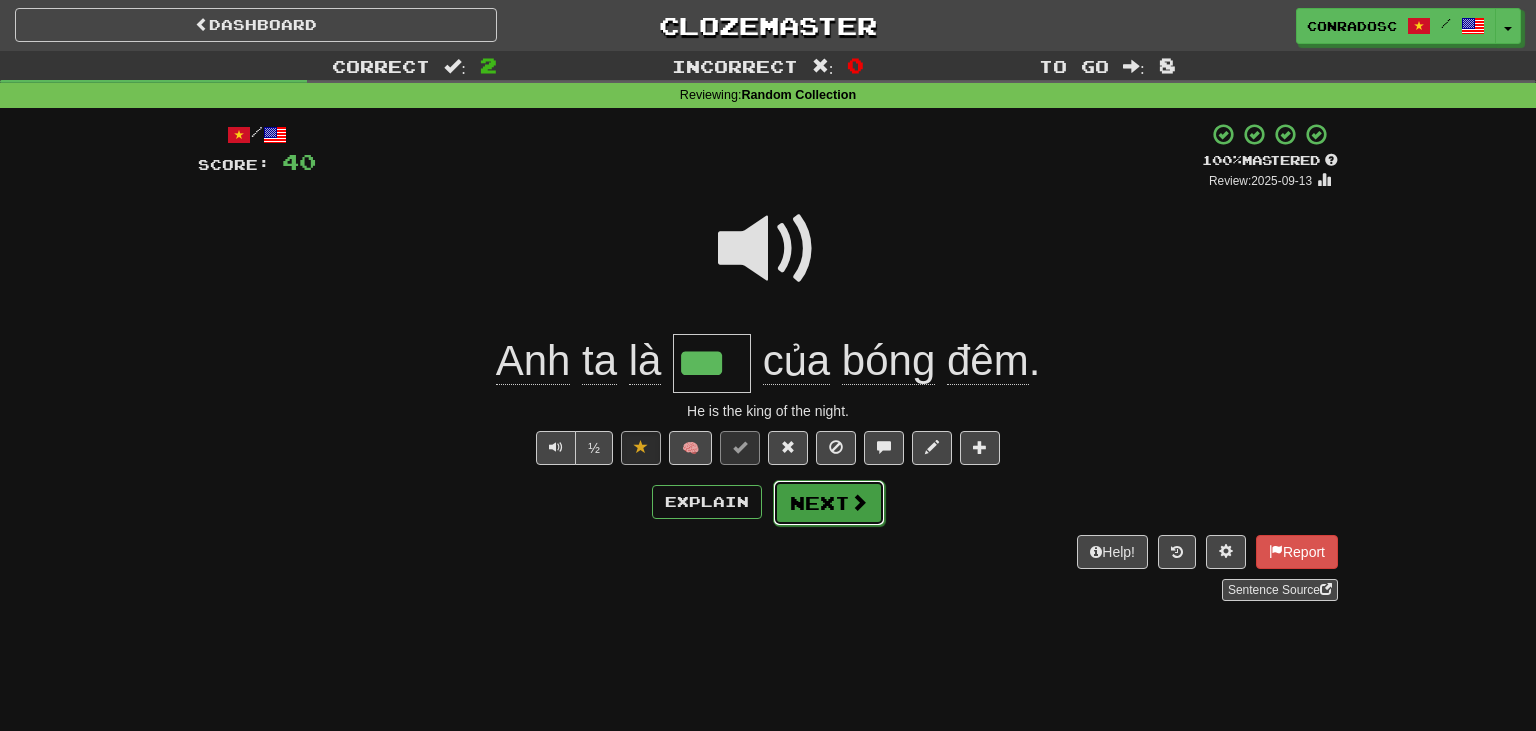 click on "Next" at bounding box center [829, 503] 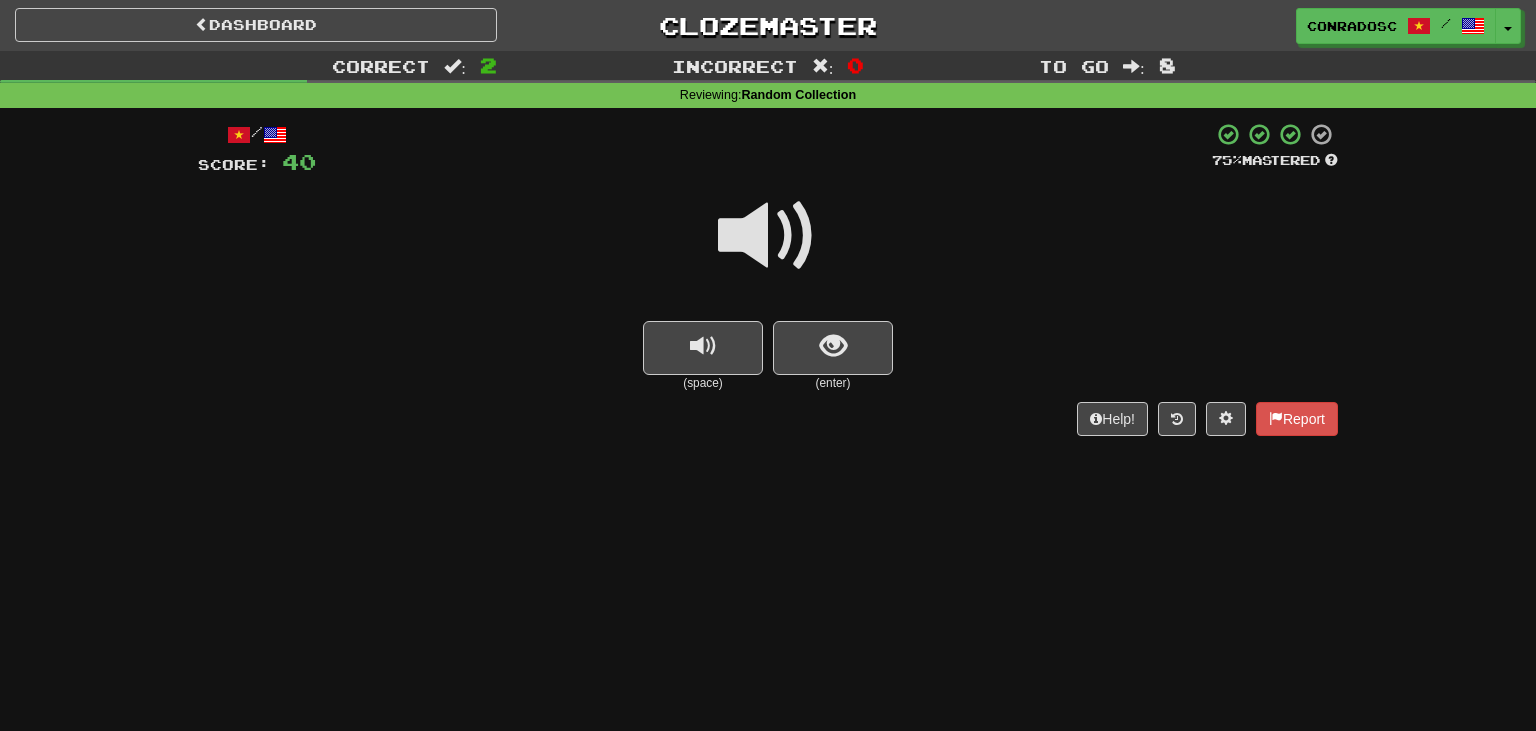click at bounding box center [768, 236] 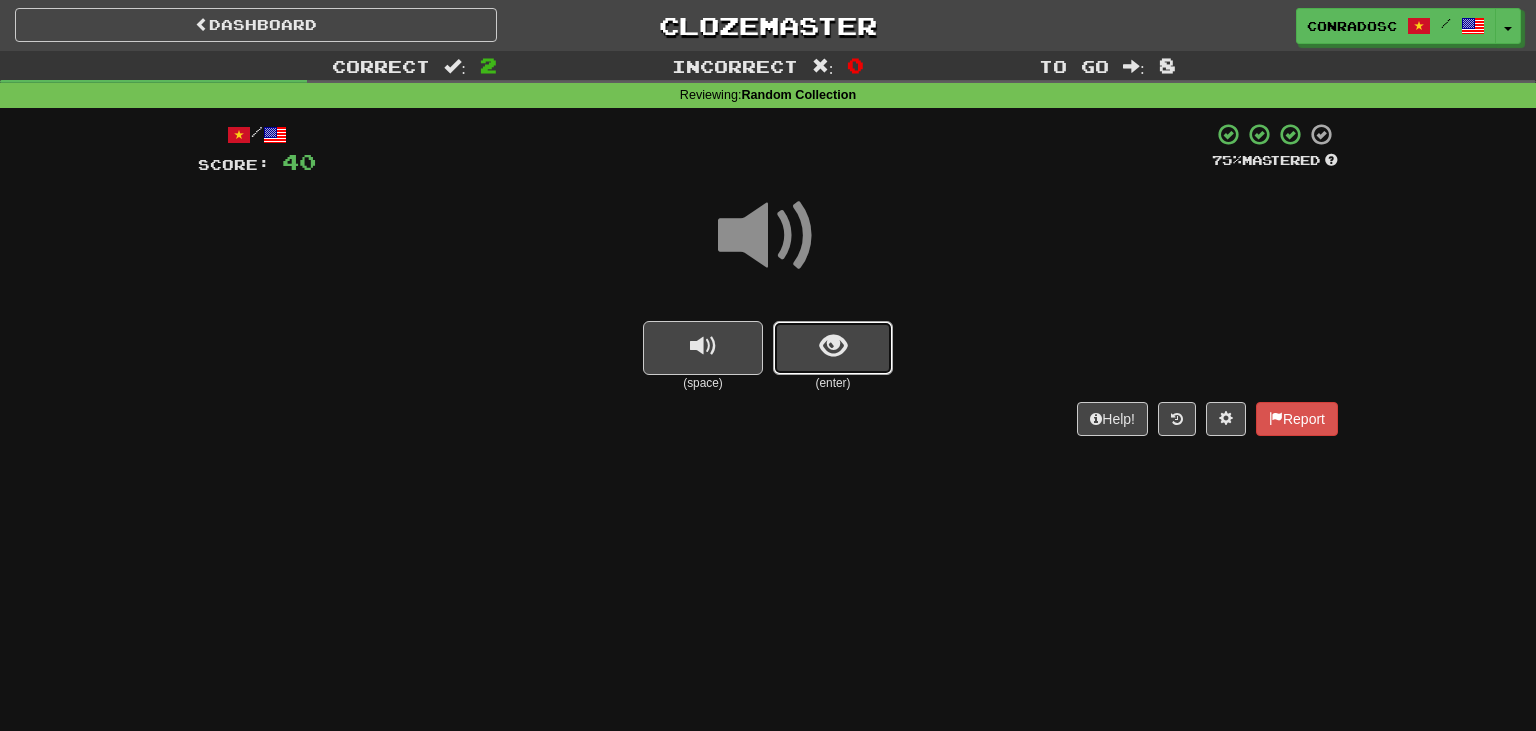click at bounding box center (833, 348) 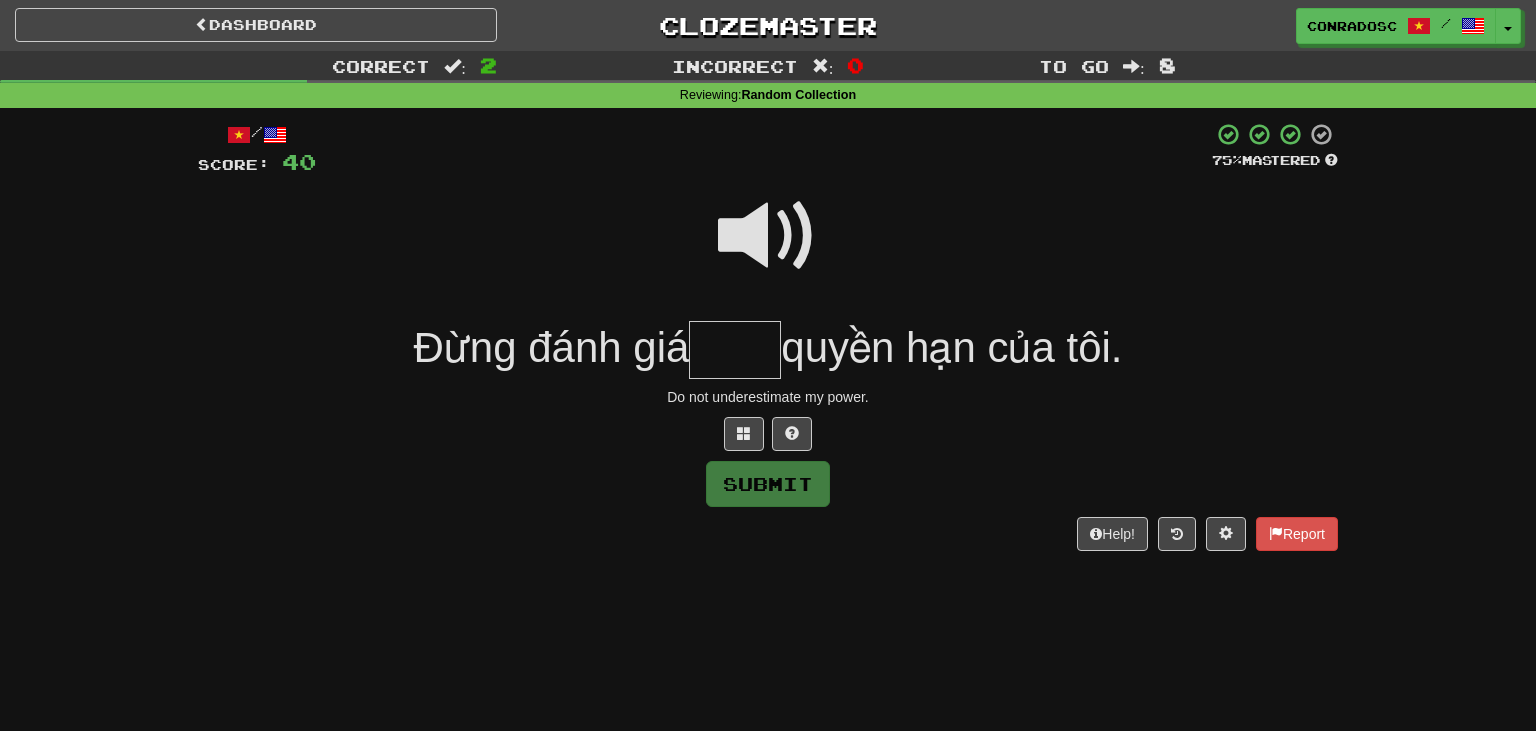 click at bounding box center [768, 236] 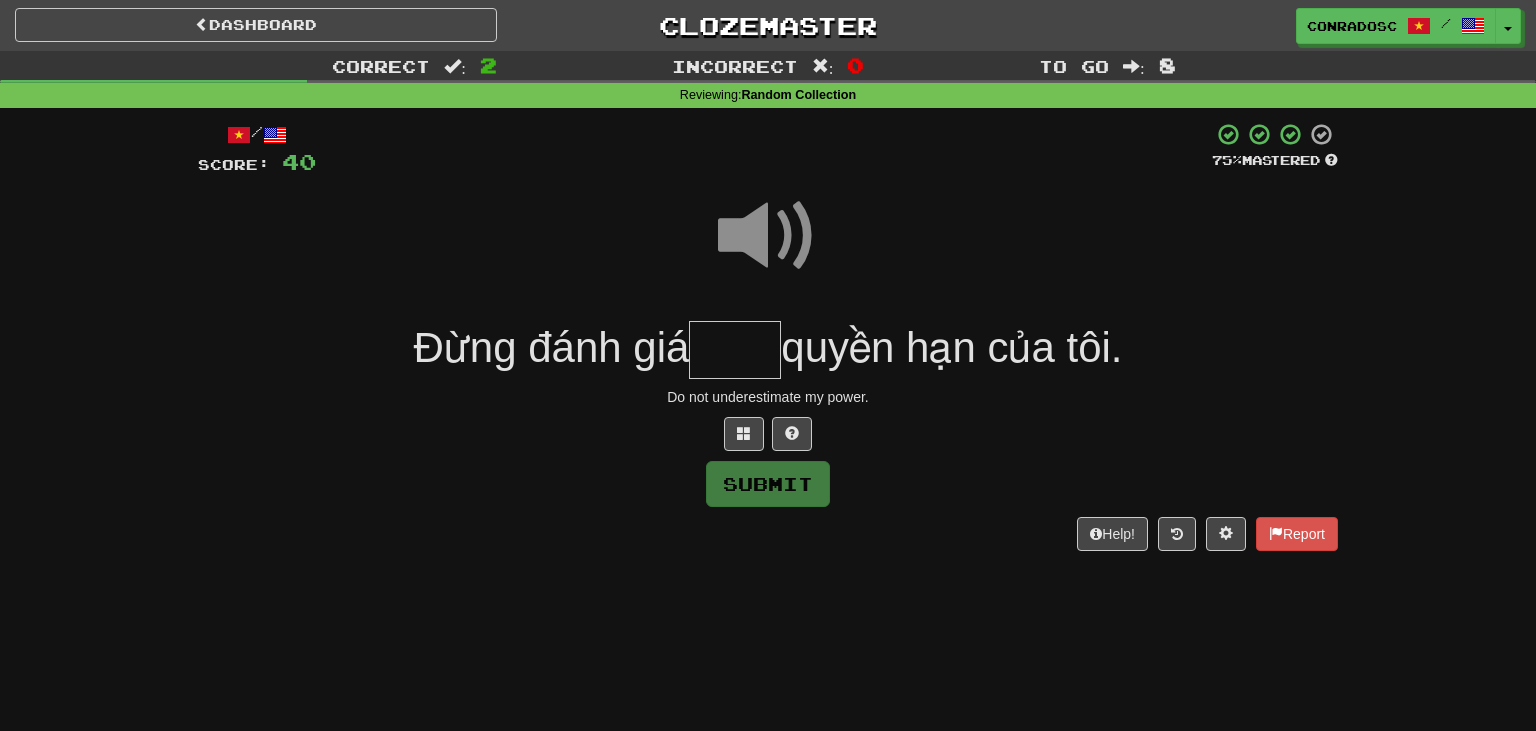 click at bounding box center [735, 350] 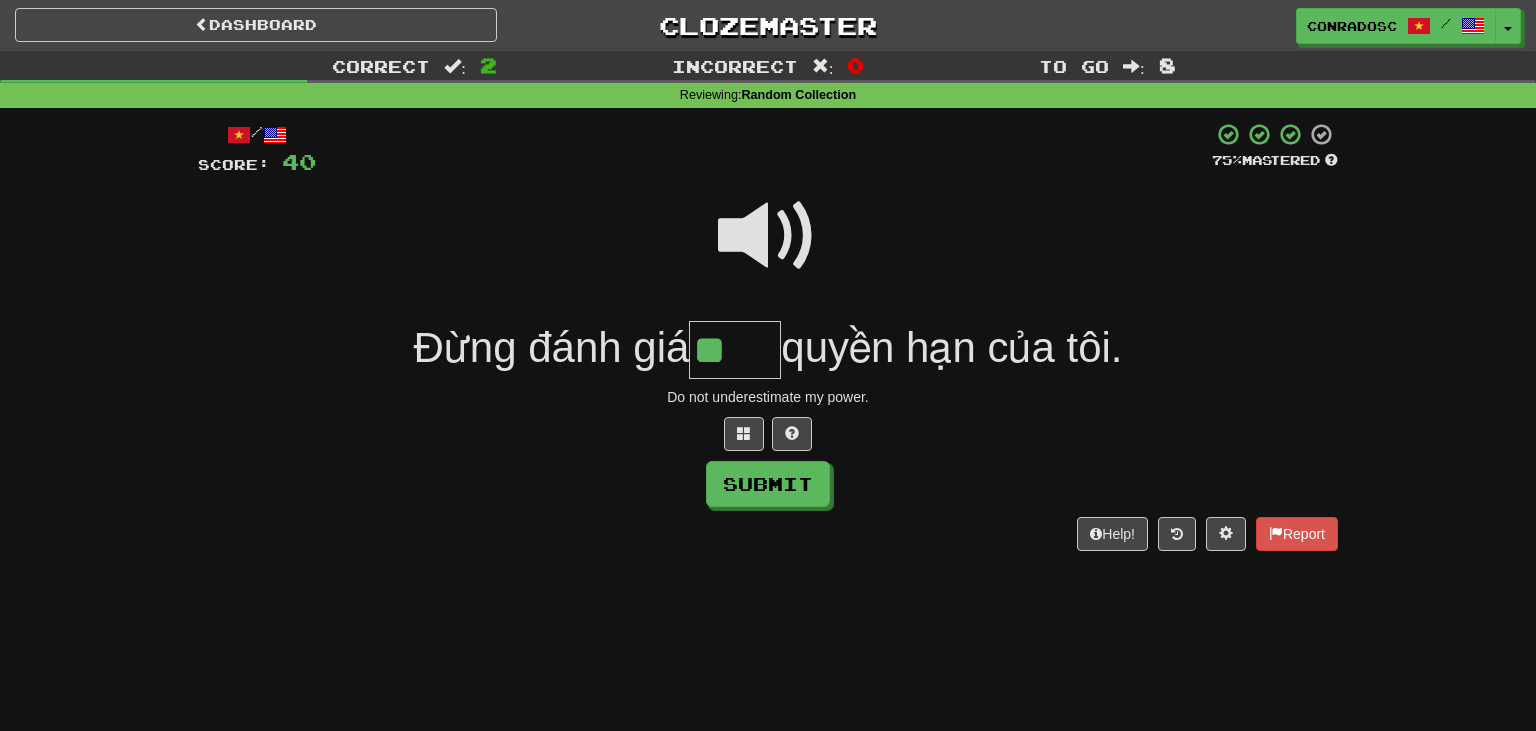 click at bounding box center [768, 236] 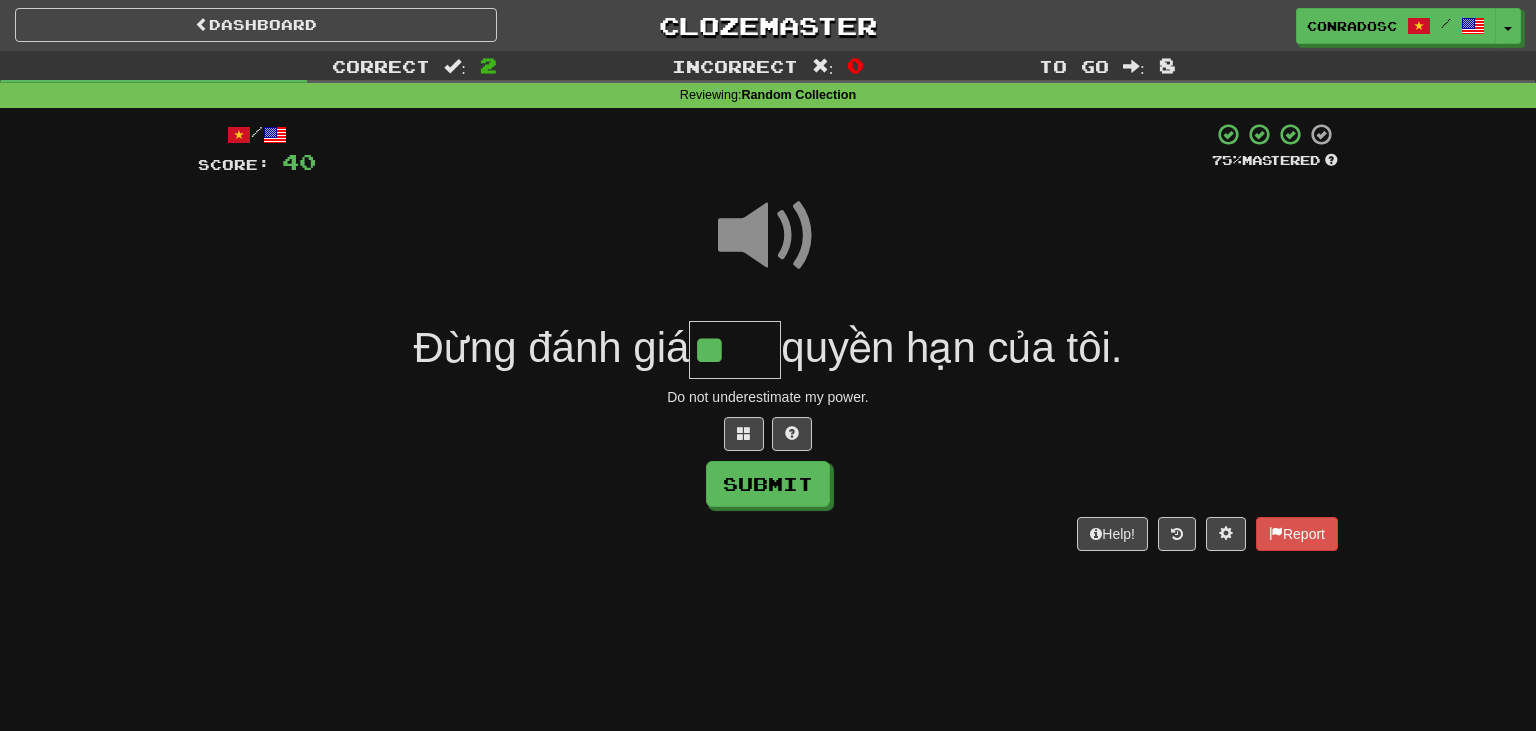 click on "**" at bounding box center (735, 350) 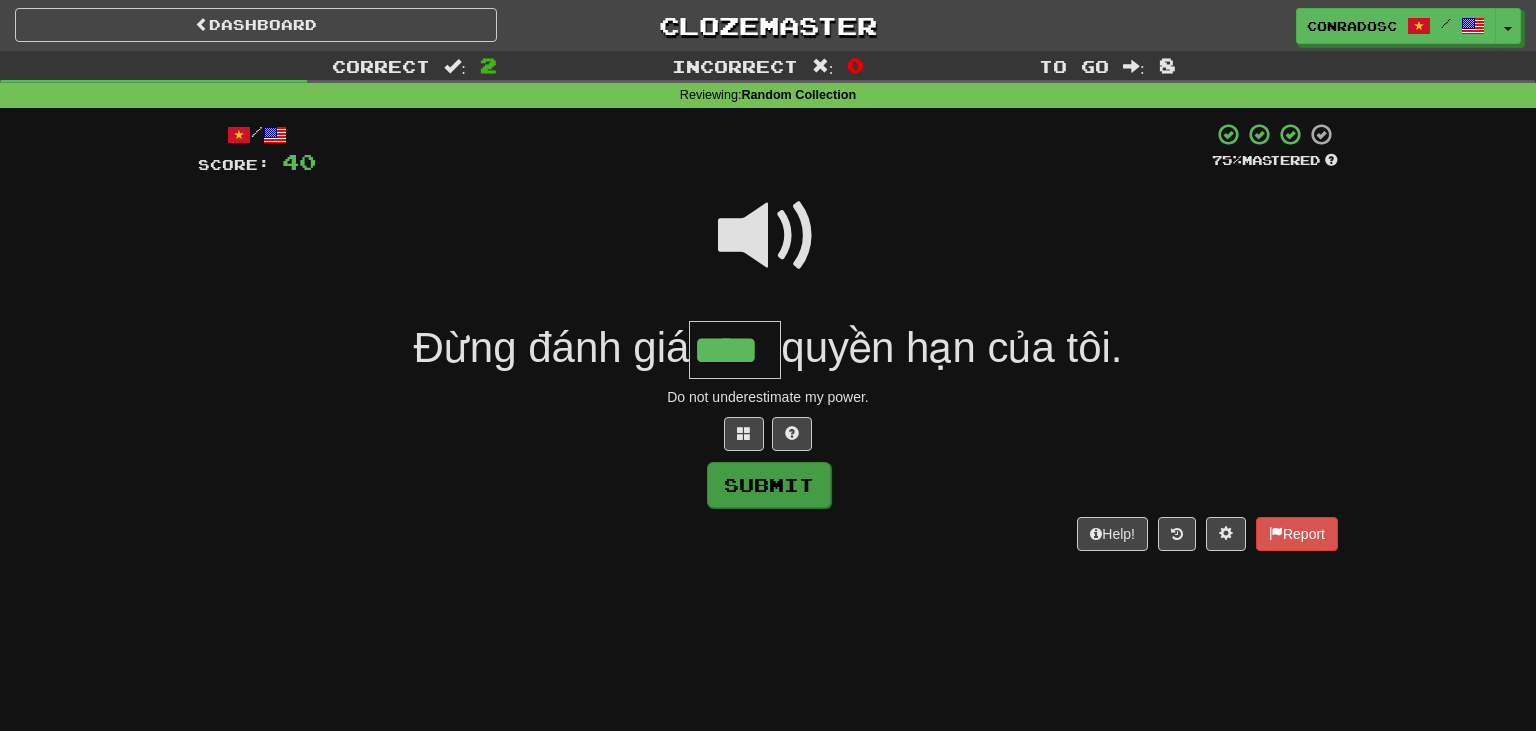 type on "****" 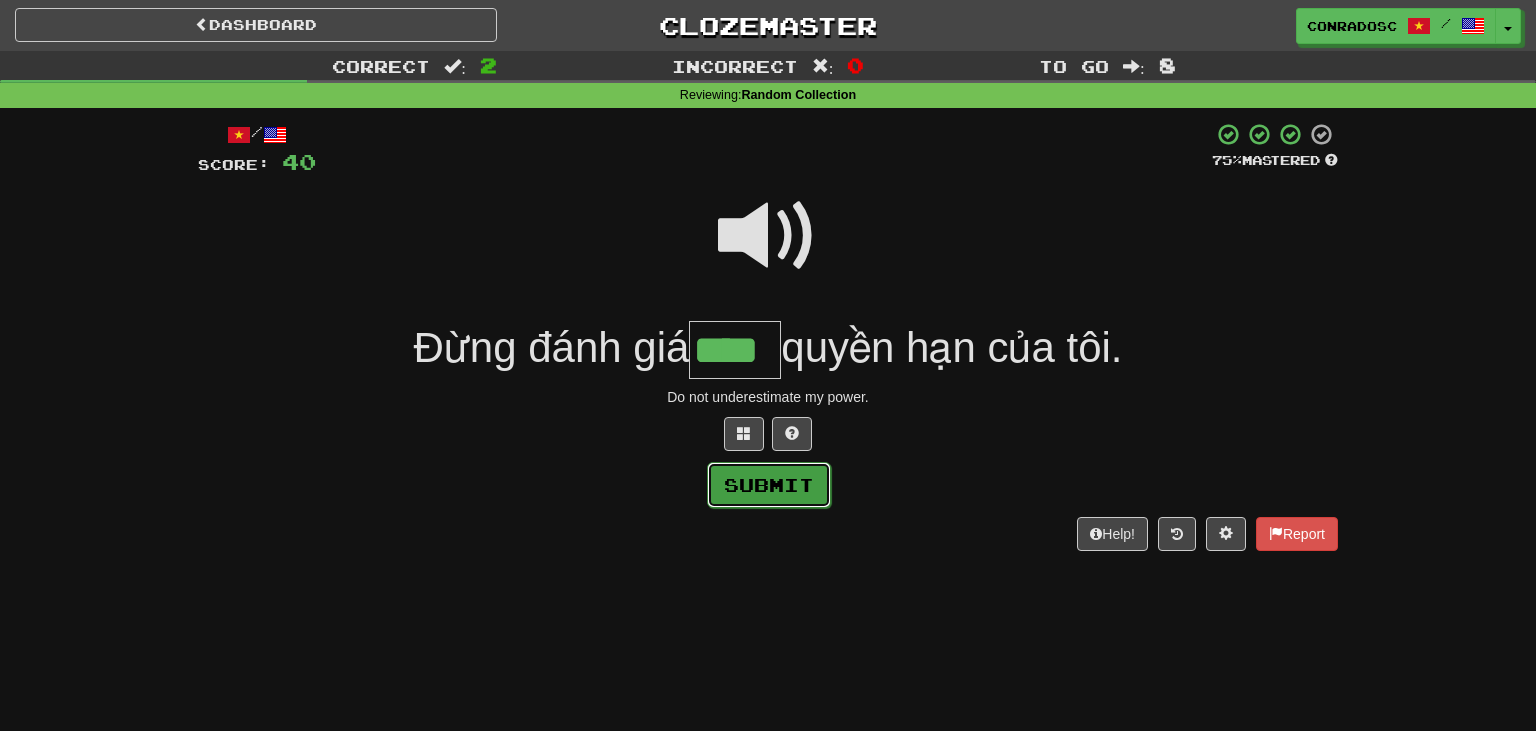 click on "Submit" at bounding box center (769, 485) 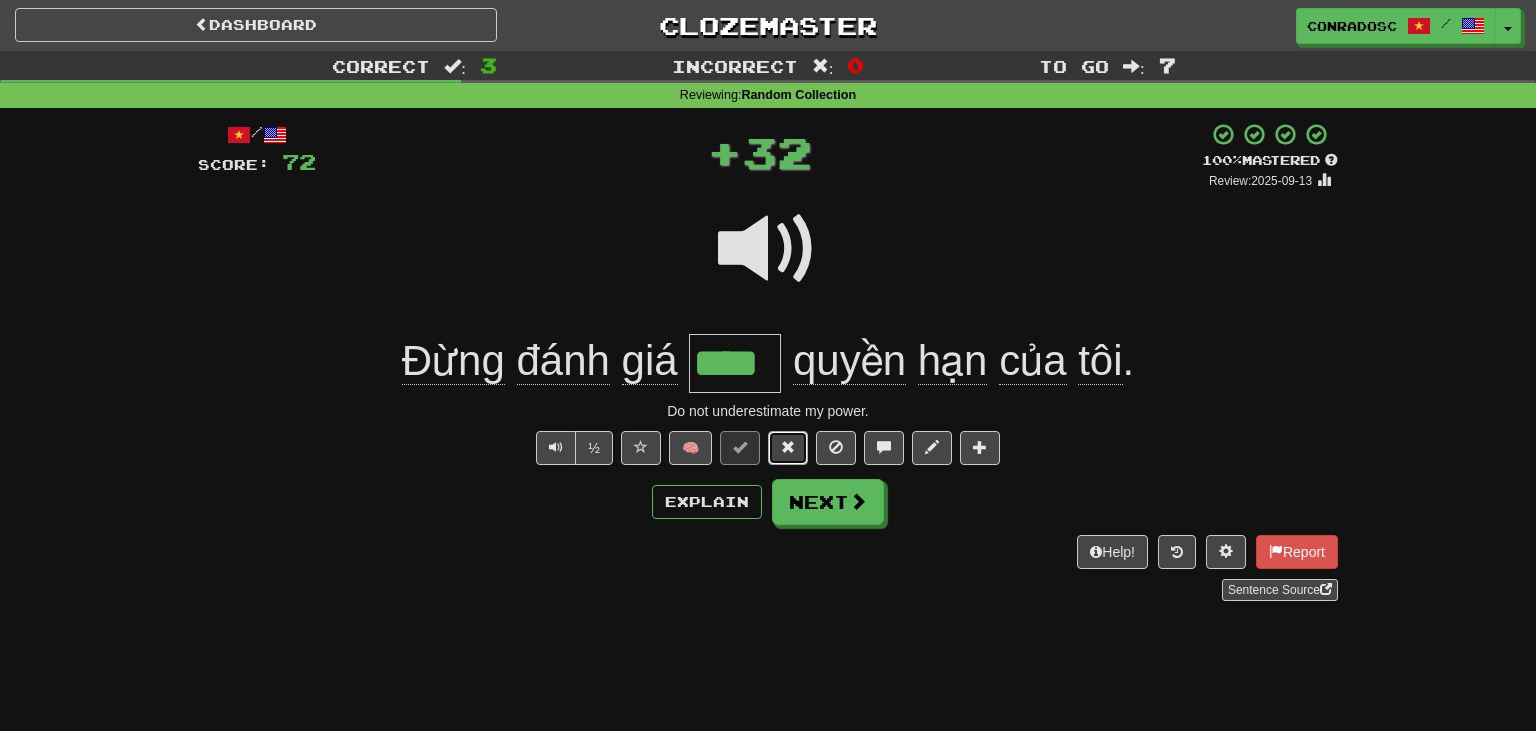 click at bounding box center (788, 448) 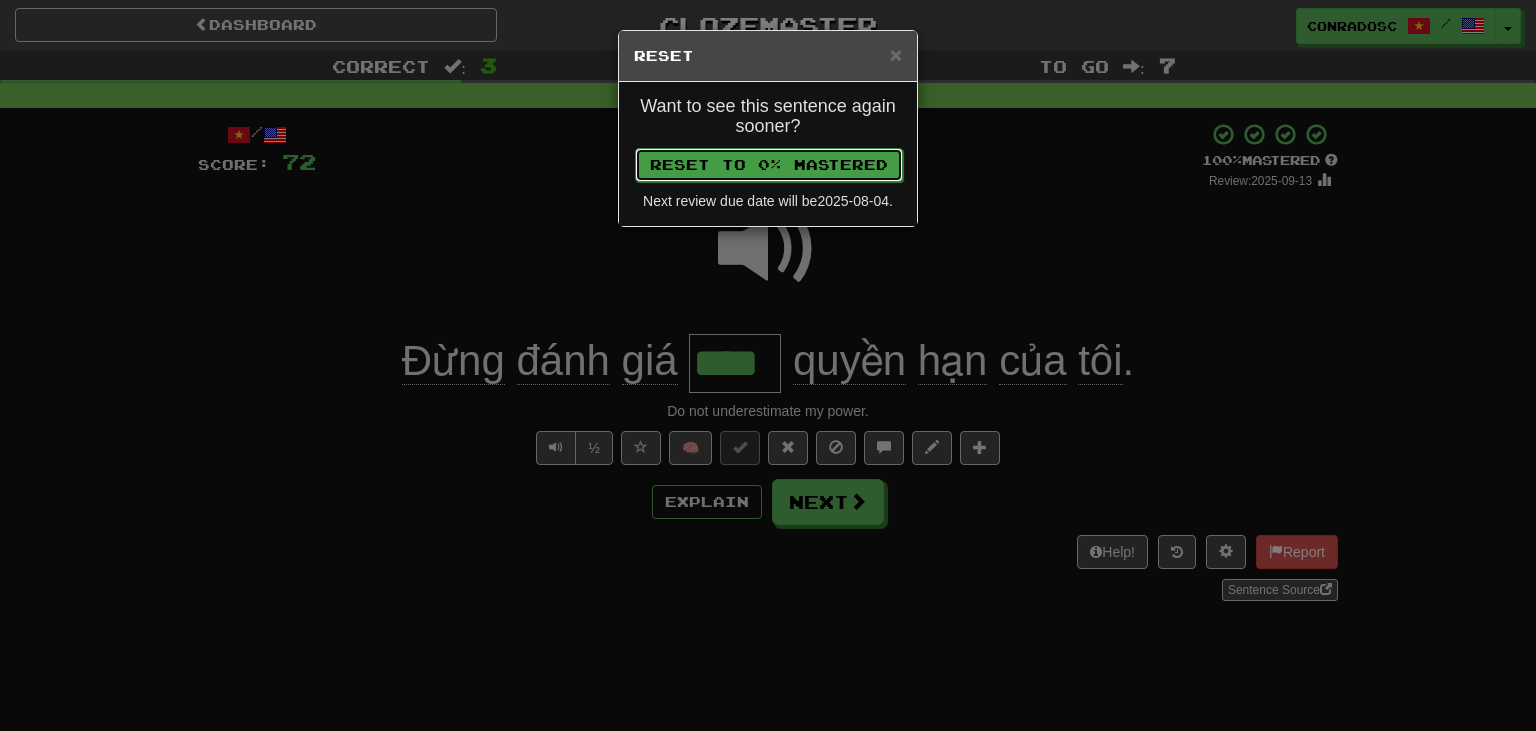 click on "Reset to 0% Mastered" at bounding box center [769, 165] 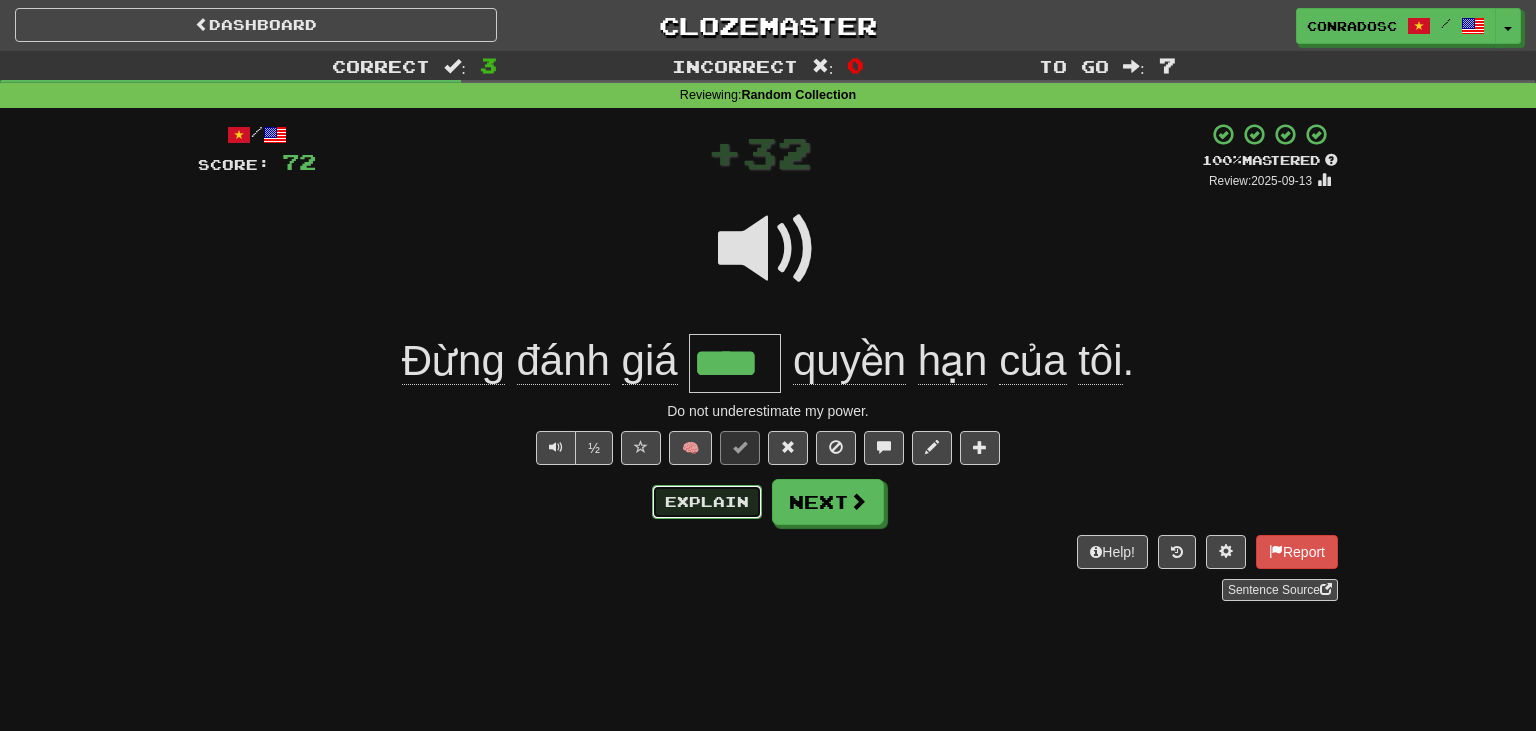 click on "Explain" at bounding box center [707, 502] 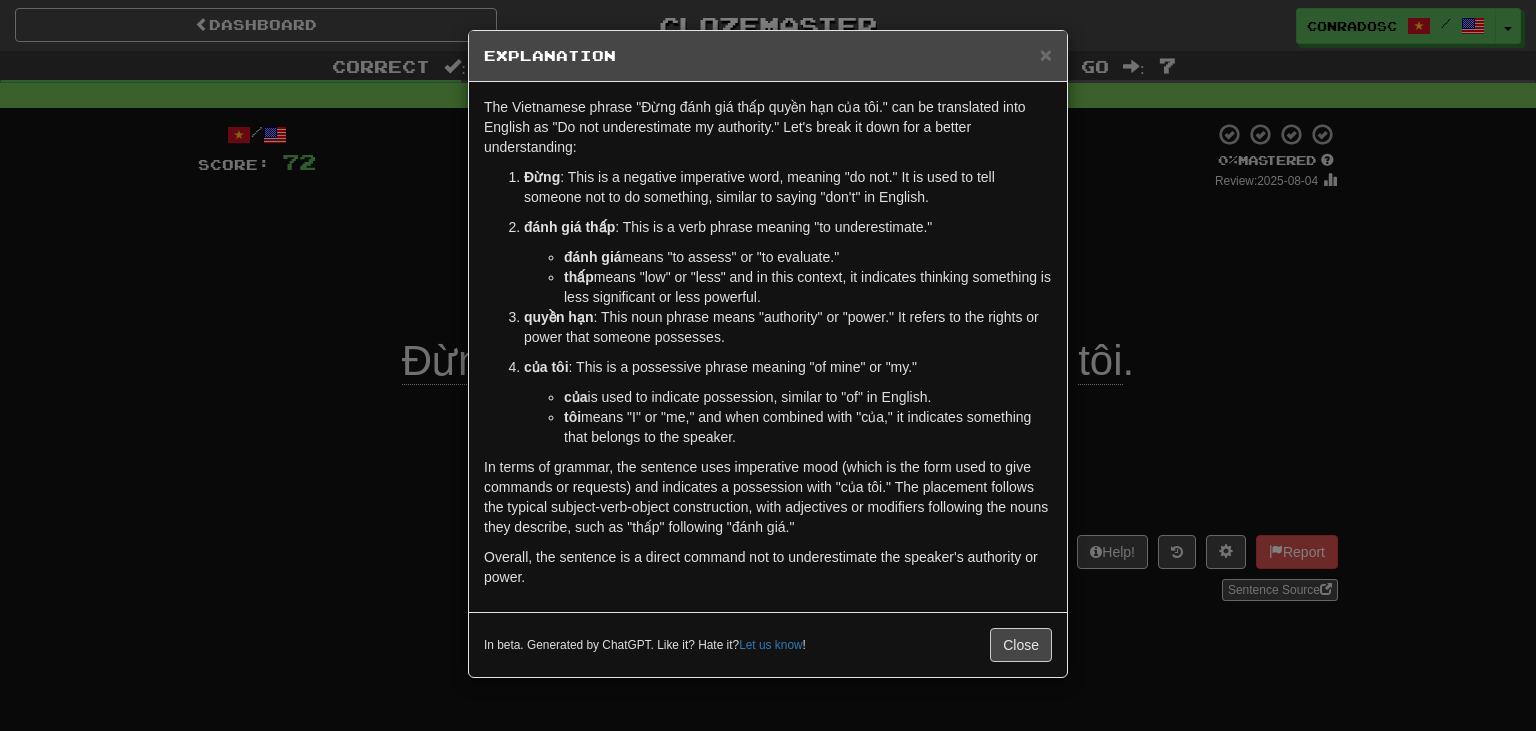 click on "× Explanation The Vietnamese phrase "Đừng đánh giá thấp quyền hạn của tôi." can be translated into English as "Do not underestimate my authority." Let's break it down for a better understanding:
Đừng : This is a negative imperative word, meaning "do not." It is used to tell someone not to do something, similar to saying "don't" in English.
đánh giá thấp : This is a verb phrase meaning "to underestimate."
đánh giá  means "to assess" or "to evaluate."
thấp  means "low" or "less" and in this context, it indicates thinking something is less significant or less powerful.
quyền hạn : This noun phrase means "authority" or "power." It refers to the rights or power that someone possesses.
của tôi : This is a possessive phrase meaning "of mine" or "my."
của  is used to indicate possession, similar to "of" in English.
tôi  means "I" or "me," and when combined with "của," it indicates something that belongs to the speaker.
! Close" at bounding box center [768, 365] 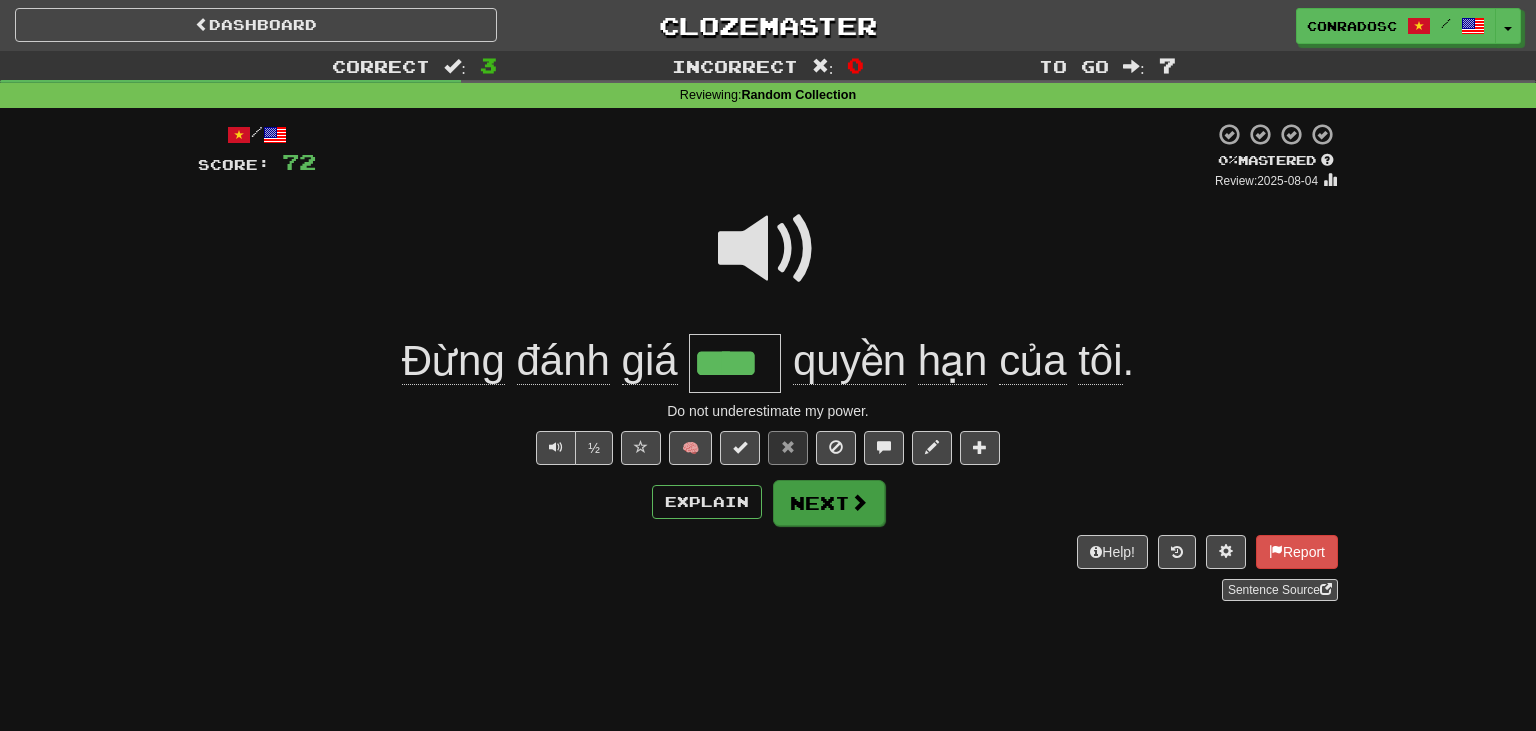 click on "Explain Next" at bounding box center (768, 502) 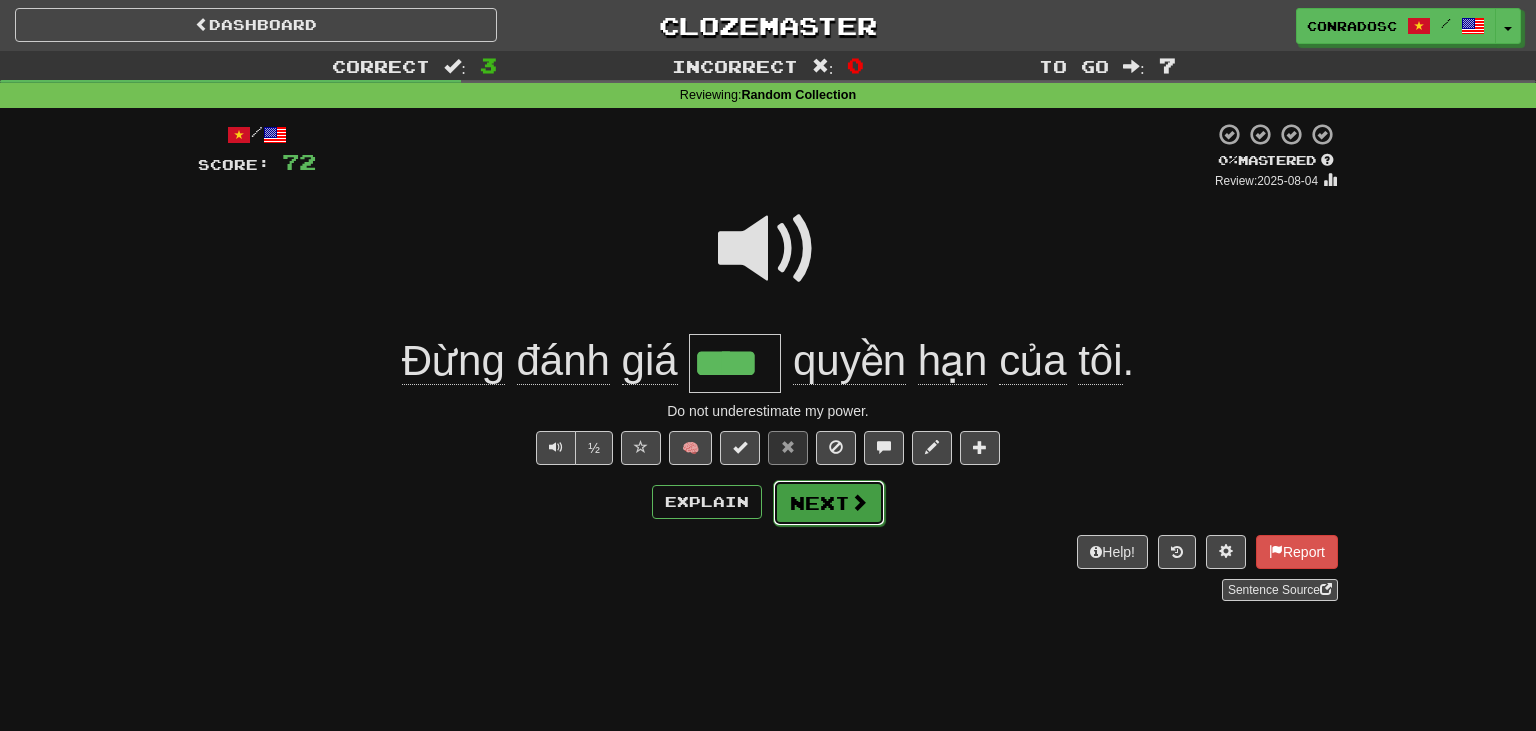 click on "Next" at bounding box center (829, 503) 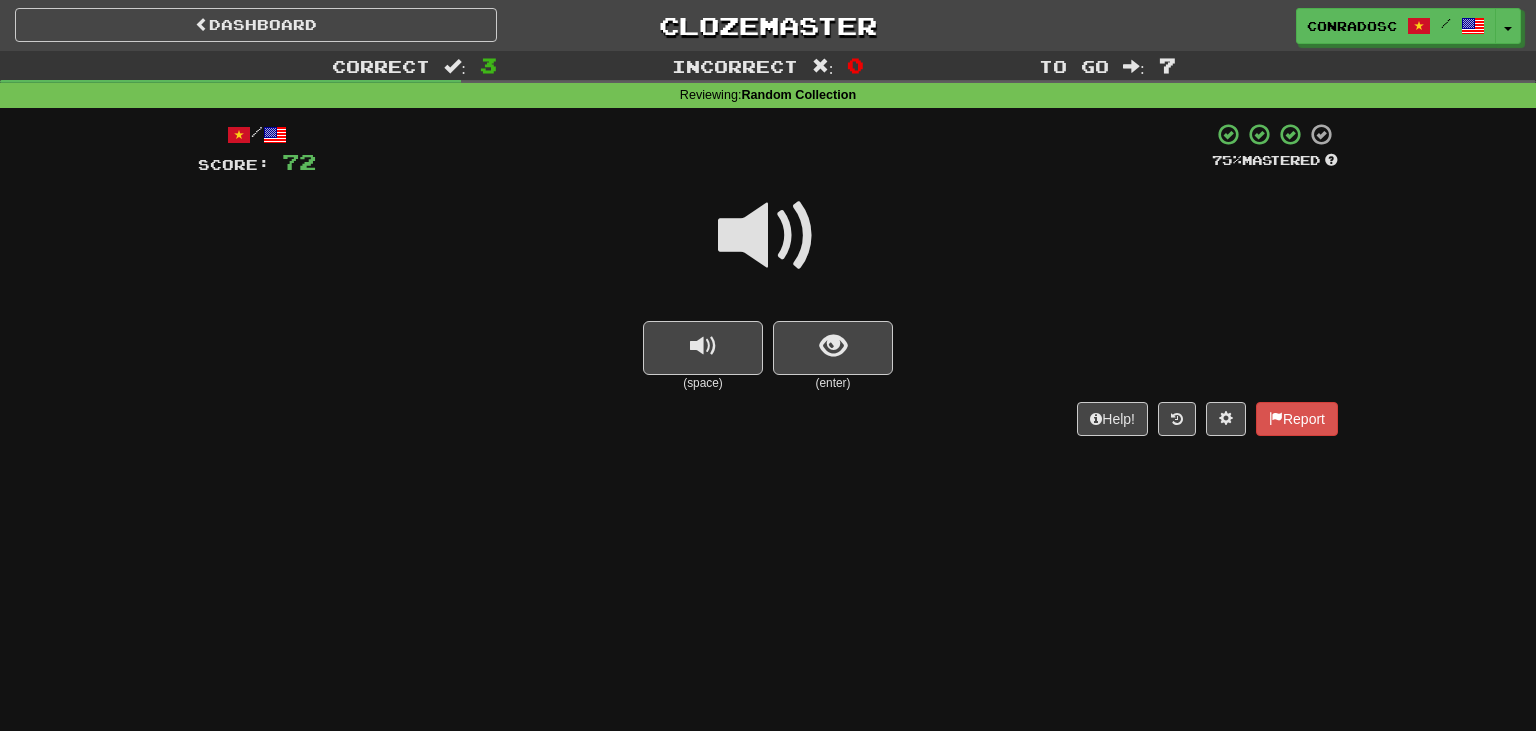 click at bounding box center (768, 236) 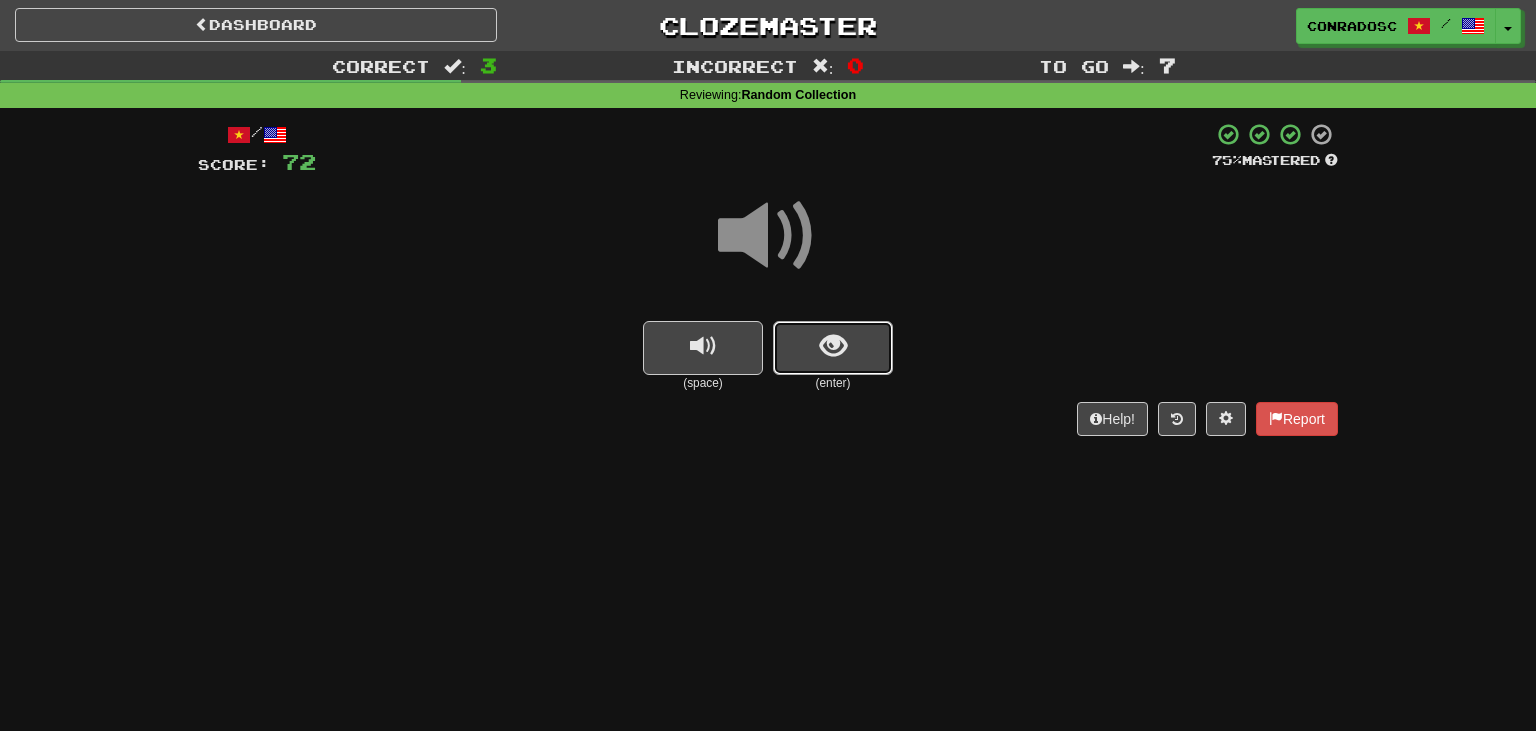 click at bounding box center [833, 348] 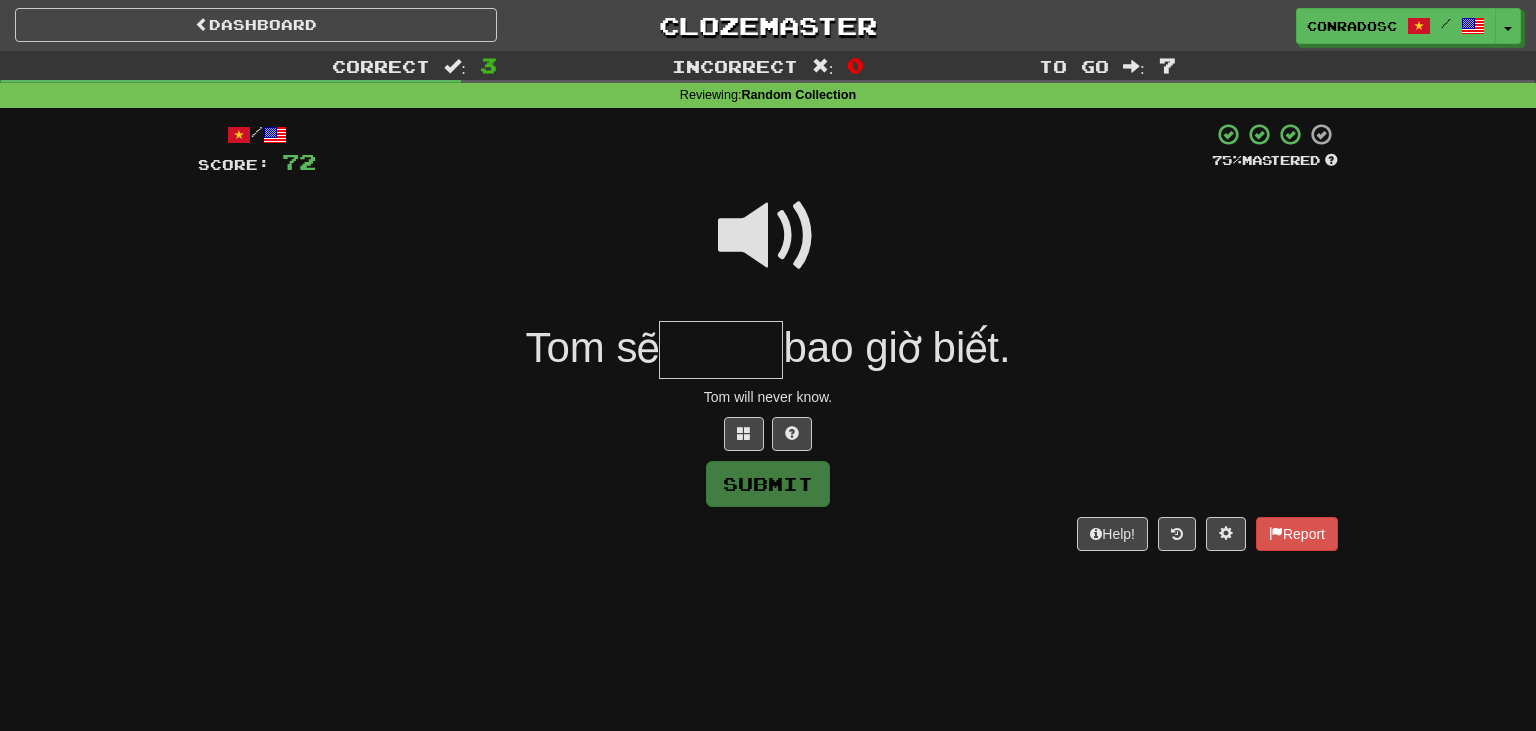 click at bounding box center (721, 350) 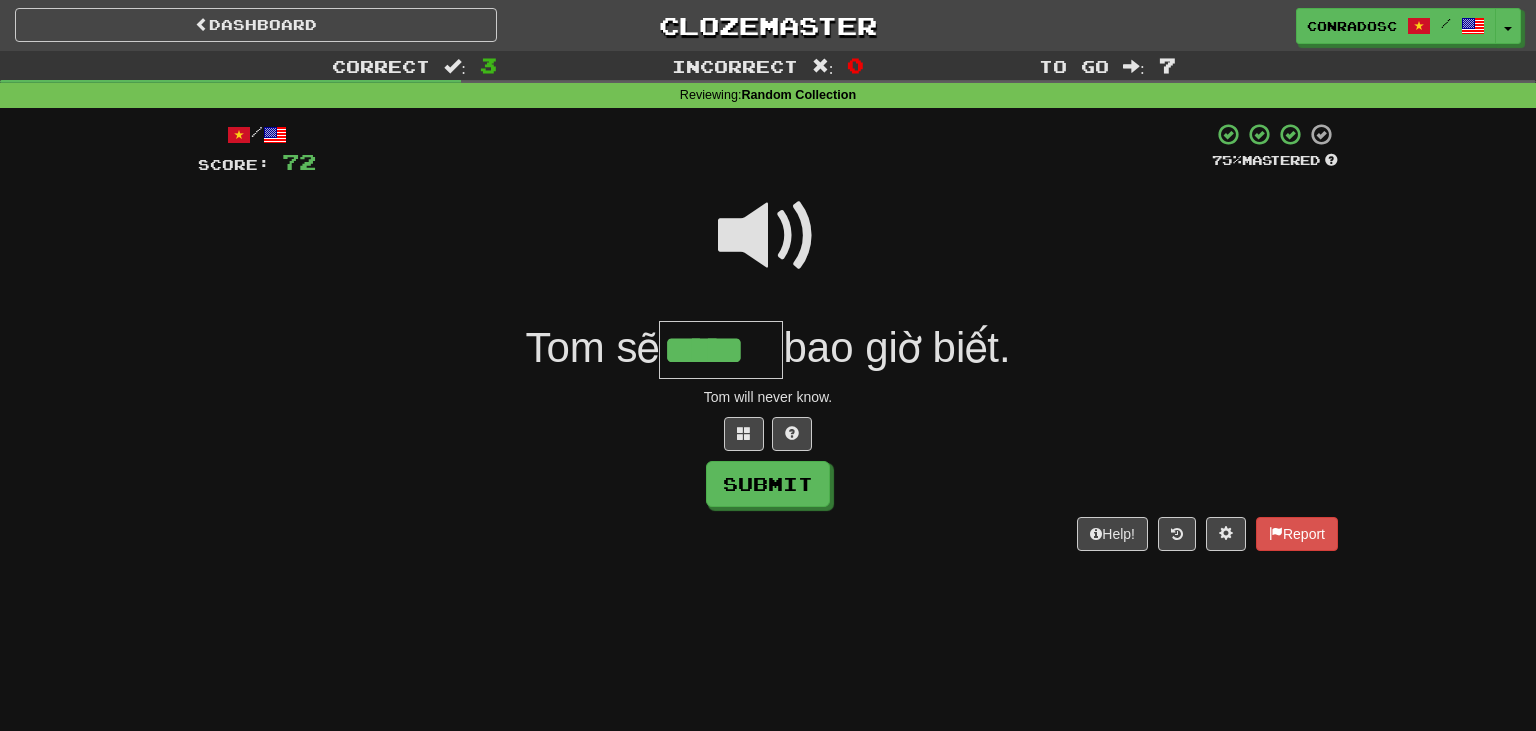 type on "*****" 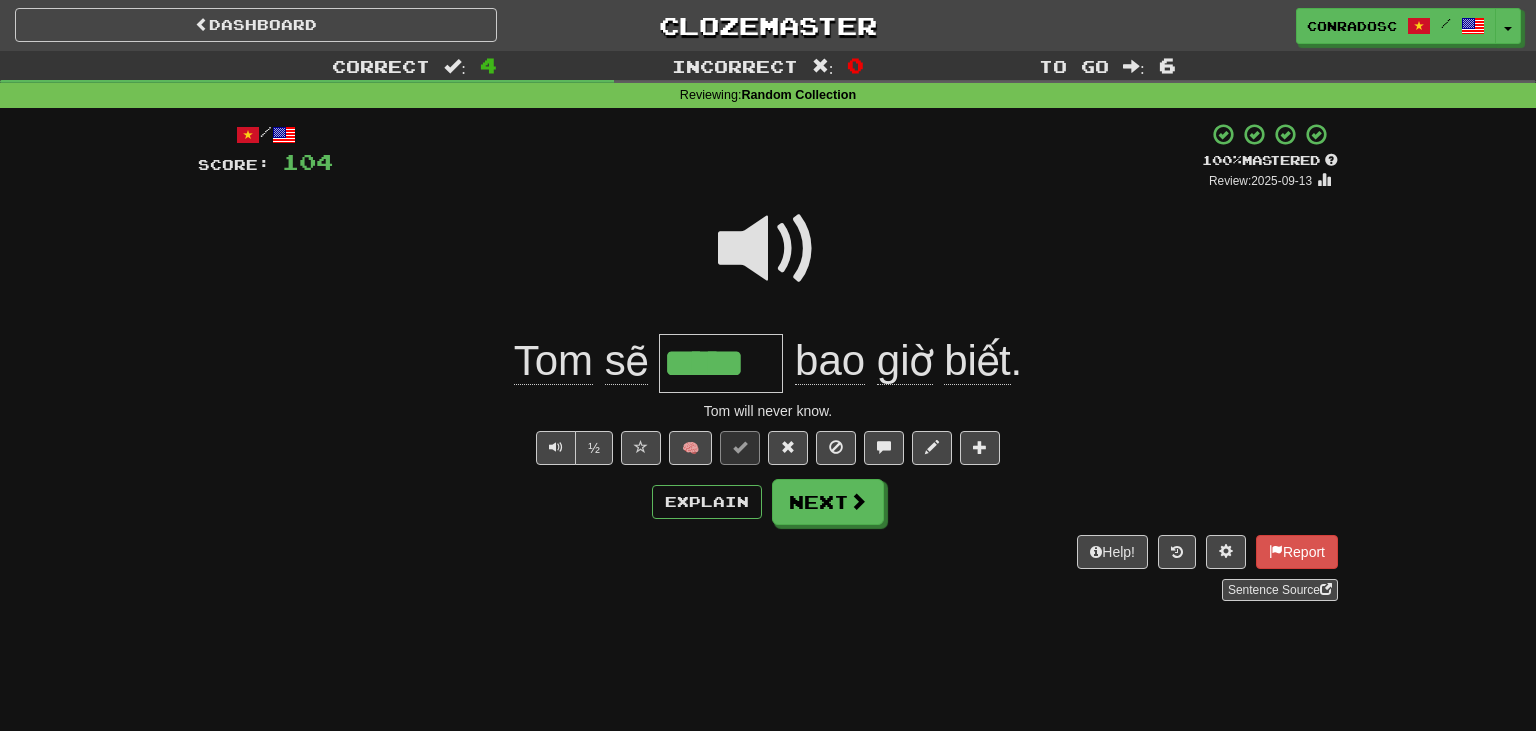 click at bounding box center (768, 249) 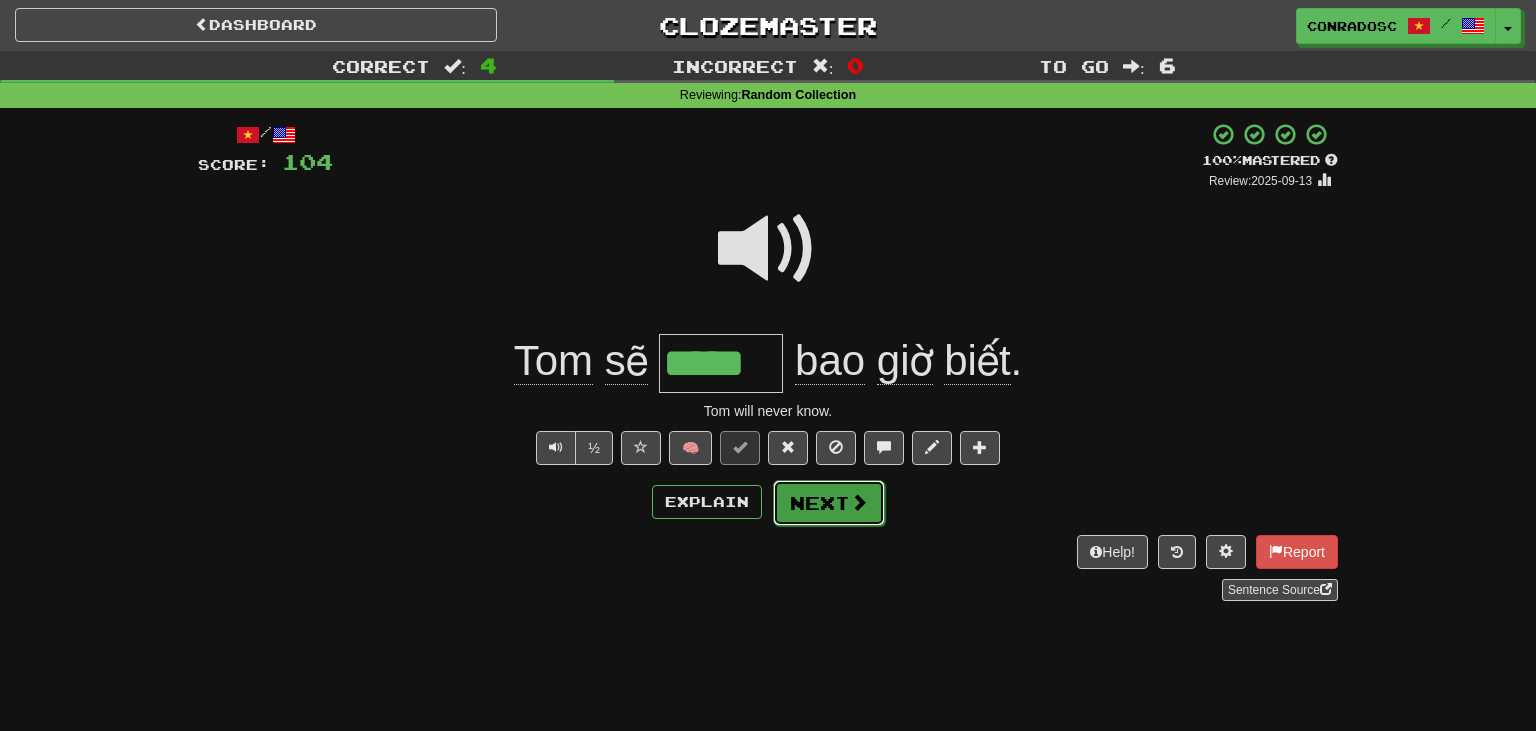 click on "Next" at bounding box center (829, 503) 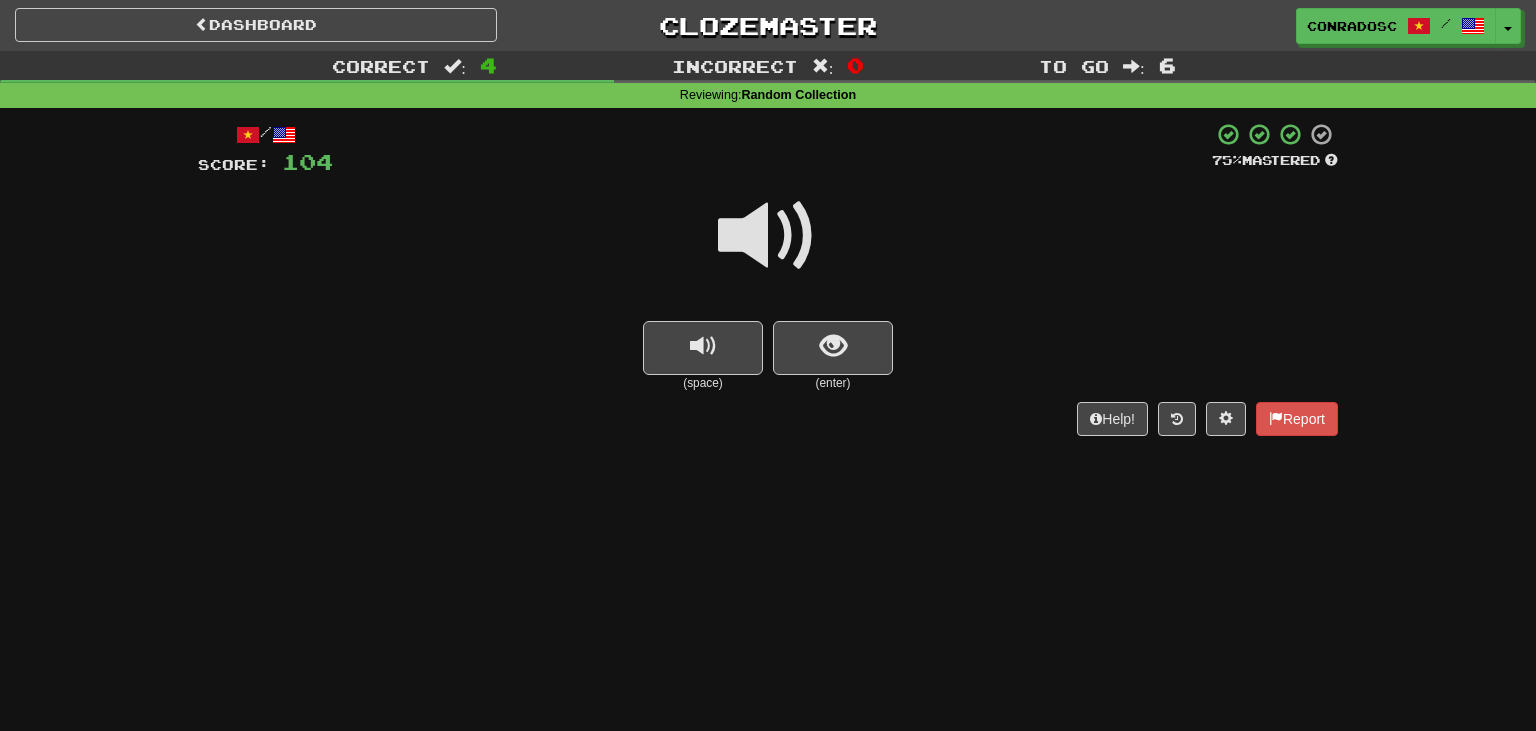 click at bounding box center (768, 236) 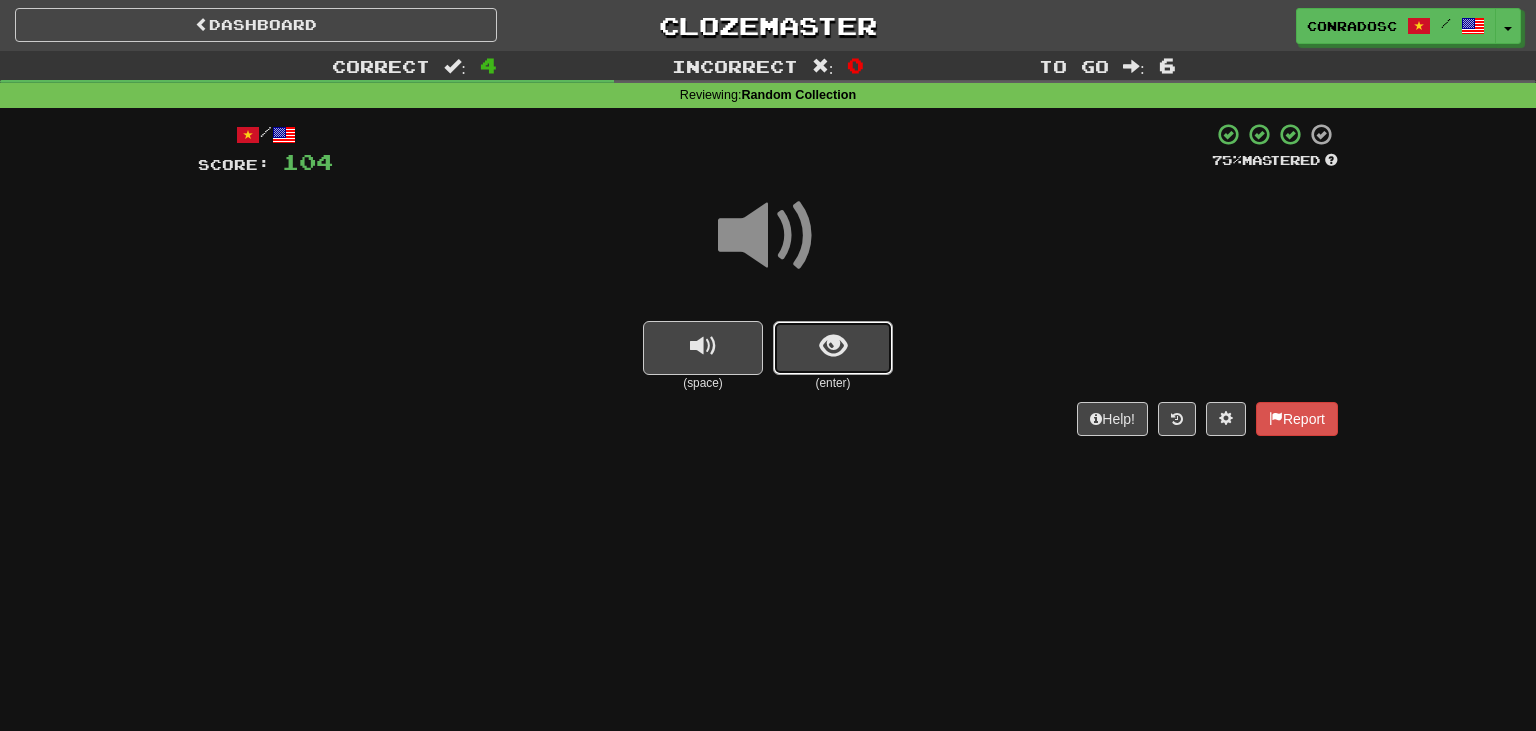 click at bounding box center (833, 348) 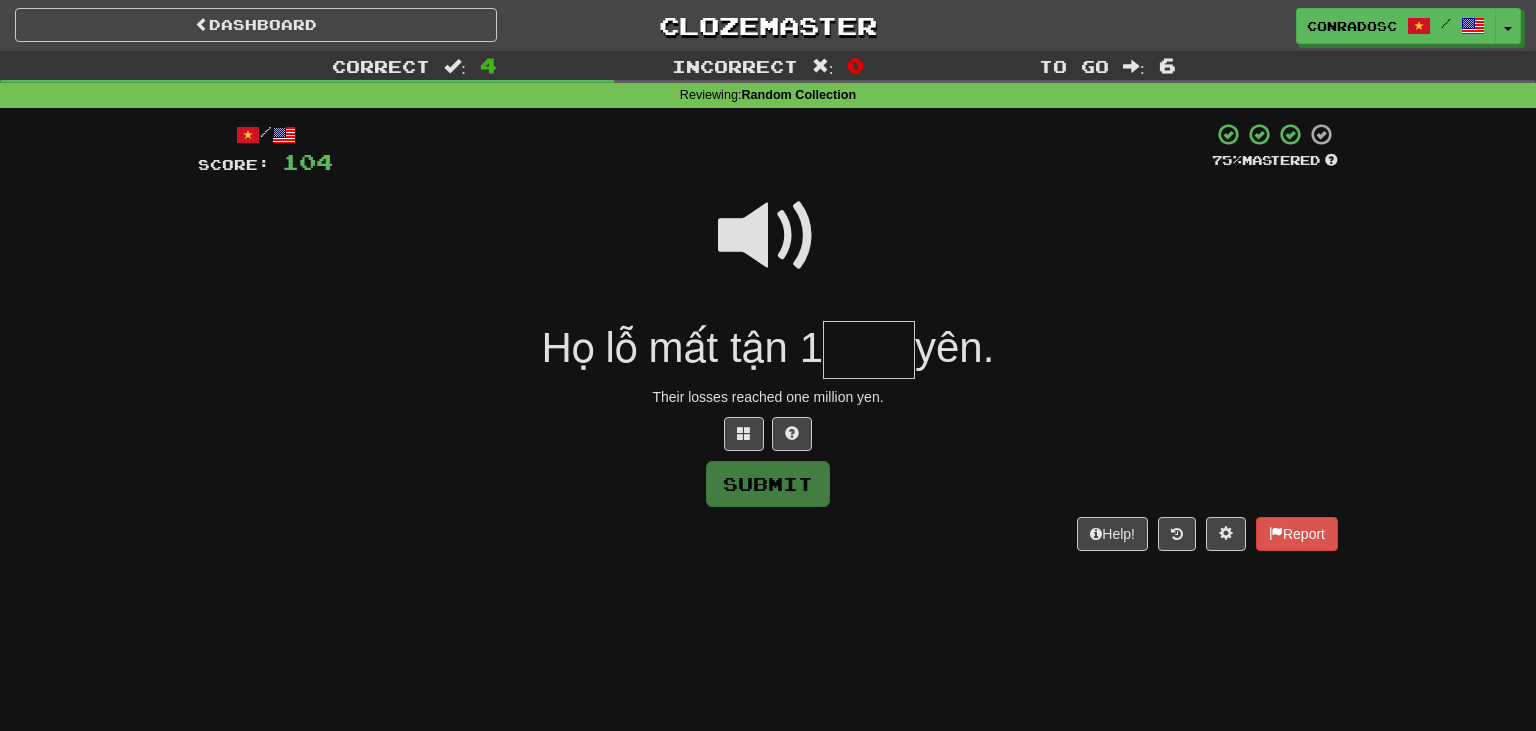 click at bounding box center [768, 236] 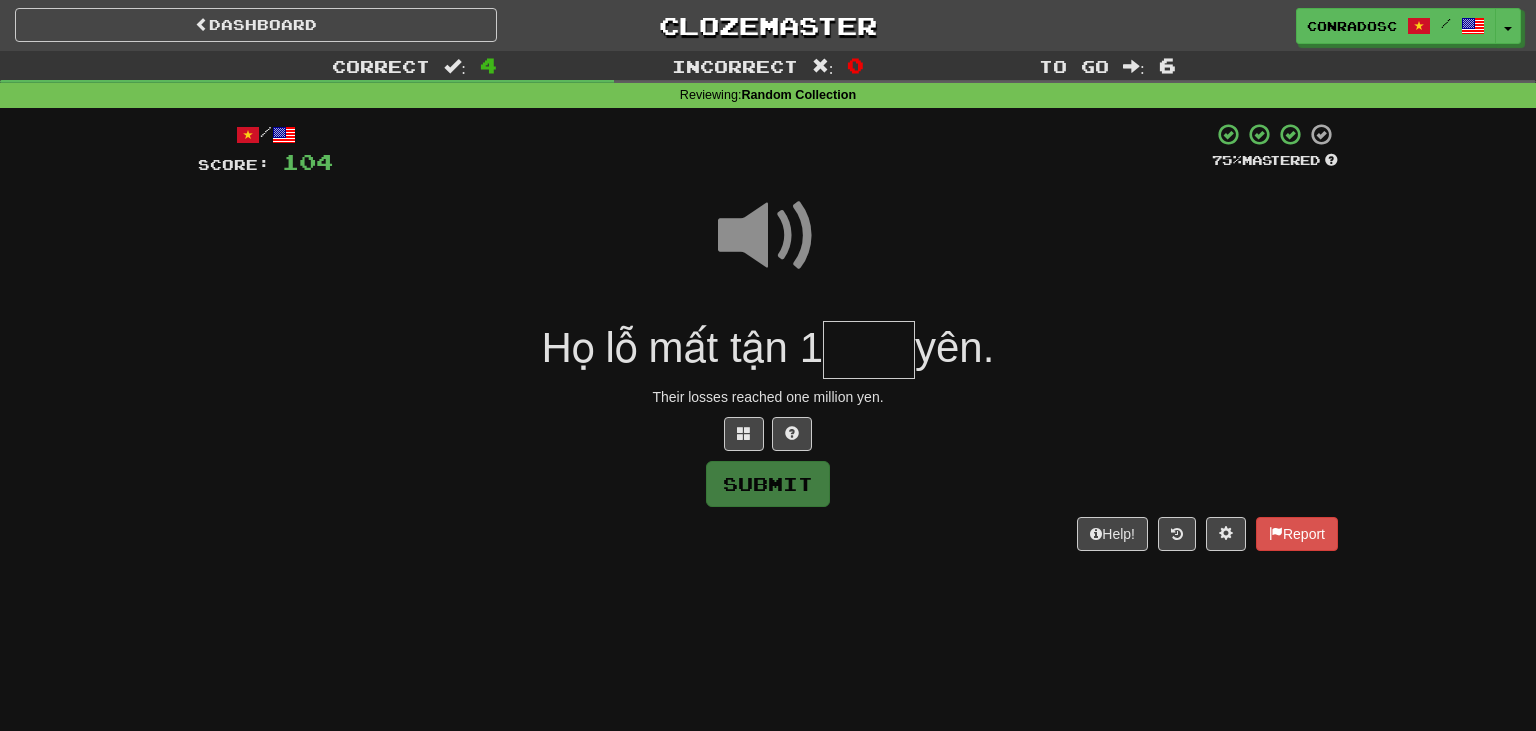 click at bounding box center [869, 350] 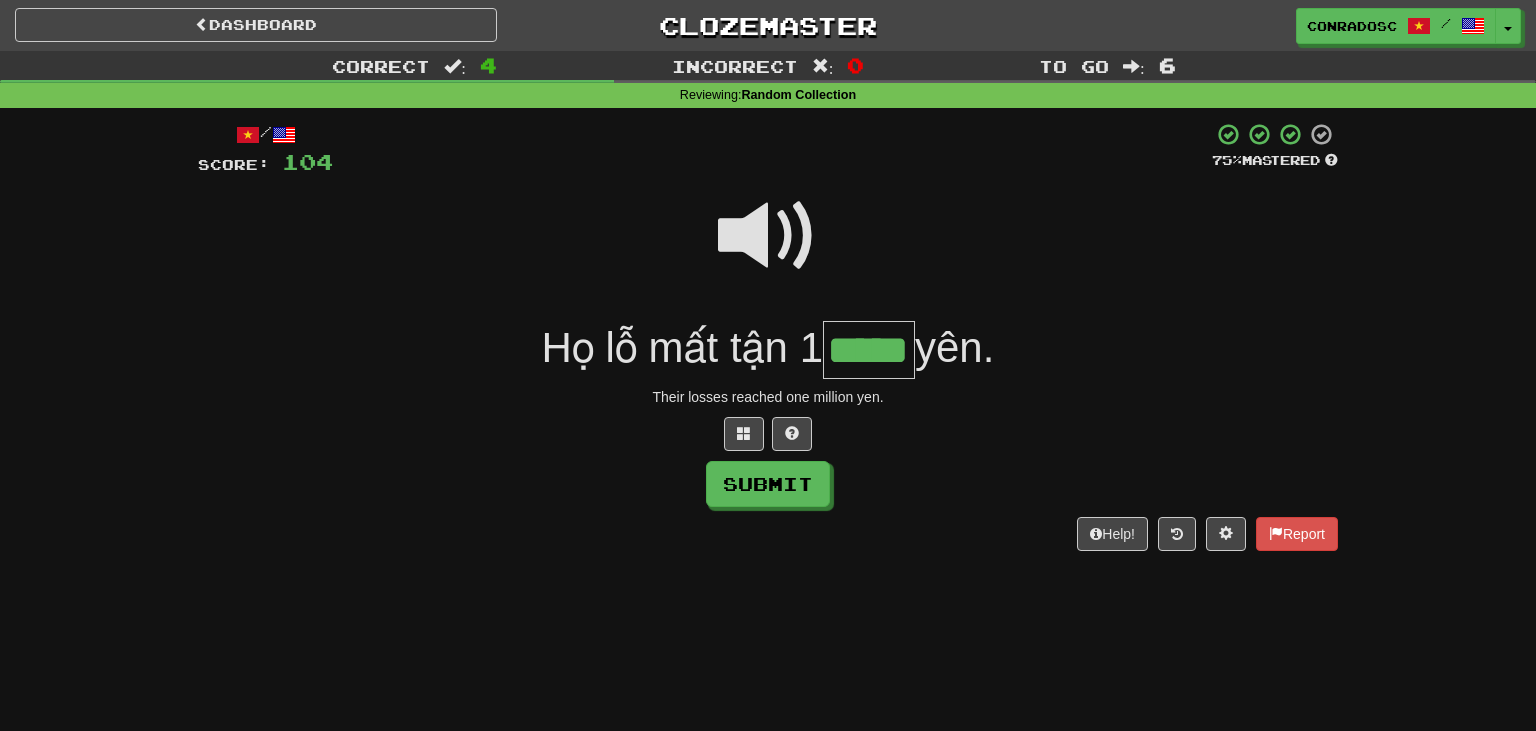 type on "*****" 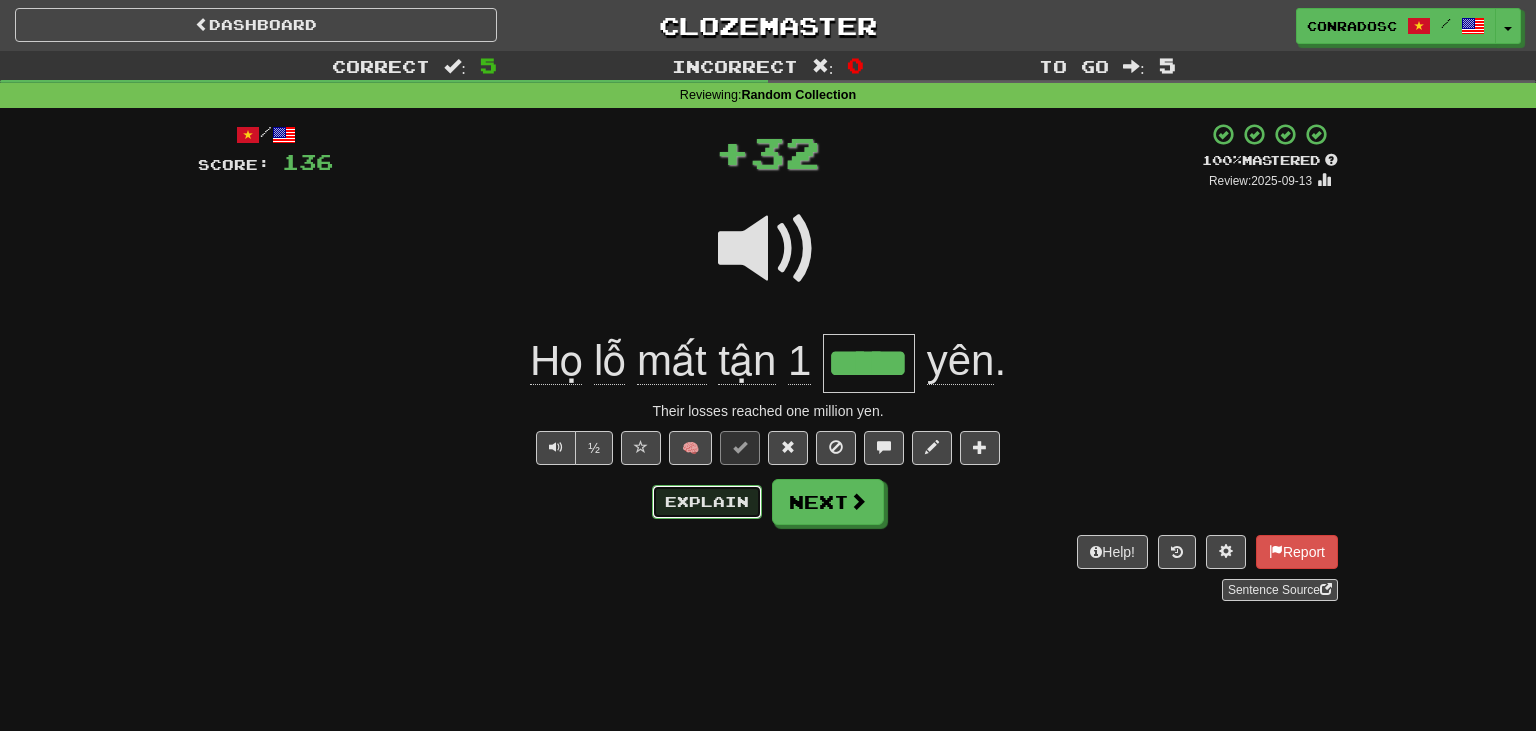 click on "Explain" at bounding box center [707, 502] 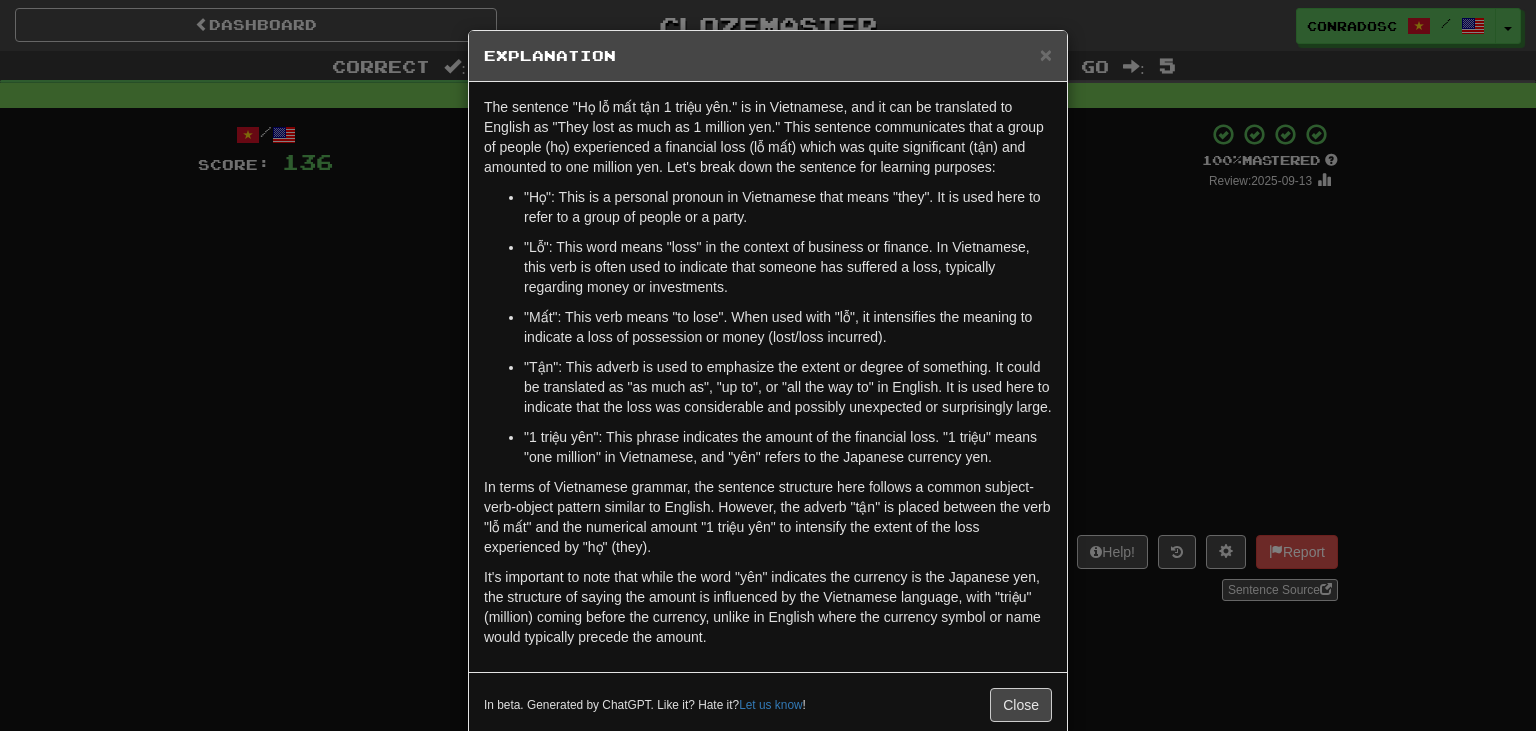 click on "× Explanation The sentence "Họ lỗ mất tận 1 triệu yên." is in Vietnamese, and it can be translated to English as "They lost as much as 1 million yen." This sentence communicates that a group of people (họ) experienced a financial loss (lỗ mất) which was quite significant (tận) and amounted to one million yen. Let's break down the sentence for learning purposes:
"Họ": This is a personal pronoun in Vietnamese that means "they". It is used here to refer to a group of people or a party.
"Lỗ": This word means "loss" in the context of business or finance. In Vietnamese, this verb is often used to indicate that someone has suffered a loss, typically regarding money or investments.
"Mất": This verb means "to lose". When used with "lỗ", it intensifies the meaning to indicate a loss of possession or money (lost/loss incurred).
In beta. Generated by ChatGPT. Like it? Hate it?  Let us know ! Close" at bounding box center (768, 365) 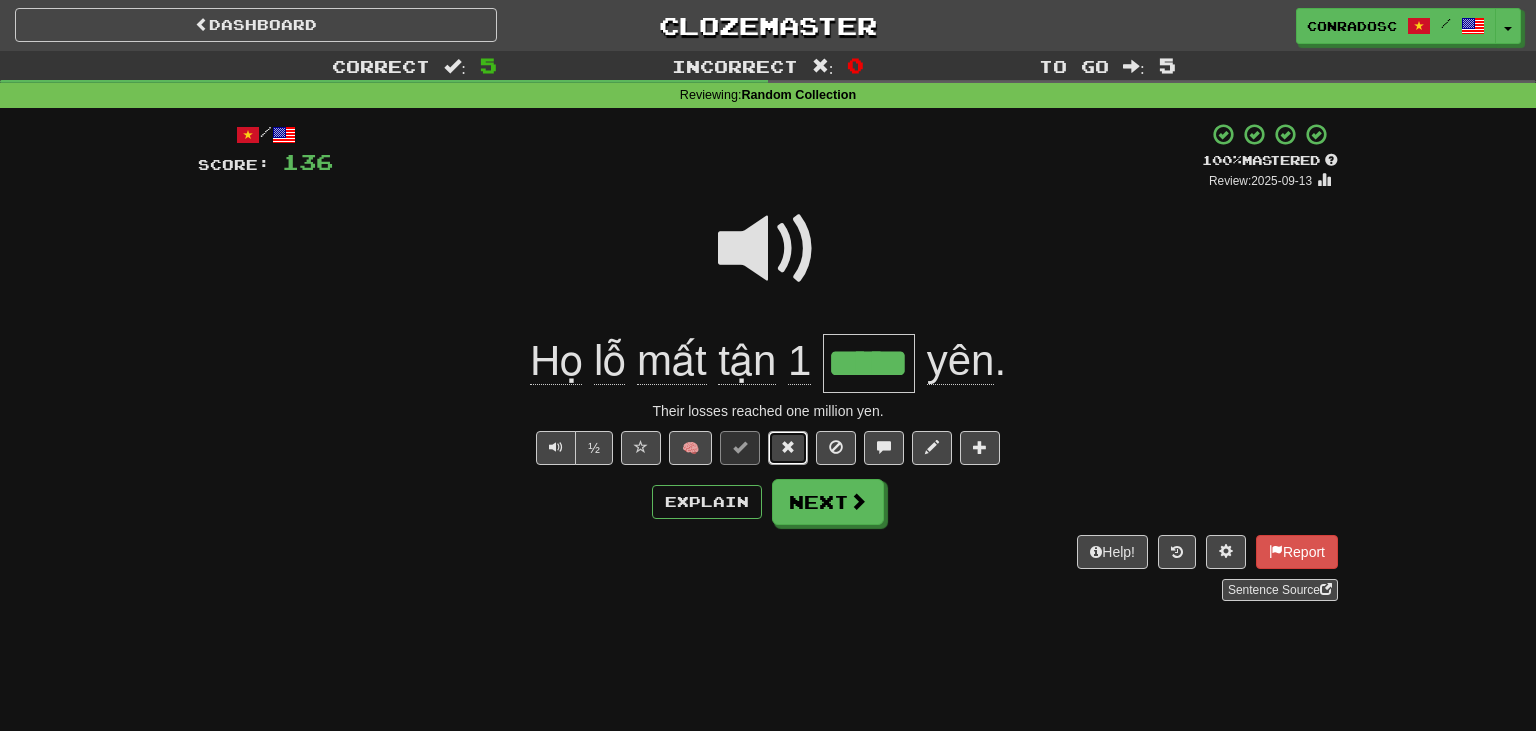 click at bounding box center (788, 448) 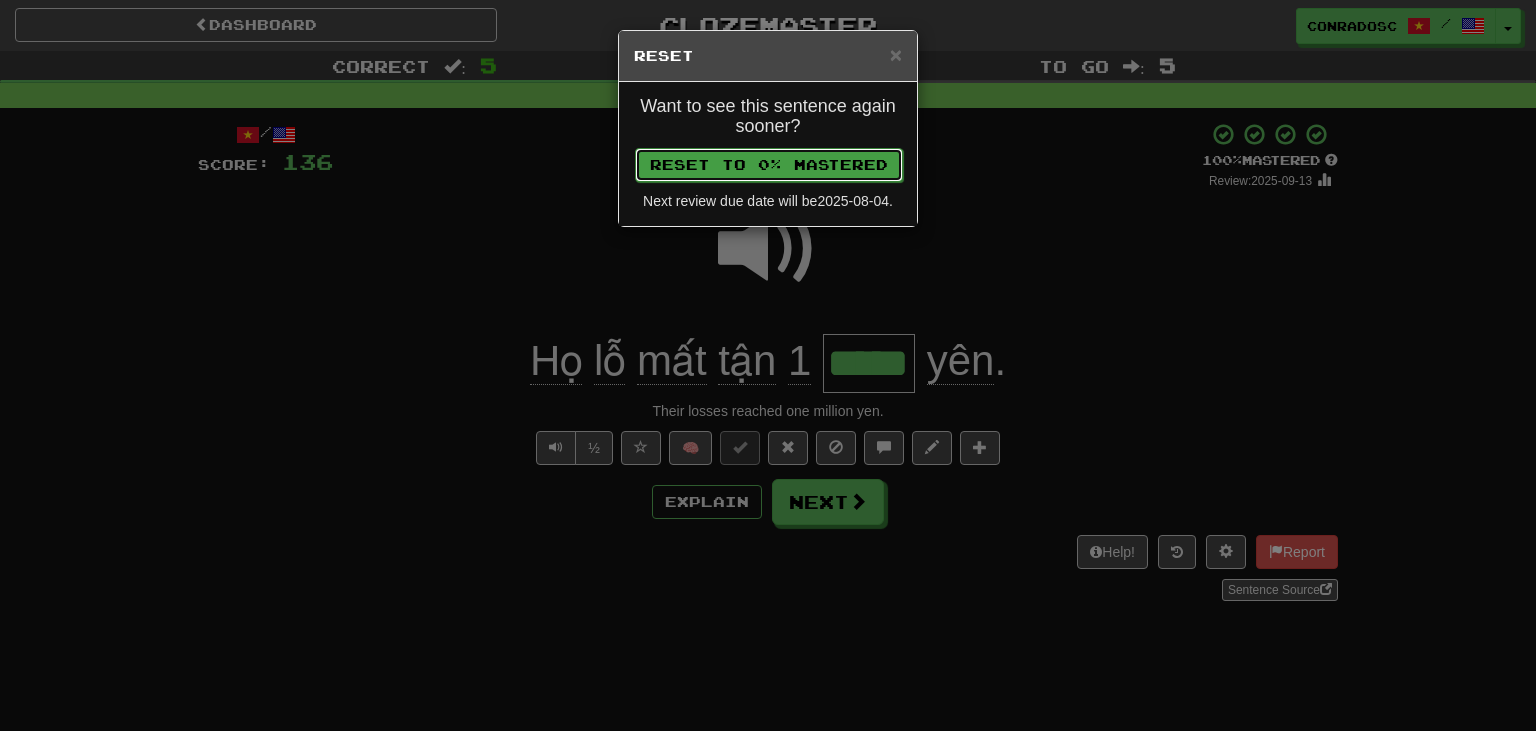 click on "Reset to 0% Mastered" at bounding box center [769, 165] 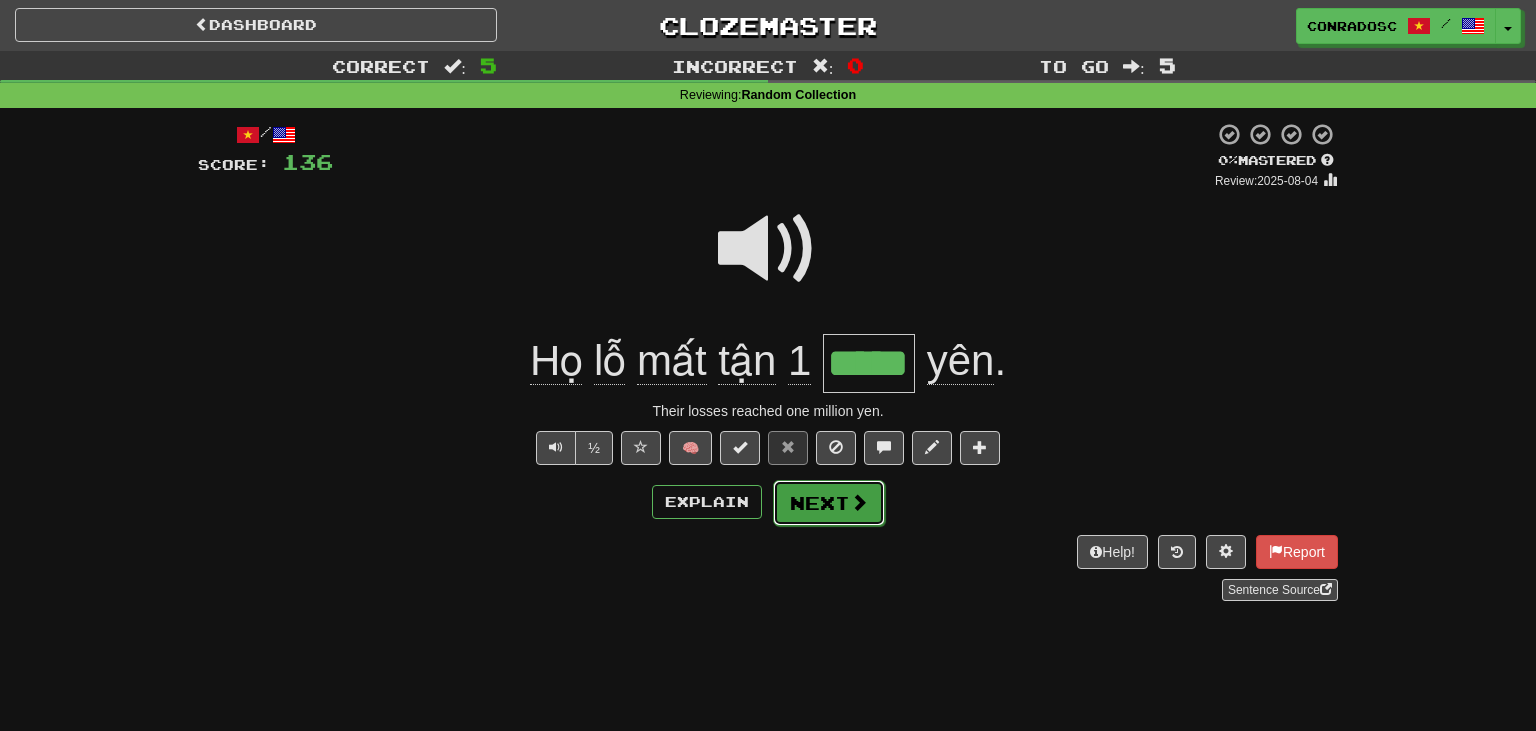 click on "Next" at bounding box center [829, 503] 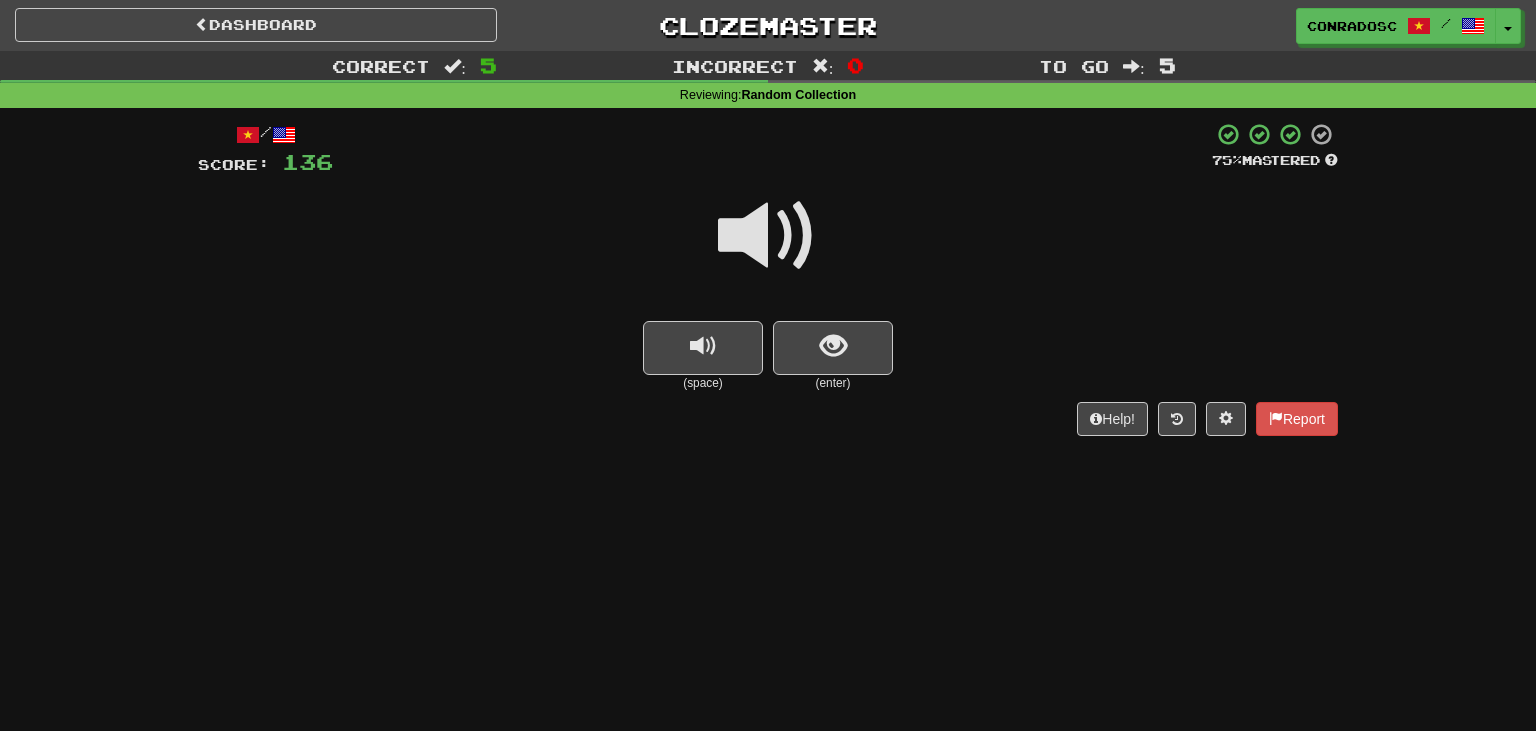 click at bounding box center (768, 236) 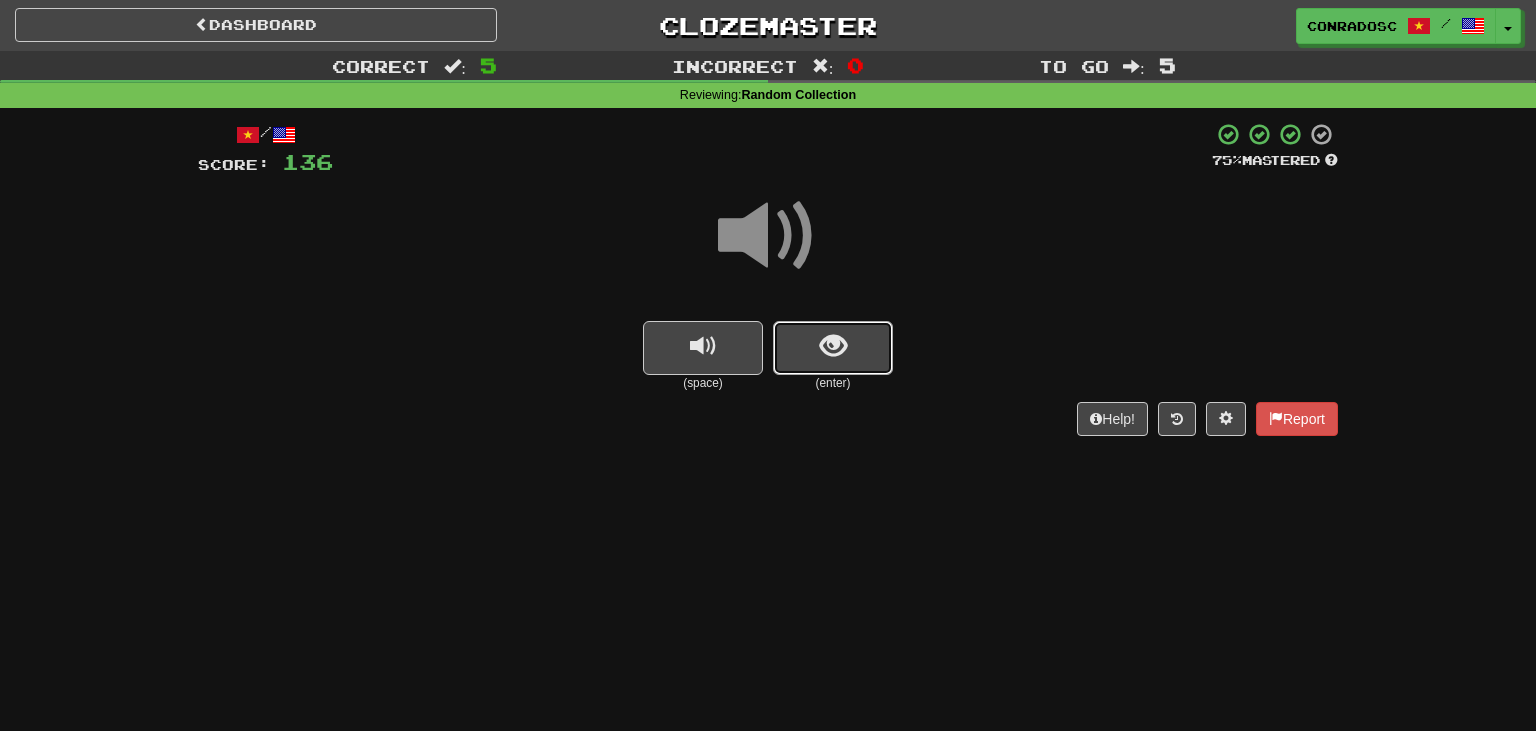 click at bounding box center (833, 348) 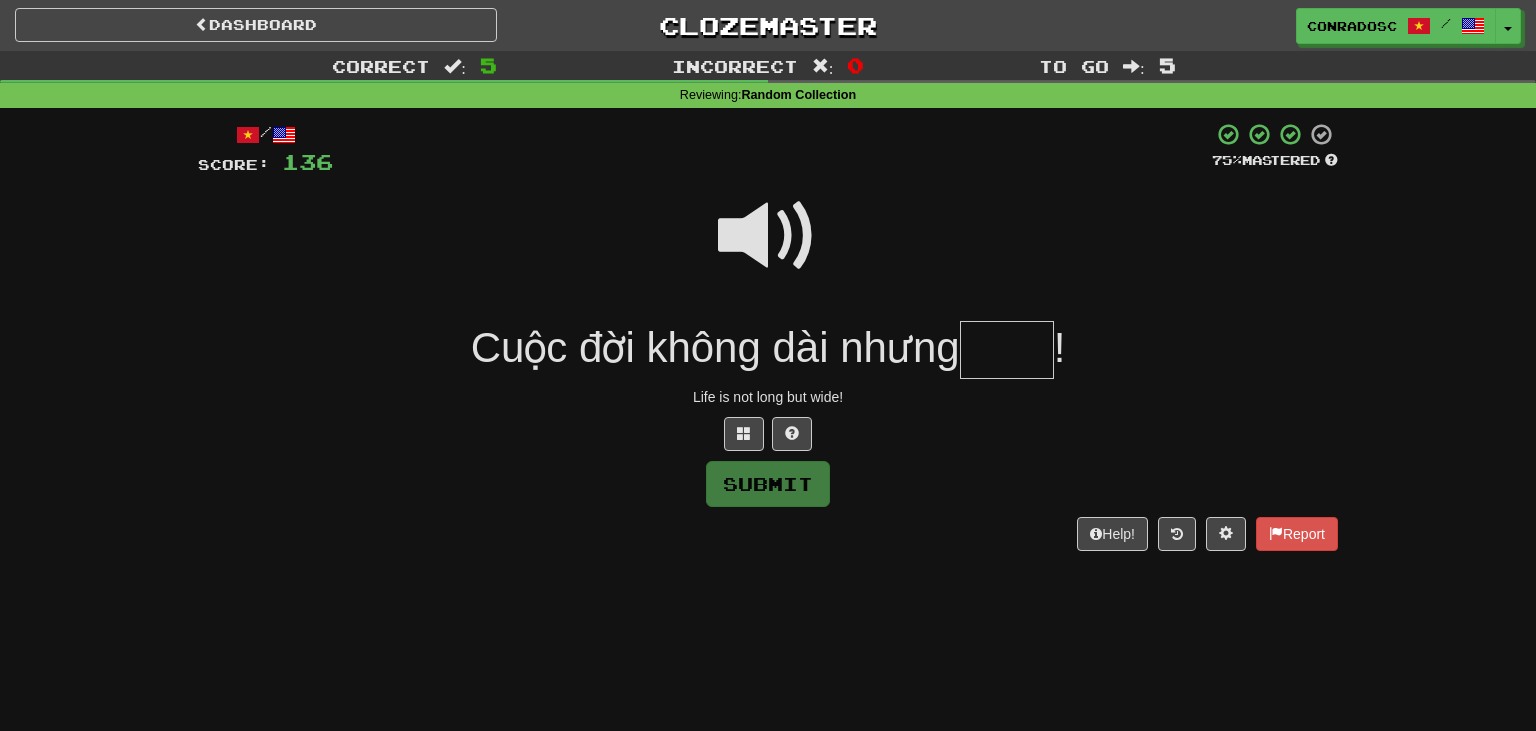 click at bounding box center (768, 236) 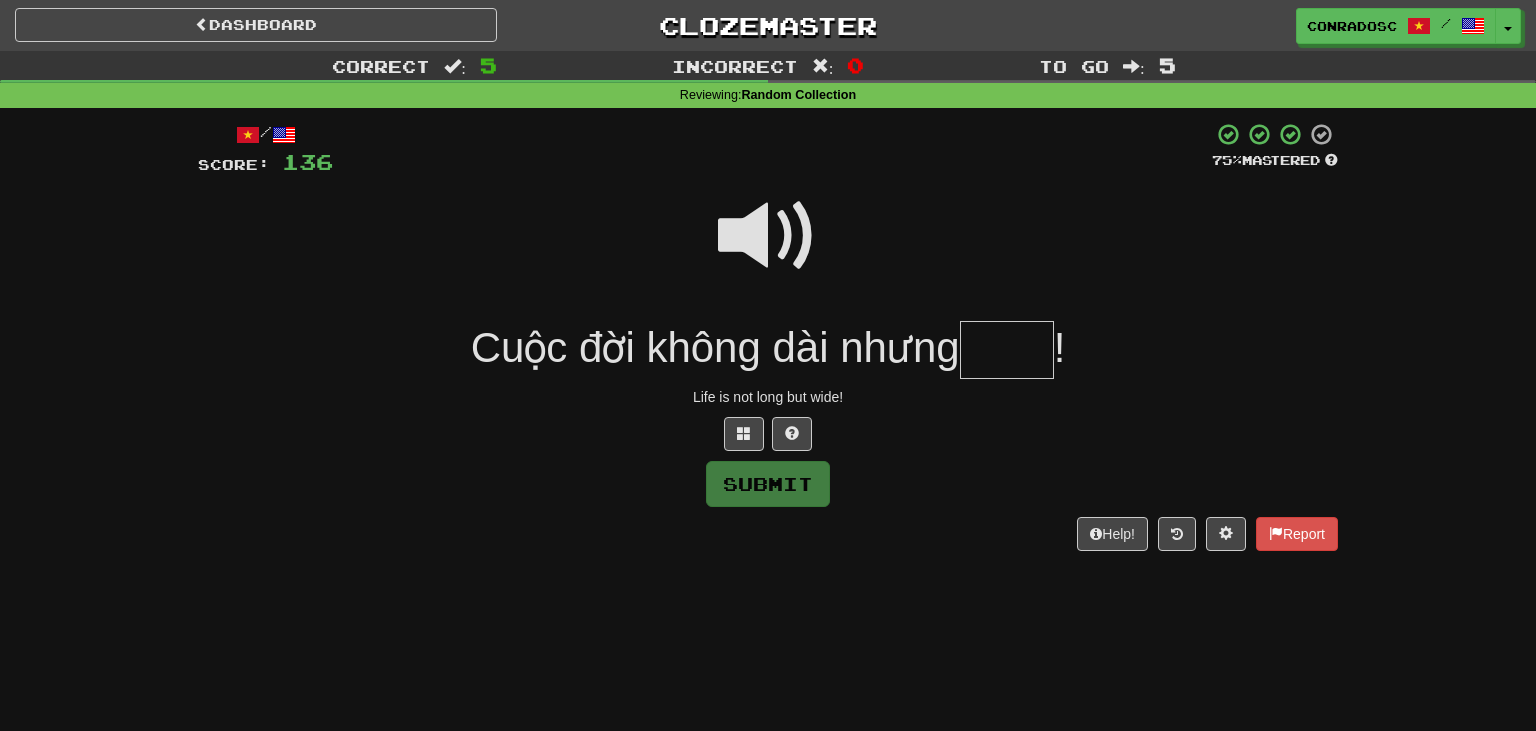 click at bounding box center (768, 236) 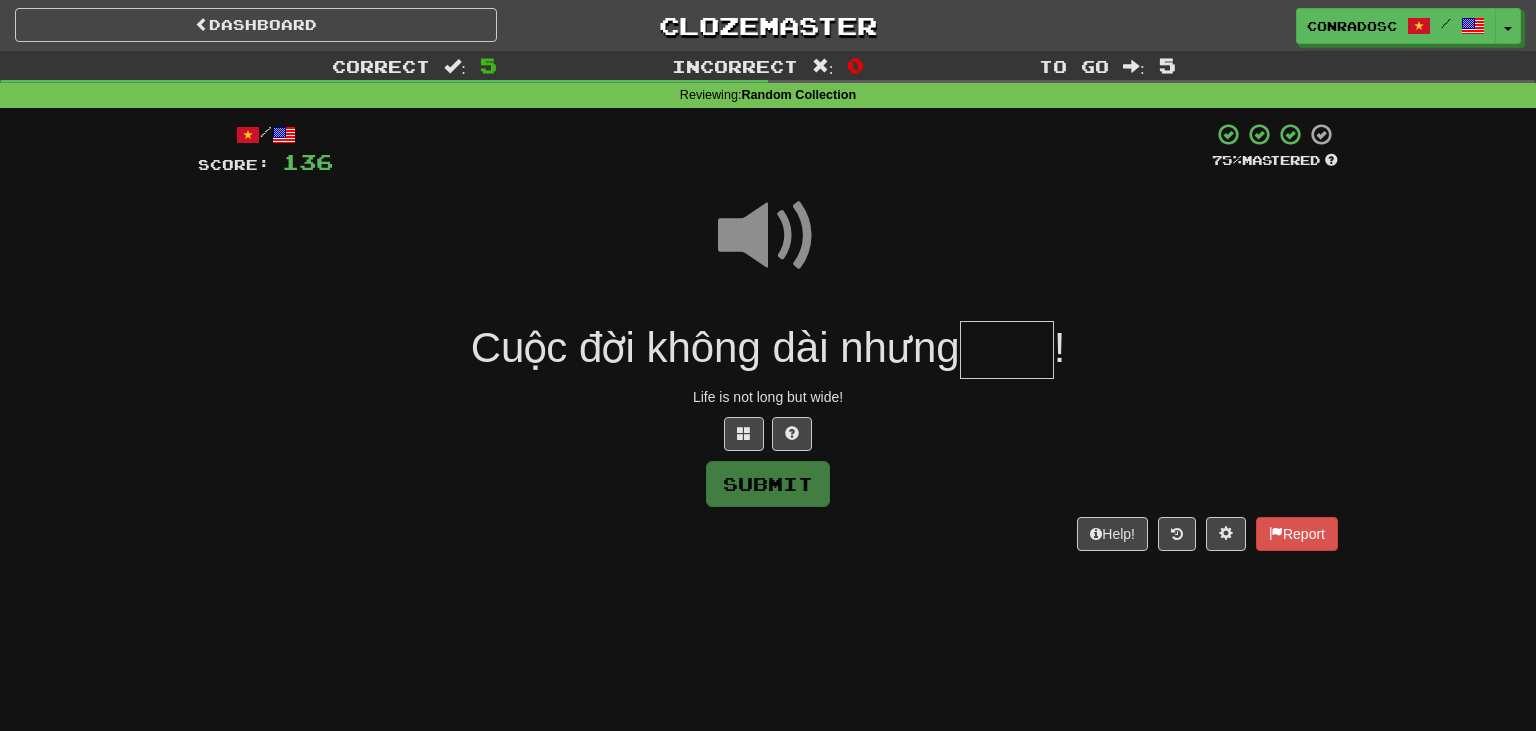 click at bounding box center [1007, 350] 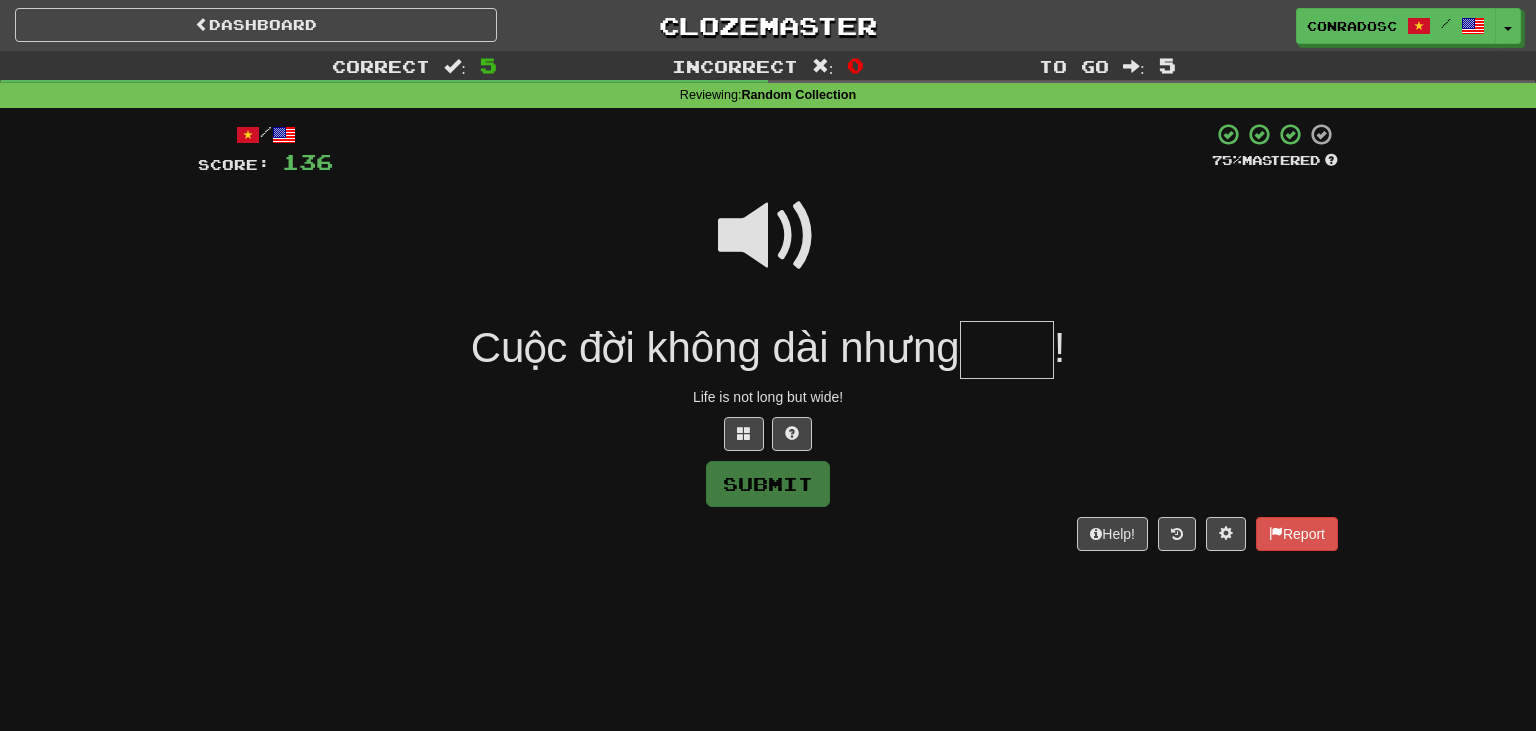 click at bounding box center [1007, 350] 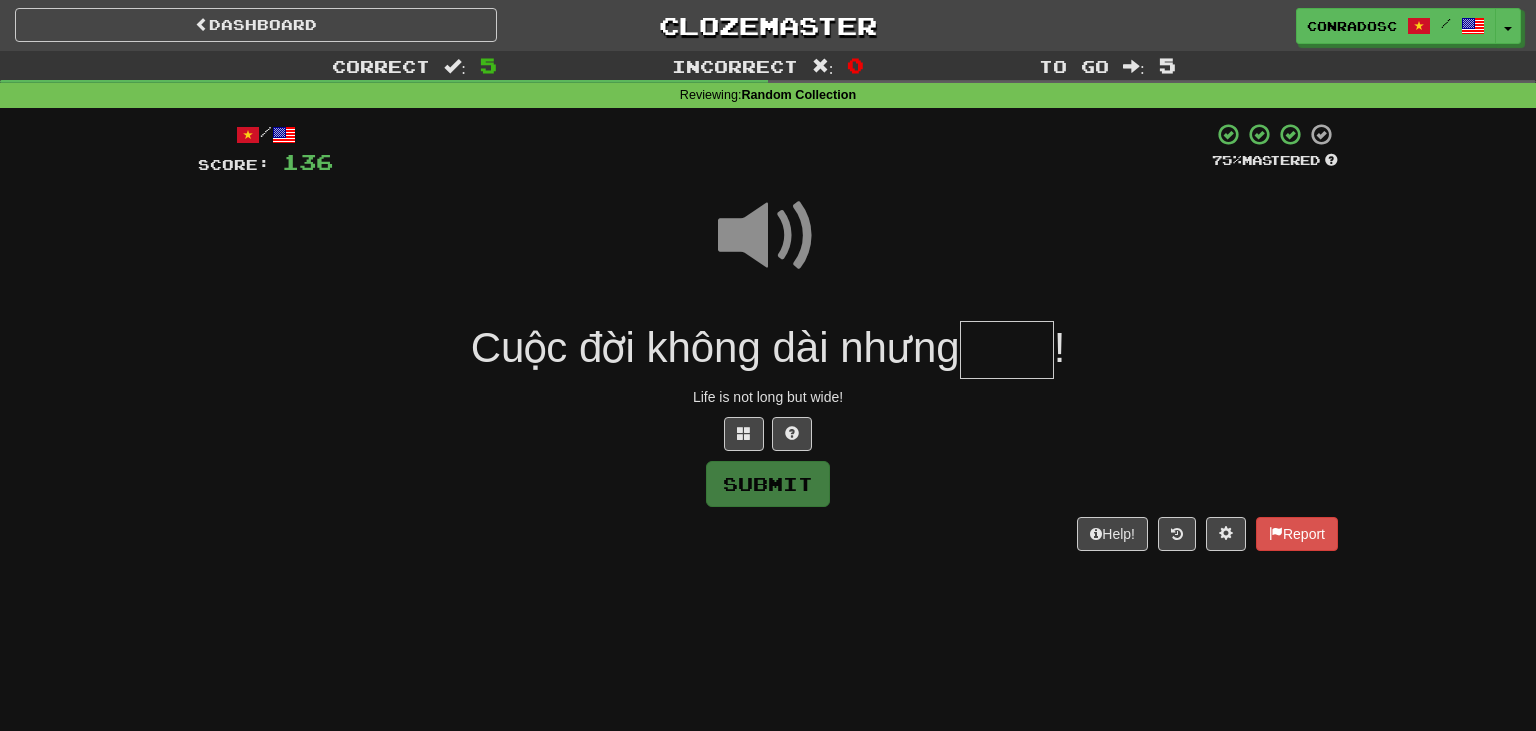 click at bounding box center [1007, 350] 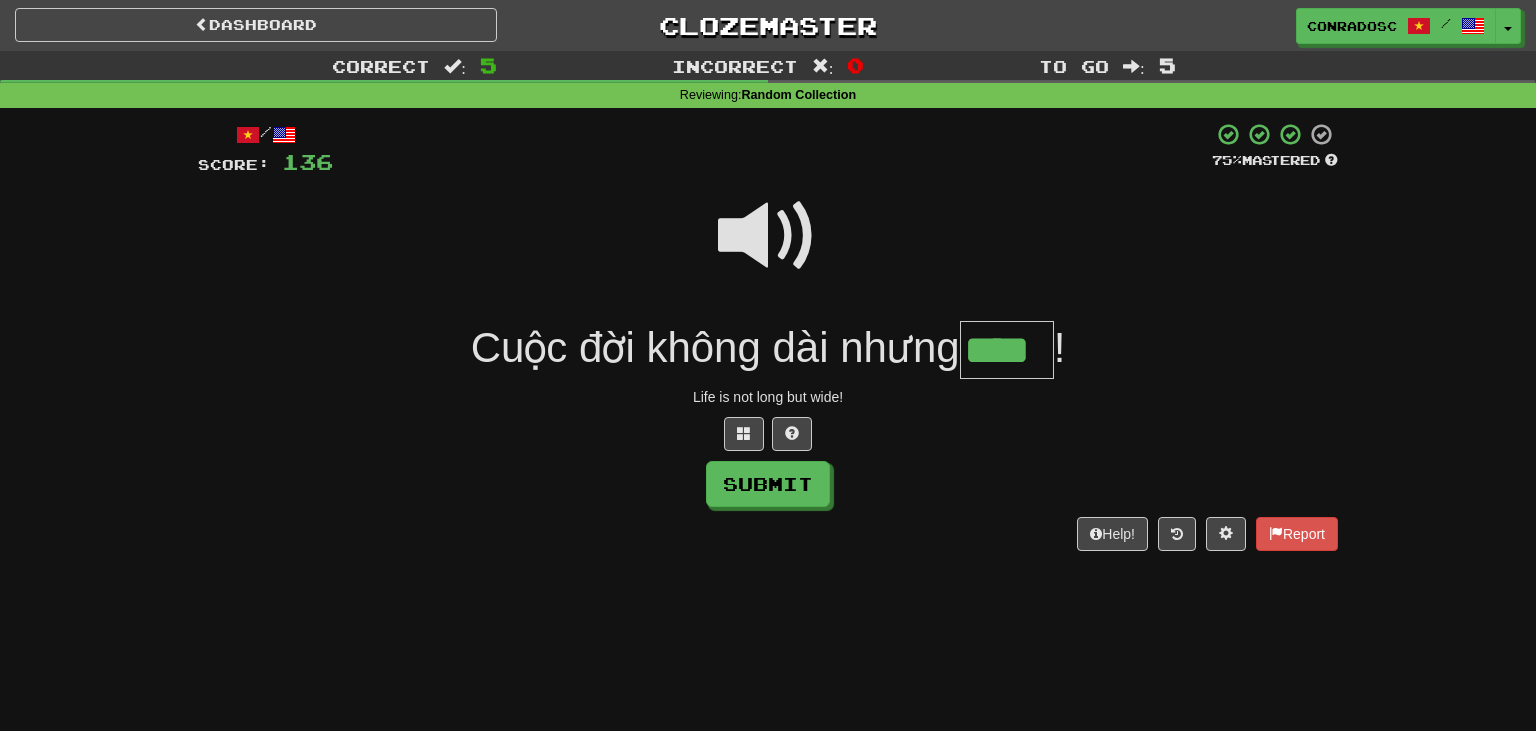 type on "****" 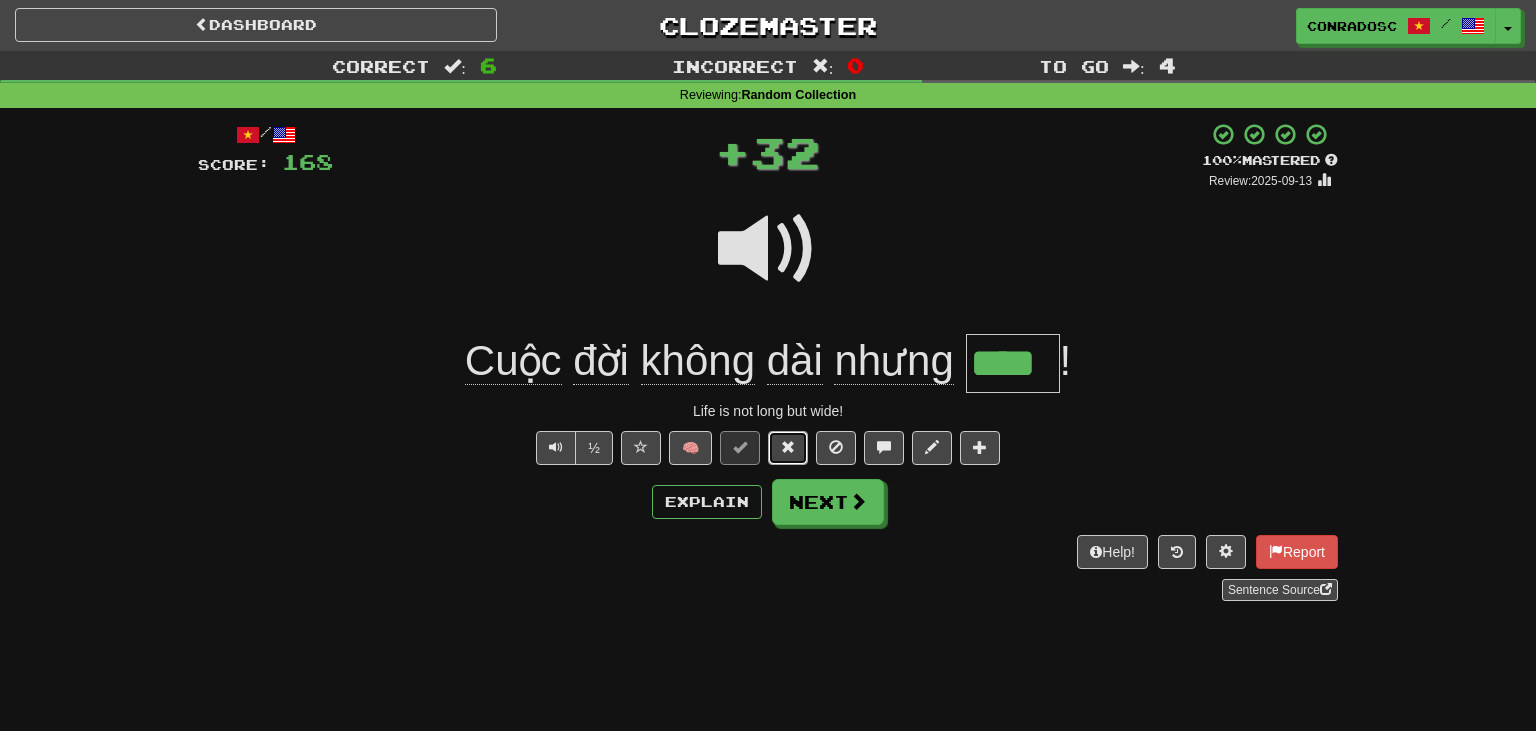 click at bounding box center [788, 447] 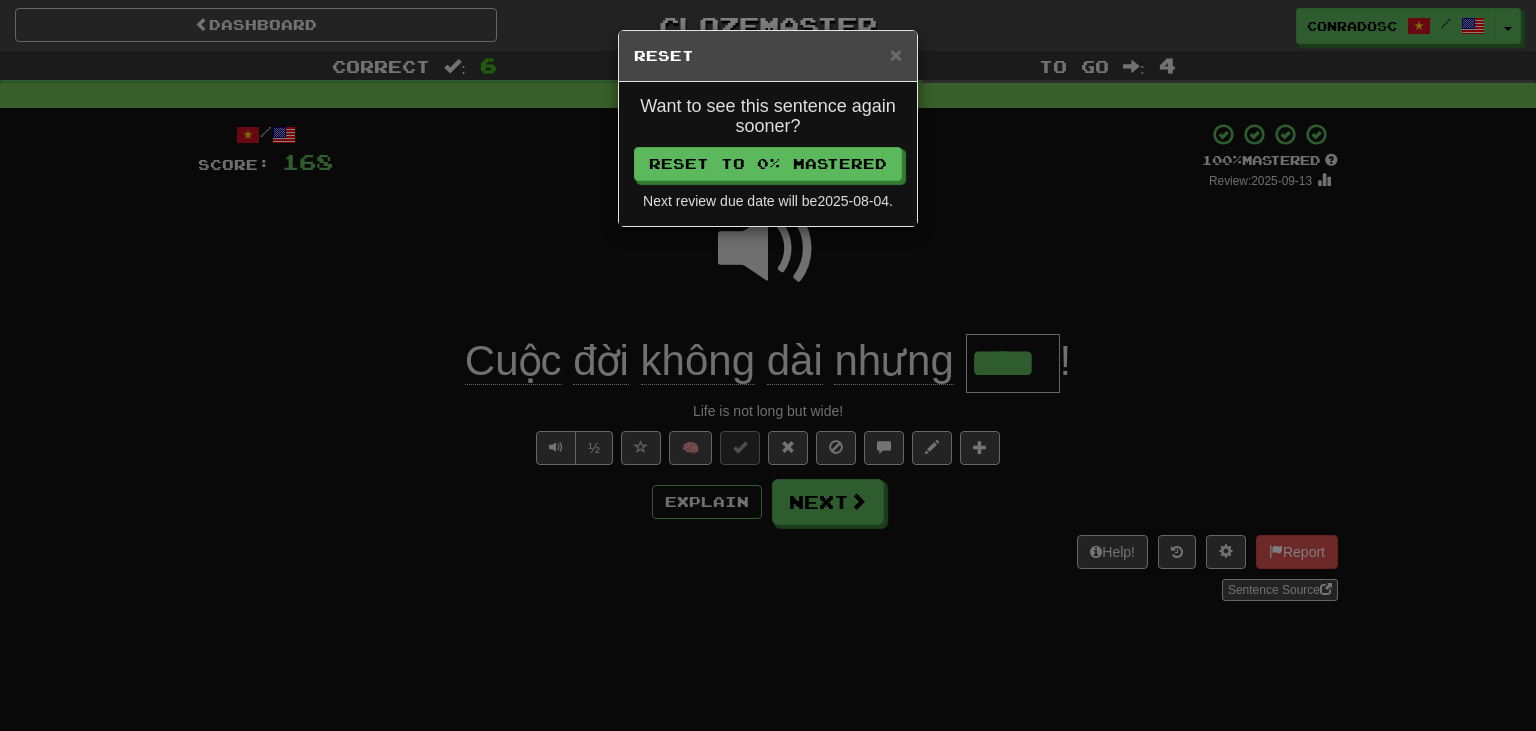 click on "Want to see this sentence again sooner? Reset to 0% Mastered Next review due date will be  2025-08-04 ." at bounding box center (768, 154) 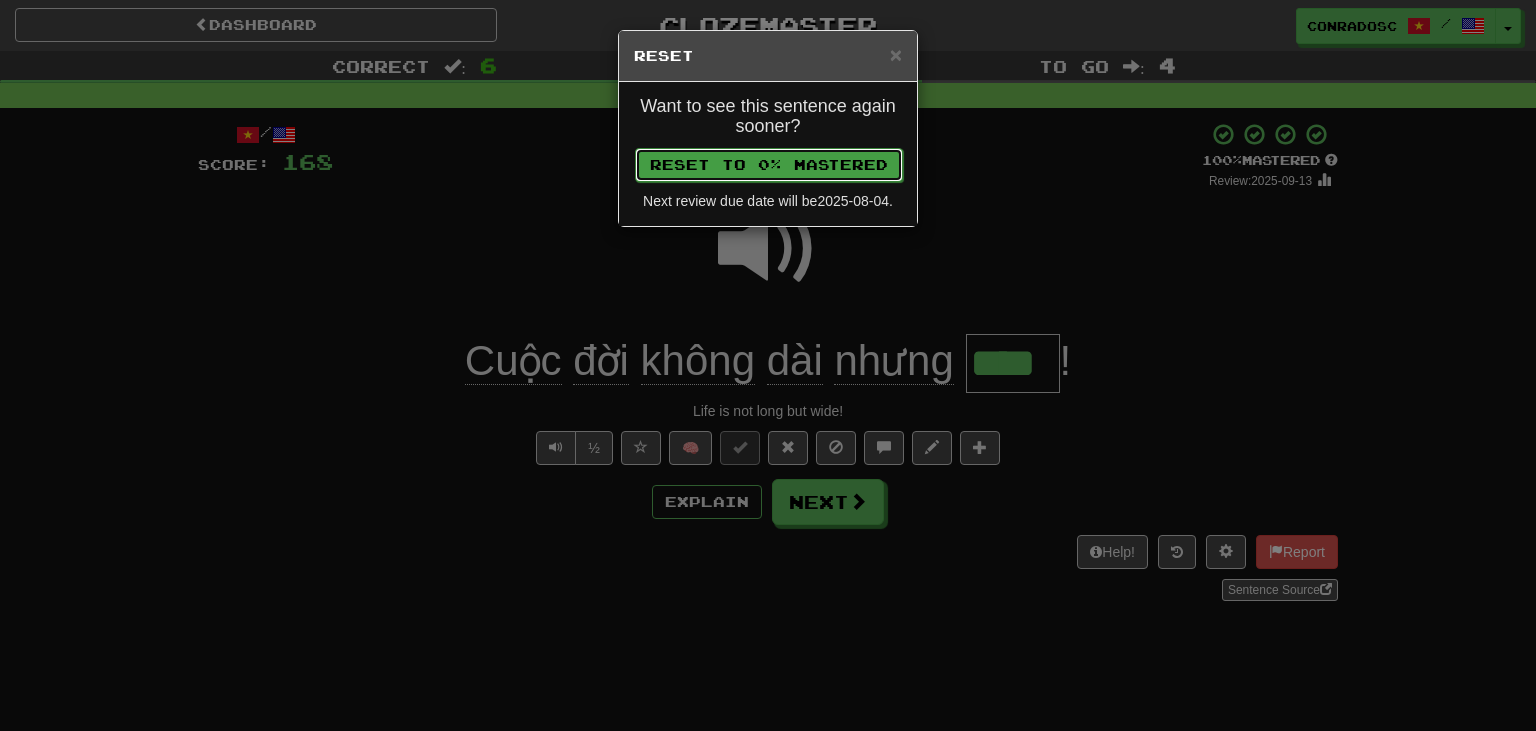 click on "Reset to 0% Mastered" at bounding box center (769, 165) 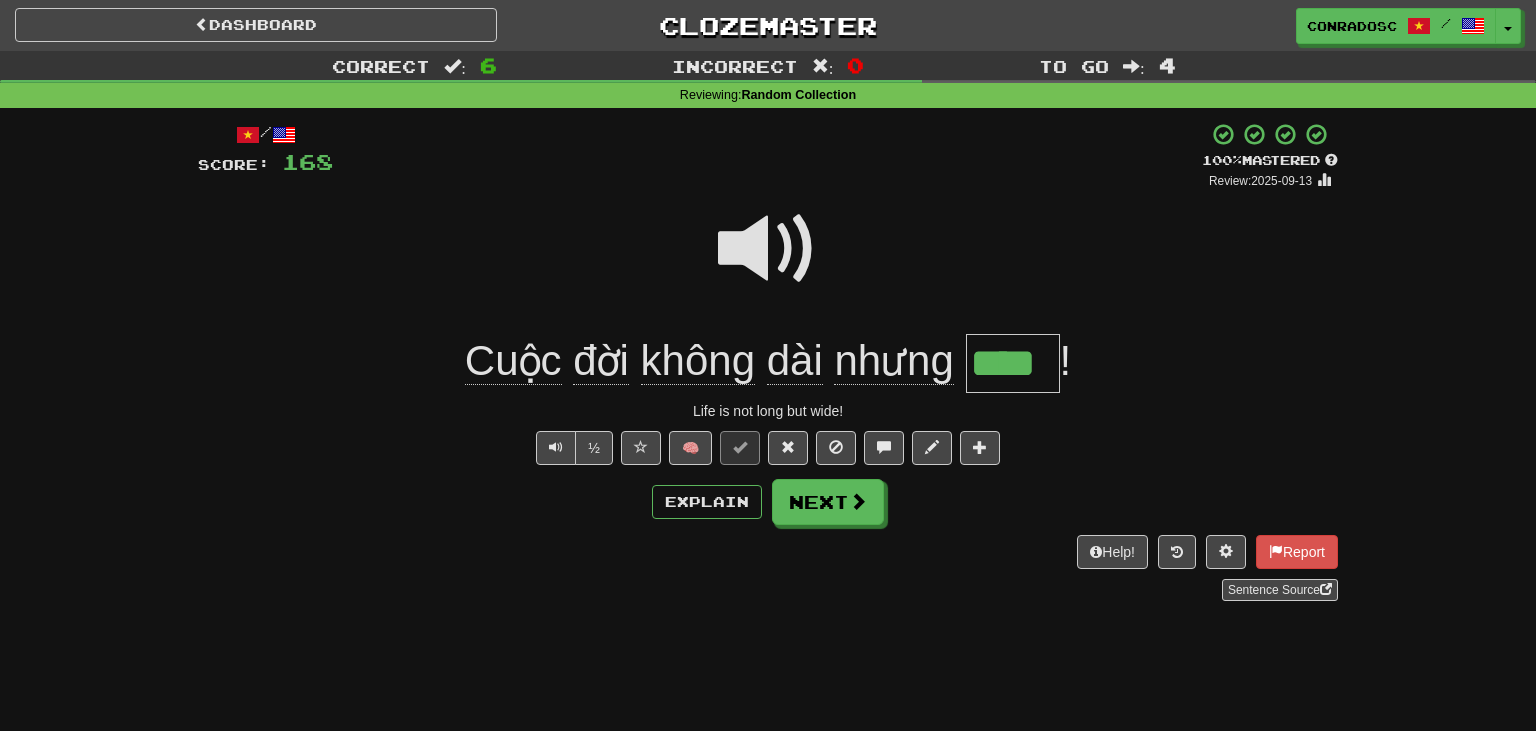 click at bounding box center (768, 249) 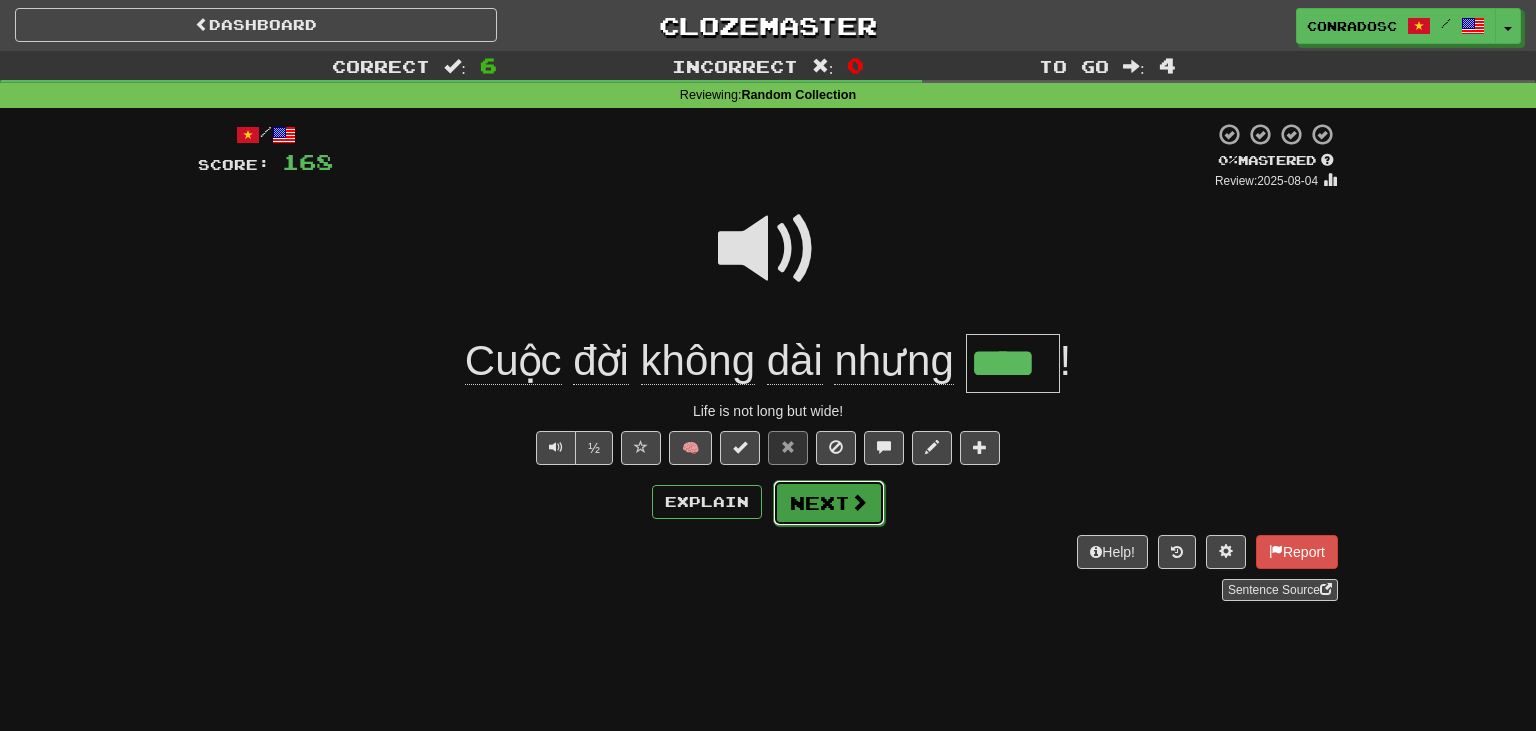 click on "Next" at bounding box center (829, 503) 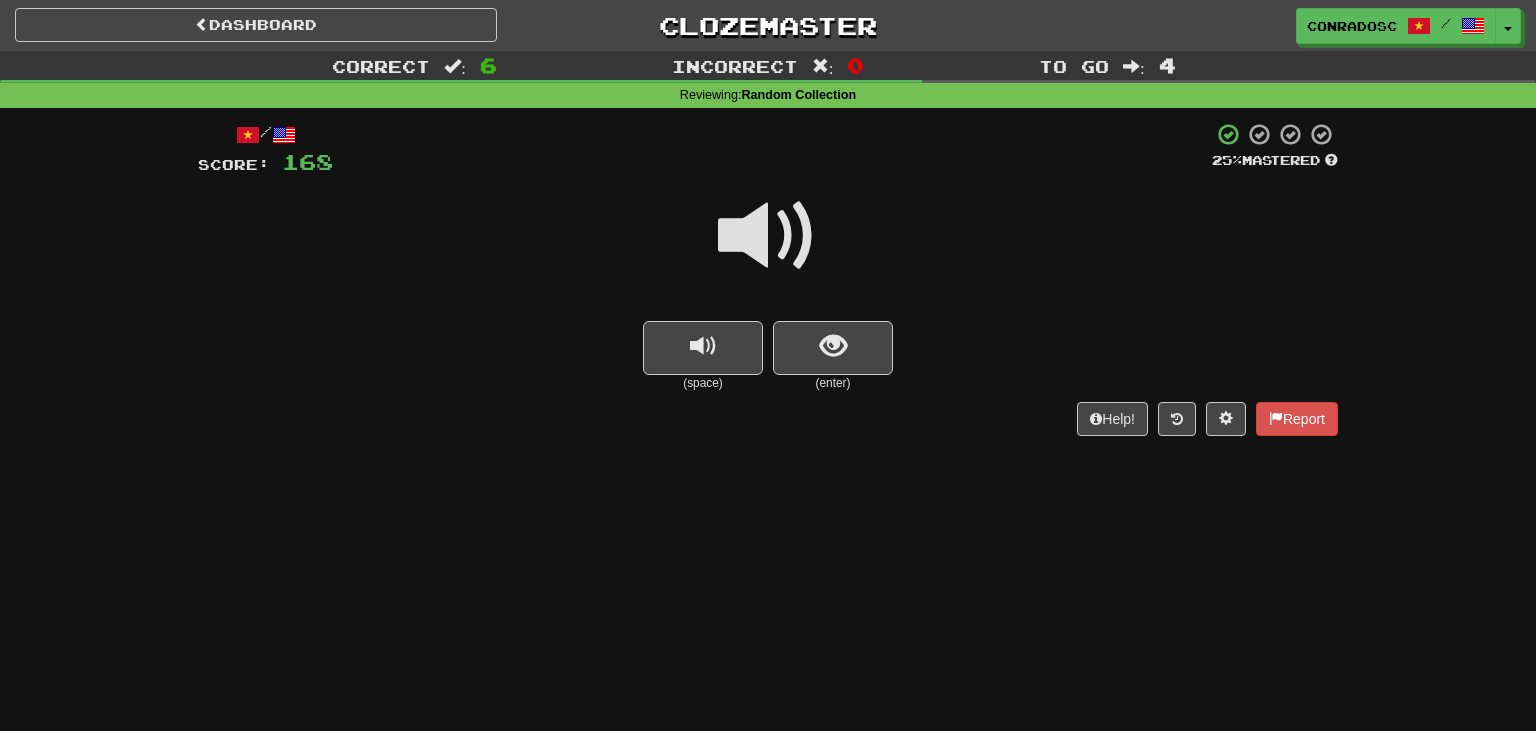 click at bounding box center [768, 236] 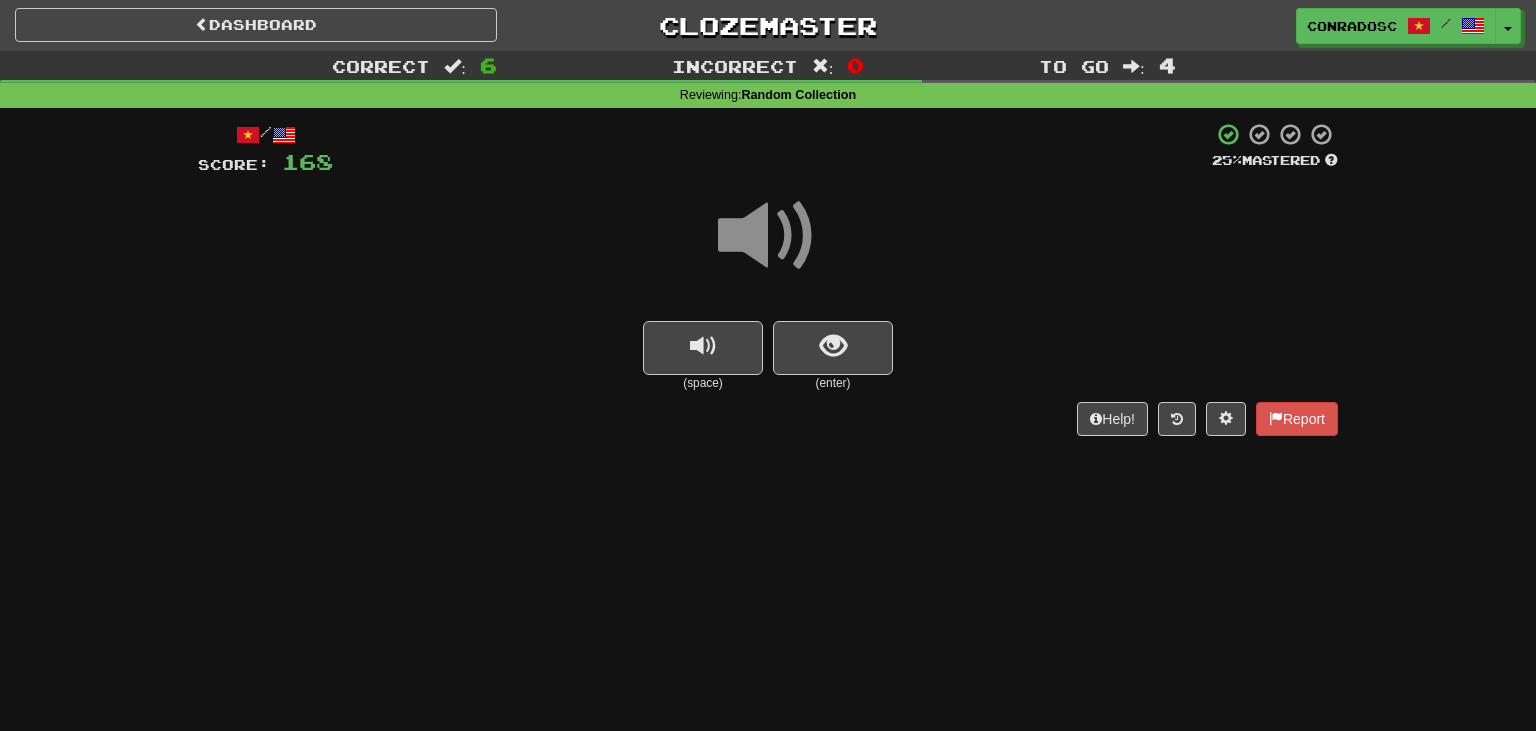 click at bounding box center [768, 236] 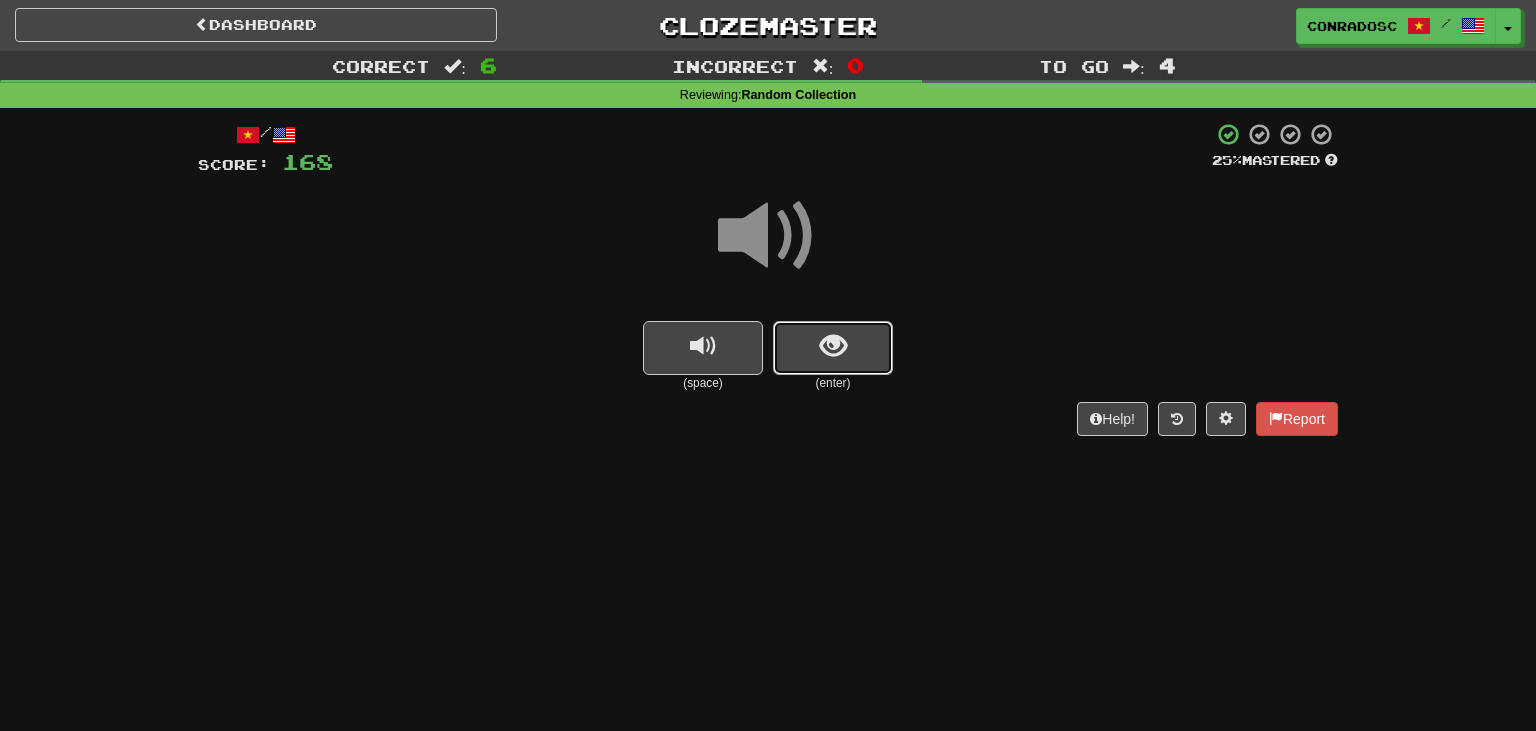 click at bounding box center (833, 348) 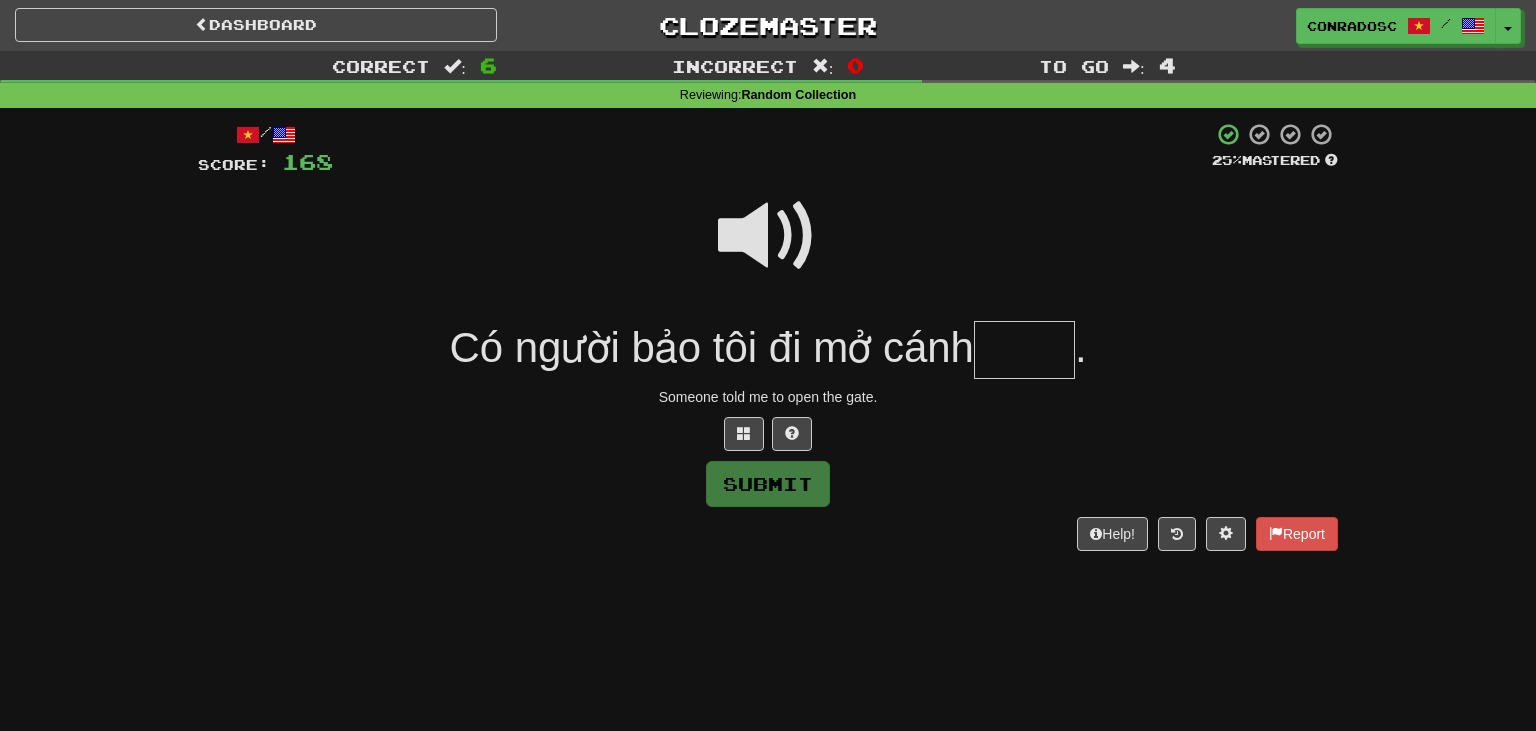 click at bounding box center [768, 236] 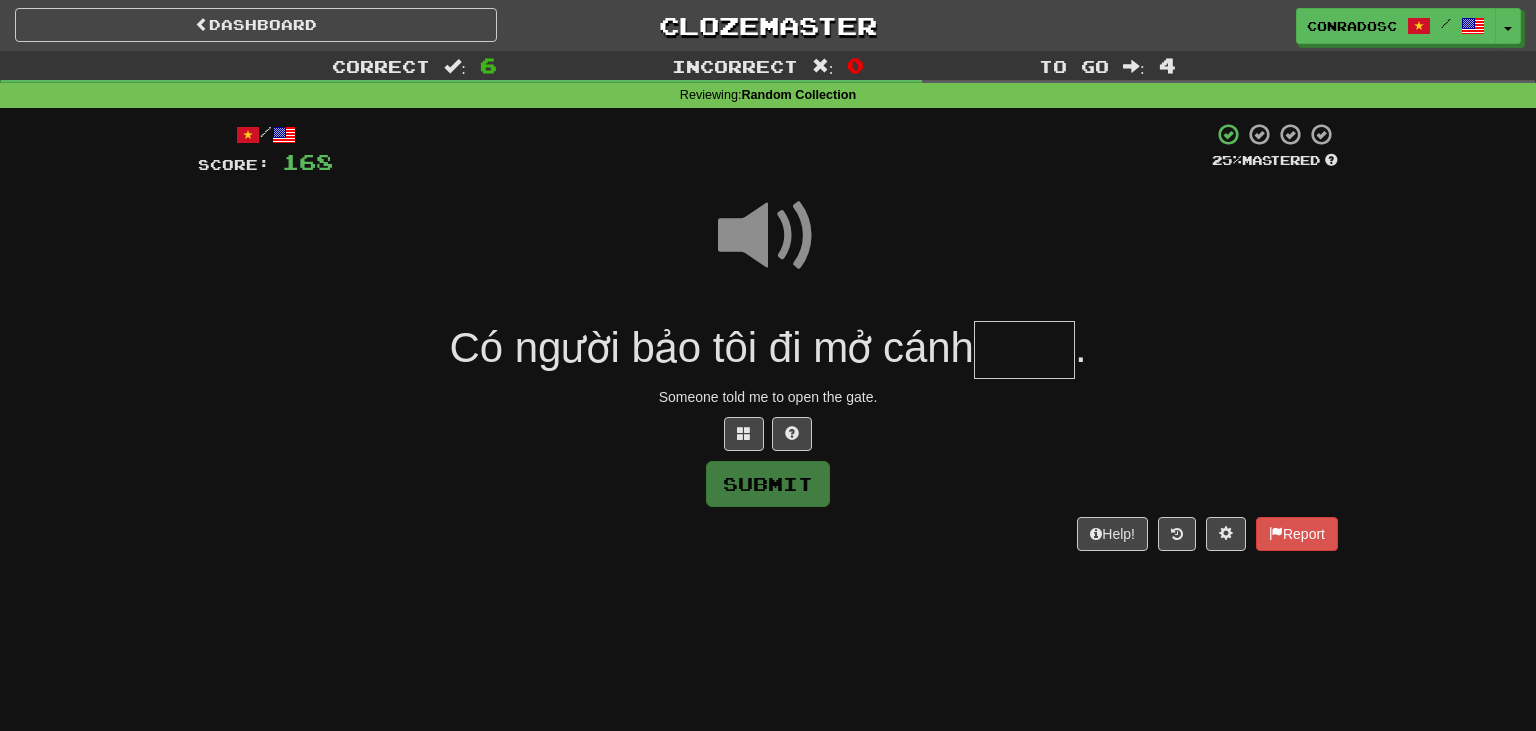 click at bounding box center (1024, 350) 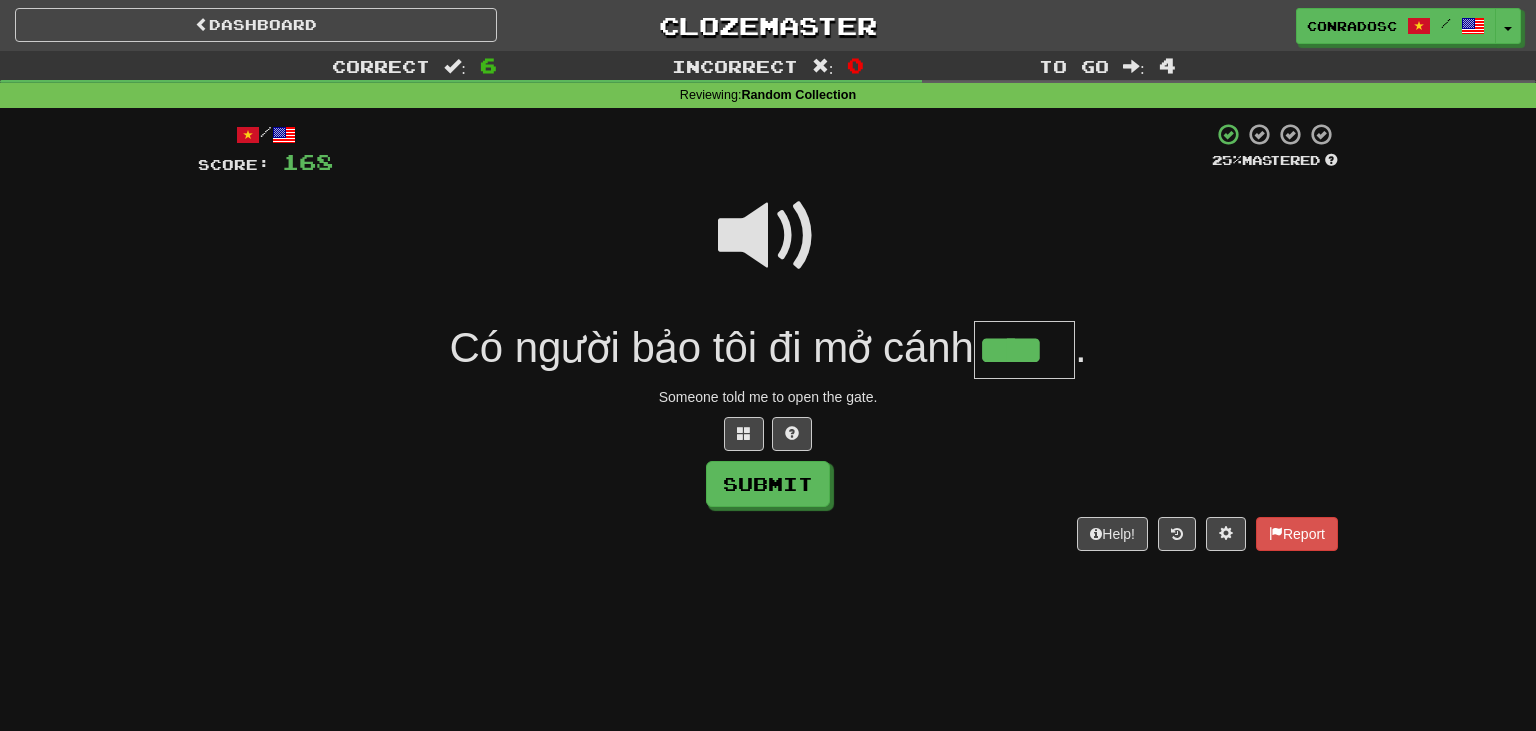type on "****" 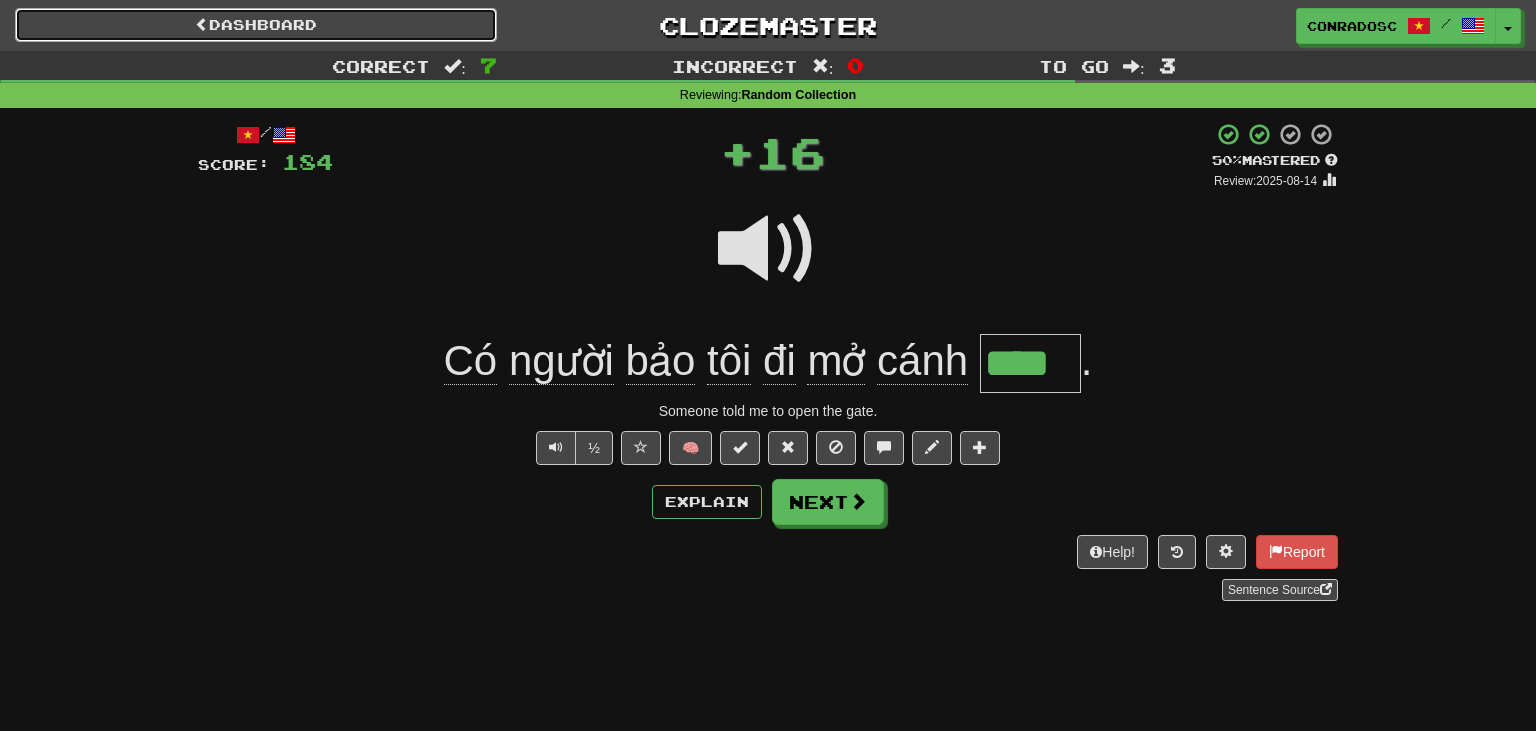 click on "Dashboard" at bounding box center [256, 25] 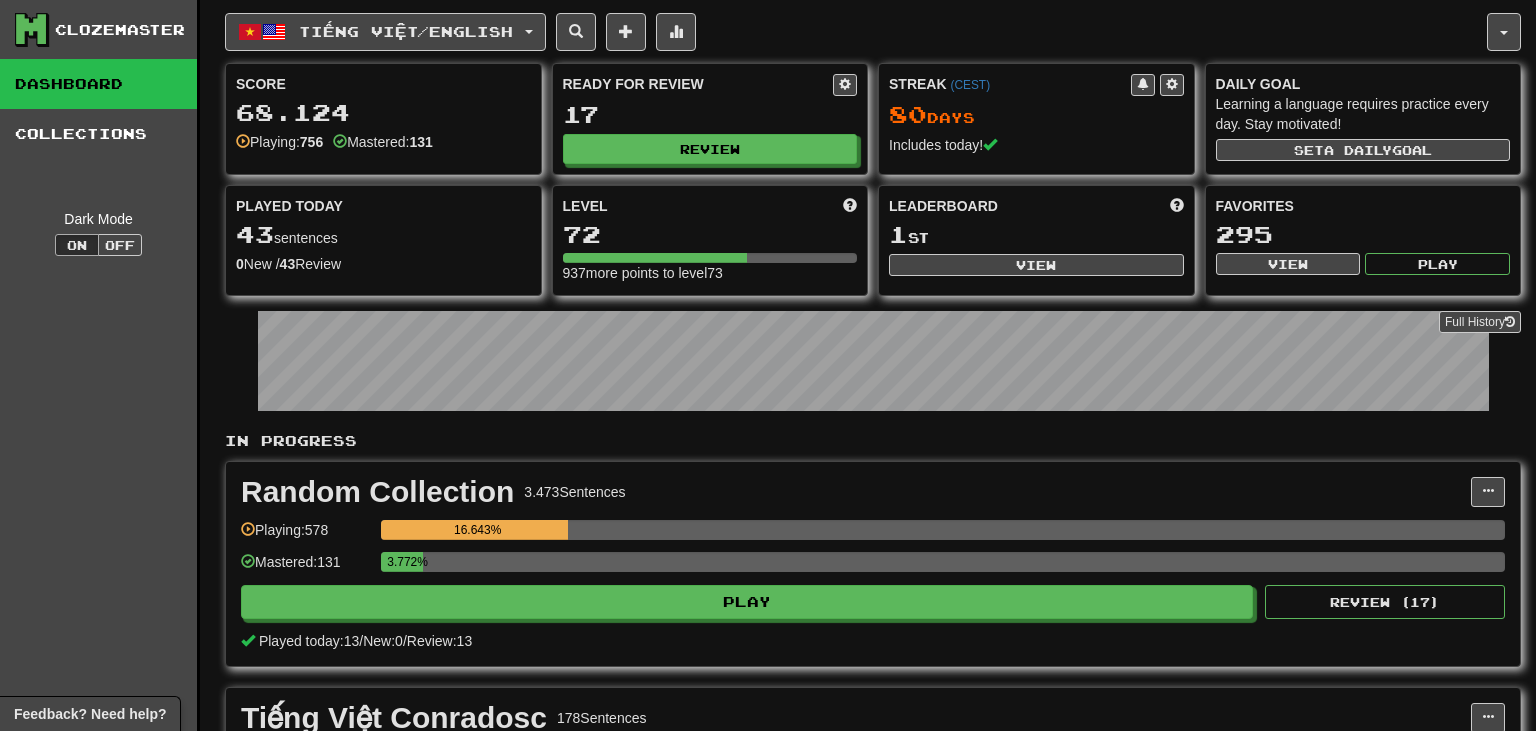 scroll, scrollTop: 0, scrollLeft: 0, axis: both 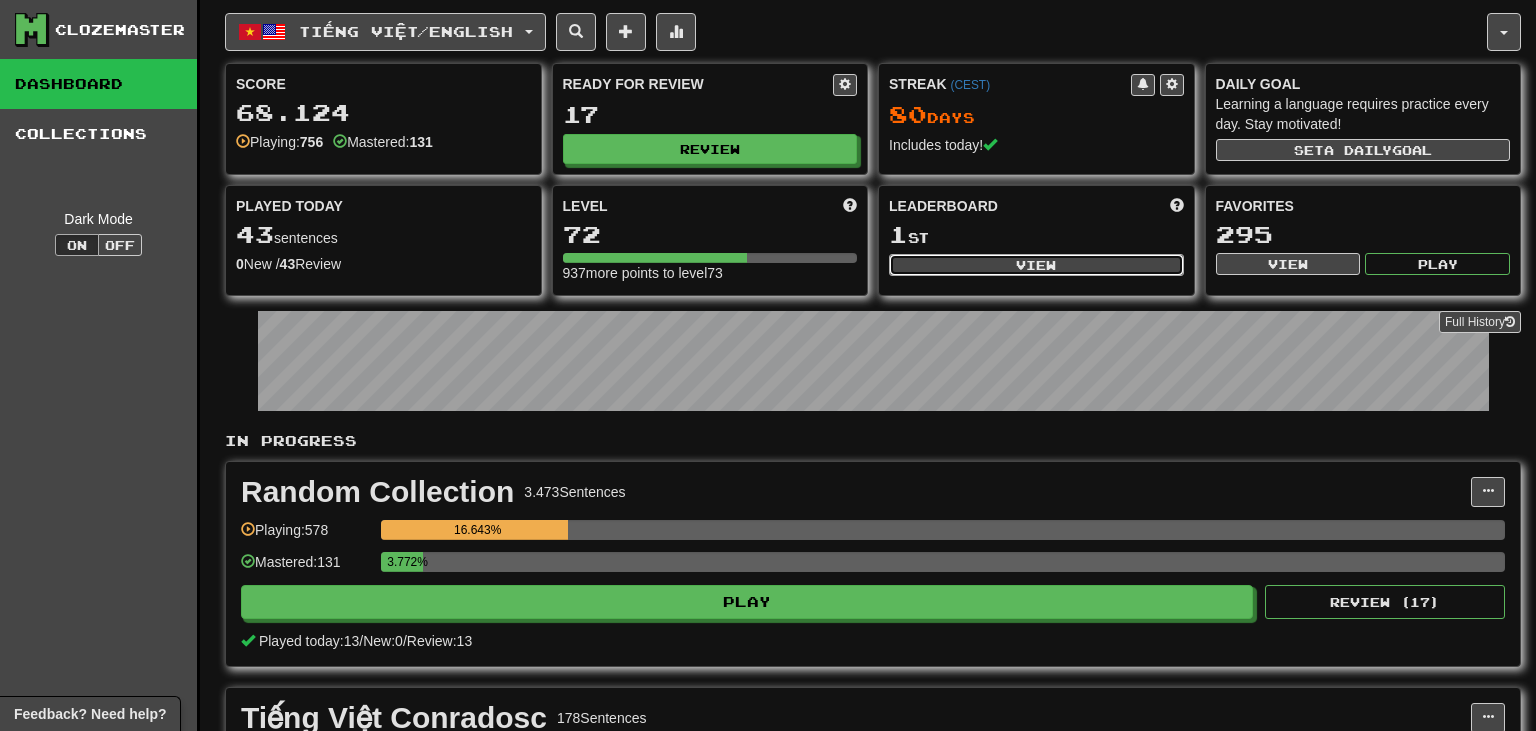 click on "View" at bounding box center (1036, 265) 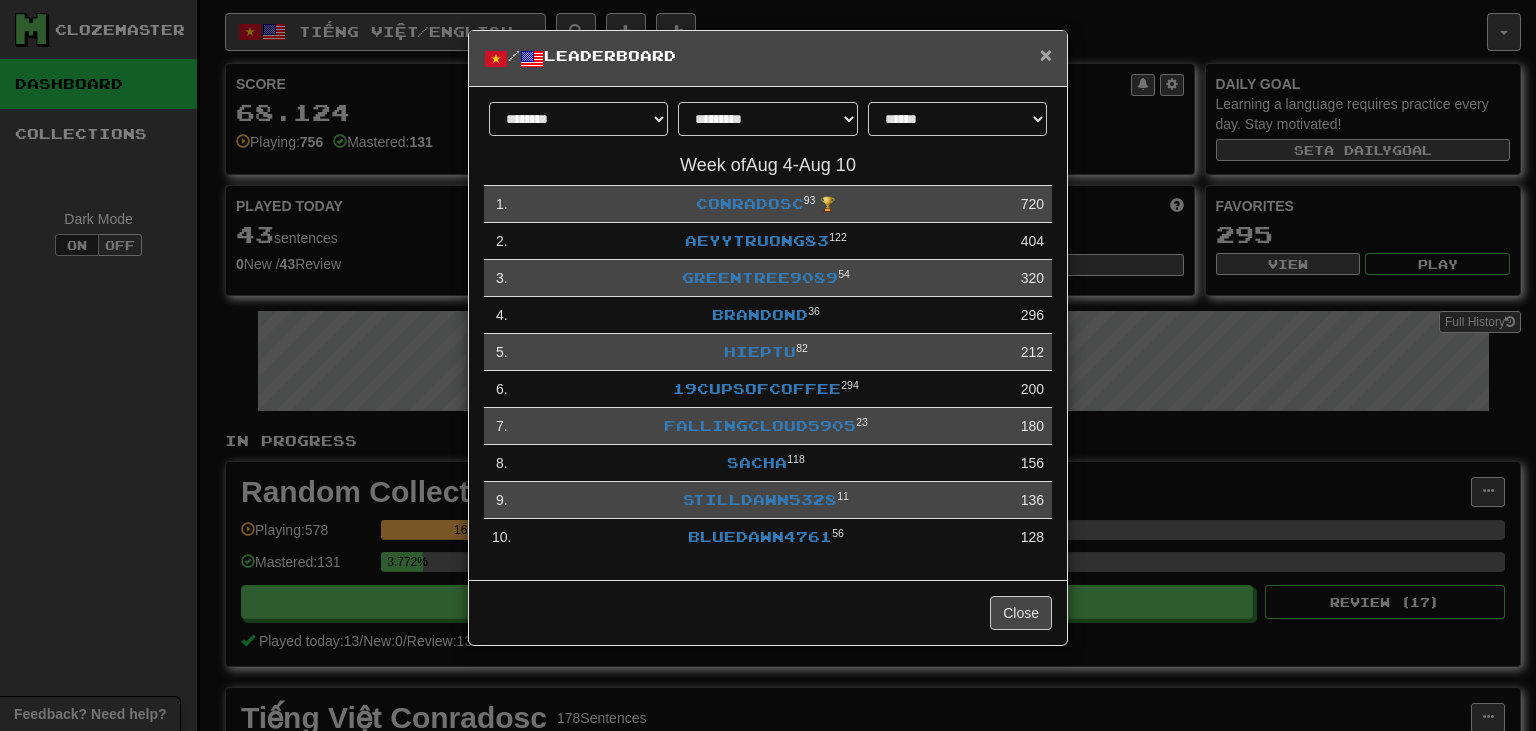 click on "×" at bounding box center (1046, 54) 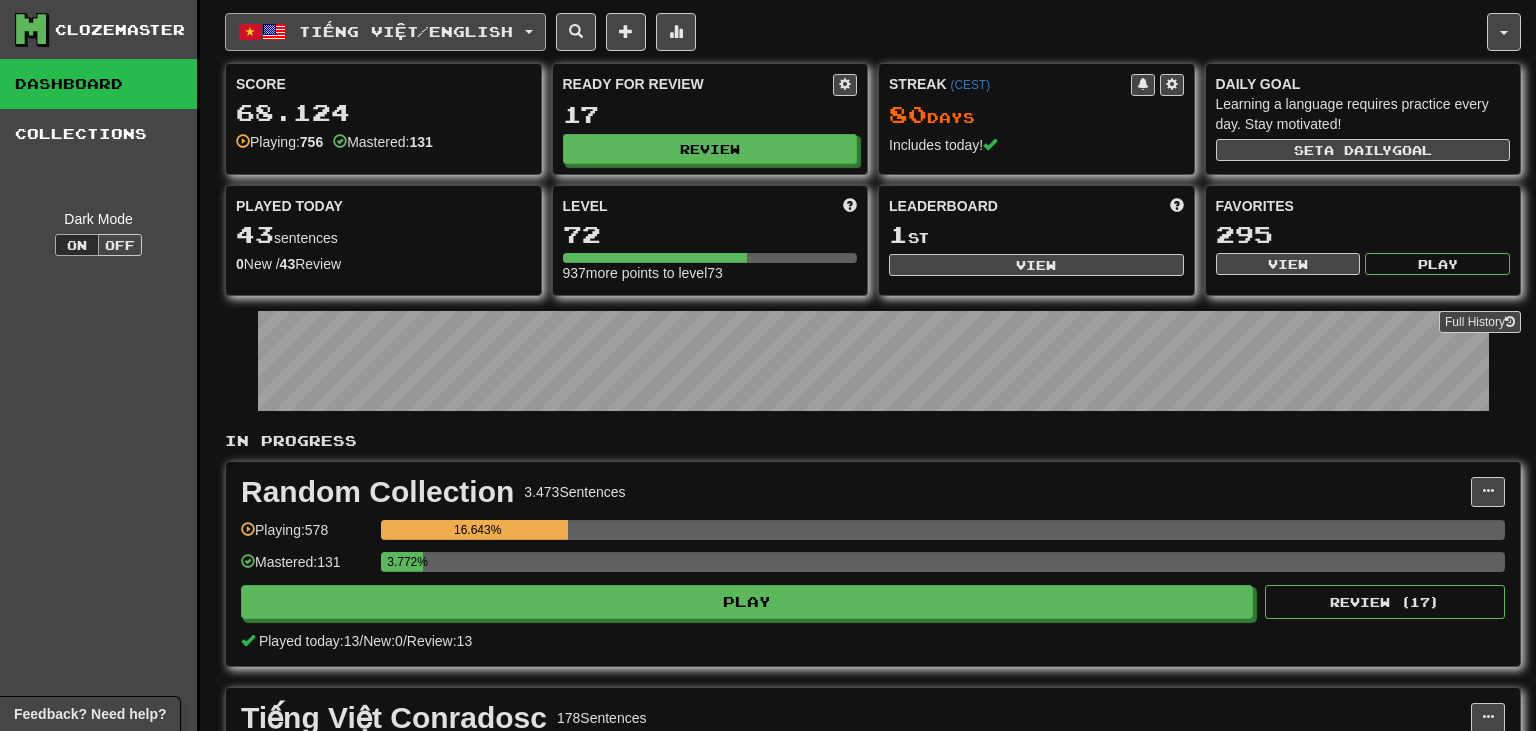 click on "Tiếng Việt  /  English" at bounding box center (406, 31) 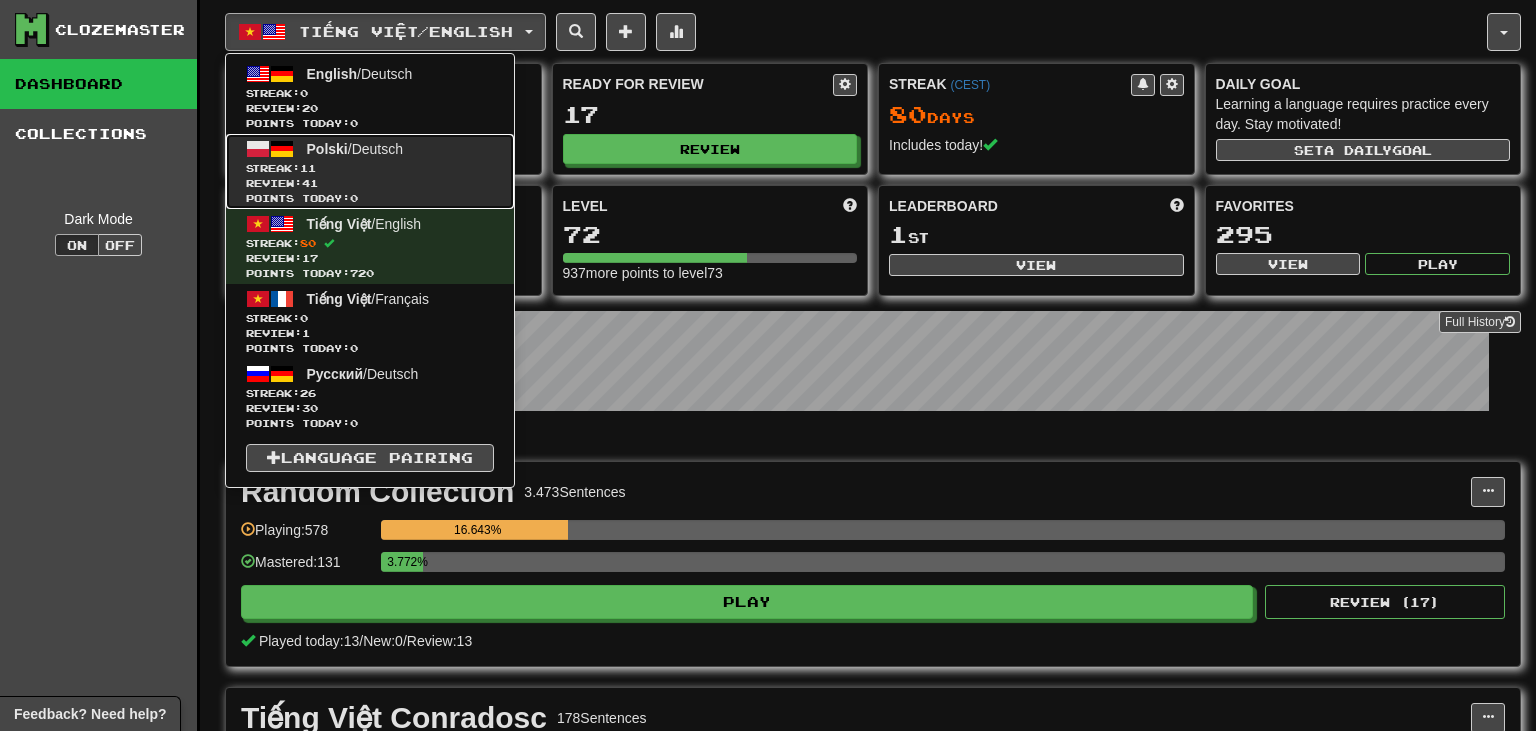 click on "Polski  /  Deutsch Streak:  11   Review:  41 Points today:  0" at bounding box center [370, 171] 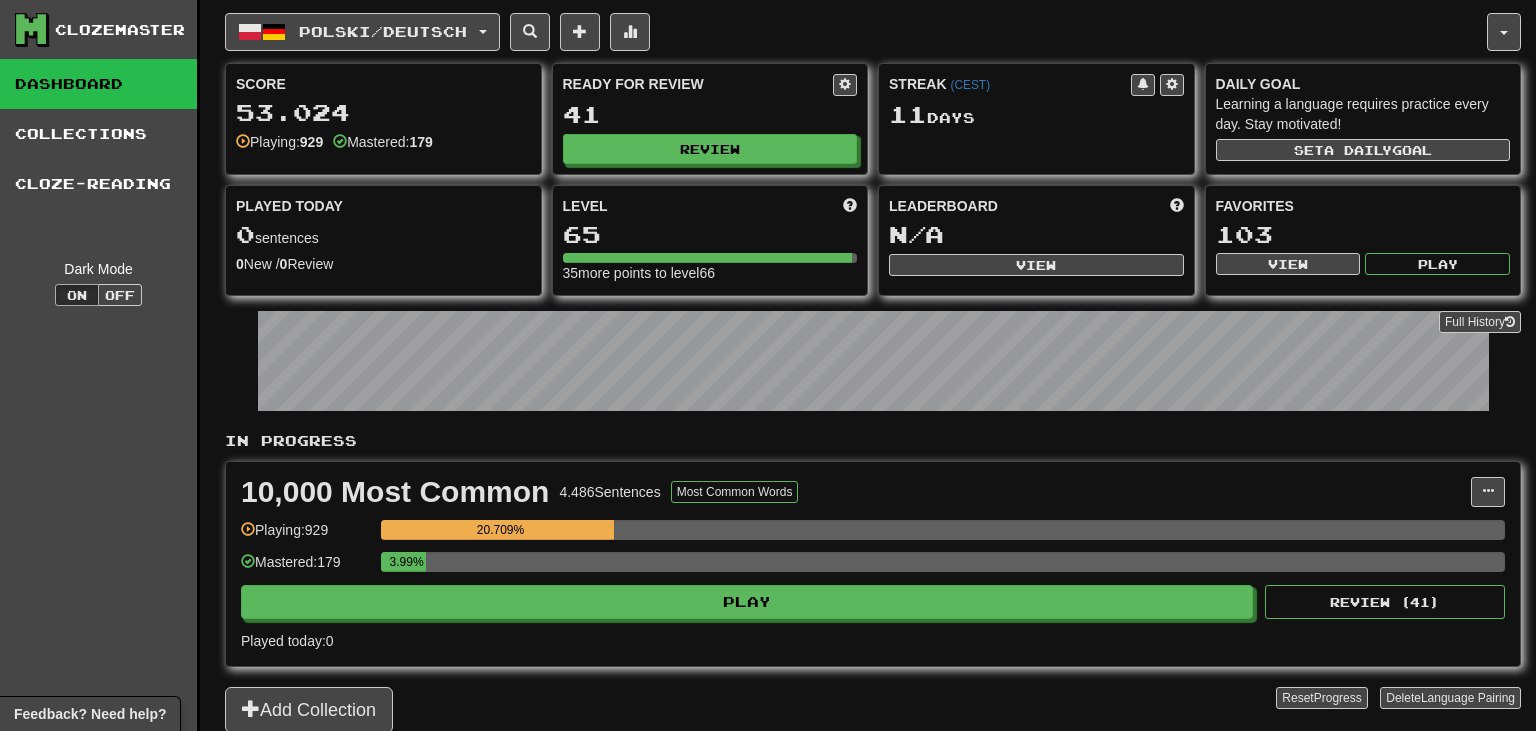 scroll, scrollTop: 0, scrollLeft: 0, axis: both 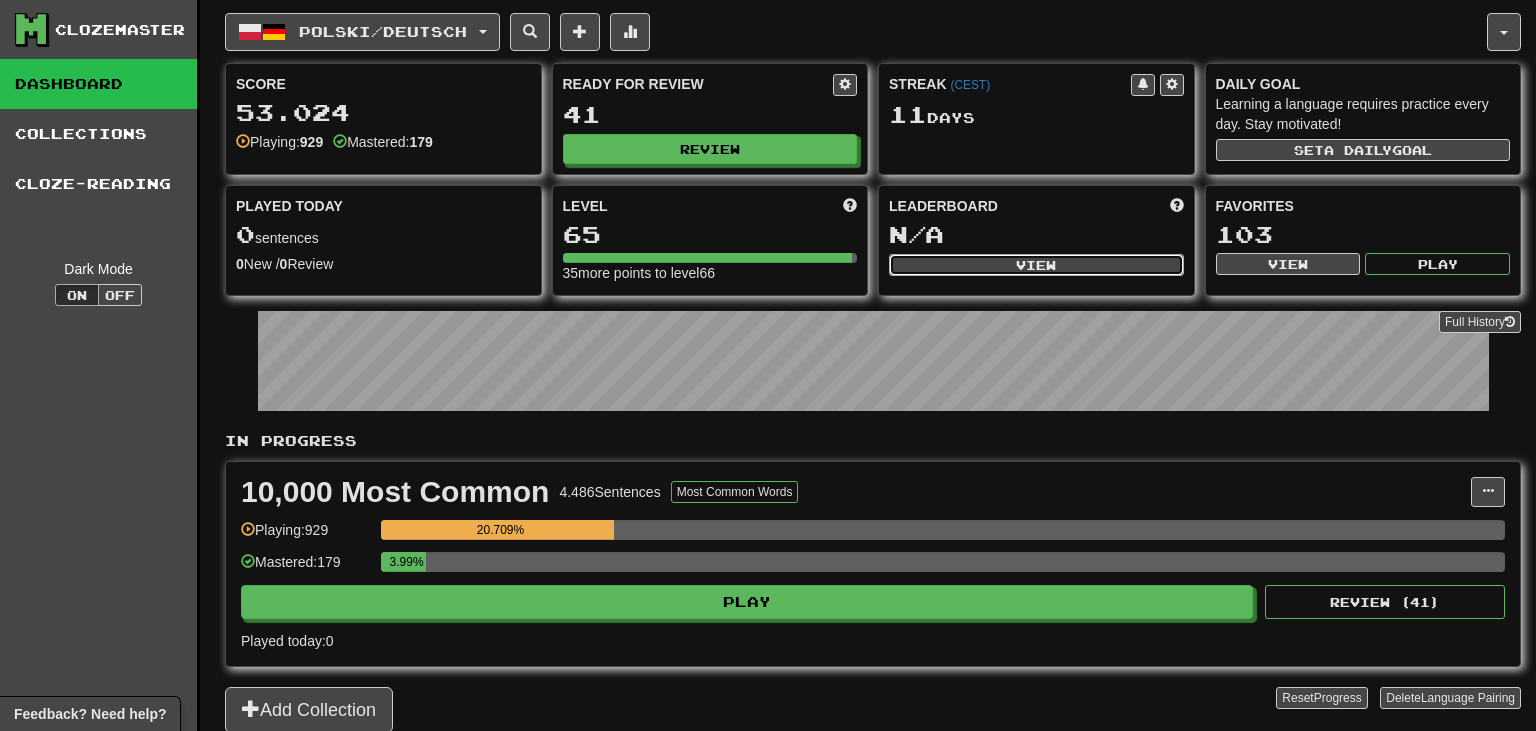 click on "View" at bounding box center [1036, 265] 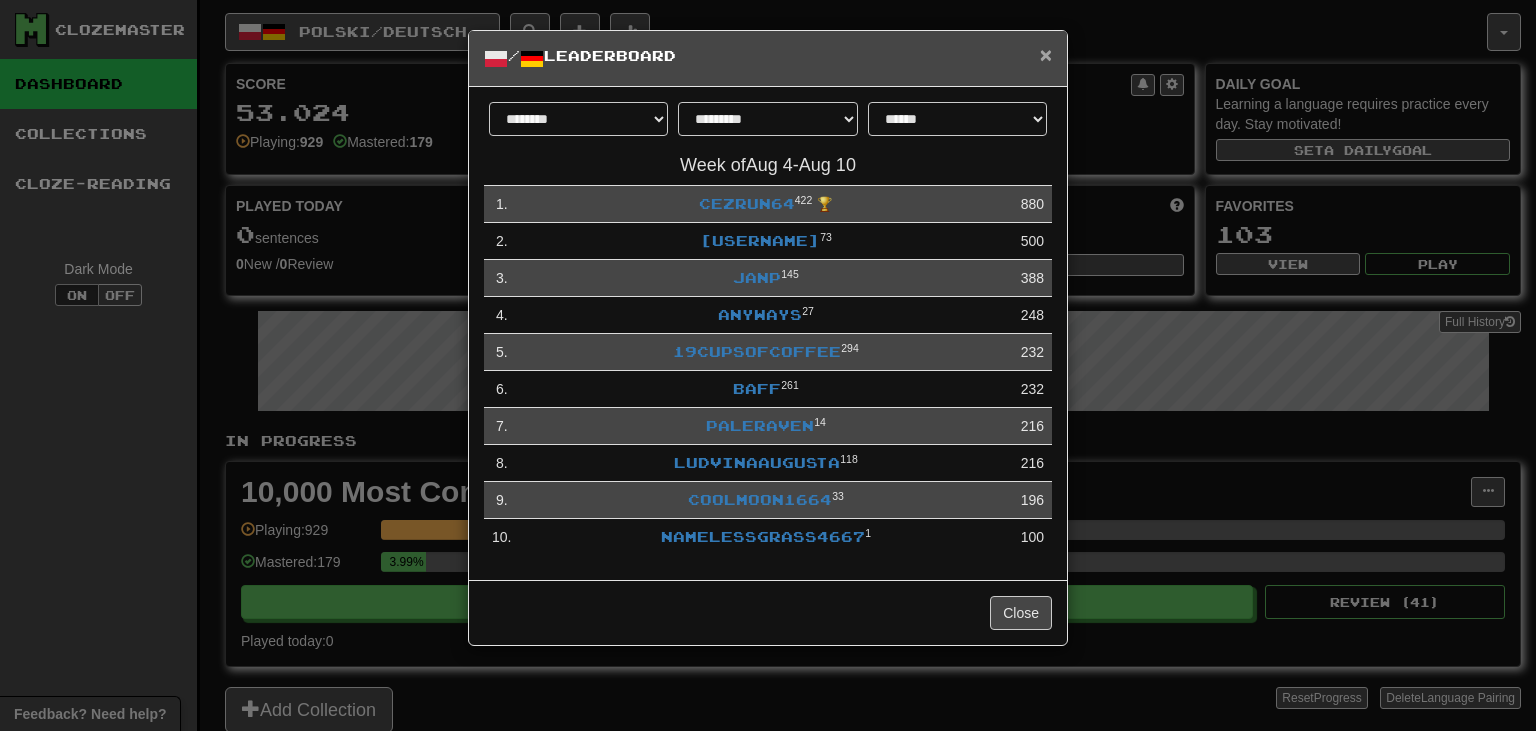 click on "×" at bounding box center (1046, 54) 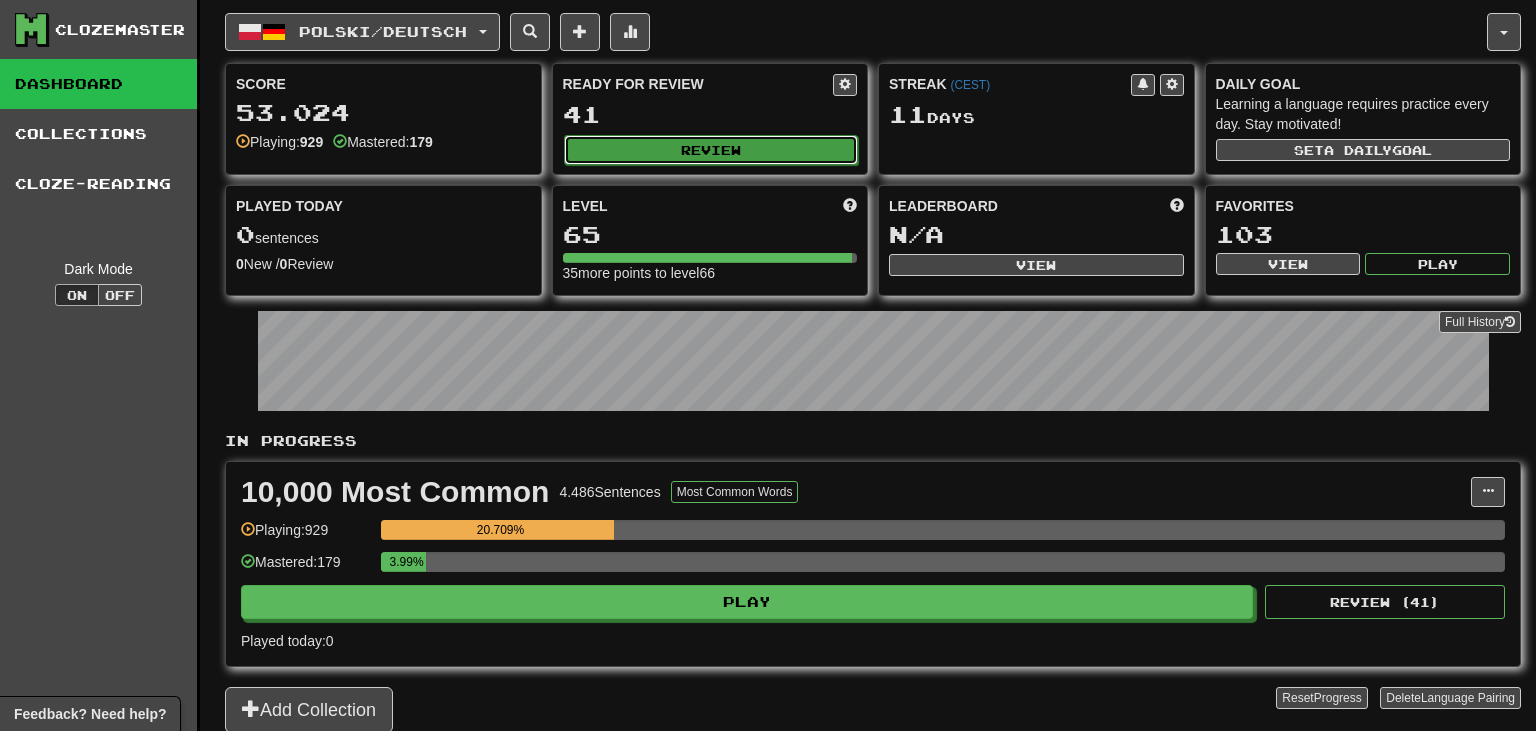 click on "Review" at bounding box center [711, 150] 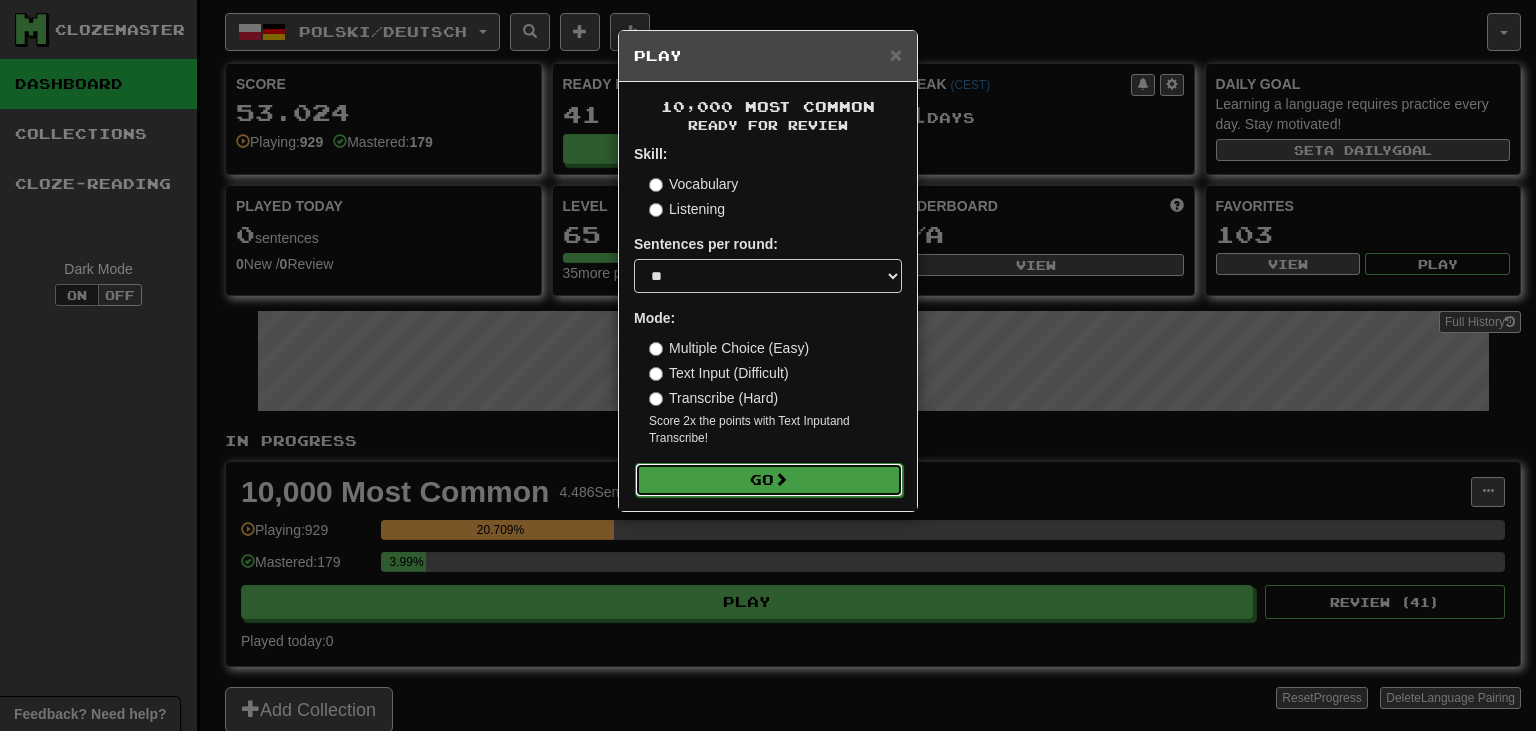 click on "Go" at bounding box center [769, 480] 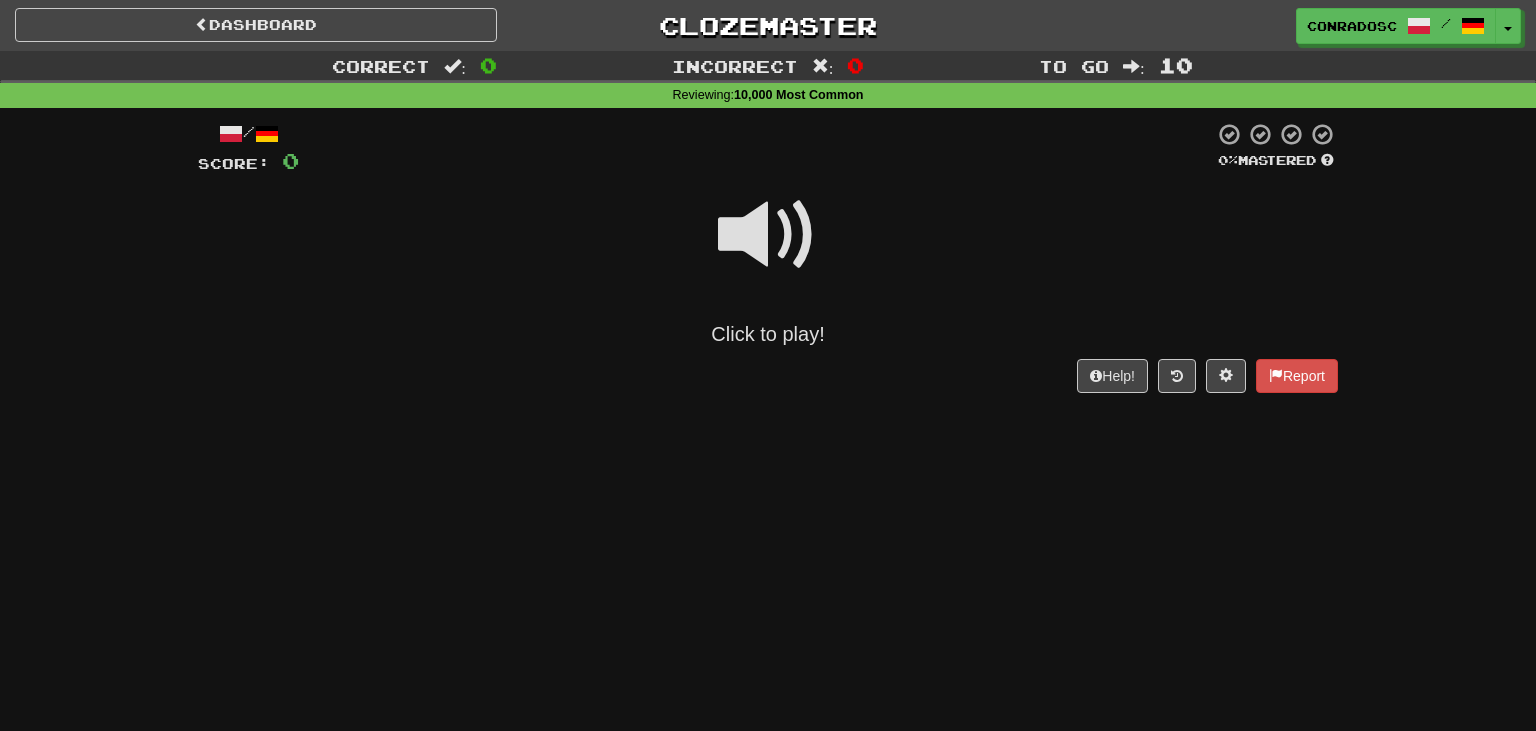 scroll, scrollTop: 0, scrollLeft: 0, axis: both 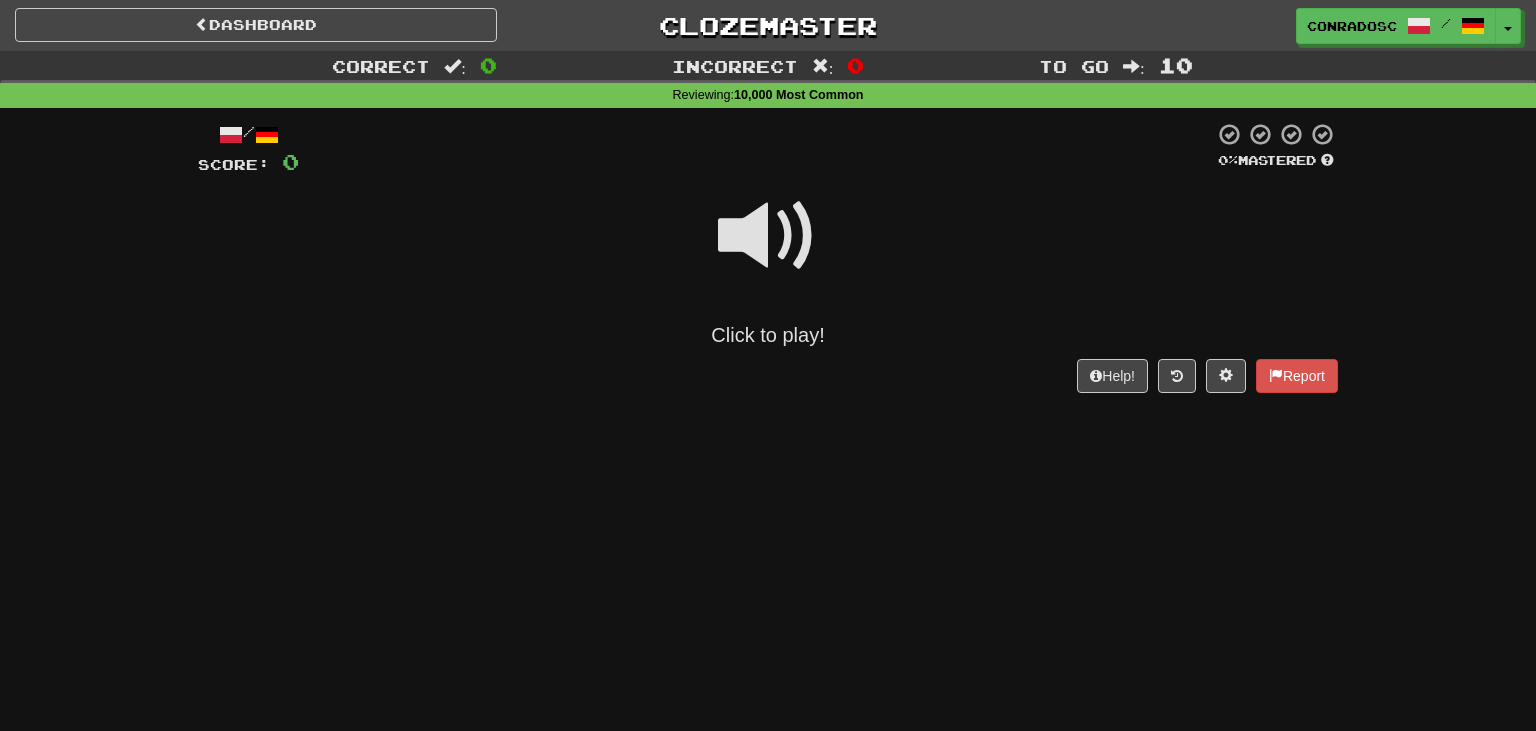 click at bounding box center [768, 236] 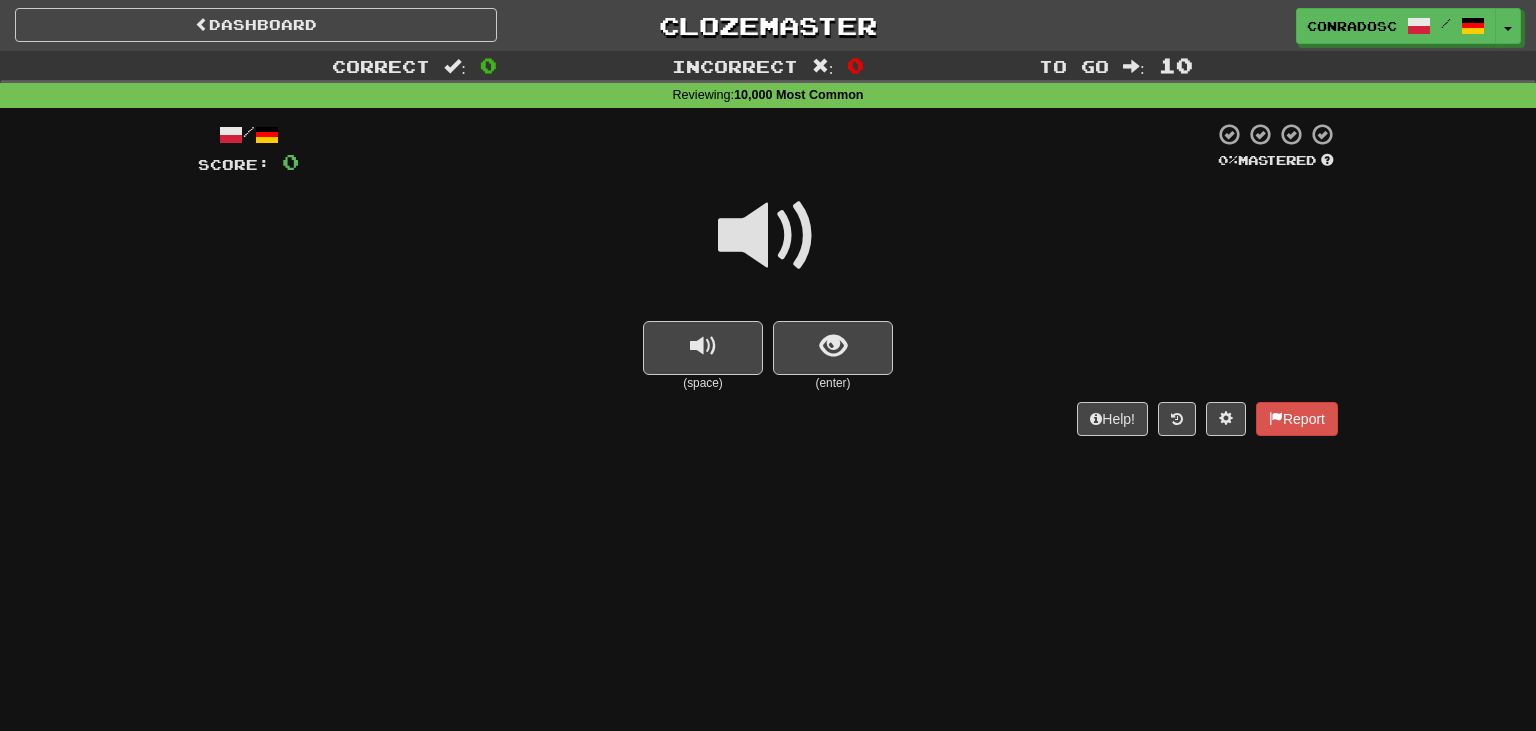 click at bounding box center (768, 236) 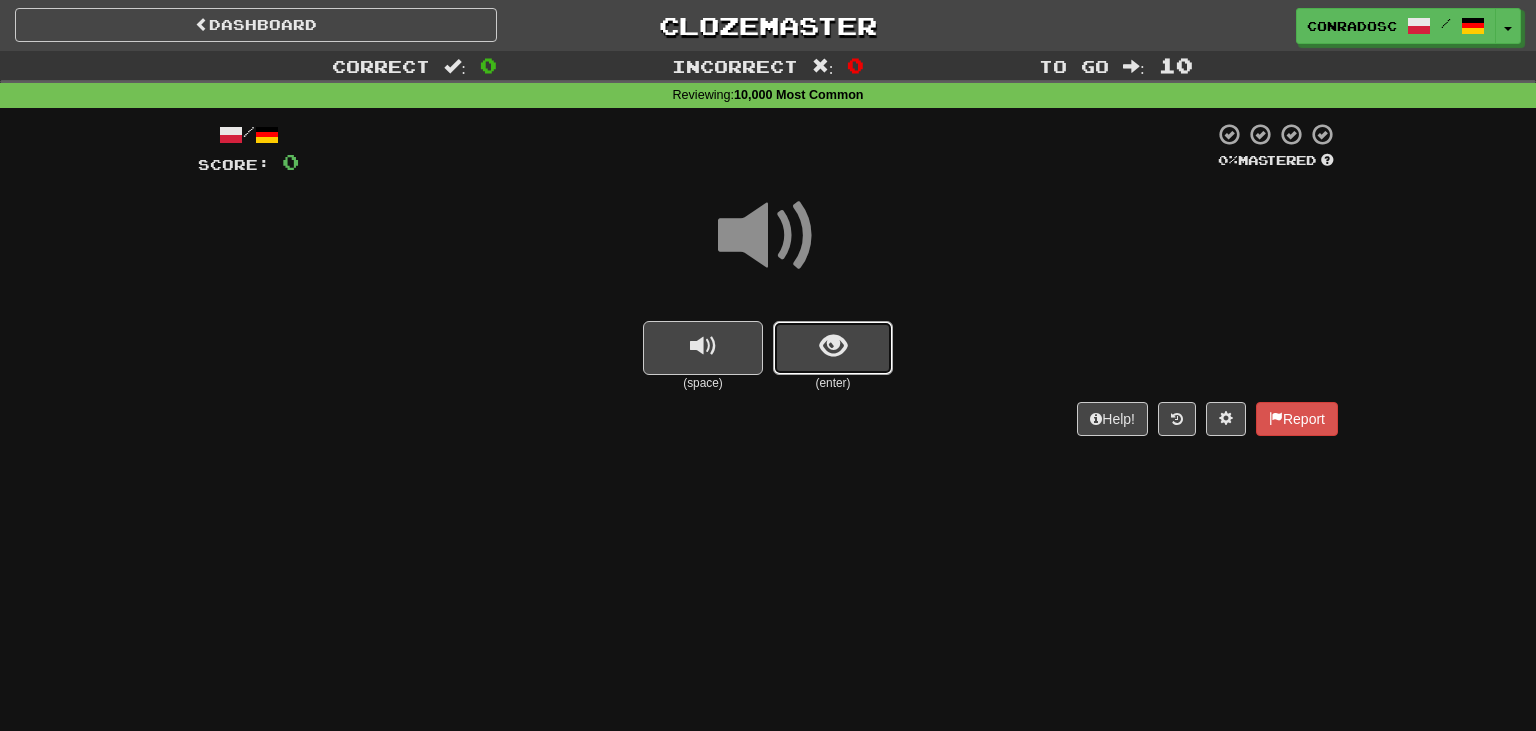 click at bounding box center (833, 348) 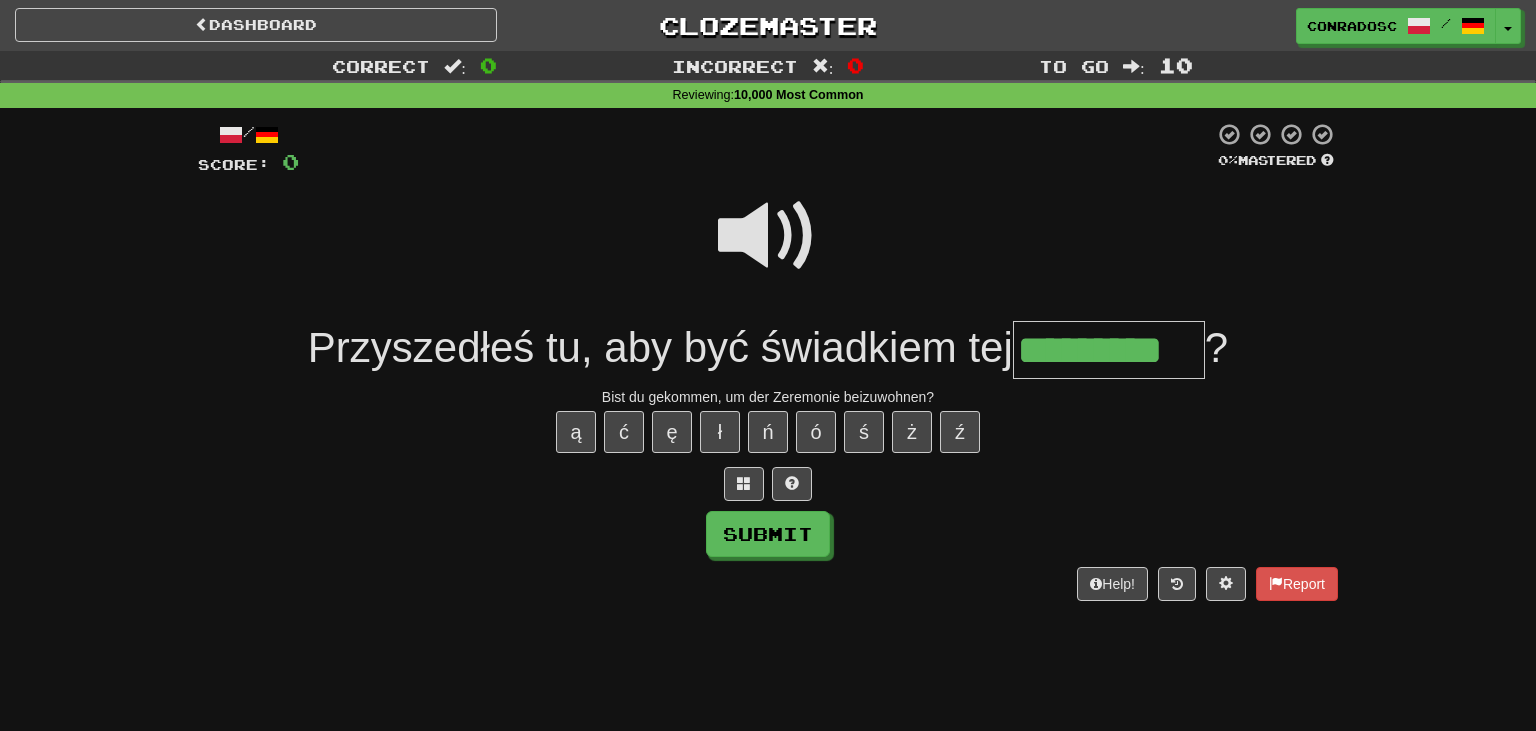 type on "*********" 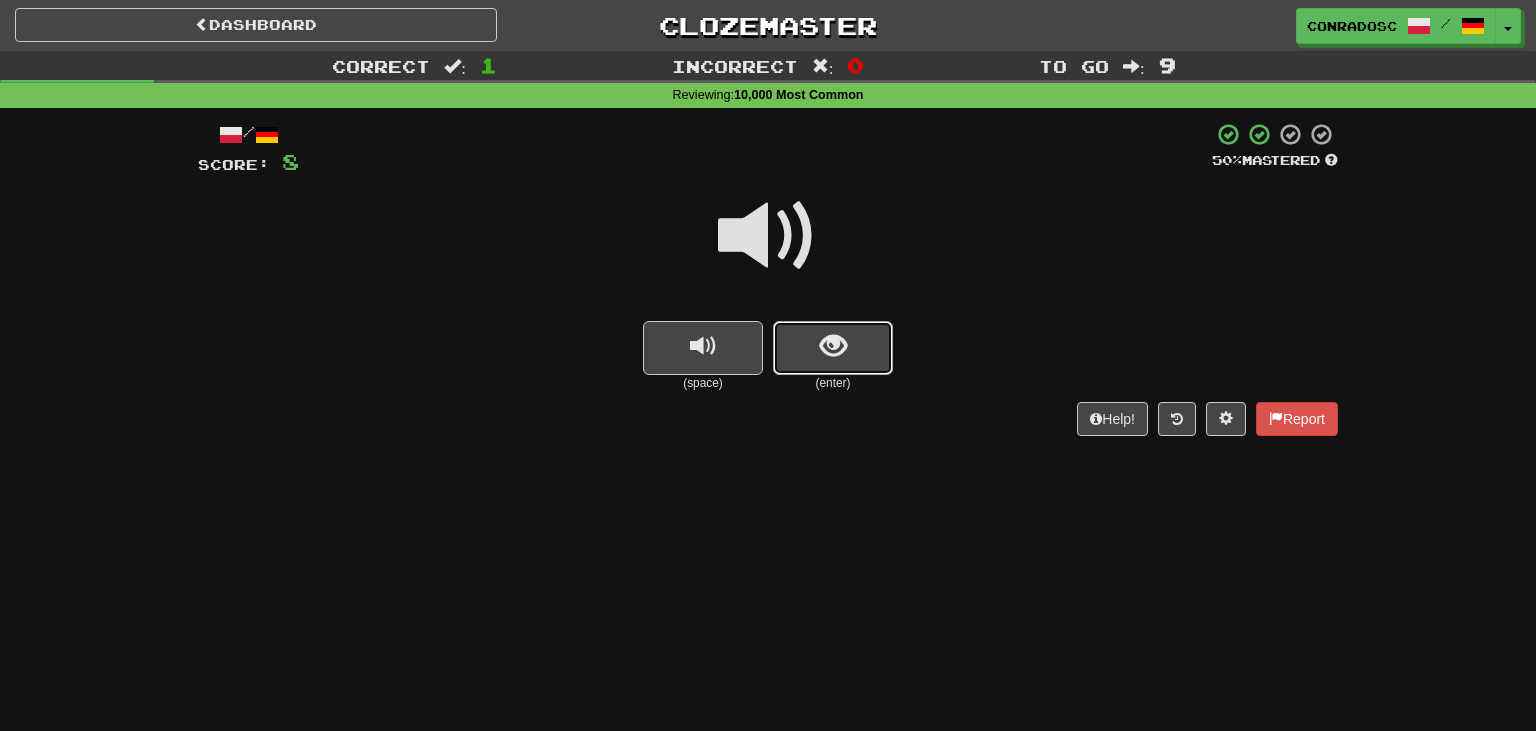 click at bounding box center [833, 348] 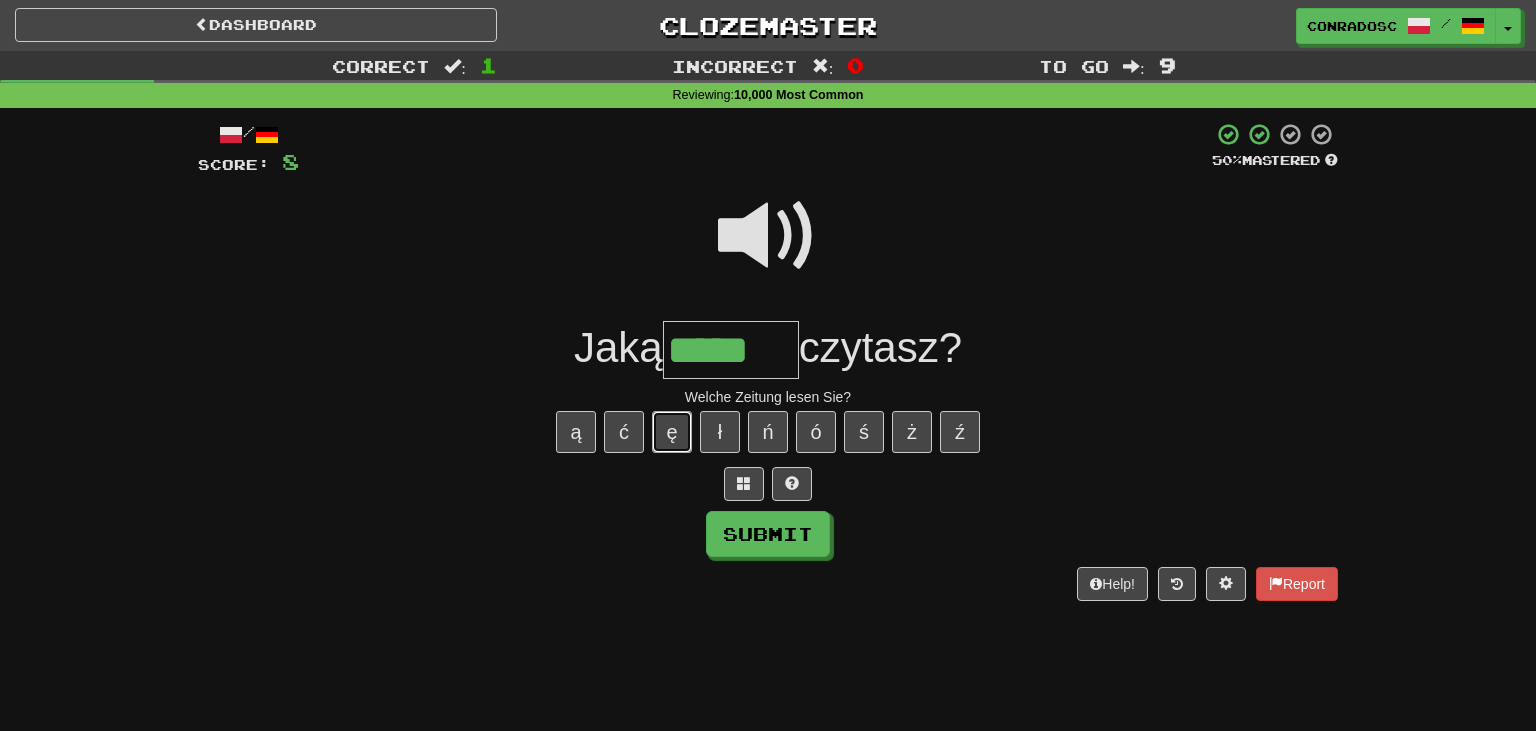 click on "ę" at bounding box center [672, 432] 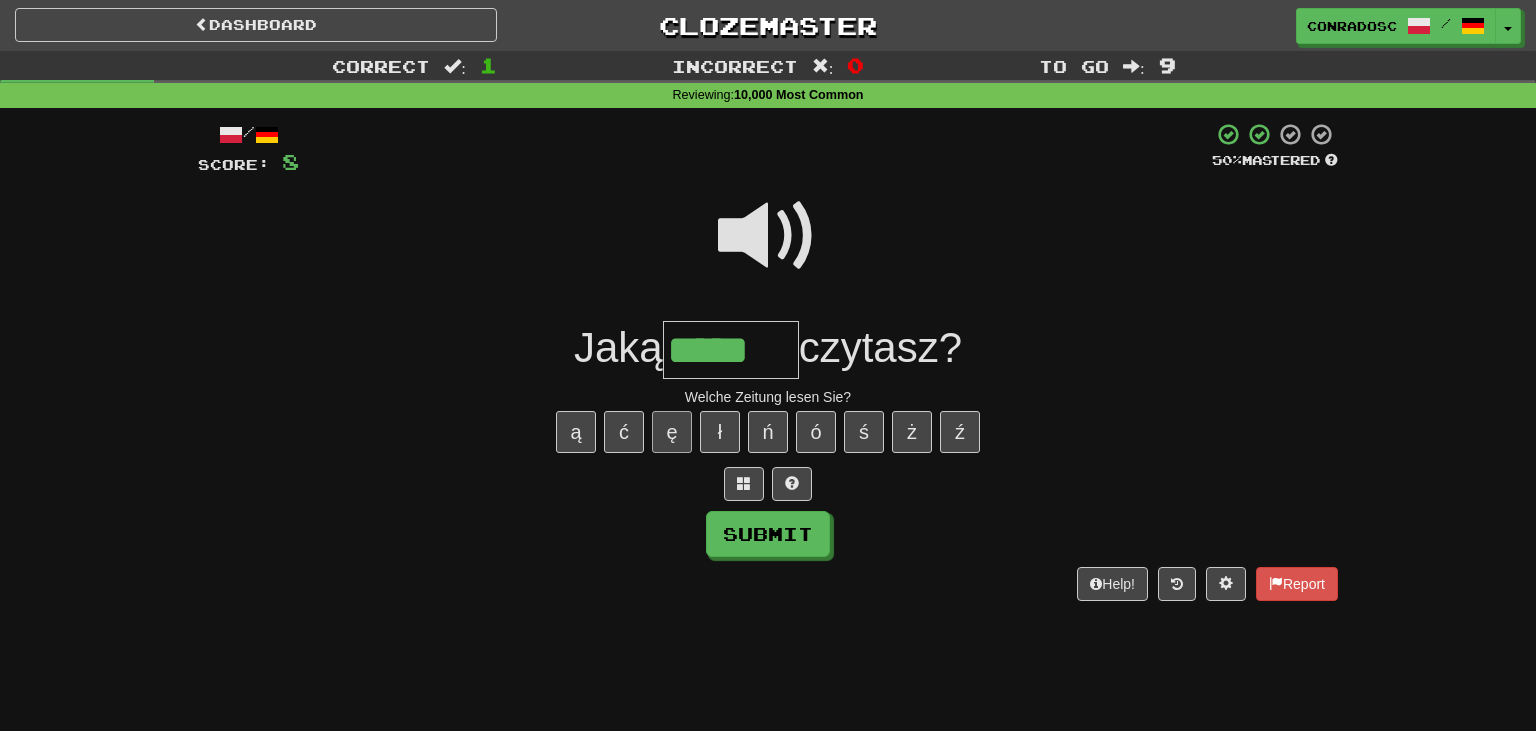 type on "******" 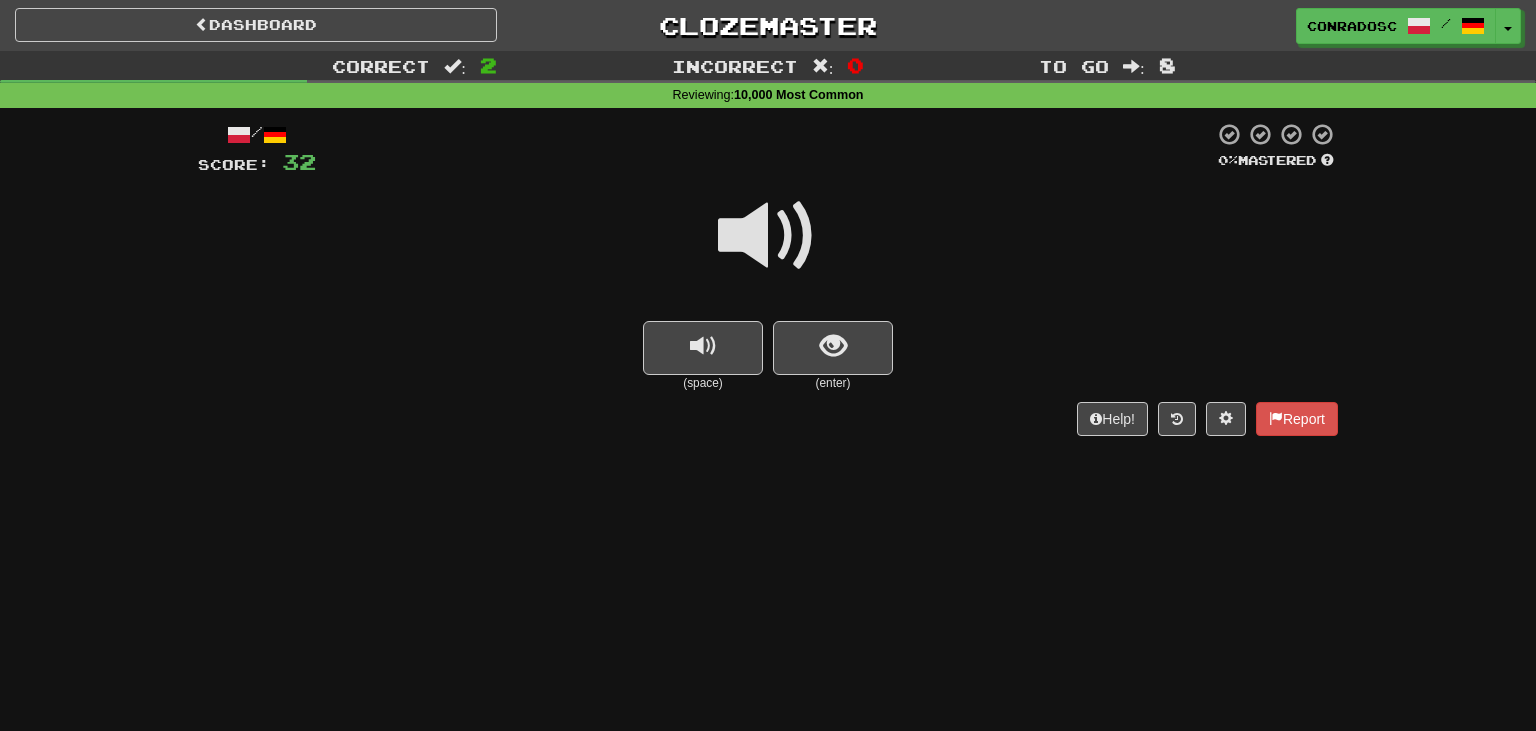 click at bounding box center (768, 236) 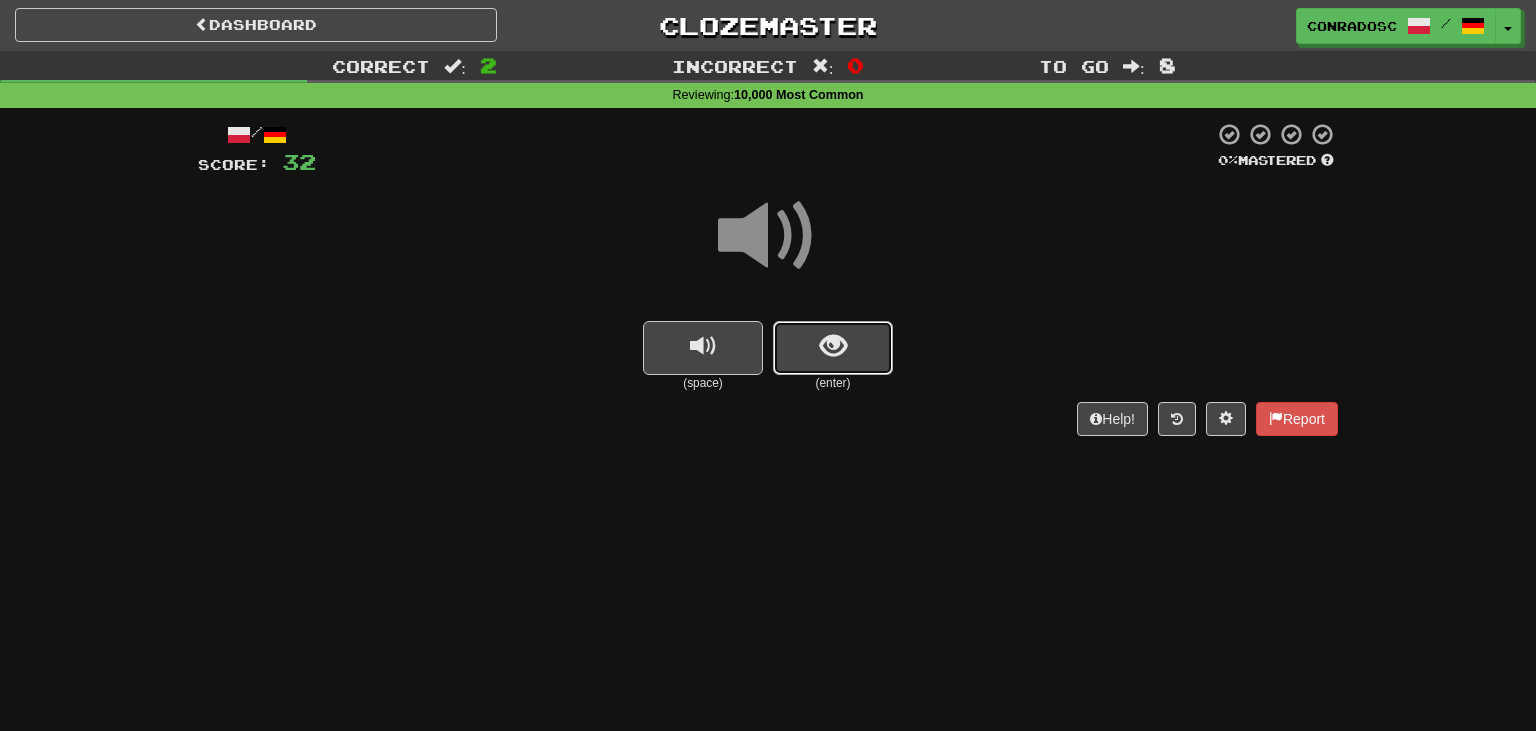 click at bounding box center [833, 346] 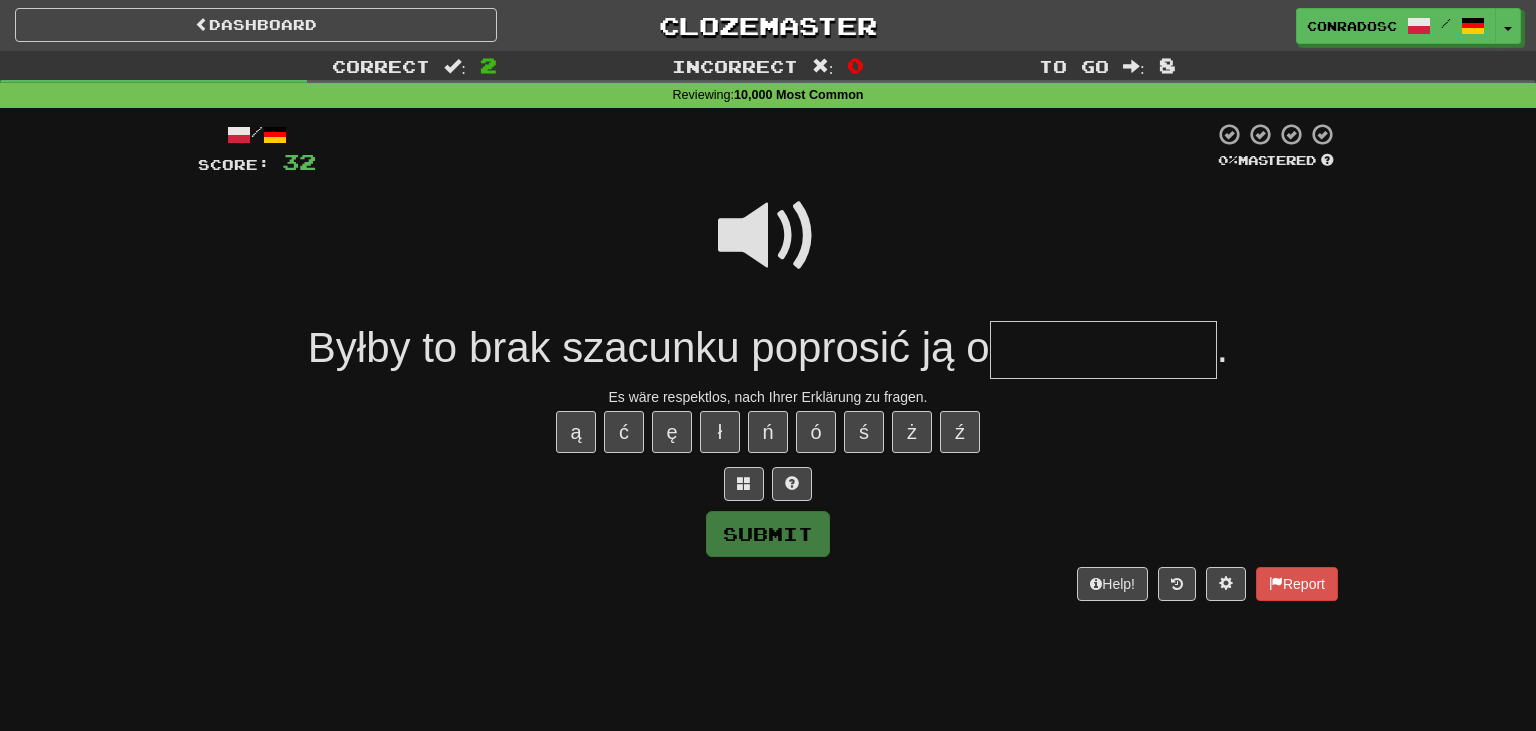 click at bounding box center (768, 236) 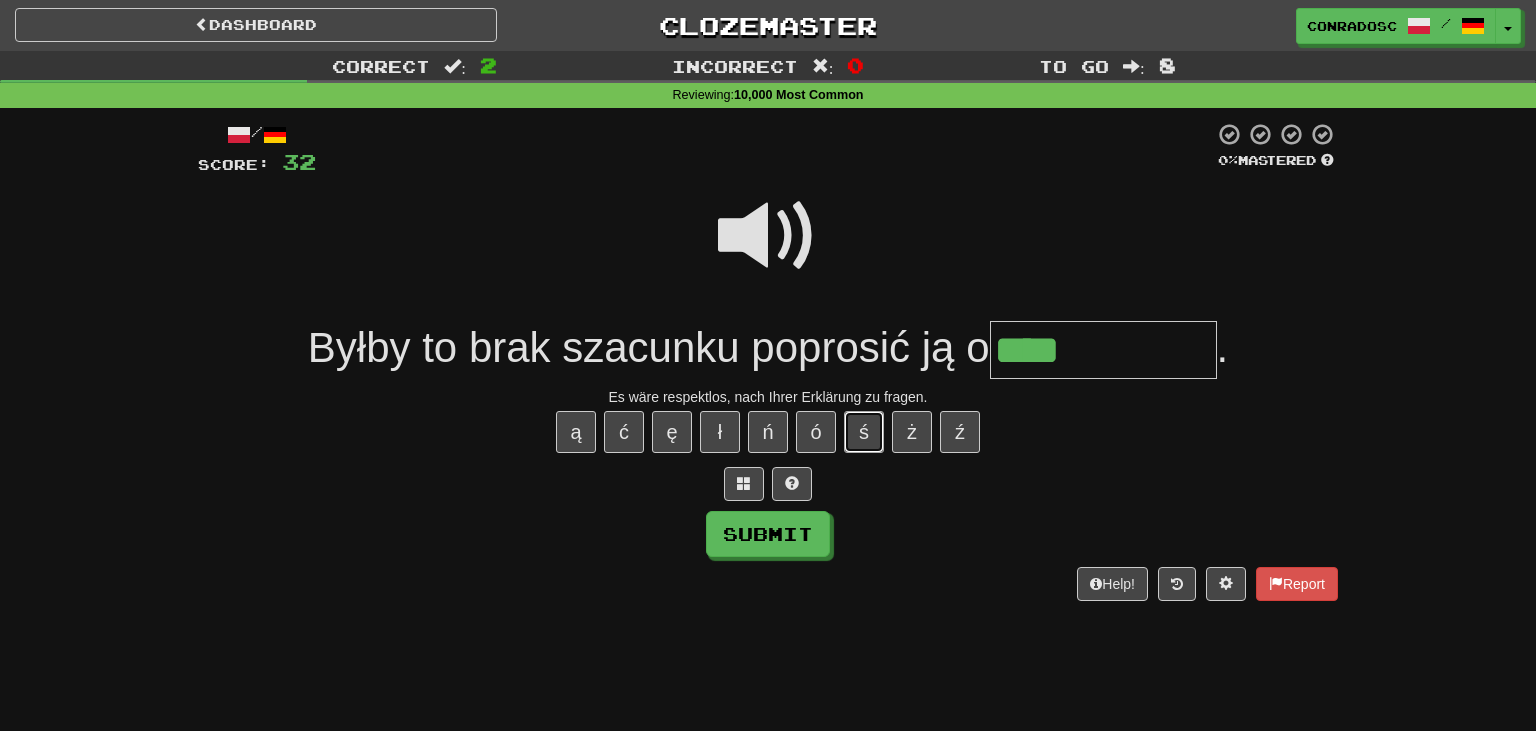 click on "ś" at bounding box center (864, 432) 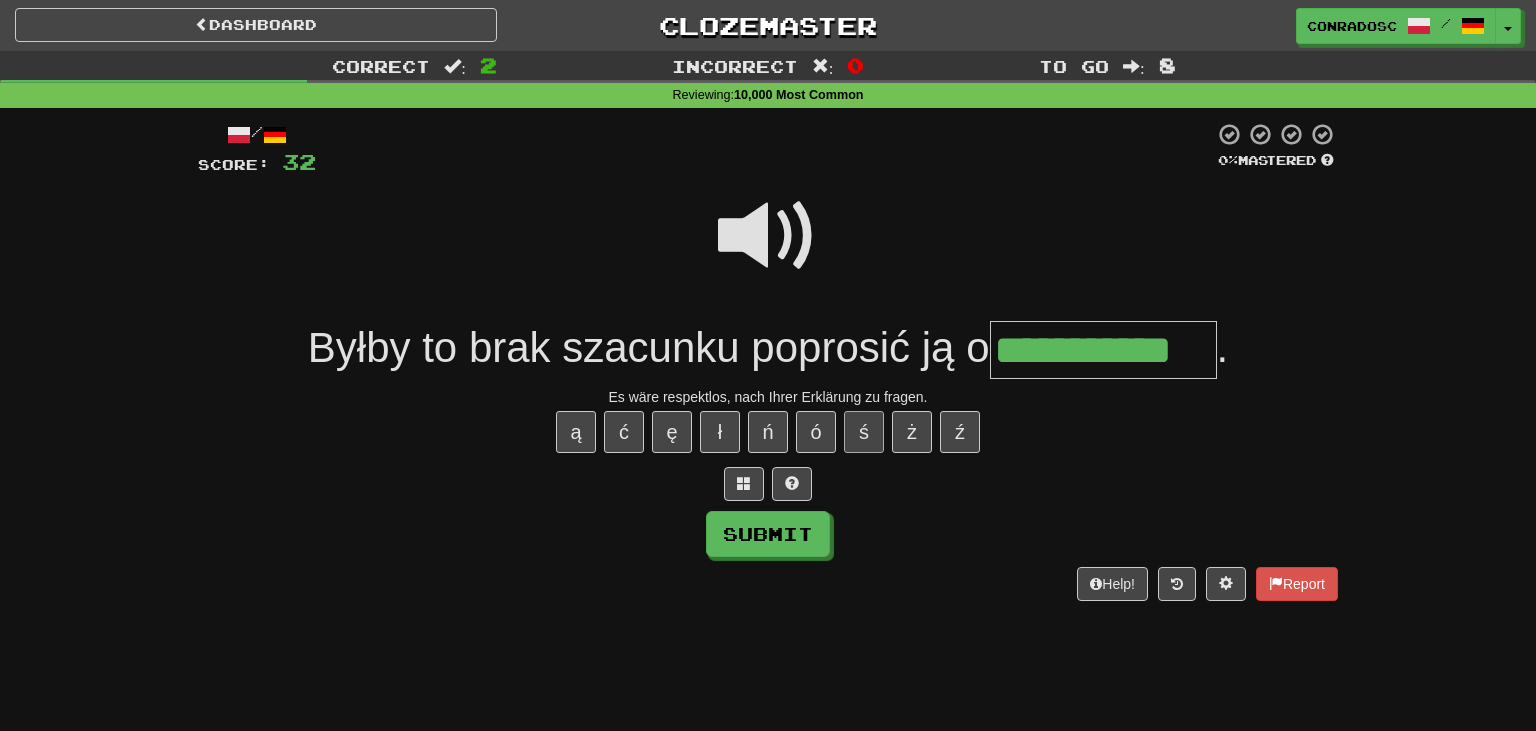 type on "**********" 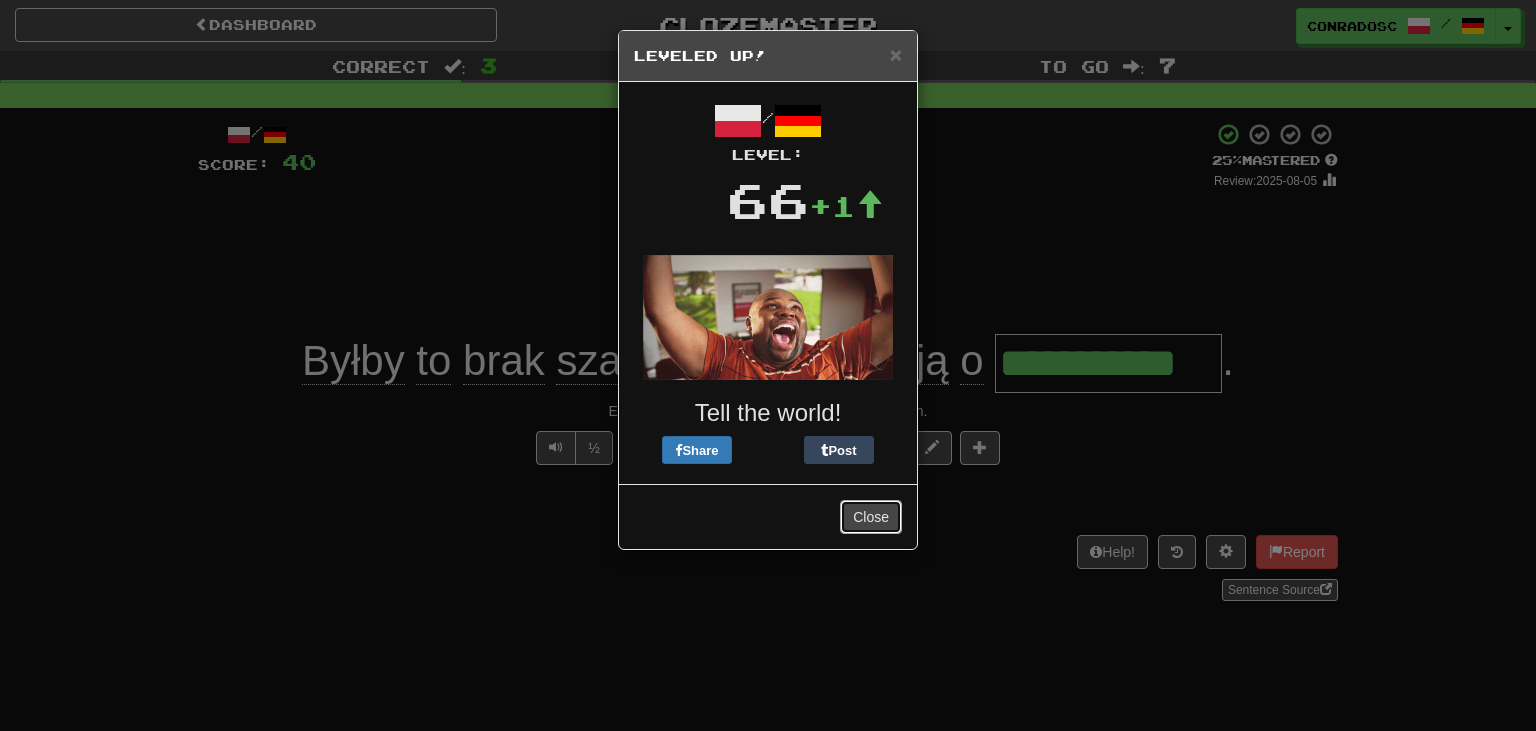 click on "Close" at bounding box center (871, 517) 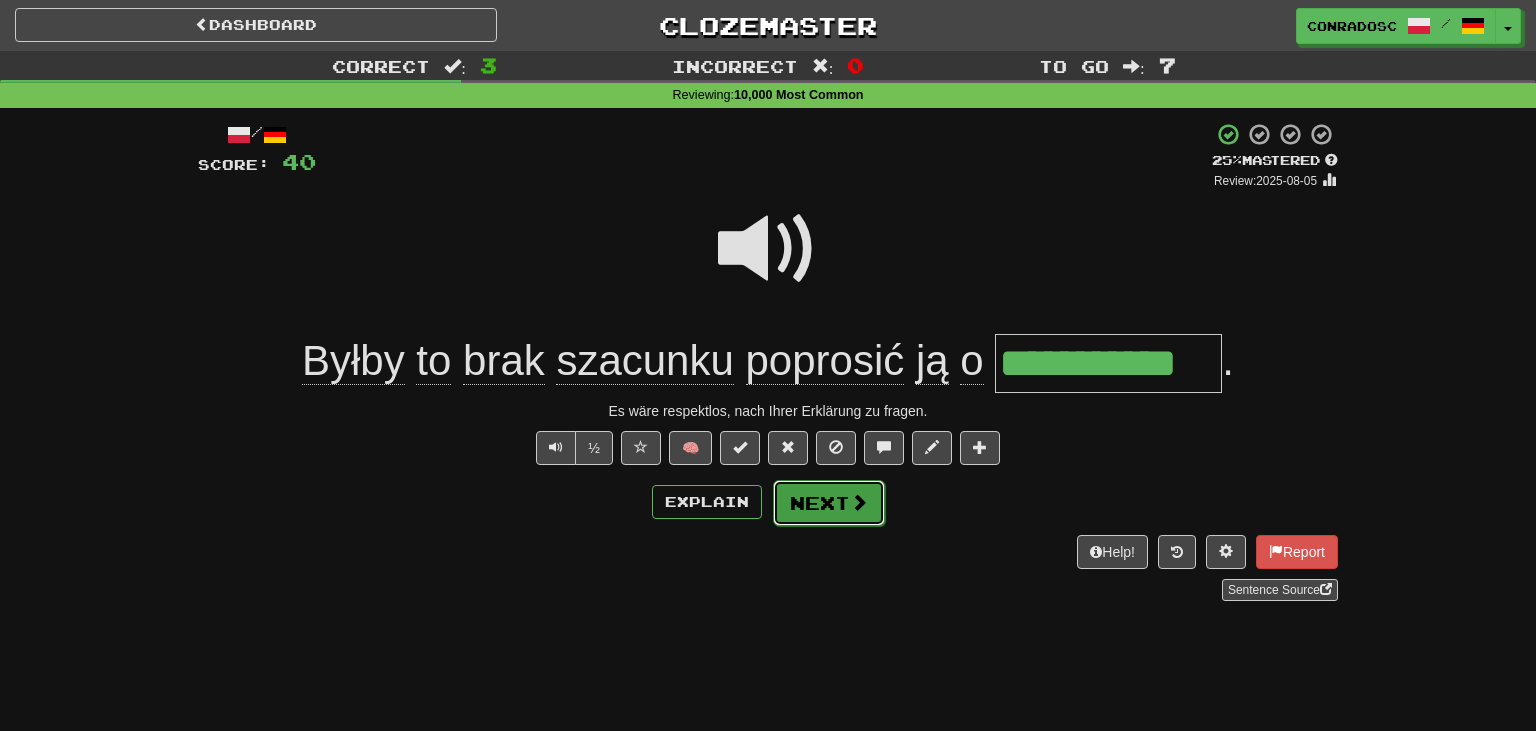 click on "Next" at bounding box center (829, 503) 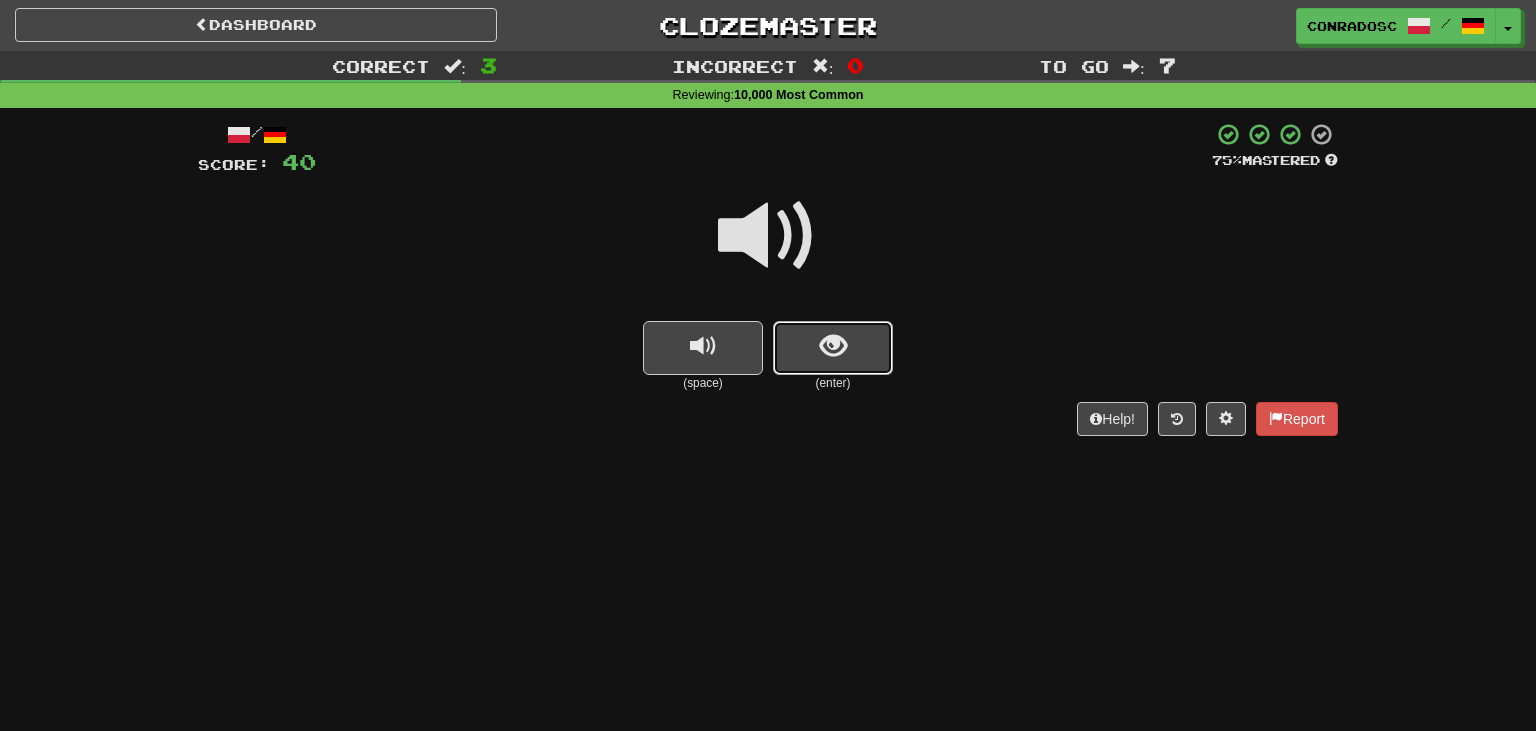 click at bounding box center [833, 348] 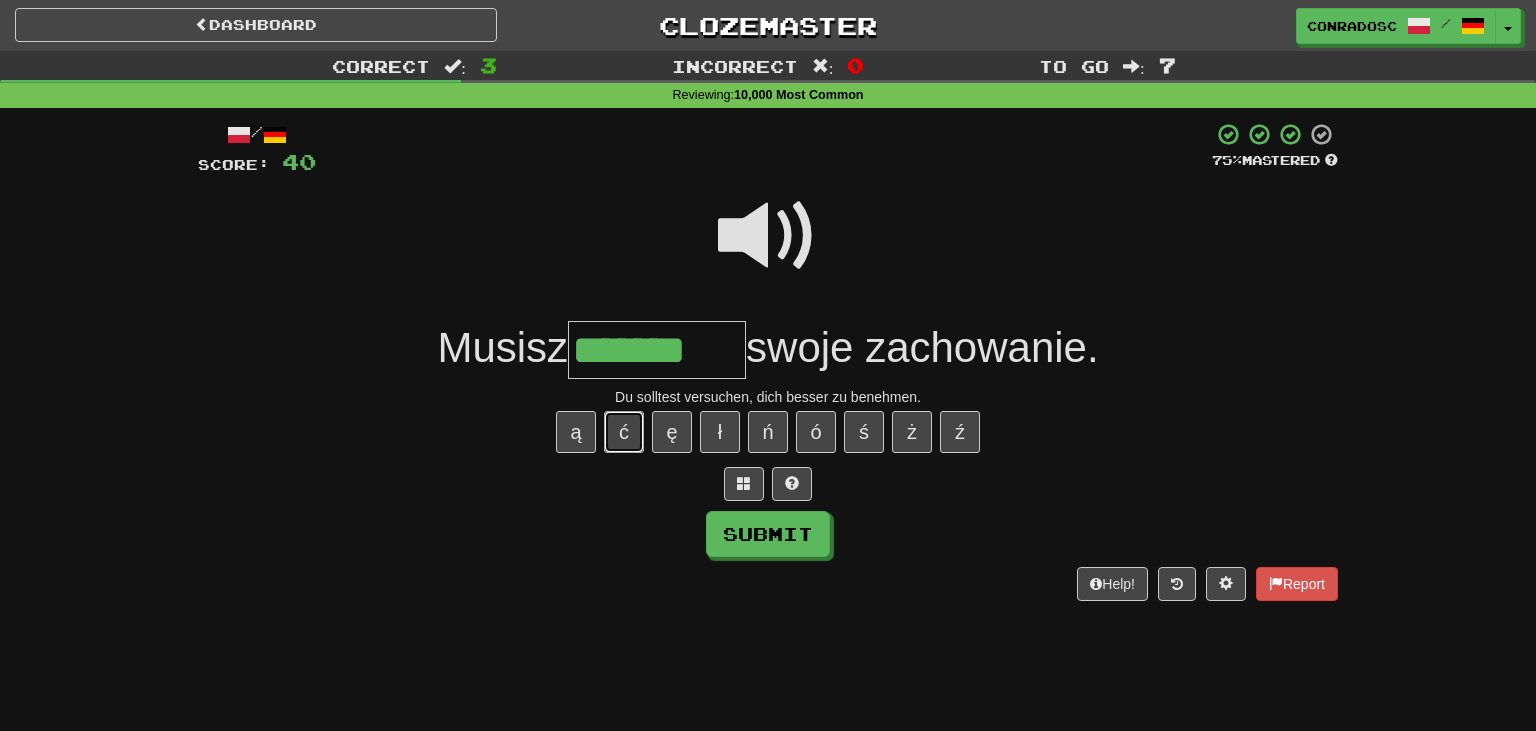click on "ć" at bounding box center [624, 432] 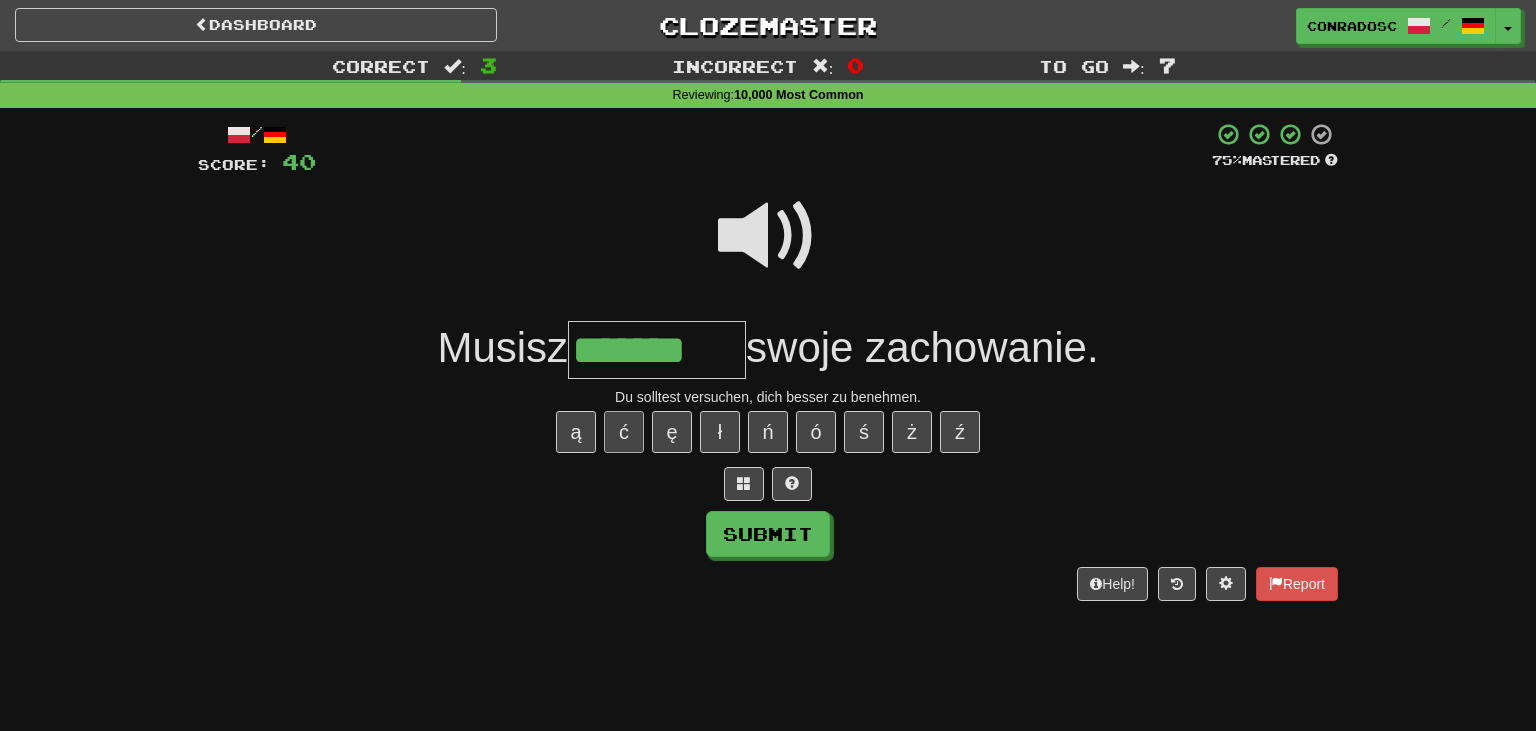 type on "********" 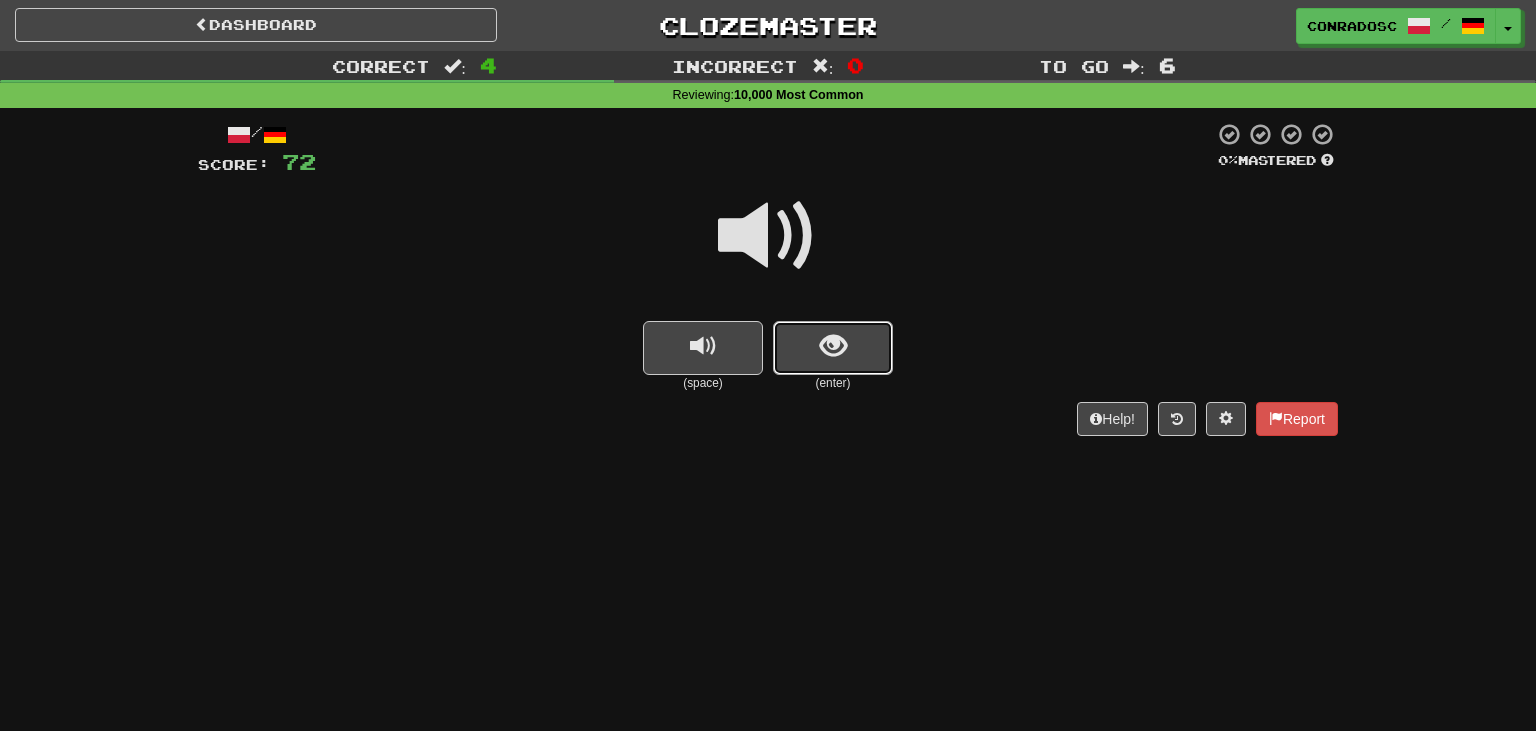 click at bounding box center (833, 348) 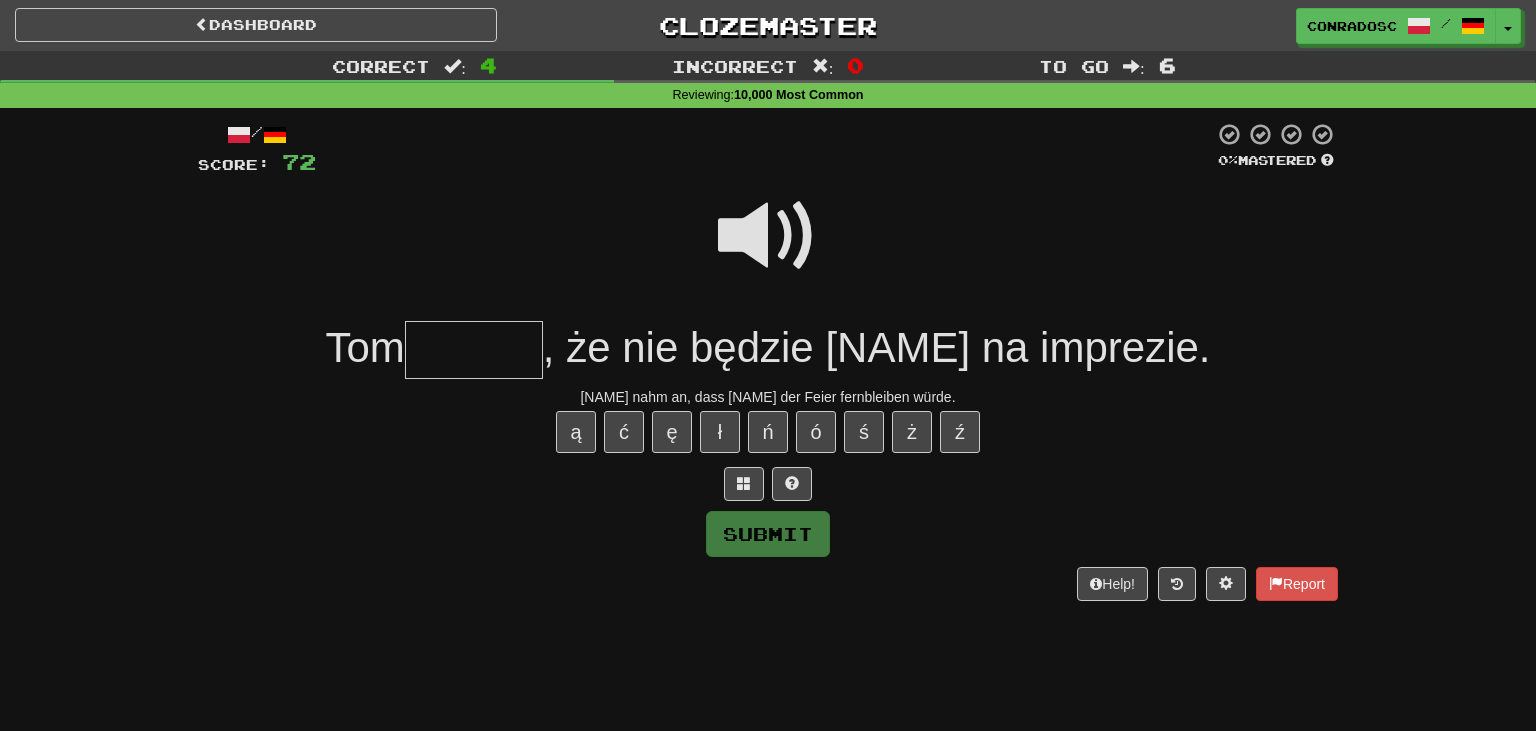 click at bounding box center [768, 236] 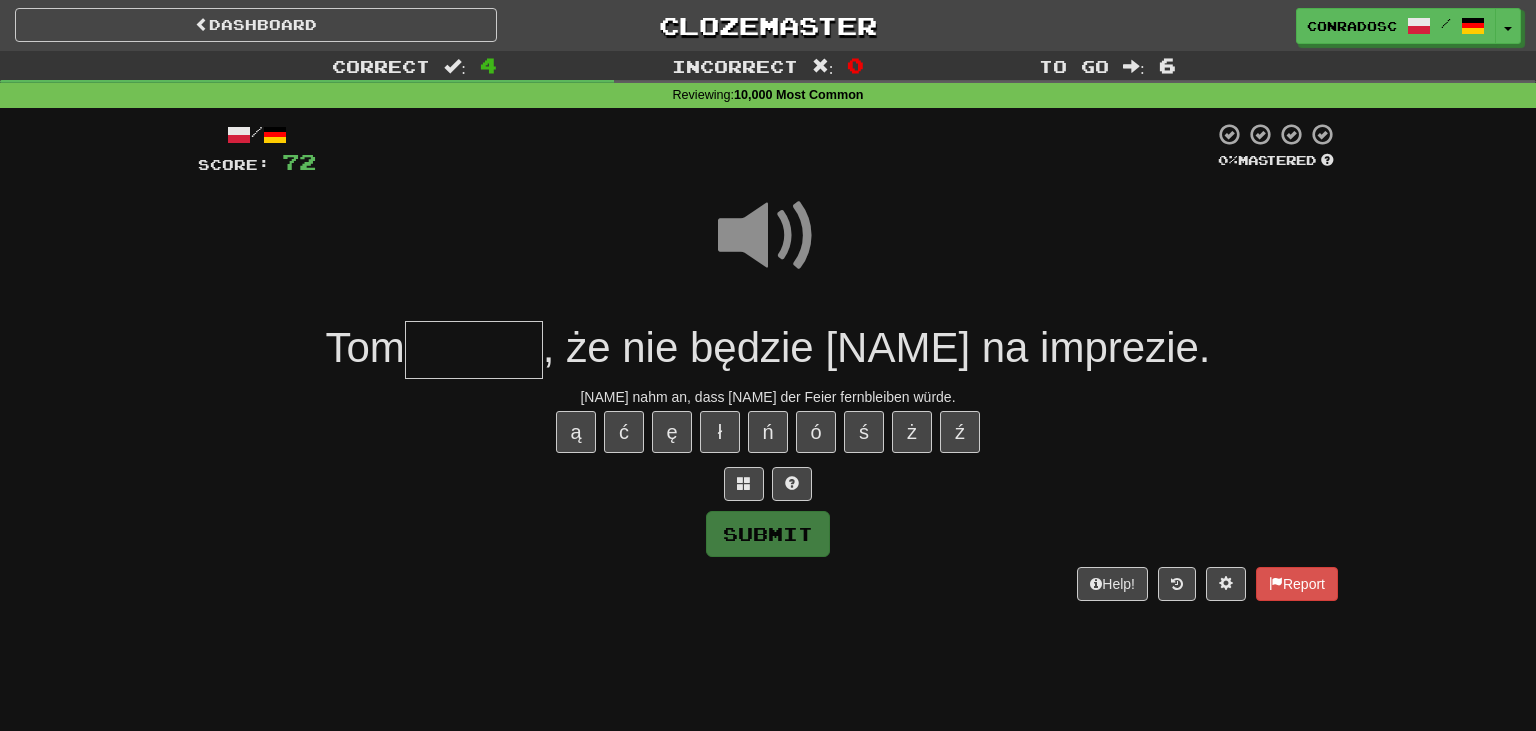 click at bounding box center (474, 350) 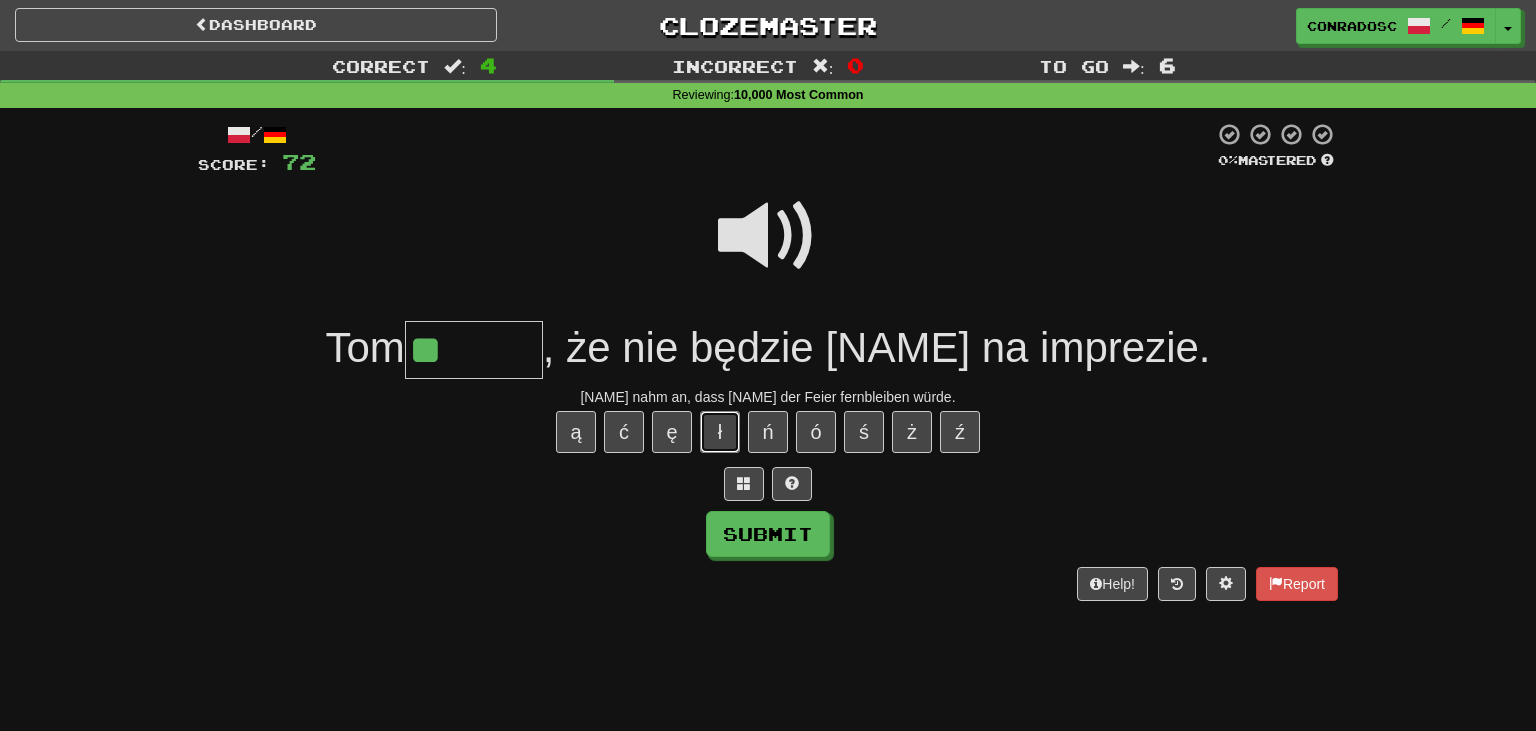 drag, startPoint x: 715, startPoint y: 433, endPoint x: 668, endPoint y: 406, distance: 54.20332 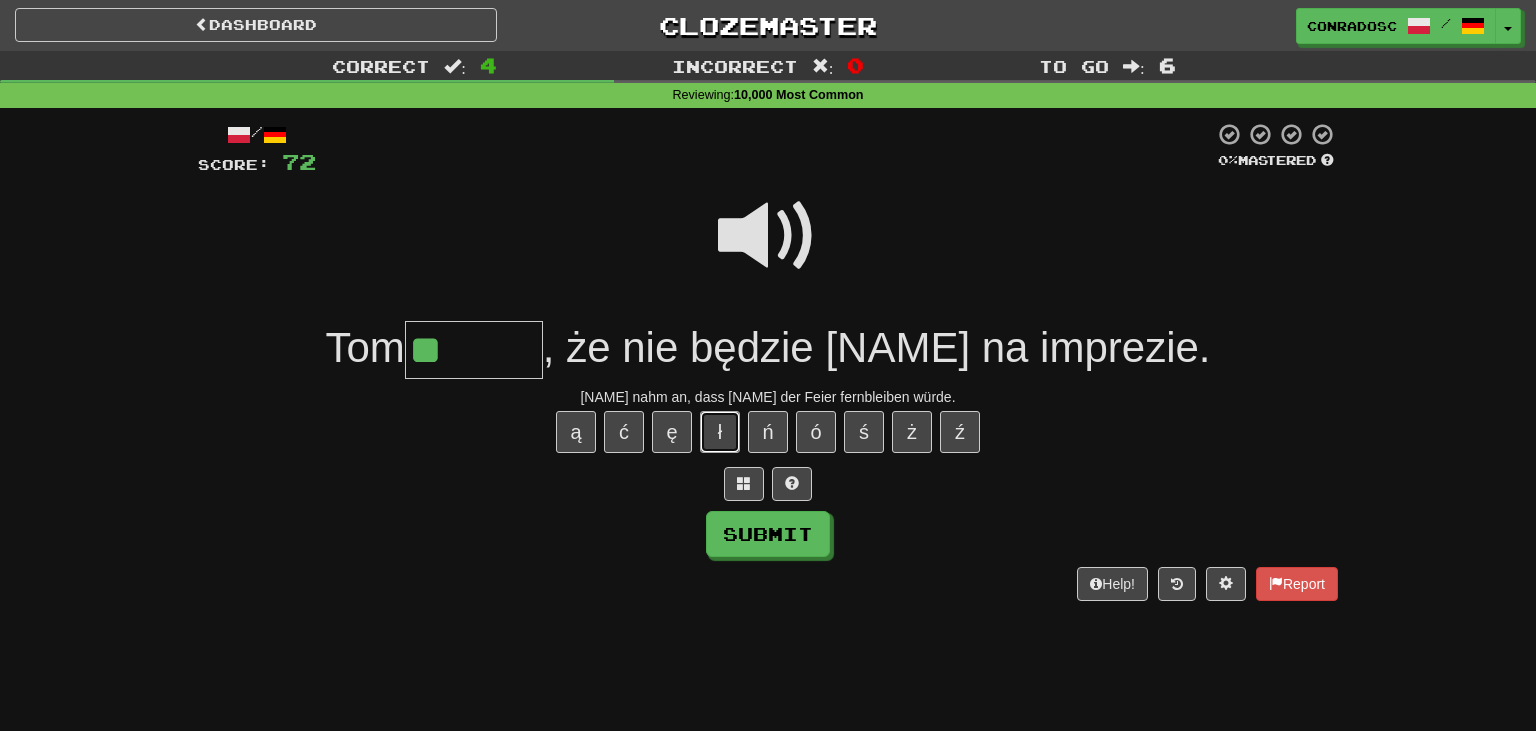 click on "ł" at bounding box center [720, 432] 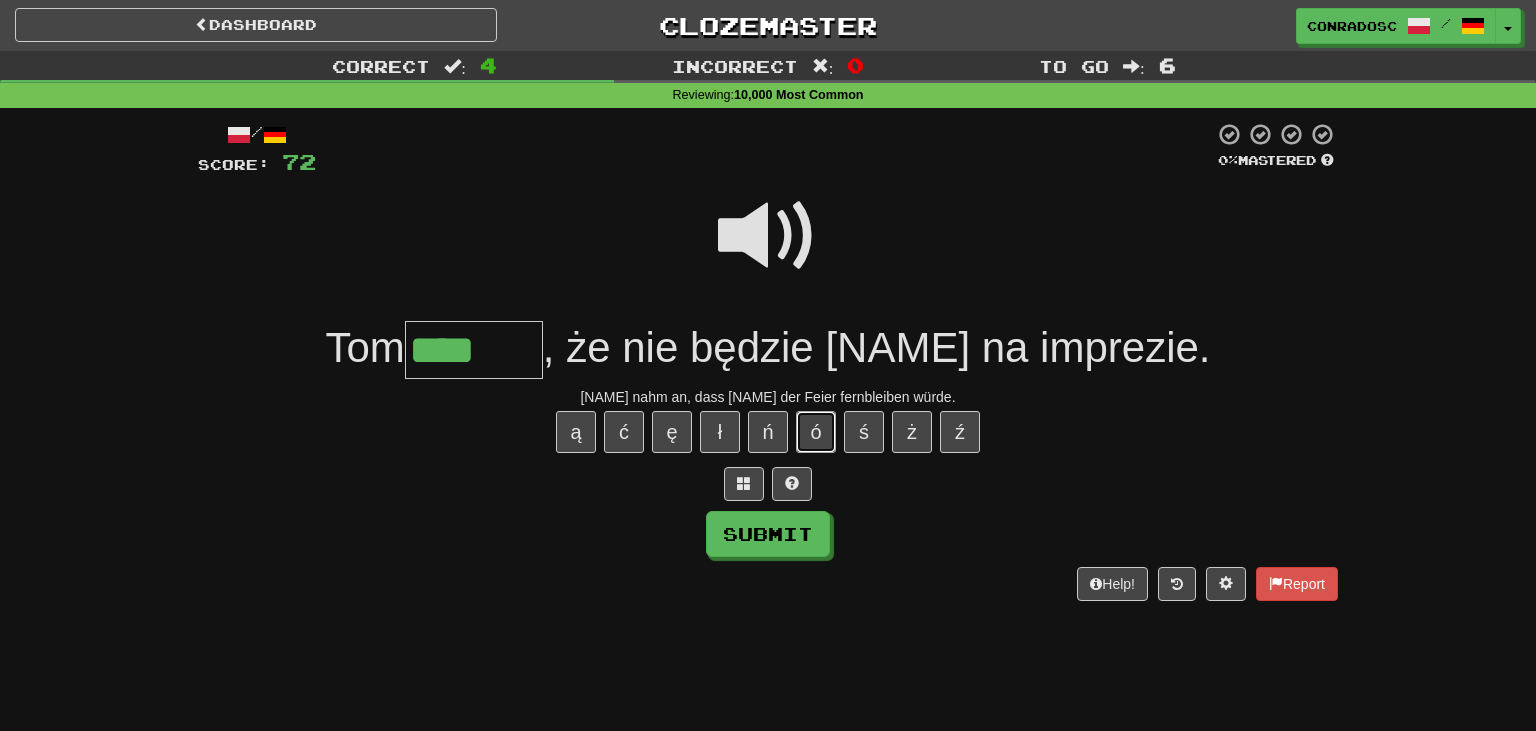 click on "ó" at bounding box center [816, 432] 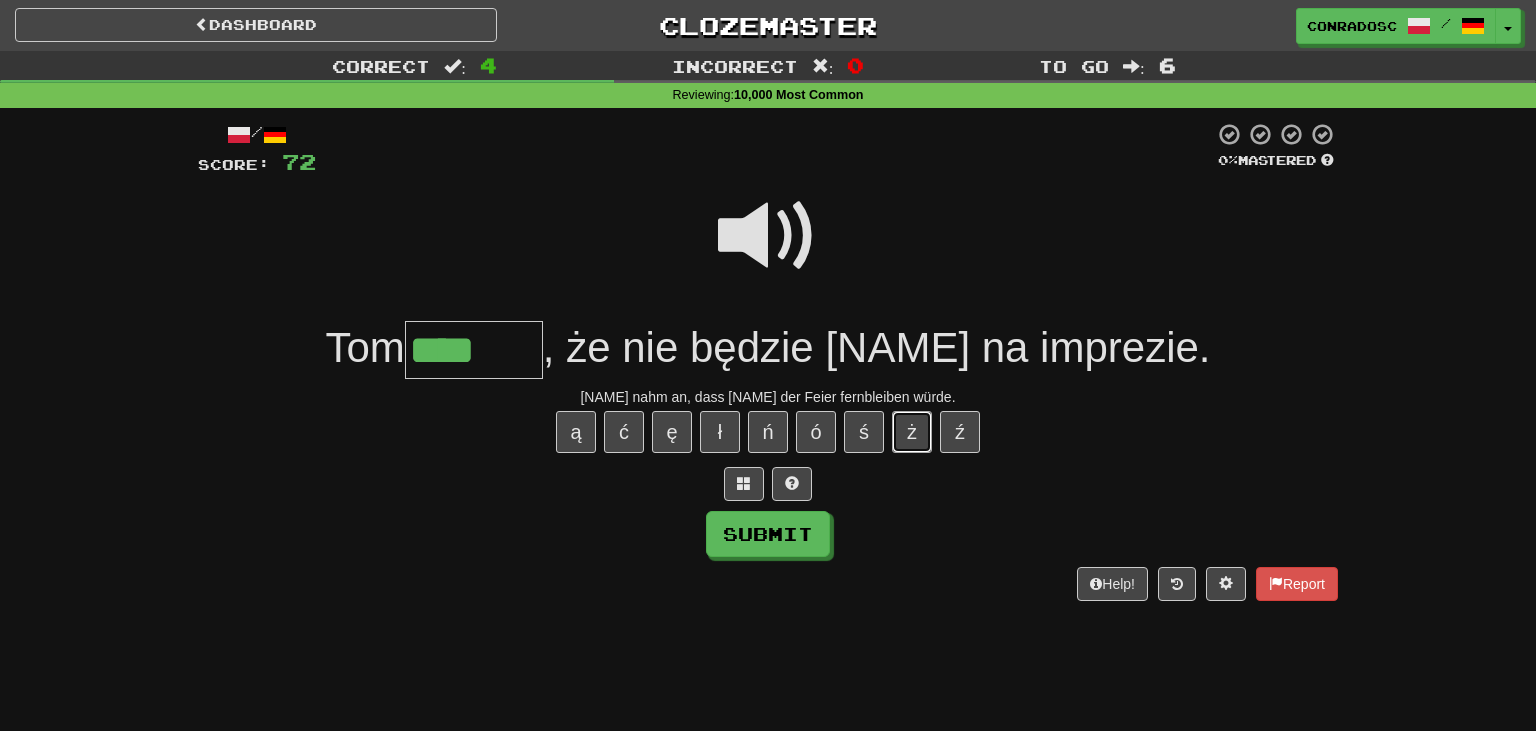 click on "ż" at bounding box center [912, 432] 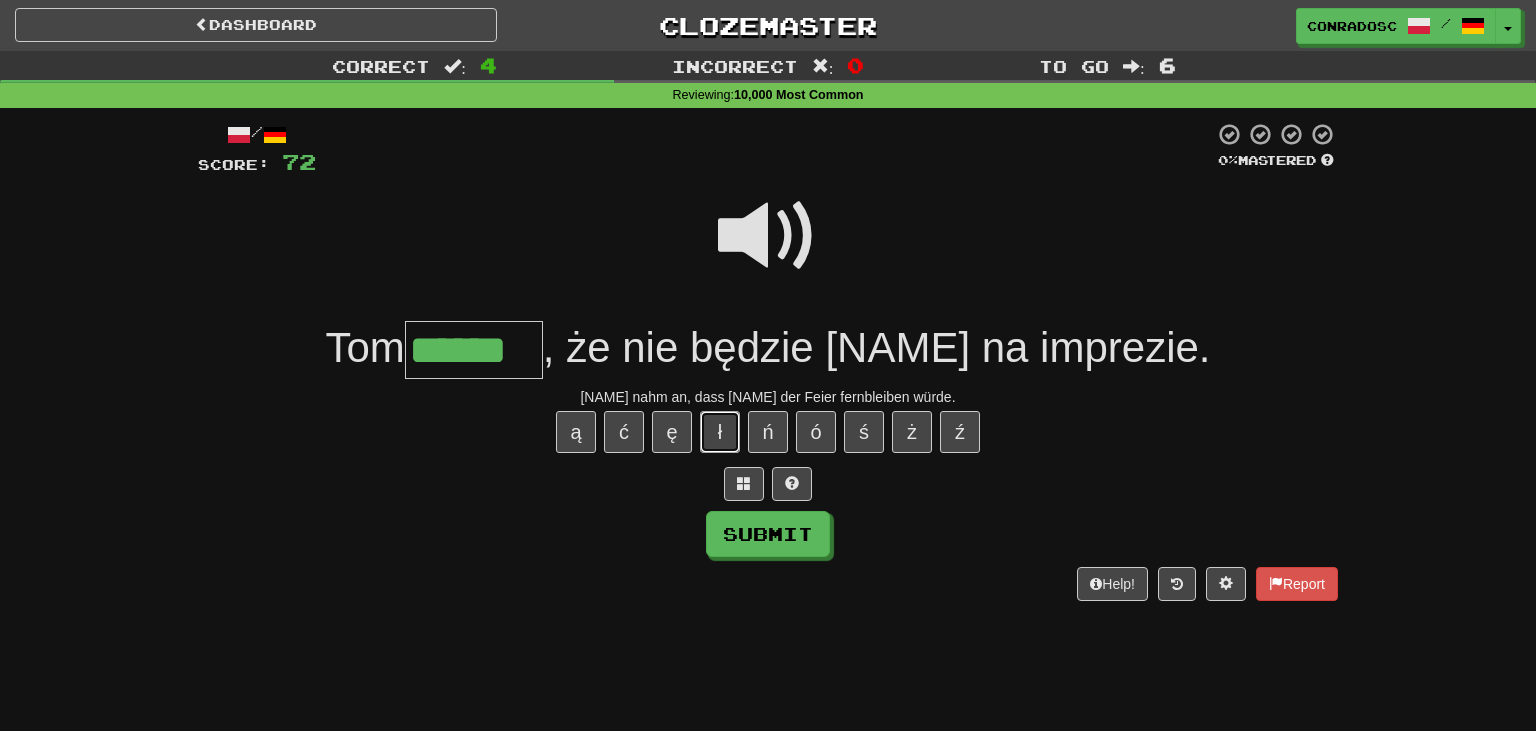 click on "ł" at bounding box center [720, 432] 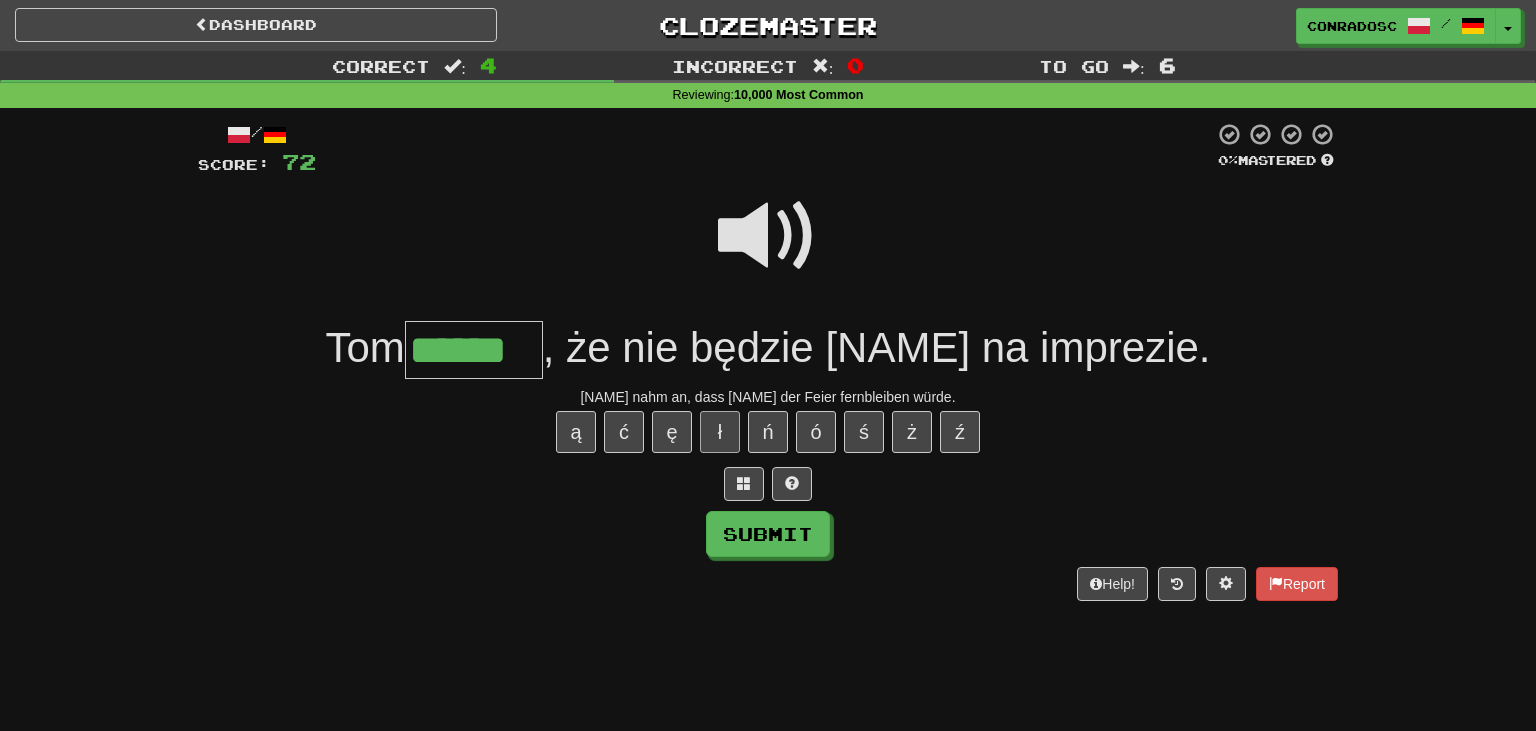 type on "*******" 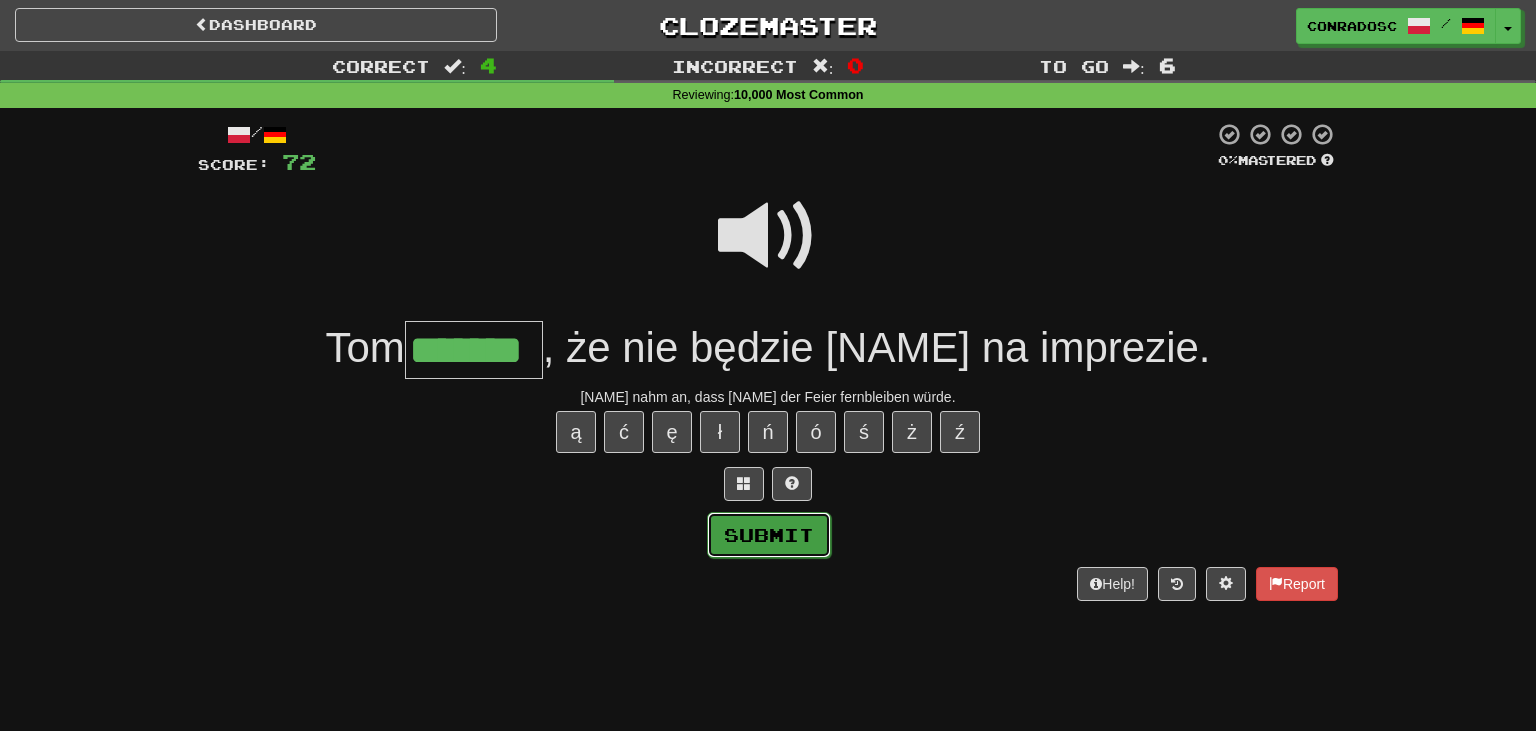 click on "Submit" at bounding box center [769, 535] 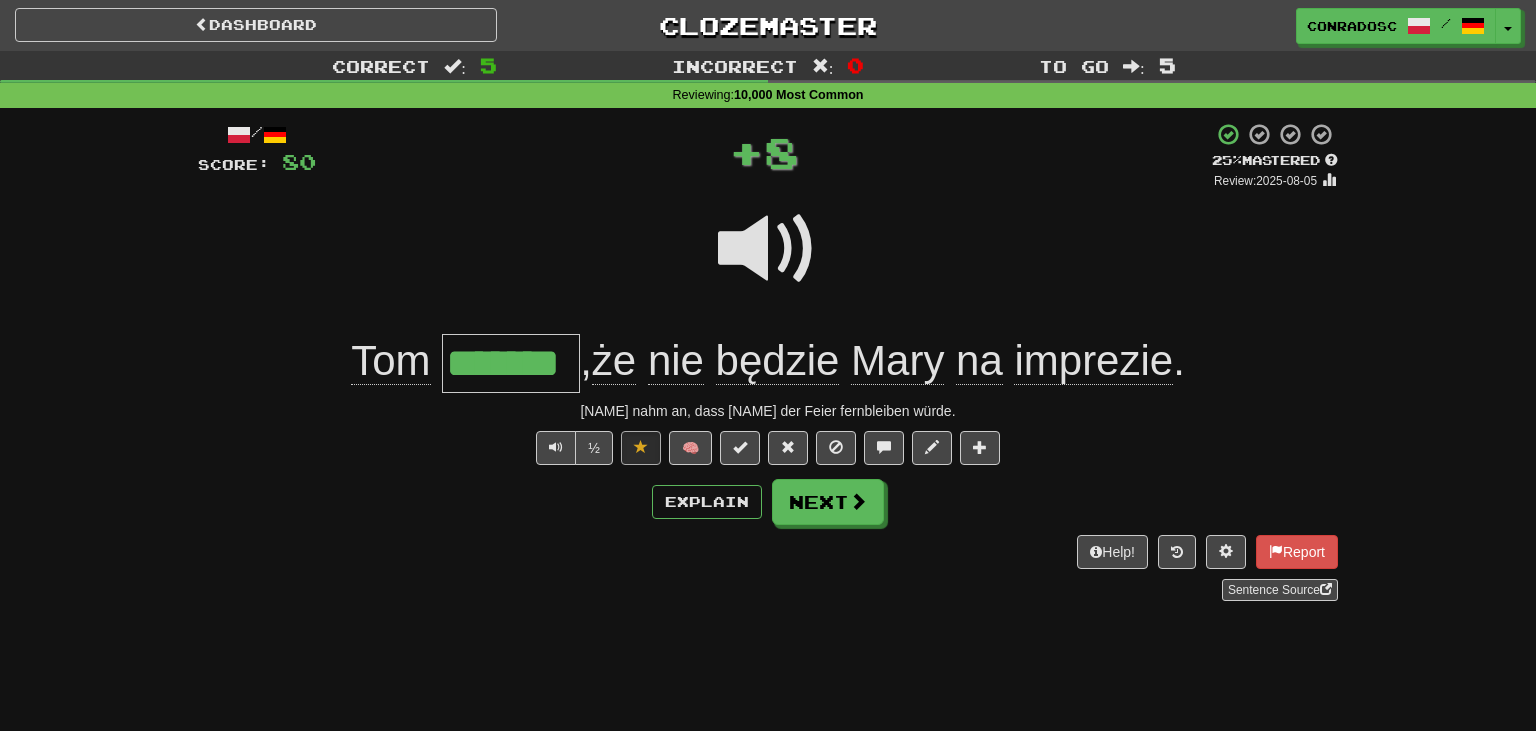 click on "Explain Next" at bounding box center [768, 502] 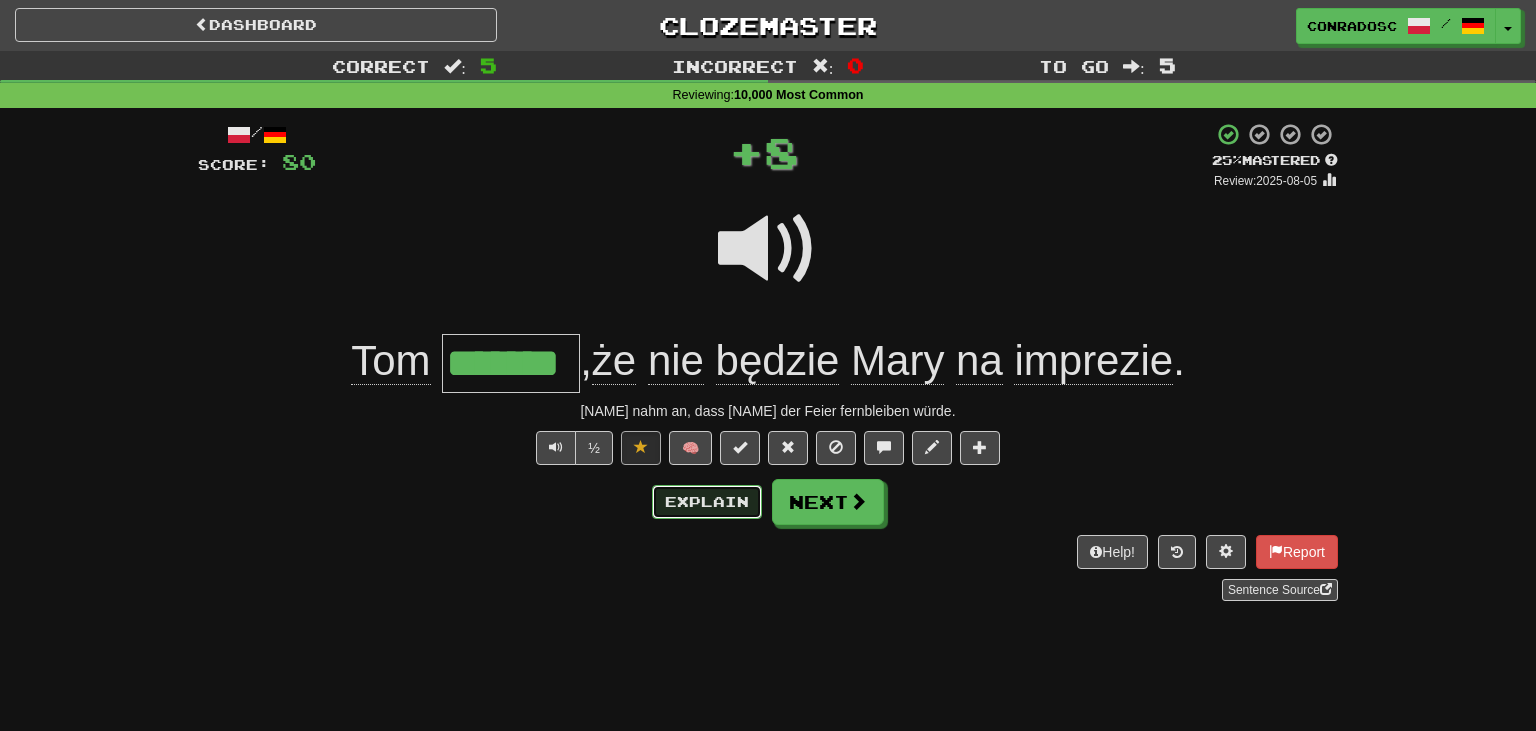click on "Explain" at bounding box center (707, 502) 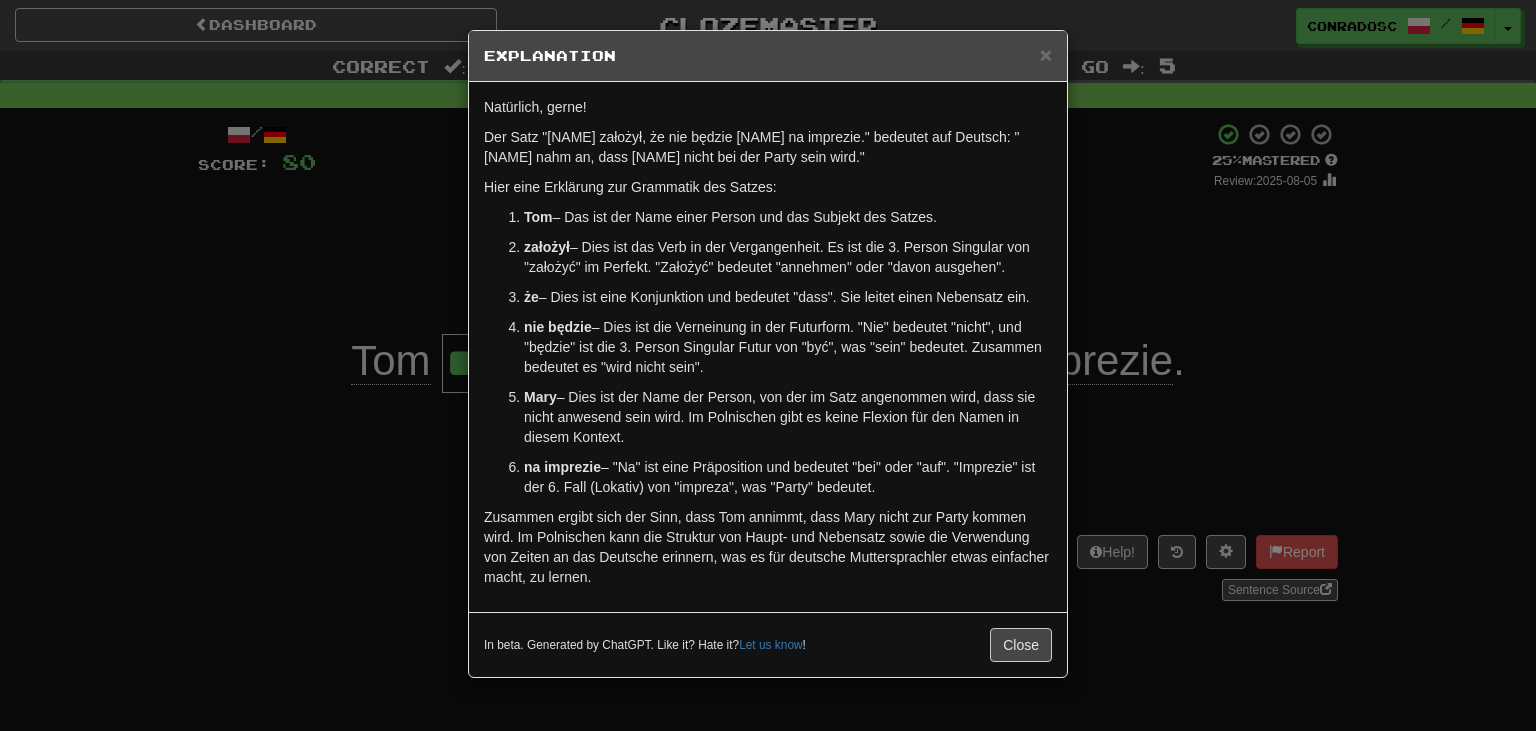 click on "× Explanation Natürlich, gerne!
Der Satz "Tom założył, że nie będzie Mary na imprezie." bedeutet auf Deutsch: "Tom nahm an, dass Mary nicht bei der Party sein wird."
Hier eine Erklärung zur Grammatik des Satzes:
Tom  – Das ist der Name einer Person und das Subjekt des Satzes.
założył  – Dies ist das Verb in der Vergangenheit. Es ist die 3. Person Singular von "założyć" im Perfekt. "Założyć" bedeutet "annehmen" oder "davon ausgehen".
że  – Dies ist eine Konjunktion und bedeutet "dass". Sie leitet einen Nebensatz ein.
nie będzie  – Dies ist die Verneinung in der Futurform. "Nie" bedeutet "nicht", und "będzie" ist die 3. Person Singular Futur von "być", was "sein" bedeutet. Zusammen bedeutet es "wird nicht sein".
Mary  – Dies ist der Name der Person, von der im Satz angenommen wird, dass sie nicht anwesend sein wird. Im Polnischen gibt es keine Flexion für den Namen in diesem Kontext.
na imprezie
Let us know ! Close" at bounding box center (768, 365) 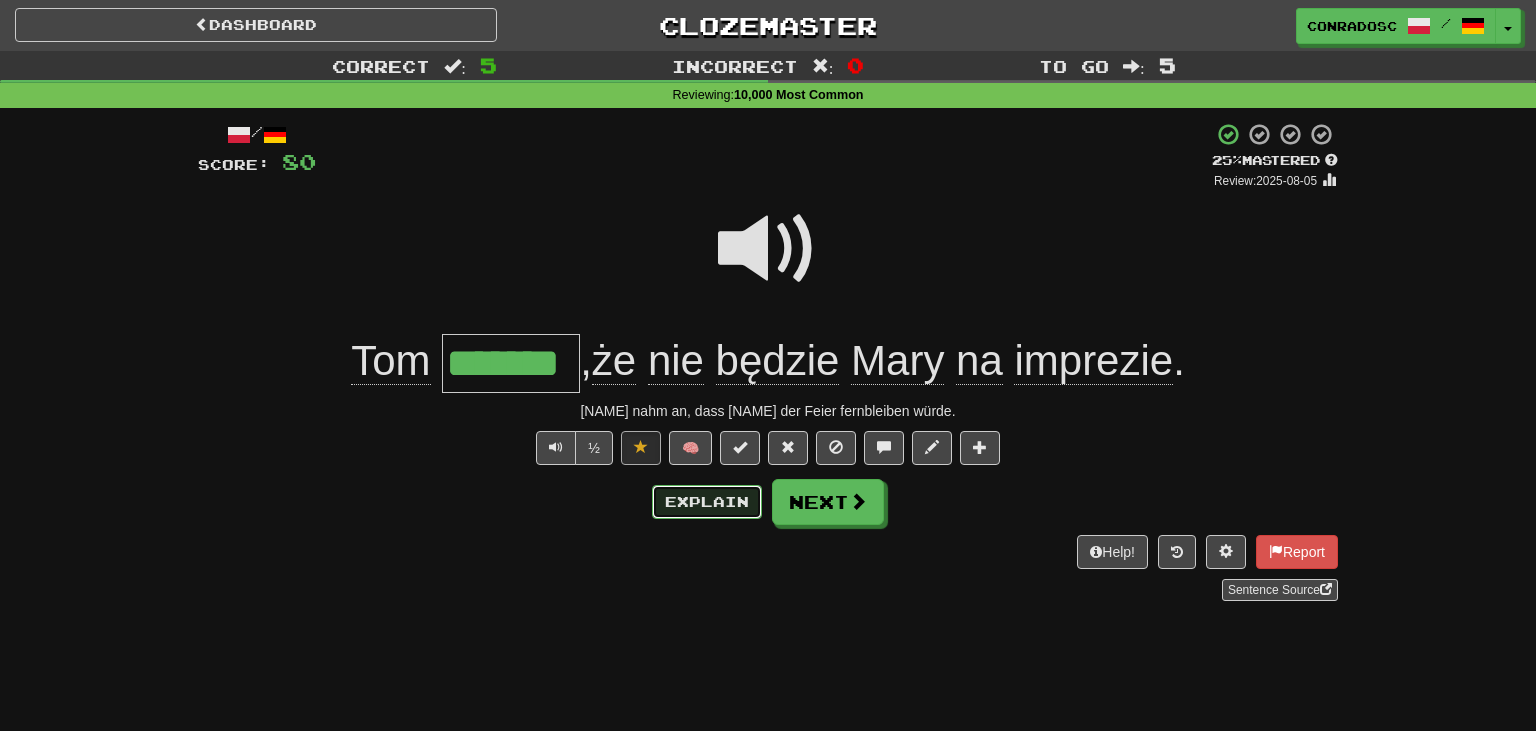click on "Explain" at bounding box center (707, 502) 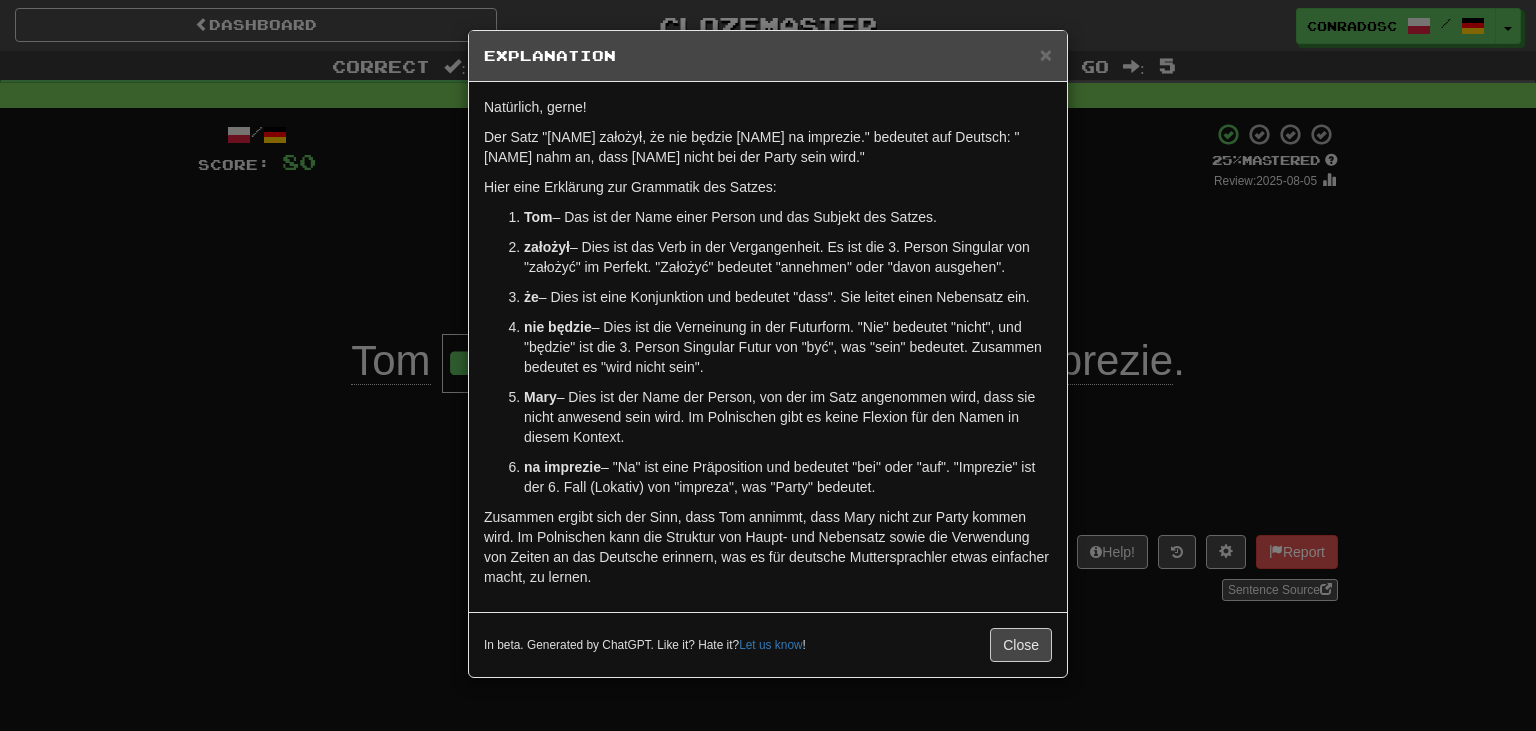 click on "× Explanation Natürlich, gerne!
Der Satz "Tom założył, że nie będzie Mary na imprezie." bedeutet auf Deutsch: "Tom nahm an, dass Mary nicht bei der Party sein wird."
Hier eine Erklärung zur Grammatik des Satzes:
Tom  – Das ist der Name einer Person und das Subjekt des Satzes.
założył  – Dies ist das Verb in der Vergangenheit. Es ist die 3. Person Singular von "założyć" im Perfekt. "Założyć" bedeutet "annehmen" oder "davon ausgehen".
że  – Dies ist eine Konjunktion und bedeutet "dass". Sie leitet einen Nebensatz ein.
nie będzie  – Dies ist die Verneinung in der Futurform. "Nie" bedeutet "nicht", und "będzie" ist die 3. Person Singular Futur von "być", was "sein" bedeutet. Zusammen bedeutet es "wird nicht sein".
Mary  – Dies ist der Name der Person, von der im Satz angenommen wird, dass sie nicht anwesend sein wird. Im Polnischen gibt es keine Flexion für den Namen in diesem Kontext.
na imprezie
Let us know ! Close" at bounding box center [768, 365] 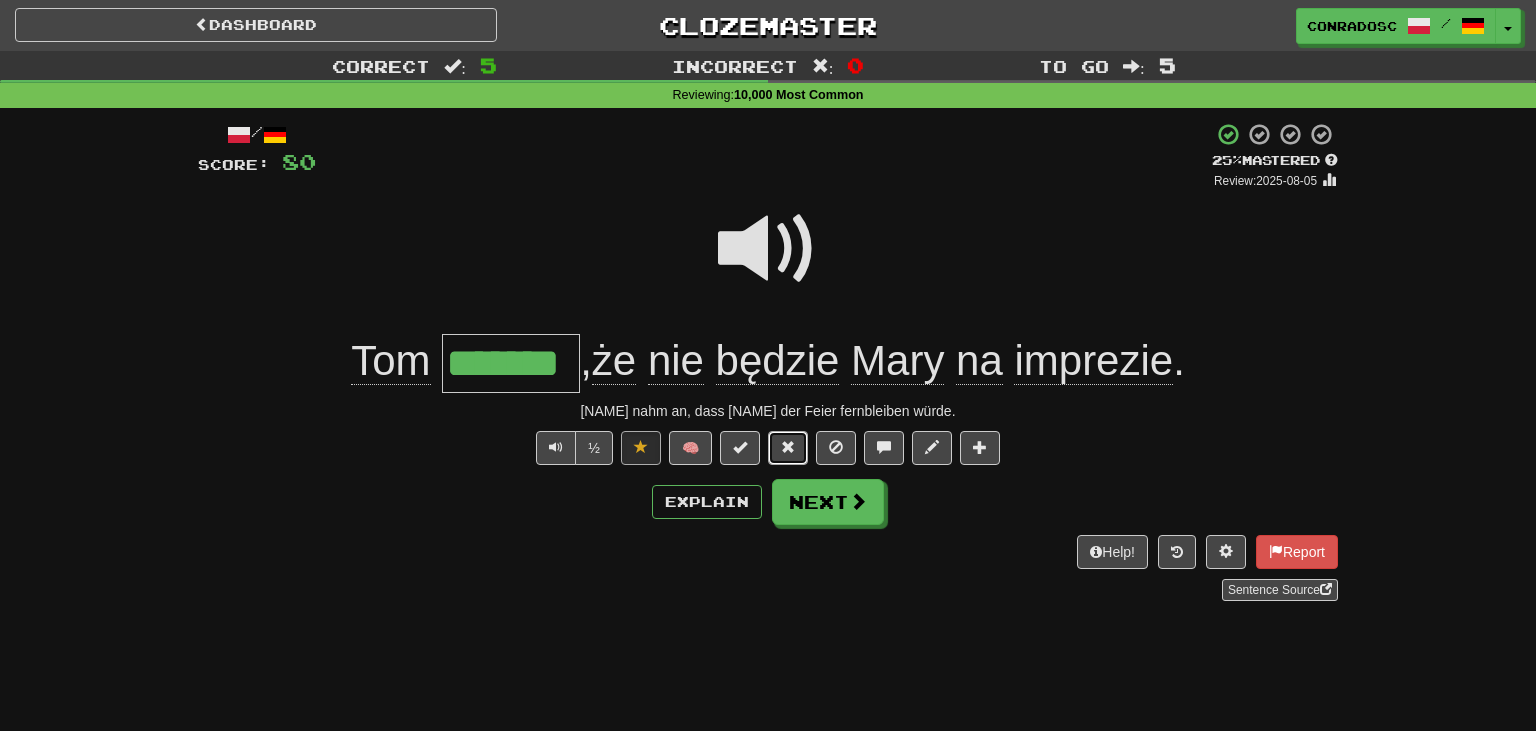 click at bounding box center (788, 447) 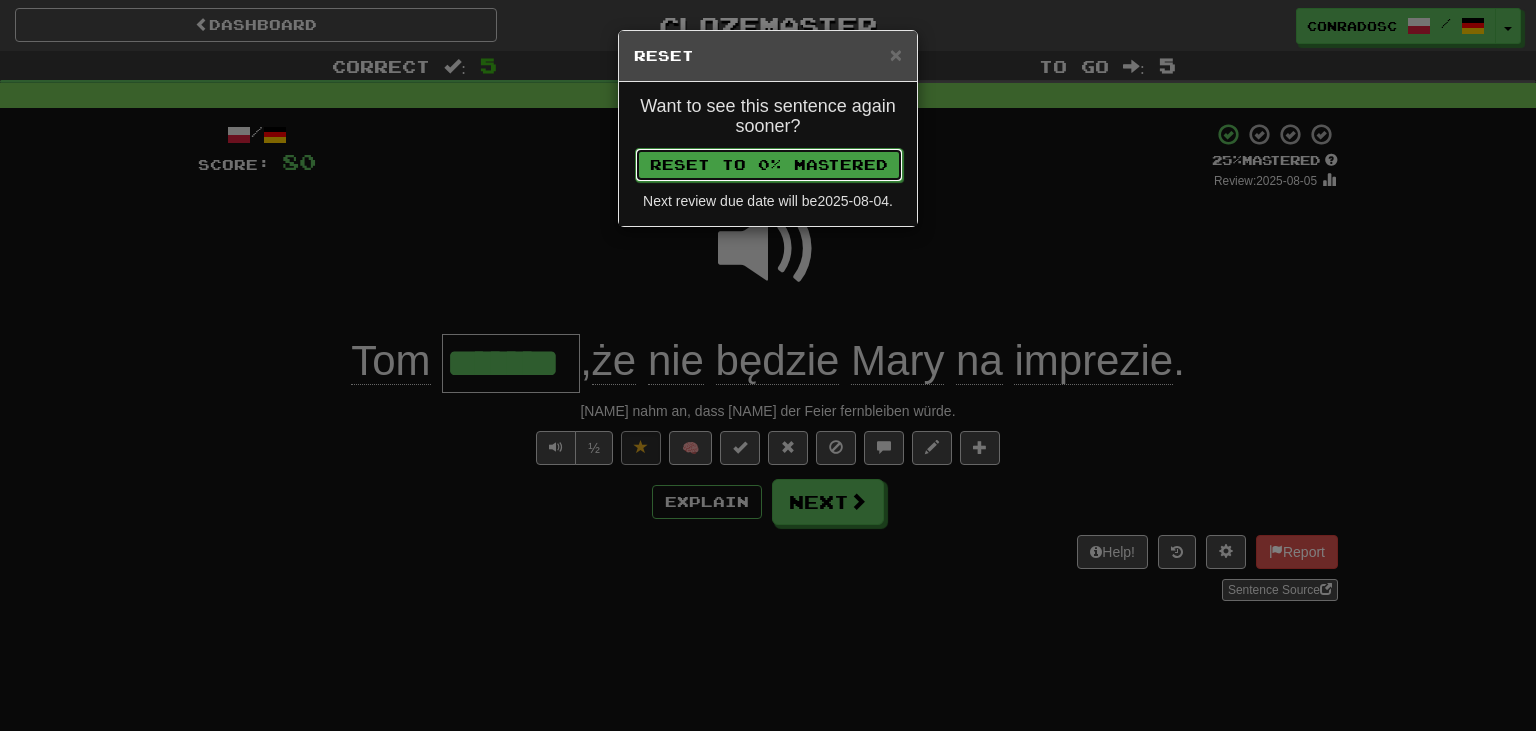 click on "Reset to 0% Mastered" at bounding box center (769, 165) 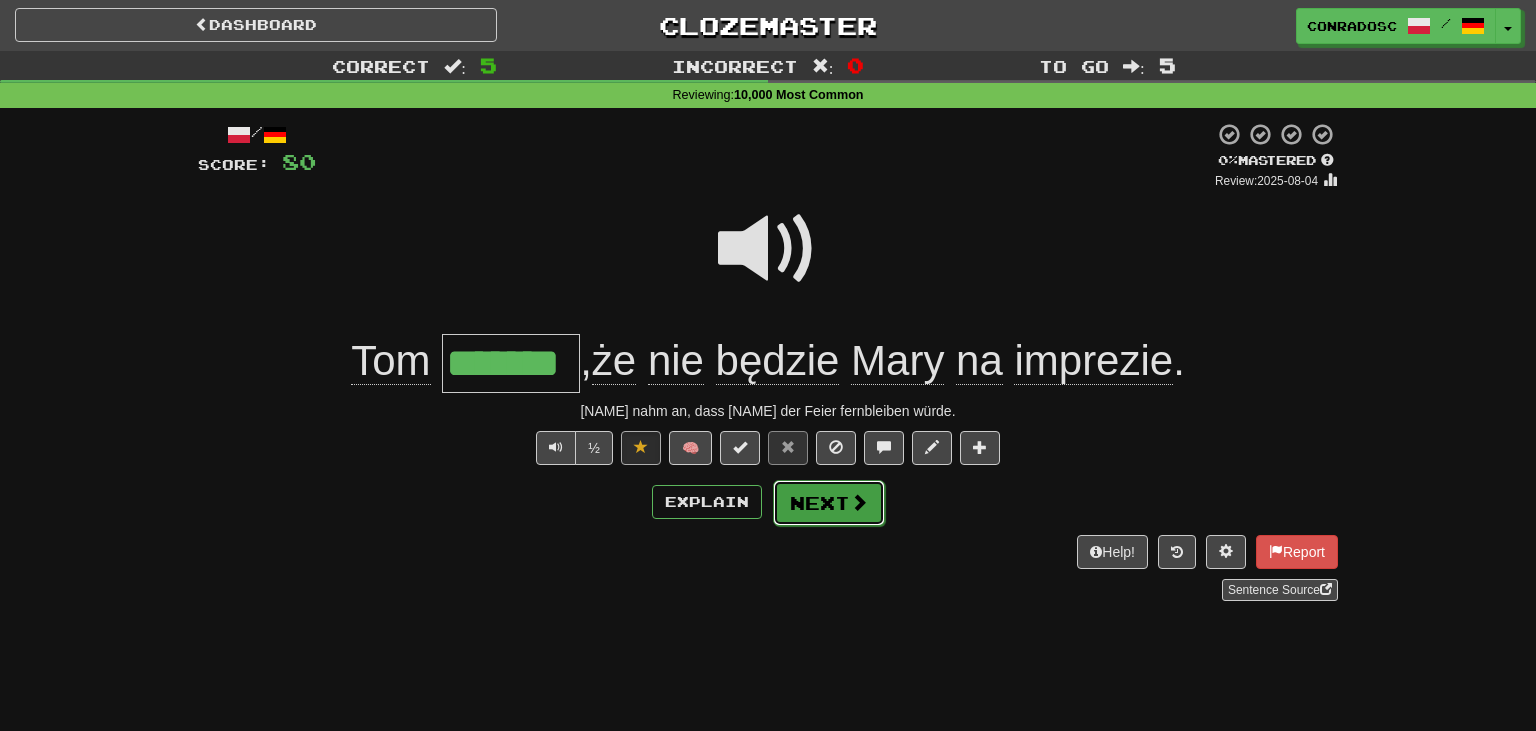 click on "Next" at bounding box center [829, 503] 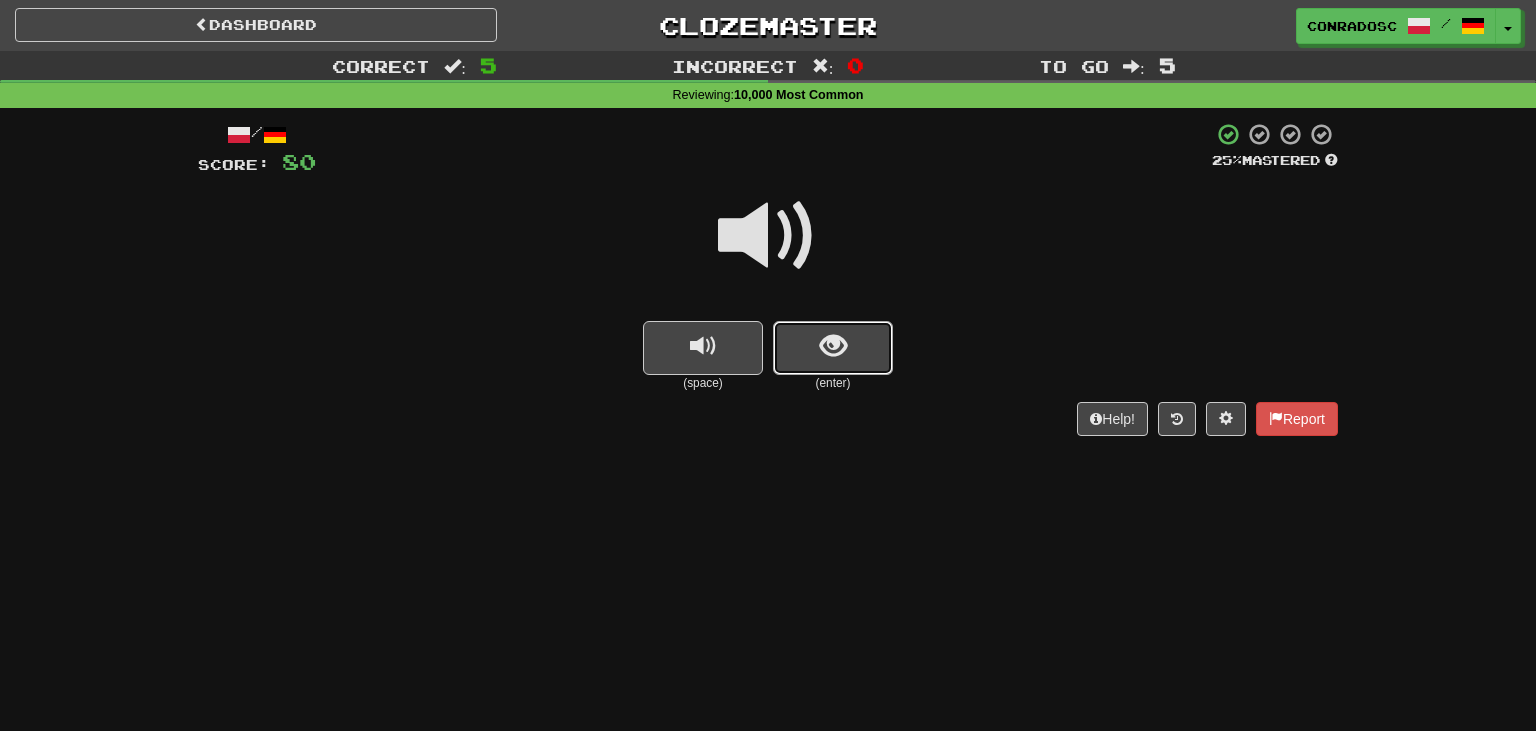 click at bounding box center [833, 348] 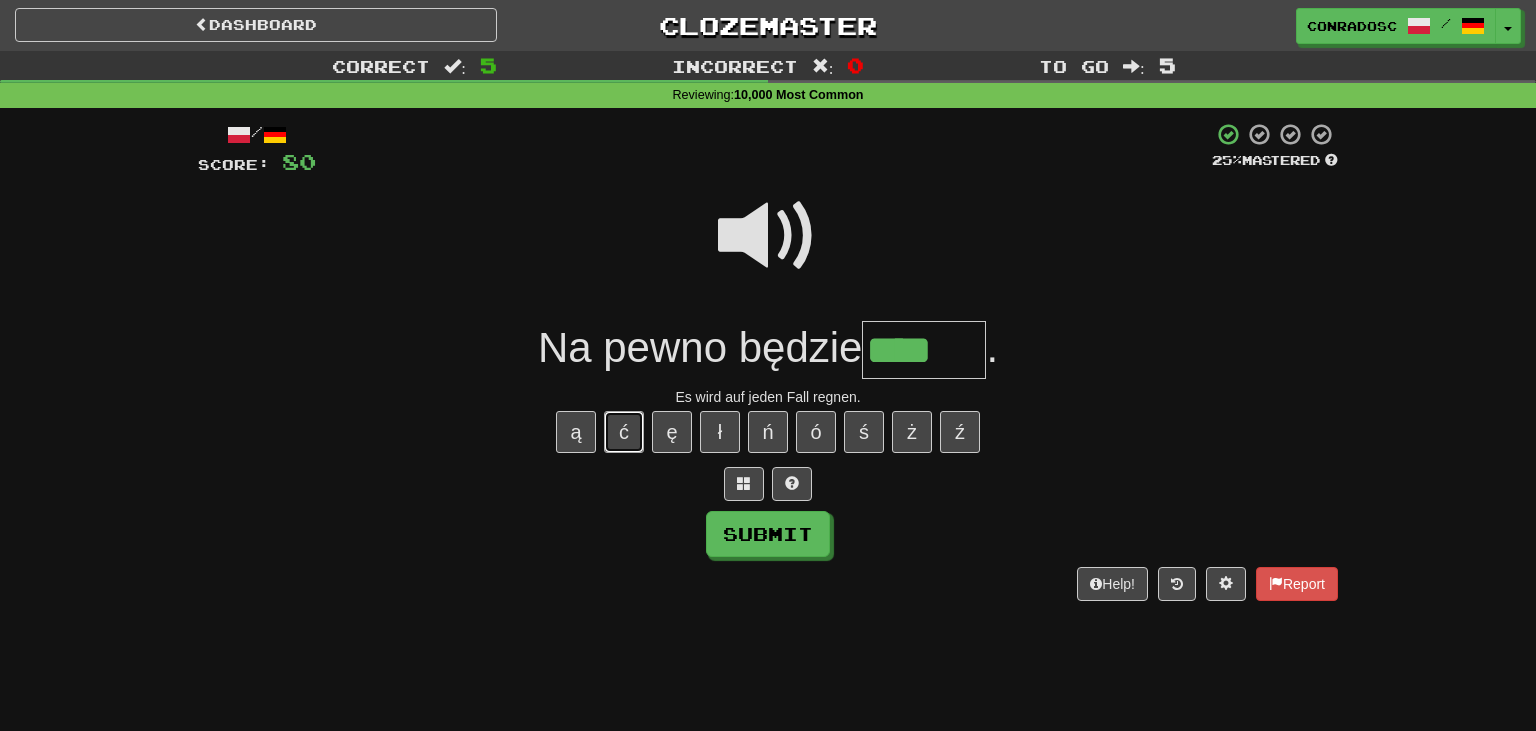 click on "ć" at bounding box center [624, 432] 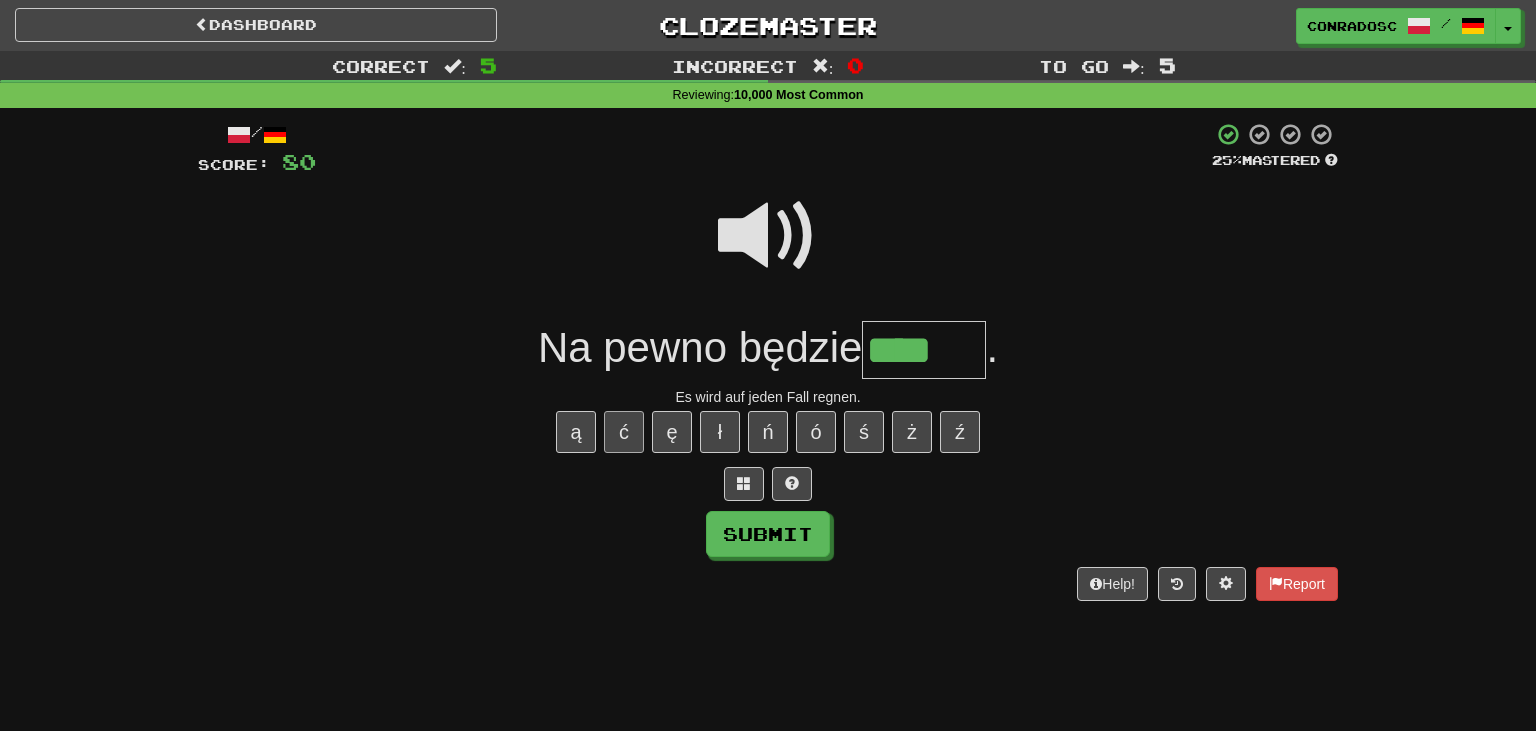 type on "*****" 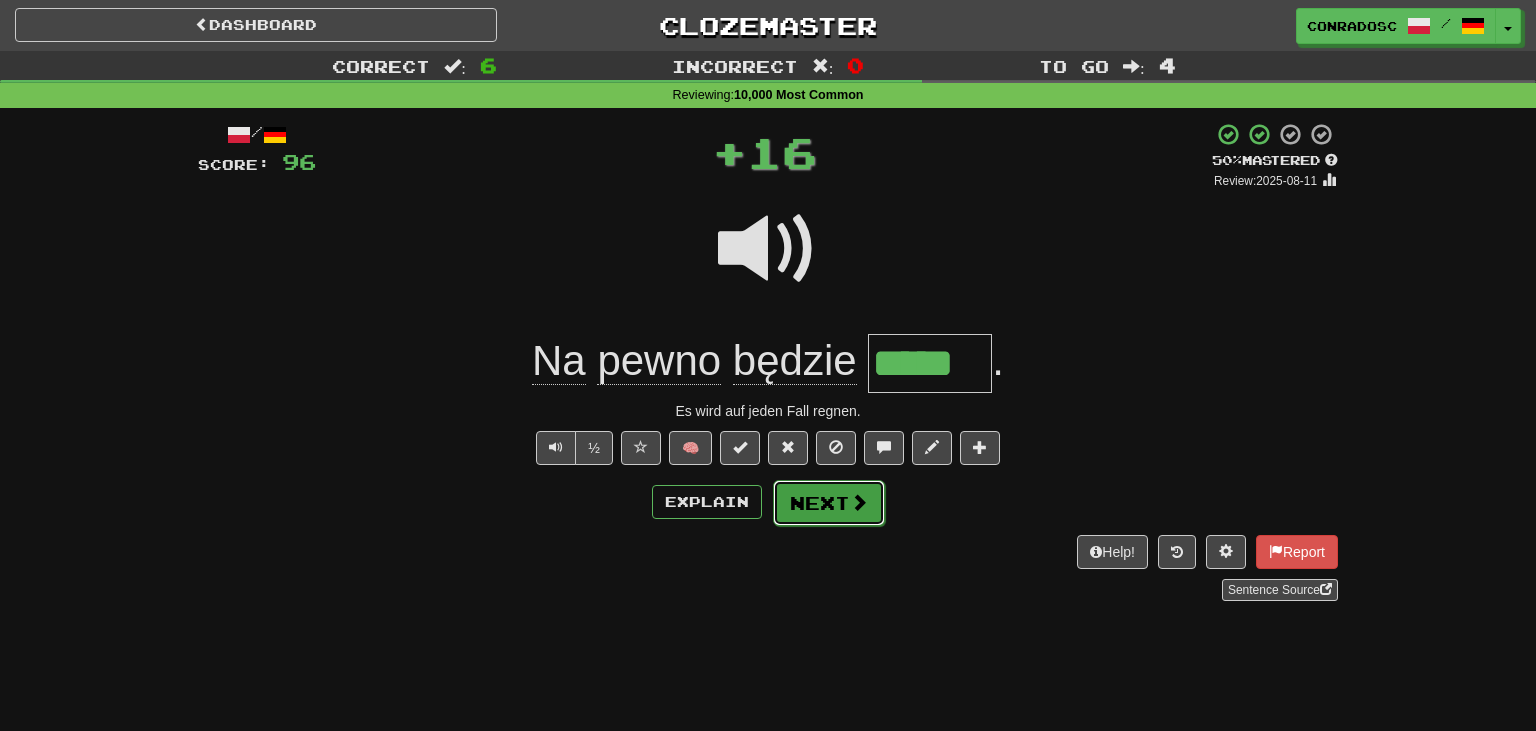 click on "Next" at bounding box center [829, 503] 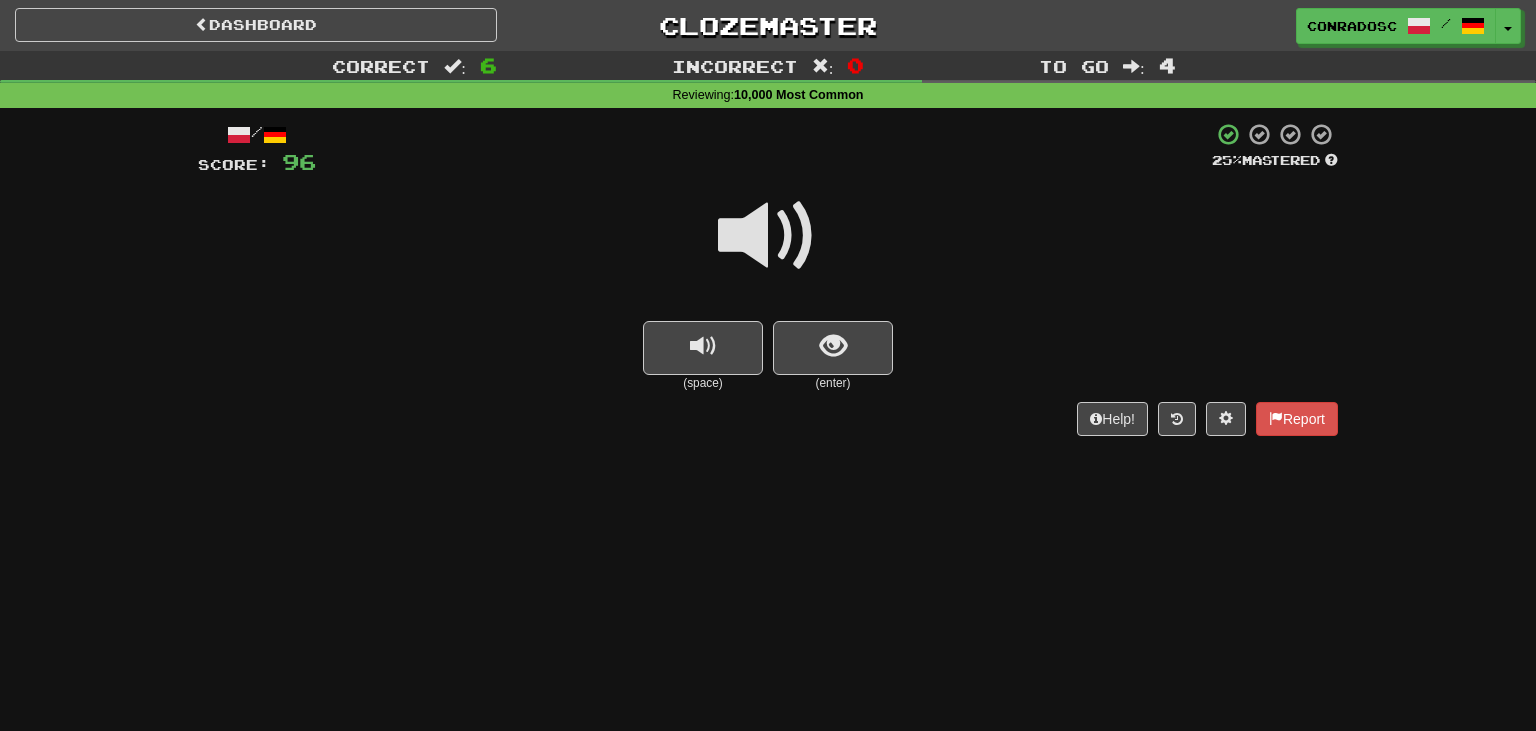 click at bounding box center (768, 236) 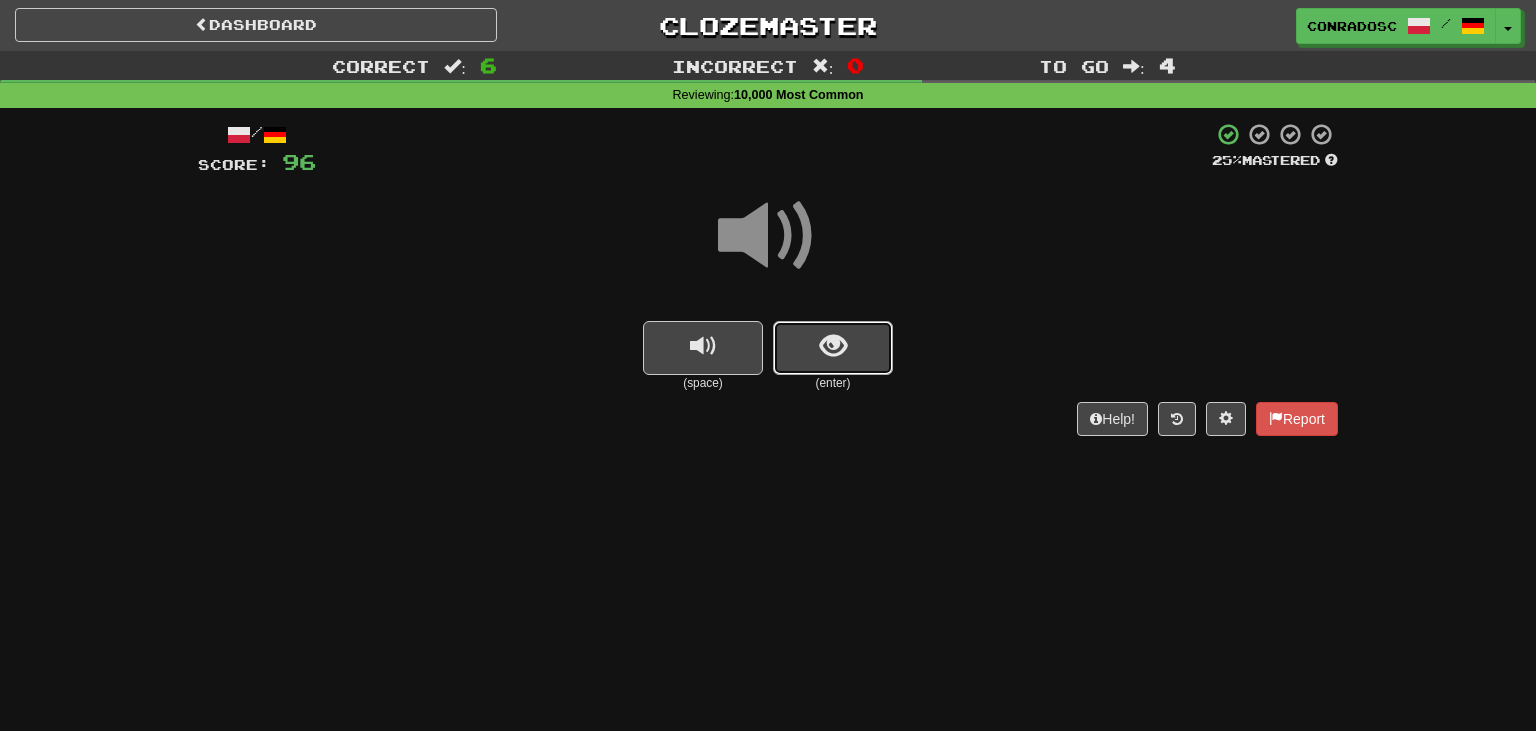 click at bounding box center [833, 346] 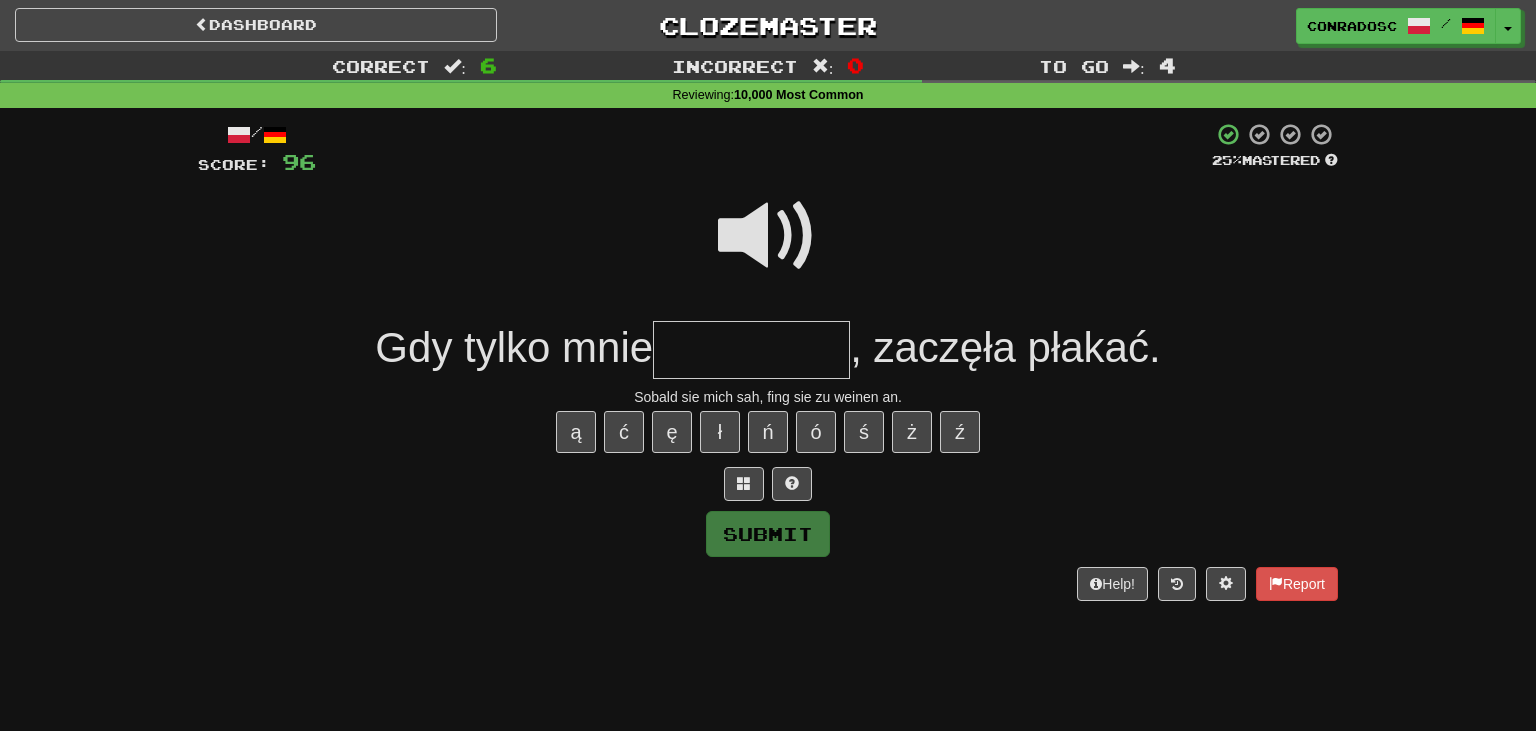 click at bounding box center [768, 236] 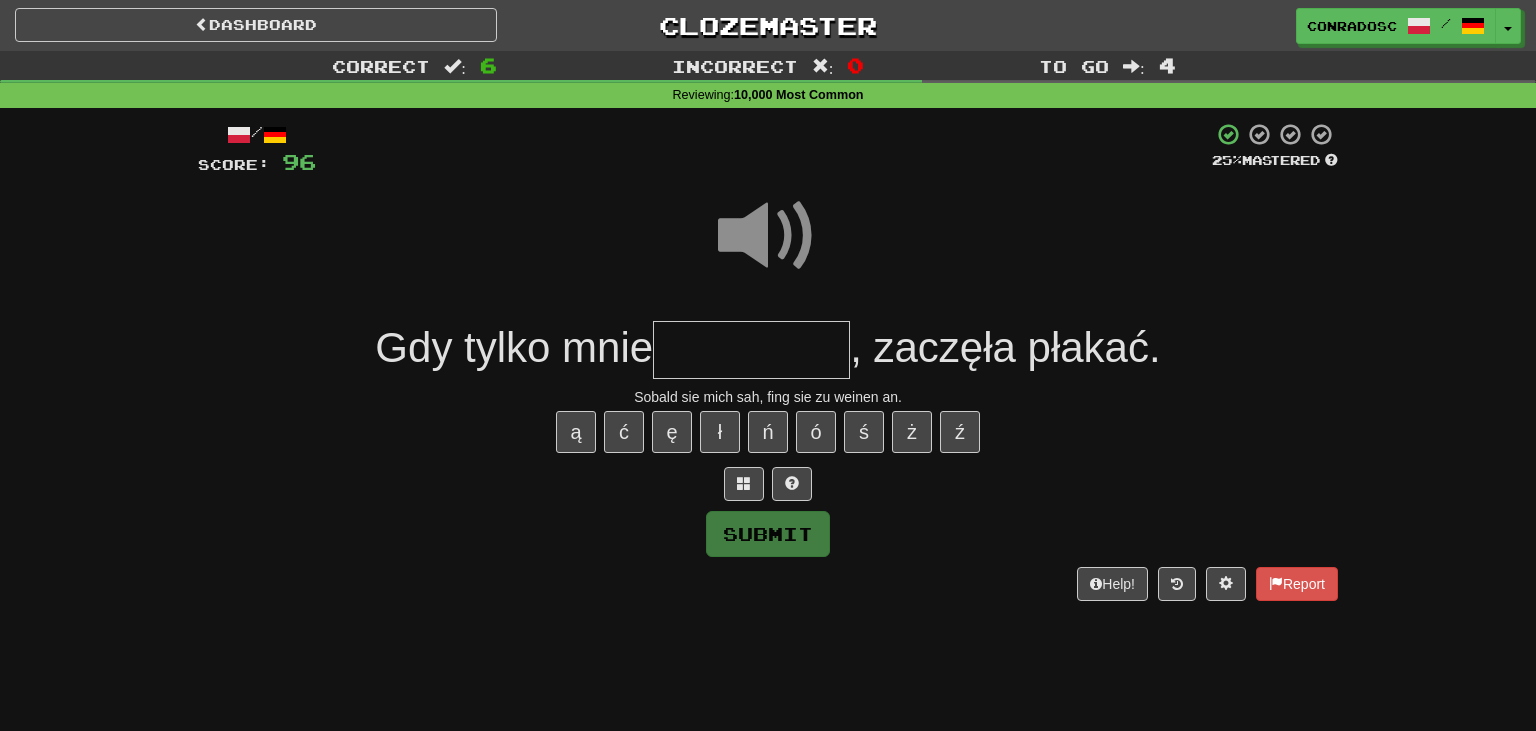 click at bounding box center (751, 350) 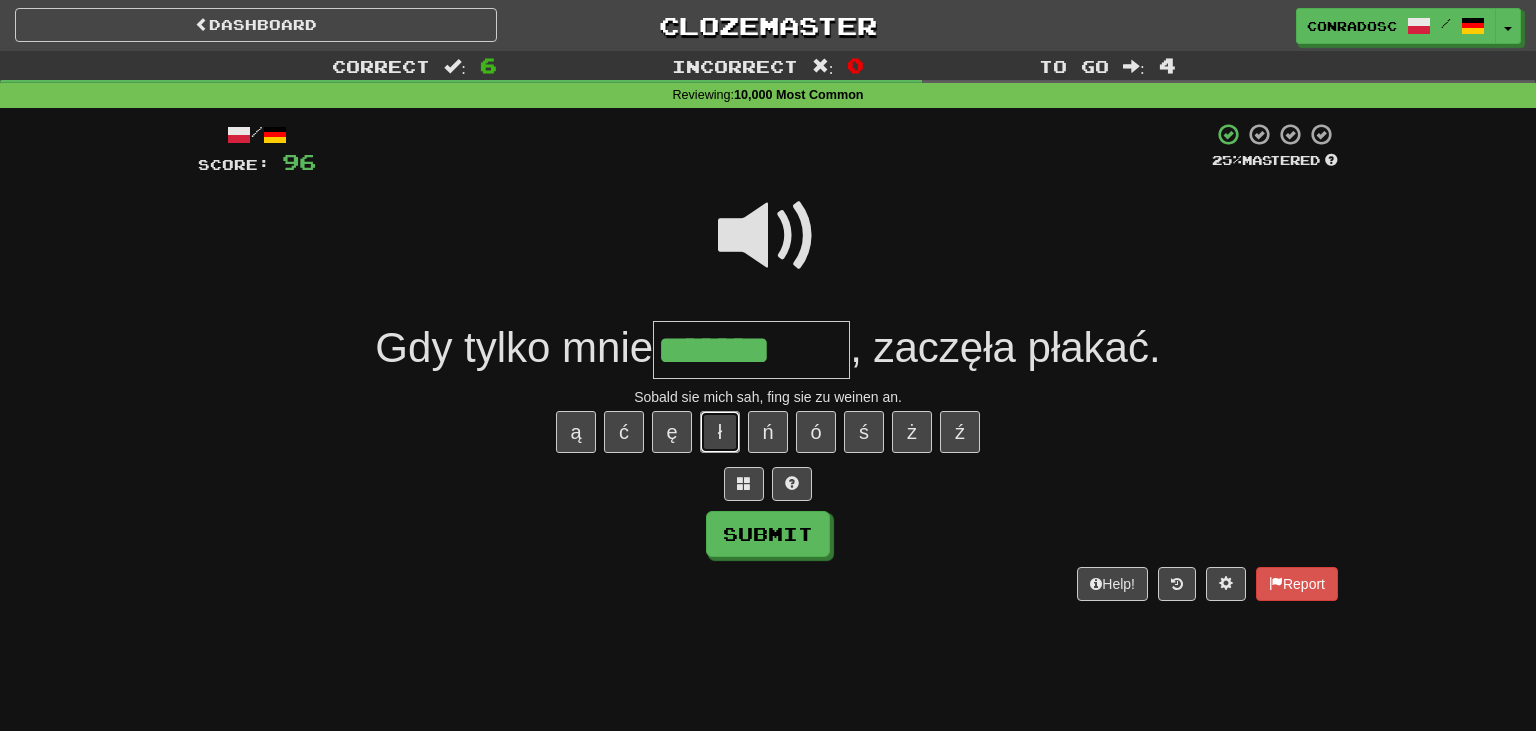 click on "ł" at bounding box center [720, 432] 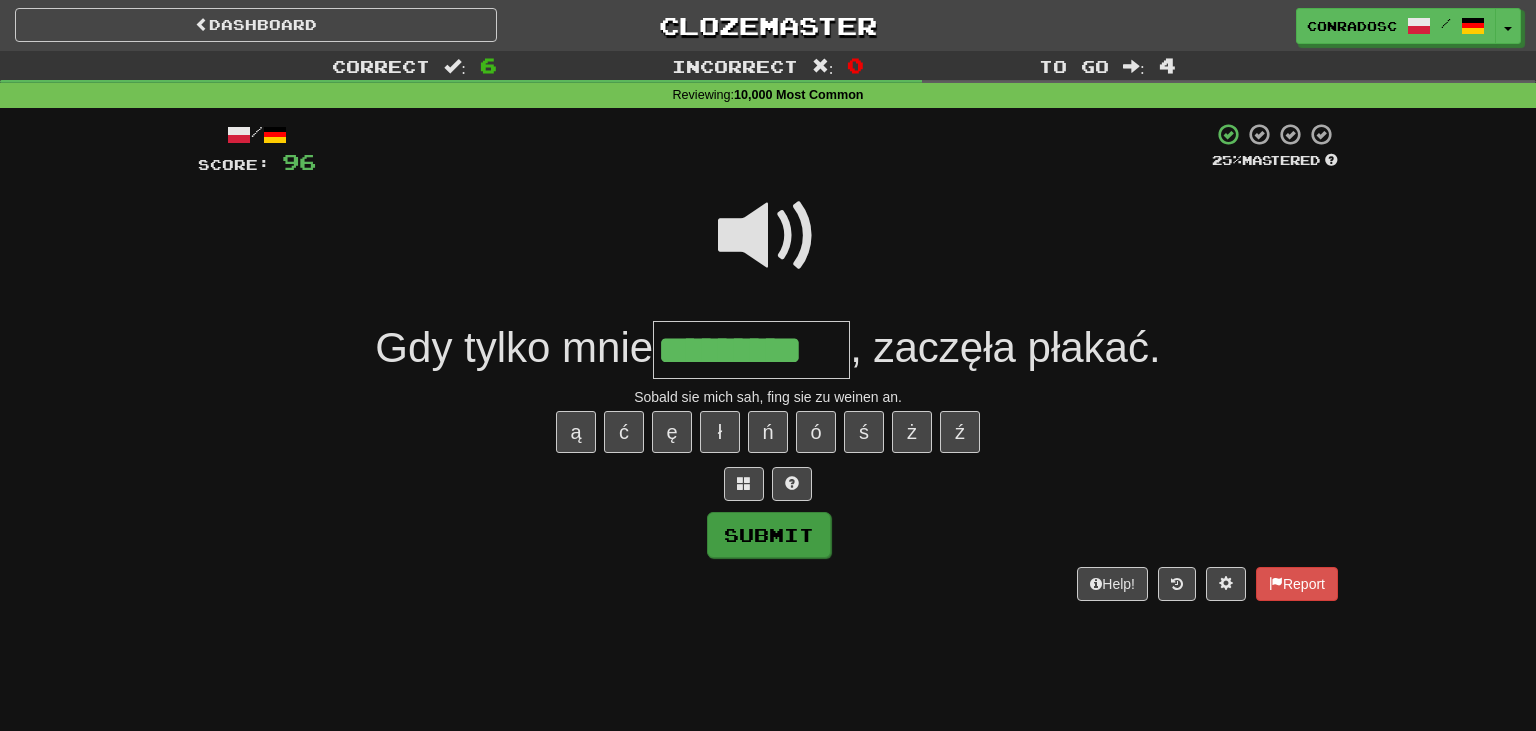 type on "*********" 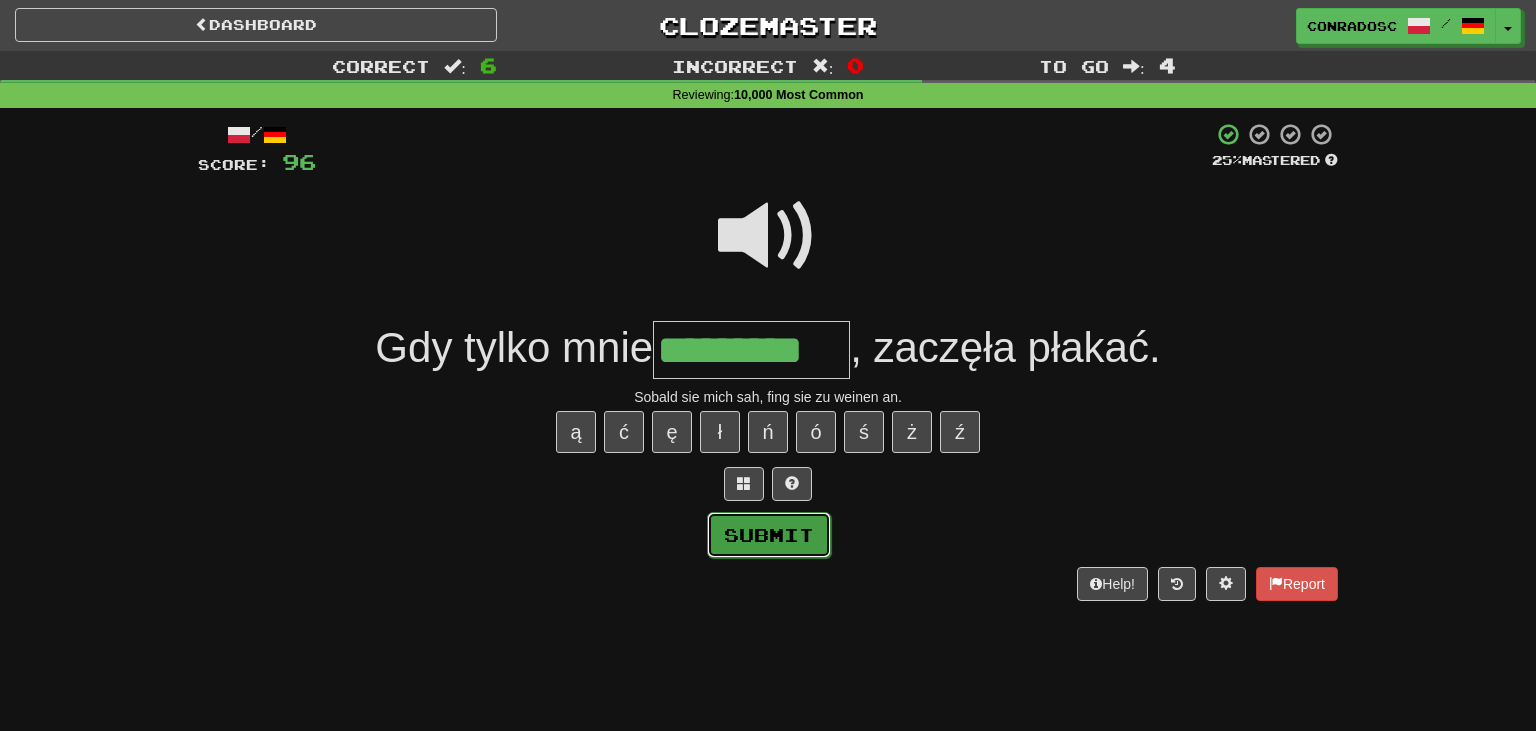 click on "Submit" at bounding box center [769, 535] 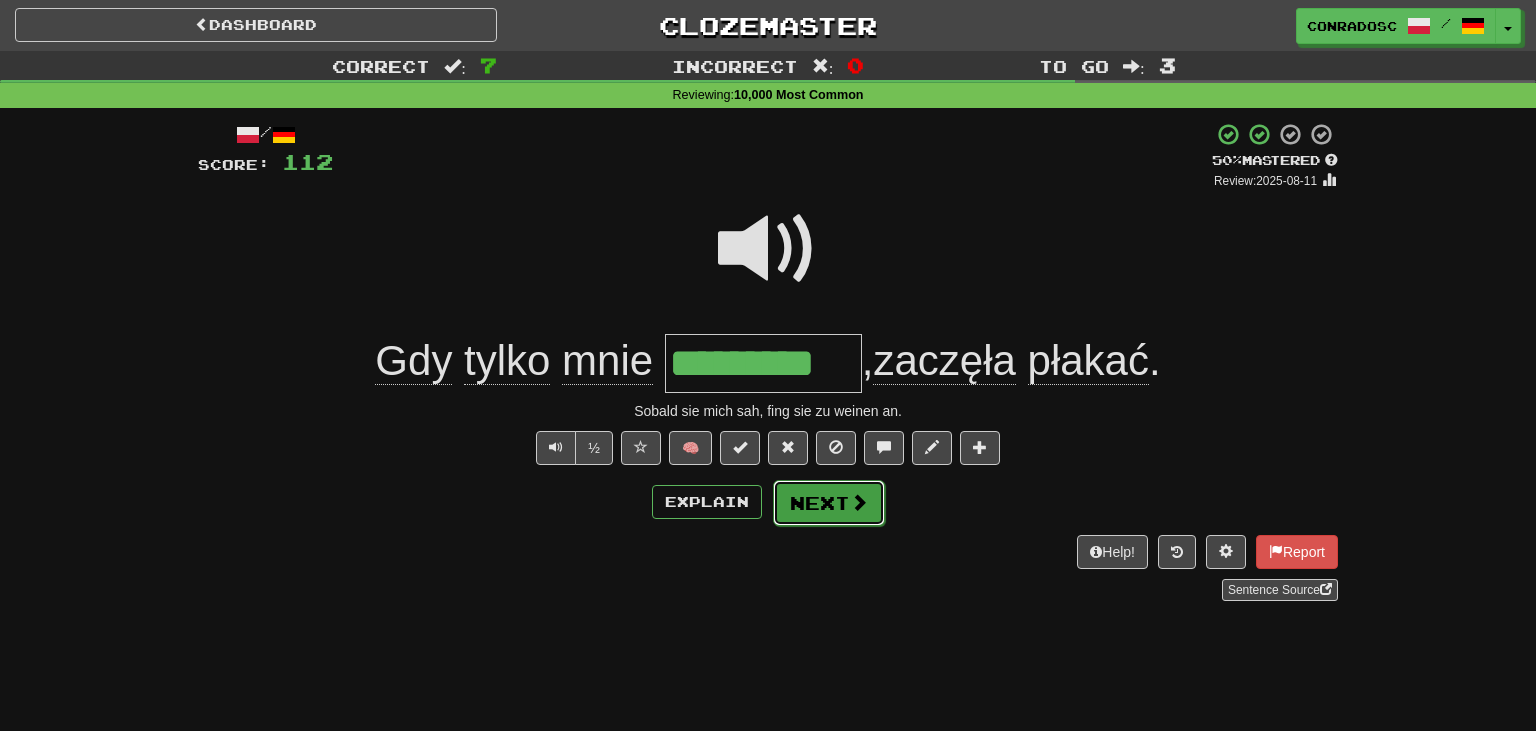 click on "Next" at bounding box center (829, 503) 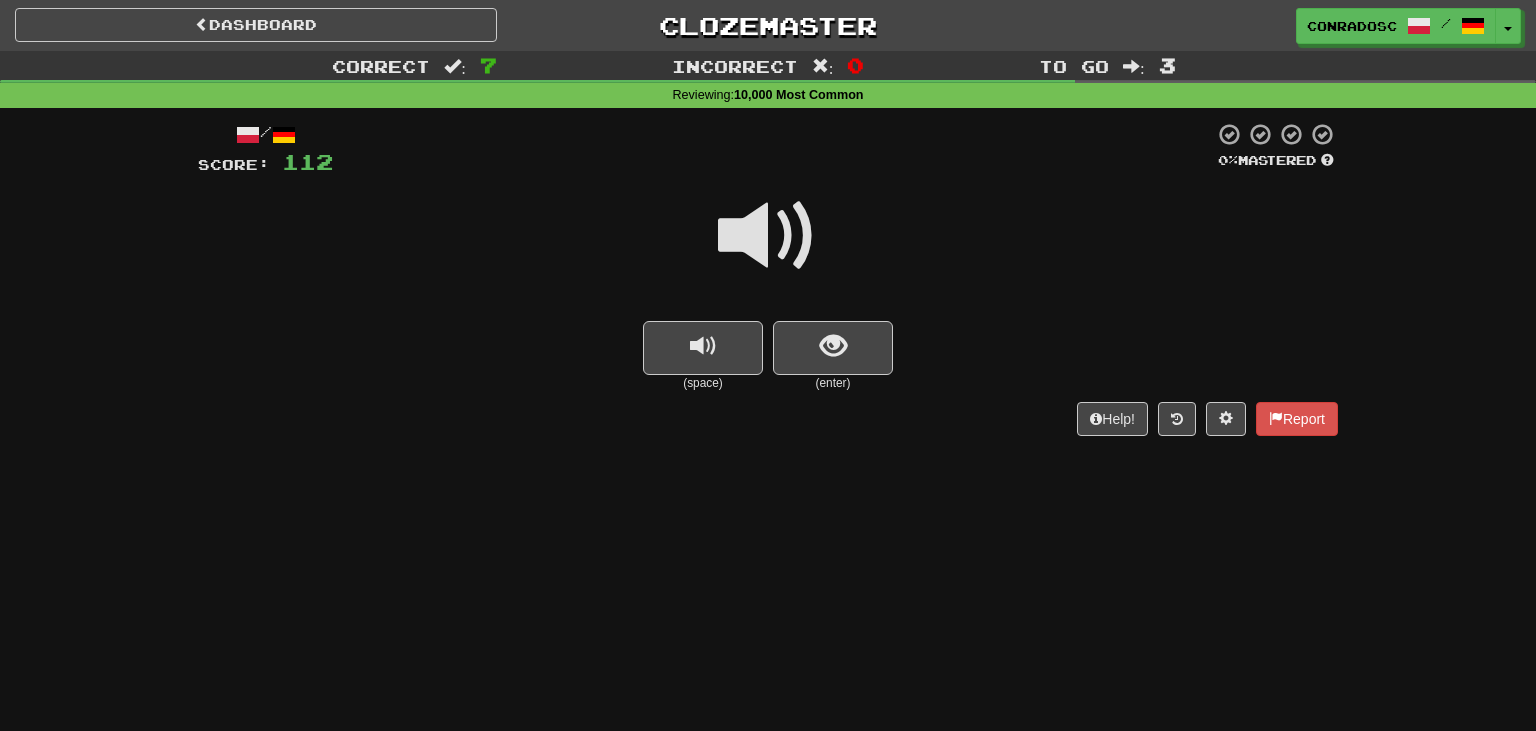 click at bounding box center (768, 236) 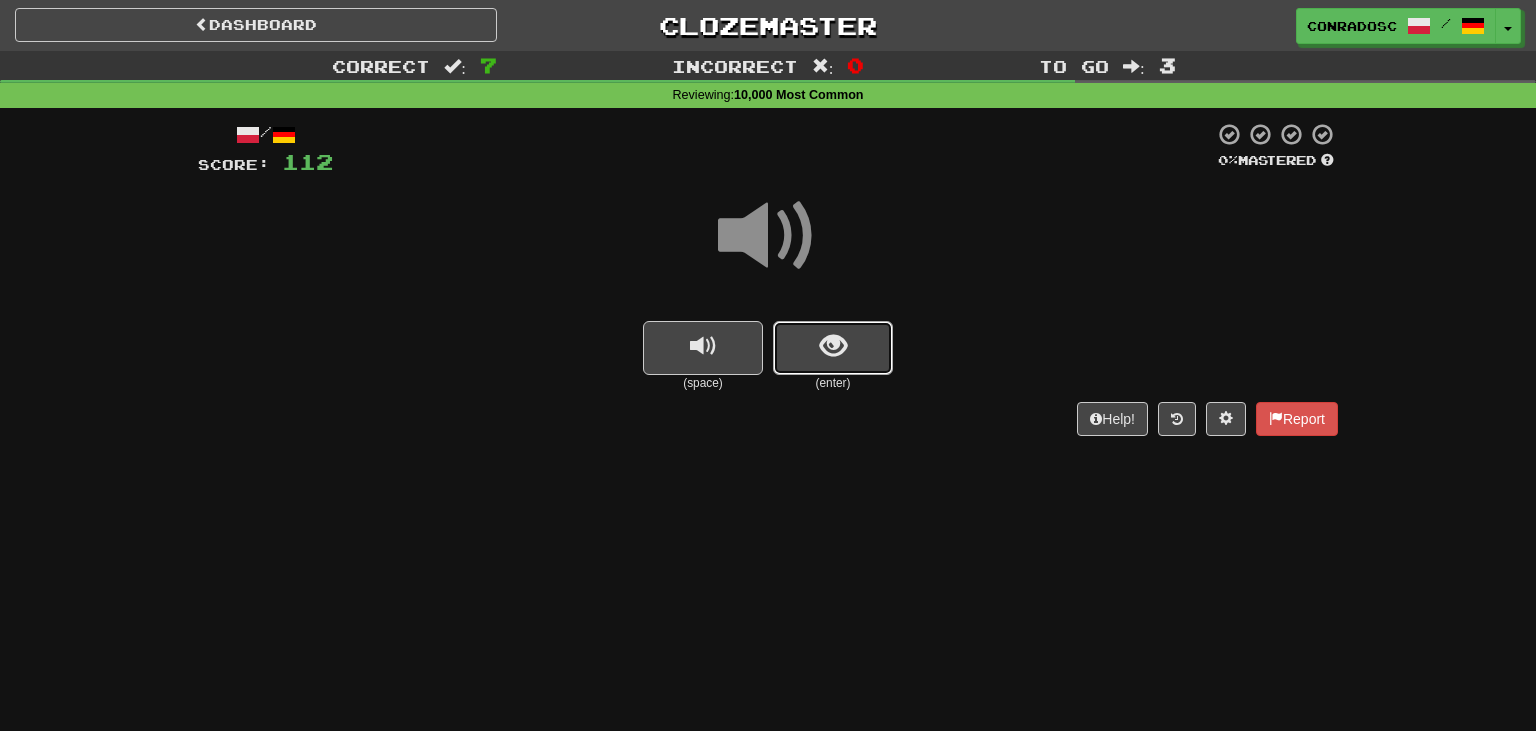 click at bounding box center (833, 348) 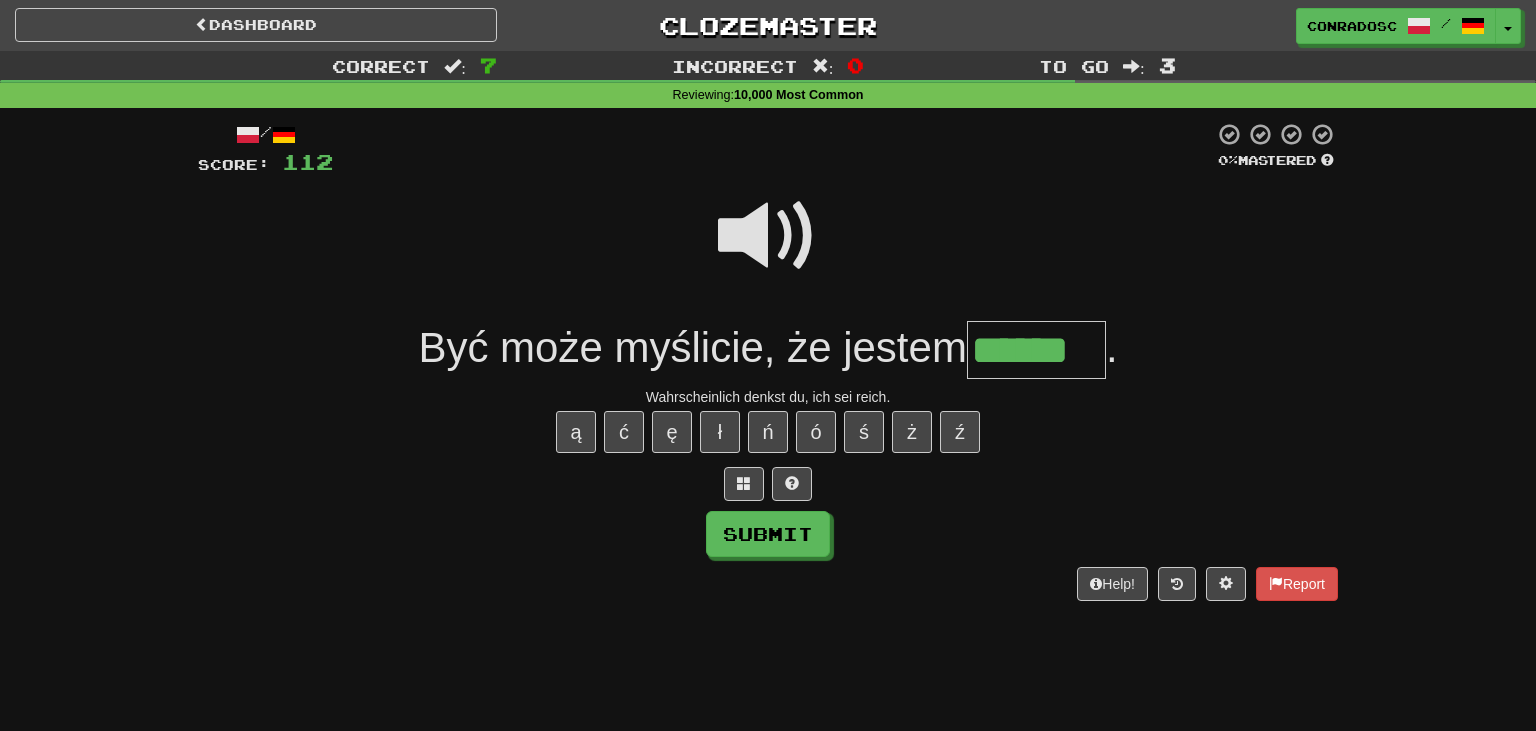 type on "******" 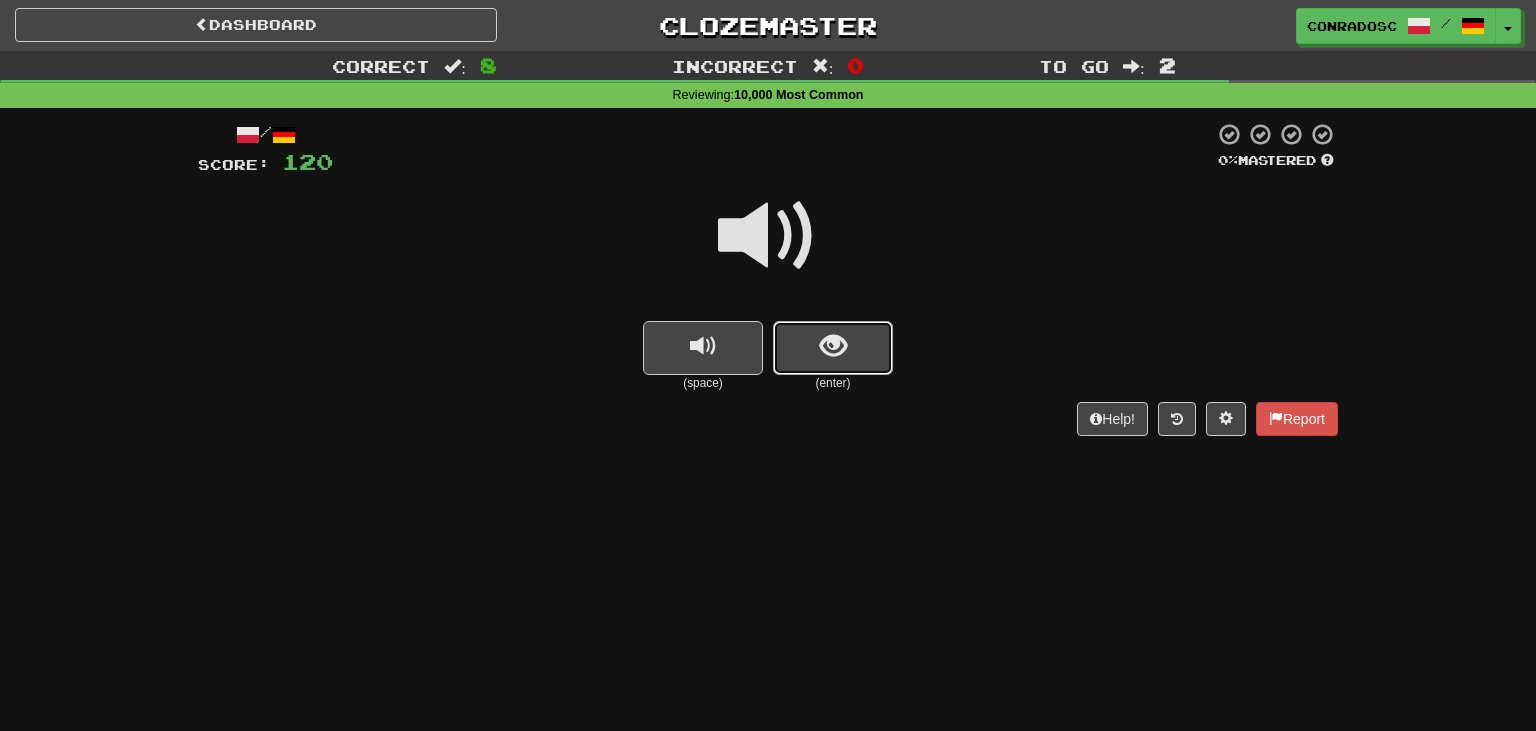 click at bounding box center (833, 348) 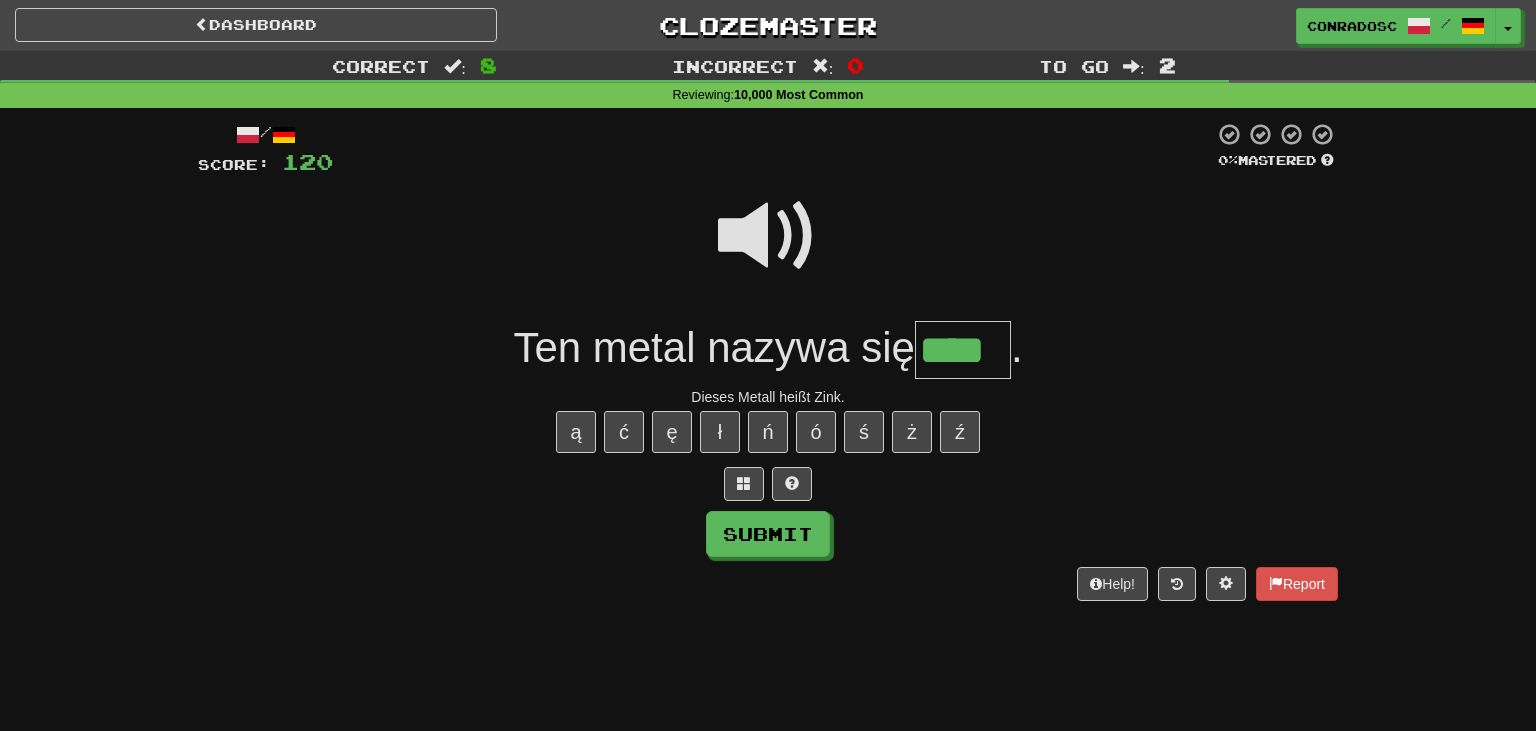 type on "****" 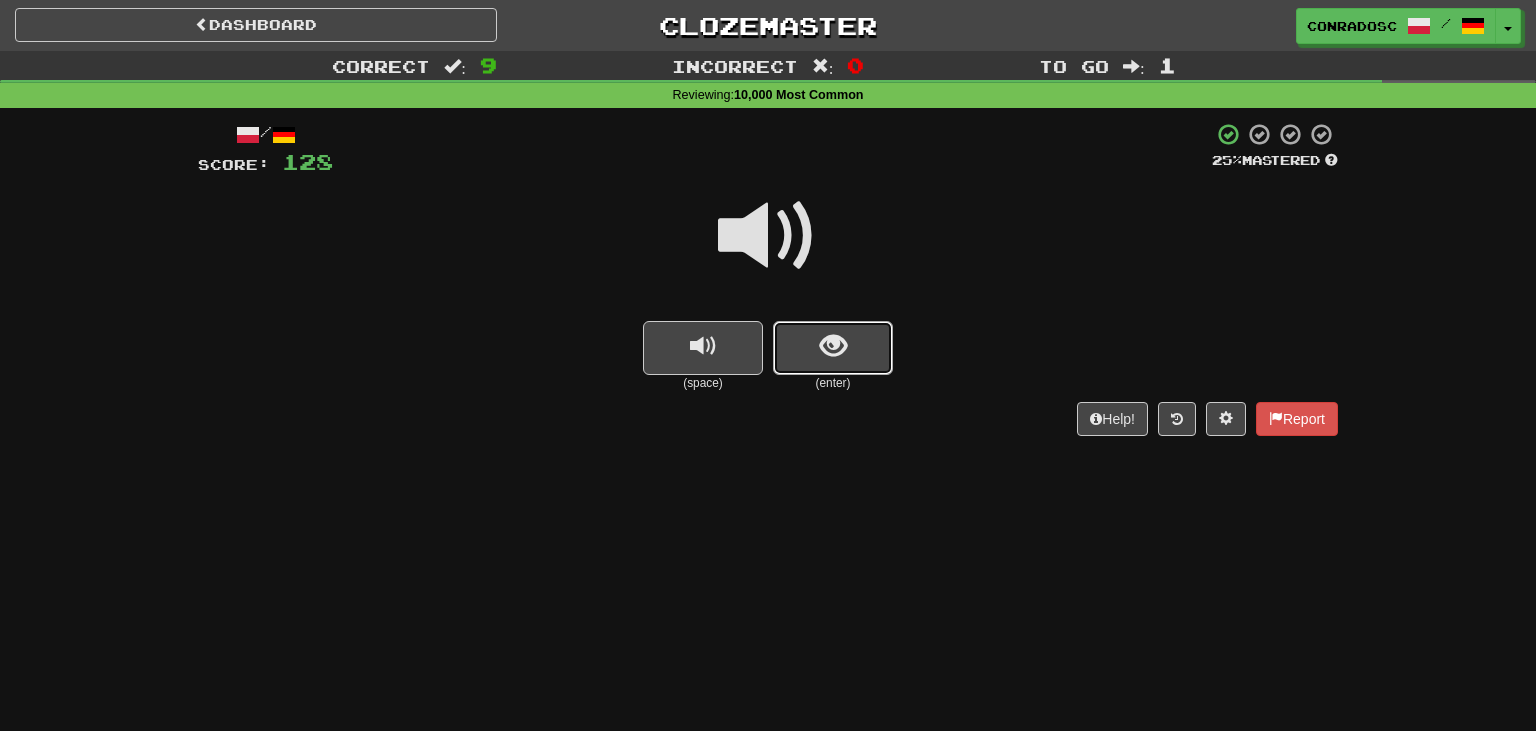 click at bounding box center (833, 348) 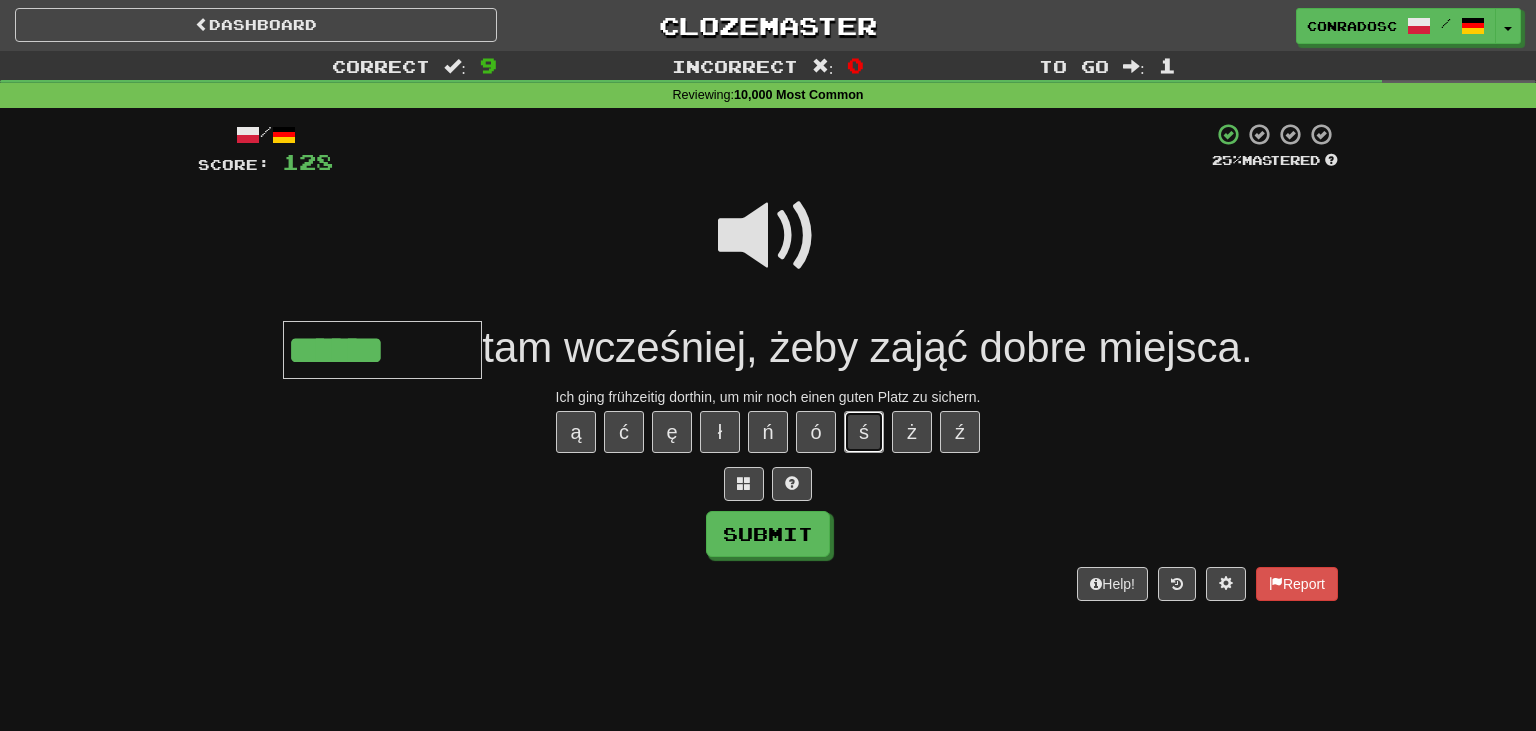 click on "ś" at bounding box center [864, 432] 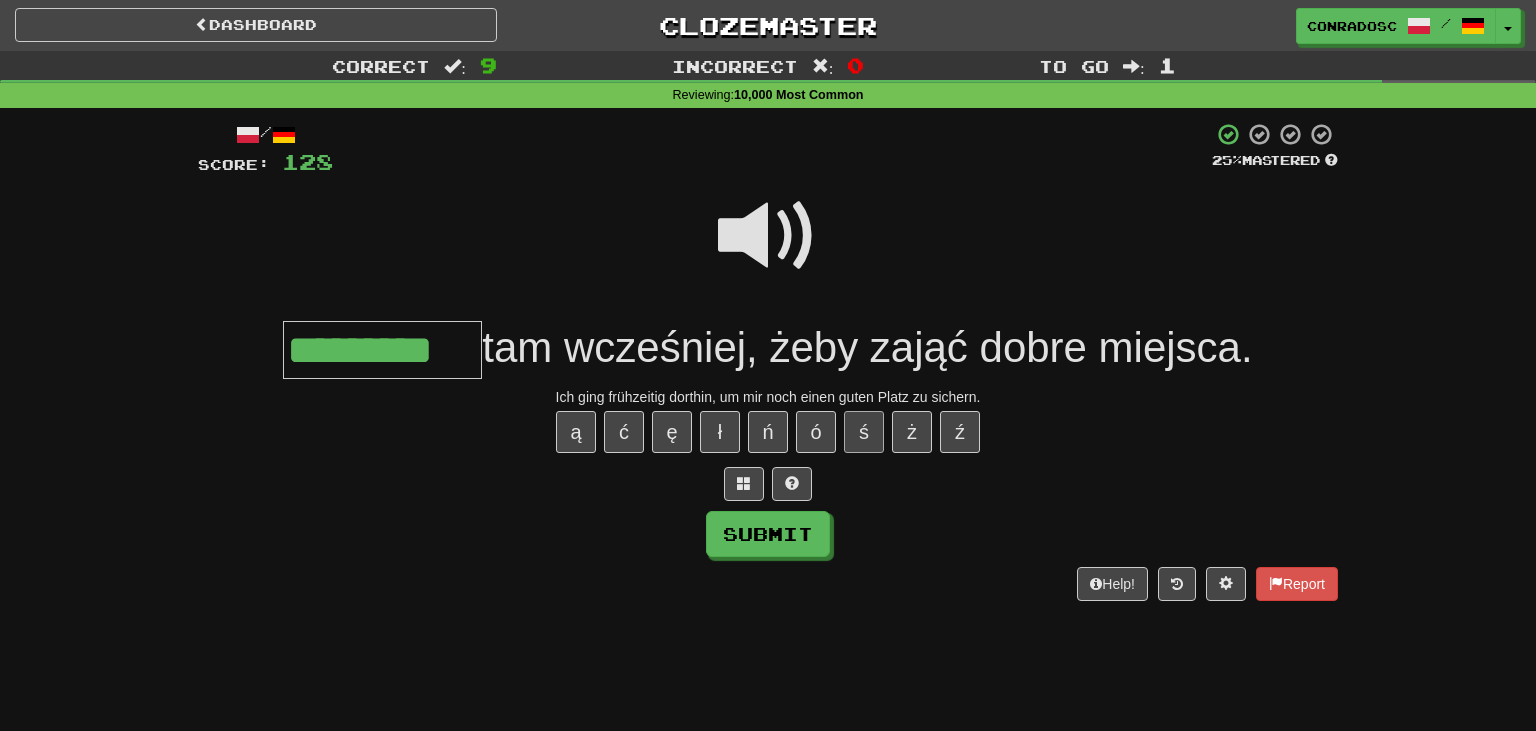 type on "*********" 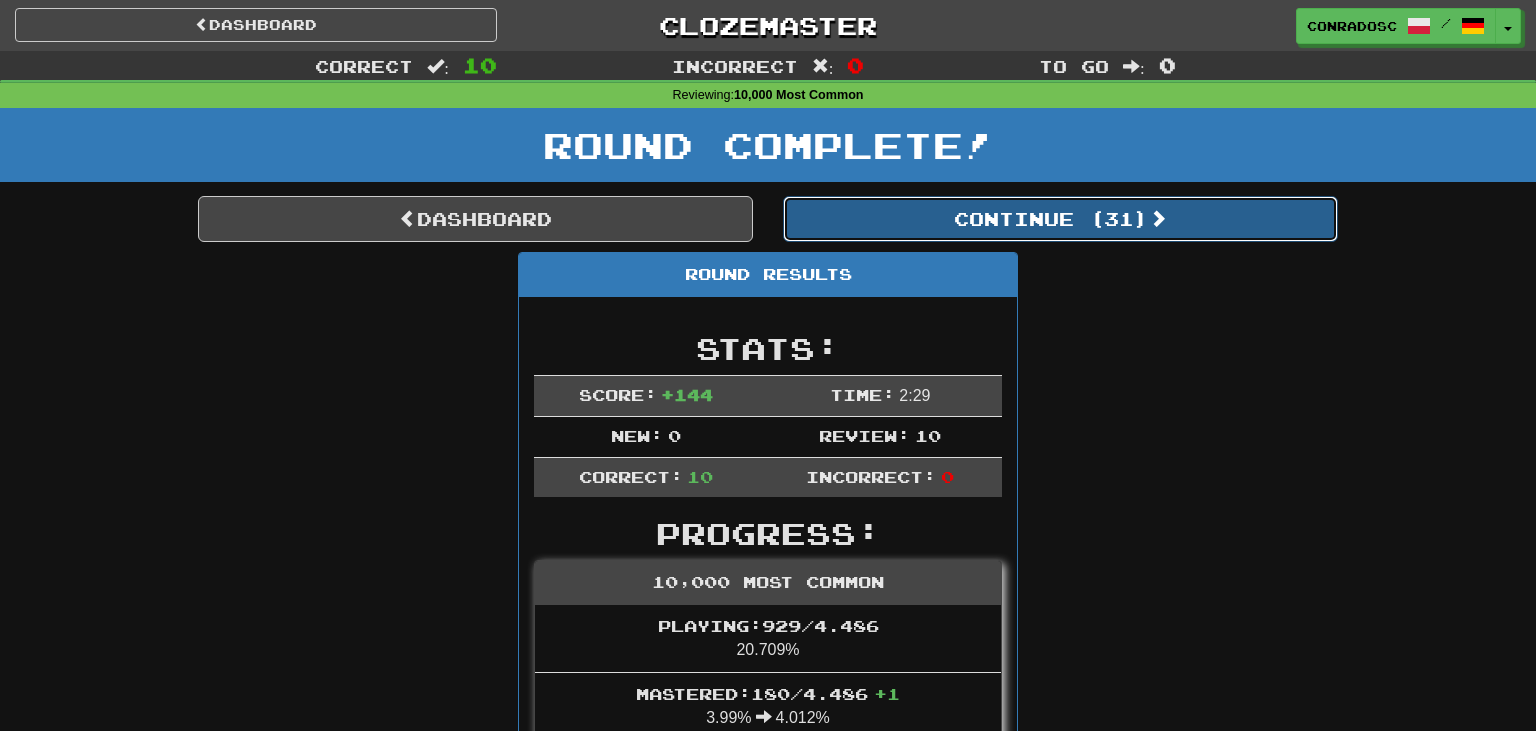 click on "Continue ( 31 )" at bounding box center [1060, 219] 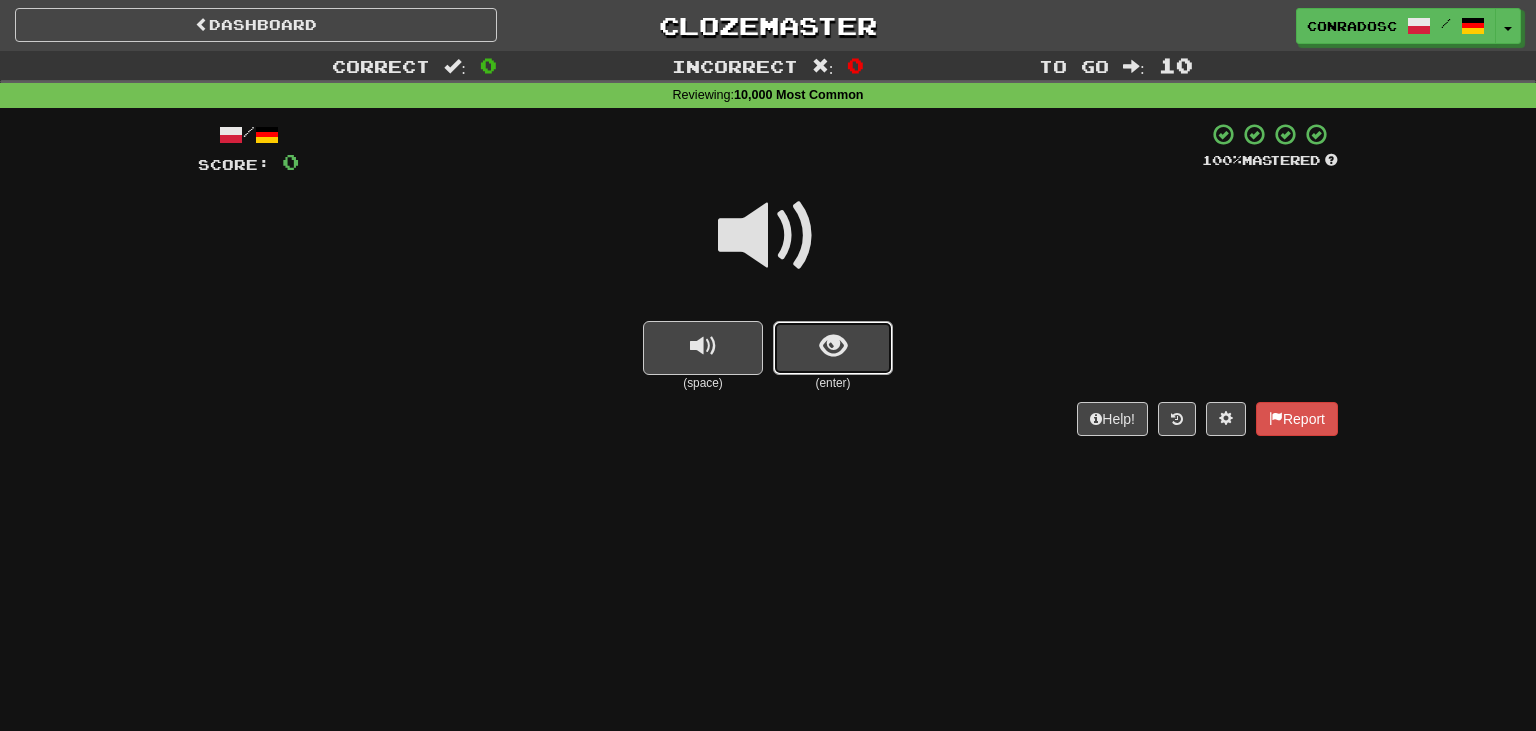 click at bounding box center (833, 348) 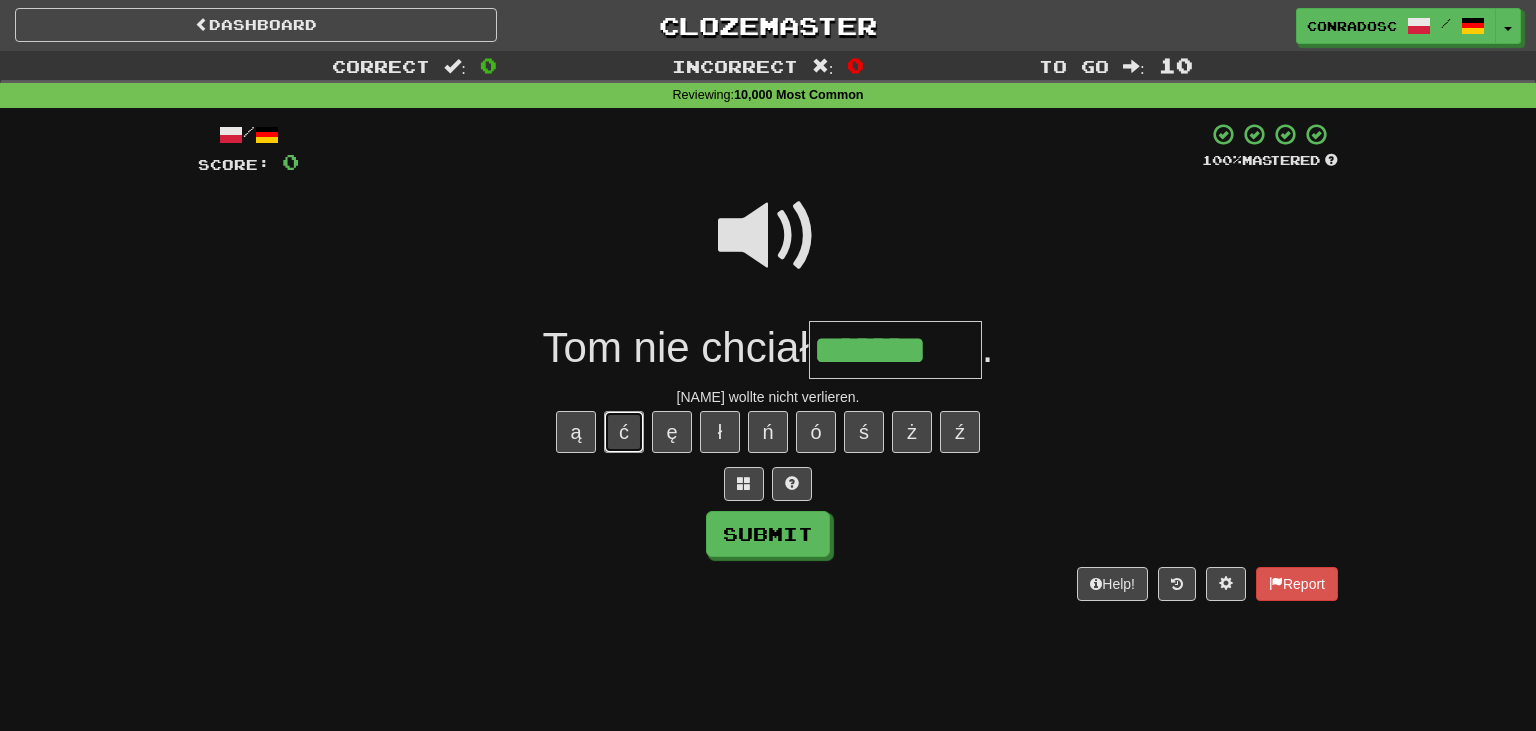 click on "ć" at bounding box center (624, 432) 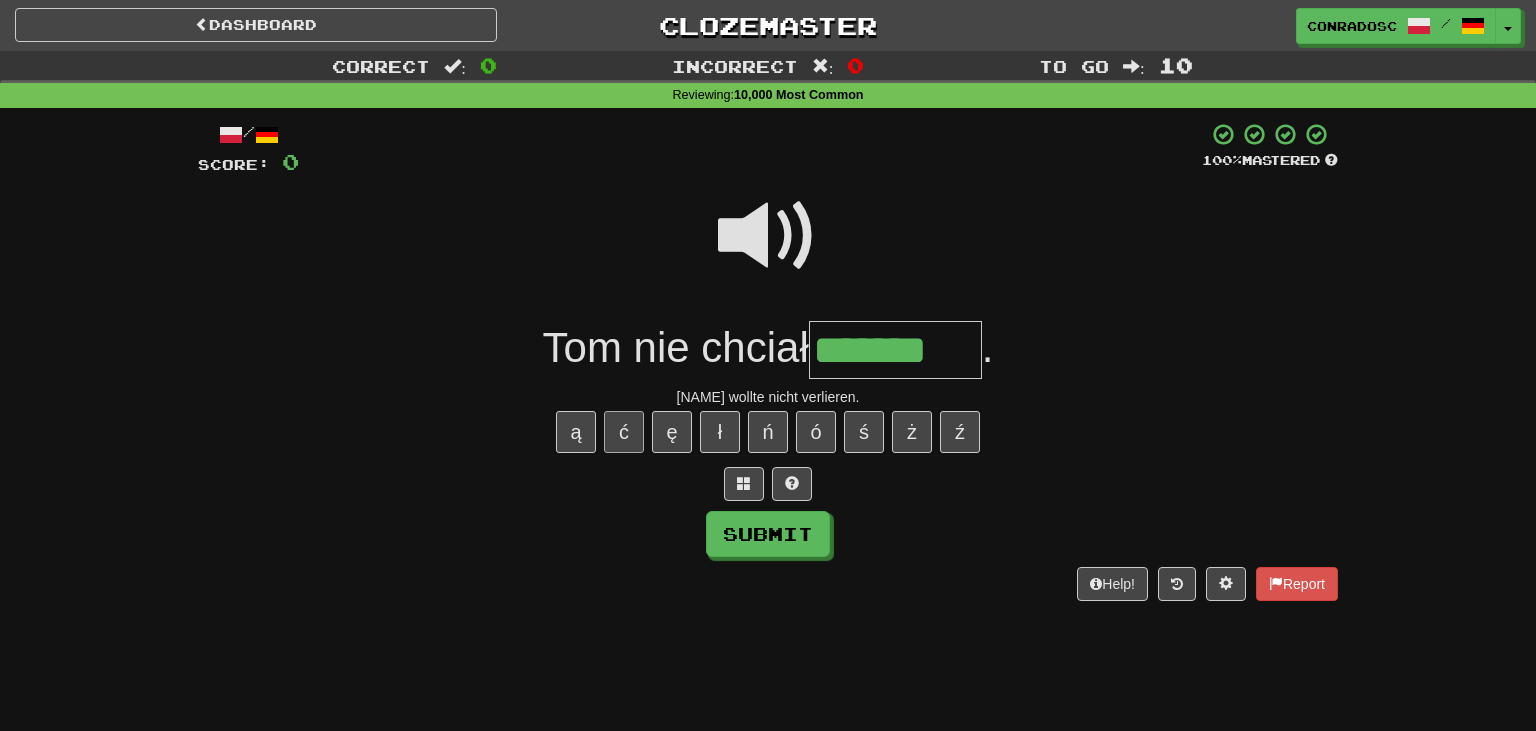 type on "********" 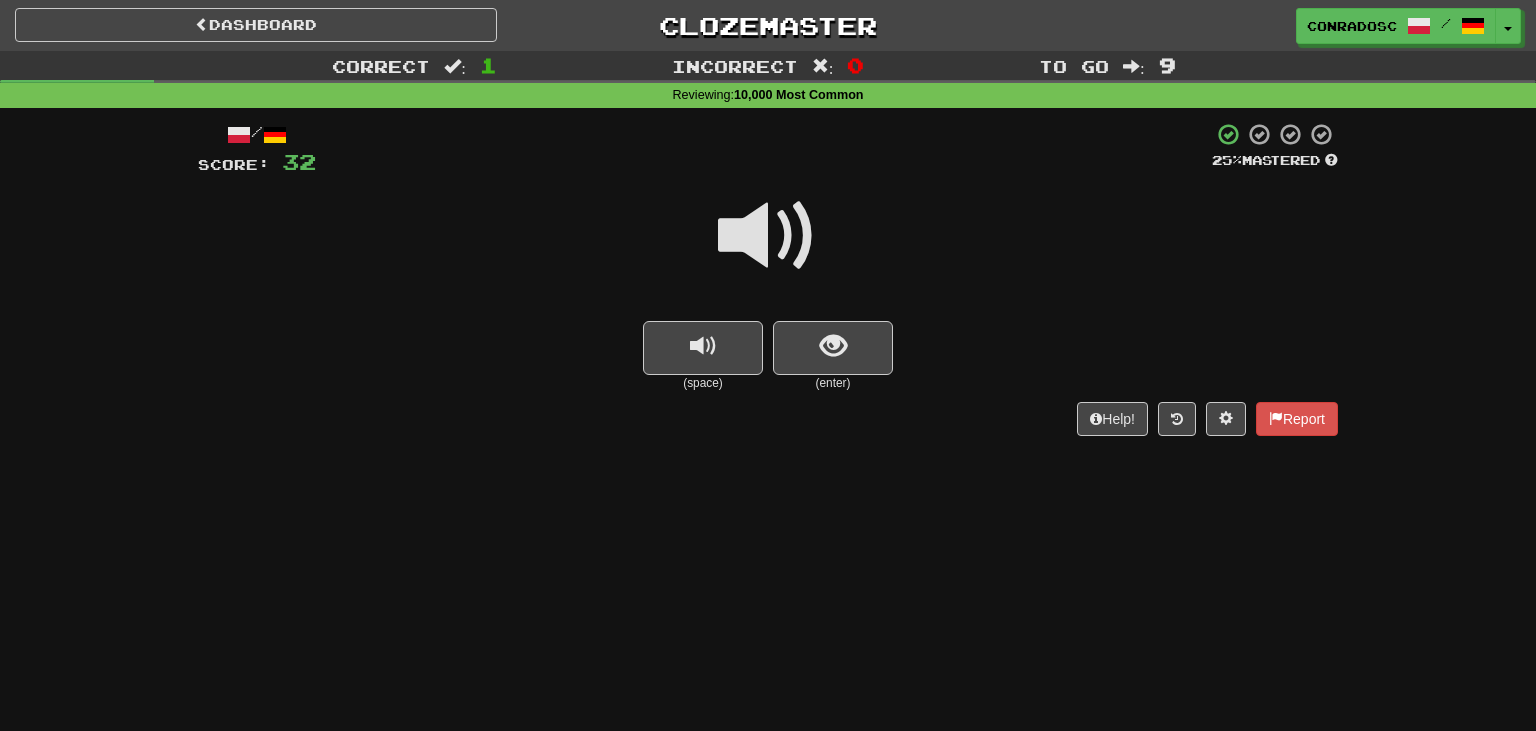 click at bounding box center [768, 236] 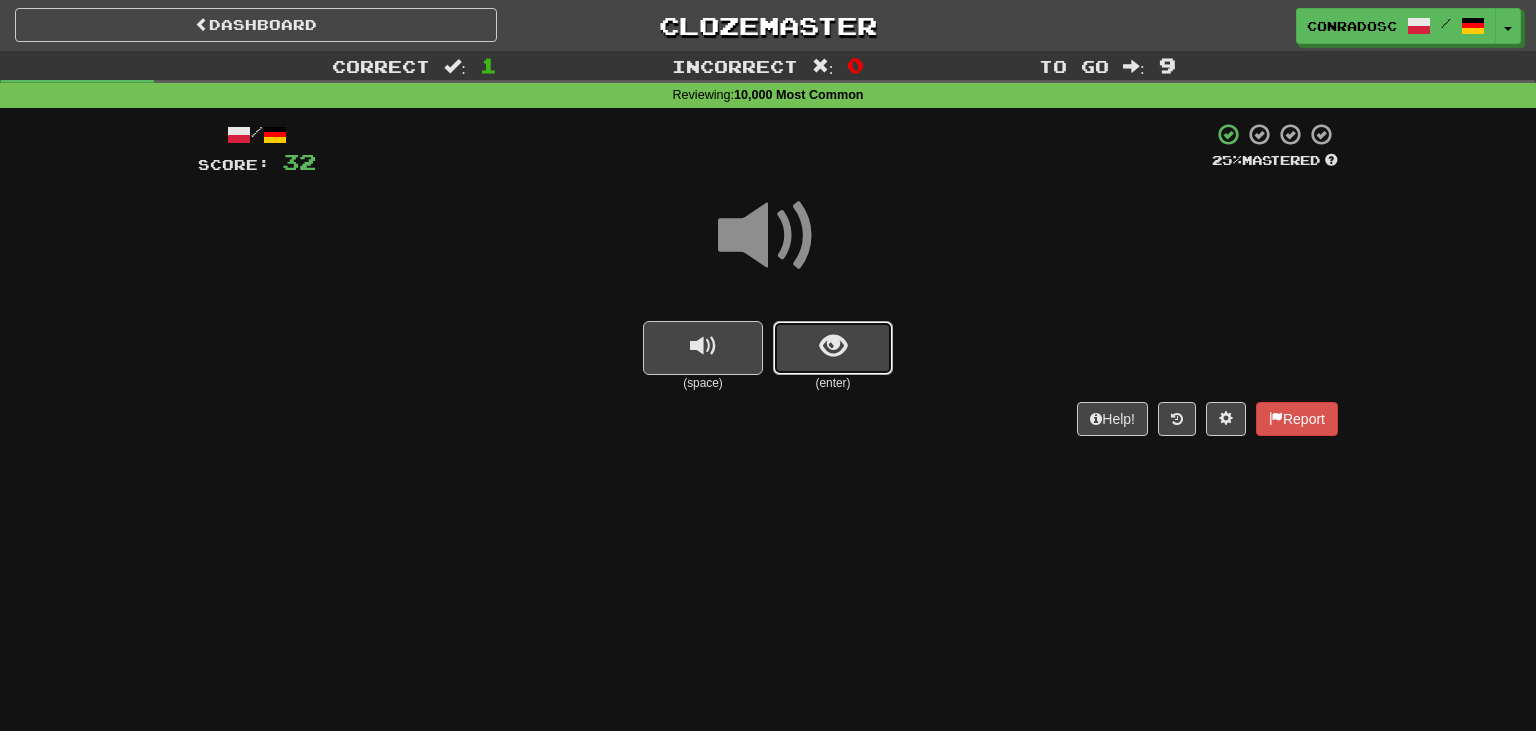 click at bounding box center [833, 346] 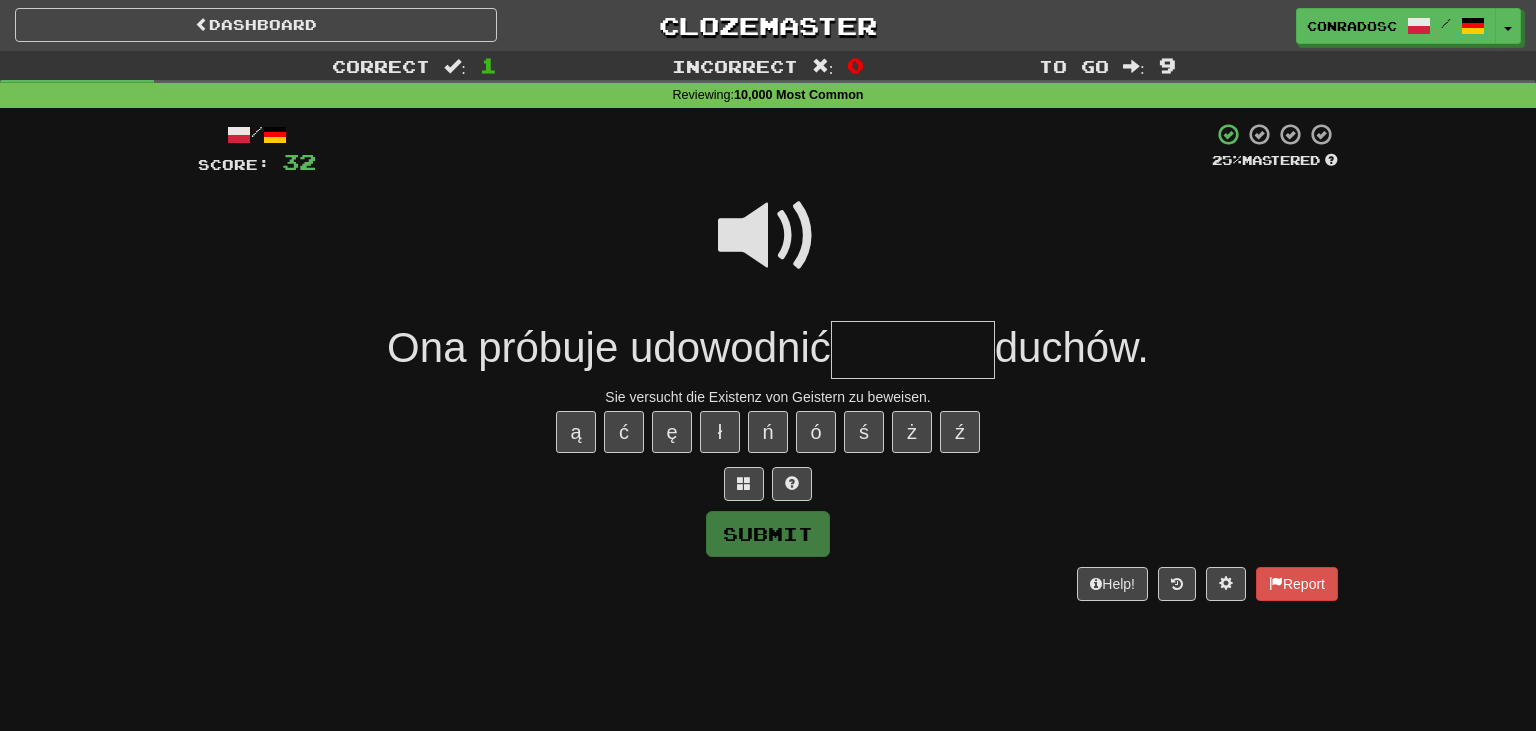 click at bounding box center [768, 236] 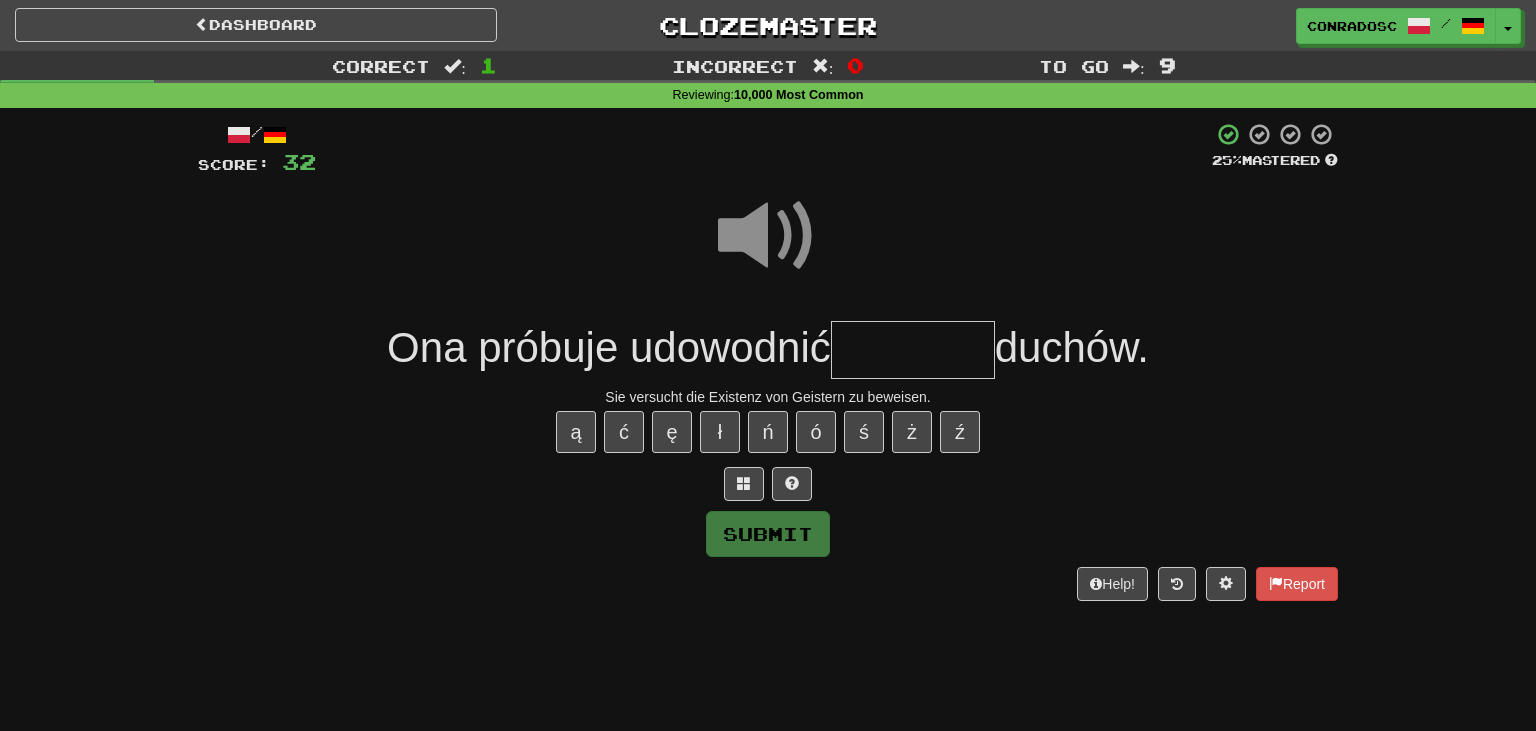 click at bounding box center (913, 350) 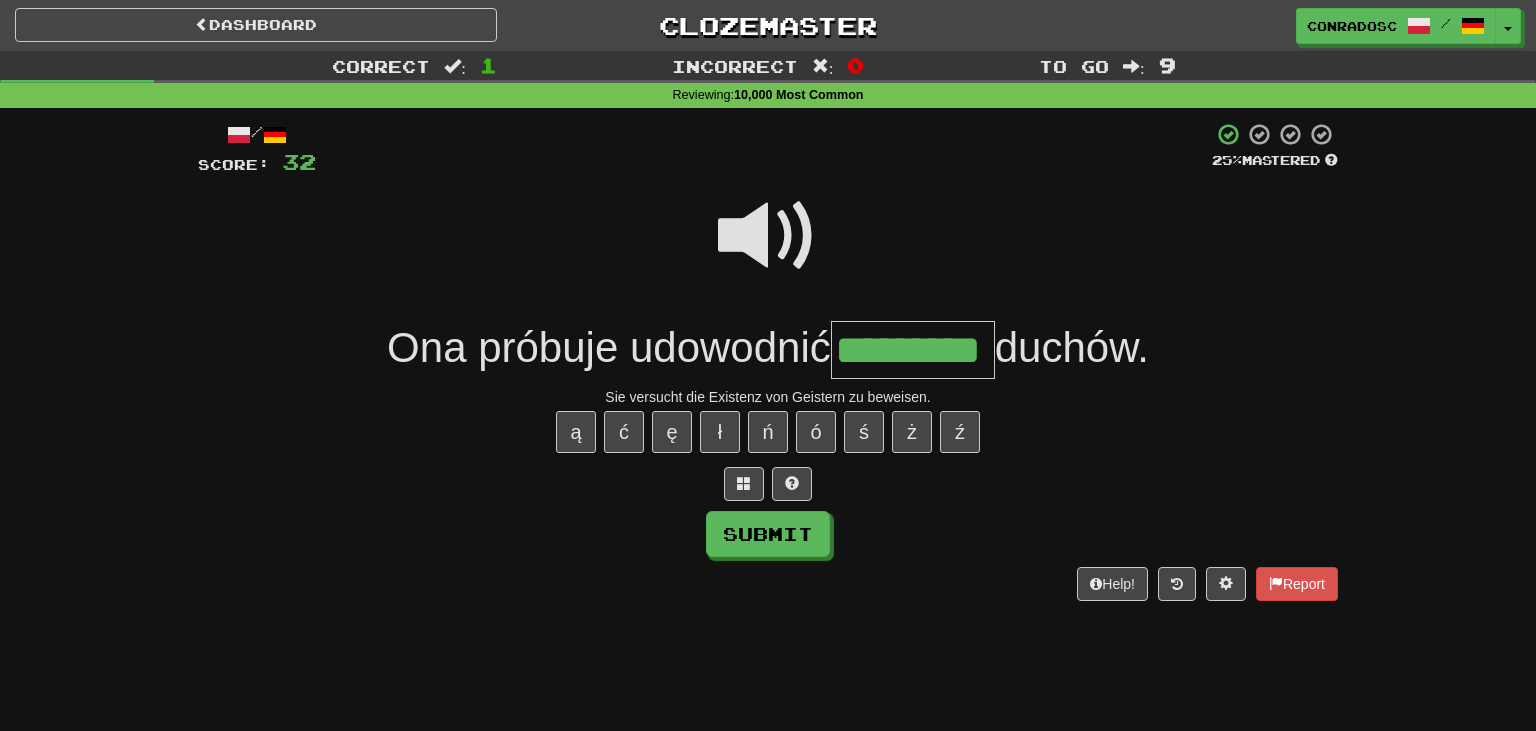 type on "*********" 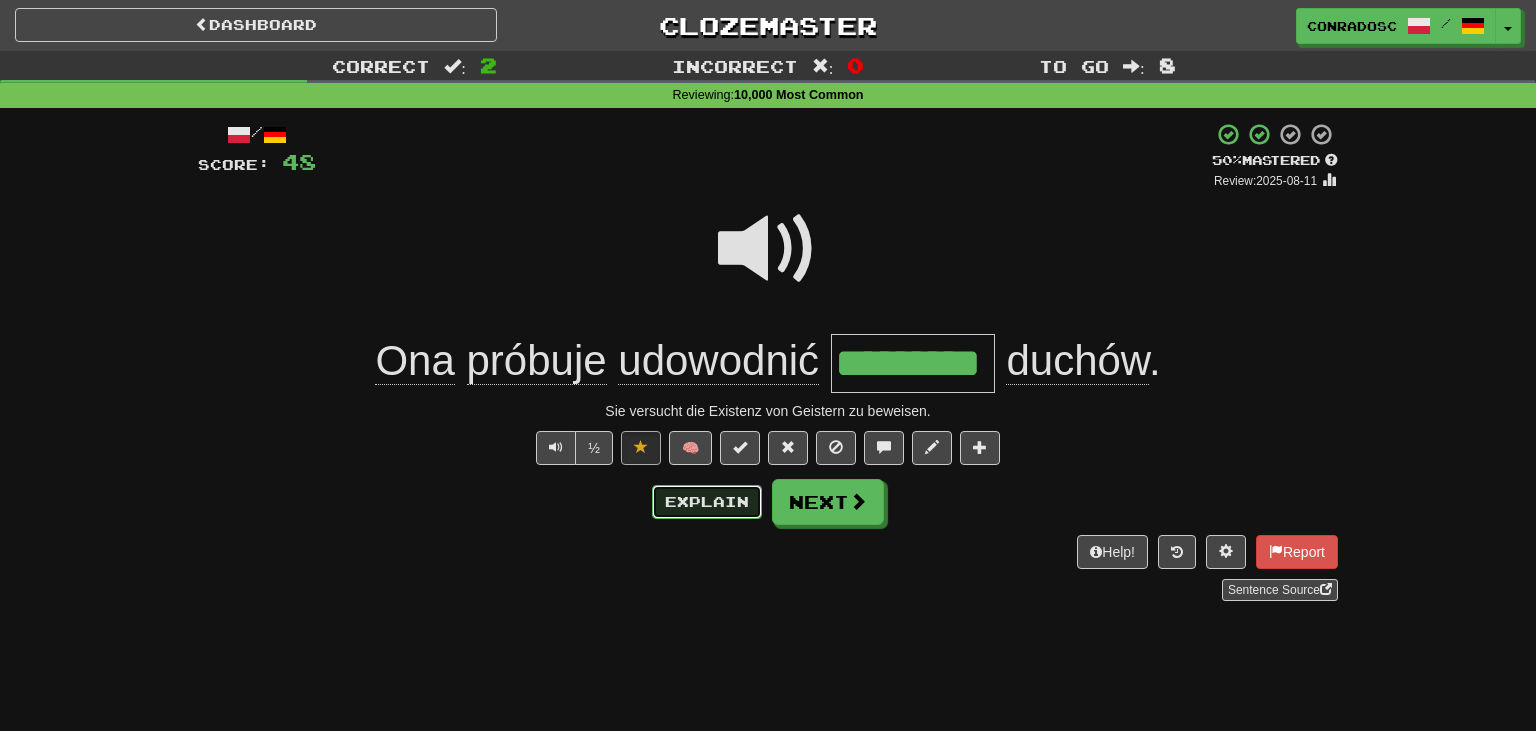 click on "Explain" at bounding box center (707, 502) 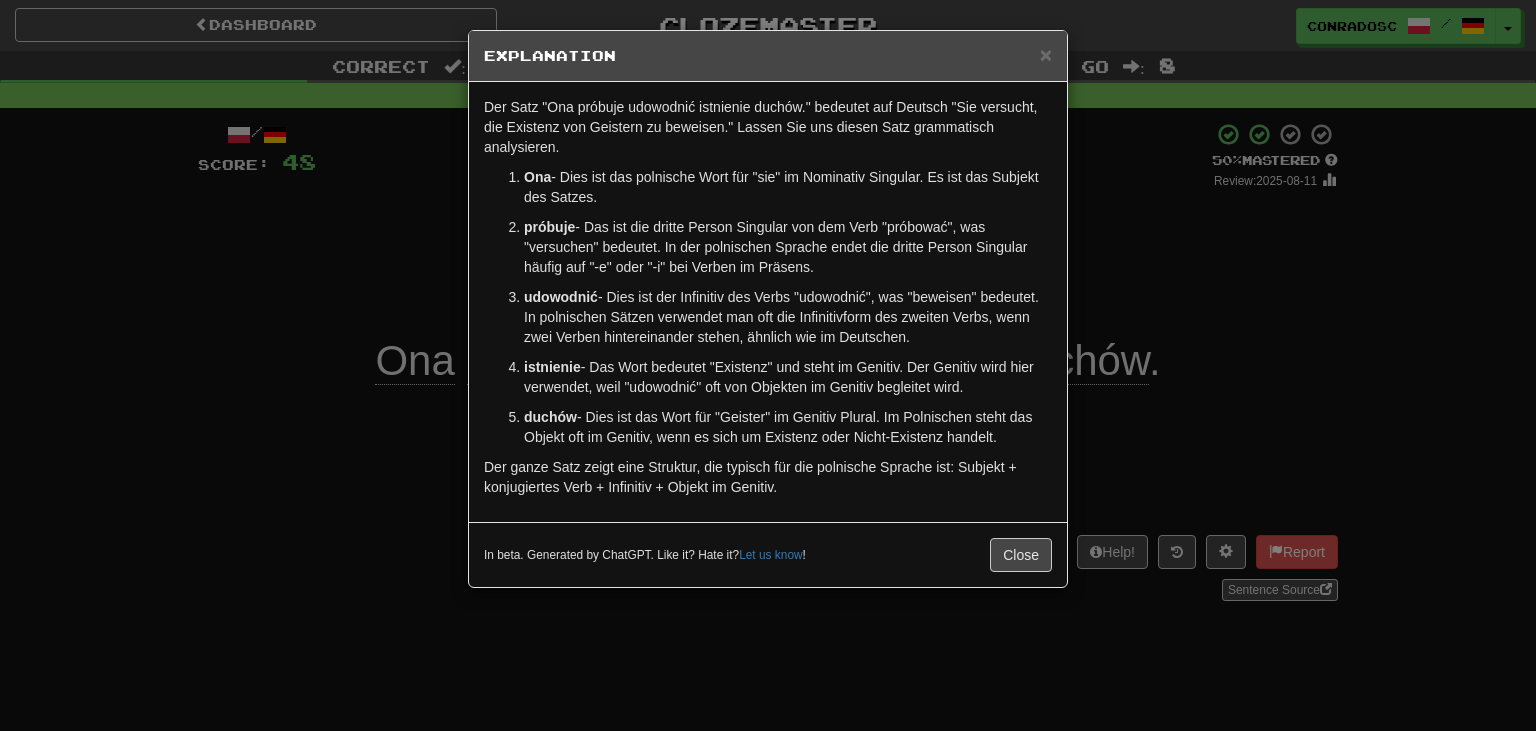 click on "× Explanation Der Satz "Ona próbuje udowodnić istnienie duchów." bedeutet auf Deutsch "Sie versucht, die Existenz von Geistern zu beweisen." Lassen Sie uns diesen Satz grammatisch analysieren.
Ona  - Dies ist das polnische Wort für "sie" im Nominativ Singular. Es ist das Subjekt des Satzes.
próbuje  - Das ist die dritte Person Singular von dem Verb "próbować", was "versuchen" bedeutet. In der polnischen Sprache endet die dritte Person Singular häufig auf "-e" oder "-i" bei Verben im Präsens.
udowodnić  - Dies ist der Infinitiv des Verbs "udowodnić", was "beweisen" bedeutet. In polnischen Sätzen verwendet man oft die Infinitivform des zweiten Verbs, wenn zwei Verben hintereinander stehen, ähnlich wie im Deutschen.
istnienie  - Das Wort bedeutet "Existenz" und steht im Genitiv. Der Genitiv wird hier verwendet, weil "udowodnić" oft von Objekten im Genitiv begleitet wird.
duchów
In beta. Generated by ChatGPT. Like it? Hate it?  Let us know ! Close" at bounding box center (768, 365) 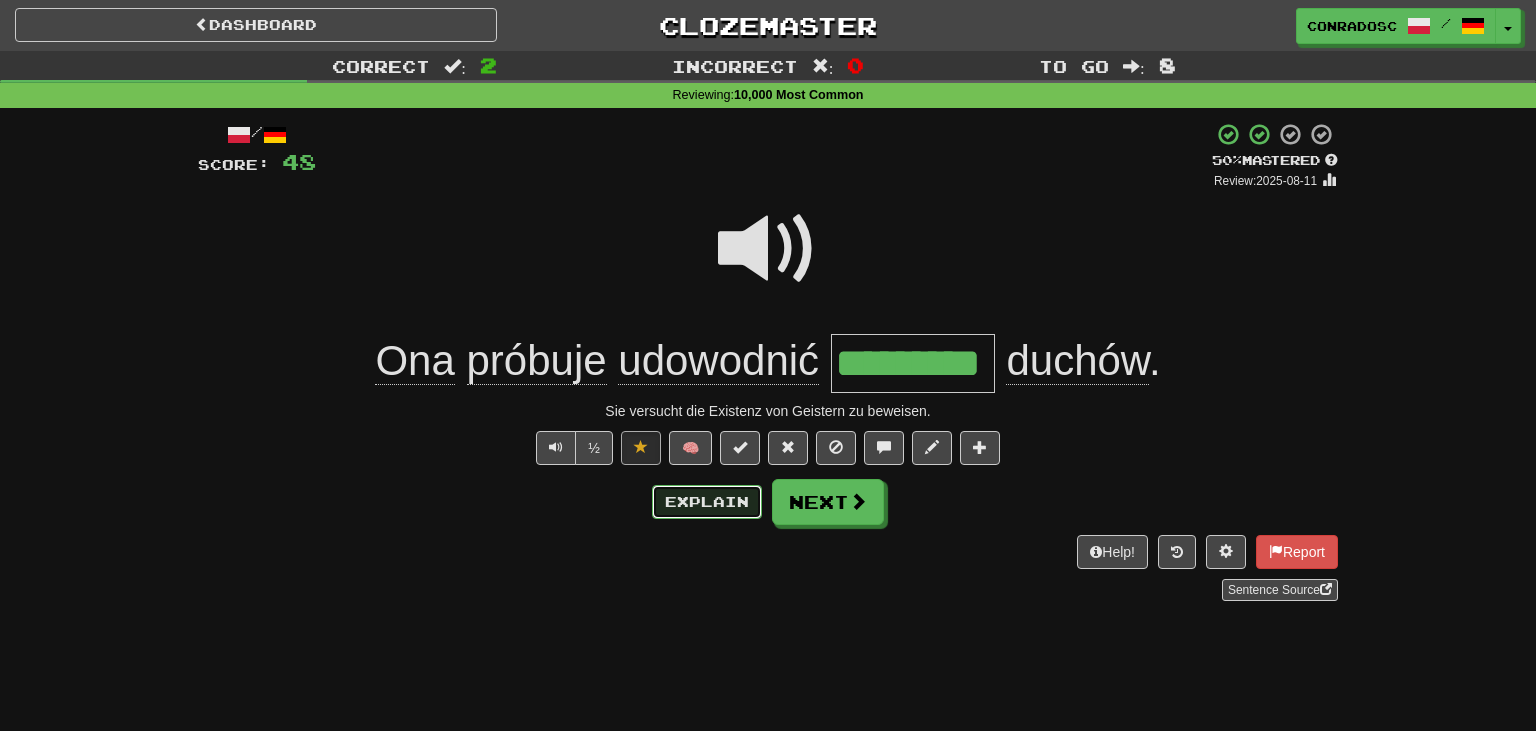 click on "Explain" at bounding box center (707, 502) 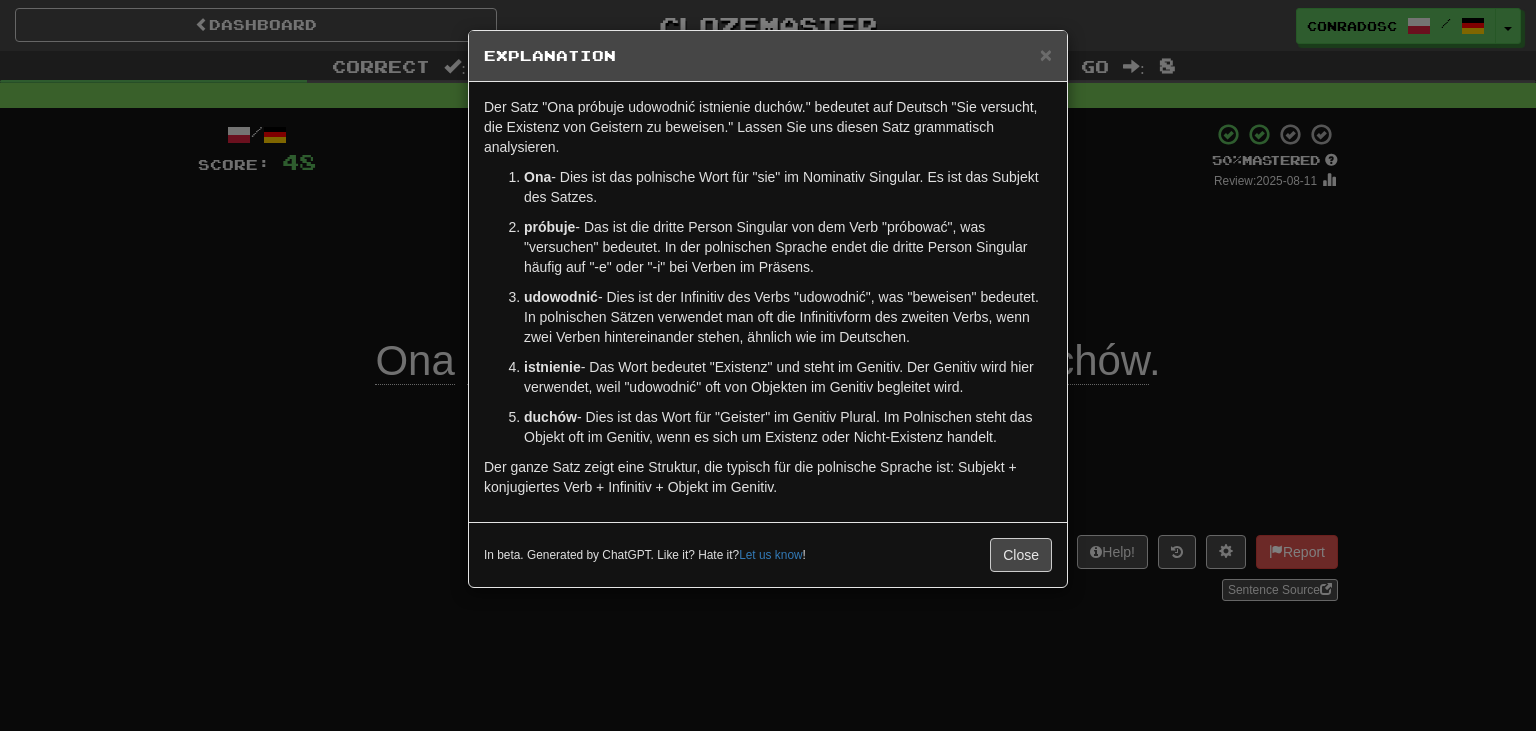 click on "× Explanation Der Satz "Ona próbuje udowodnić istnienie duchów." bedeutet auf Deutsch "Sie versucht, die Existenz von Geistern zu beweisen." Lassen Sie uns diesen Satz grammatisch analysieren.
Ona  - Dies ist das polnische Wort für "sie" im Nominativ Singular. Es ist das Subjekt des Satzes.
próbuje  - Das ist die dritte Person Singular von dem Verb "próbować", was "versuchen" bedeutet. In der polnischen Sprache endet die dritte Person Singular häufig auf "-e" oder "-i" bei Verben im Präsens.
udowodnić  - Dies ist der Infinitiv des Verbs "udowodnić", was "beweisen" bedeutet. In polnischen Sätzen verwendet man oft die Infinitivform des zweiten Verbs, wenn zwei Verben hintereinander stehen, ähnlich wie im Deutschen.
istnienie  - Das Wort bedeutet "Existenz" und steht im Genitiv. Der Genitiv wird hier verwendet, weil "udowodnić" oft von Objekten im Genitiv begleitet wird.
duchów
In beta. Generated by ChatGPT. Like it? Hate it?  Let us know ! Close" at bounding box center [768, 365] 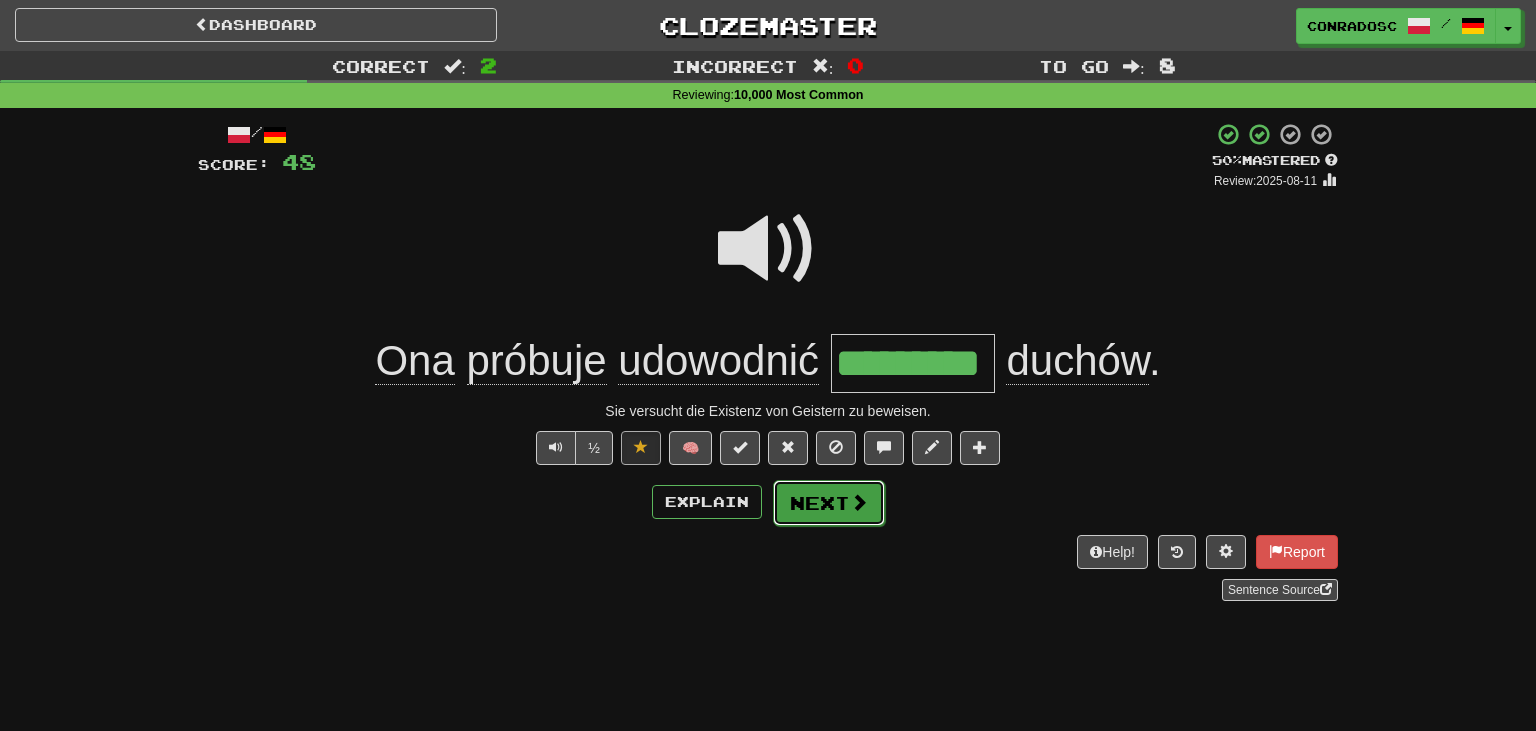 click on "Next" at bounding box center (829, 503) 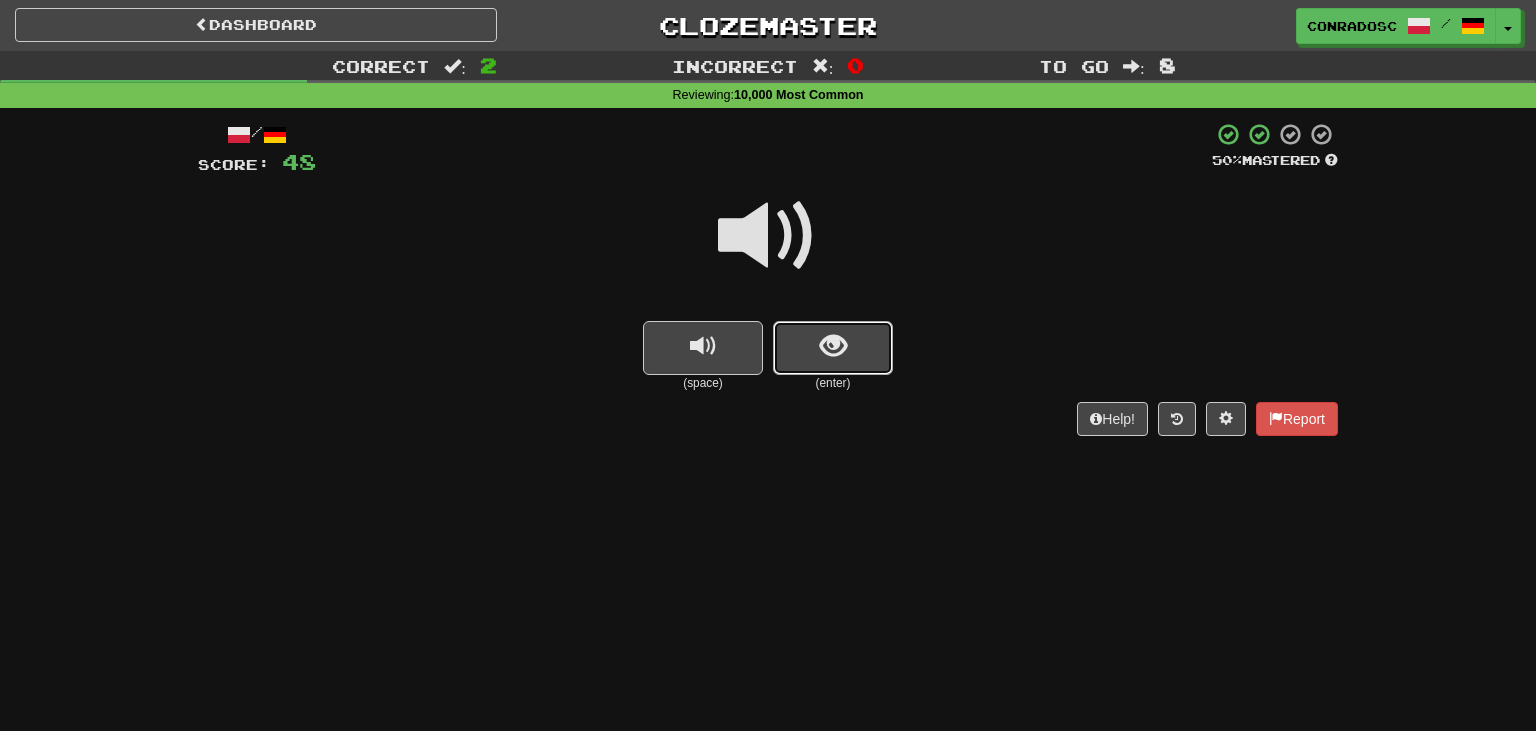 click at bounding box center [833, 348] 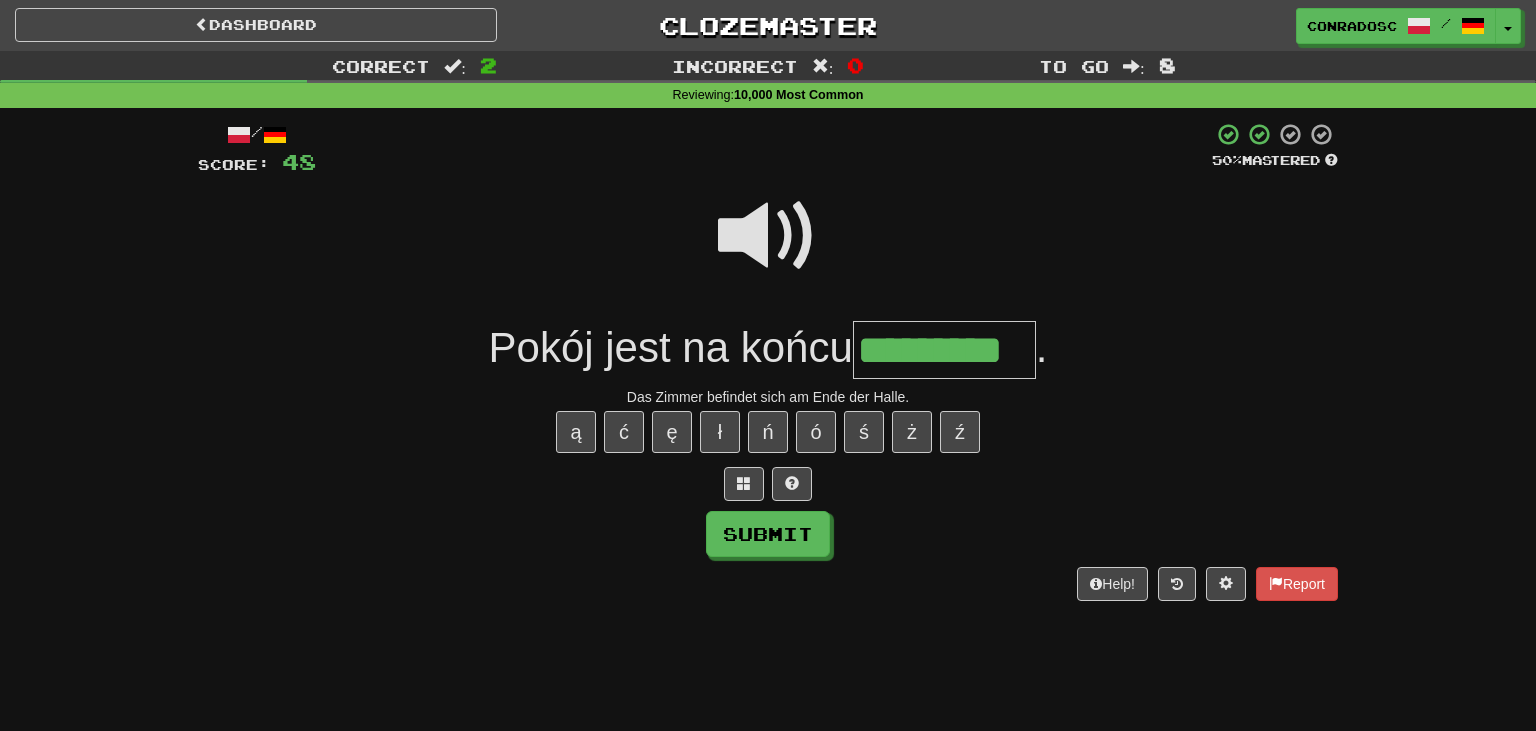 type on "*********" 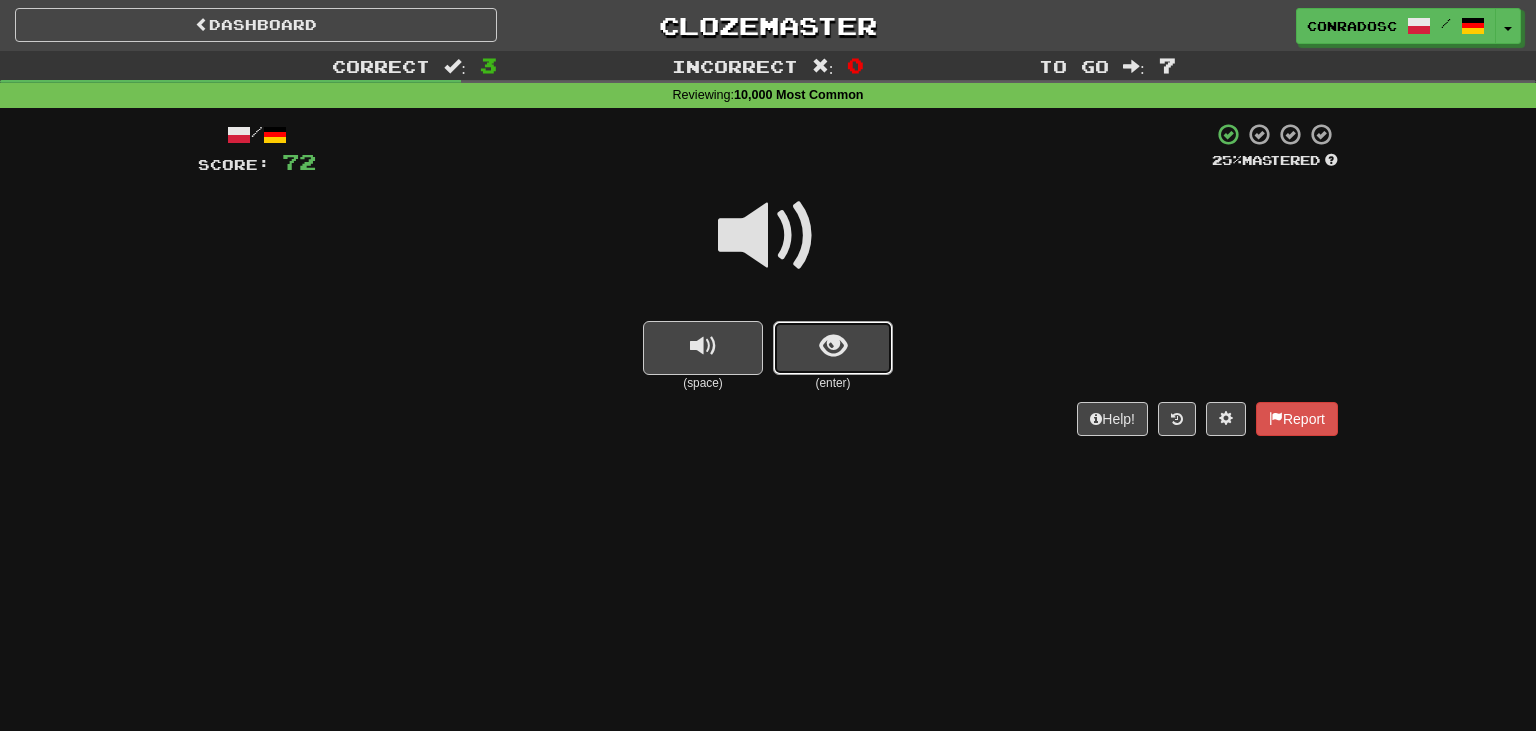 click at bounding box center (833, 348) 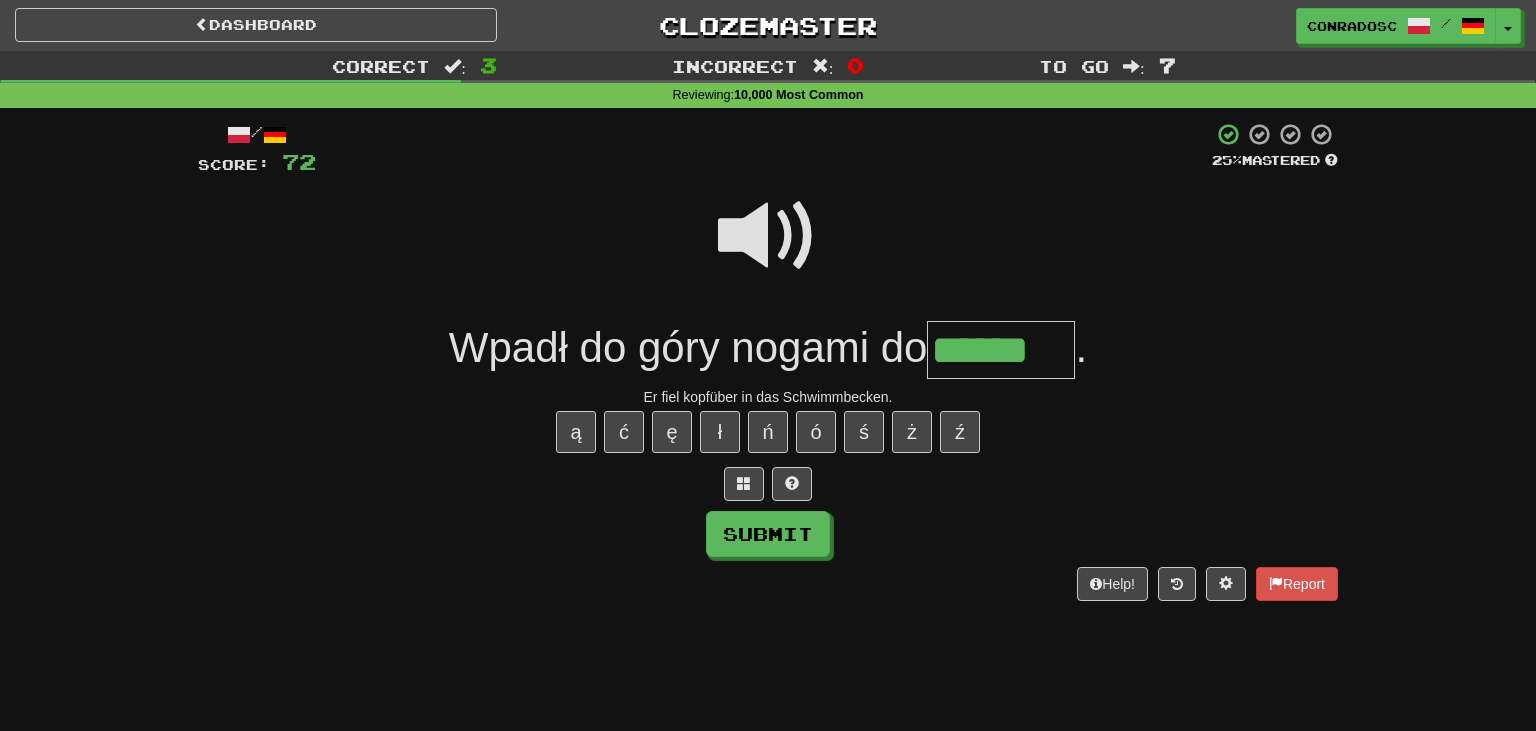 type on "******" 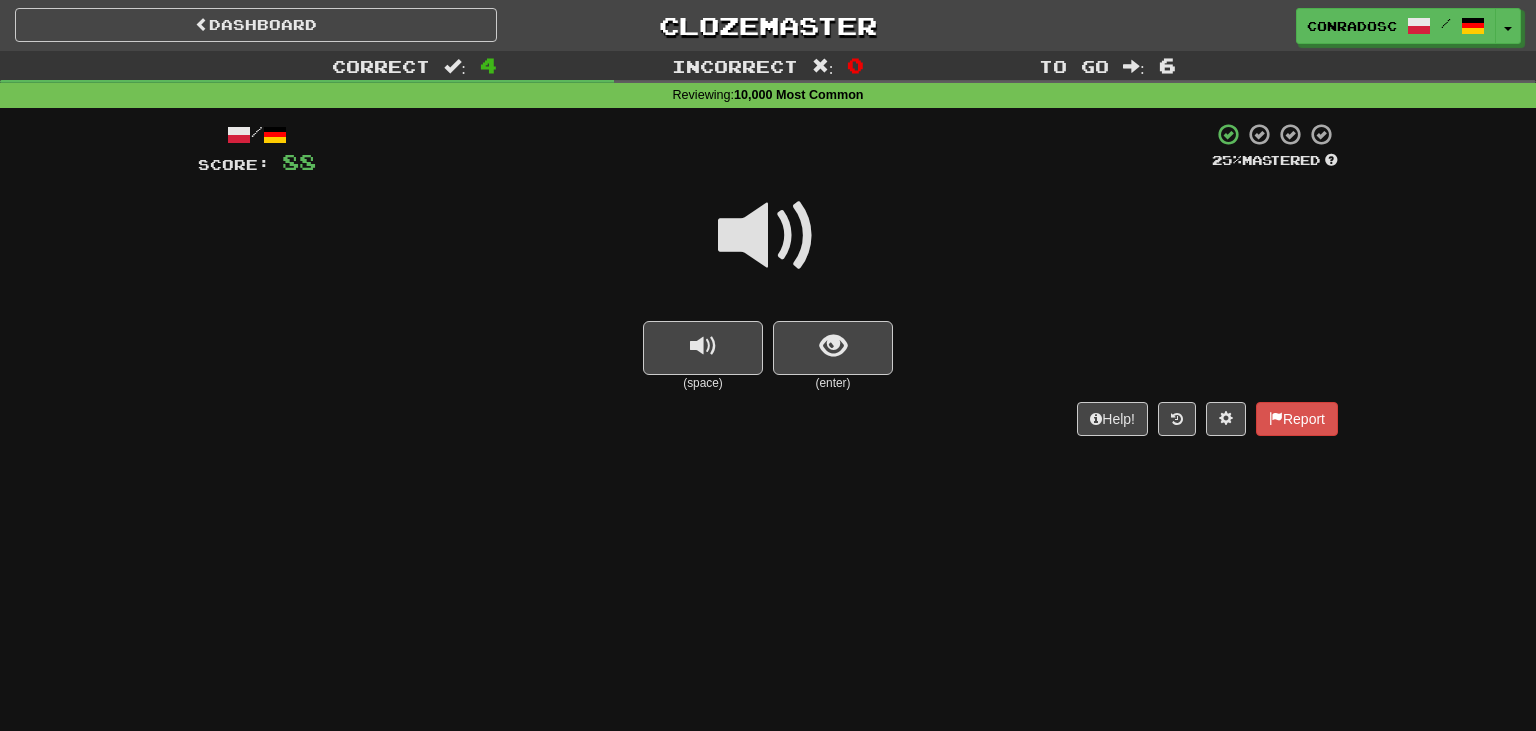 click at bounding box center (768, 236) 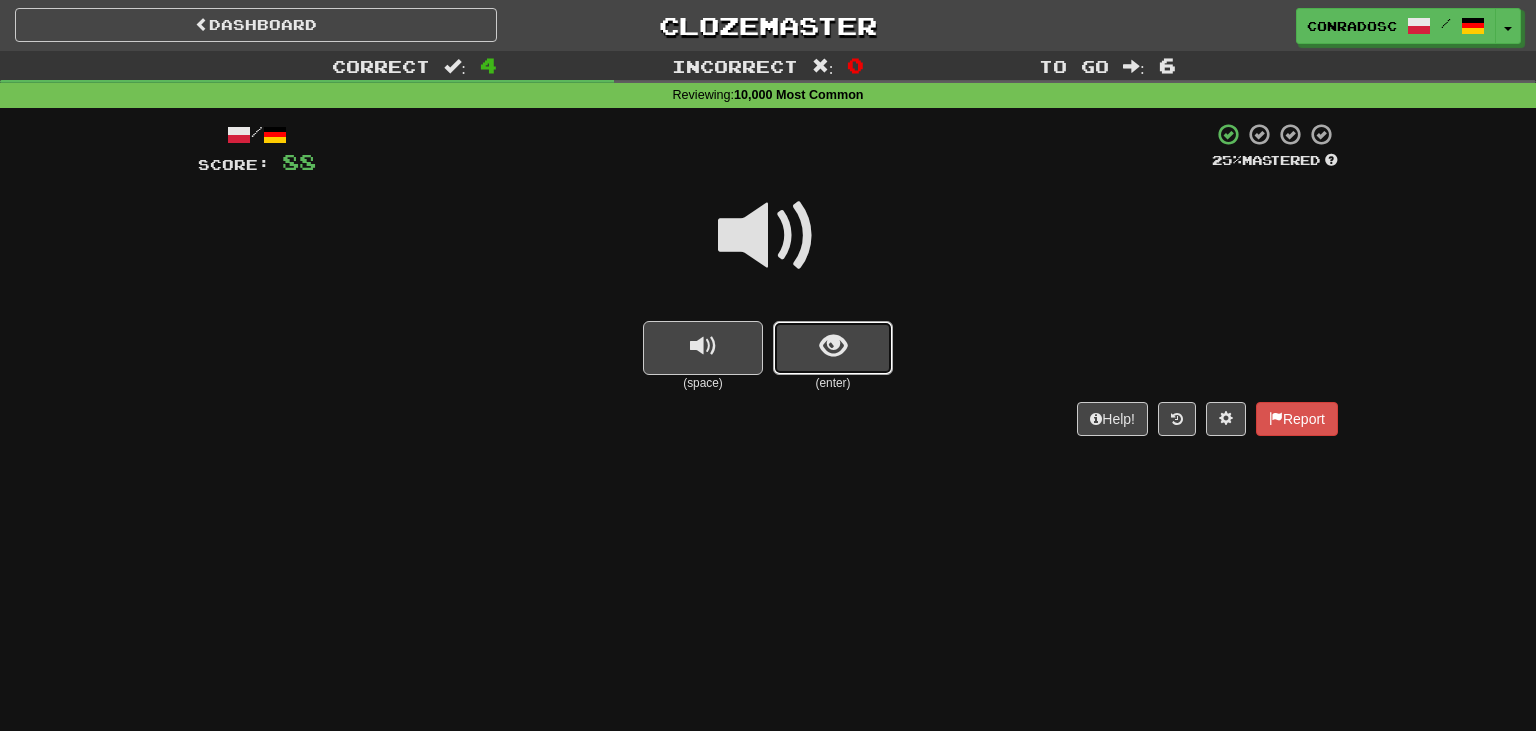 click at bounding box center [833, 348] 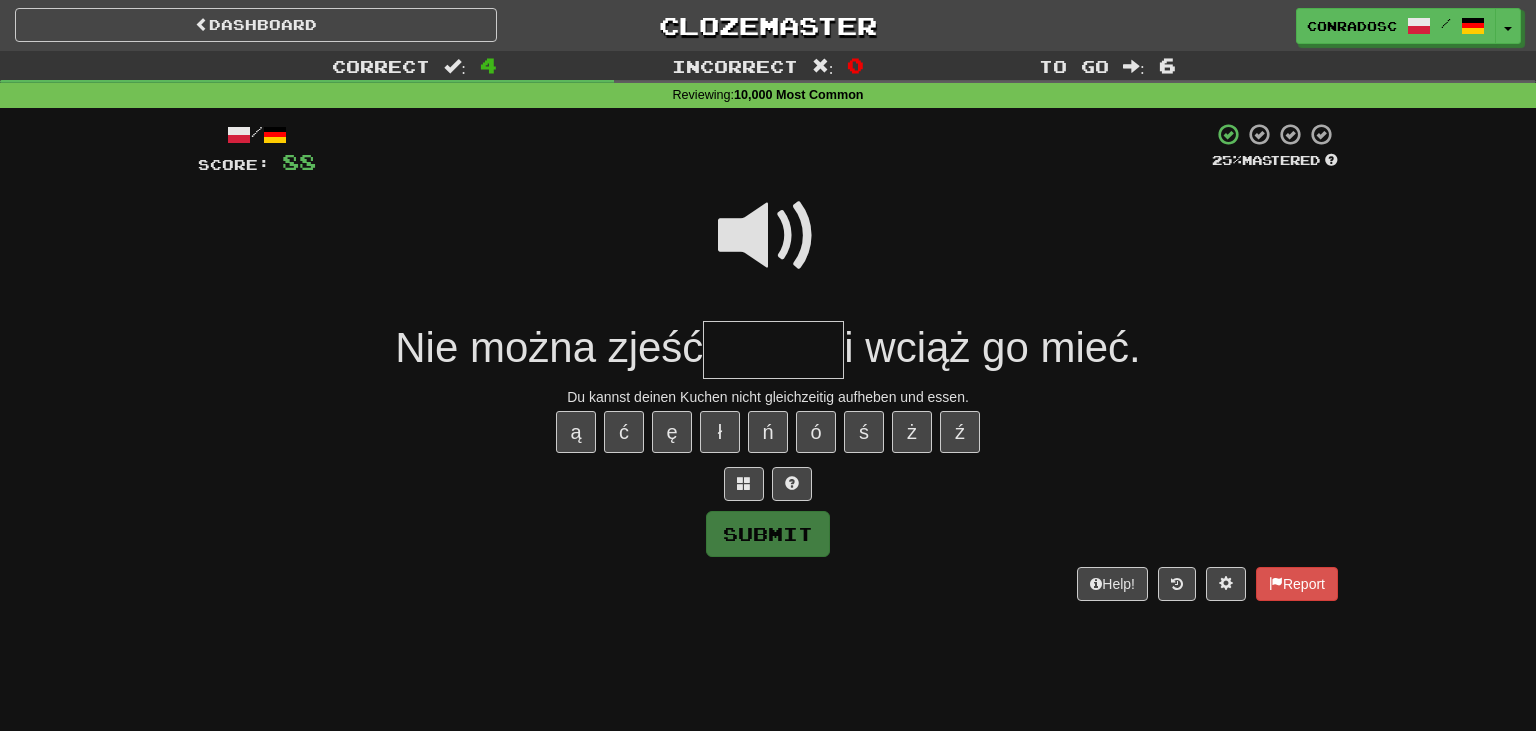 click at bounding box center (768, 236) 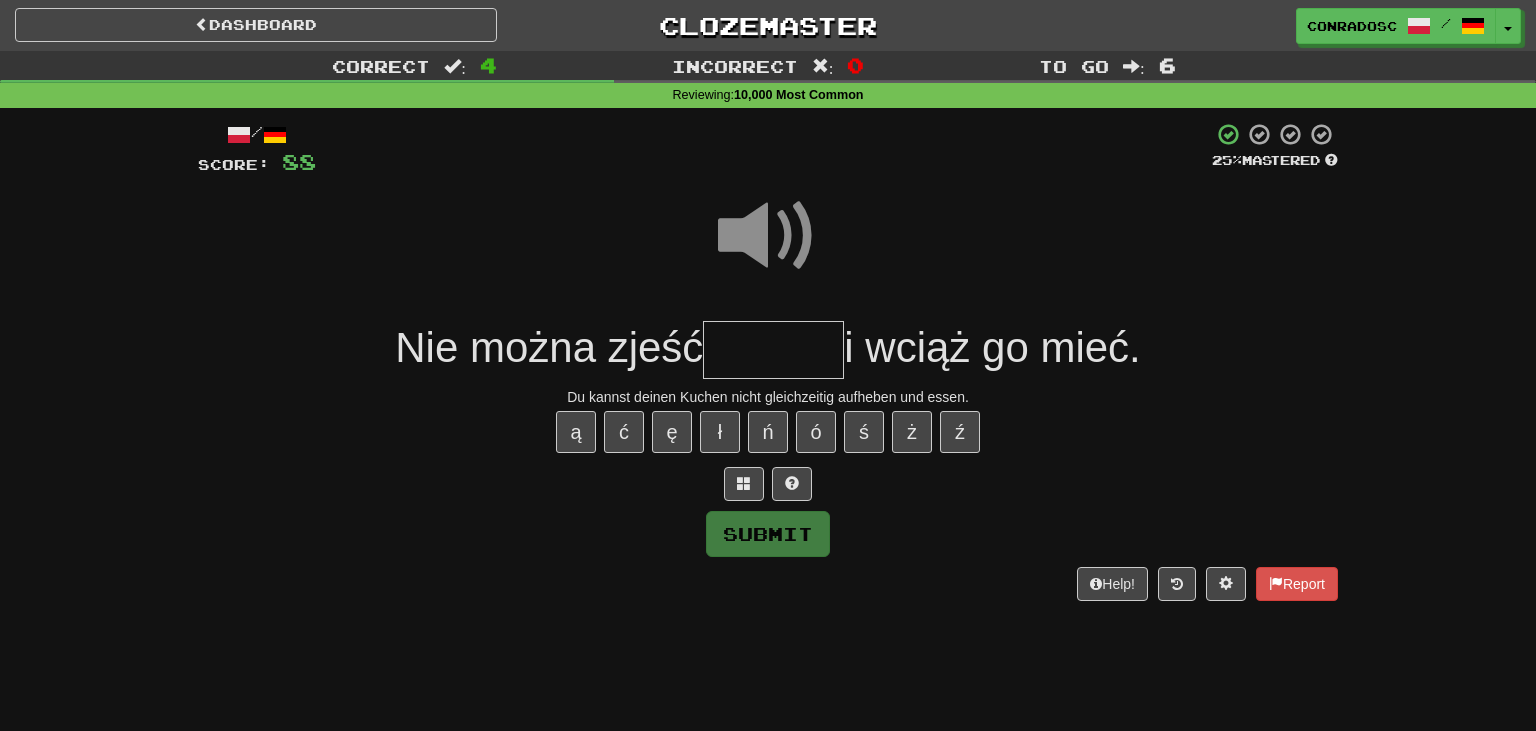click at bounding box center (773, 350) 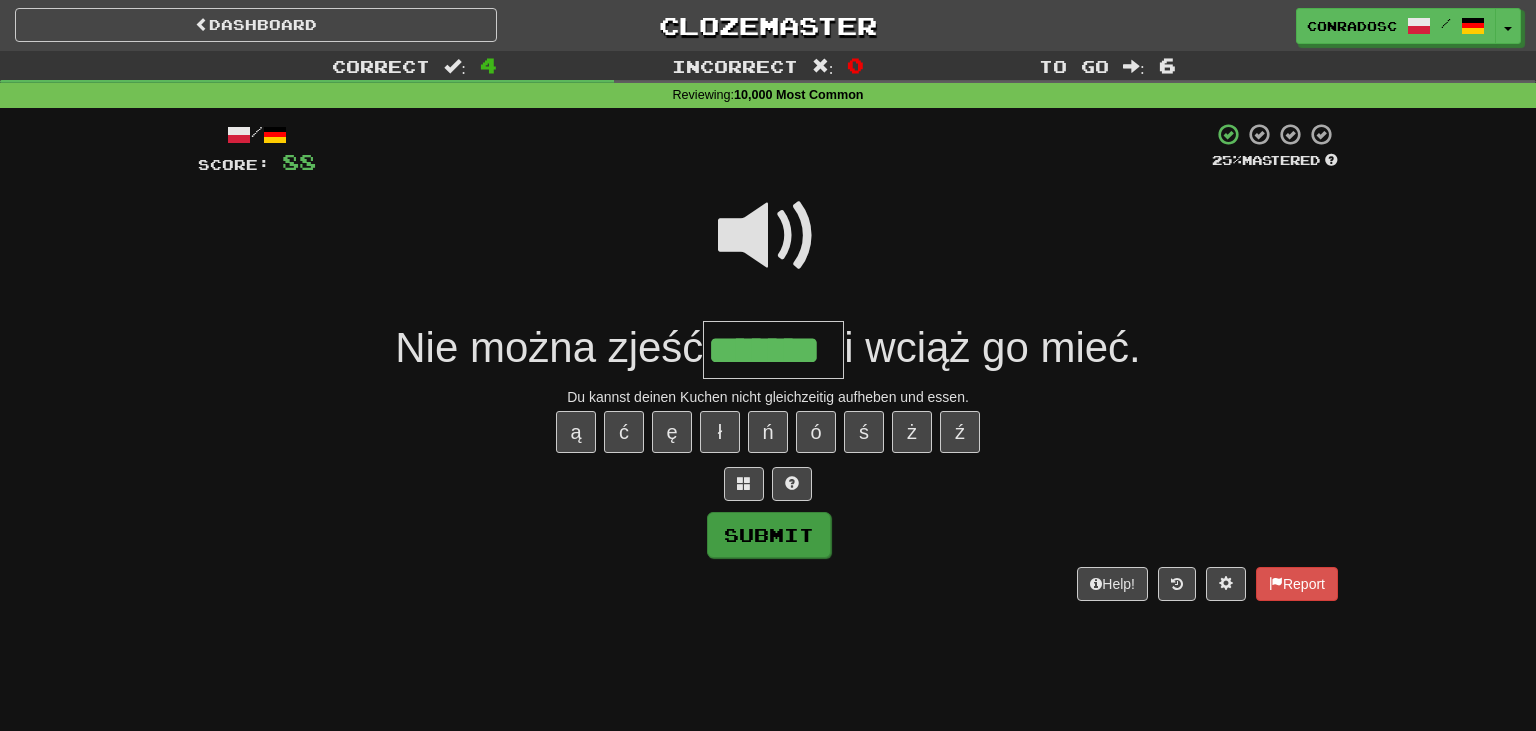 type on "*******" 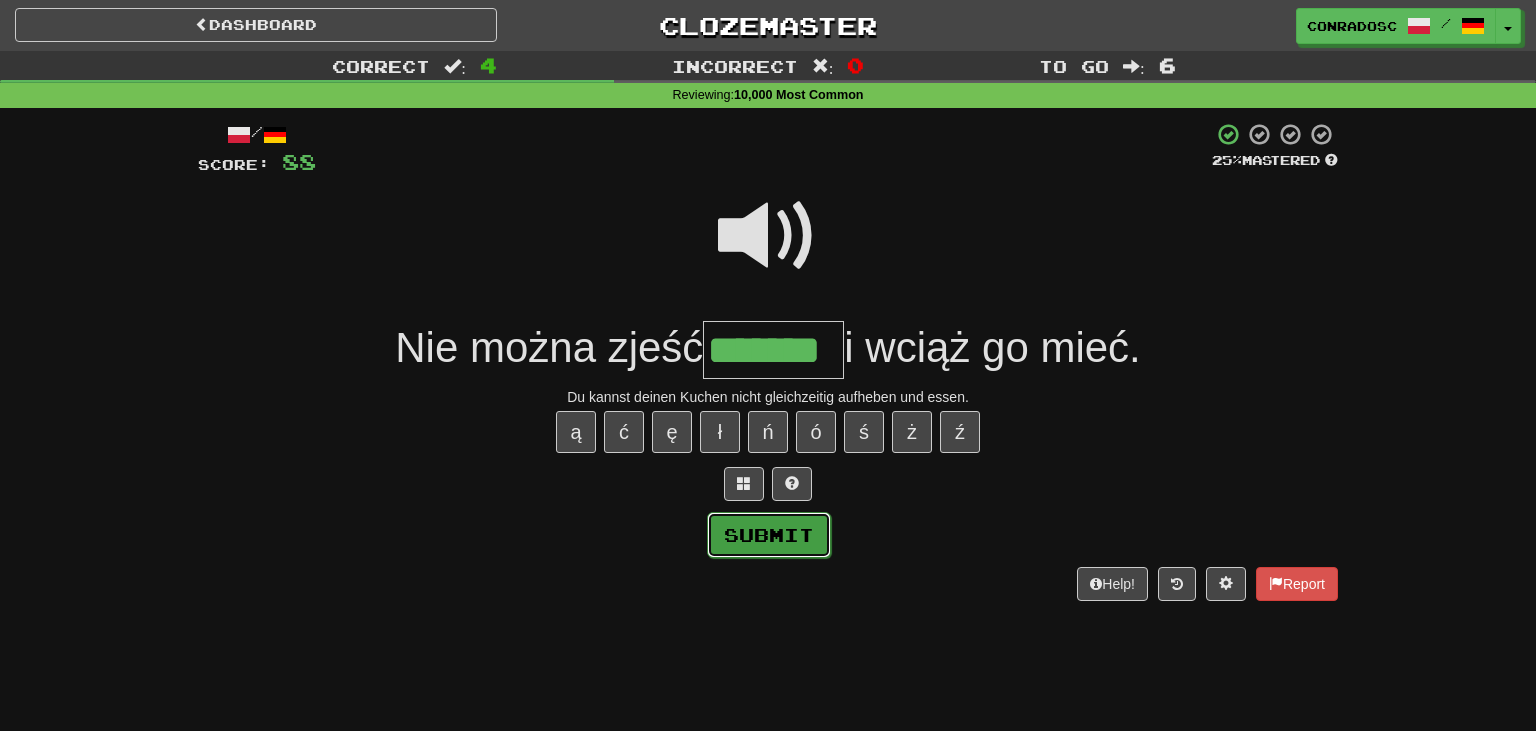 click on "Submit" at bounding box center (769, 535) 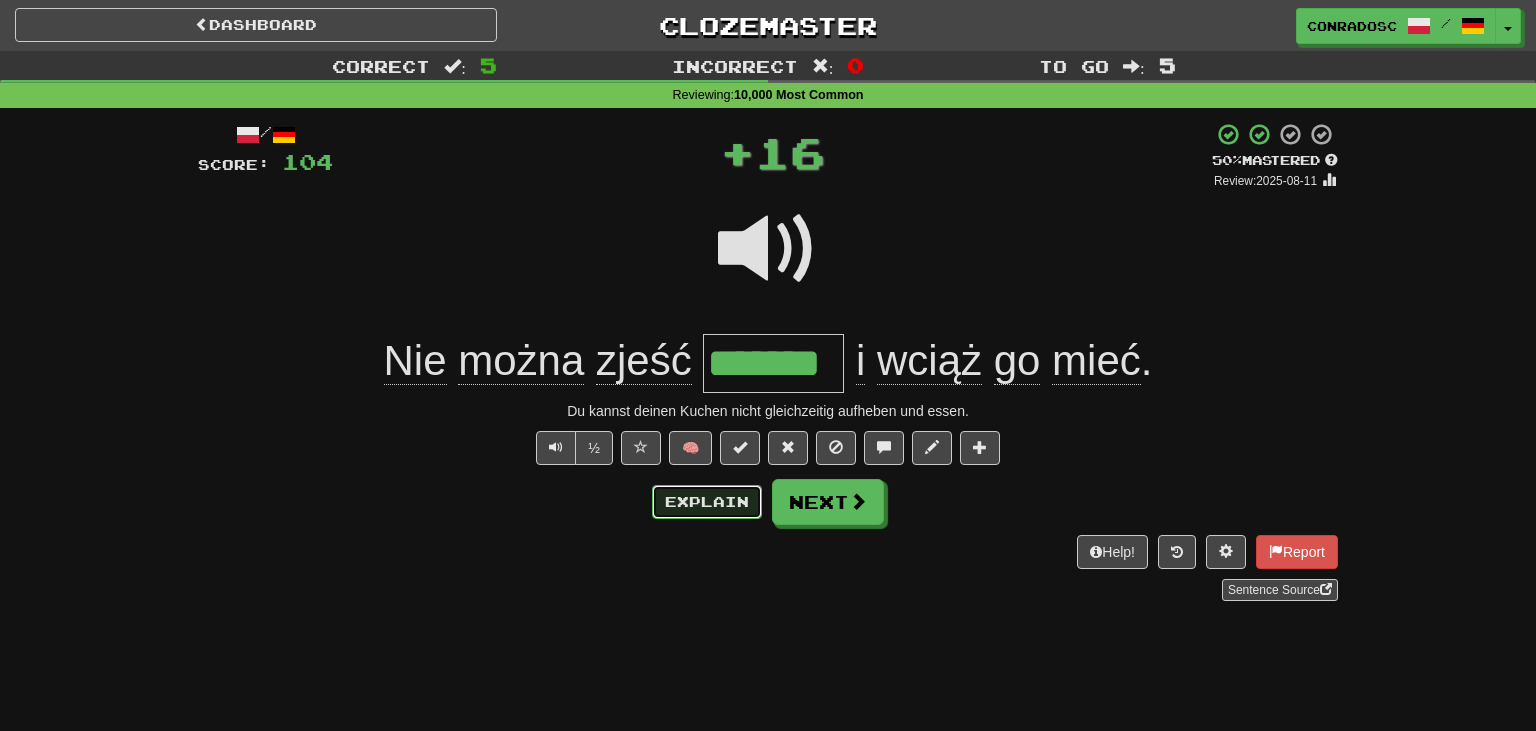 click on "Explain" at bounding box center (707, 502) 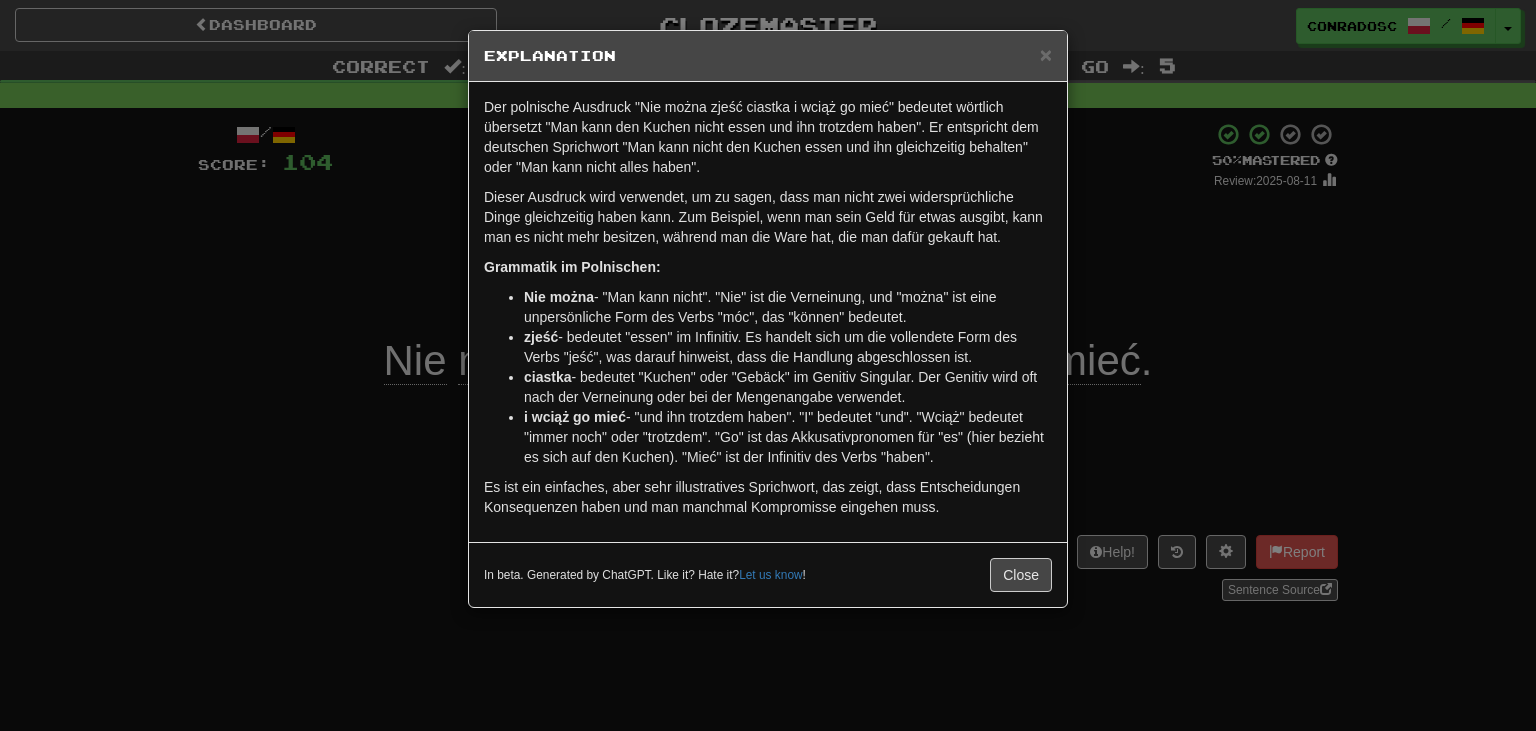 click on "× Explanation Der polnische Ausdruck "Nie można zjeść ciastka i wciąż go mieć" bedeutet wörtlich übersetzt "Man kann den Kuchen nicht essen und ihn trotzdem haben". Er entspricht dem deutschen Sprichwort "Man kann nicht den Kuchen essen und ihn gleichzeitig behalten" oder "Man kann nicht alles haben".
Dieser Ausdruck wird verwendet, um zu sagen, dass man nicht zwei widersprüchliche Dinge gleichzeitig haben kann. Zum Beispiel, wenn man sein Geld für etwas ausgibt, kann man es nicht mehr besitzen, während man die Ware hat, die man dafür gekauft hat.
Grammatik im Polnischen:
Nie można  - "Man kann nicht". "Nie" ist die Verneinung, und "można" ist eine unpersönliche Form des Verbs "móc", das "können" bedeutet.
zjeść  - bedeutet "essen" im Infinitiv. Es handelt sich um die vollendete Form des Verbs "jeść", was darauf hinweist, dass die Handlung abgeschlossen ist.
ciastka
i wciąż go mieć
In beta. Generated by ChatGPT. Like it? Hate it?  Let us know ! Close" at bounding box center (768, 365) 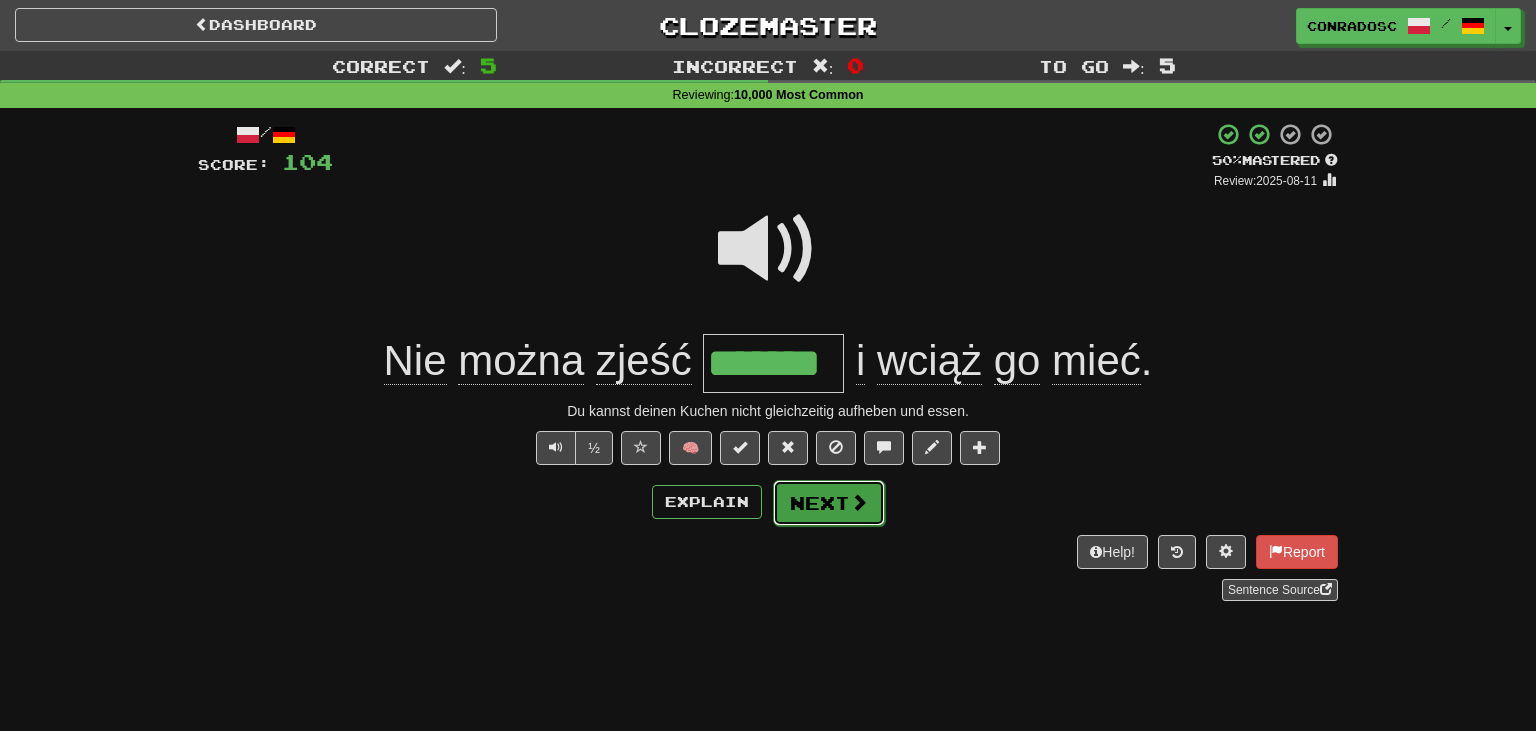 click on "Next" at bounding box center [829, 503] 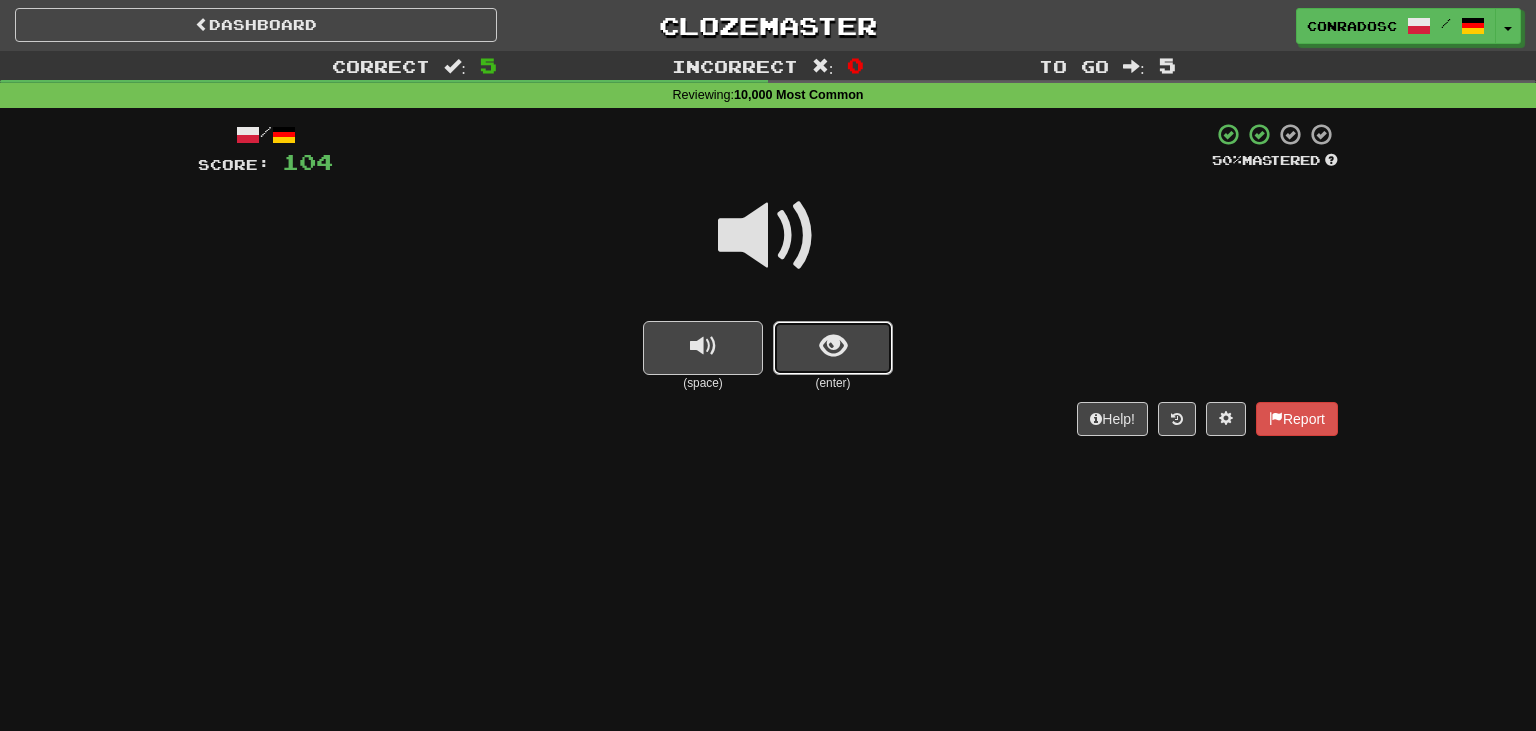 click at bounding box center (833, 346) 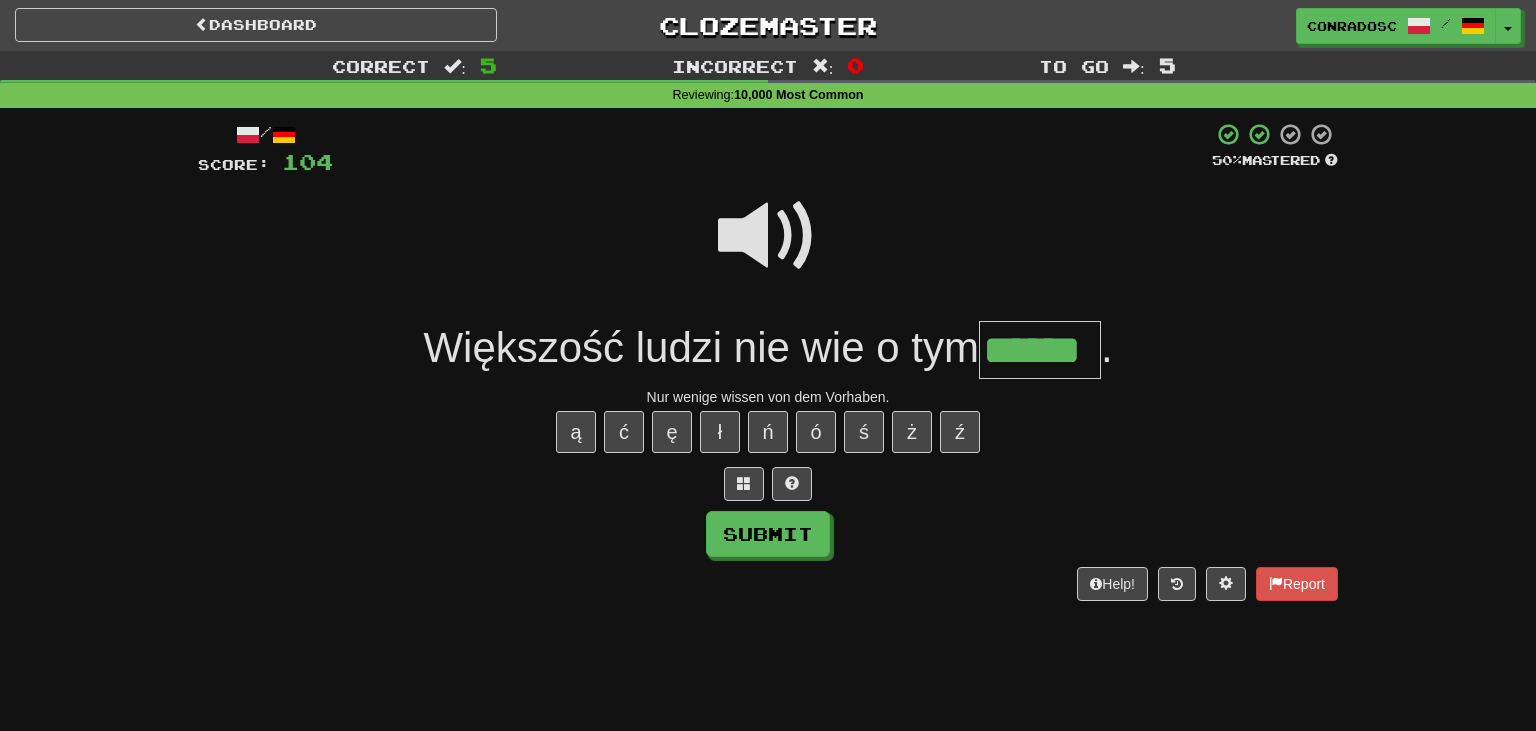 type on "******" 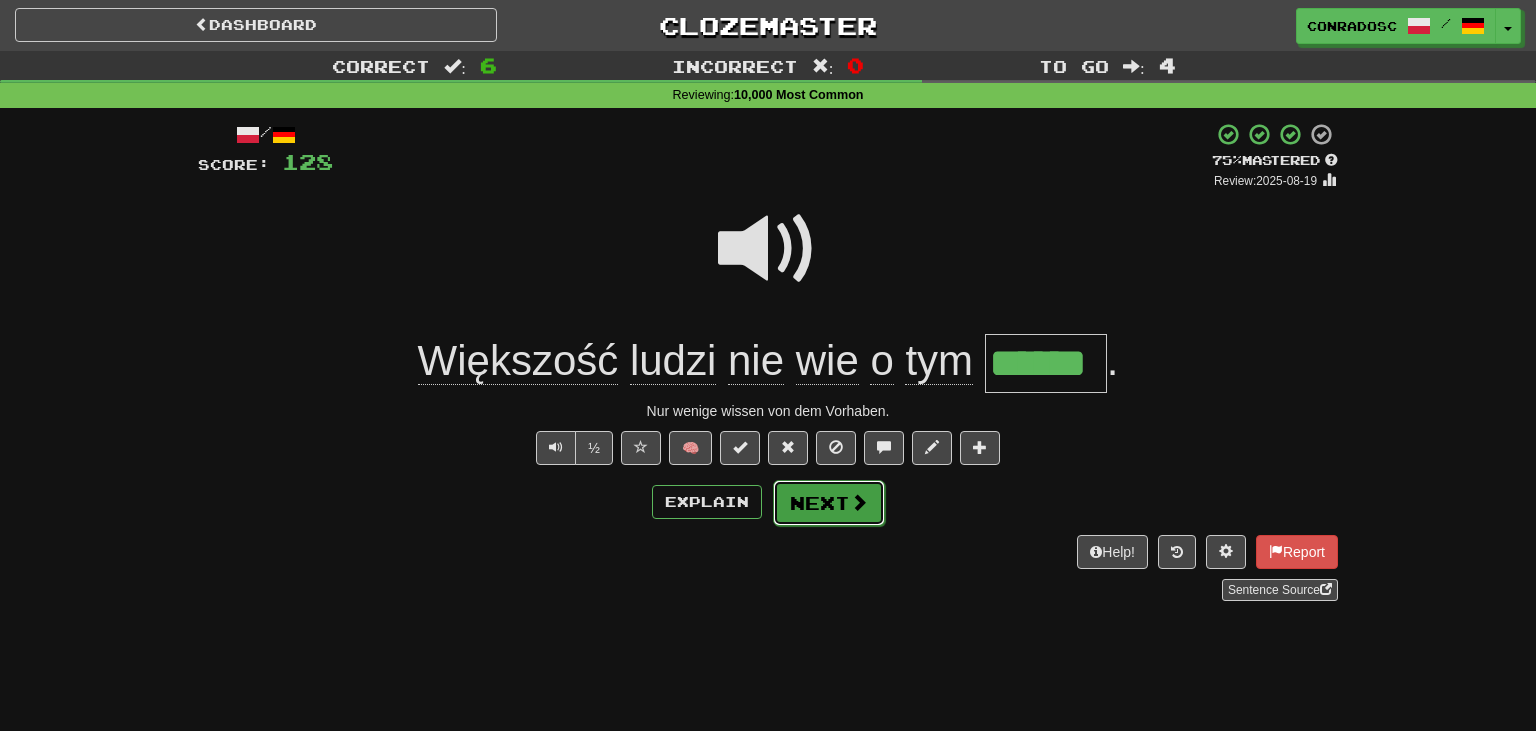 click on "Next" at bounding box center (829, 503) 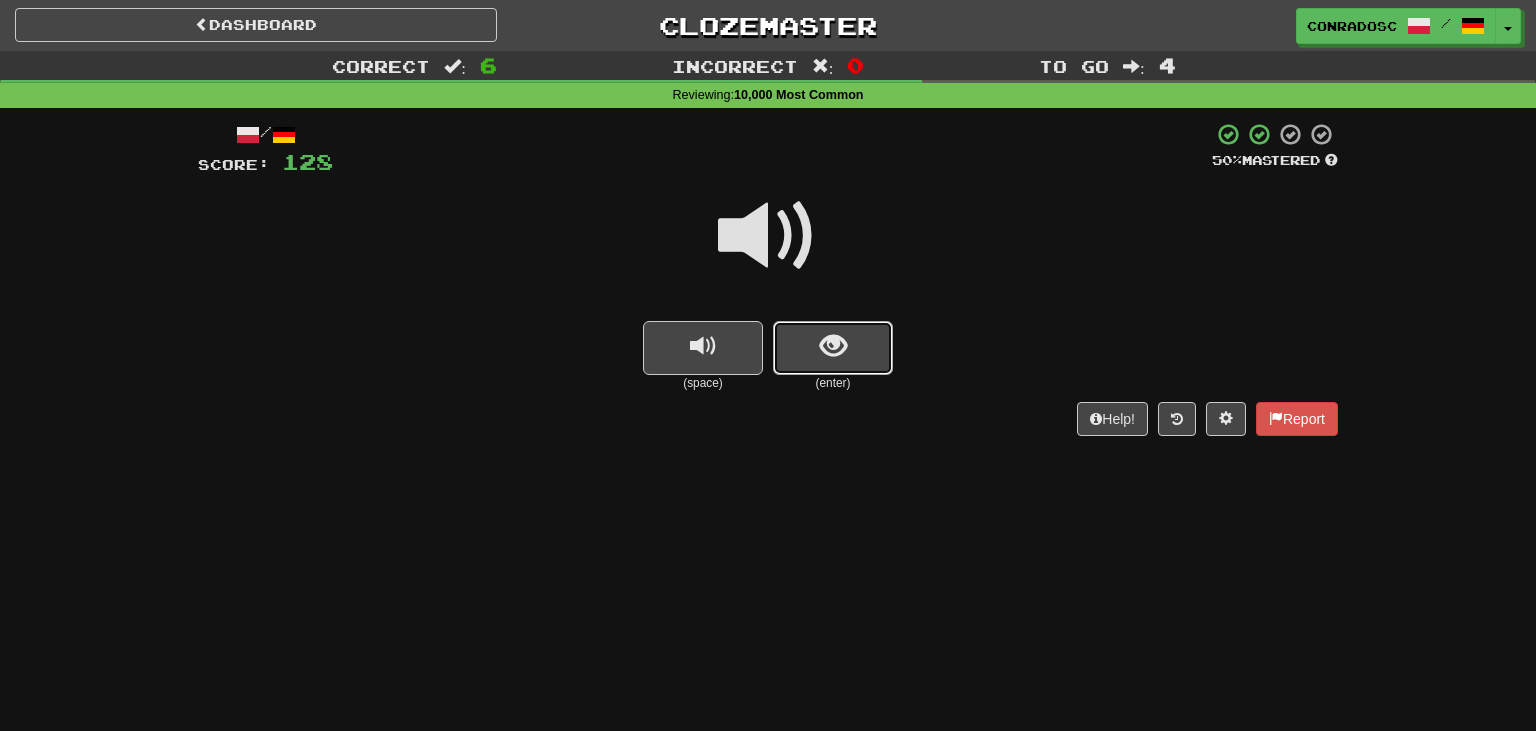 click at bounding box center (833, 348) 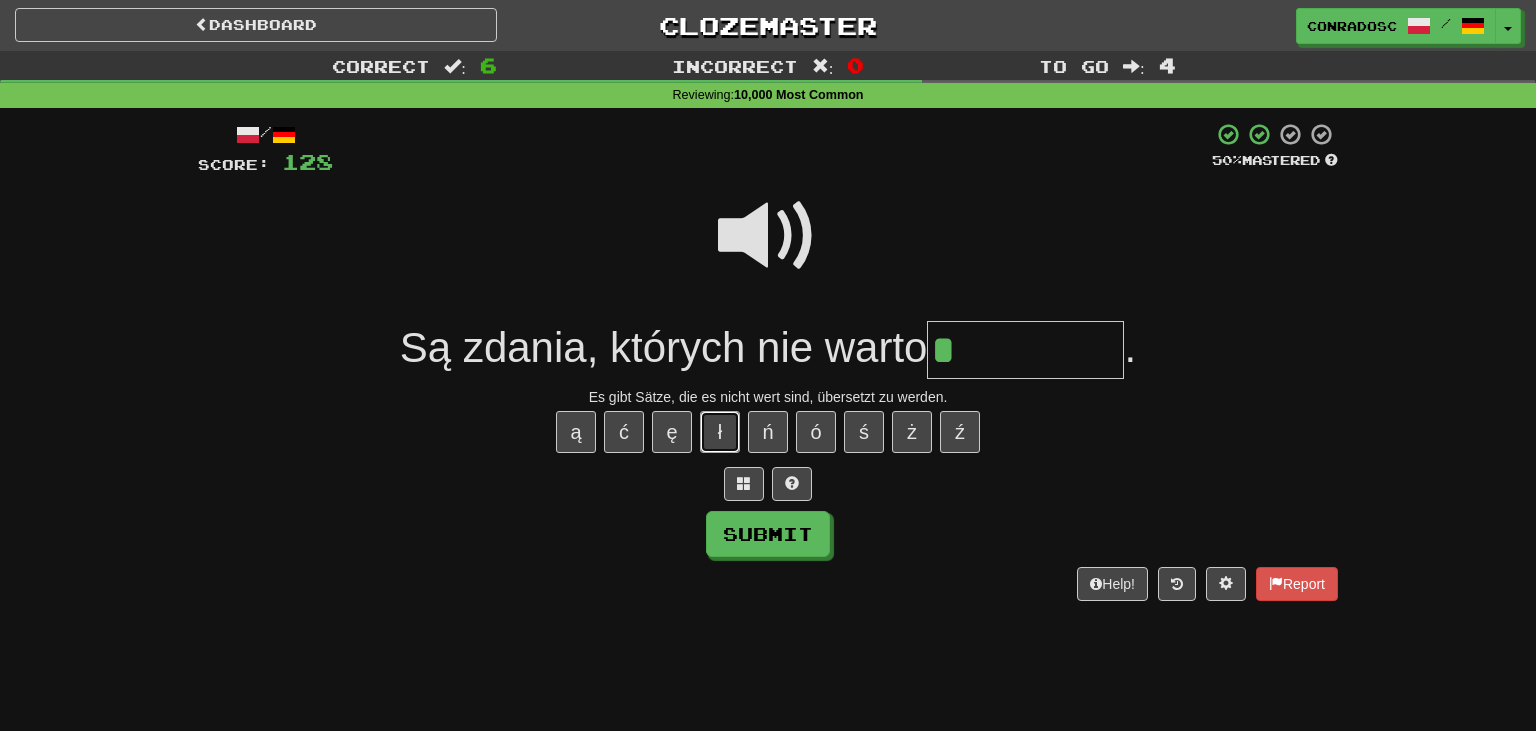 click on "ł" at bounding box center (720, 432) 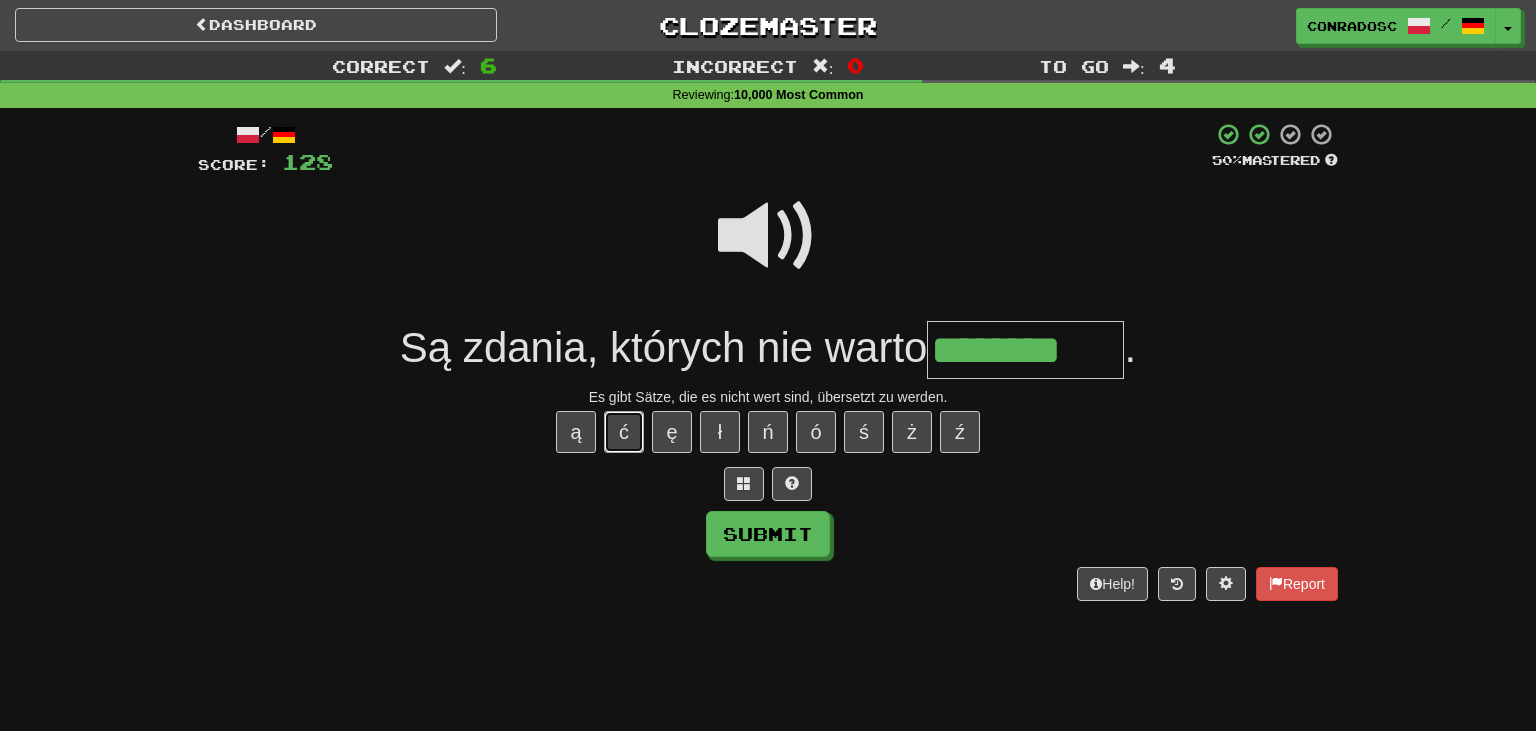 click on "ć" at bounding box center (624, 432) 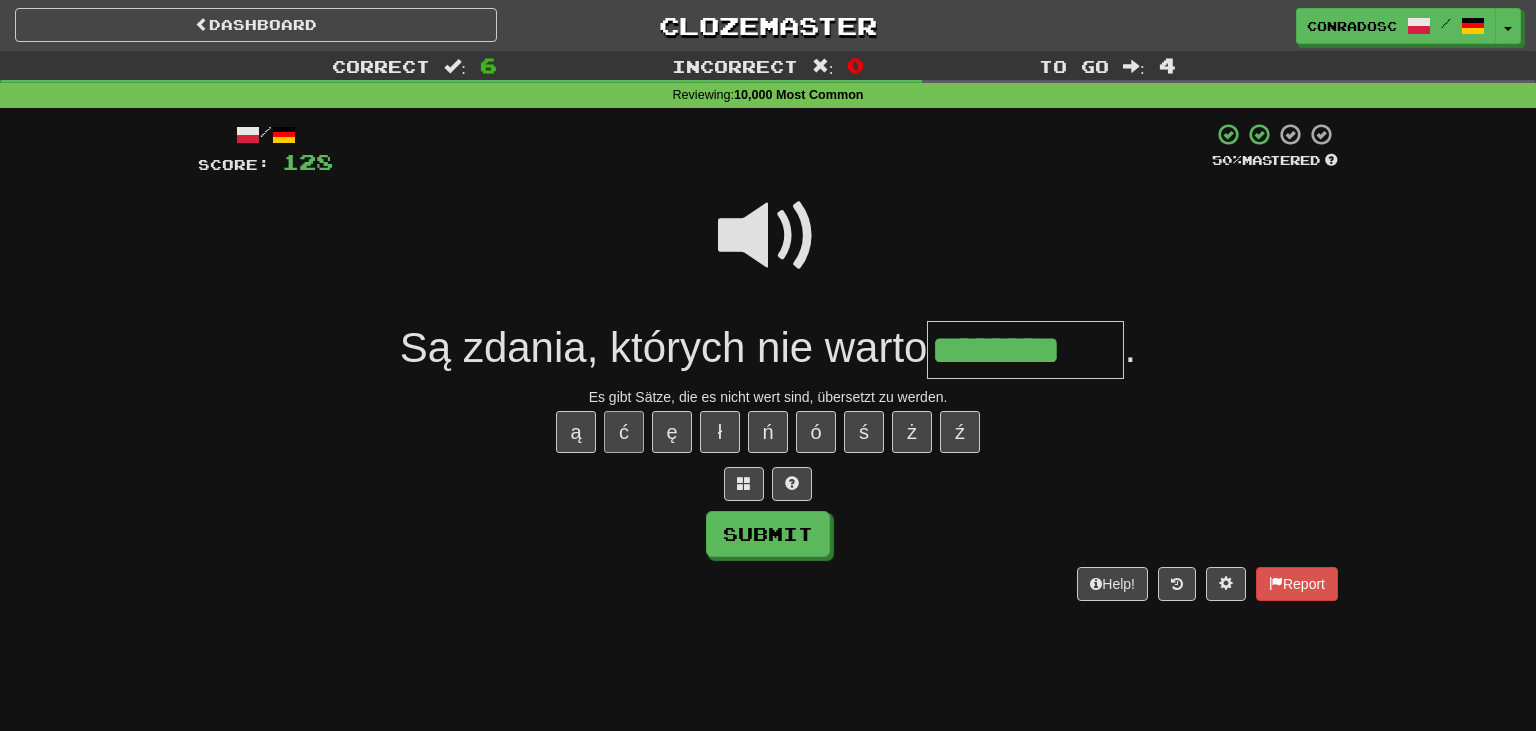type on "*********" 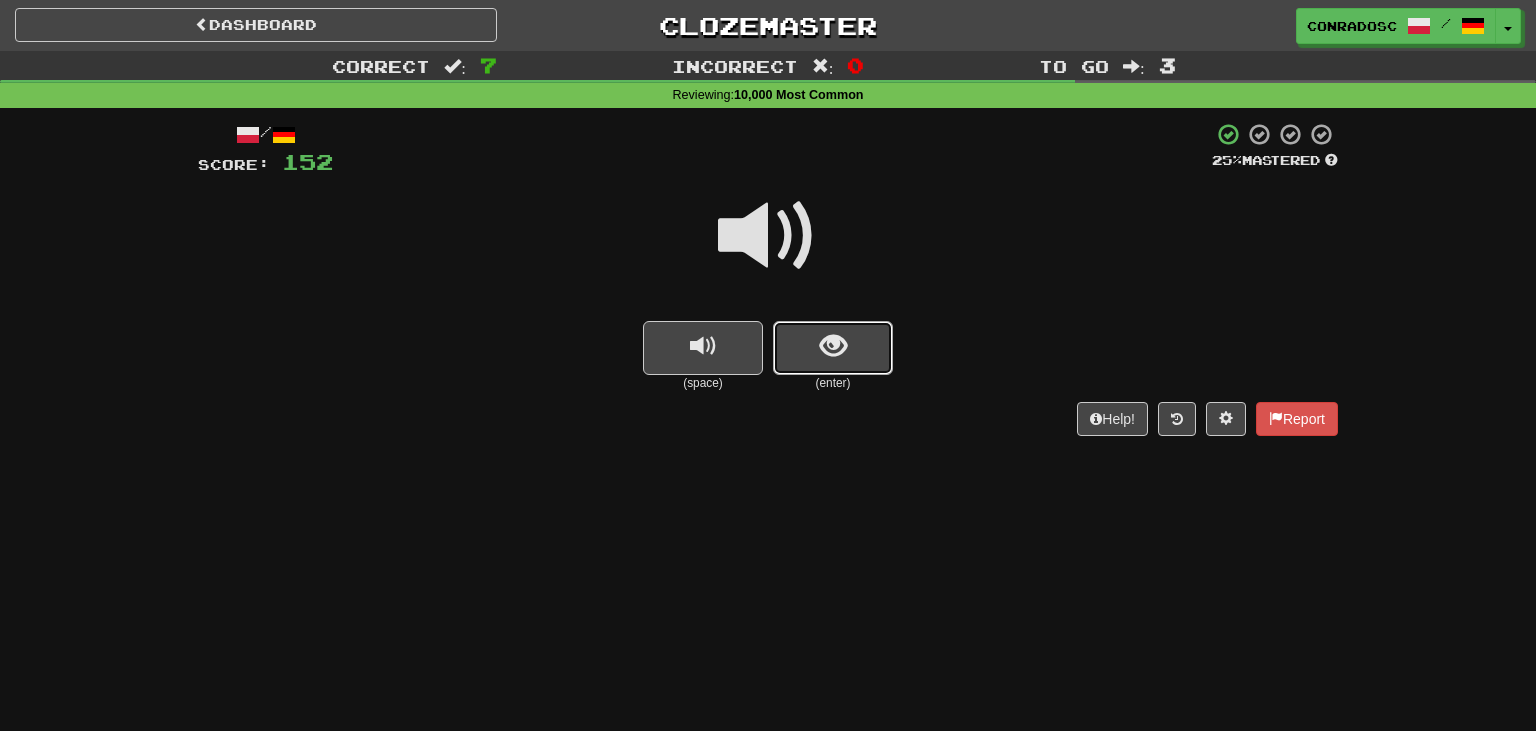 click at bounding box center (833, 348) 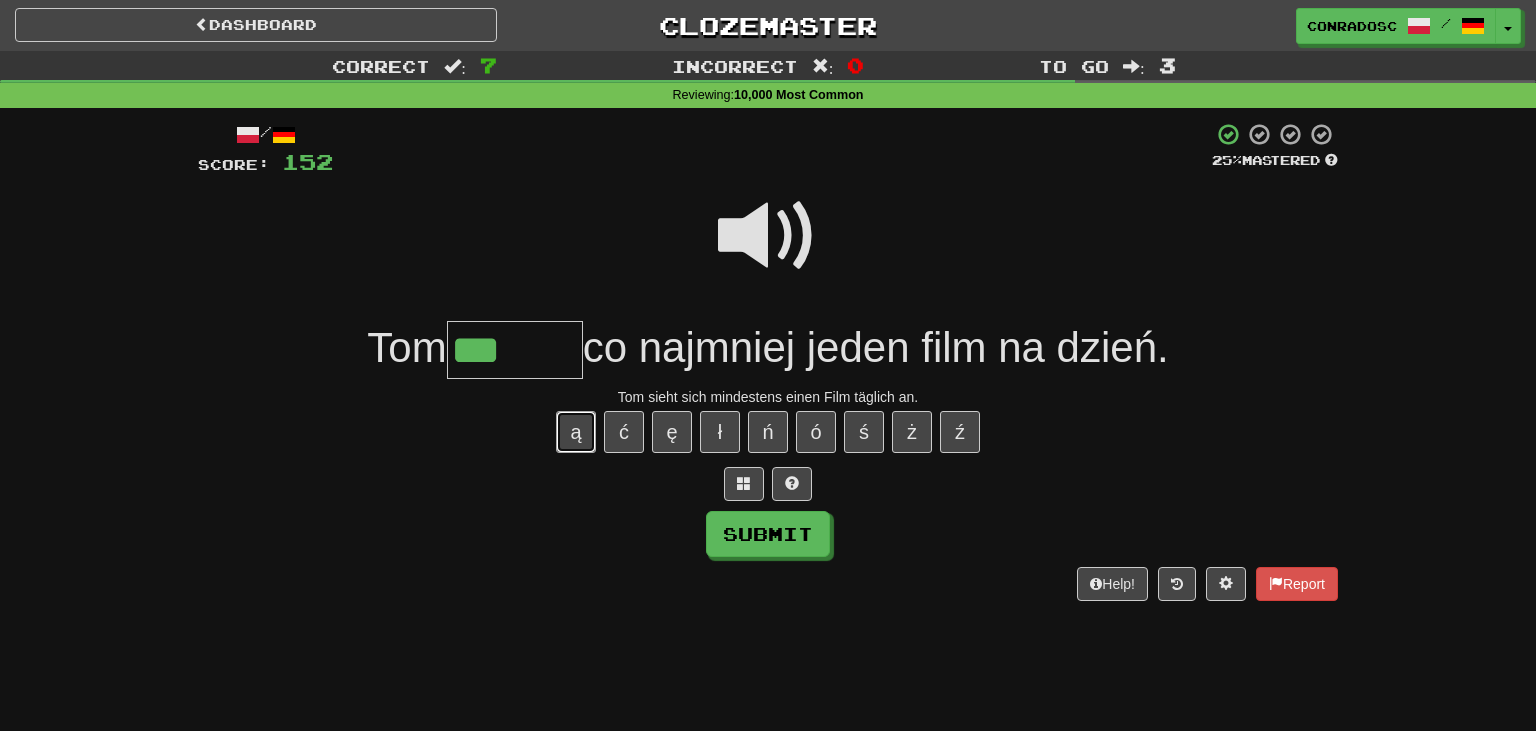 click on "ą" at bounding box center [576, 432] 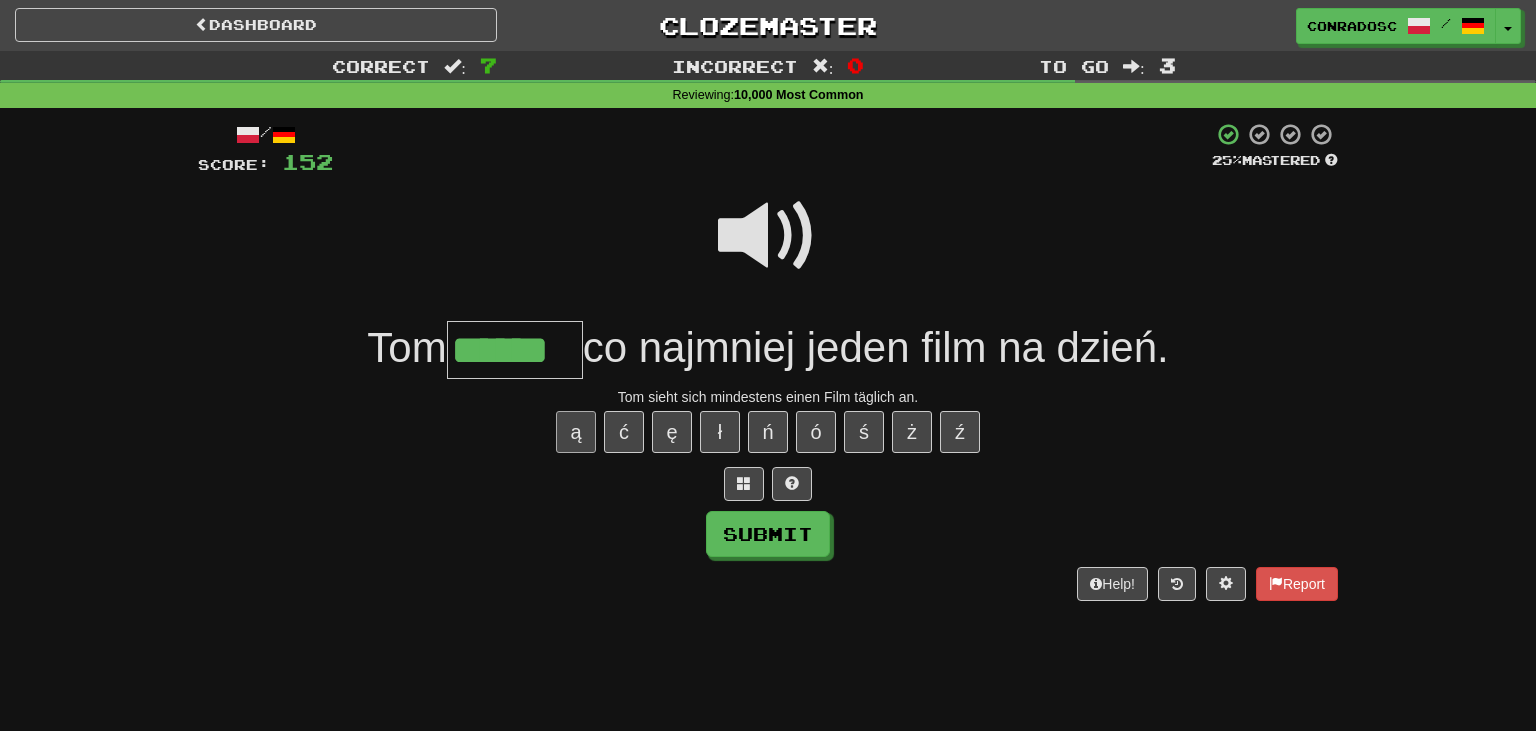 type on "******" 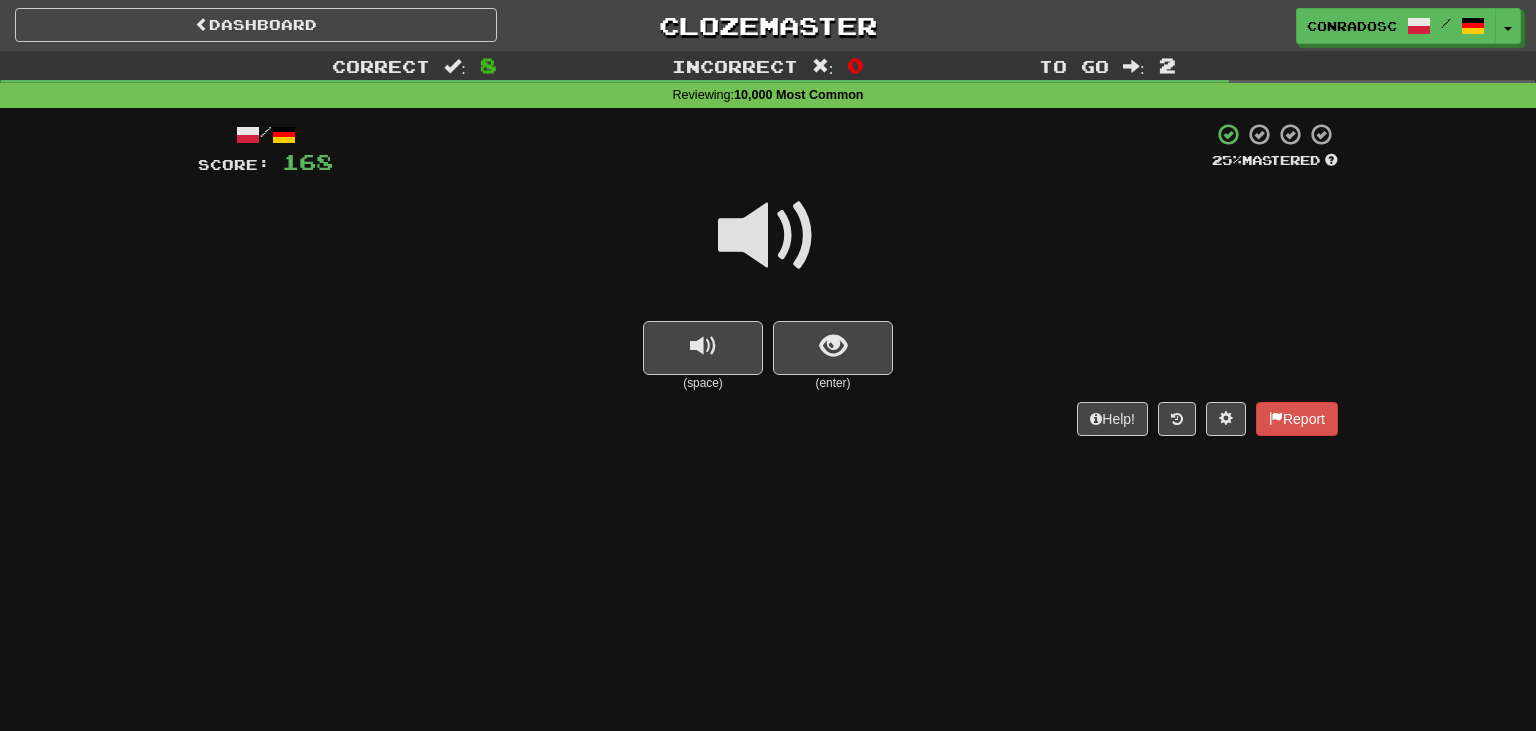 click at bounding box center [768, 236] 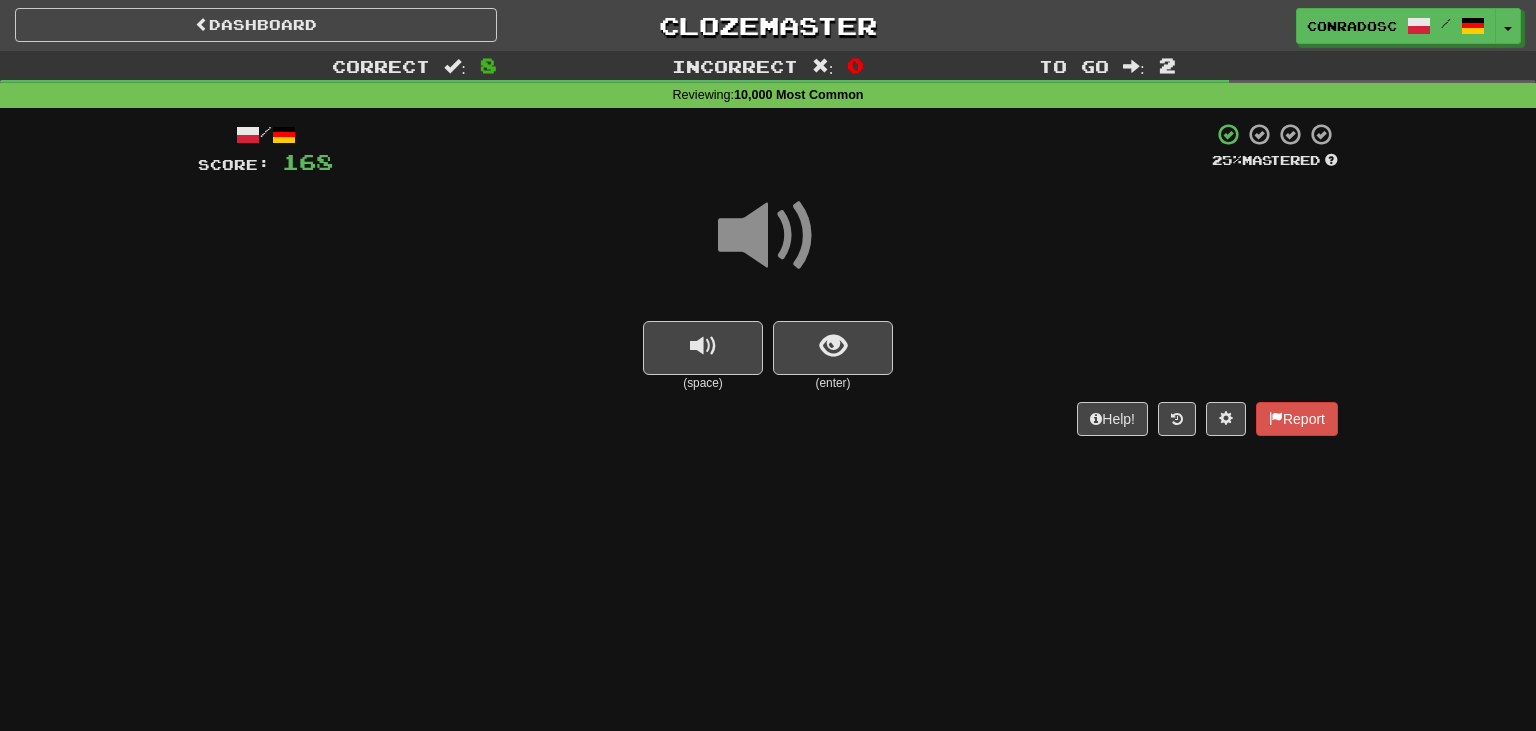 click at bounding box center (768, 249) 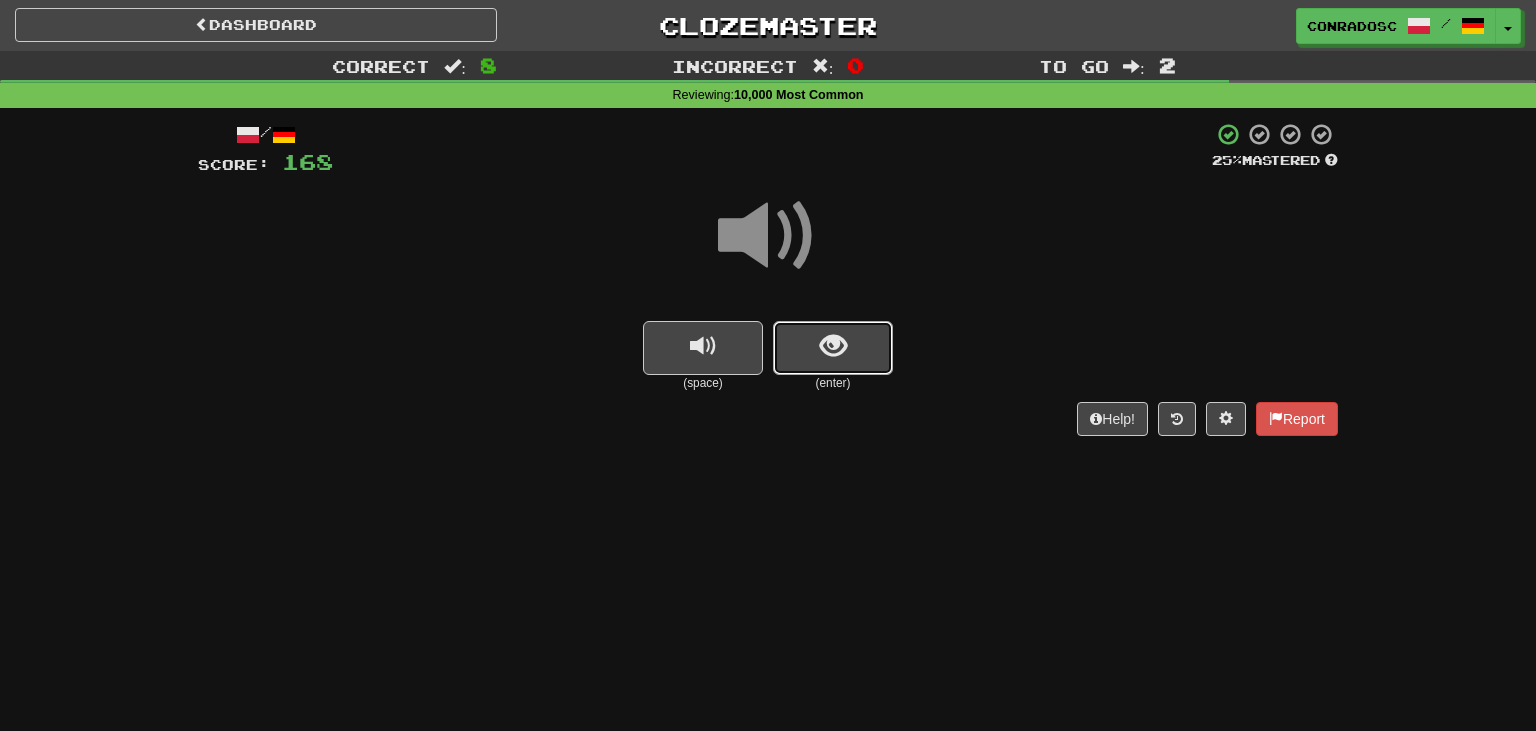 click at bounding box center (833, 348) 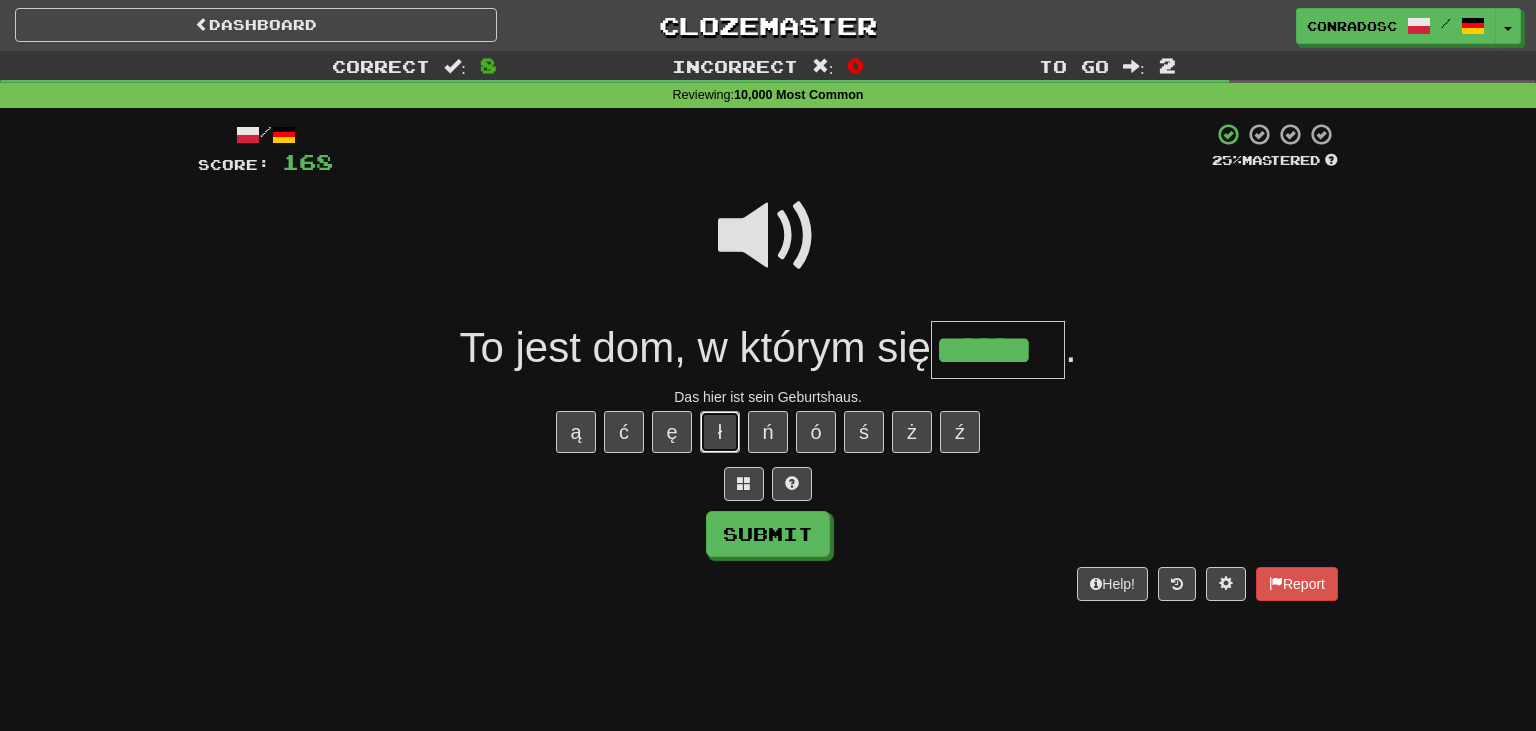 click on "ł" at bounding box center [720, 432] 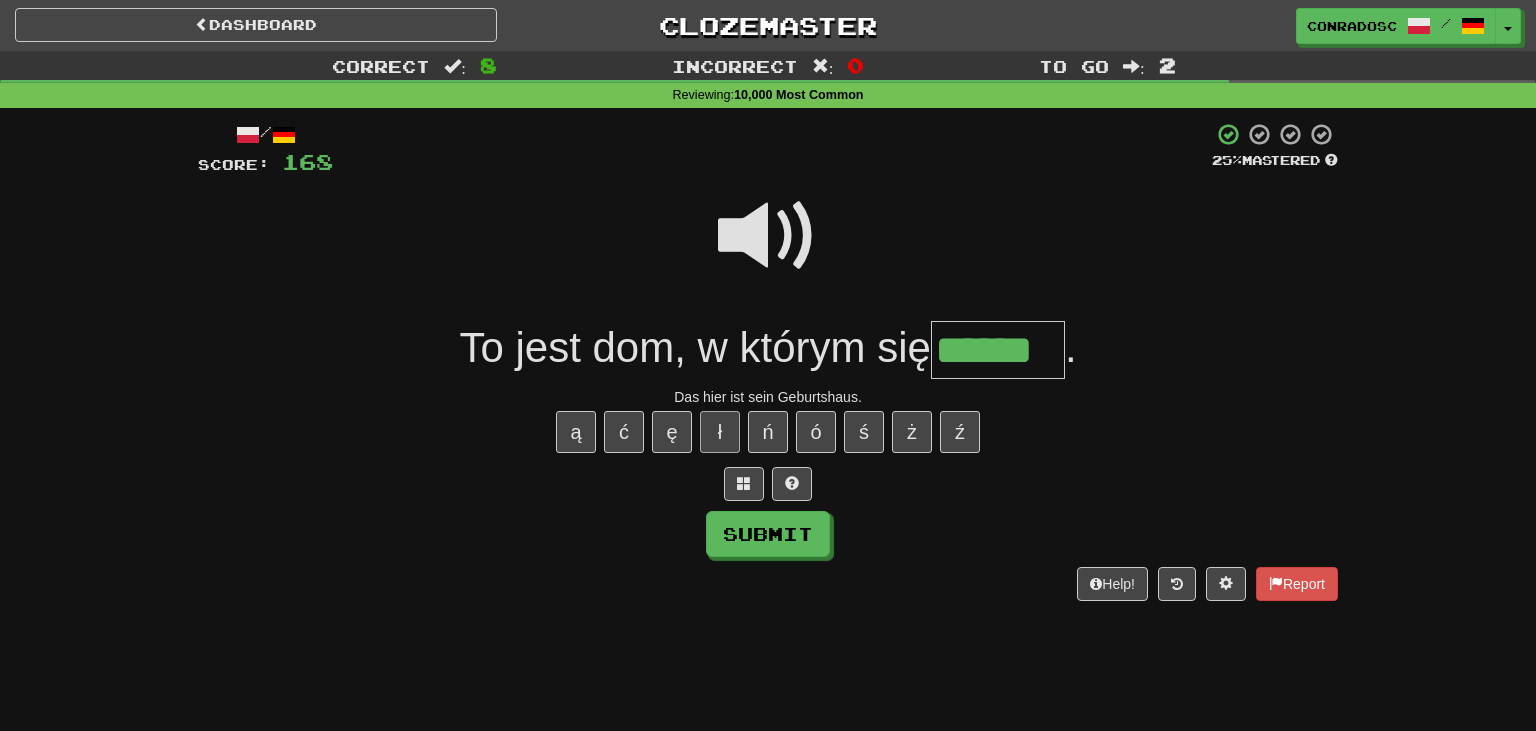 type on "*******" 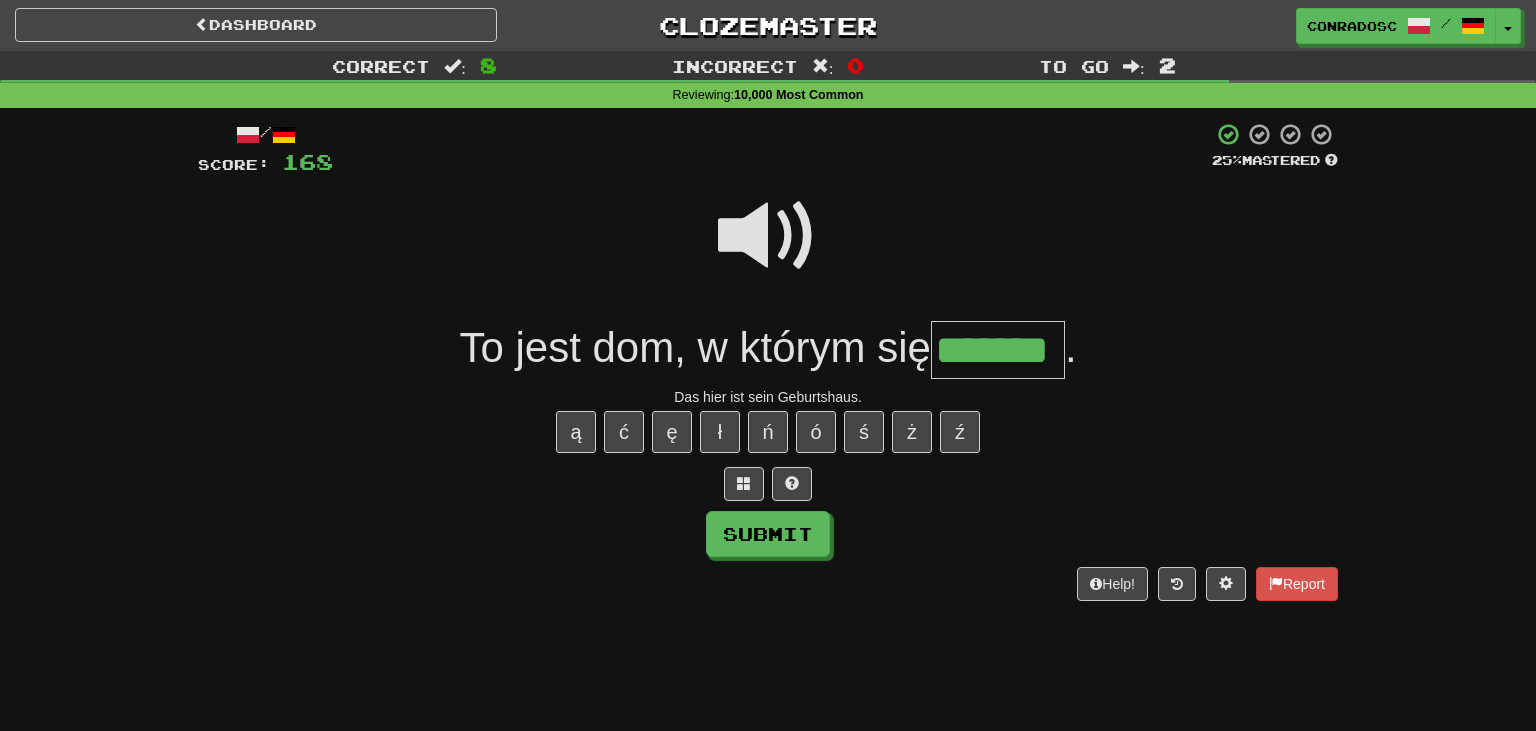 click on "/  Score:   168 25 %  Mastered To jest dom, w którym się  ******* . Das hier ist sein Geburtshaus. ą ć ę ł ń ó ś ż ź Submit  Help!  Report" at bounding box center (768, 361) 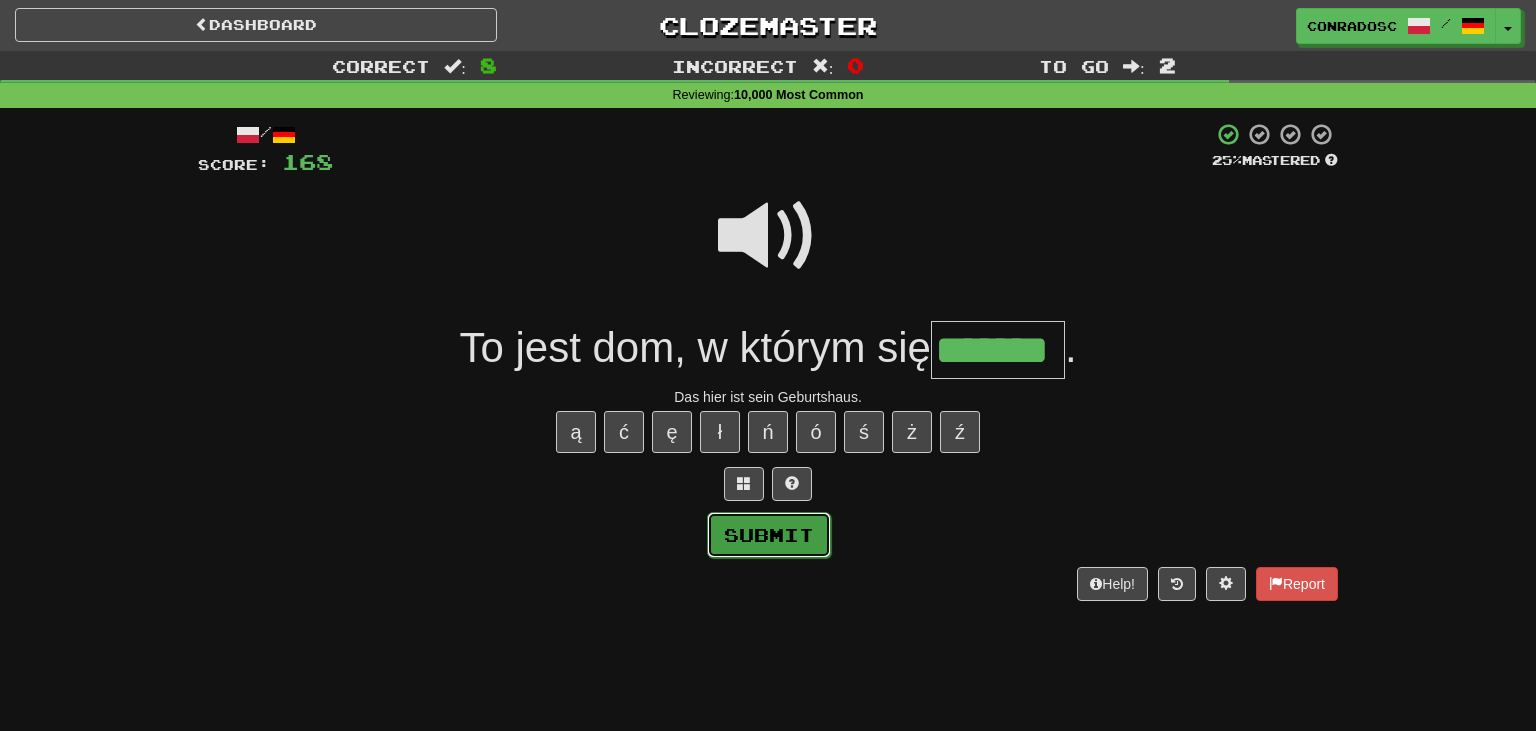 click on "Submit" at bounding box center (769, 535) 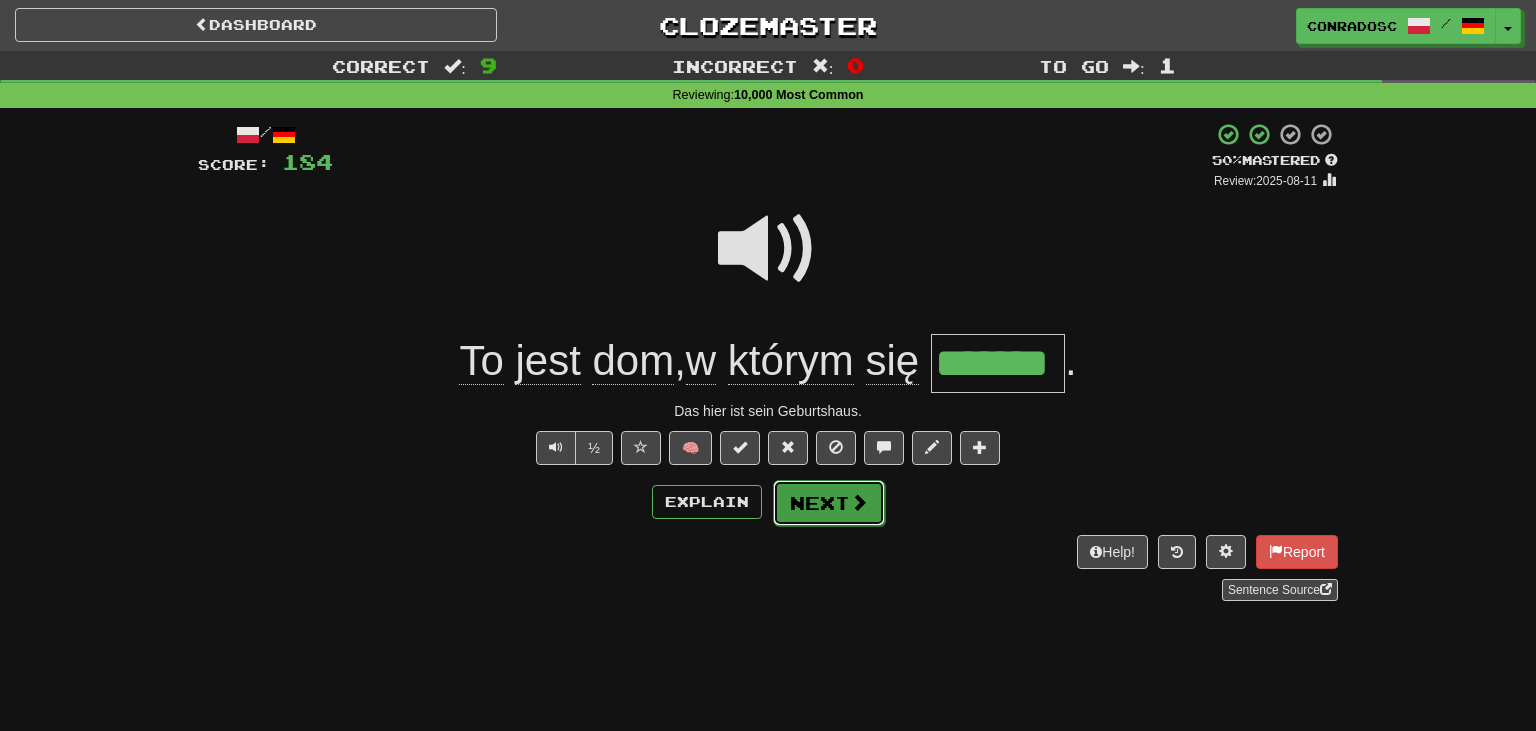 click on "Next" at bounding box center (829, 503) 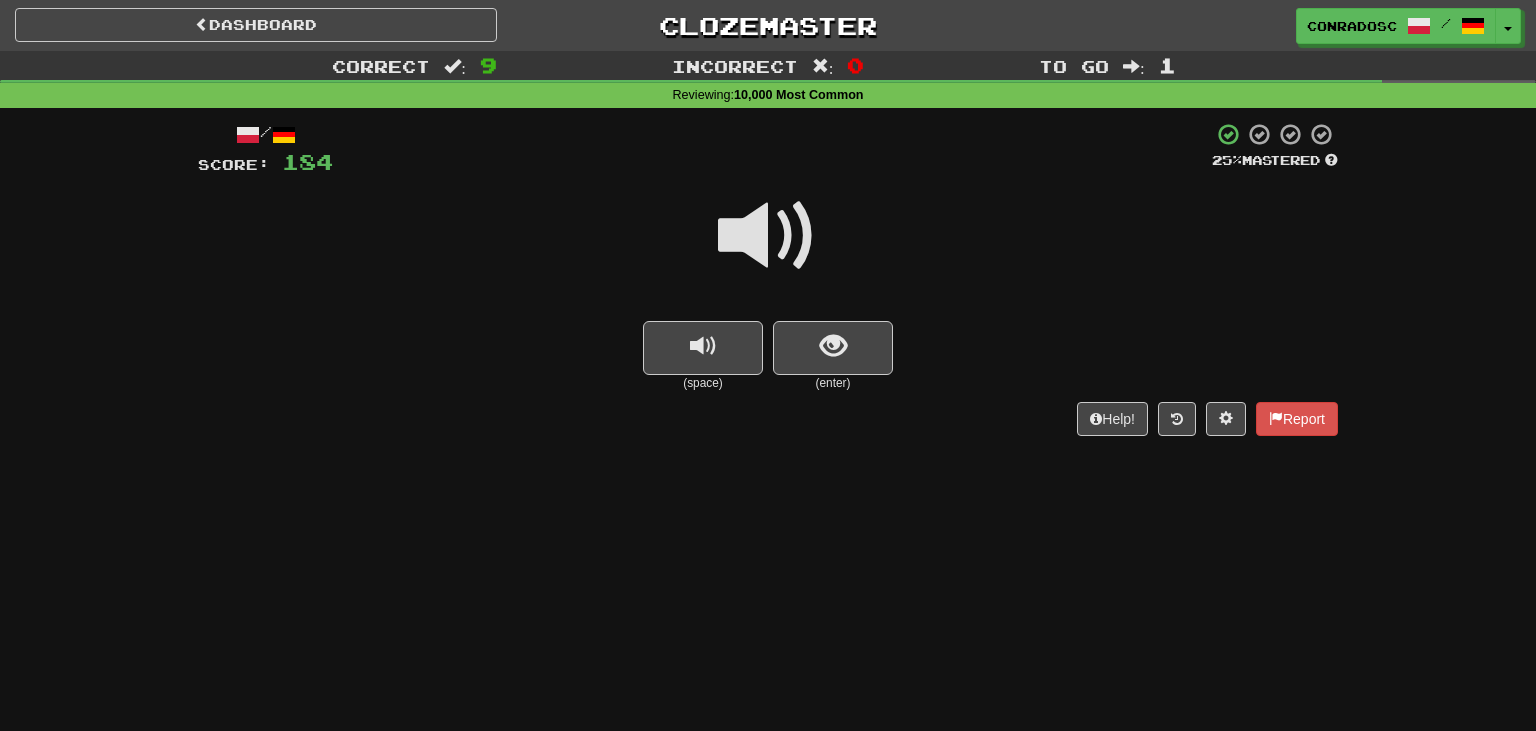 click at bounding box center [768, 236] 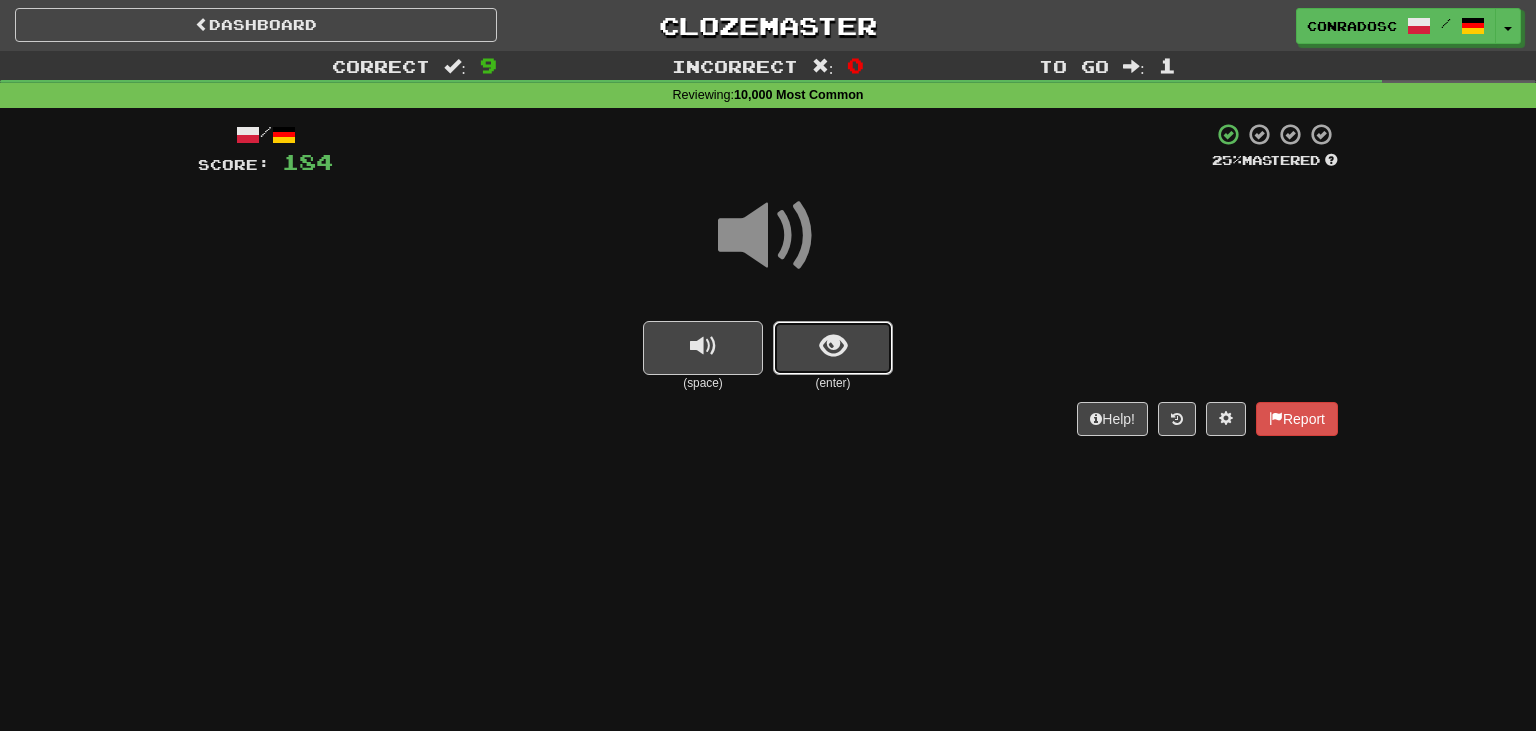 click at bounding box center (833, 348) 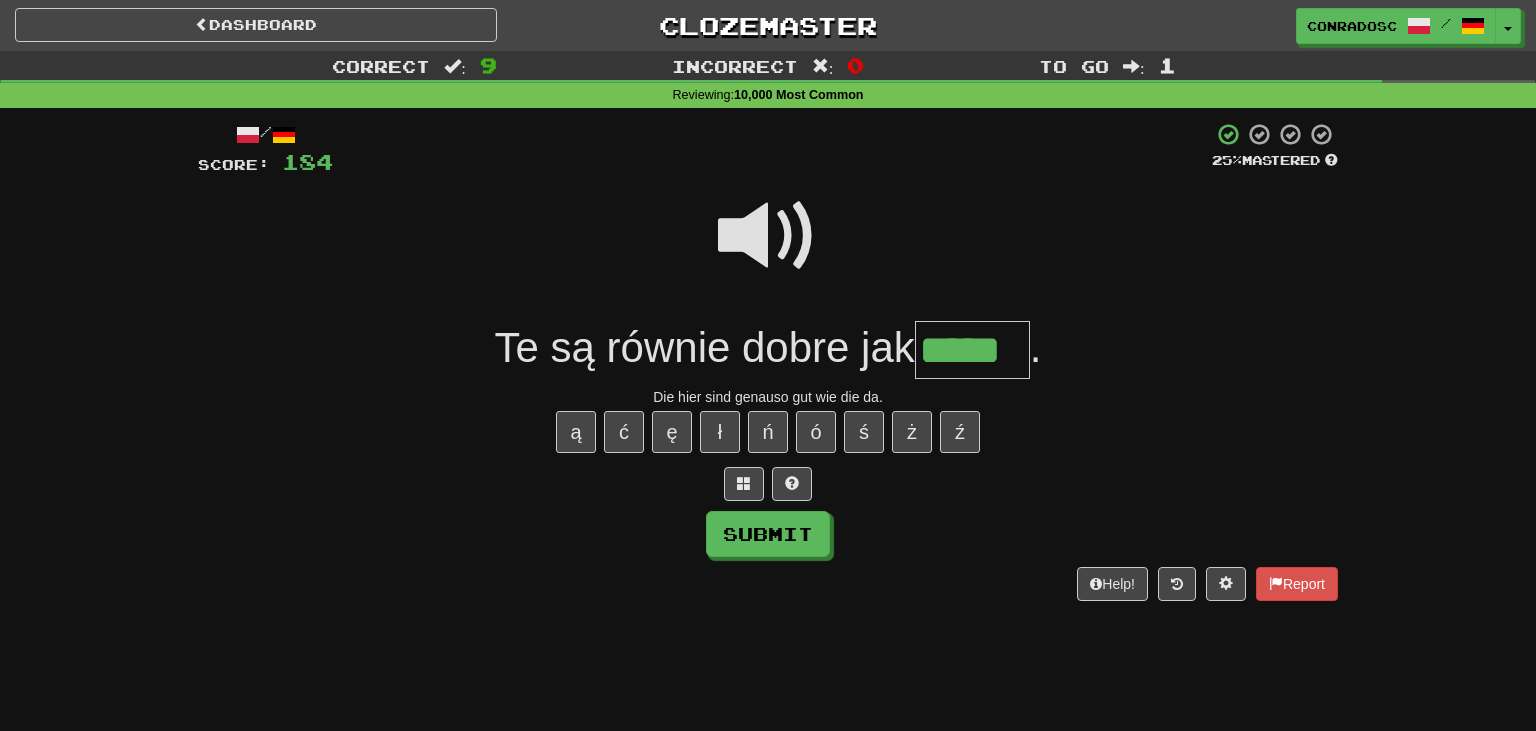 type on "*****" 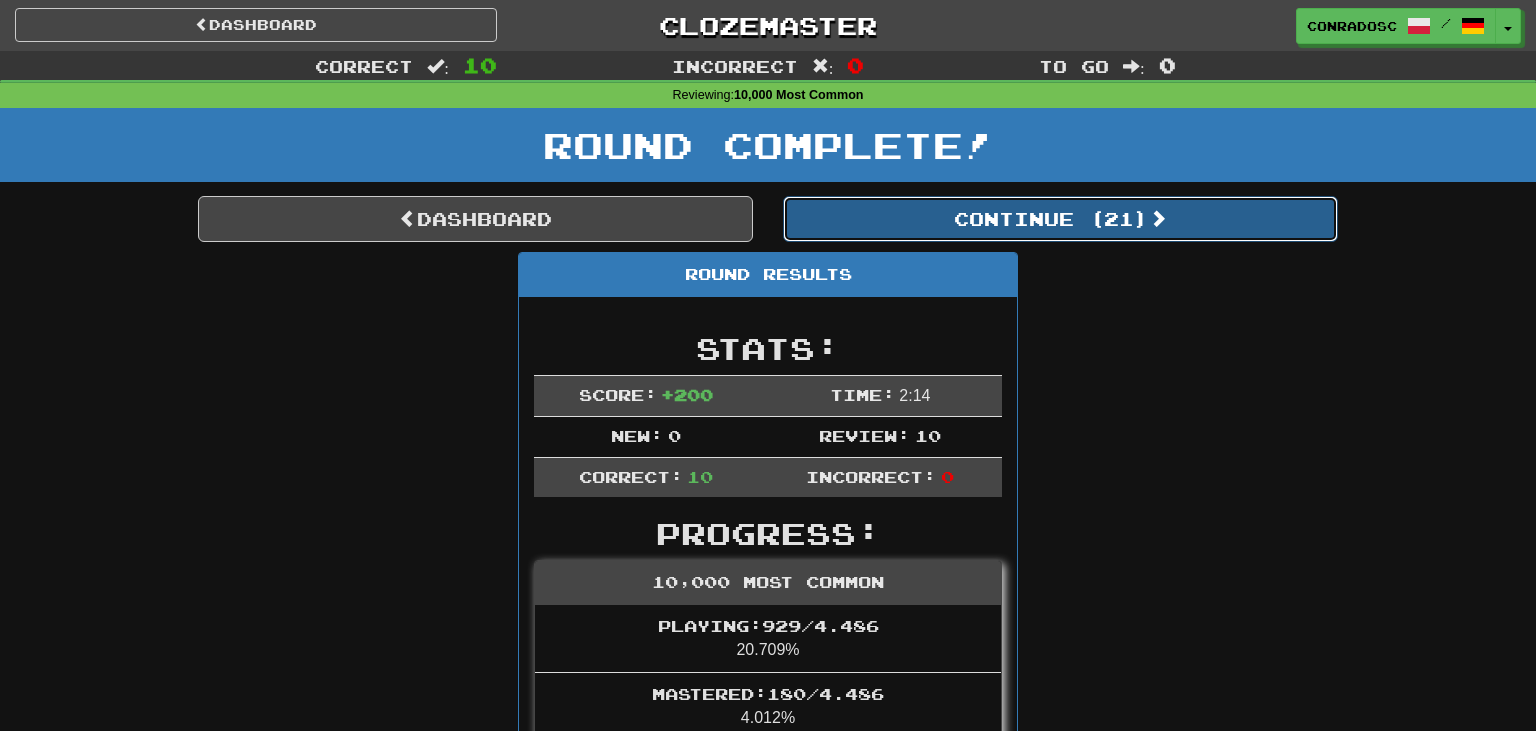 click on "Continue ( 21 )" at bounding box center [1060, 219] 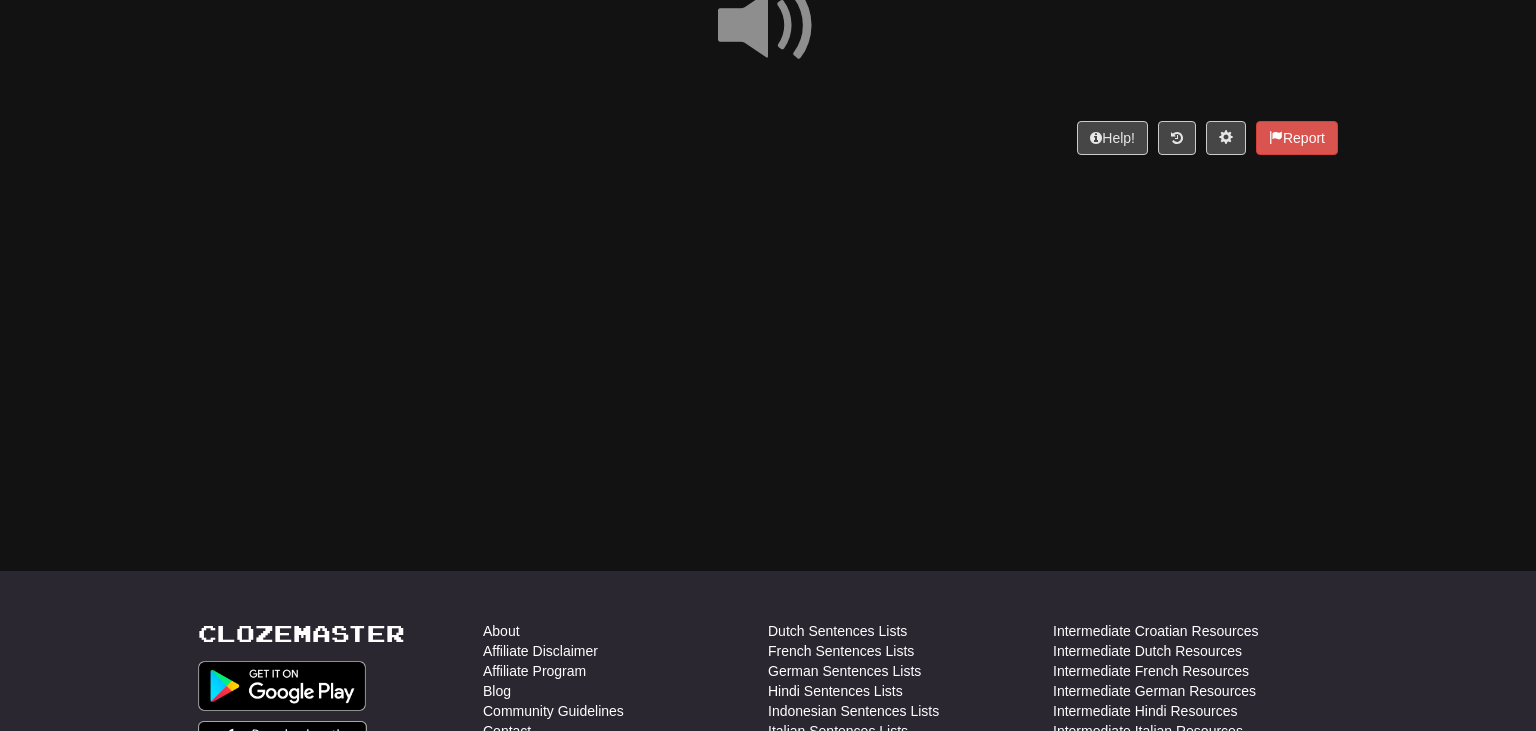 scroll, scrollTop: 226, scrollLeft: 0, axis: vertical 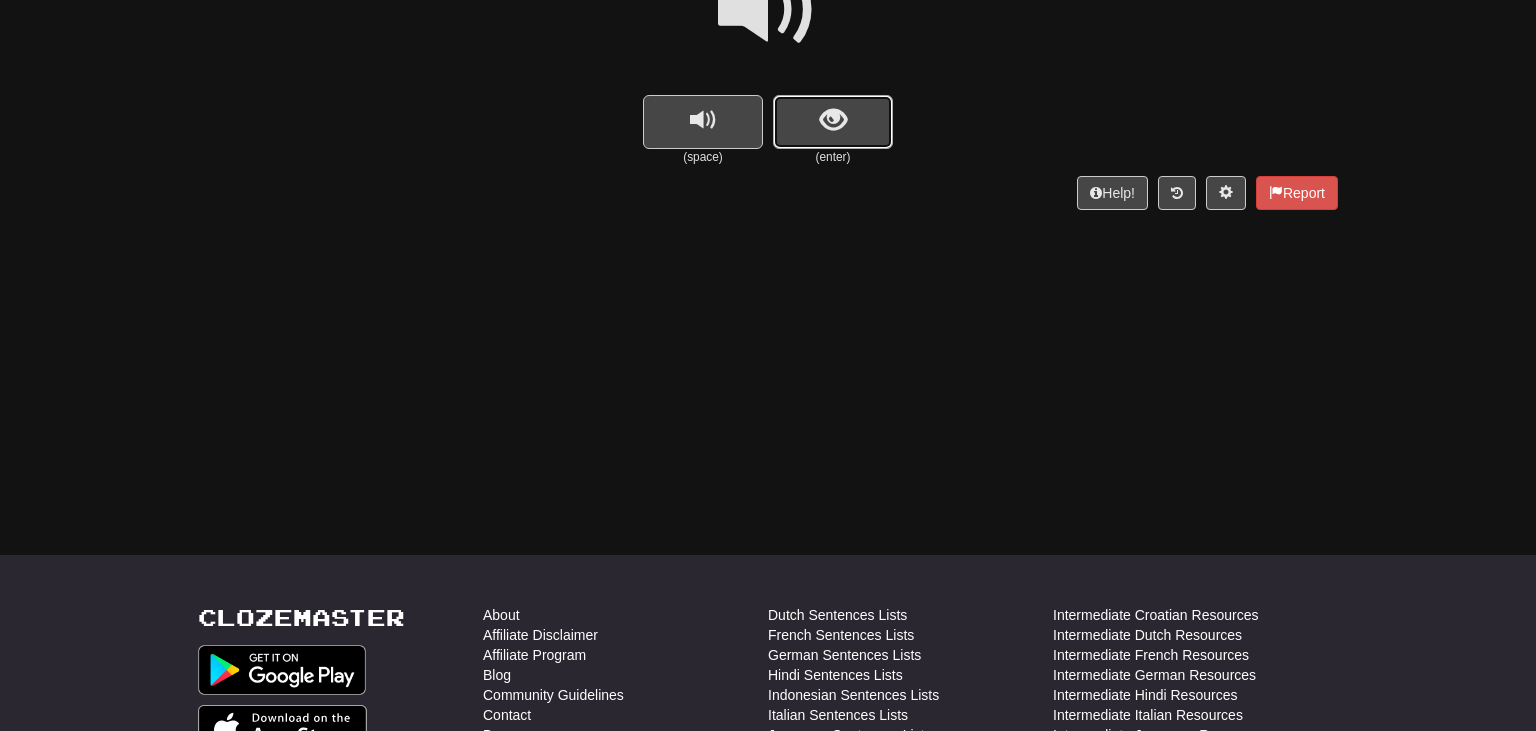 click at bounding box center [833, 122] 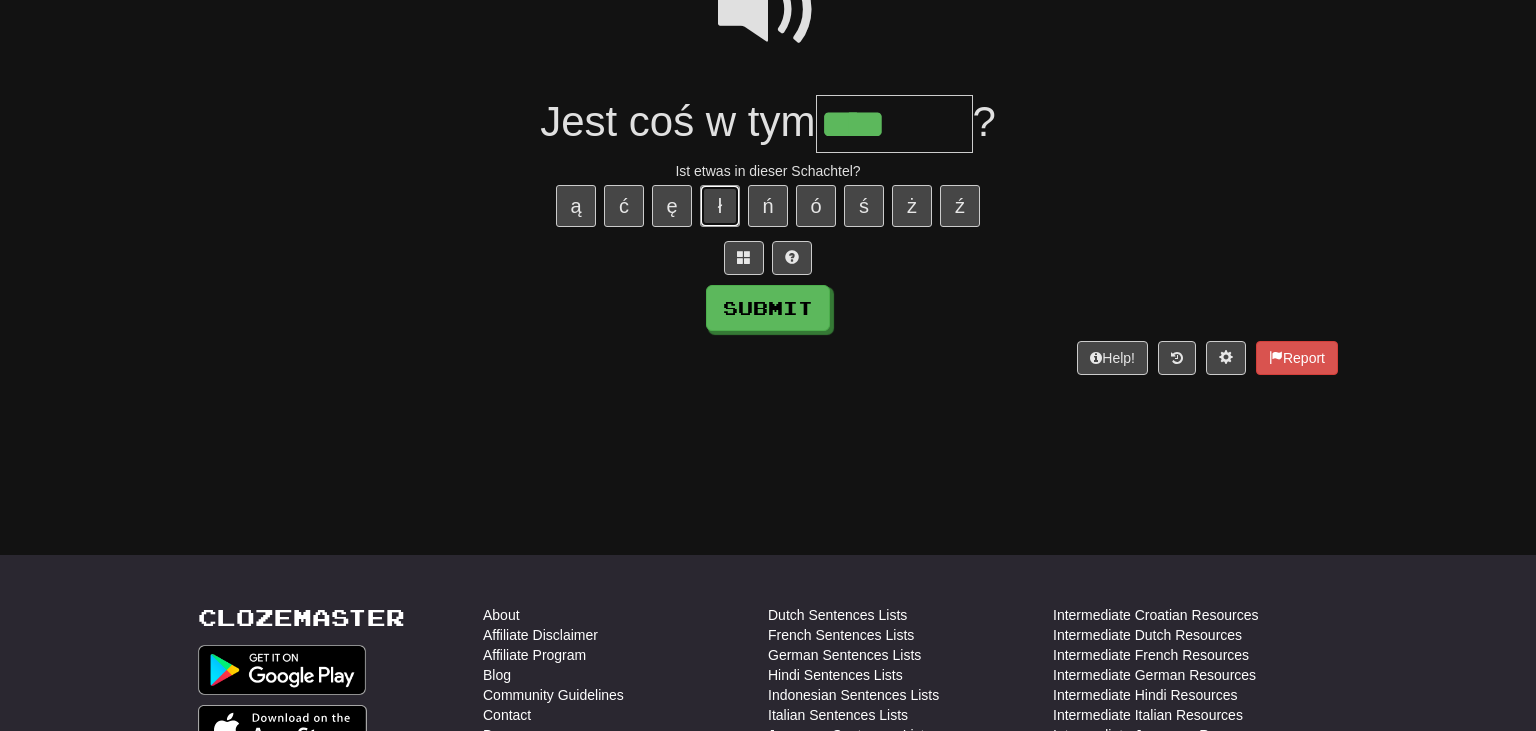 click on "ł" at bounding box center [720, 206] 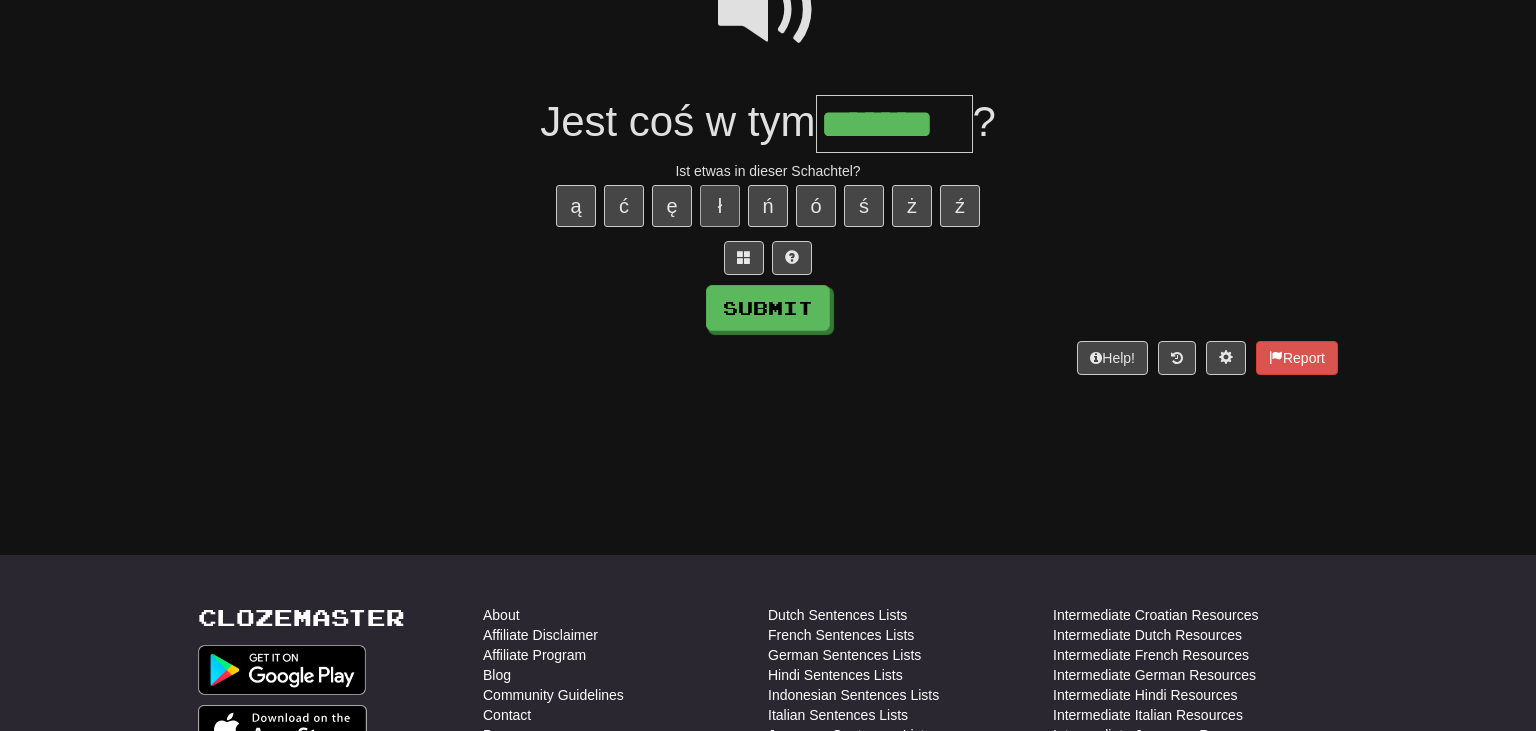 type on "*******" 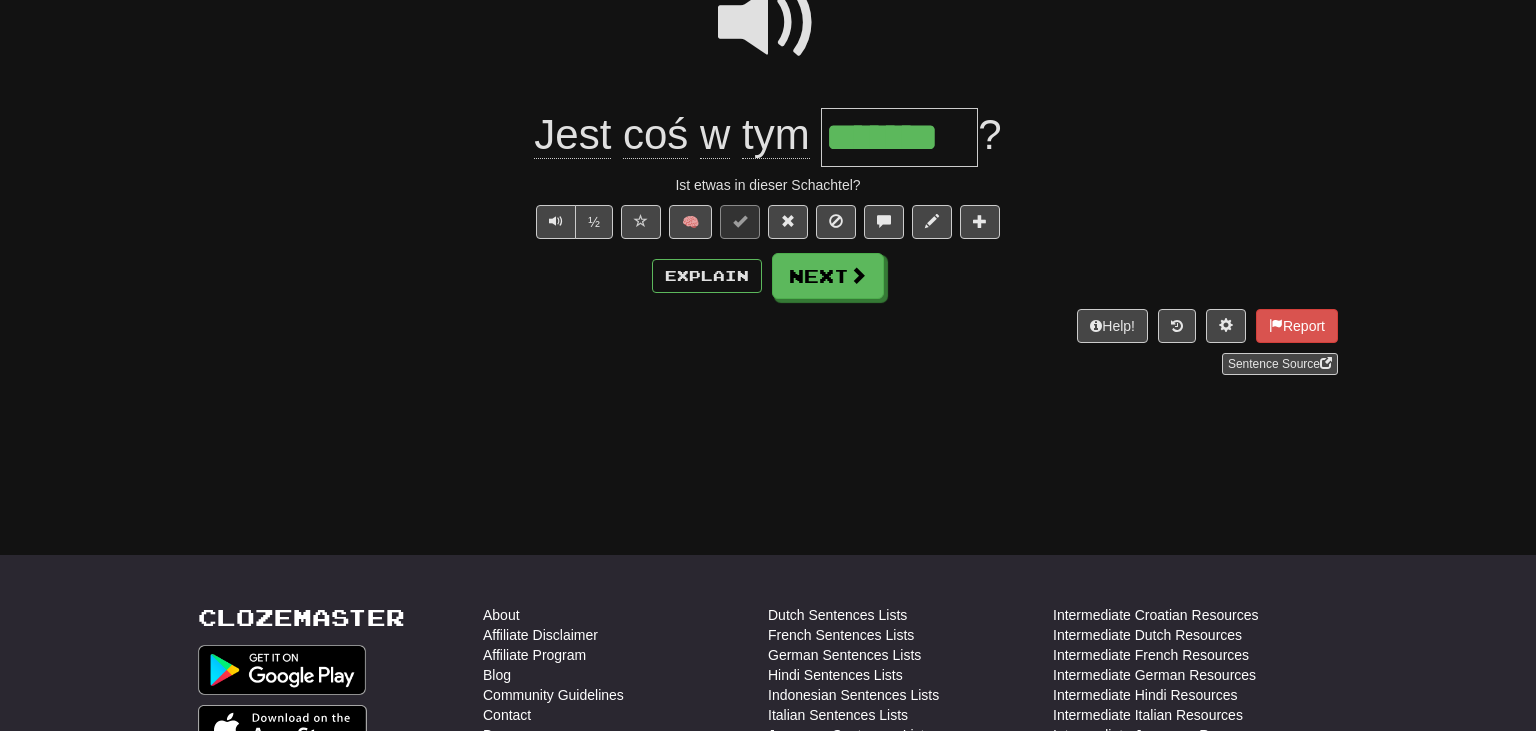 scroll, scrollTop: 239, scrollLeft: 0, axis: vertical 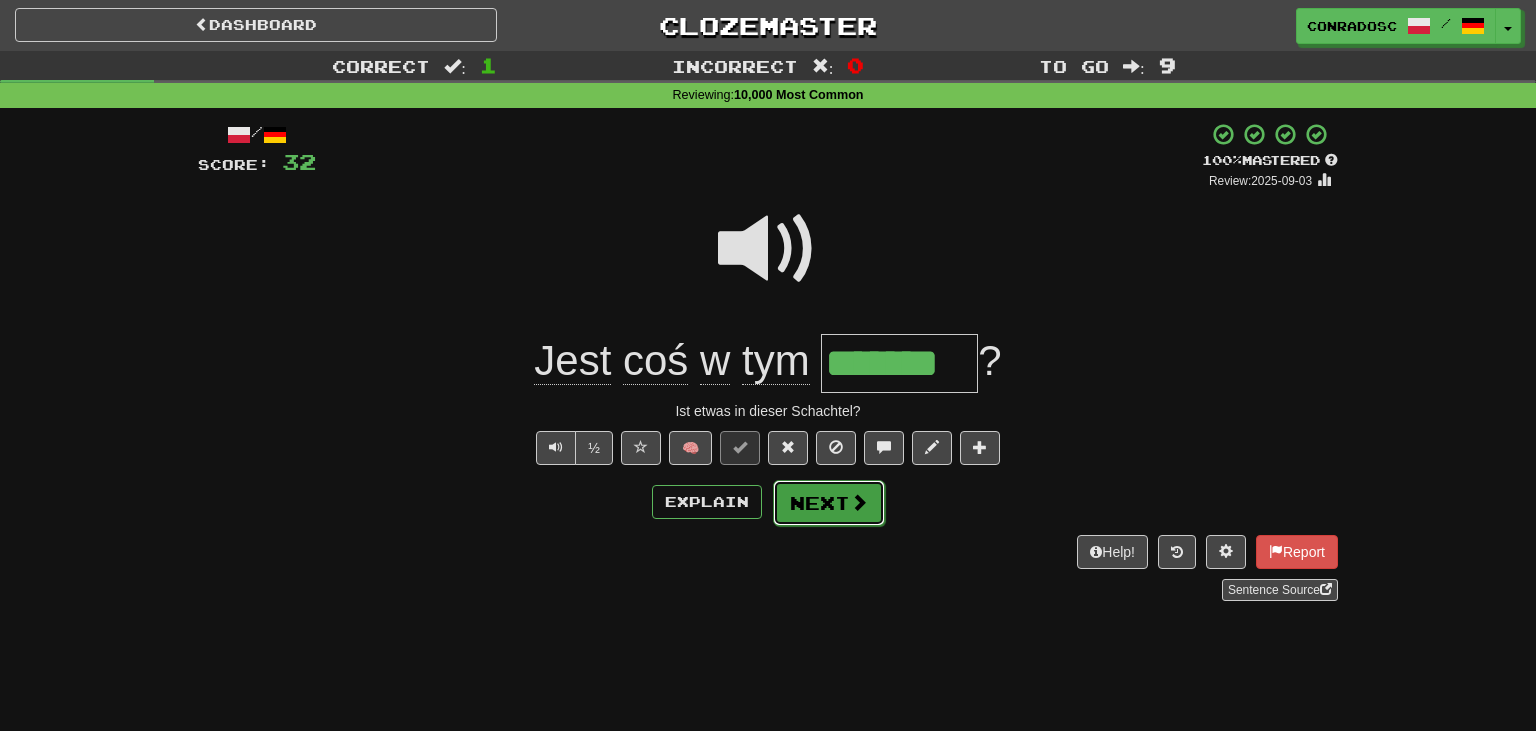 click on "Next" at bounding box center [829, 503] 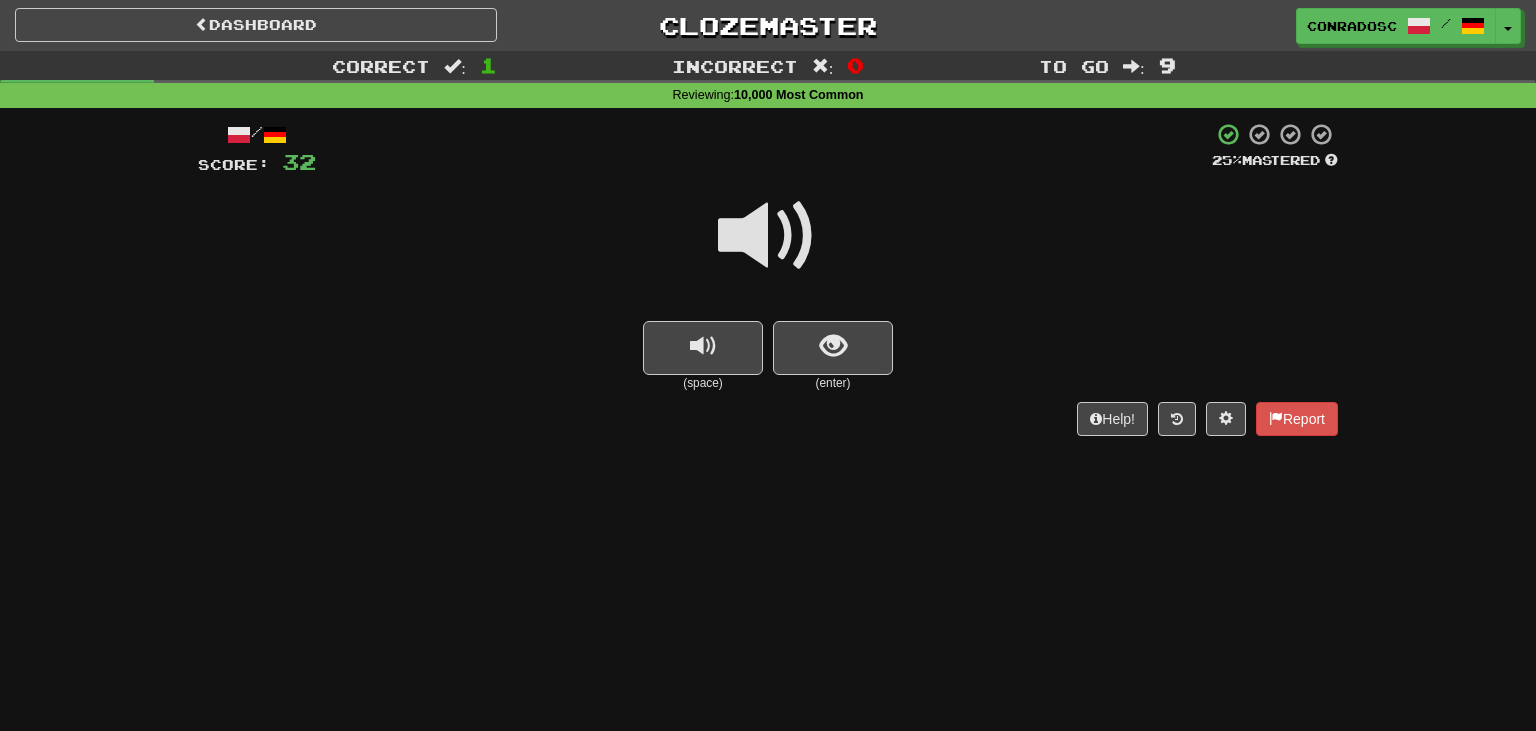 click at bounding box center (768, 236) 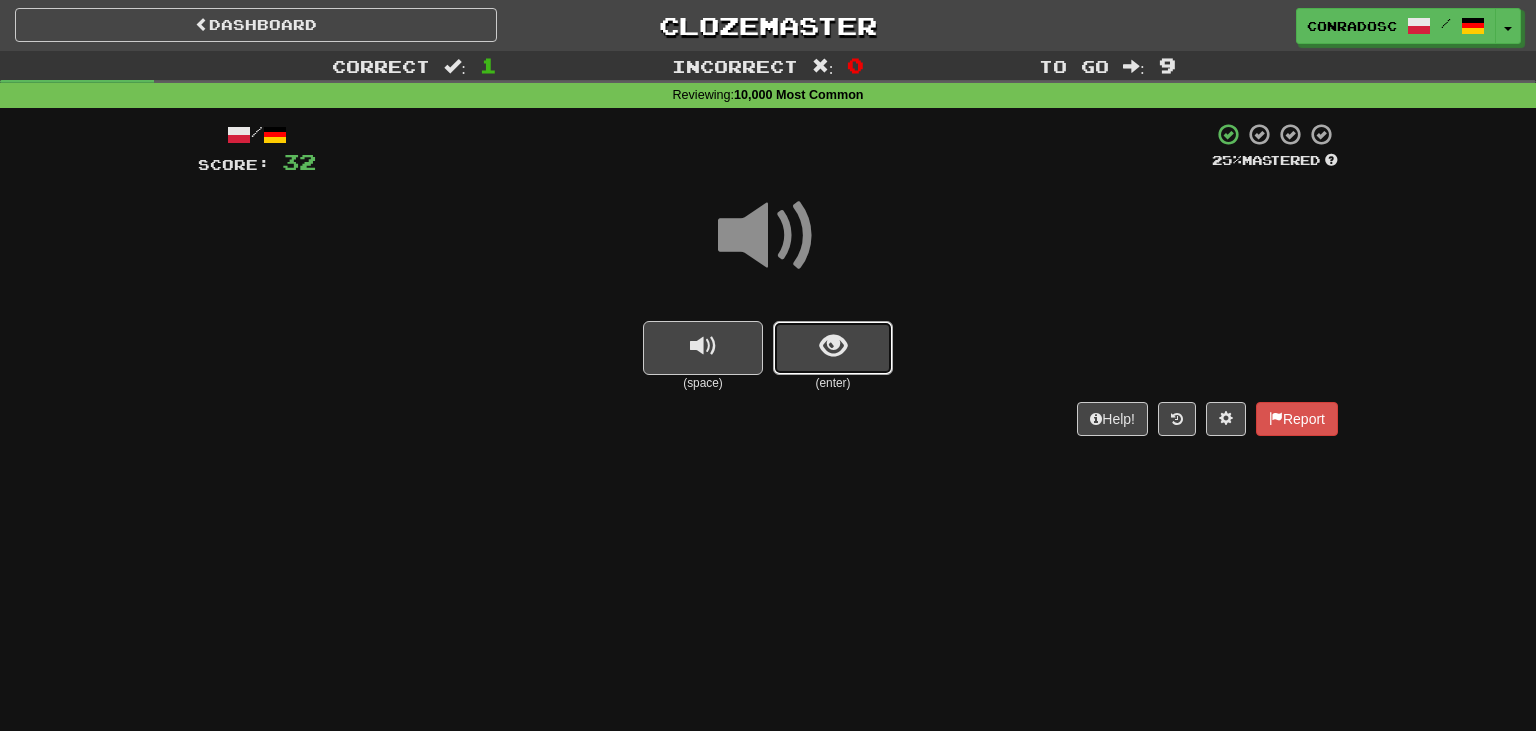 click at bounding box center (833, 346) 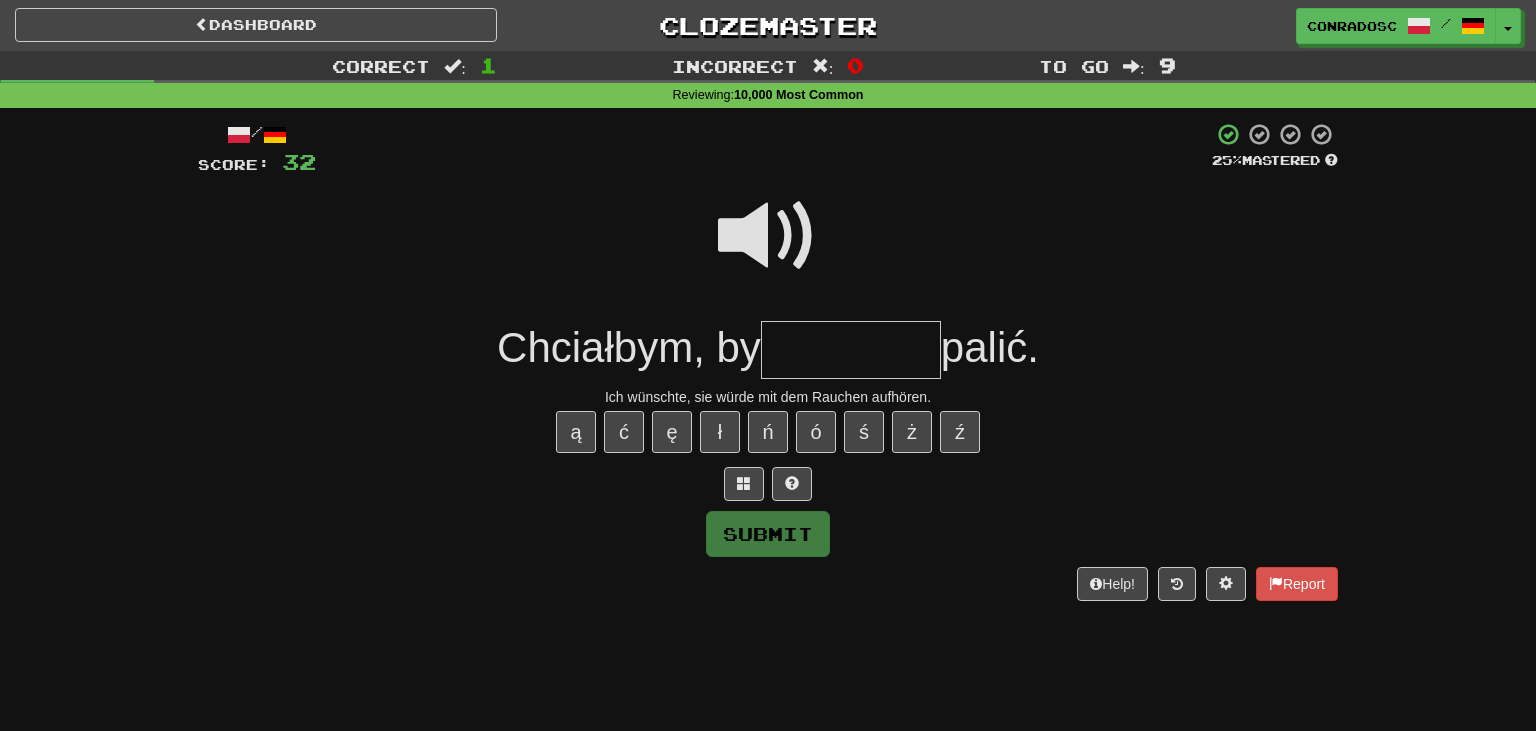click at bounding box center [768, 236] 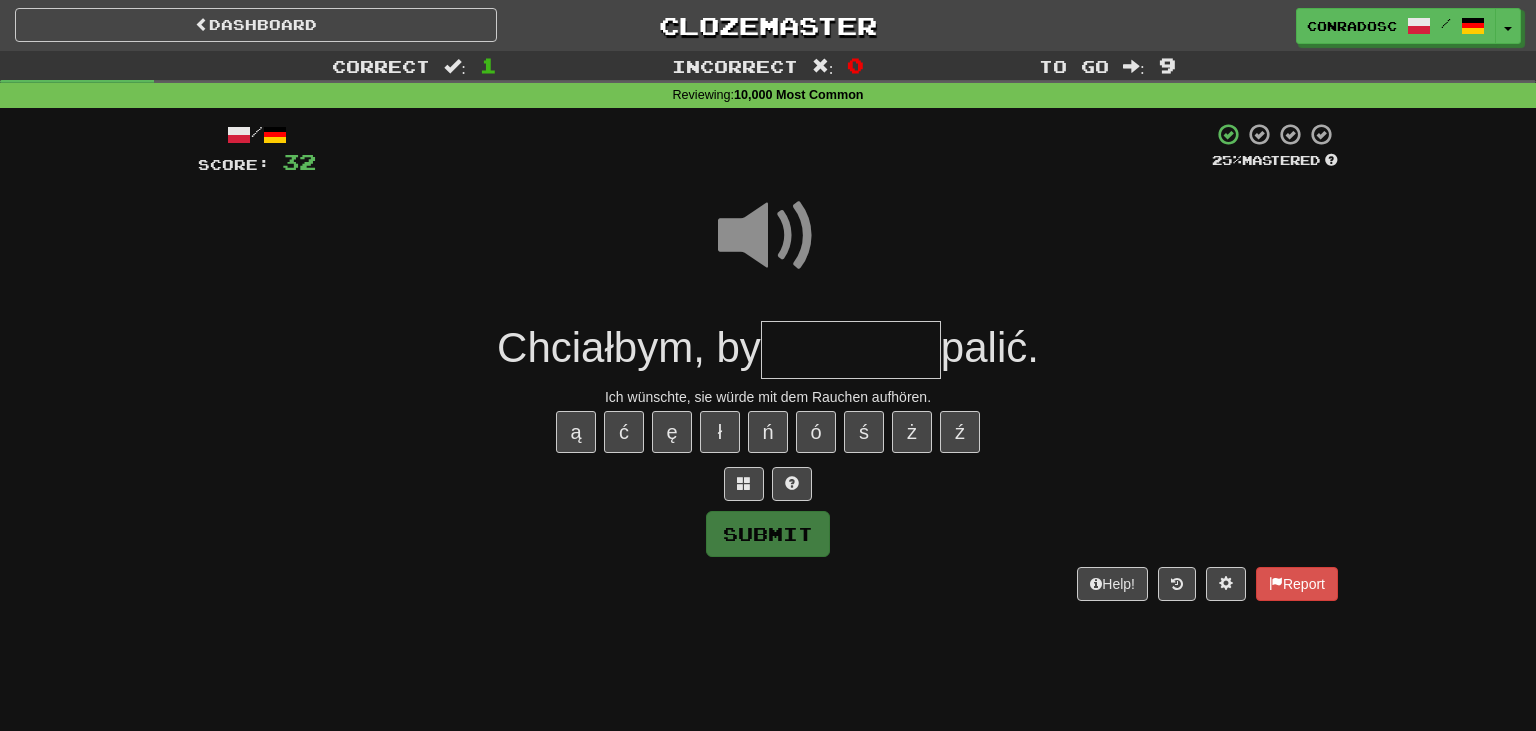 click at bounding box center (851, 350) 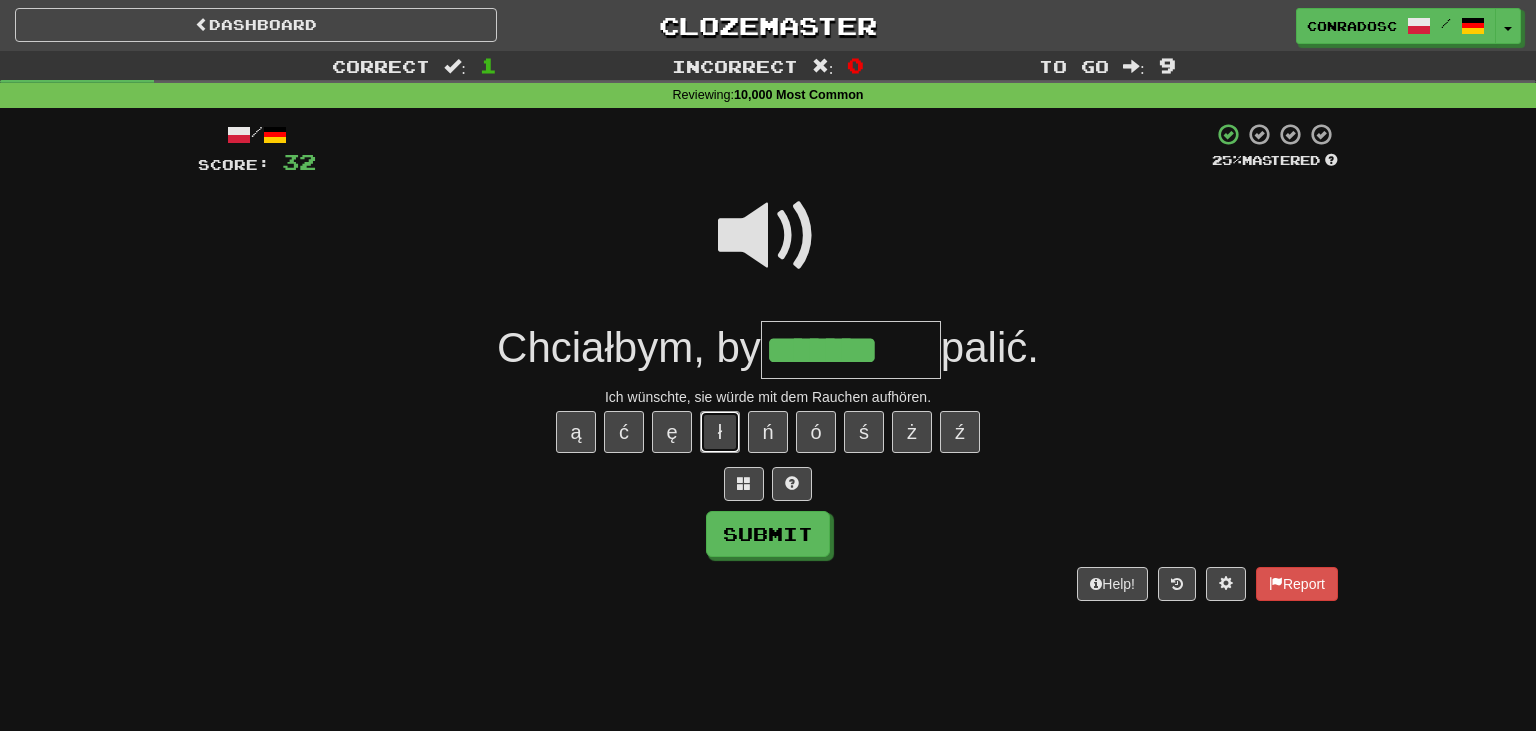 click on "ł" at bounding box center (720, 432) 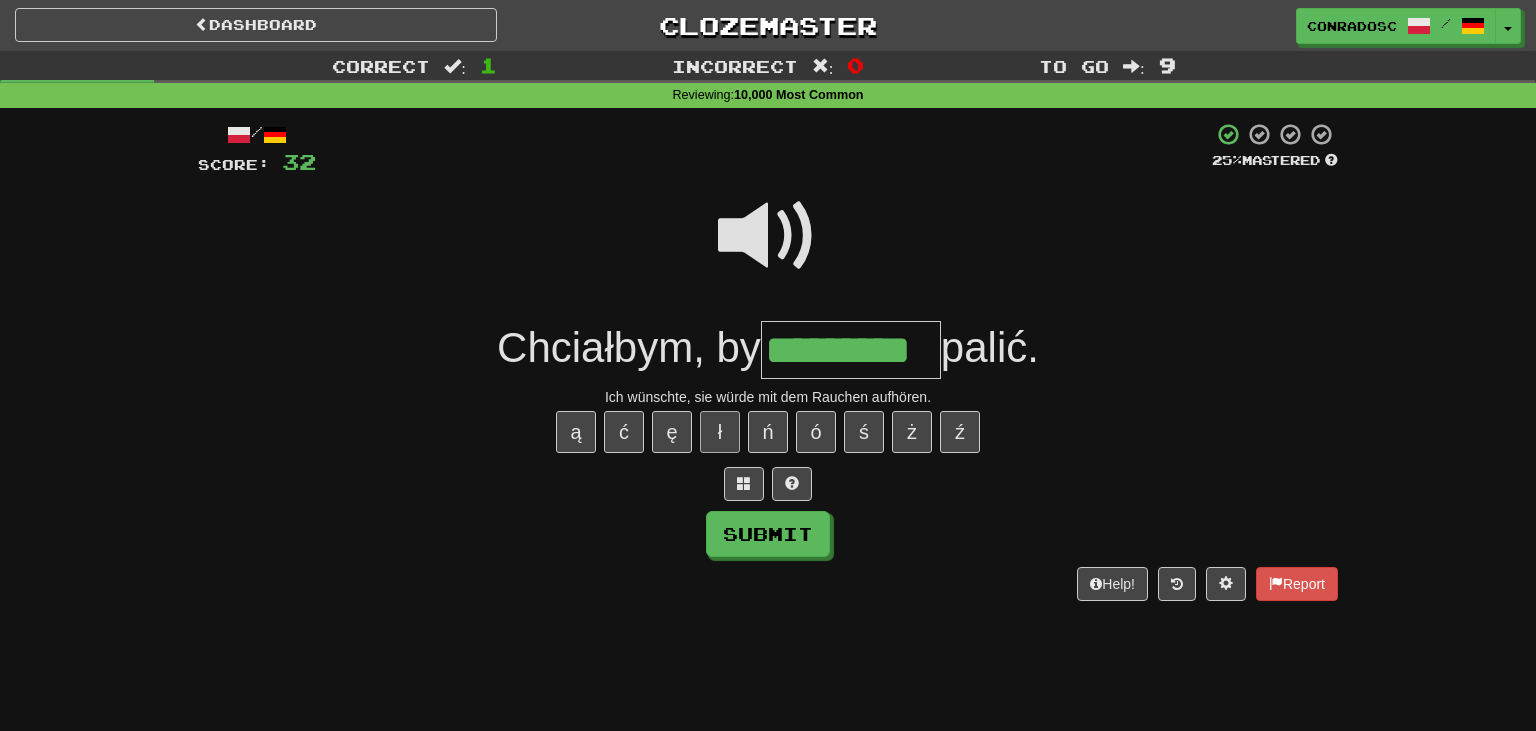 type on "*********" 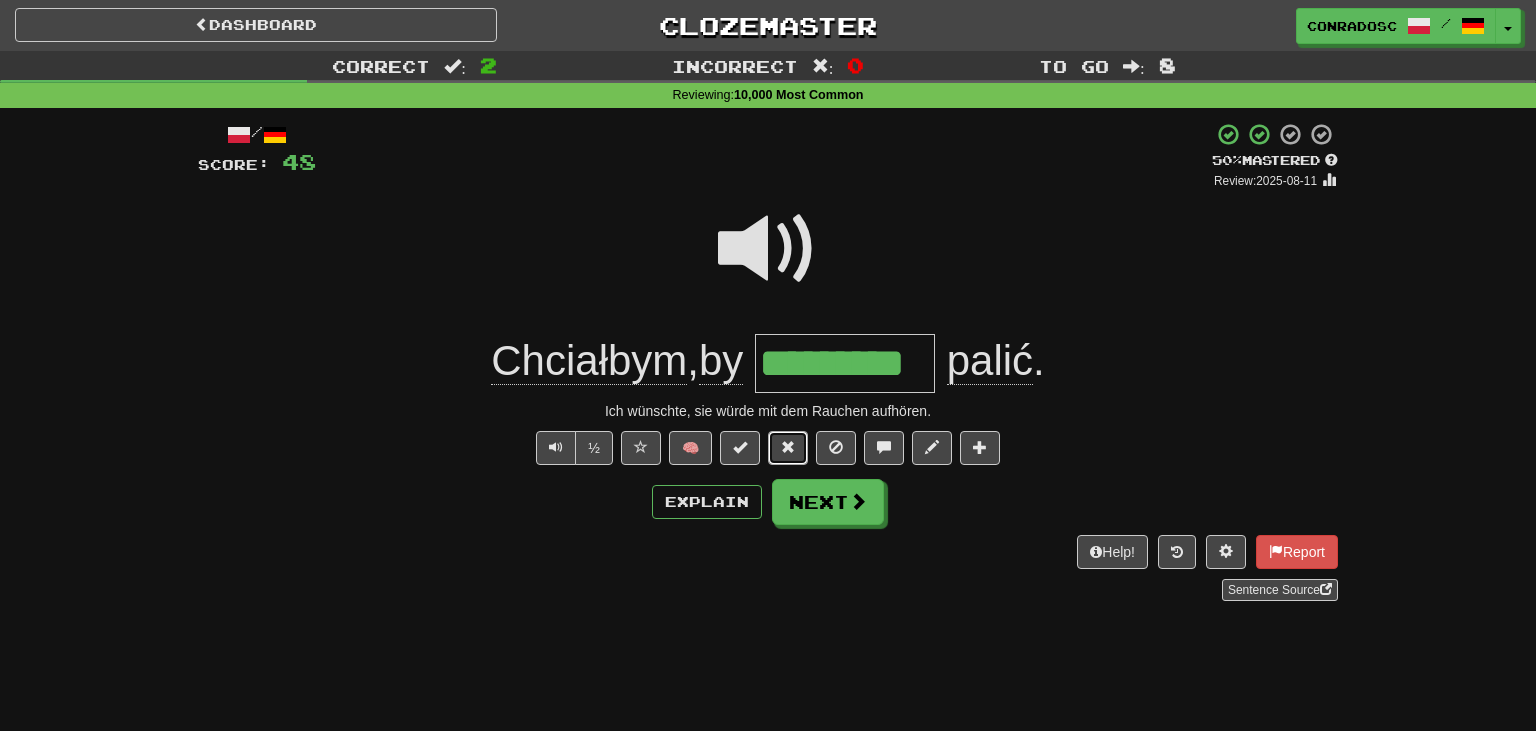 click at bounding box center [788, 447] 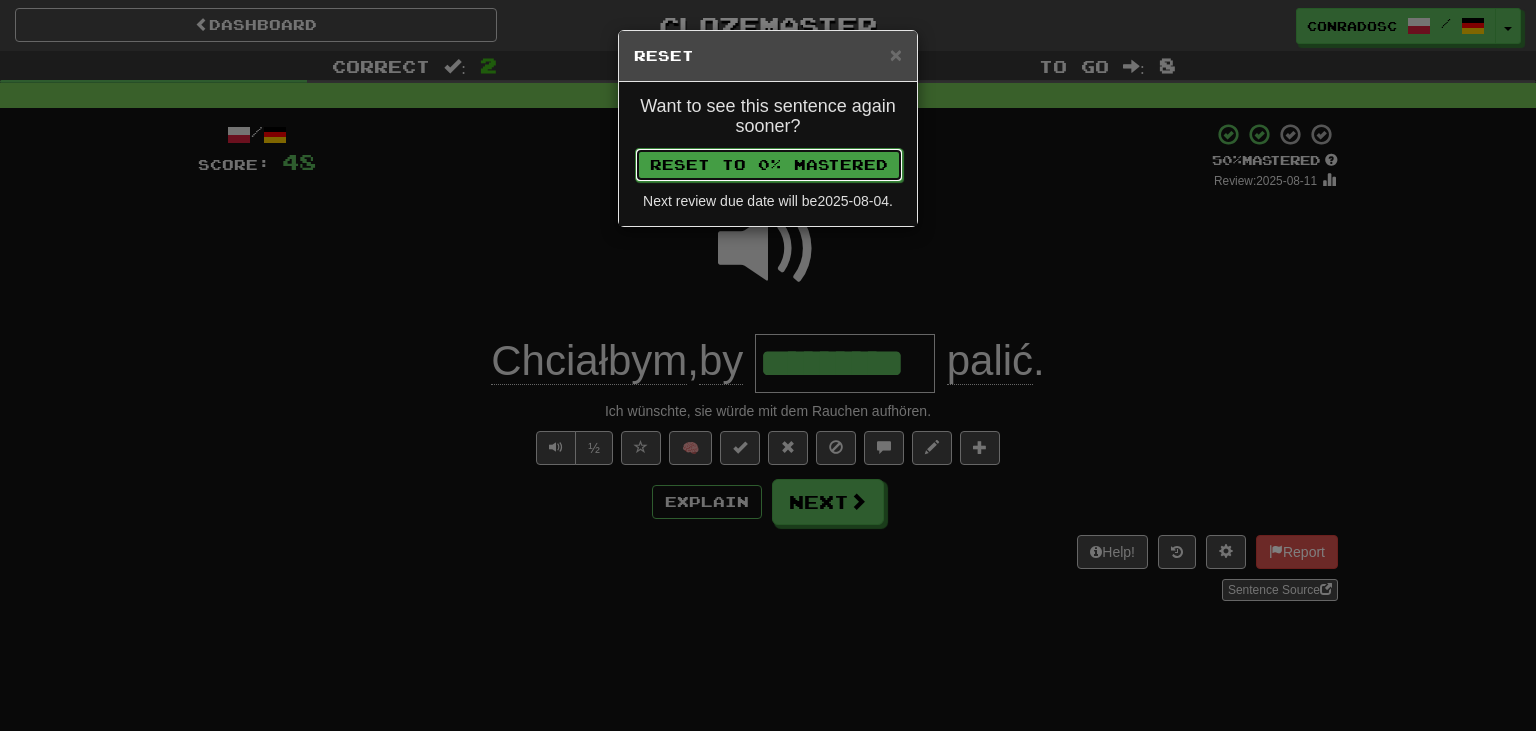 click on "Reset to 0% Mastered" at bounding box center [769, 165] 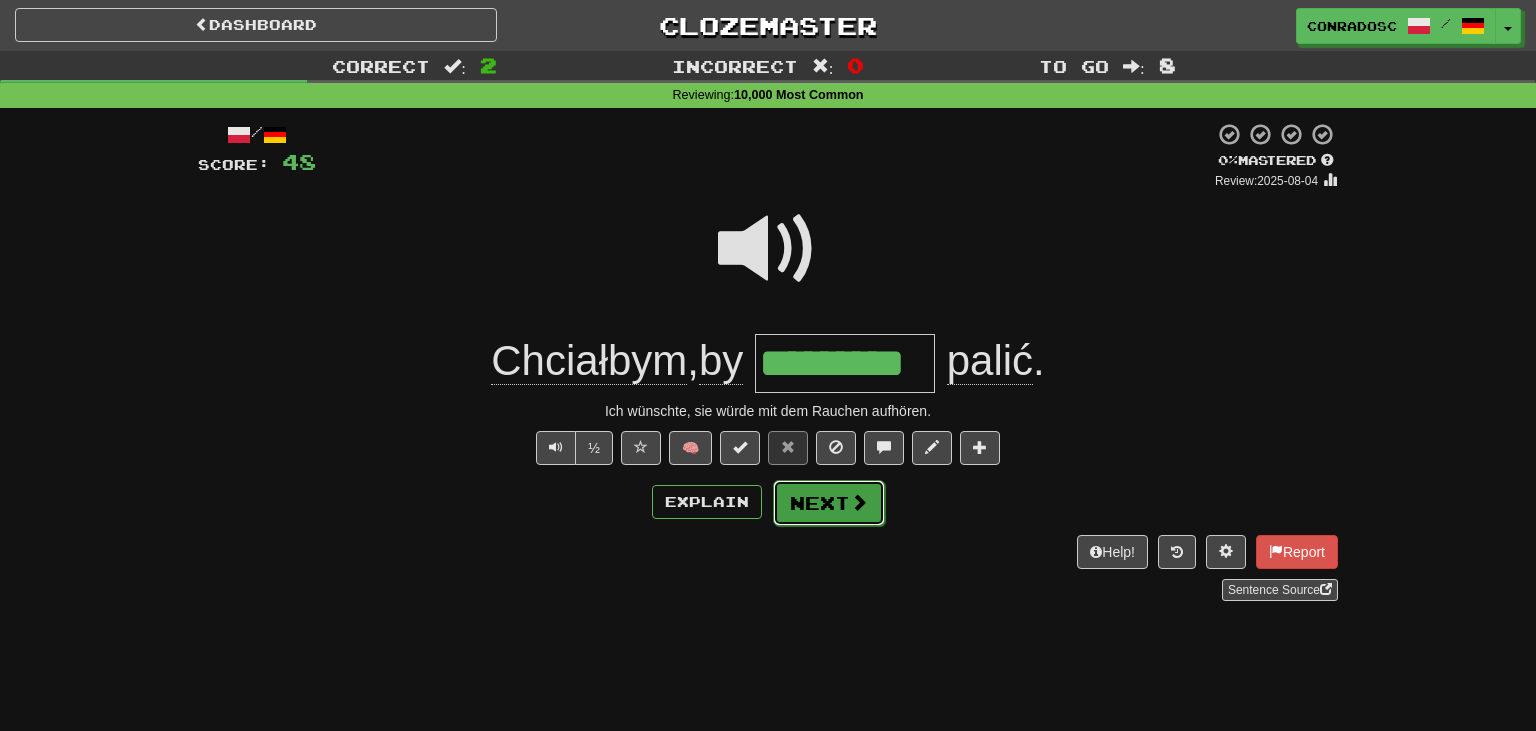 click on "Next" at bounding box center (829, 503) 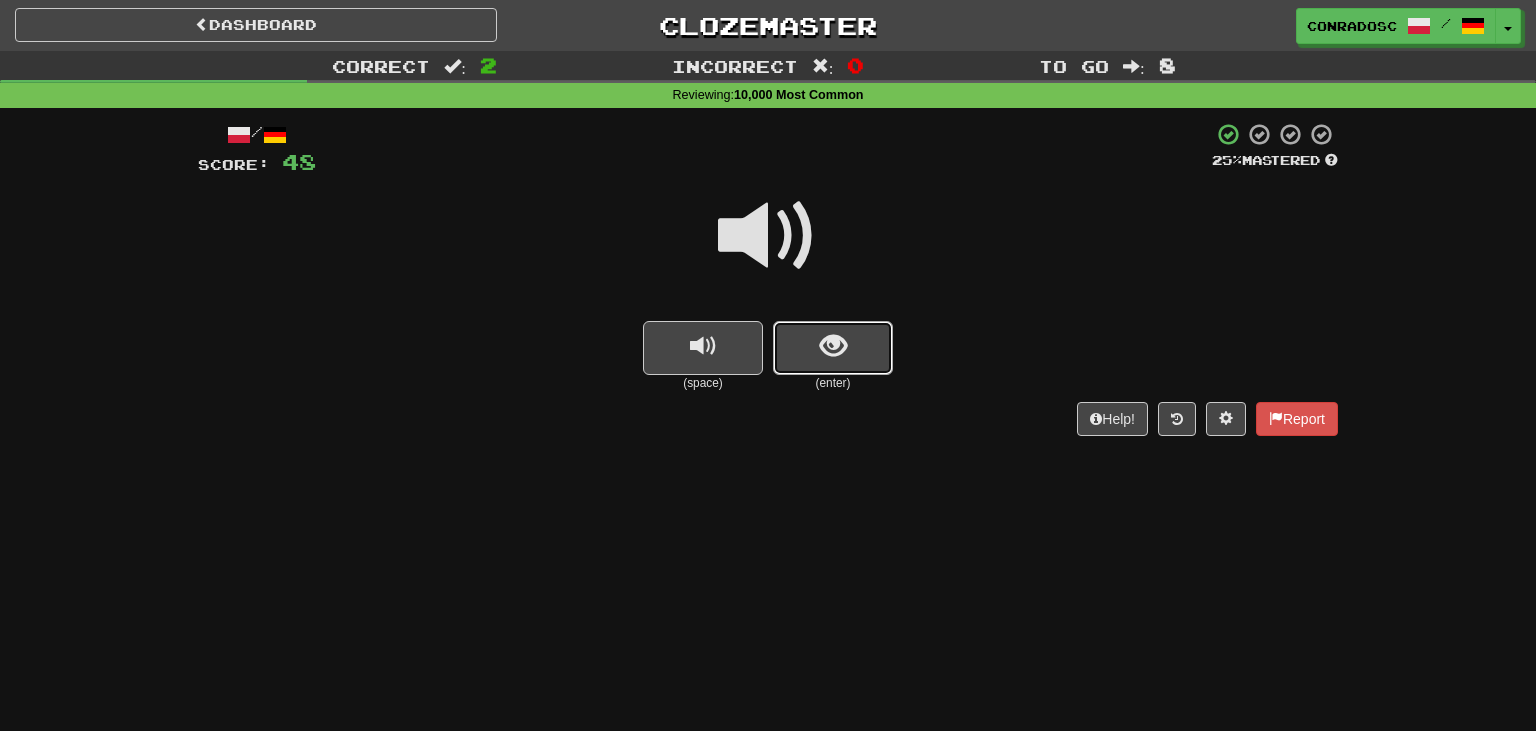 click at bounding box center (833, 348) 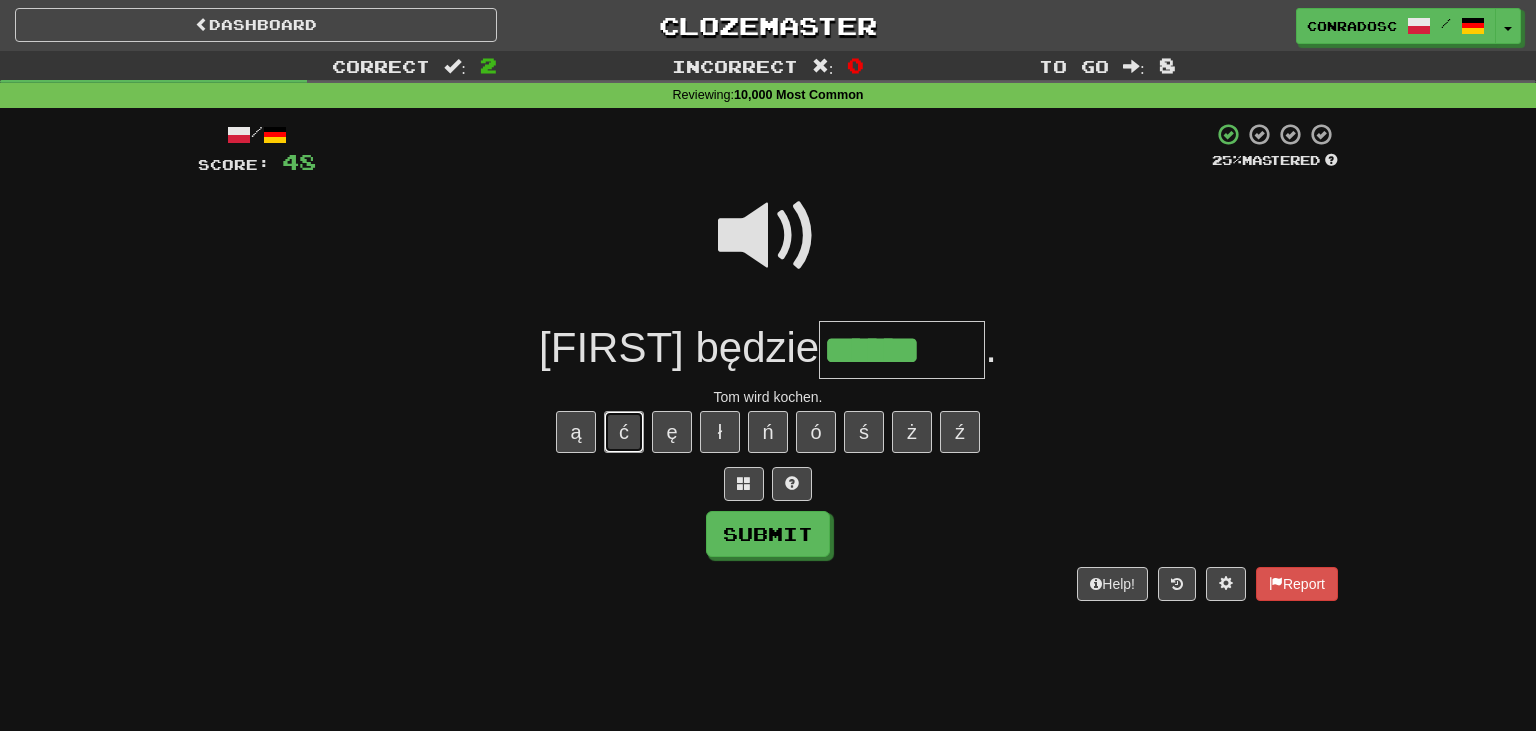 click on "ć" at bounding box center [624, 432] 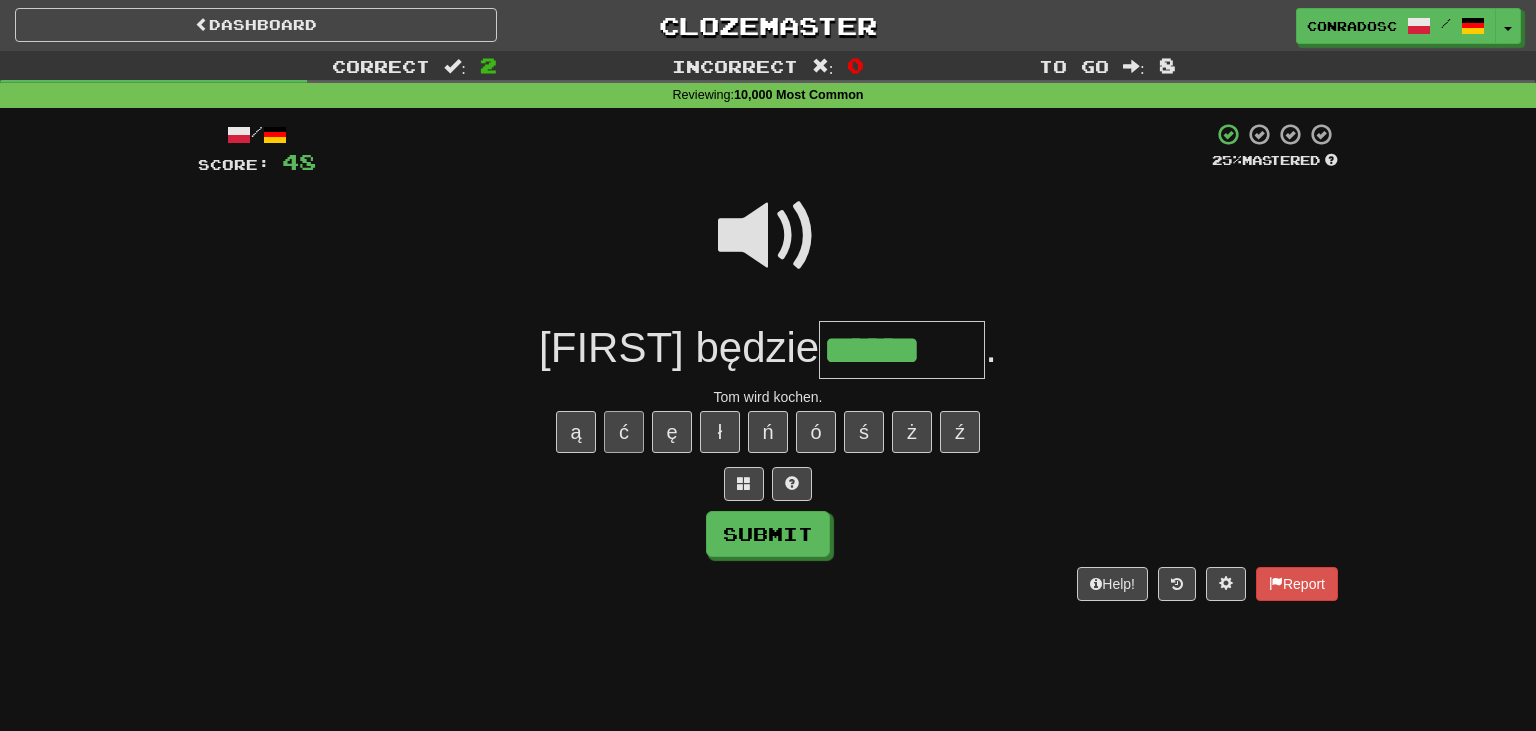 type on "*******" 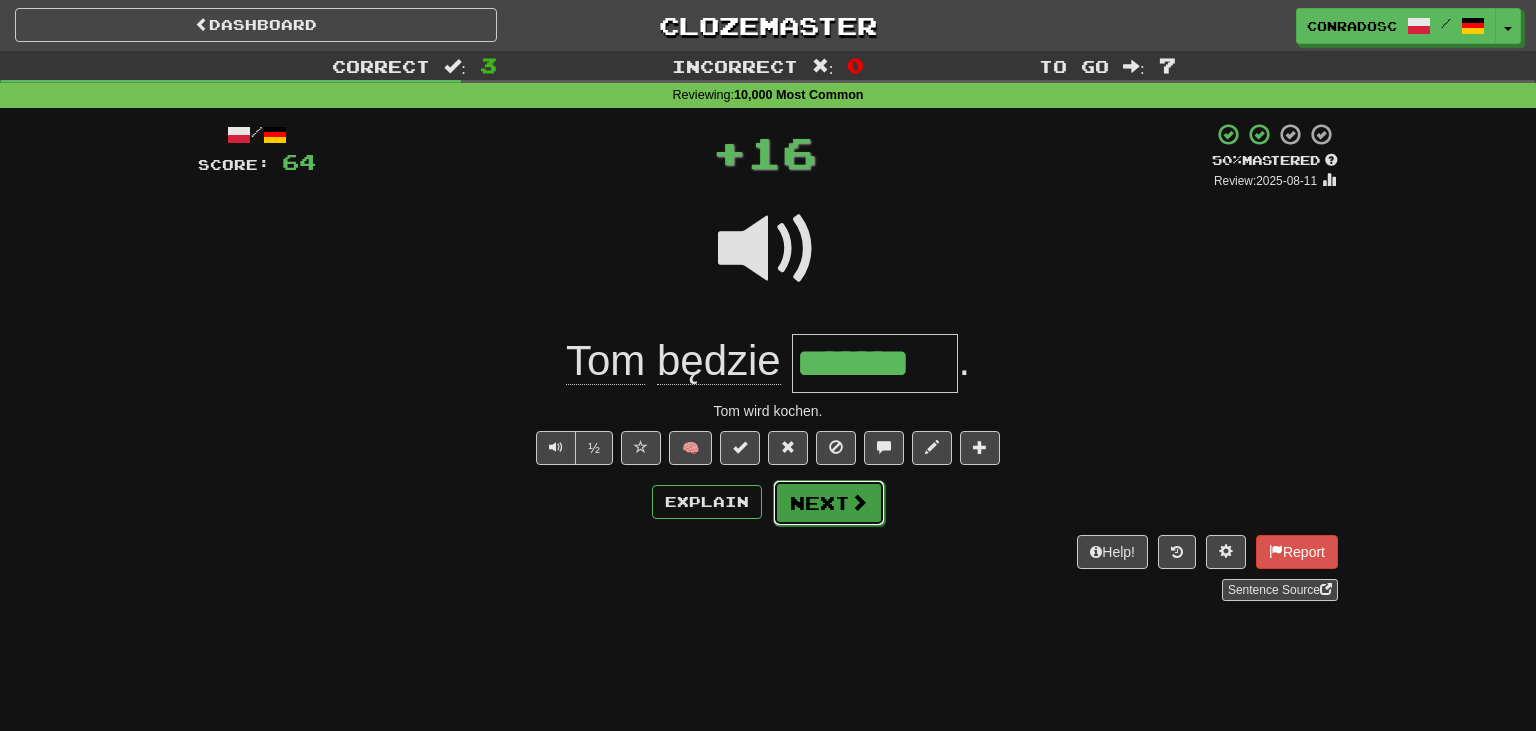 click on "Next" at bounding box center [829, 503] 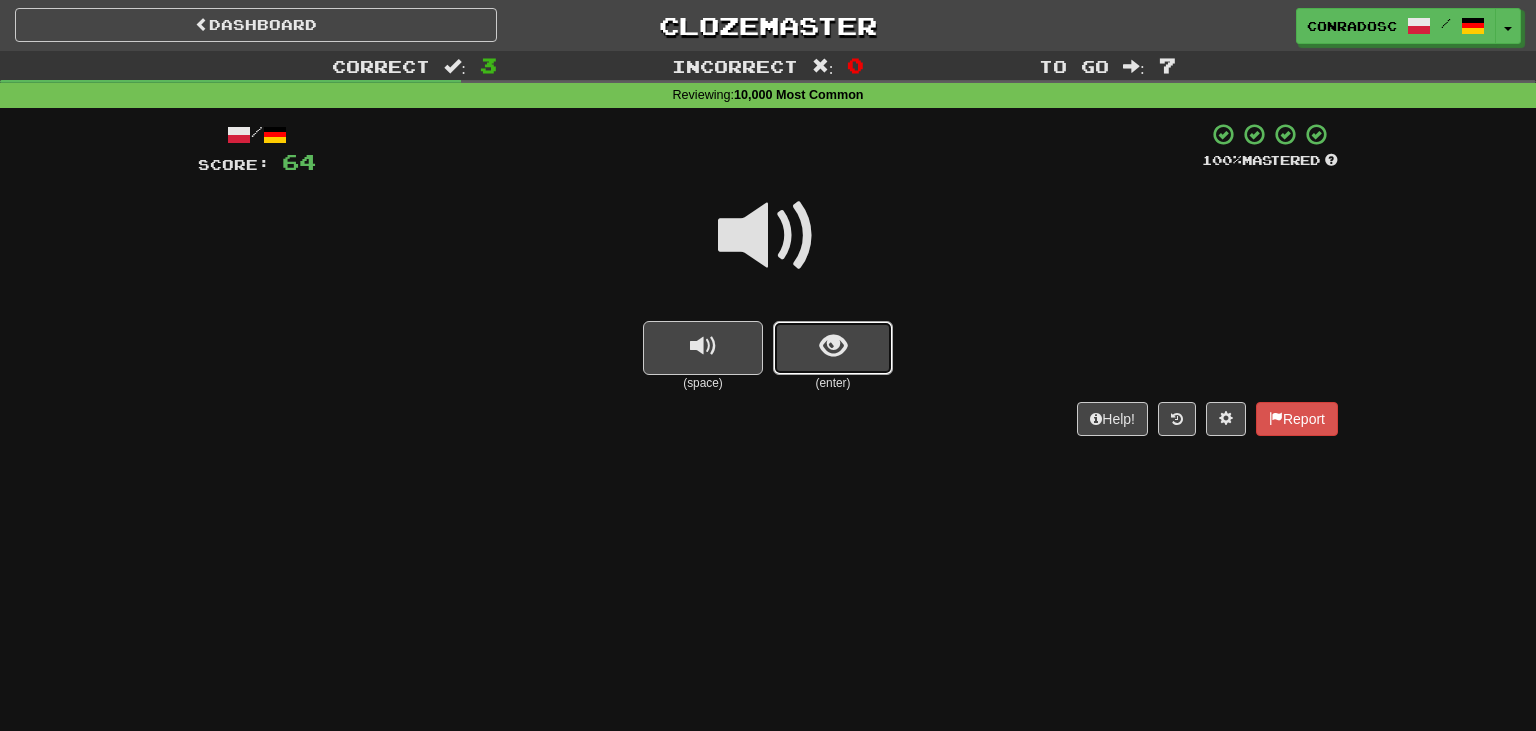 click at bounding box center [833, 348] 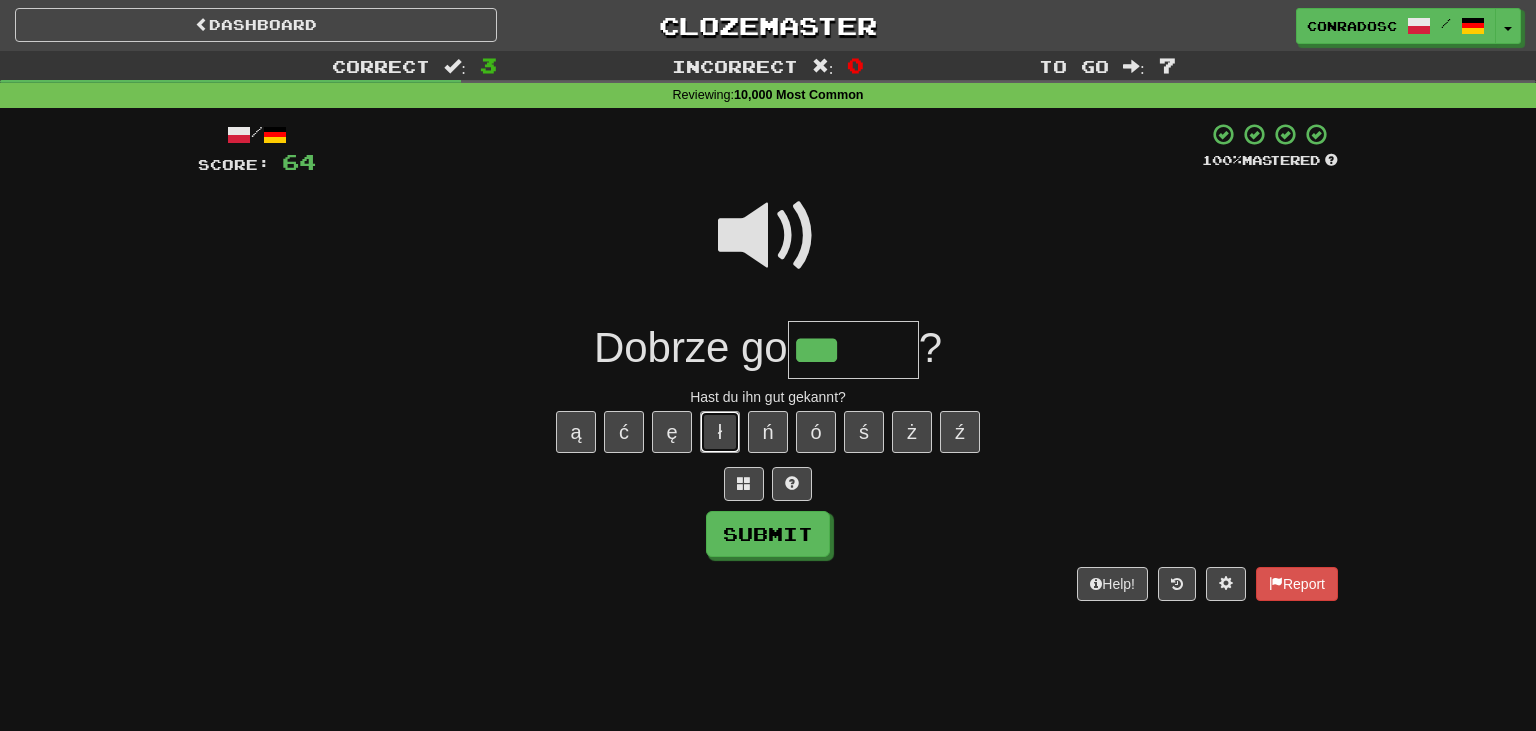 click on "ł" at bounding box center (720, 432) 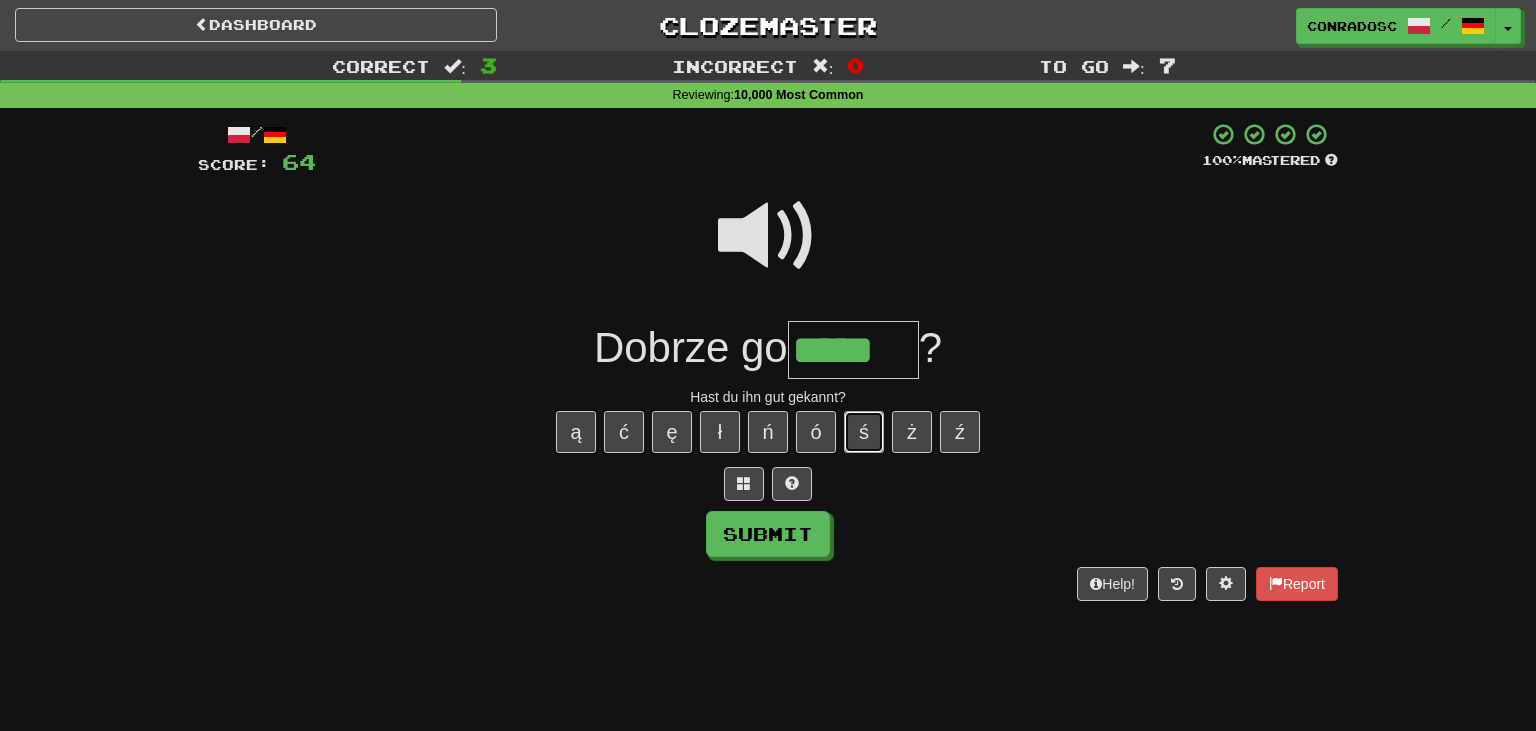 click on "ś" at bounding box center (864, 432) 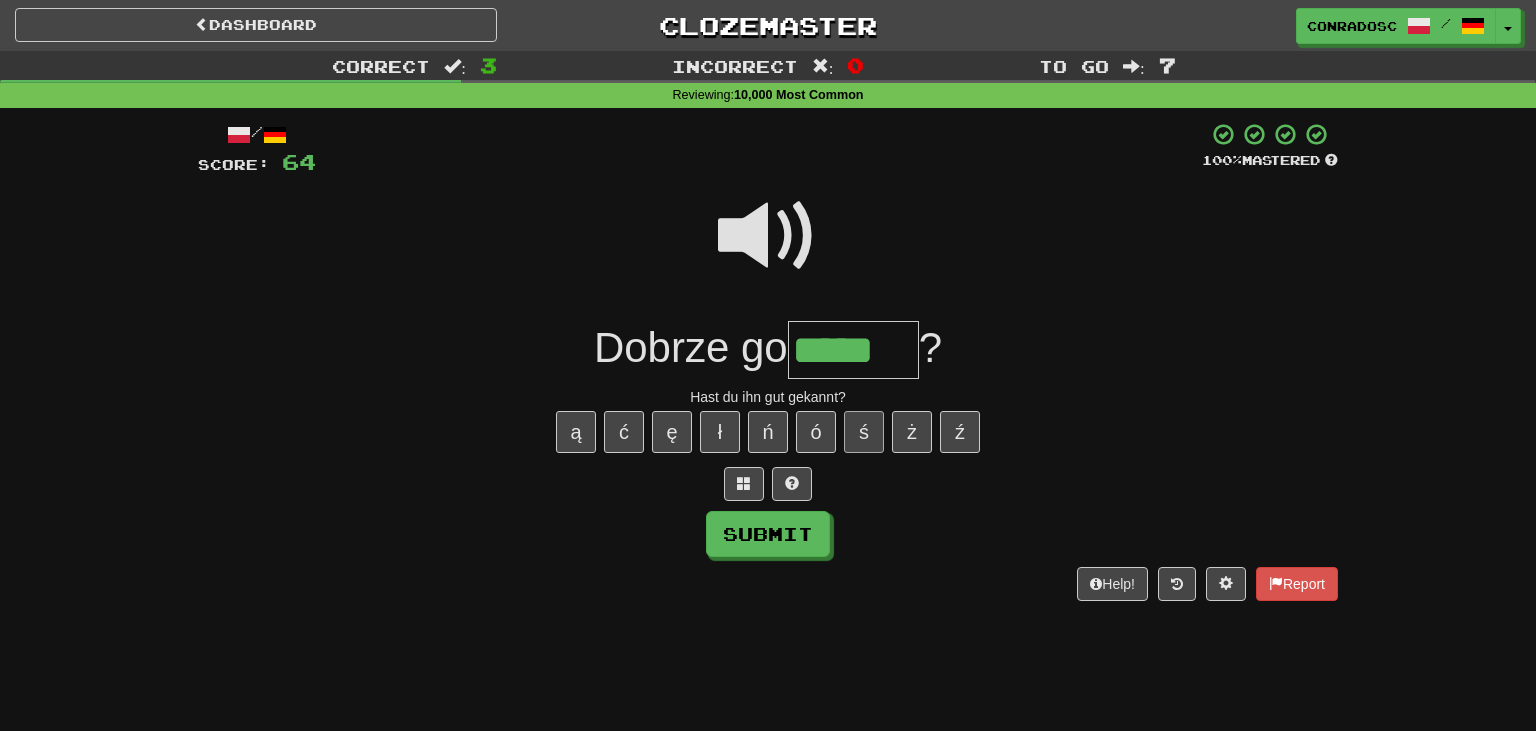 type on "******" 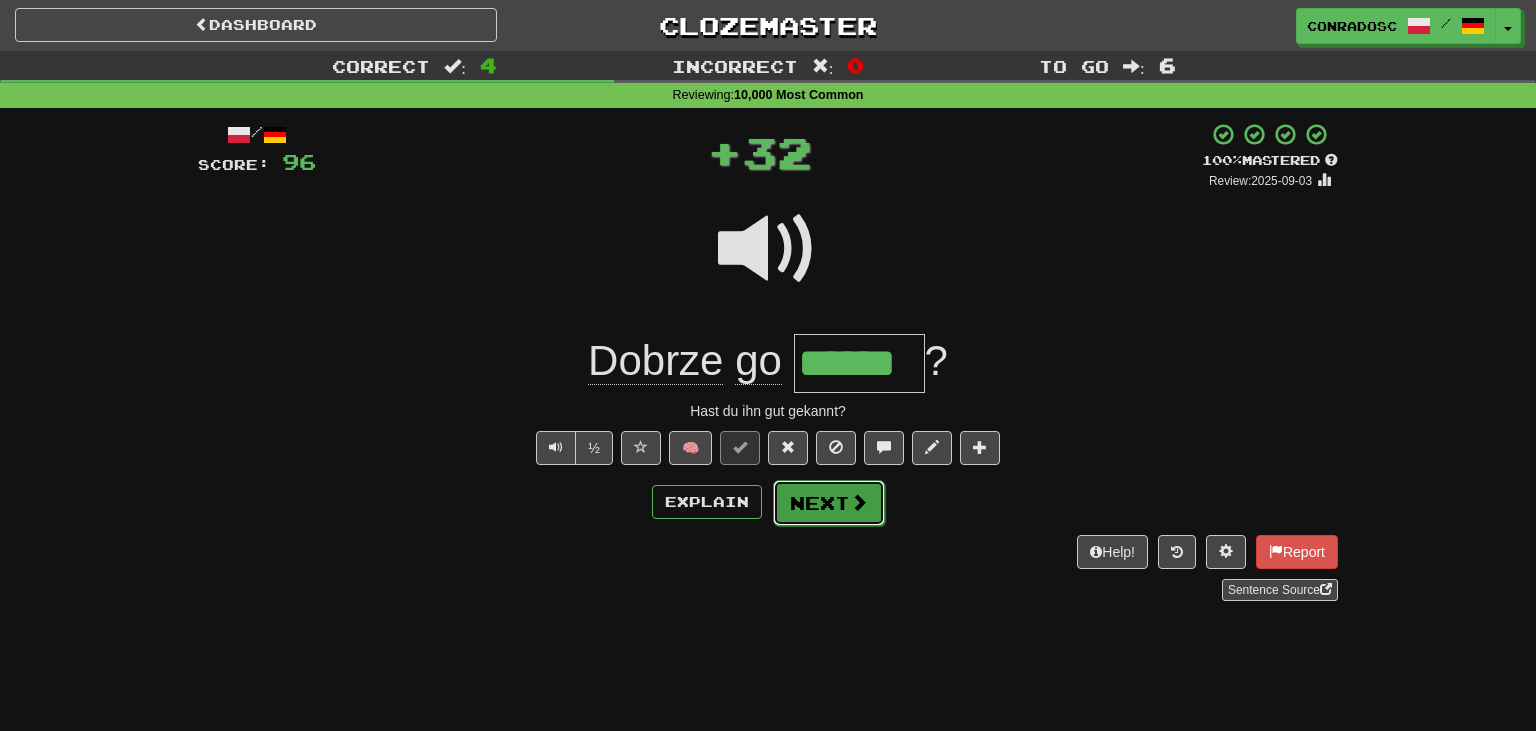 click on "Next" at bounding box center (829, 503) 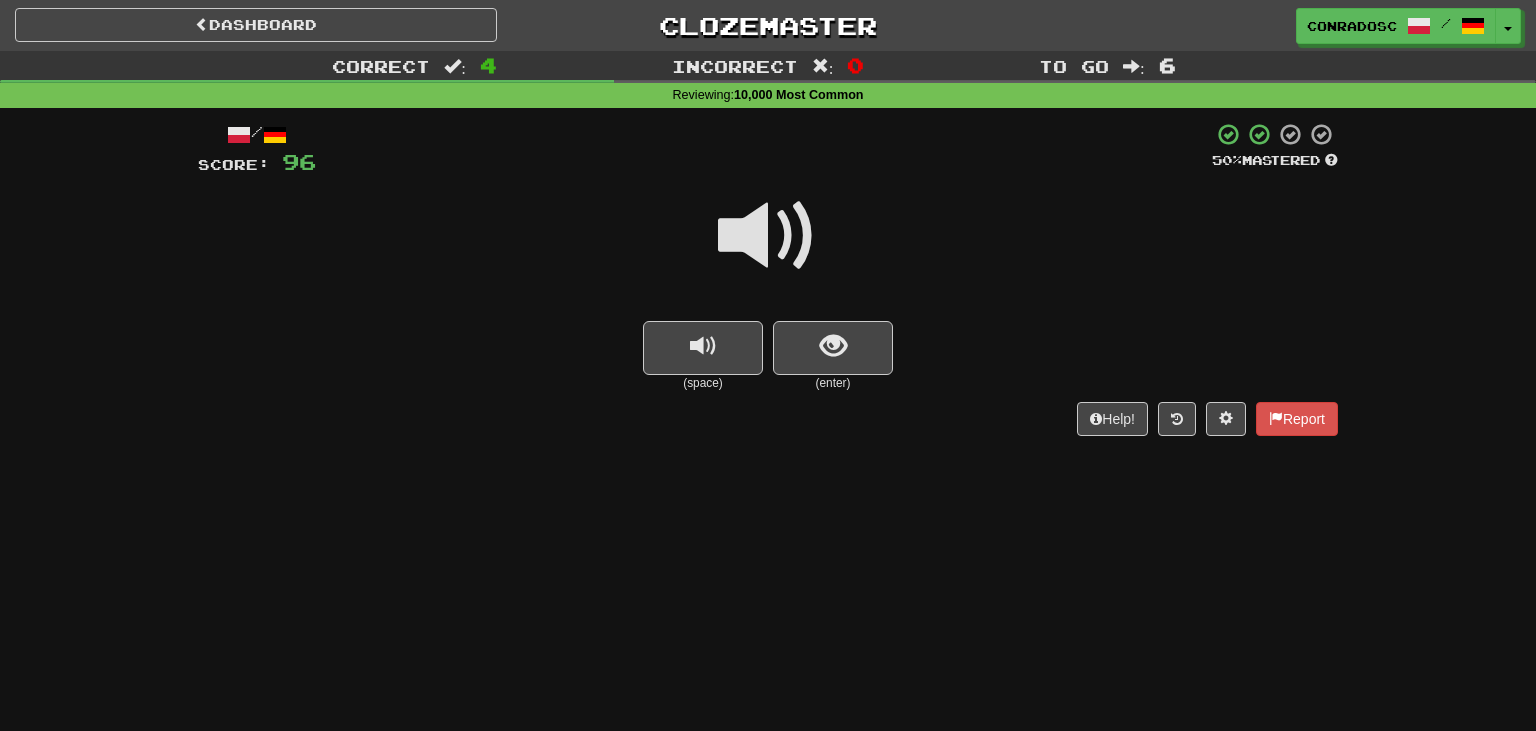 click at bounding box center (768, 236) 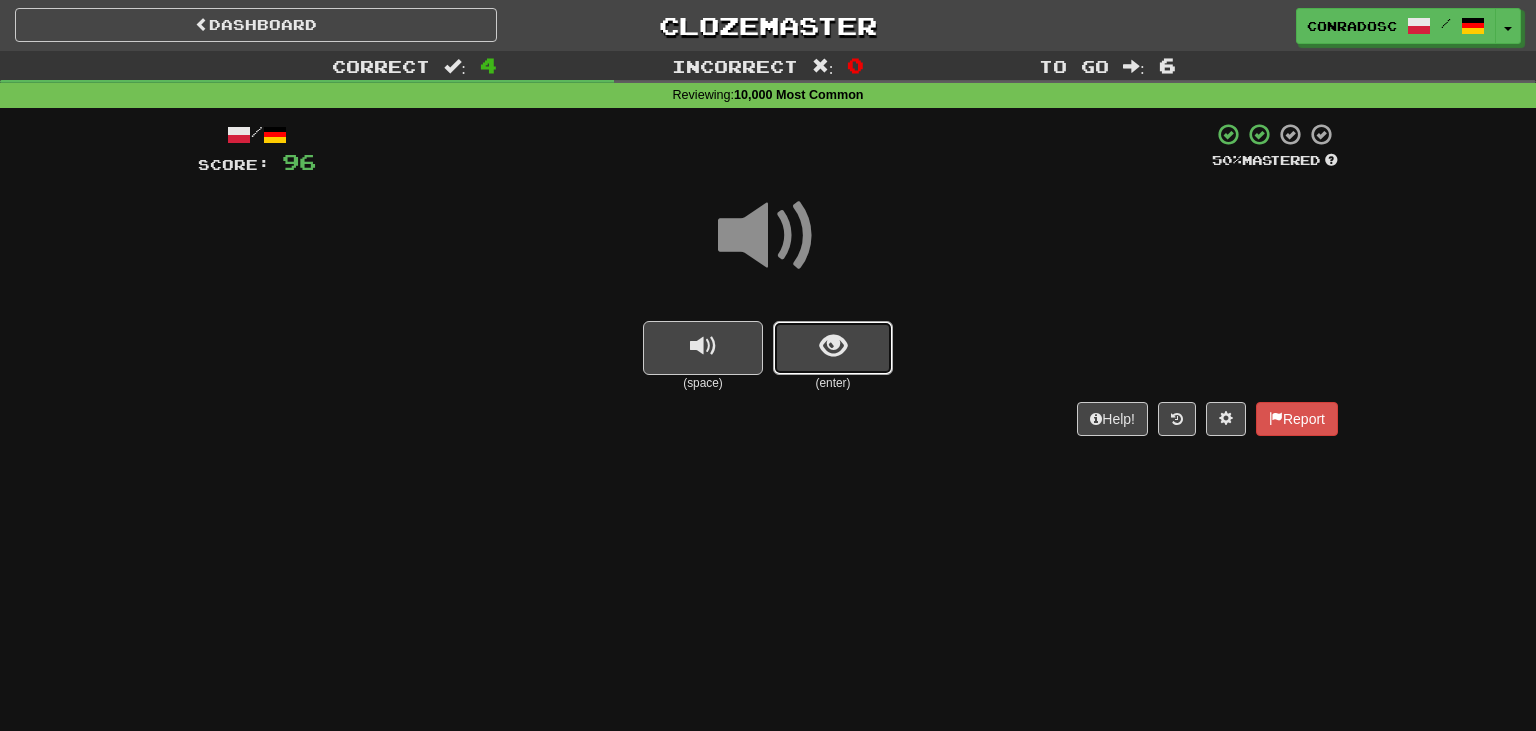 click at bounding box center [833, 348] 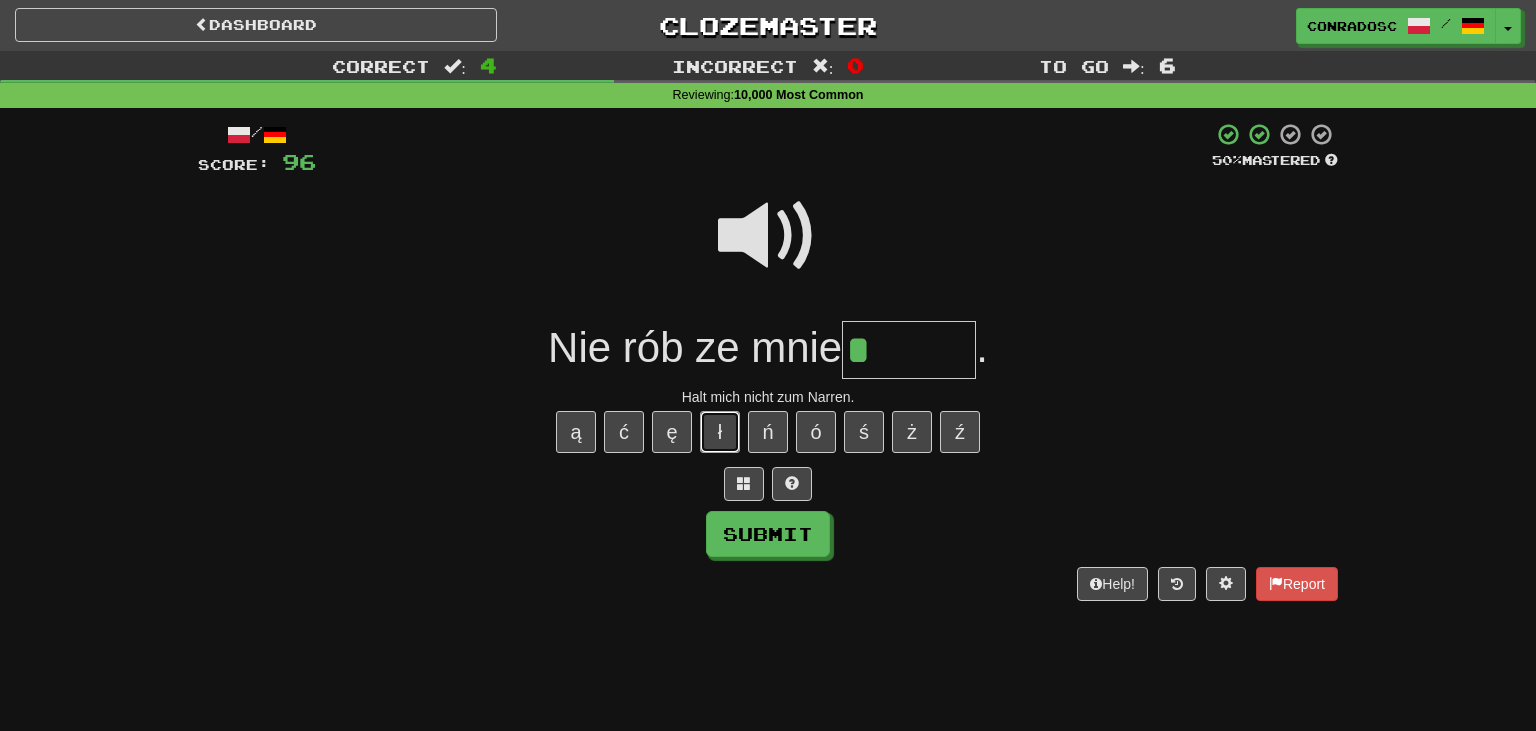 click on "ł" at bounding box center (720, 432) 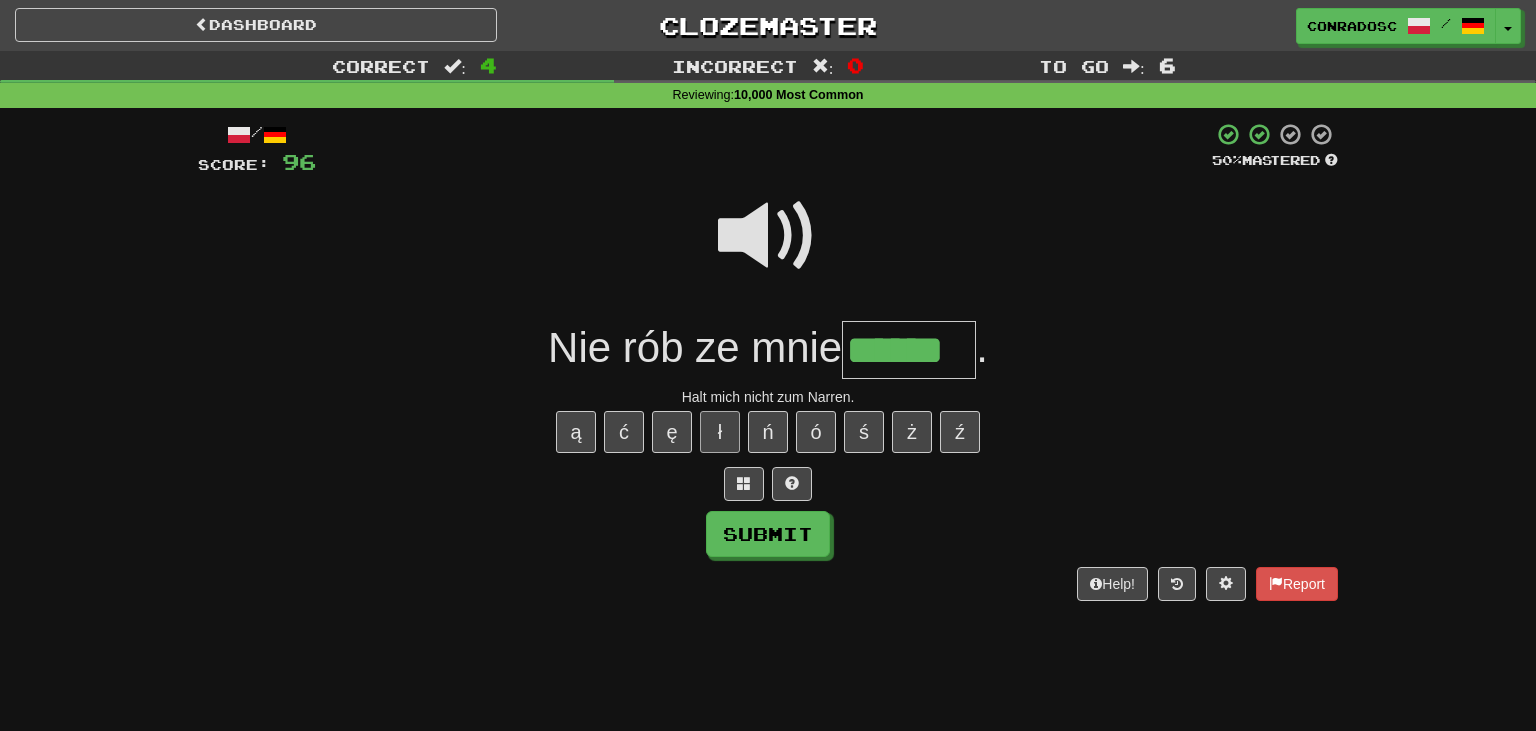 type on "******" 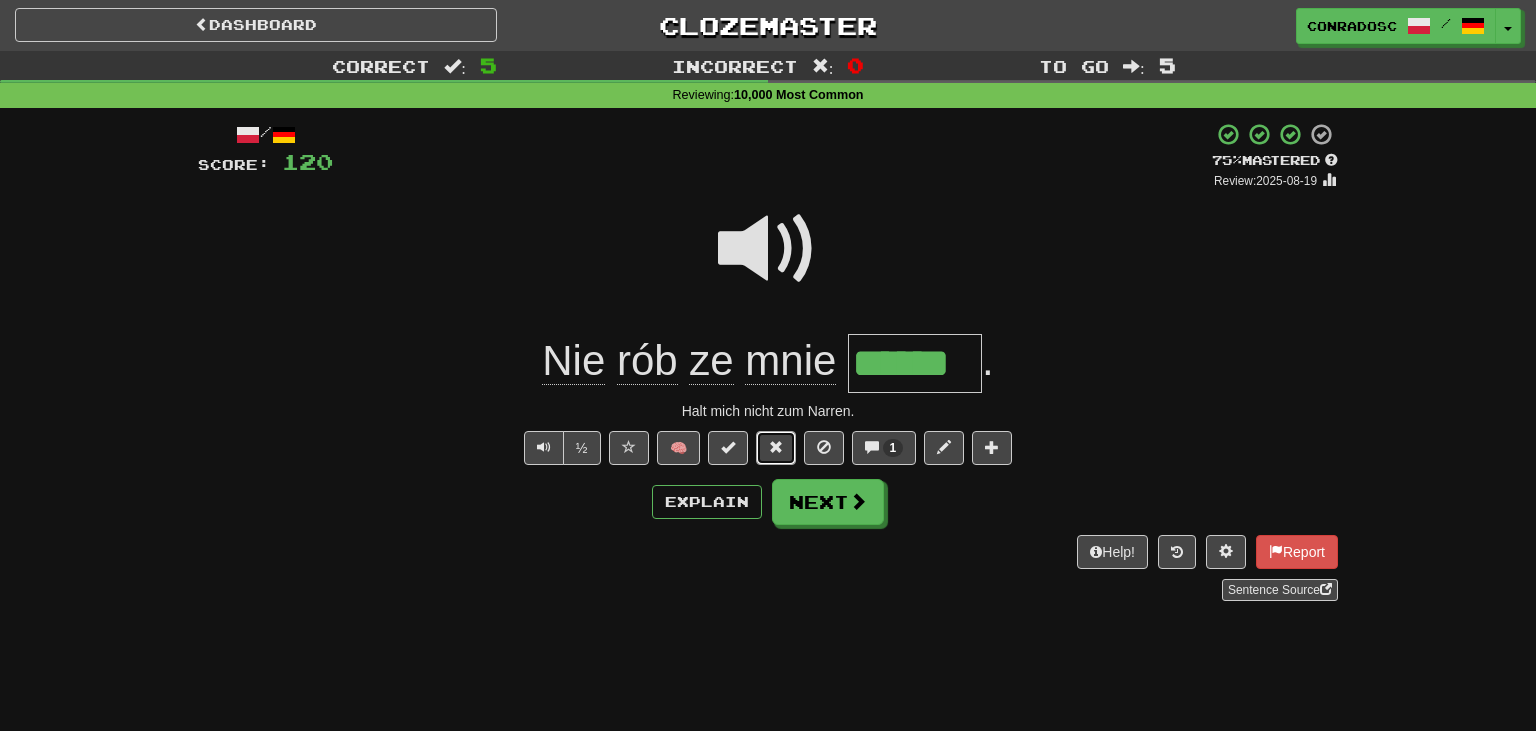 click at bounding box center [776, 447] 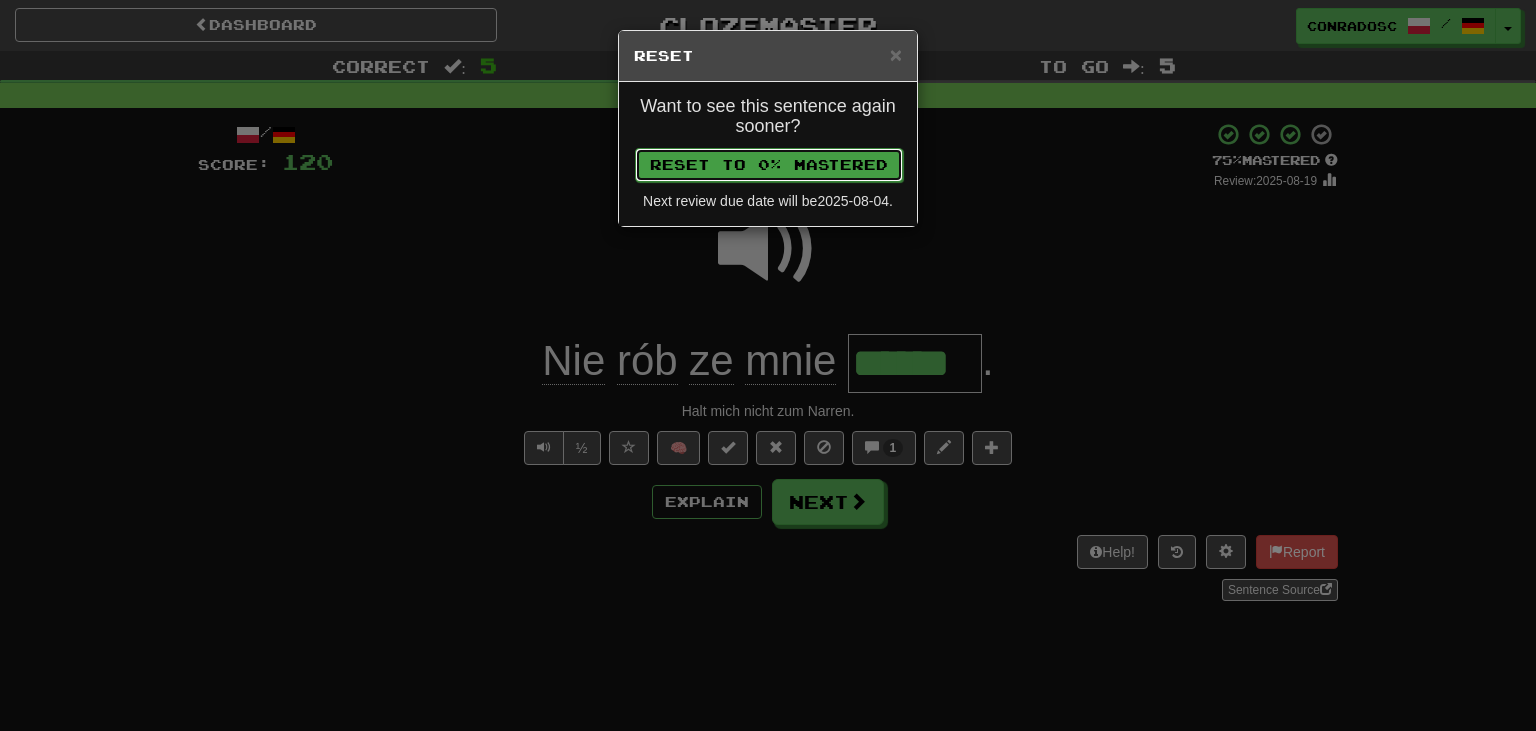 click on "Reset to 0% Mastered" at bounding box center [769, 165] 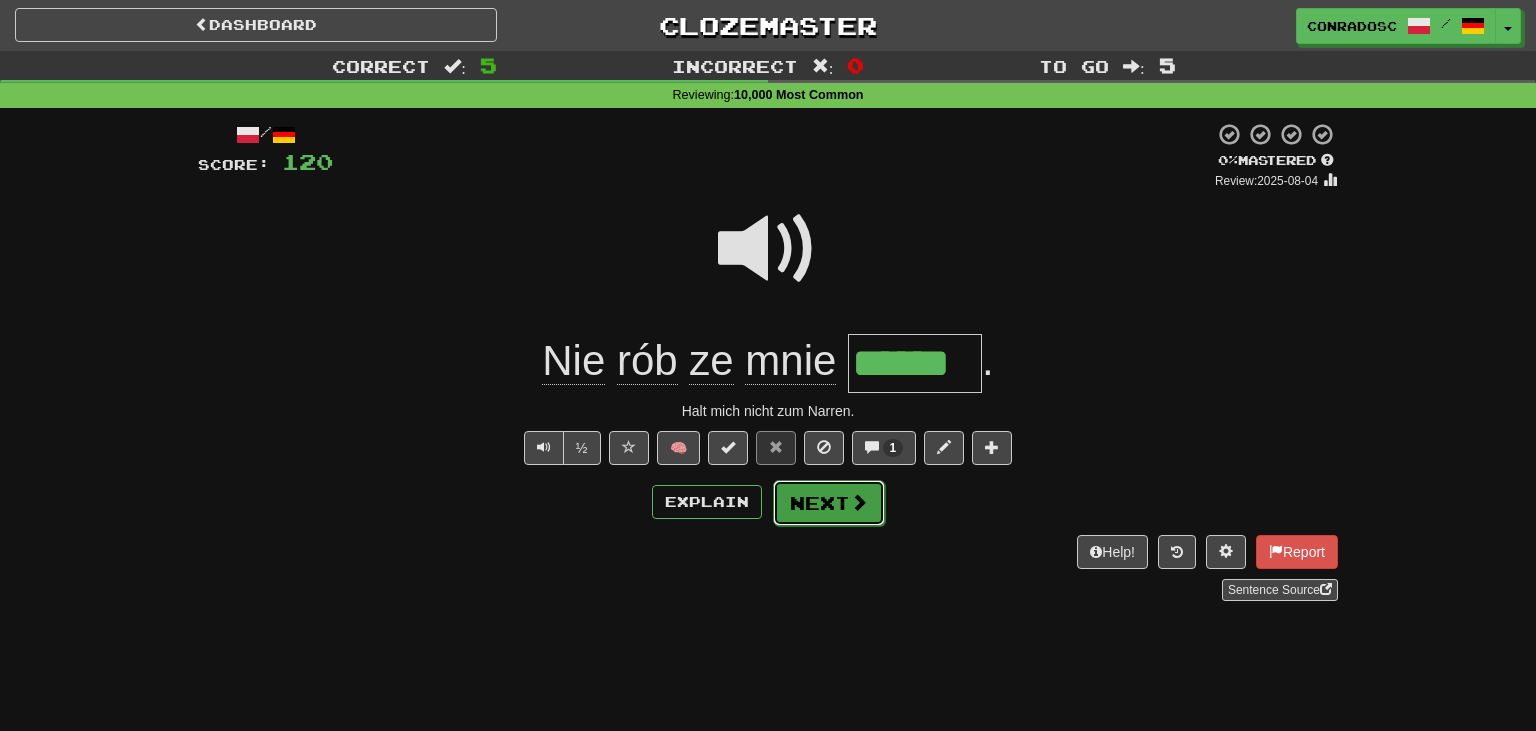 click on "Next" at bounding box center [829, 503] 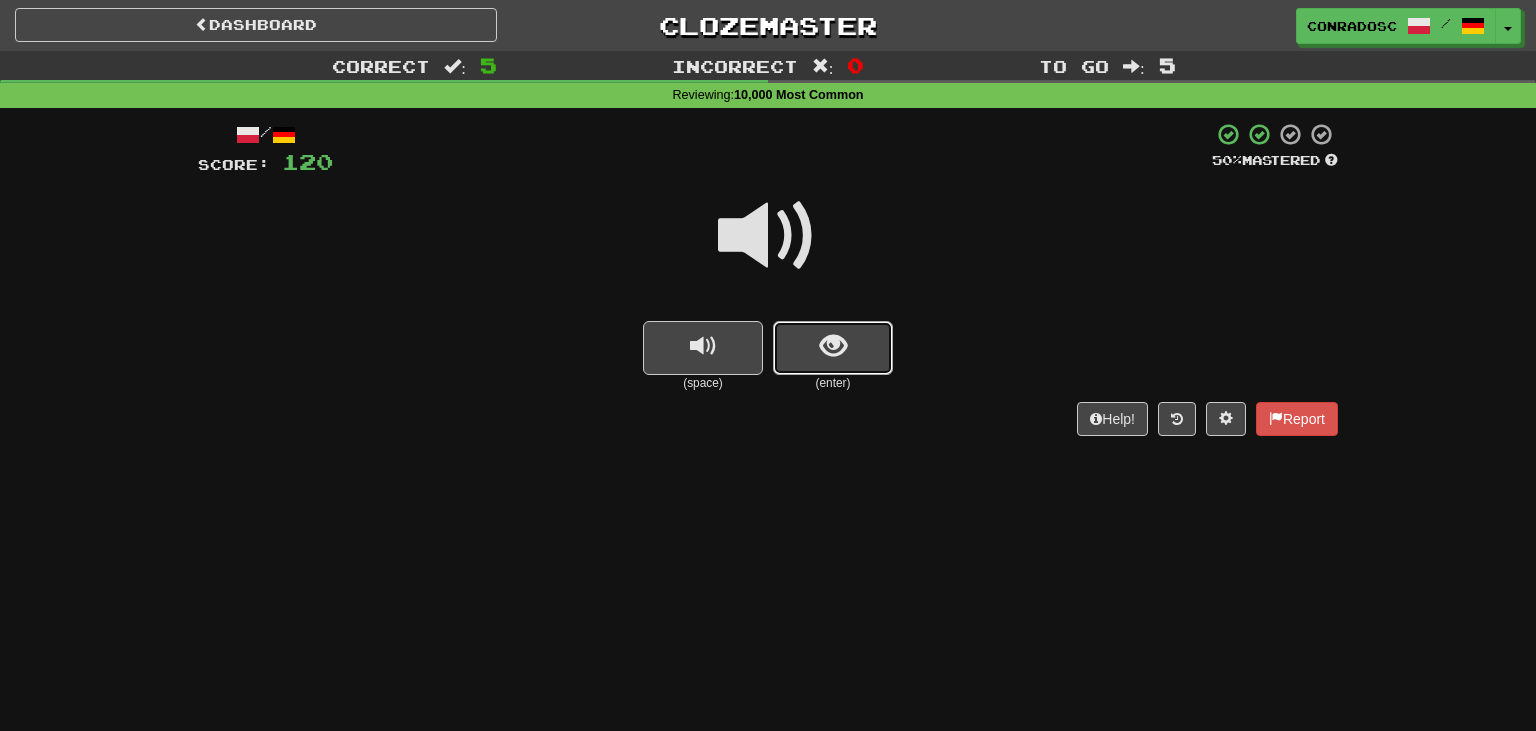 click at bounding box center [833, 346] 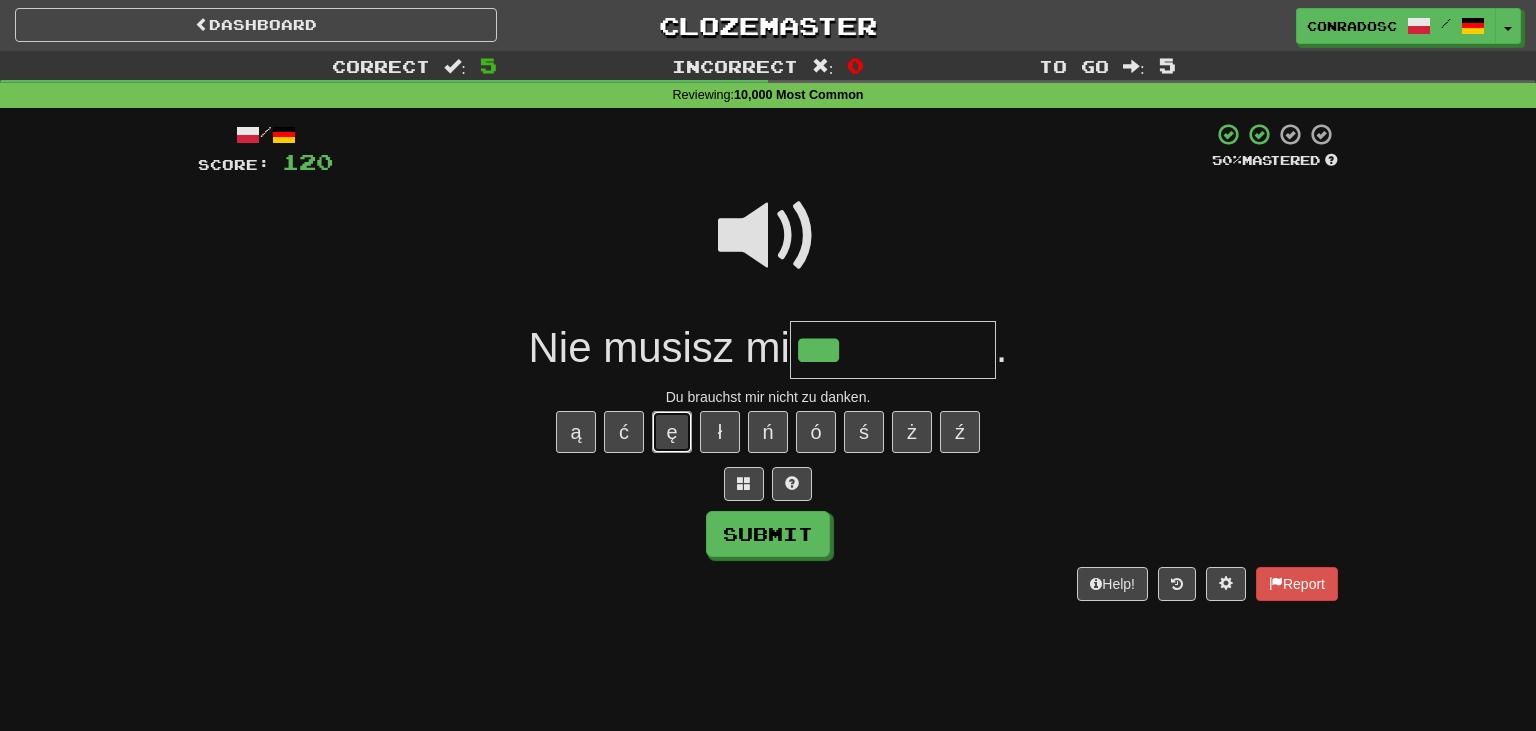 click on "ę" at bounding box center (672, 432) 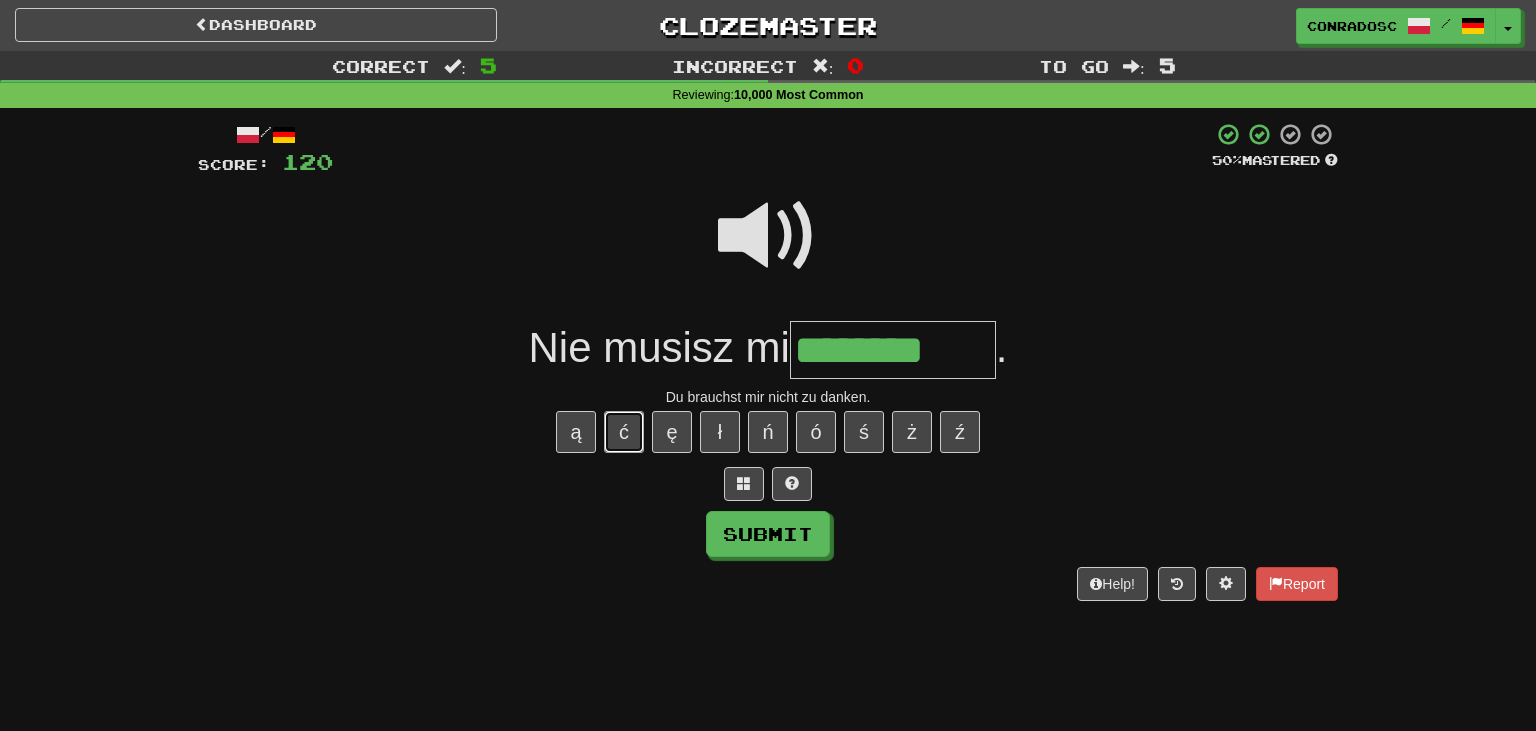 click on "ć" at bounding box center (624, 432) 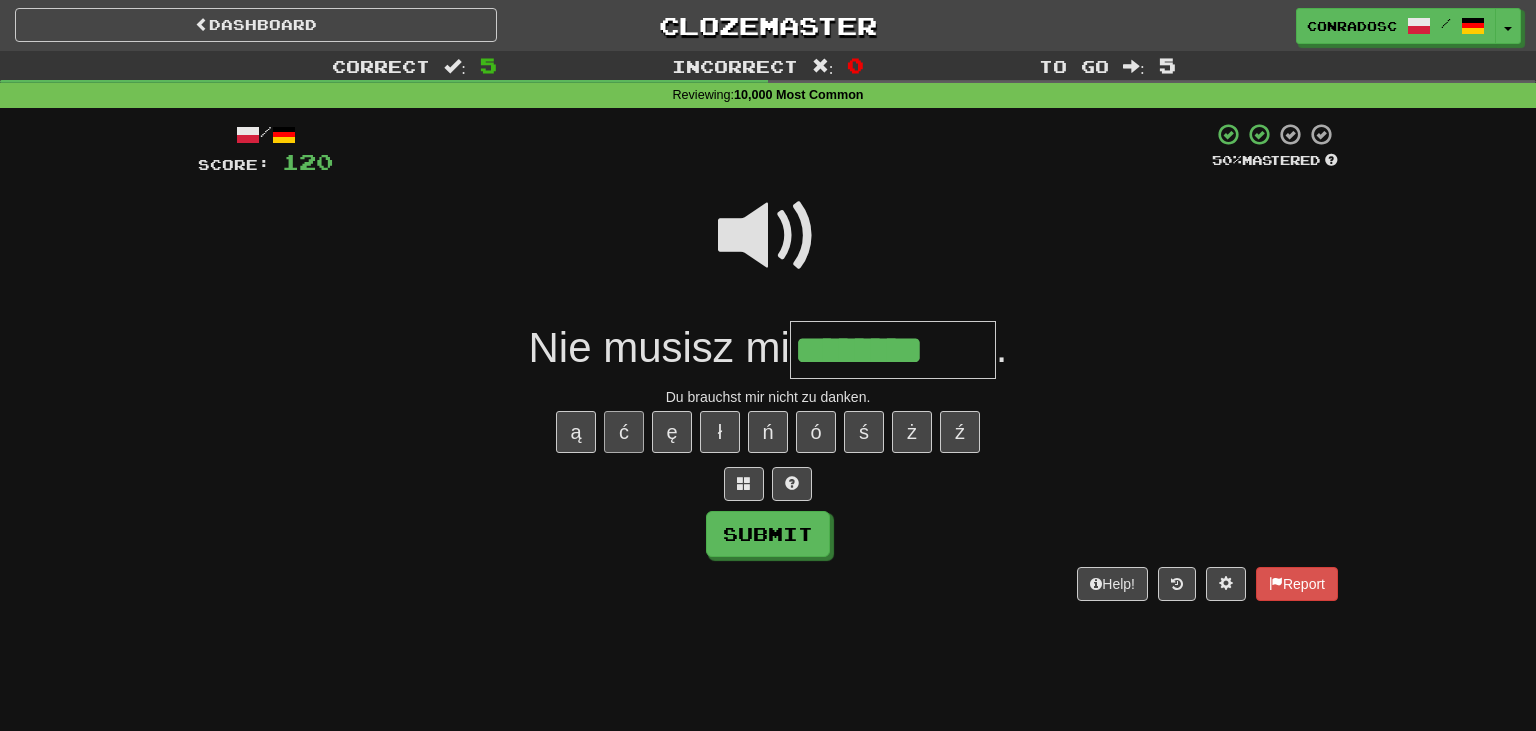 type on "*********" 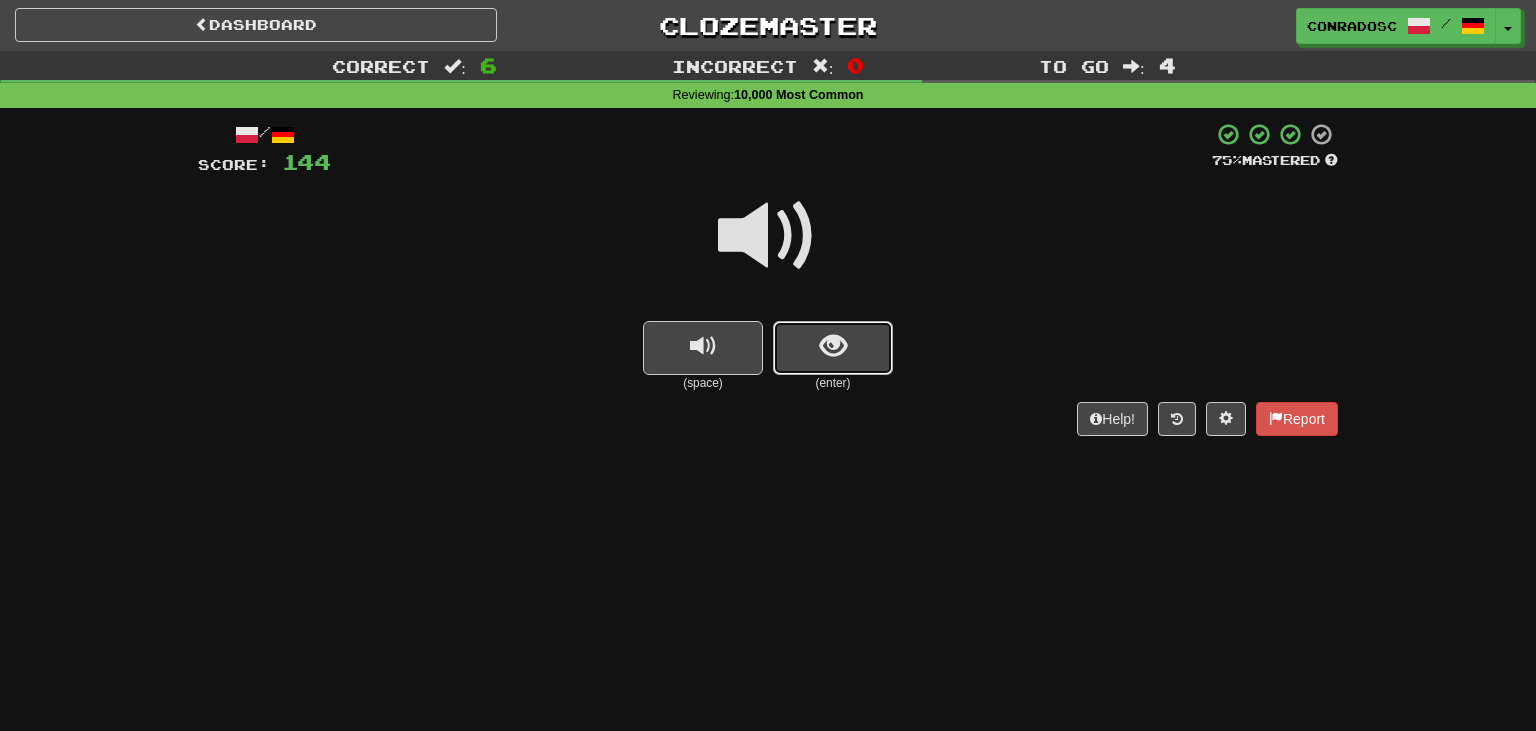 click at bounding box center (833, 348) 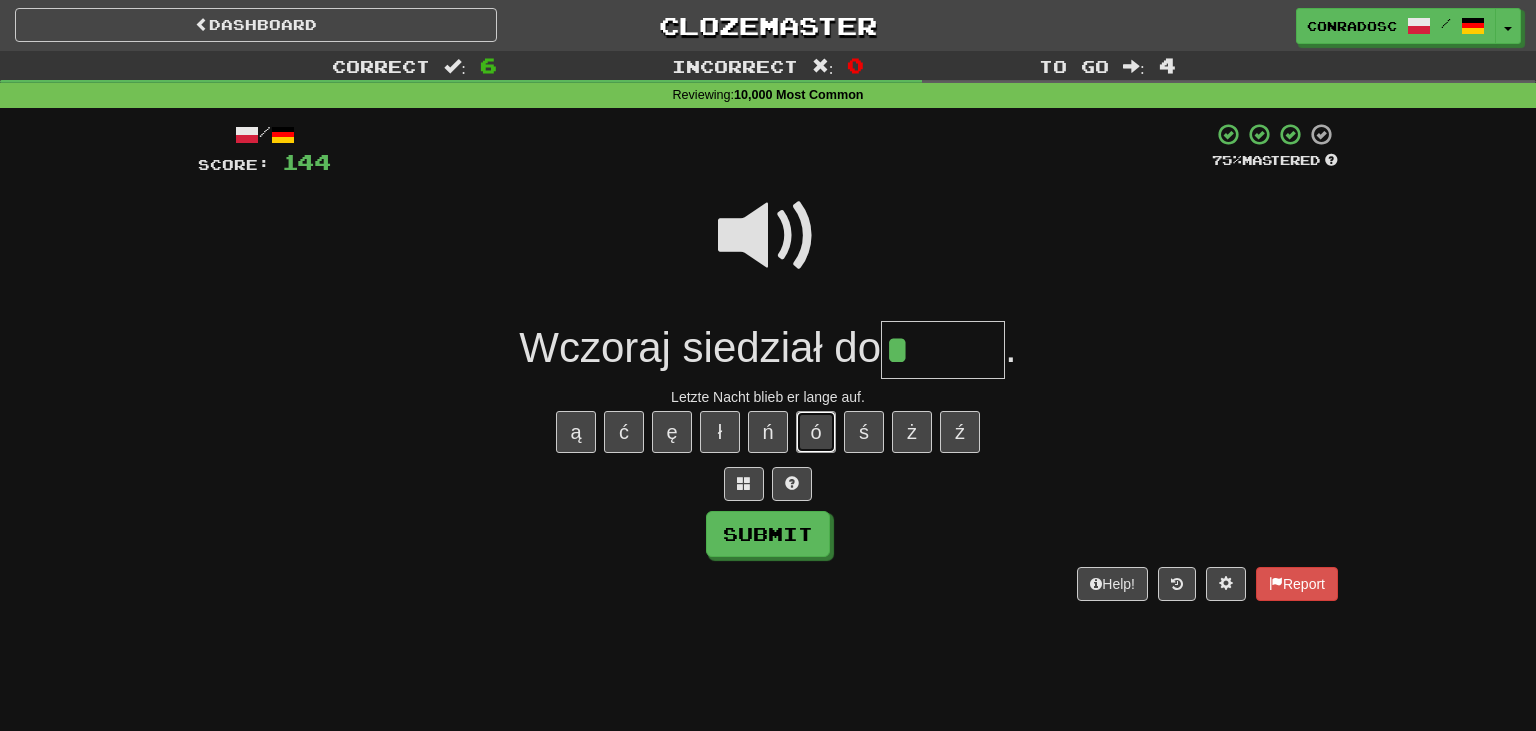 click on "ó" at bounding box center (816, 432) 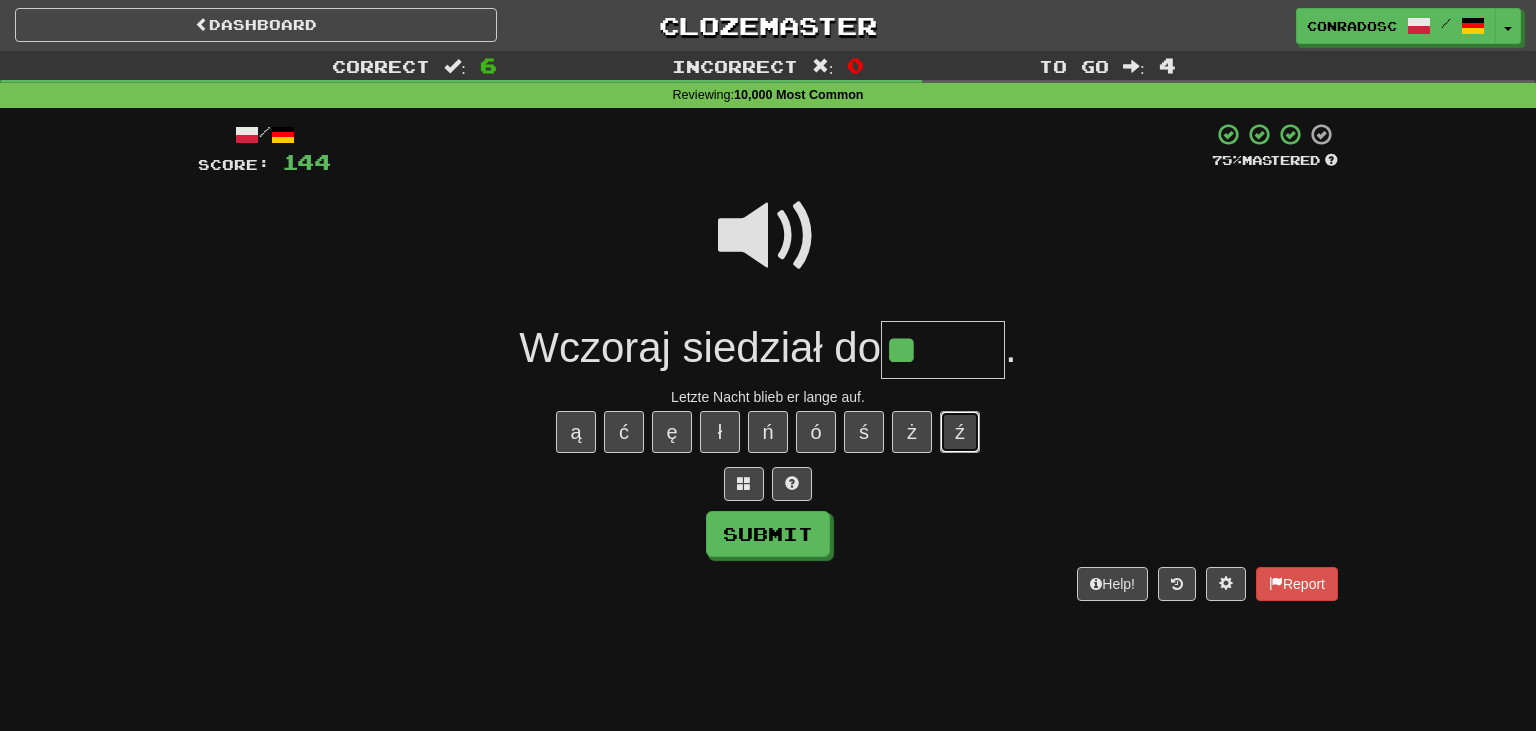click on "ź" at bounding box center [960, 432] 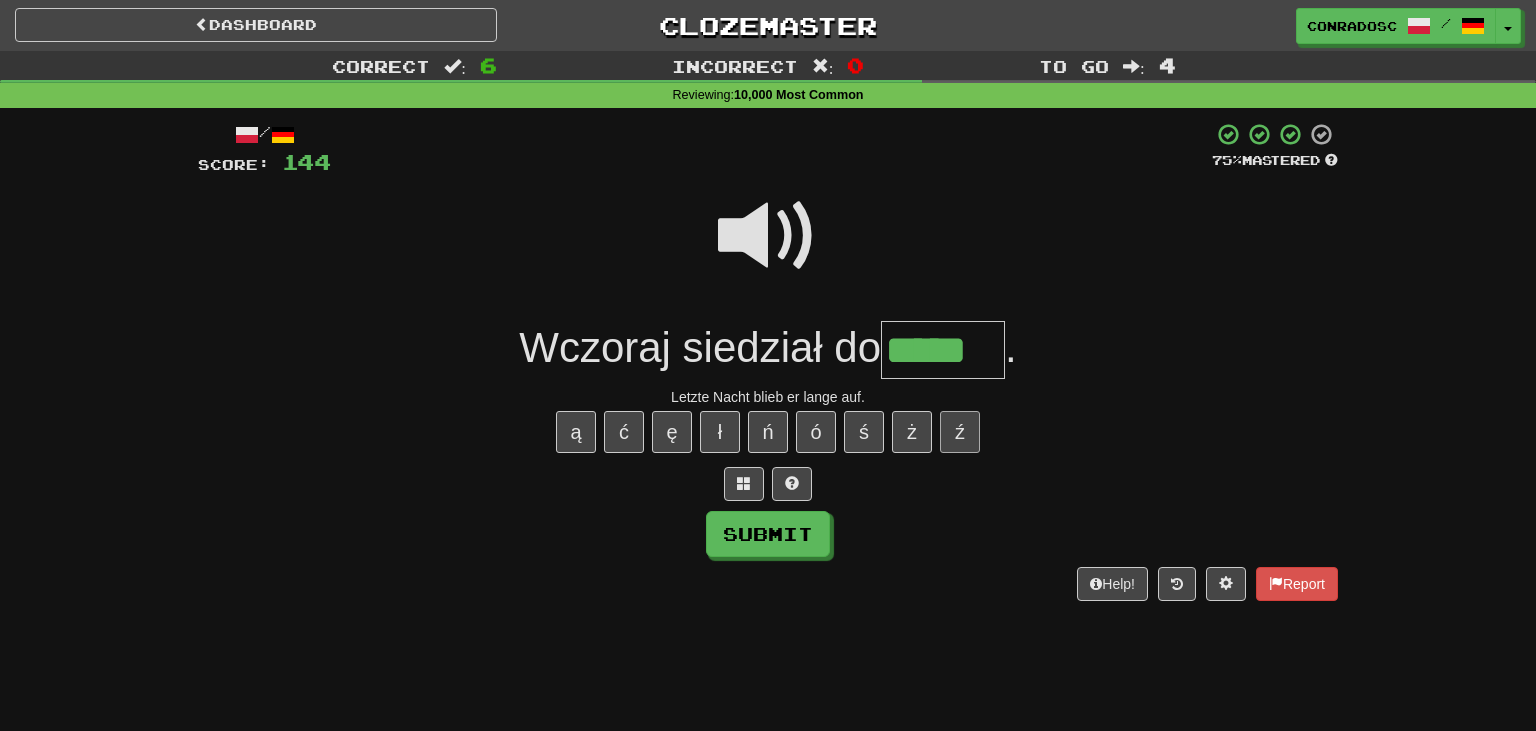 type on "*****" 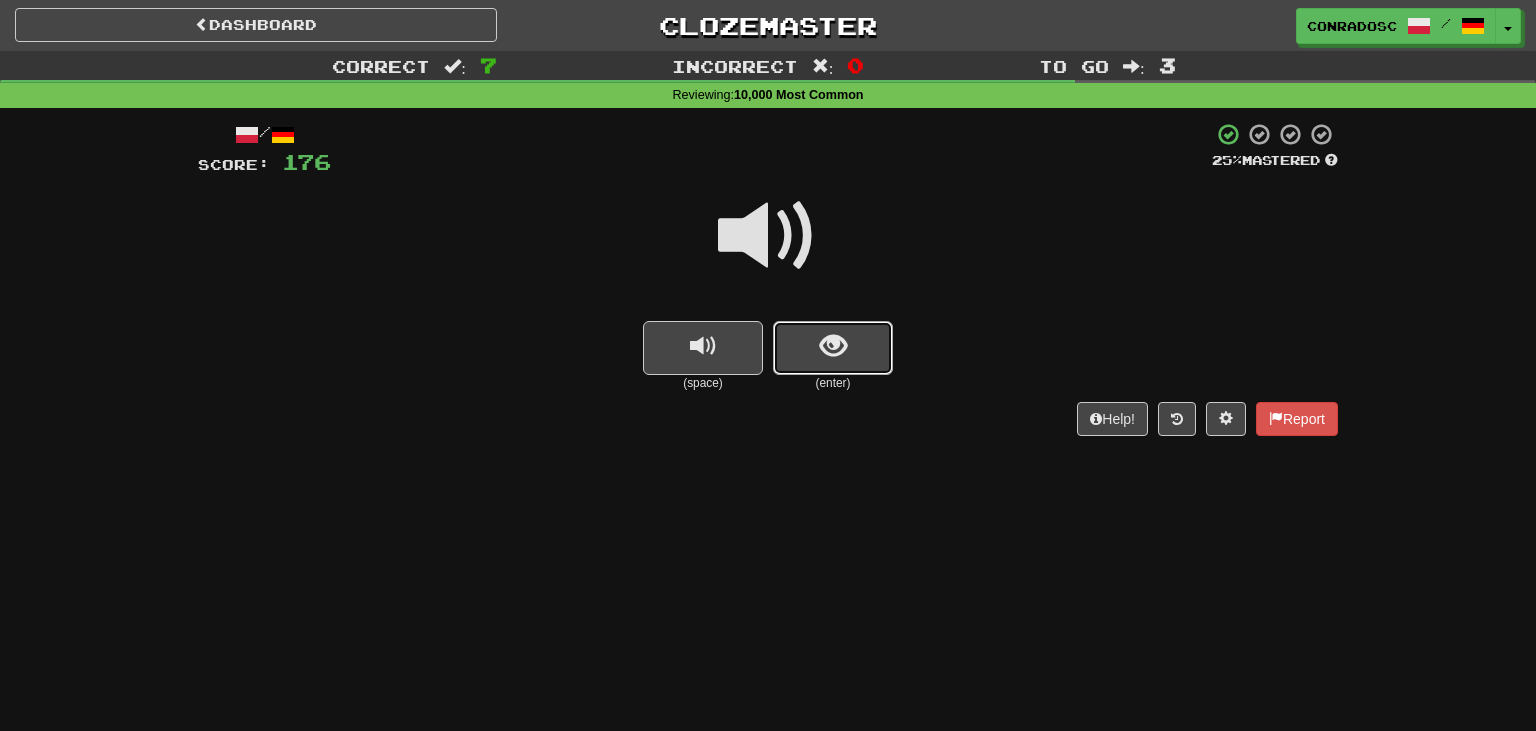 click at bounding box center (833, 348) 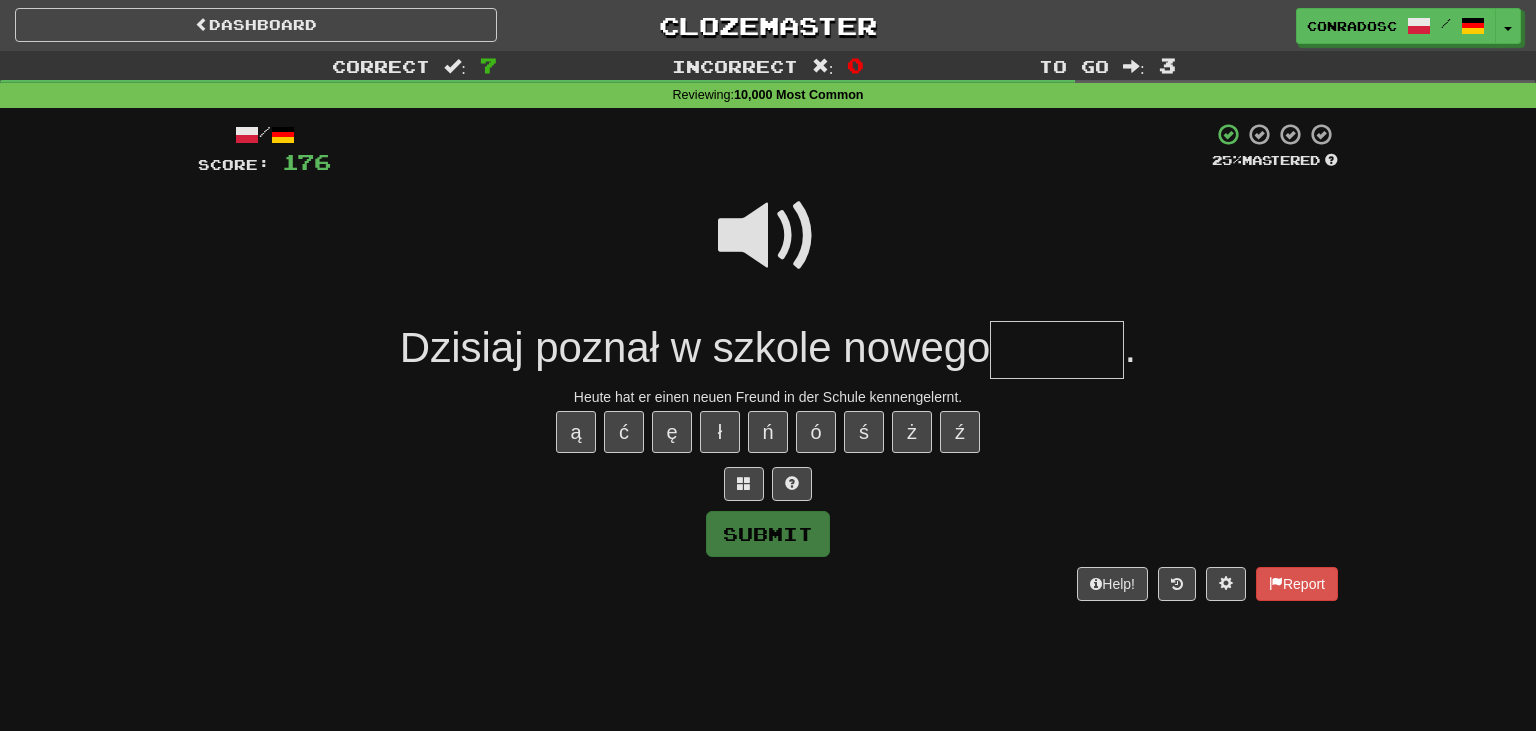 type on "*" 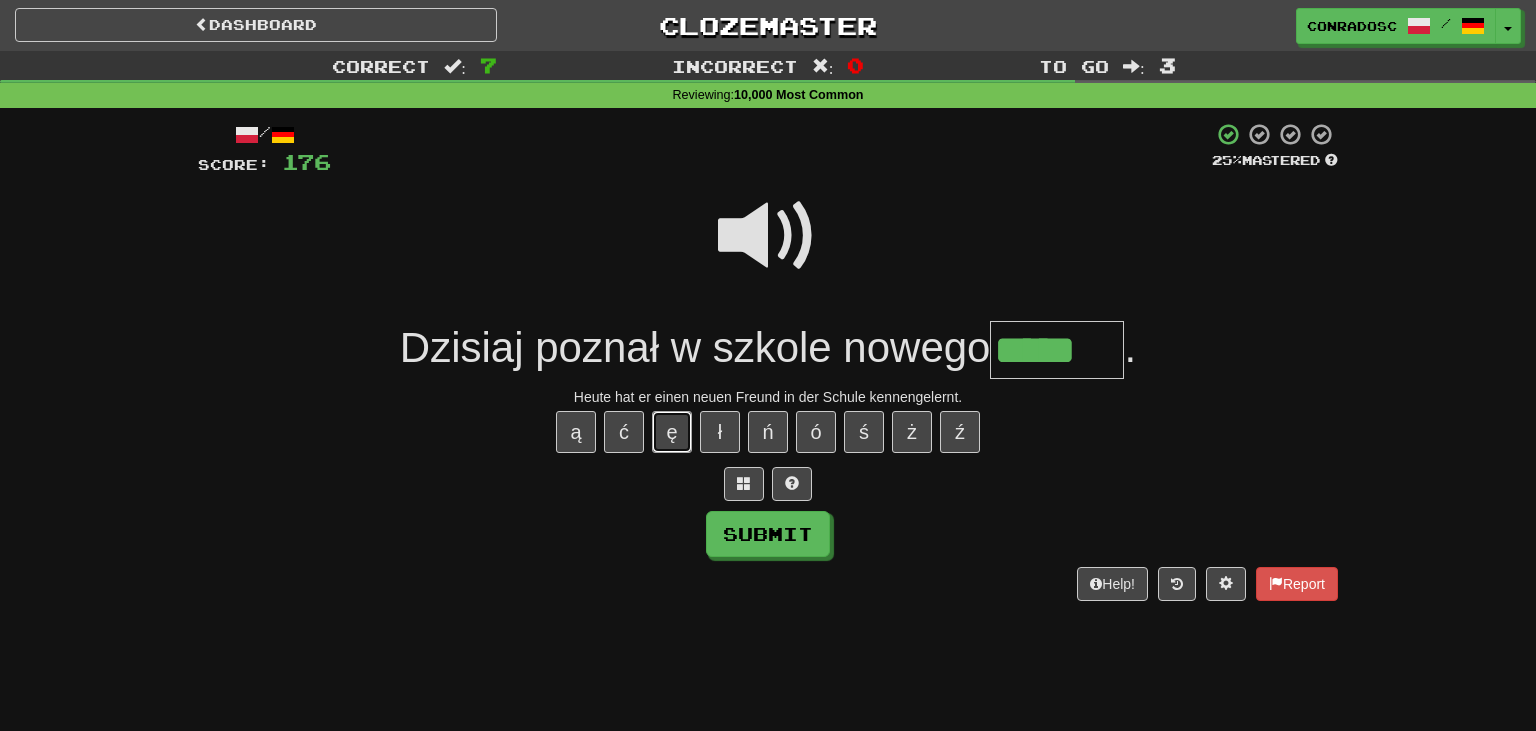 click on "ę" at bounding box center [672, 432] 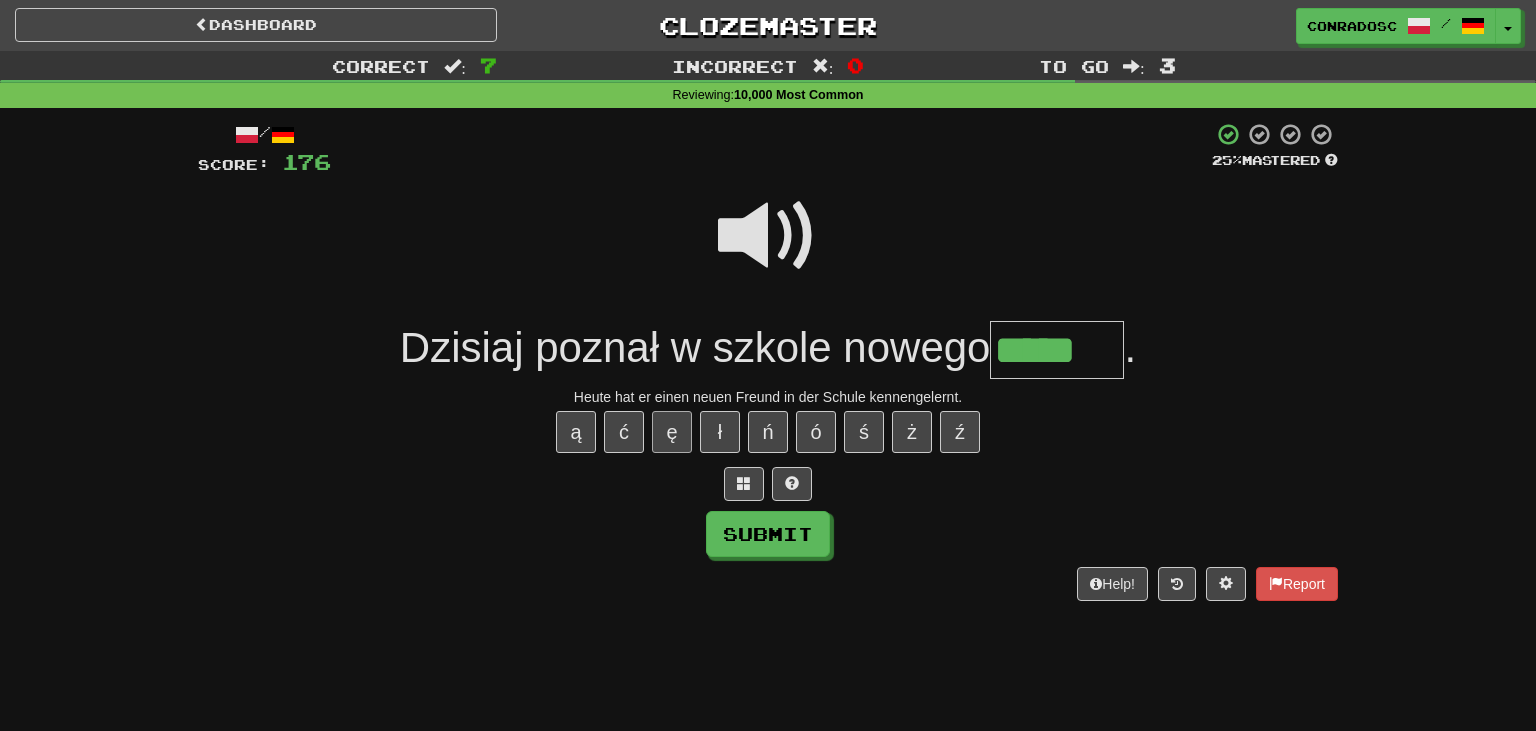 type on "******" 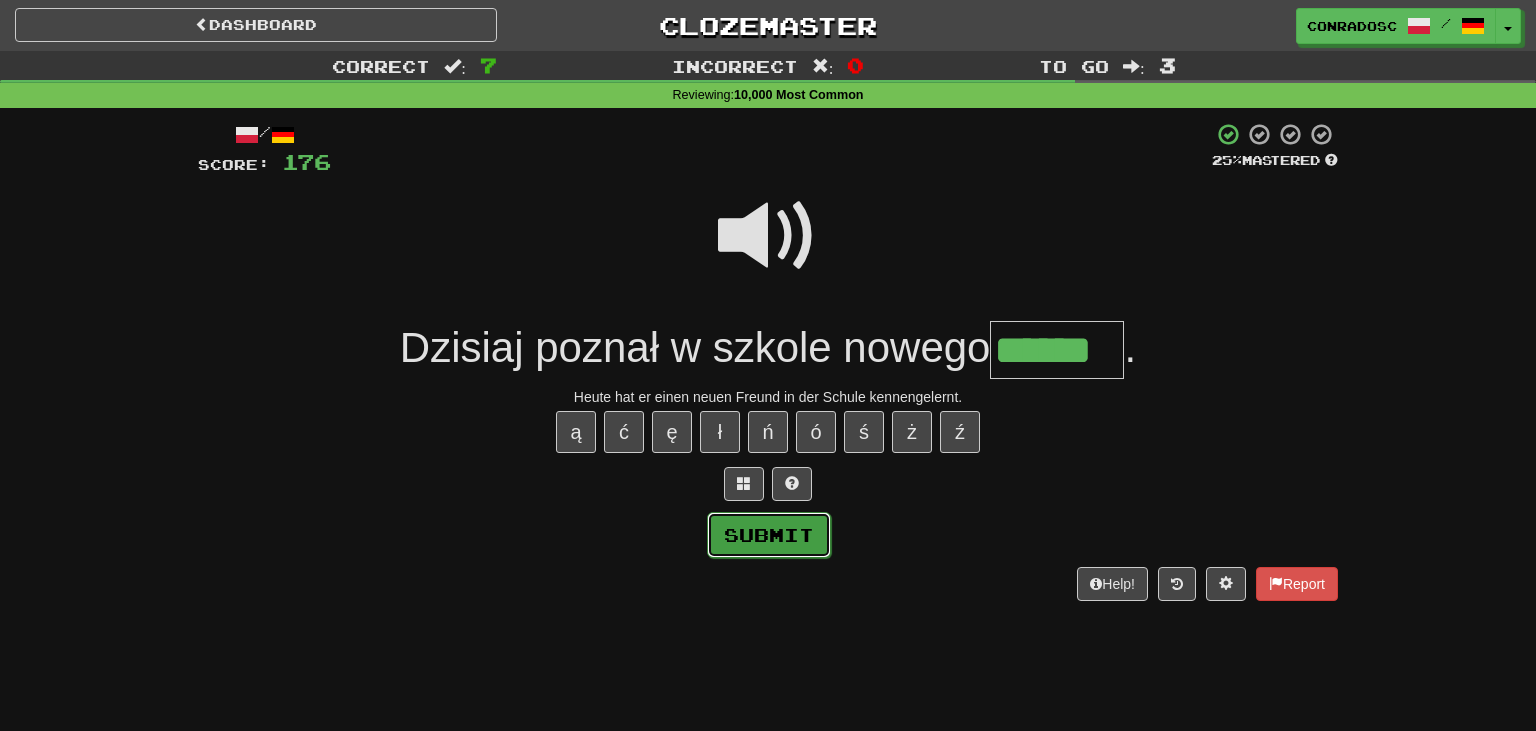 click on "Submit" at bounding box center [769, 535] 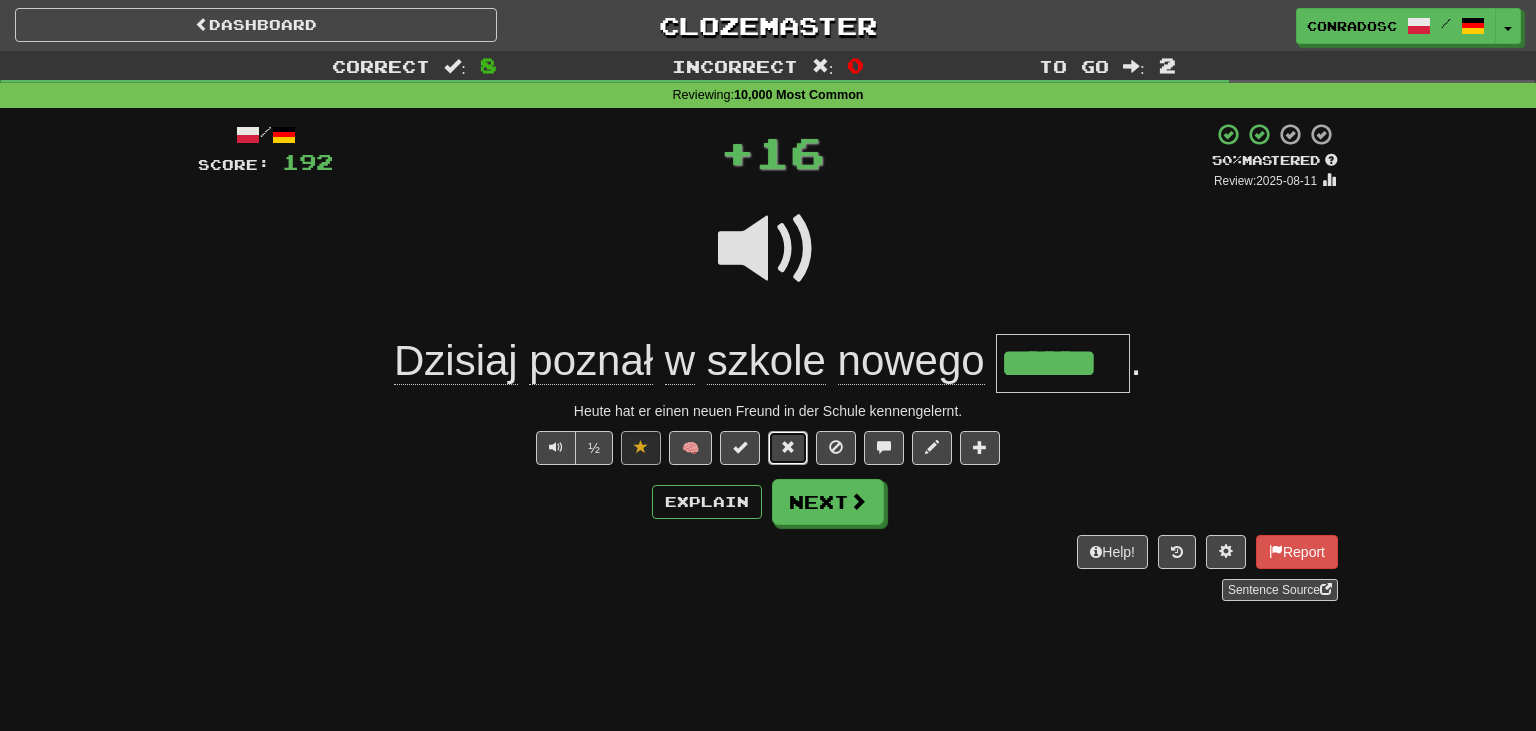click at bounding box center [788, 447] 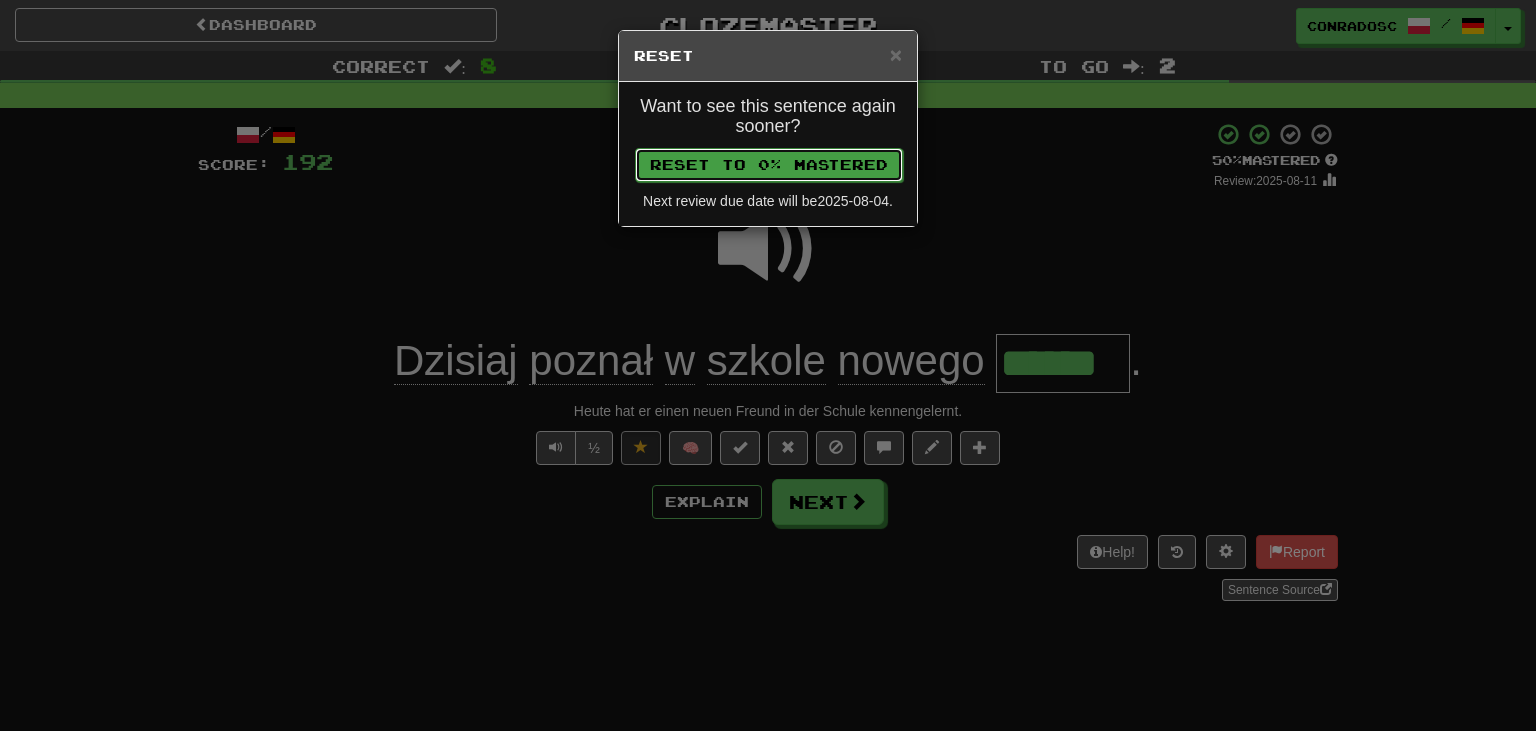 click on "Reset to 0% Mastered" at bounding box center (769, 165) 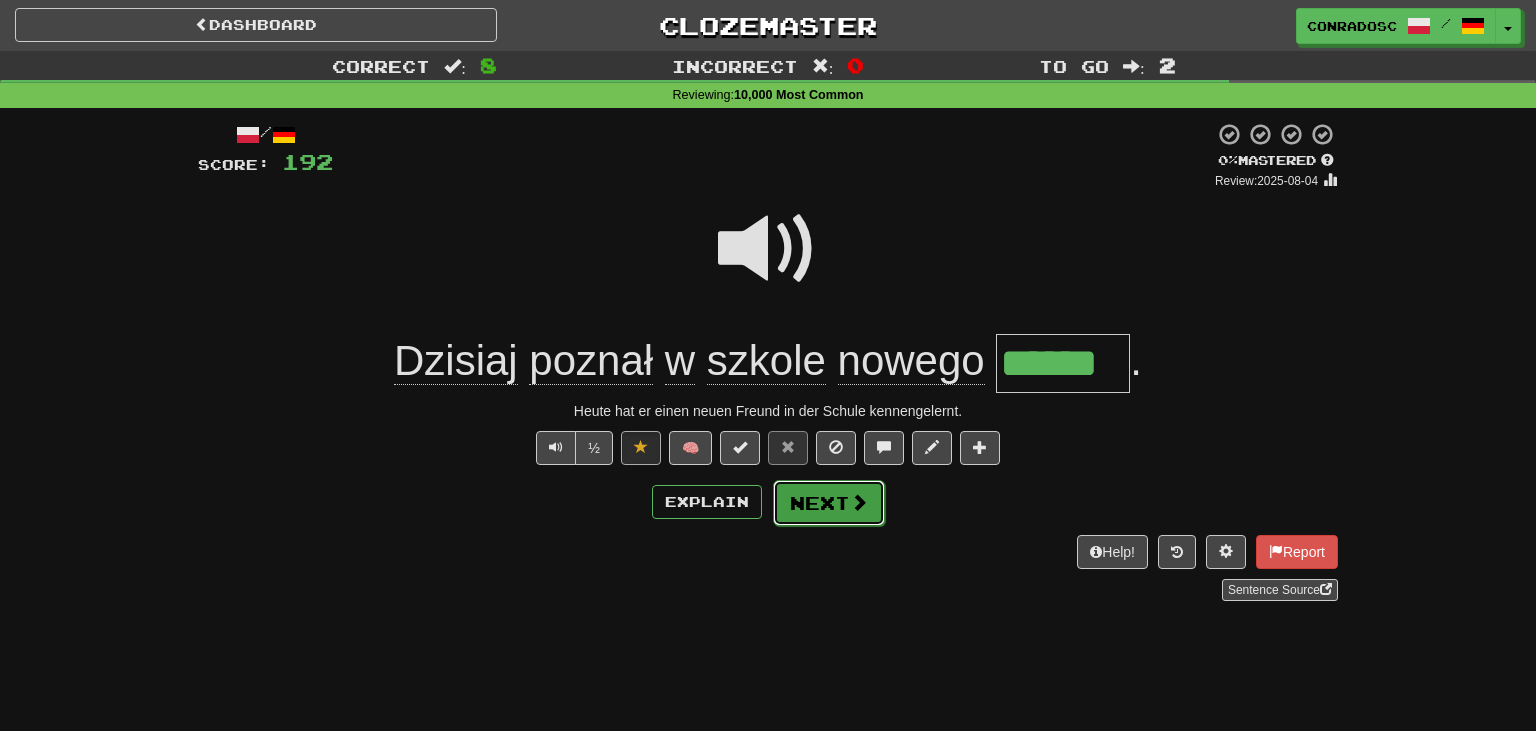 click on "Next" at bounding box center (829, 503) 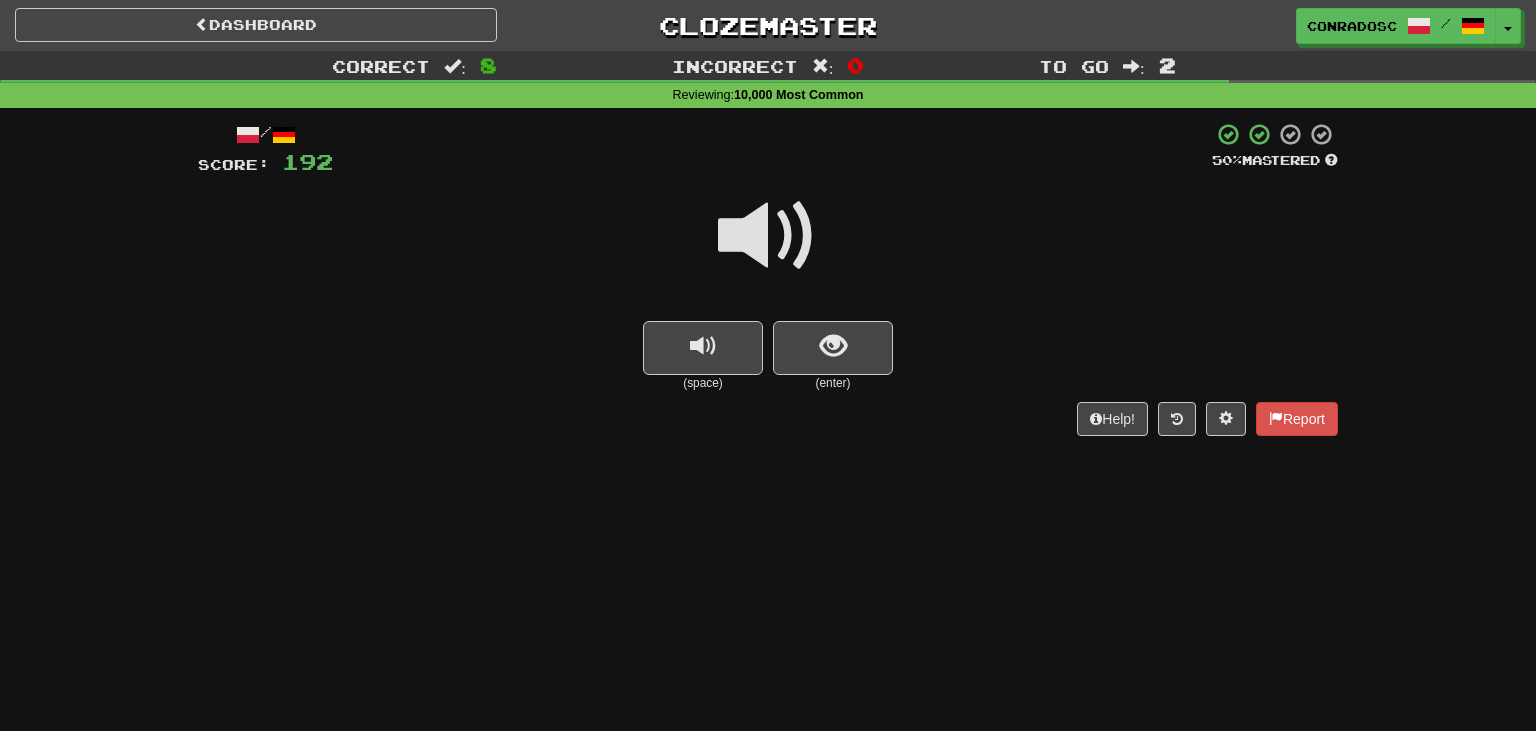click at bounding box center (768, 236) 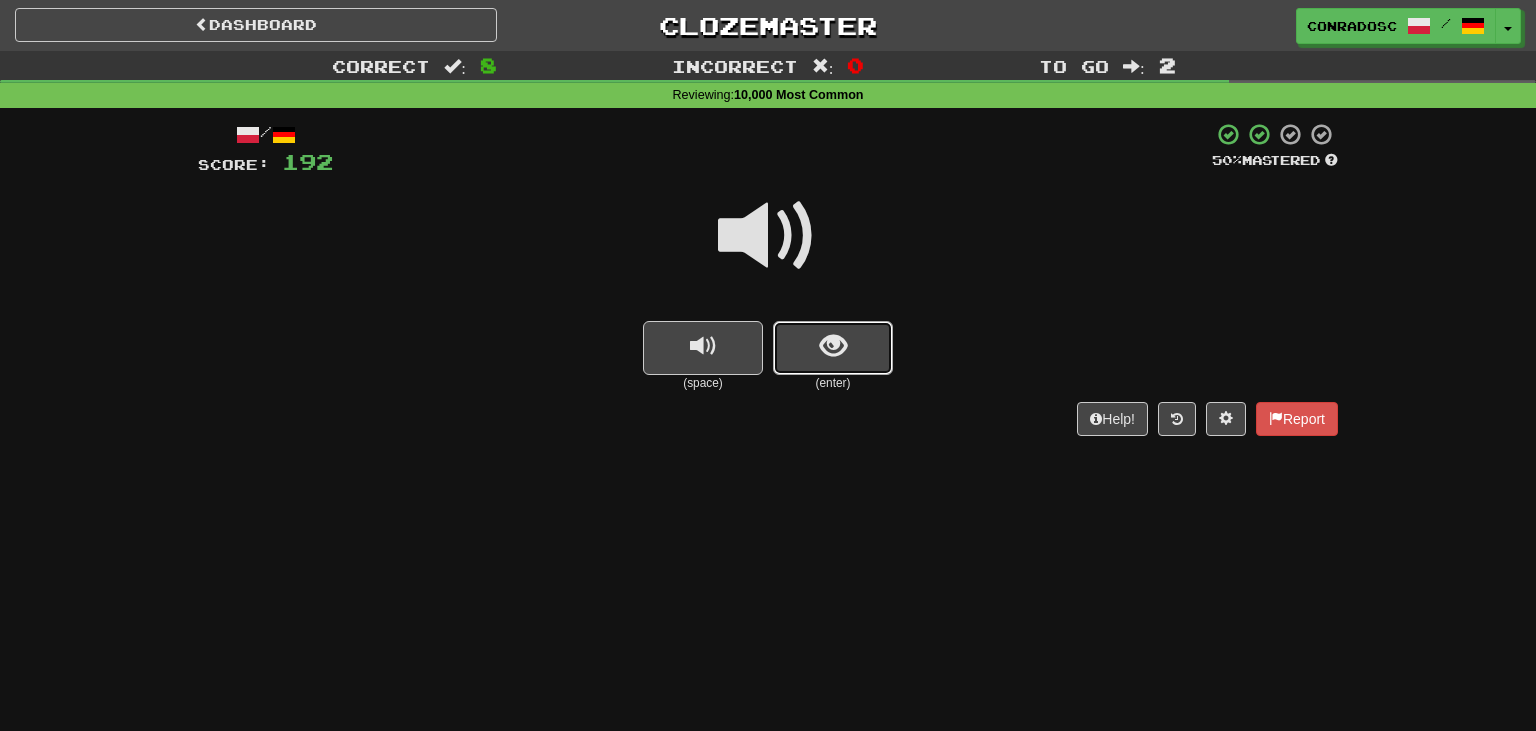 click at bounding box center (833, 348) 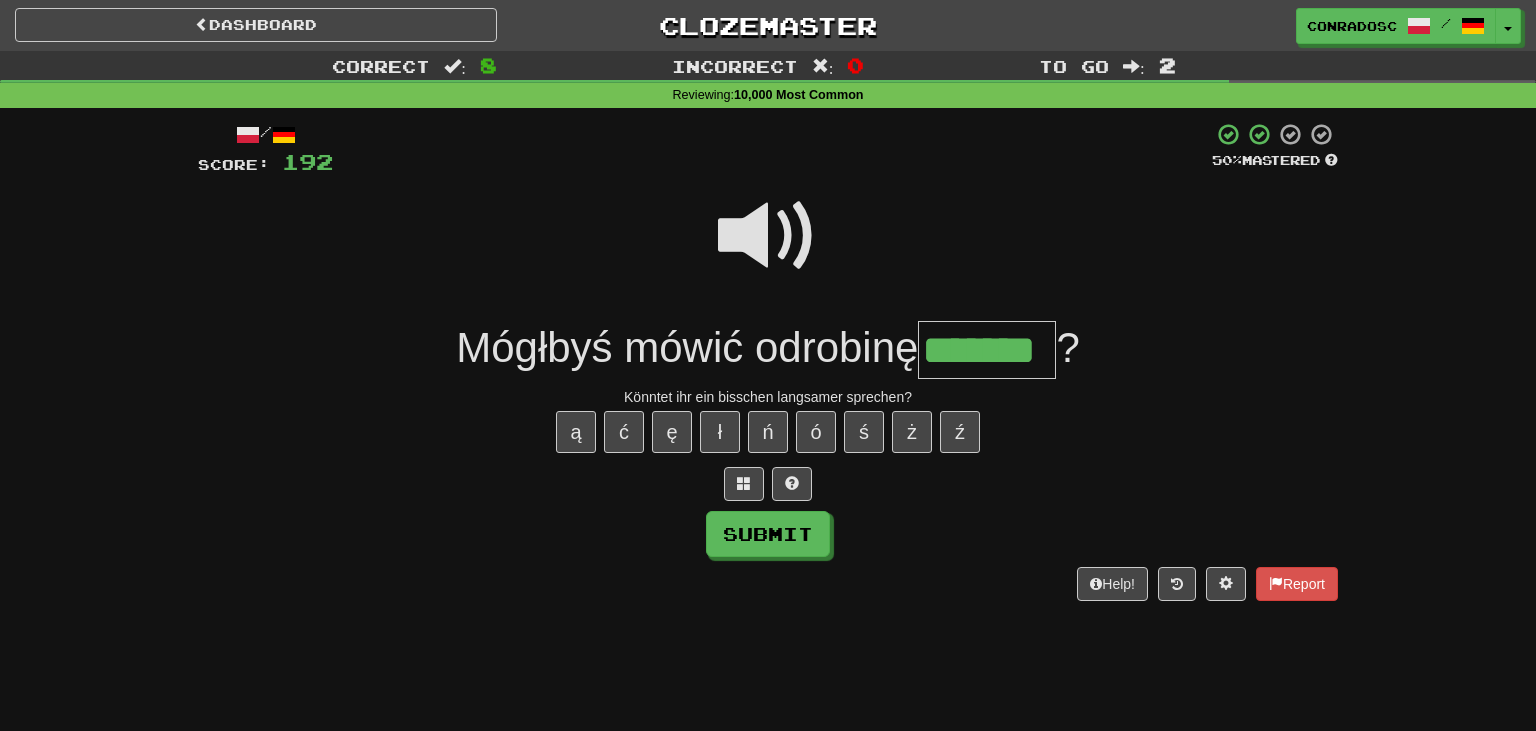 type on "*******" 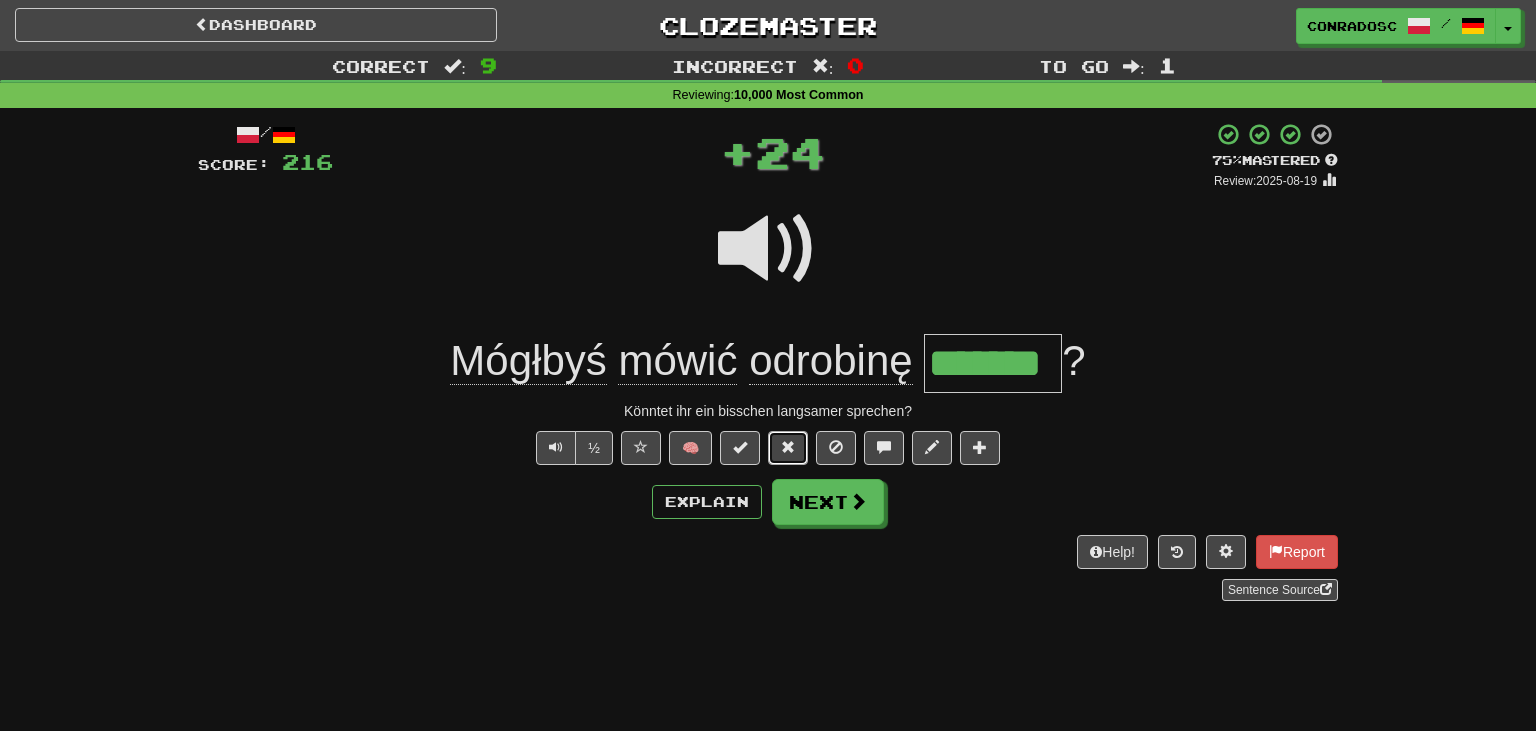 click at bounding box center [788, 447] 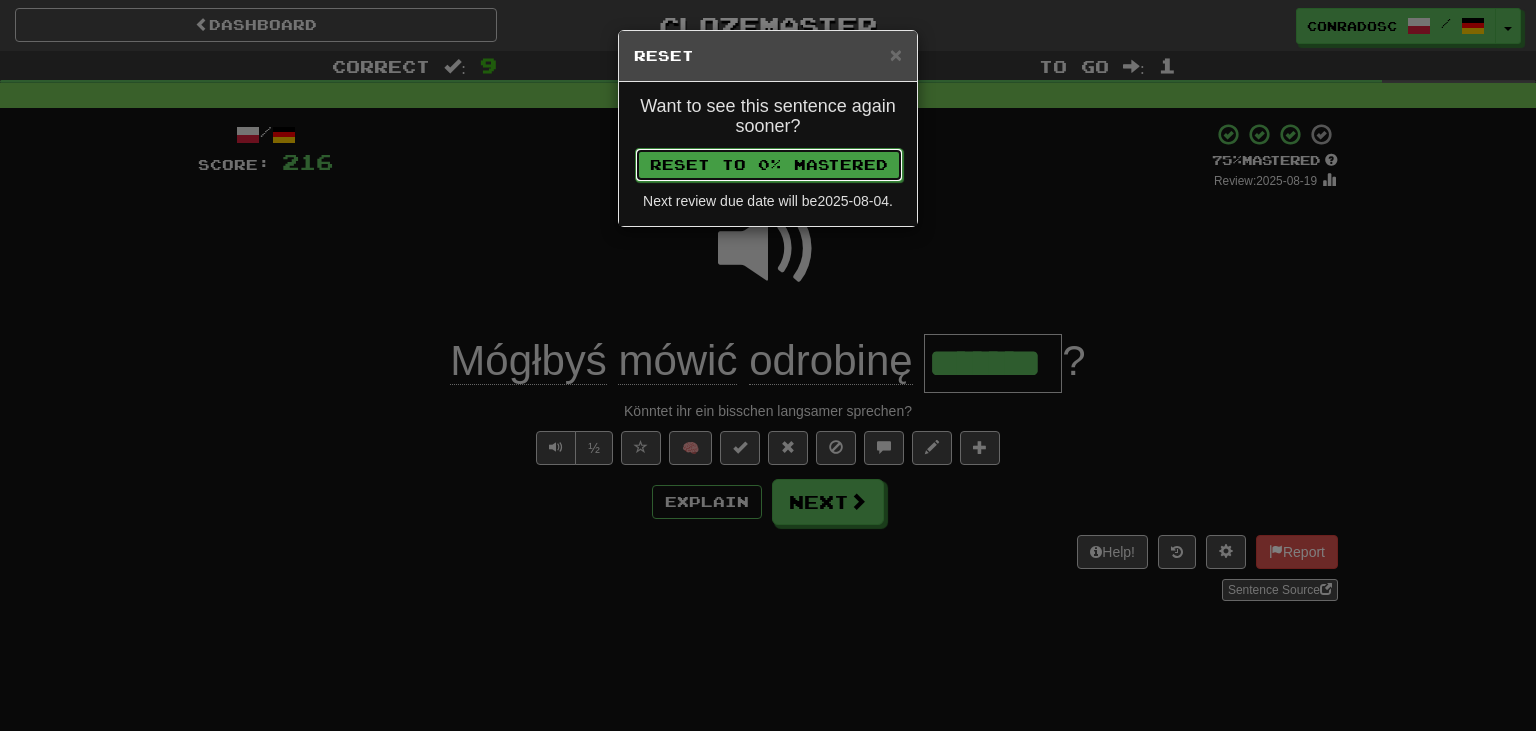 click on "Reset to 0% Mastered" at bounding box center [769, 165] 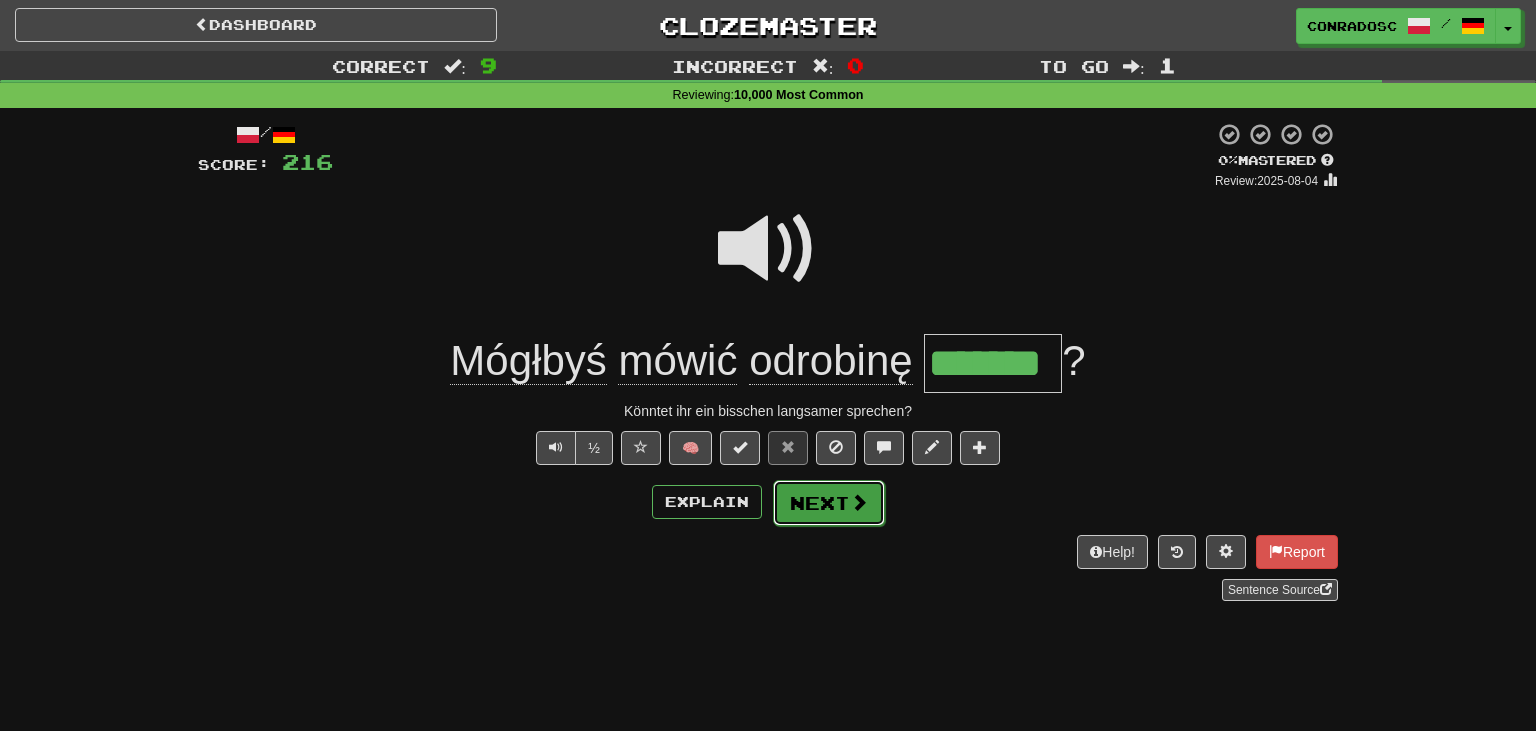 click on "Next" at bounding box center (829, 503) 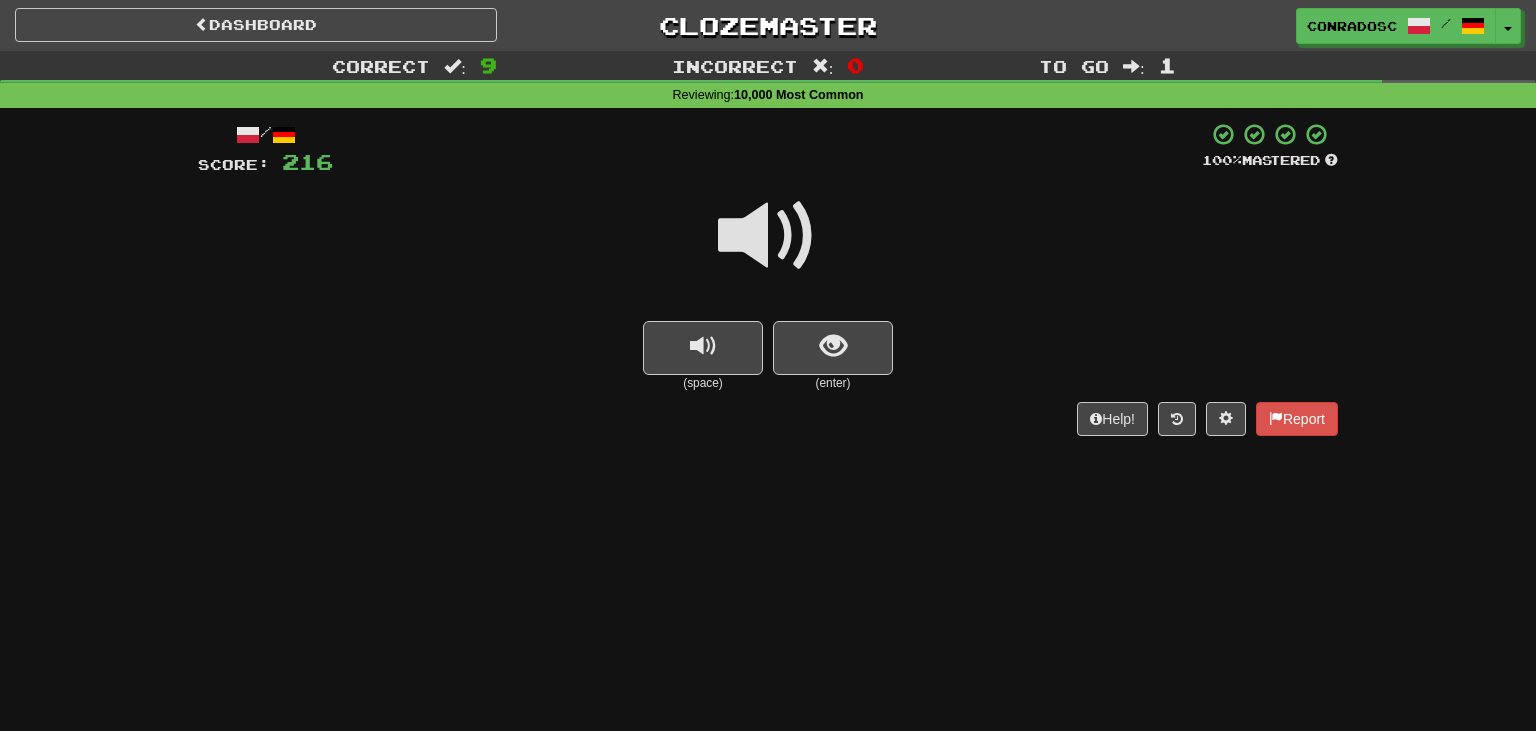 click at bounding box center [768, 236] 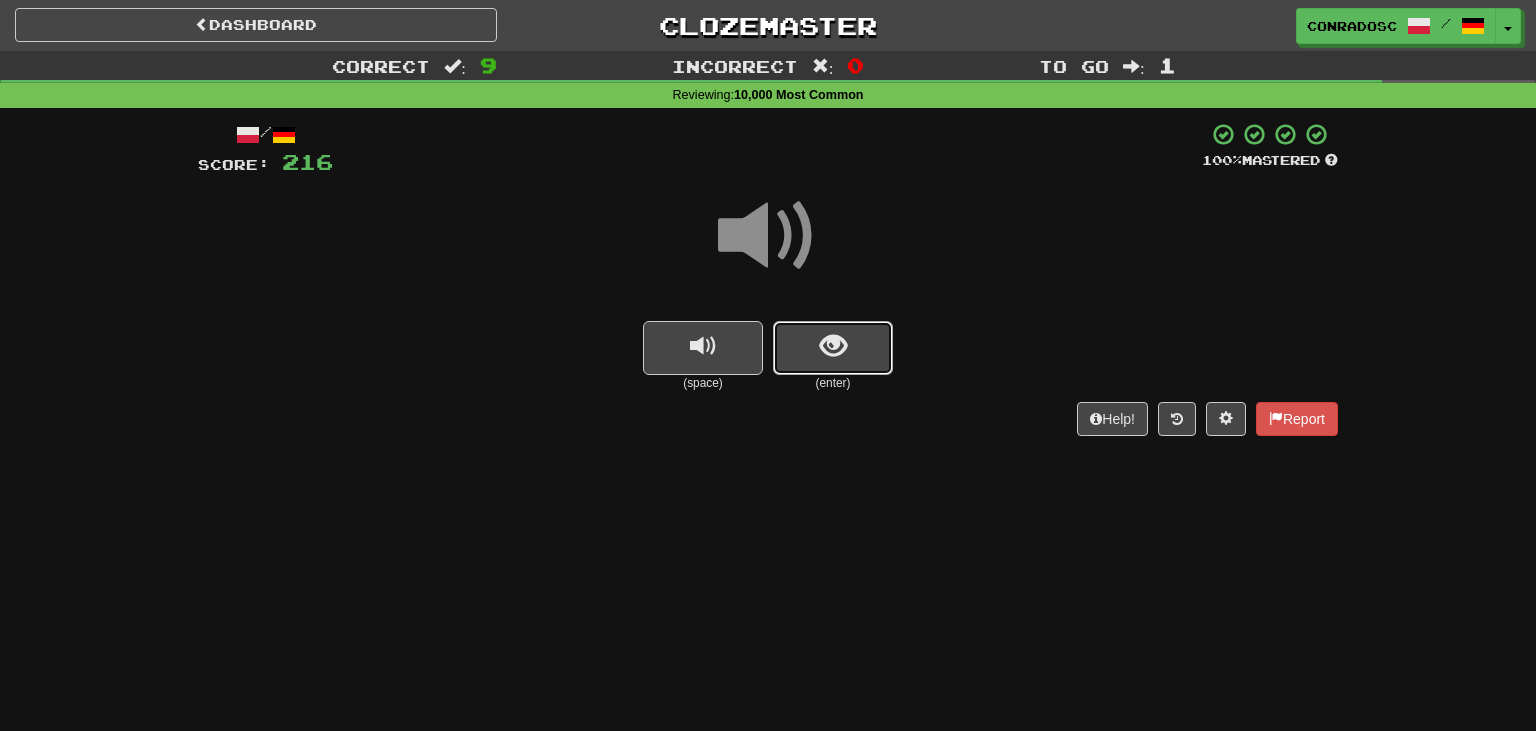 click at bounding box center (833, 346) 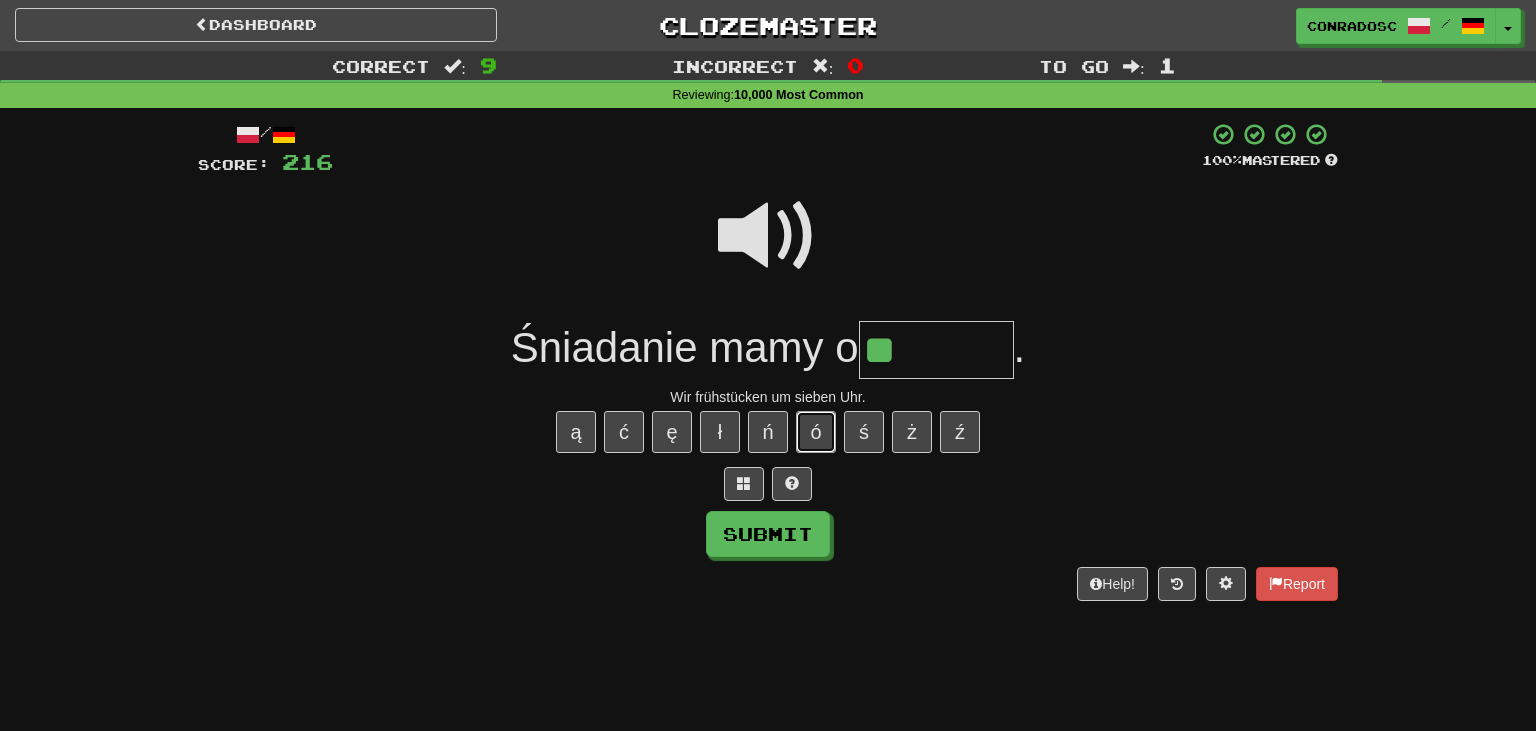 click on "ó" at bounding box center [816, 432] 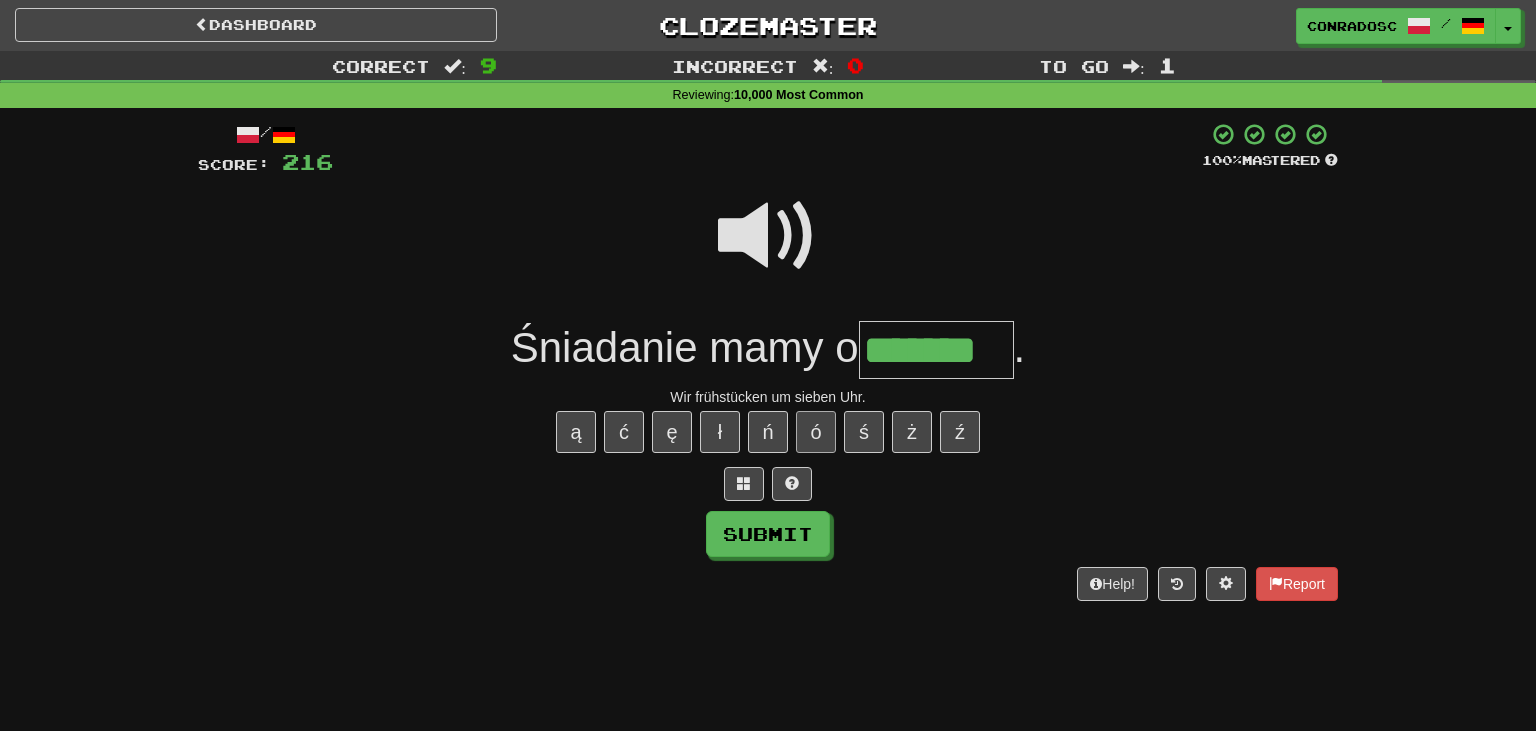 type on "*******" 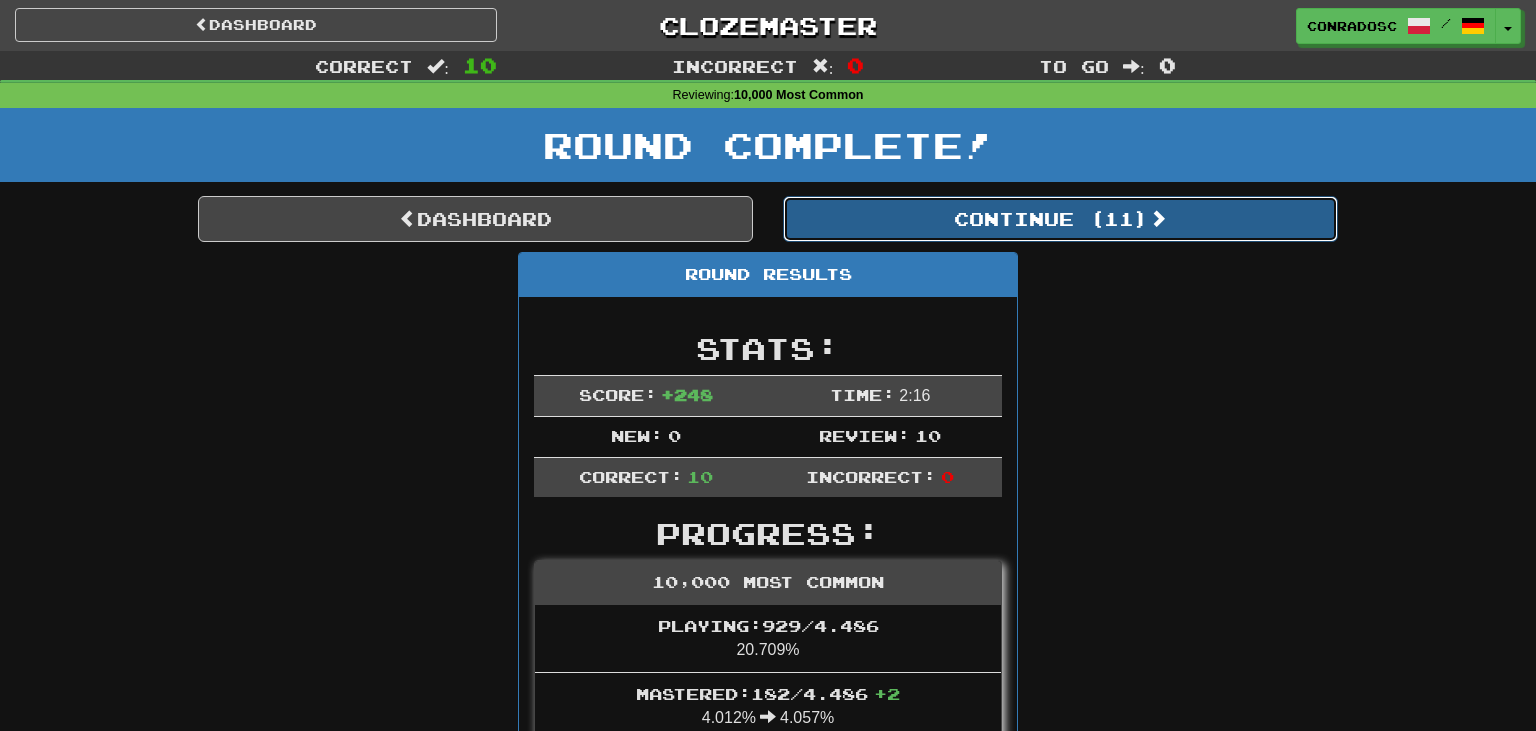 click on "Continue ( 11 )" at bounding box center [1060, 219] 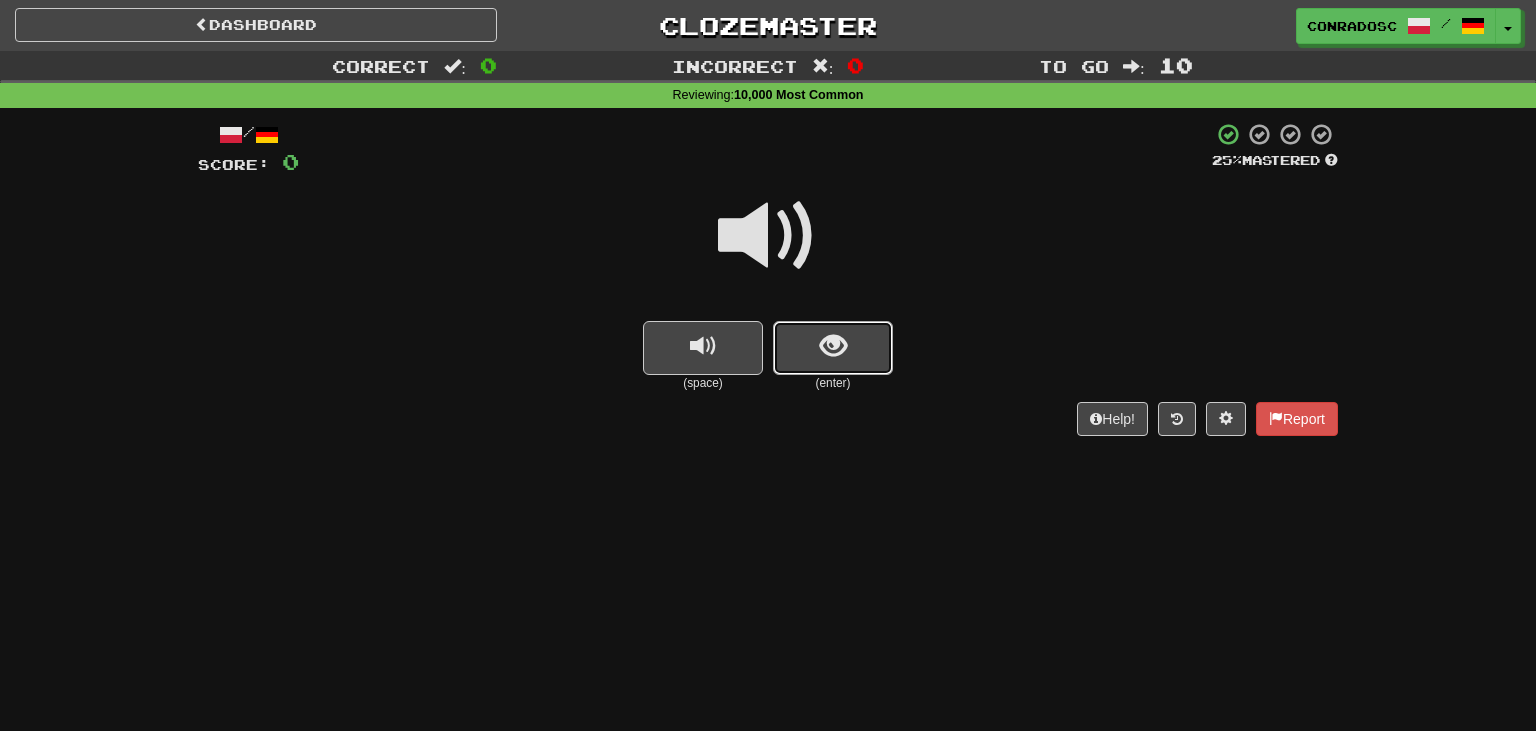 click at bounding box center [833, 348] 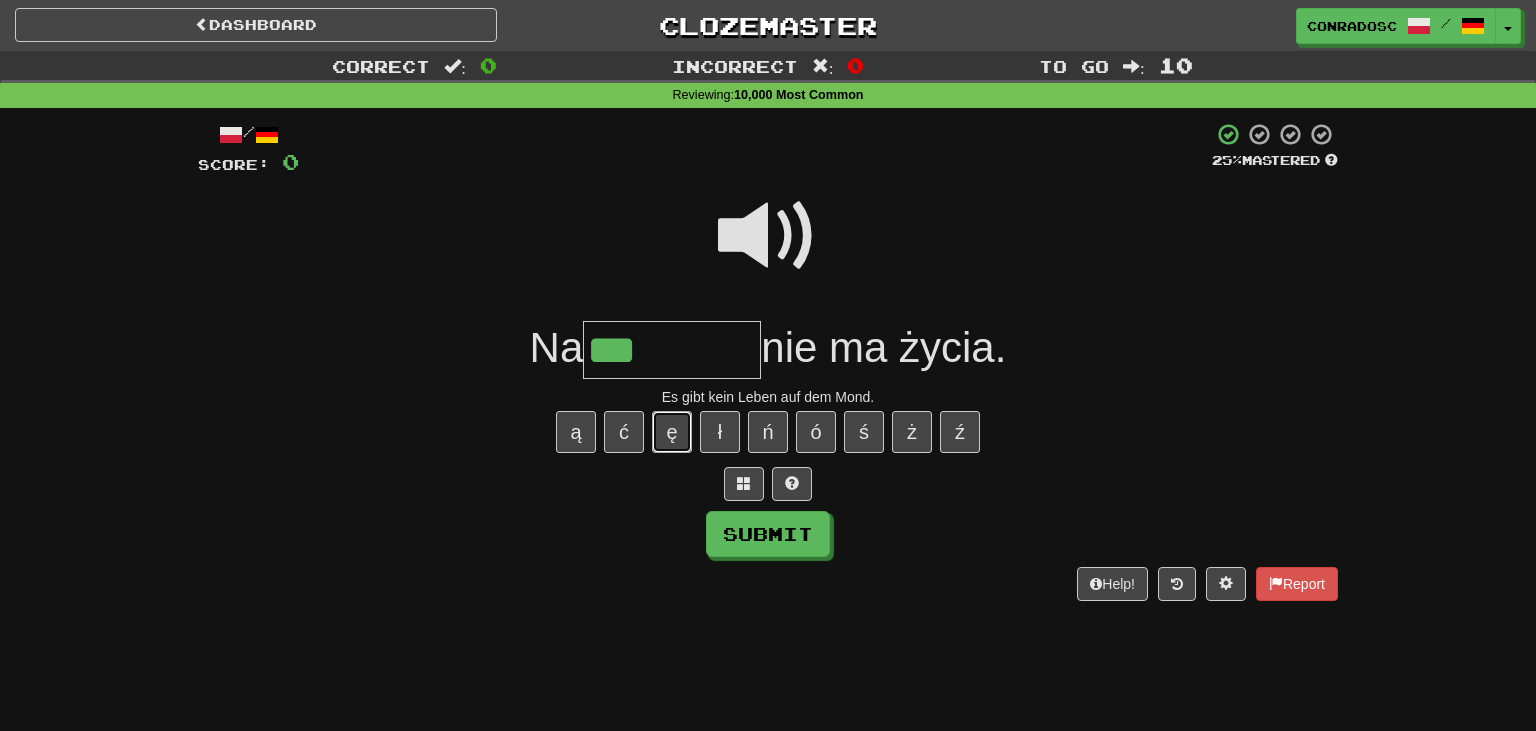 click on "ę" at bounding box center (672, 432) 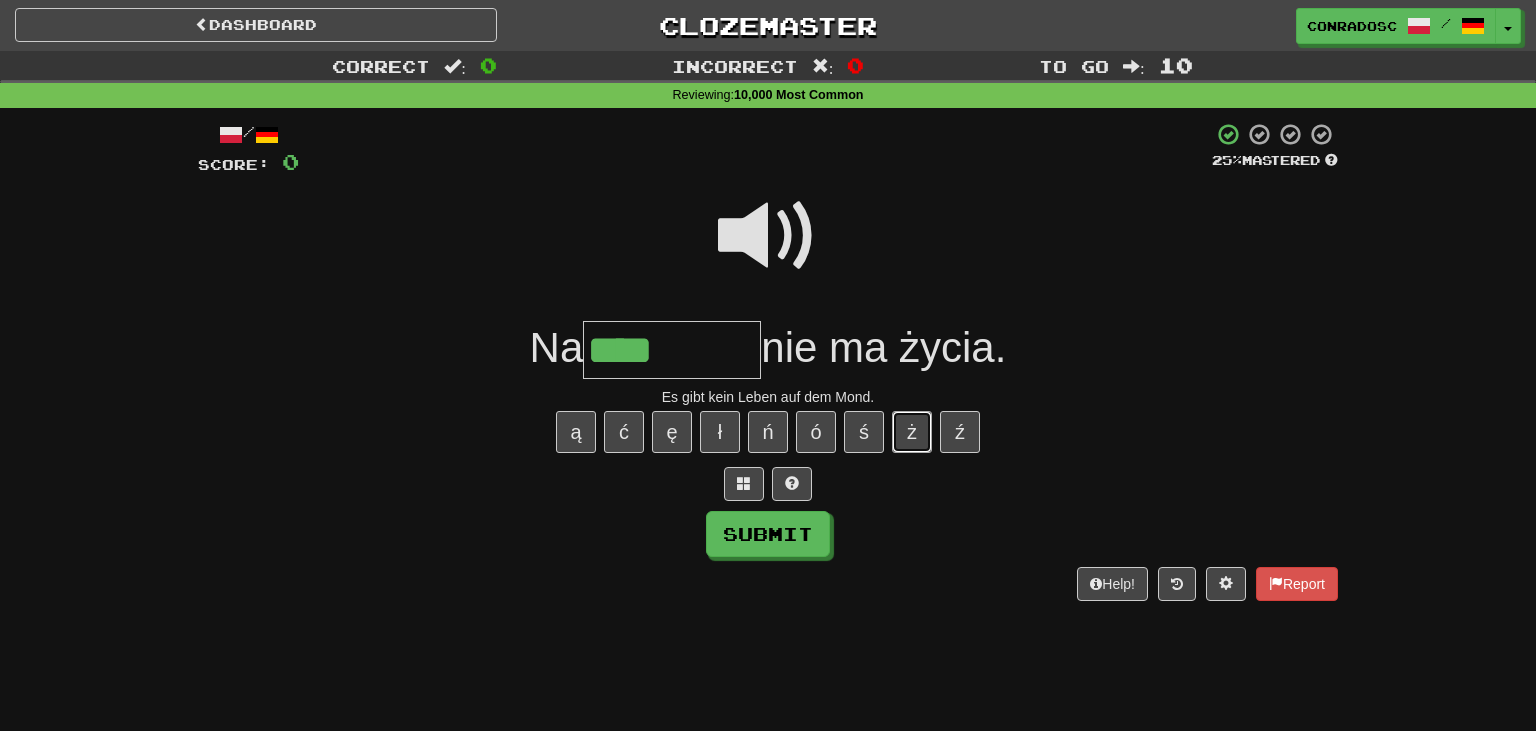 click on "ż" at bounding box center (912, 432) 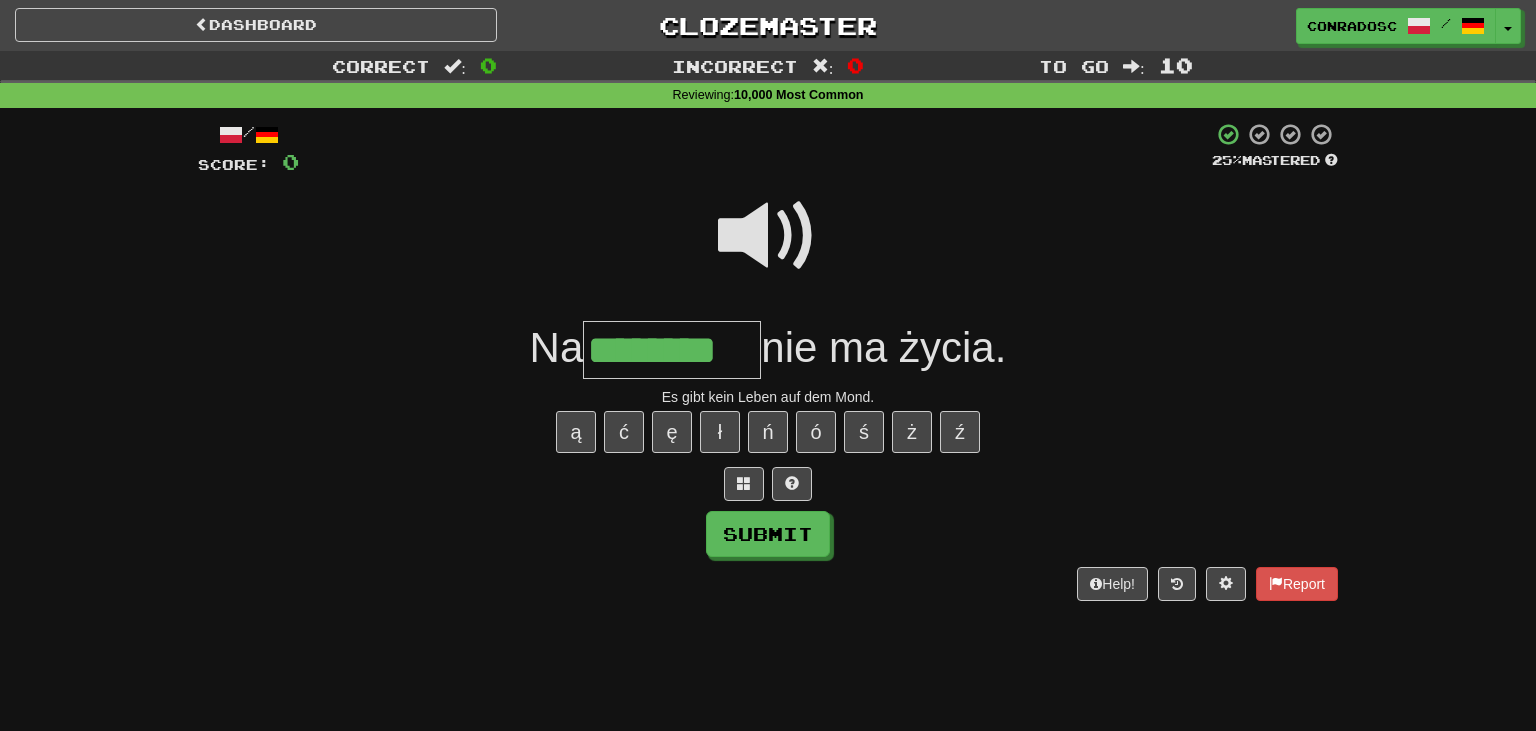 type on "********" 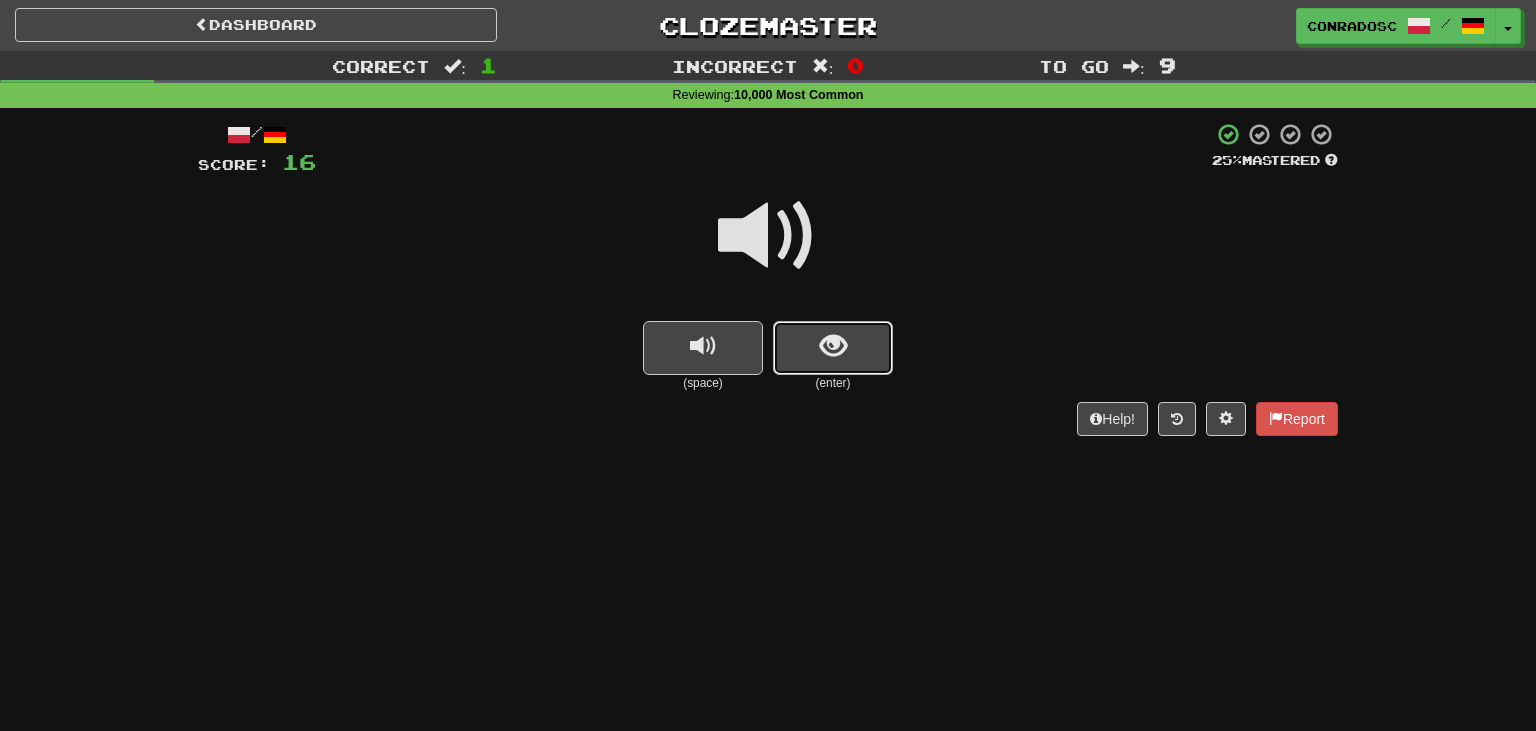 click at bounding box center (833, 348) 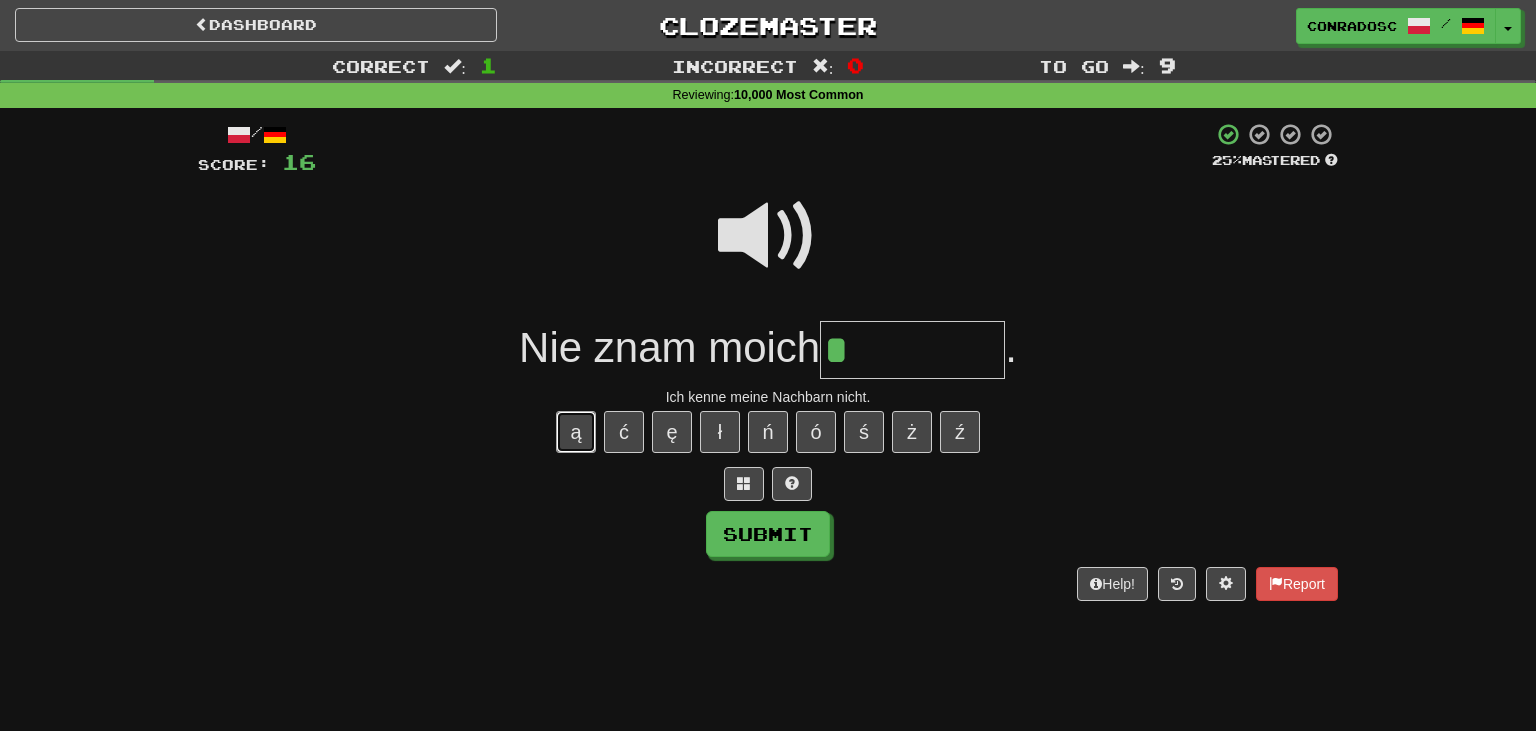 click on "ą" at bounding box center [576, 432] 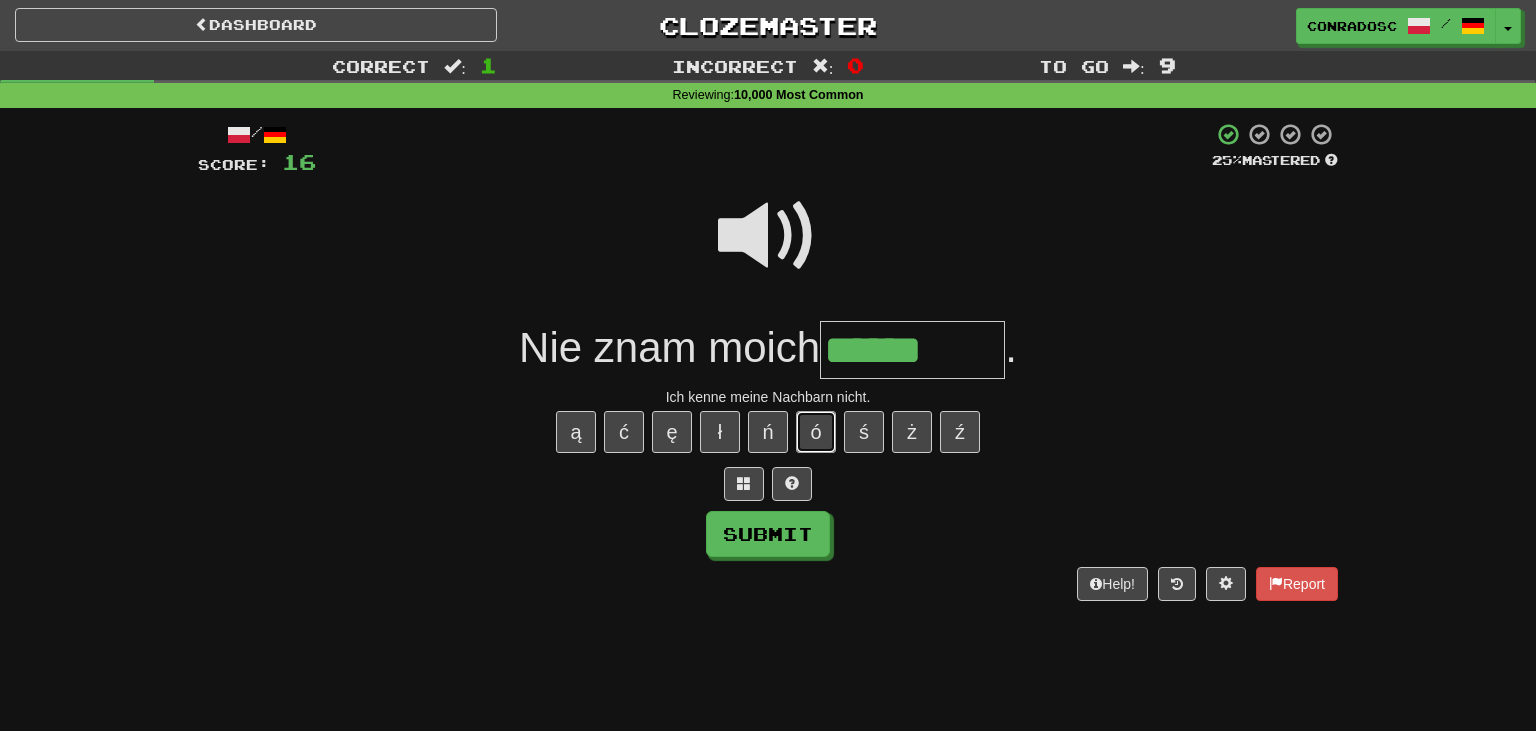 click on "ó" at bounding box center [816, 432] 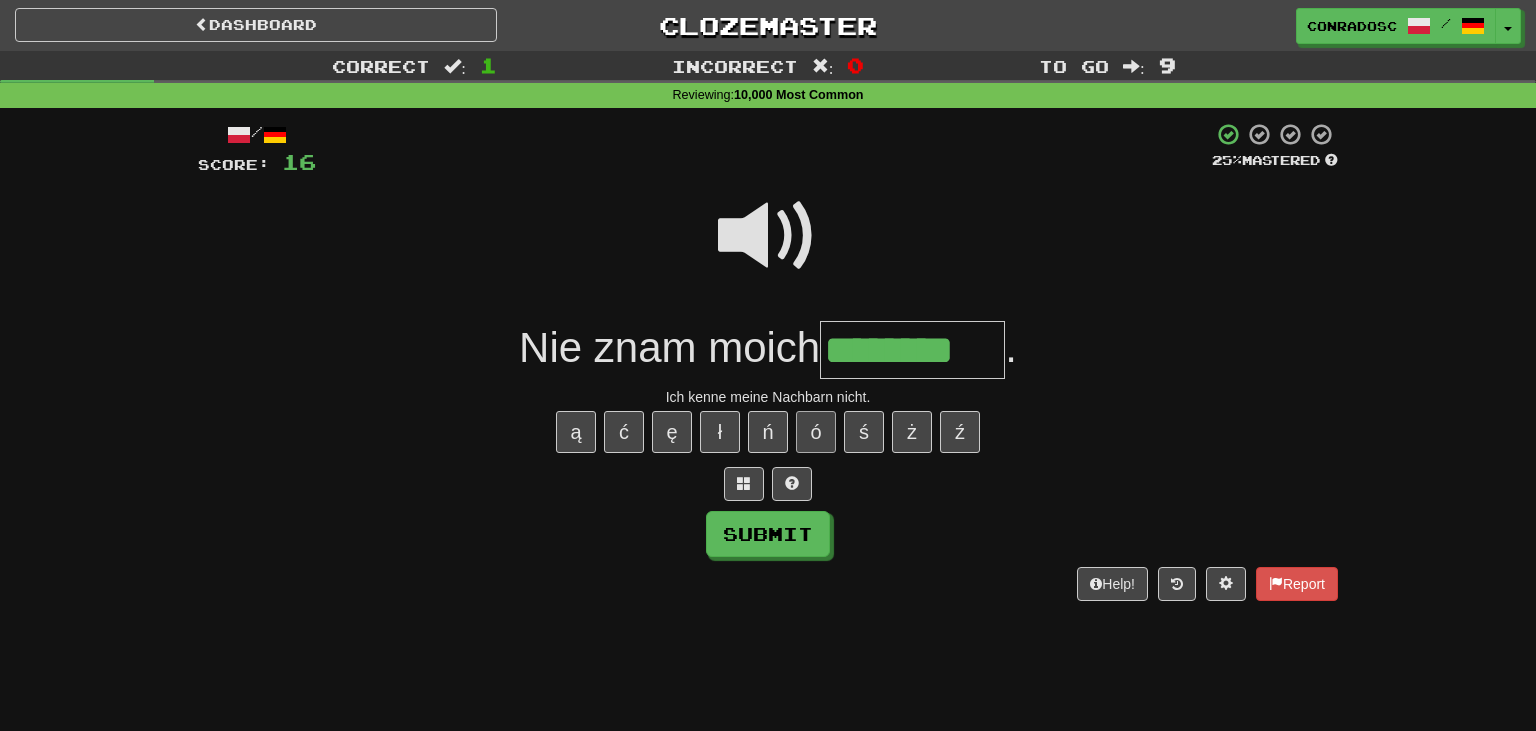 type on "********" 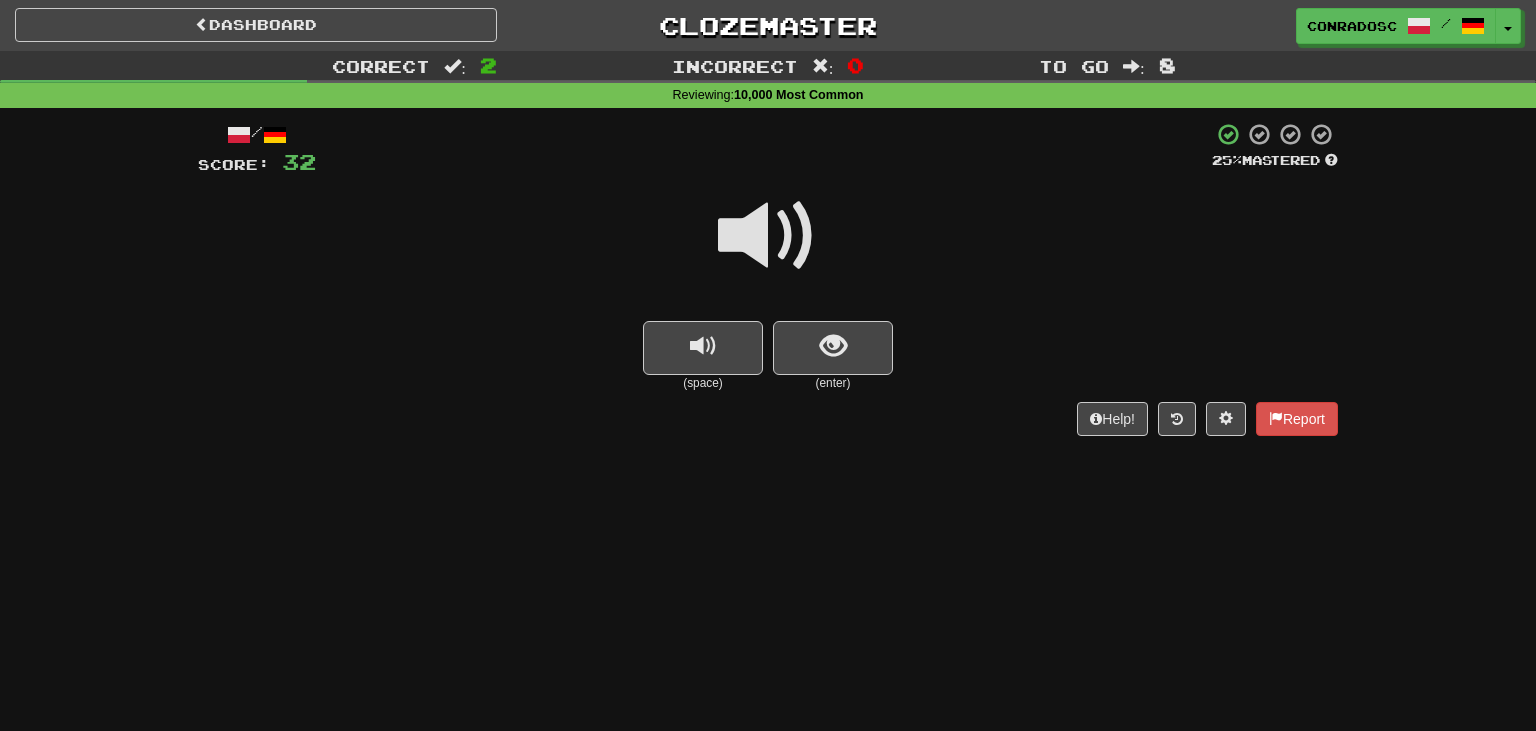 click at bounding box center (768, 236) 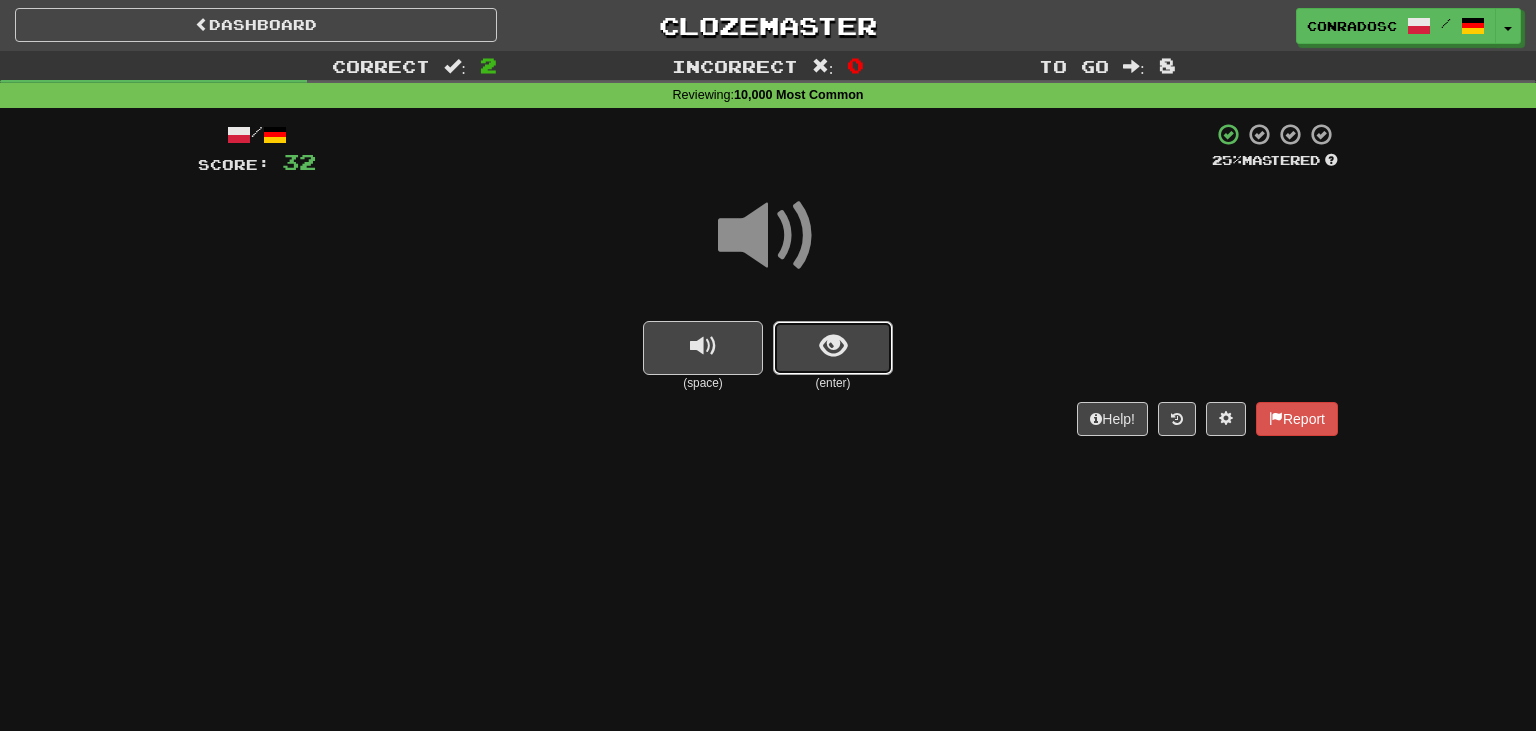 click at bounding box center [833, 348] 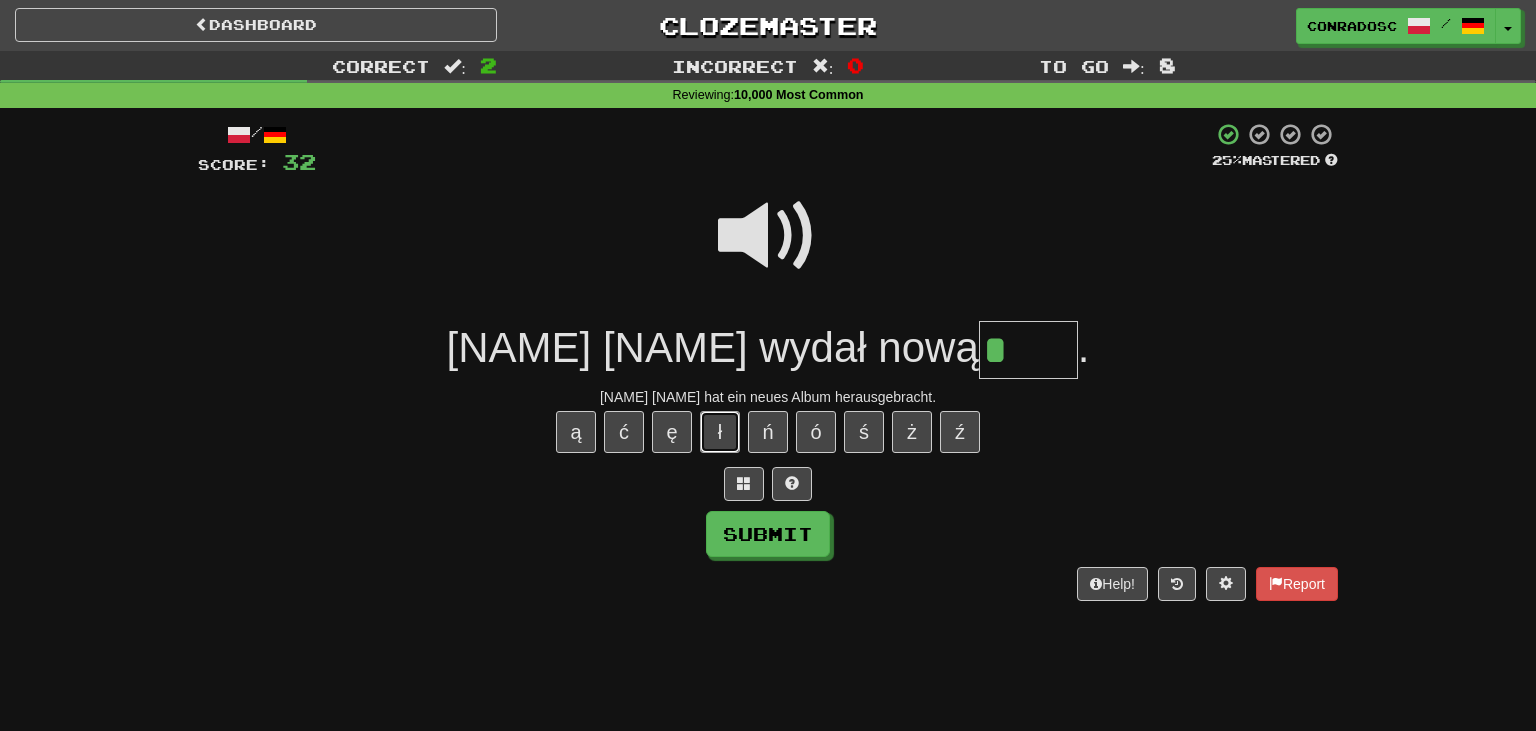 click on "ł" at bounding box center (720, 432) 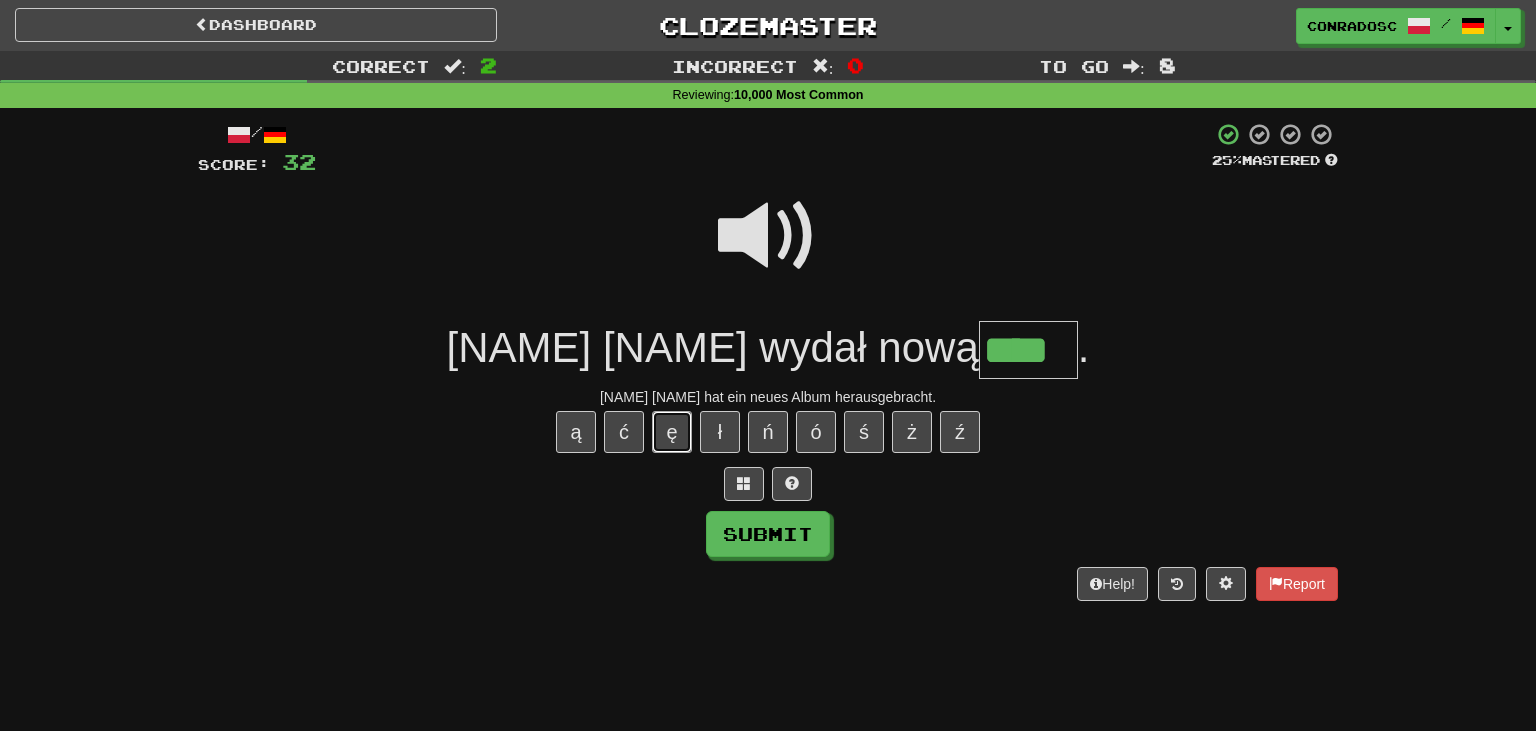 click on "ę" at bounding box center [672, 432] 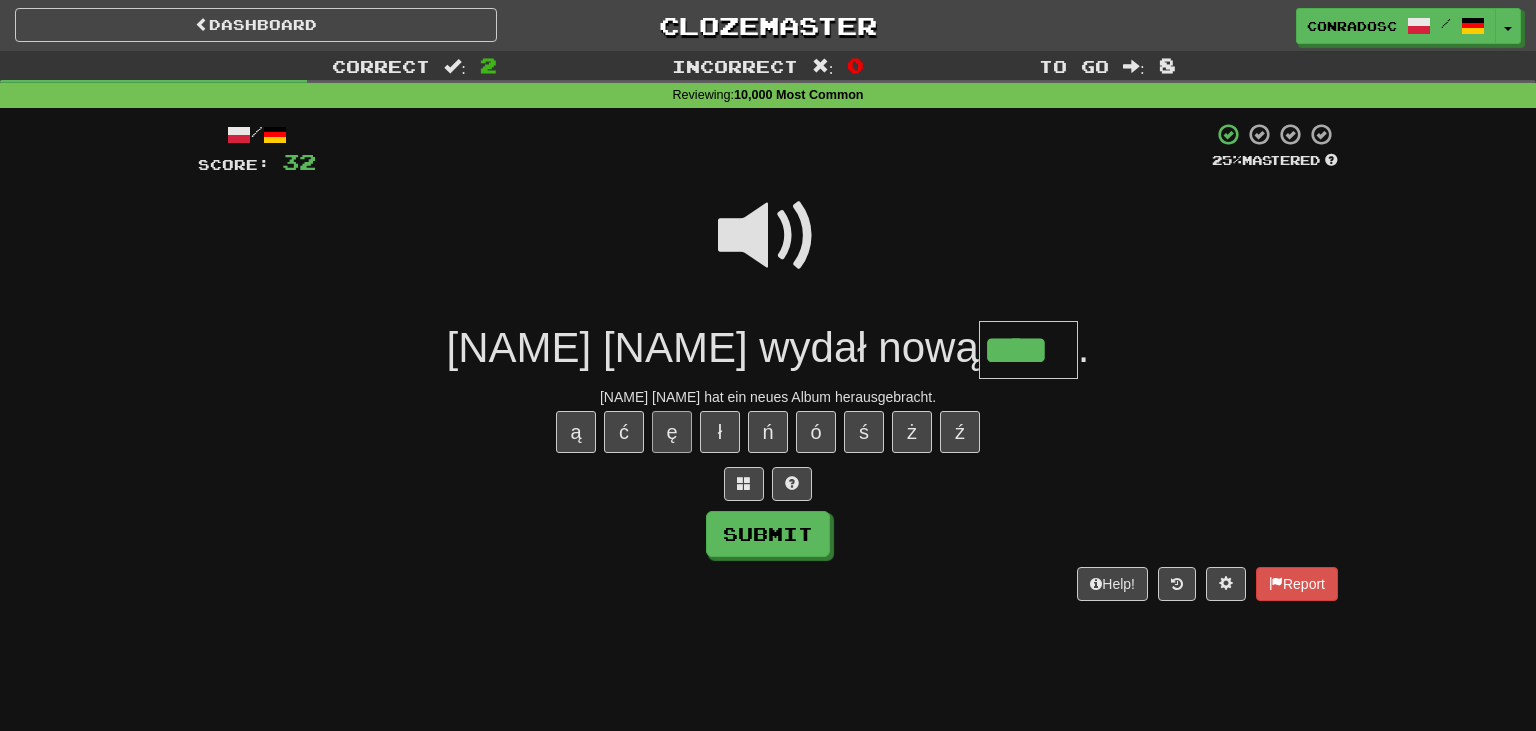 type on "*****" 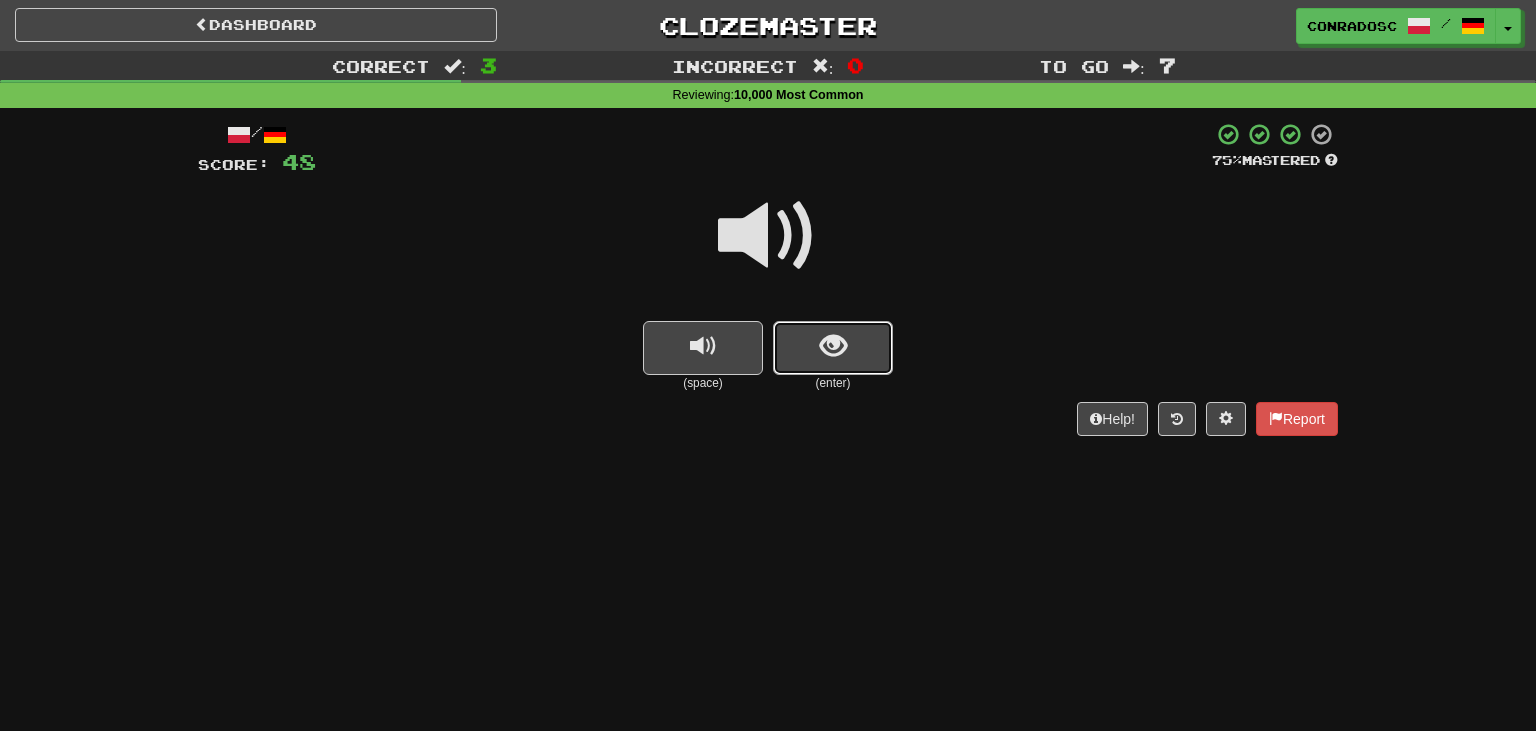 click at bounding box center [833, 348] 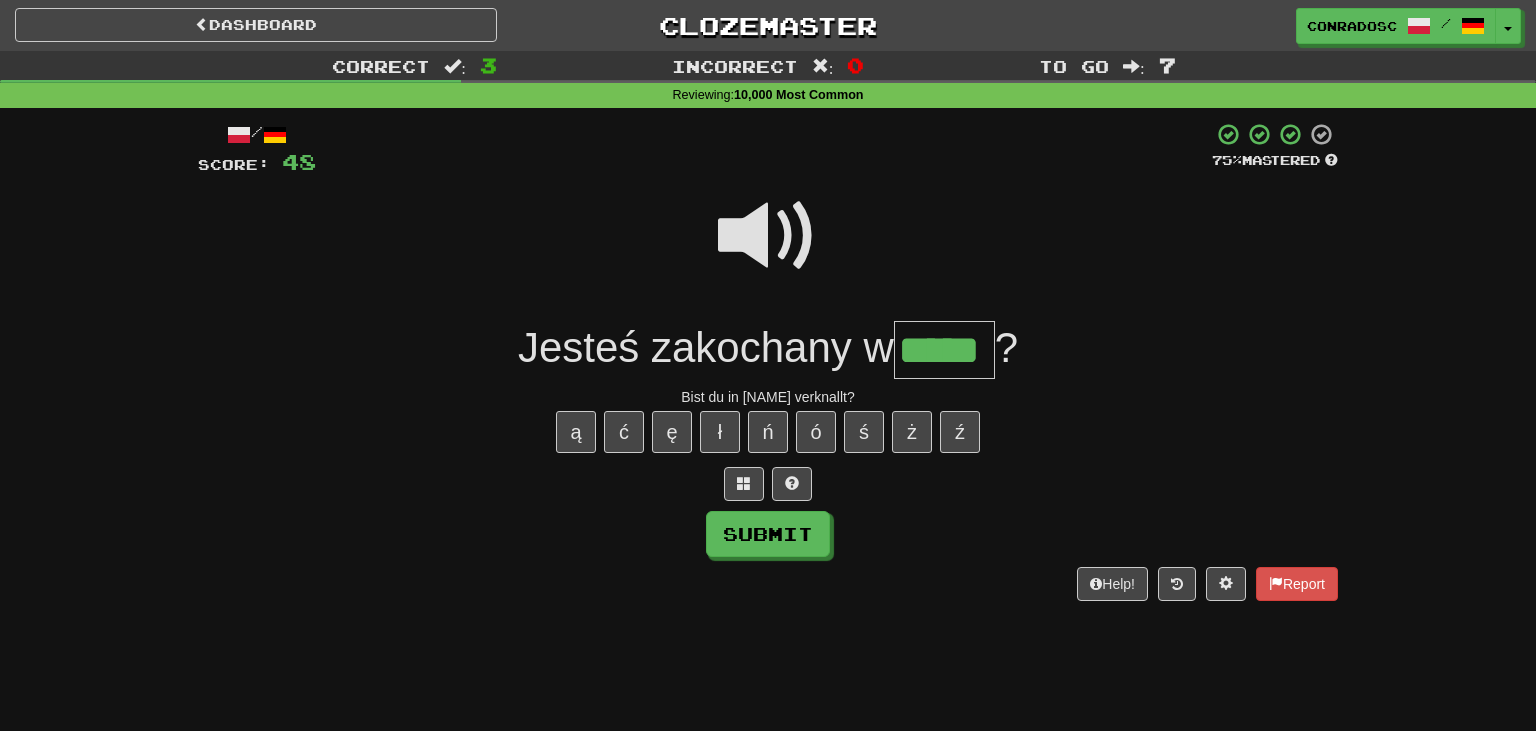 type on "*****" 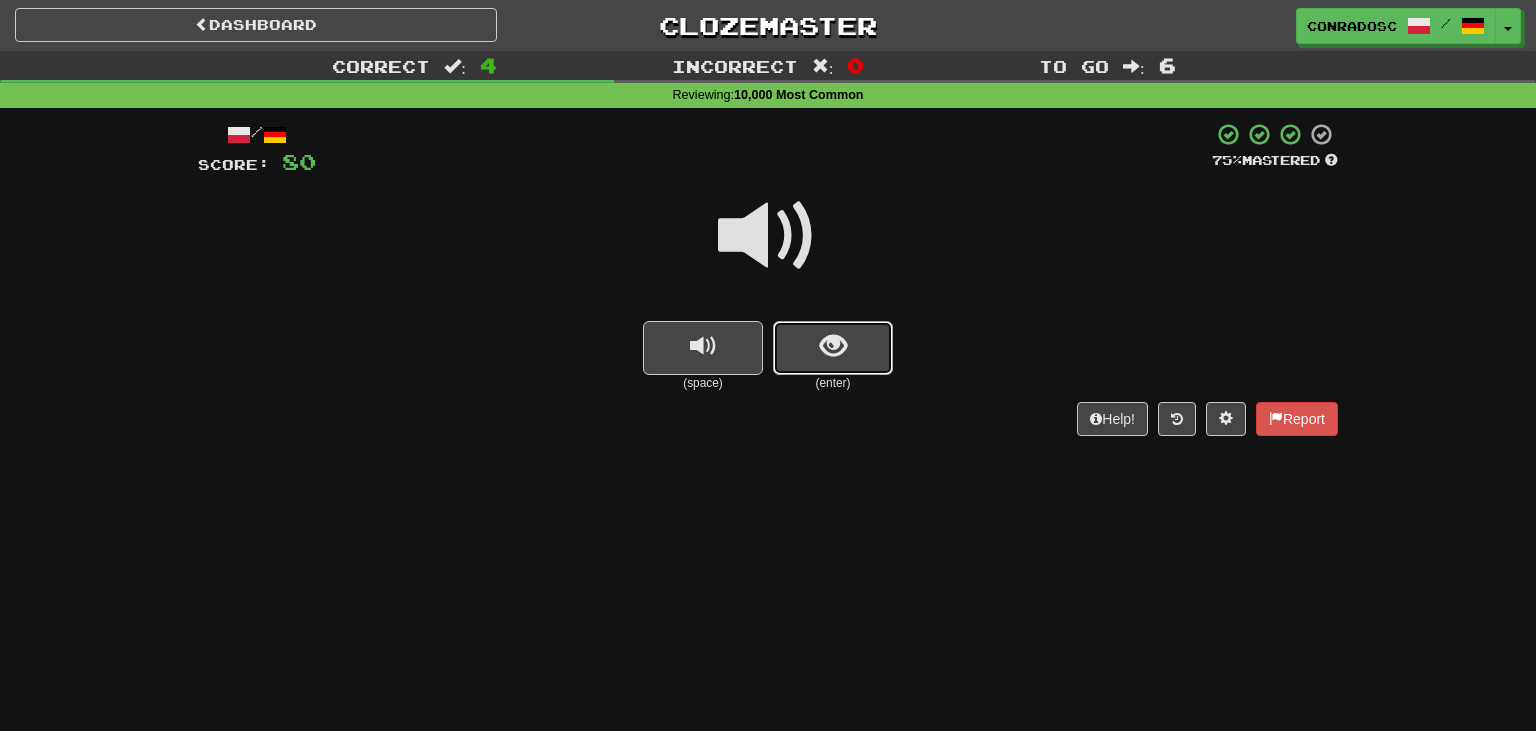 click at bounding box center [833, 348] 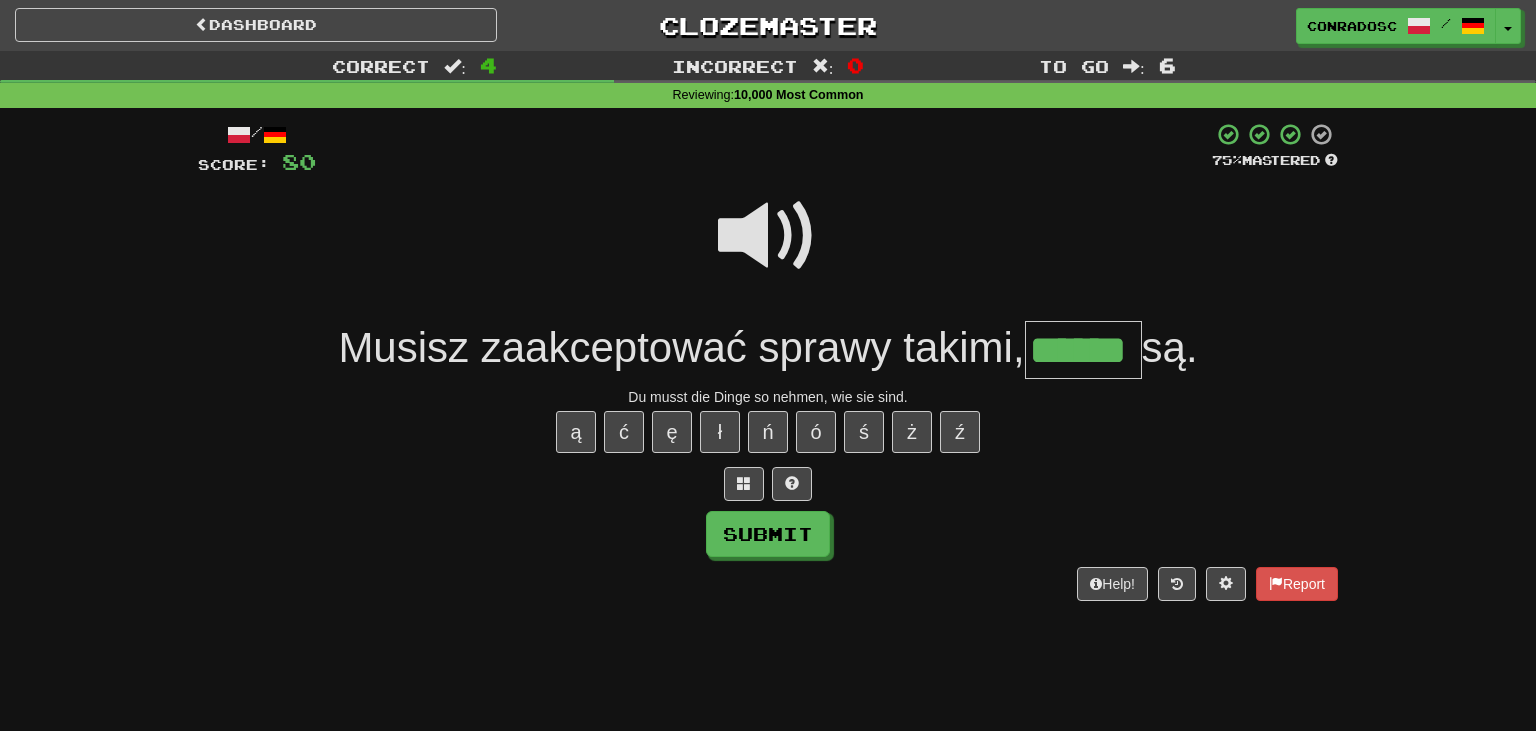 type on "******" 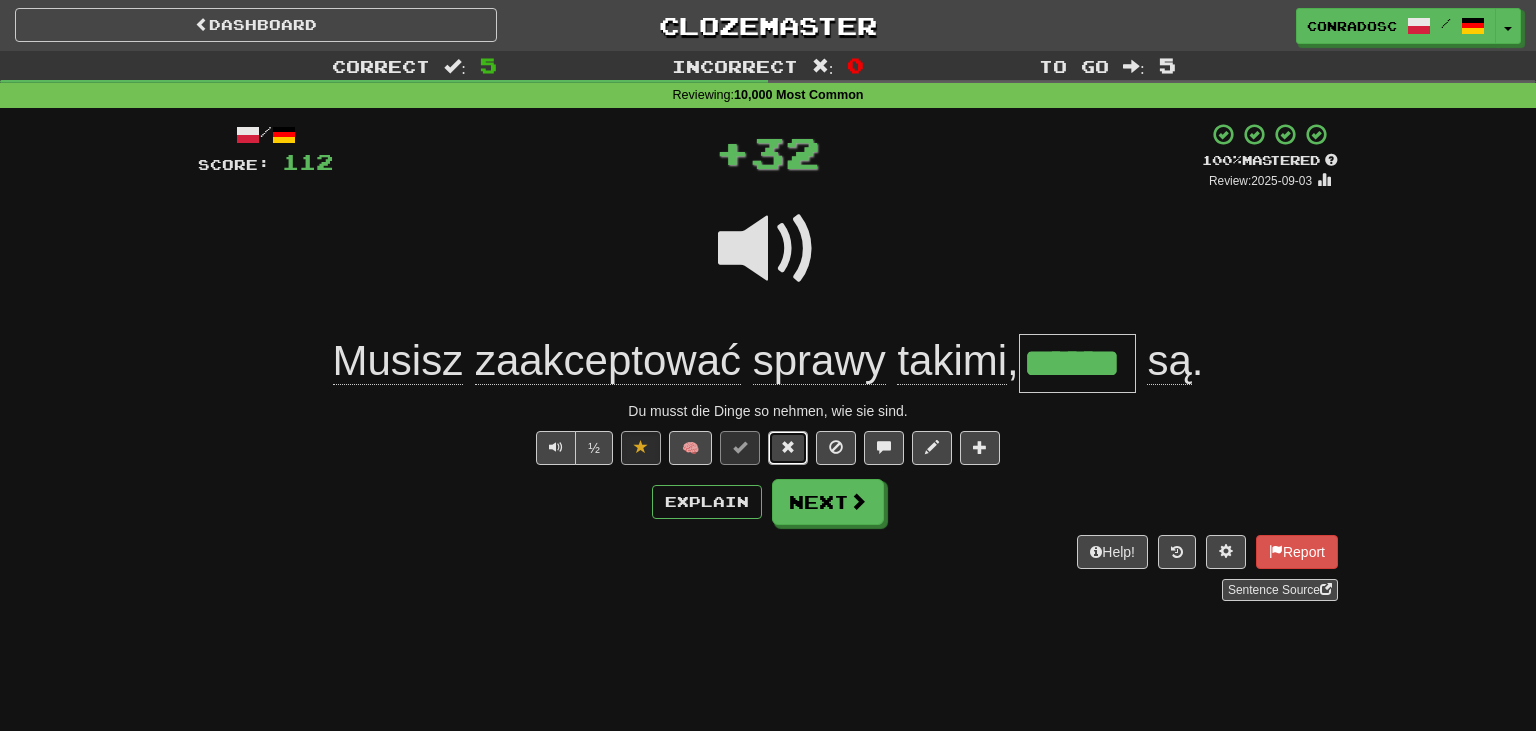 click at bounding box center [788, 448] 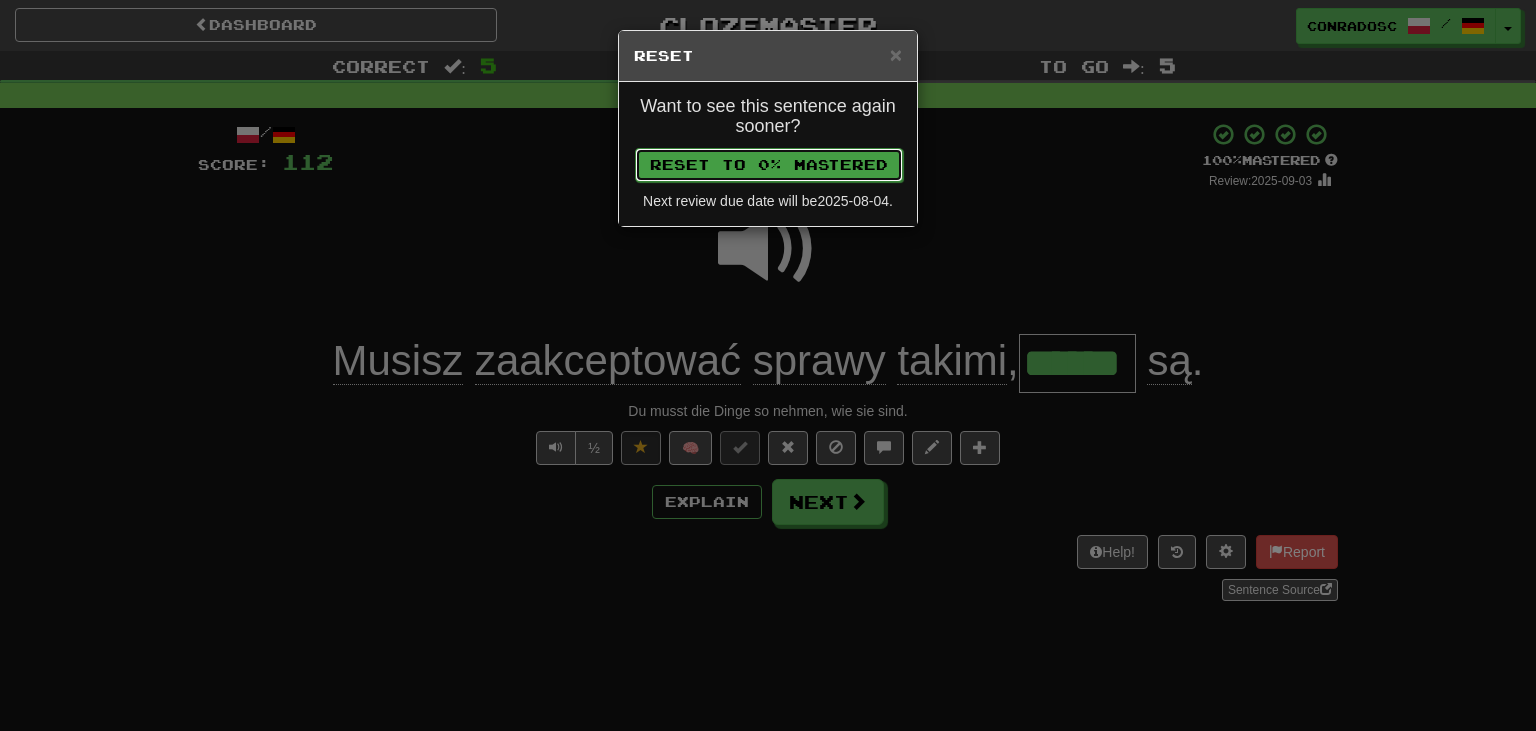 click on "Reset to 0% Mastered" at bounding box center [769, 165] 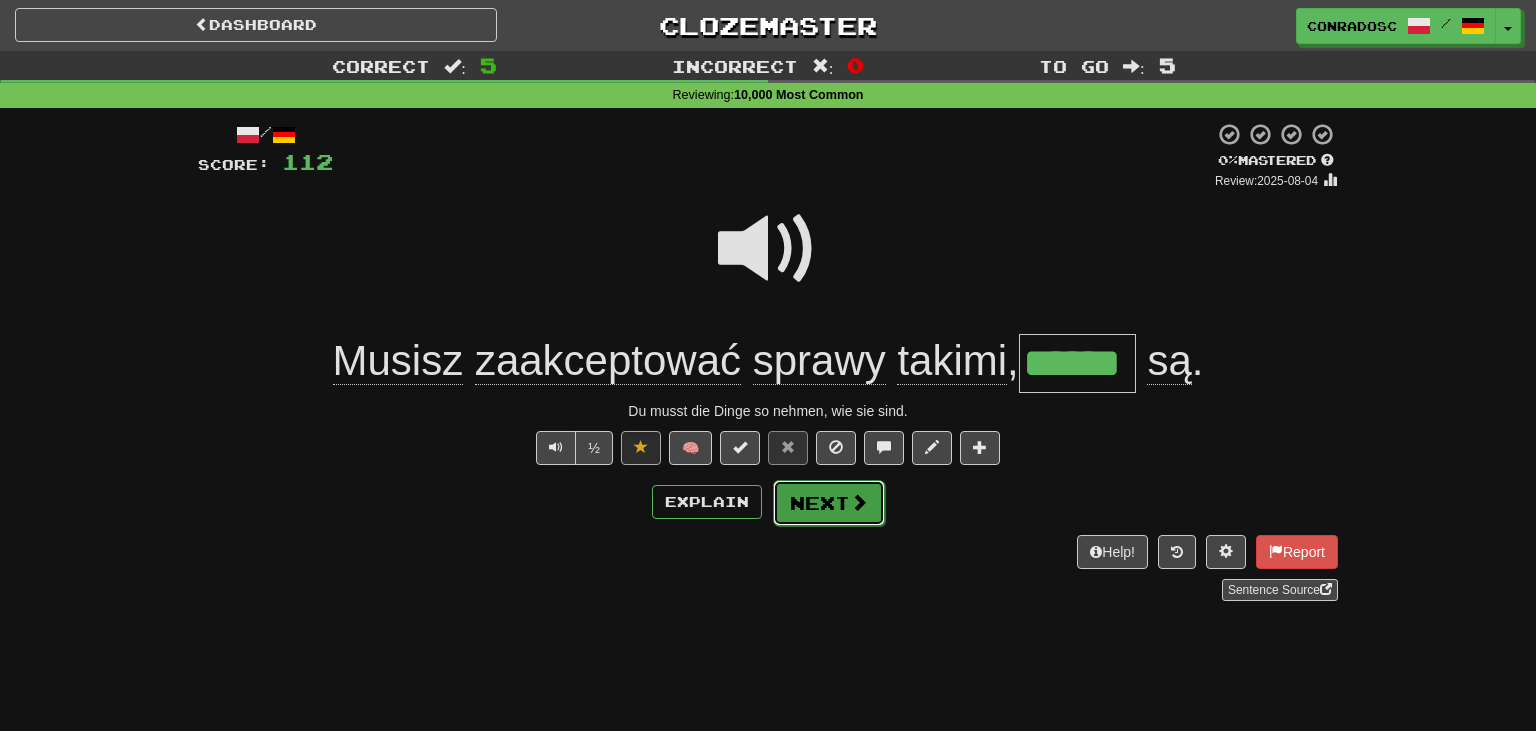 click on "Next" at bounding box center (829, 503) 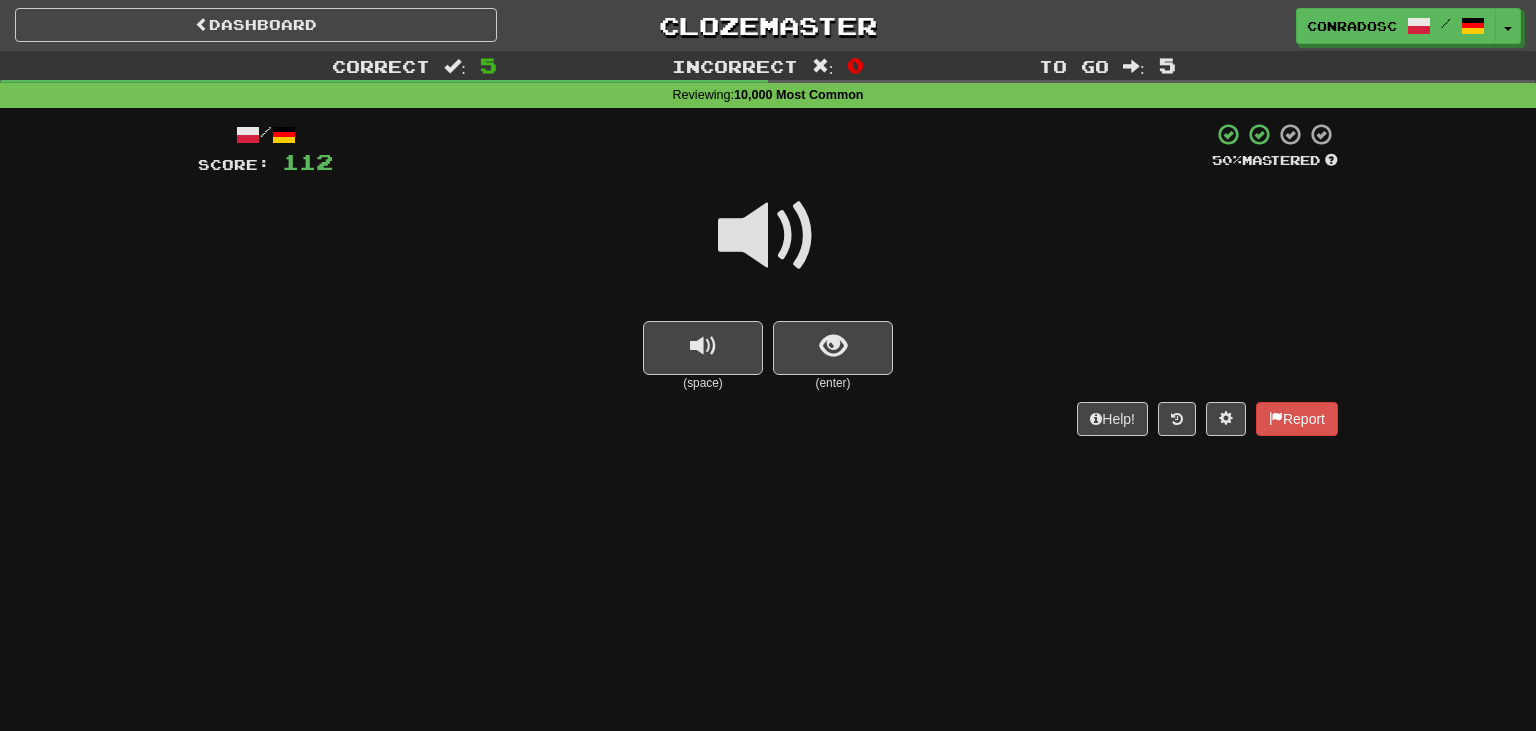 click at bounding box center [768, 236] 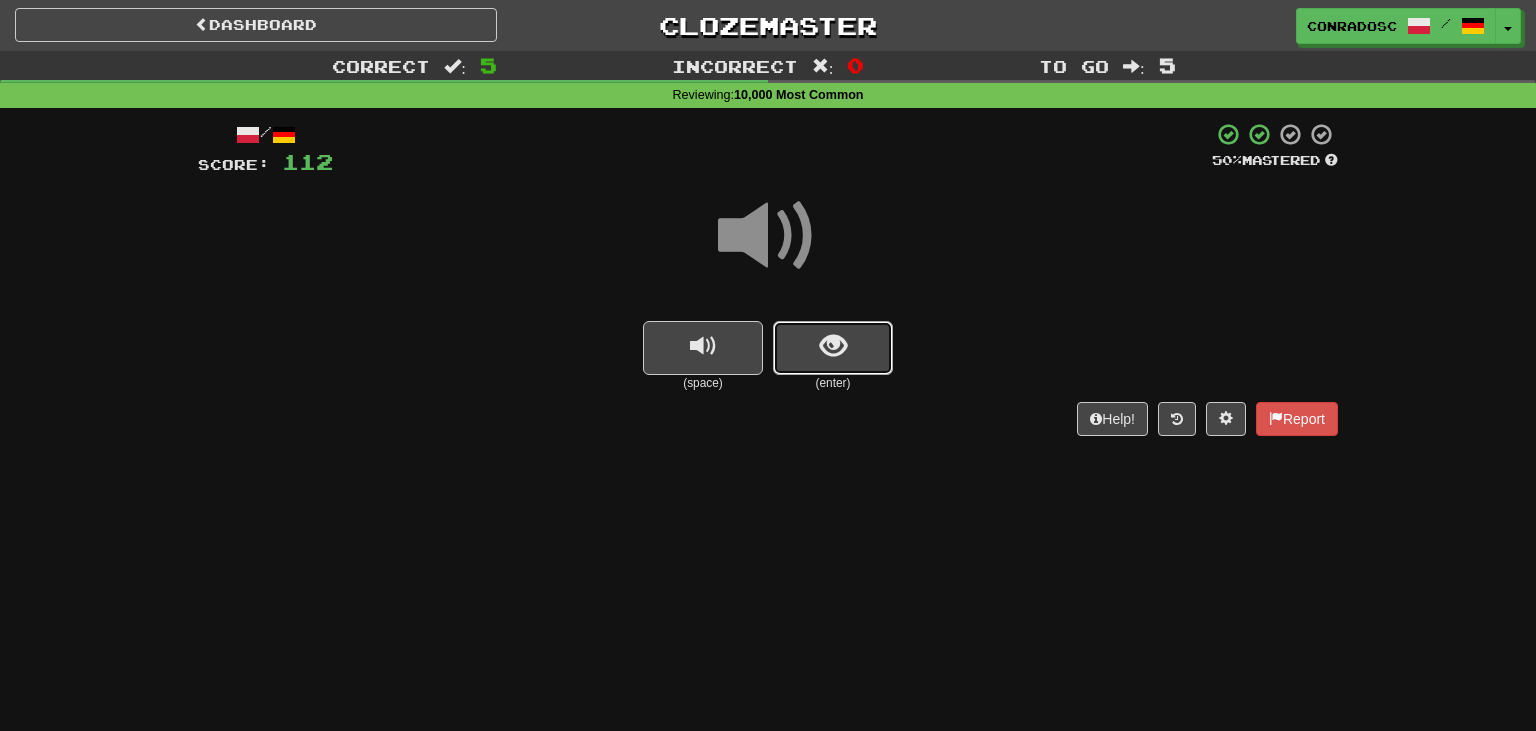 click at bounding box center (833, 348) 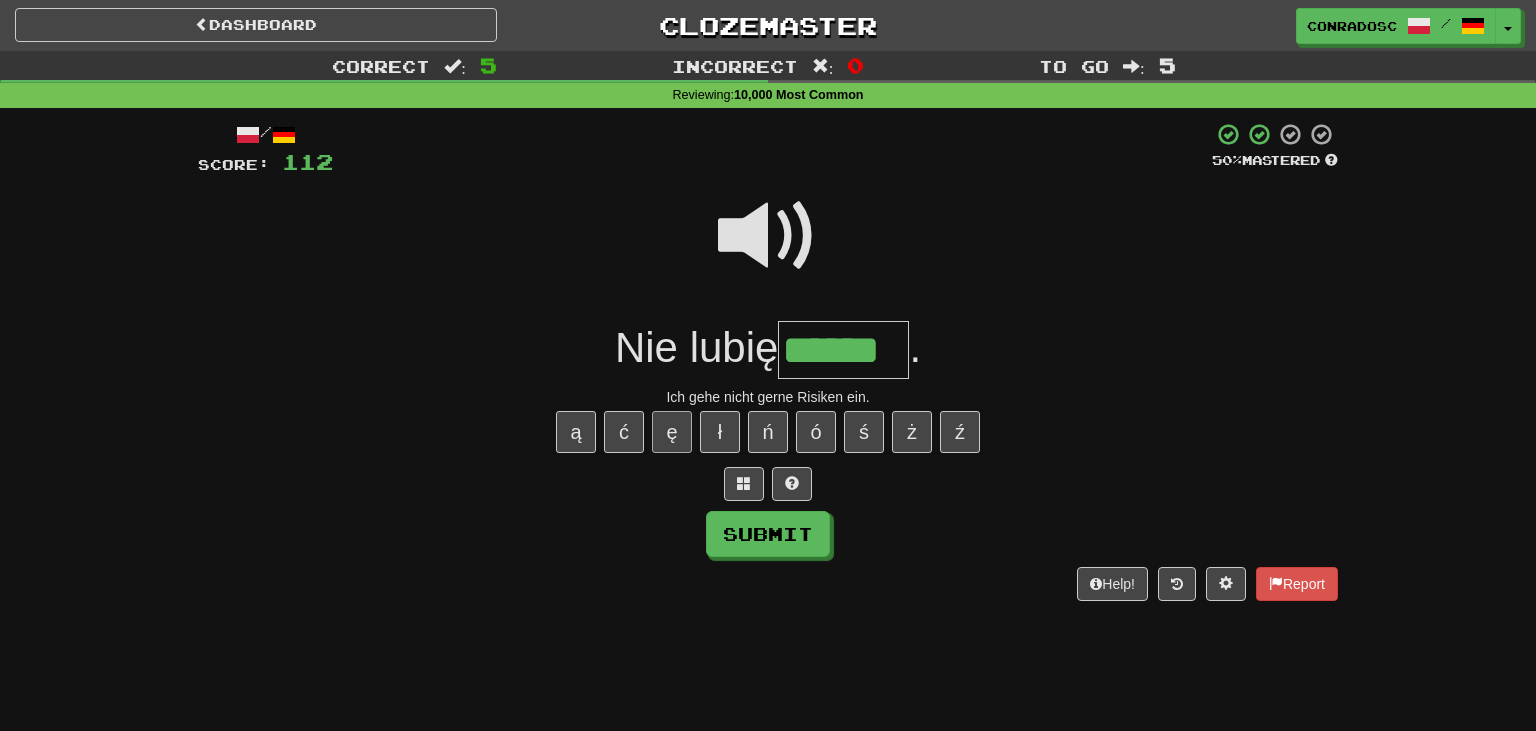 type on "******" 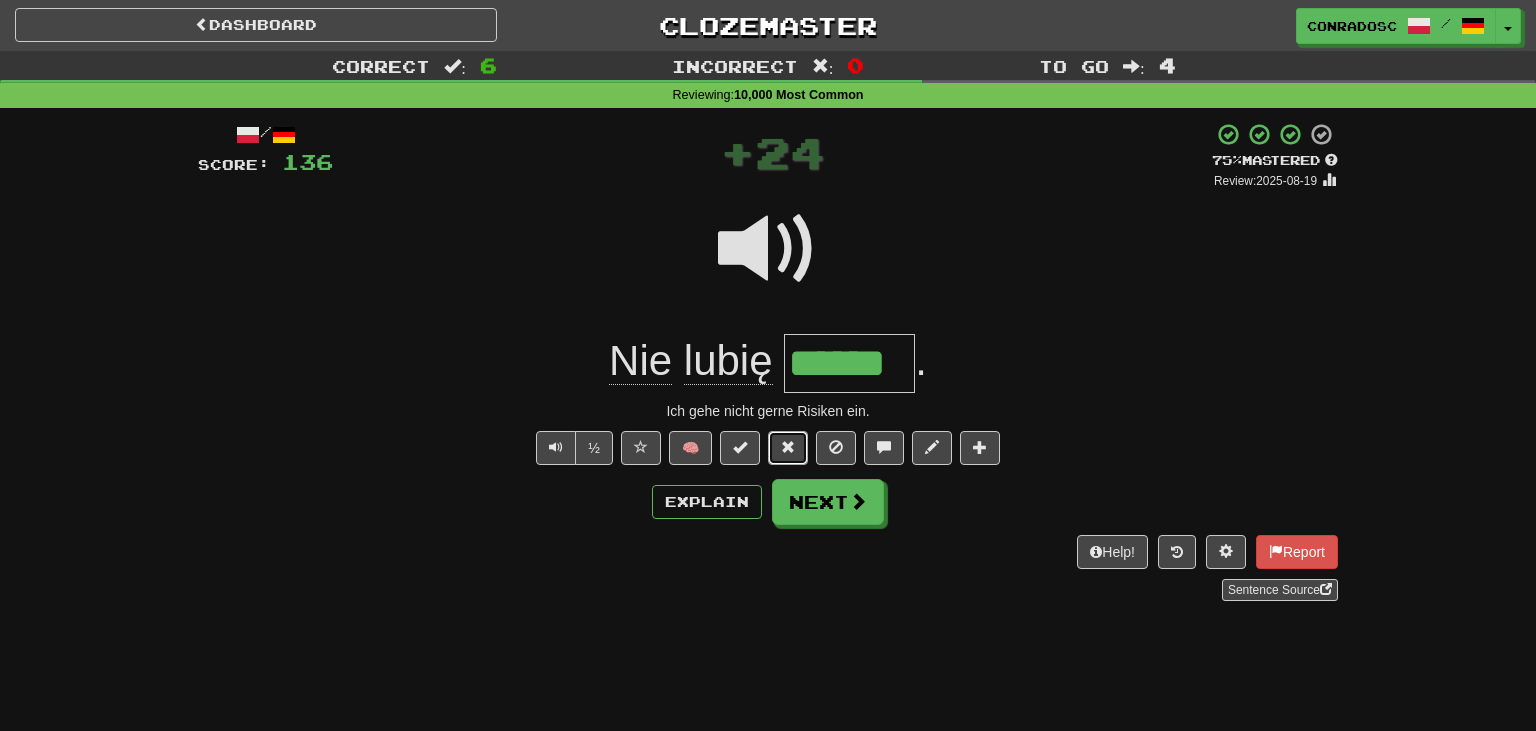 click at bounding box center (788, 447) 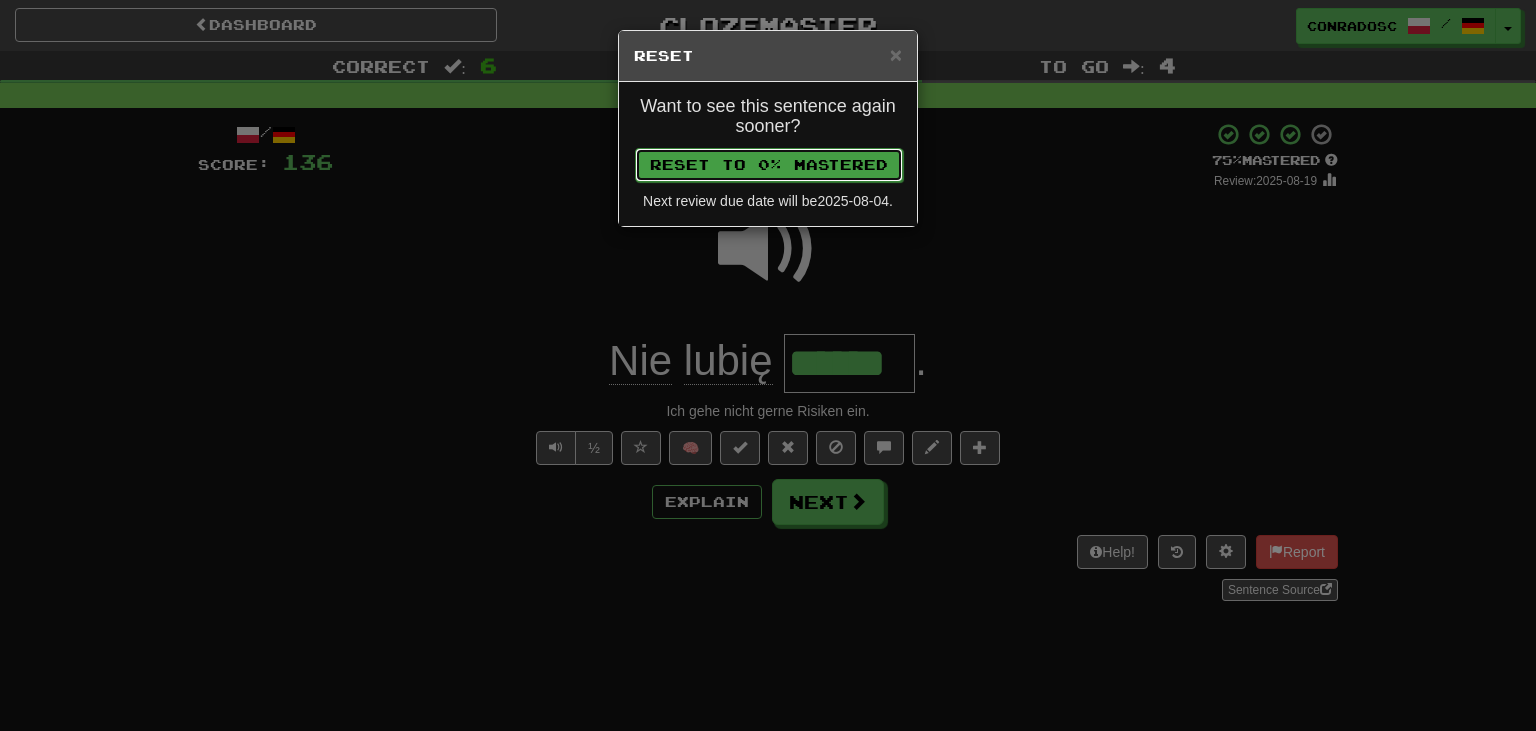 click on "Reset to 0% Mastered" at bounding box center [769, 165] 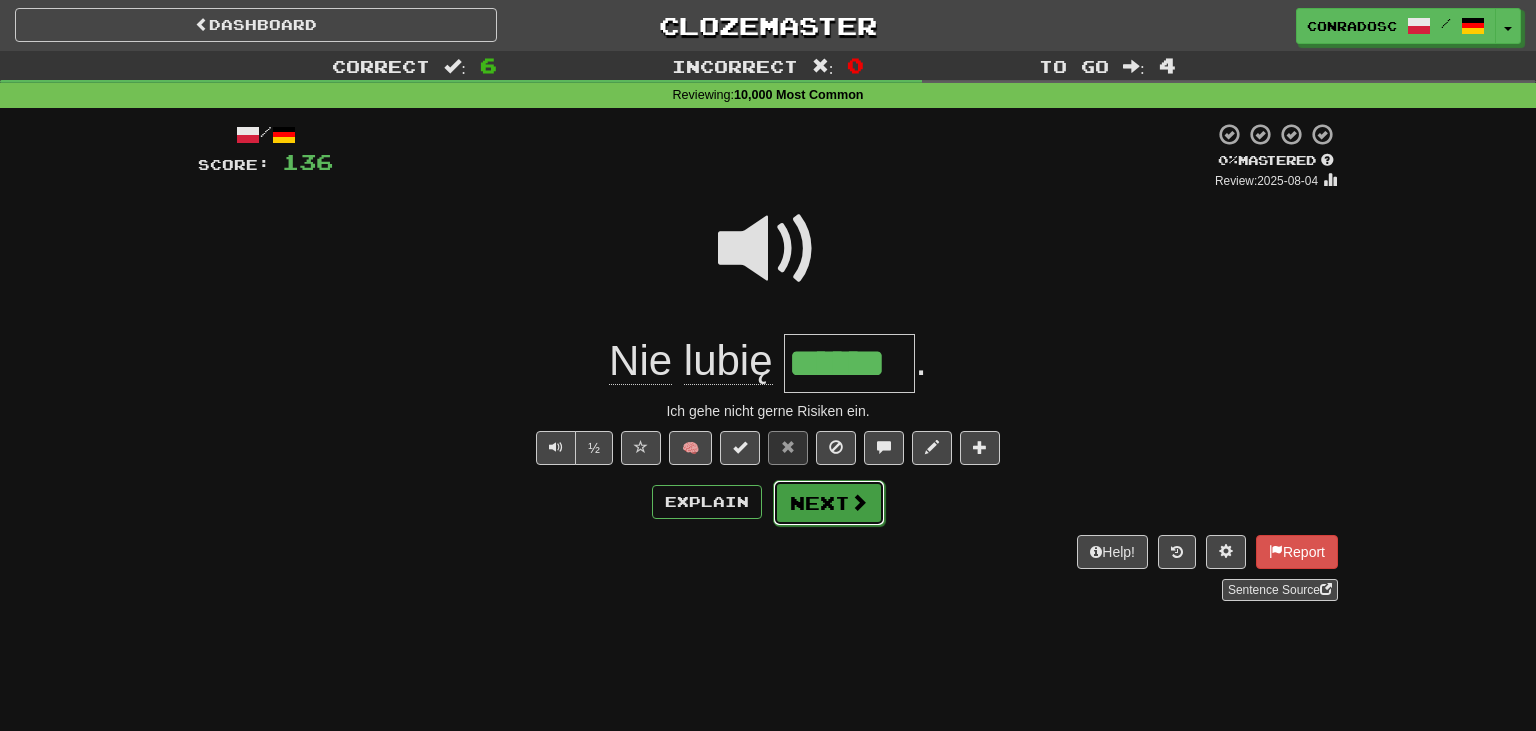 click on "Next" at bounding box center (829, 503) 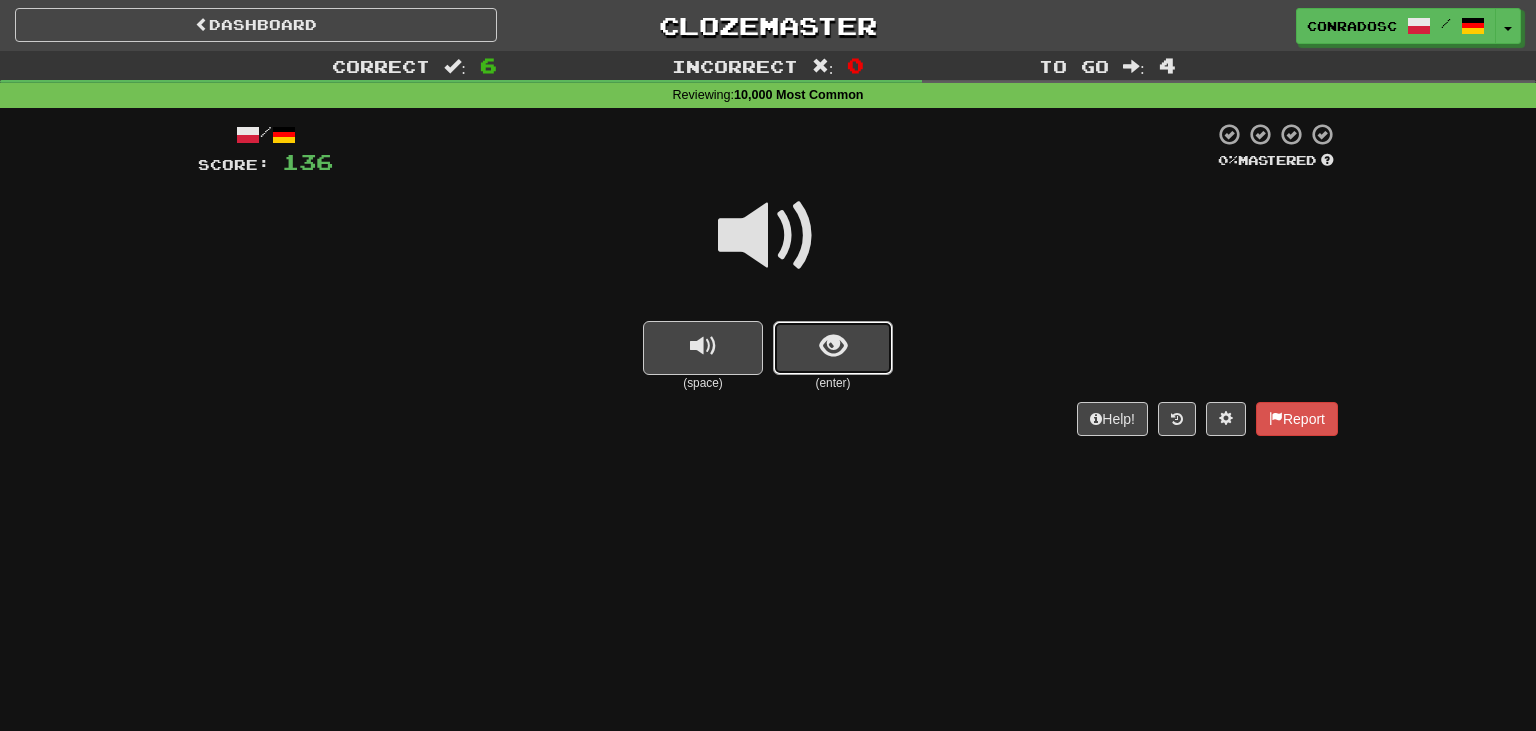 click at bounding box center (833, 348) 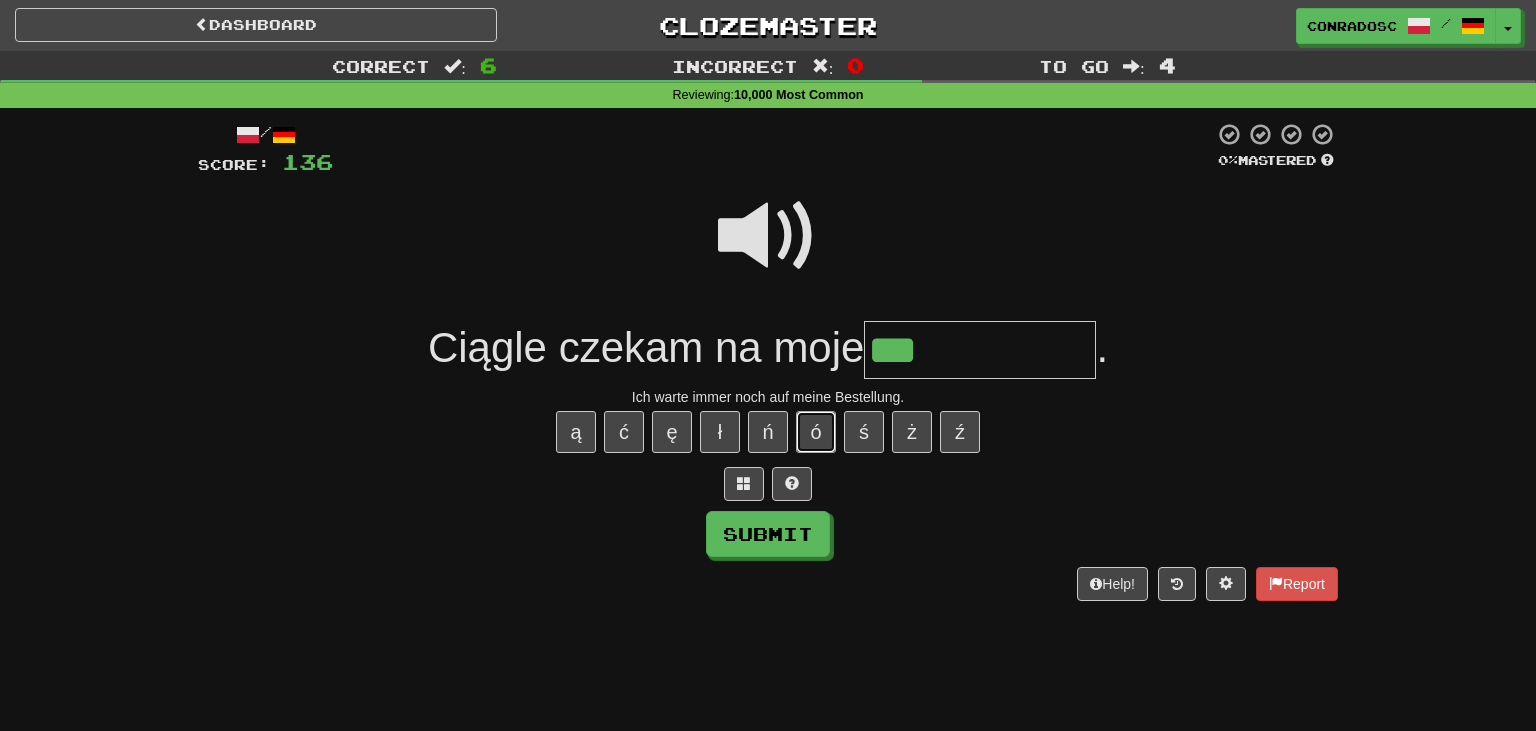 click on "ó" at bounding box center [816, 432] 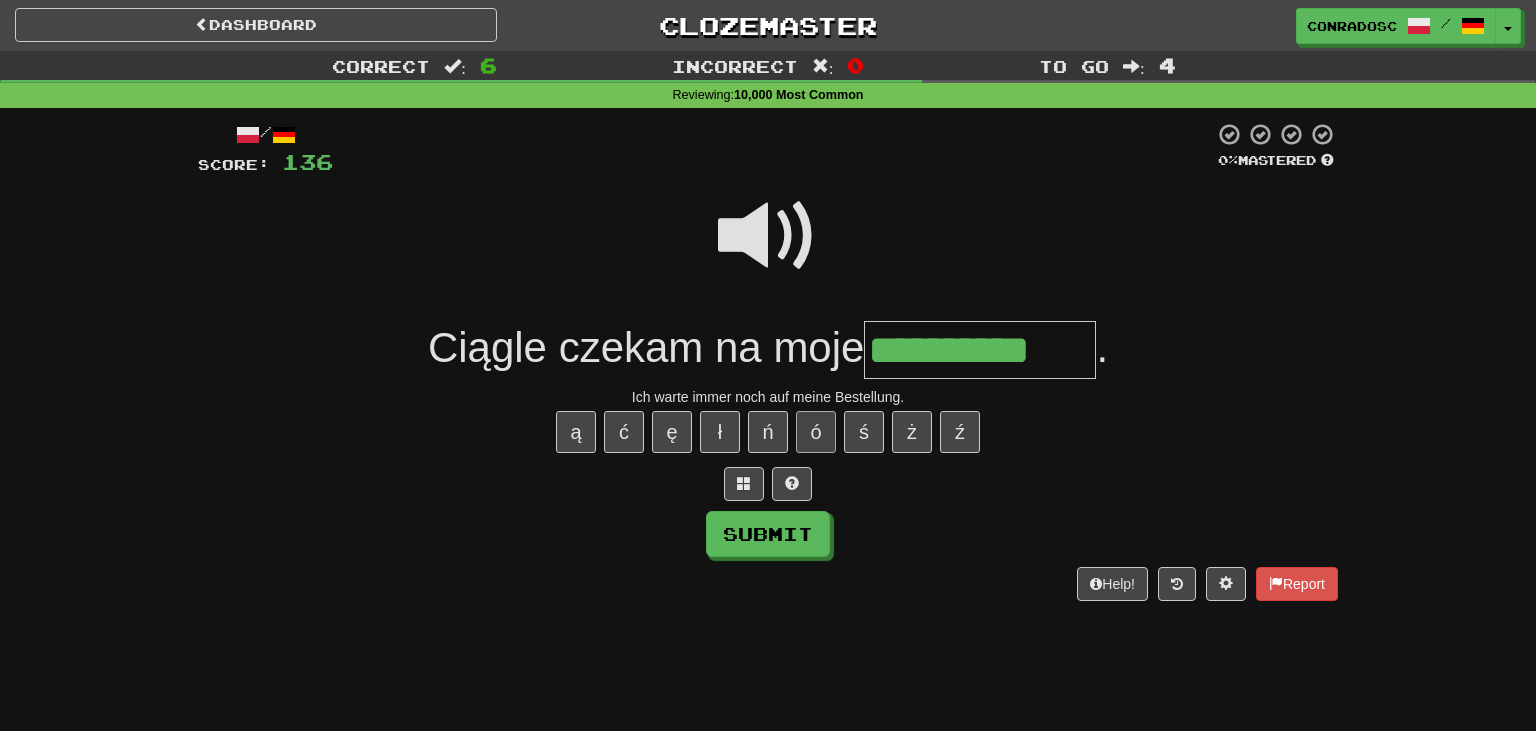 type on "**********" 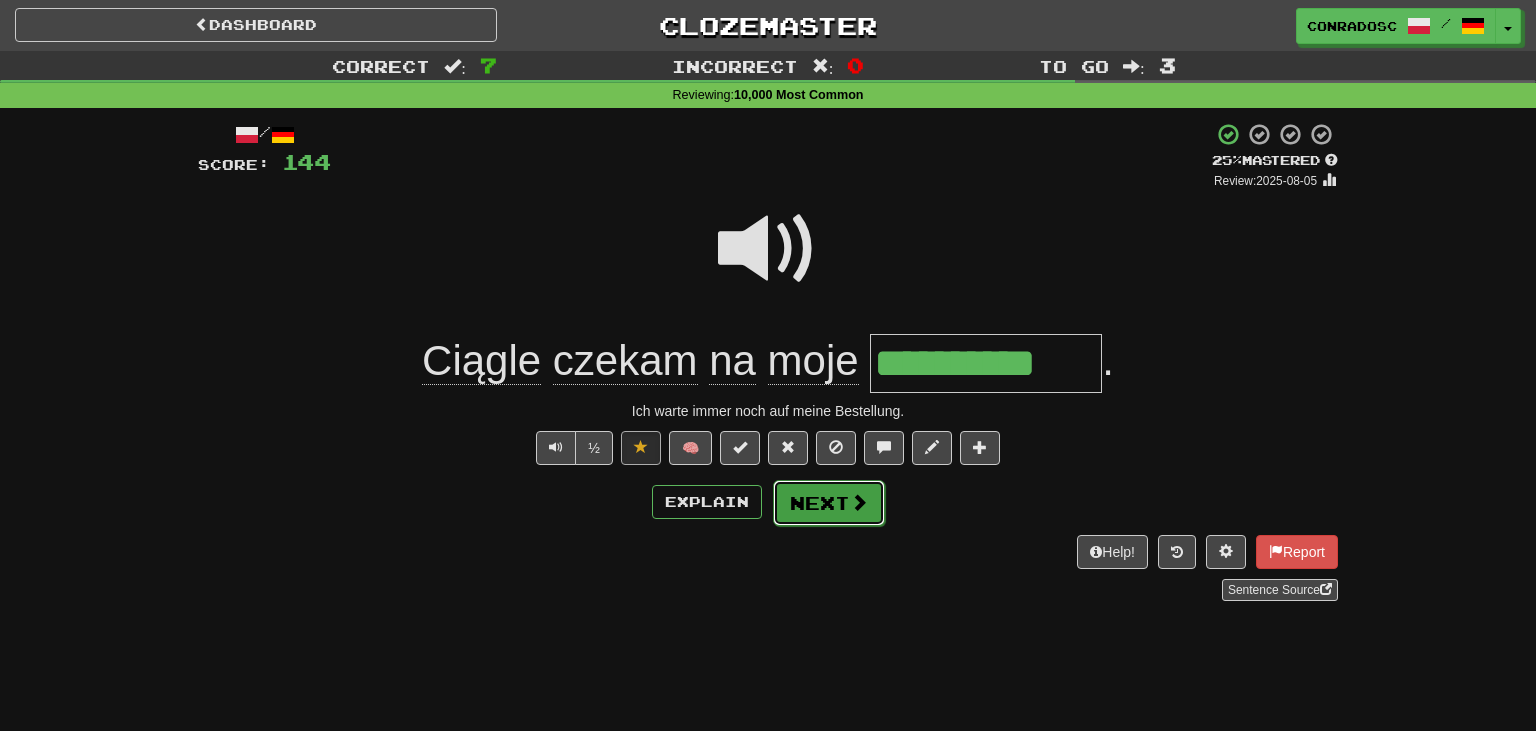 click on "Next" at bounding box center (829, 503) 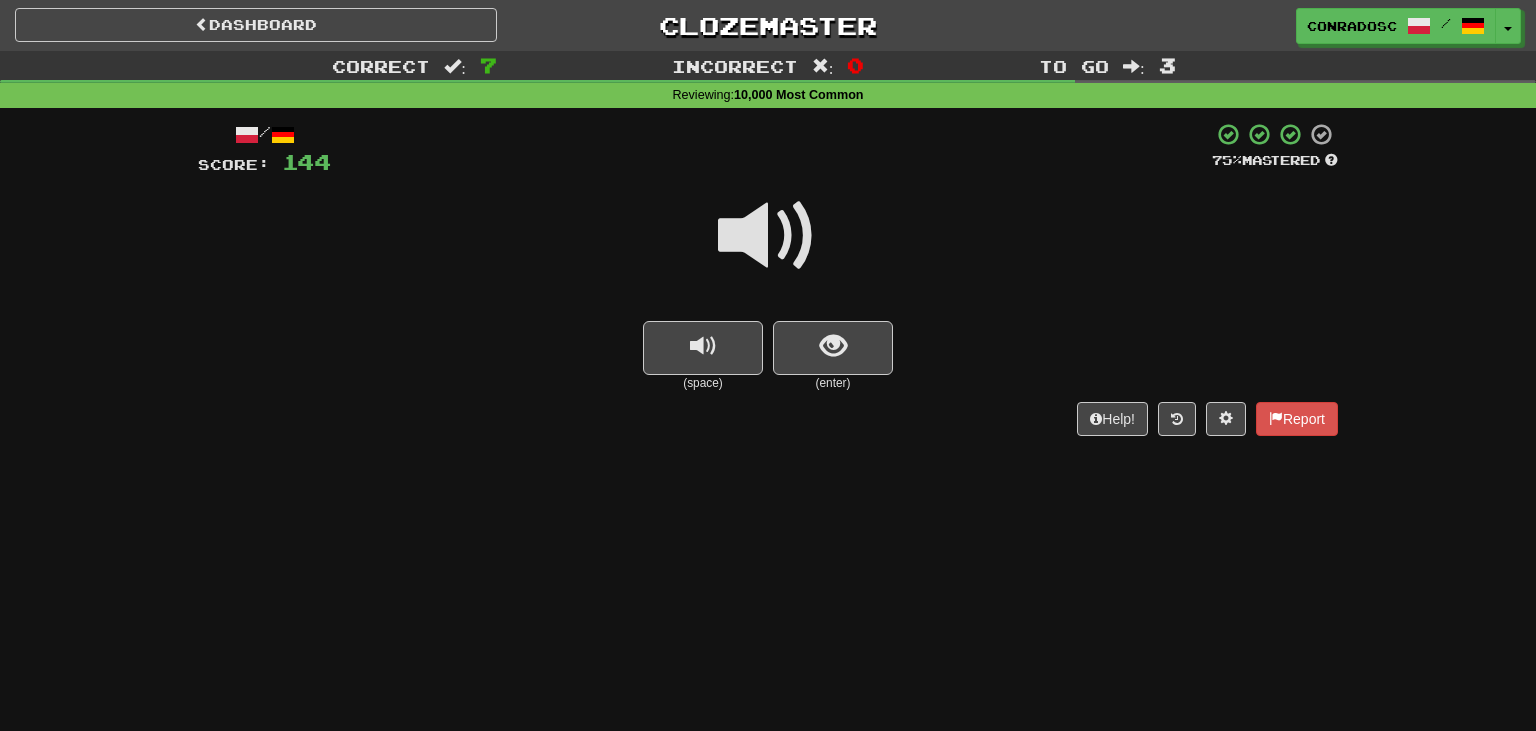 click at bounding box center (768, 236) 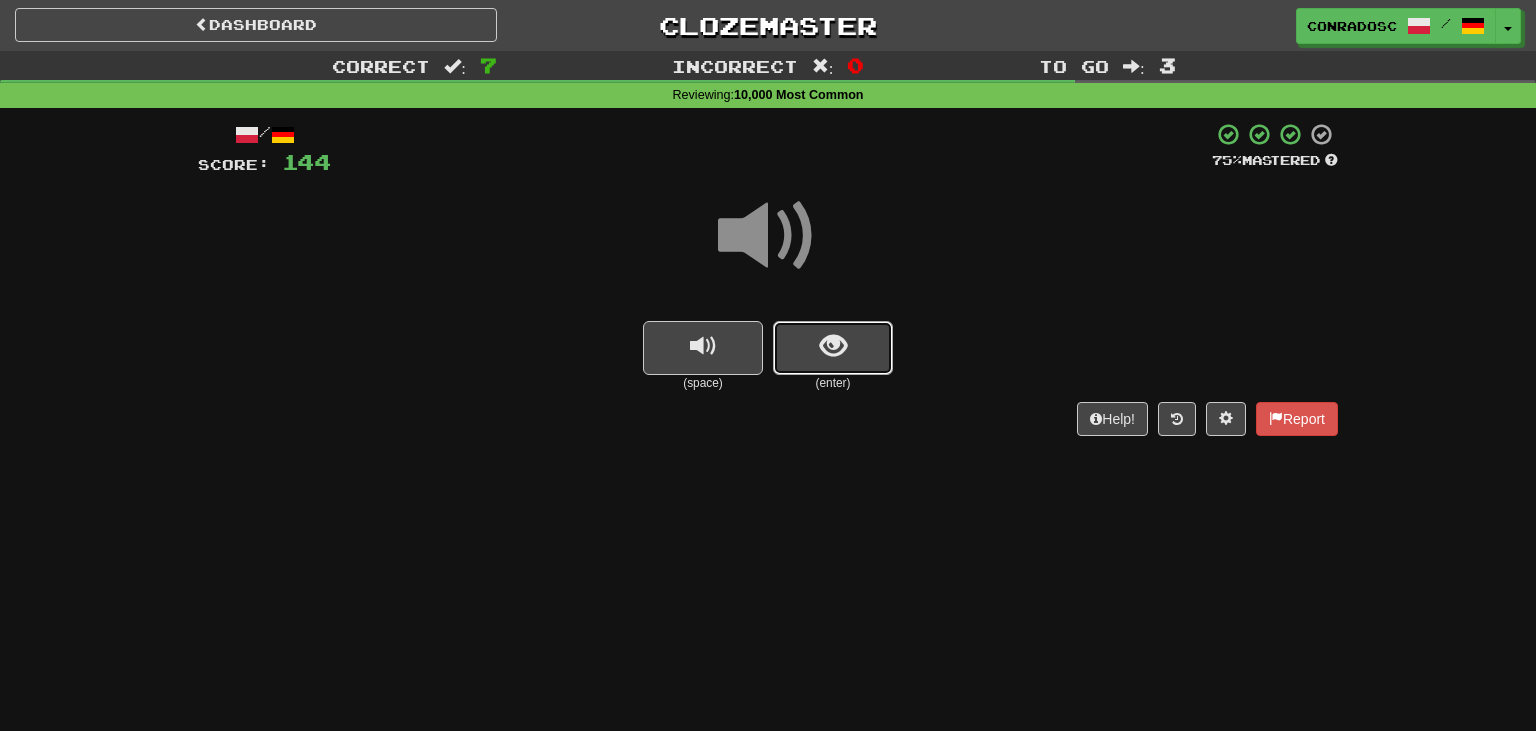 click at bounding box center (833, 348) 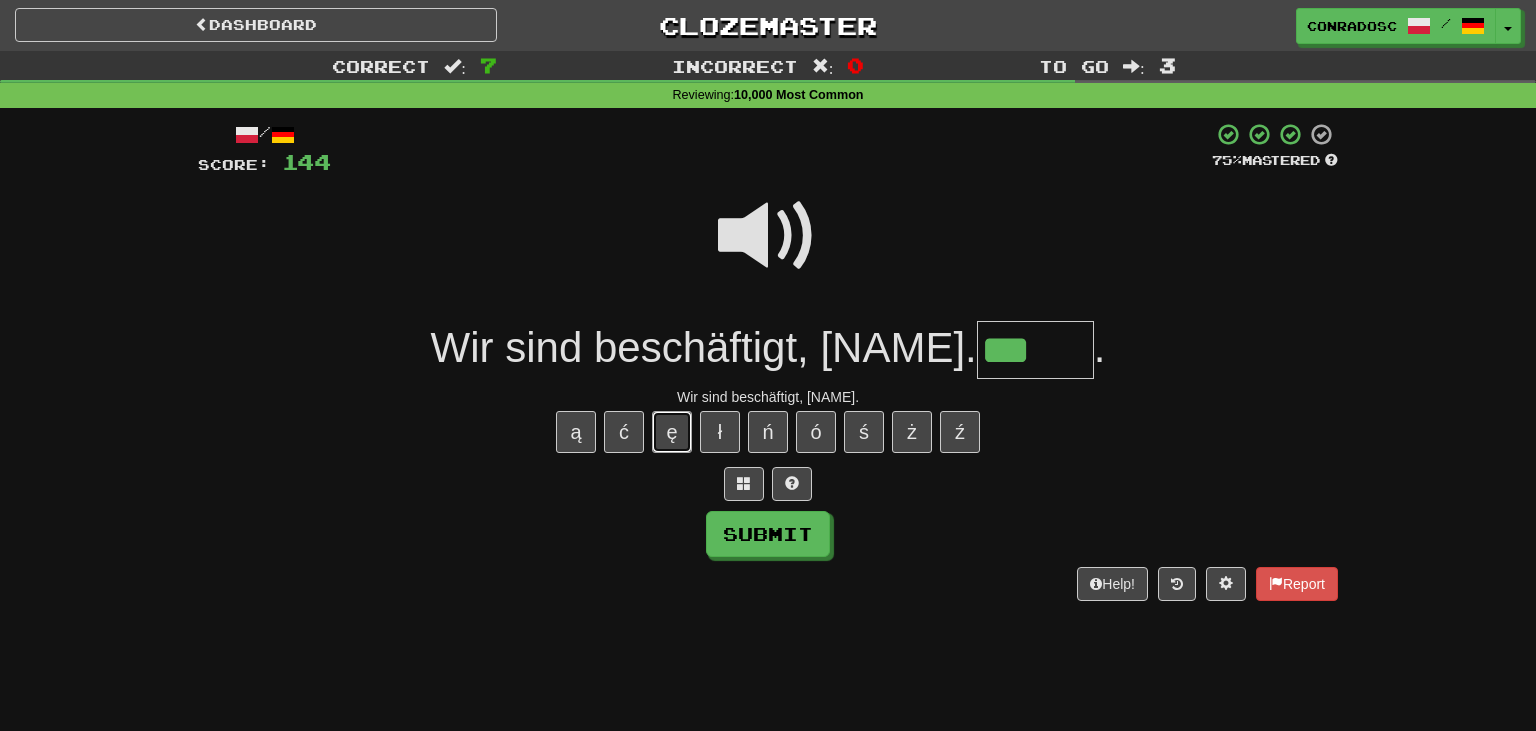 click on "ę" at bounding box center (672, 432) 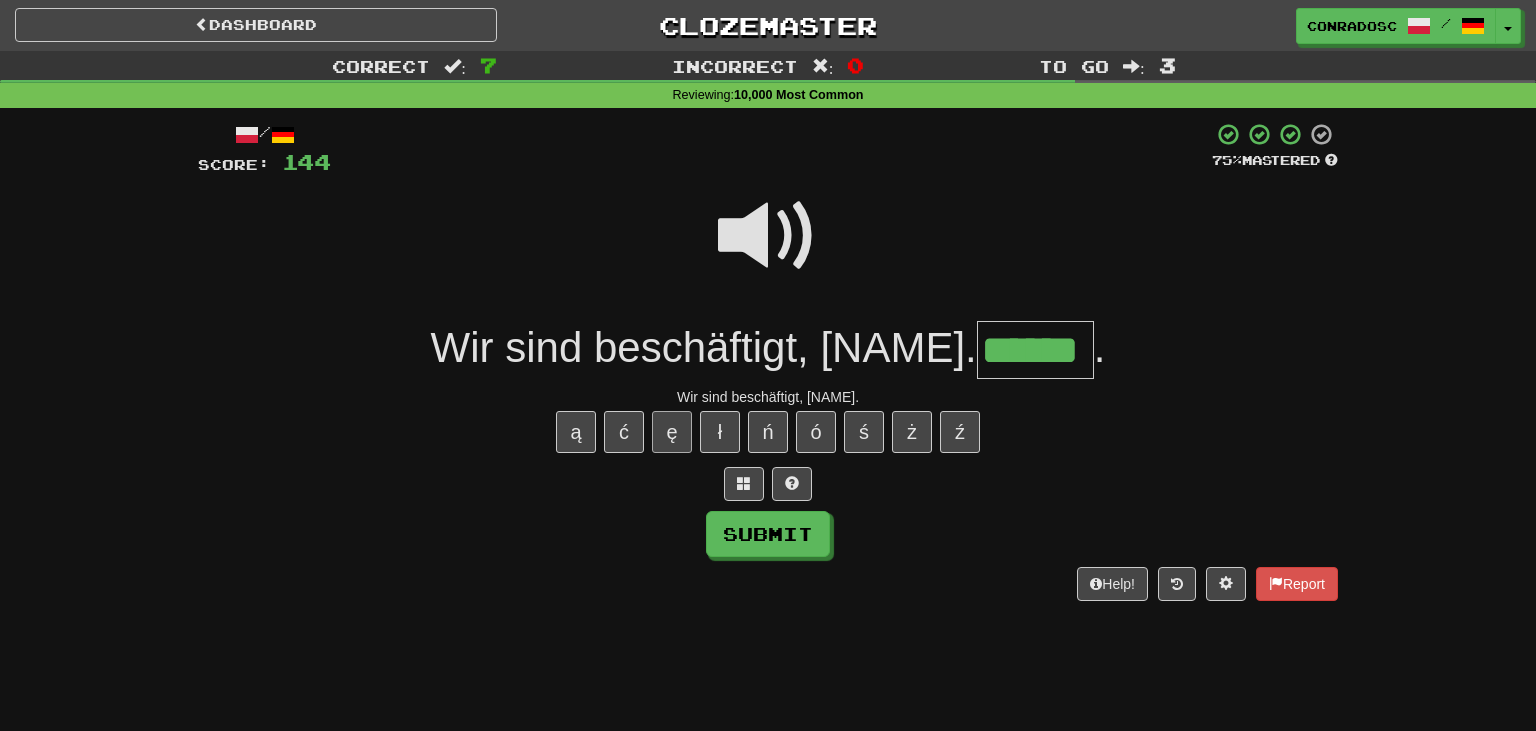 type on "******" 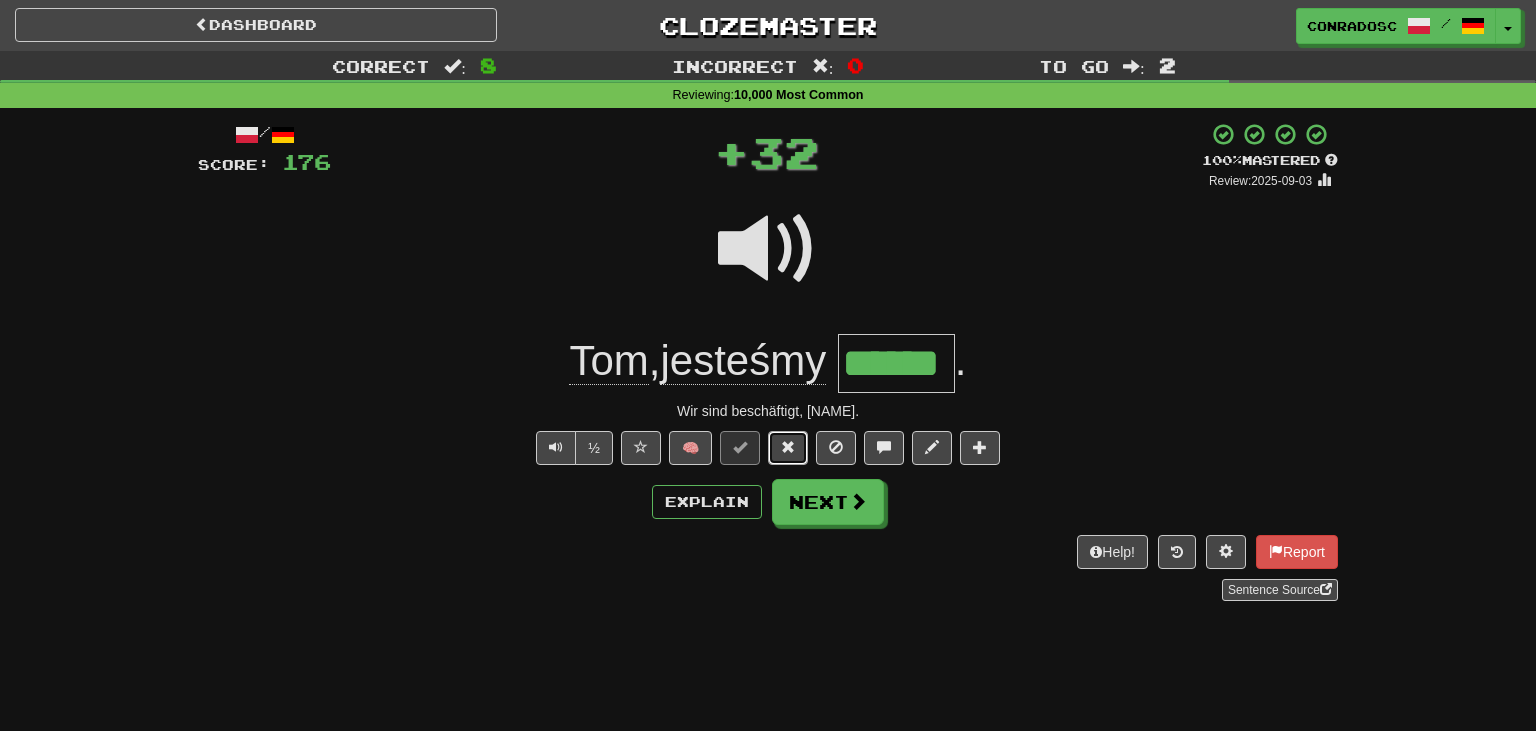 click at bounding box center [788, 447] 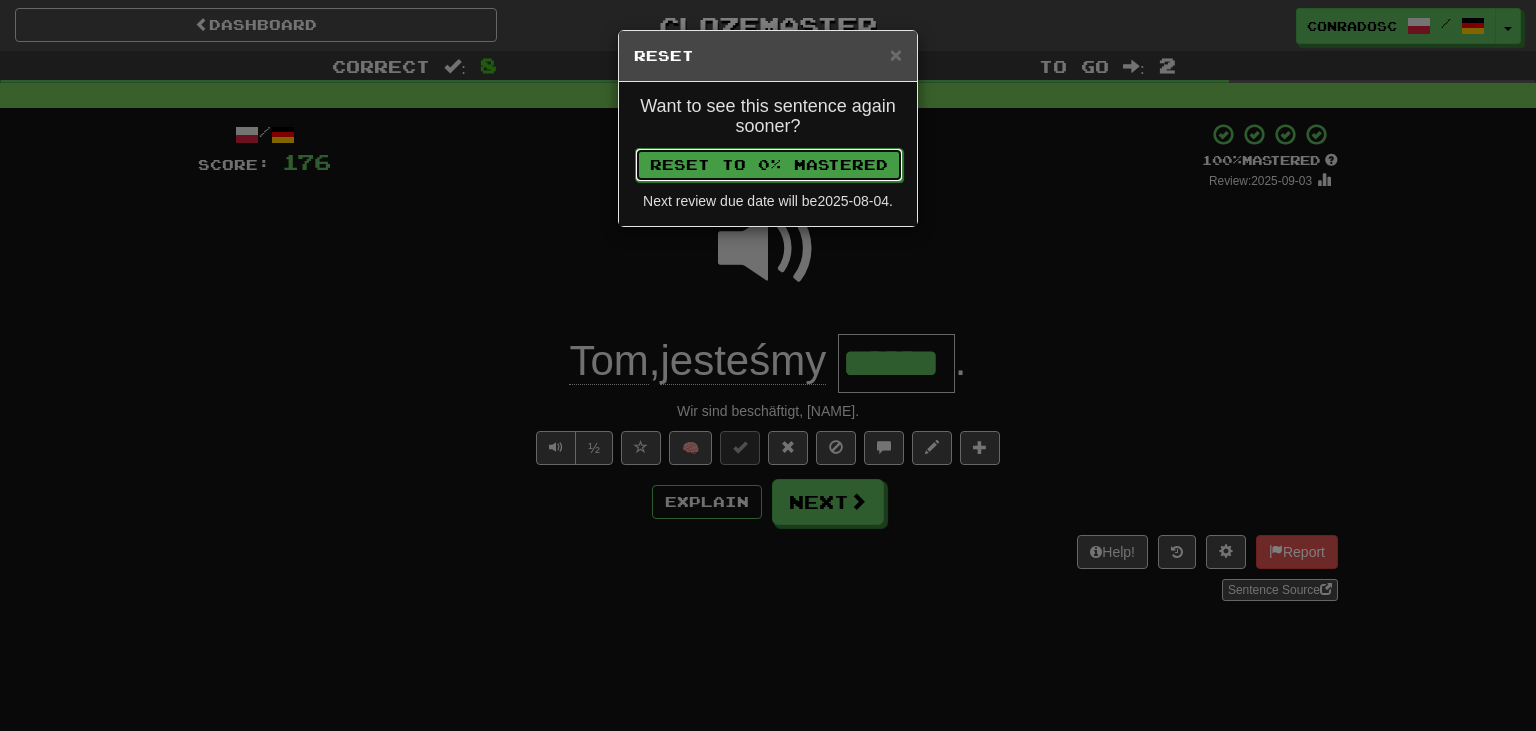 click on "Reset to 0% Mastered" at bounding box center [769, 165] 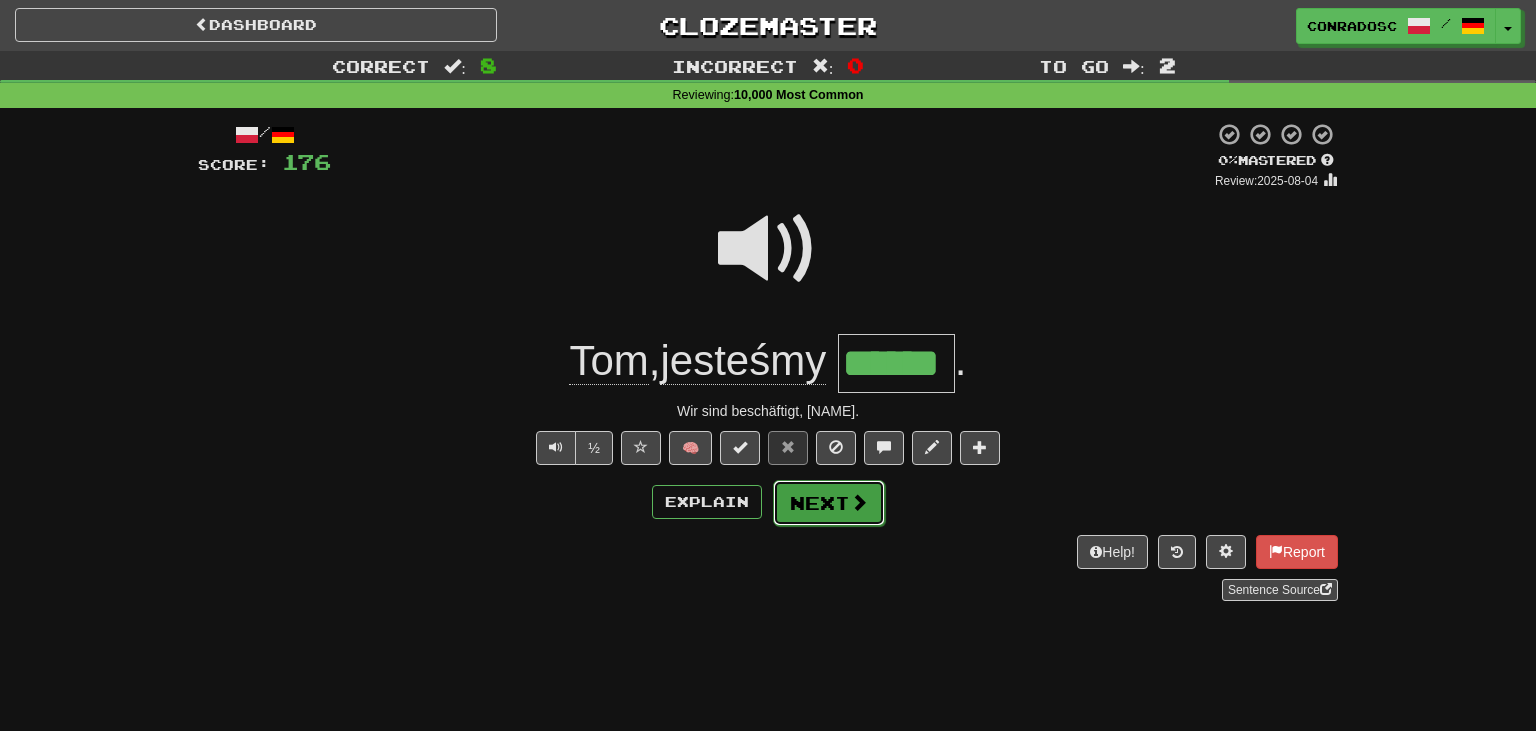 click on "Next" at bounding box center [829, 503] 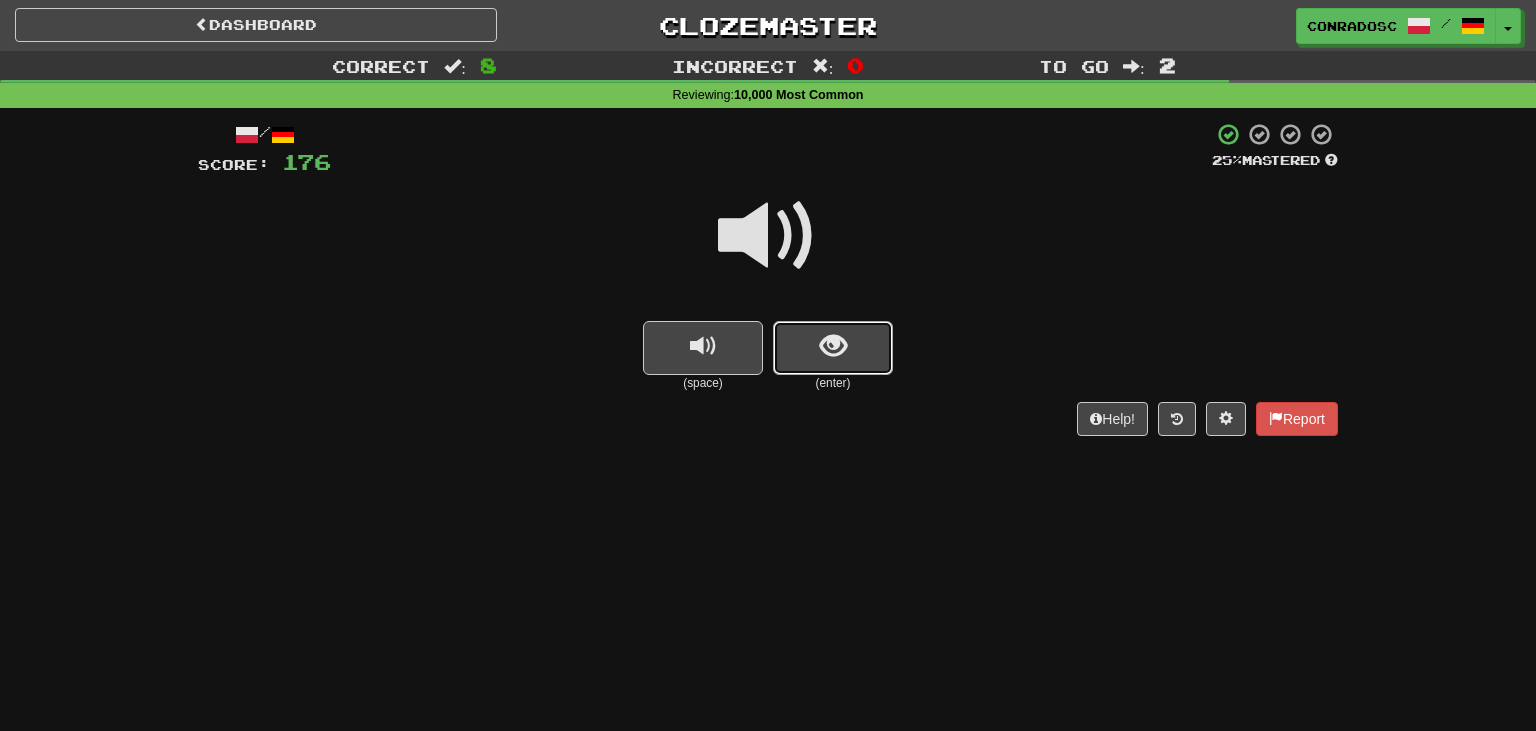 click at bounding box center [833, 348] 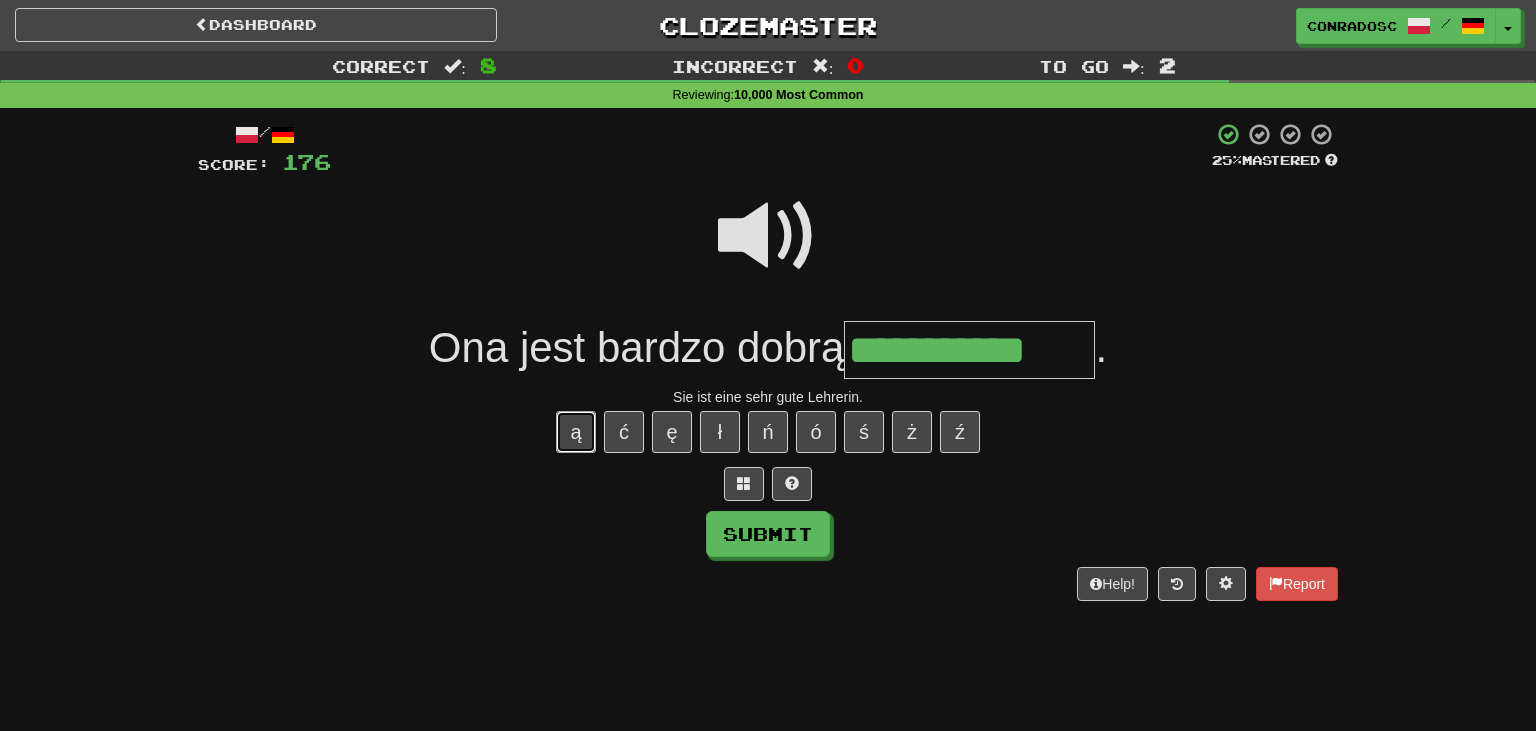 click on "ą" at bounding box center (576, 432) 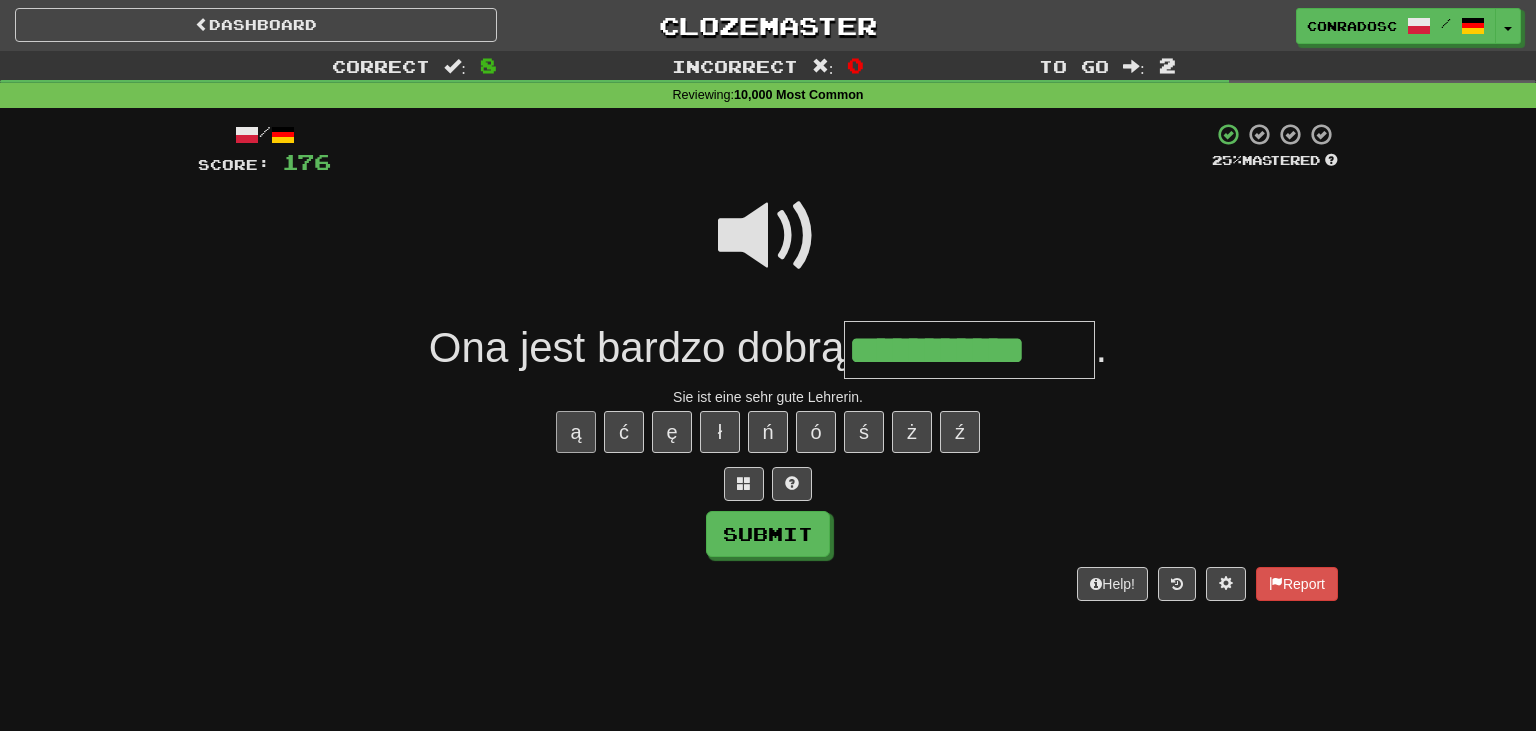 type on "**********" 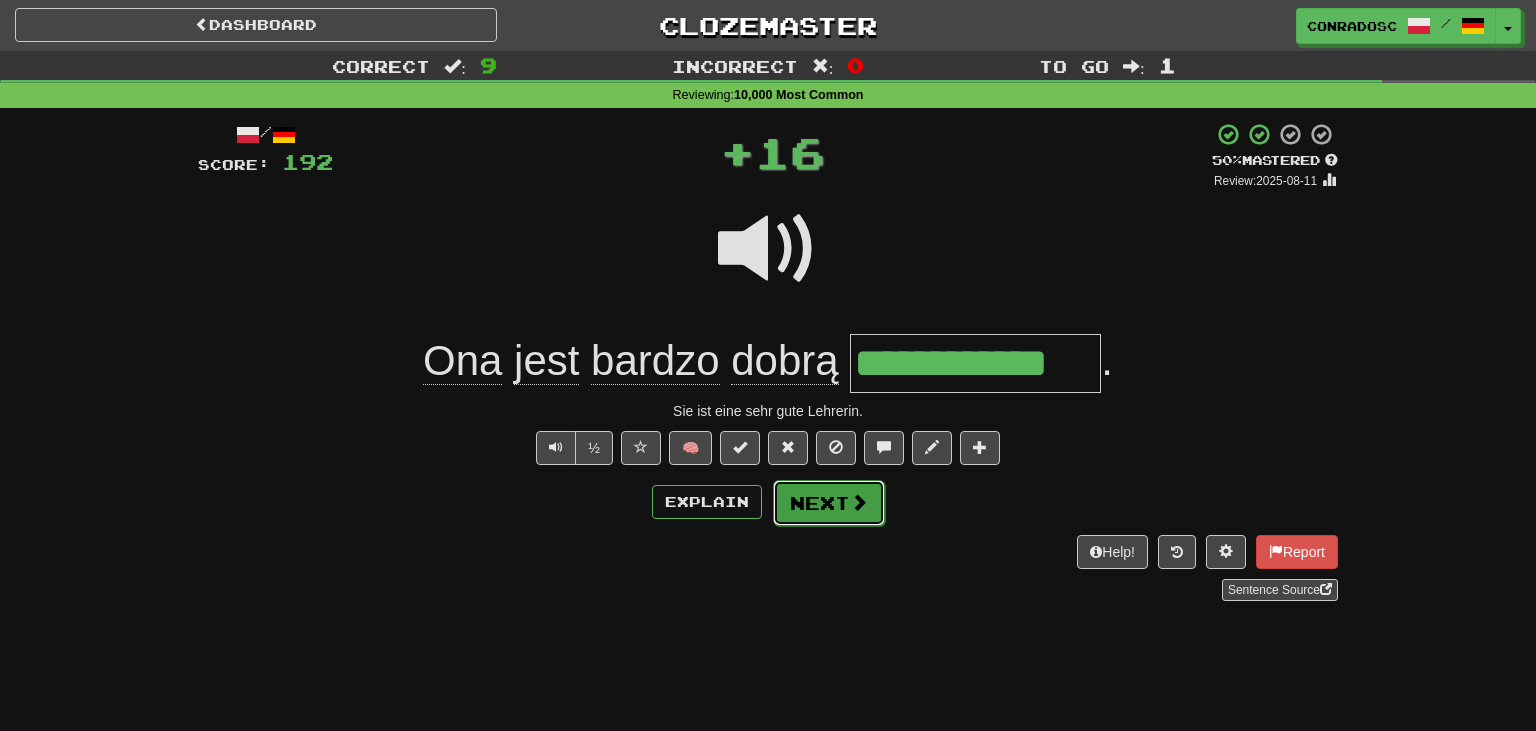click on "Next" at bounding box center [829, 503] 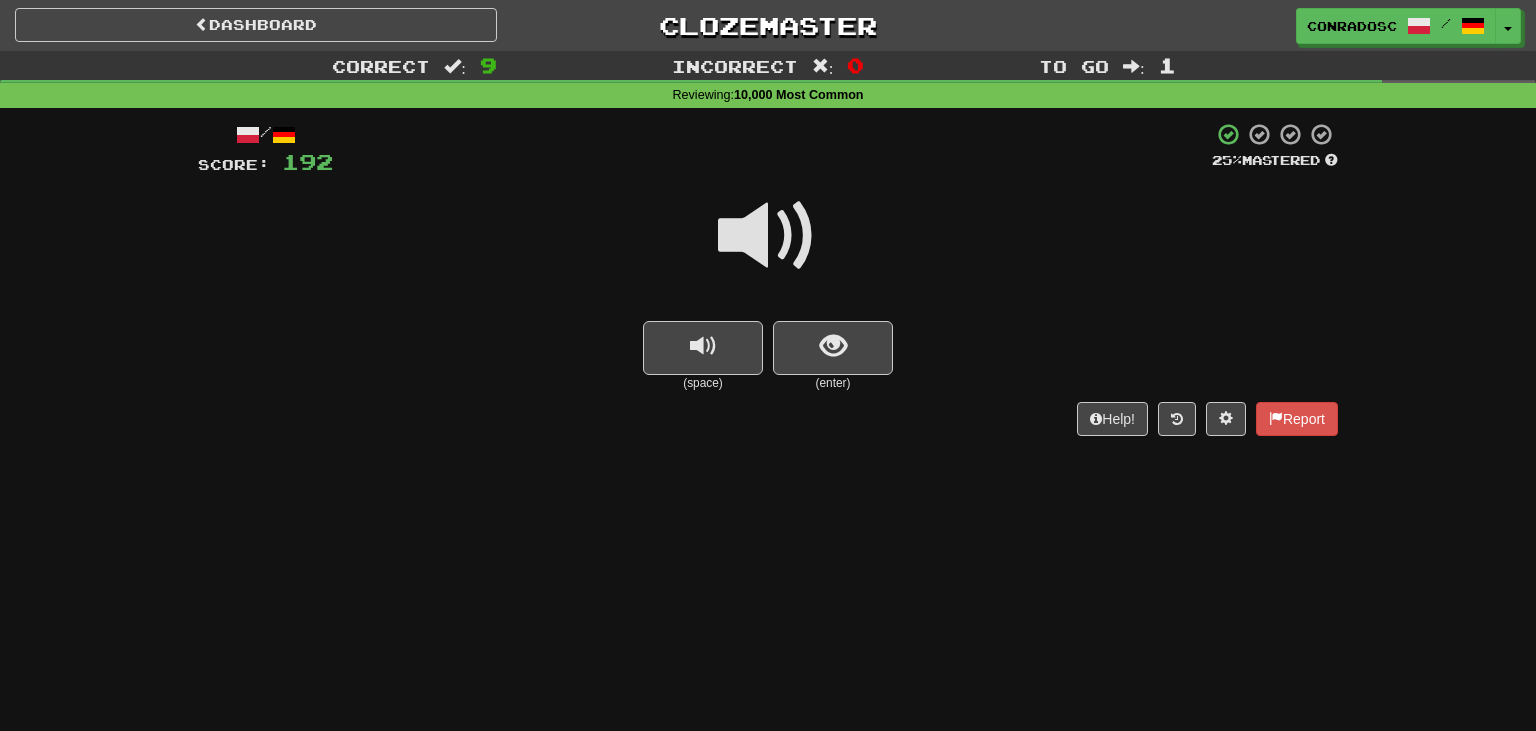 click at bounding box center [768, 249] 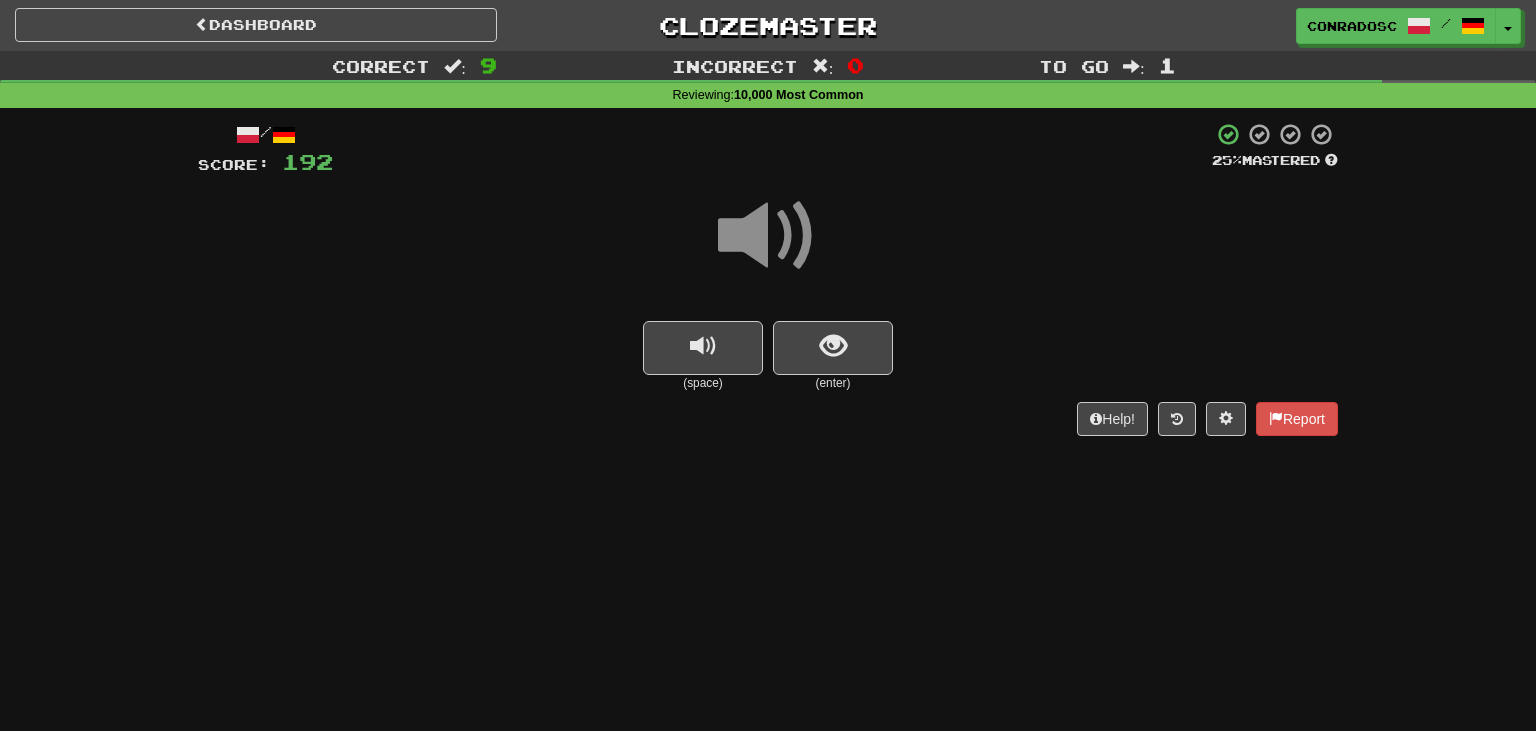 click on "(enter)" at bounding box center [833, 383] 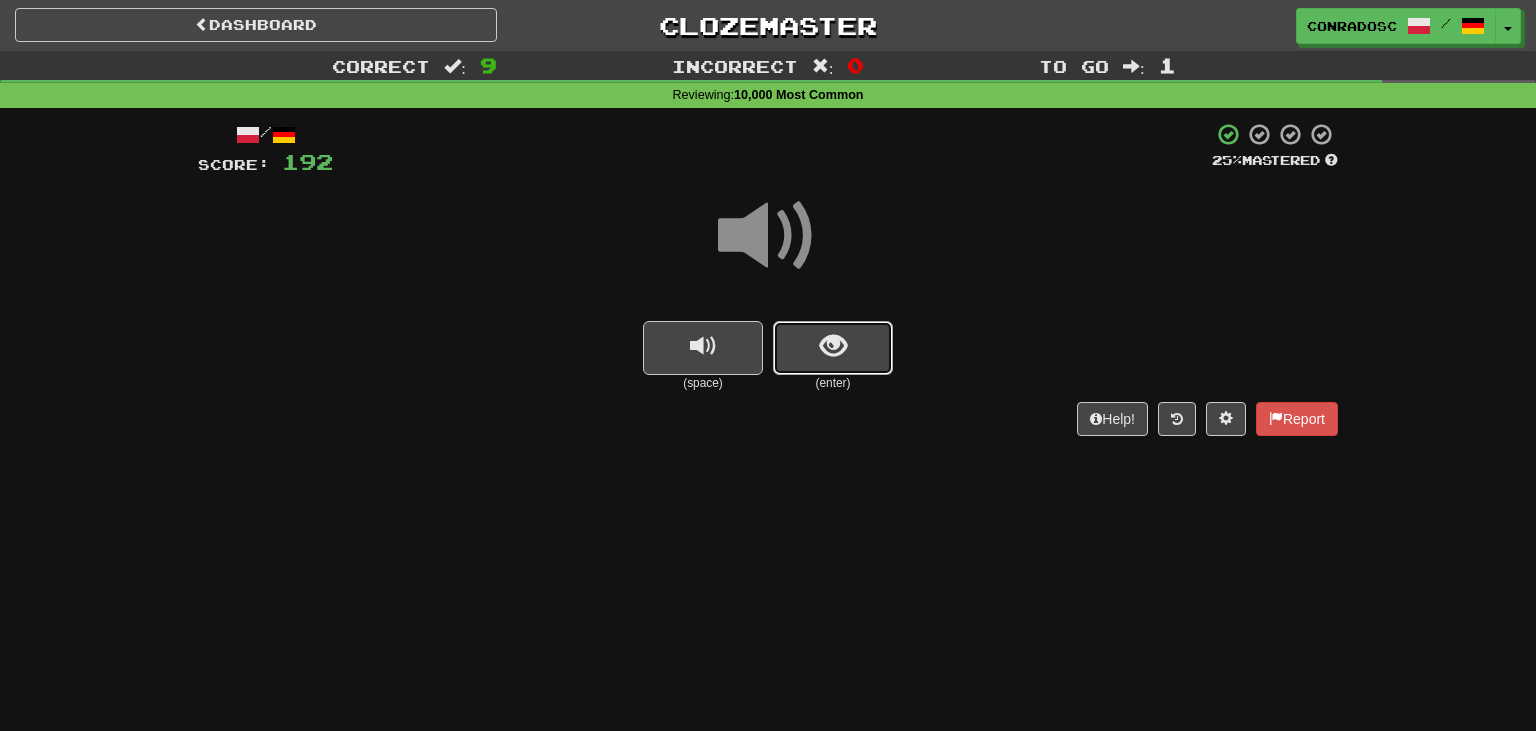 click at bounding box center [833, 348] 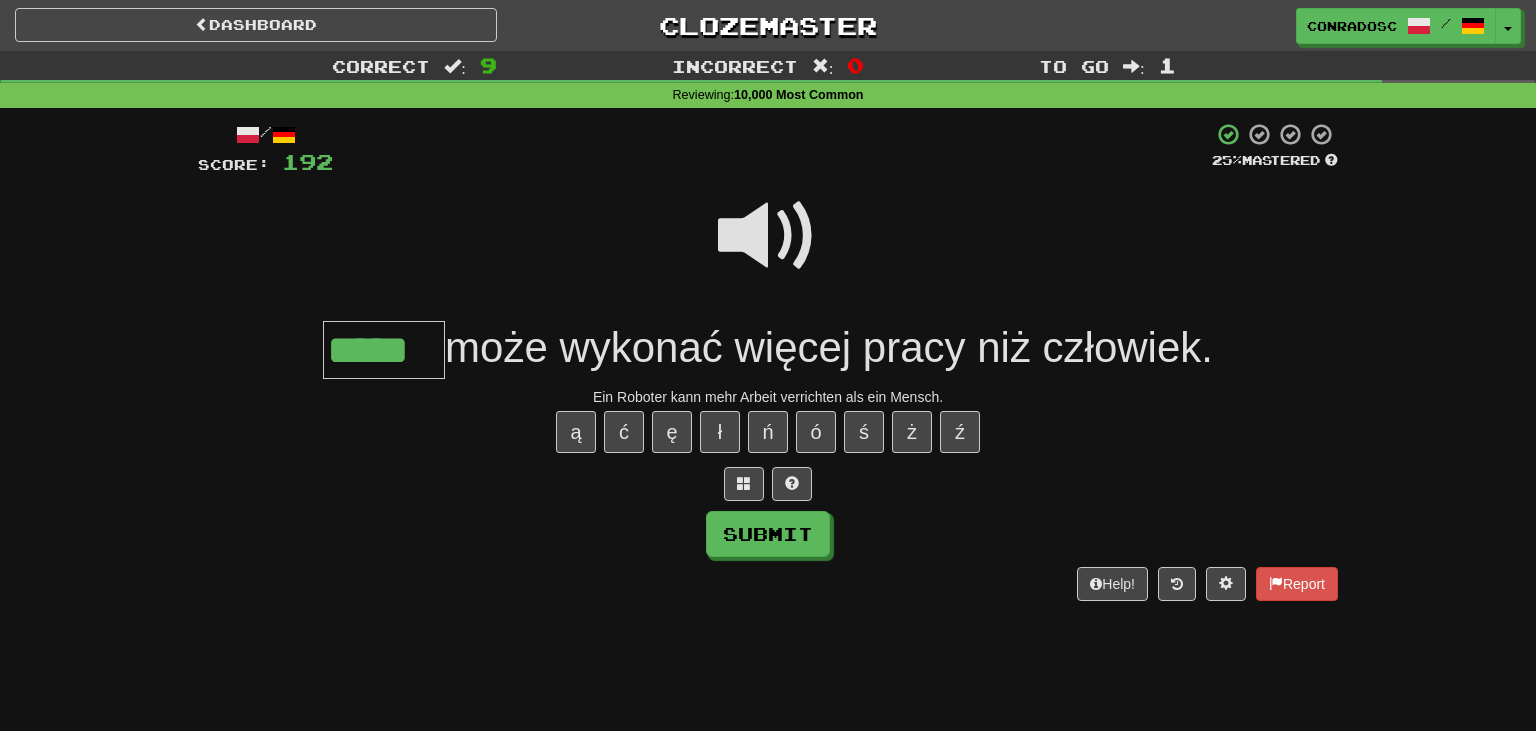 type on "*****" 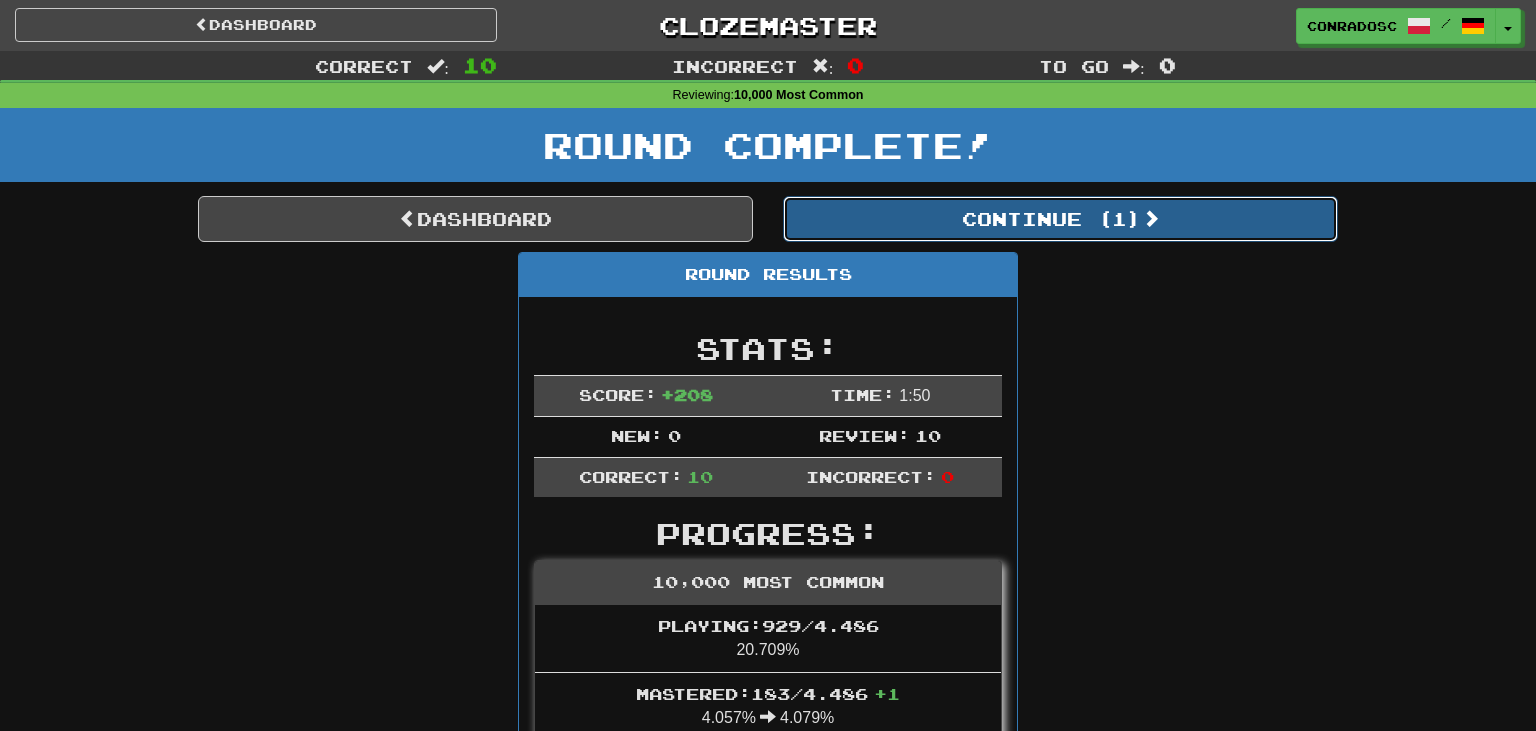 click on "Continue ( 1 )" at bounding box center (1060, 219) 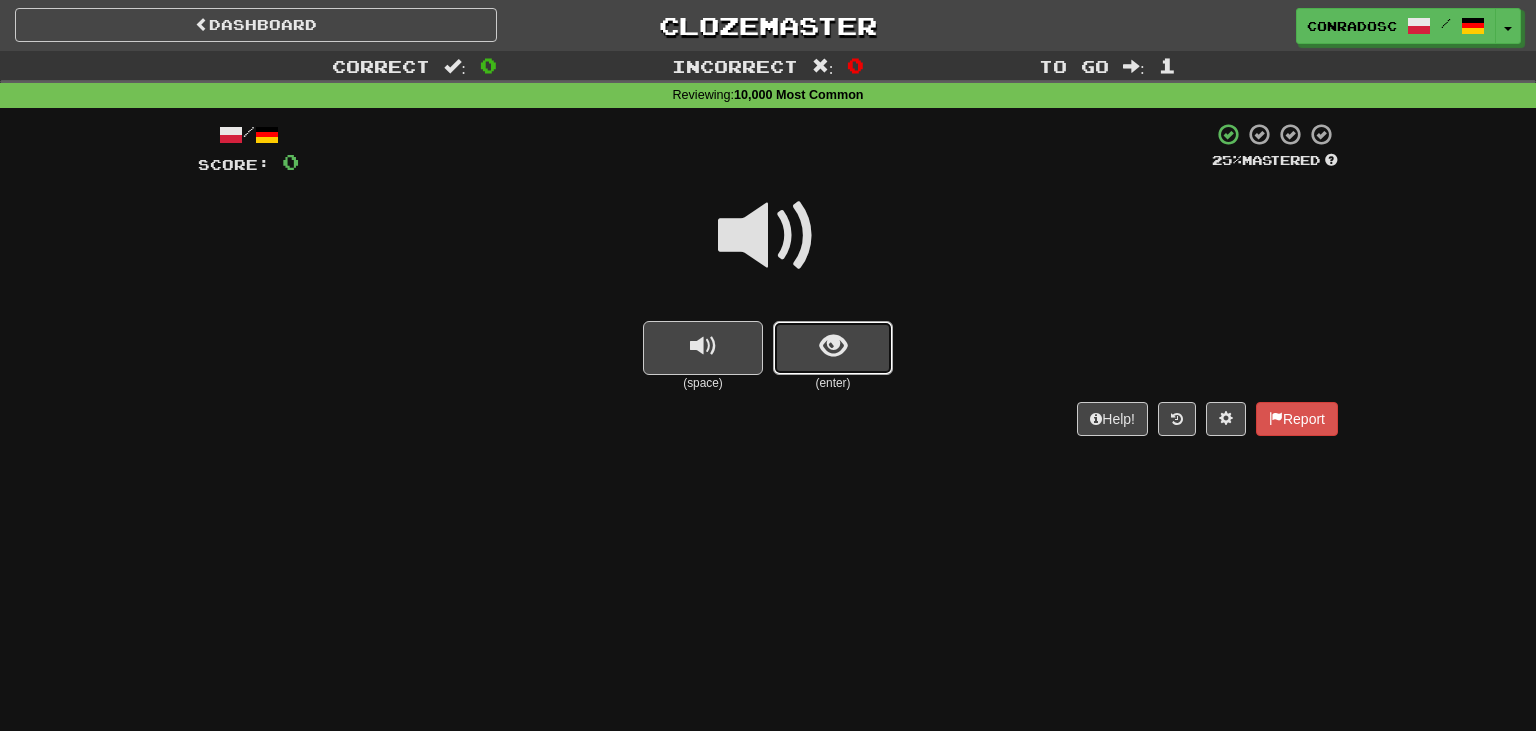 click at bounding box center (833, 348) 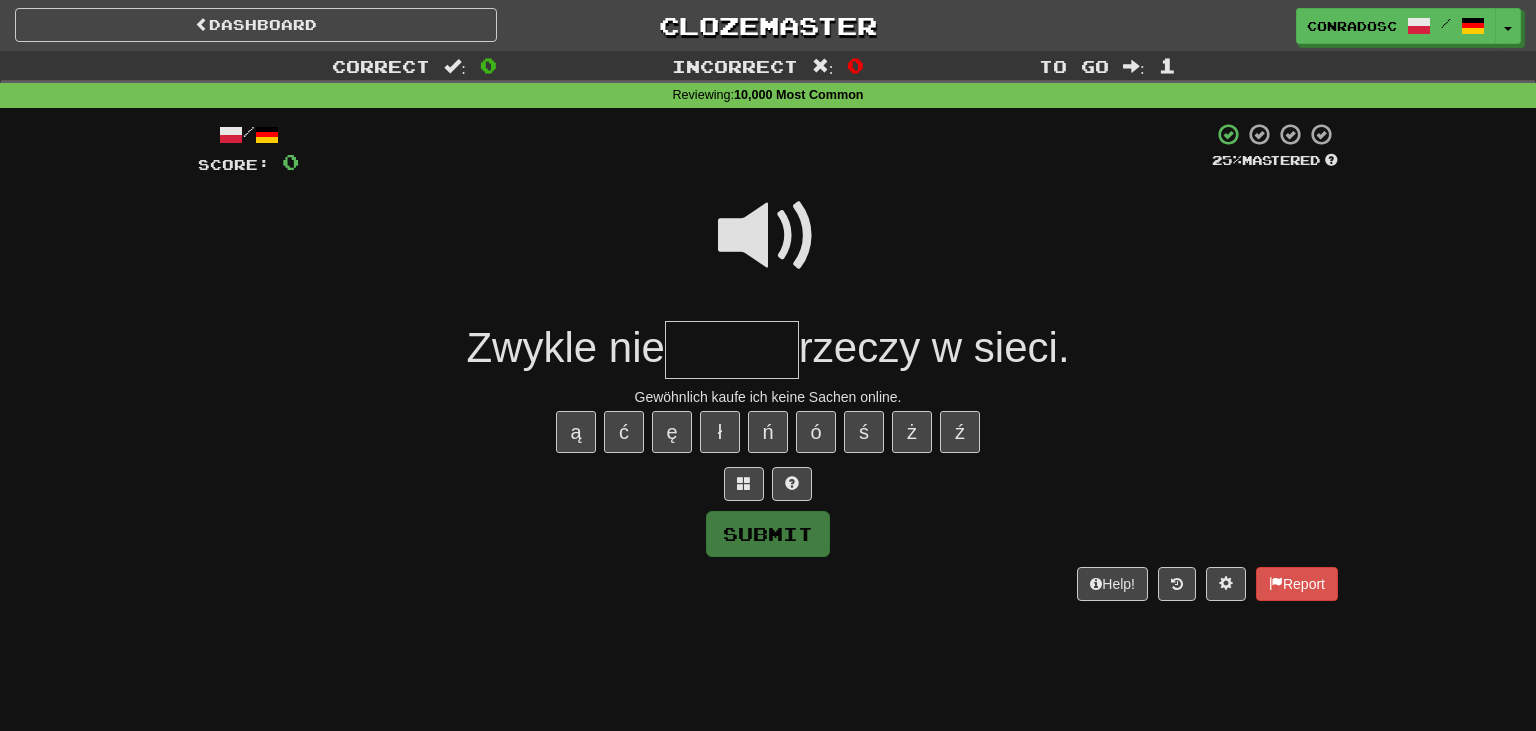click at bounding box center (768, 236) 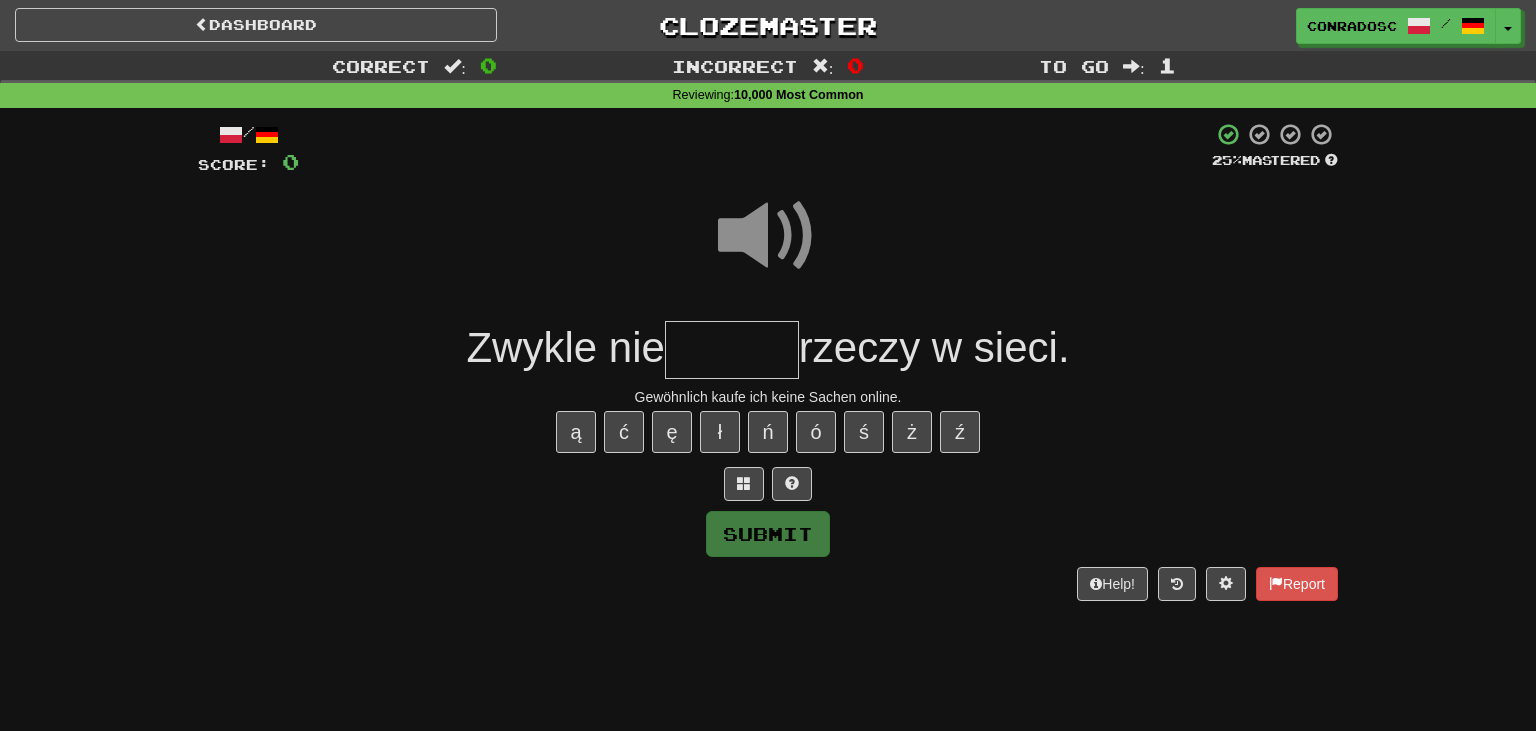 click at bounding box center (732, 350) 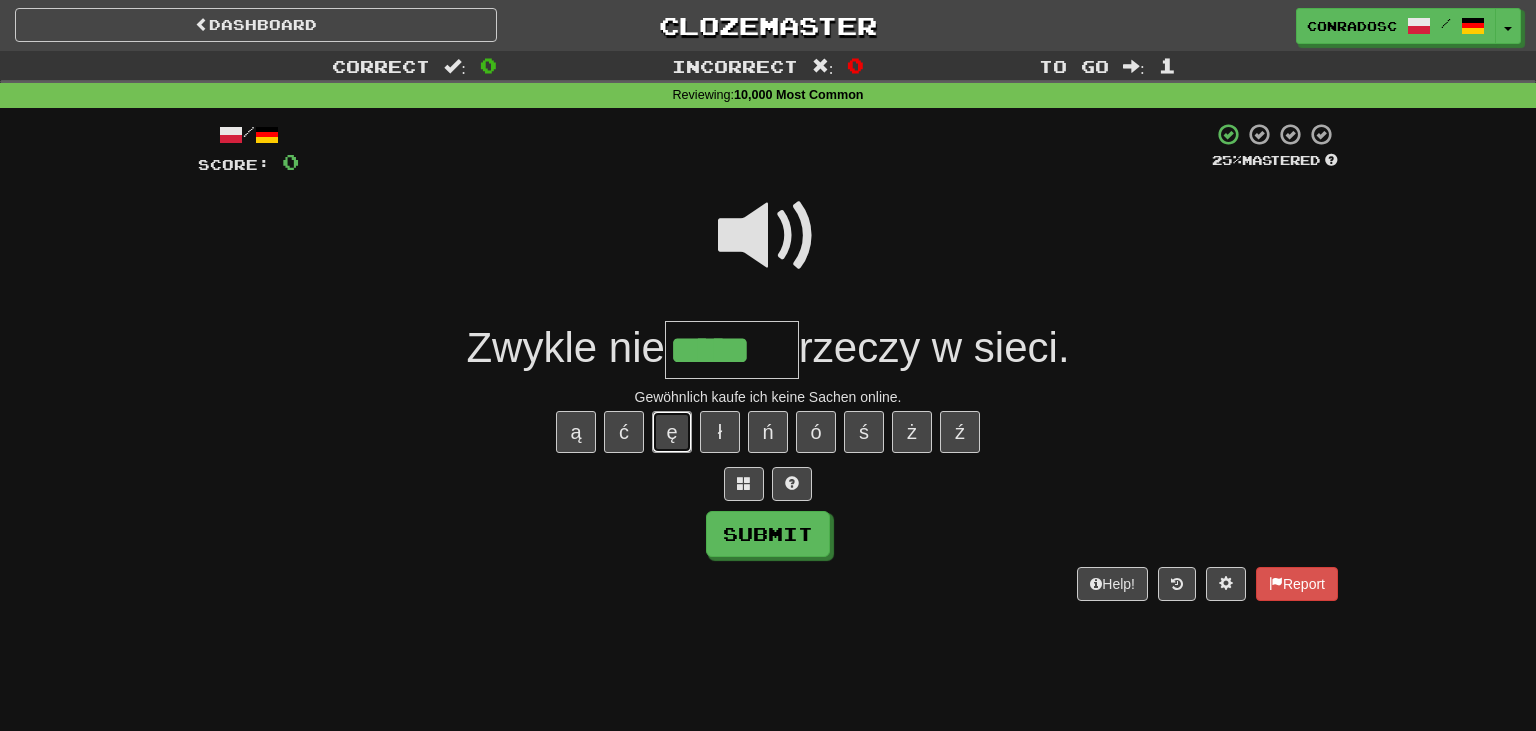 click on "ę" at bounding box center (672, 432) 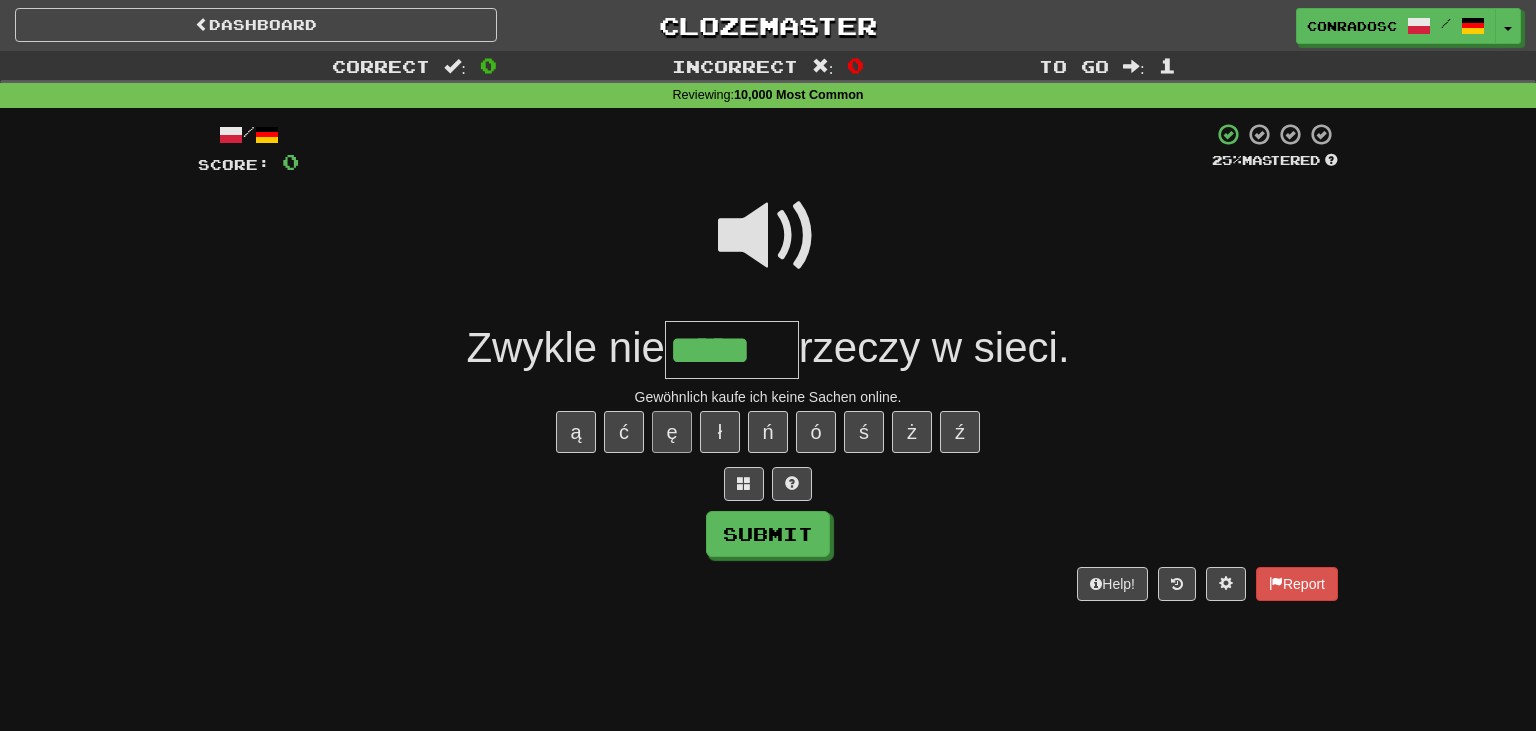 type on "******" 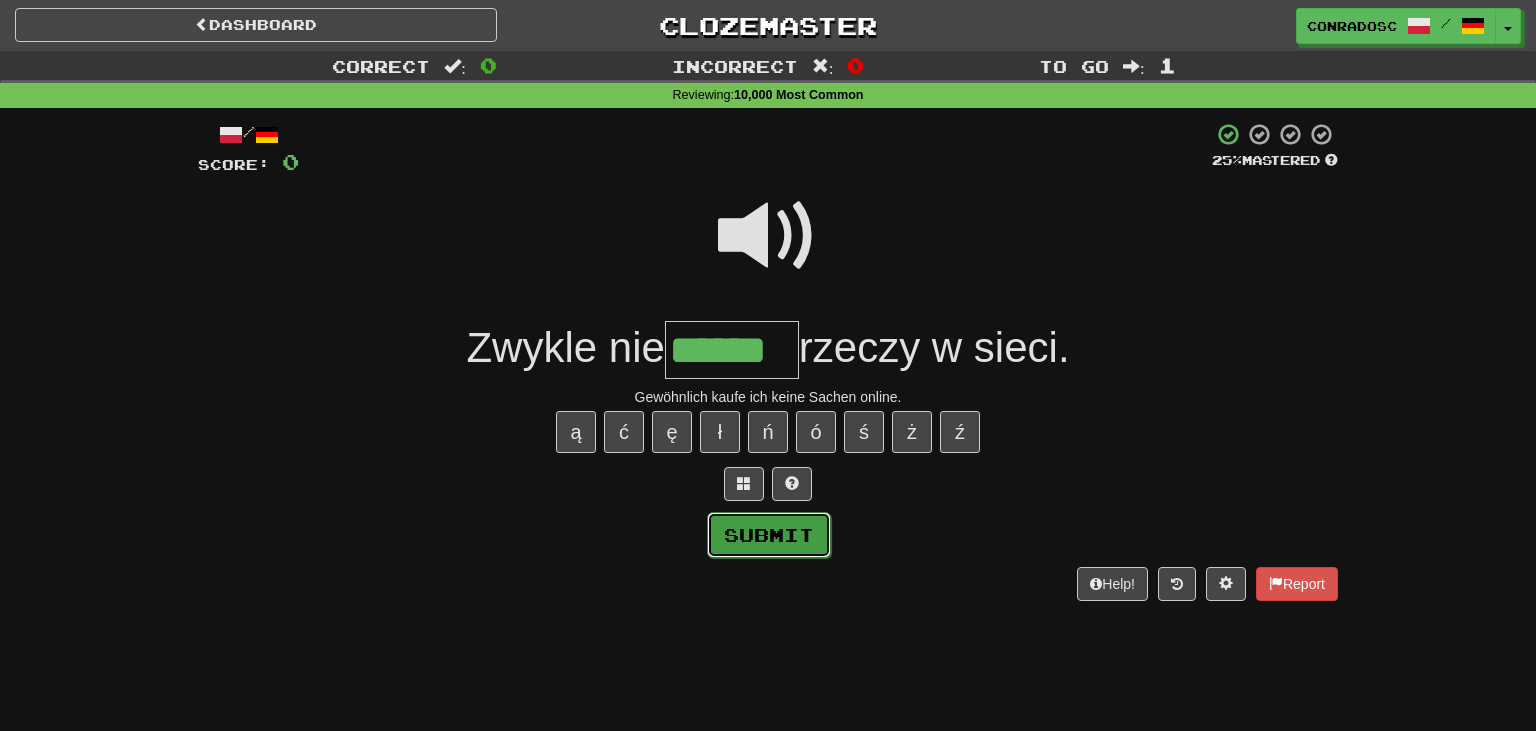 click on "Submit" at bounding box center [769, 535] 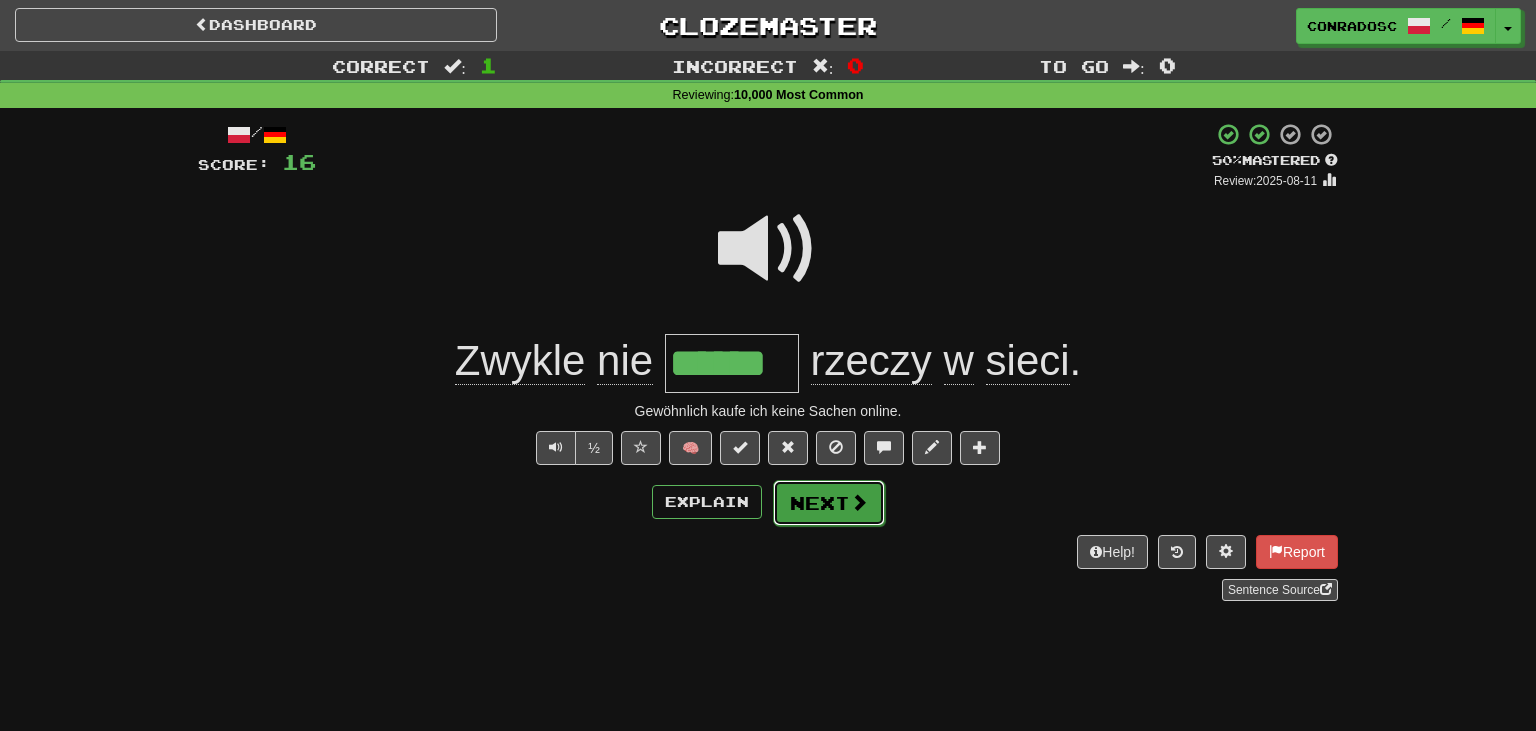 click on "Next" at bounding box center [829, 503] 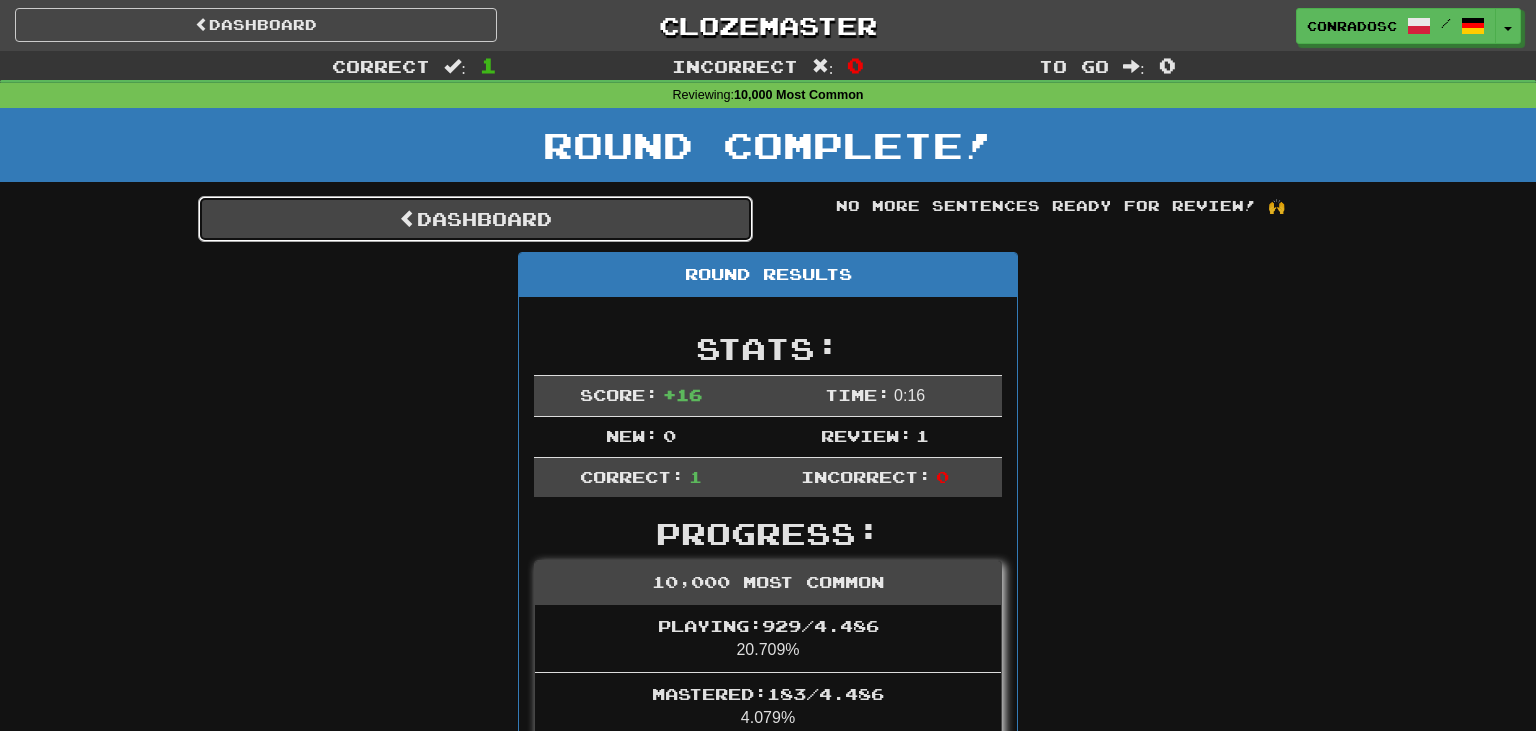 click on "Dashboard" at bounding box center [475, 219] 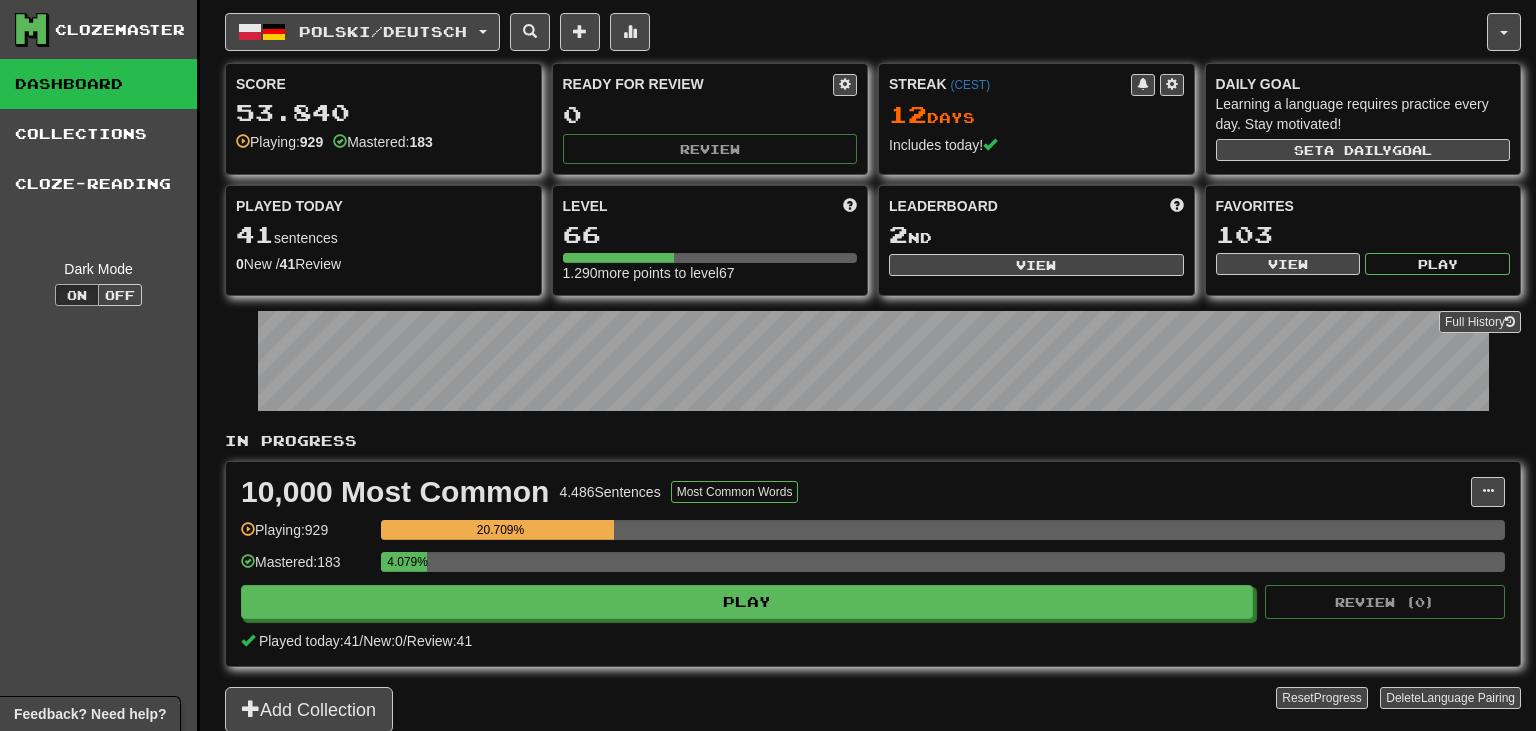 scroll, scrollTop: 0, scrollLeft: 0, axis: both 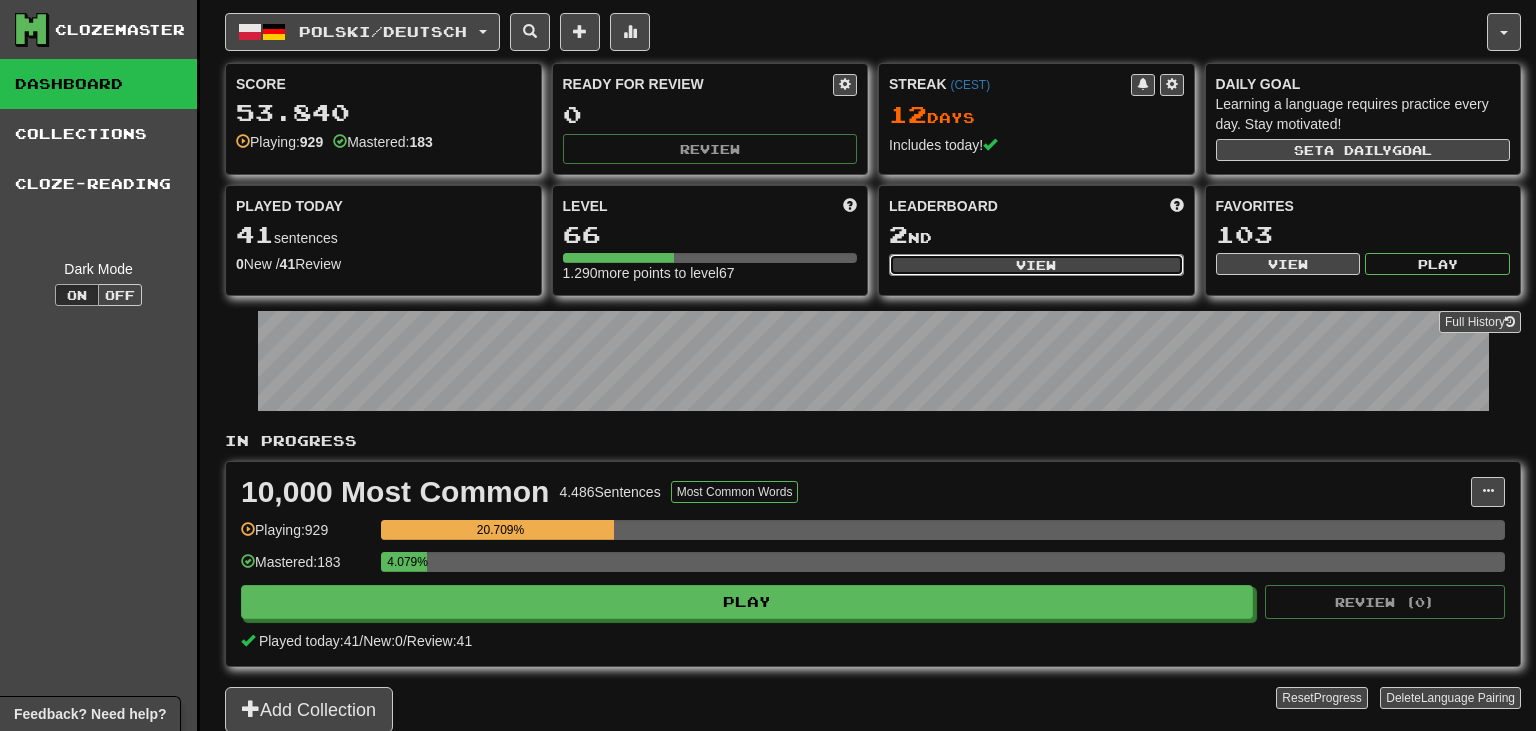 click on "View" at bounding box center [1036, 265] 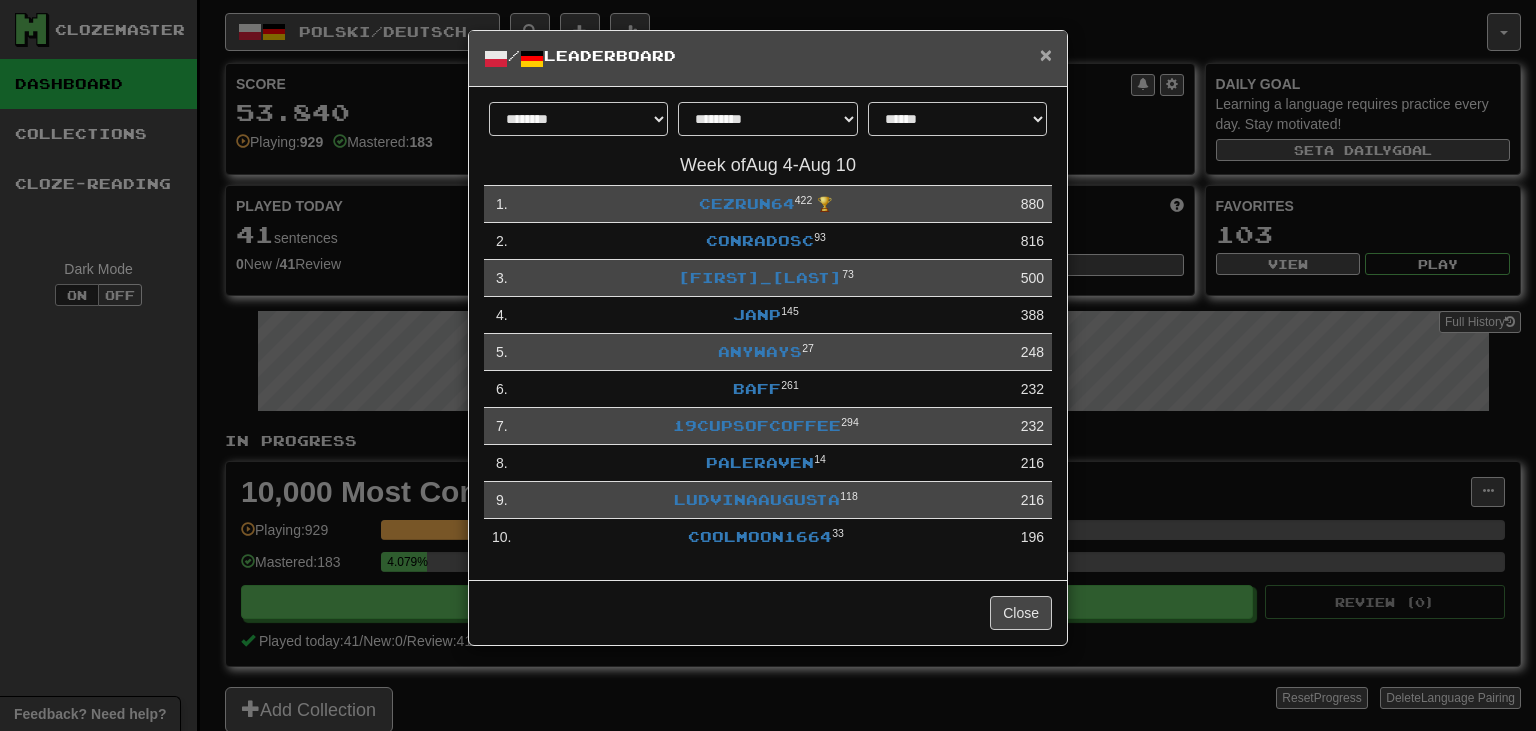click on "×" at bounding box center [1046, 54] 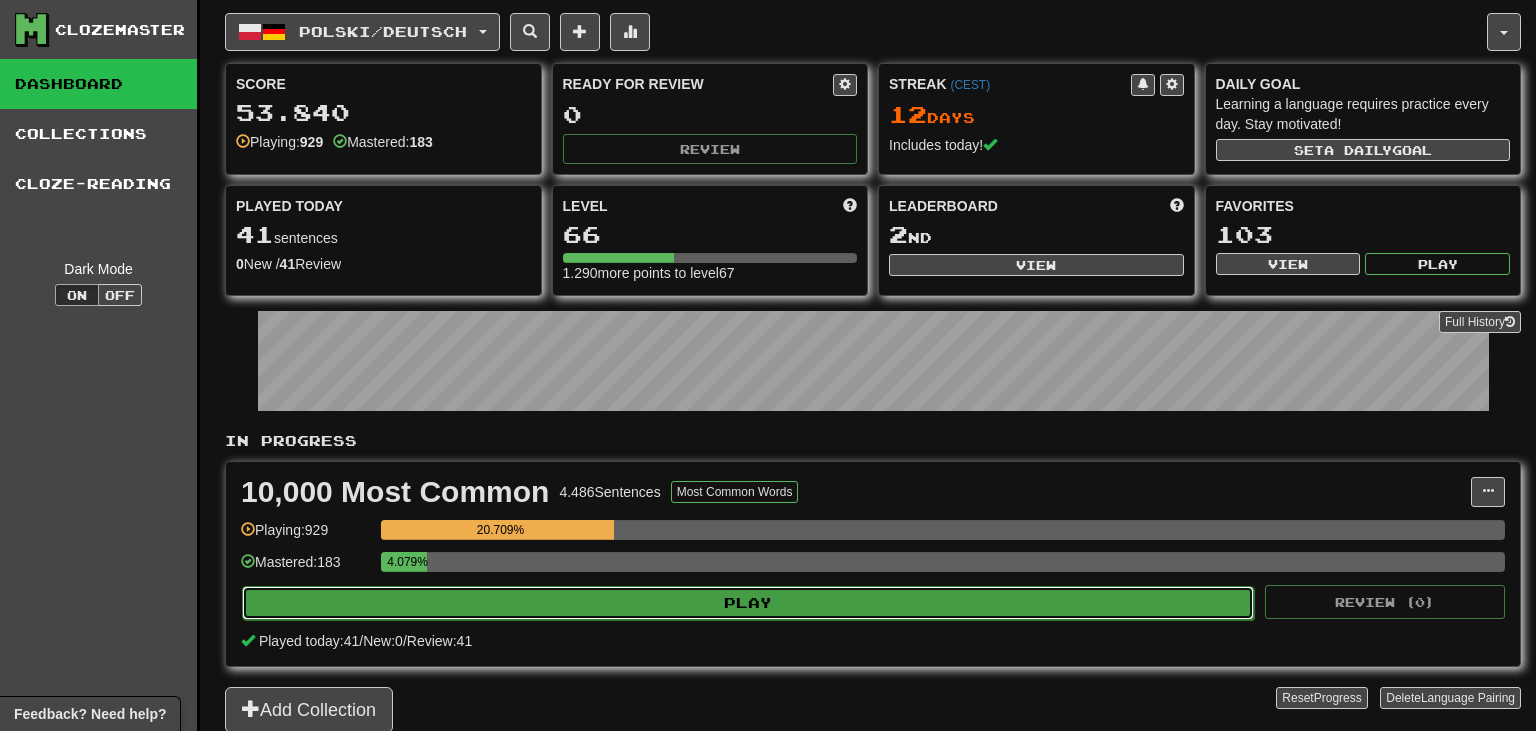 click on "Play" at bounding box center [748, 603] 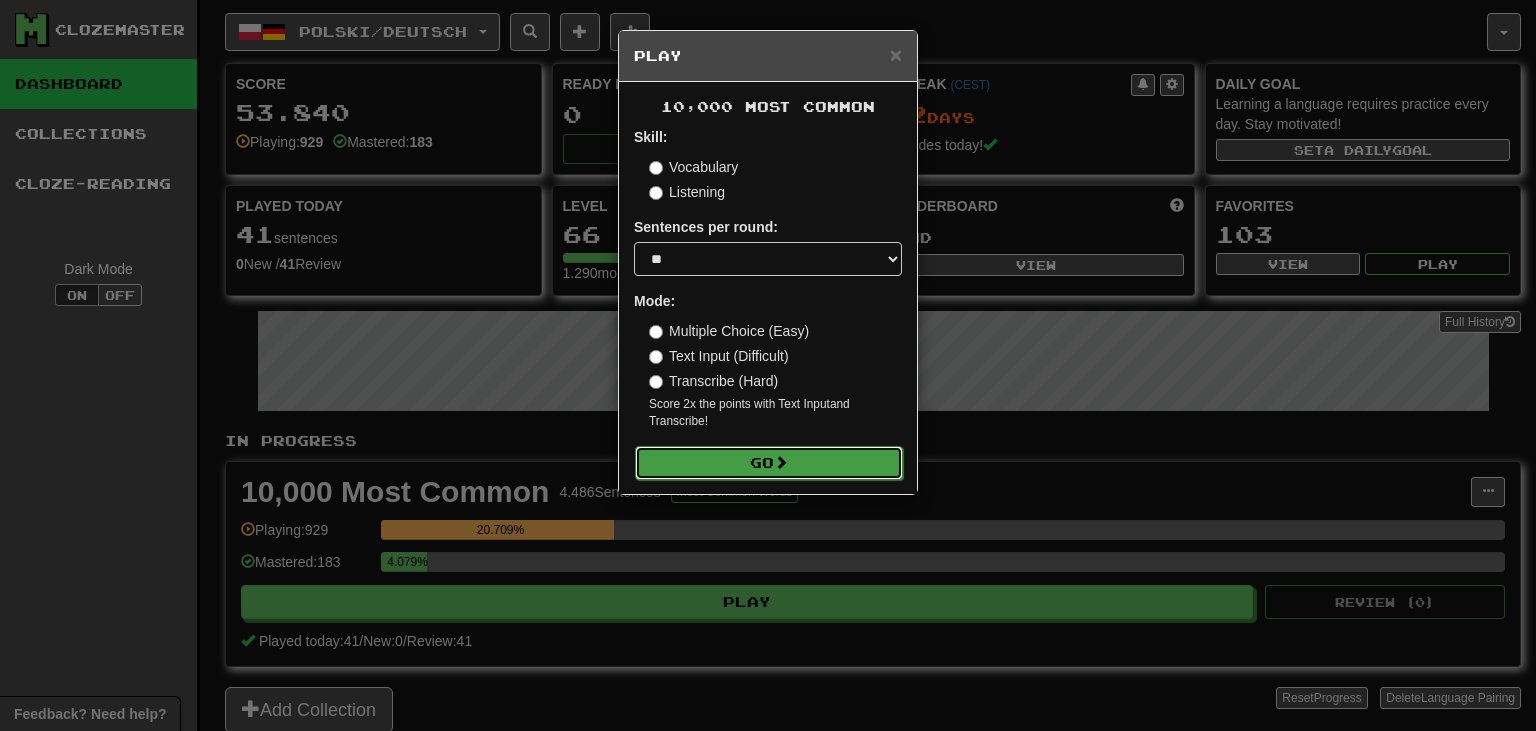 click on "Go" at bounding box center (769, 463) 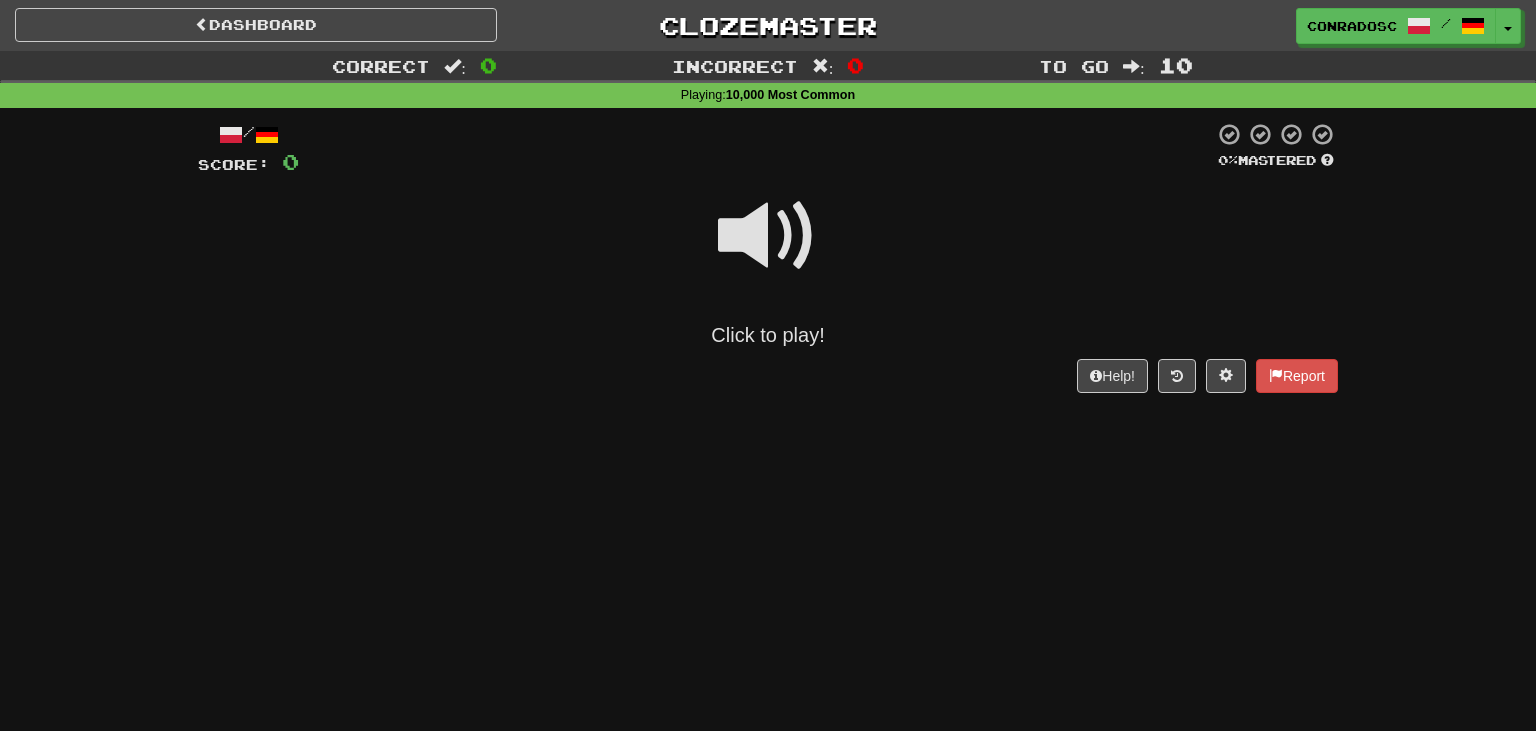 scroll, scrollTop: 0, scrollLeft: 0, axis: both 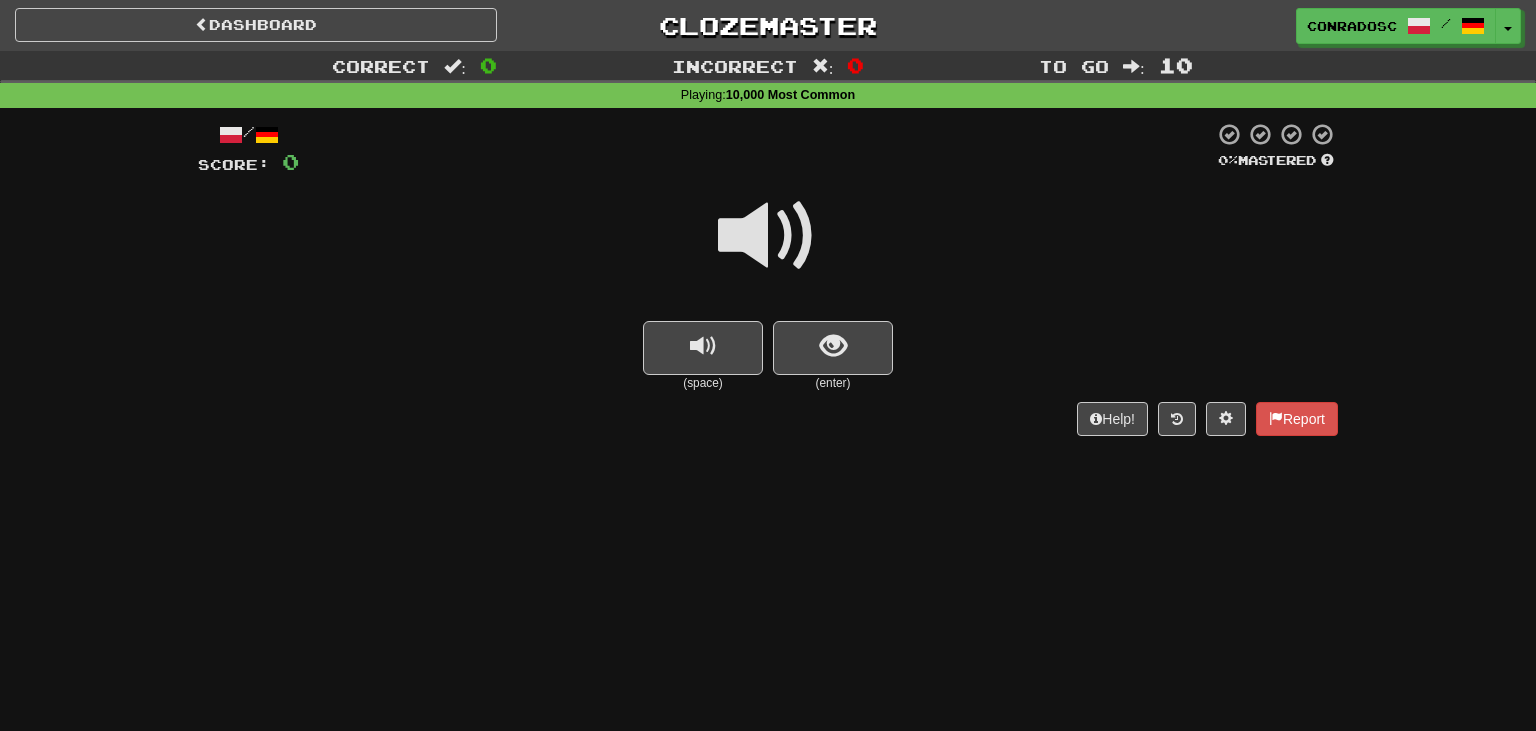 click at bounding box center [768, 236] 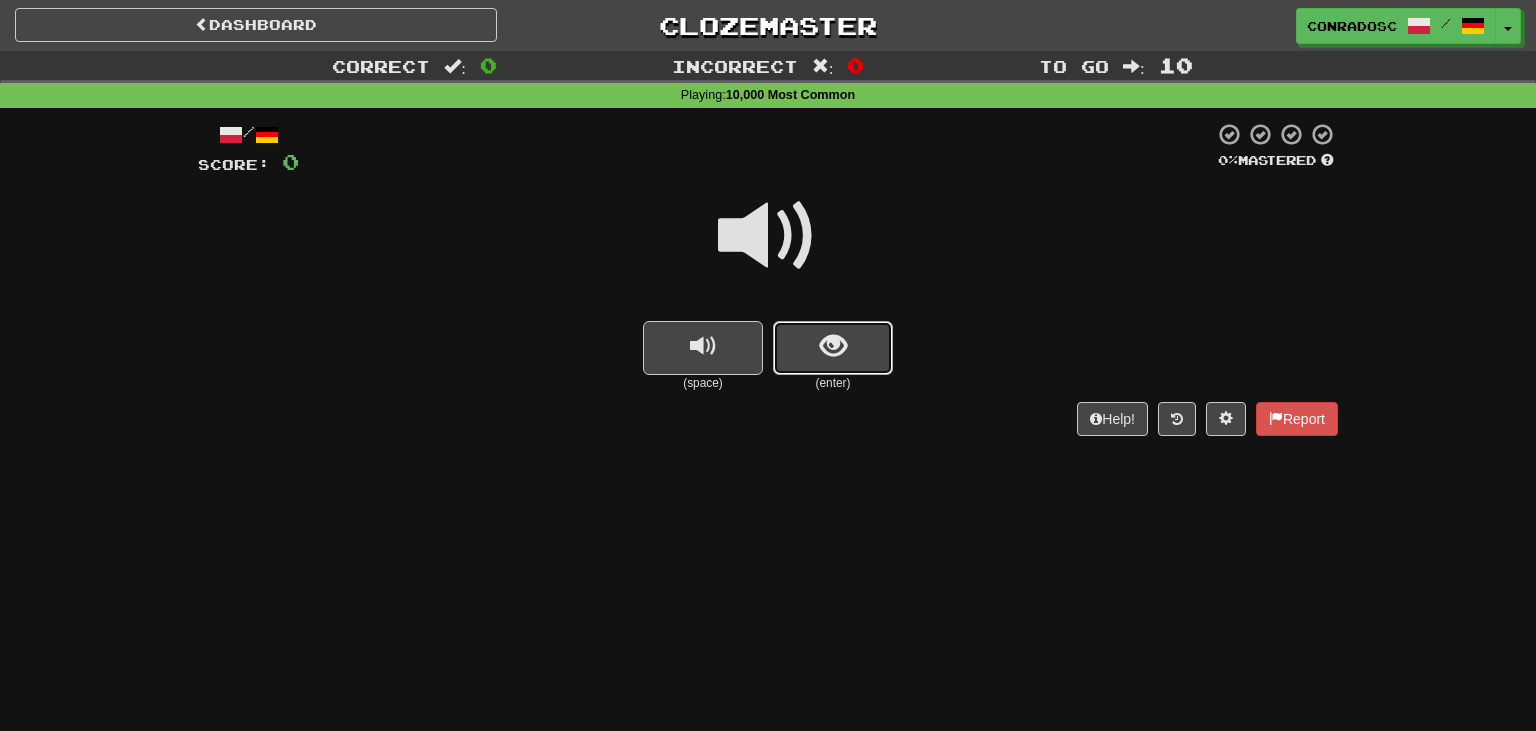 click at bounding box center [833, 348] 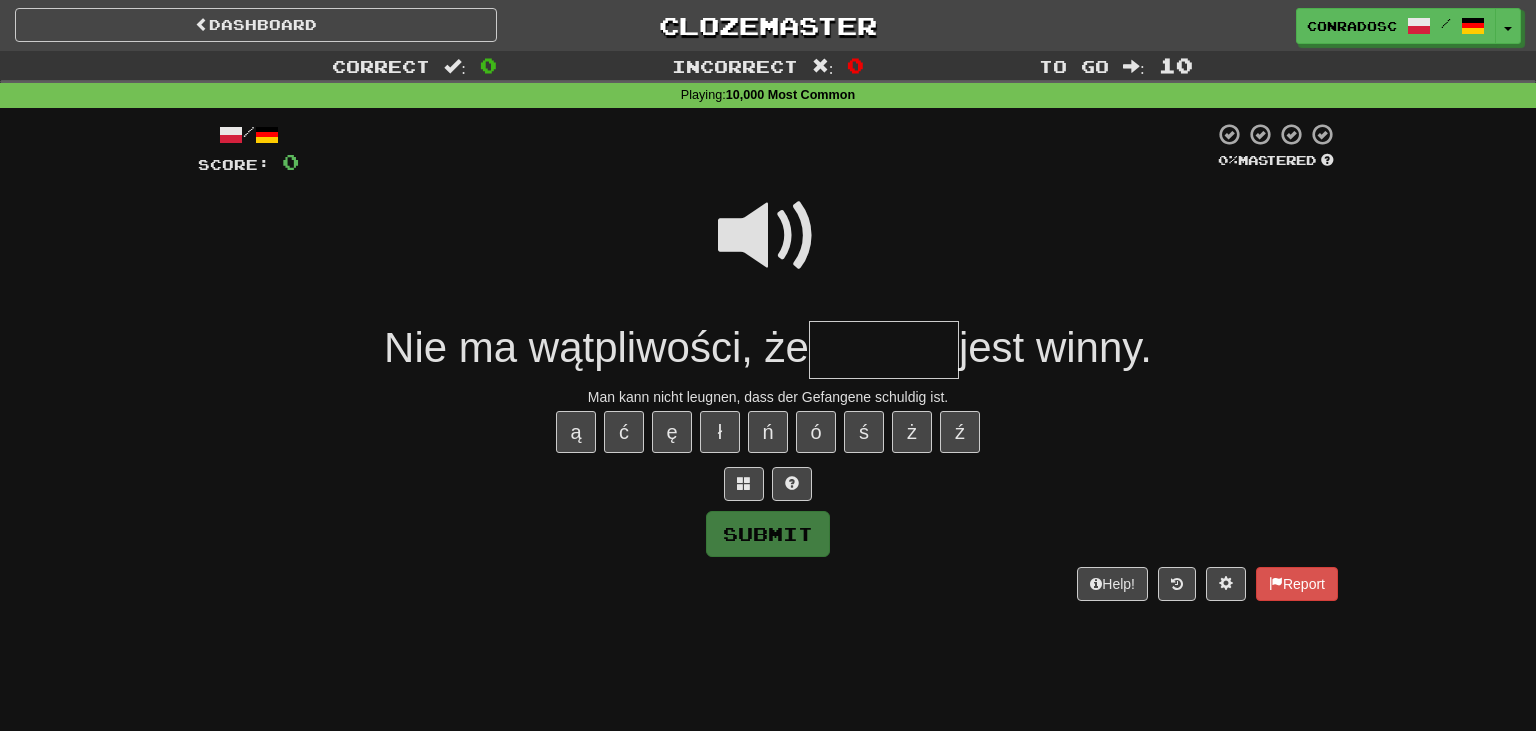 click at bounding box center (768, 236) 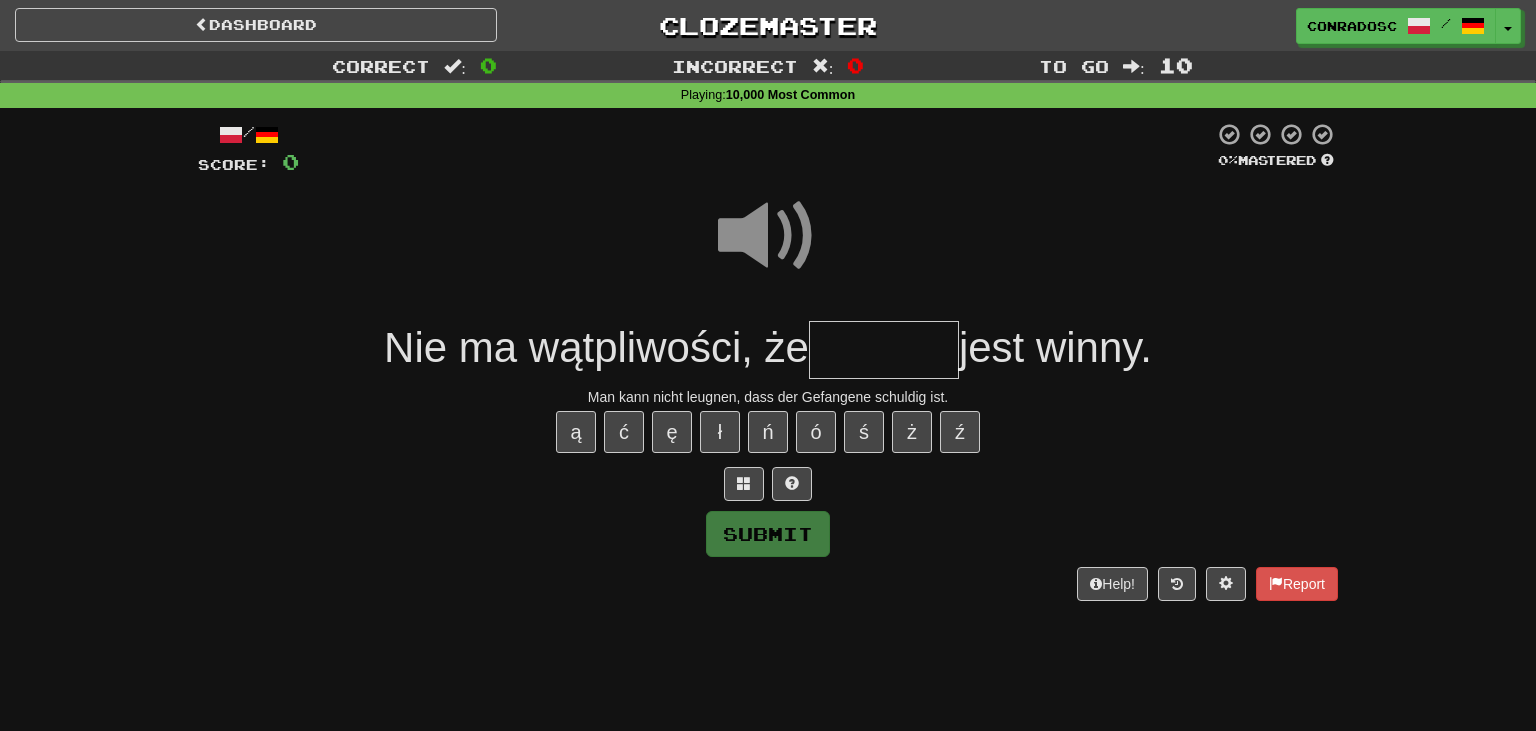 click at bounding box center (884, 350) 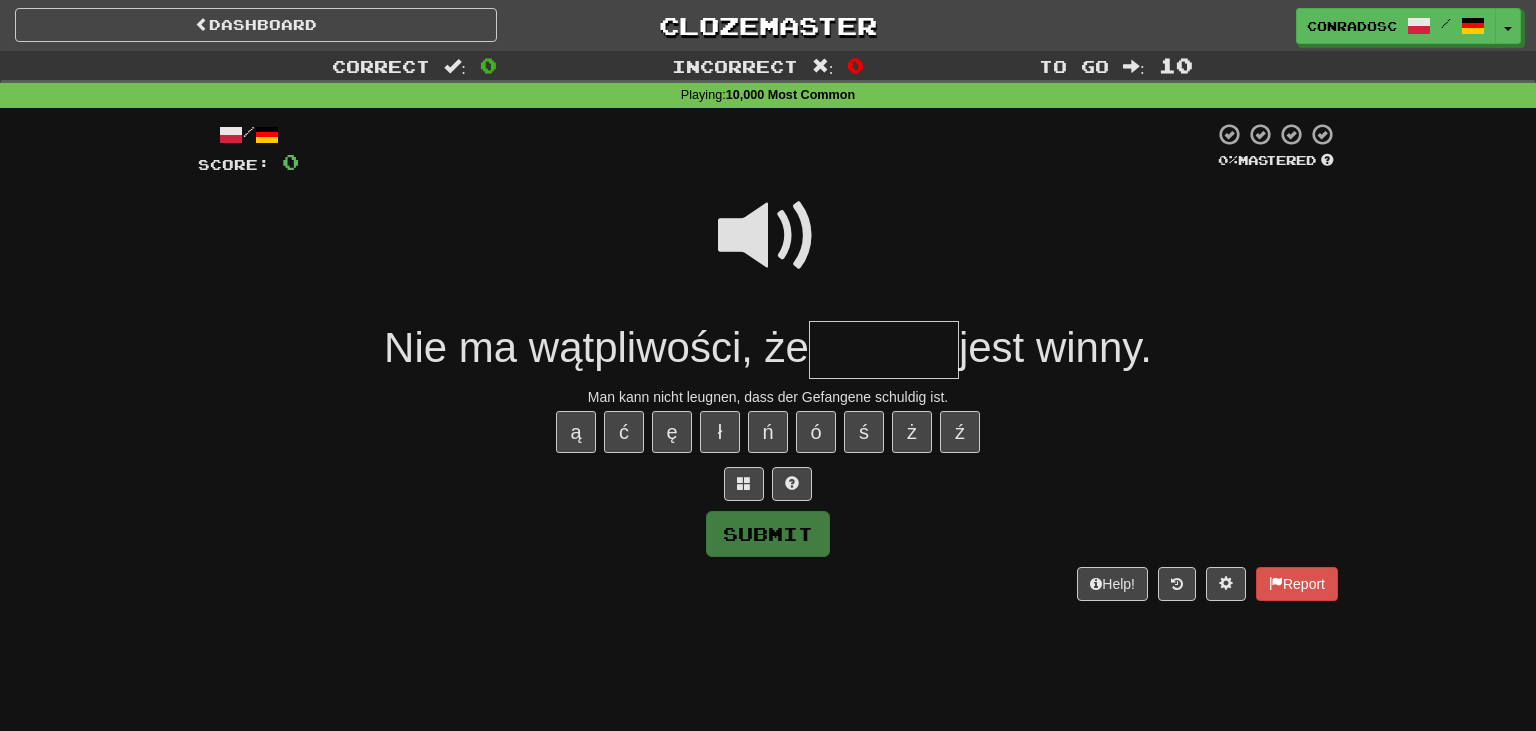 click at bounding box center (768, 236) 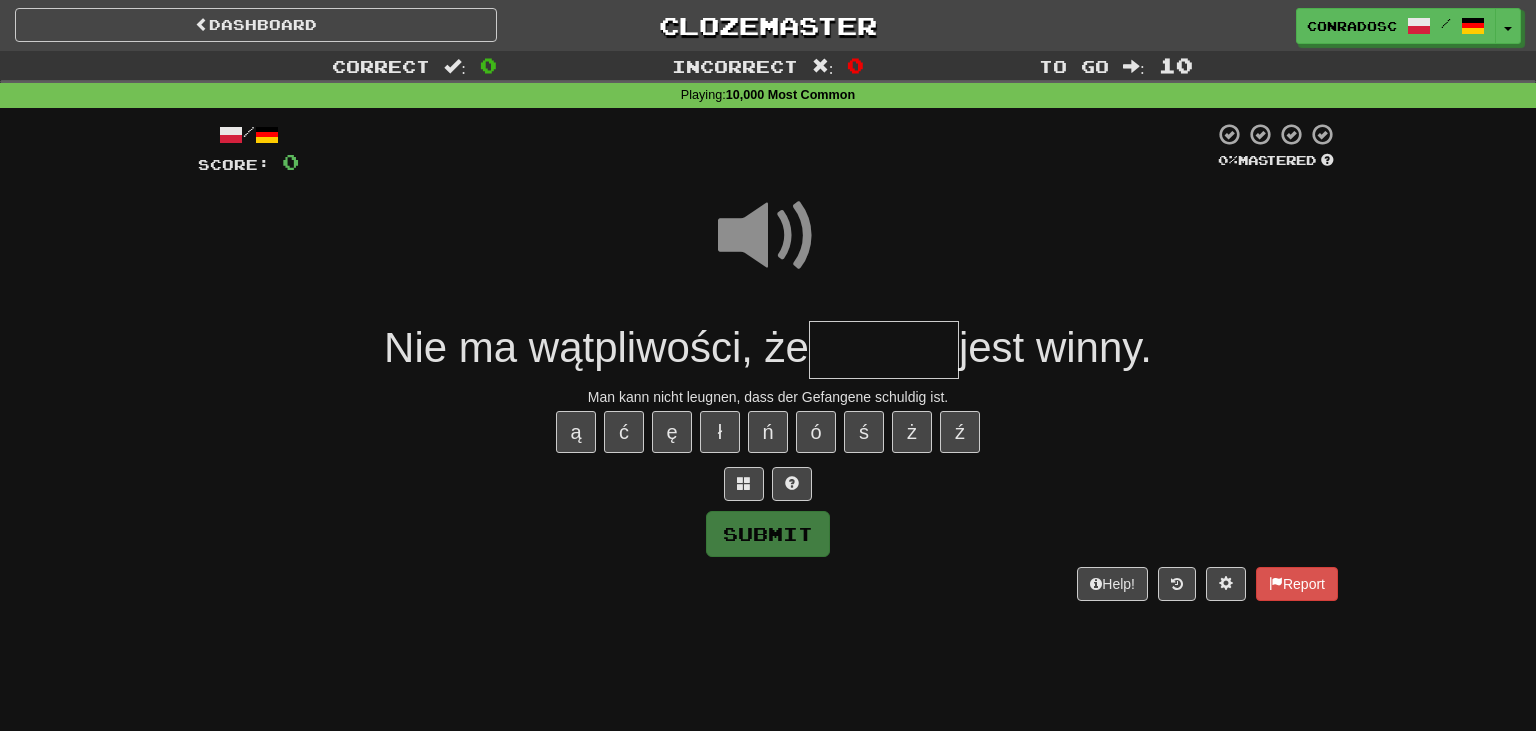click at bounding box center (884, 350) 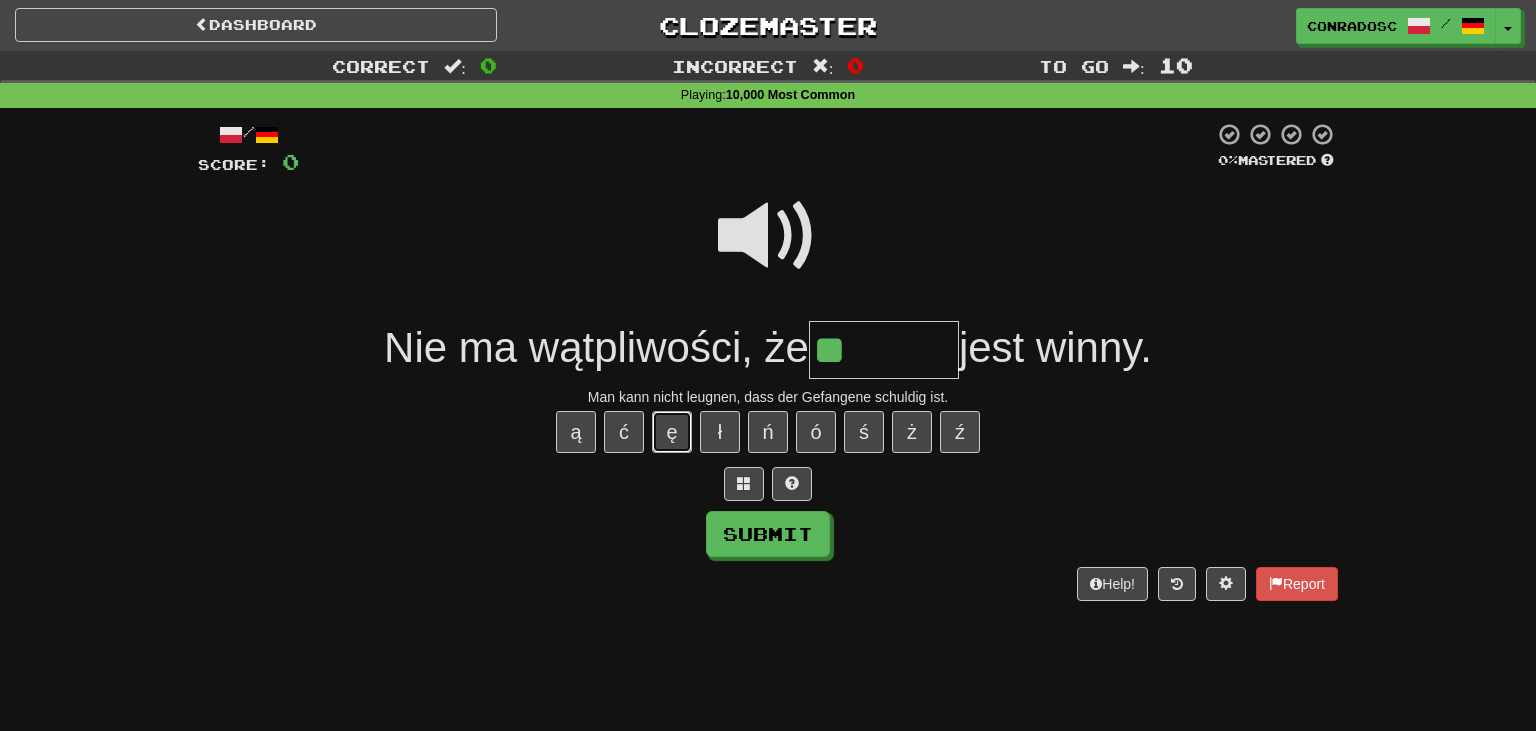click on "ę" at bounding box center [672, 432] 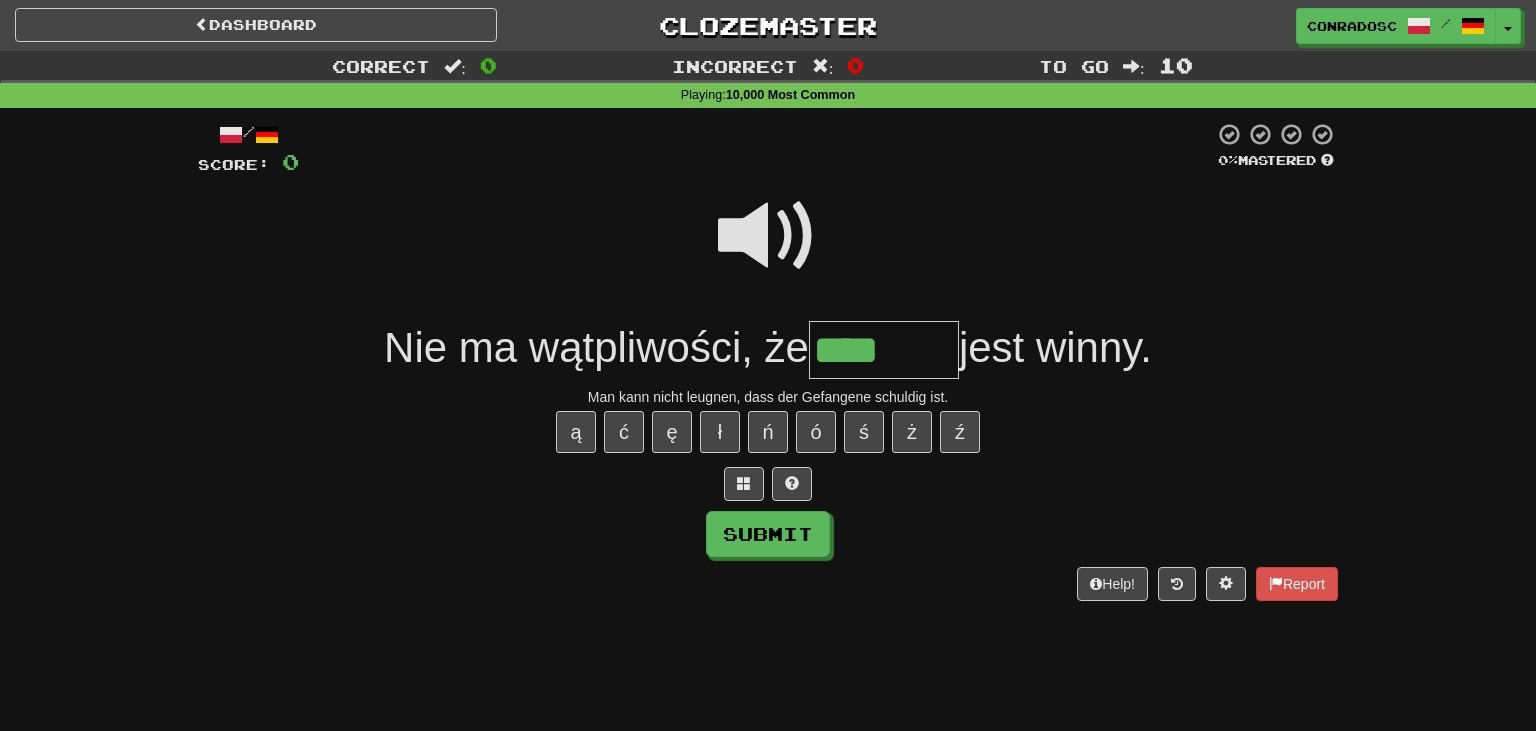 click at bounding box center (768, 236) 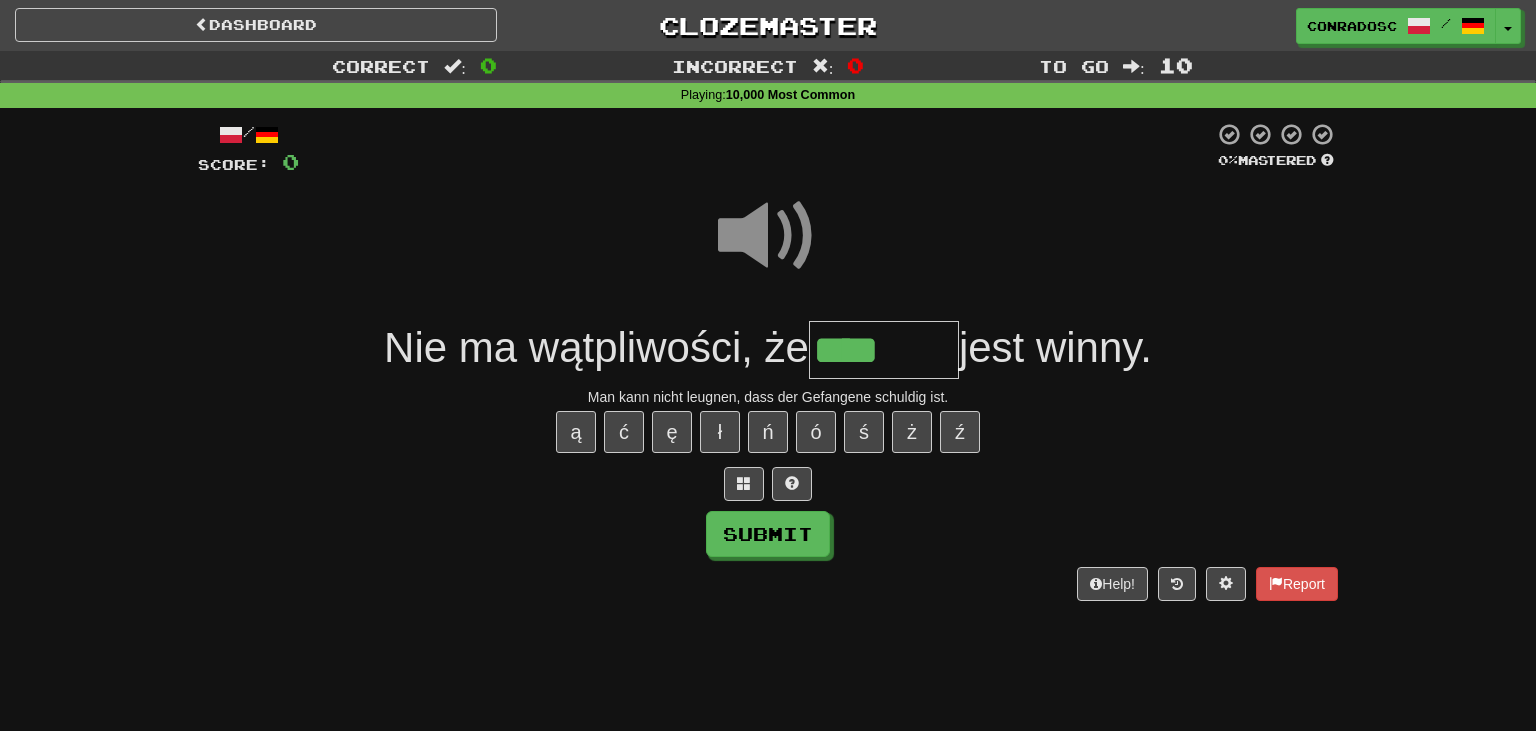 click on "****" at bounding box center (884, 350) 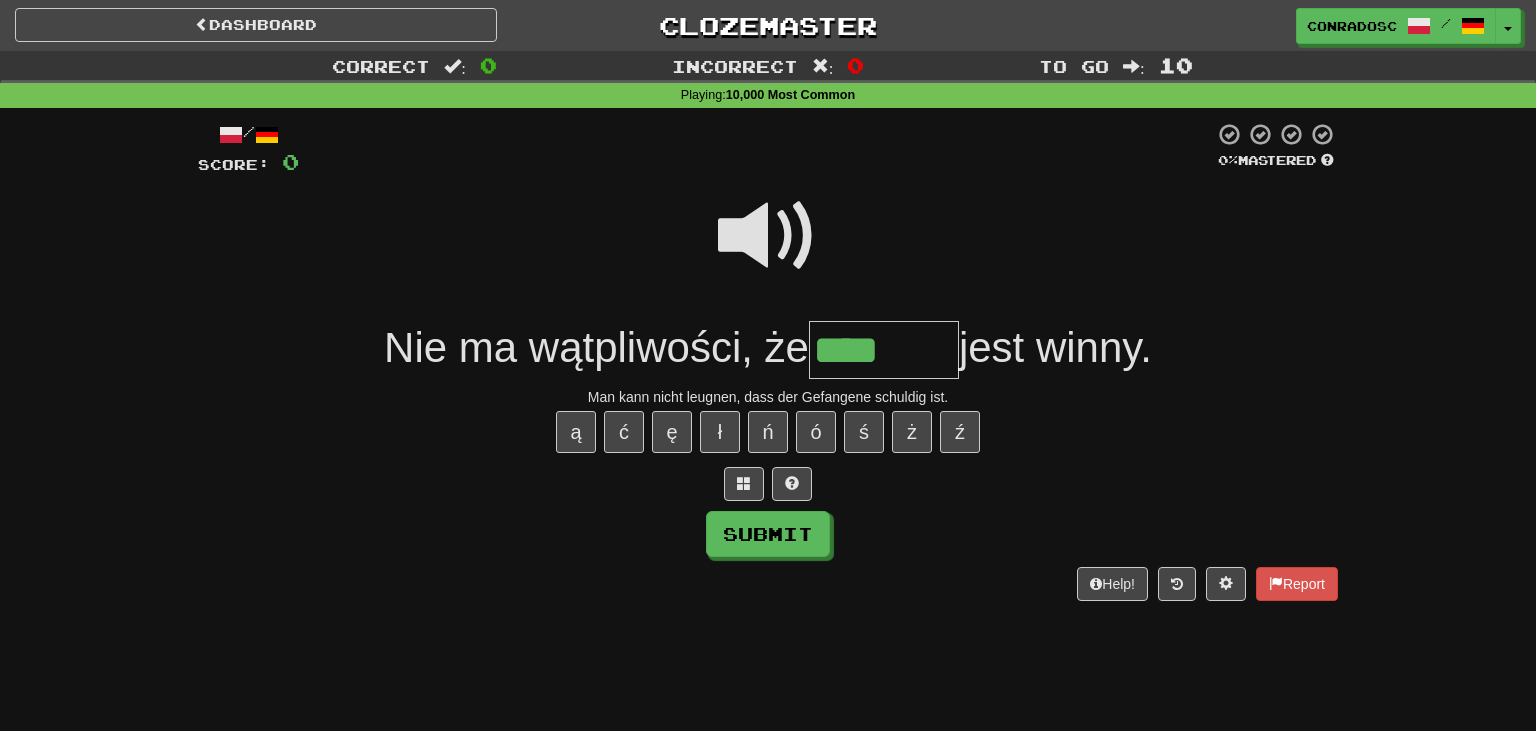 click at bounding box center [768, 236] 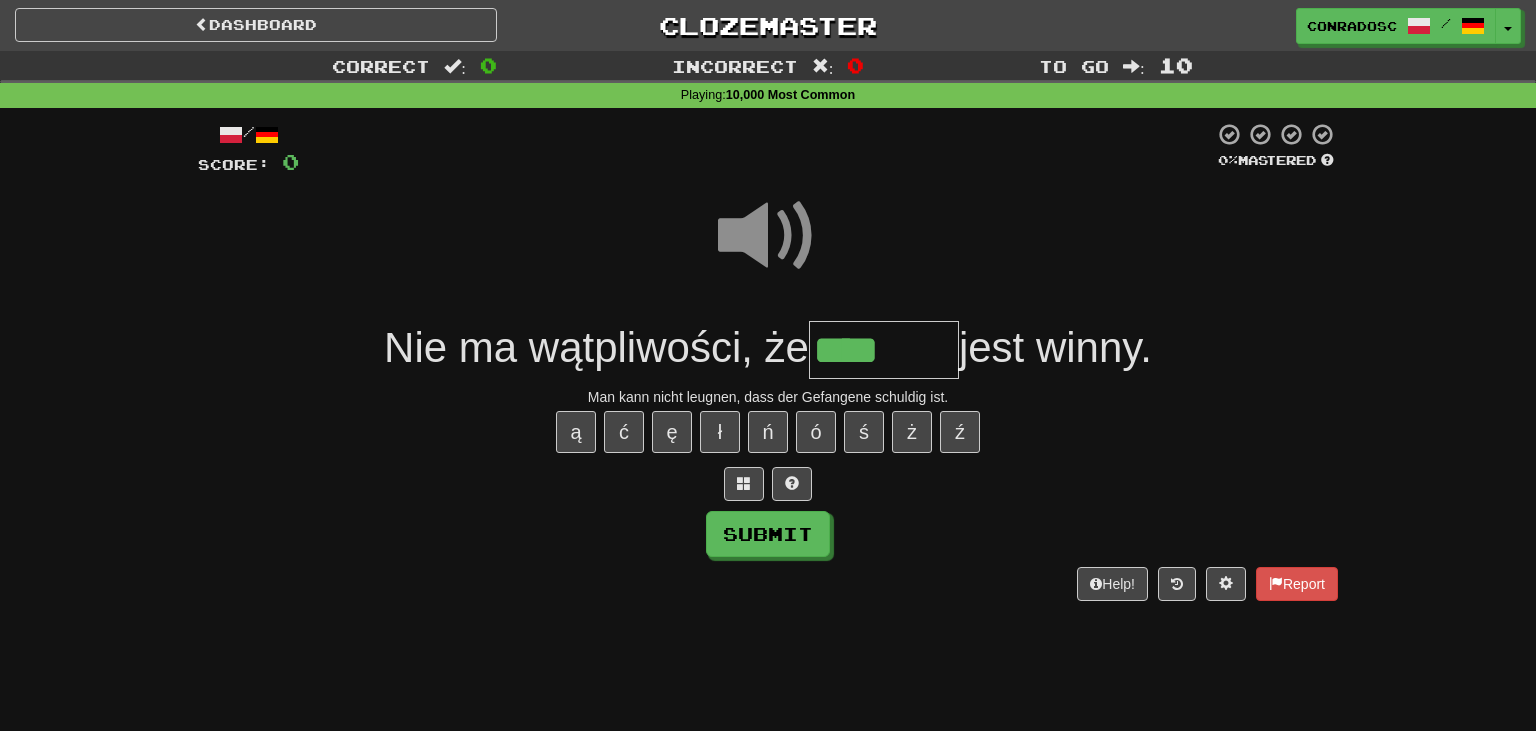 click on "****" at bounding box center (884, 350) 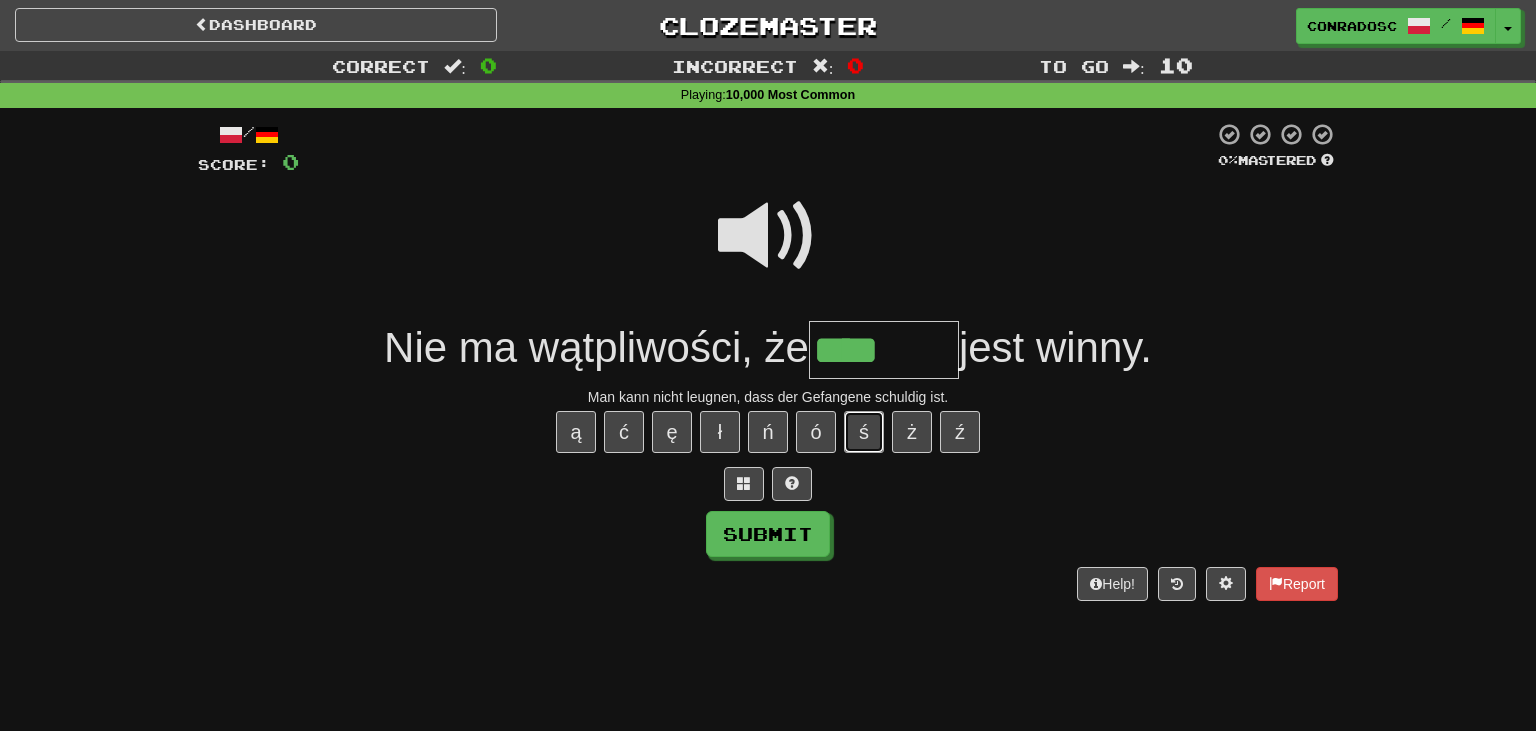 click on "ś" at bounding box center [864, 432] 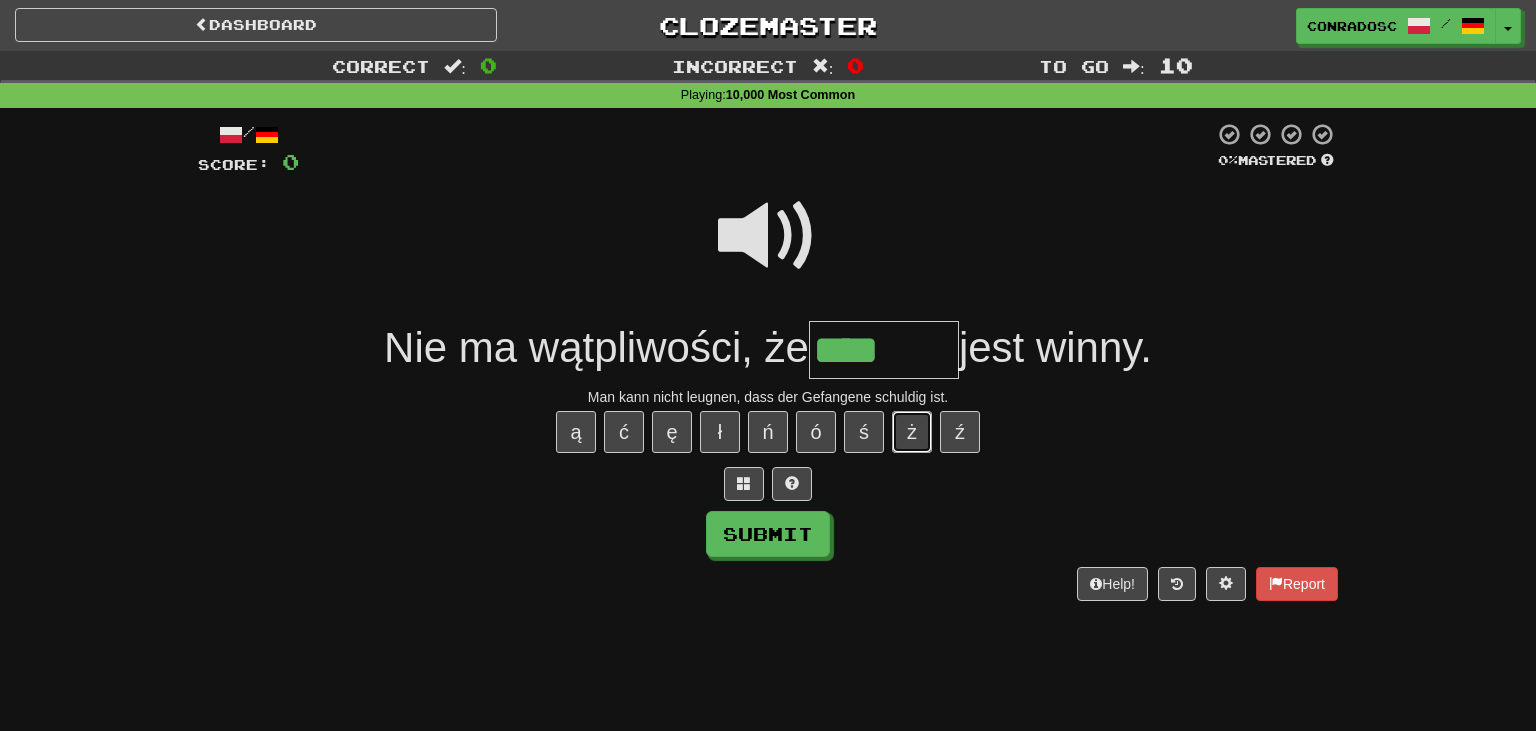 click on "ż" at bounding box center [912, 432] 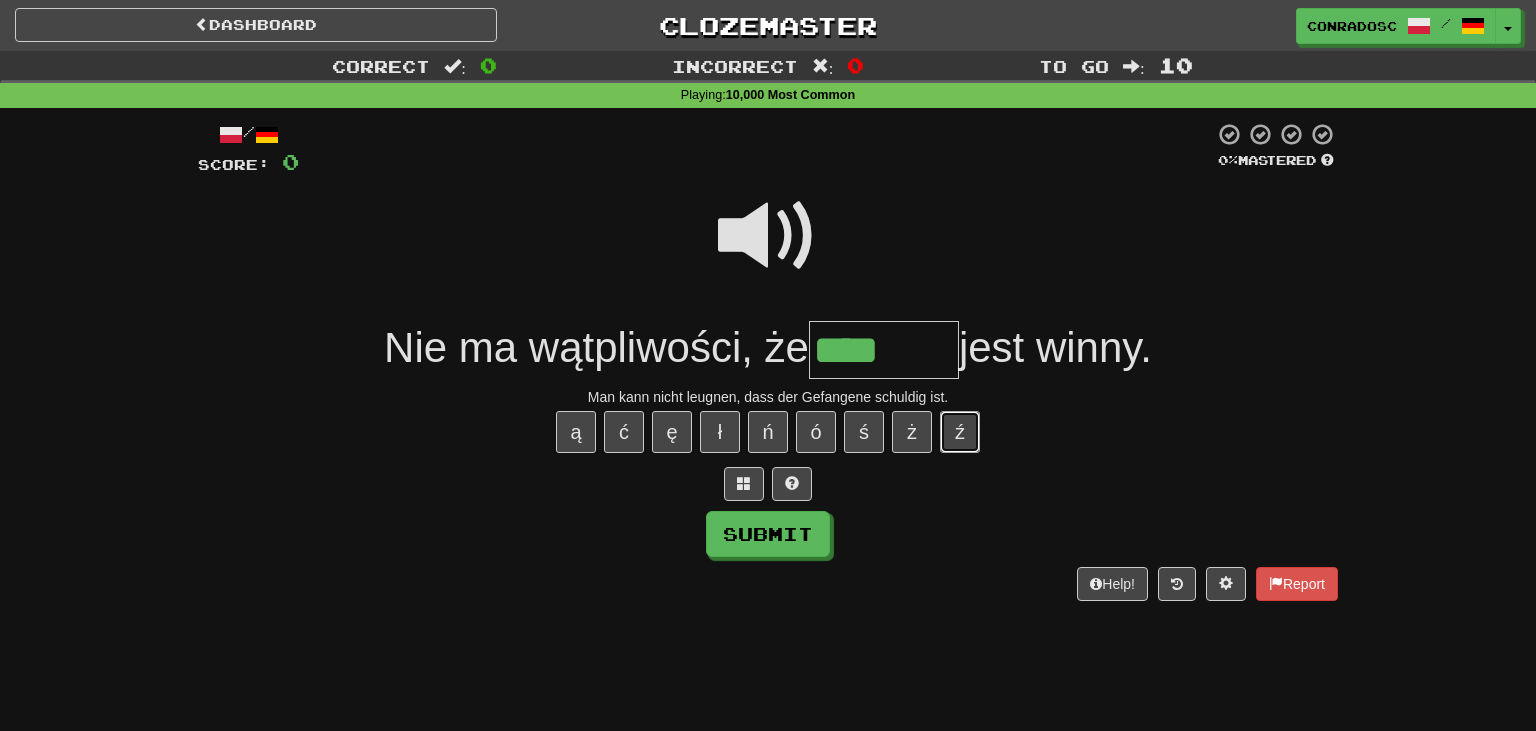 click on "ź" at bounding box center (960, 432) 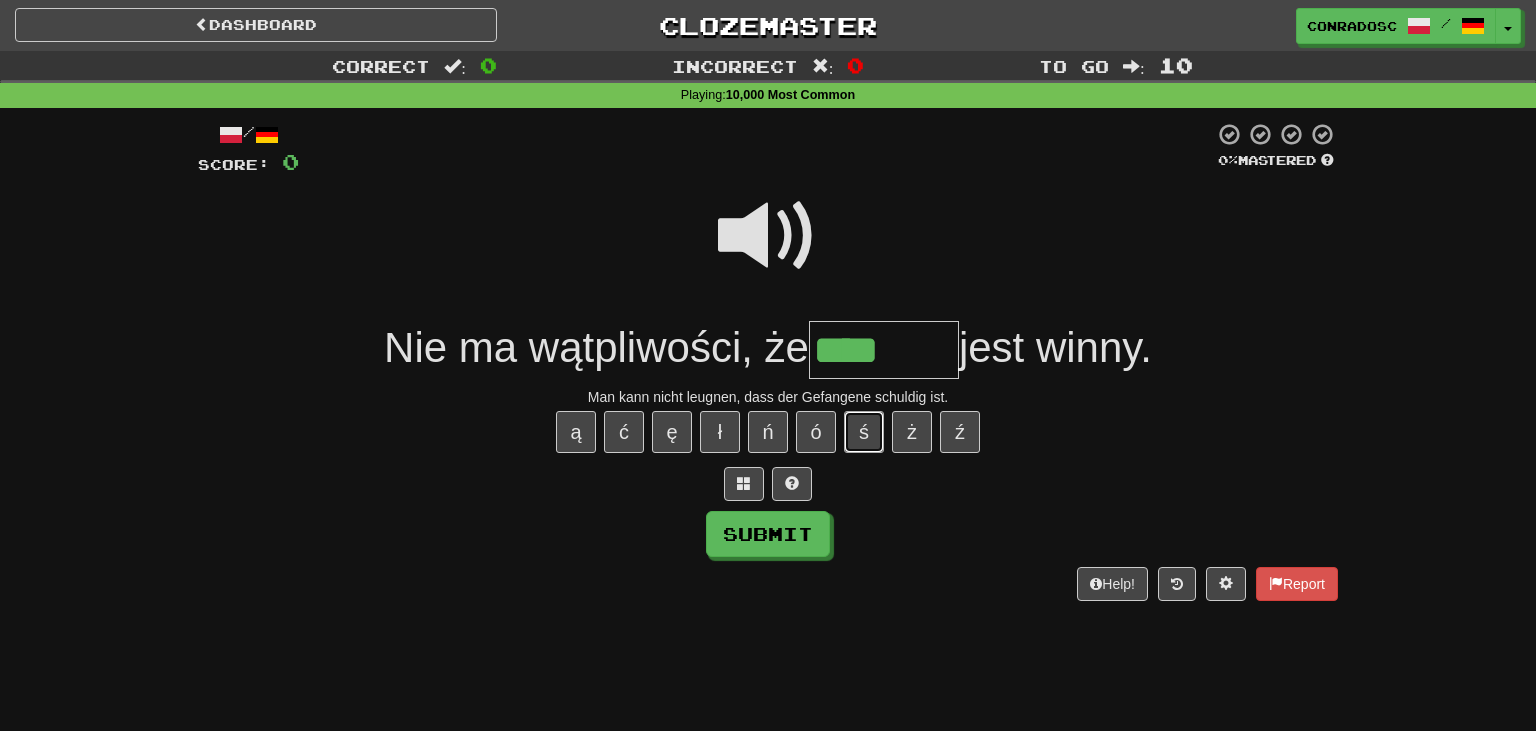 click on "ś" at bounding box center (864, 432) 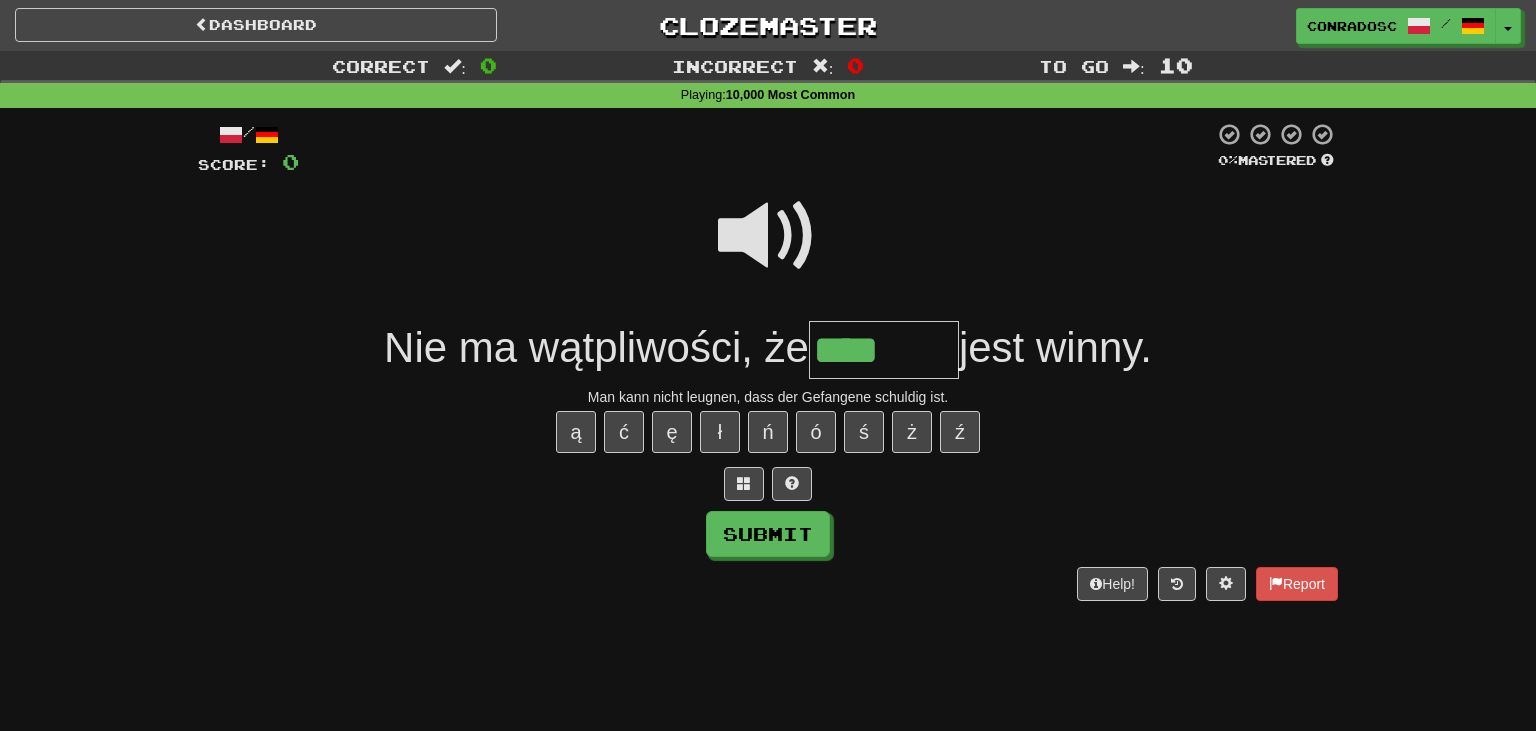 click at bounding box center [768, 236] 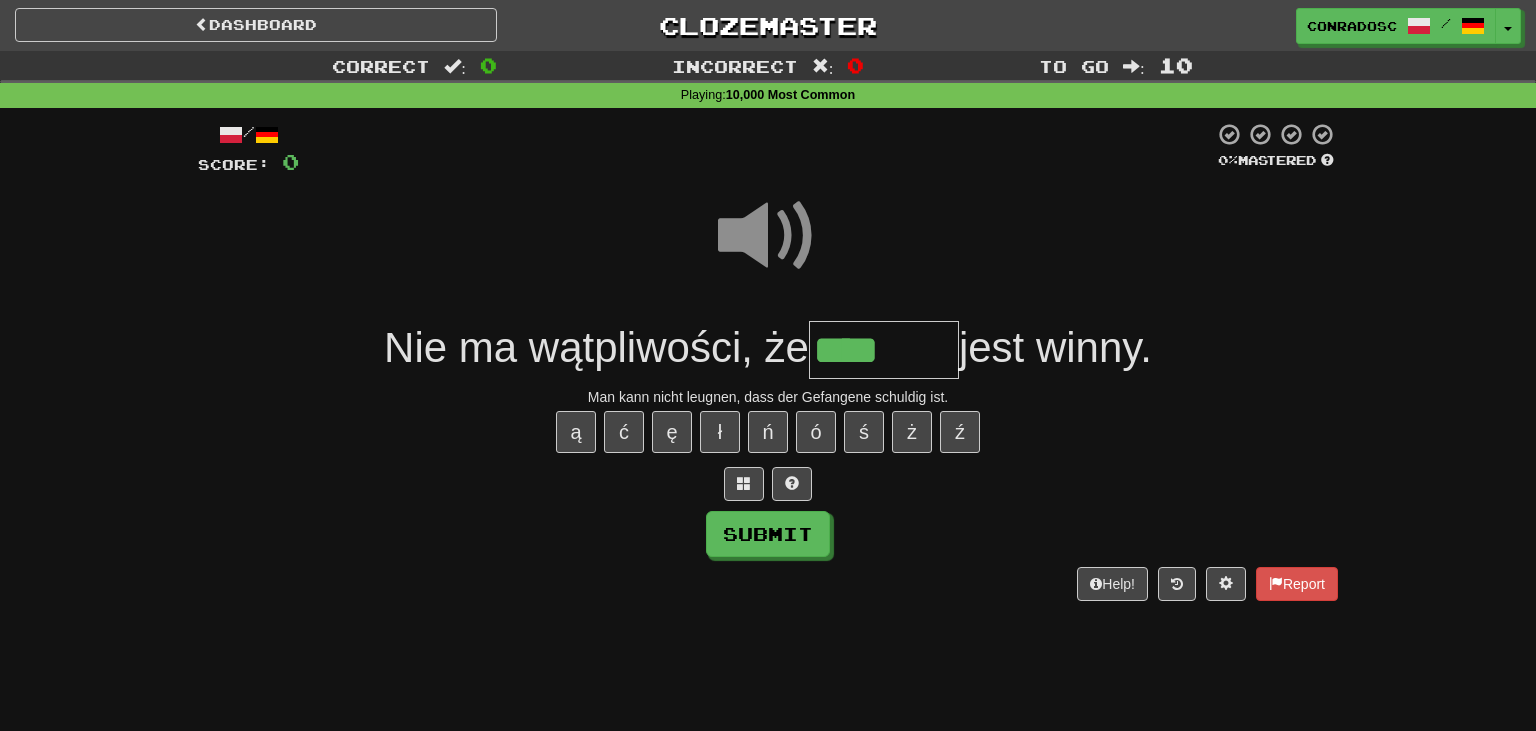 click on "****" at bounding box center [884, 350] 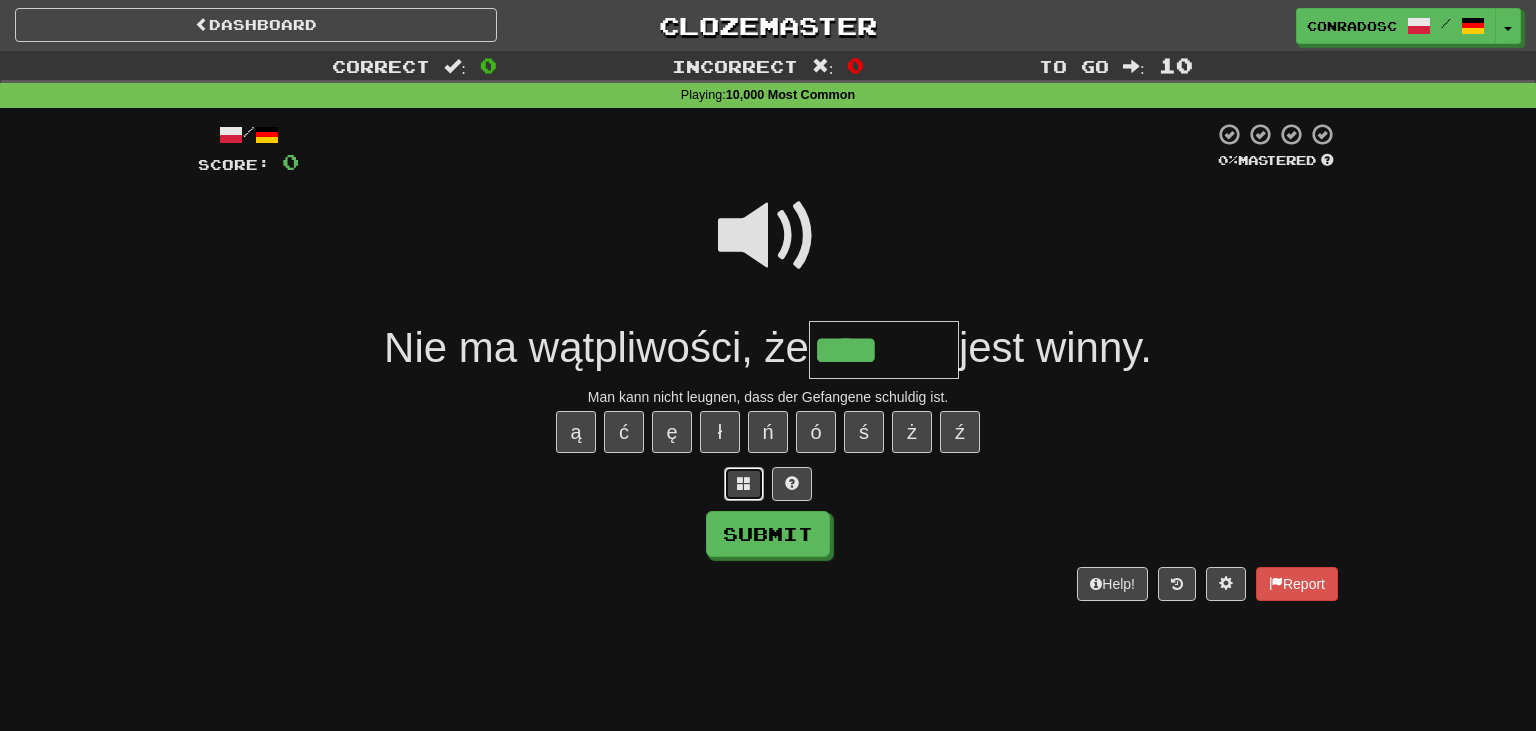 click at bounding box center (744, 484) 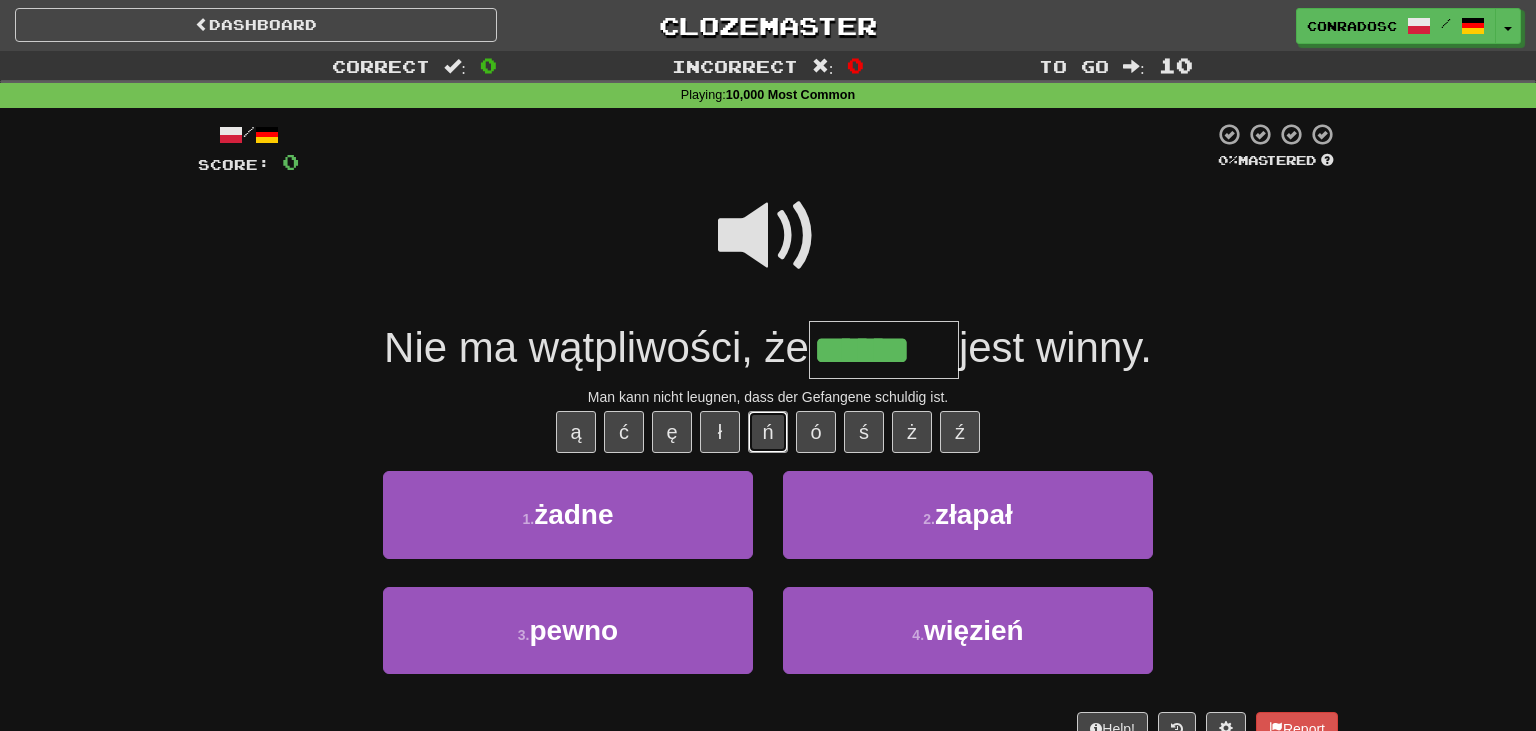 click on "ń" at bounding box center [768, 432] 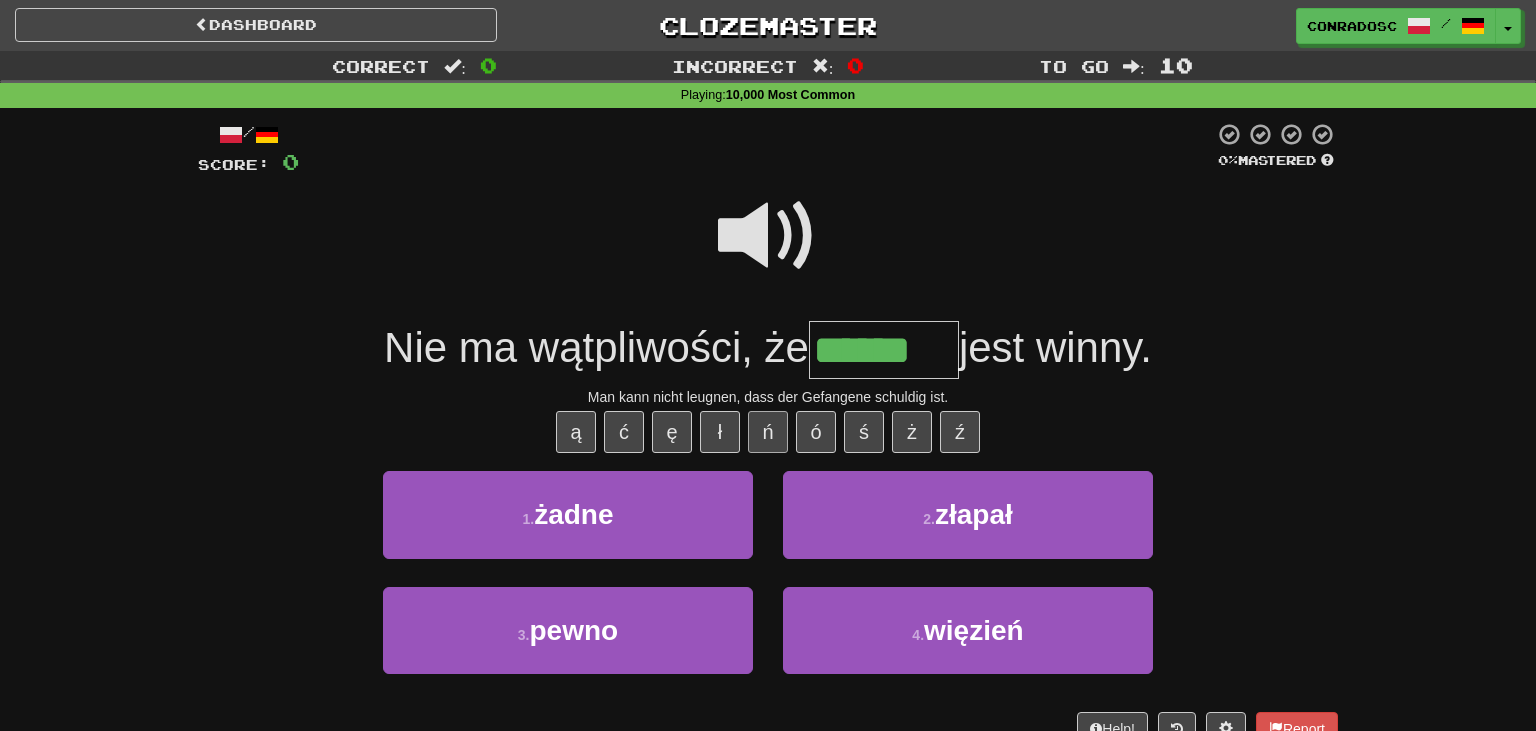 type on "*******" 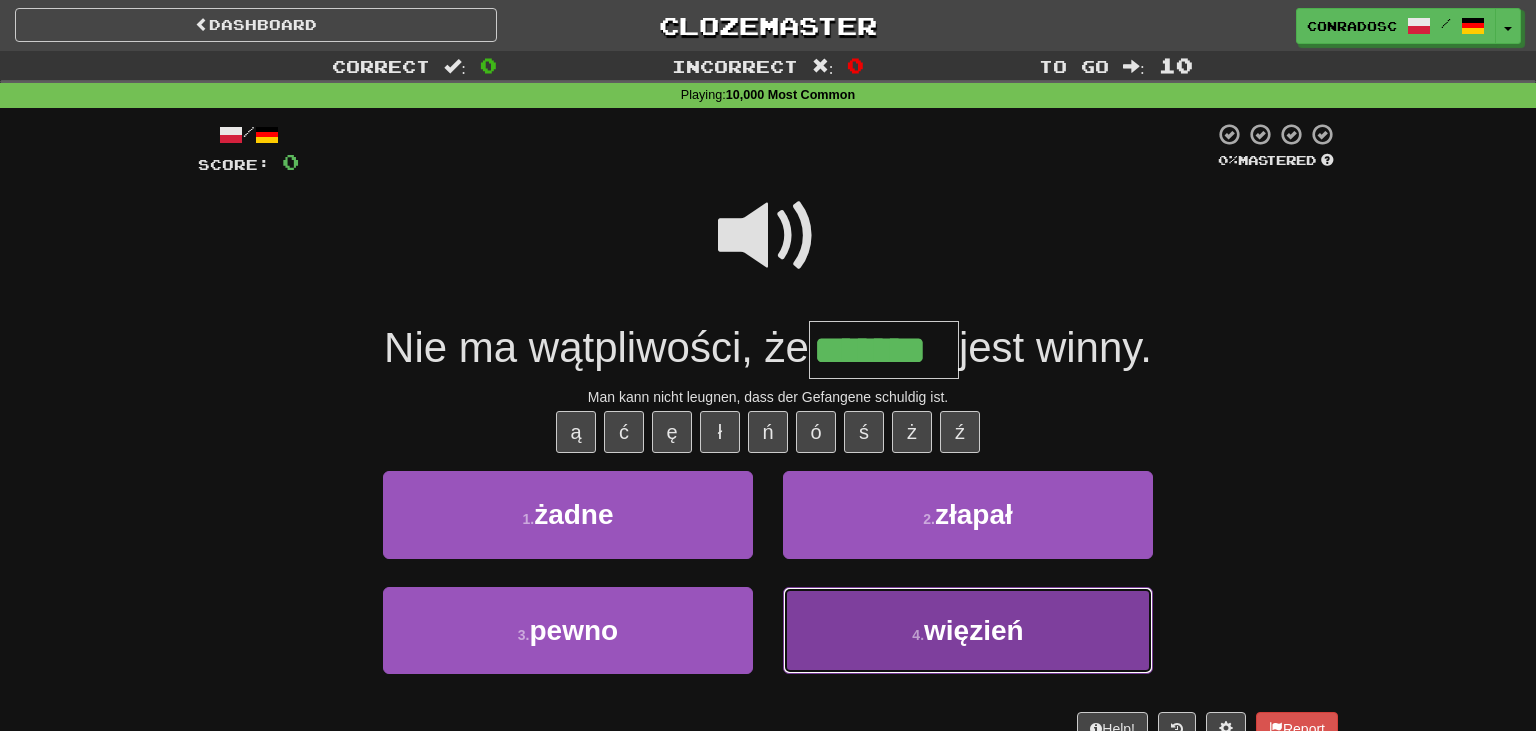 click on "4 .  więzień" at bounding box center [968, 630] 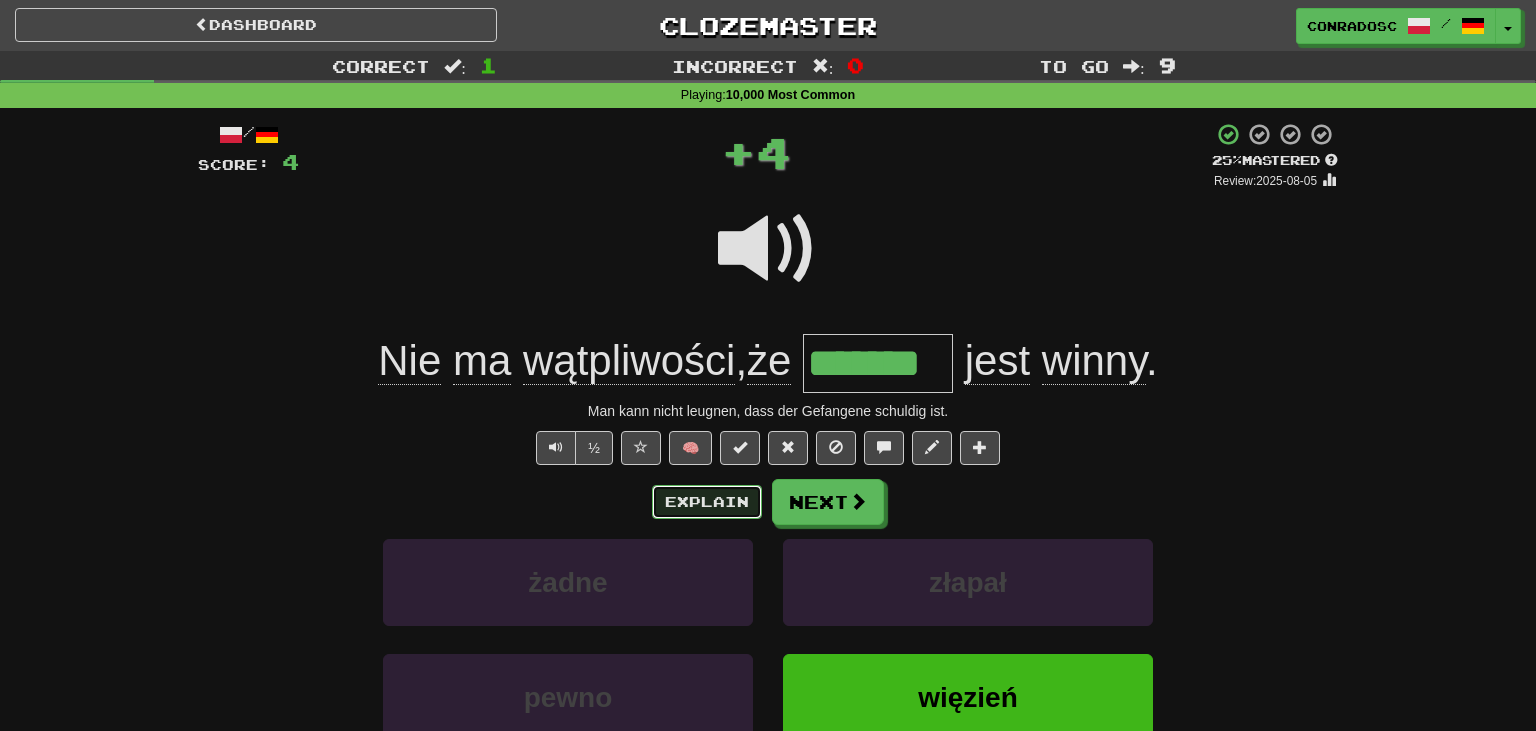 click on "Explain" at bounding box center [707, 502] 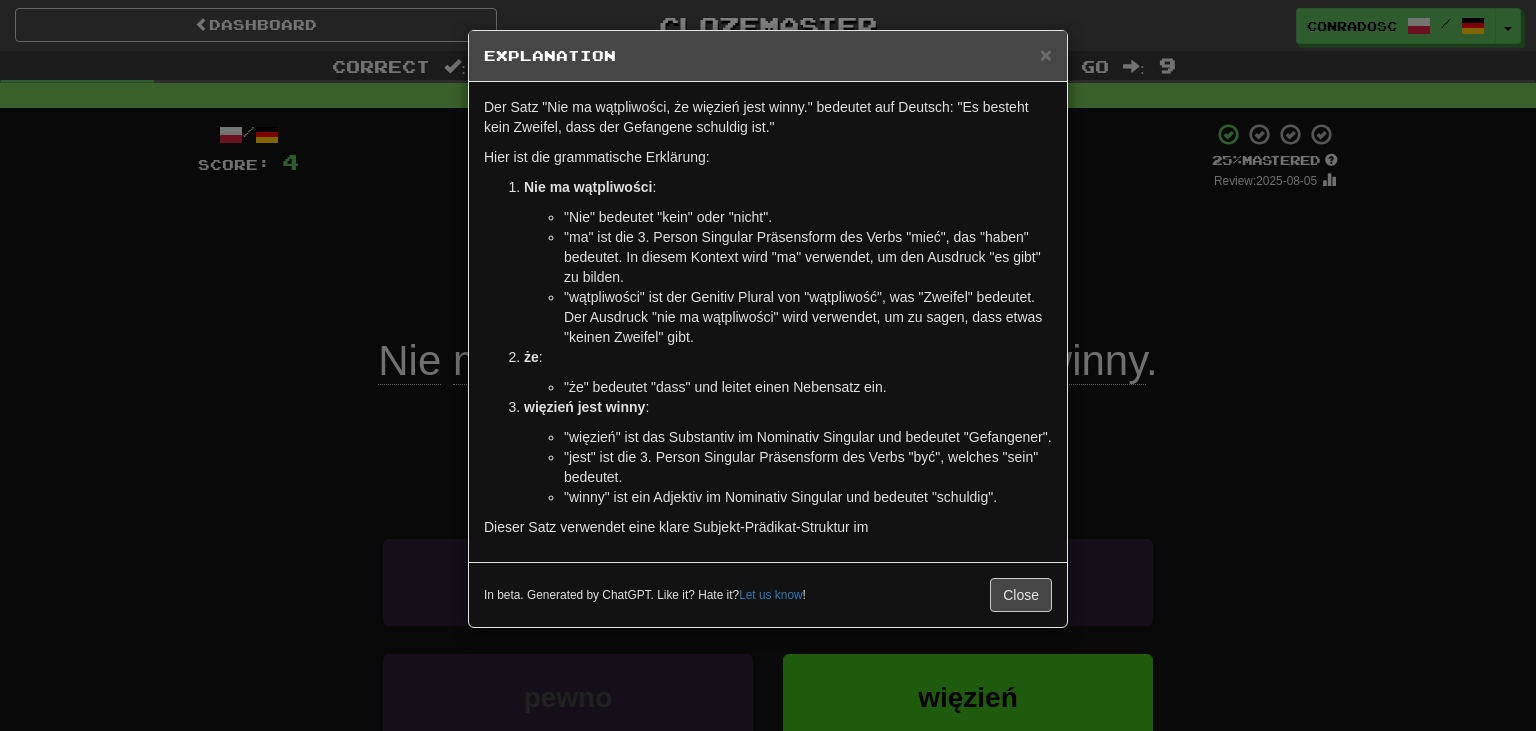 click on "× Explanation Der Satz "Nie ma wątpliwości, że więzień jest winny." bedeutet auf Deutsch: "Es besteht kein Zweifel, dass der Gefangene schuldig ist."
Hier ist die grammatische Erklärung:
Nie ma wątpliwości :
"Nie" bedeutet "kein" oder "nicht".
"ma" ist die 3. Person Singular Präsensform des Verbs "mieć", das "haben" bedeutet. In diesem Kontext wird "ma" verwendet, um den Ausdruck "es gibt" zu bilden.
"wątpliwości" ist der Genitiv Plural von "wątpliwość", was "Zweifel" bedeutet. Der Ausdruck "nie ma wątpliwości" wird verwendet, um zu sagen, dass etwas "keinen Zweifel" gibt.
że :
"że" bedeutet "dass" und leitet einen Nebensatz ein.
więzień jest winny :
"więzień" ist das Substantiv im Nominativ Singular und bedeutet "Gefangener".
"jest" ist die 3. Person Singular Präsensform des Verbs "być", welches "sein" bedeutet.
"winny" ist ein Adjektiv im Nominativ Singular und bedeutet "schuldig".
In beta. Generated by ChatGPT. Like it? Hate it?" at bounding box center (768, 365) 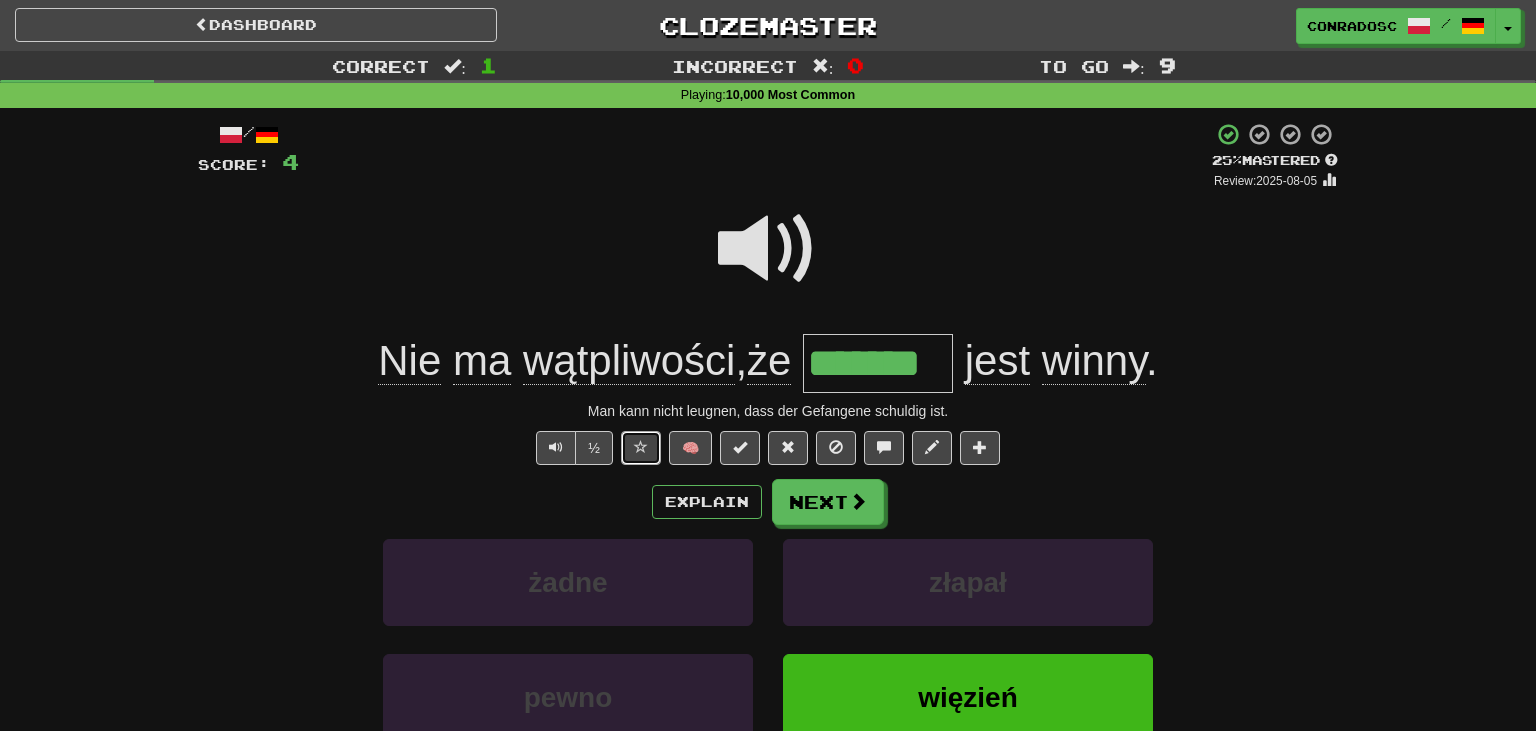 click at bounding box center [641, 448] 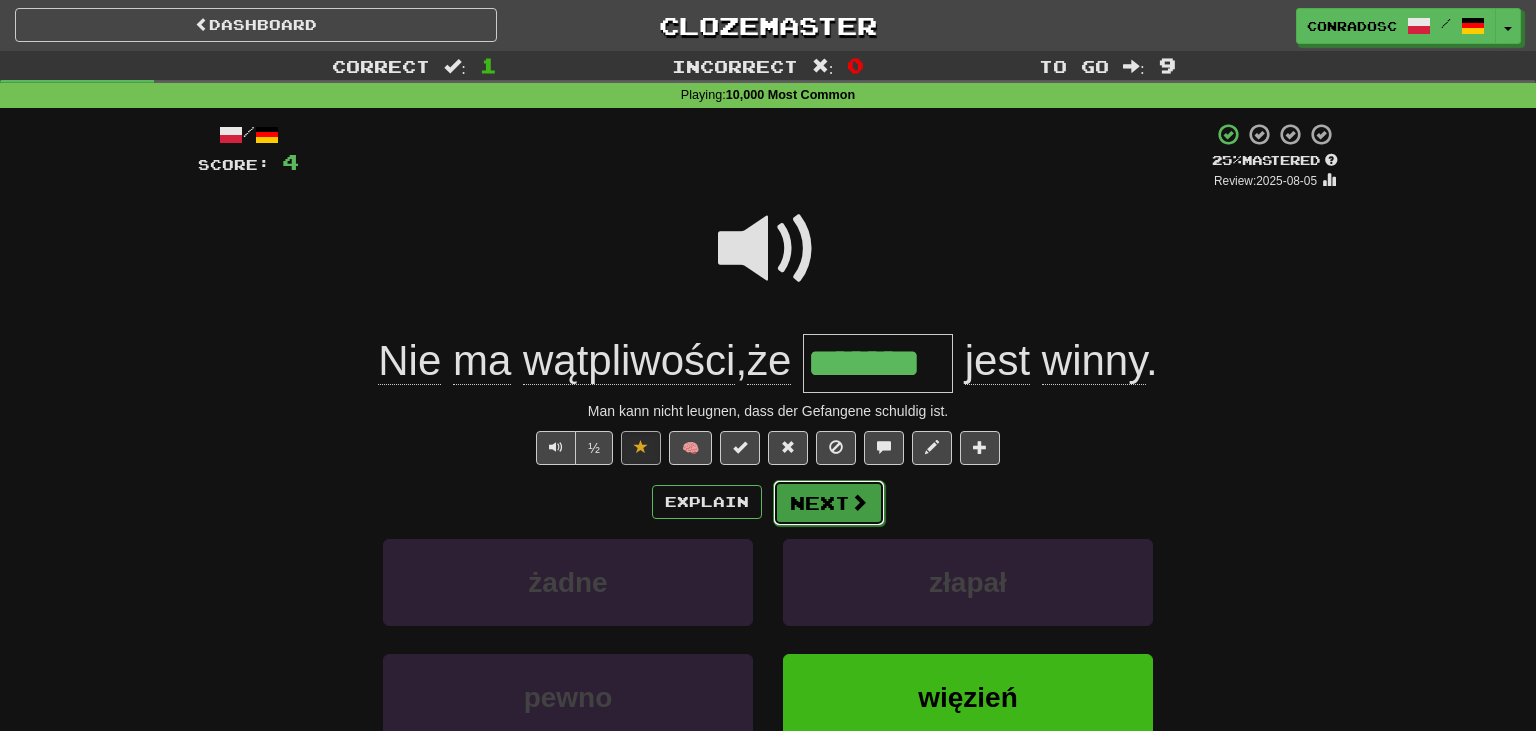 click on "Next" at bounding box center [829, 503] 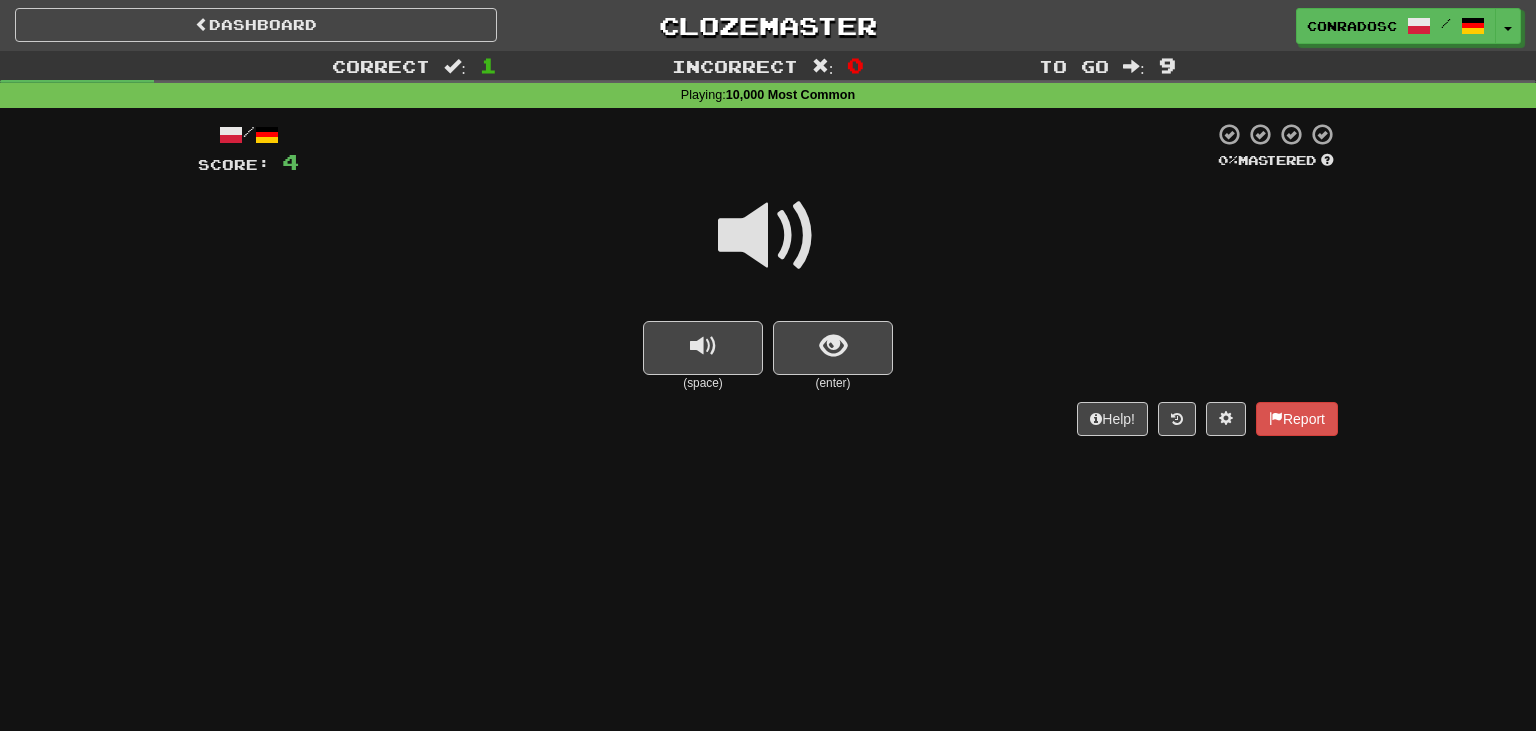 click at bounding box center [768, 236] 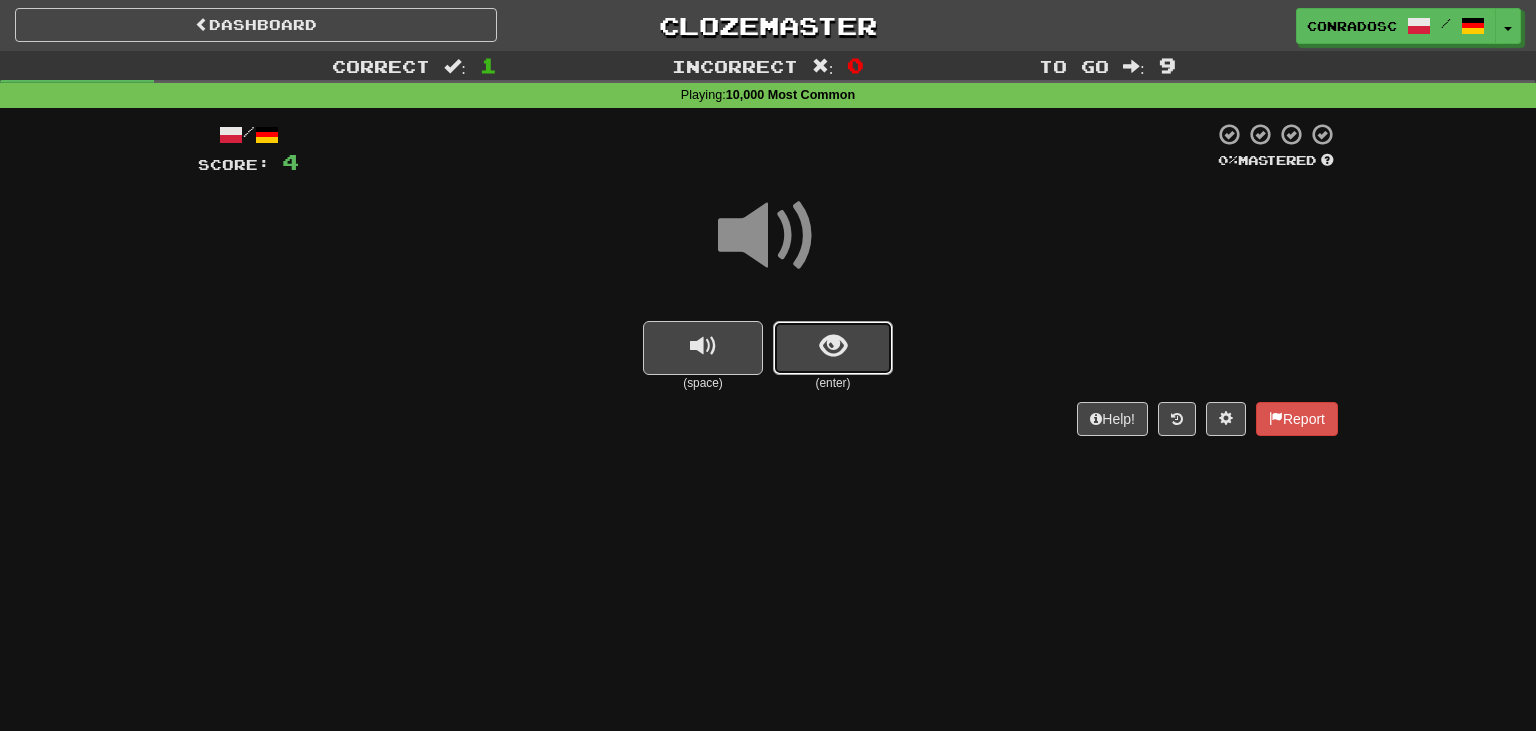 click at bounding box center [833, 346] 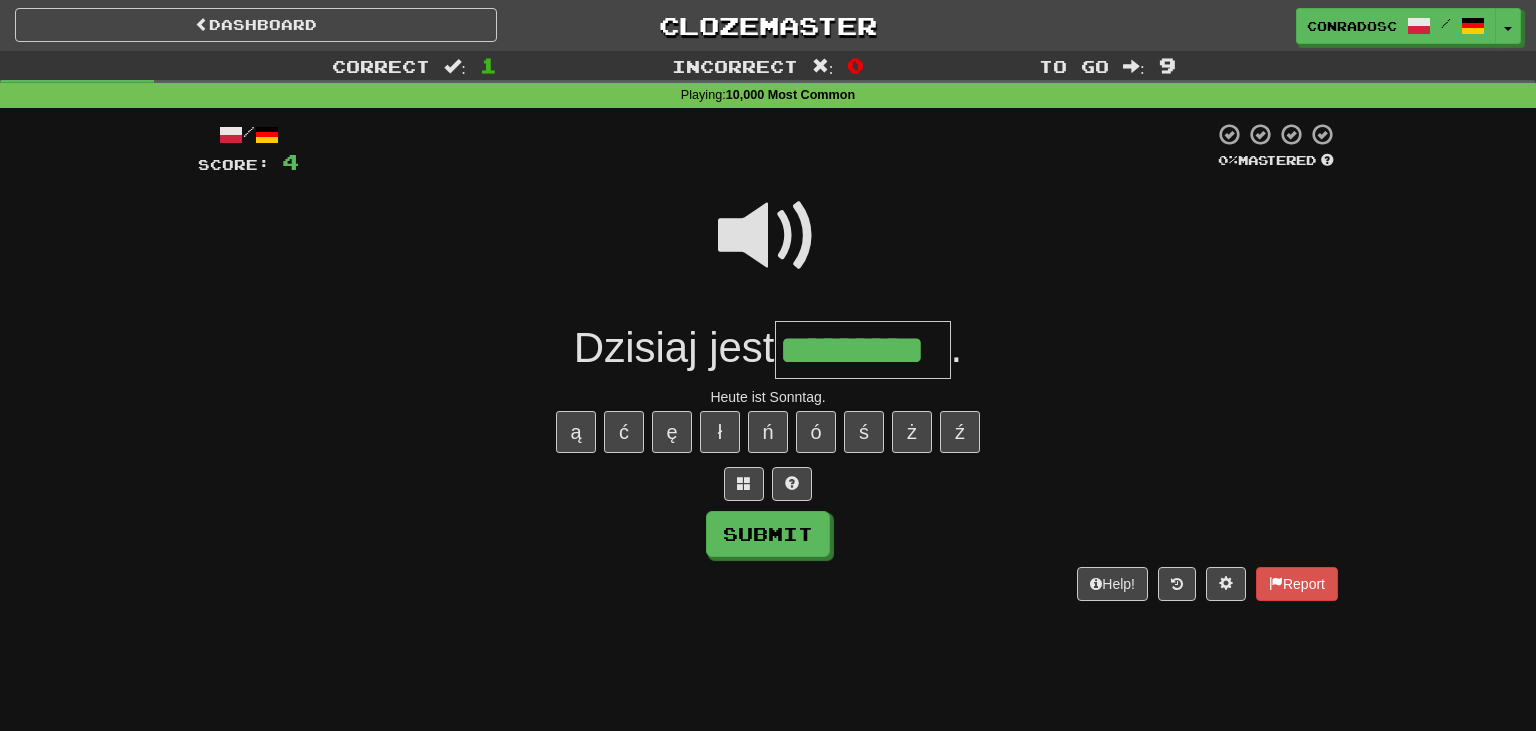 type on "*********" 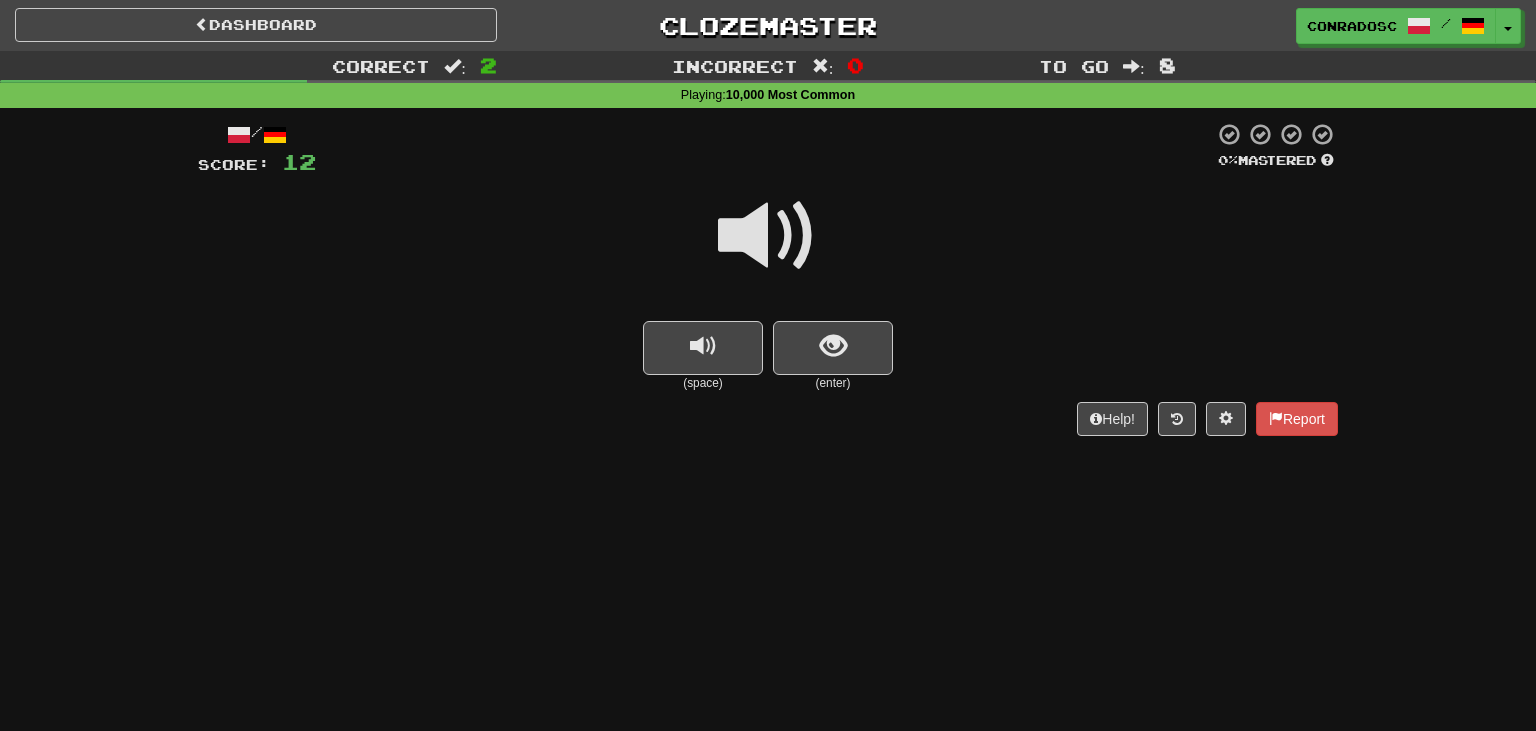 click at bounding box center (768, 236) 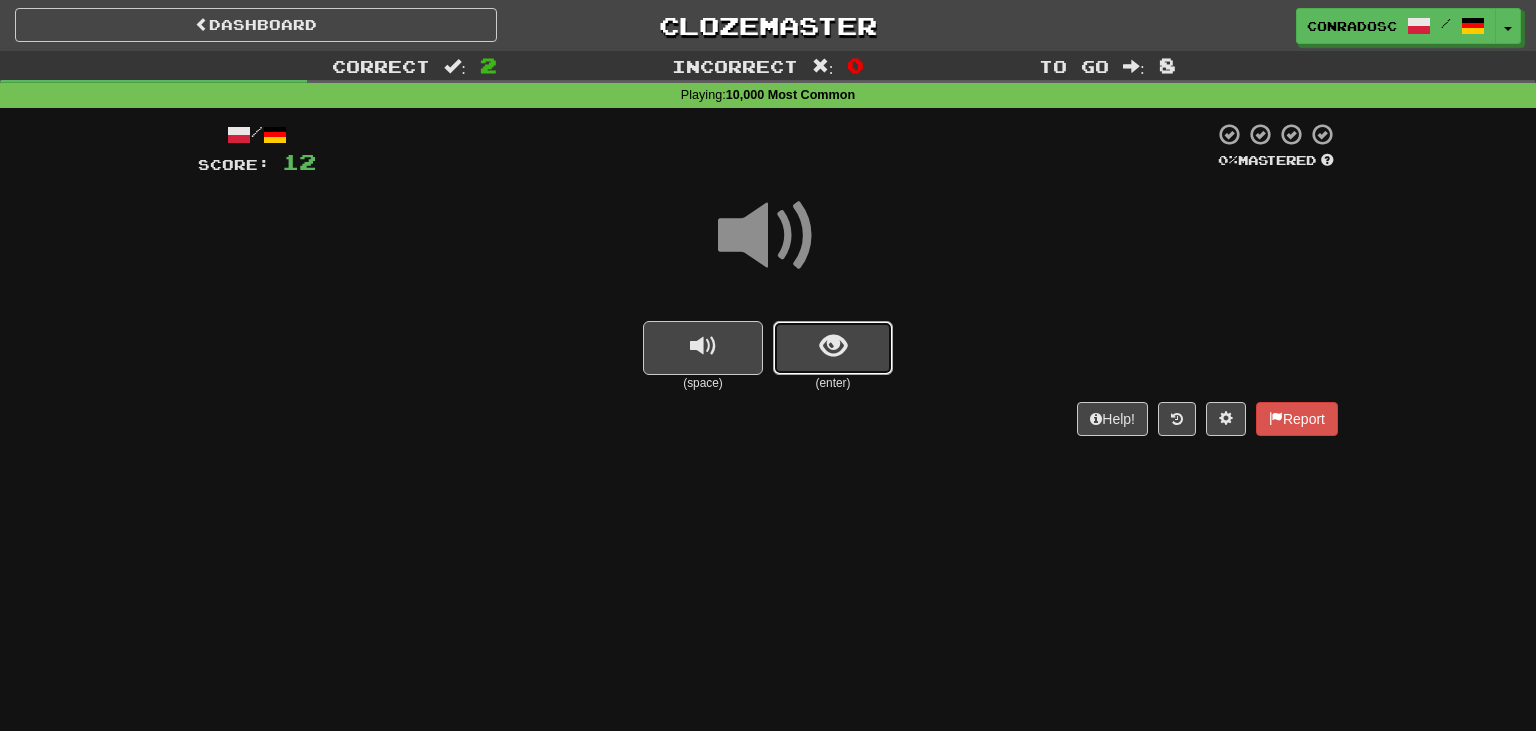 click at bounding box center (833, 348) 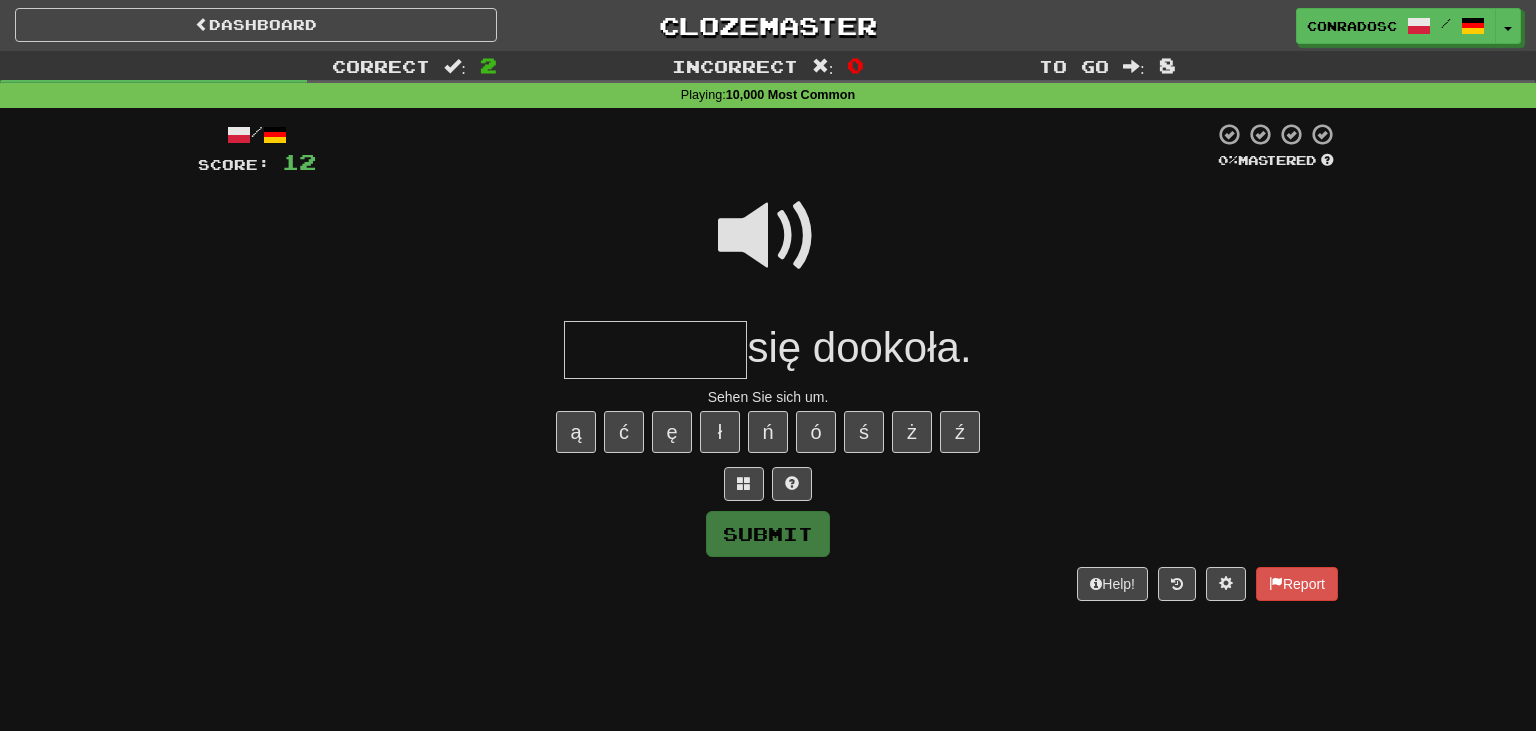 click at bounding box center (655, 350) 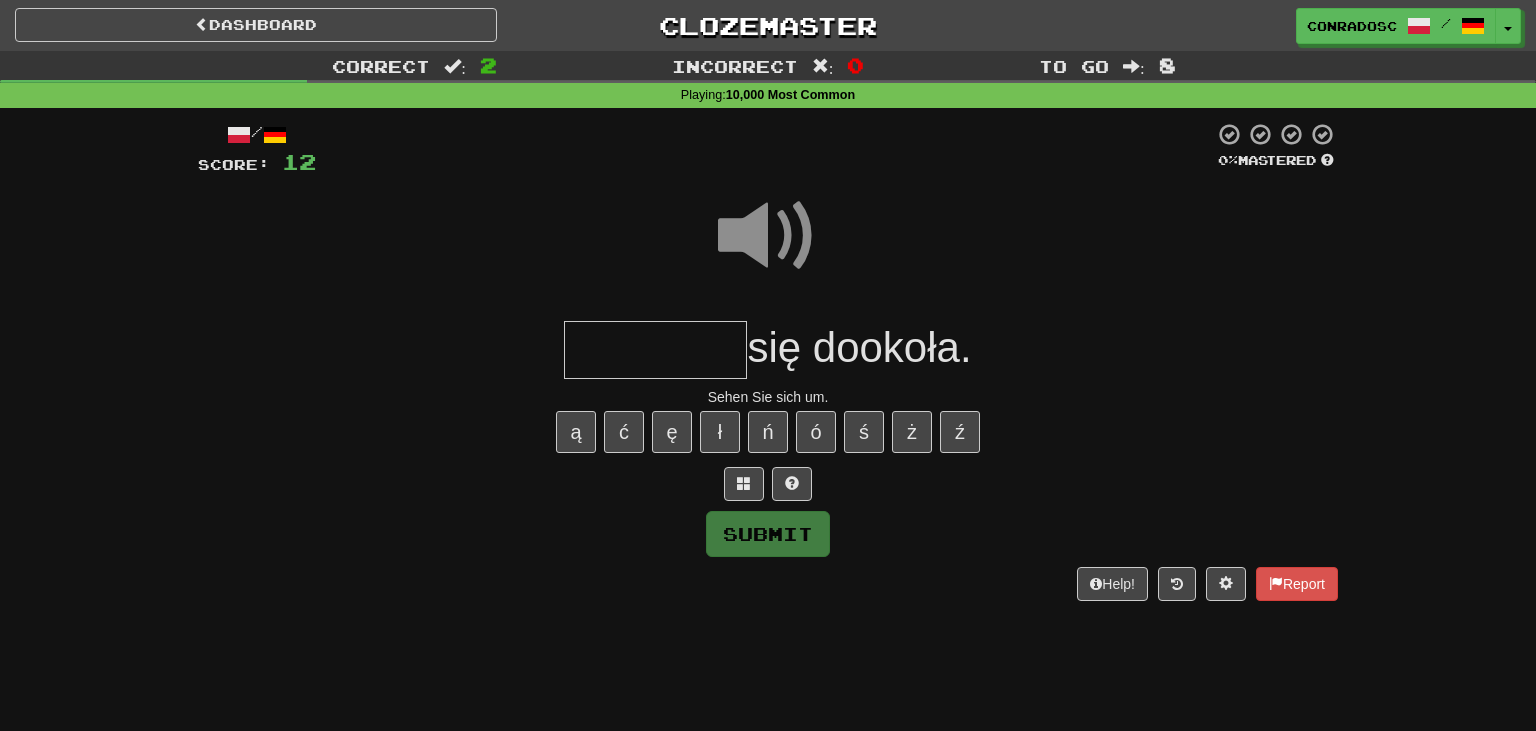 click at bounding box center [655, 350] 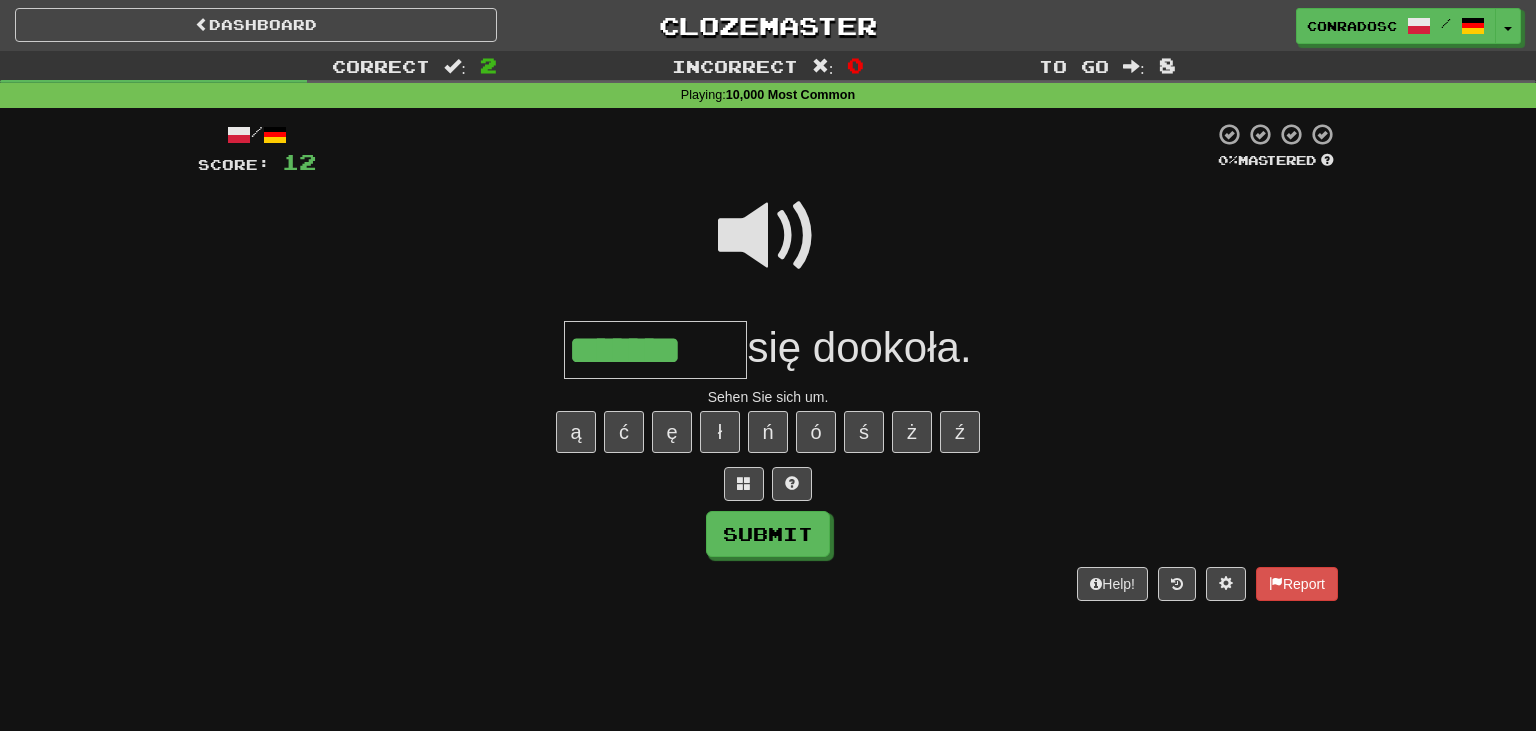 click at bounding box center (768, 249) 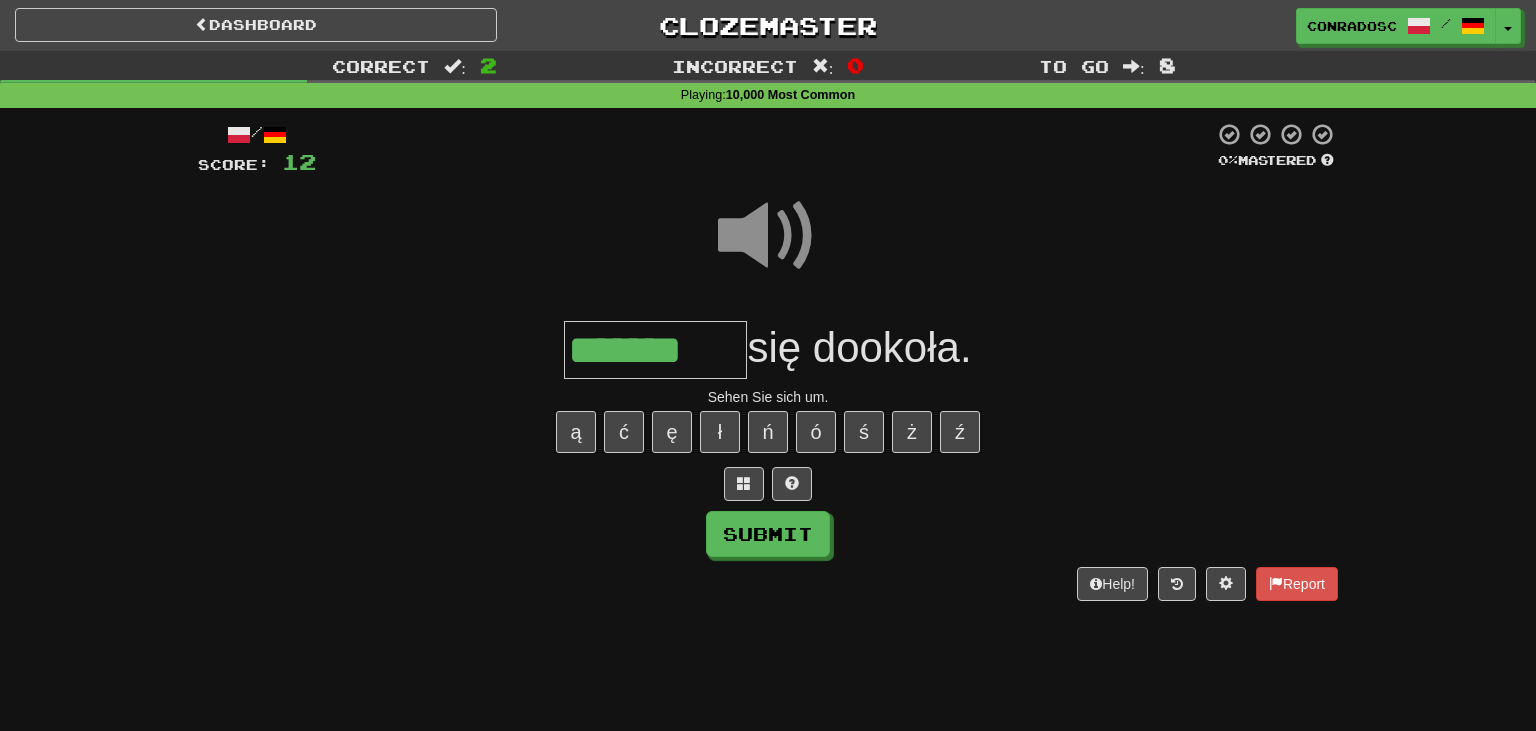 click on "*******" at bounding box center [655, 350] 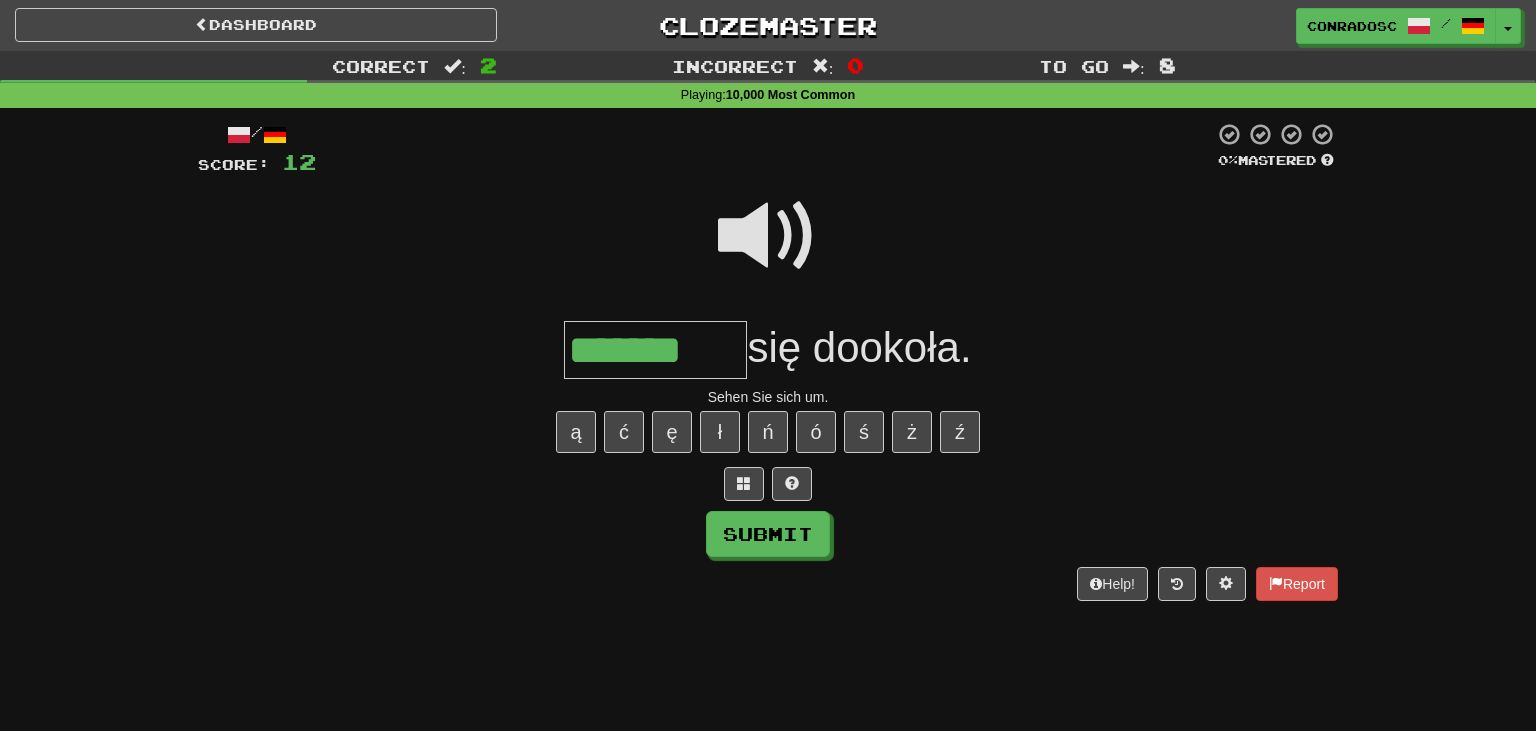 click at bounding box center (768, 236) 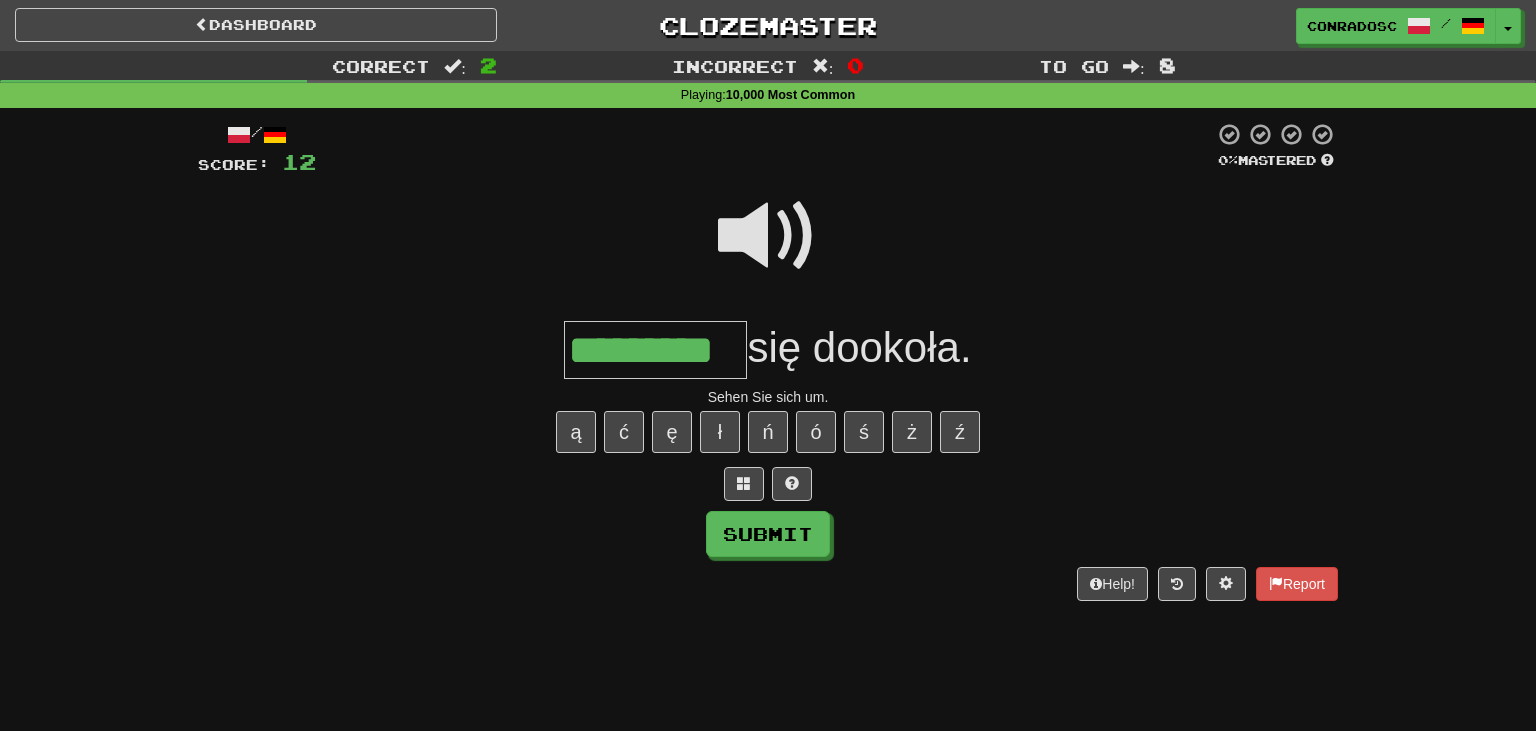 type on "*********" 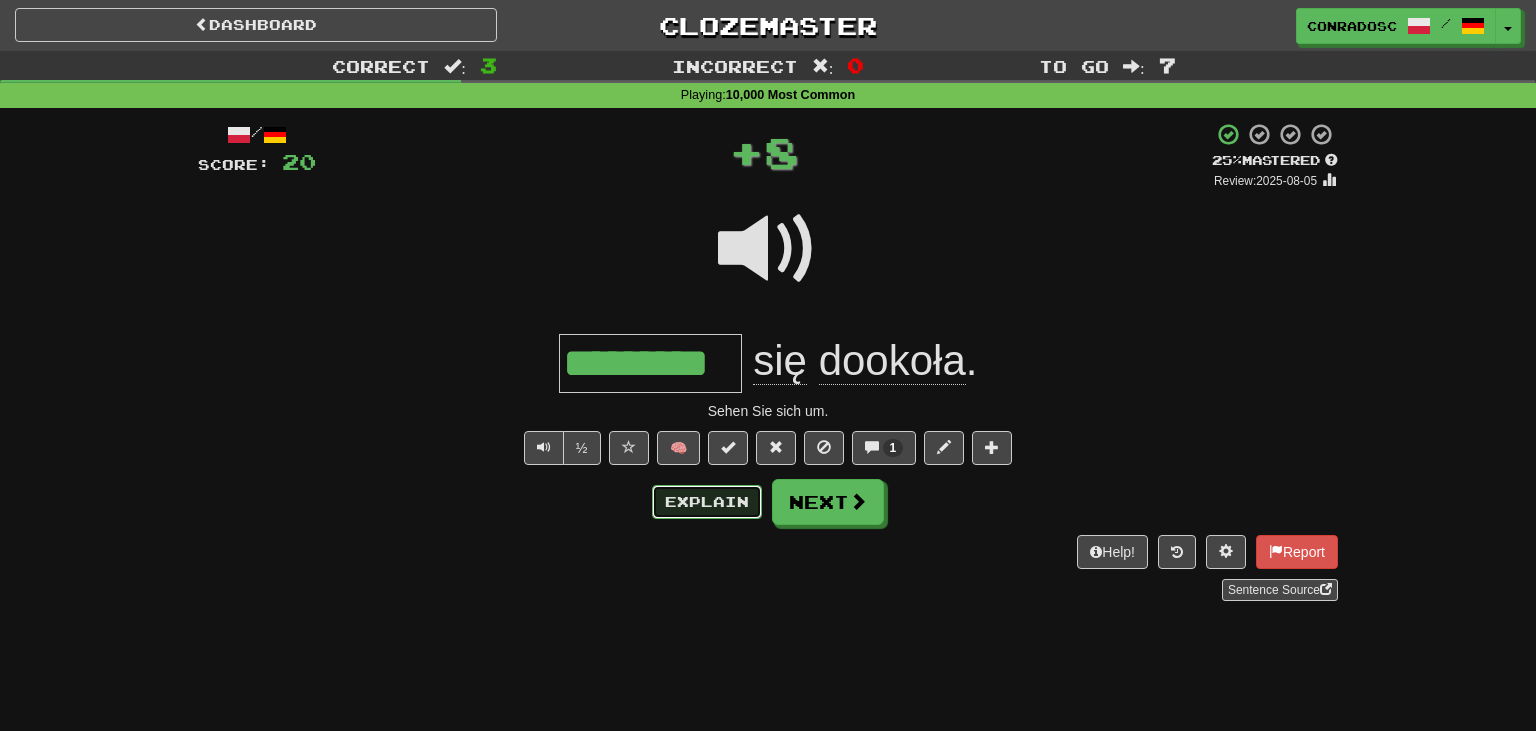 click on "Explain" at bounding box center (707, 502) 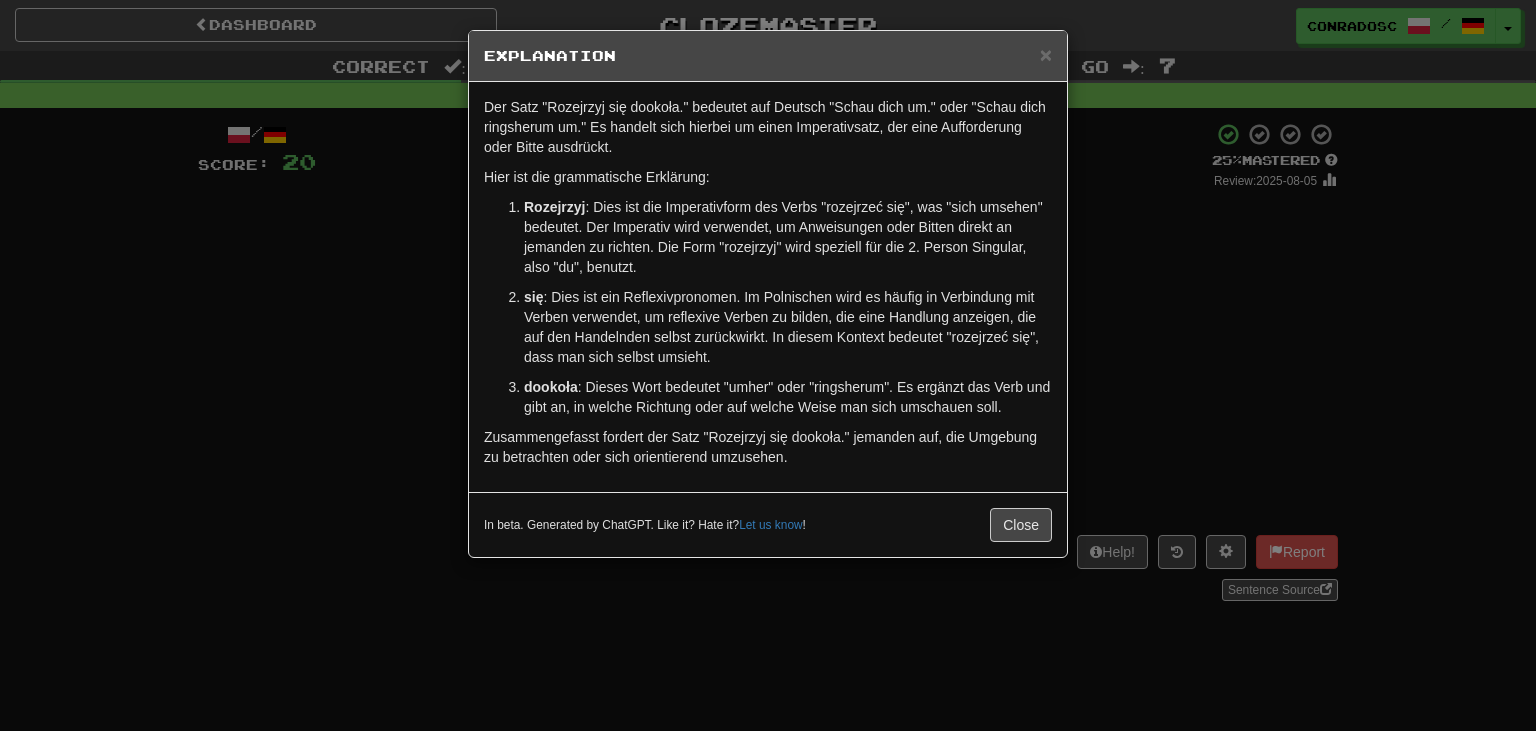 click on "× Explanation Der Satz "Rozejrzyj się dookoła." bedeutet auf Deutsch "Schau dich um." oder "Schau dich ringsherum um." Es handelt sich hierbei um einen Imperativsatz, der eine Aufforderung oder Bitte ausdrückt.
Hier ist die grammatische Erklärung:
Rozejrzyj : Dies ist die Imperativform des Verbs "rozejrzeć się", was "sich umsehen" bedeutet. Der Imperativ wird verwendet, um Anweisungen oder Bitten direkt an jemanden zu richten. Die Form "rozejrzyj" wird speziell für die 2. Person Singular, also "du", benutzt.
się : Dies ist ein Reflexivpronomen. Im Polnischen wird es häufig in Verbindung mit Verben verwendet, um reflexive Verben zu bilden, die eine Handlung anzeigen, die auf den Handelnden selbst zurückwirkt. In diesem Kontext bedeutet "rozejrzeć się", dass man sich selbst umsieht.
dookoła : Dieses Wort bedeutet "umher" oder "ringsherum". Es ergänzt das Verb und gibt an, in welche Richtung oder auf welche Weise man sich umschauen soll.
Let us know ! Close" at bounding box center (768, 365) 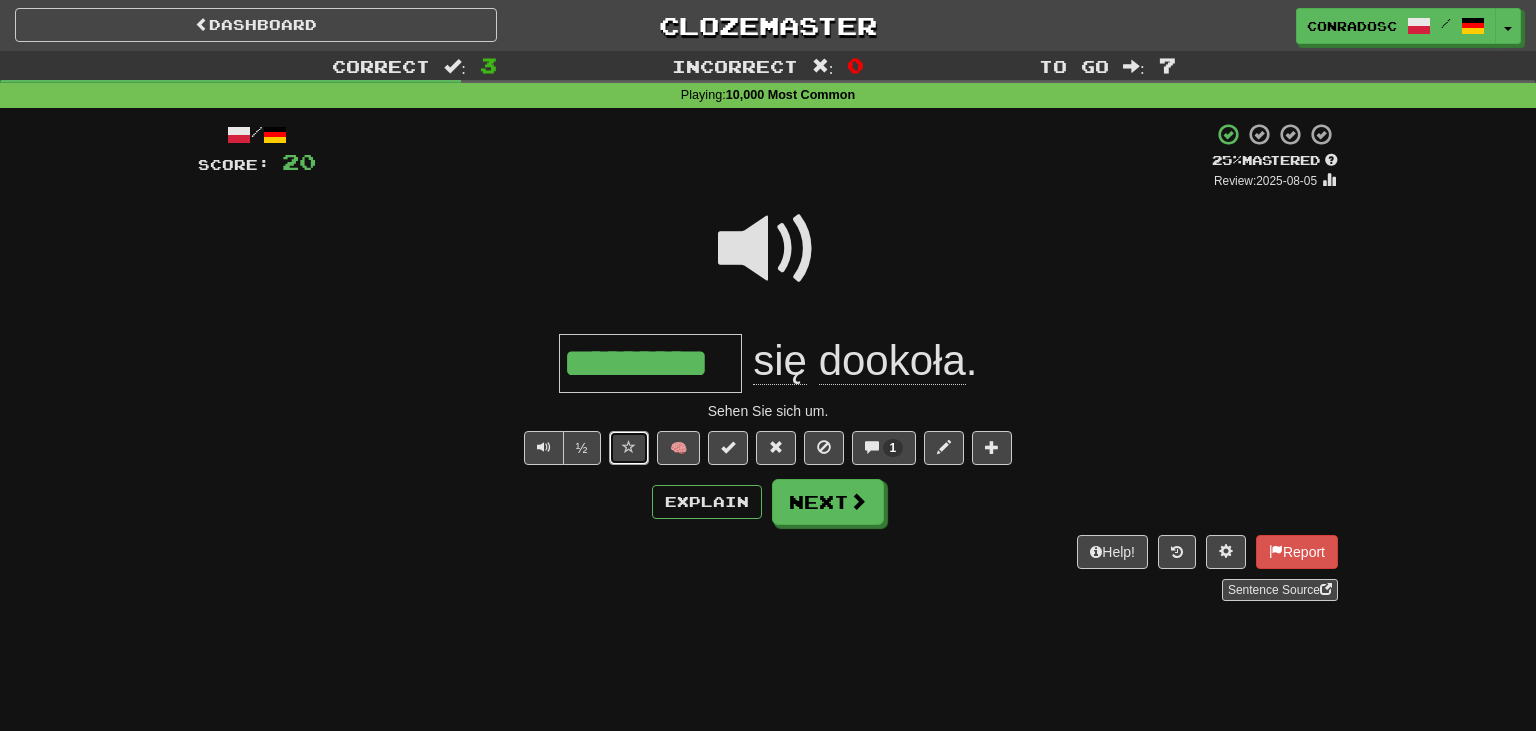 click at bounding box center (629, 448) 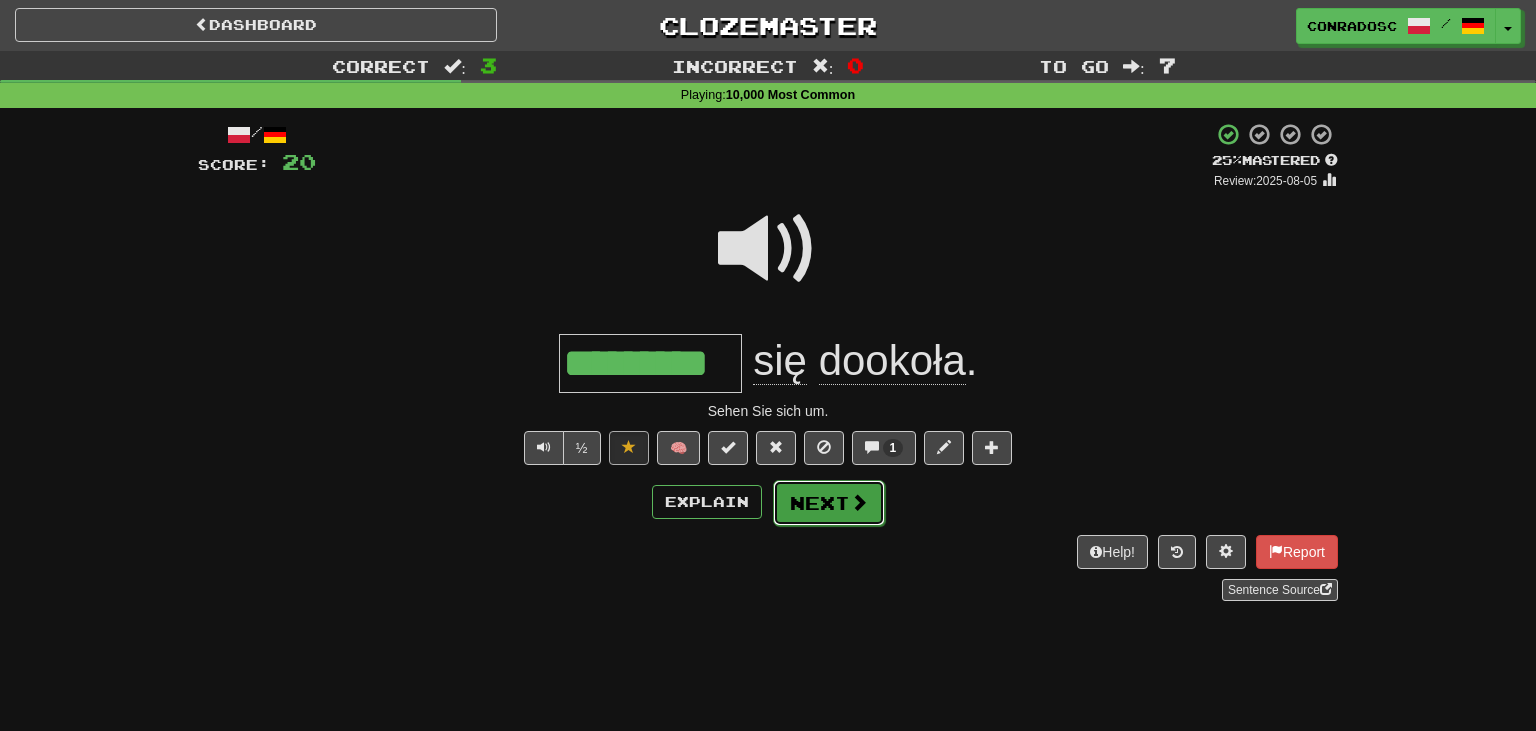 click on "Next" at bounding box center (829, 503) 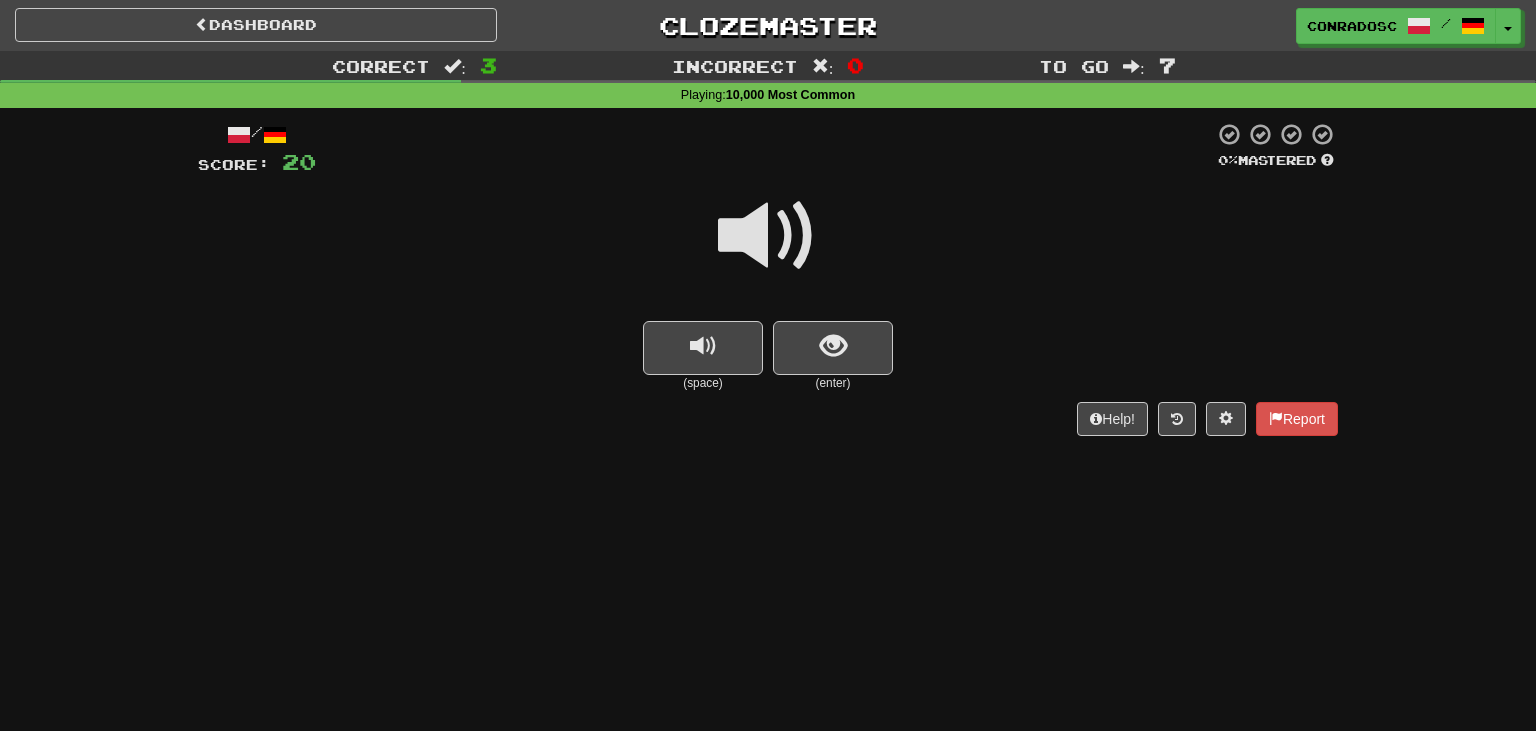 click at bounding box center (768, 236) 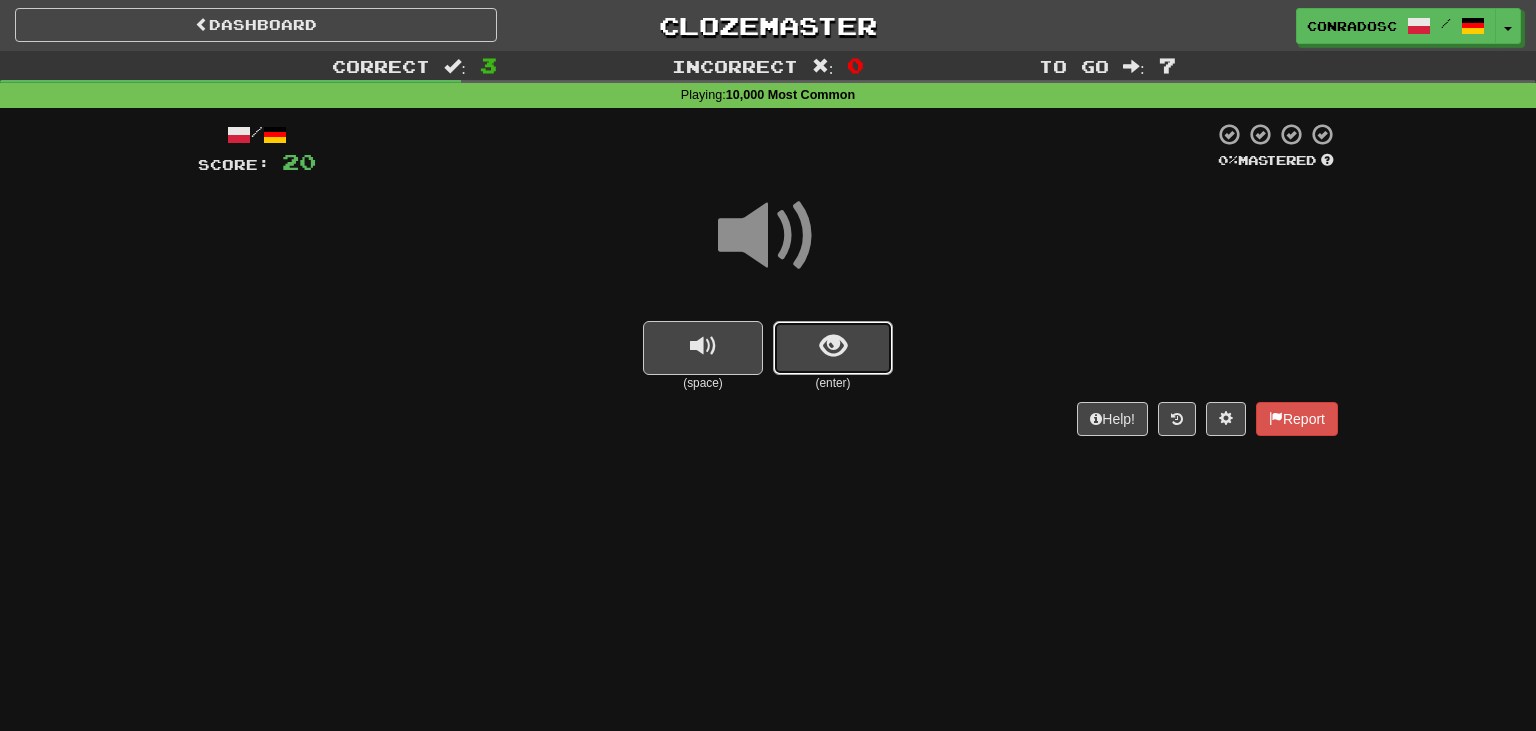 click at bounding box center [833, 346] 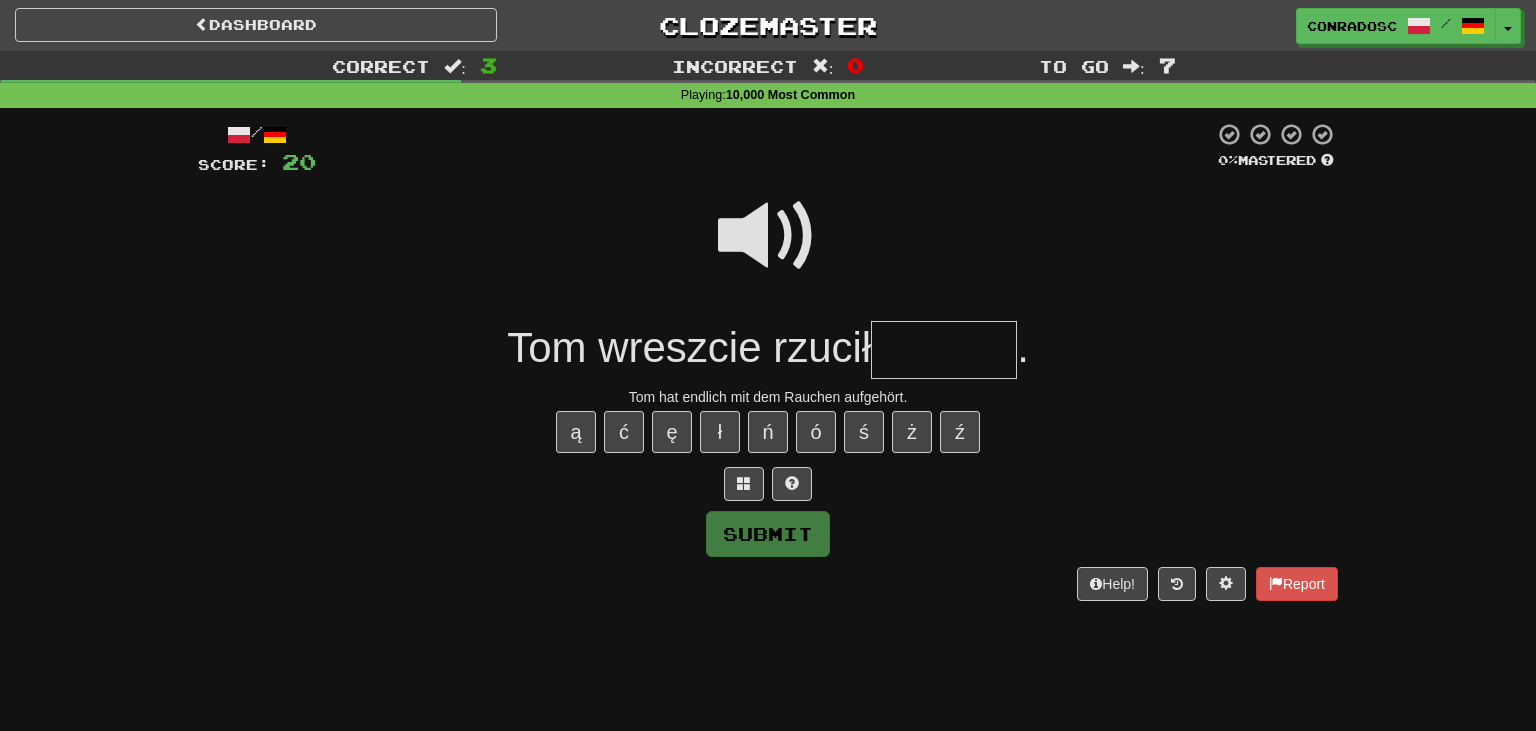 click at bounding box center [768, 236] 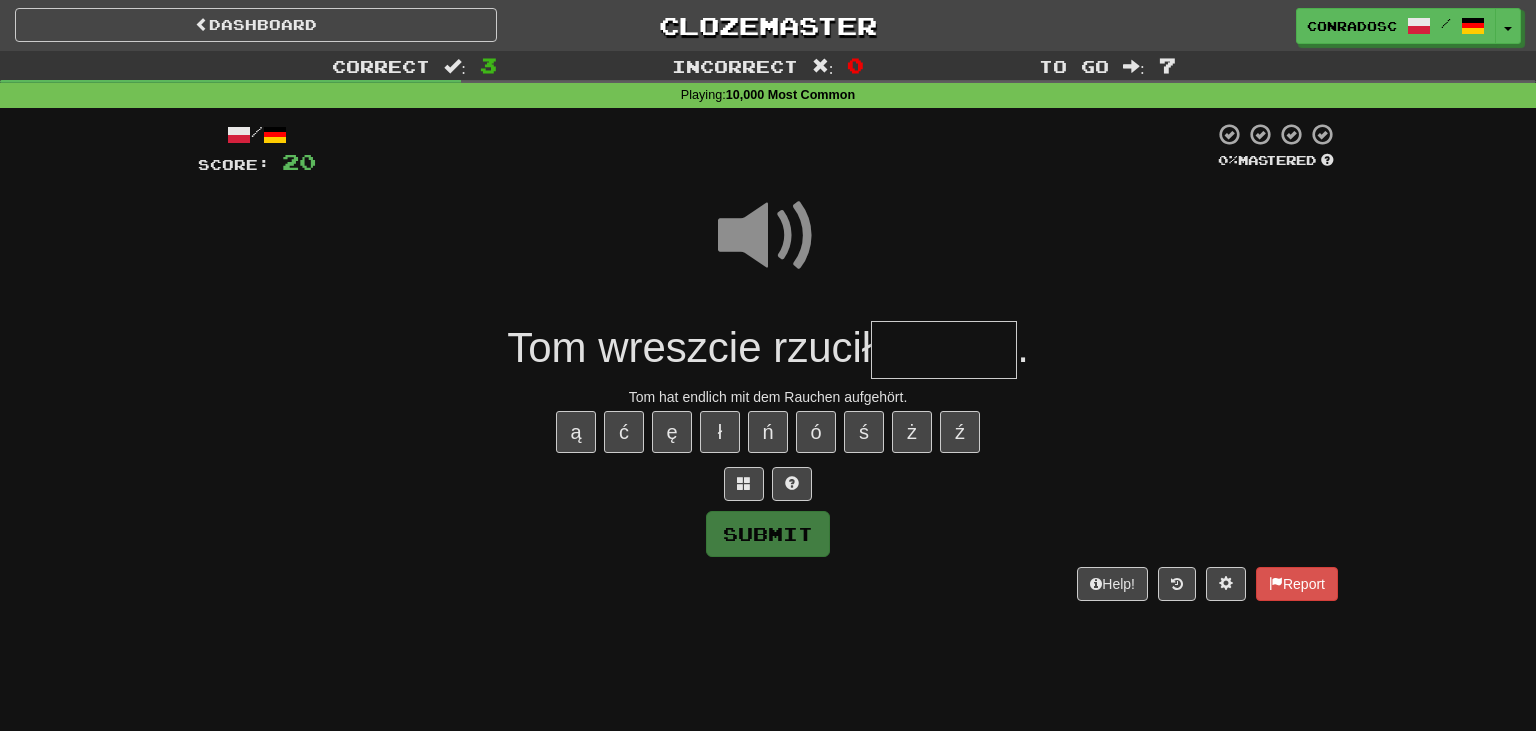 click at bounding box center (944, 350) 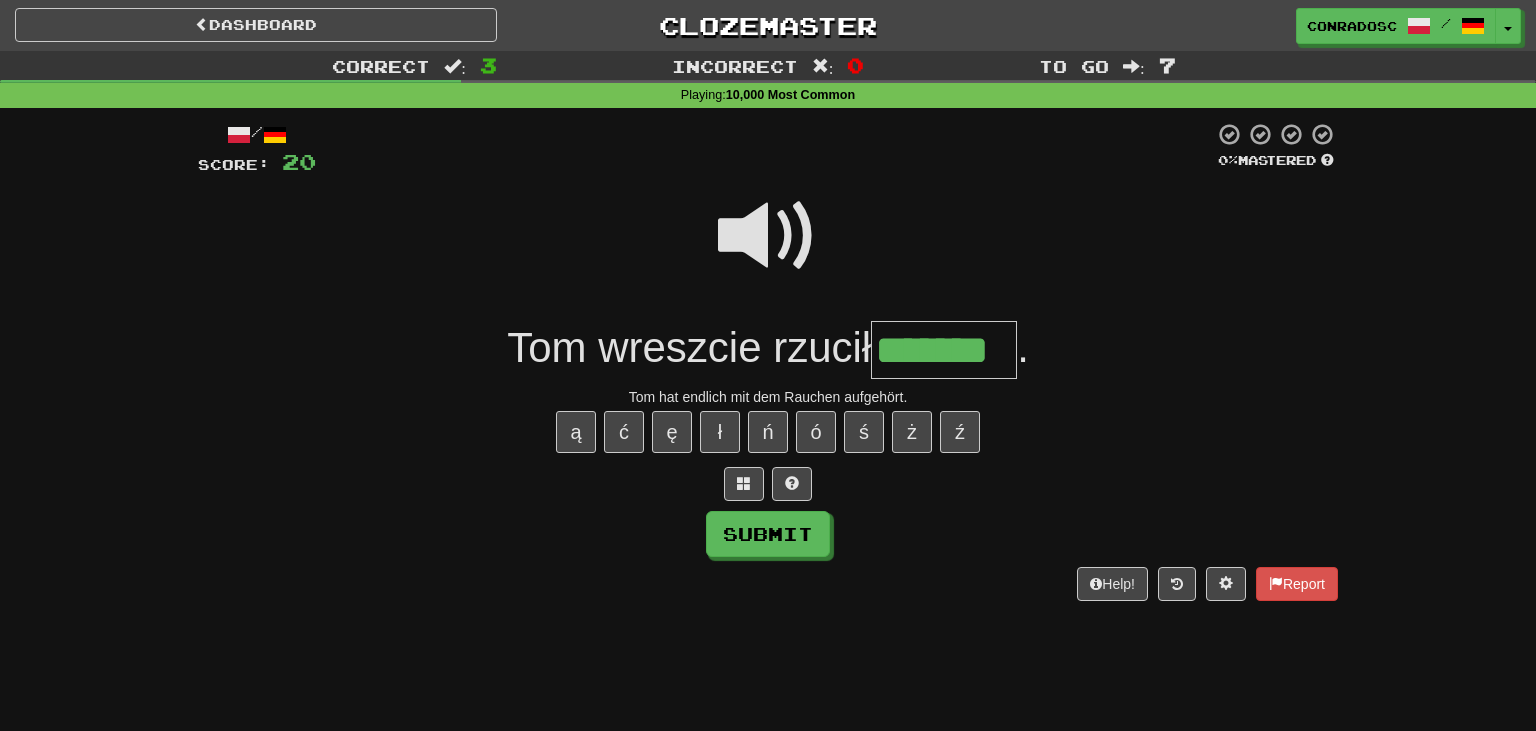 type on "*******" 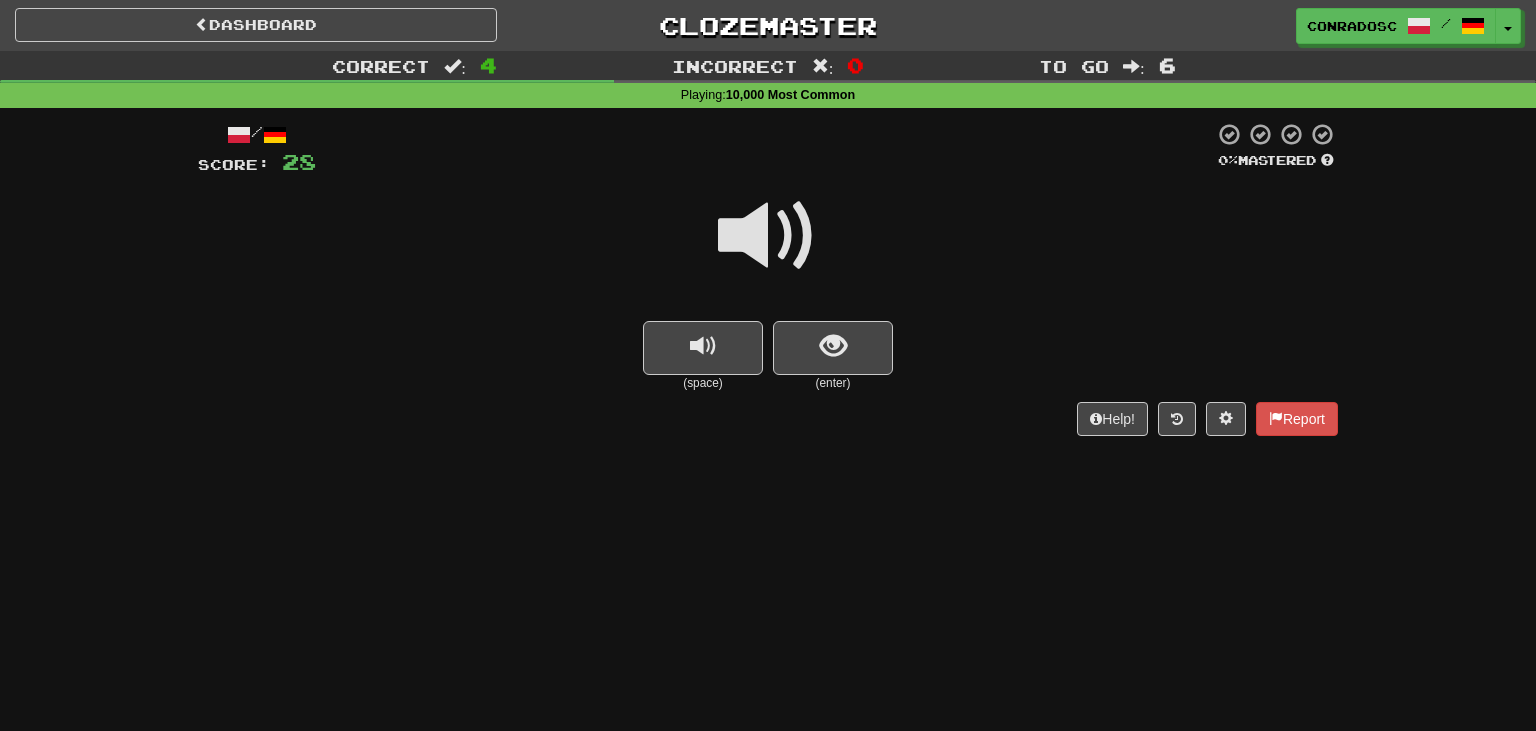 click at bounding box center [768, 236] 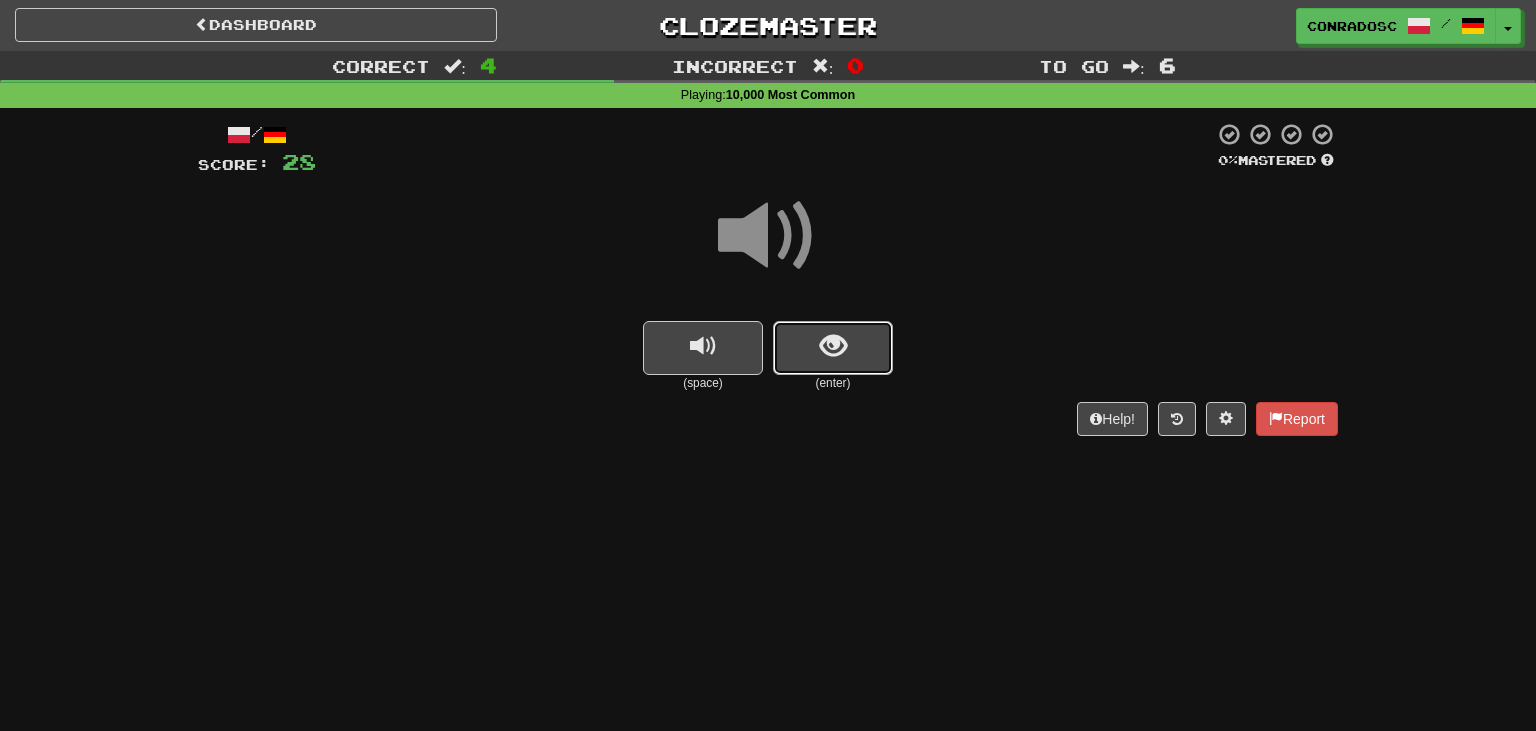 click at bounding box center (833, 346) 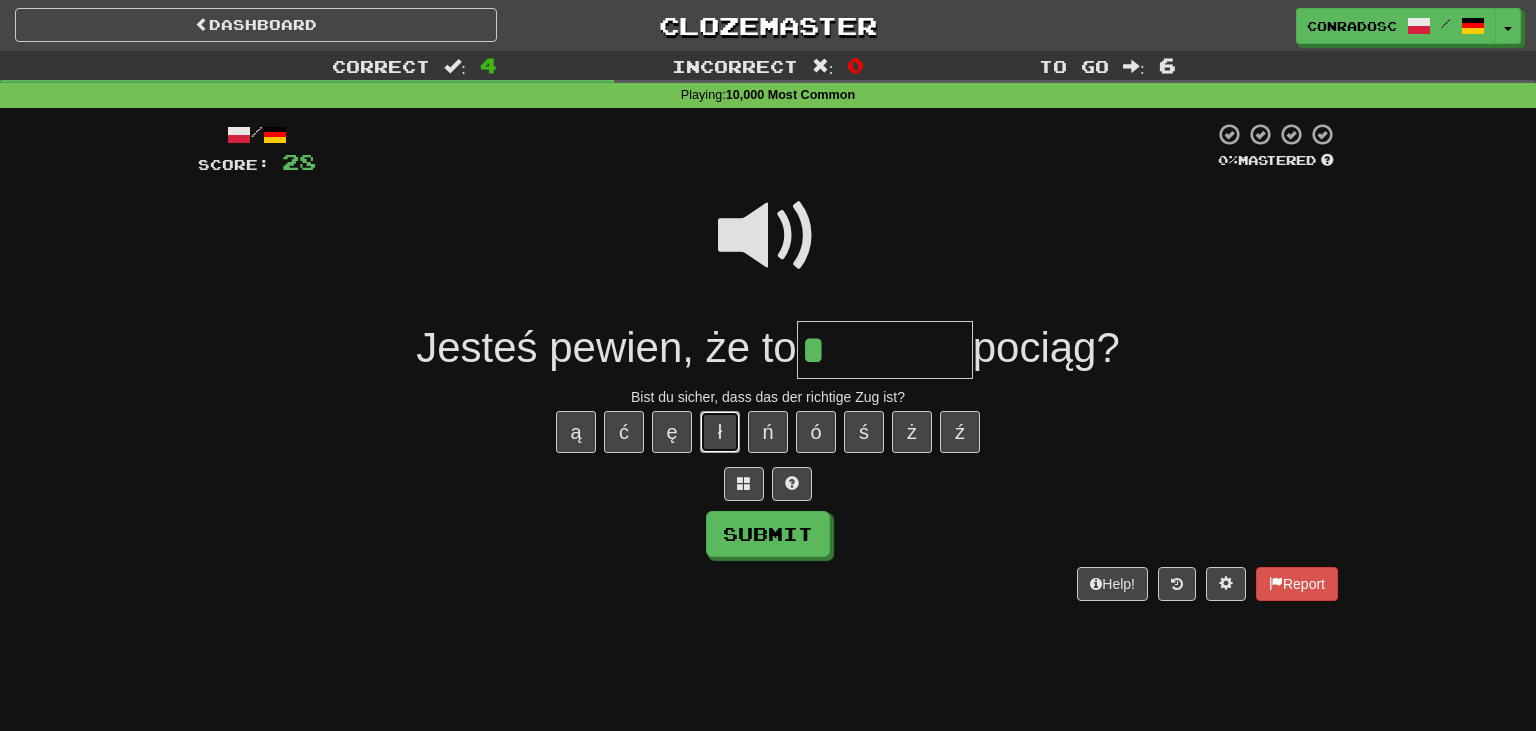 click on "ł" at bounding box center (720, 432) 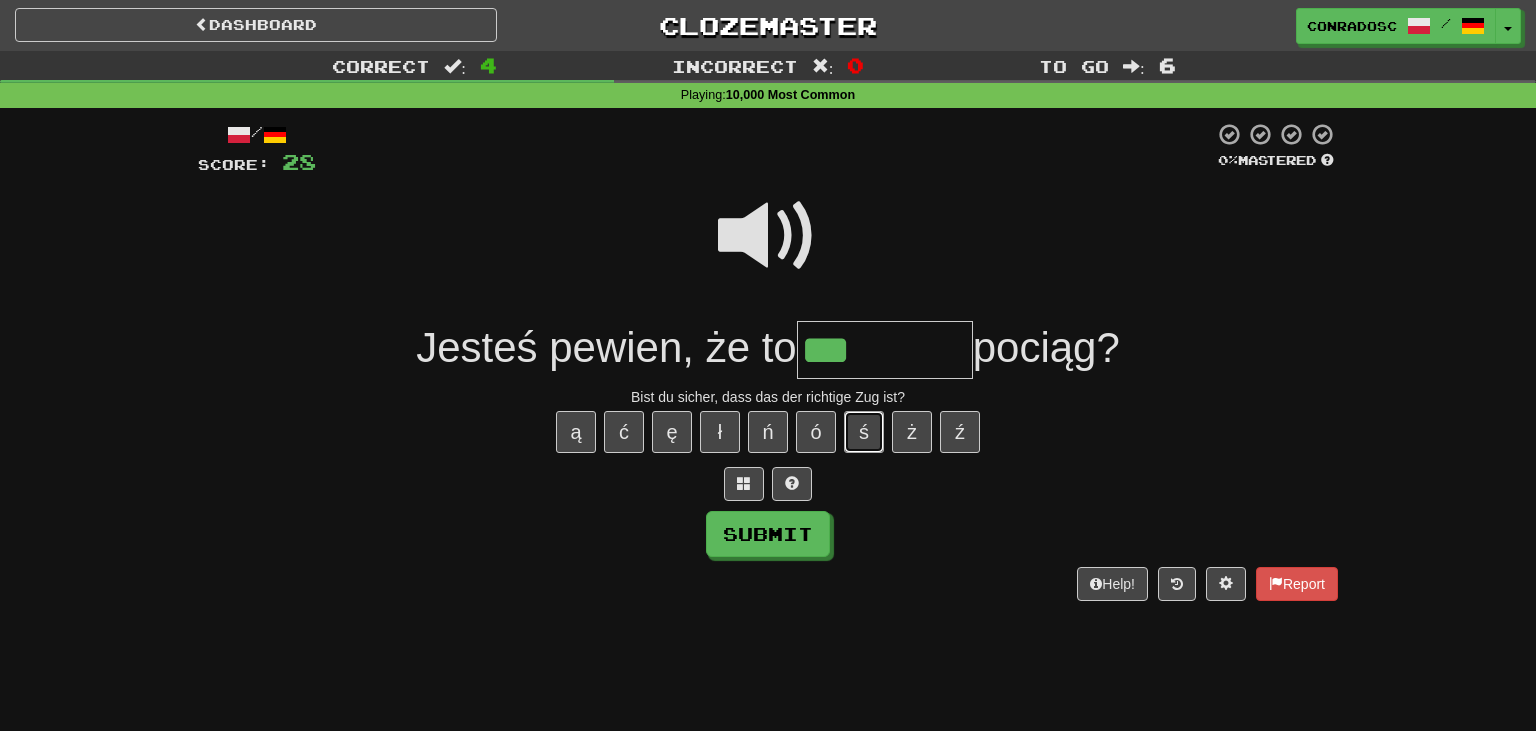 click on "ś" at bounding box center [864, 432] 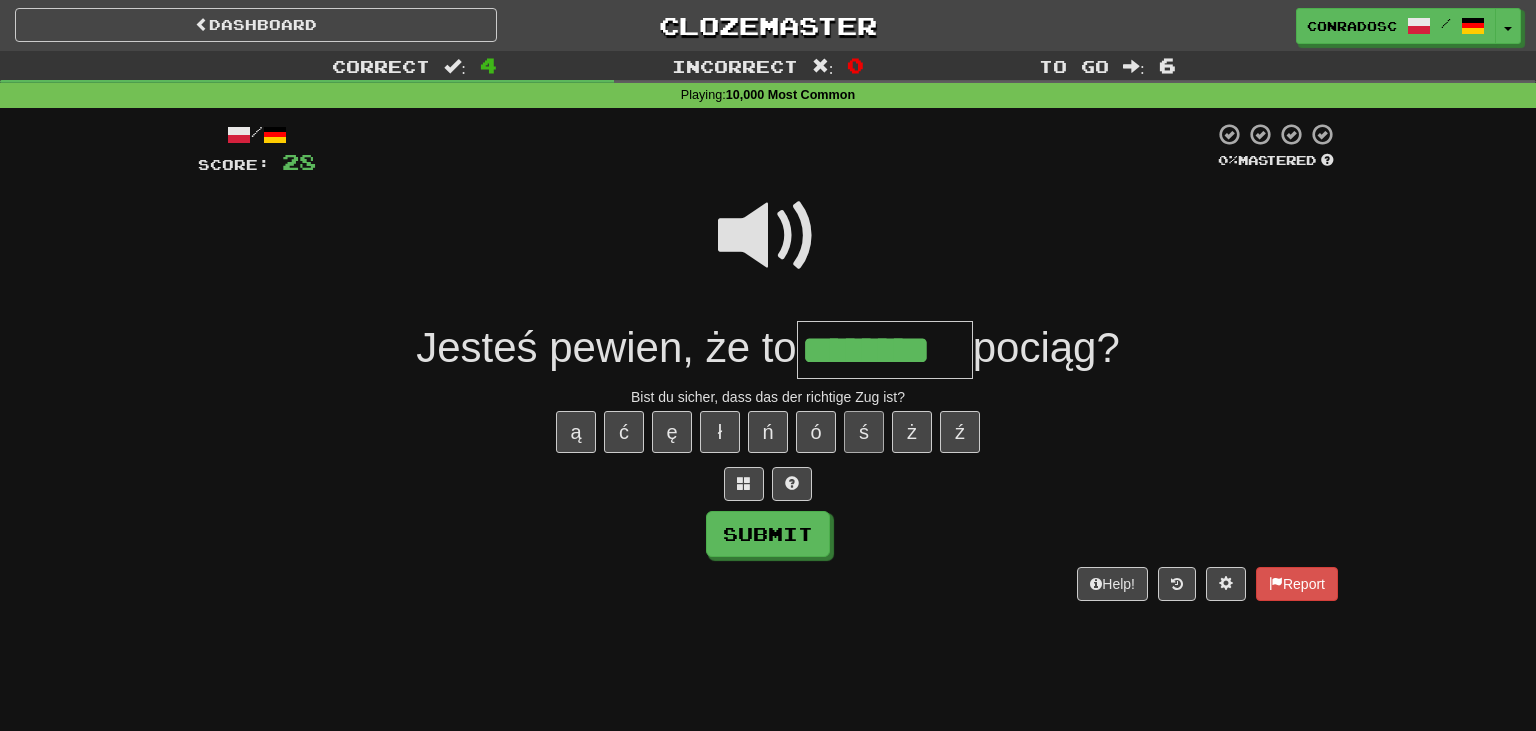type on "********" 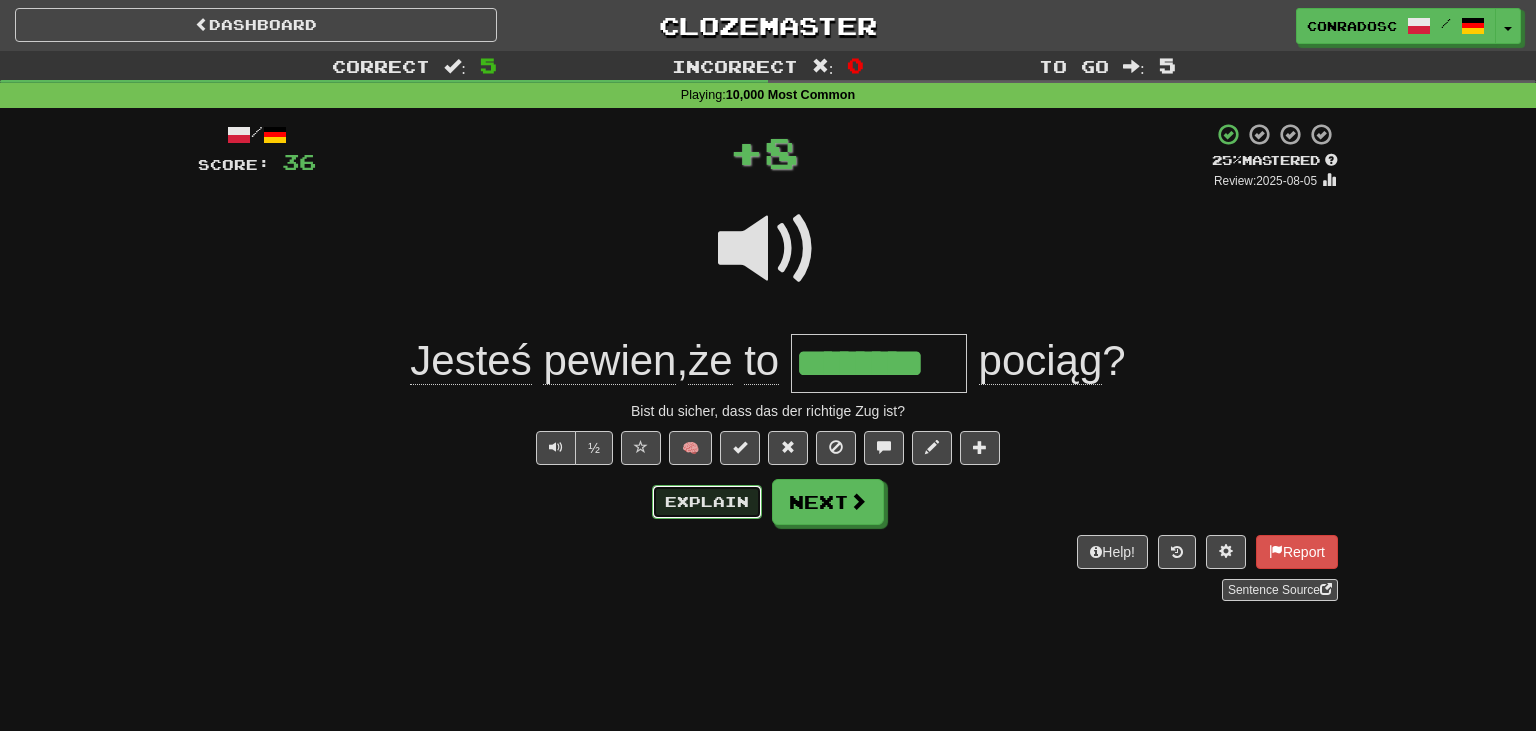 click on "Explain" at bounding box center [707, 502] 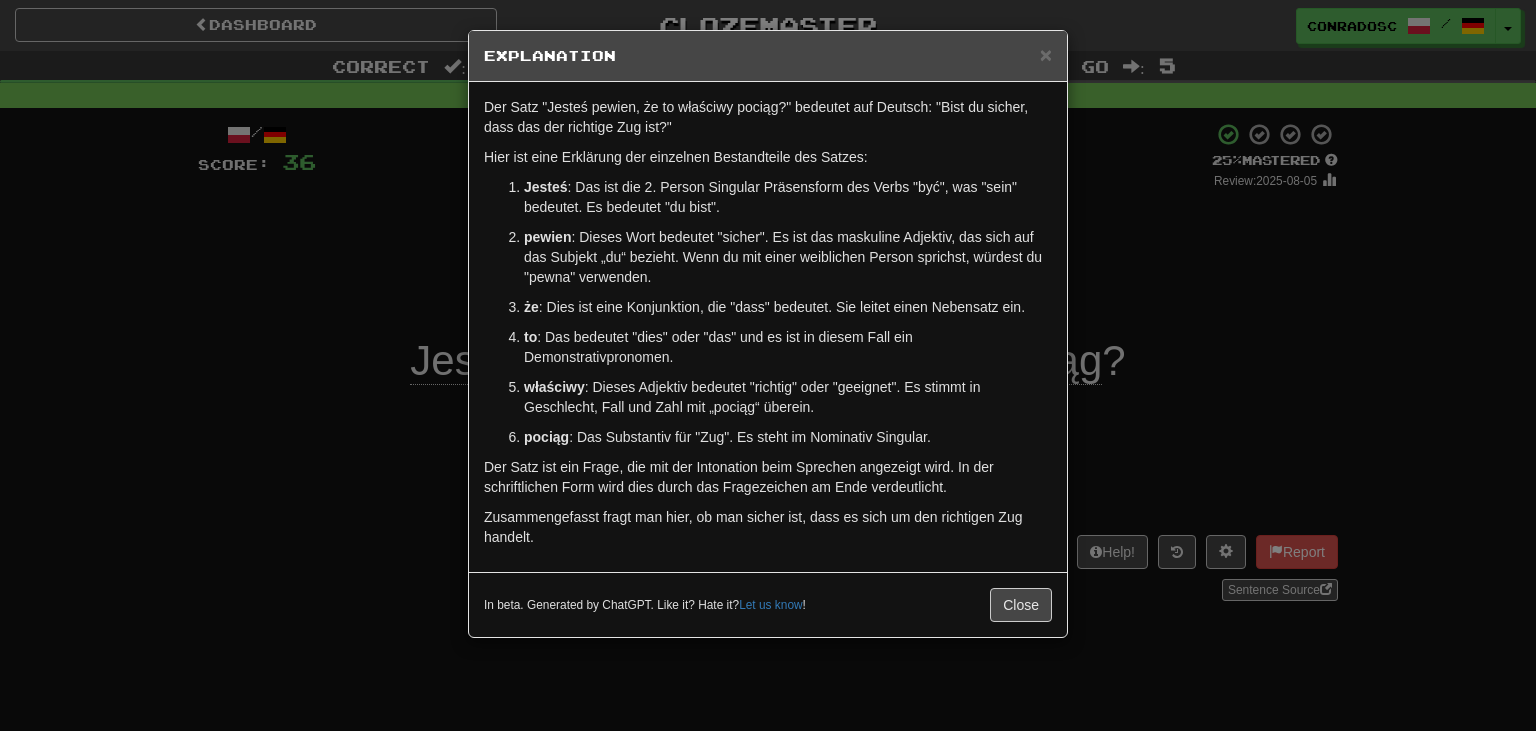 click on "× Explanation Der Satz "Jesteś pewien, że to właściwy pociąg?" bedeutet auf Deutsch: "Bist du sicher, dass das der richtige Zug ist?"
Hier ist eine Erklärung der einzelnen Bestandteile des Satzes:
Jesteś : Das ist die 2. Person Singular Präsensform des Verbs "być", was "sein" bedeutet. Es bedeutet "du bist".
pewien : Dieses Wort bedeutet "sicher". Es ist das maskuline Adjektiv, das sich auf das Subjekt „du“ bezieht. Wenn du mit einer weiblichen Person sprichst, würdest du "pewna" verwenden.
że : Dies ist eine Konjunktion, die "dass" bedeutet. Sie leitet einen Nebensatz ein.
to : Das bedeutet "dies" oder "das" und es ist in diesem Fall ein Demonstrativpronomen.
właściwy : Dieses Adjektiv bedeutet "richtig" oder "geeignet". Es stimmt in Geschlecht, Fall und Zahl mit „pociąg“ überein.
pociąg : Das Substantiv für "Zug". Es steht im Nominativ Singular.
In beta. Generated by ChatGPT. Like it? Hate it?  Let us know ! Close" at bounding box center [768, 365] 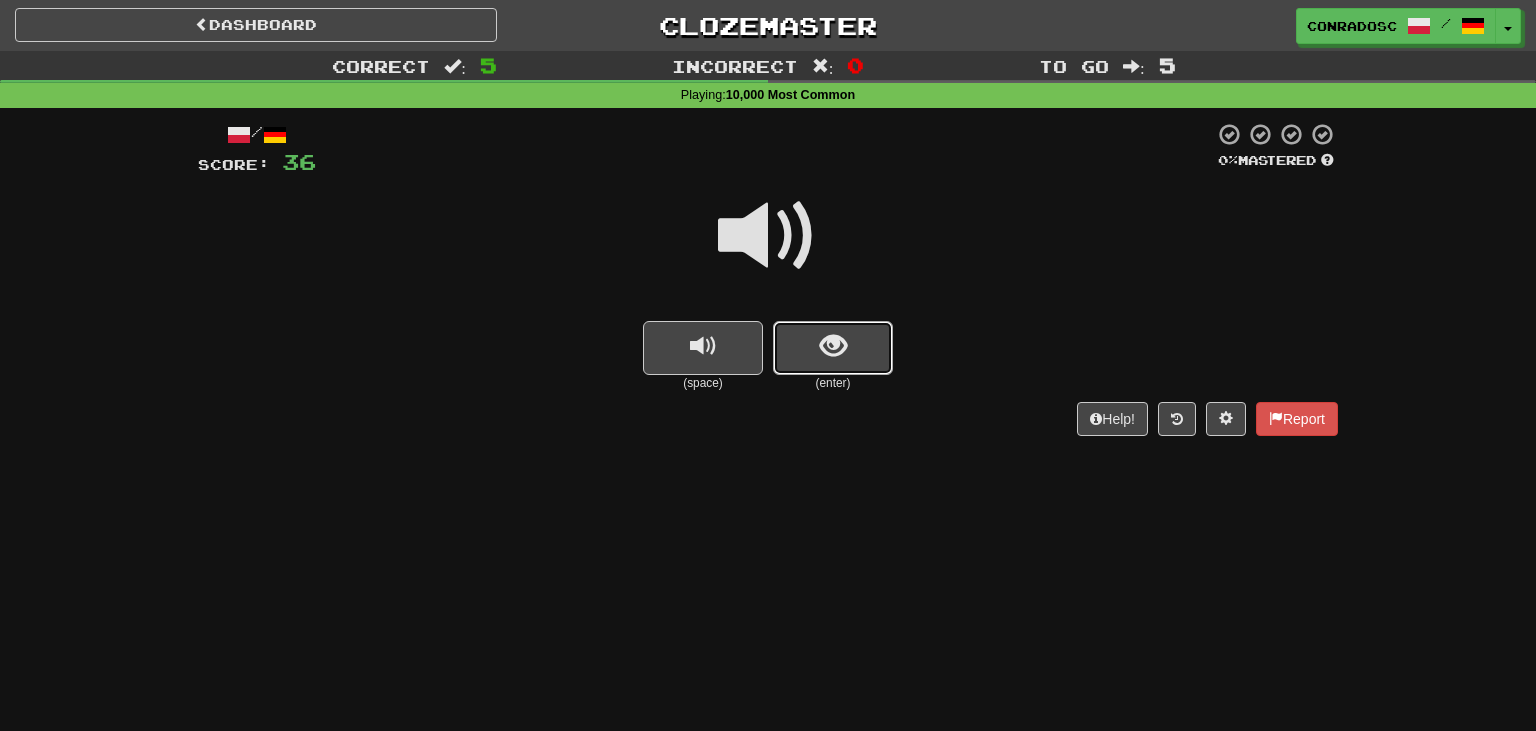 click at bounding box center [833, 348] 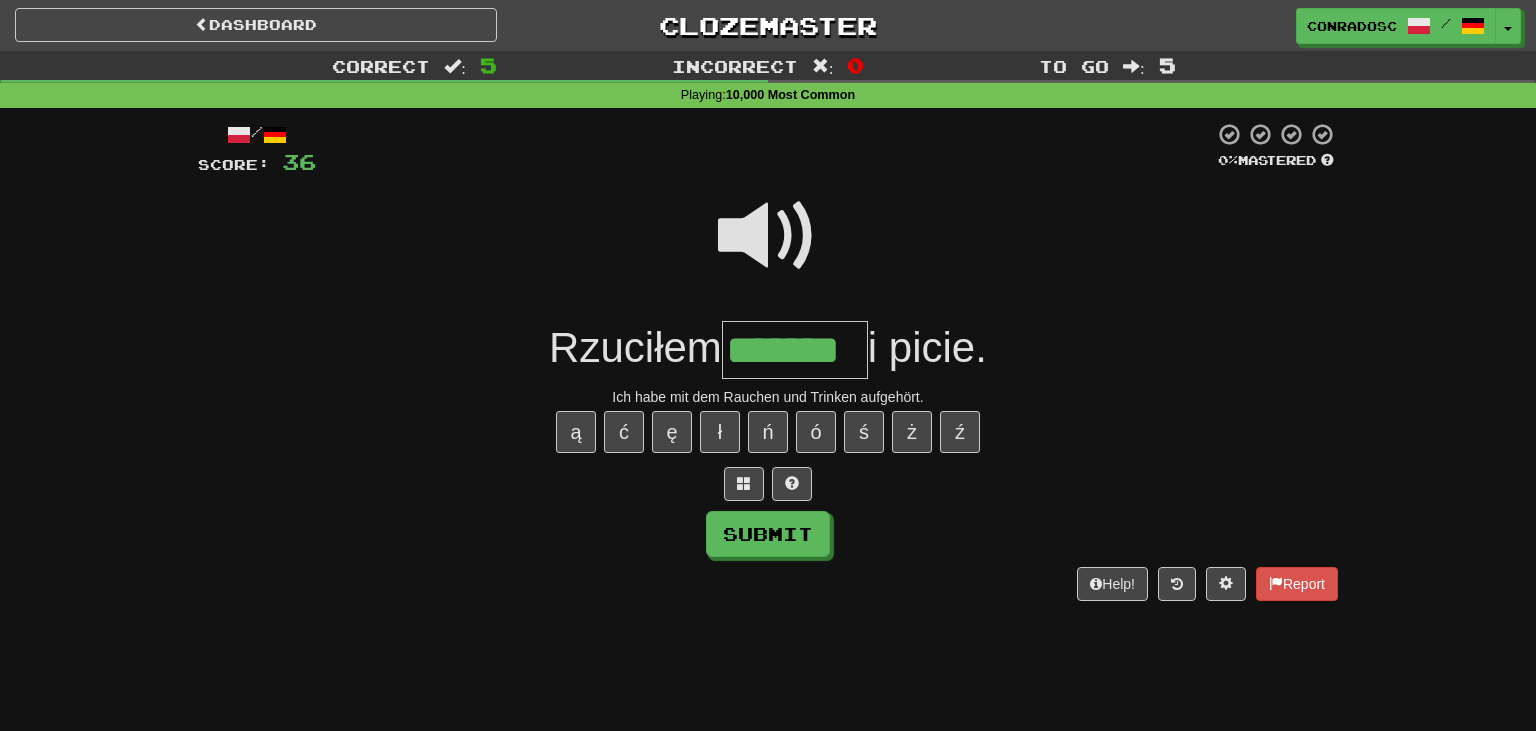 type on "*******" 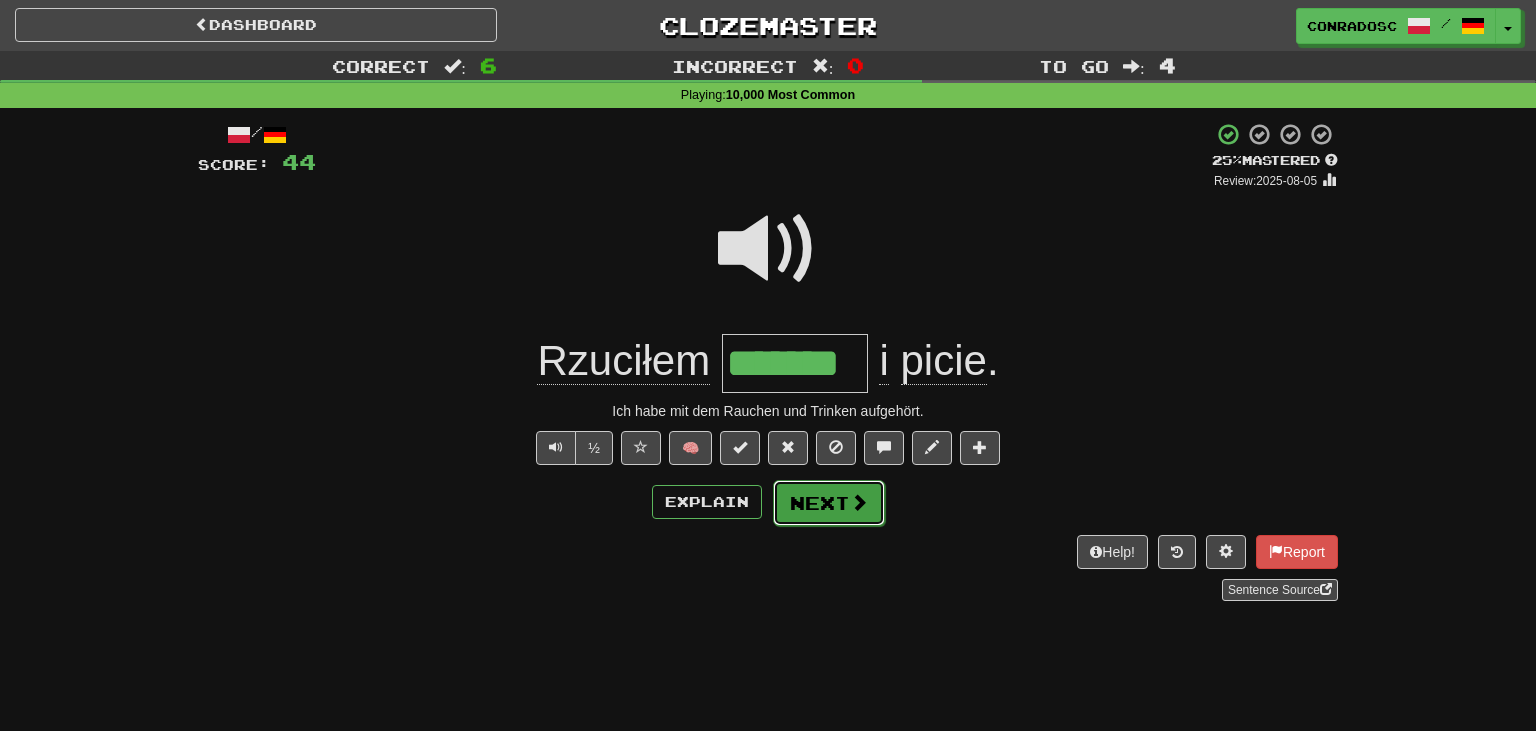 click on "Next" at bounding box center (829, 503) 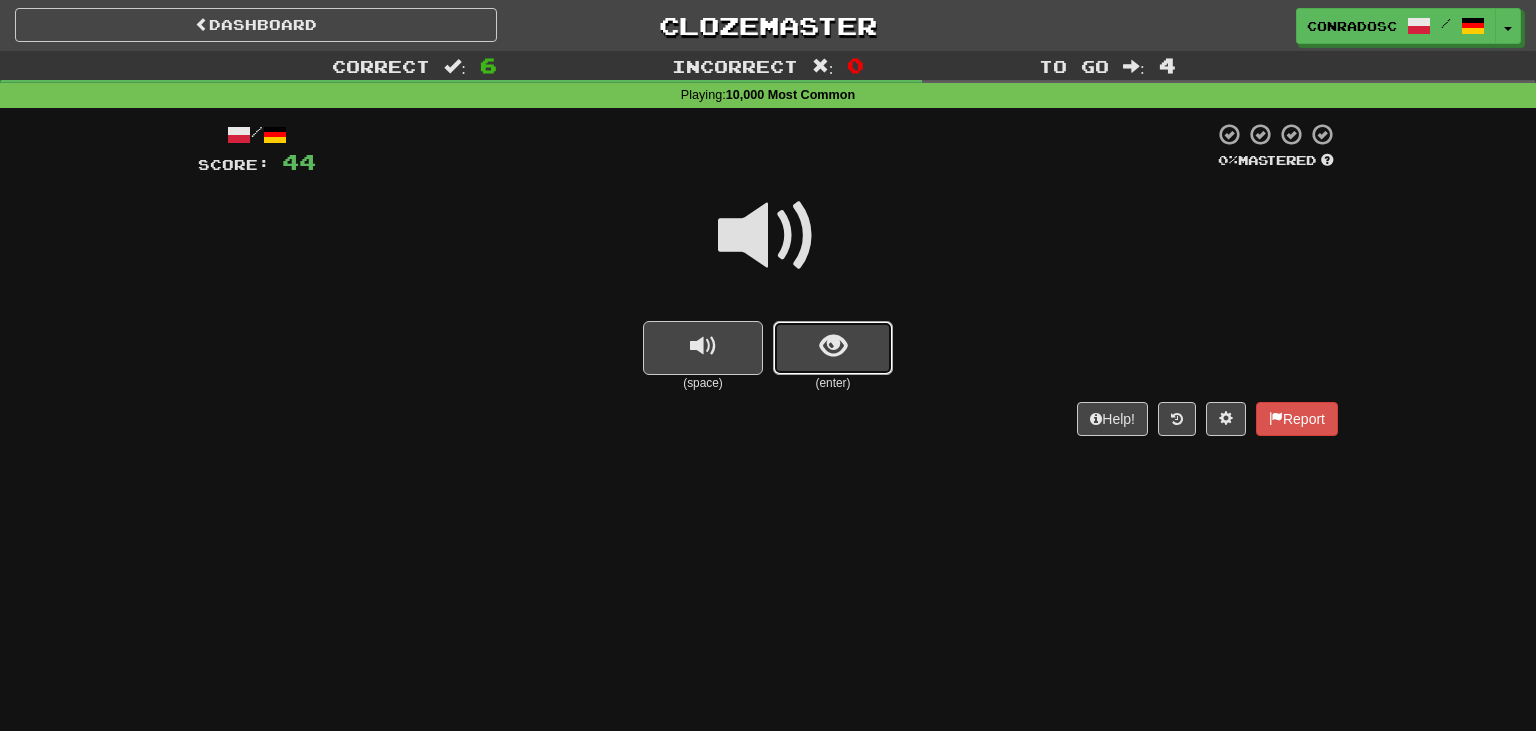 click at bounding box center [833, 346] 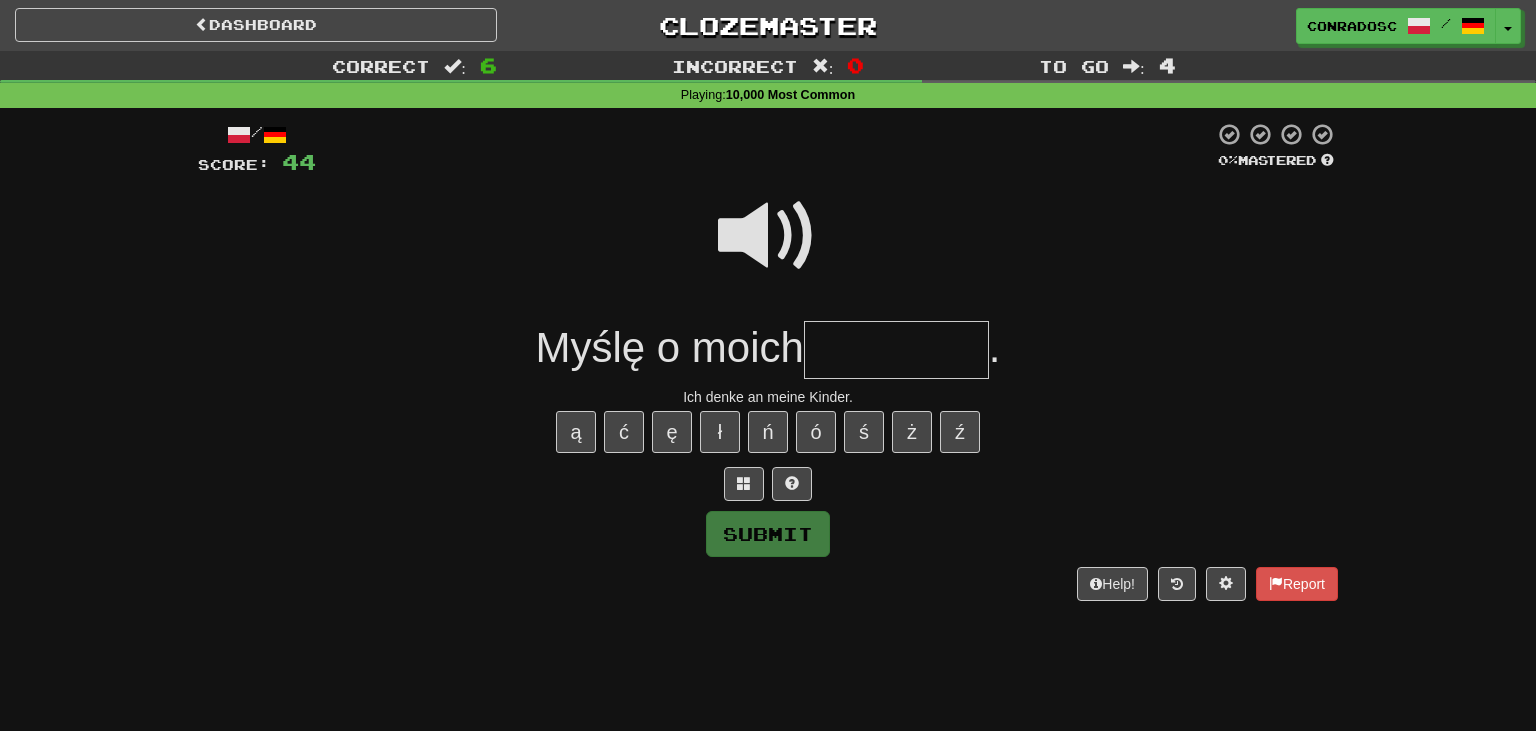 click at bounding box center [768, 236] 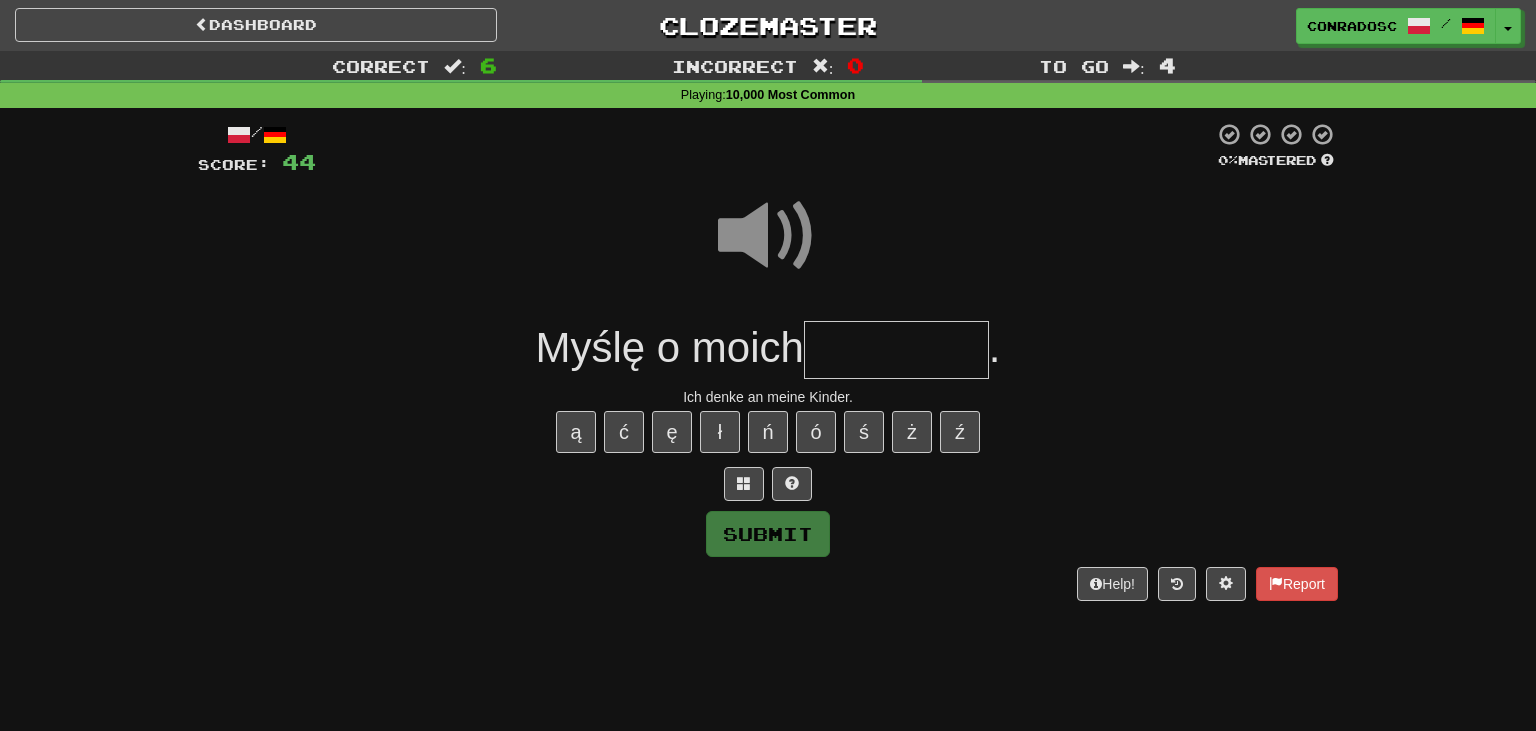 click at bounding box center (896, 350) 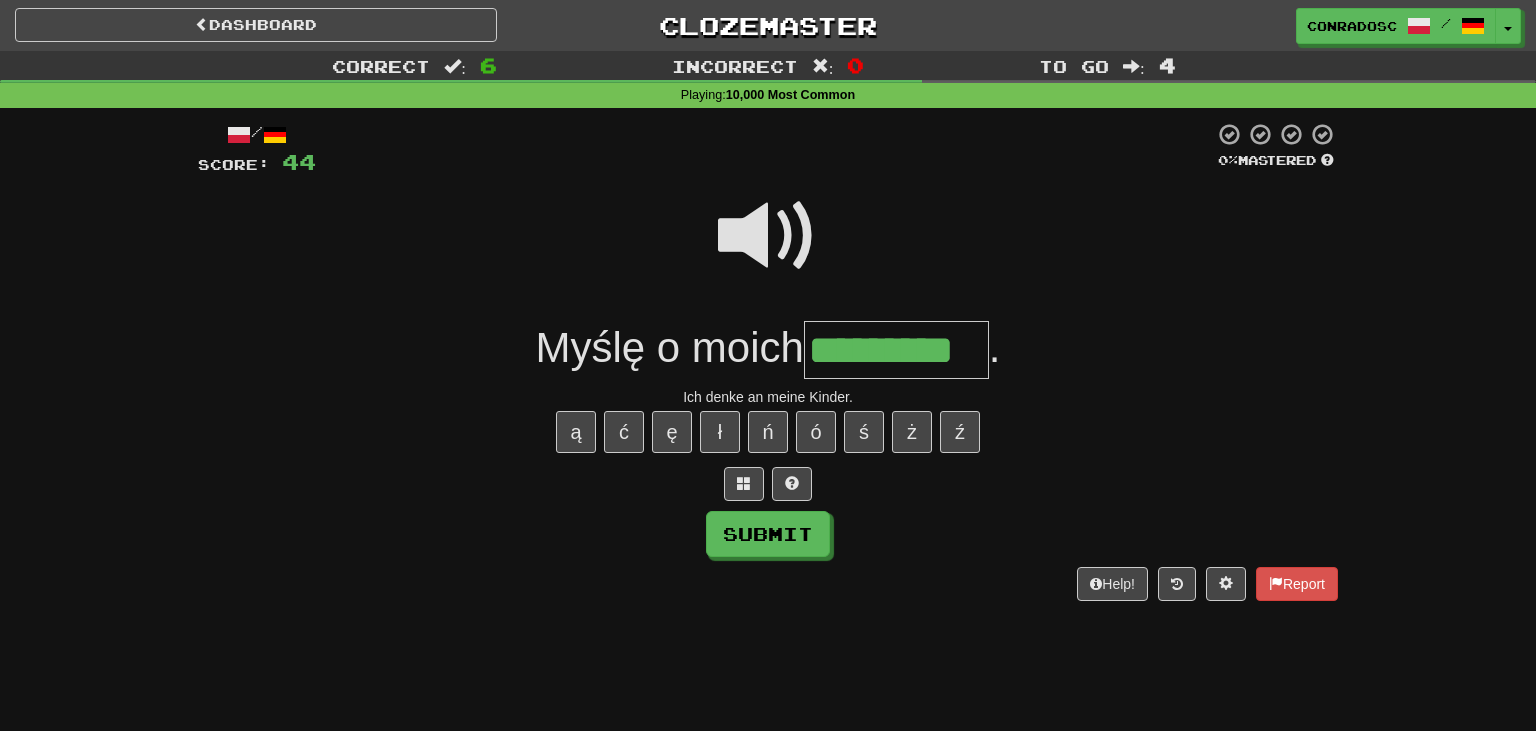 type on "*********" 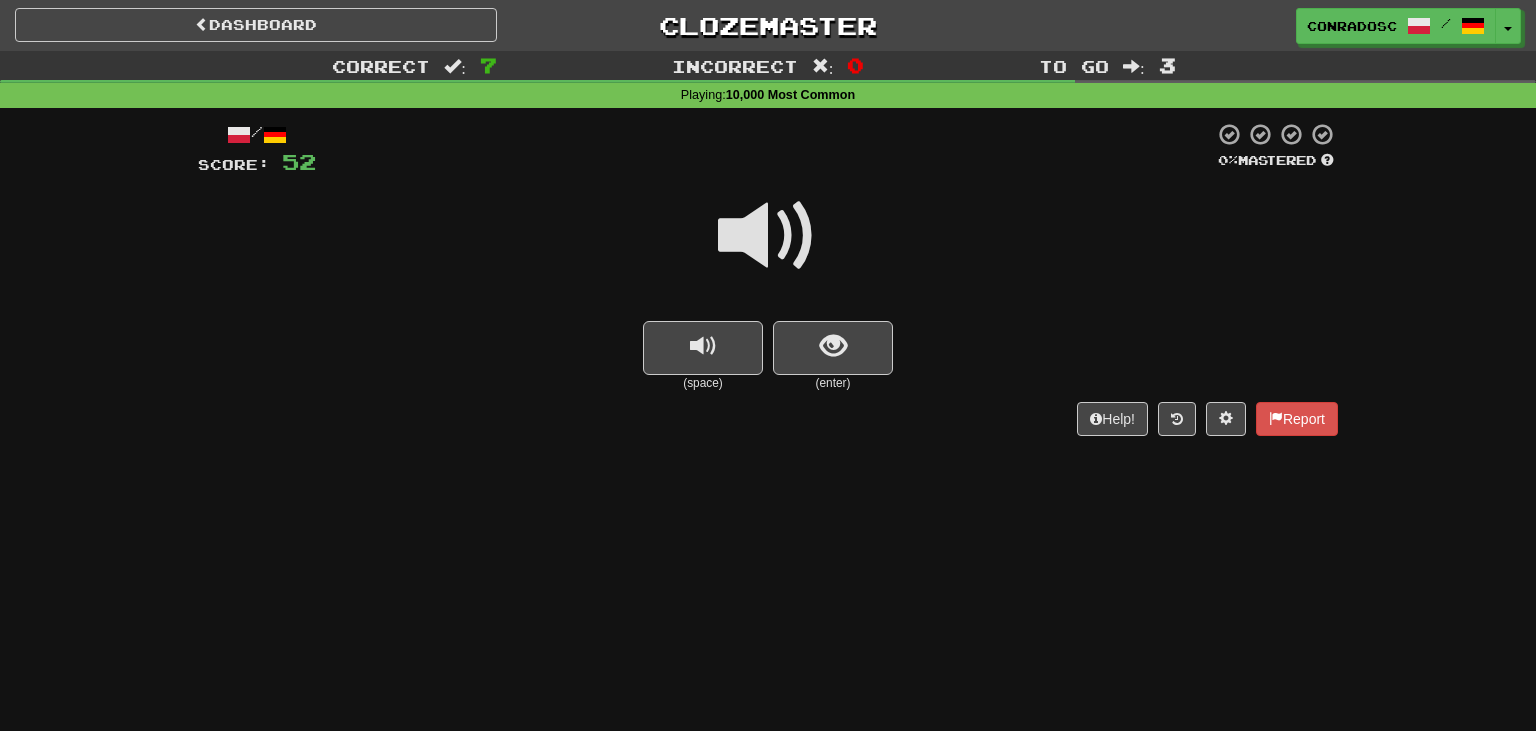 click at bounding box center (768, 236) 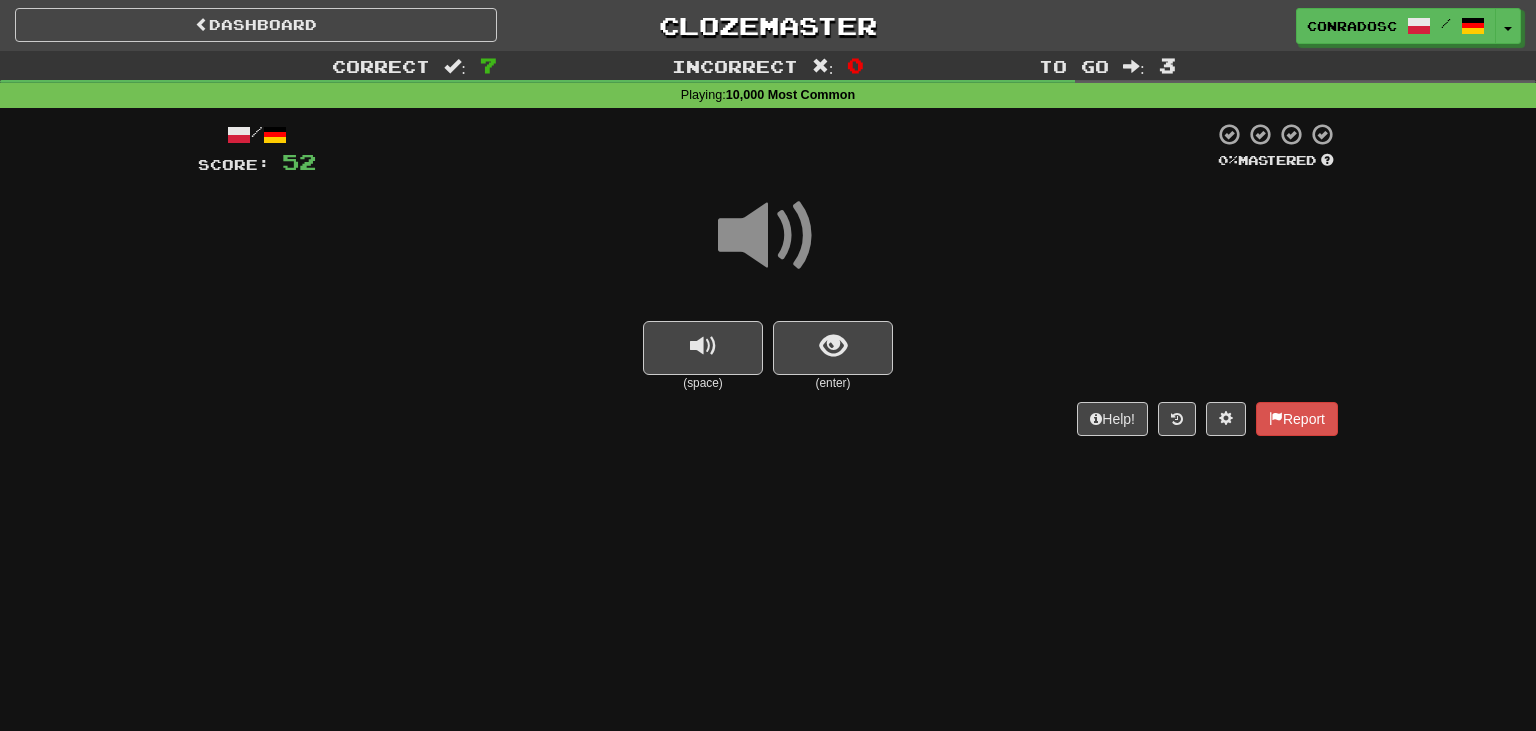 click at bounding box center [768, 249] 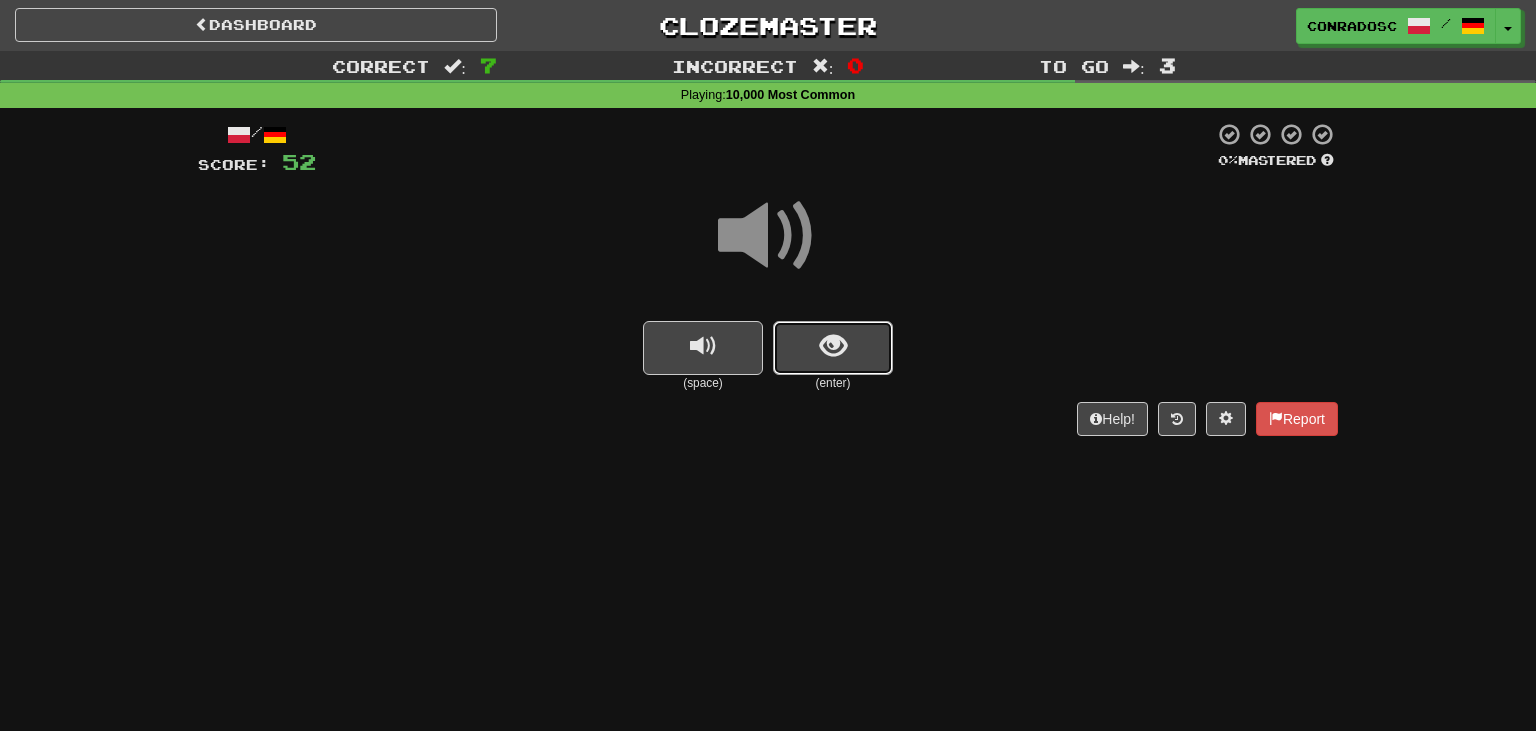 click at bounding box center (833, 348) 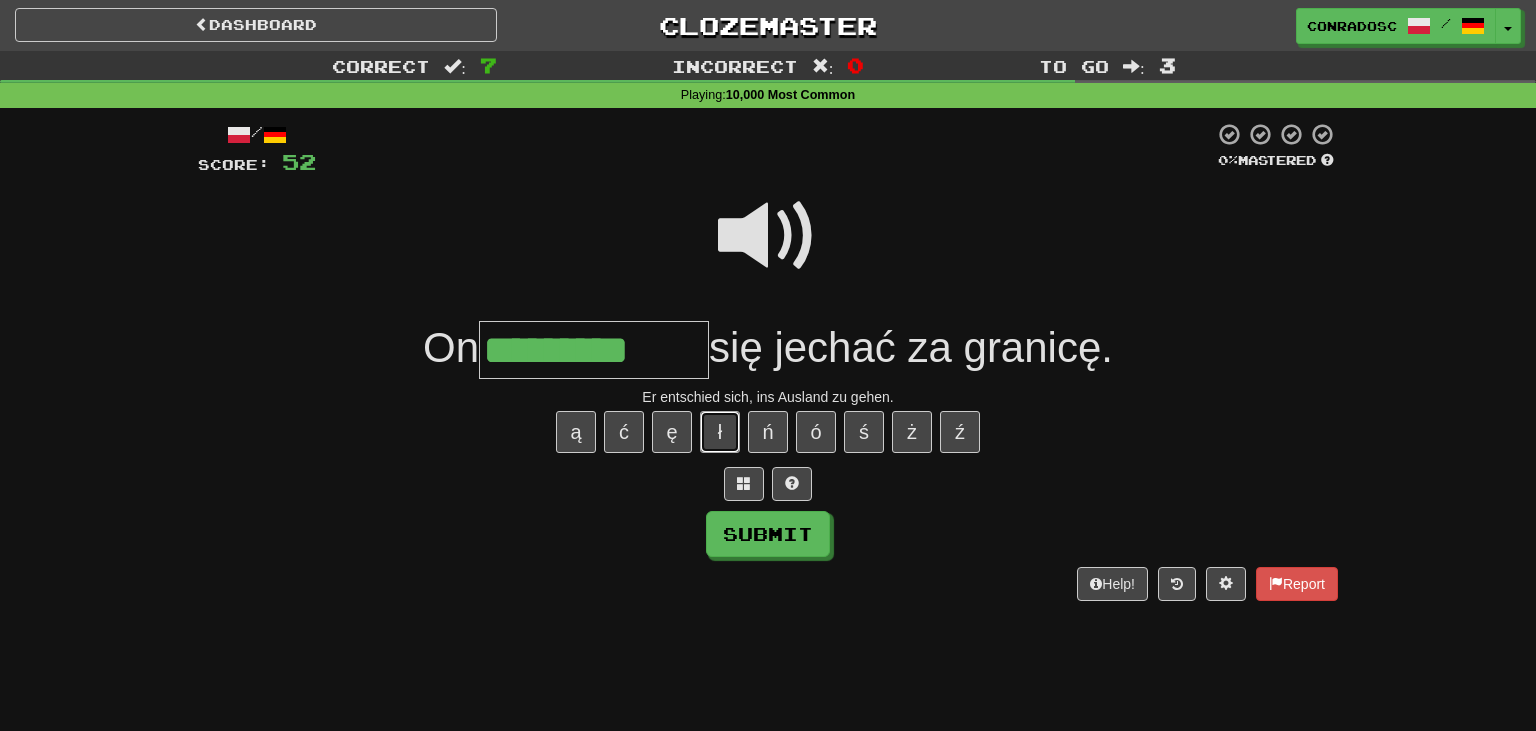 click on "ł" at bounding box center (720, 432) 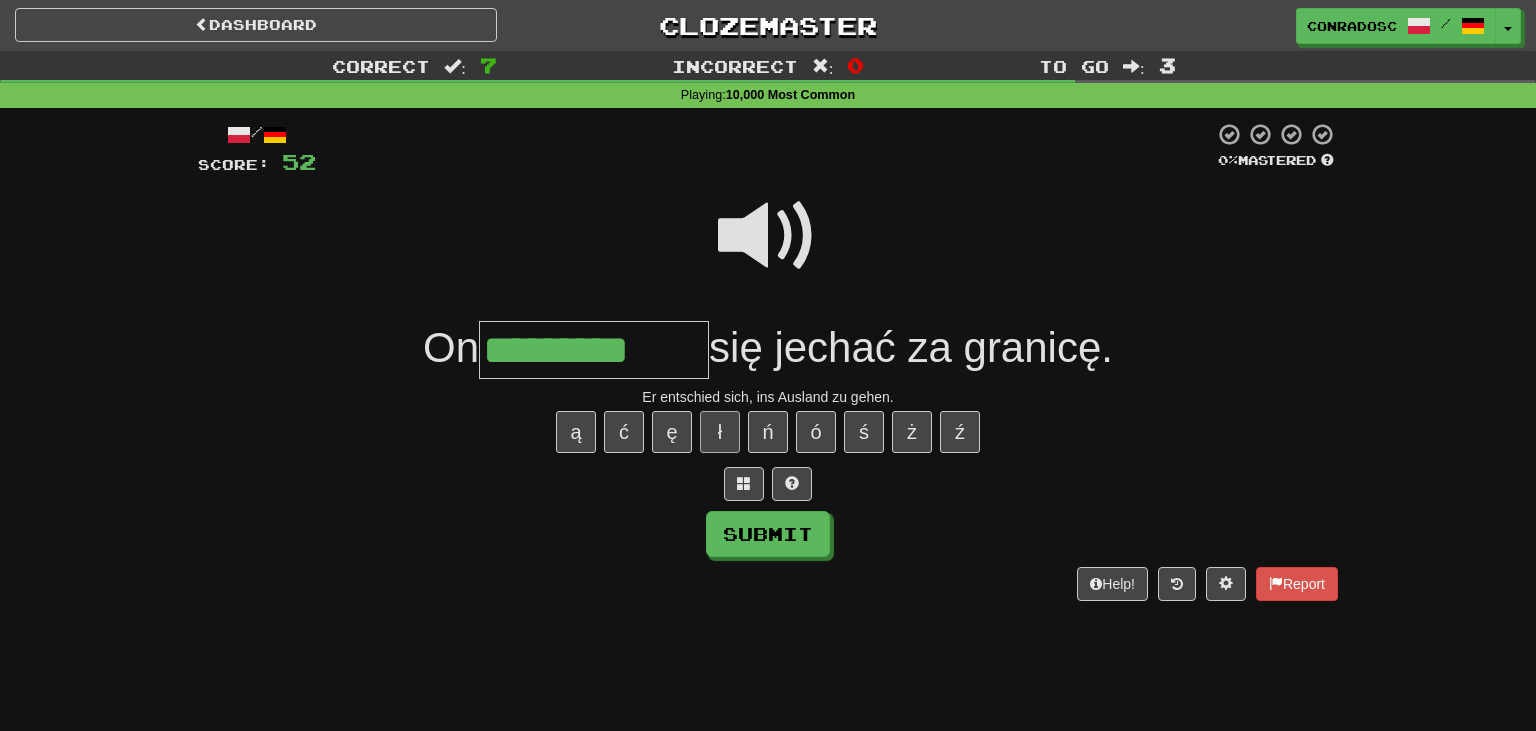 type on "**********" 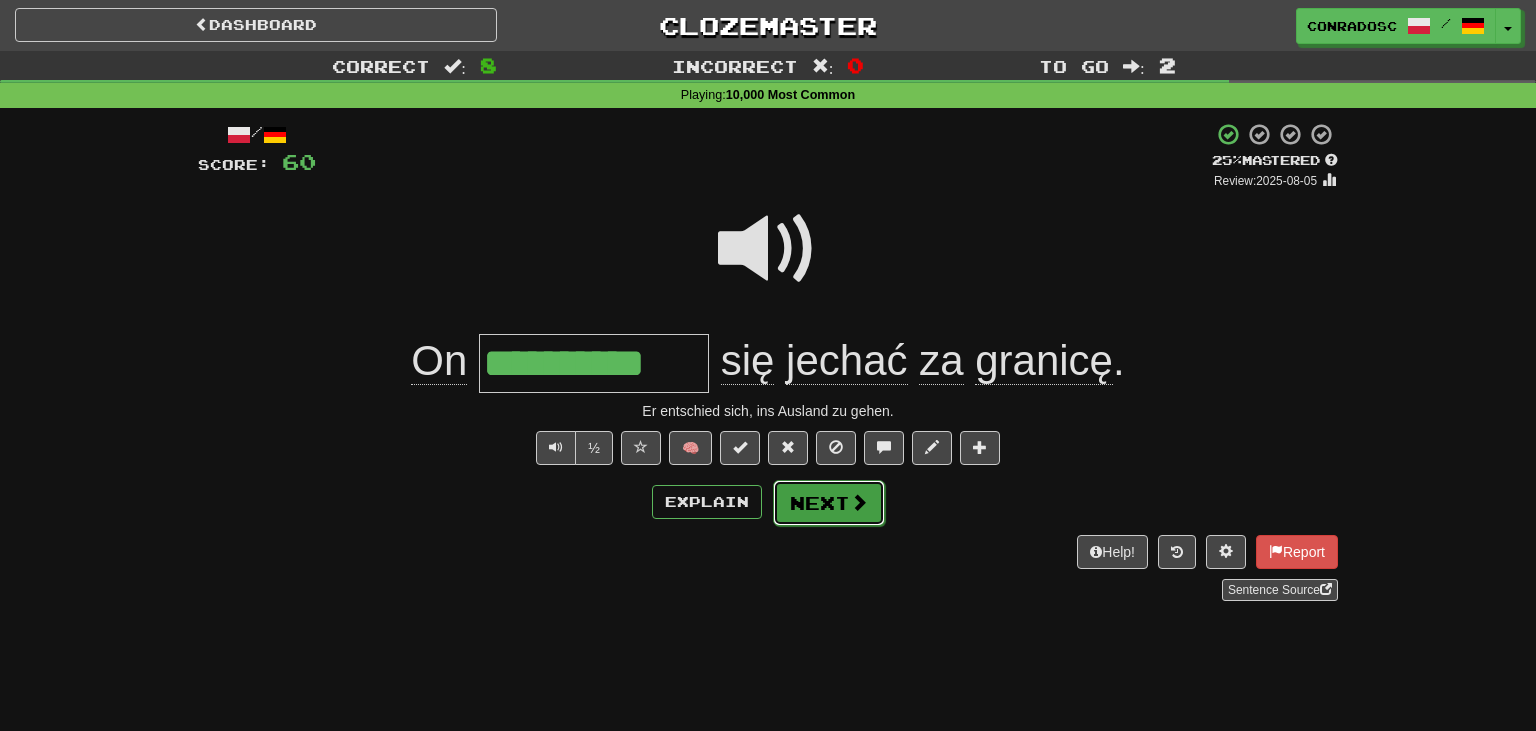 click on "Next" at bounding box center (829, 503) 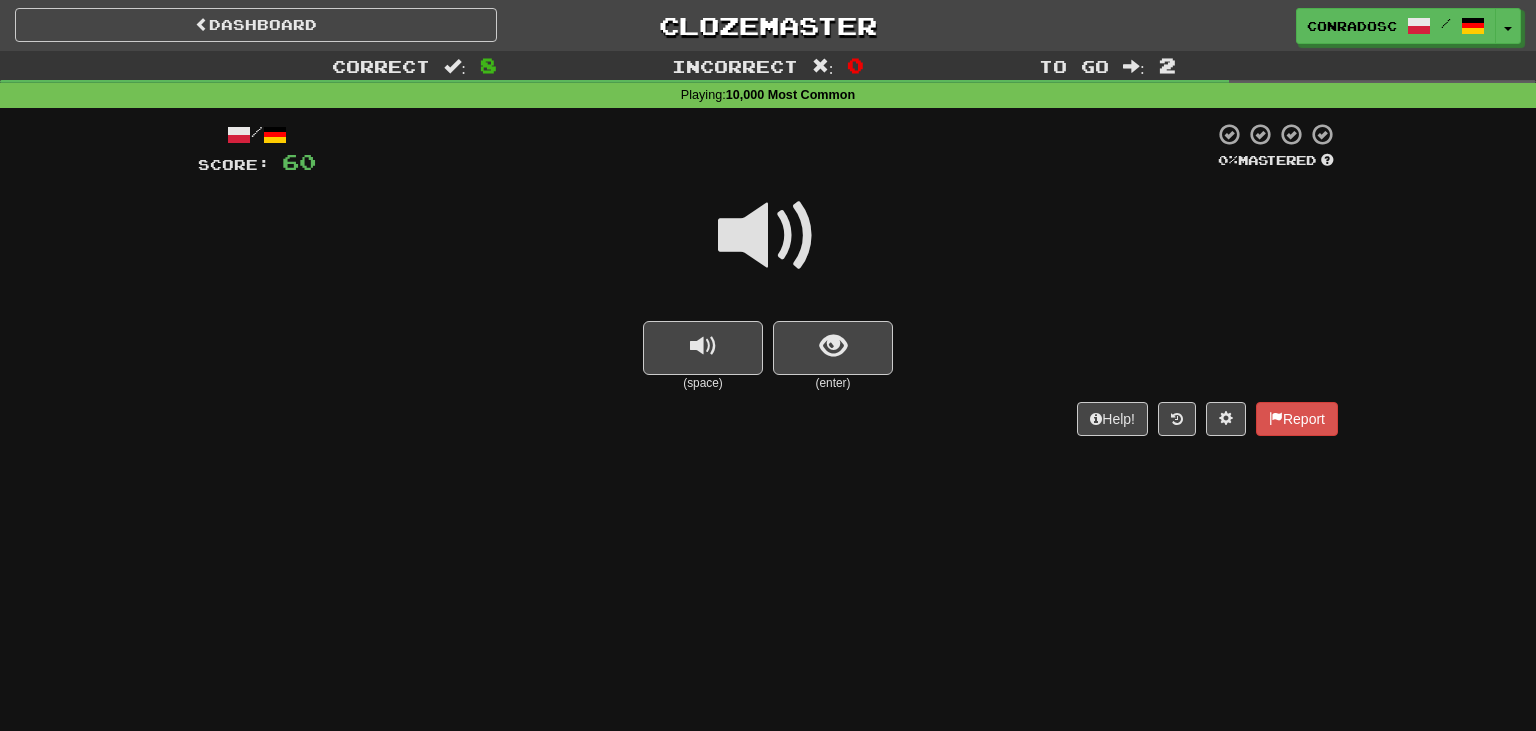 click at bounding box center (768, 236) 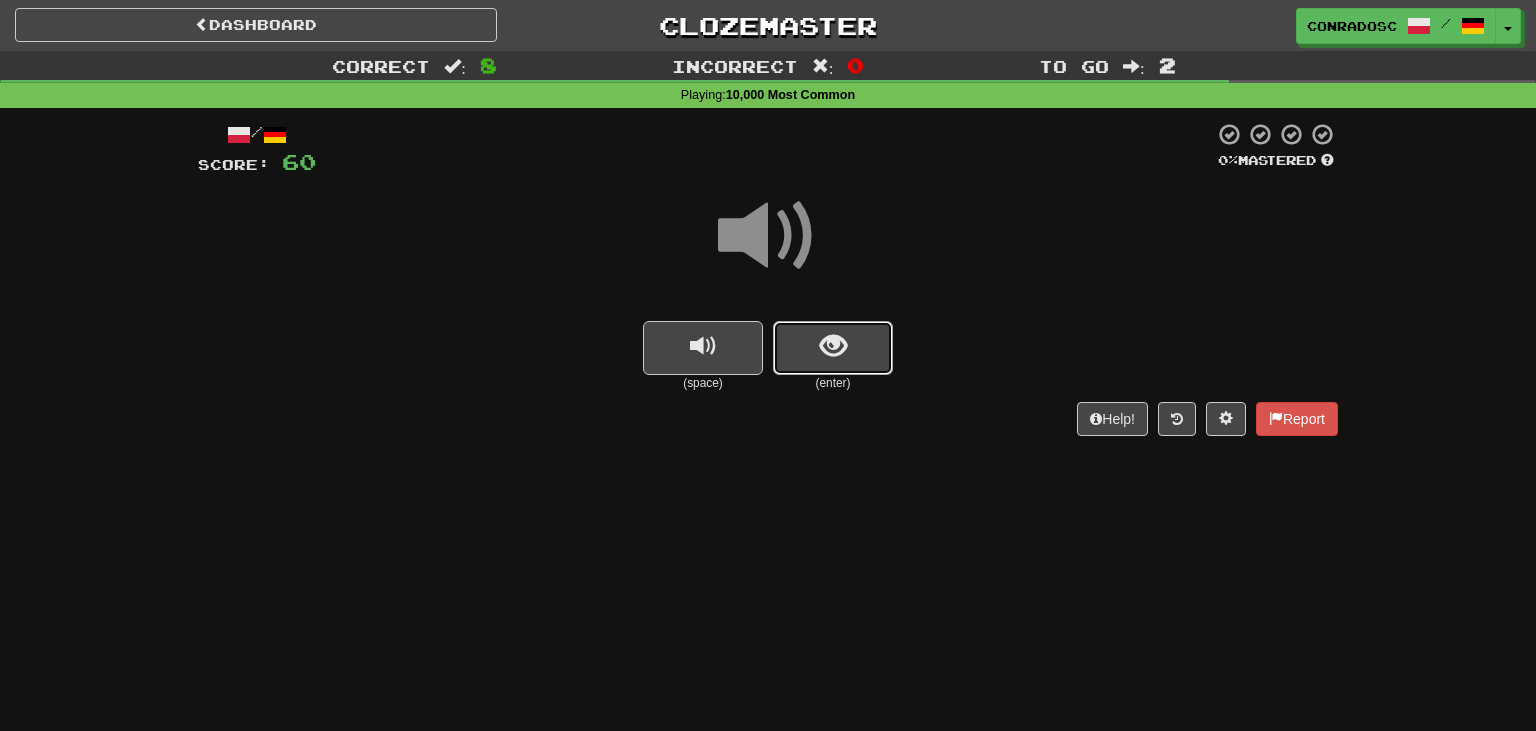 click at bounding box center [833, 348] 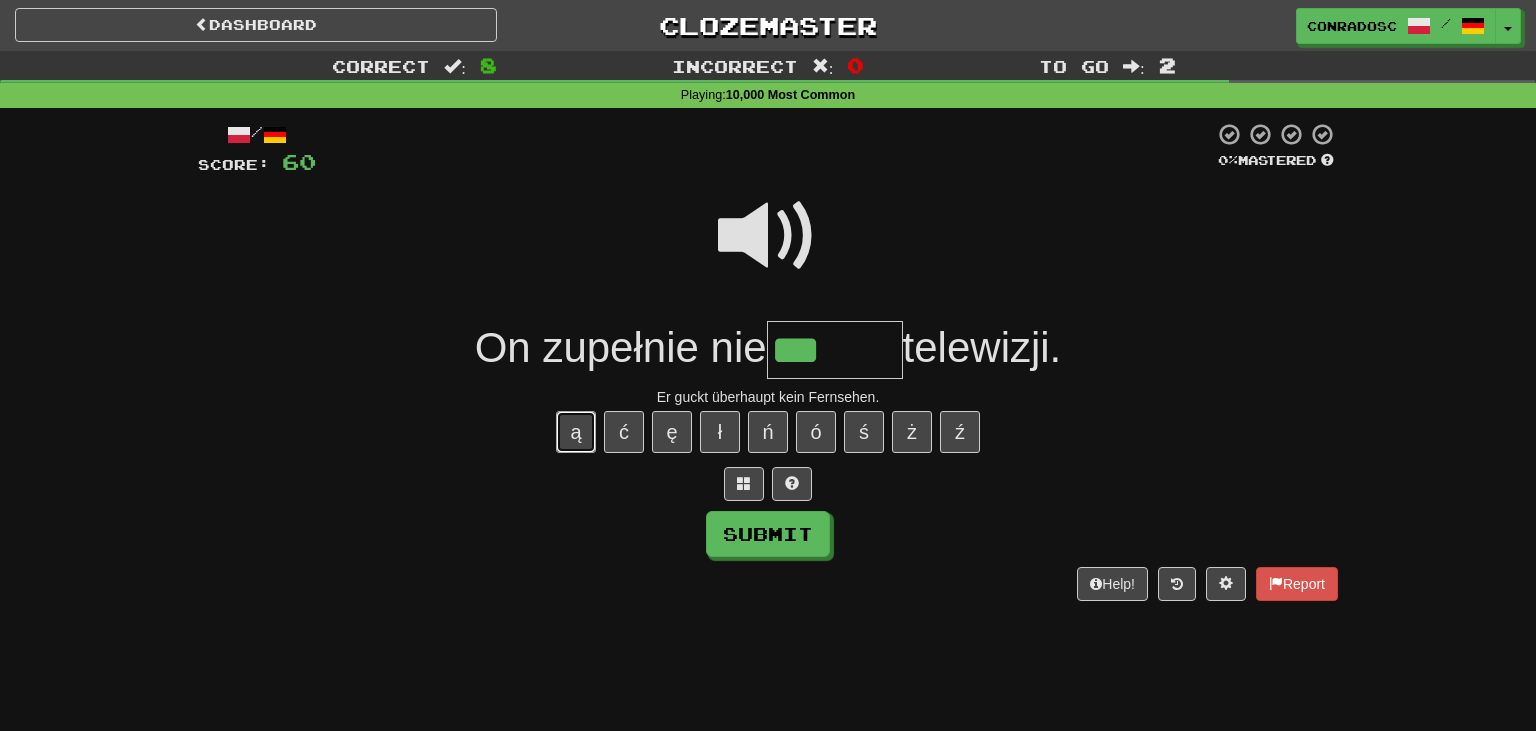 click on "ą" at bounding box center (576, 432) 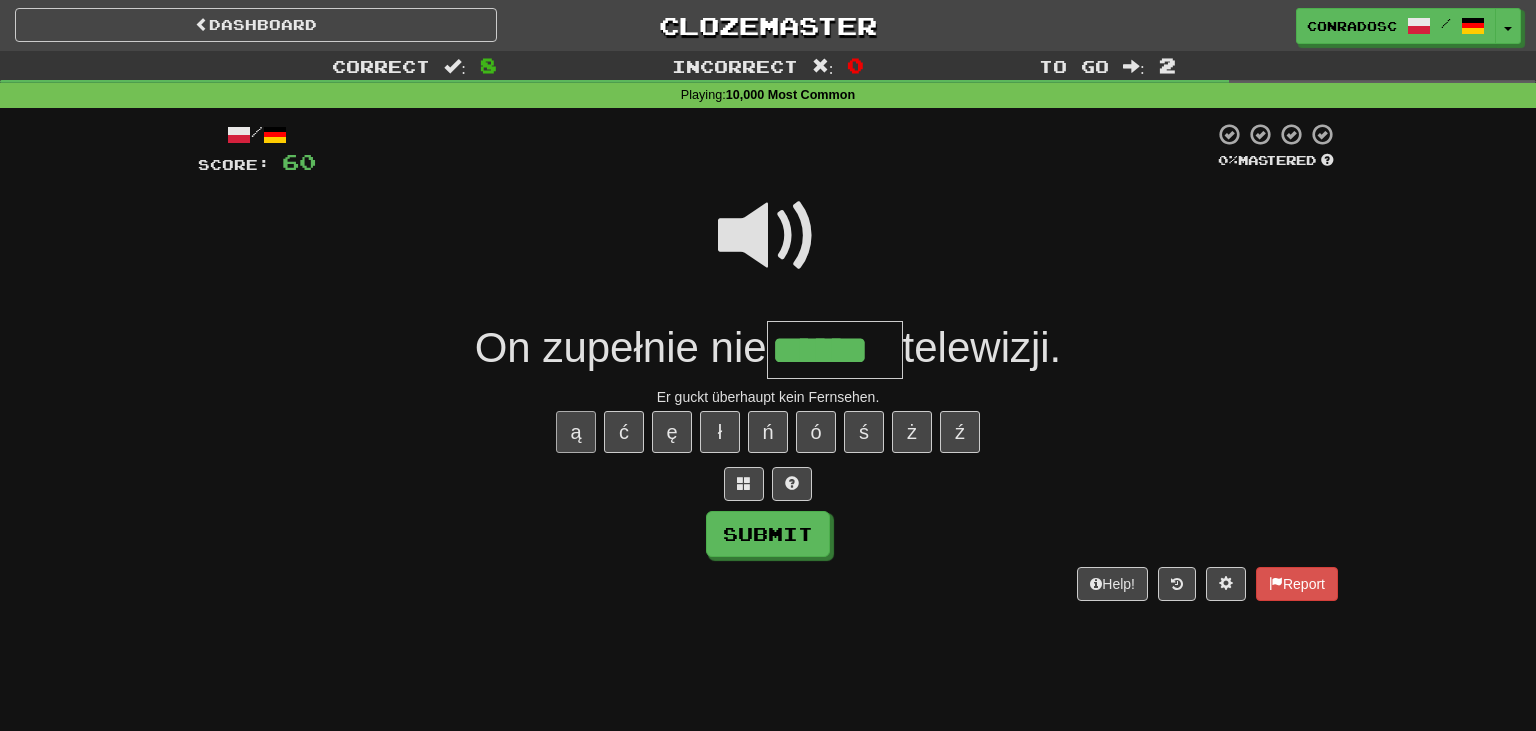 type on "******" 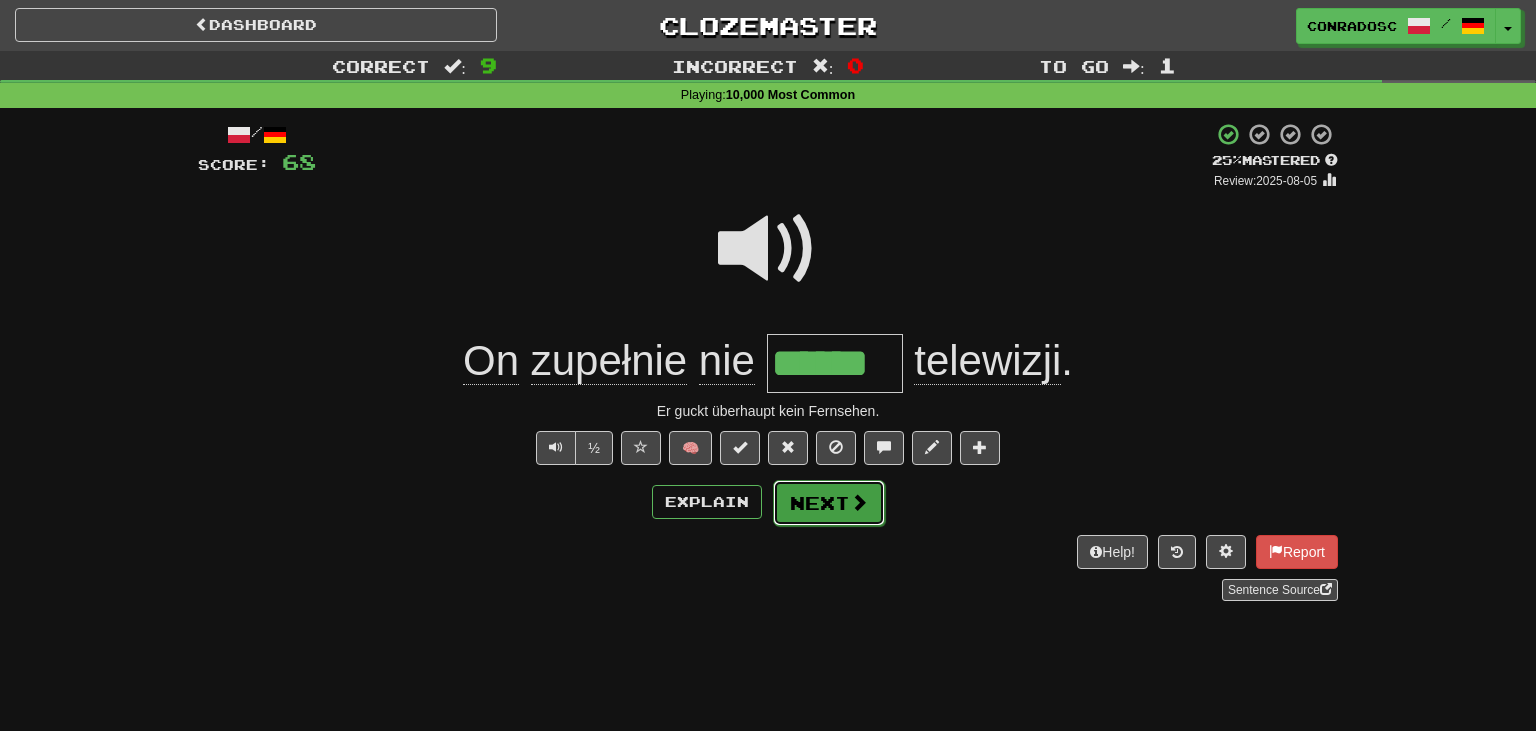 click on "Next" at bounding box center [829, 503] 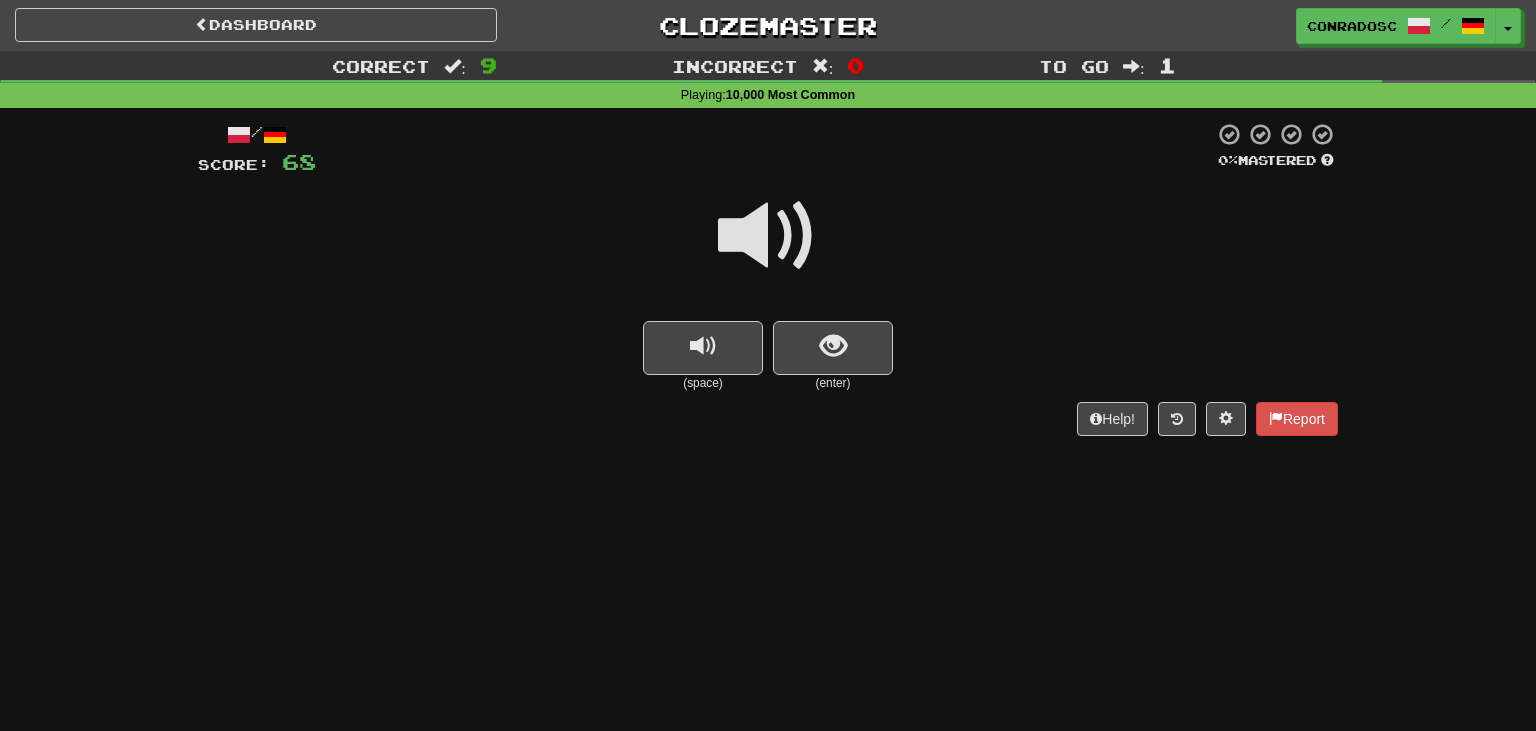 click at bounding box center (768, 236) 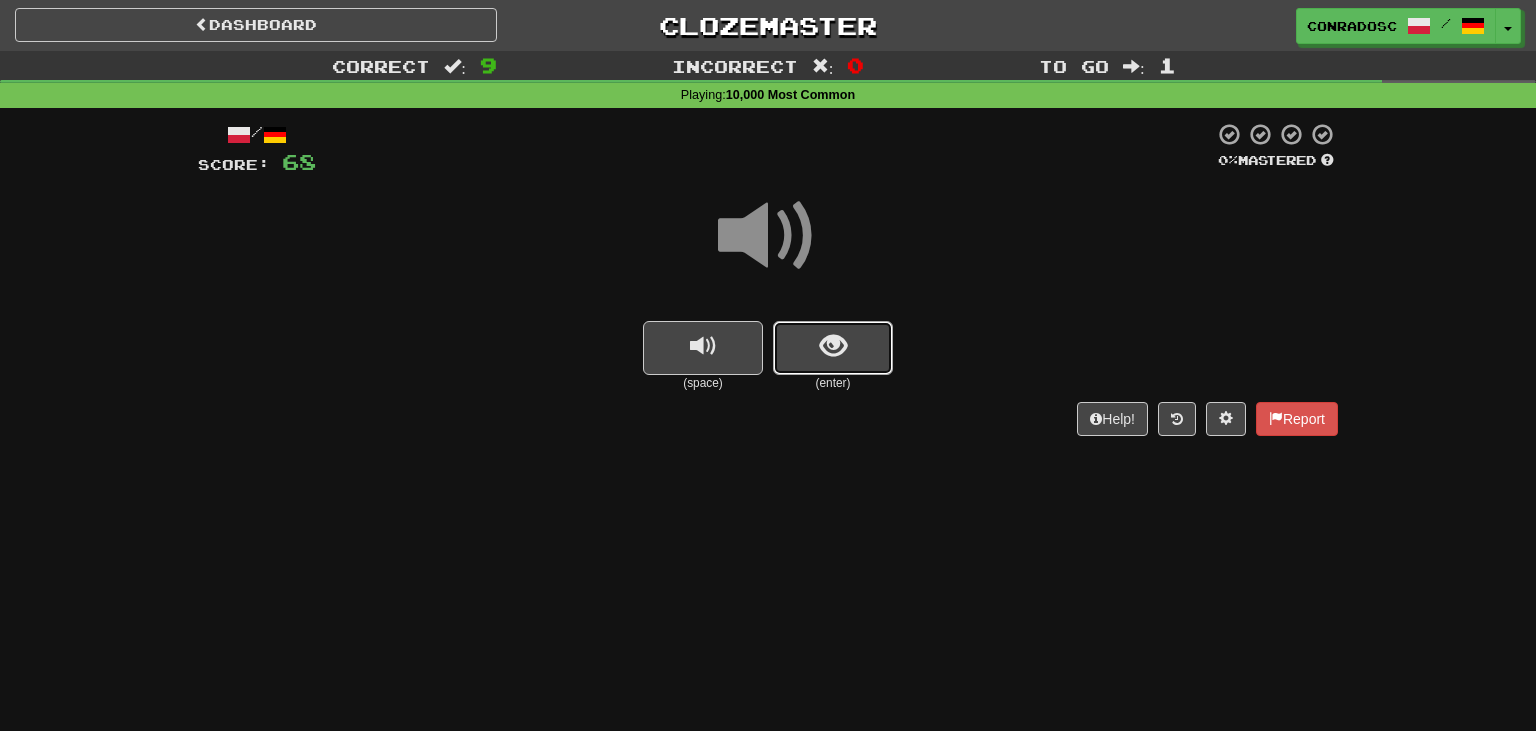 click at bounding box center (833, 346) 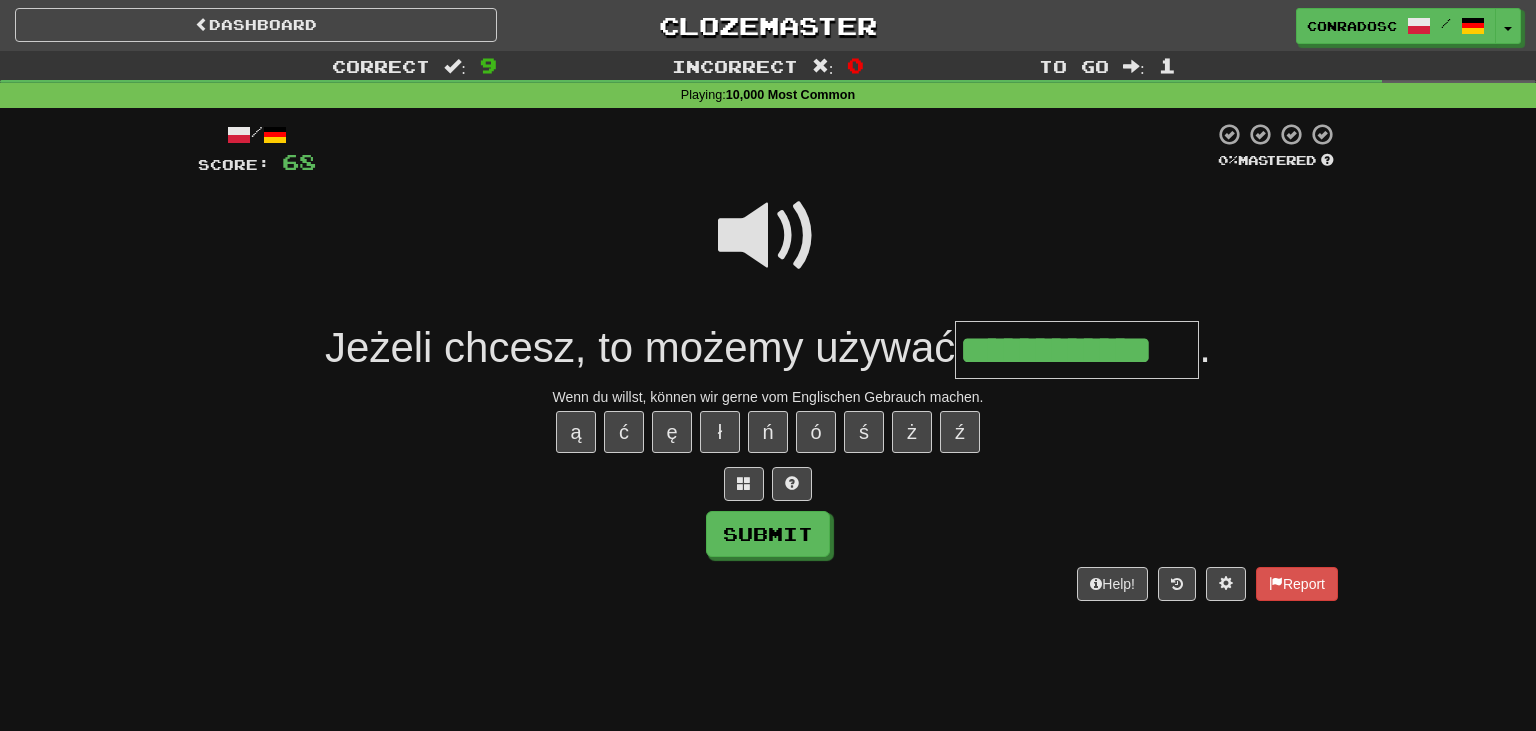 type on "**********" 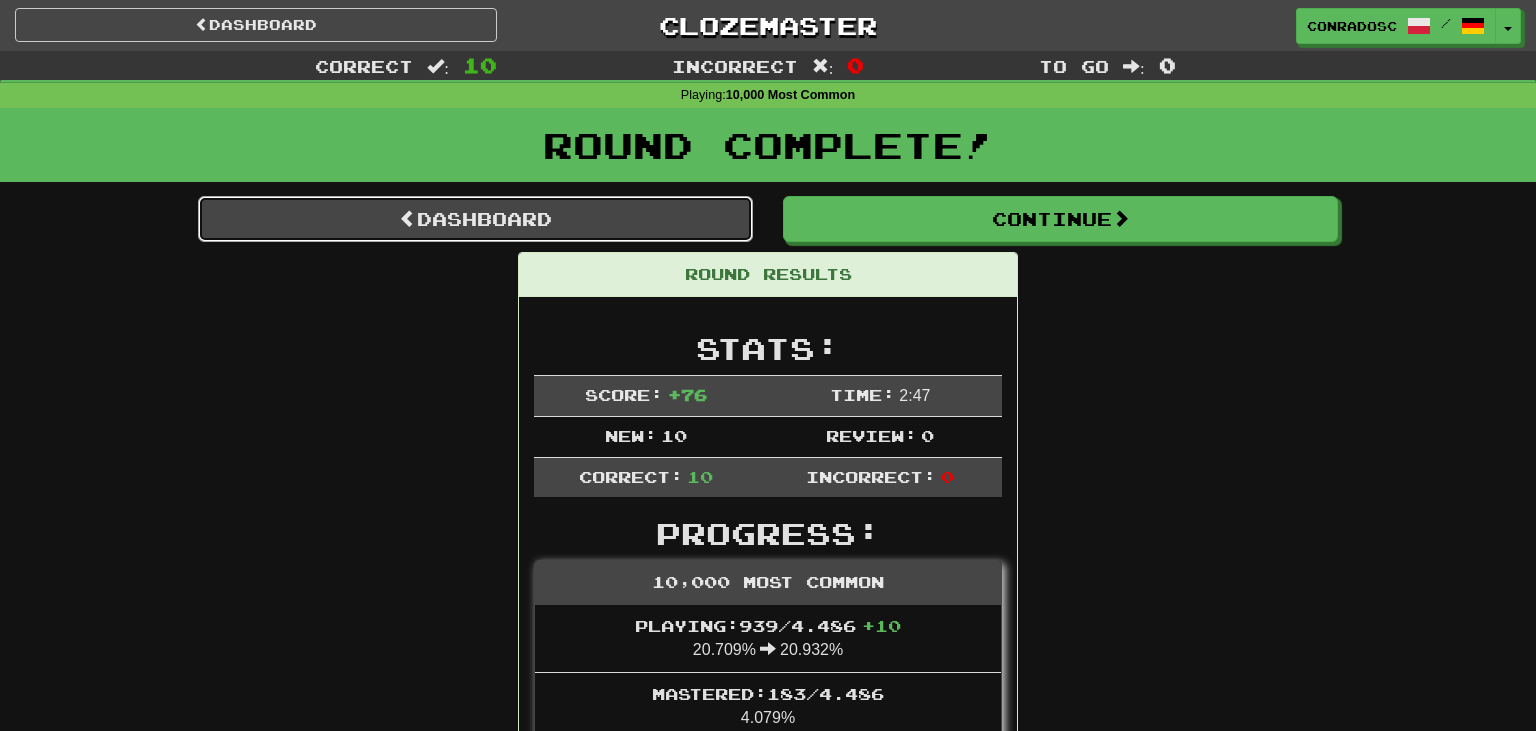 click on "Dashboard" at bounding box center [475, 219] 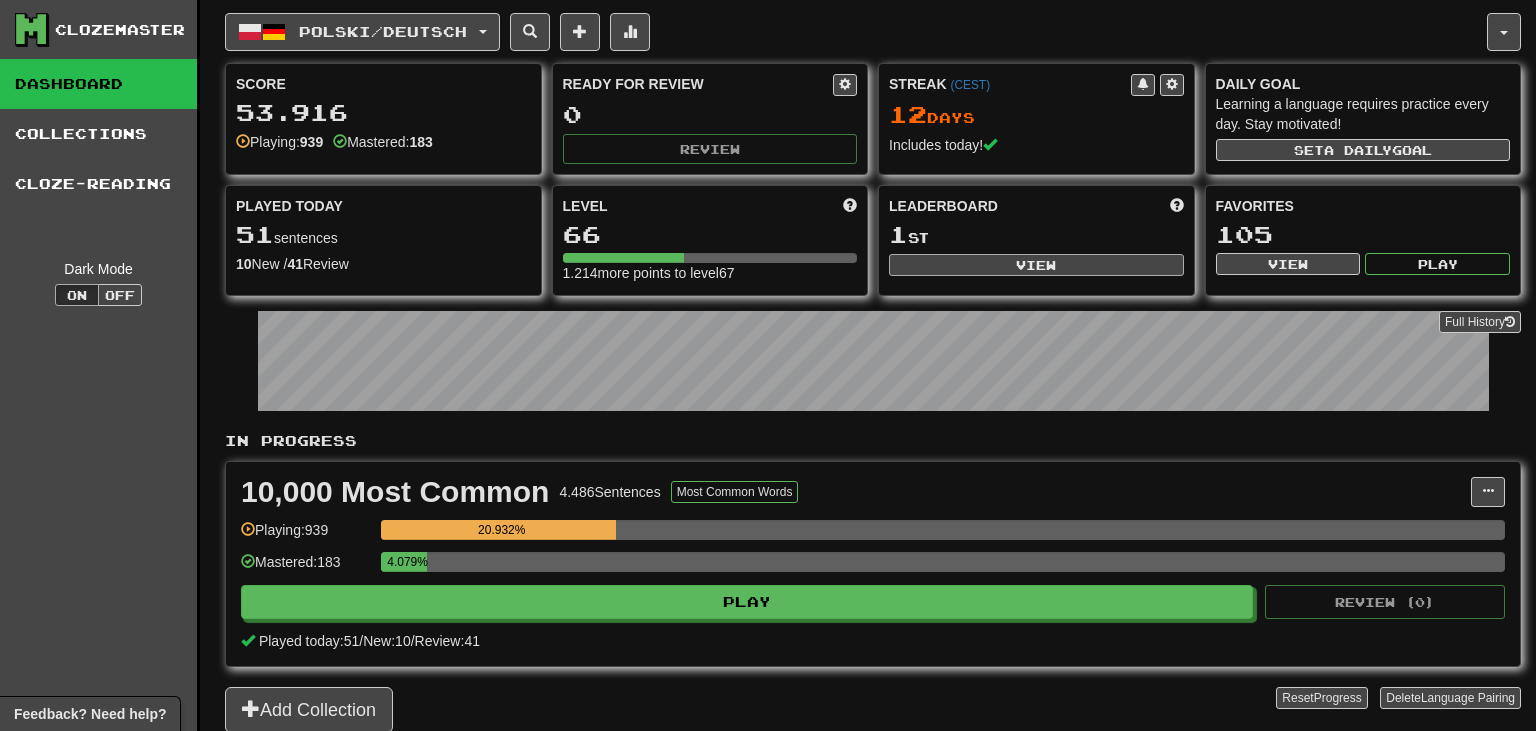 scroll, scrollTop: 0, scrollLeft: 0, axis: both 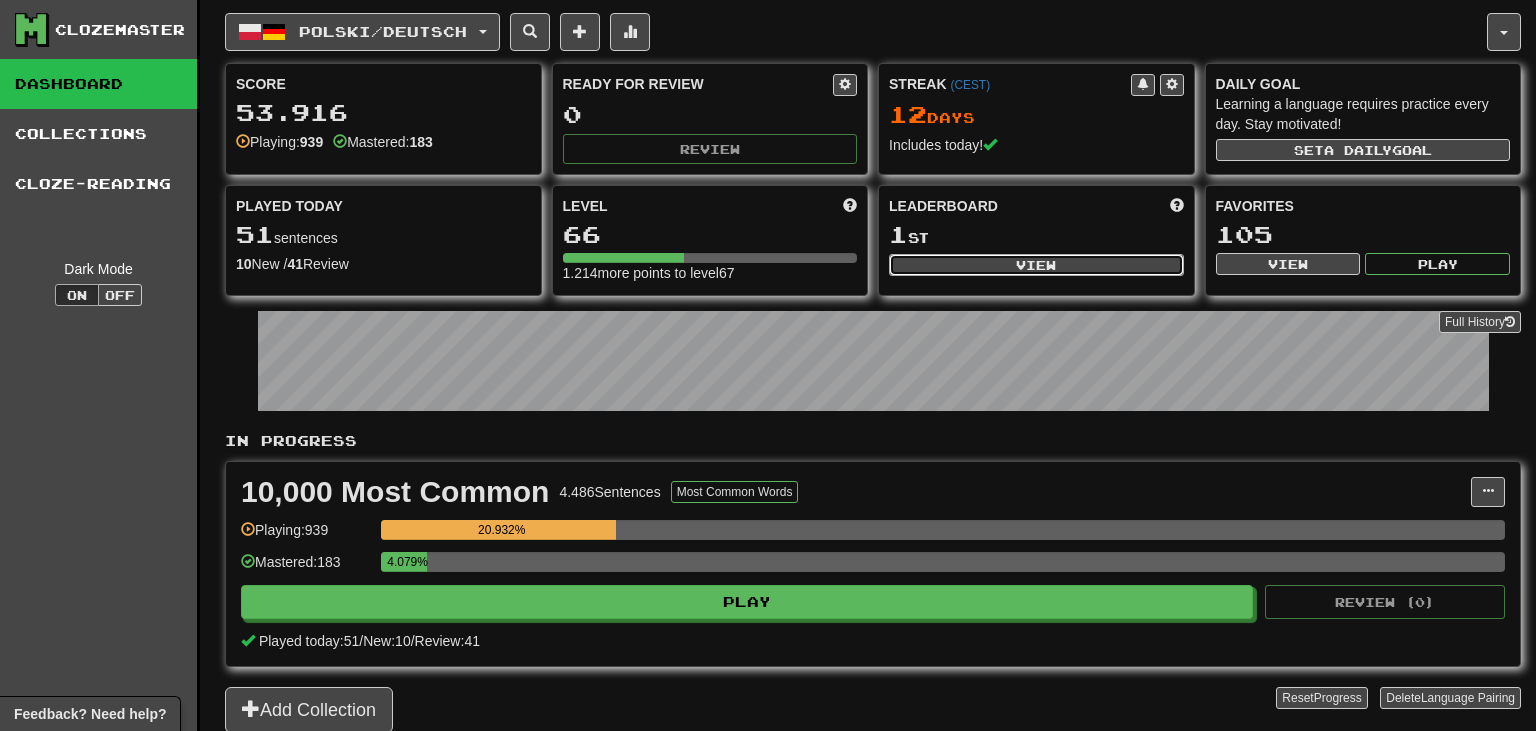 click on "View" at bounding box center (1036, 265) 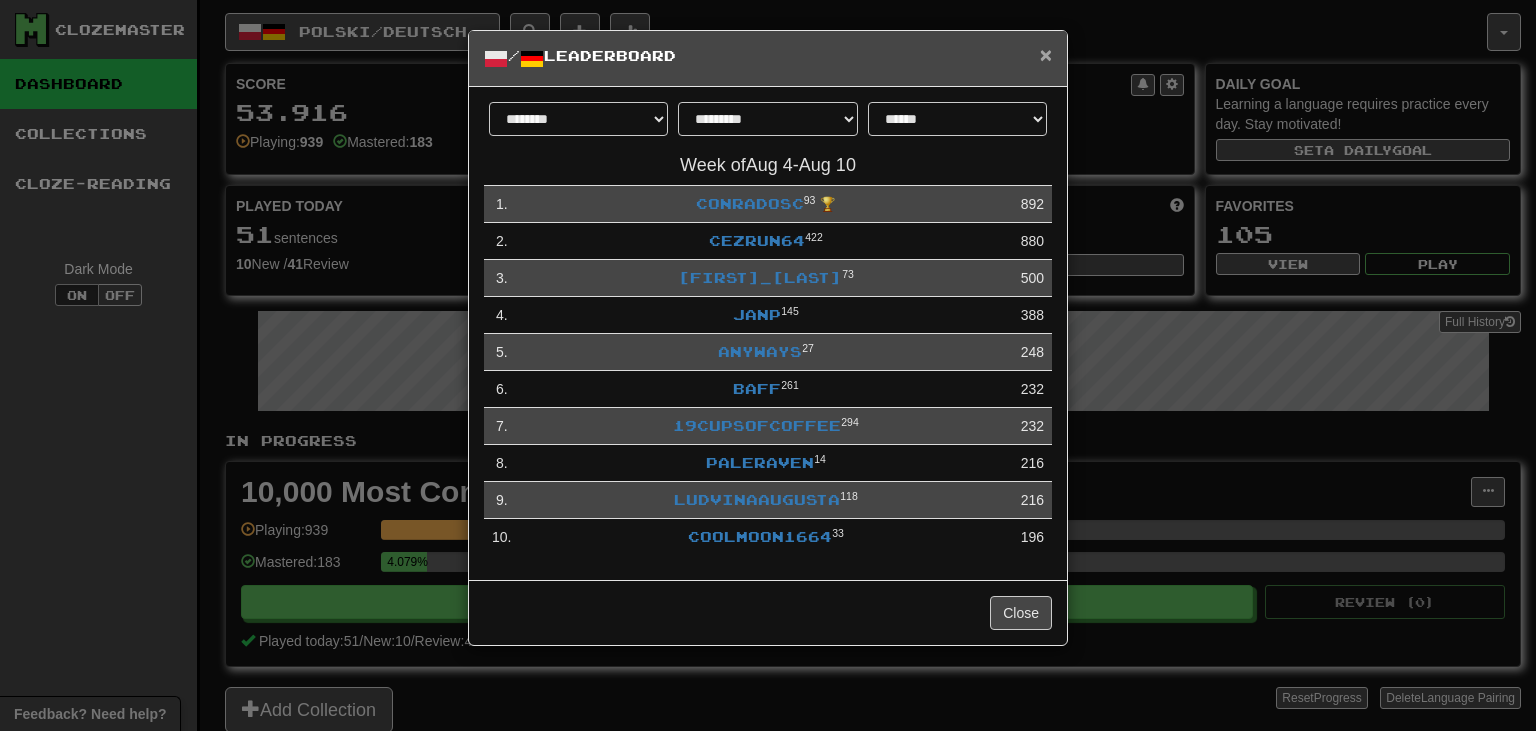 click on "×" at bounding box center [1046, 54] 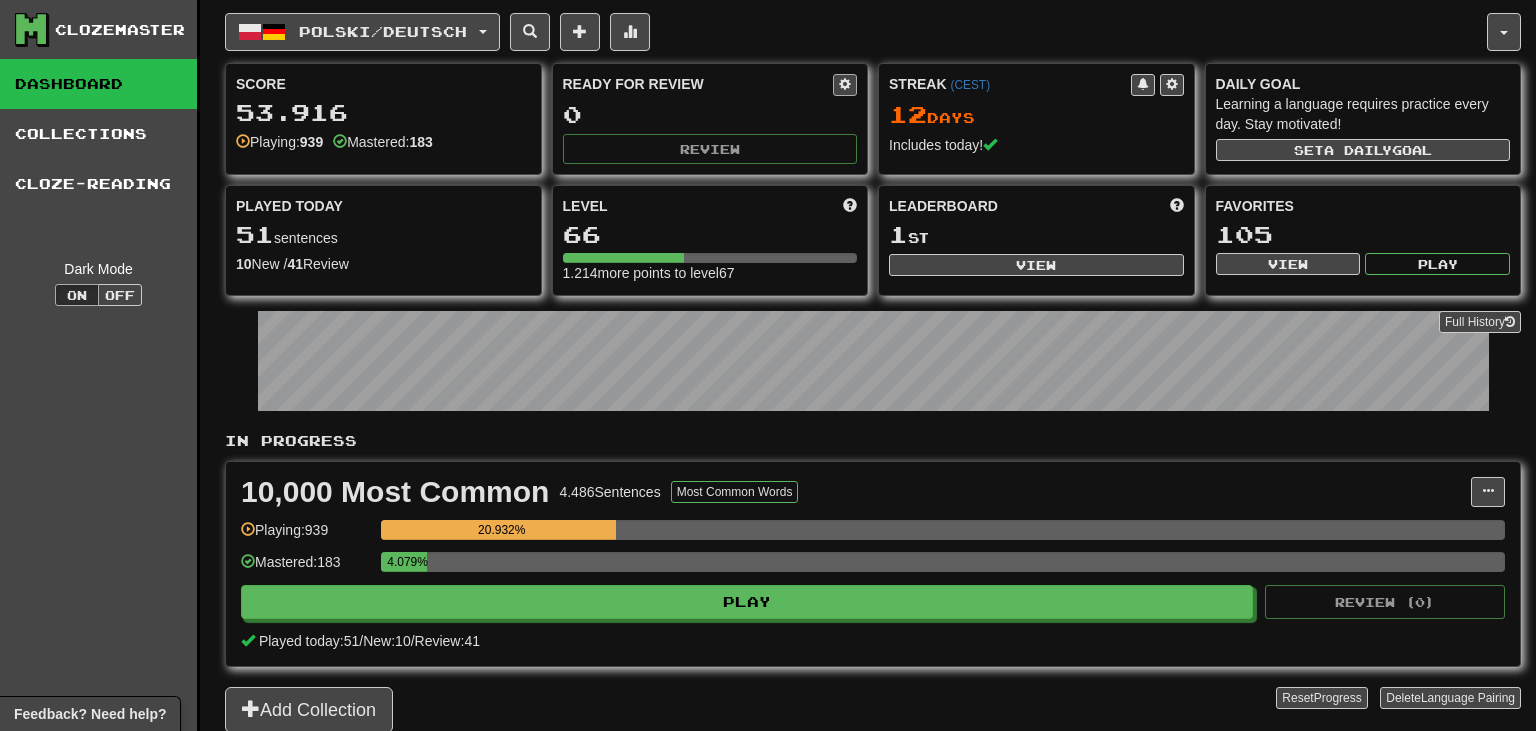 click on "Ready for Review 0   Review" at bounding box center [710, 119] 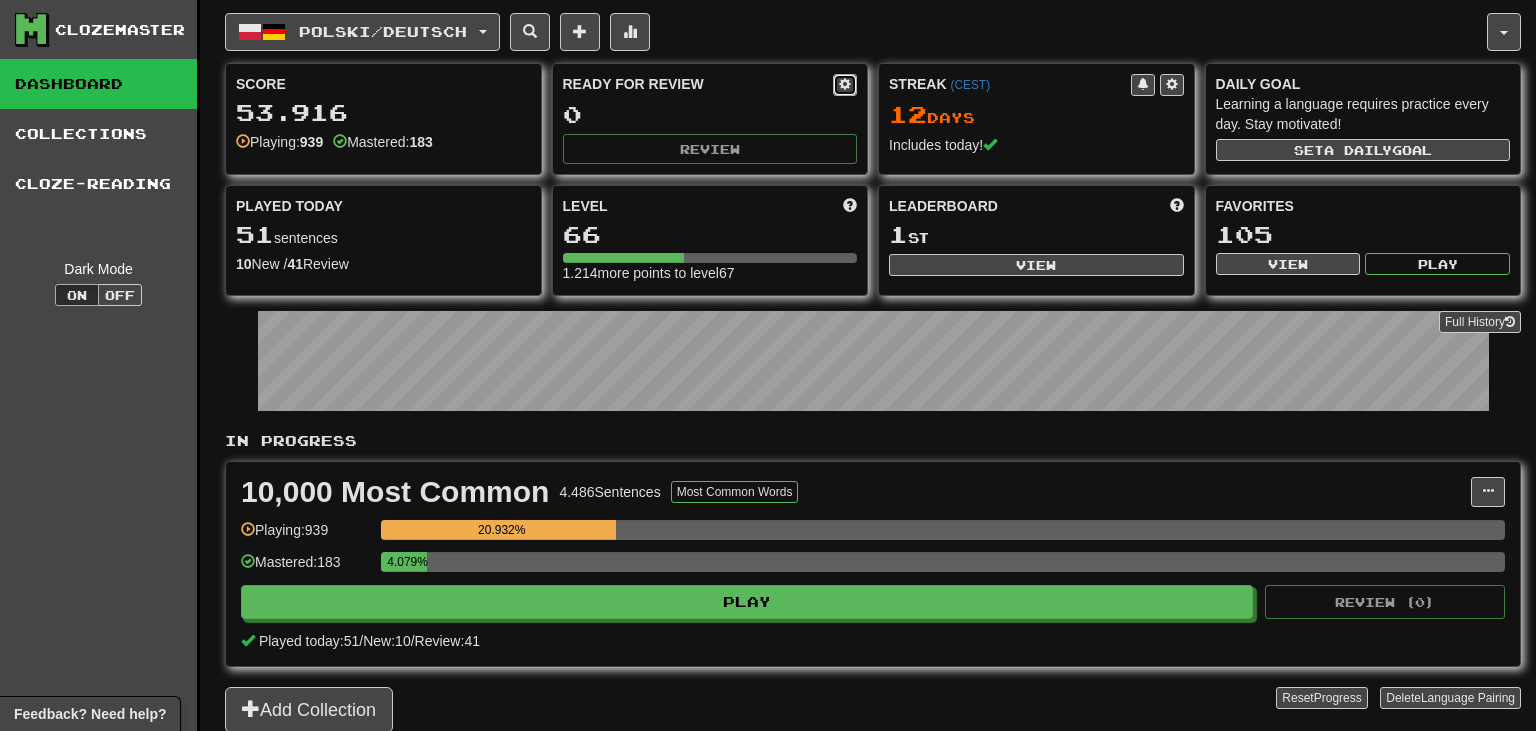 click at bounding box center [845, 85] 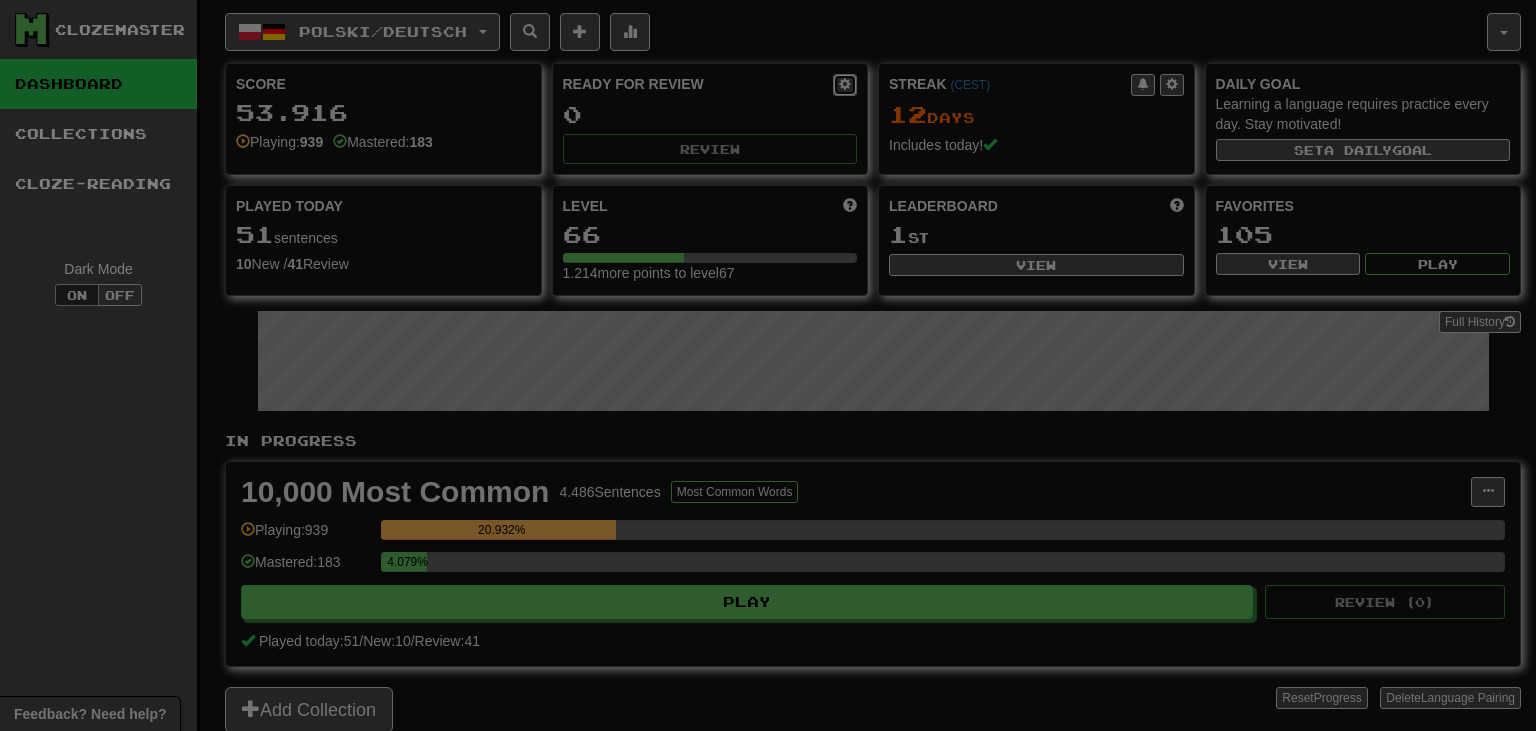 select on "*" 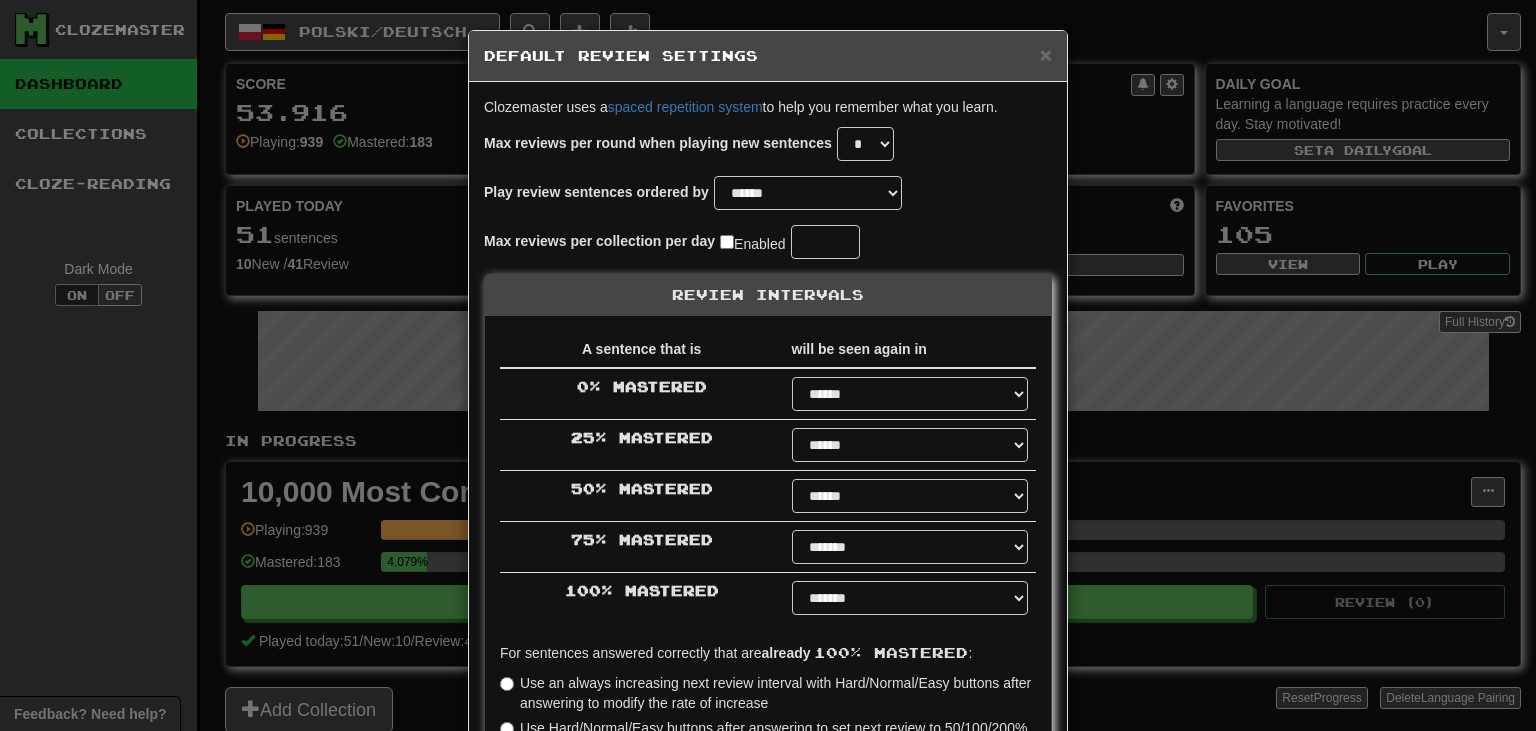 click on "**" at bounding box center (825, 242) 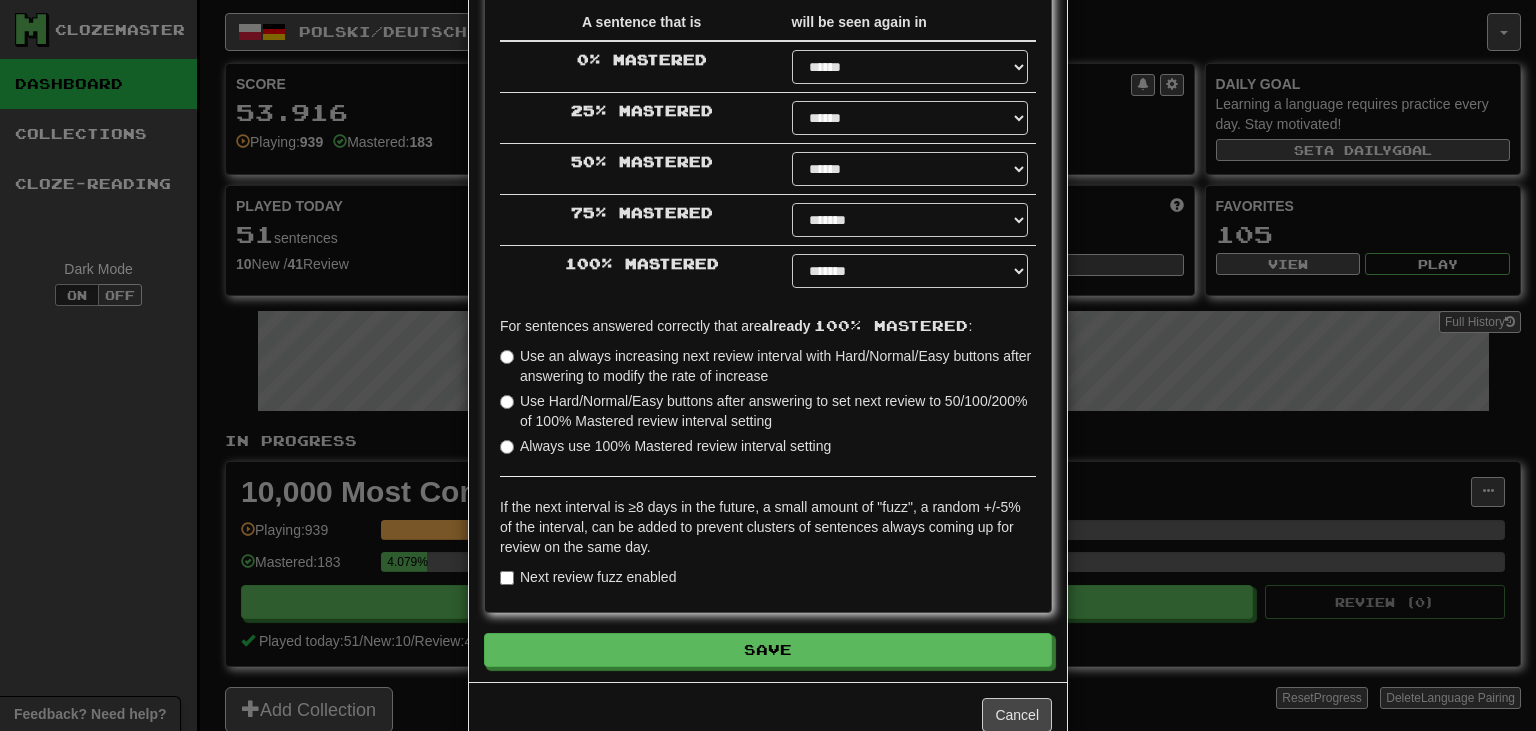 scroll, scrollTop: 364, scrollLeft: 0, axis: vertical 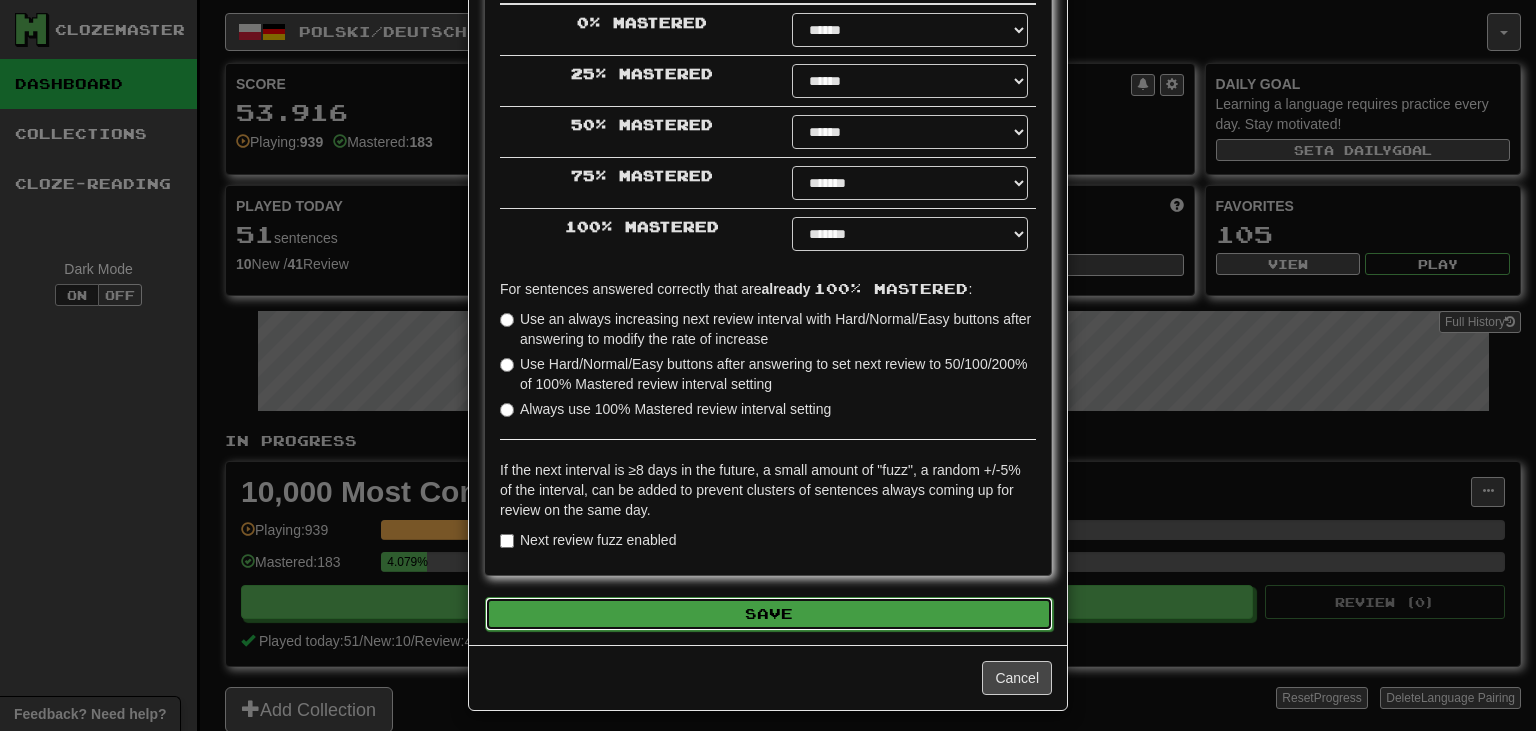 click on "Save" at bounding box center (769, 614) 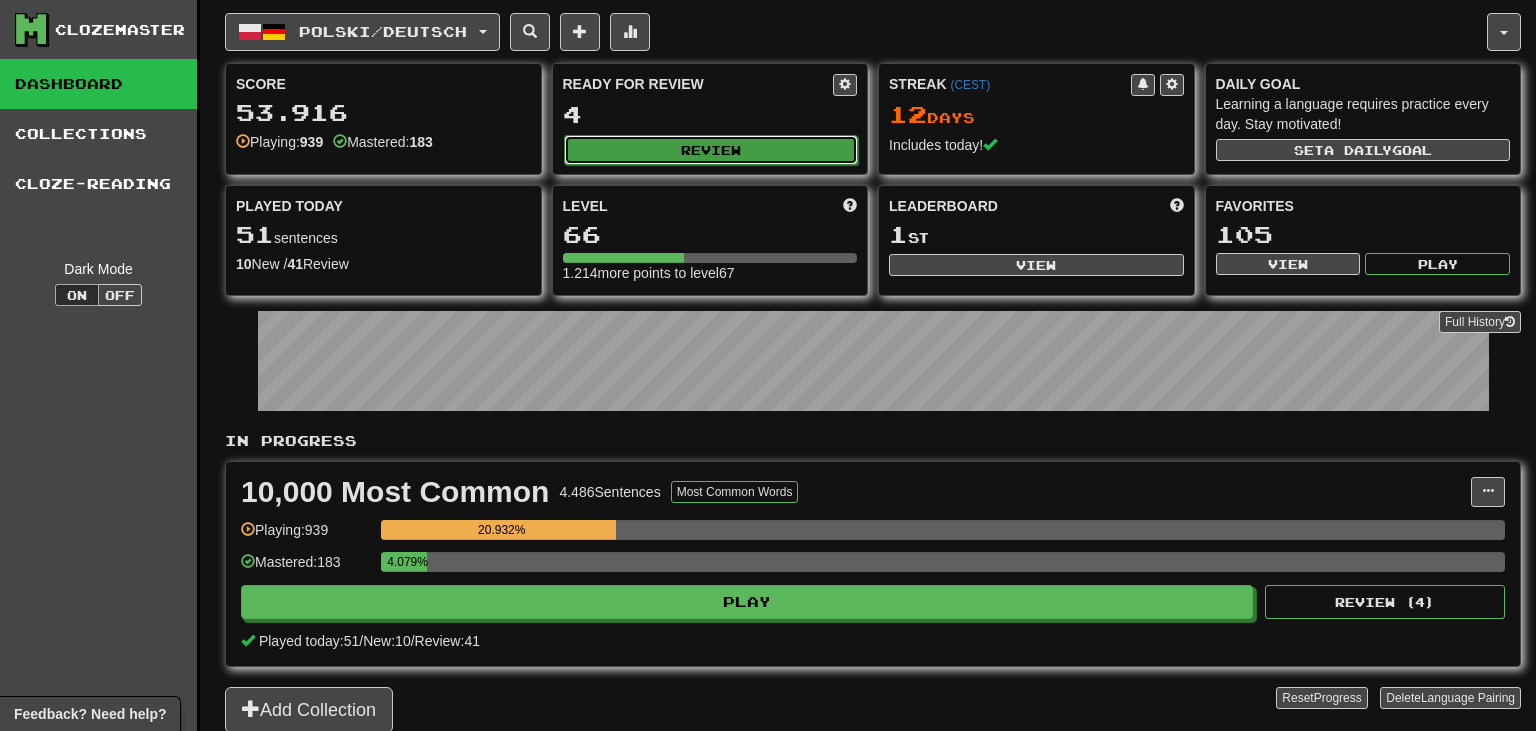 click on "Review" at bounding box center [711, 150] 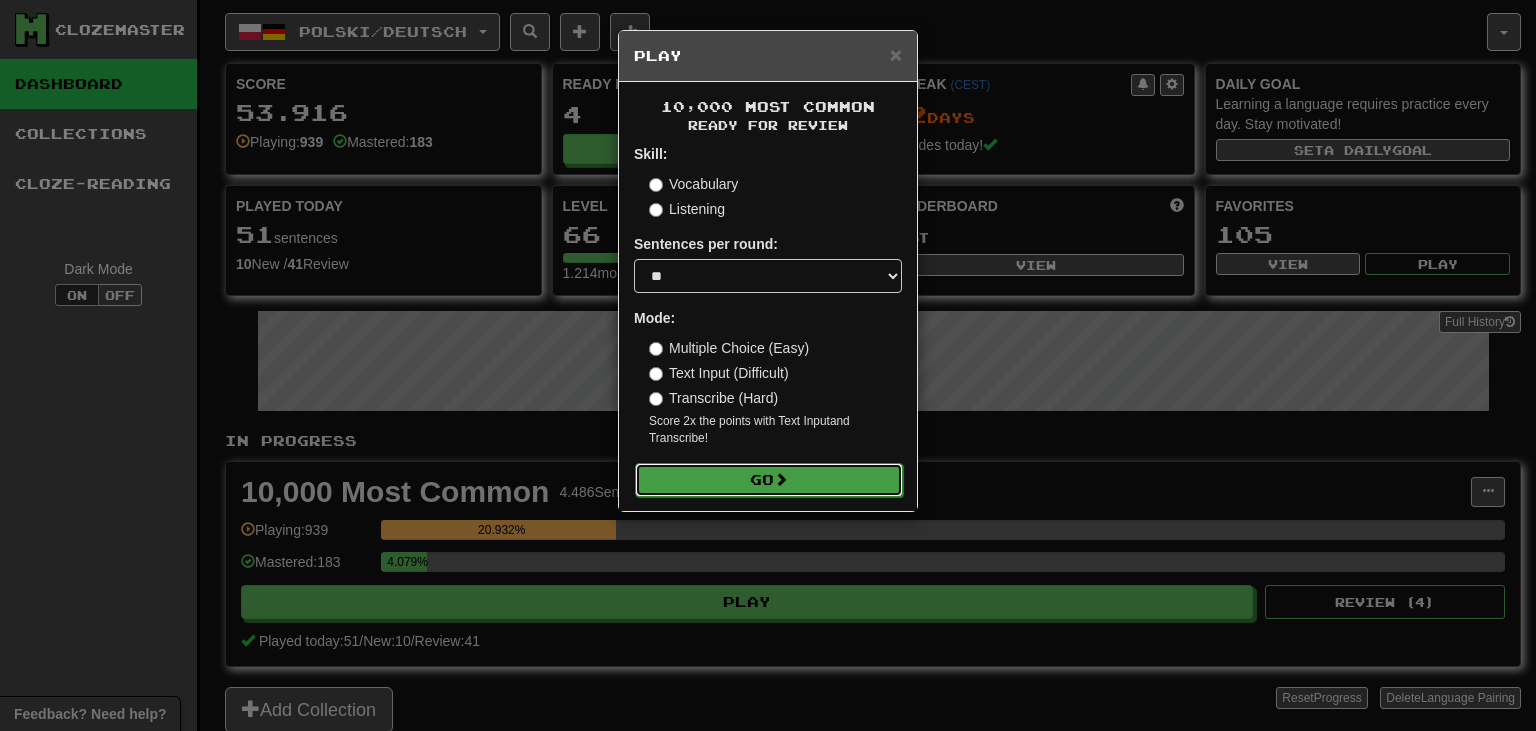 click on "Go" at bounding box center (769, 480) 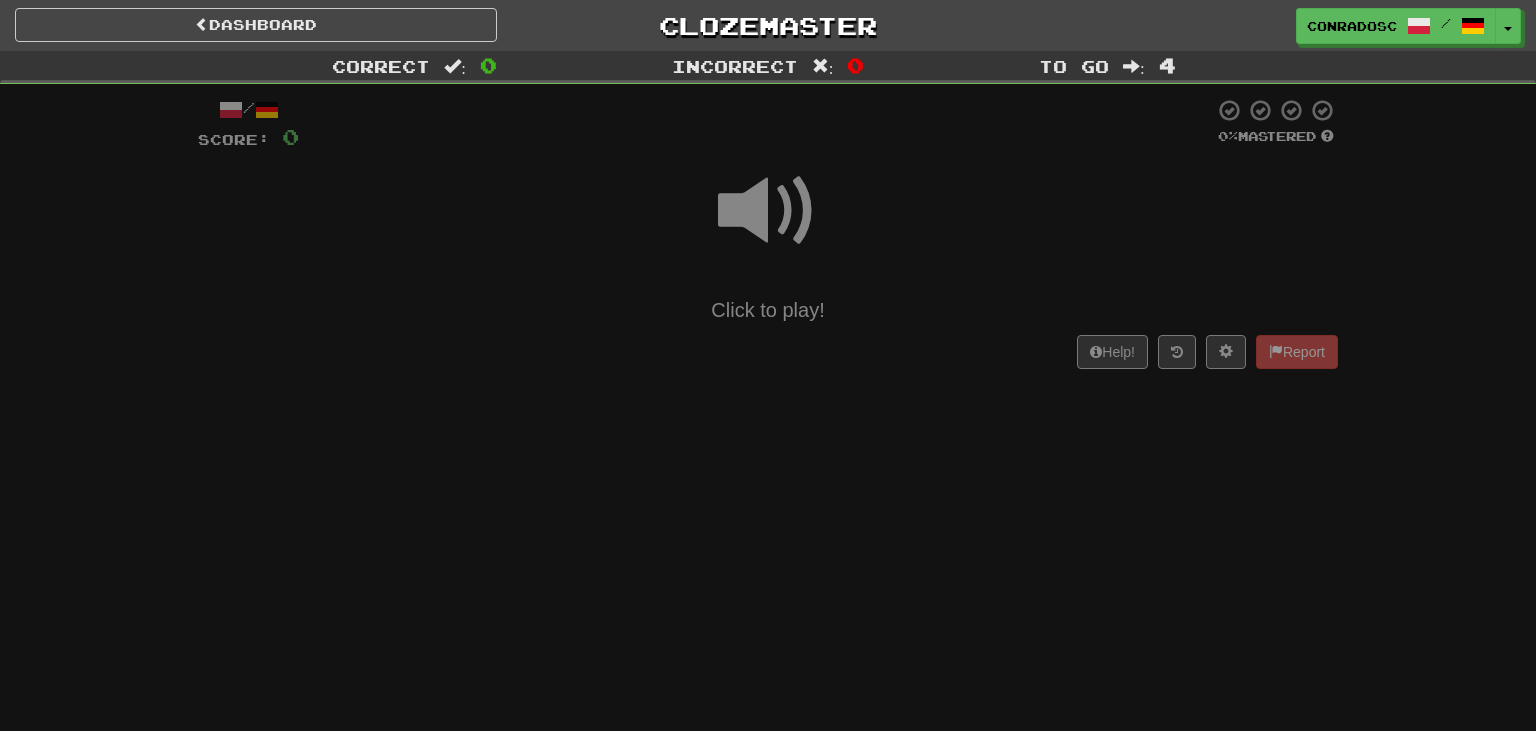 scroll, scrollTop: 0, scrollLeft: 0, axis: both 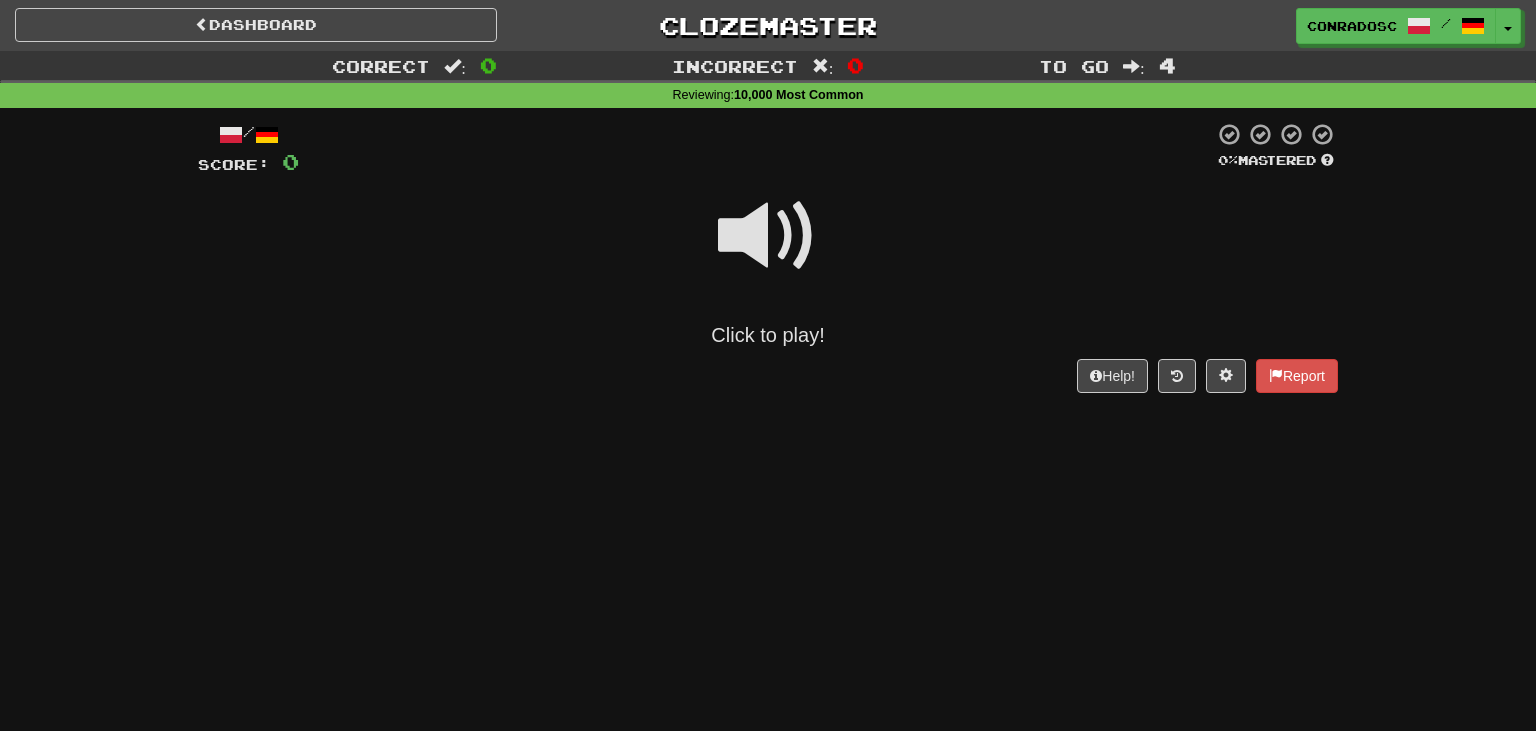 click at bounding box center (768, 236) 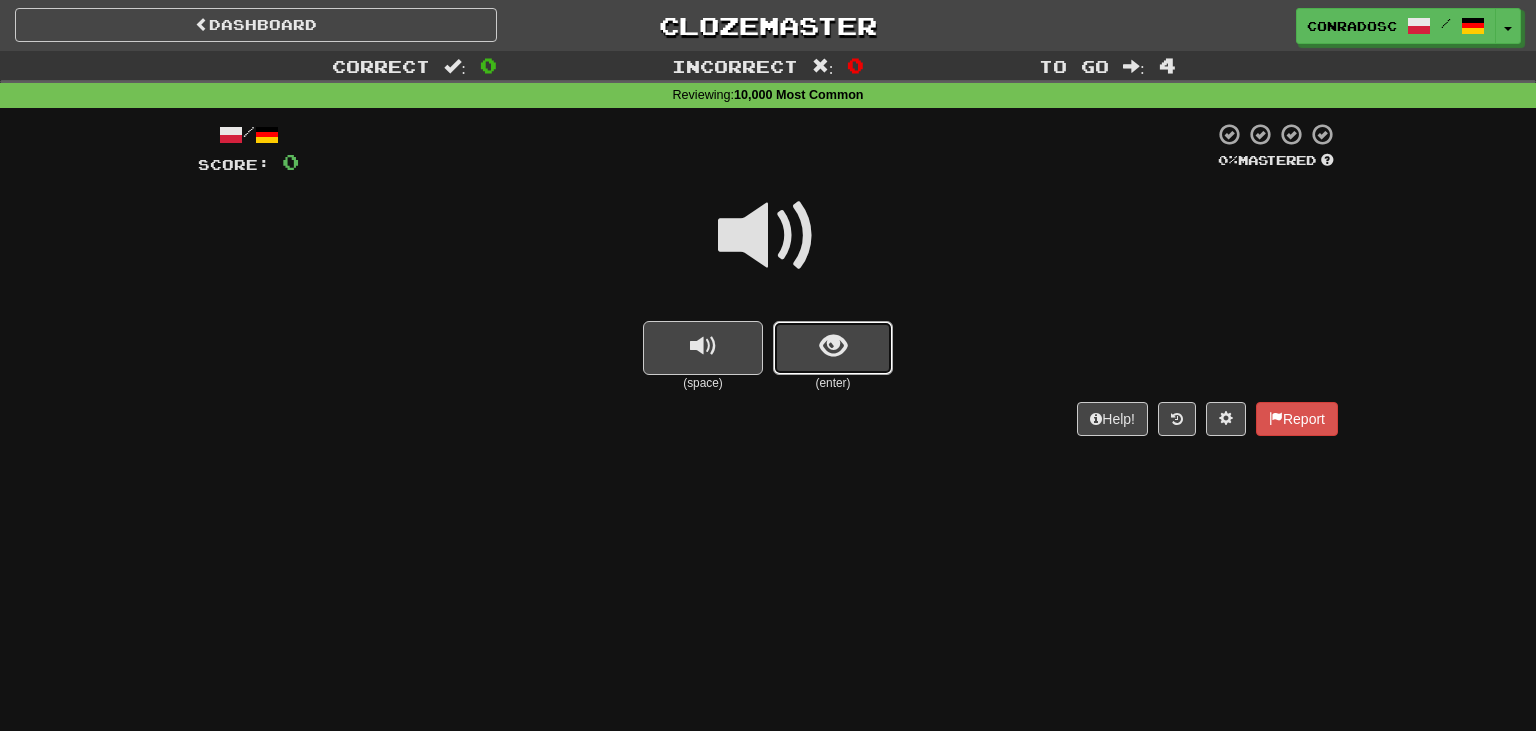 click at bounding box center (833, 348) 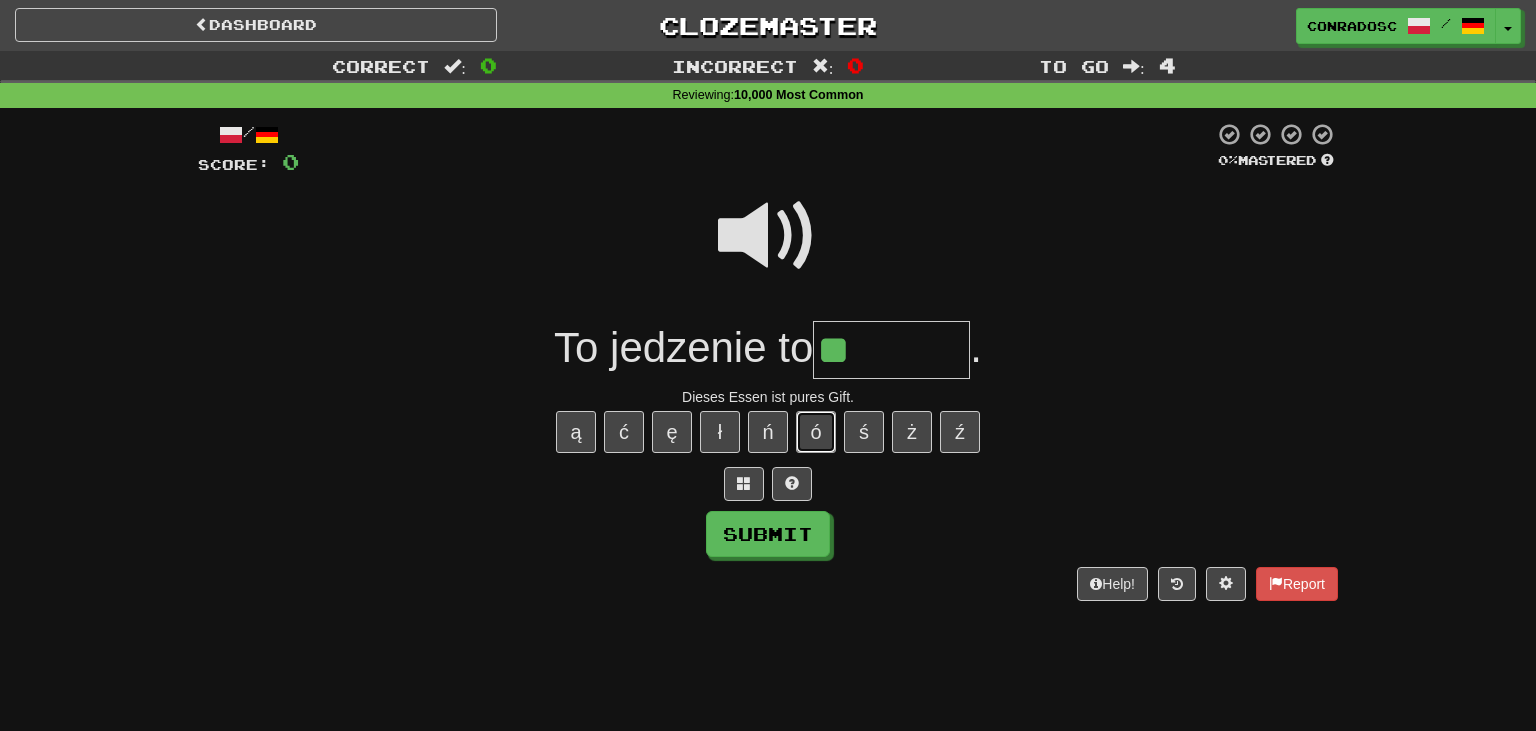 click on "ó" at bounding box center (816, 432) 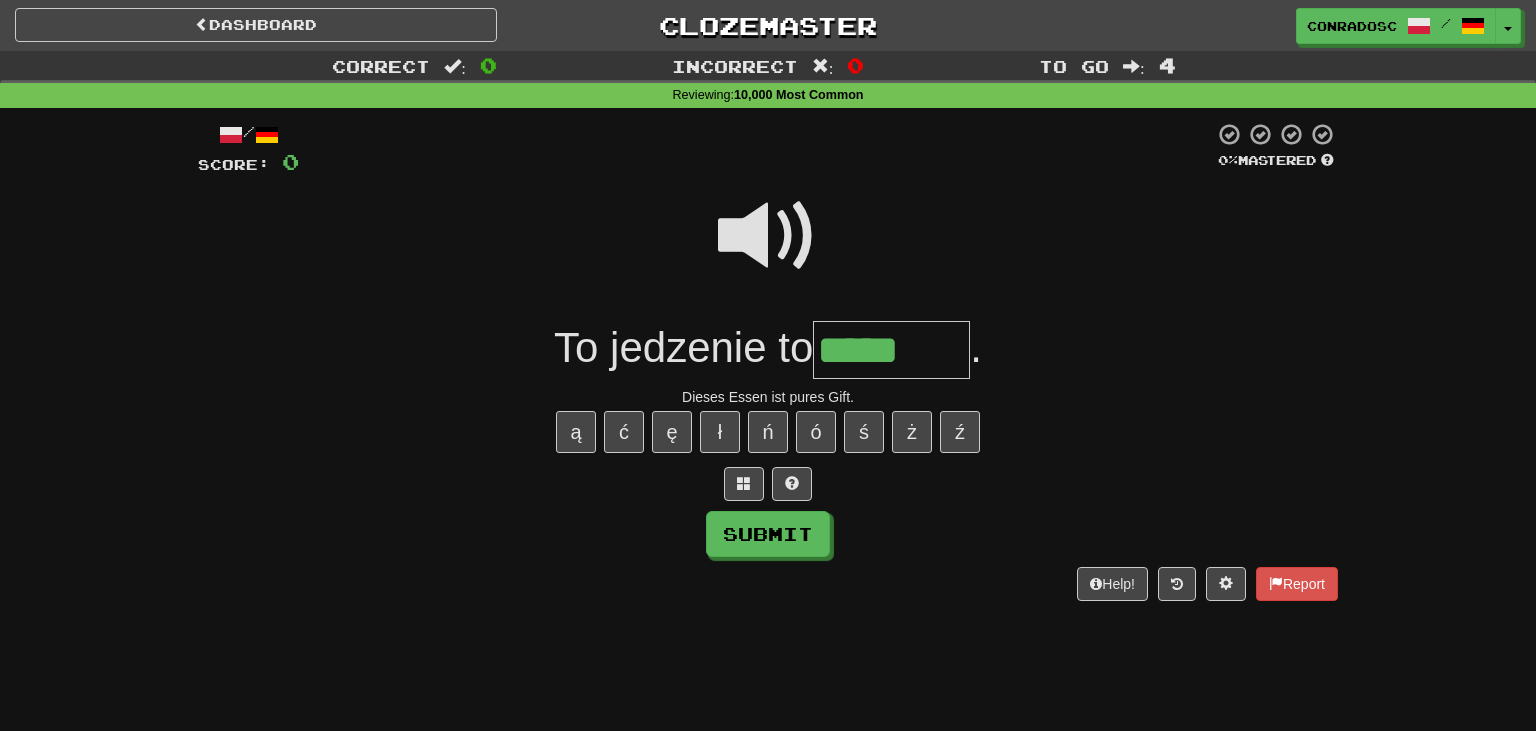 click at bounding box center (768, 236) 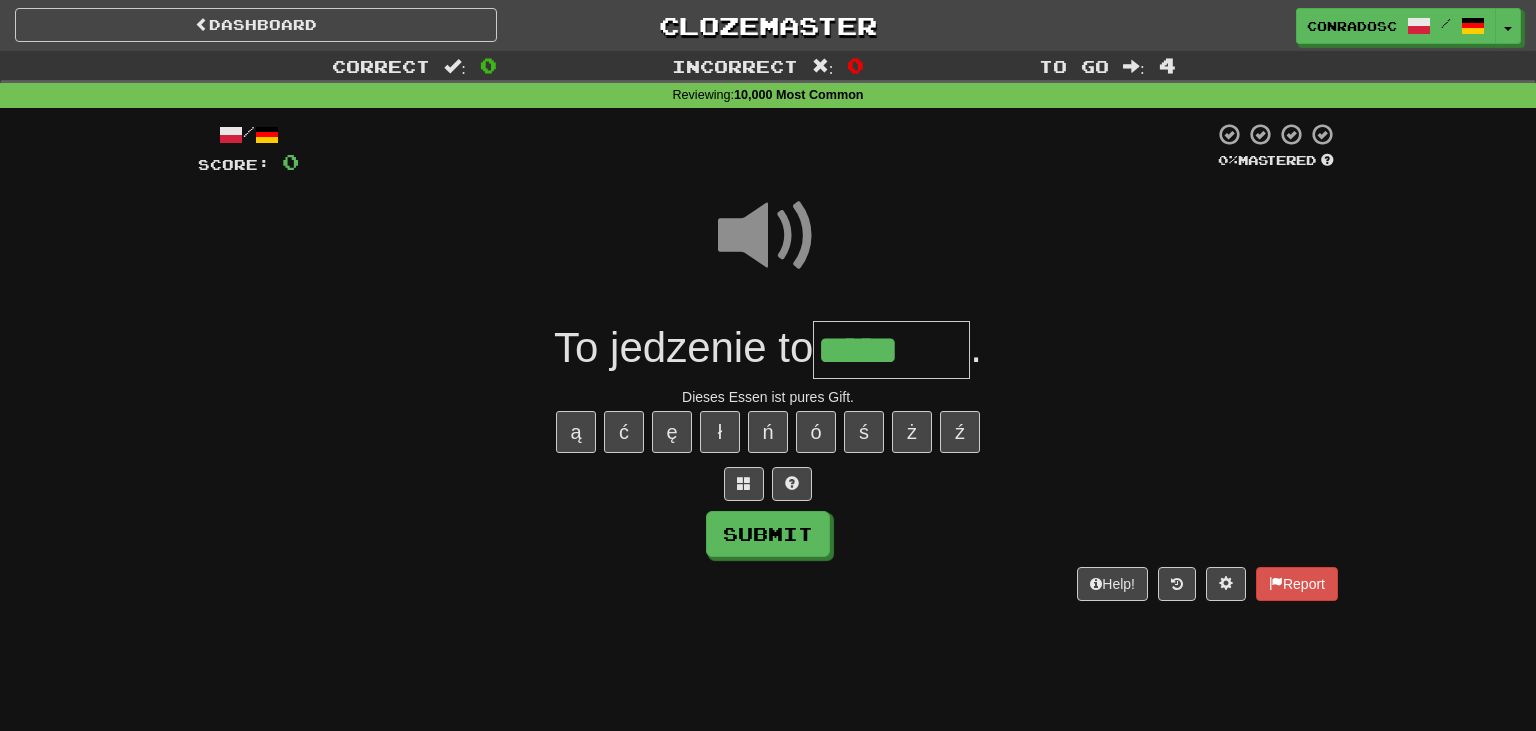 click on "*****" at bounding box center (891, 350) 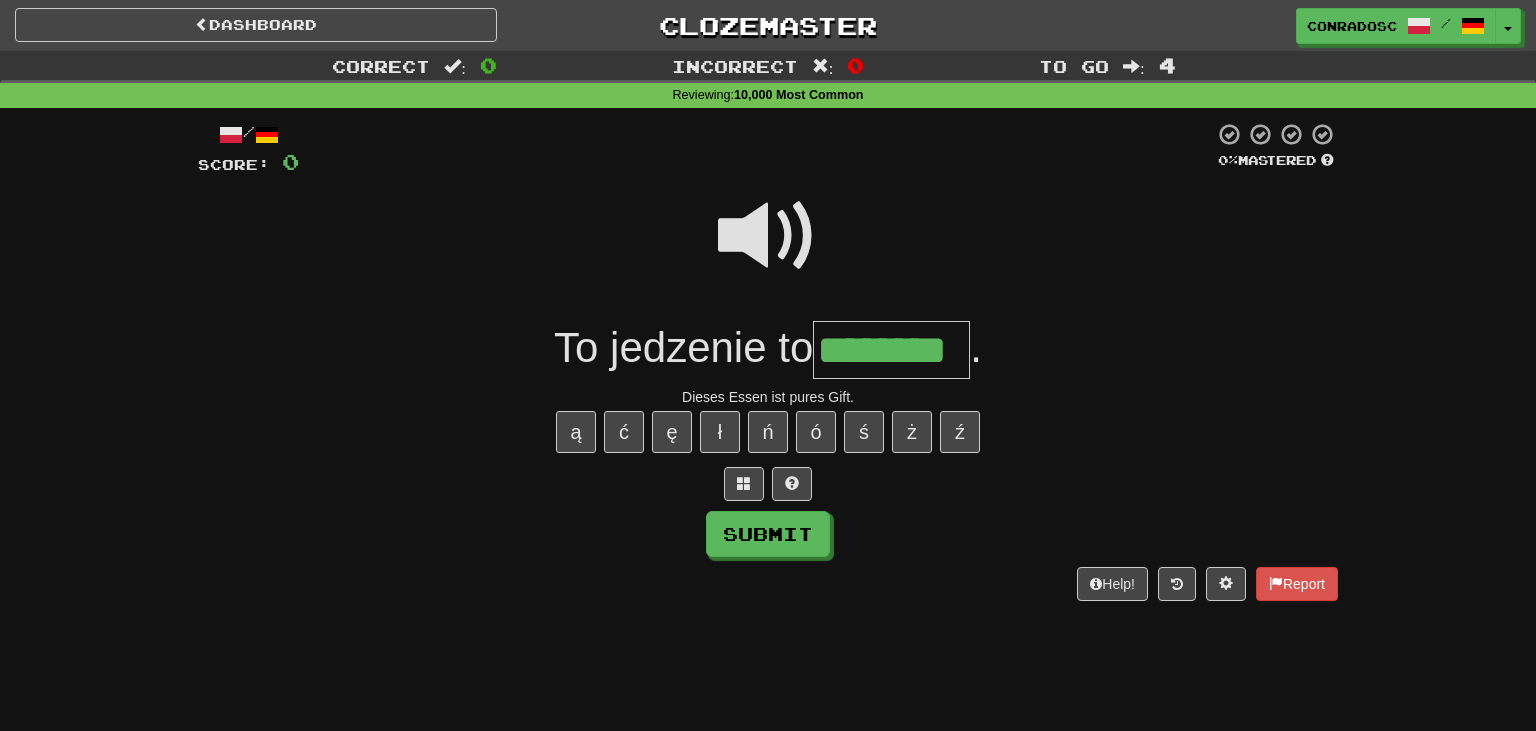 type on "********" 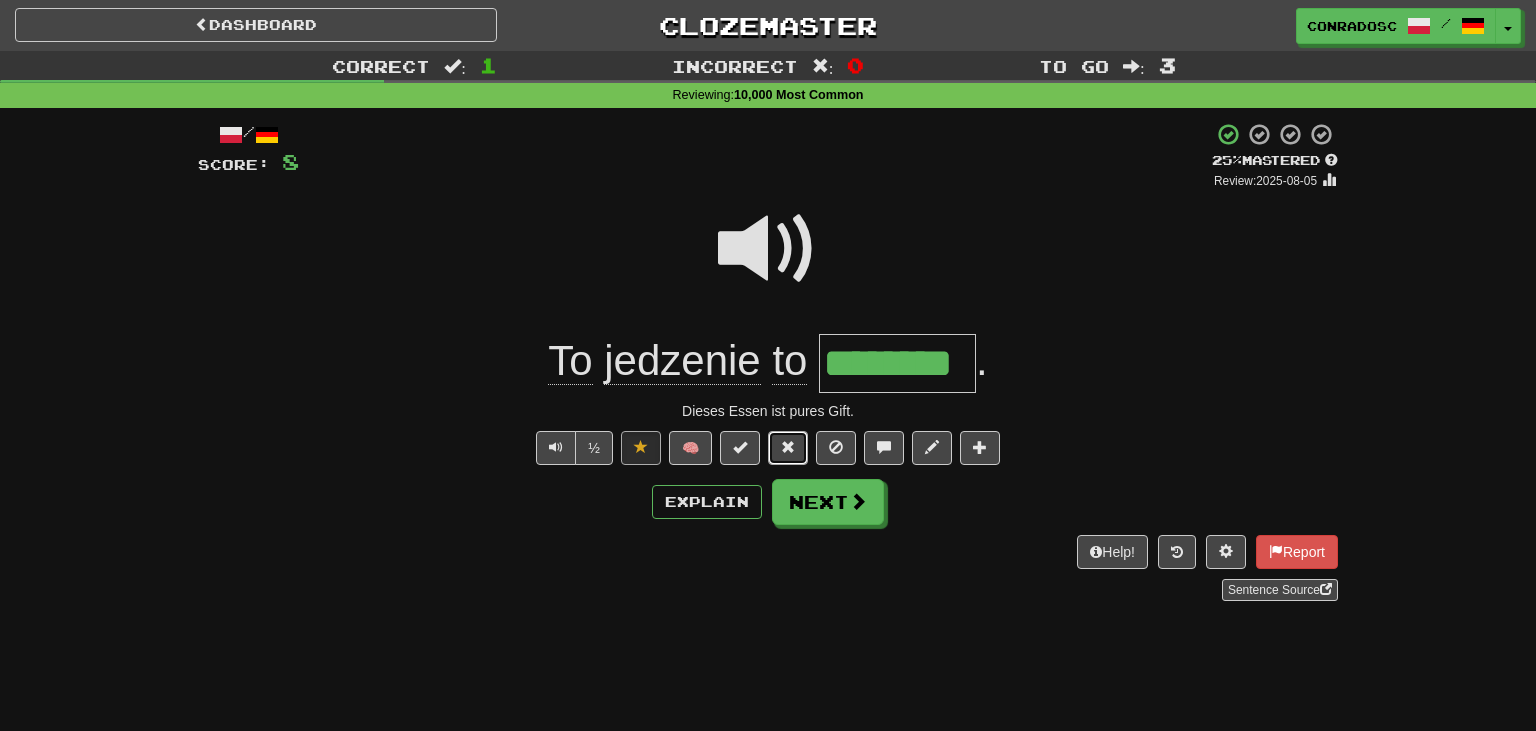 click at bounding box center (788, 447) 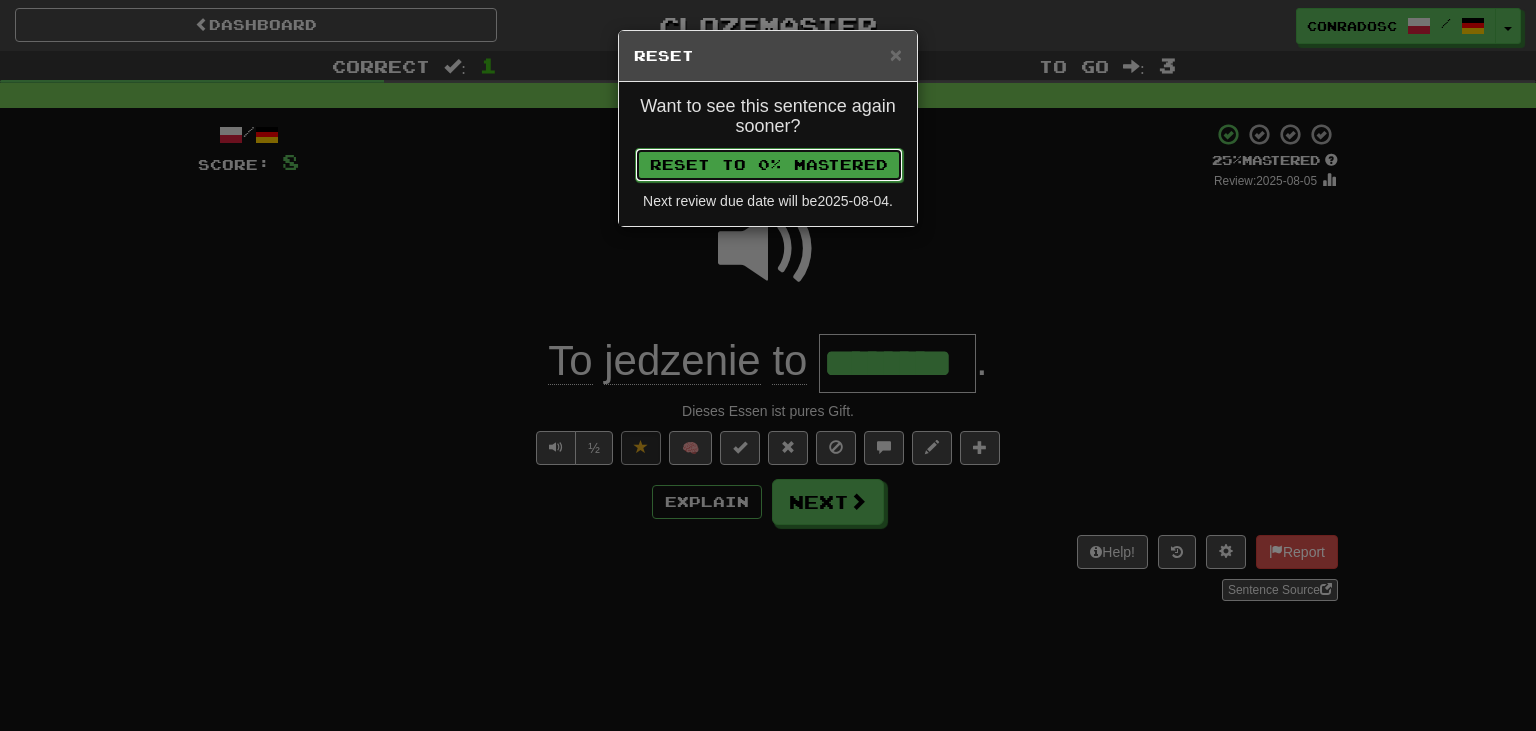 click on "Reset to 0% Mastered" at bounding box center [769, 165] 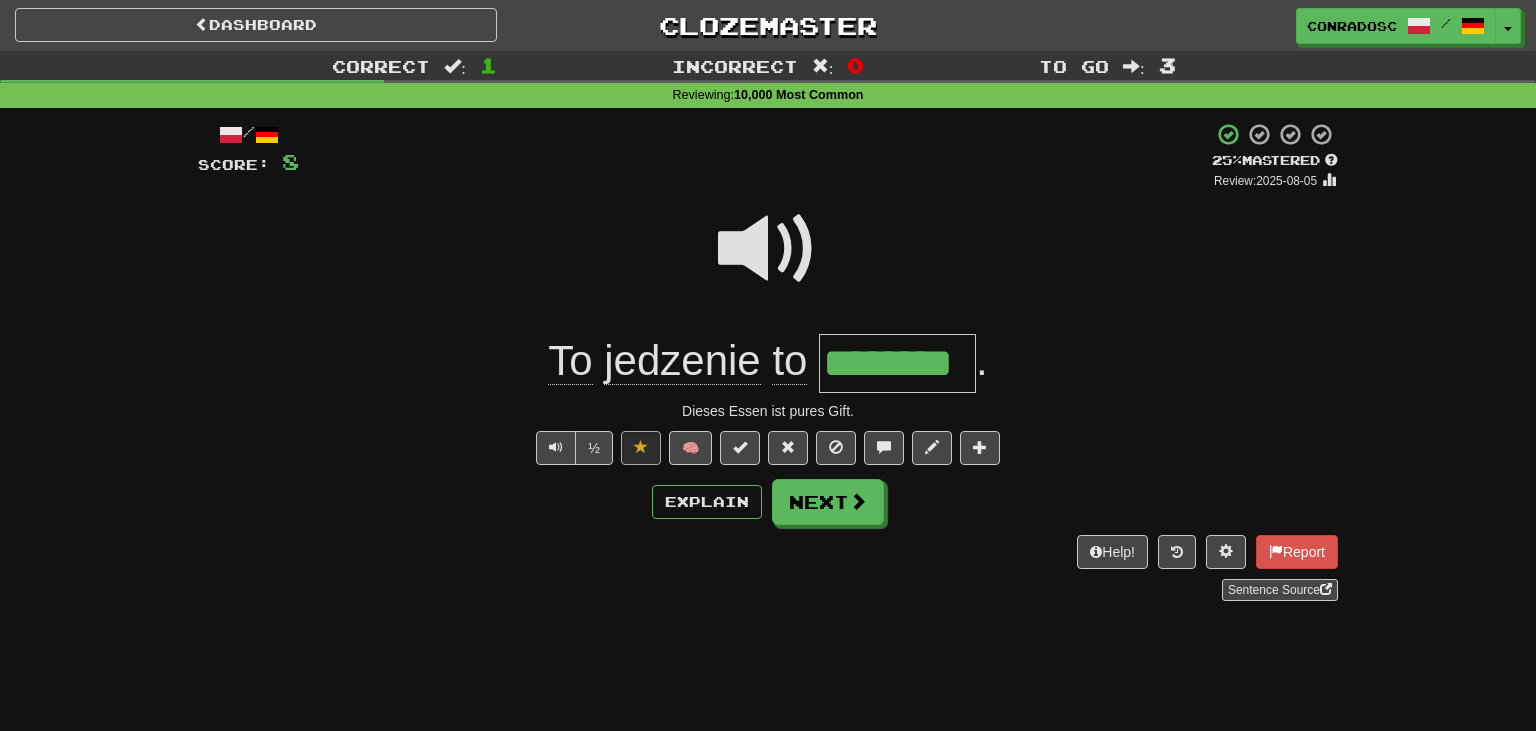 click on "Dashboard
Clozemaster
[NAME]
/
Toggle Dropdown
Dashboard
Leaderboard
Activity Feed
Notifications
Profile
Discussions
English
/
Deutsch
Streak:
0
Review:
20
Points Today: 0
Polski
/
Deutsch
Streak:
12
Review:
4
Points Today: 892
Tiếng Việt
/
English
Streak:
80
Review:
17
Points Today: 720
Tiếng Việt
/
Français
Streak:
0
Review:
1
Points Today: 0
Русский
/
Deutsch
Streak:
26
Review:
30
Points Today: 0
Languages
Account
Logout
[NAME]
/
Toggle Dropdown
Dashboard
Leaderboard
Activity Feed
Notifications
Profile" at bounding box center (768, 720) 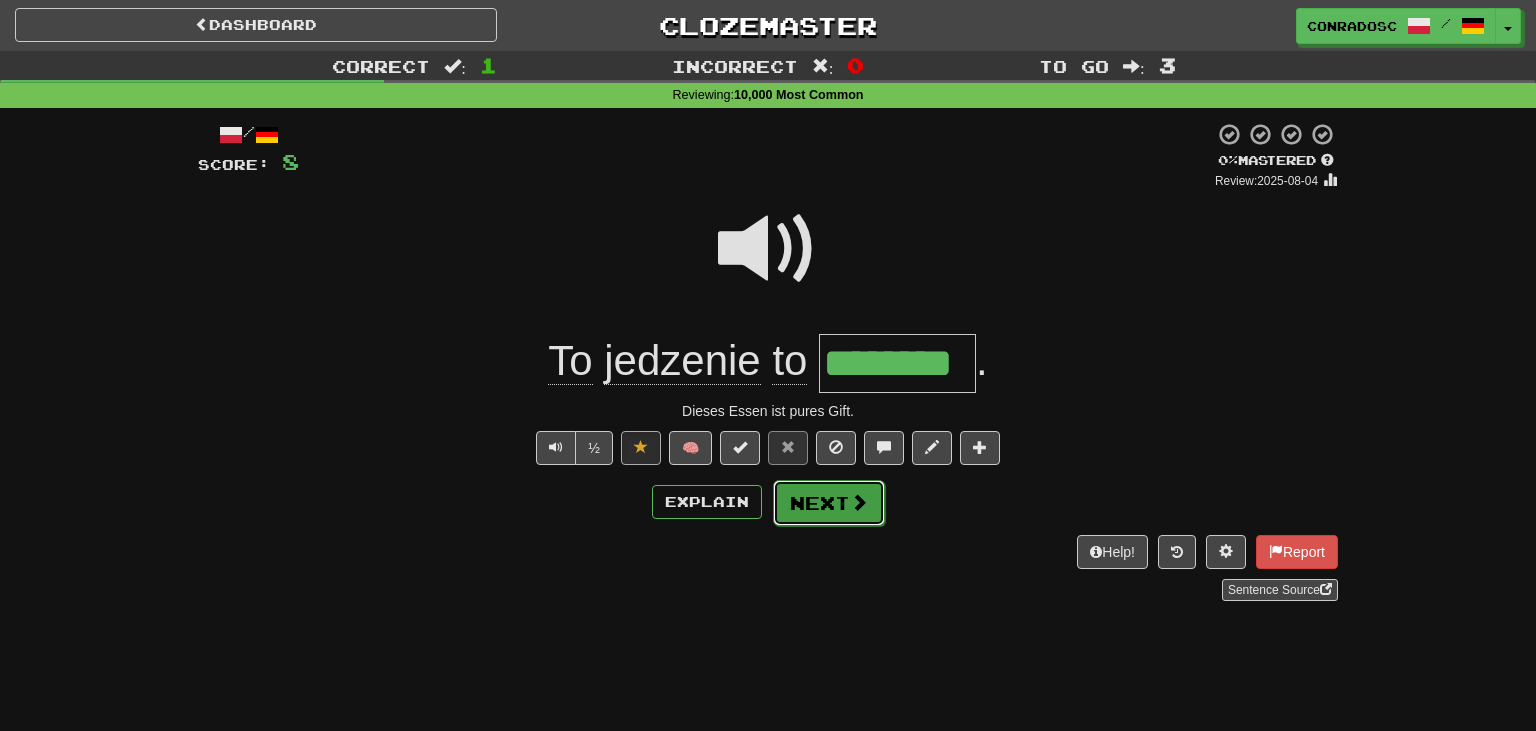 click on "Next" at bounding box center (829, 503) 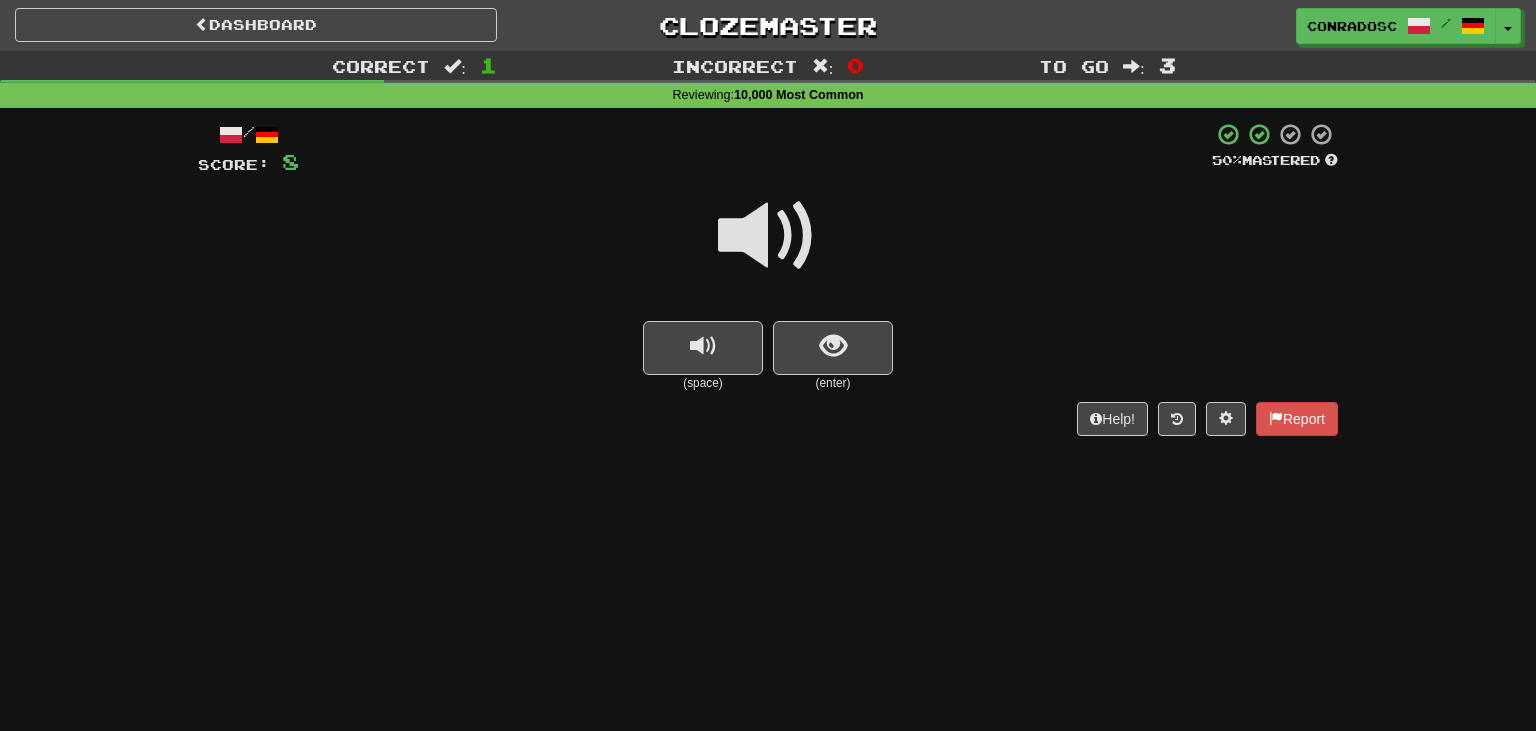 click at bounding box center [768, 236] 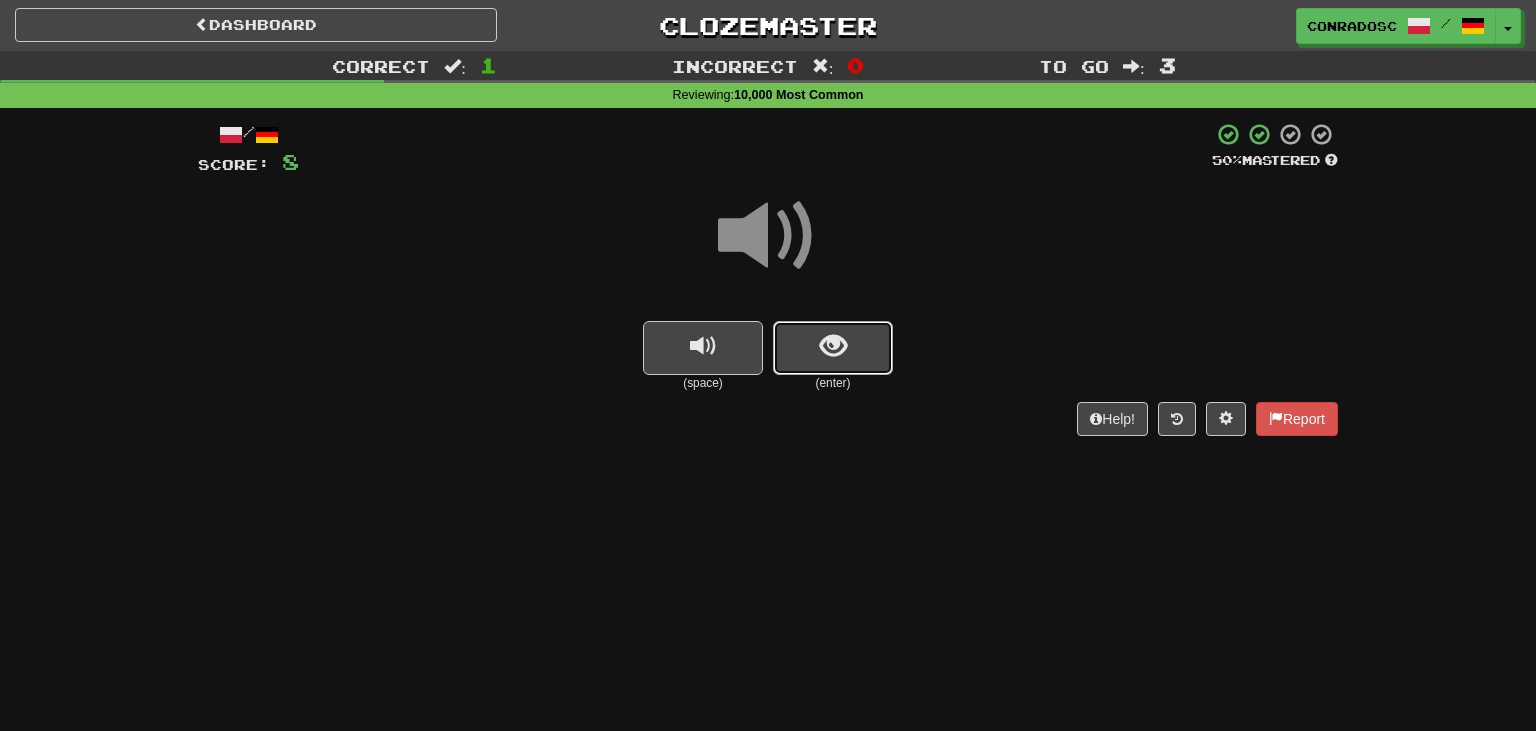 click at bounding box center (833, 348) 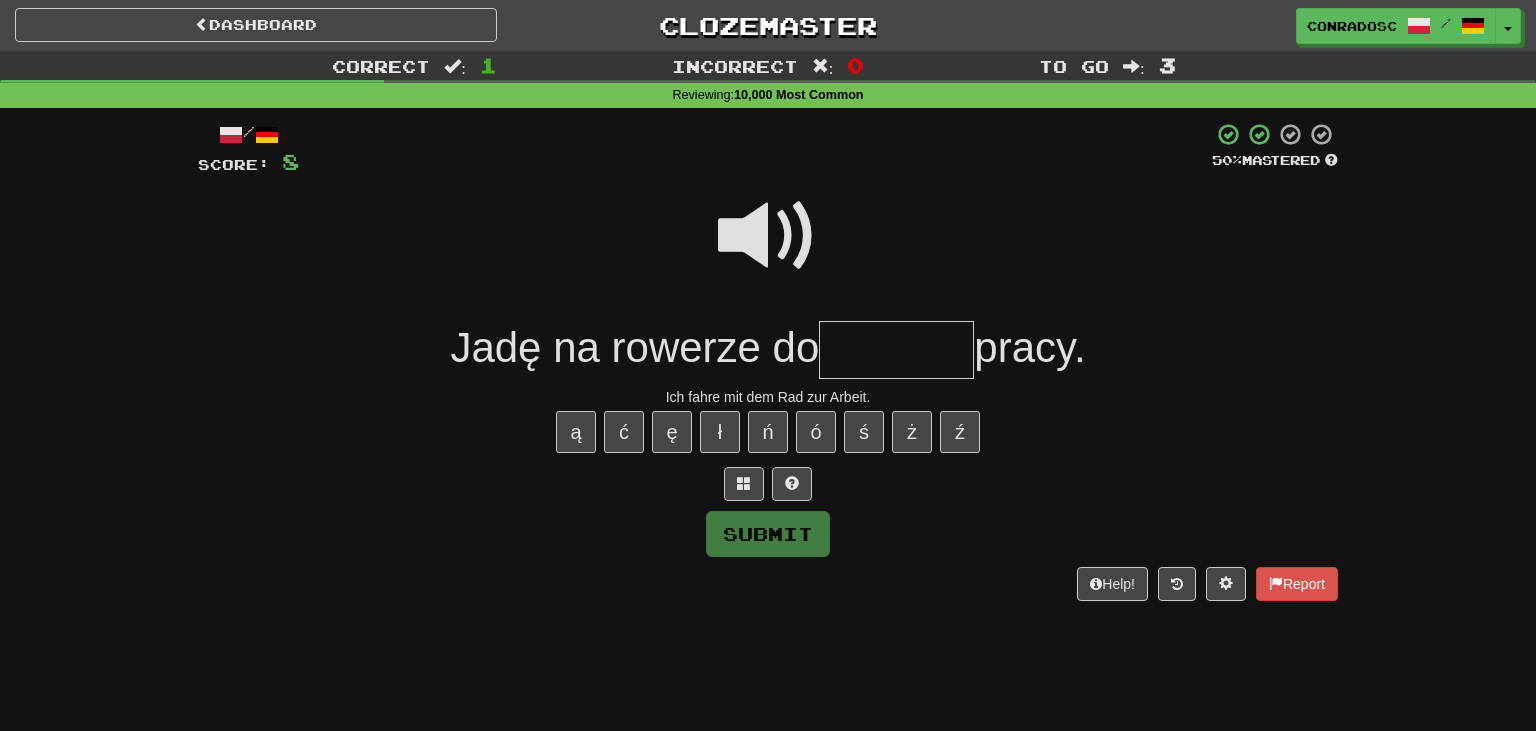 click at bounding box center [768, 236] 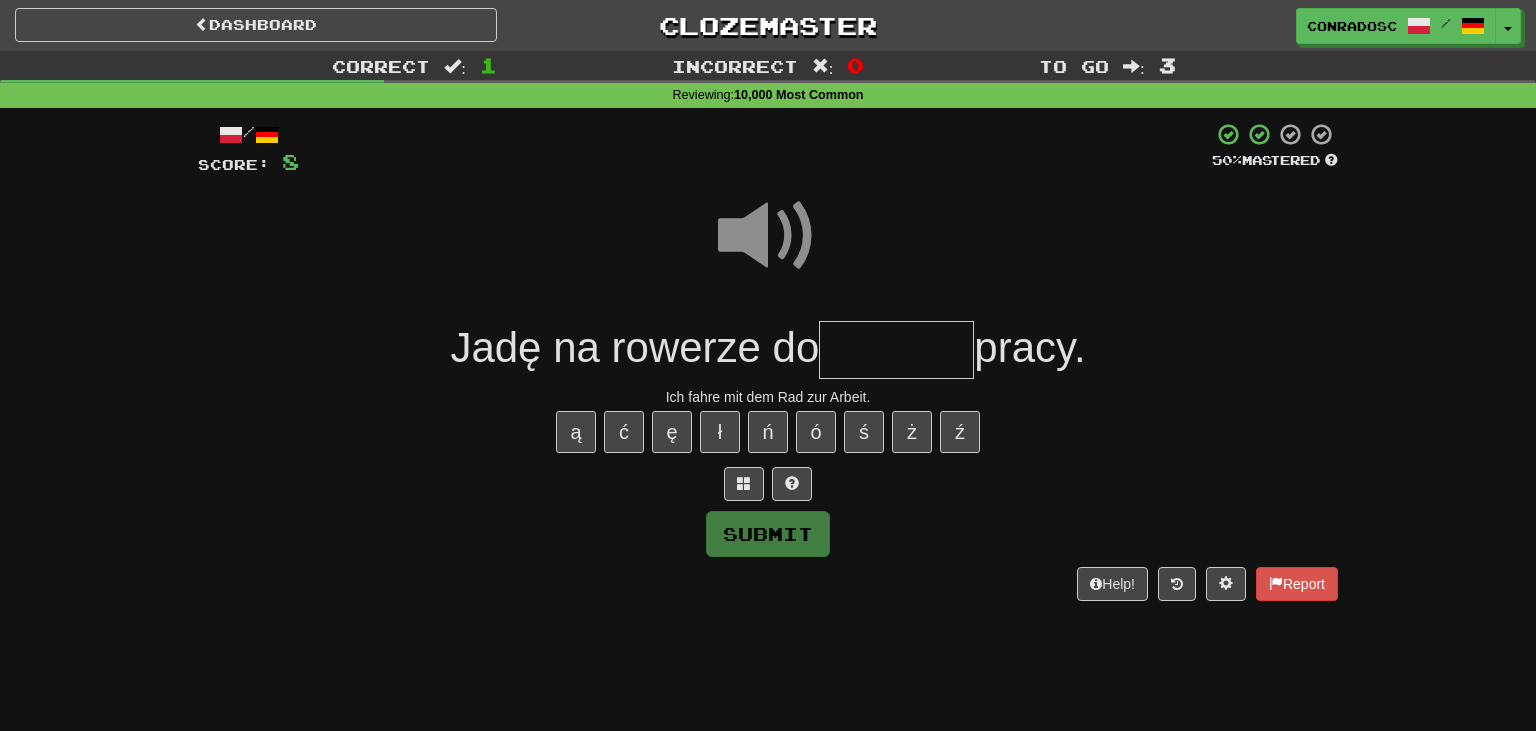 click at bounding box center (896, 350) 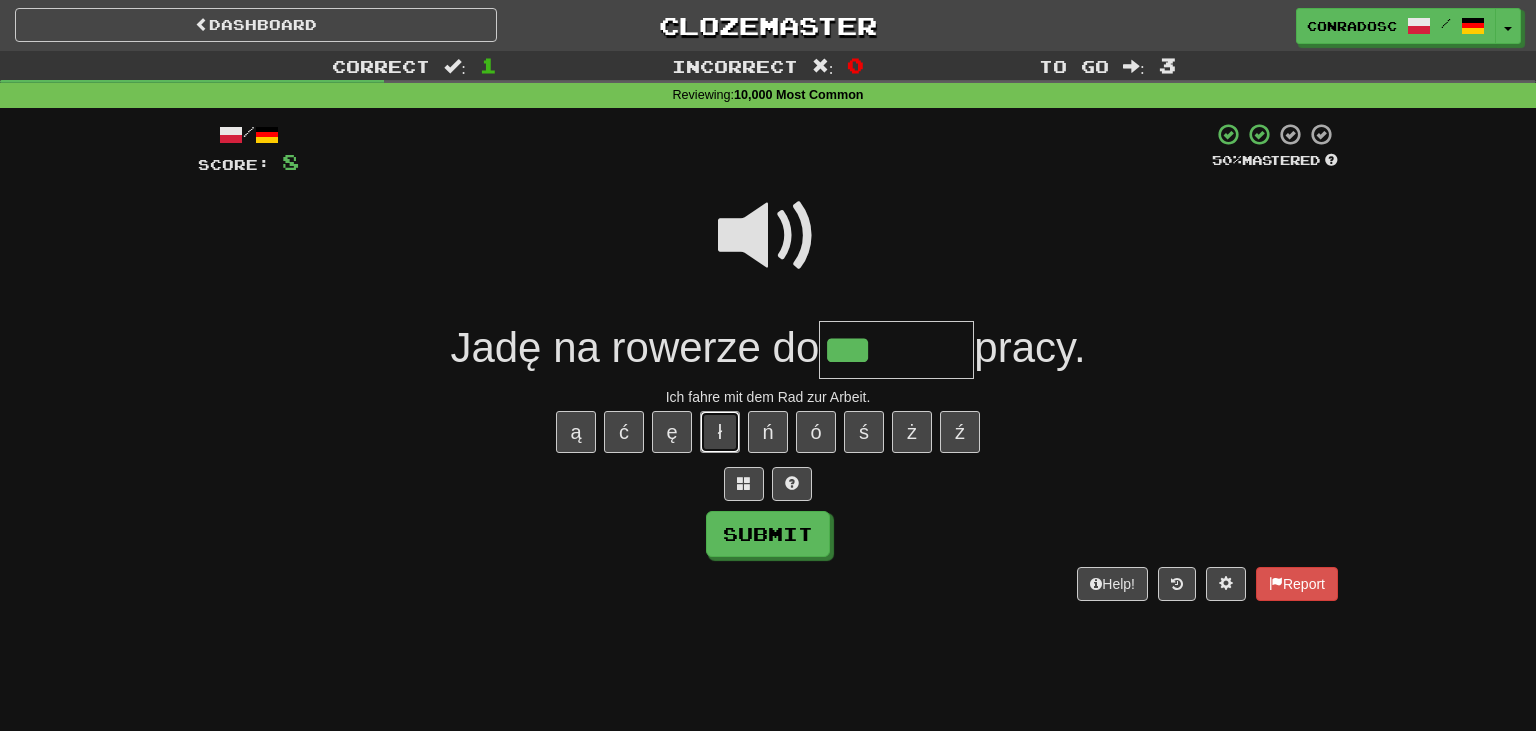 click on "ł" at bounding box center (720, 432) 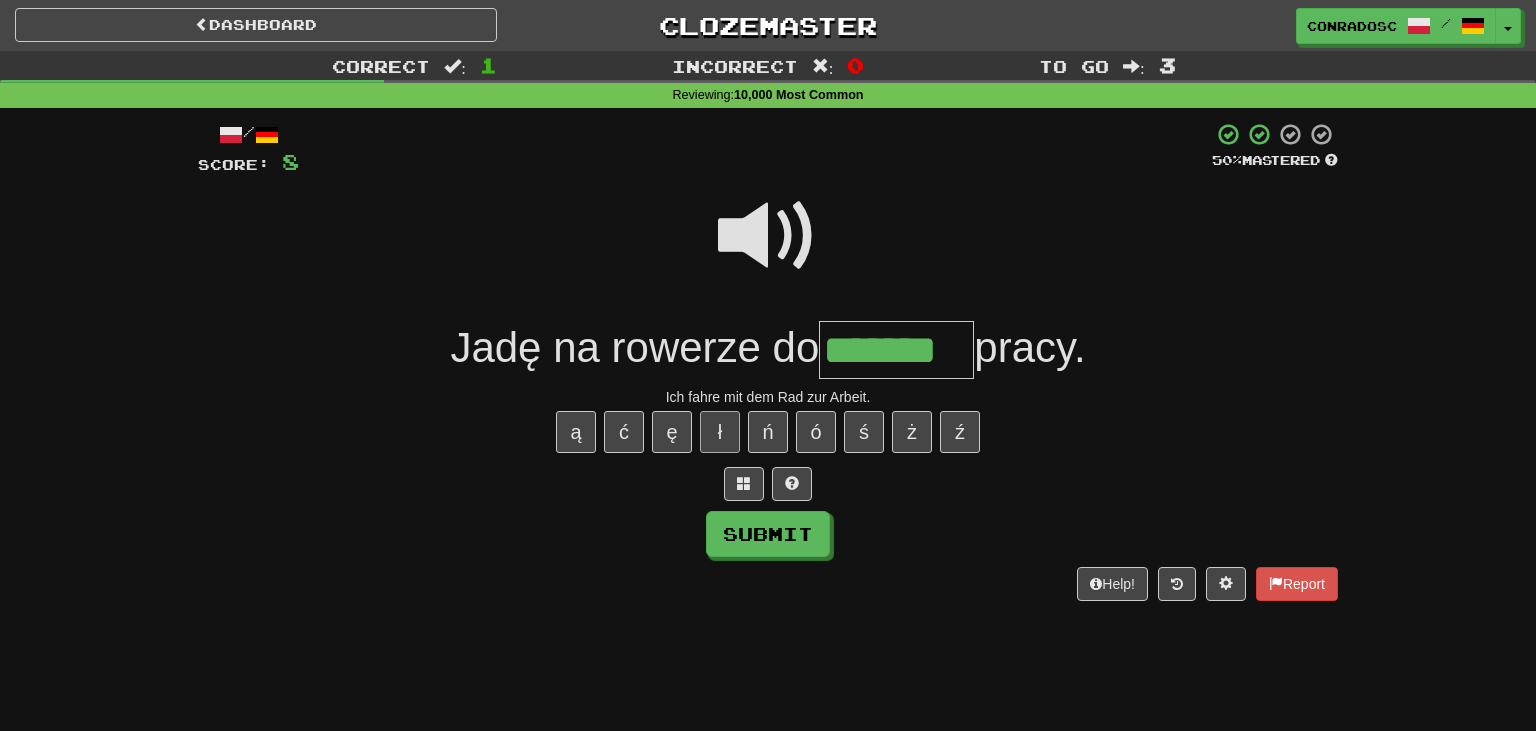 type on "*******" 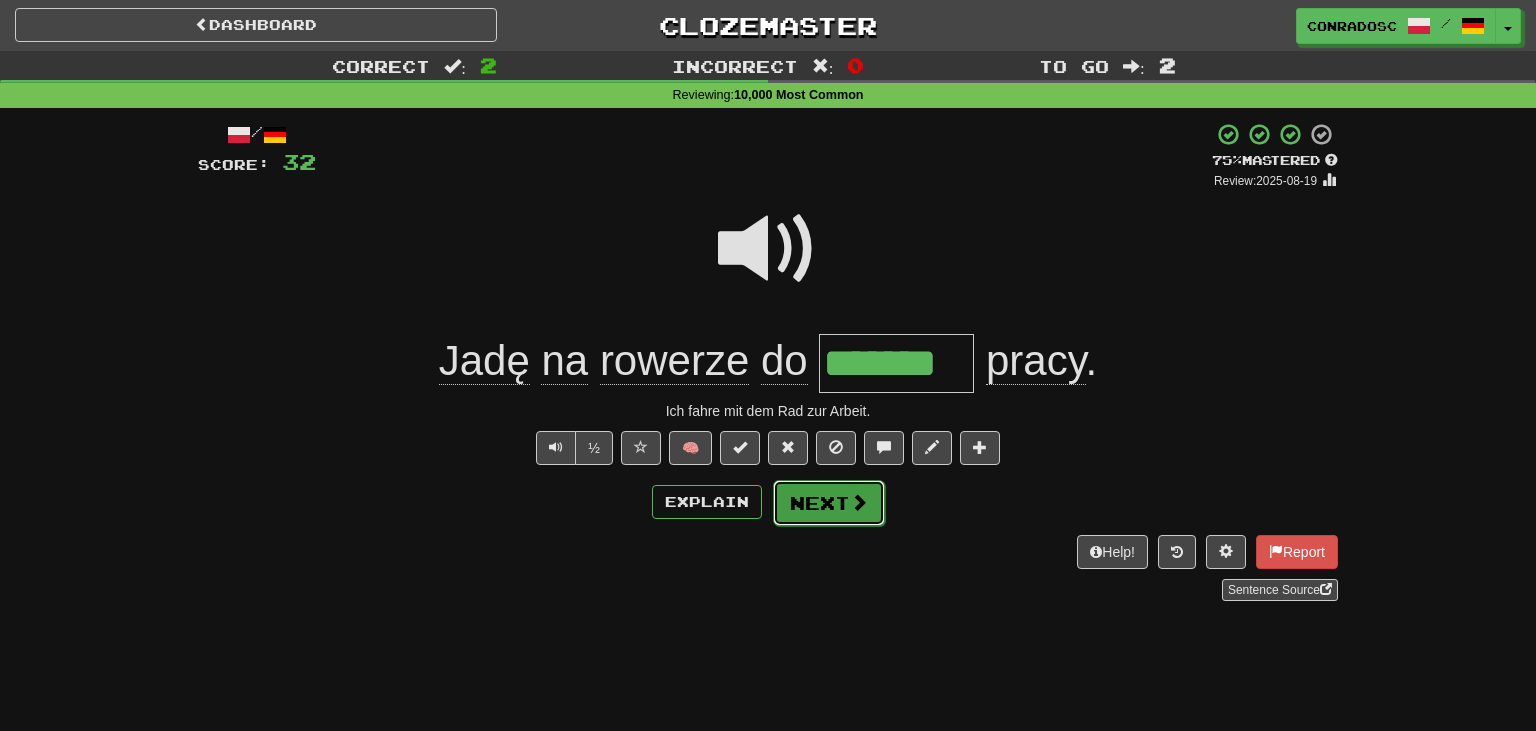 click at bounding box center [859, 502] 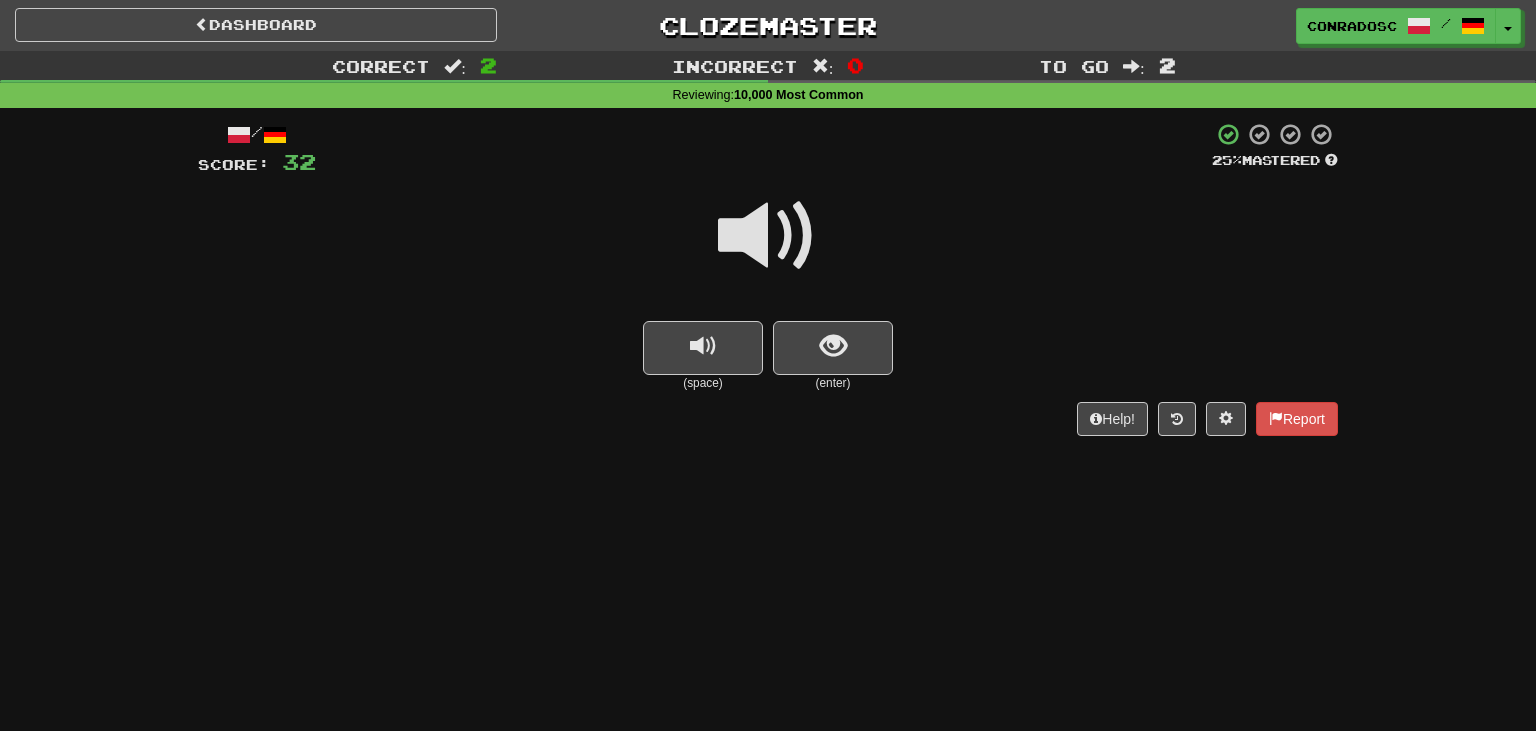 click at bounding box center (768, 236) 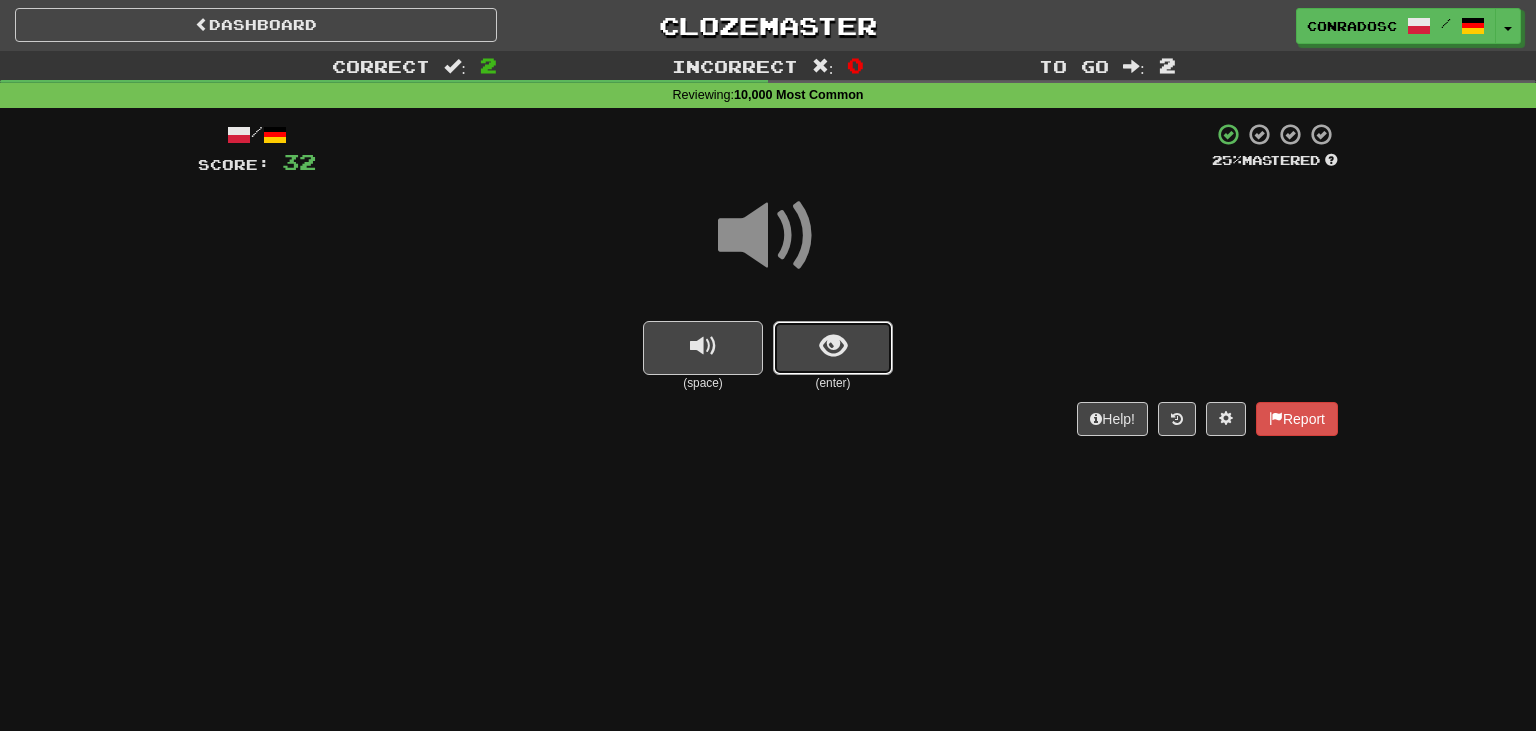 click at bounding box center [833, 348] 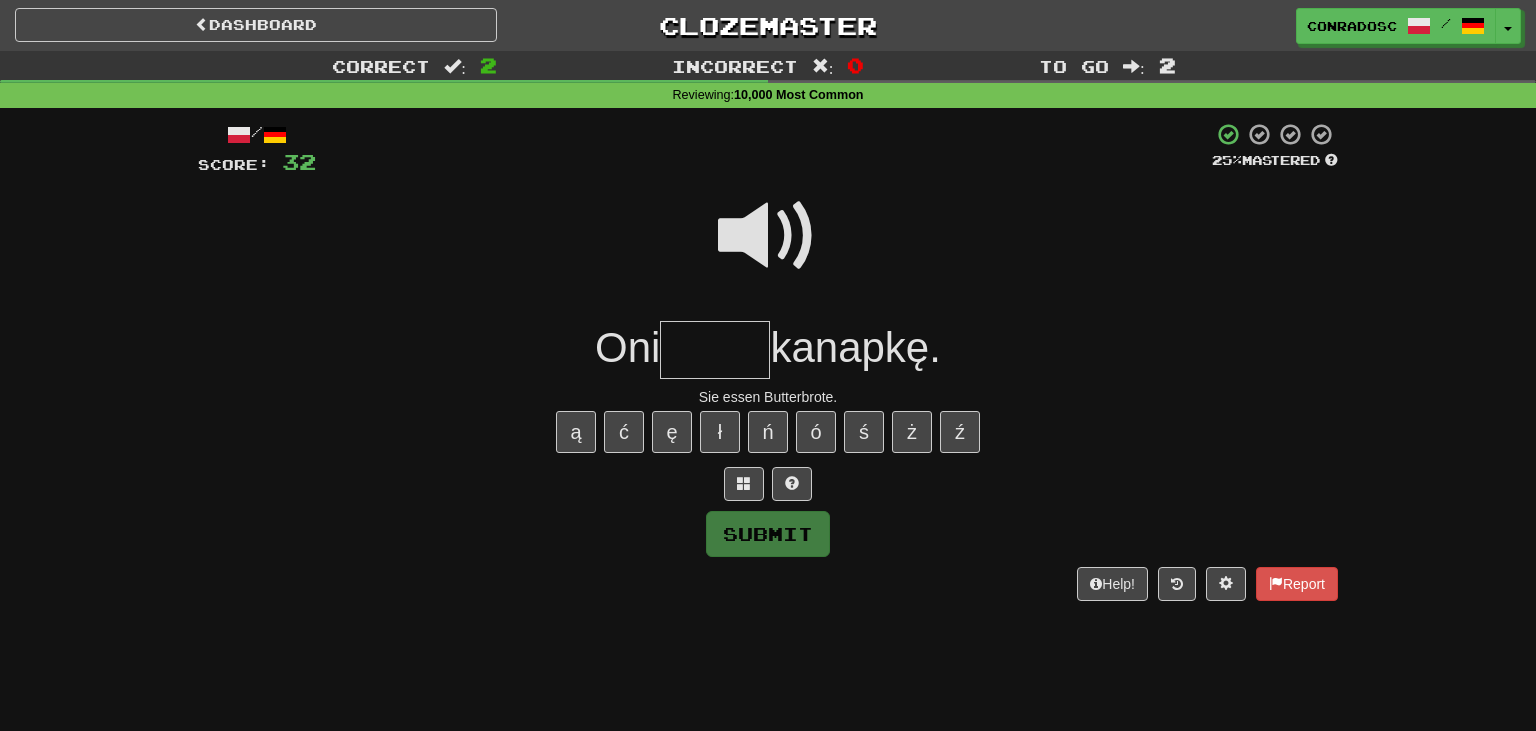 type on "*" 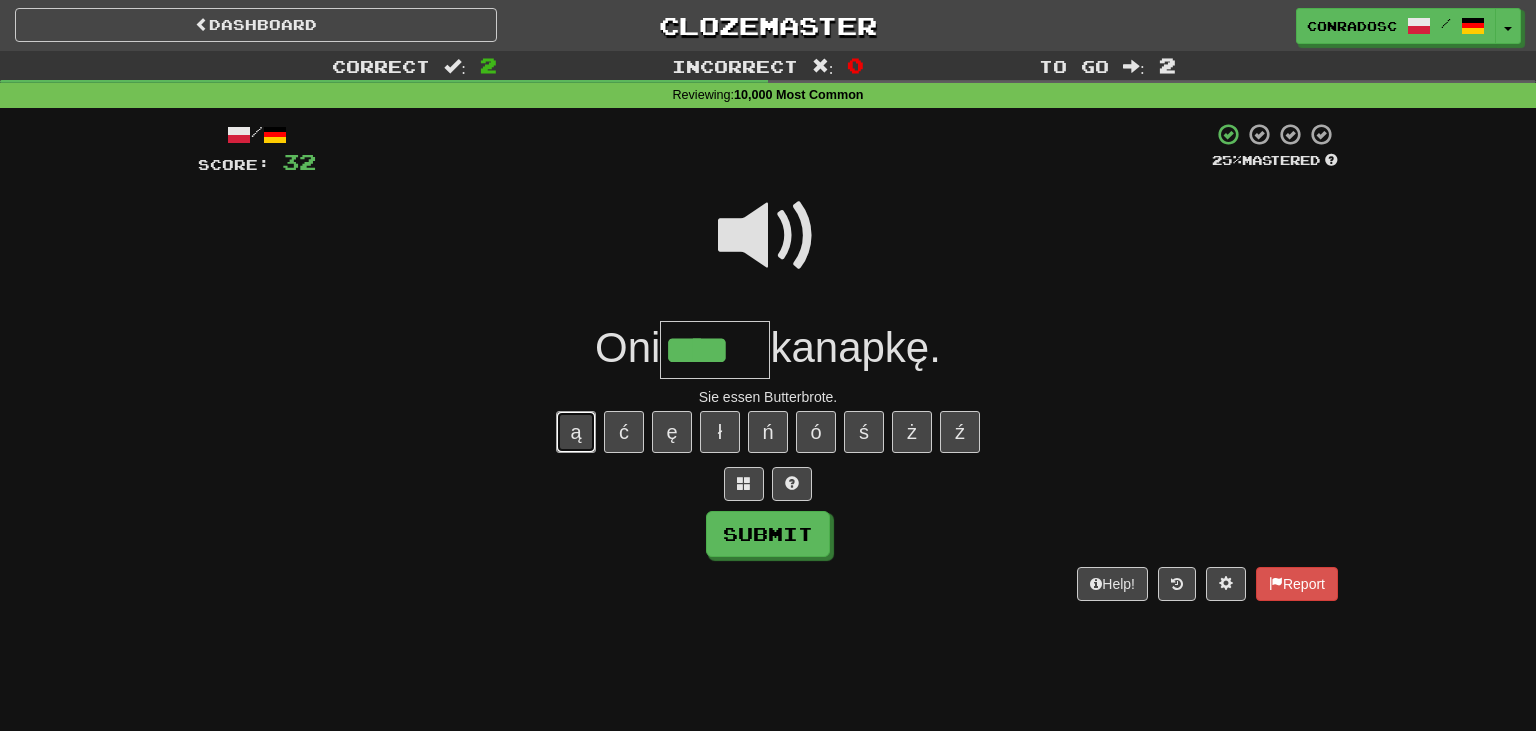 click on "ą" at bounding box center [576, 432] 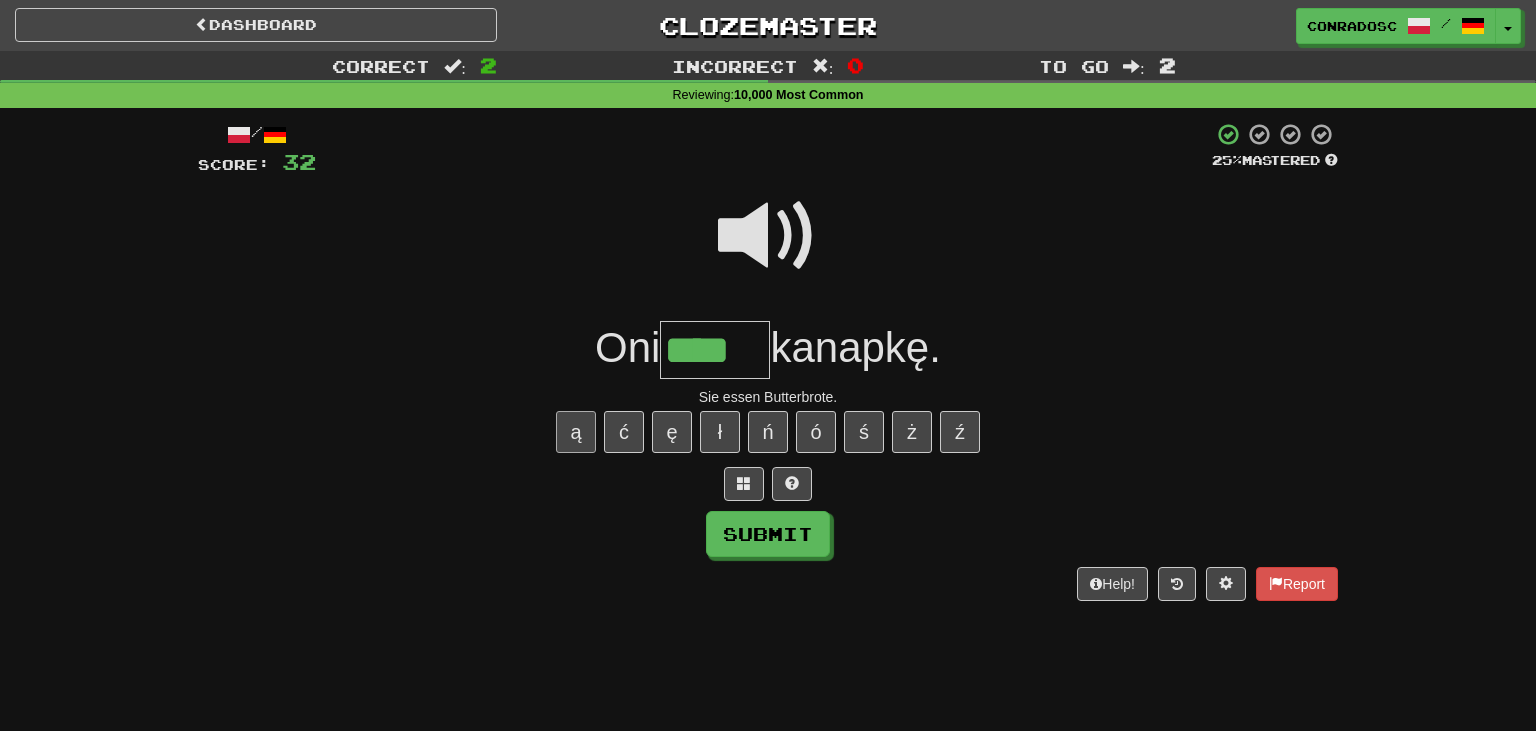 type on "*****" 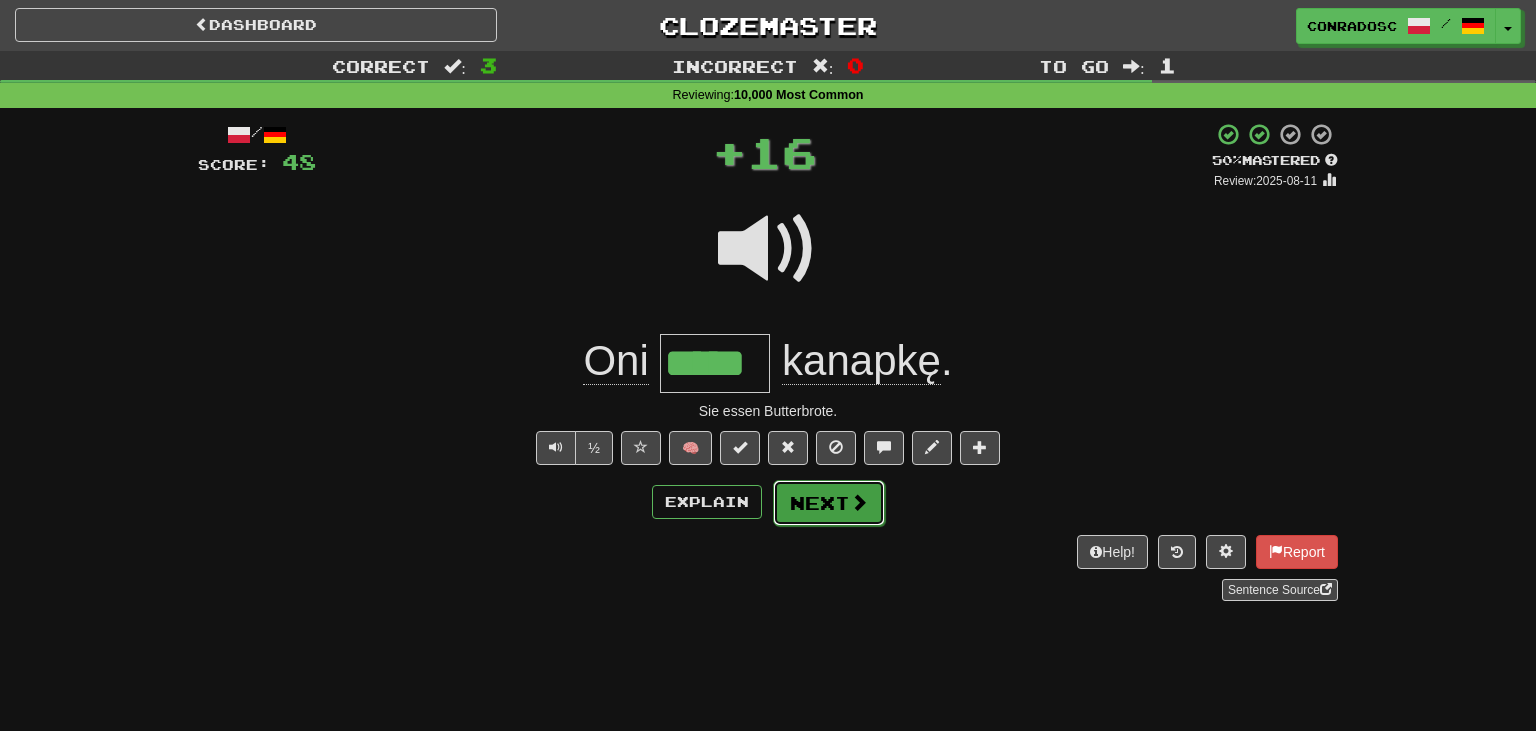 click on "Next" at bounding box center (829, 503) 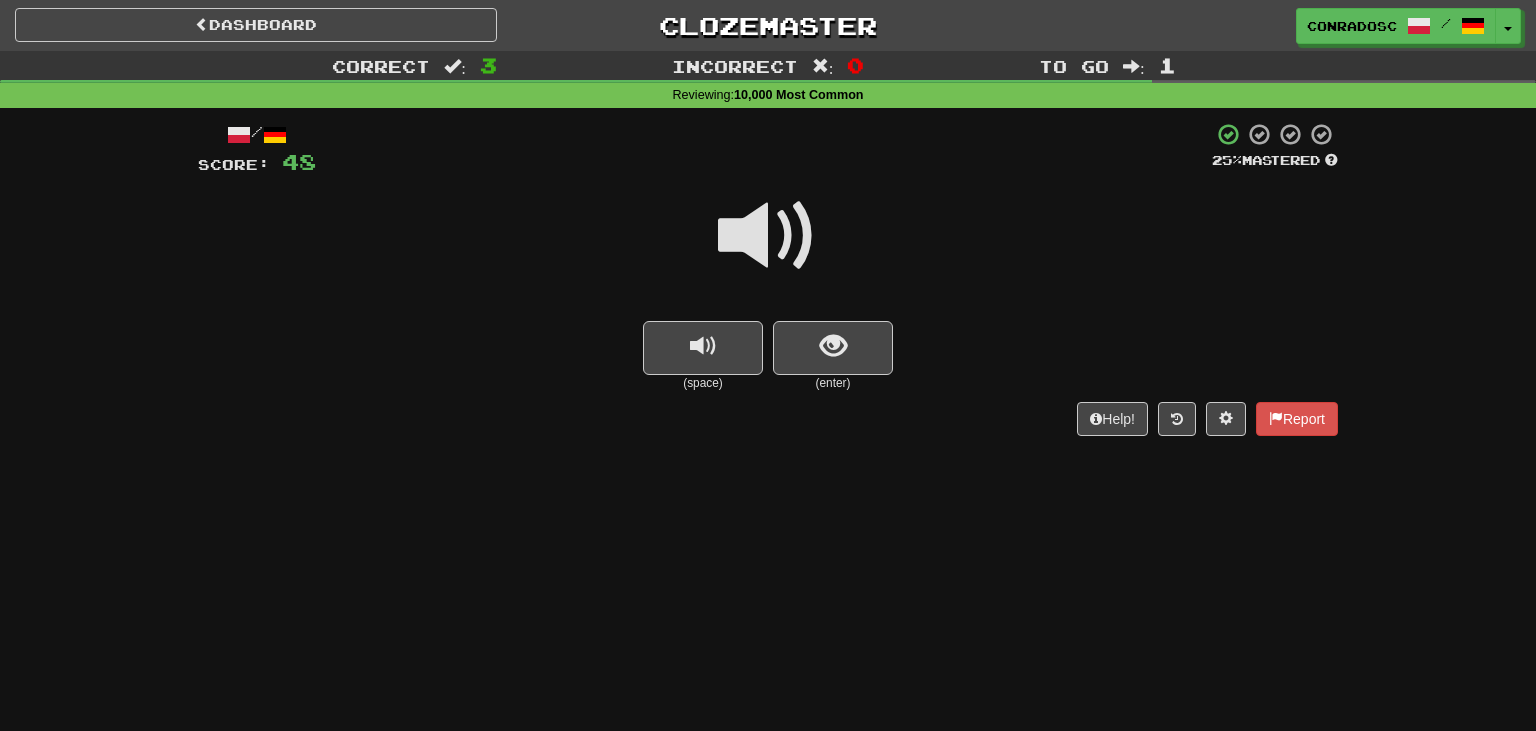 click at bounding box center [768, 236] 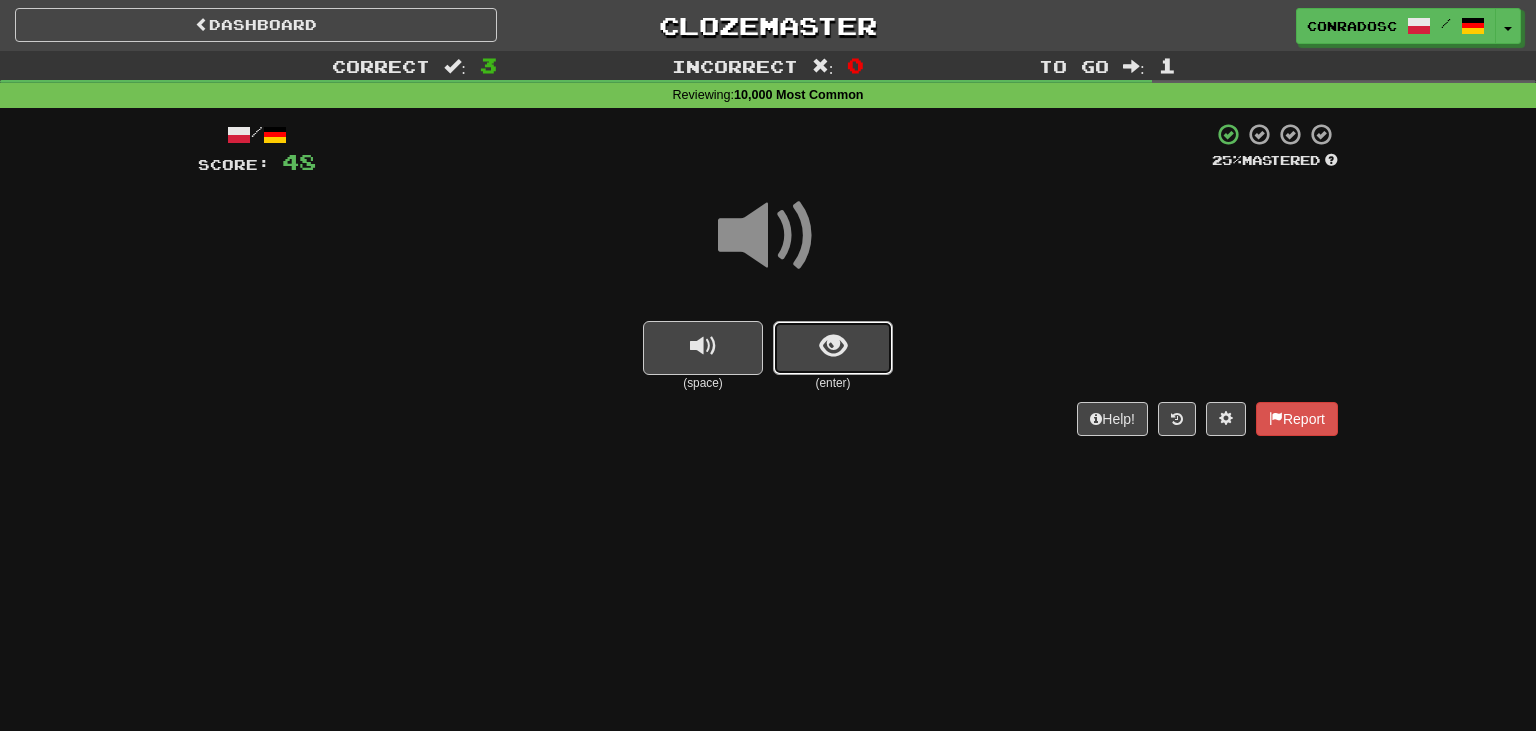 click at bounding box center [833, 346] 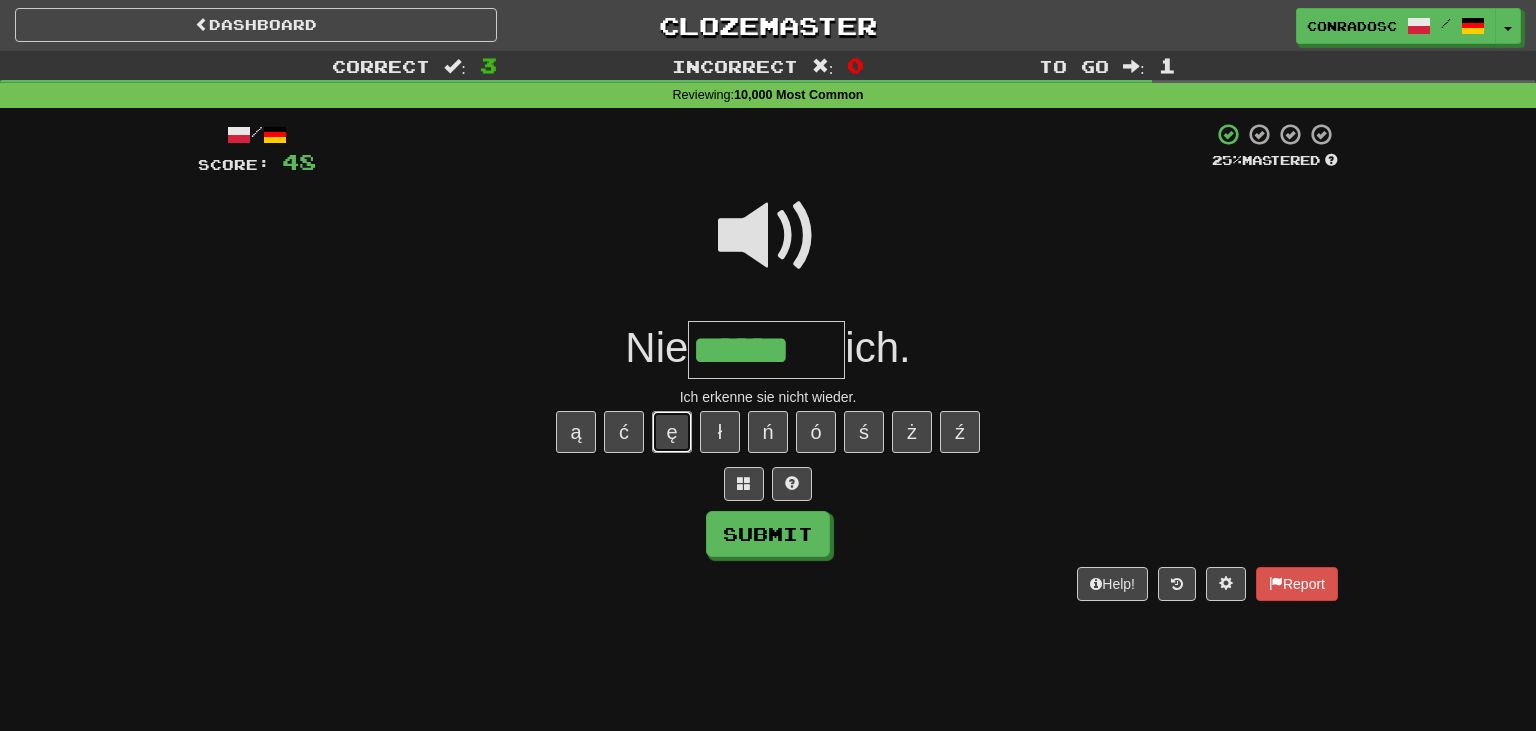 click on "ę" at bounding box center [672, 432] 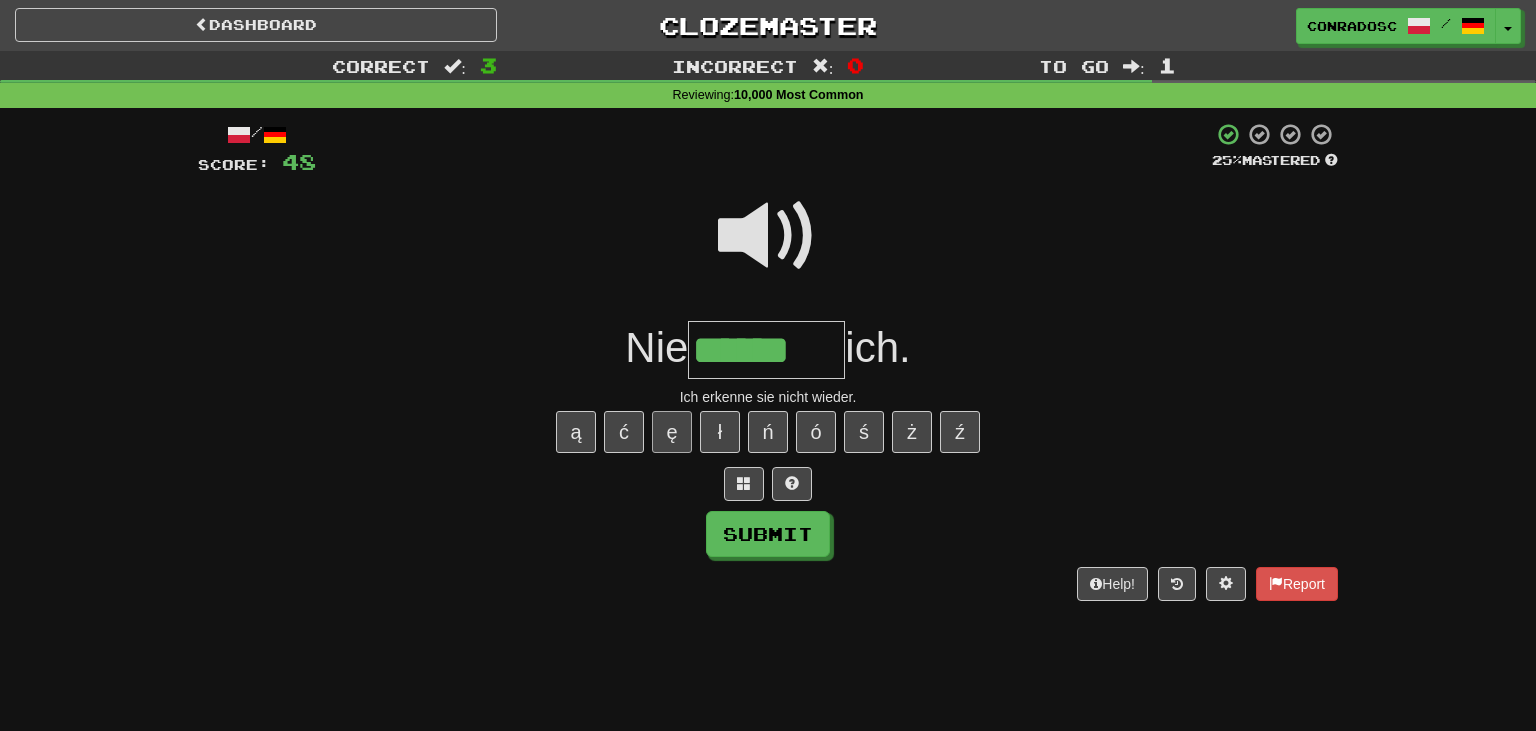 type on "*******" 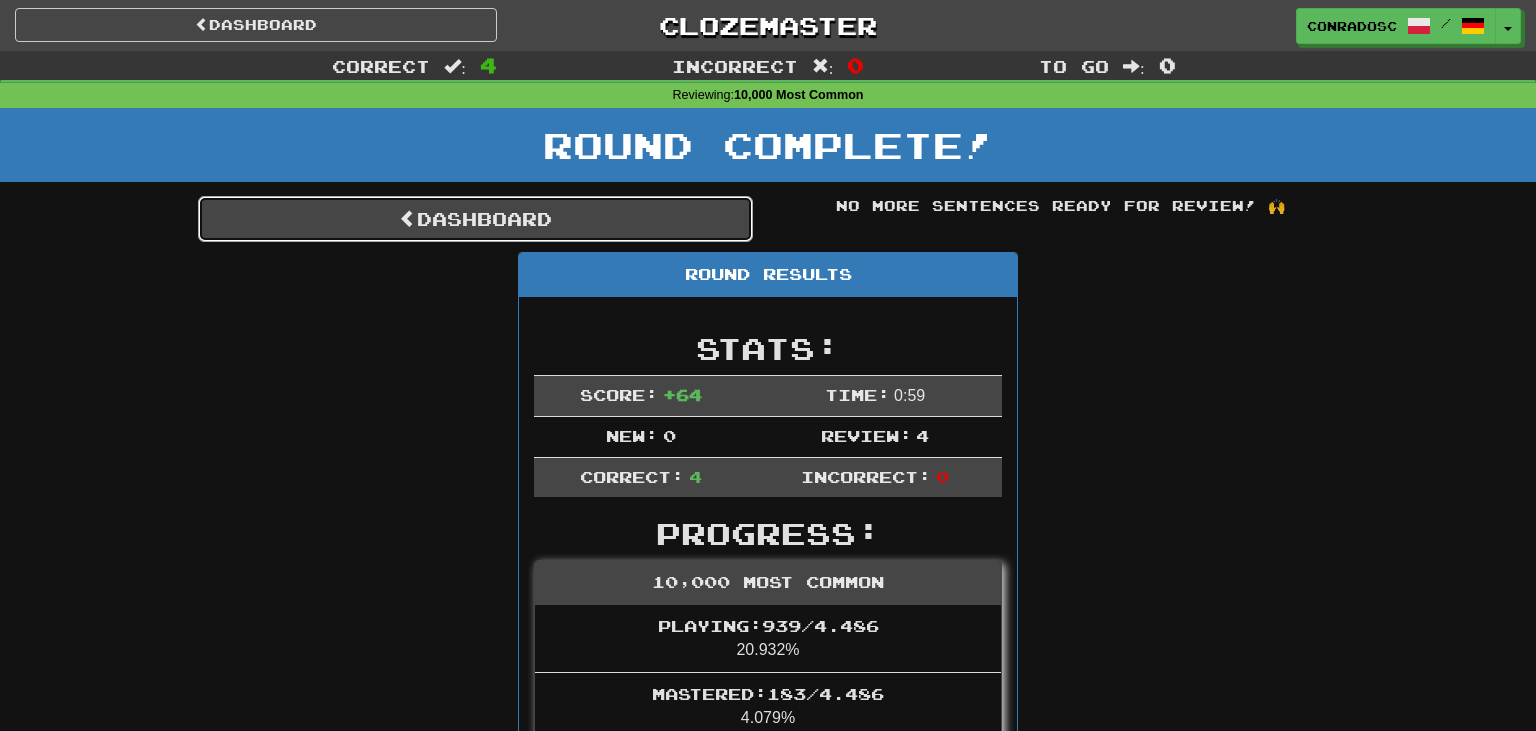 click on "Dashboard" at bounding box center [475, 219] 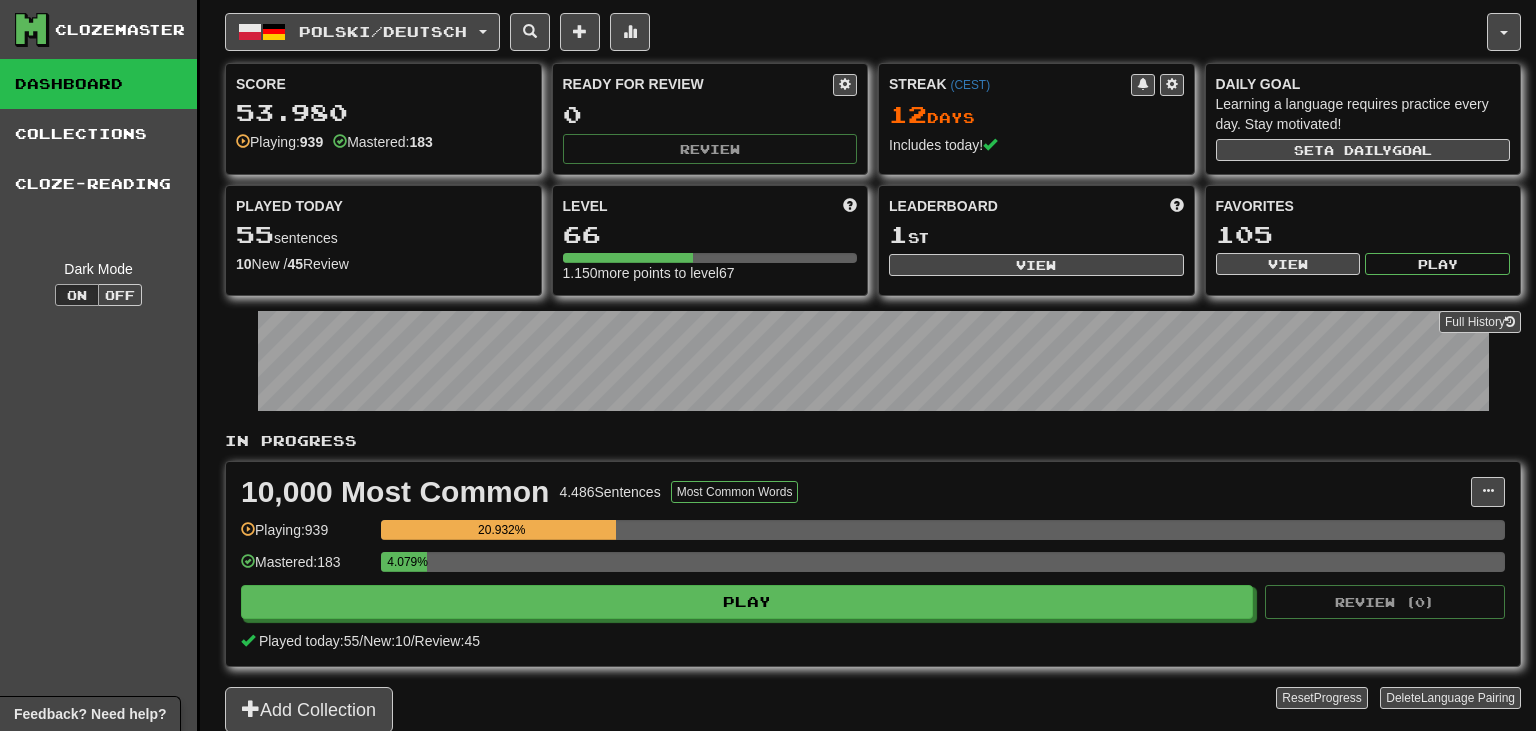 scroll, scrollTop: 0, scrollLeft: 0, axis: both 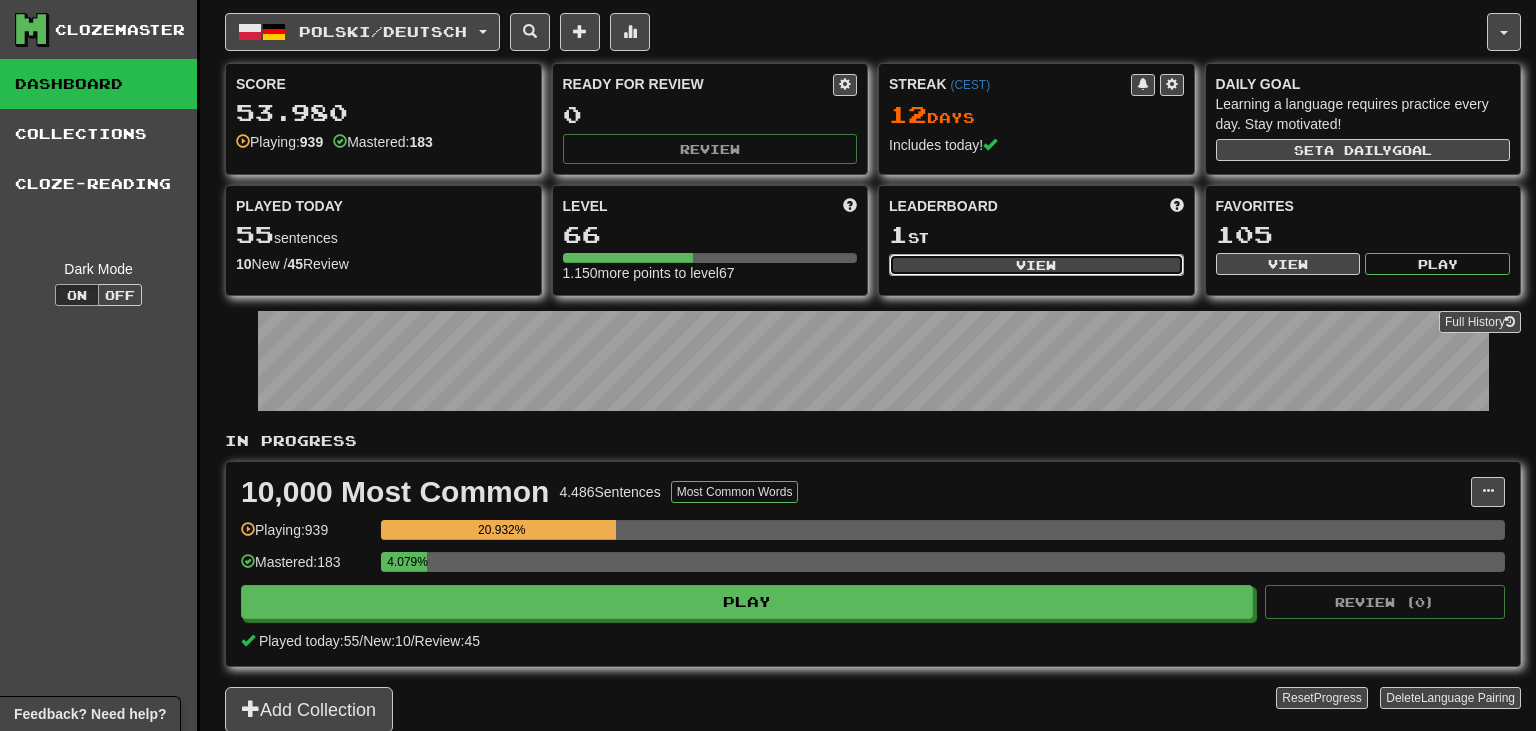 click on "View" at bounding box center (1036, 265) 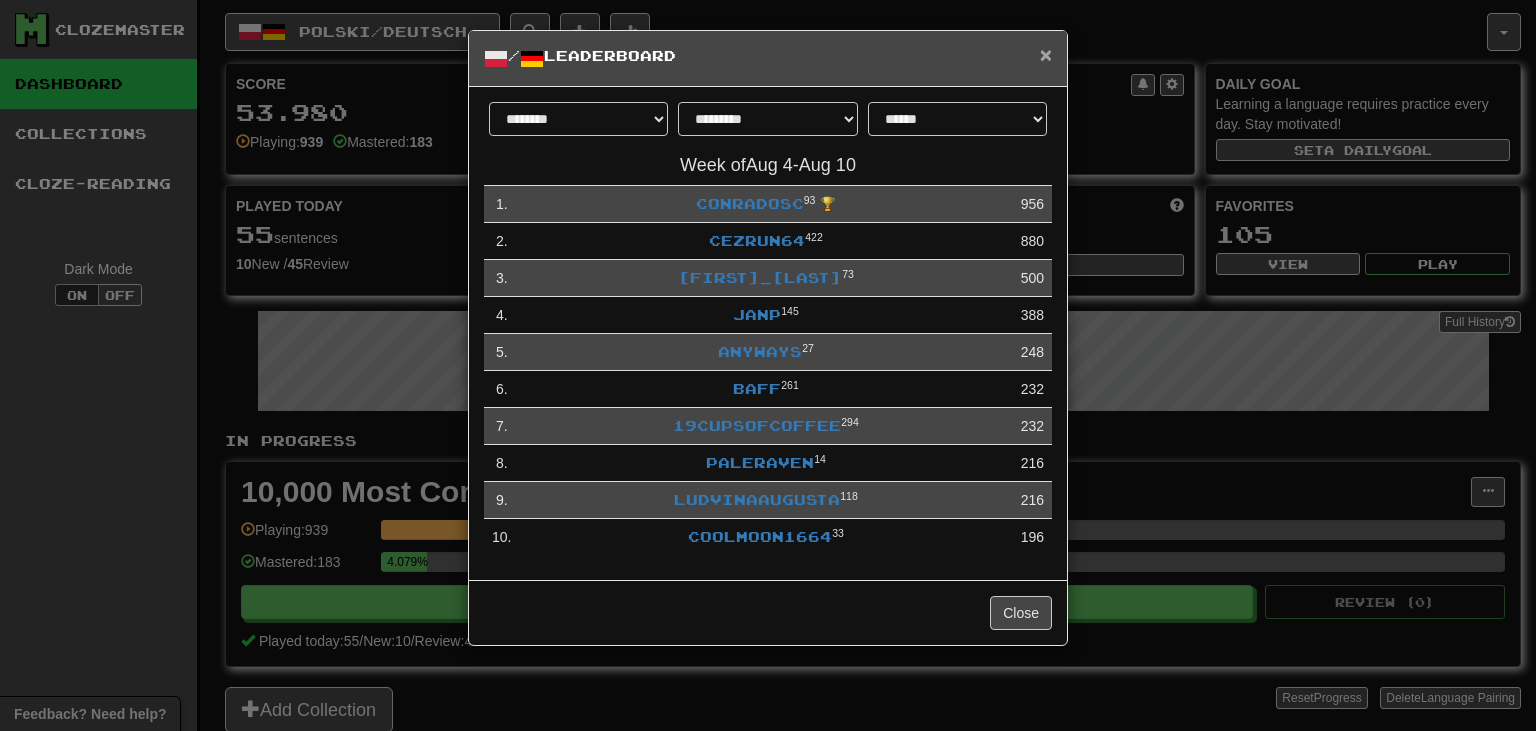 click on "×" at bounding box center [1046, 54] 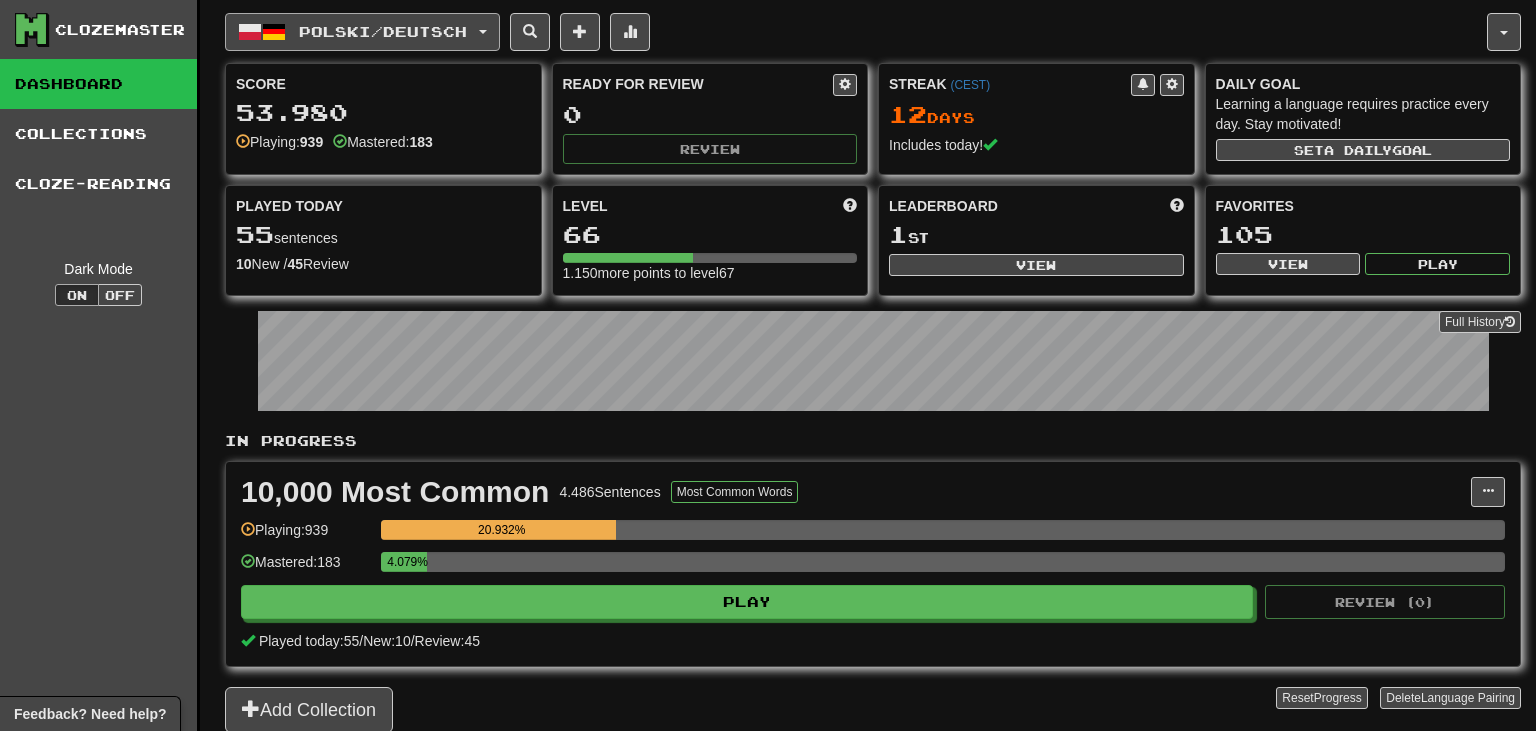 click on "Polski  /  Deutsch" at bounding box center [362, 32] 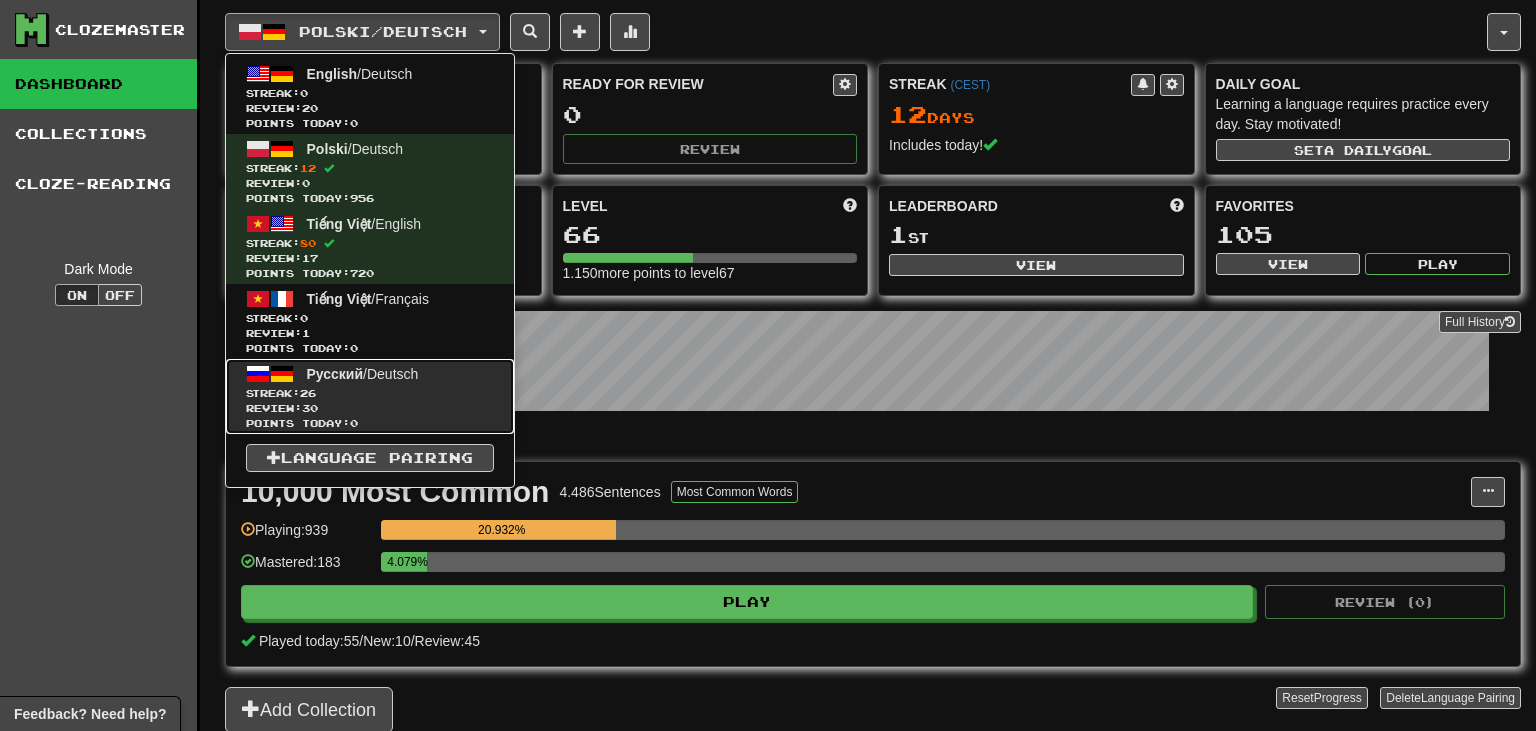 click on "Streak:  26" at bounding box center [370, 393] 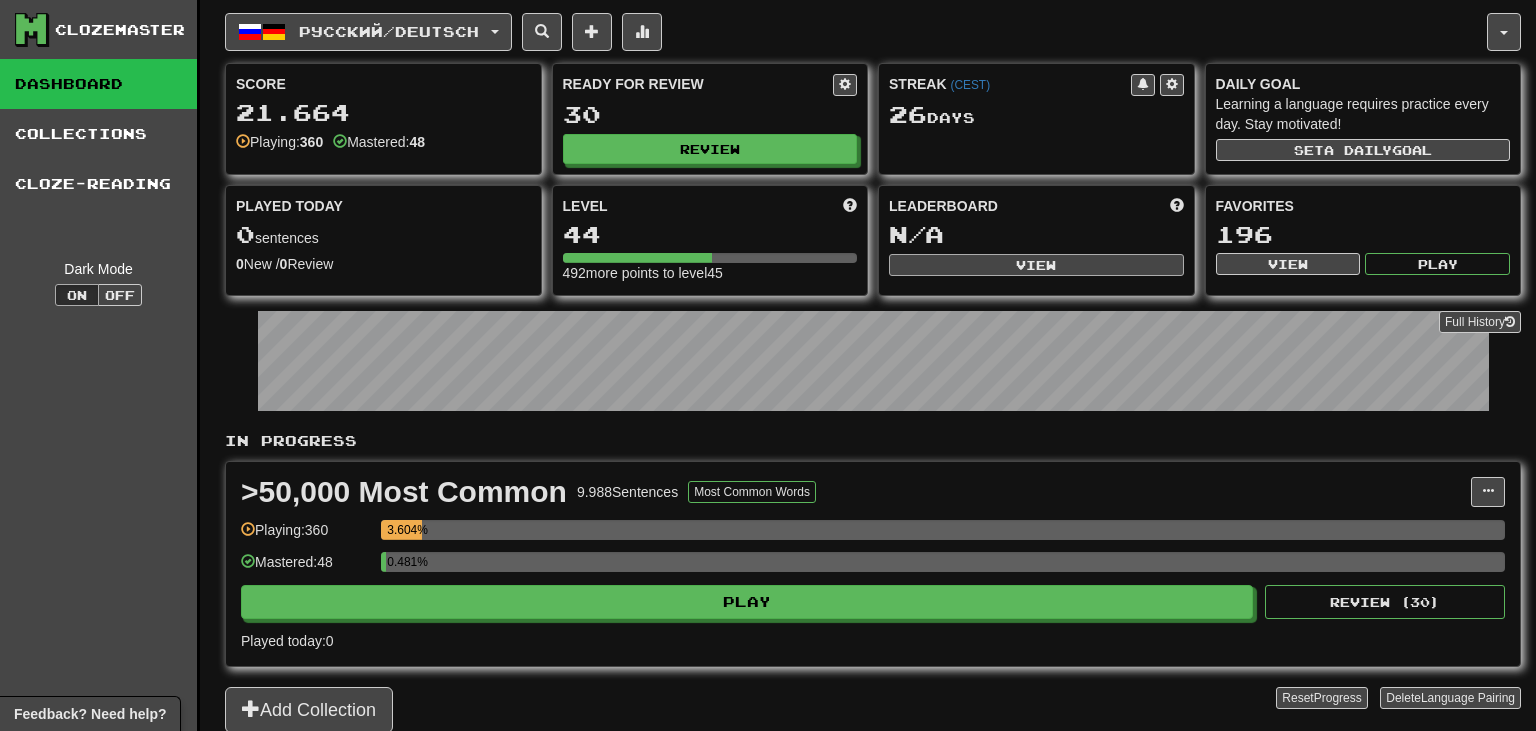 scroll, scrollTop: 0, scrollLeft: 0, axis: both 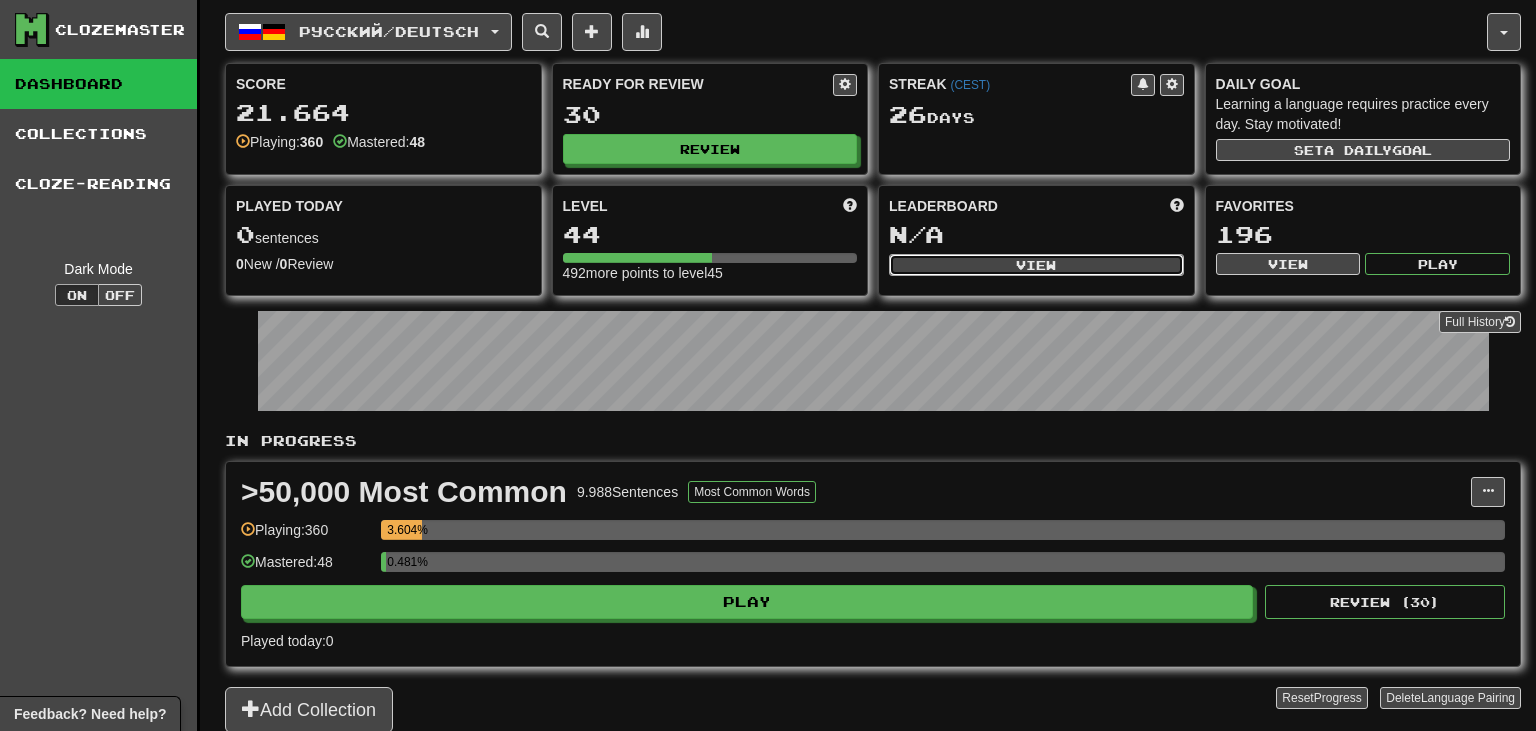click on "View" at bounding box center [1036, 265] 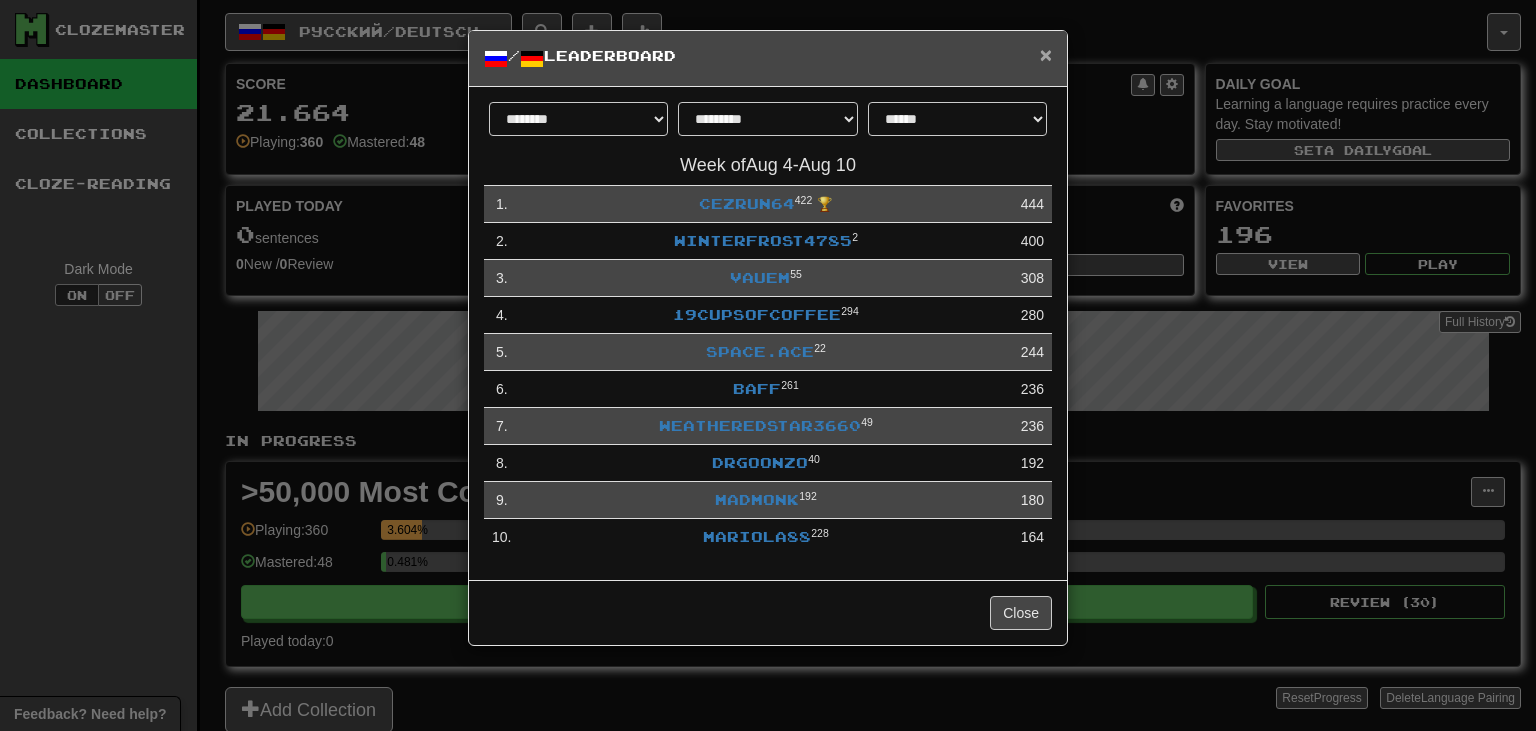 click on "×" at bounding box center (1046, 54) 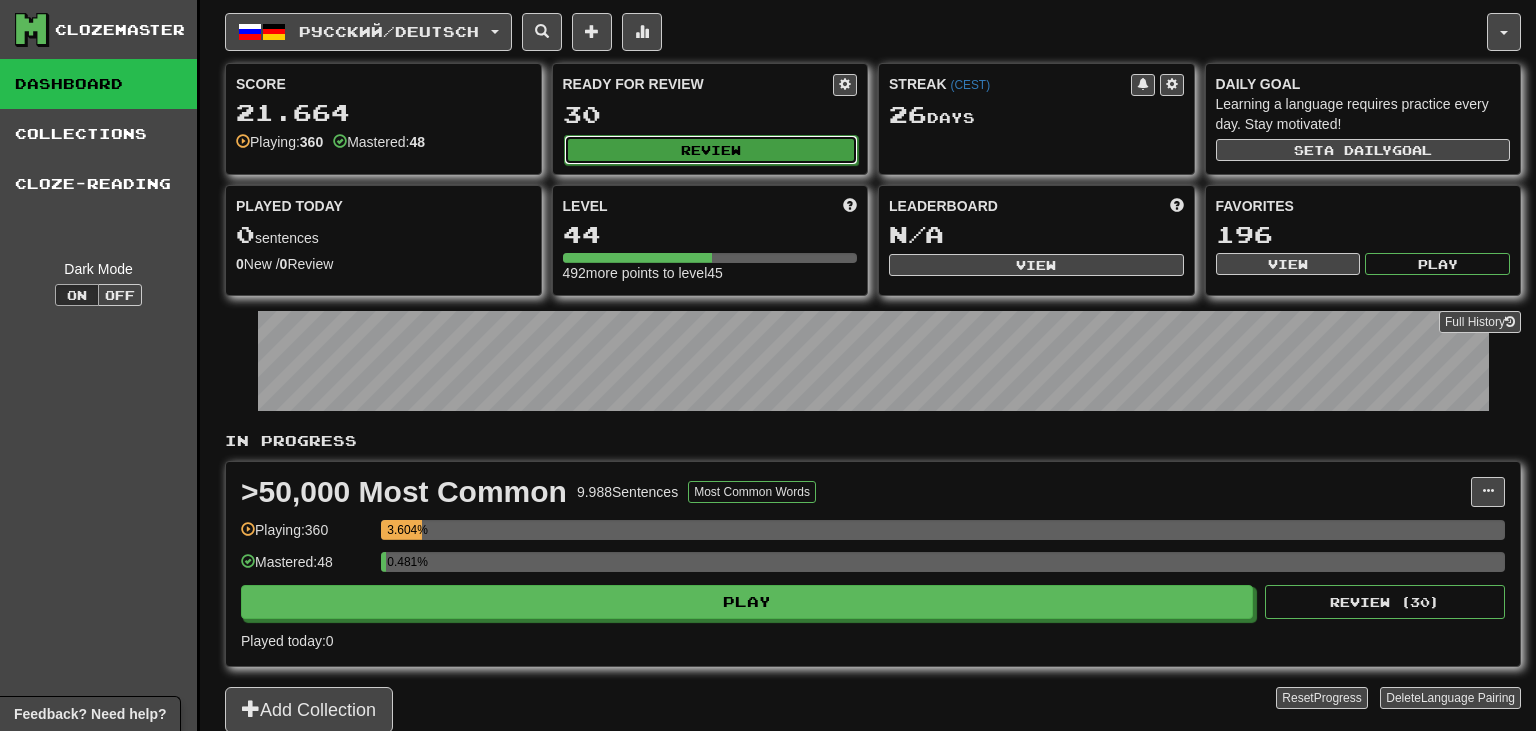 click on "Review" at bounding box center (711, 150) 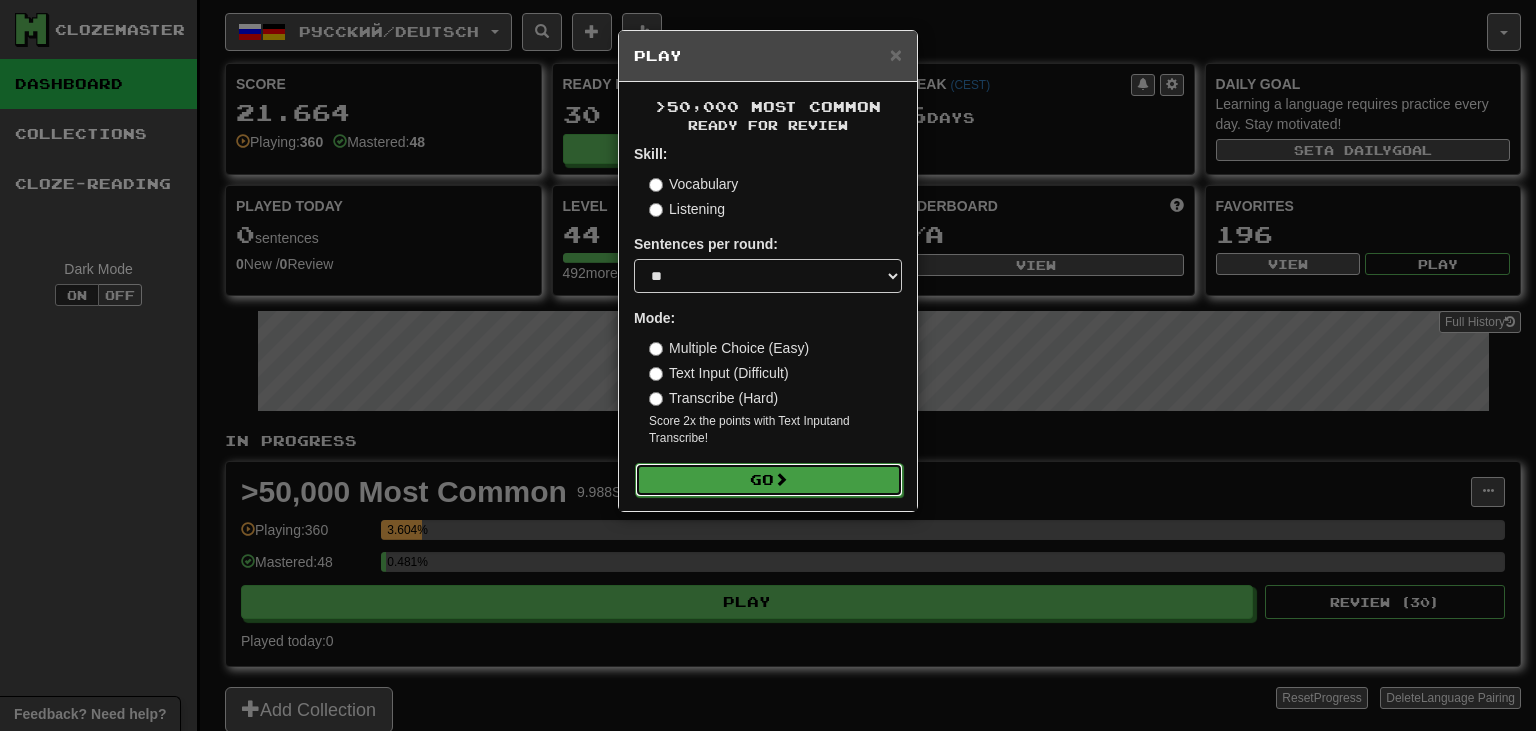 click on "Go" at bounding box center (769, 480) 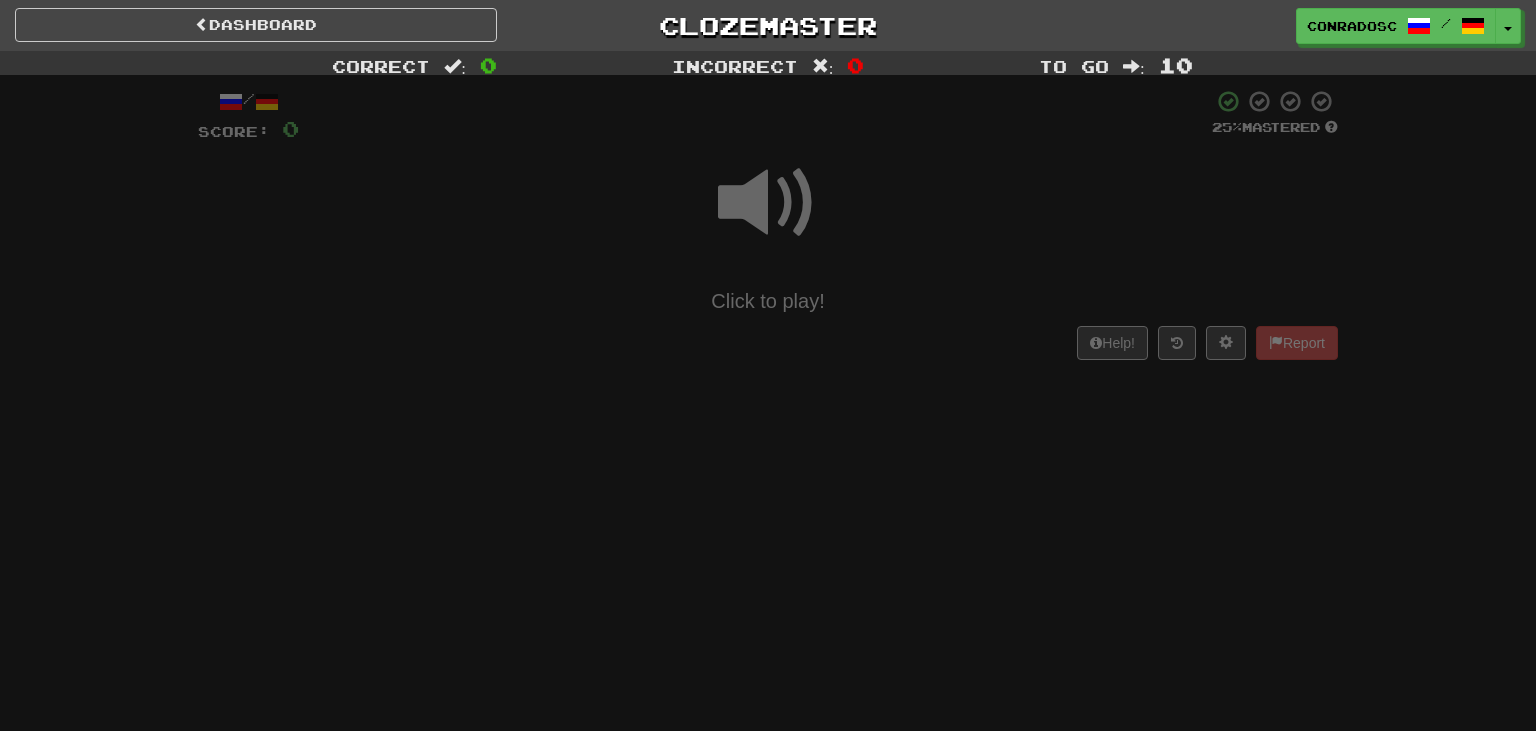 scroll, scrollTop: 0, scrollLeft: 0, axis: both 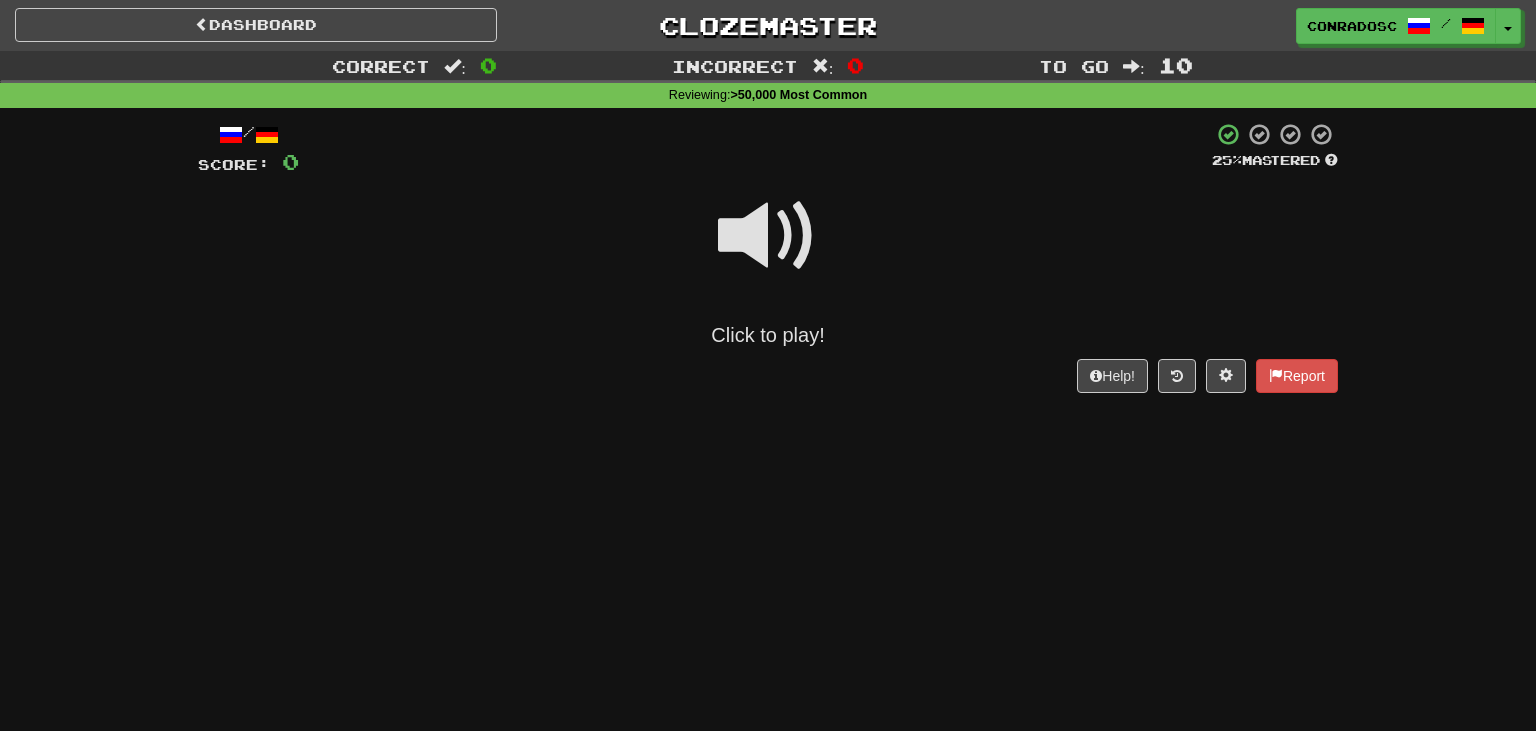 click at bounding box center (768, 236) 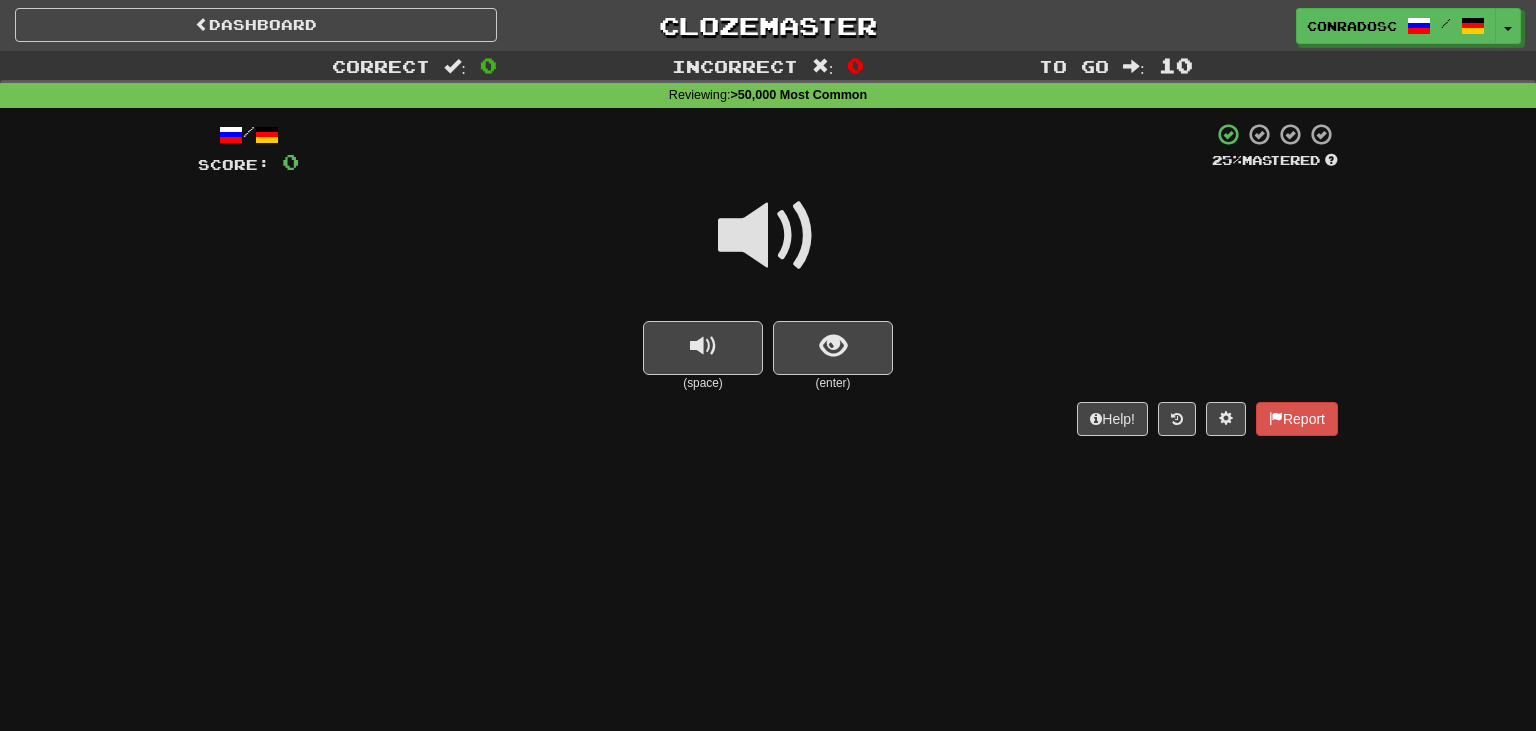 click at bounding box center (768, 236) 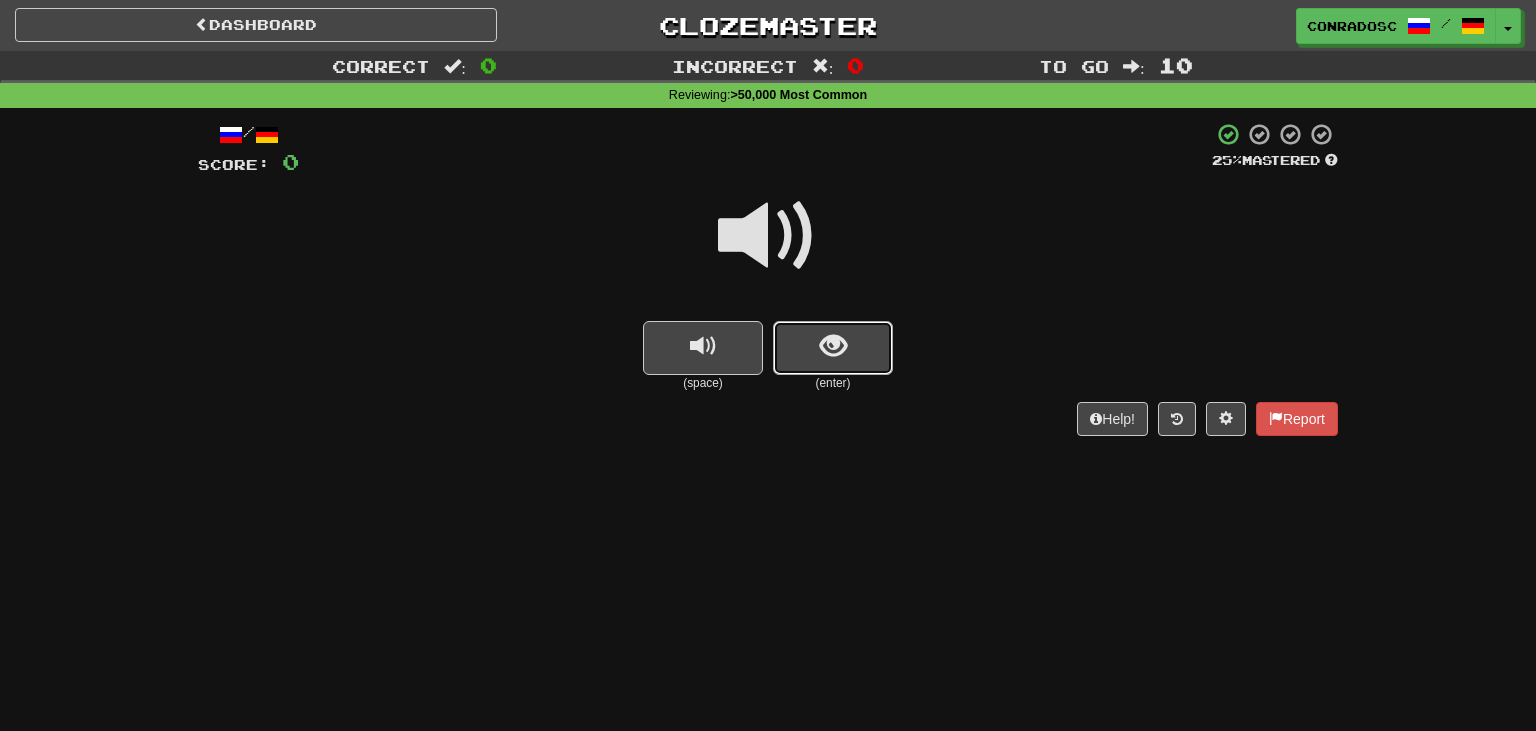 click at bounding box center [833, 346] 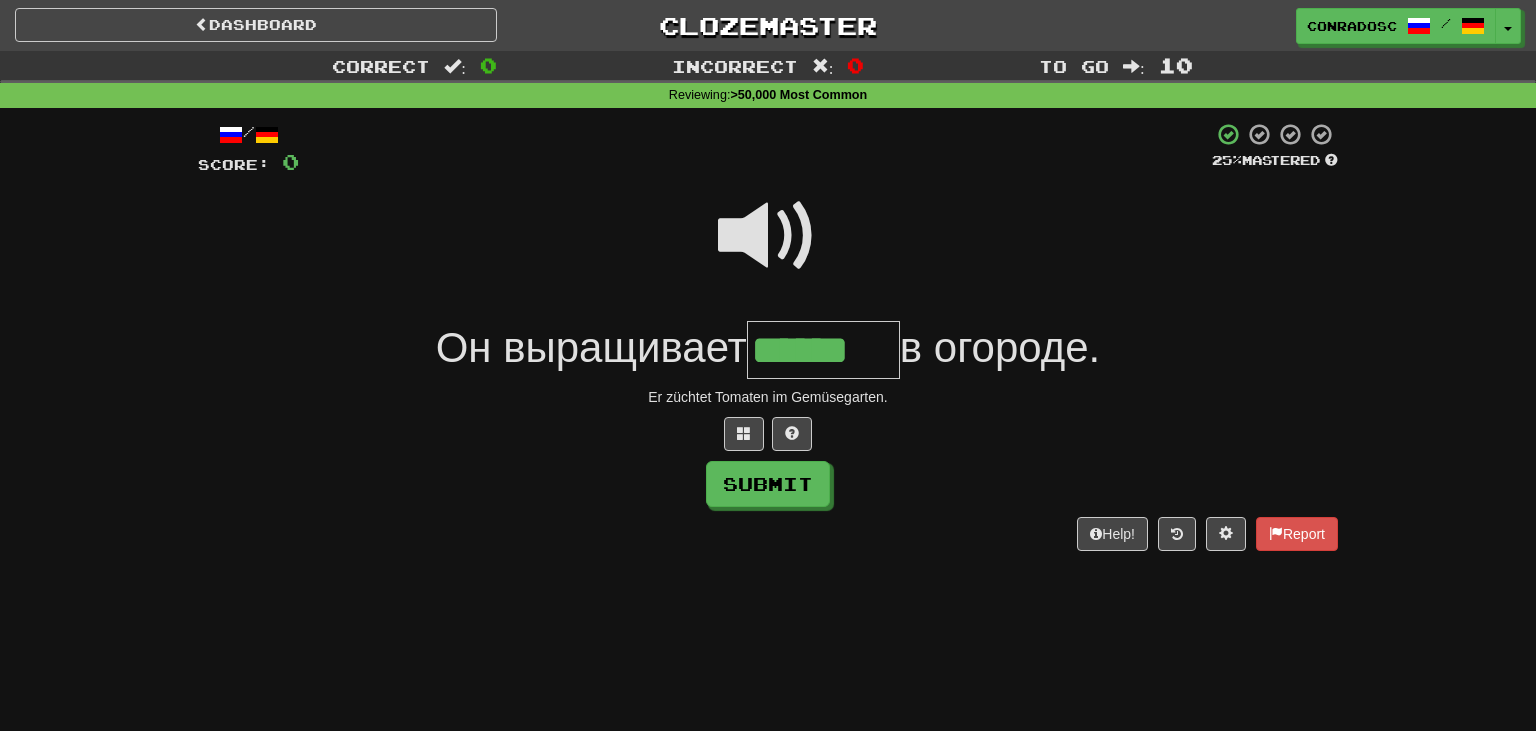 type on "******" 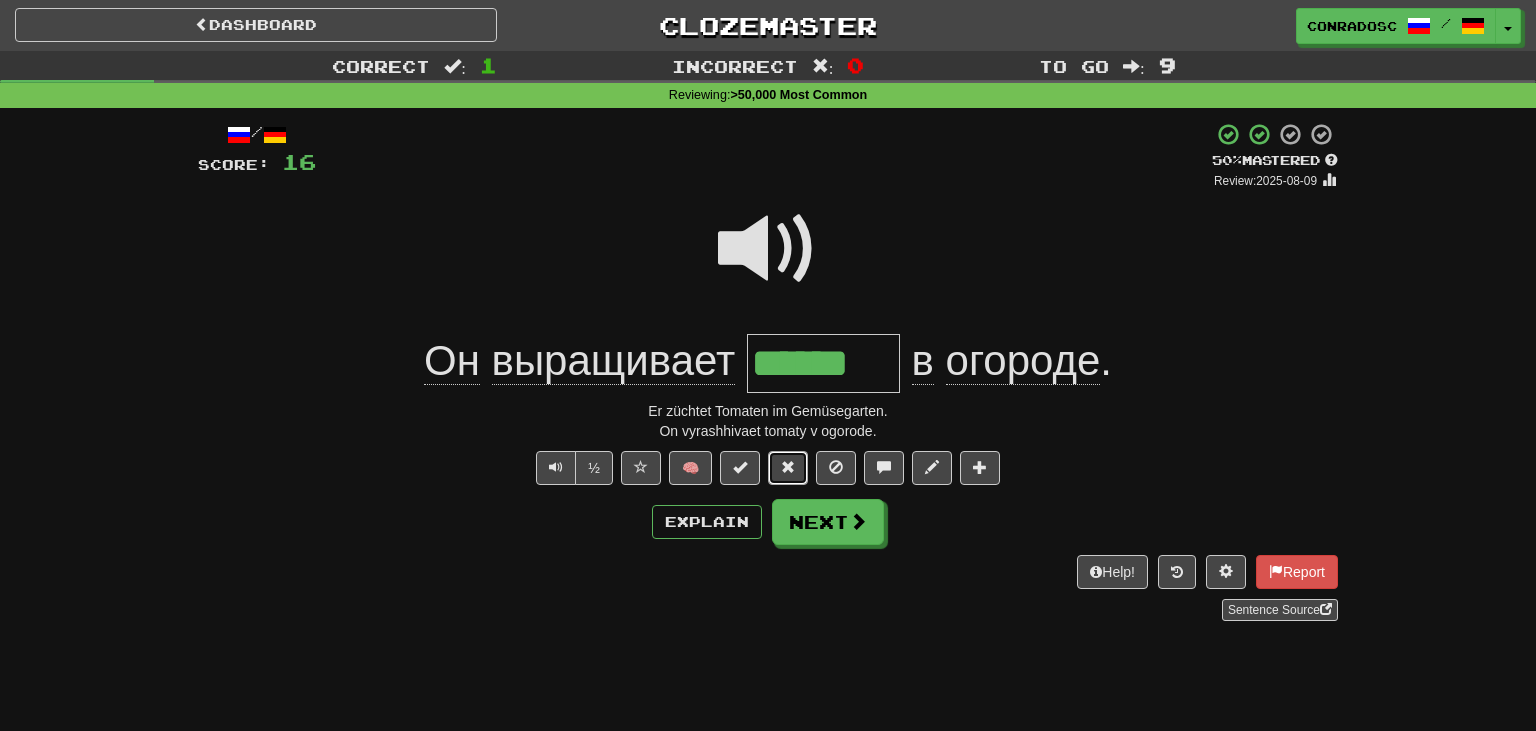 click at bounding box center [788, 467] 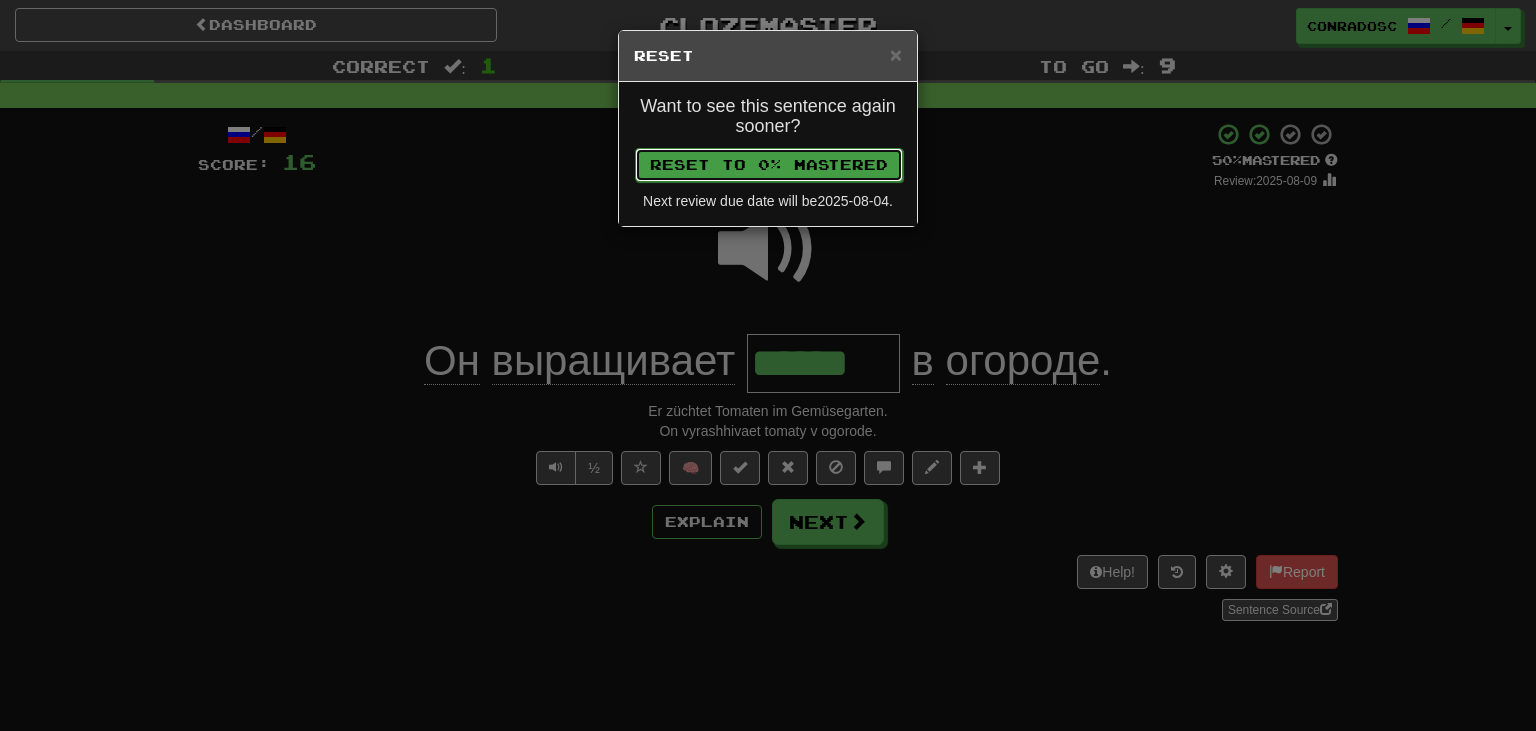 click on "Reset to 0% Mastered" at bounding box center (769, 165) 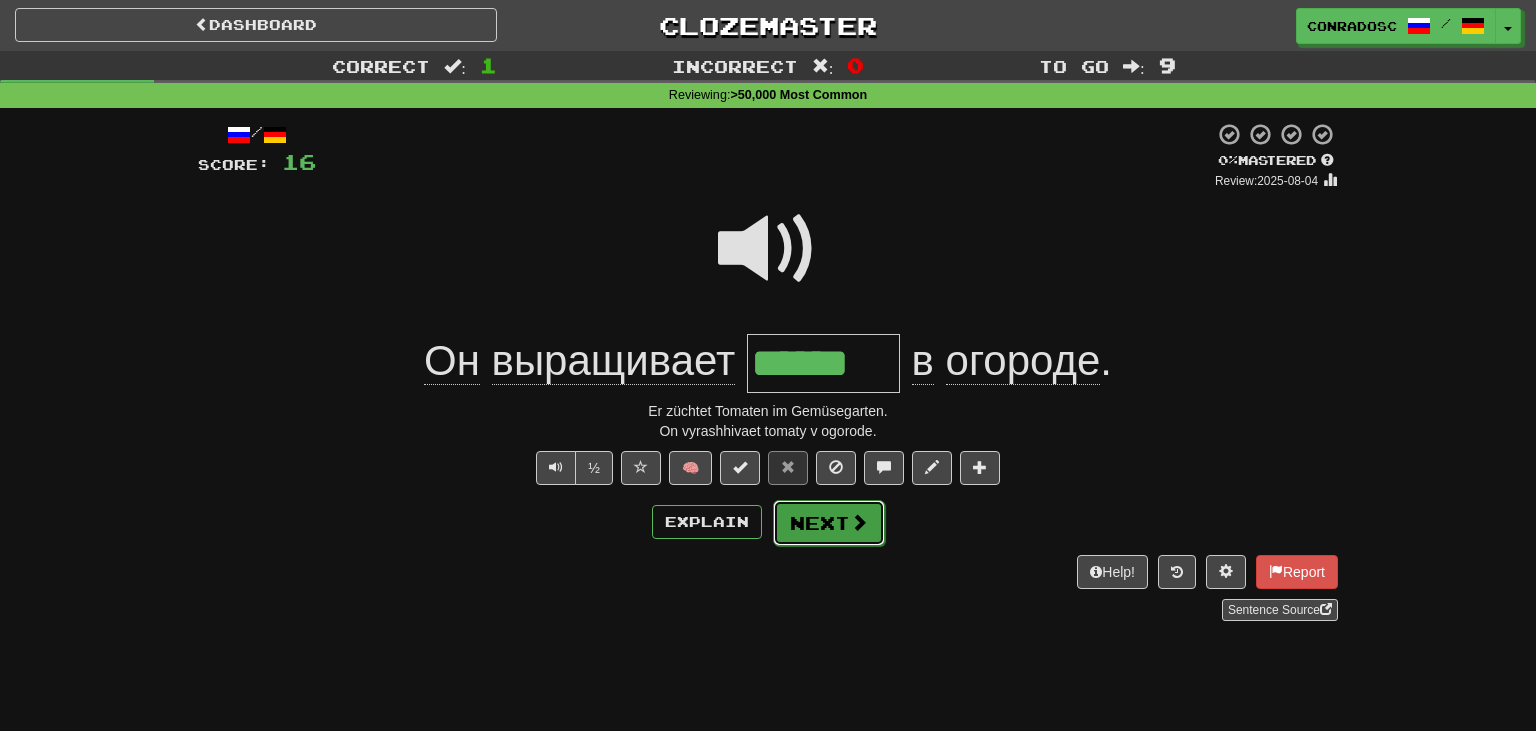 click on "Next" at bounding box center (829, 523) 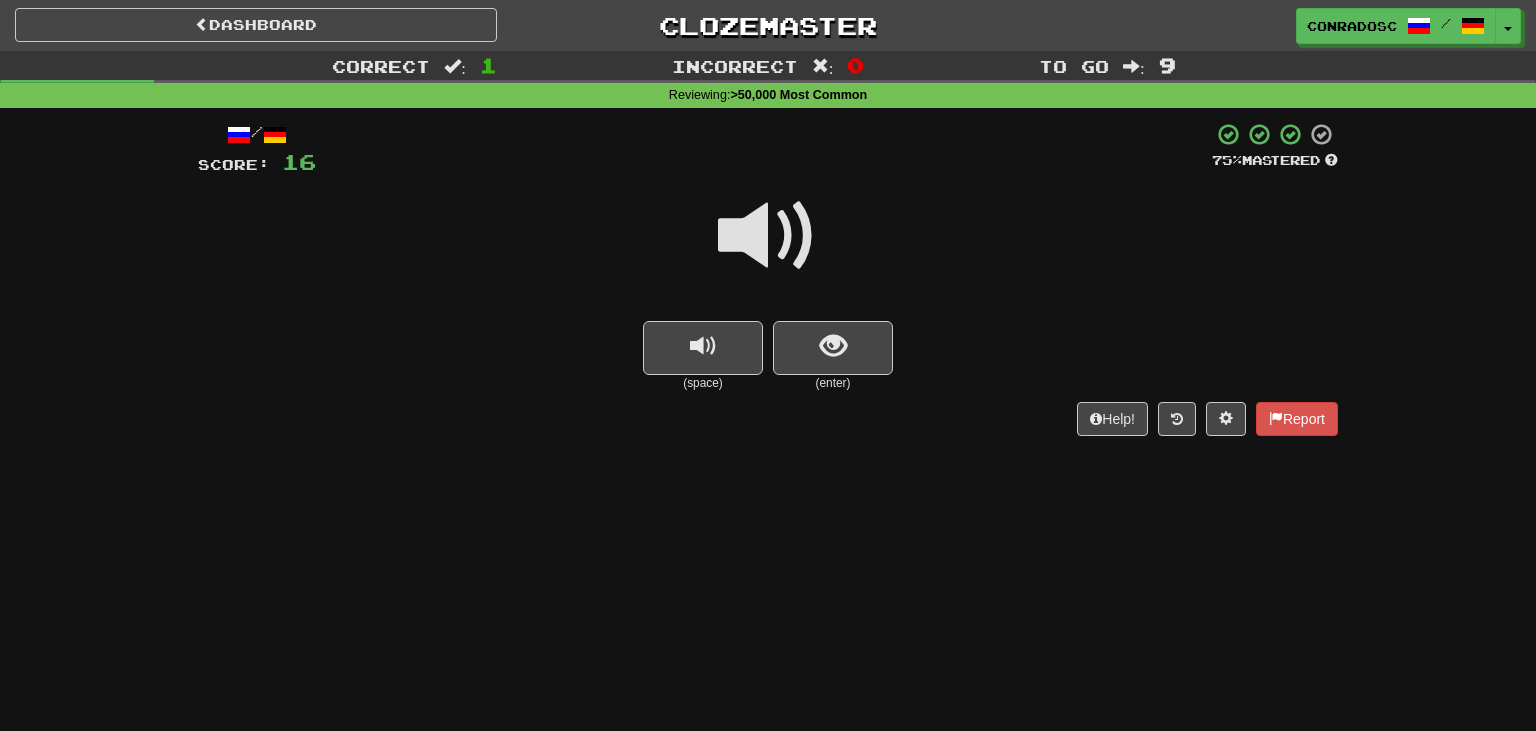 click at bounding box center (768, 236) 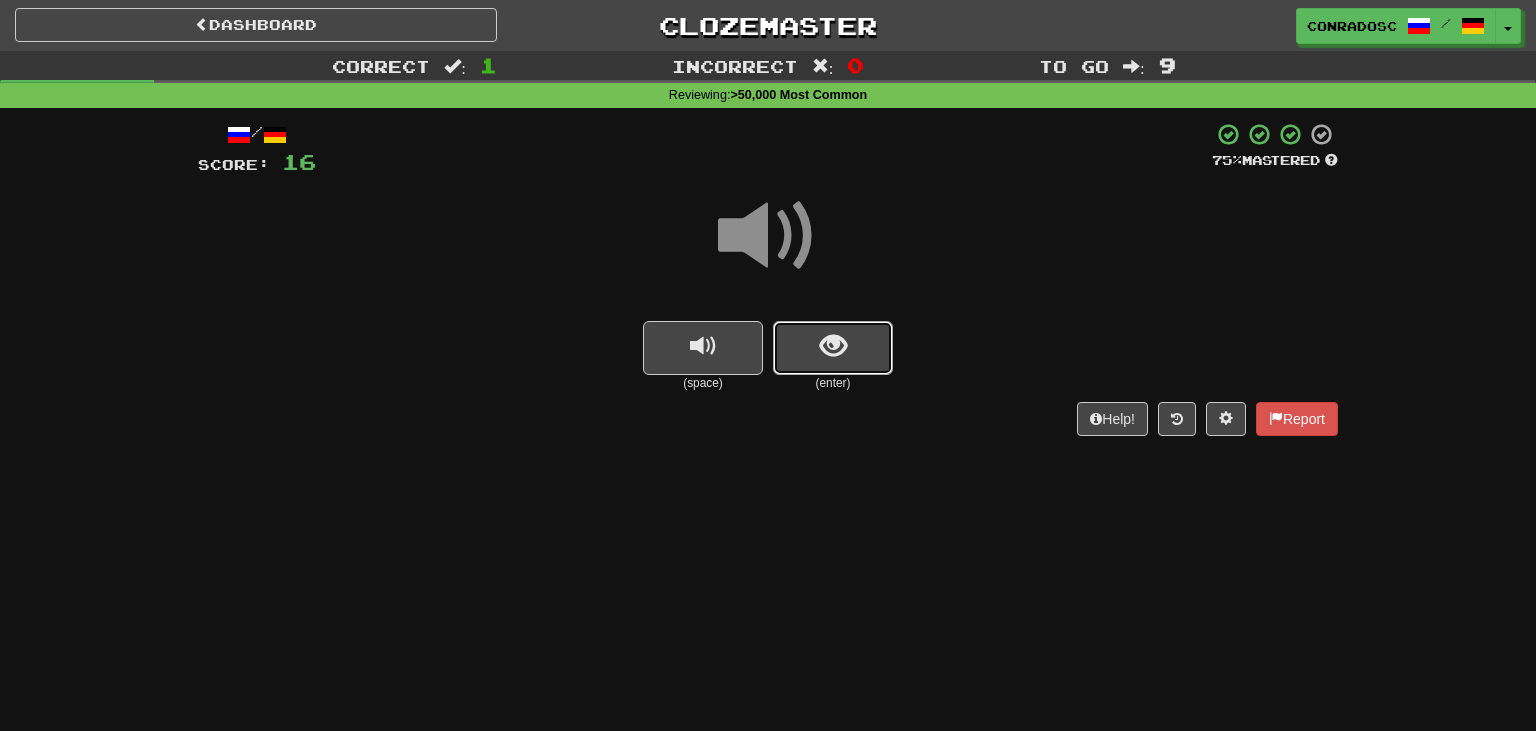 click at bounding box center [833, 346] 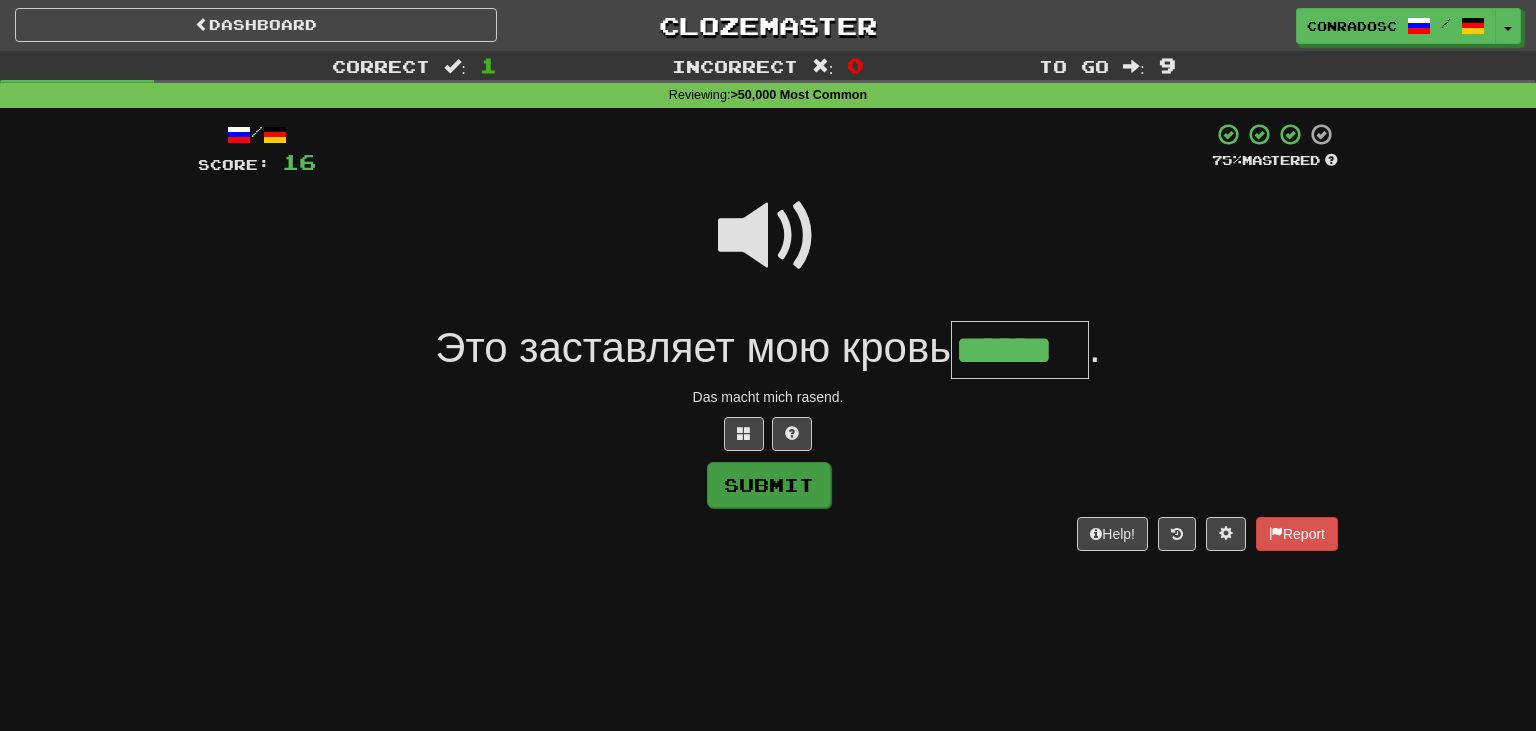 type on "******" 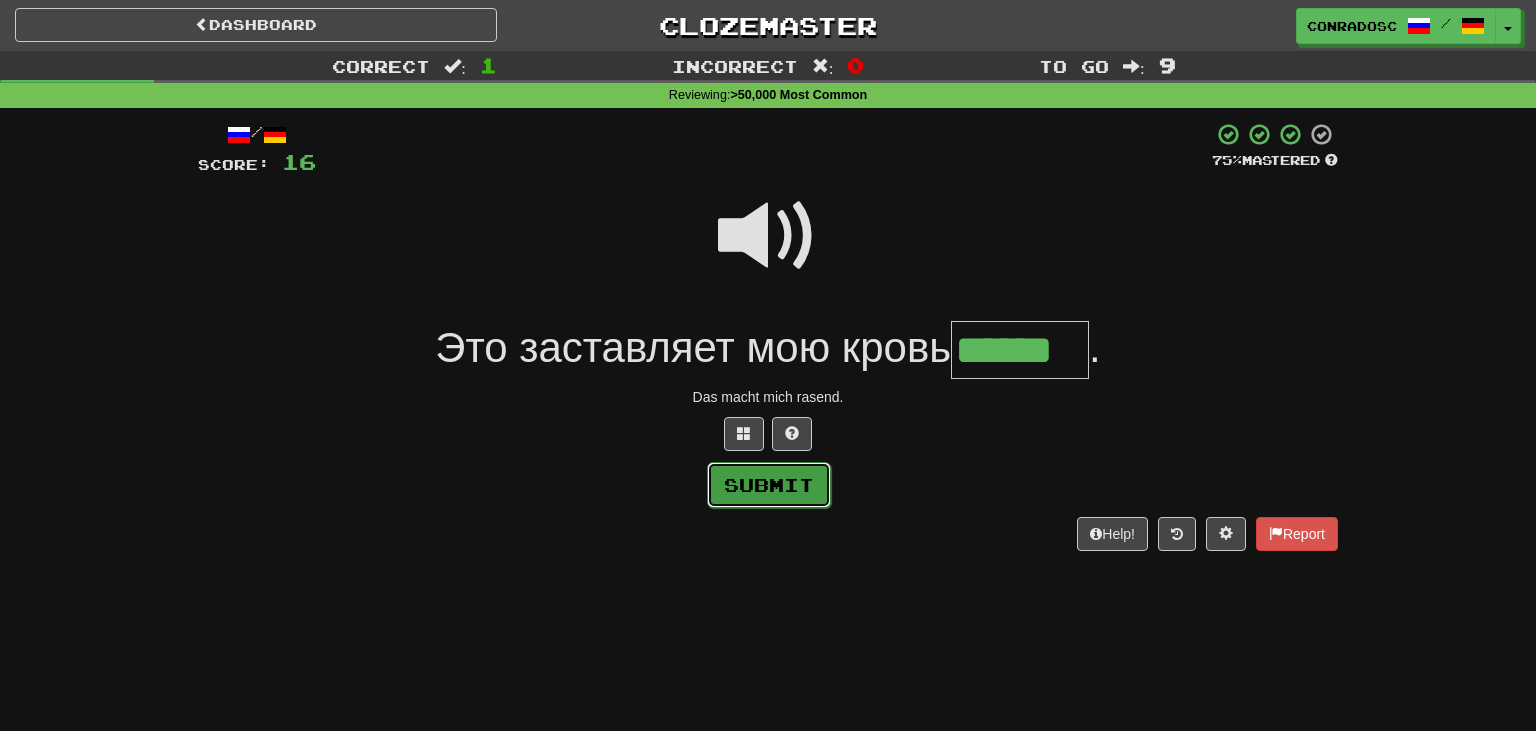 click on "Submit" at bounding box center [769, 485] 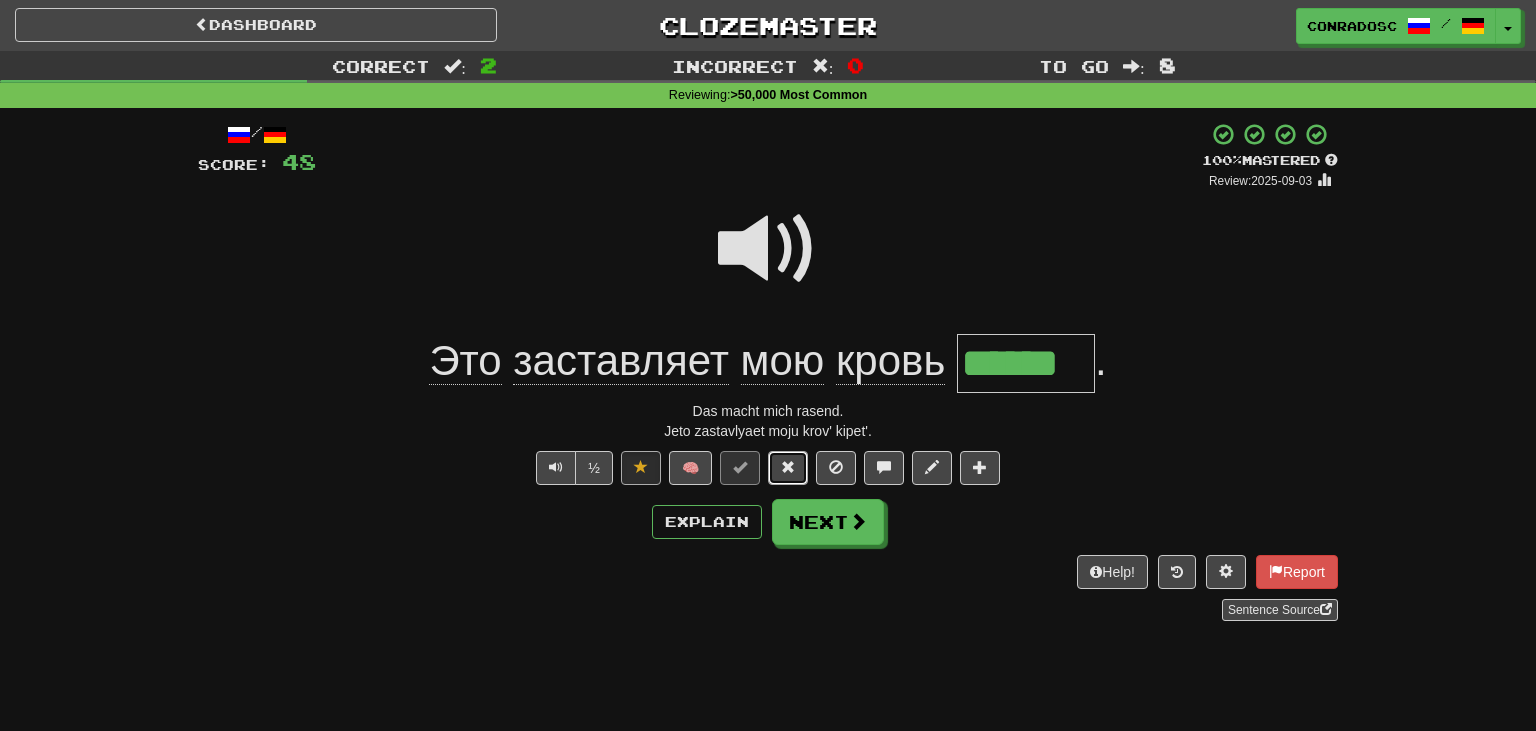 click at bounding box center [788, 468] 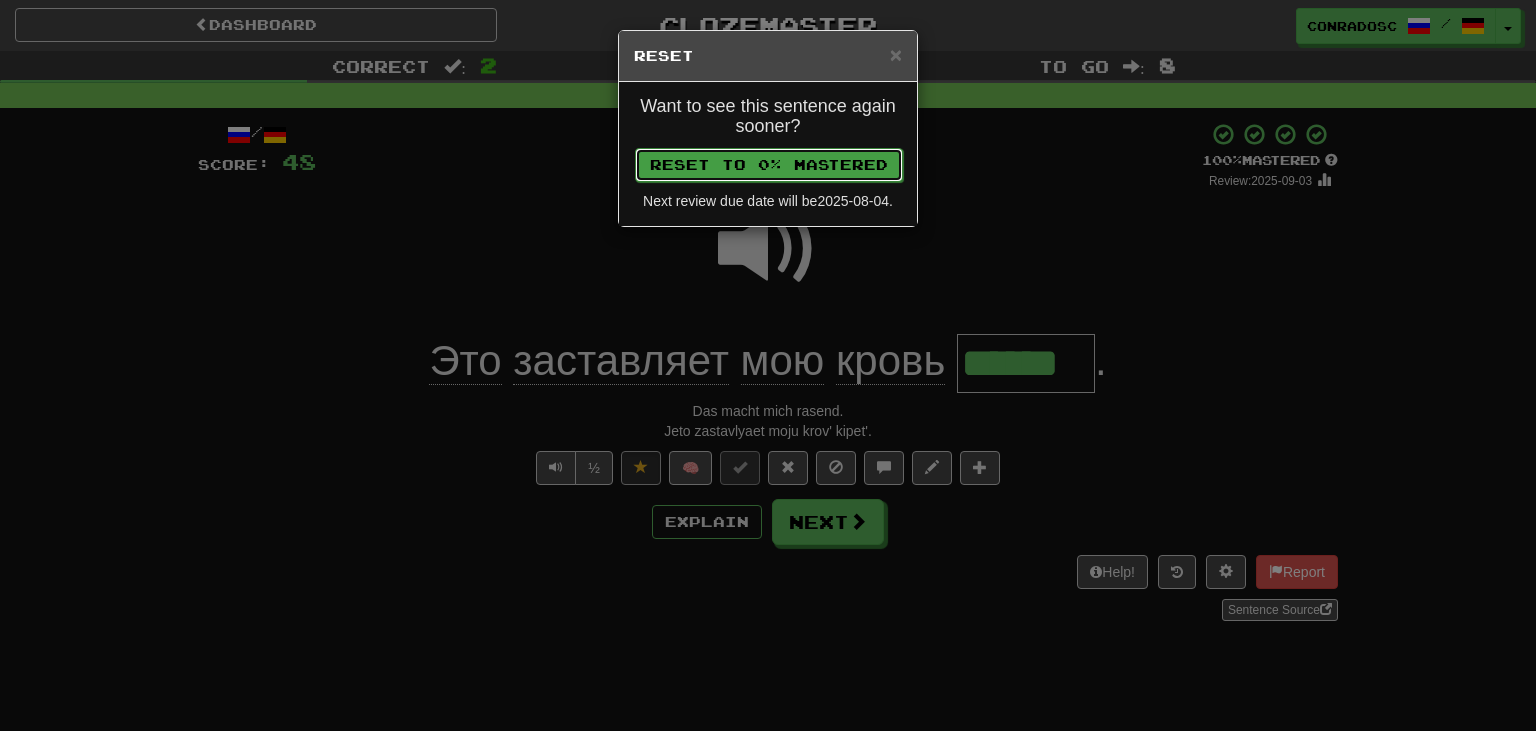 click on "Reset to 0% Mastered" at bounding box center [769, 165] 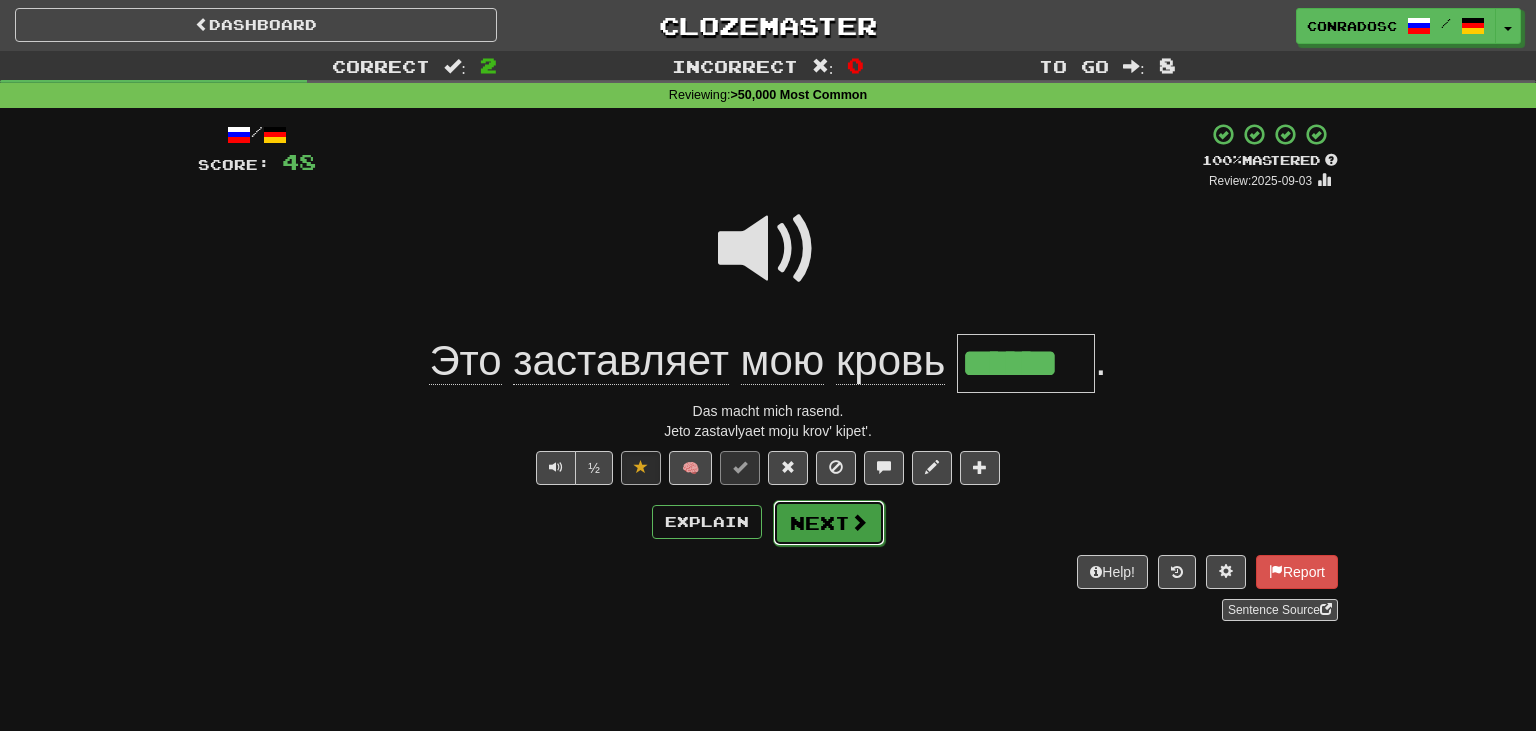click on "Next" at bounding box center [829, 523] 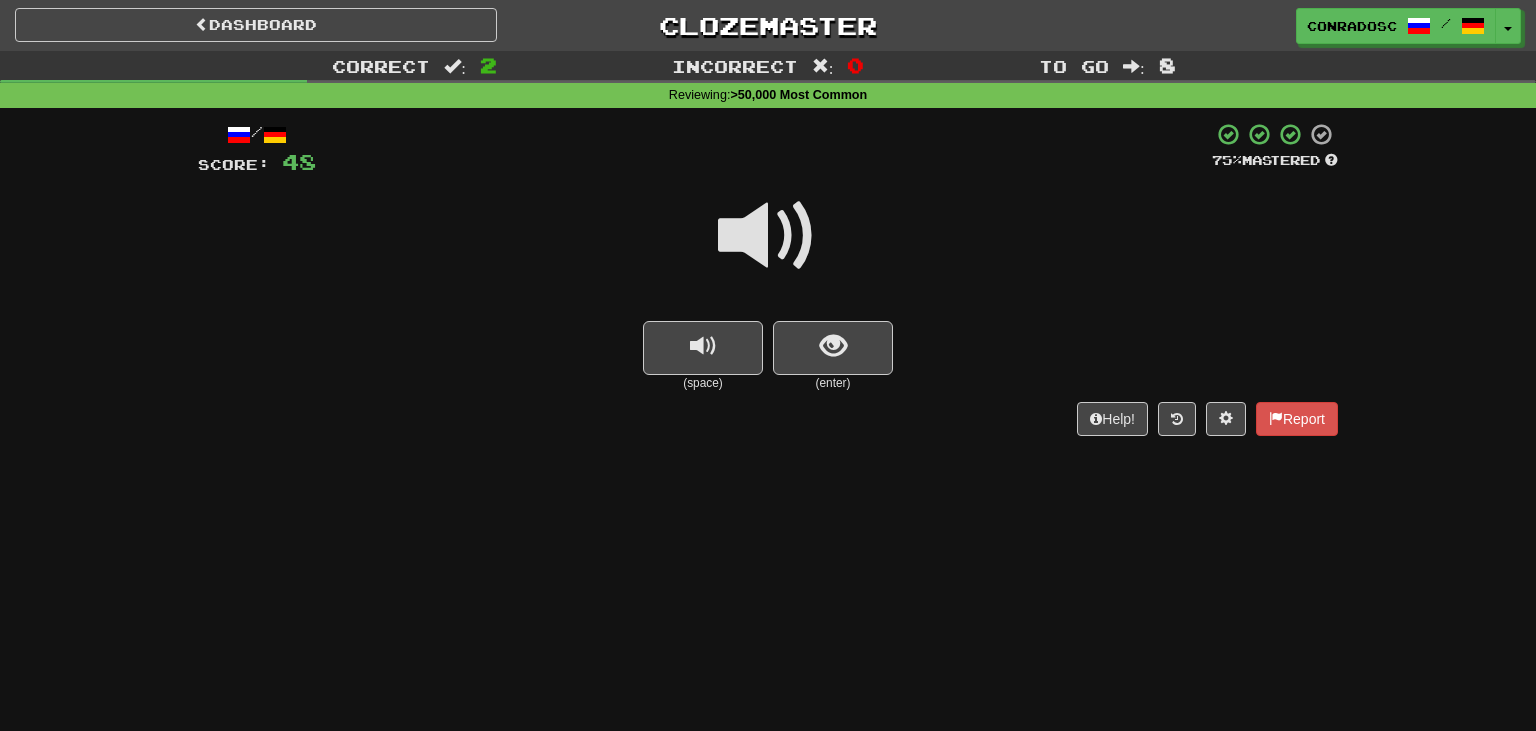 click at bounding box center (768, 236) 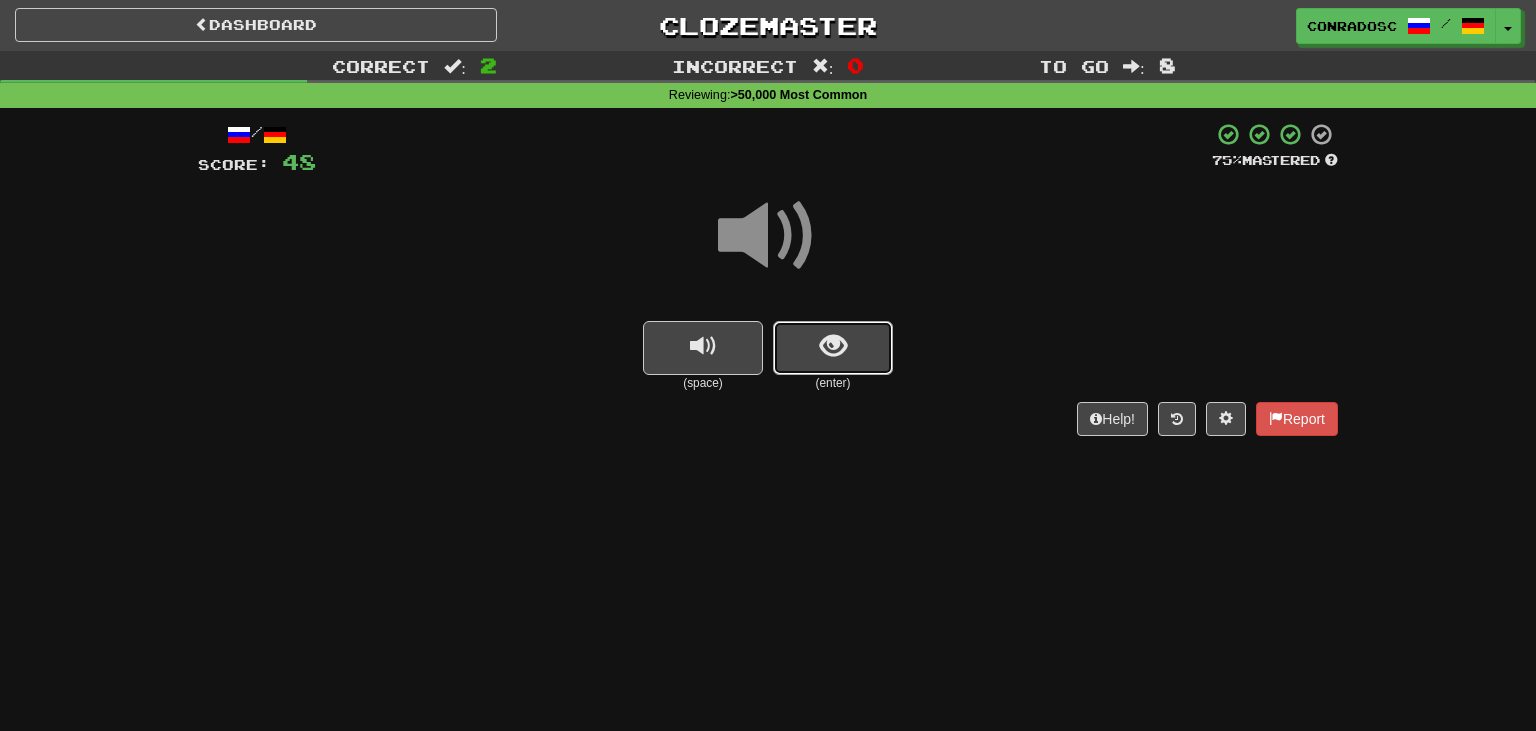 click at bounding box center (833, 346) 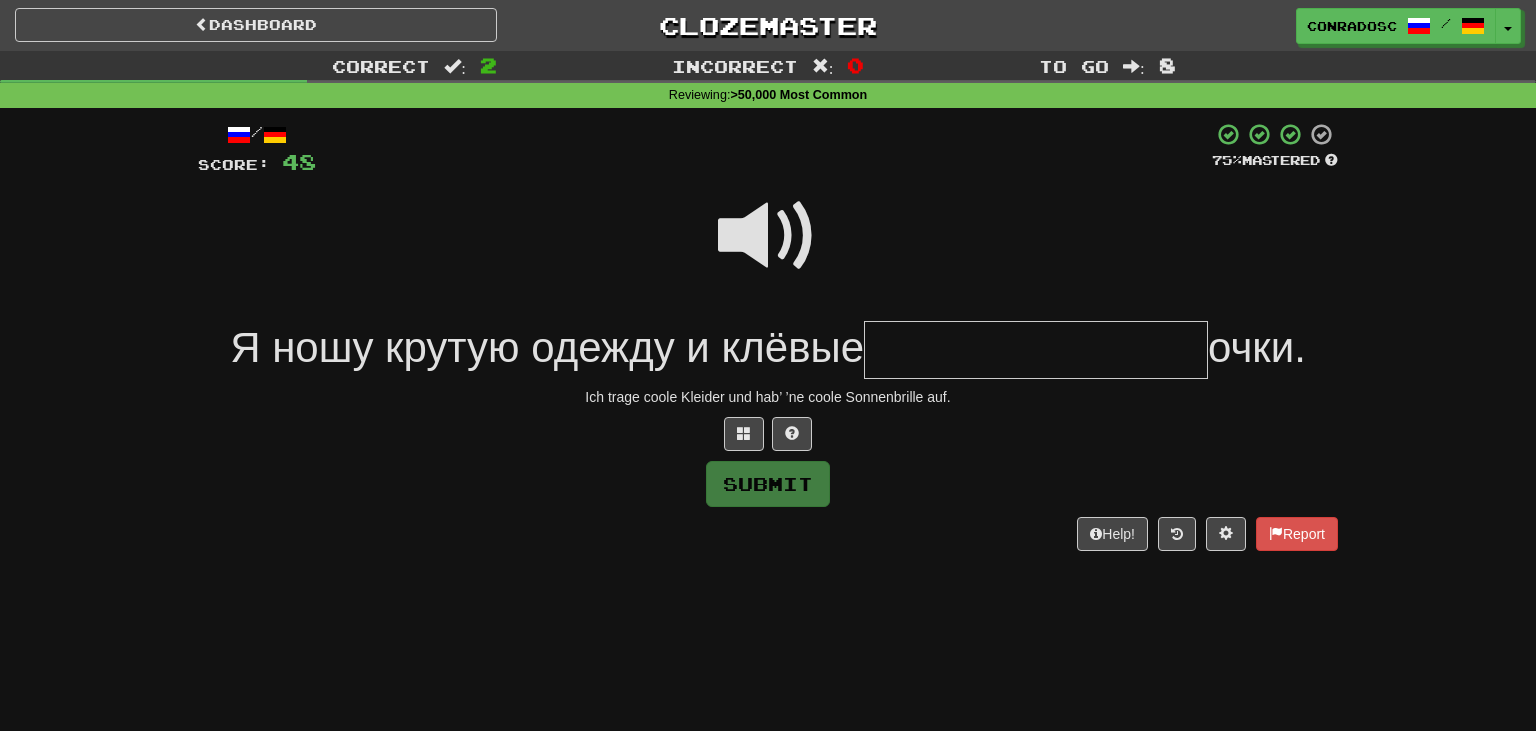 click at bounding box center [768, 236] 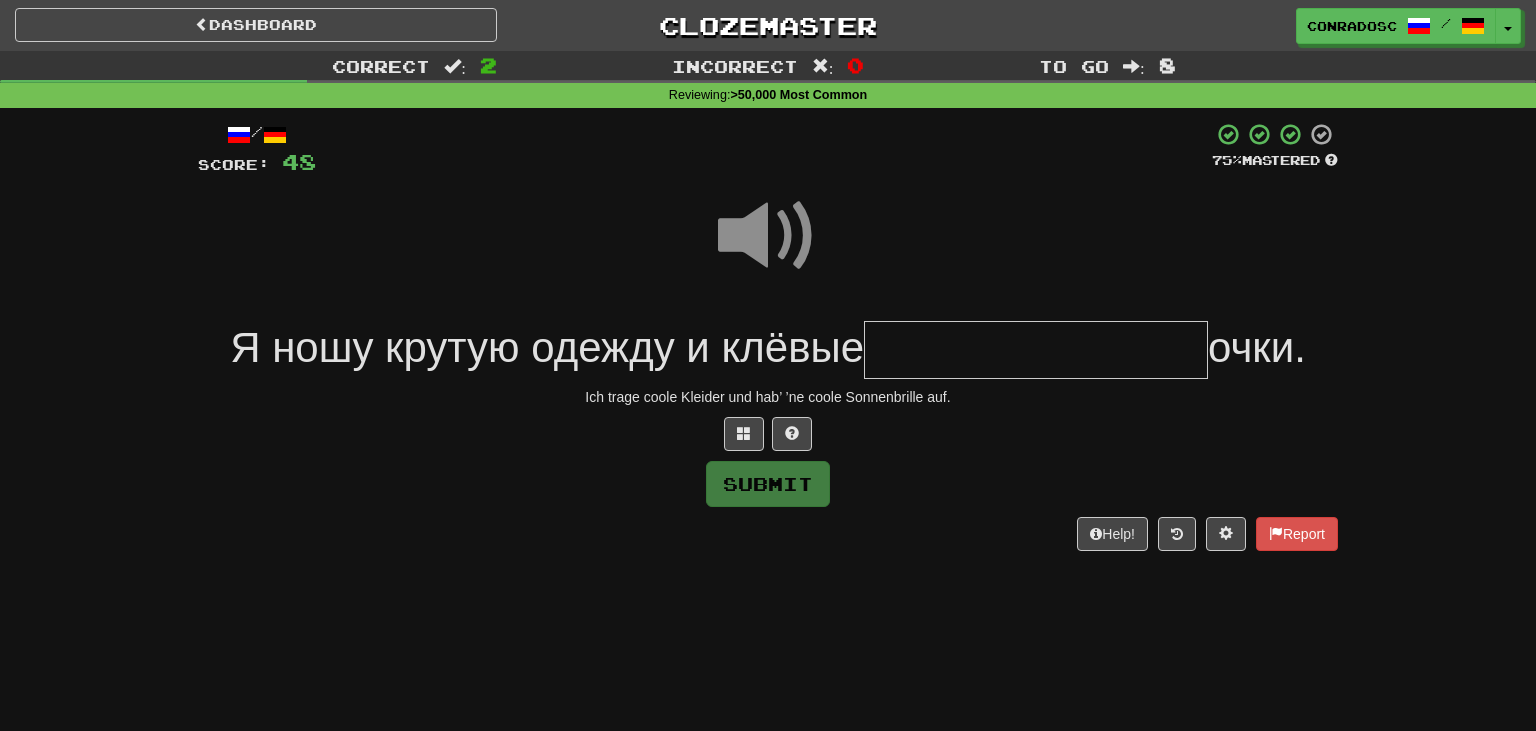 click at bounding box center (1036, 350) 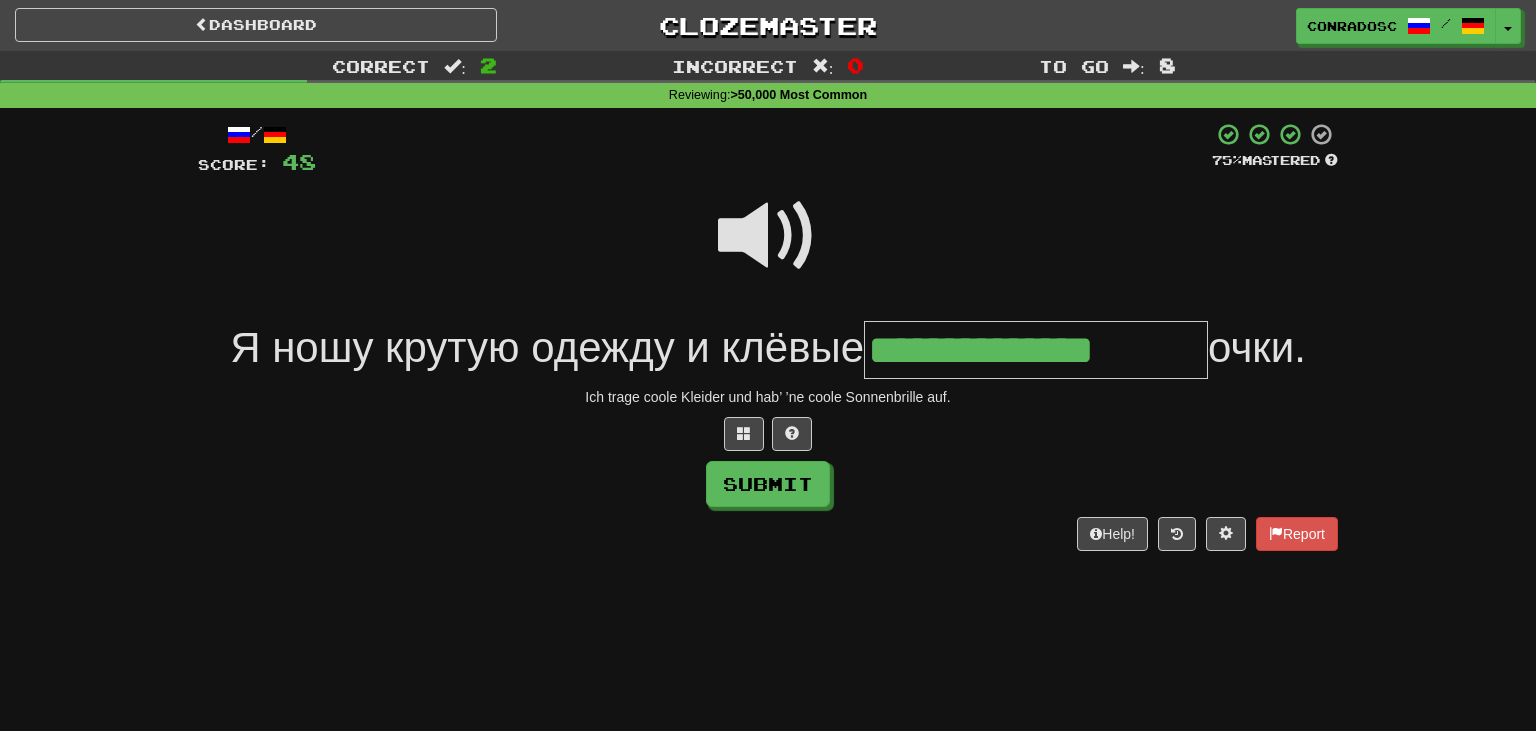 type on "**********" 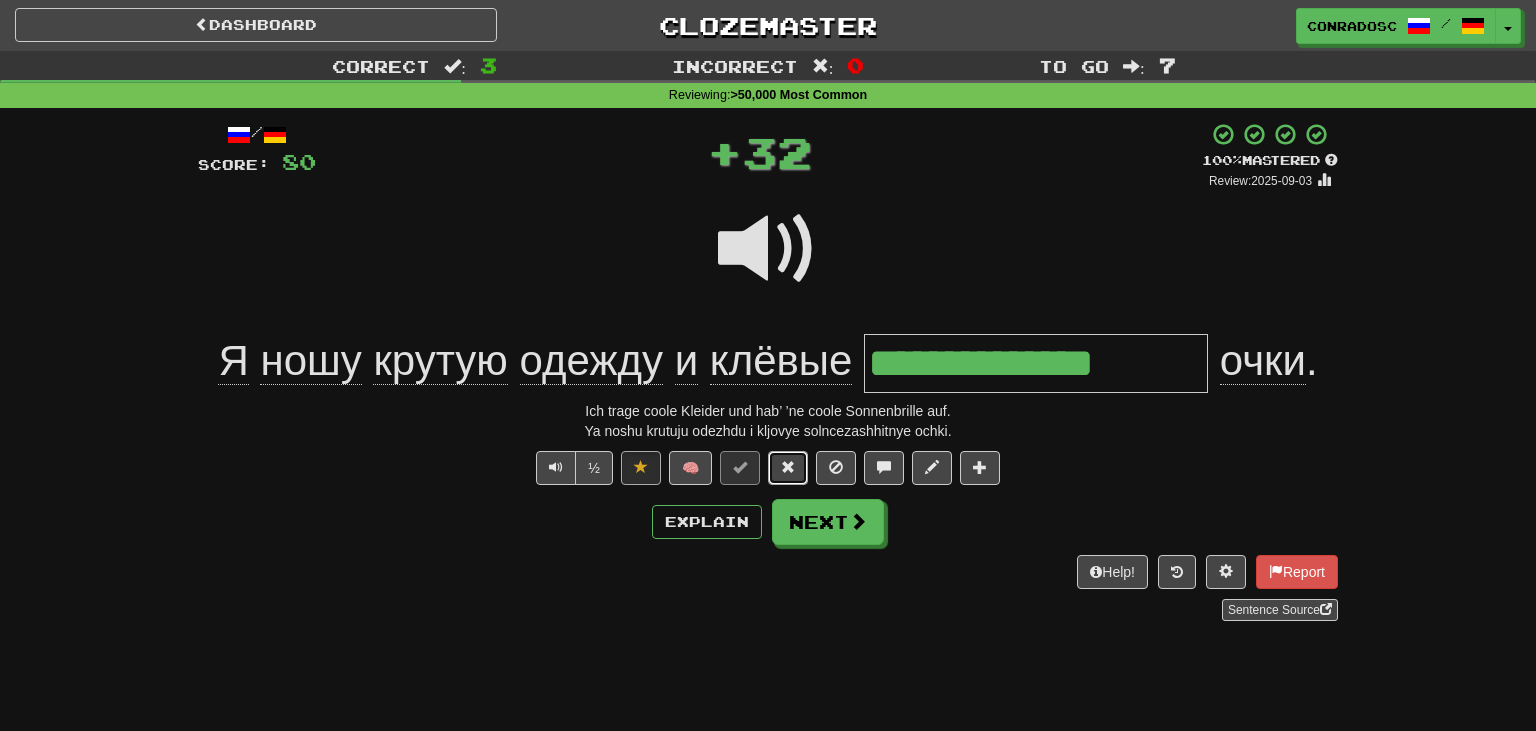 click at bounding box center (788, 468) 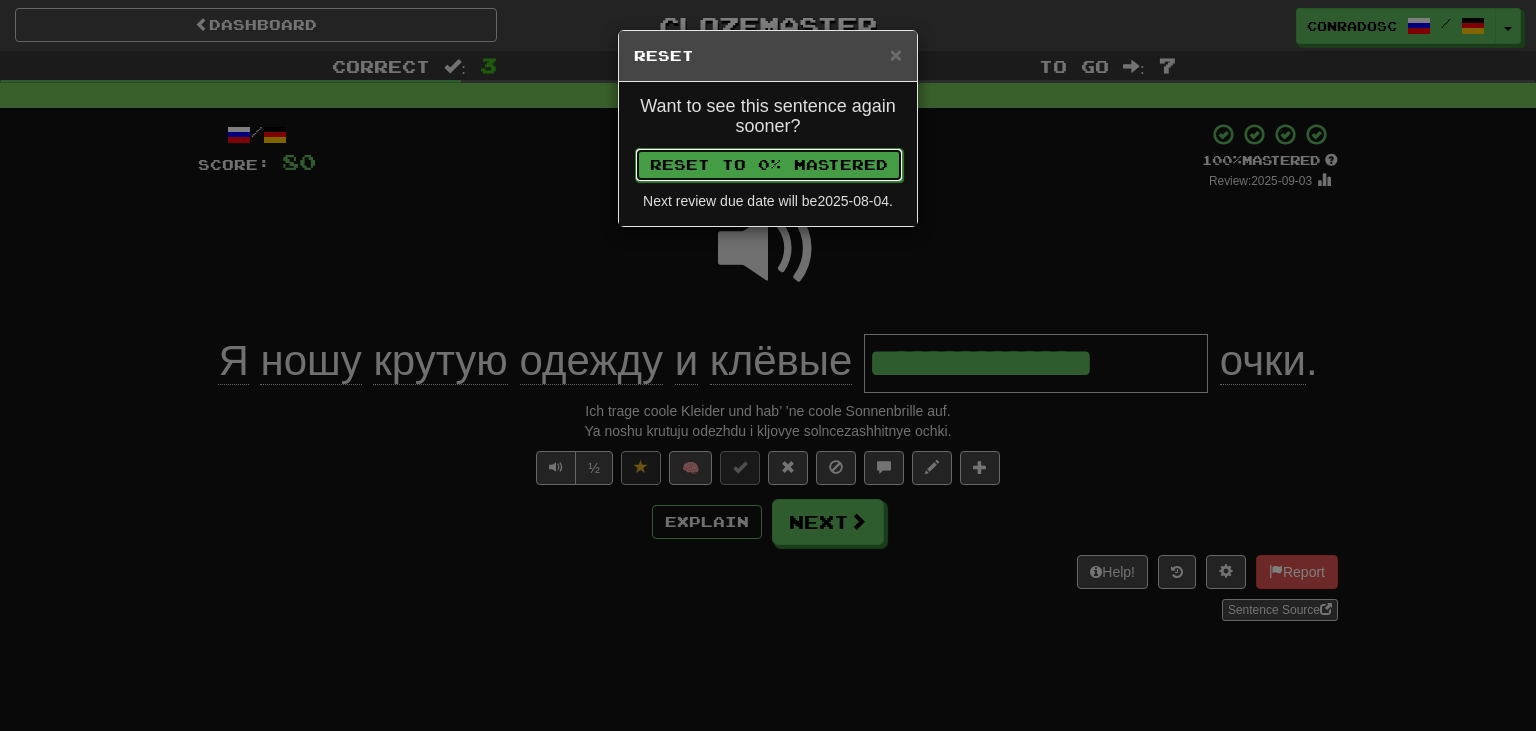 click on "Reset to 0% Mastered" at bounding box center (769, 165) 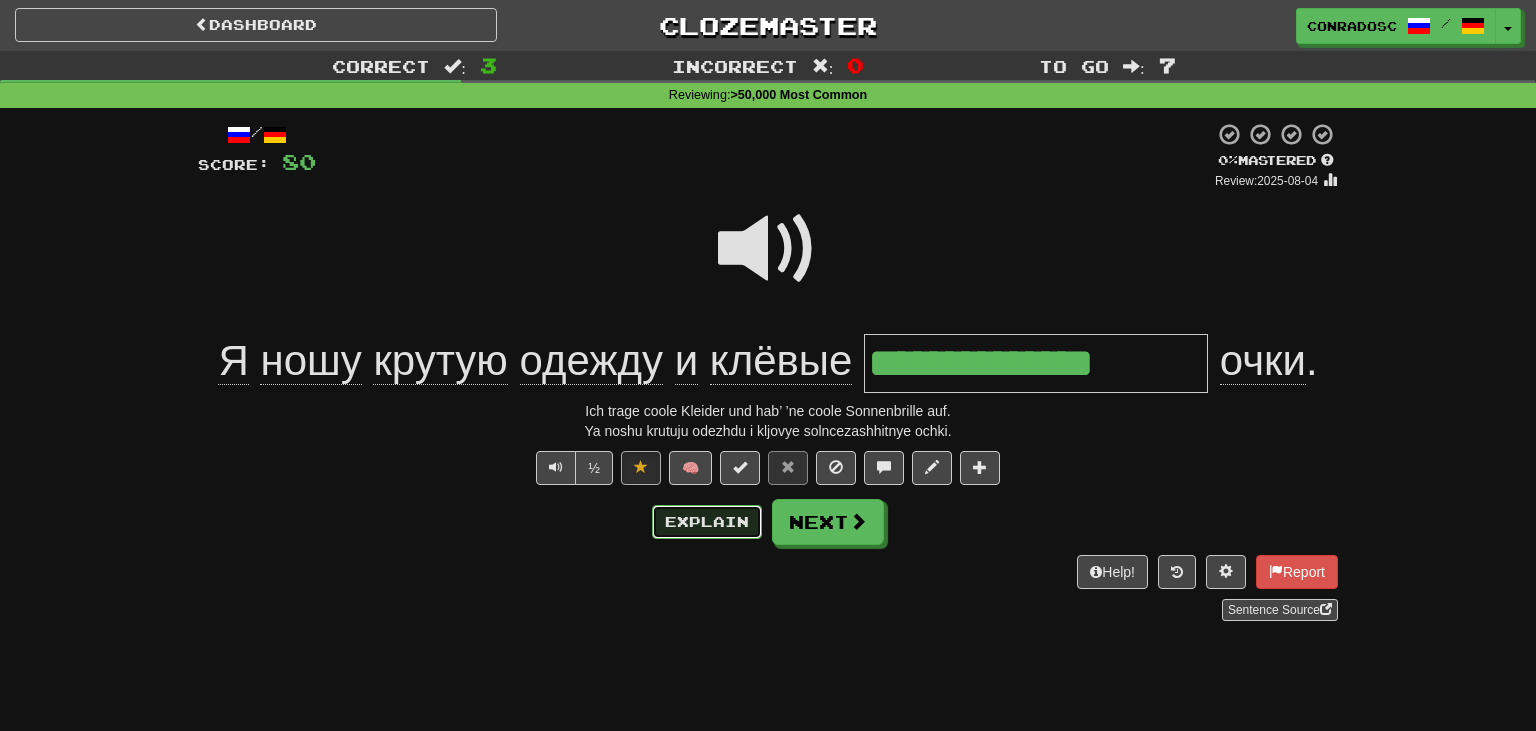 click on "Explain" at bounding box center (707, 522) 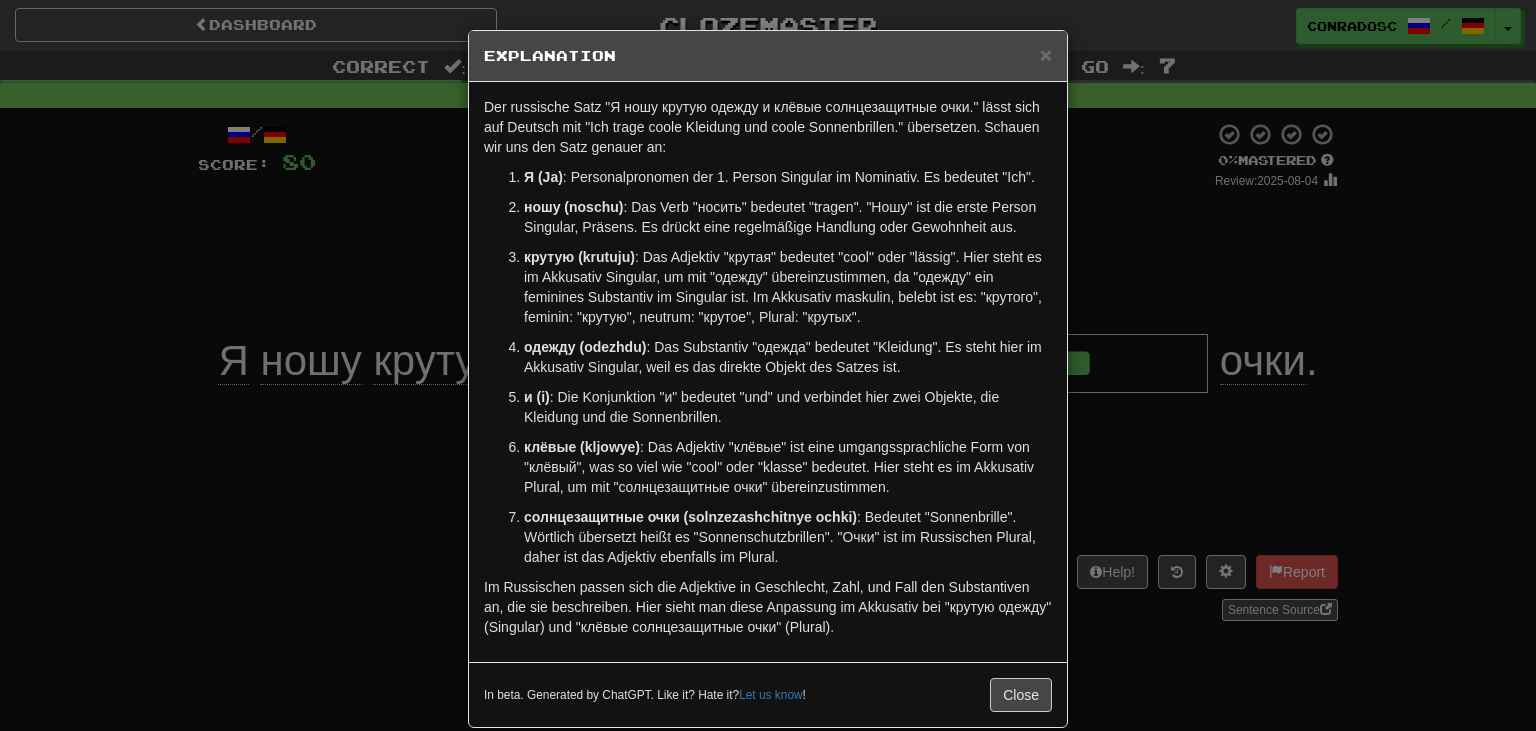 click on "× Explanation Der russische Satz "Я ношу крутую одежду и клёвые солнцезащитные очки." lässt sich auf Deutsch mit "Ich trage coole Kleidung und coole Sonnenbrillen." übersetzen. Schauen wir uns den Satz genauer an:
Я (Ja) : Personalpronomen der 1. Person Singular im Nominativ. Es bedeutet "Ich".
ношу (noschu) : Das Verb "носить" bedeutet "tragen". "Ношу" ist die erste Person Singular, Präsens. Es drückt eine regelmäßige Handlung oder Gewohnheit aus.
крутую (krutuju) : Das Adjektiv "крутая" bedeutet "cool" oder "lässig". Hier steht es im Akkusativ Singular, um mit "одежду" übereinzustimmen, da "одежду" ein feminines Substantiv im Singular ist. Im Akkusativ maskulin, belebt ist es: "крутого", feminin: "крутую", neutrum: "крутое", Plural: "крутых".
одежду (odezhdu)
и (i)
клёвые (kljowye)
In beta. Generated by ChatGPT. Like it? Hate it?  !" at bounding box center (768, 365) 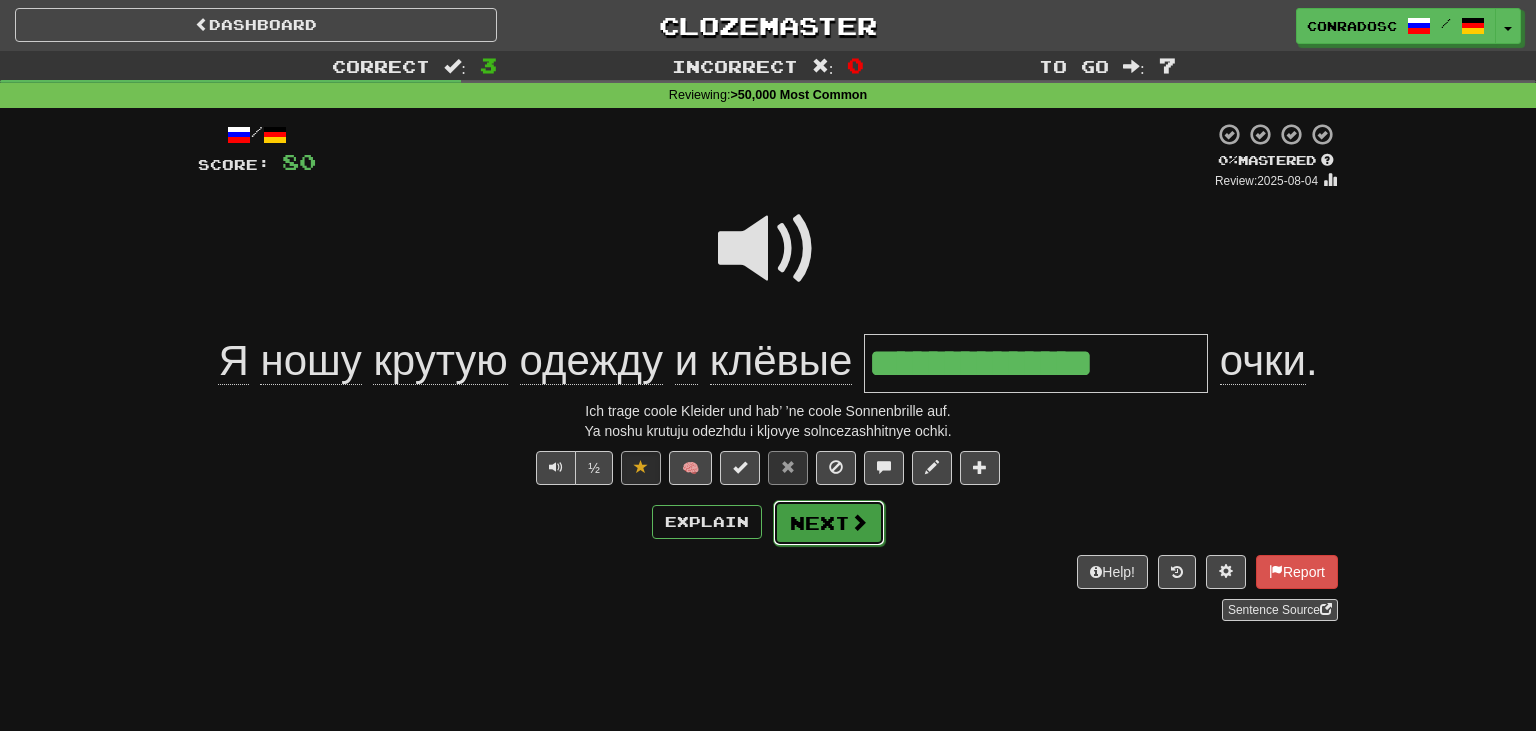 click on "Next" at bounding box center [829, 523] 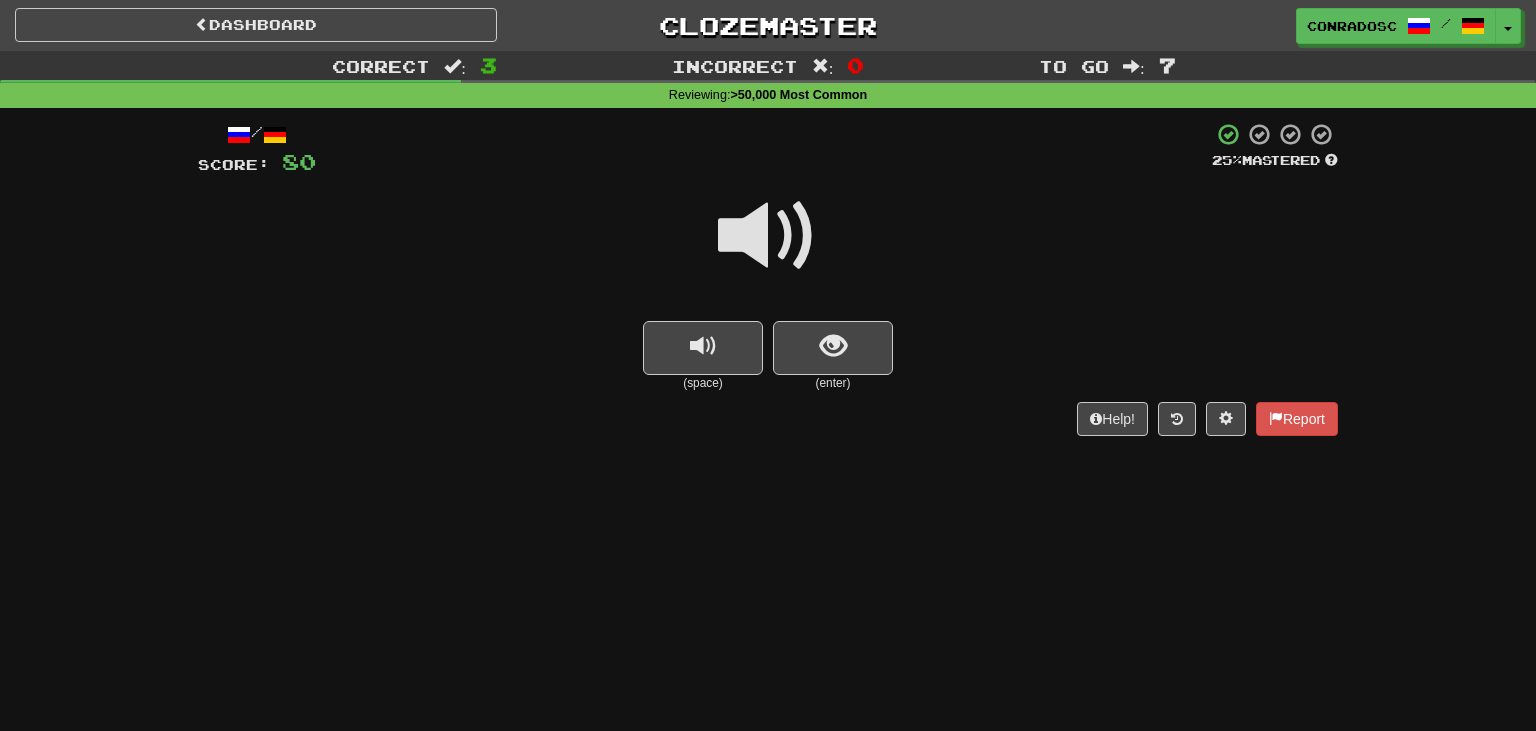 click at bounding box center [768, 236] 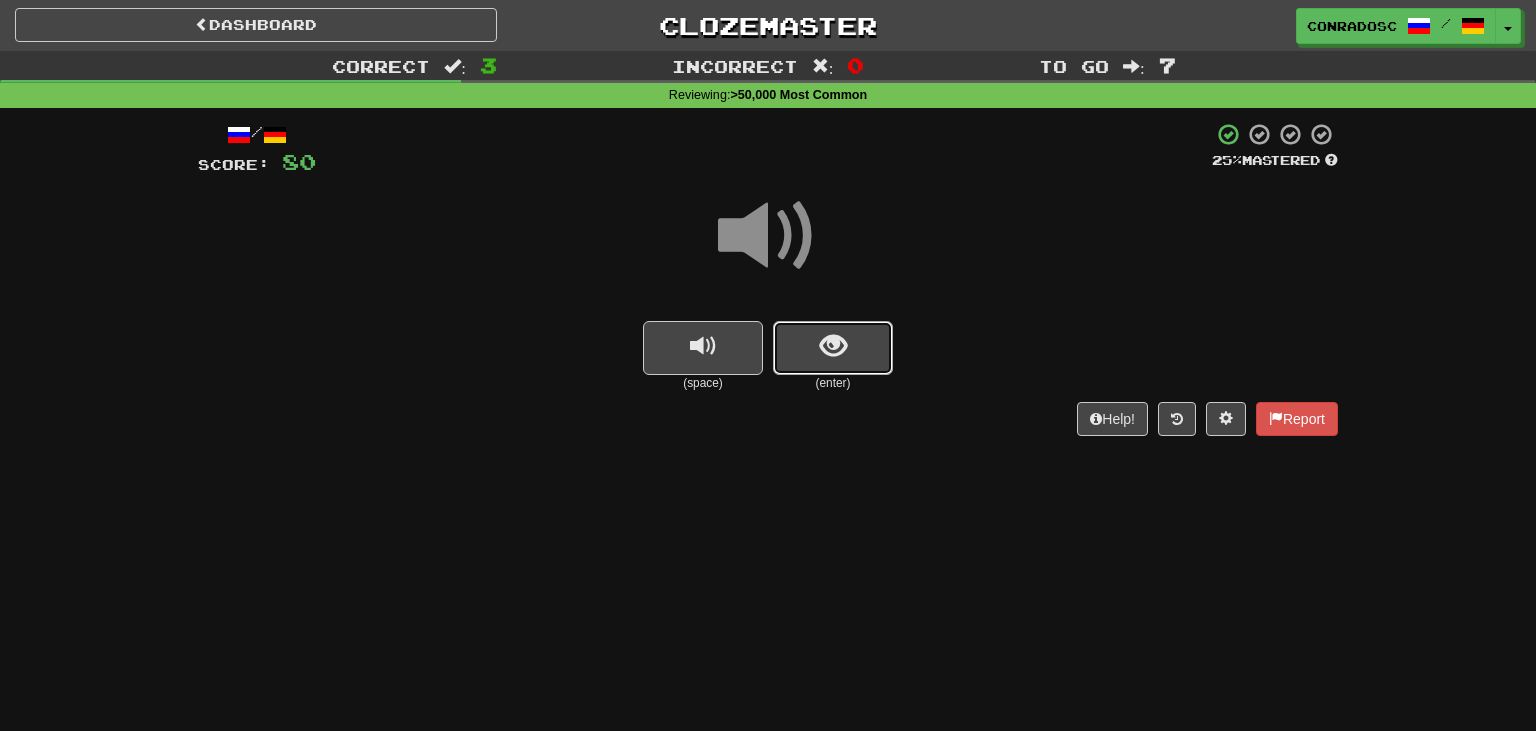 click at bounding box center [833, 346] 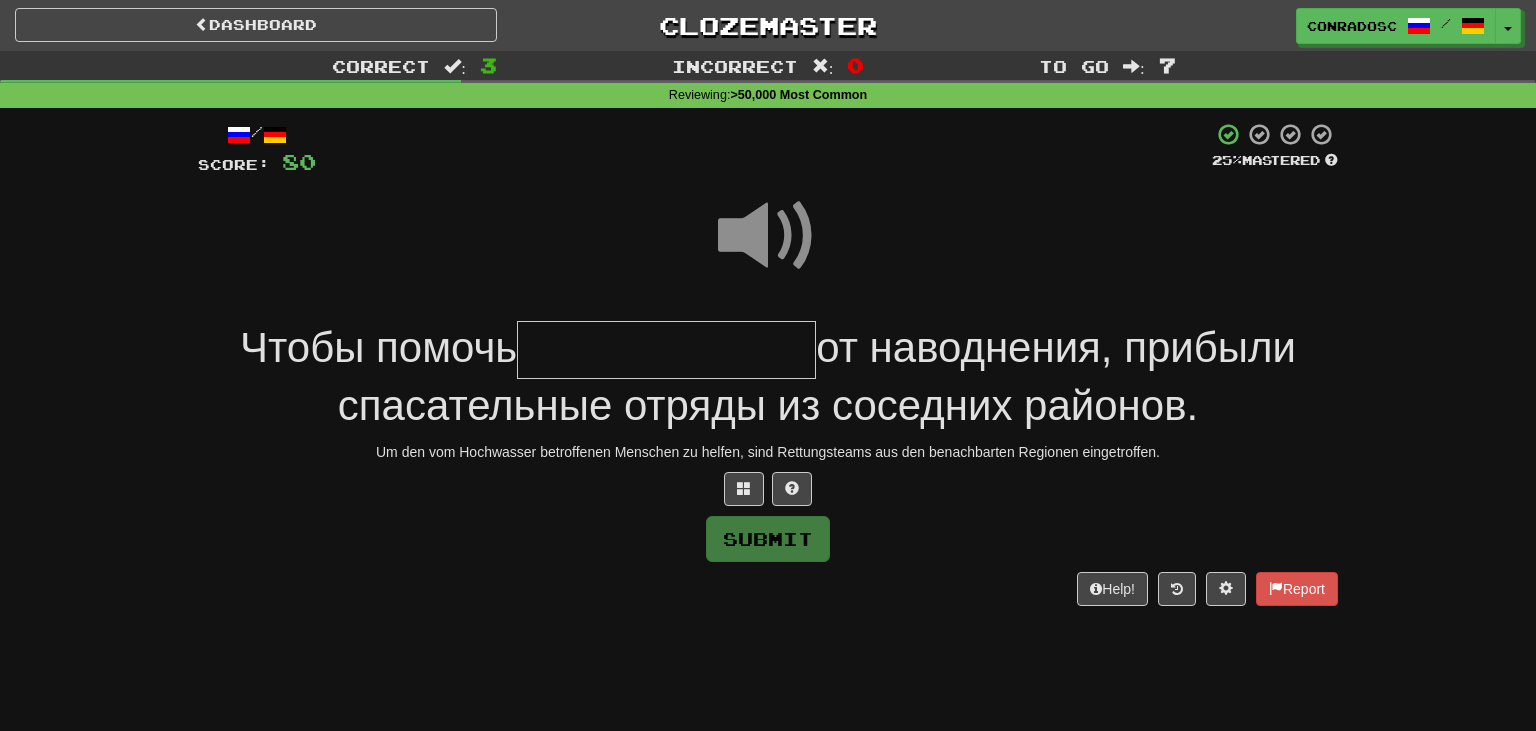 click at bounding box center [768, 236] 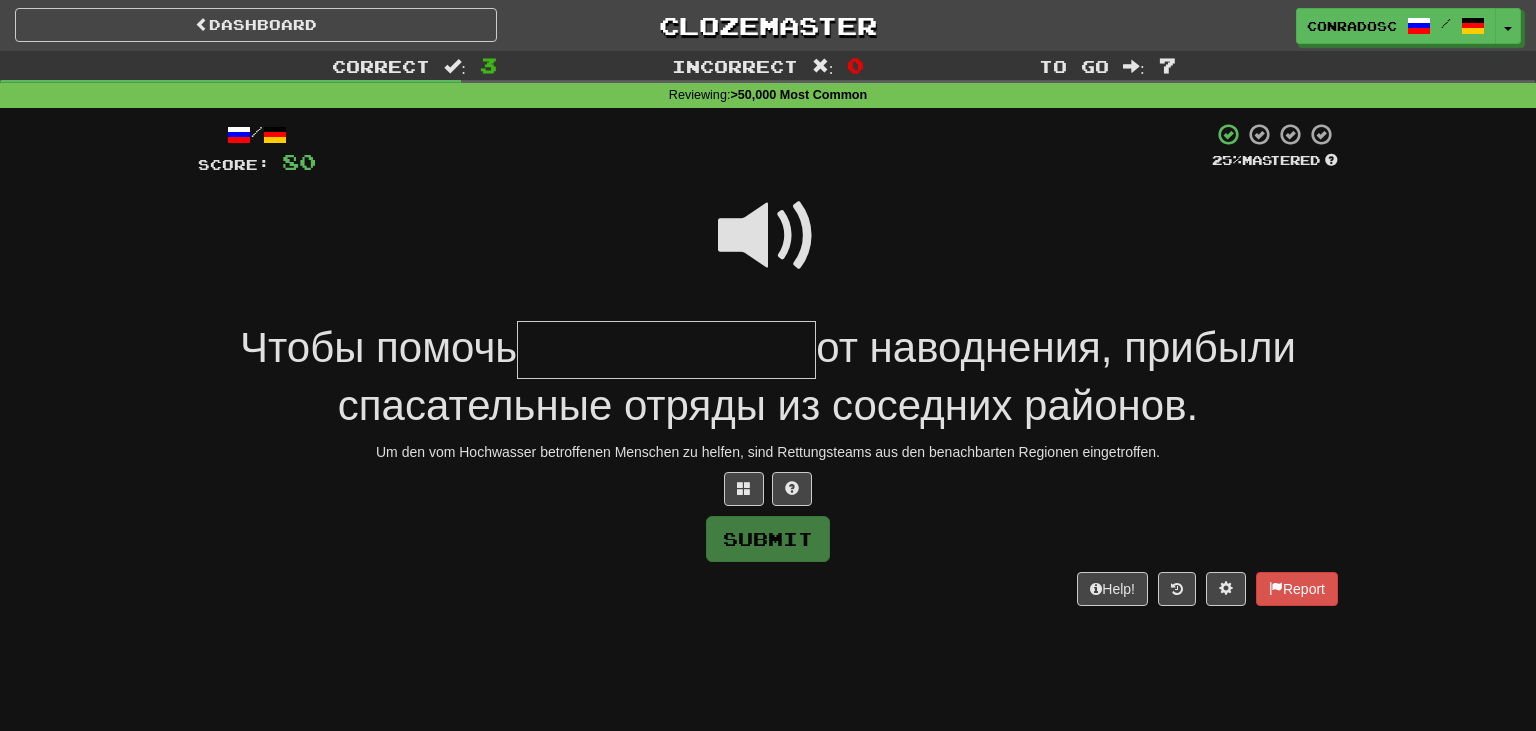 click at bounding box center (666, 350) 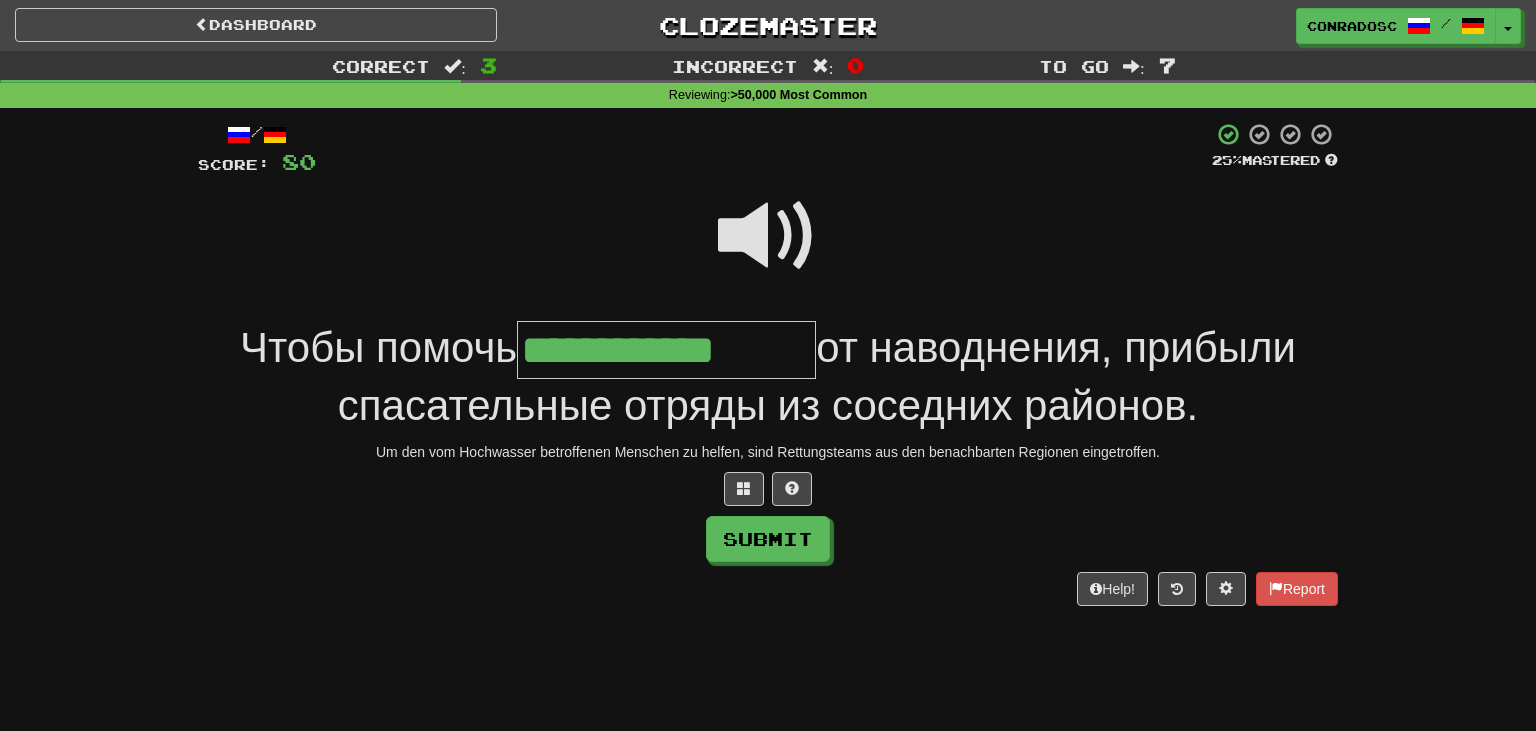 type on "**********" 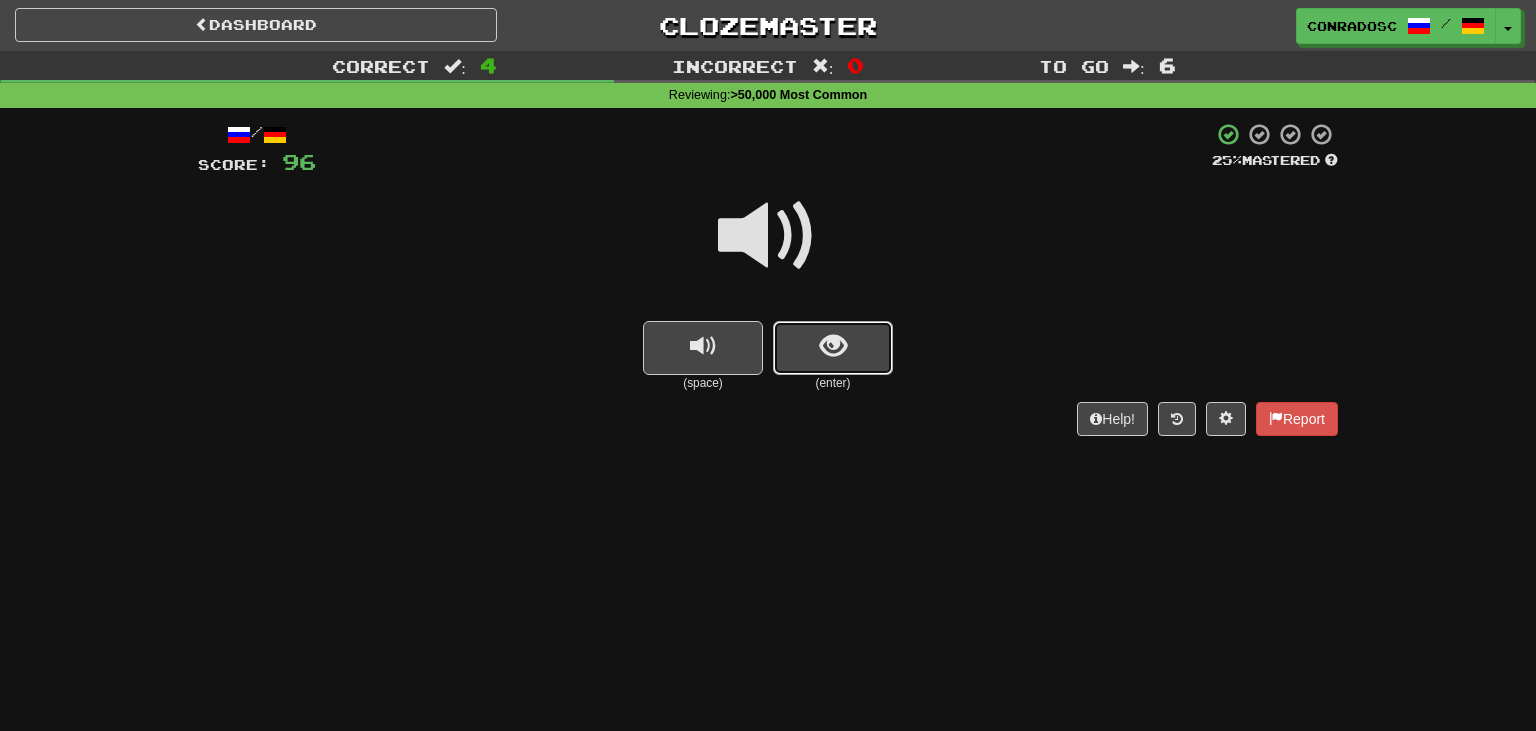 click at bounding box center (833, 346) 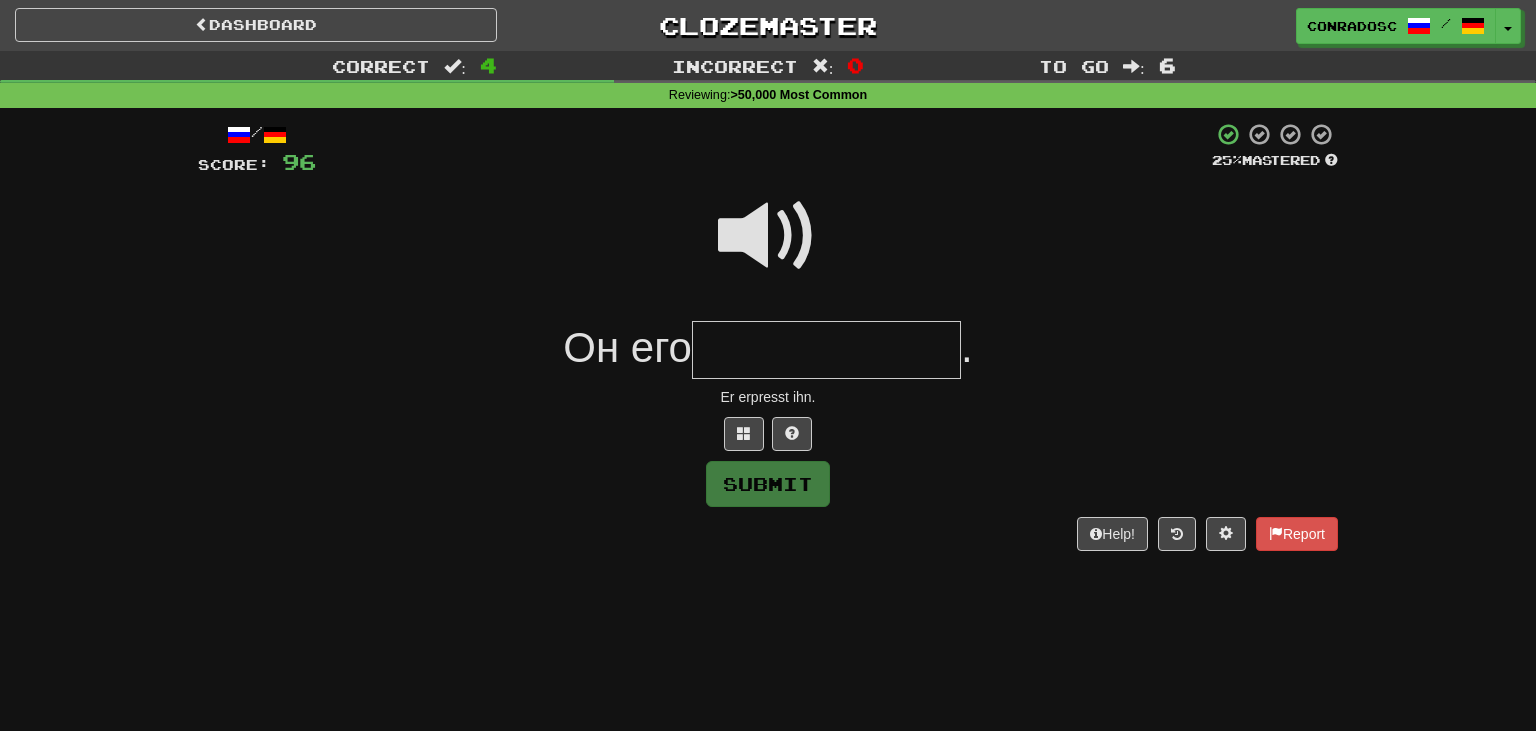 type on "*" 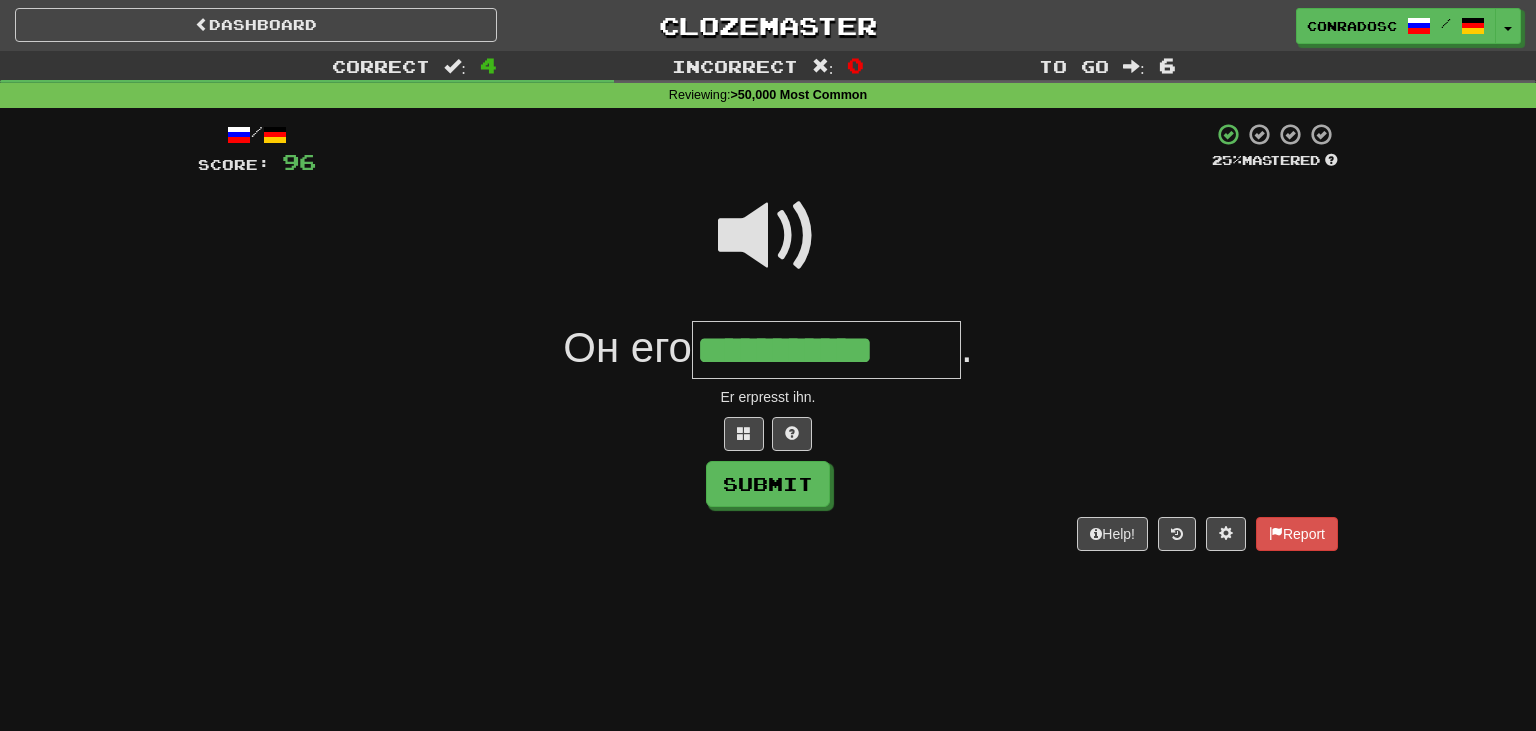 type on "**********" 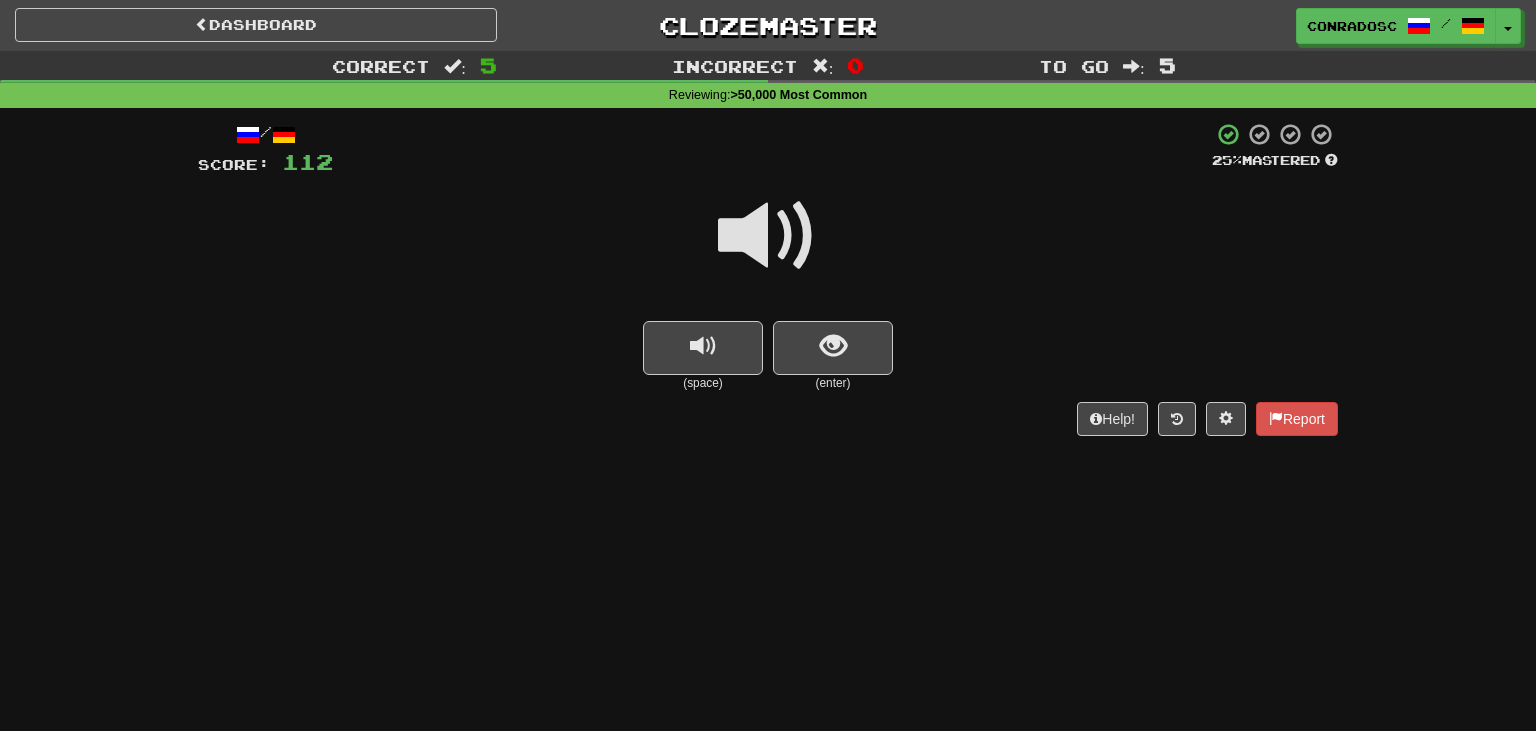 click at bounding box center [768, 236] 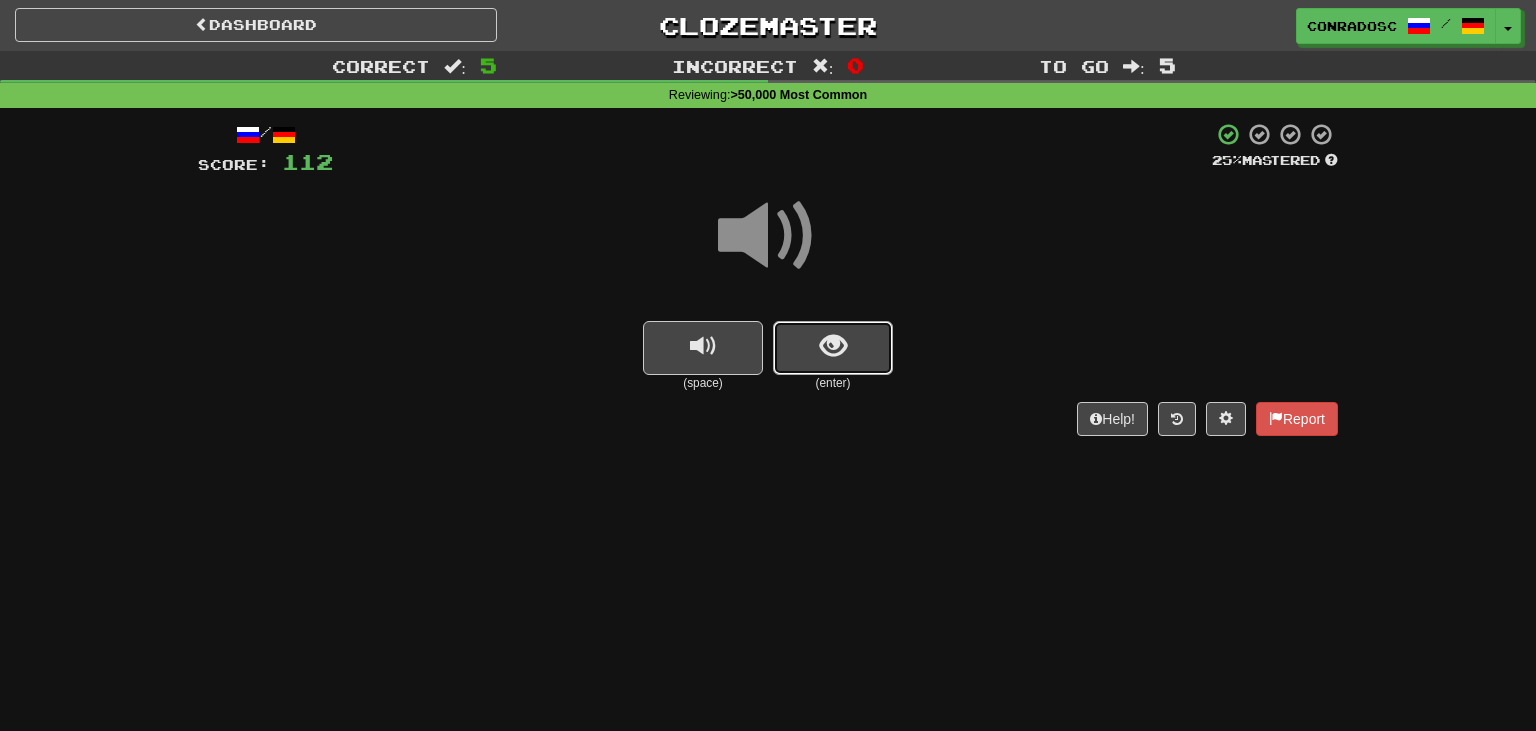 click at bounding box center (833, 346) 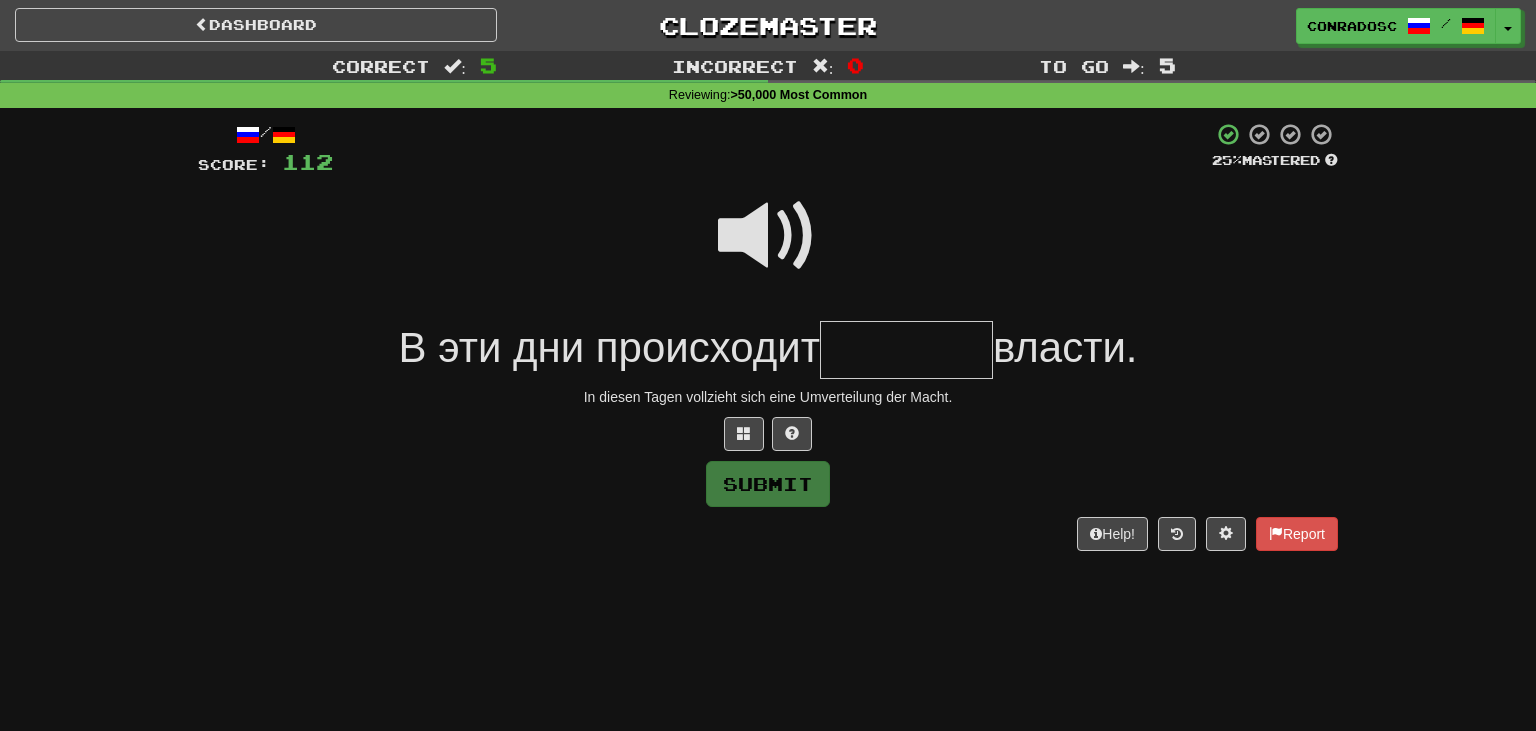 click at bounding box center (906, 350) 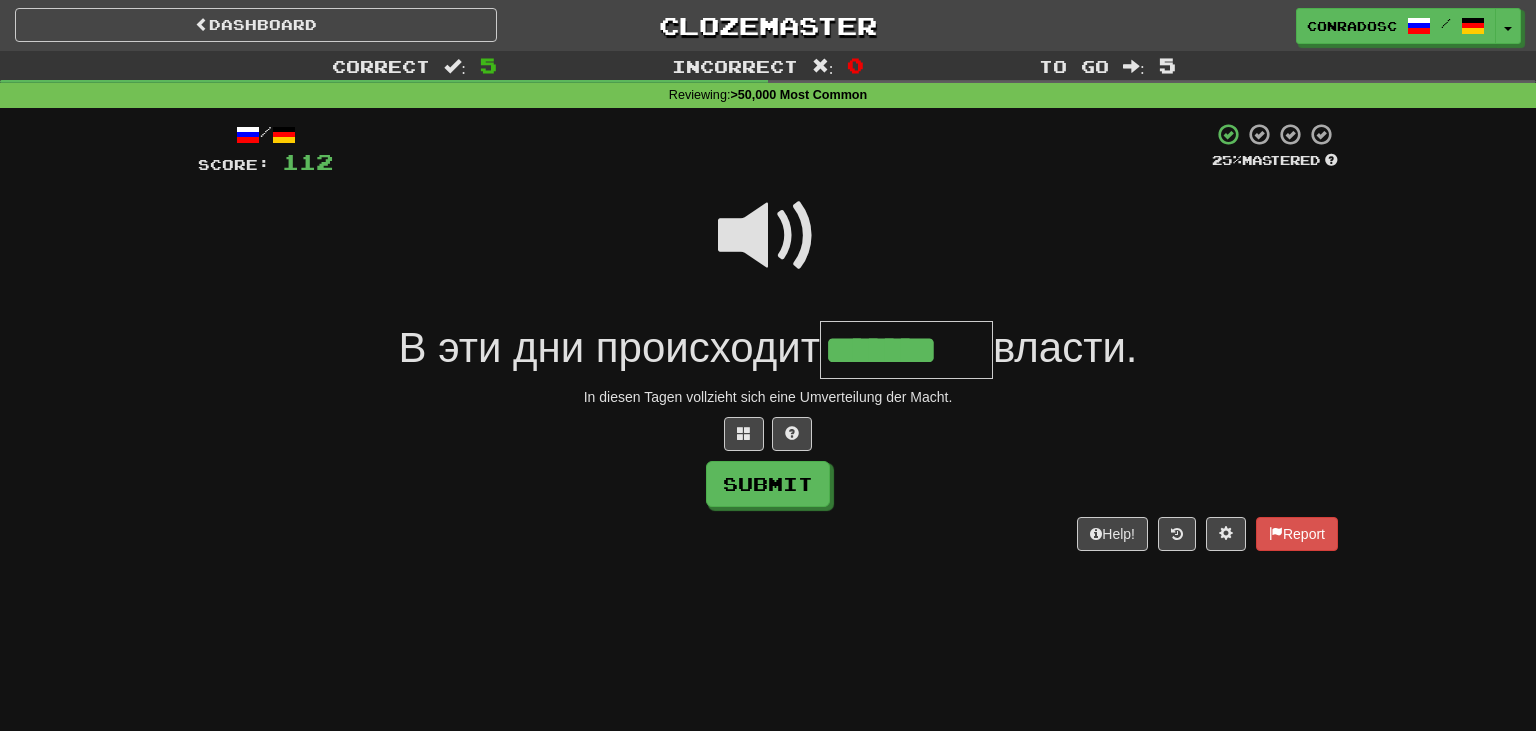 type on "*******" 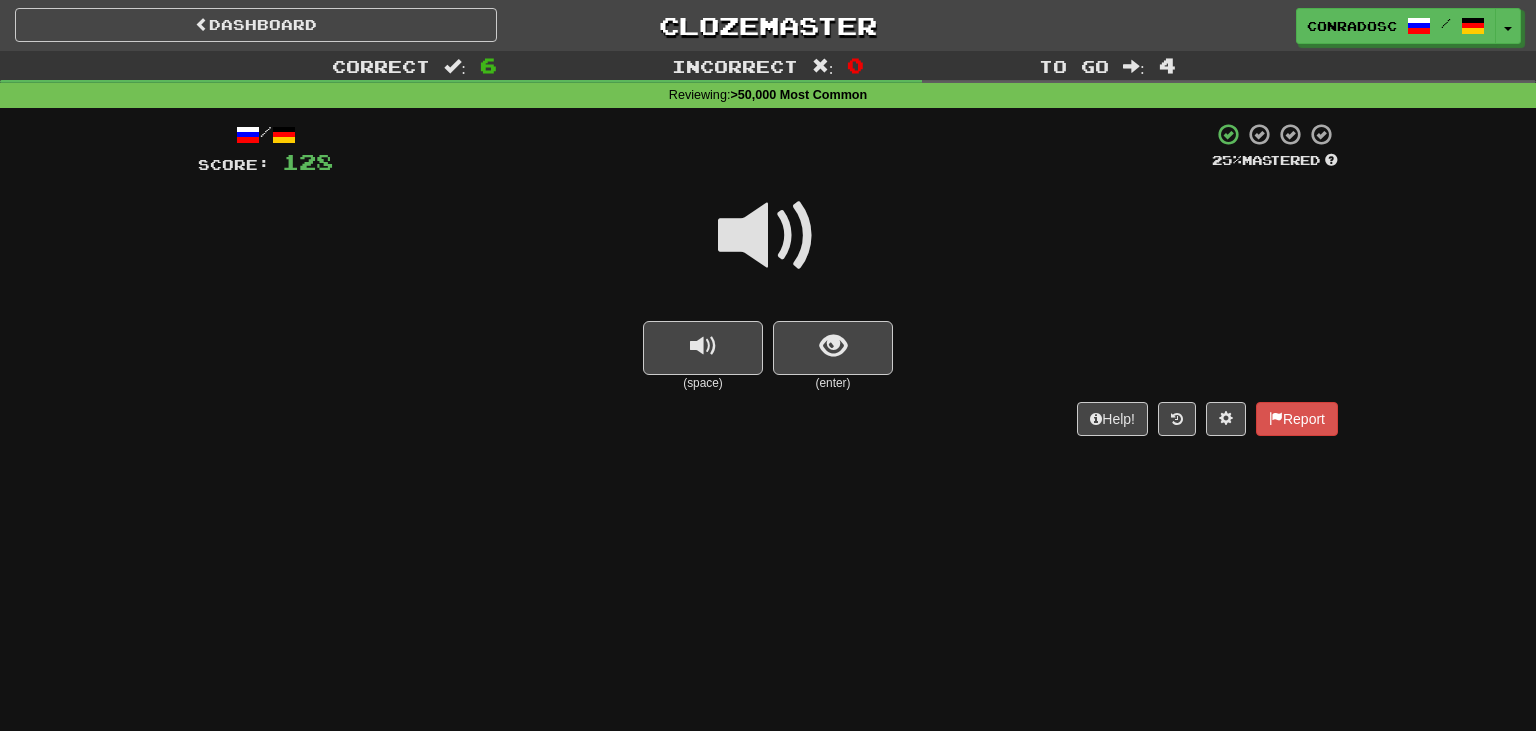 click at bounding box center [768, 249] 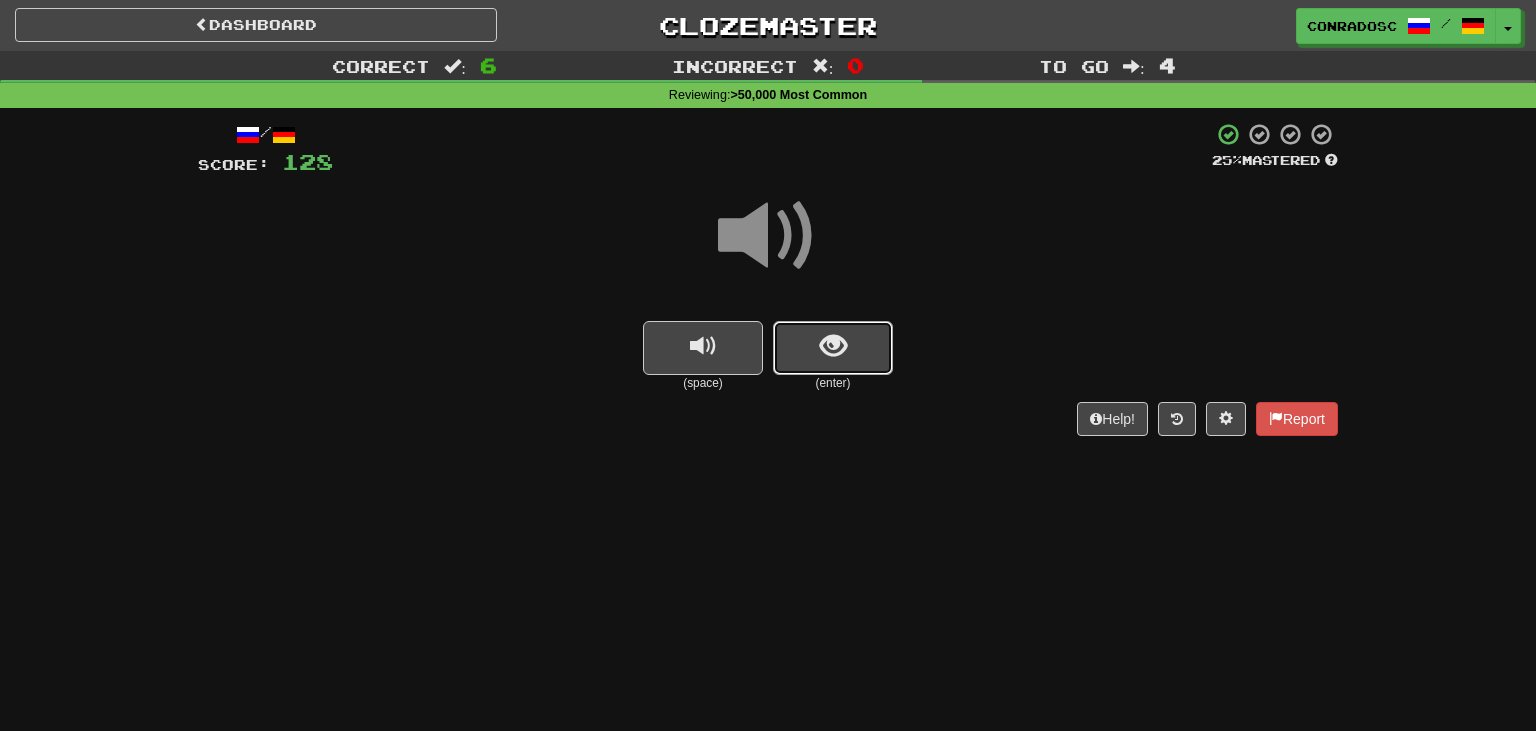 click at bounding box center [833, 348] 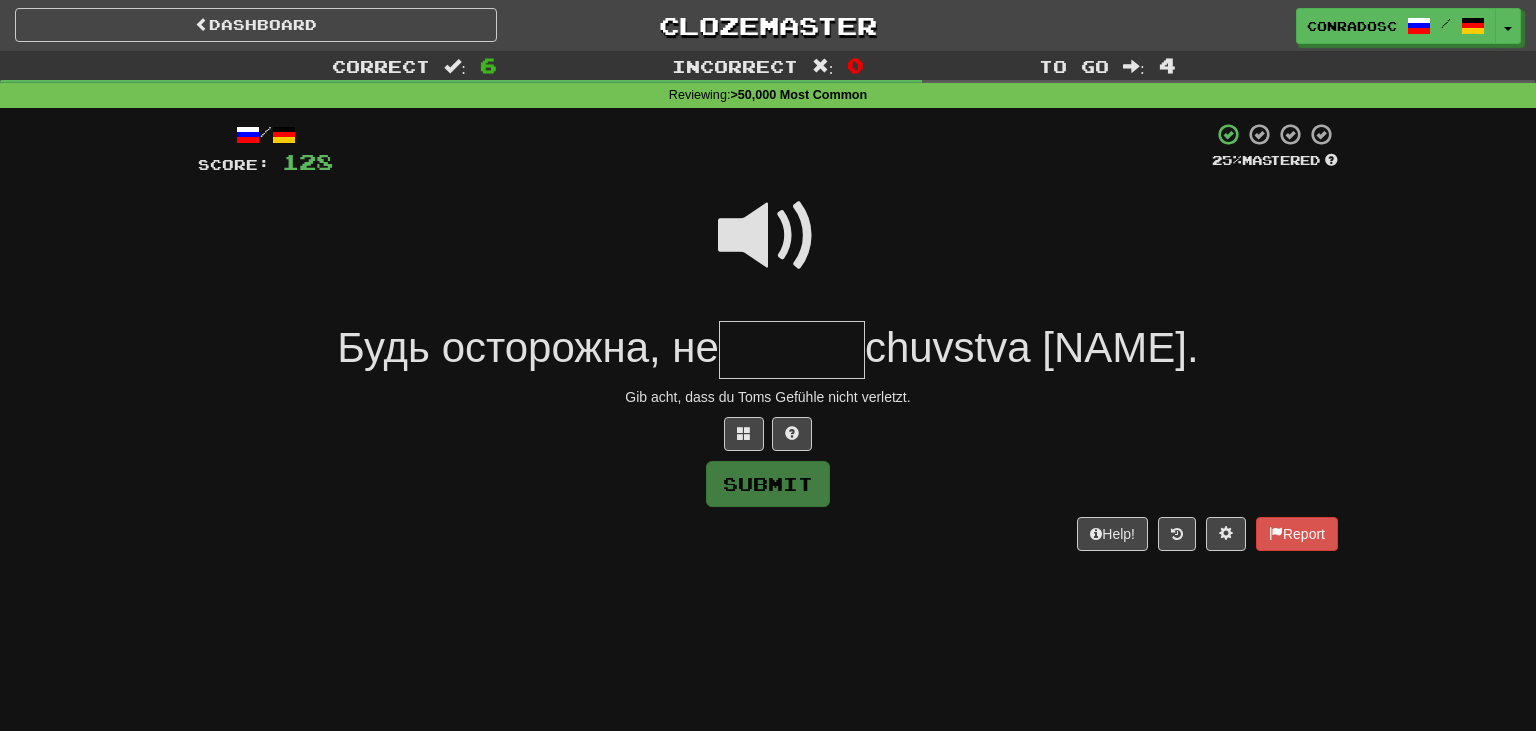 click at bounding box center [768, 236] 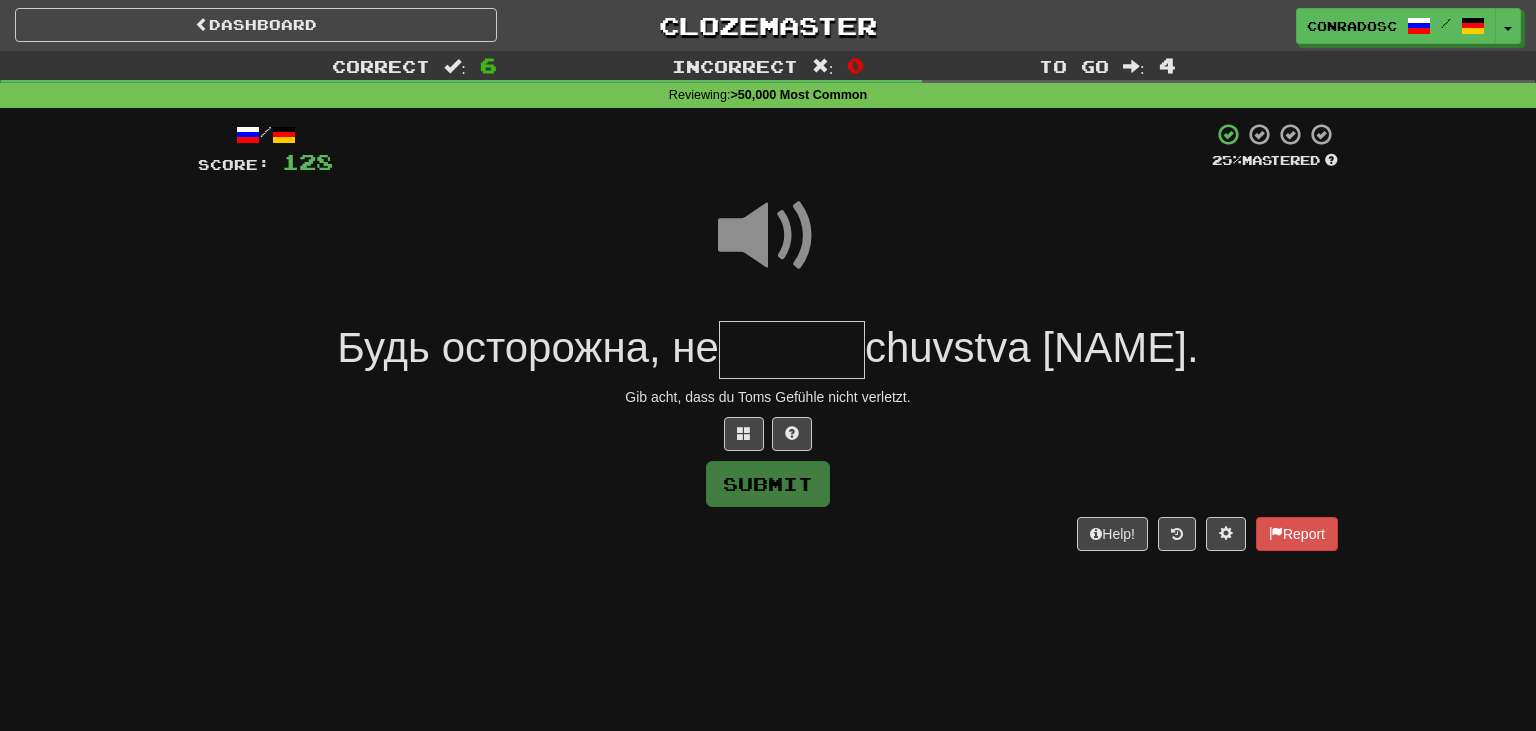 click at bounding box center [792, 350] 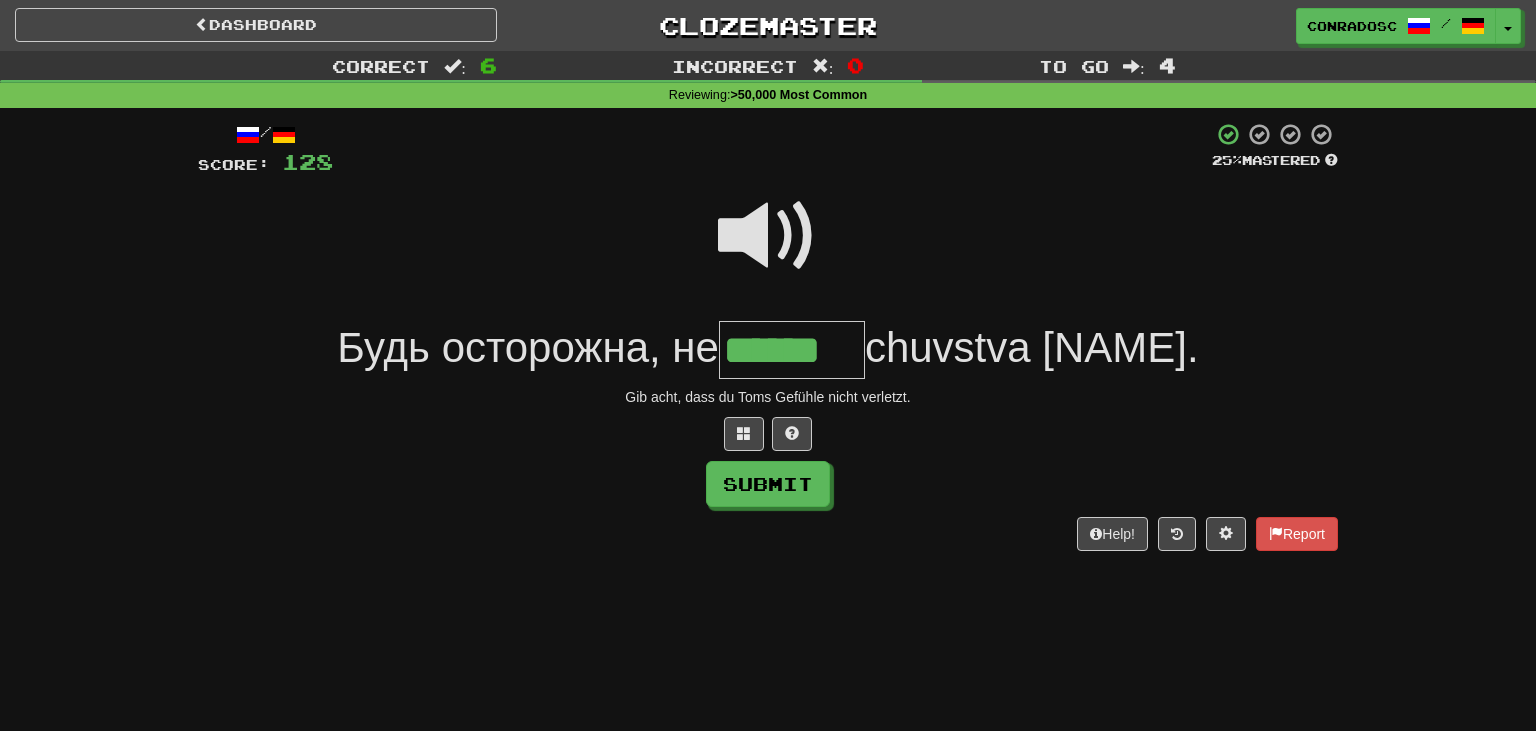 type on "******" 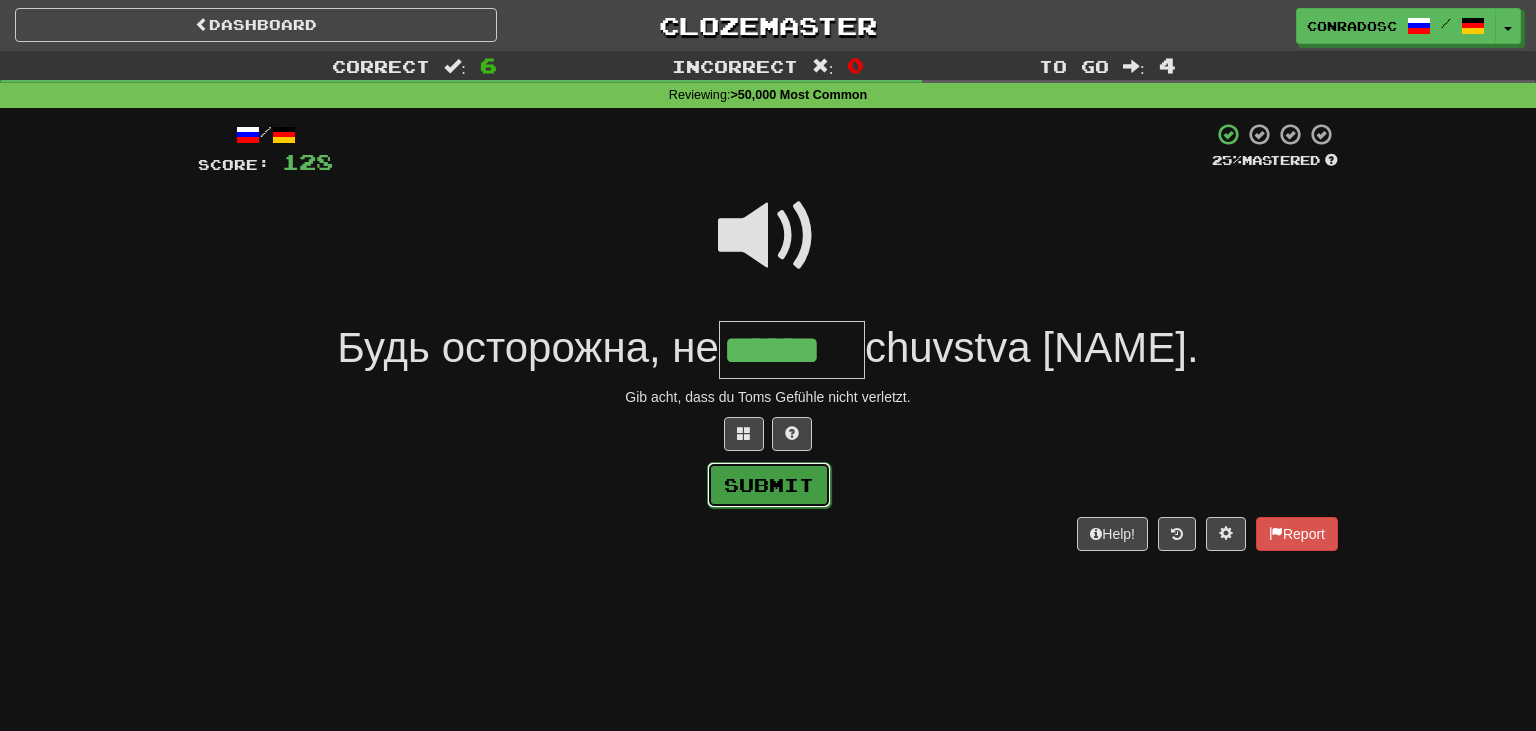 click on "Submit" at bounding box center (769, 485) 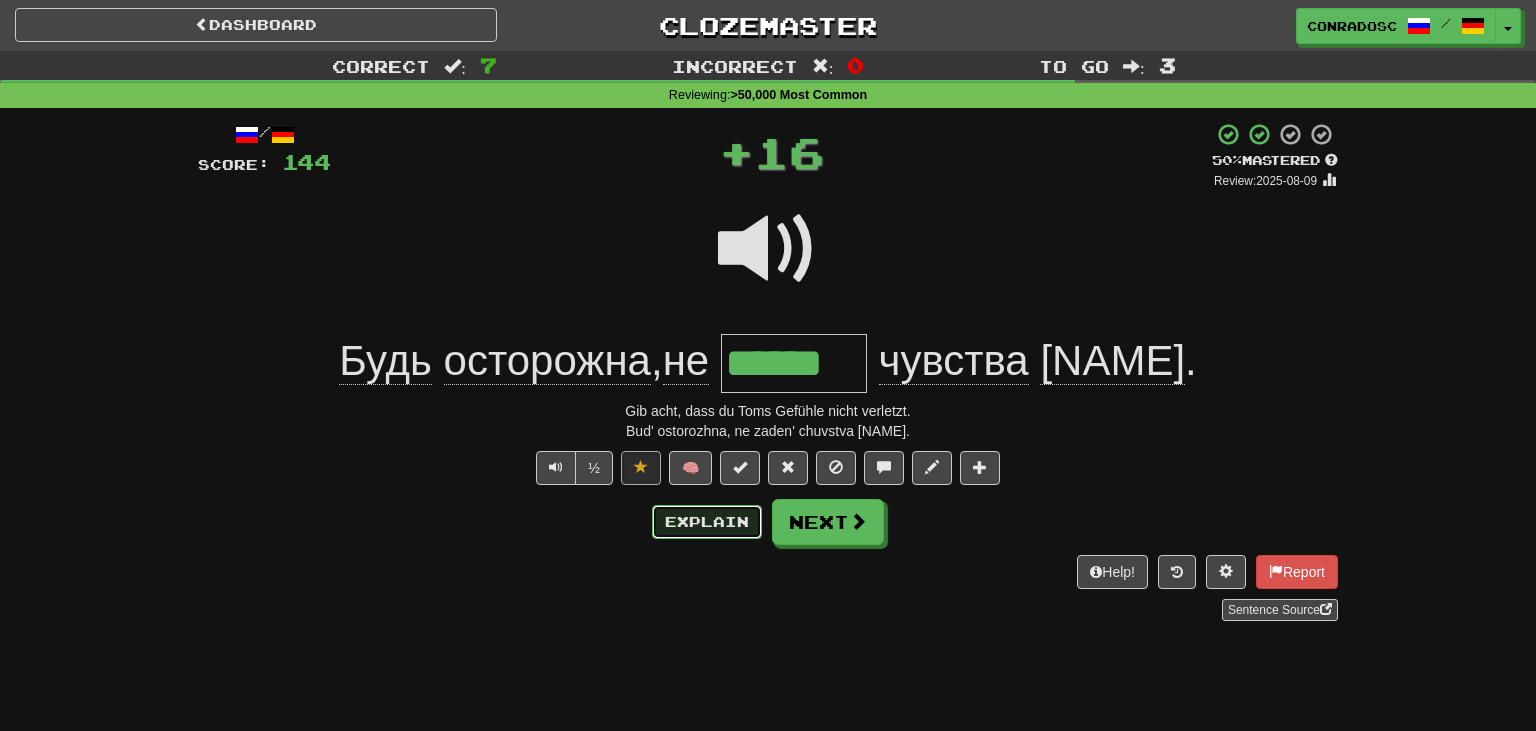 click on "Explain" at bounding box center (707, 522) 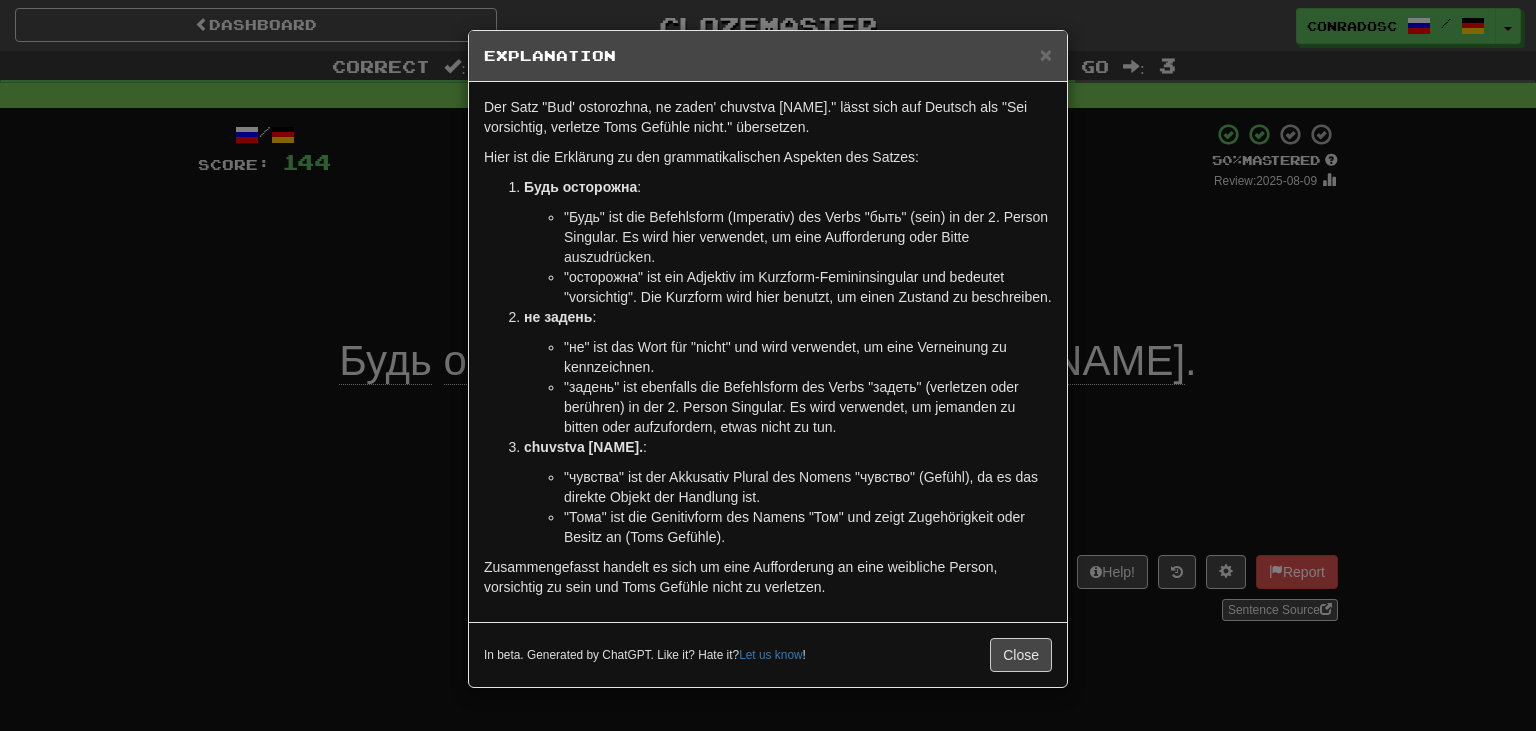 click on "× Explanation Der Satz "Будь осторожна, не задень чувства Тома." lässt sich auf Deutsch als "Sei vorsichtig, verletze Toms Gefühle nicht." übersetzen.
Hier ist die Erklärung zu den grammatikalischen Aspekten des Satzes:
Будь осторожна :
"Будь" ist die Befehlsform (Imperativ) des Verbs "быть" (sein) in der 2. Person Singular. Es wird hier verwendet, um eine Aufforderung oder Bitte auszudrücken.
"осторожна" ist ein Adjektiv im Kurzform-Femininsingular und bedeutet "vorsichtig". Die Kurzform wird hier benutzt, um einen Zustand zu beschreiben.
не задень :
"не" ist das Wort für "nicht" und wird verwendet, um eine Verneinung zu kennzeichnen.
"задень" ist ebenfalls die Befehlsform des Verbs "задеть" (verletzen oder berühren) in der 2. Person Singular. Es wird verwendet, um jemanden zu bitten oder aufzufordern, etwas nicht zu tun.
чувства Тома :
Let us know ! Close" at bounding box center (768, 365) 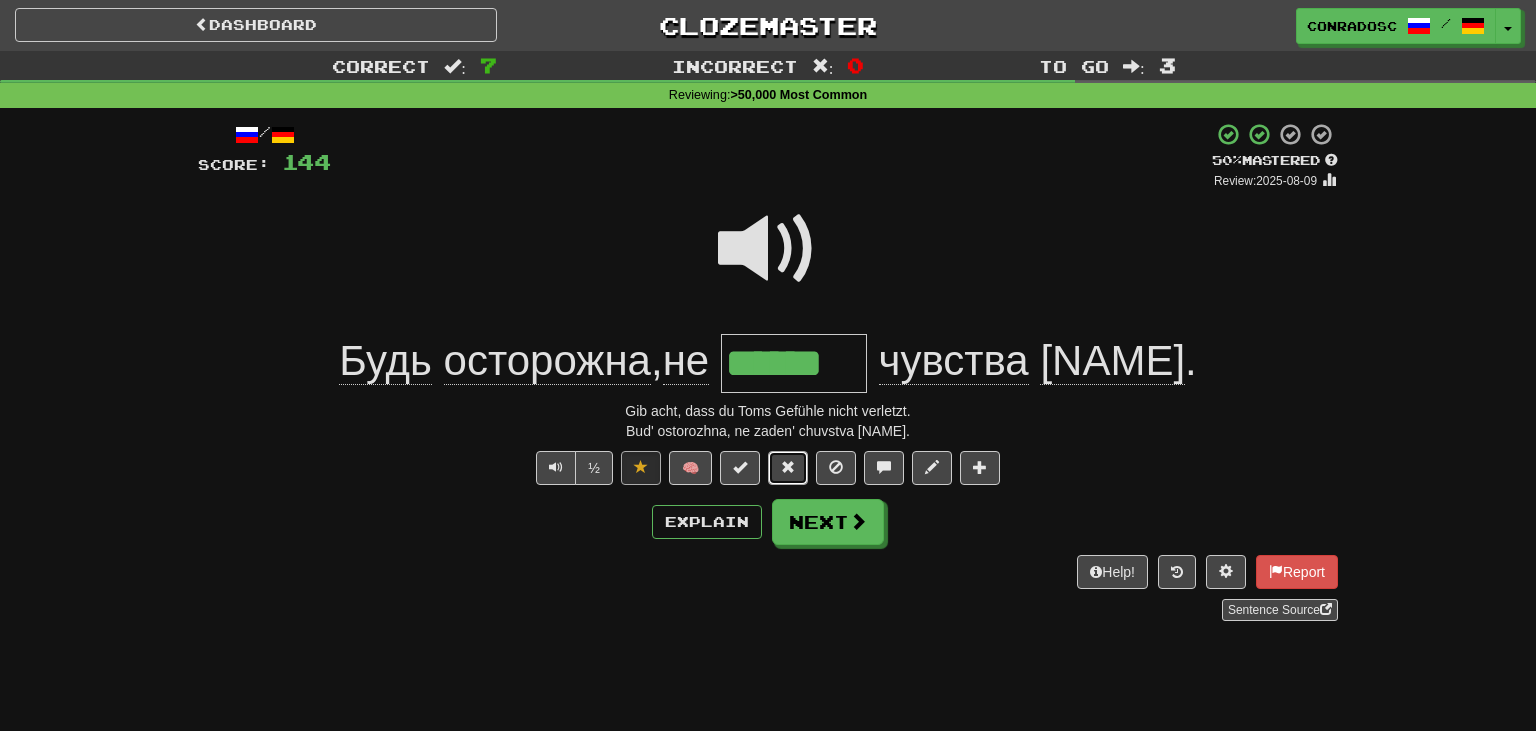 click at bounding box center [788, 467] 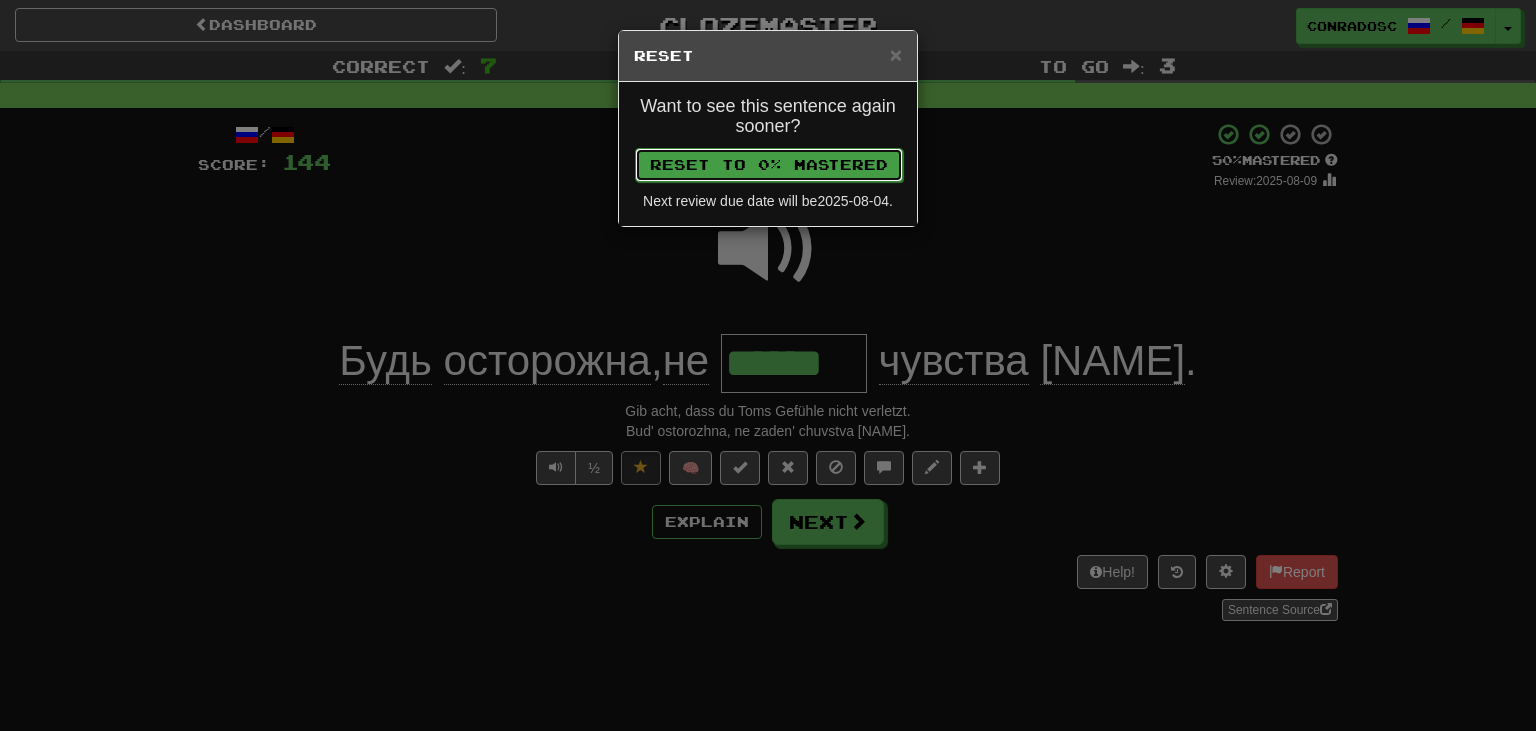 click on "Reset to 0% Mastered" at bounding box center (769, 165) 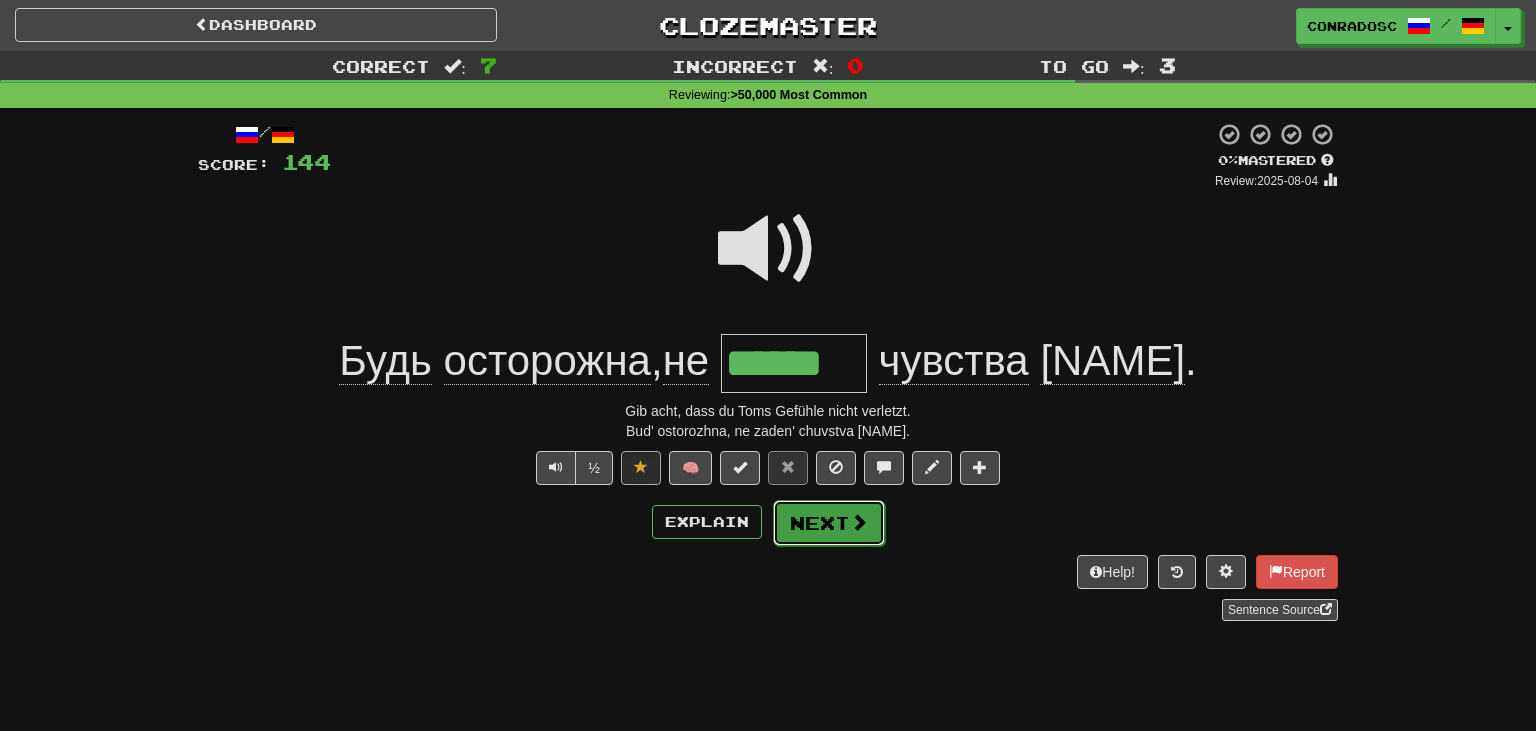 click at bounding box center [859, 522] 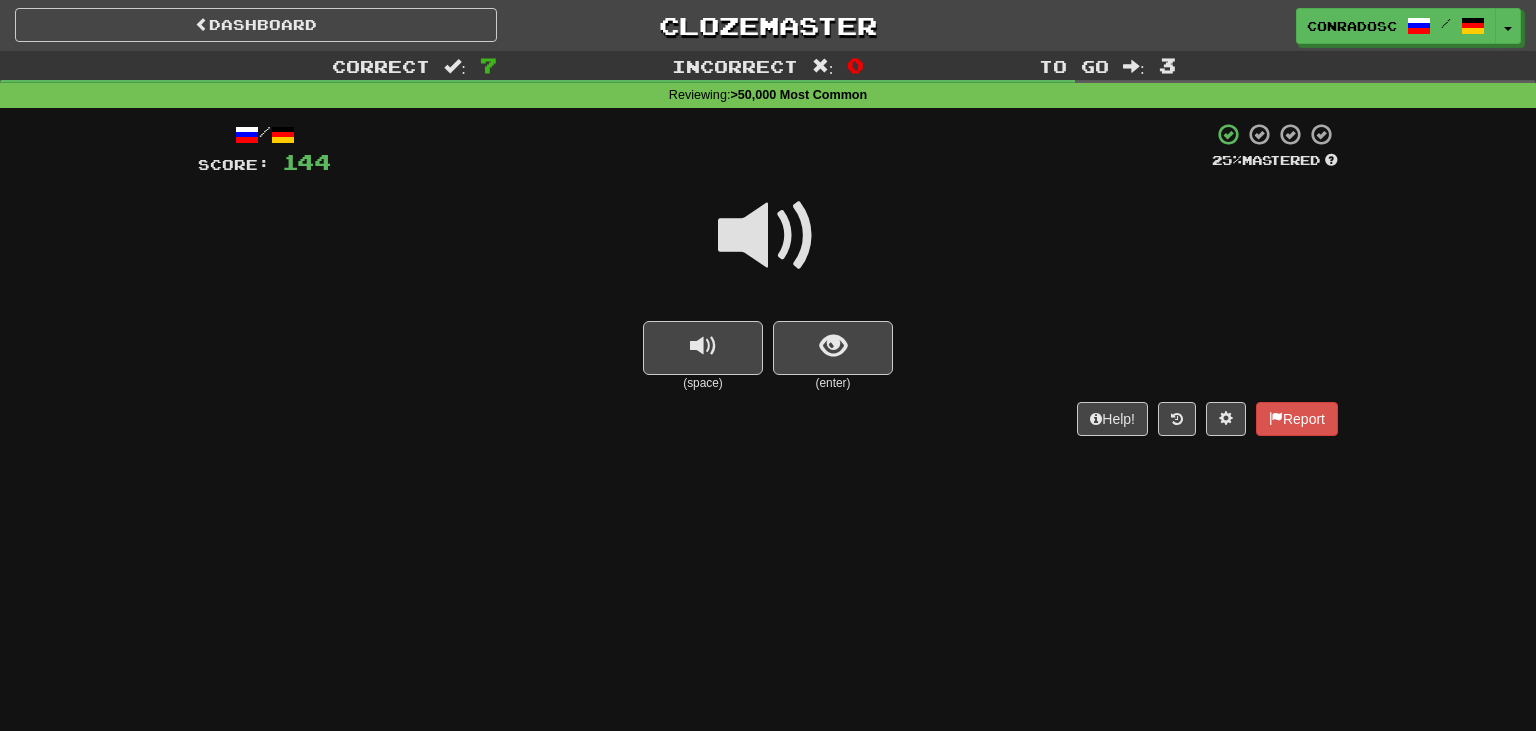 click at bounding box center [768, 236] 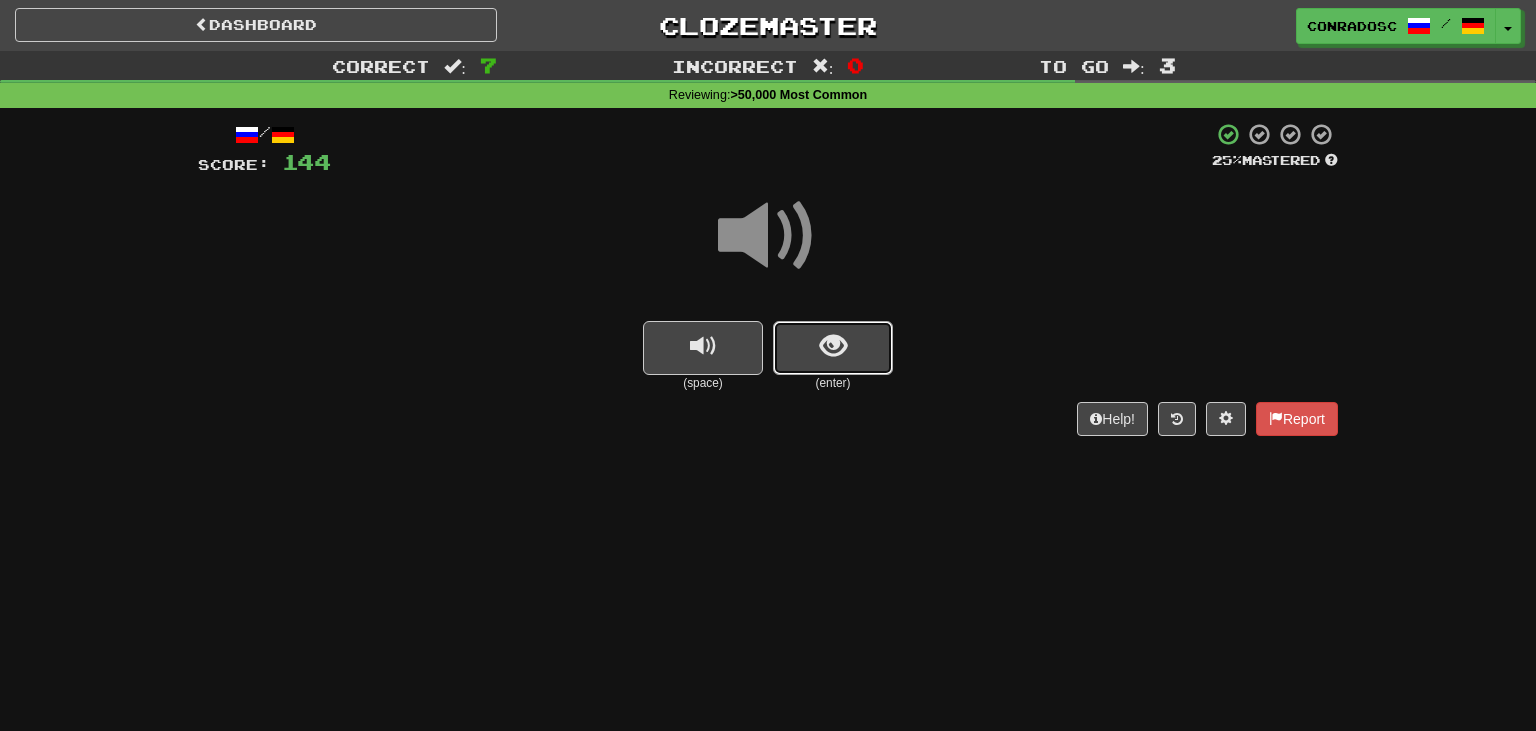 click at bounding box center [833, 348] 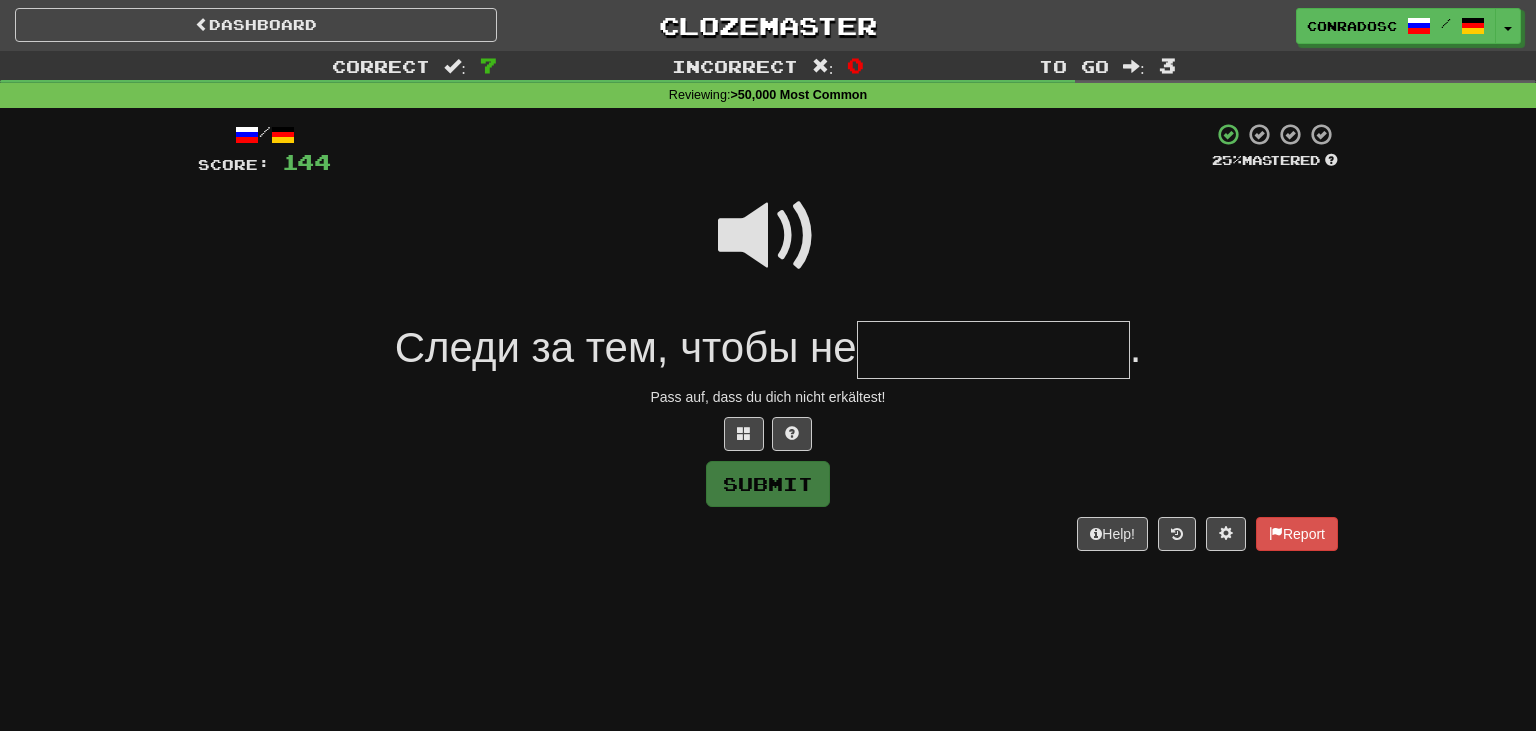 click at bounding box center (993, 350) 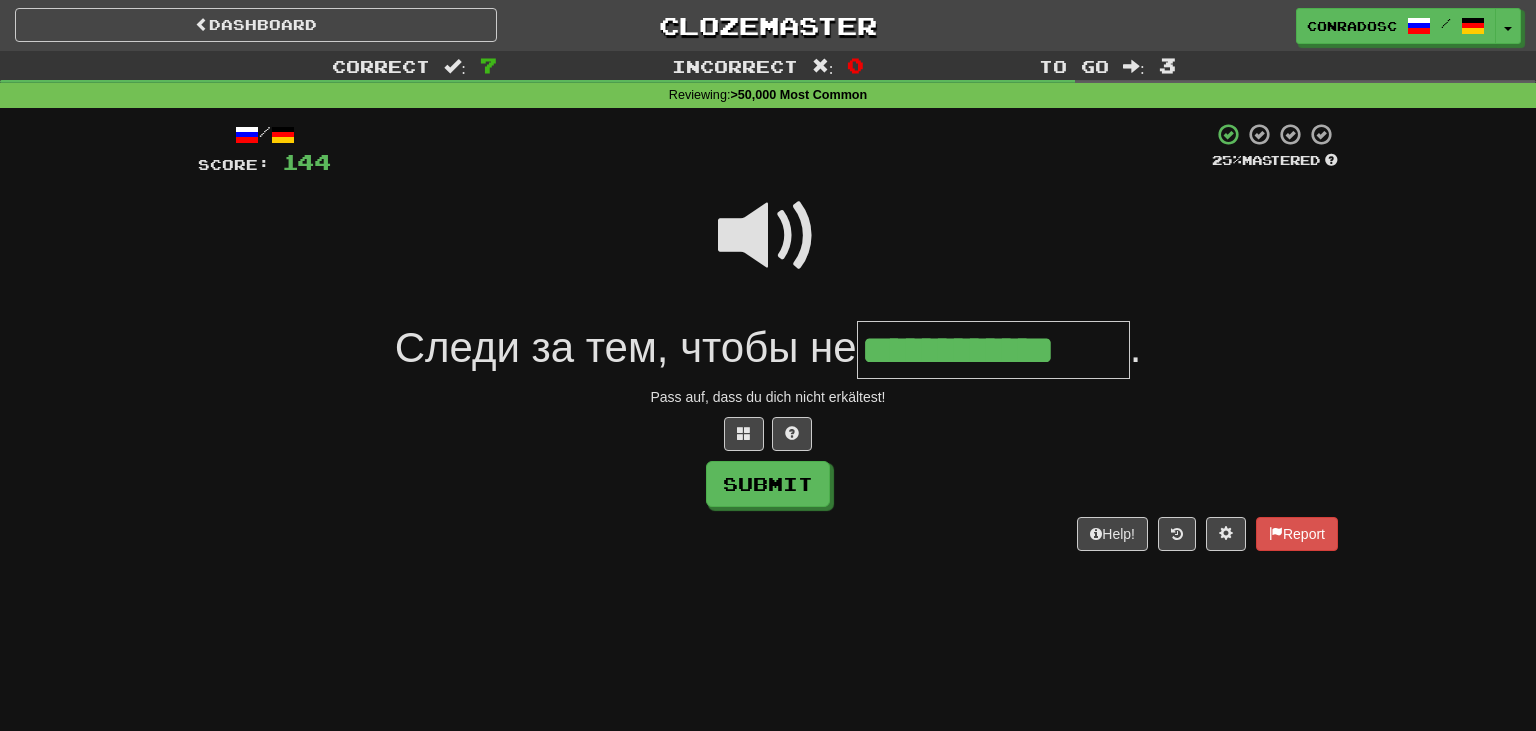 type on "**********" 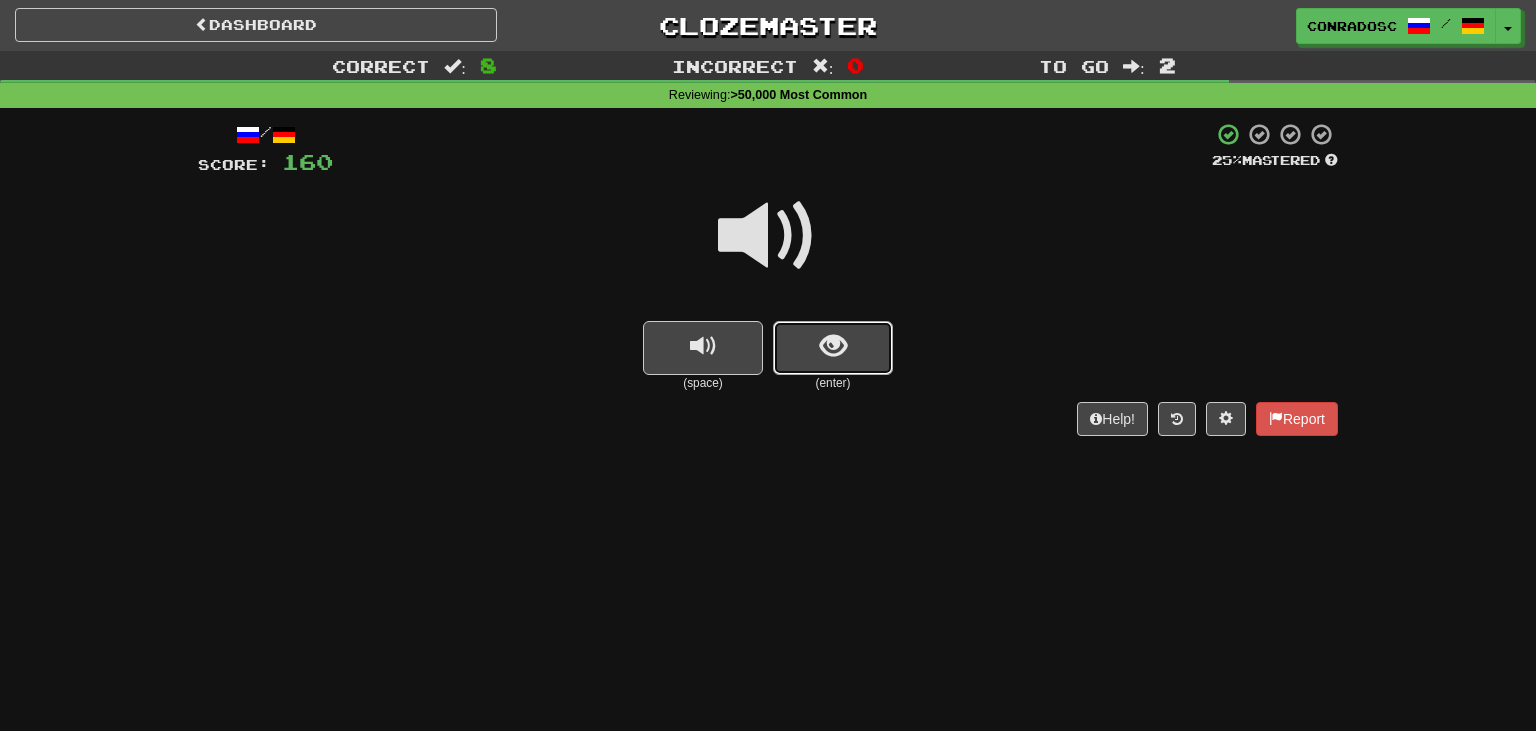 click at bounding box center (833, 348) 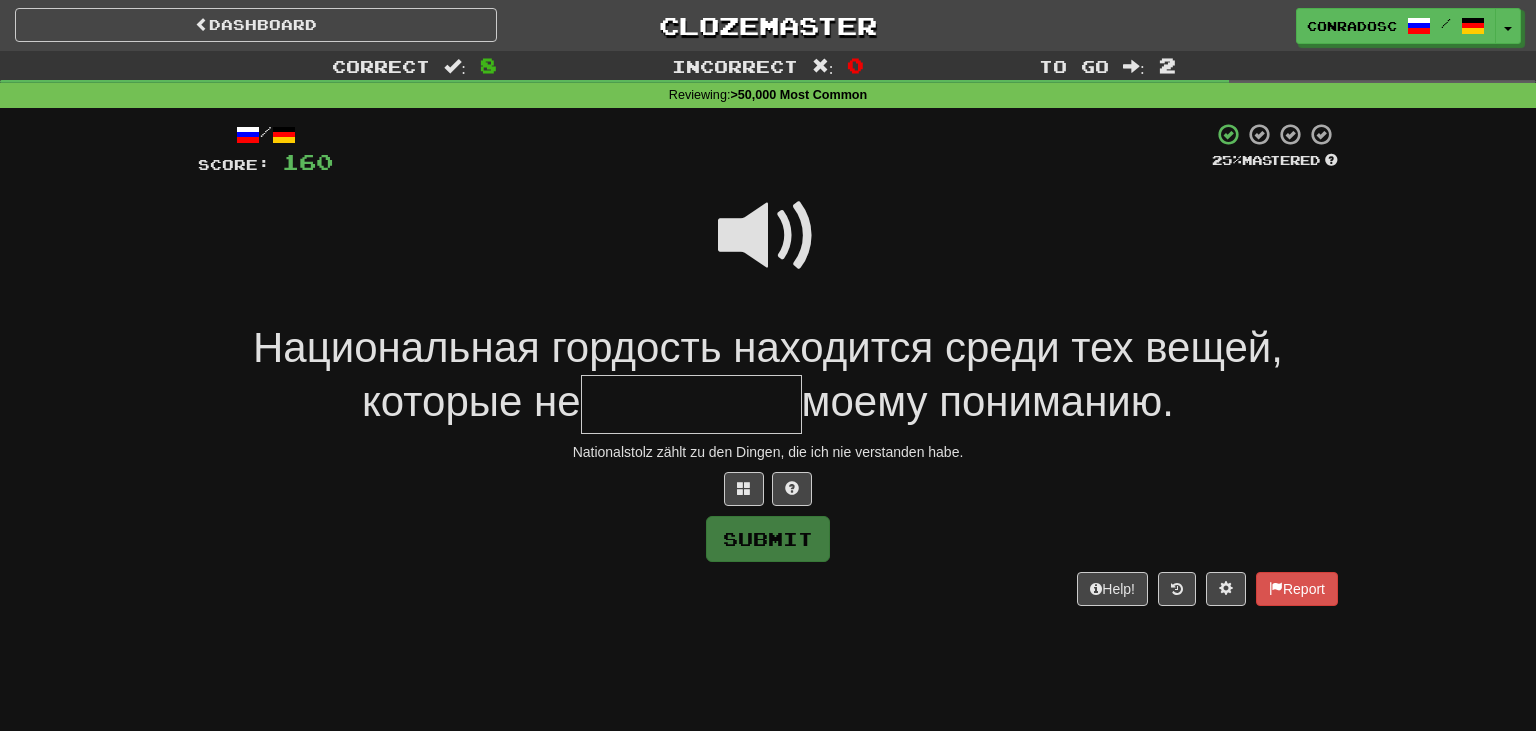 click at bounding box center (768, 236) 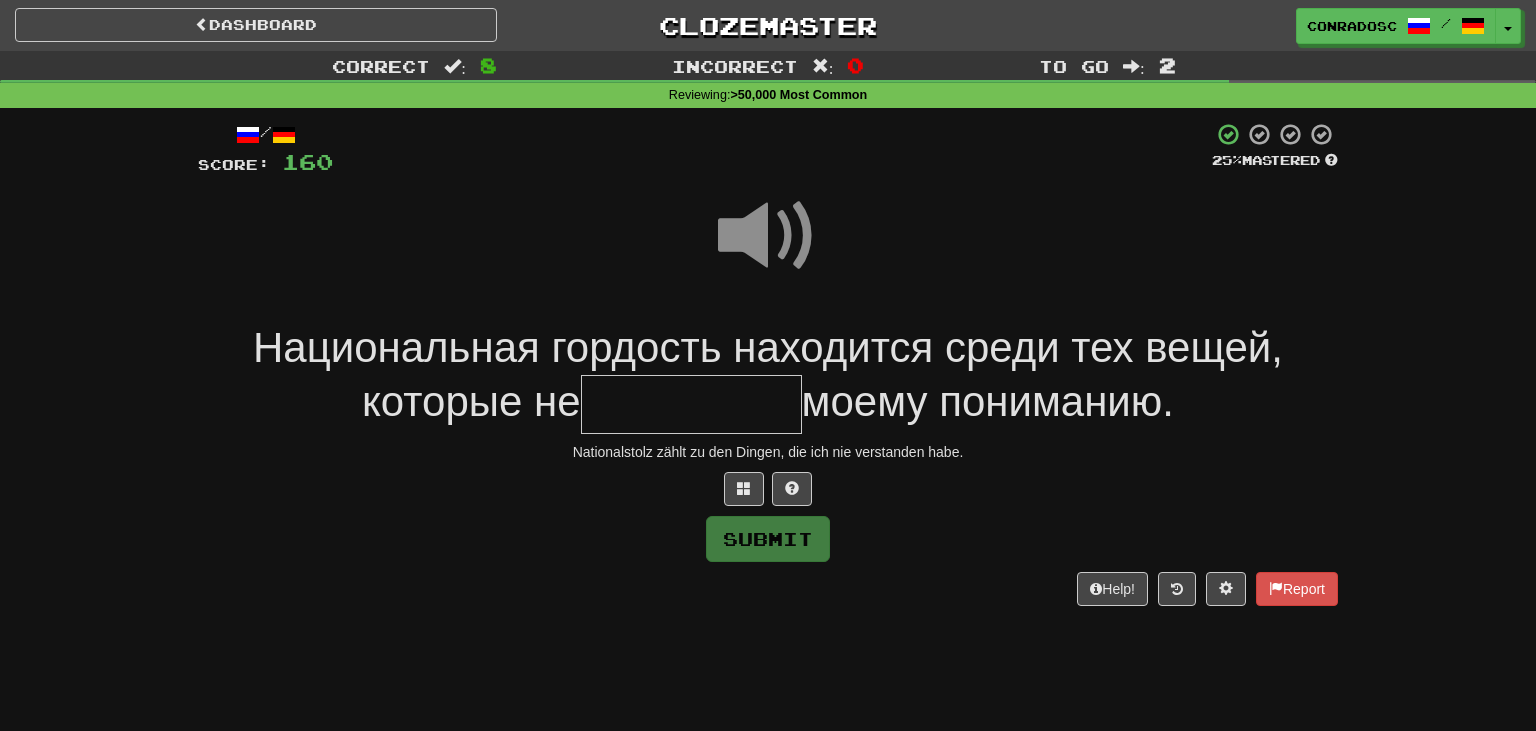 click at bounding box center (691, 404) 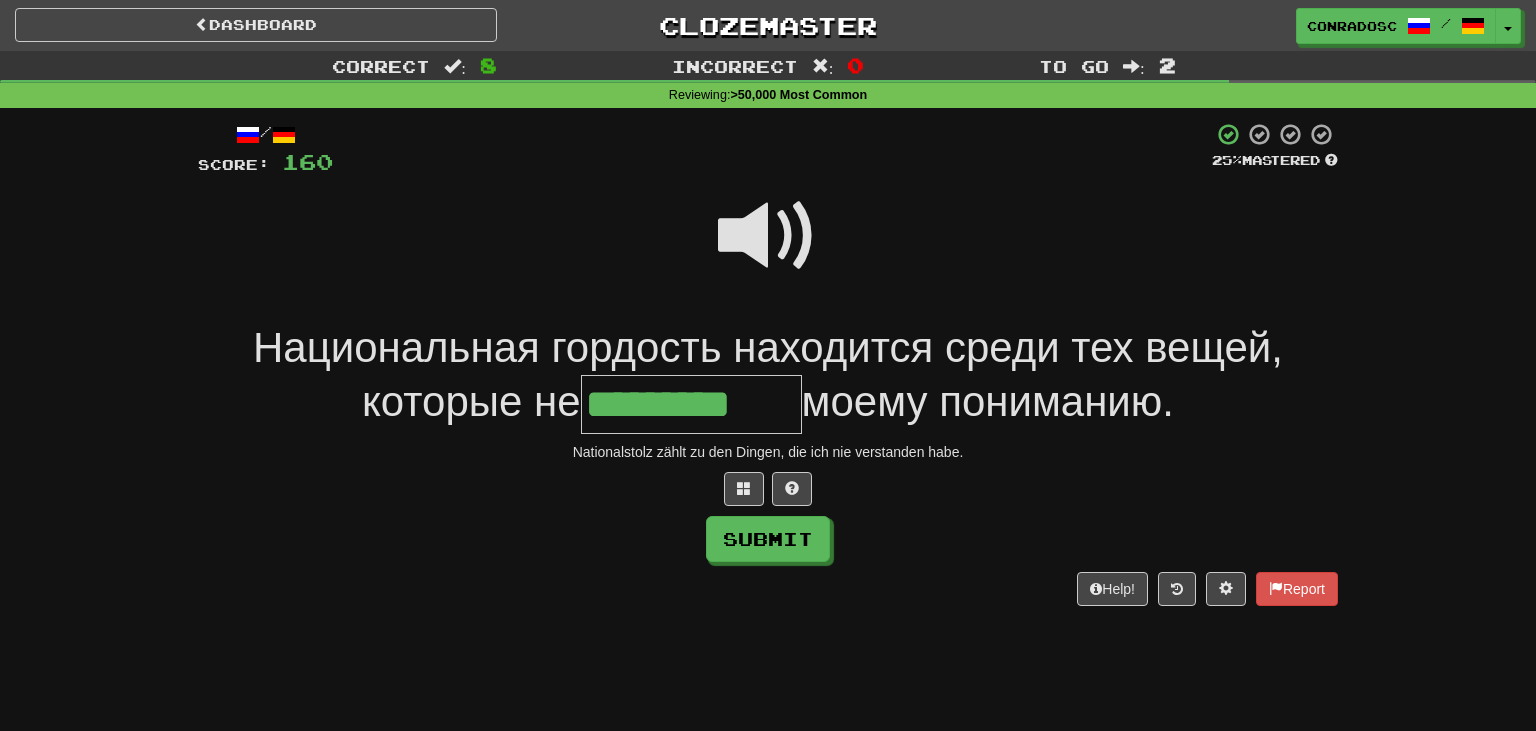 type on "*********" 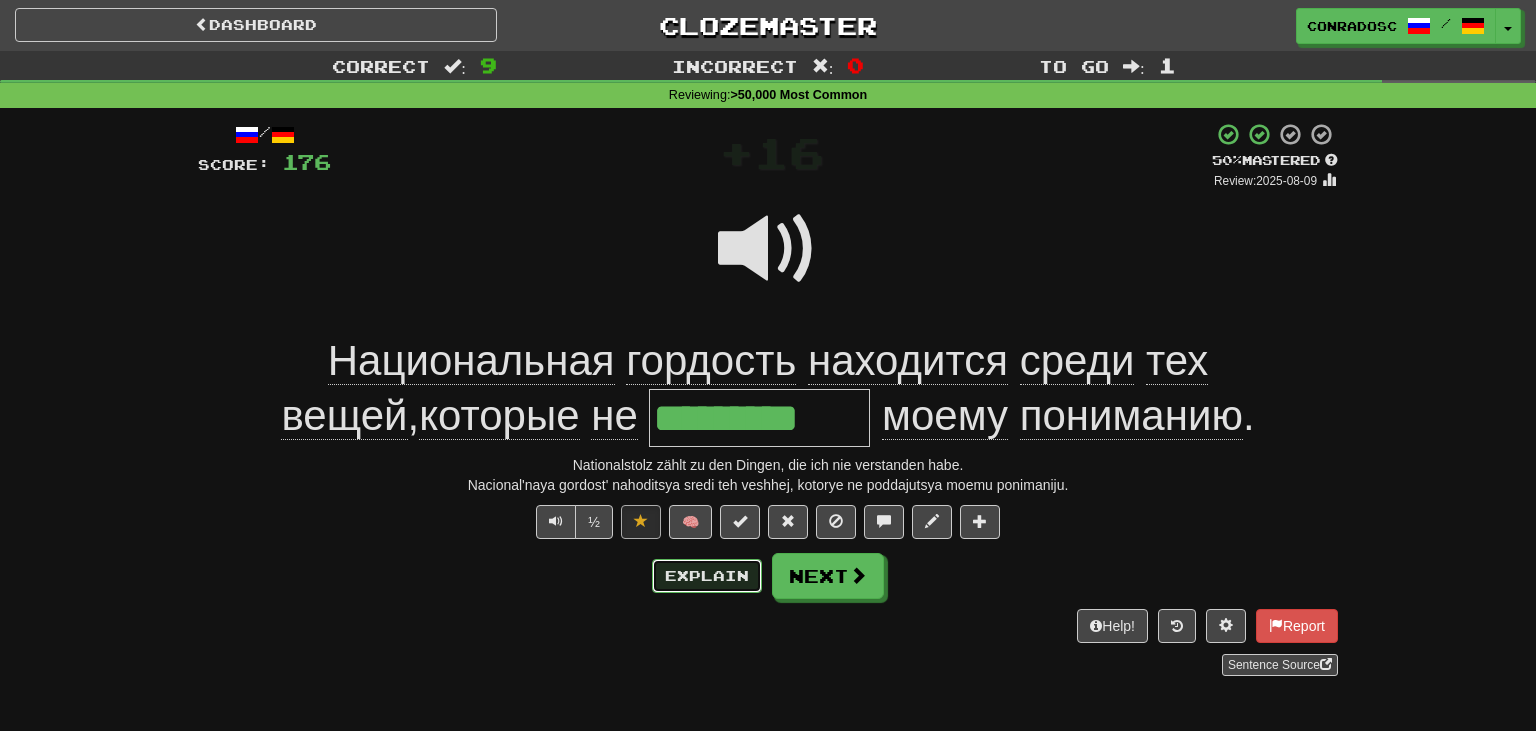click on "Explain" at bounding box center [707, 576] 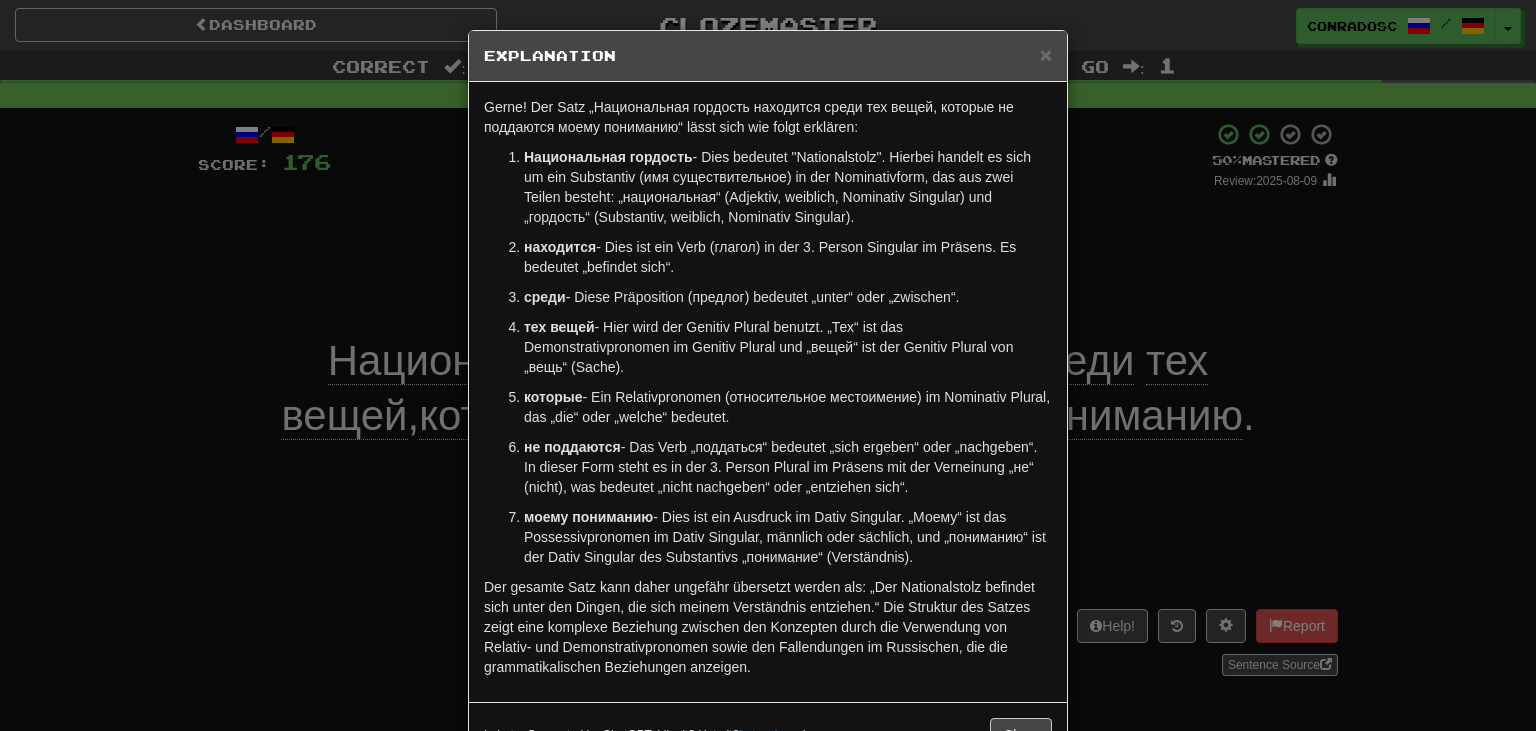 click on "× Explanation Gerne! Der Satz „Национальная гордость находится среди тех вещей, которые не поддаются моему пониманию“ lässt sich wie folgt erklären:
Национальная гордость  - Dies bedeutet "Nationalstolz". Hierbei handelt es sich um ein Substantiv (имя существительное) in der Nominativform, das aus zwei Teilen besteht: „национальная“ (Adjektiv, weiblich, Nominativ Singular) und „гордость“ (Substantiv, weiblich, Nominativ Singular).
находится  - Dies ist ein Verb (глагол) in der 3. Person Singular im Präsens. Es bedeutet „befindet sich“.
среди  - Diese Präposition (предлог) bedeutet „unter“ oder „zwischen“.
тех вещей  - Hier wird der Genitiv Plural benutzt. „Тех“ ist das Demonstrativpronomen im Genitiv Plural und „вещей“ ist der Genitiv Plural von „вещь“ (Sache)." at bounding box center (768, 365) 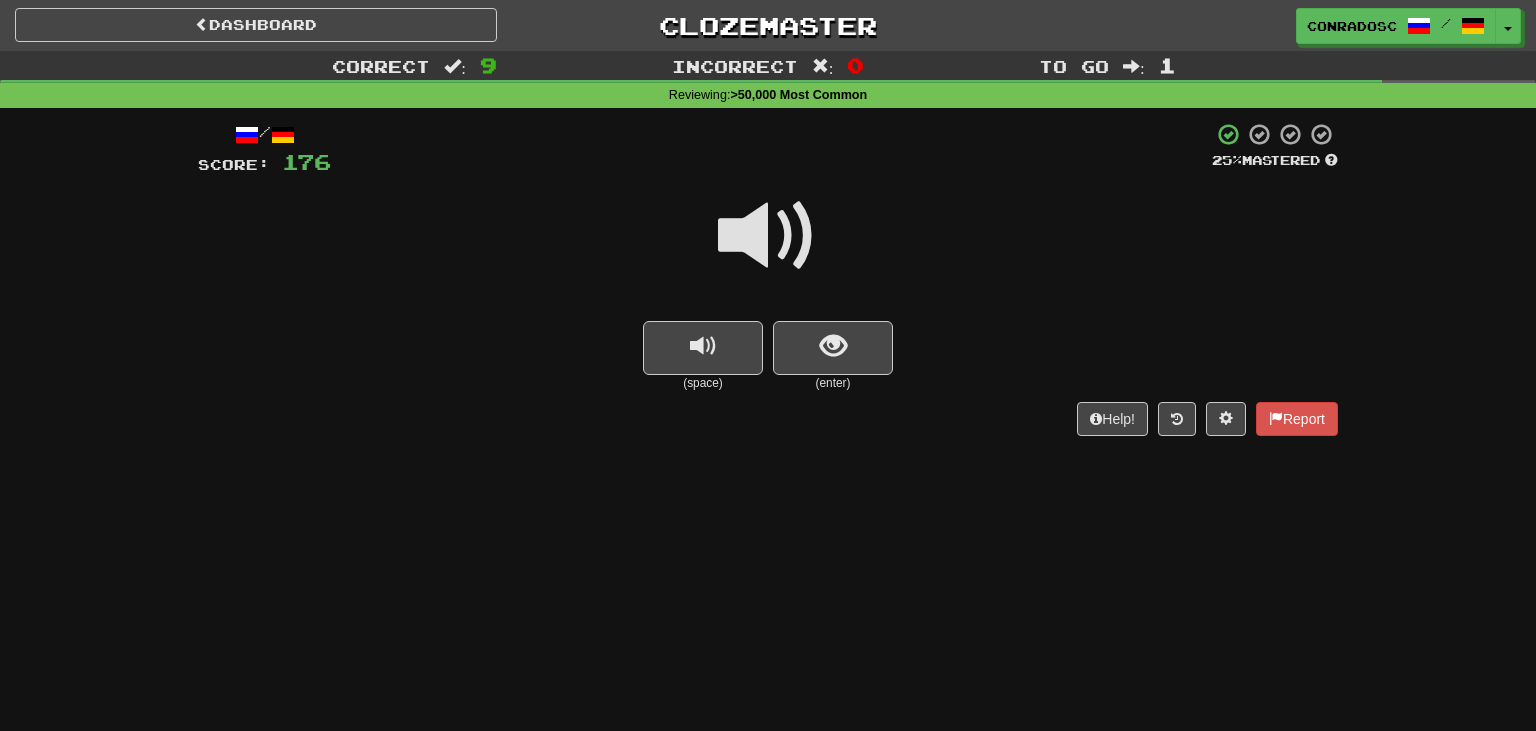 click at bounding box center [768, 236] 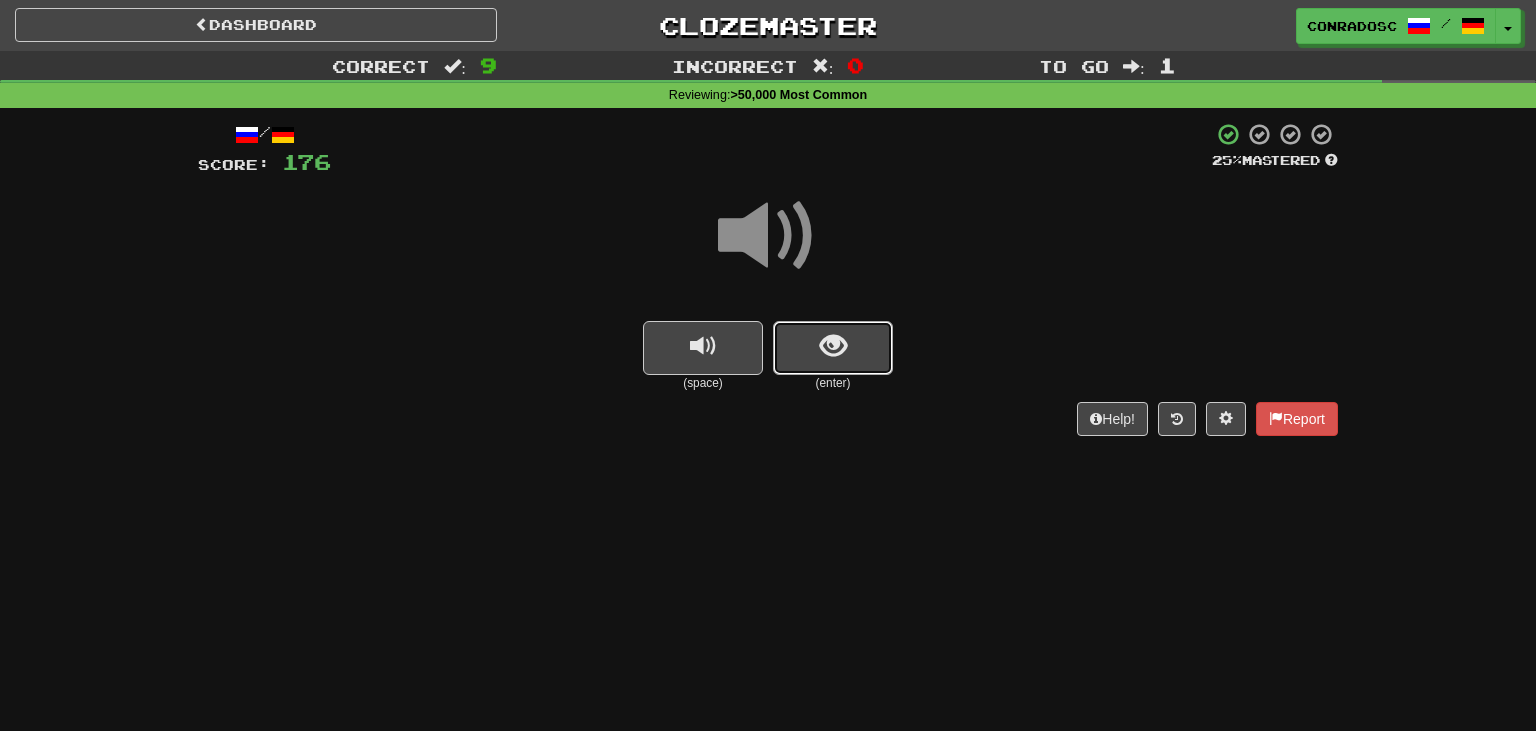 click at bounding box center (833, 346) 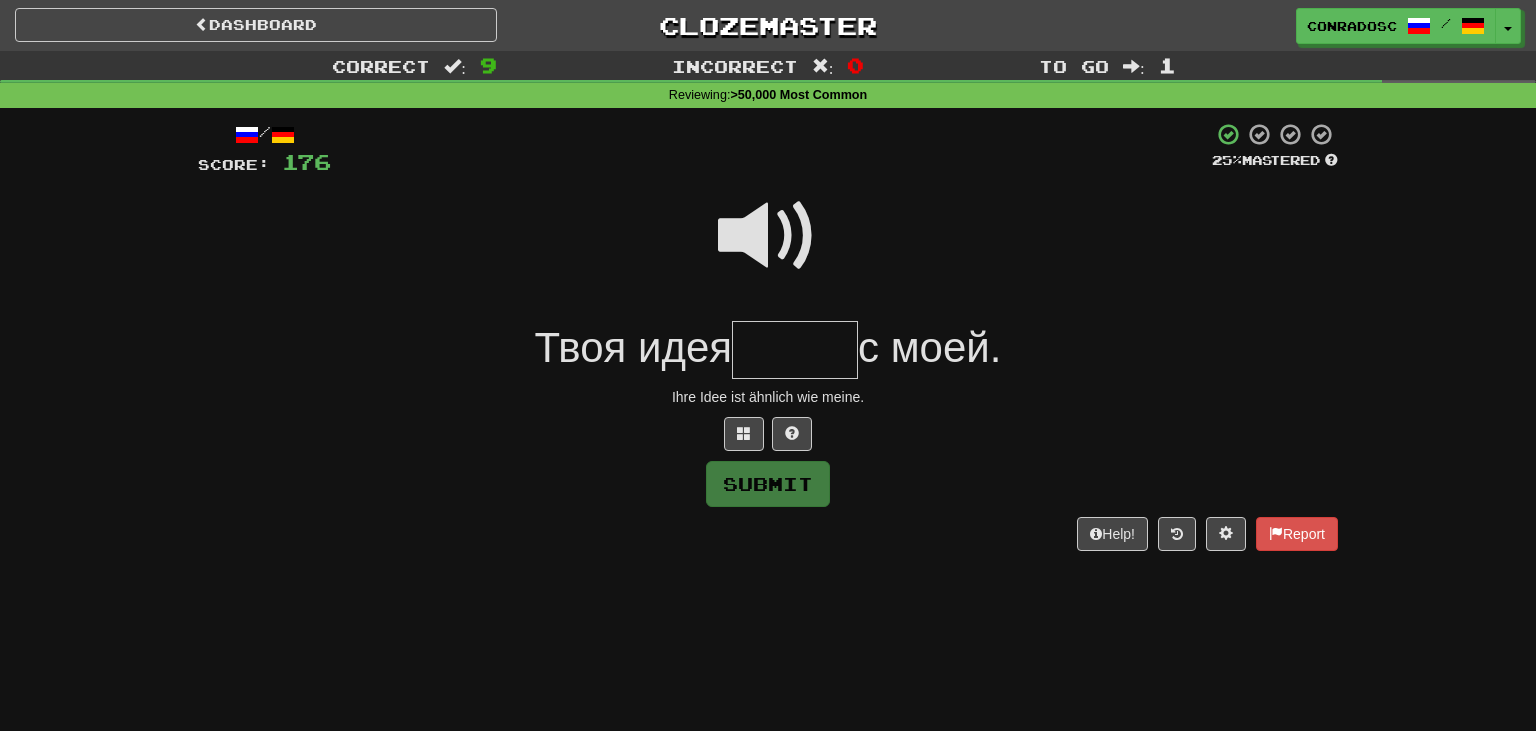 click at bounding box center [768, 236] 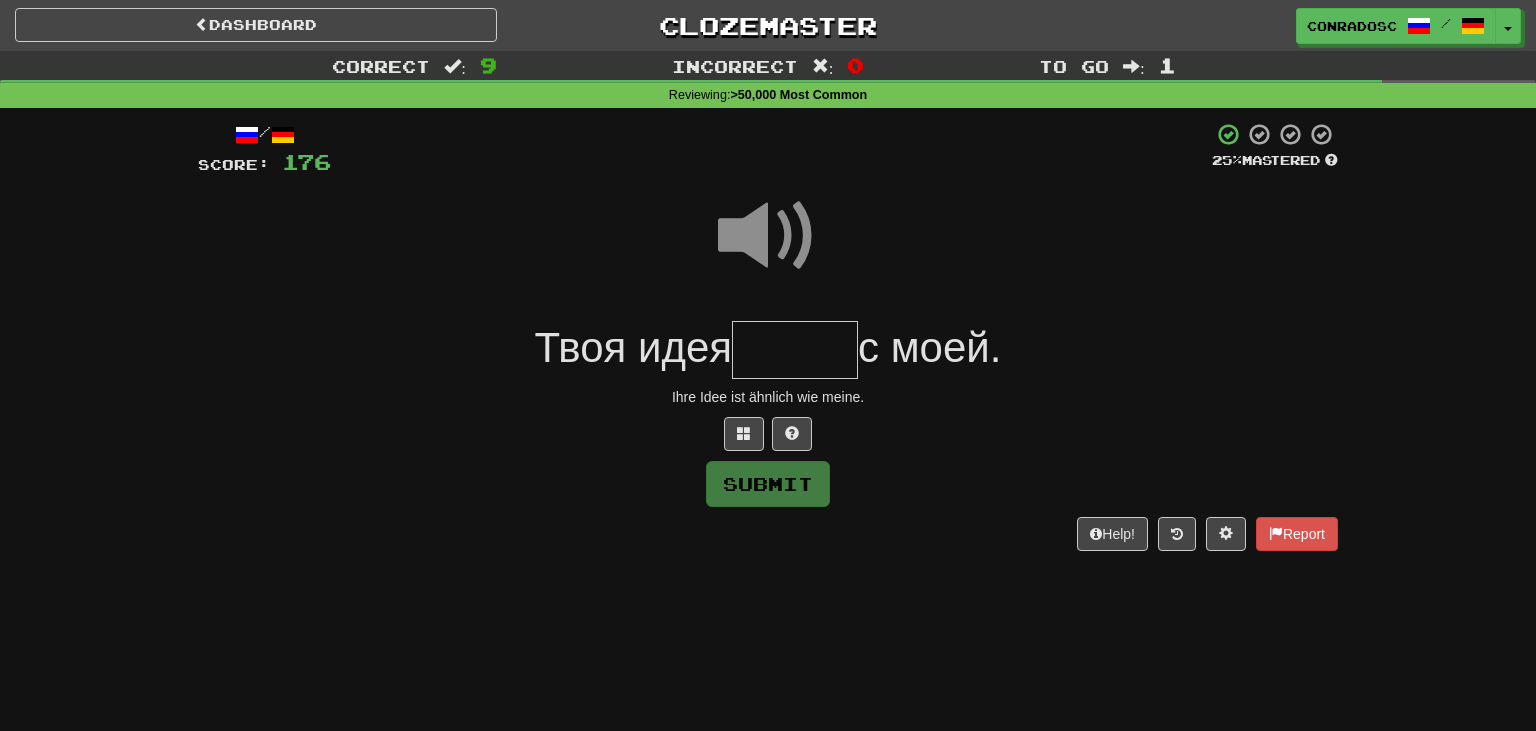click at bounding box center (795, 350) 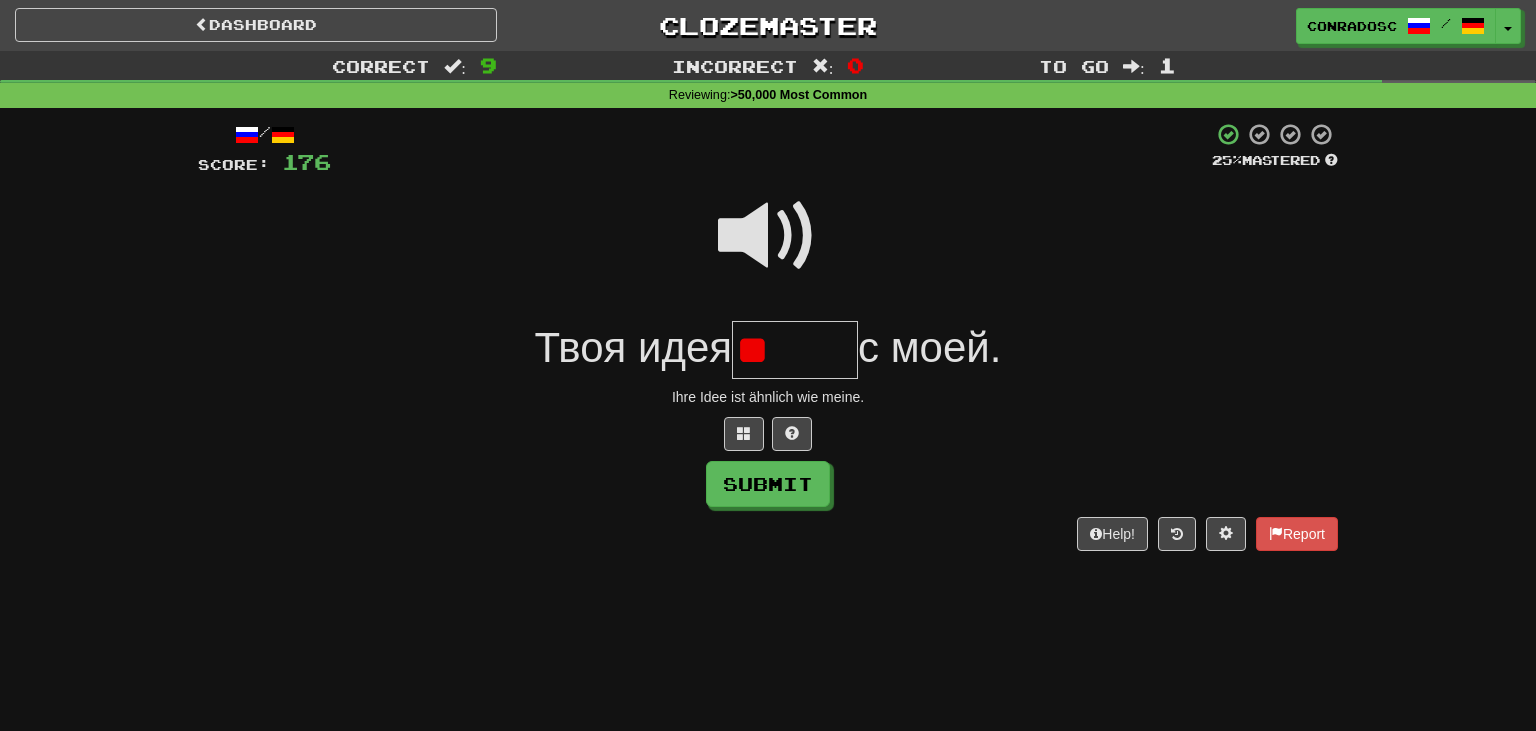 type on "*" 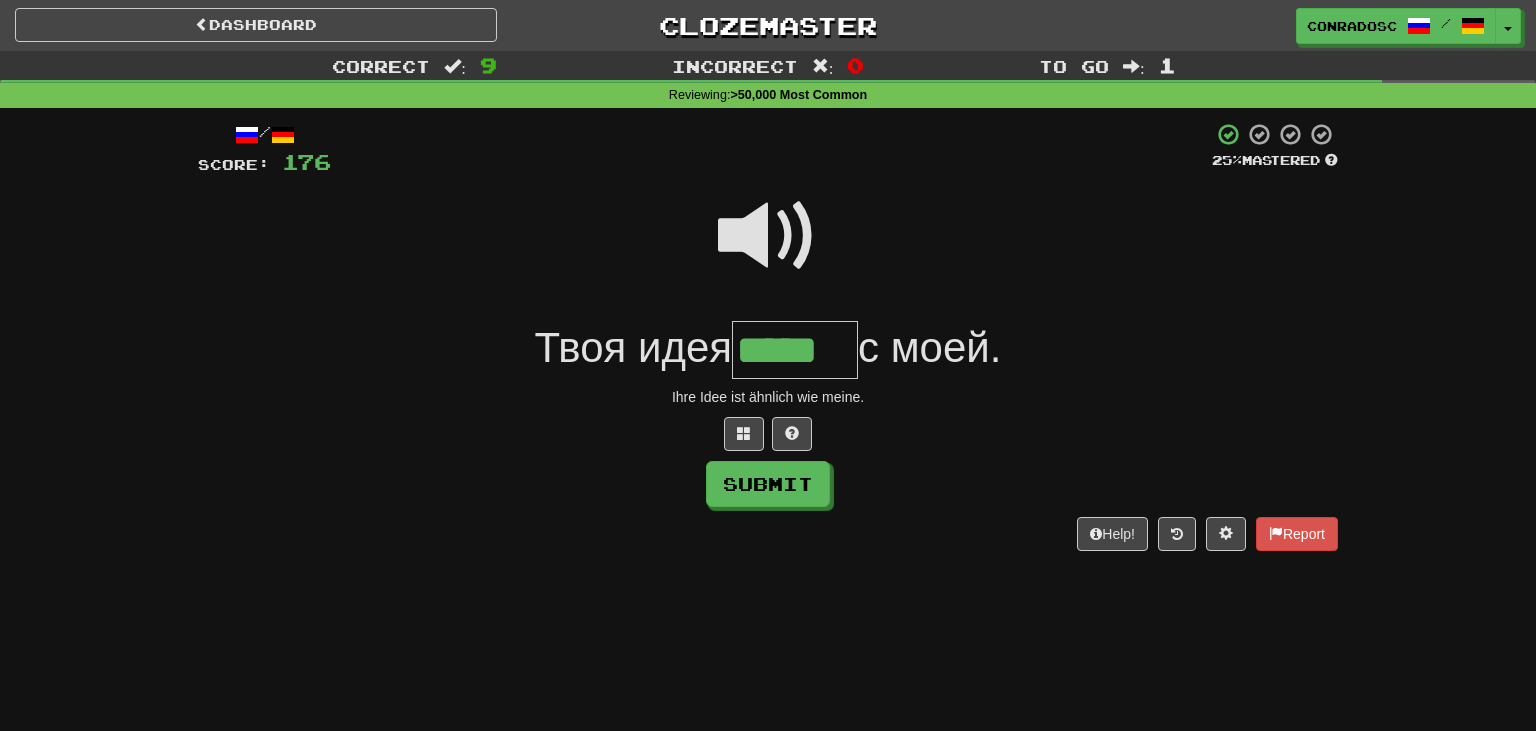type on "*****" 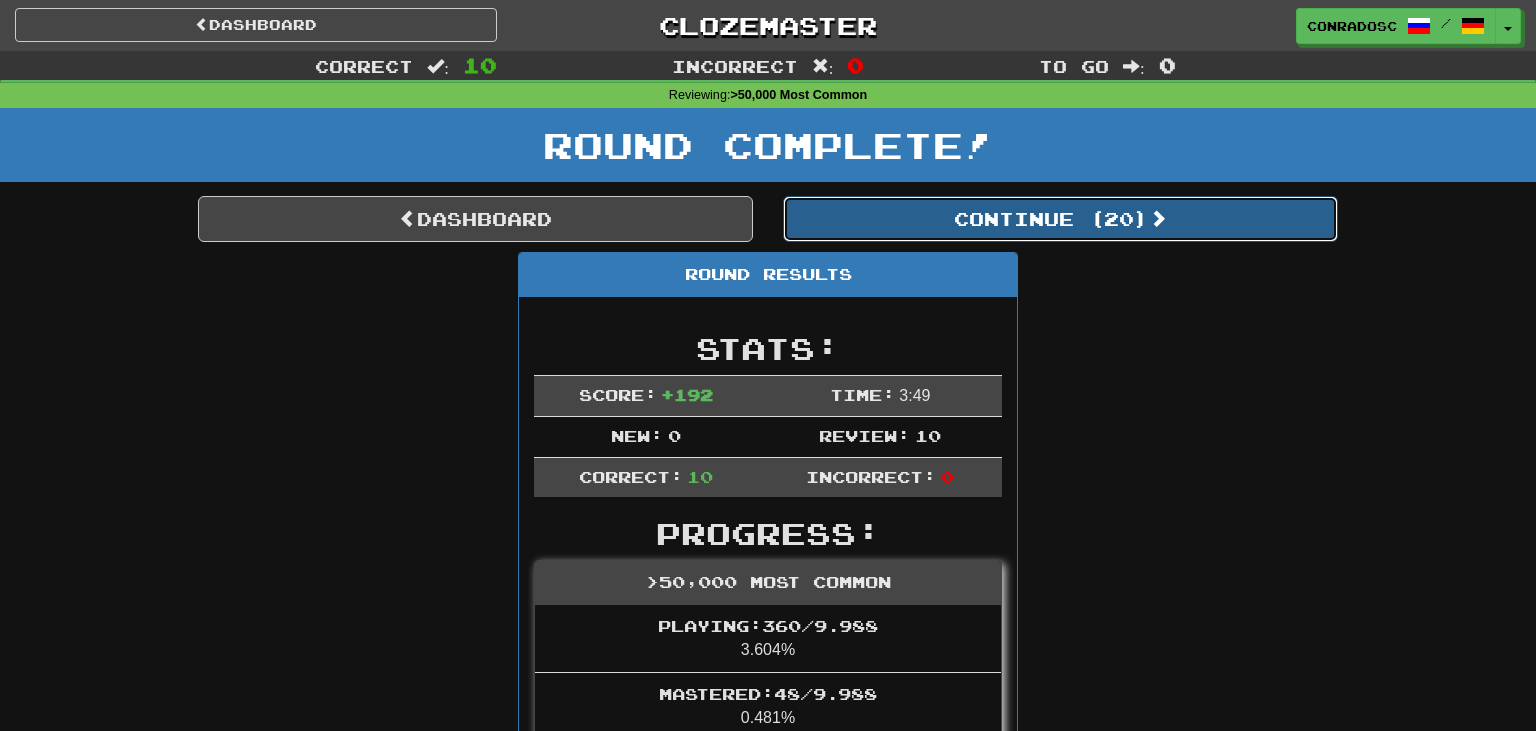 click on "Continue ( 20 )" at bounding box center (1060, 219) 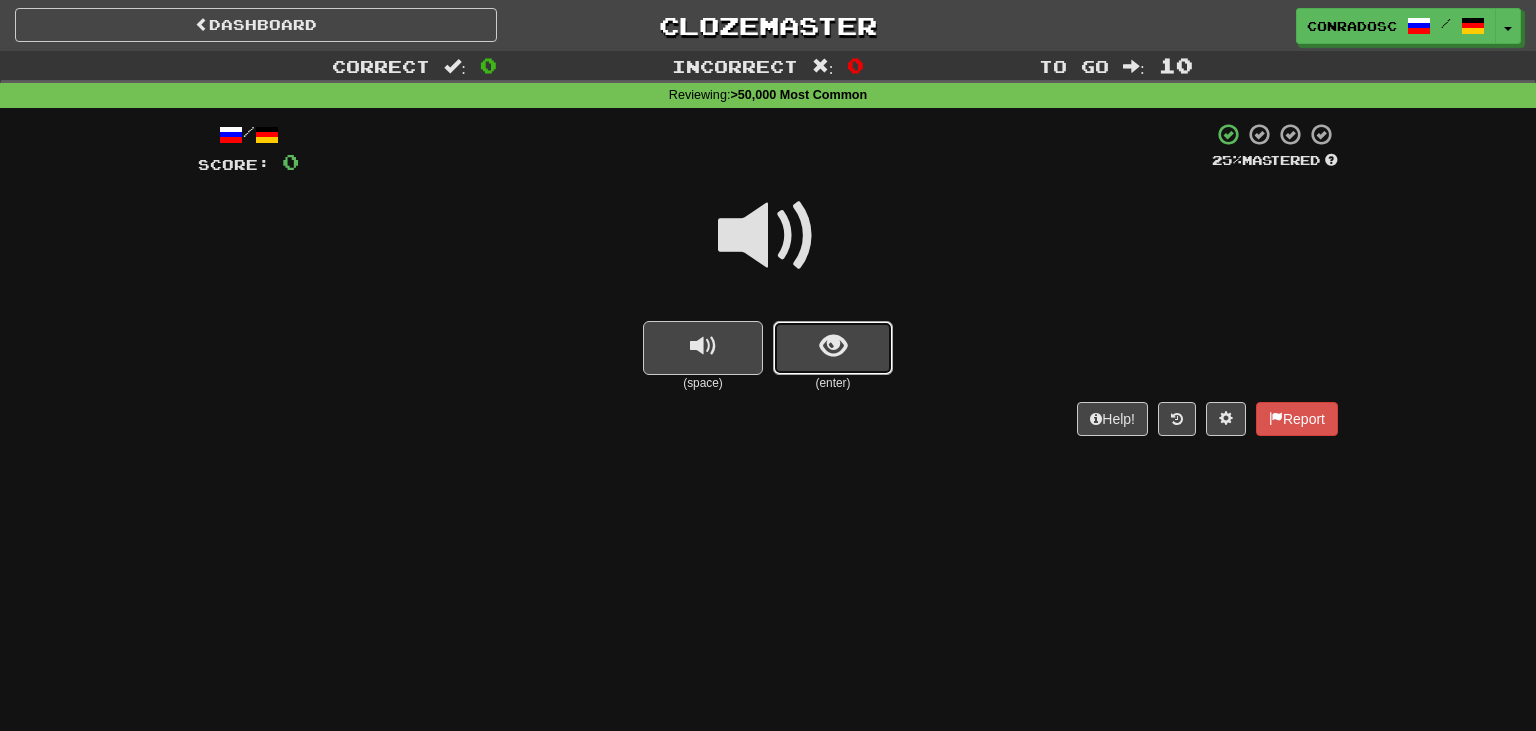 click at bounding box center [833, 348] 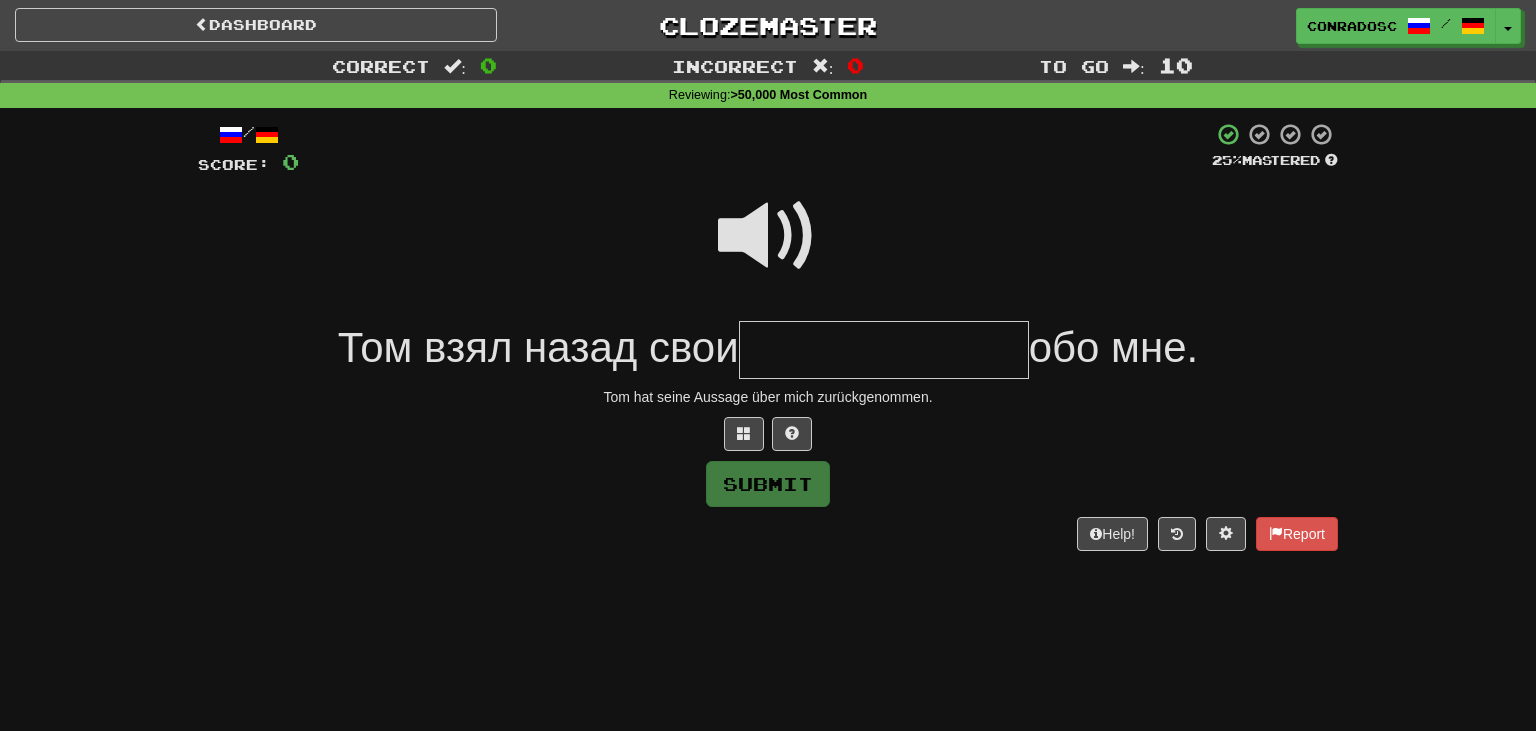 click at bounding box center [768, 236] 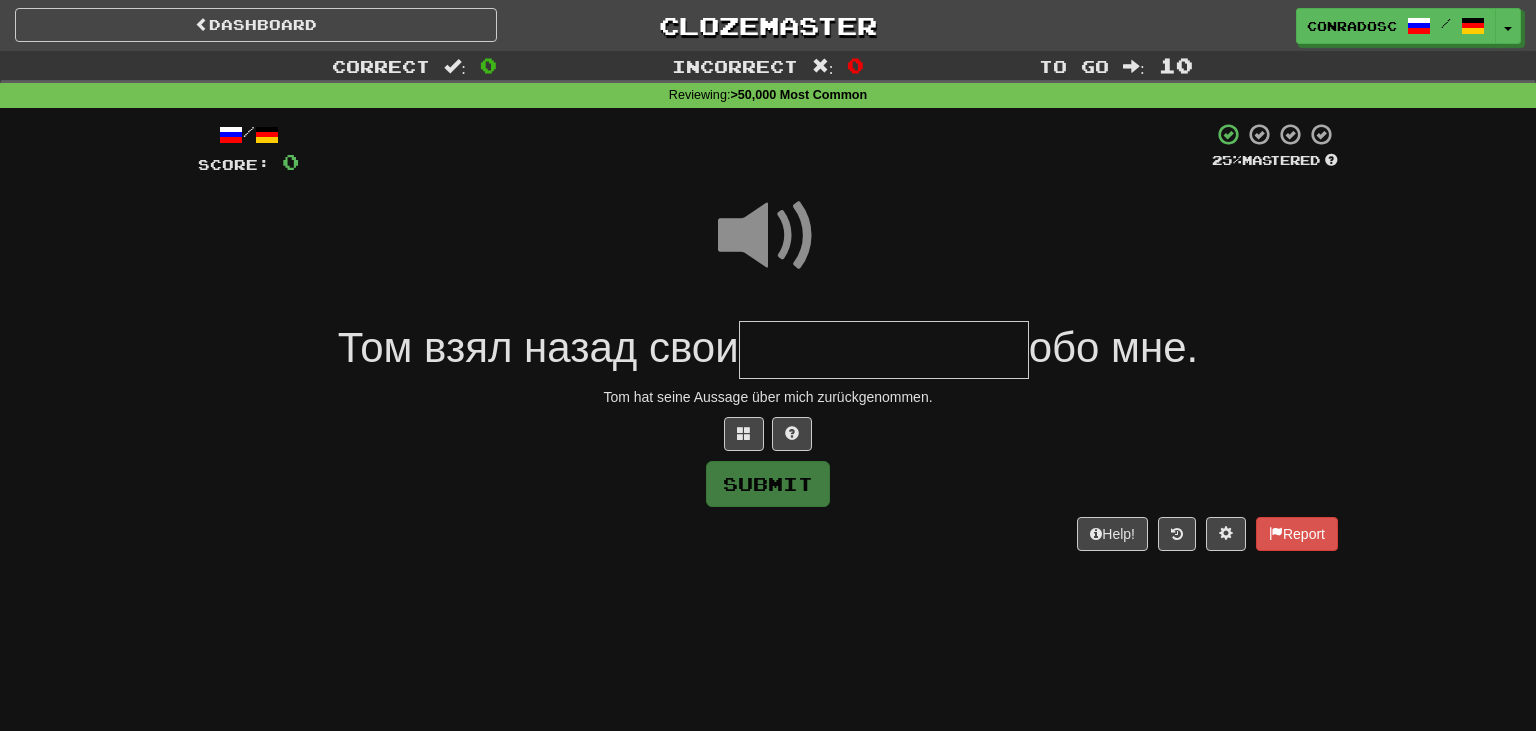 click on "Tom hat seine Aussage über mich zurückgenommen." at bounding box center (768, 397) 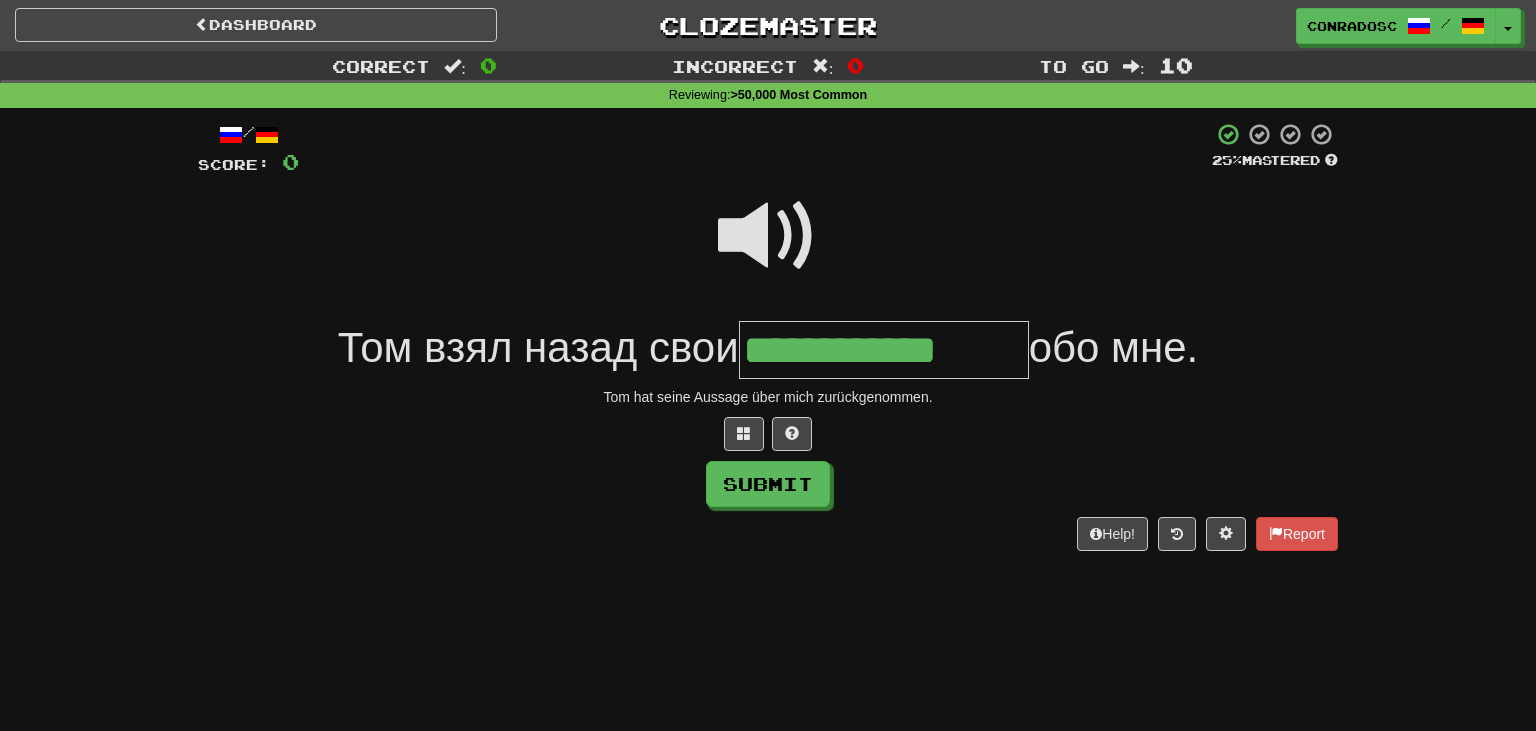 type on "**********" 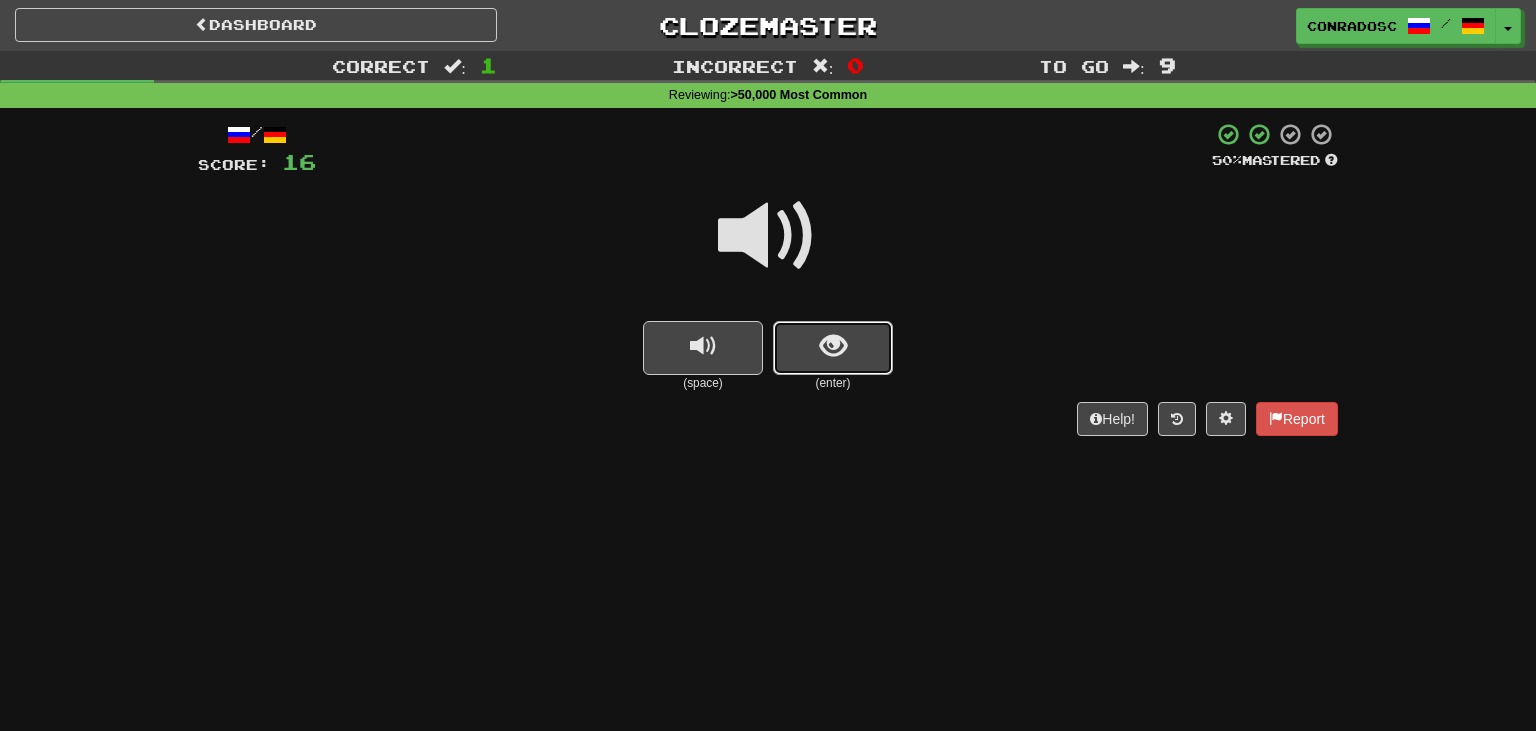 click at bounding box center (833, 346) 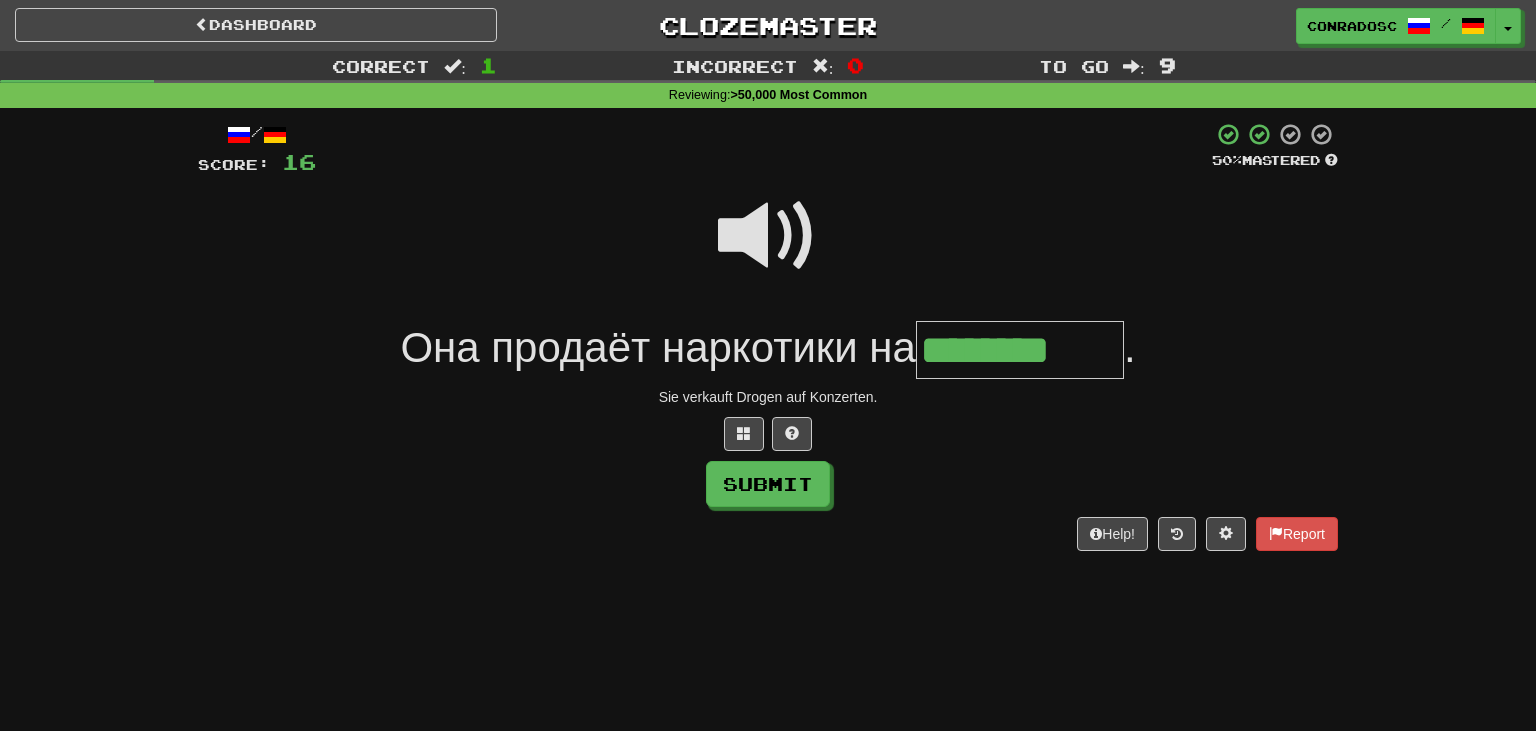 scroll, scrollTop: 0, scrollLeft: 0, axis: both 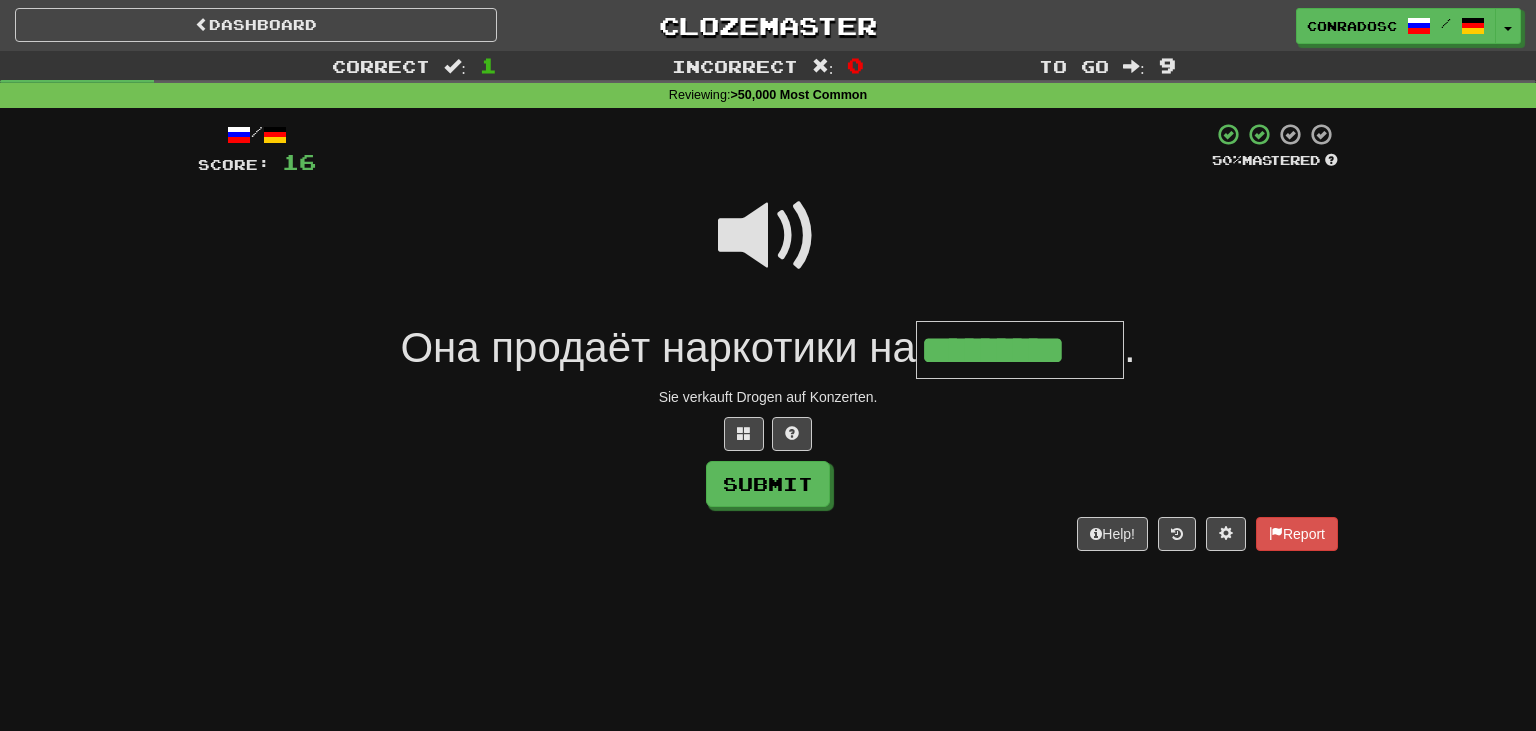 type on "*********" 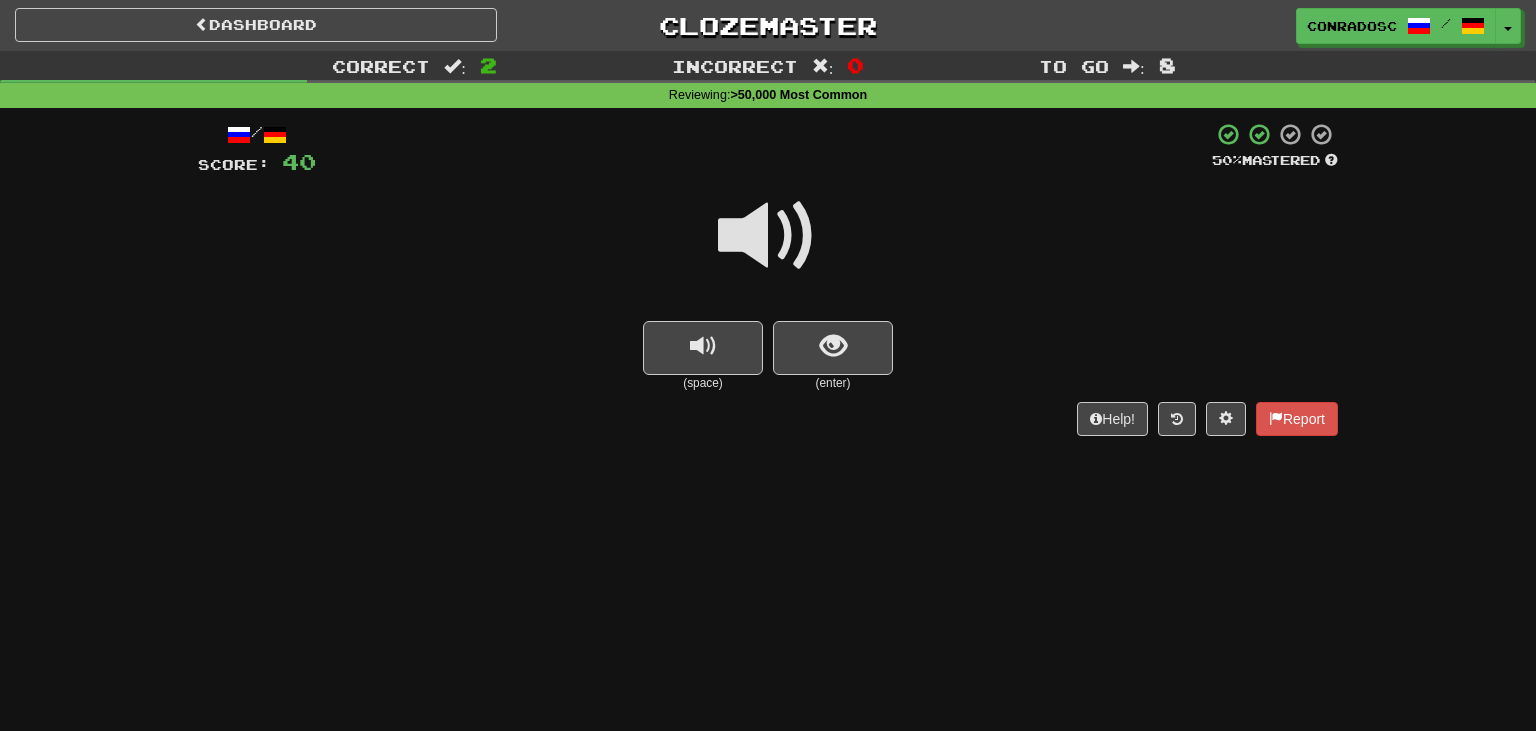 click at bounding box center (768, 236) 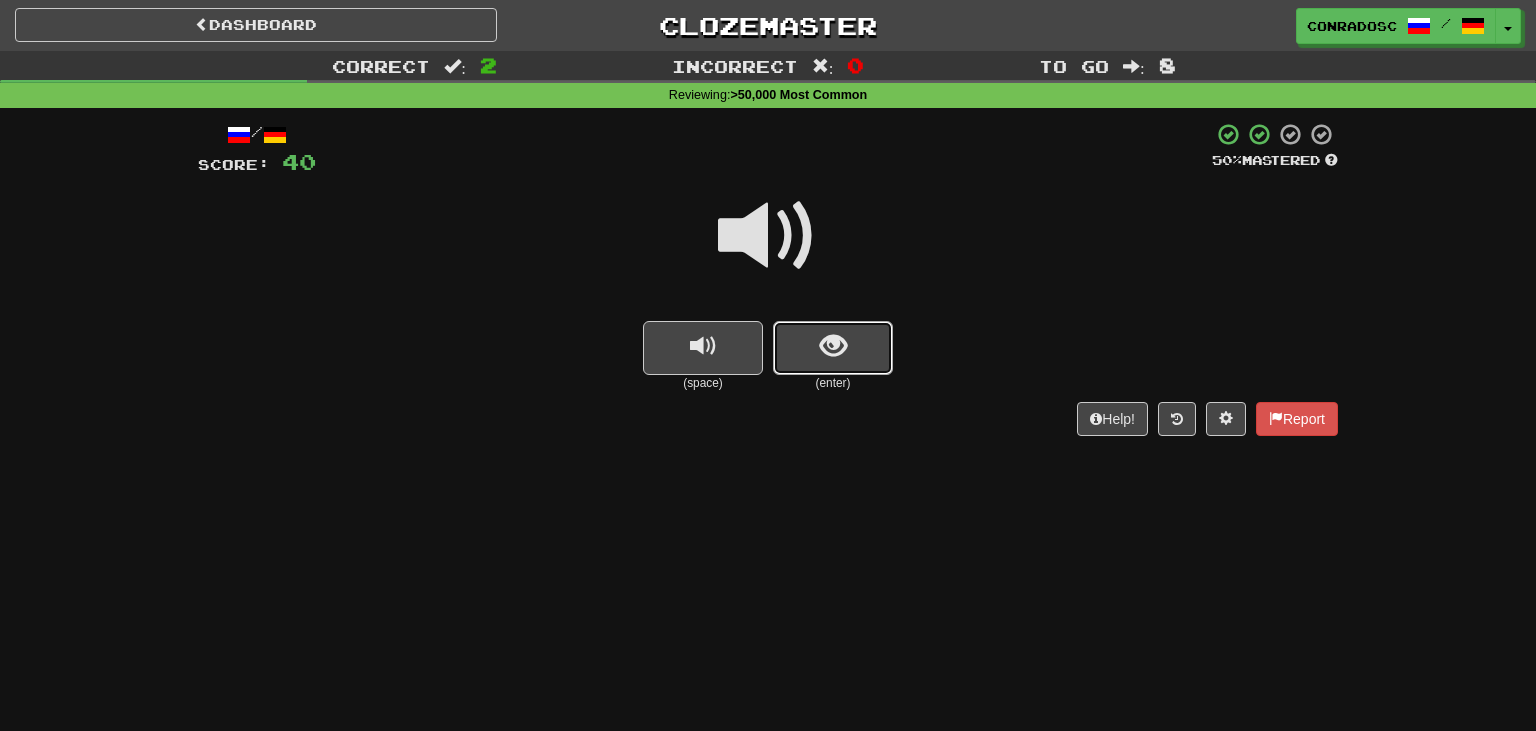 click at bounding box center (833, 348) 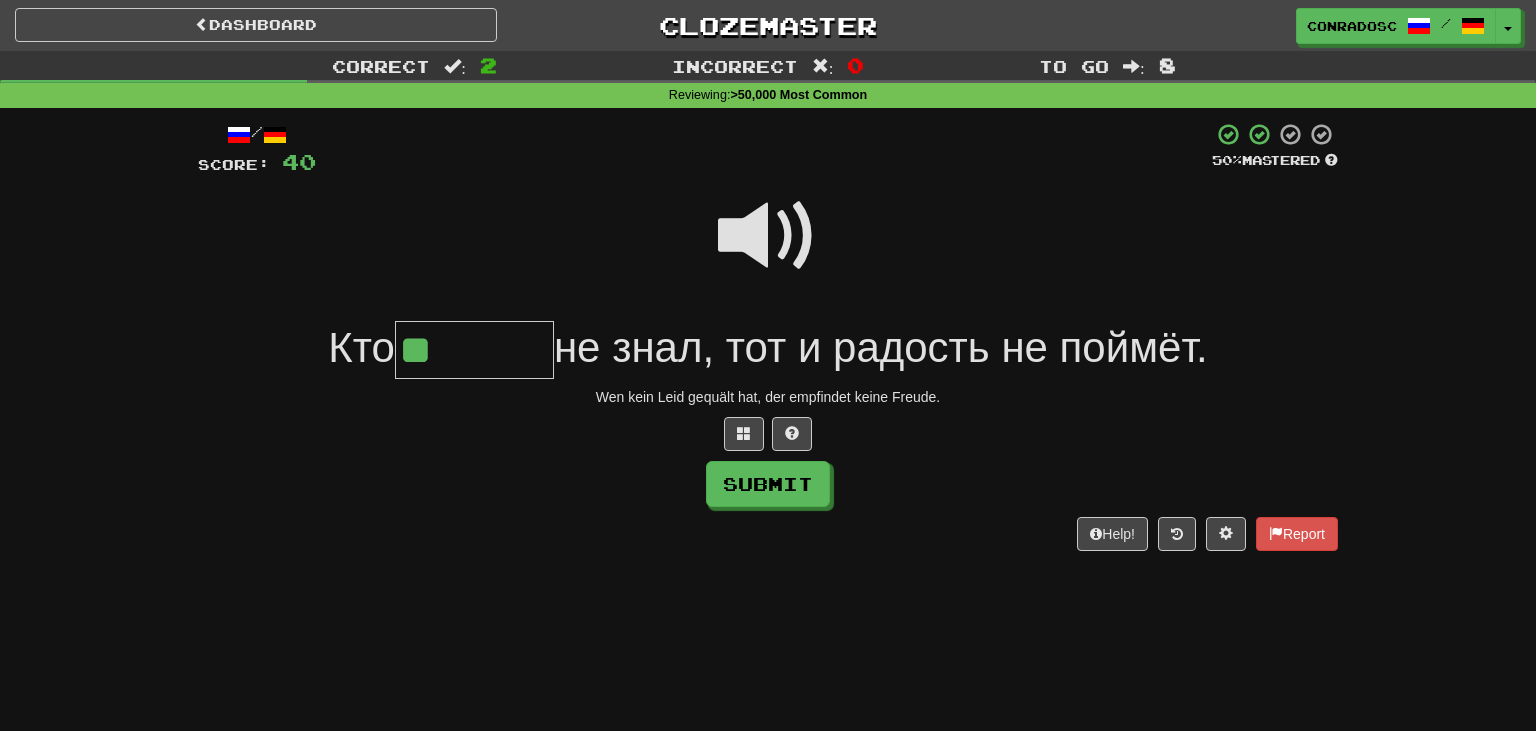 click at bounding box center [768, 249] 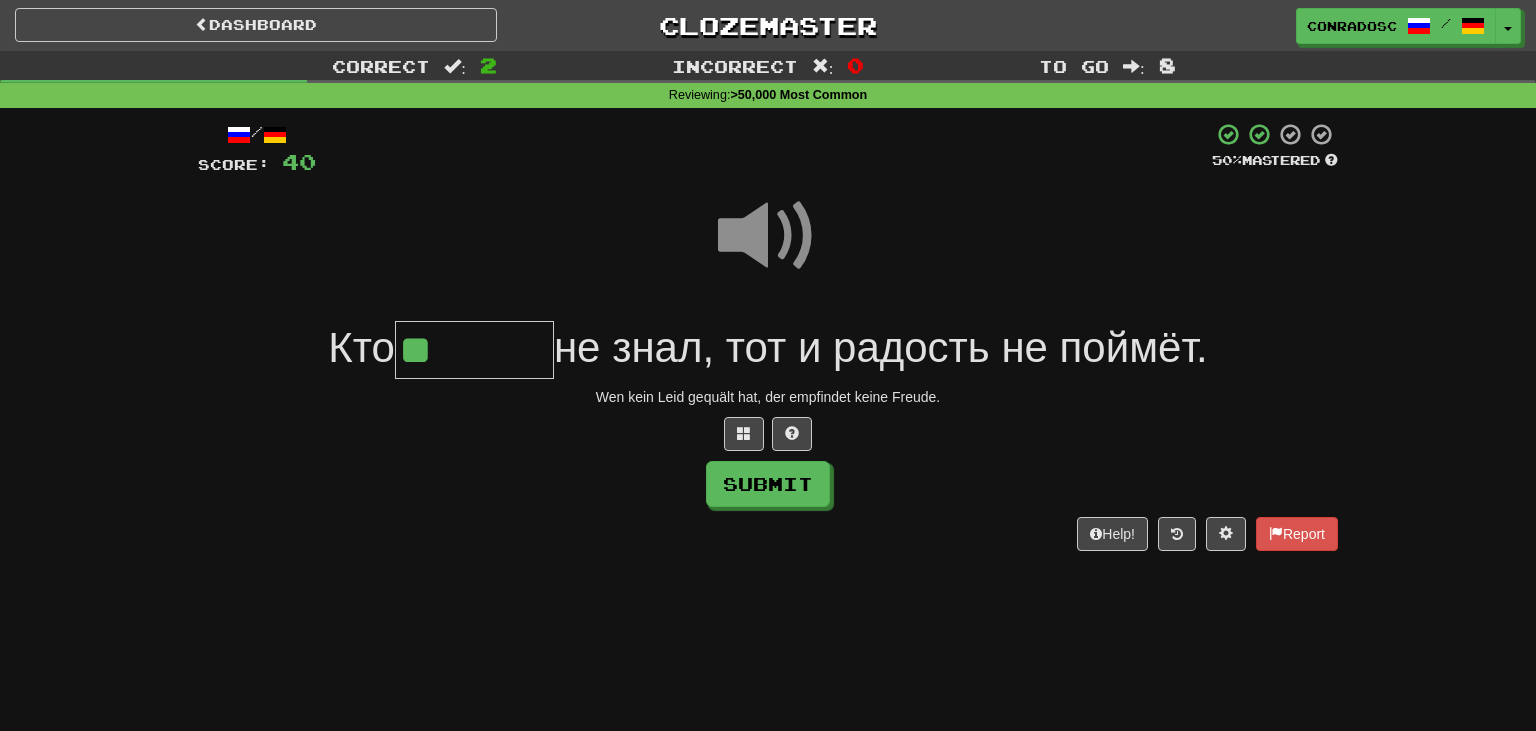 click on "**" at bounding box center (474, 350) 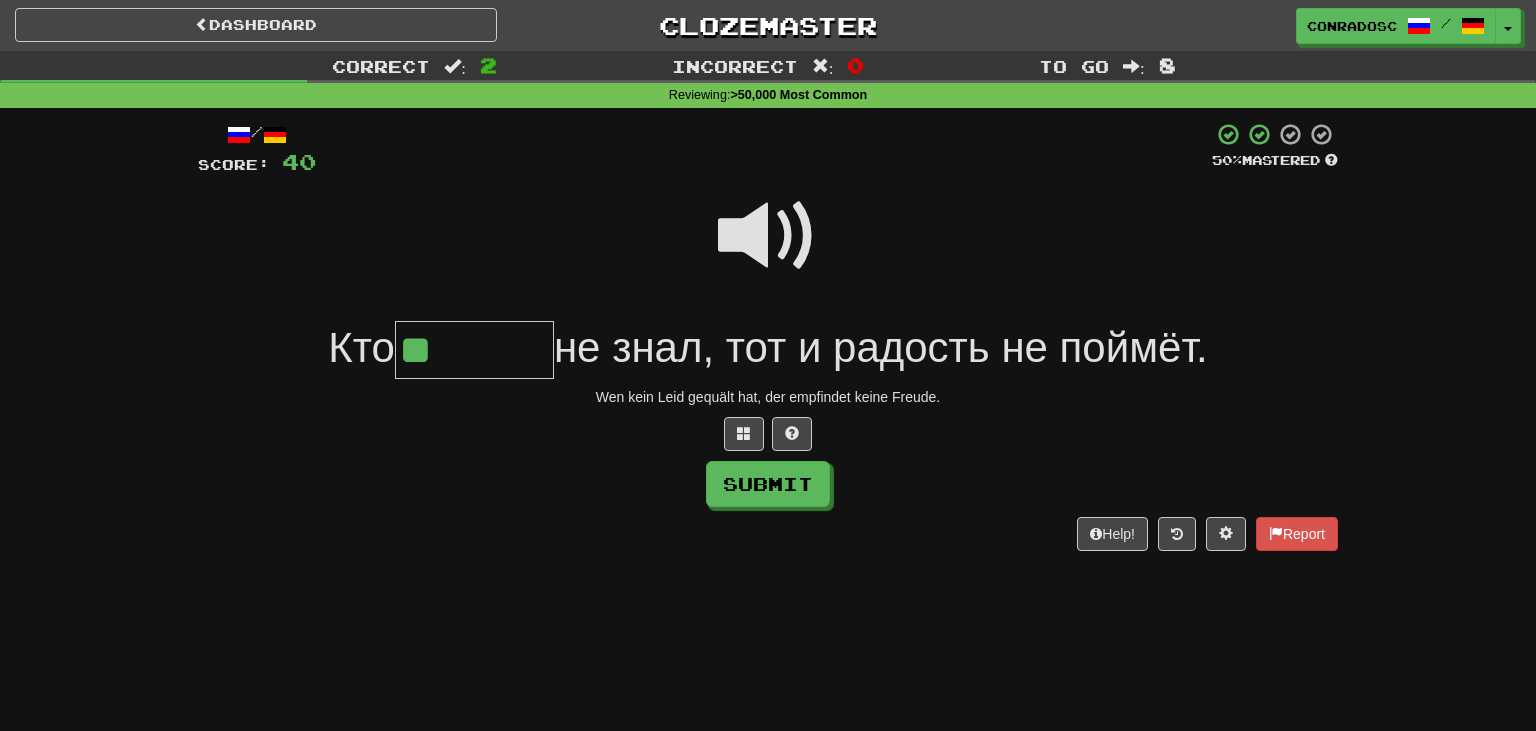 click on "**" at bounding box center [474, 350] 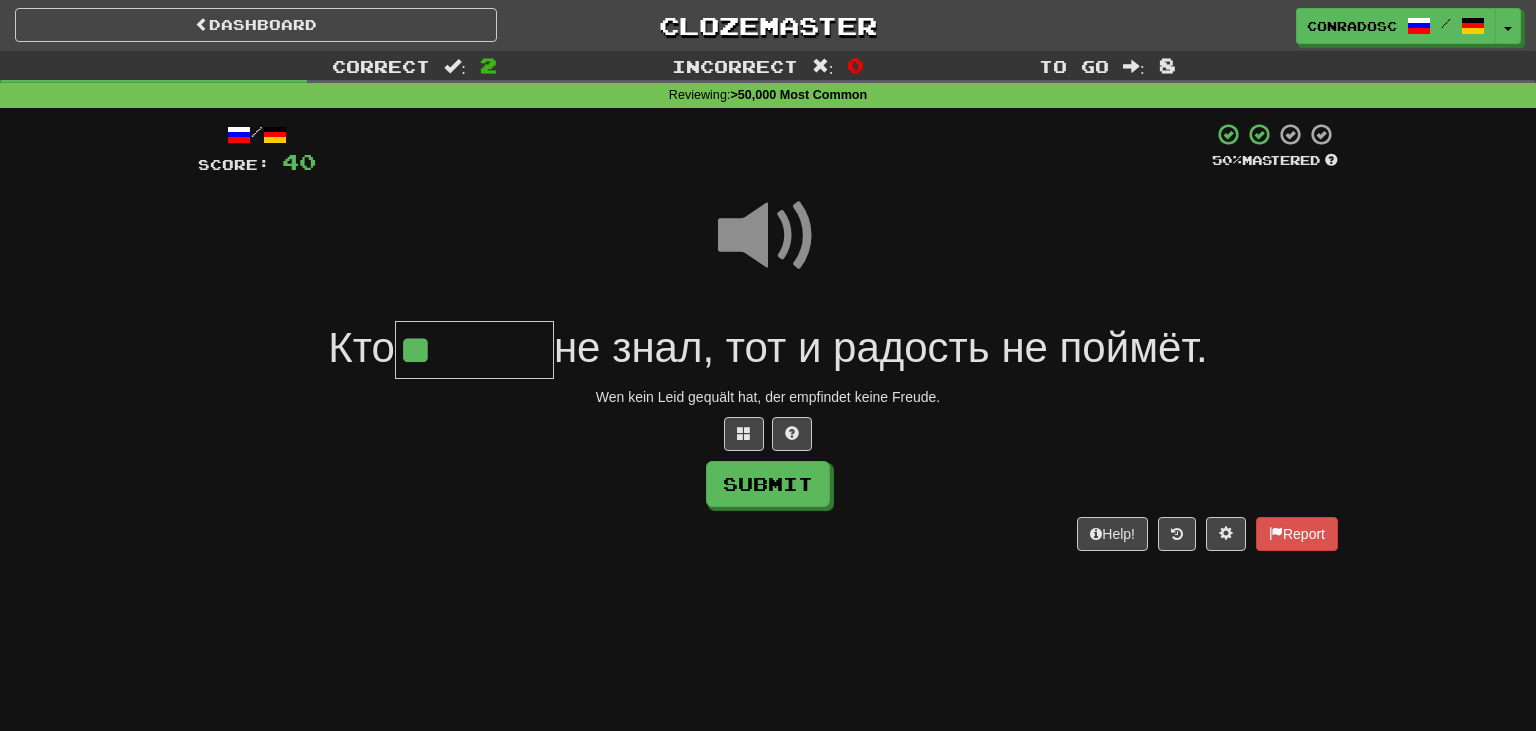 click on "**" at bounding box center [474, 350] 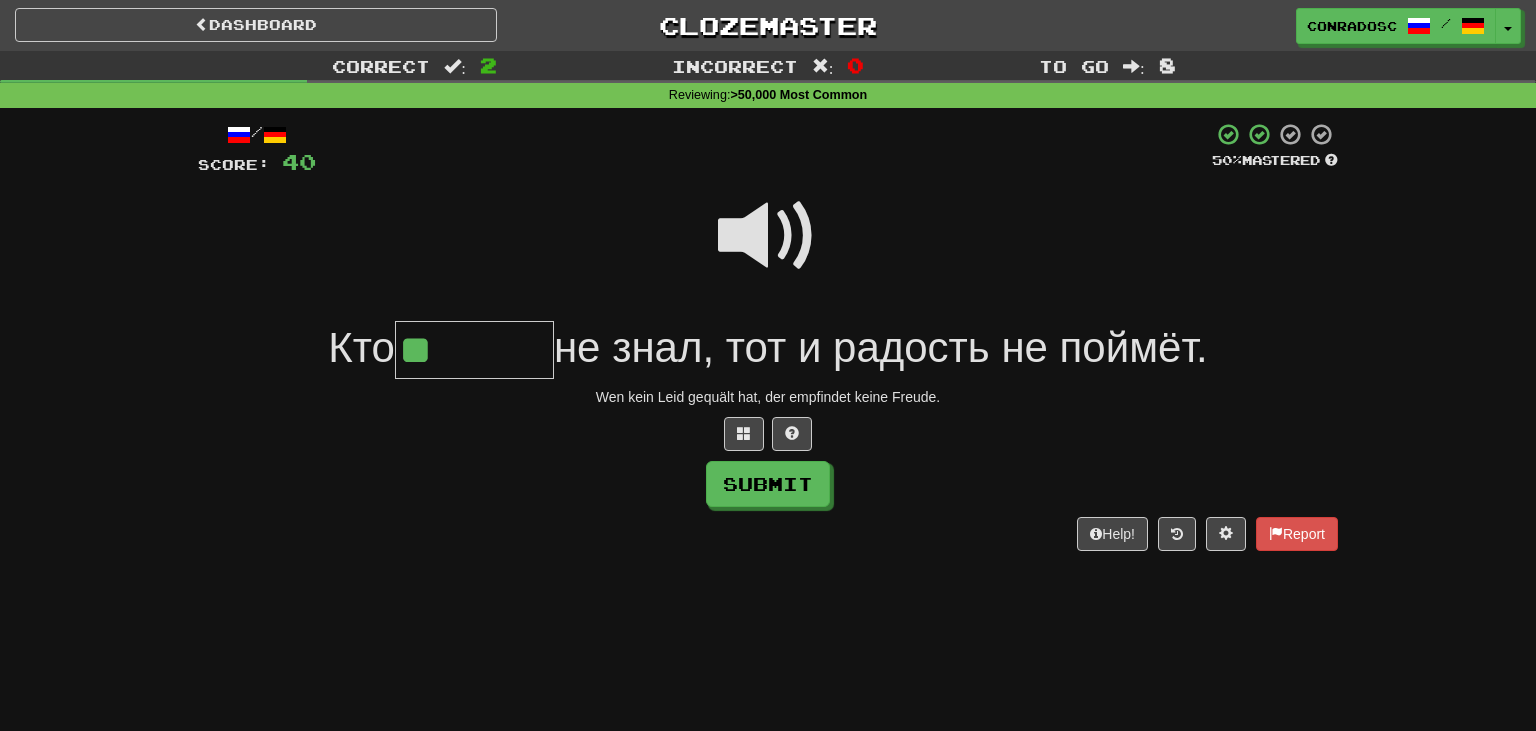 click at bounding box center [768, 249] 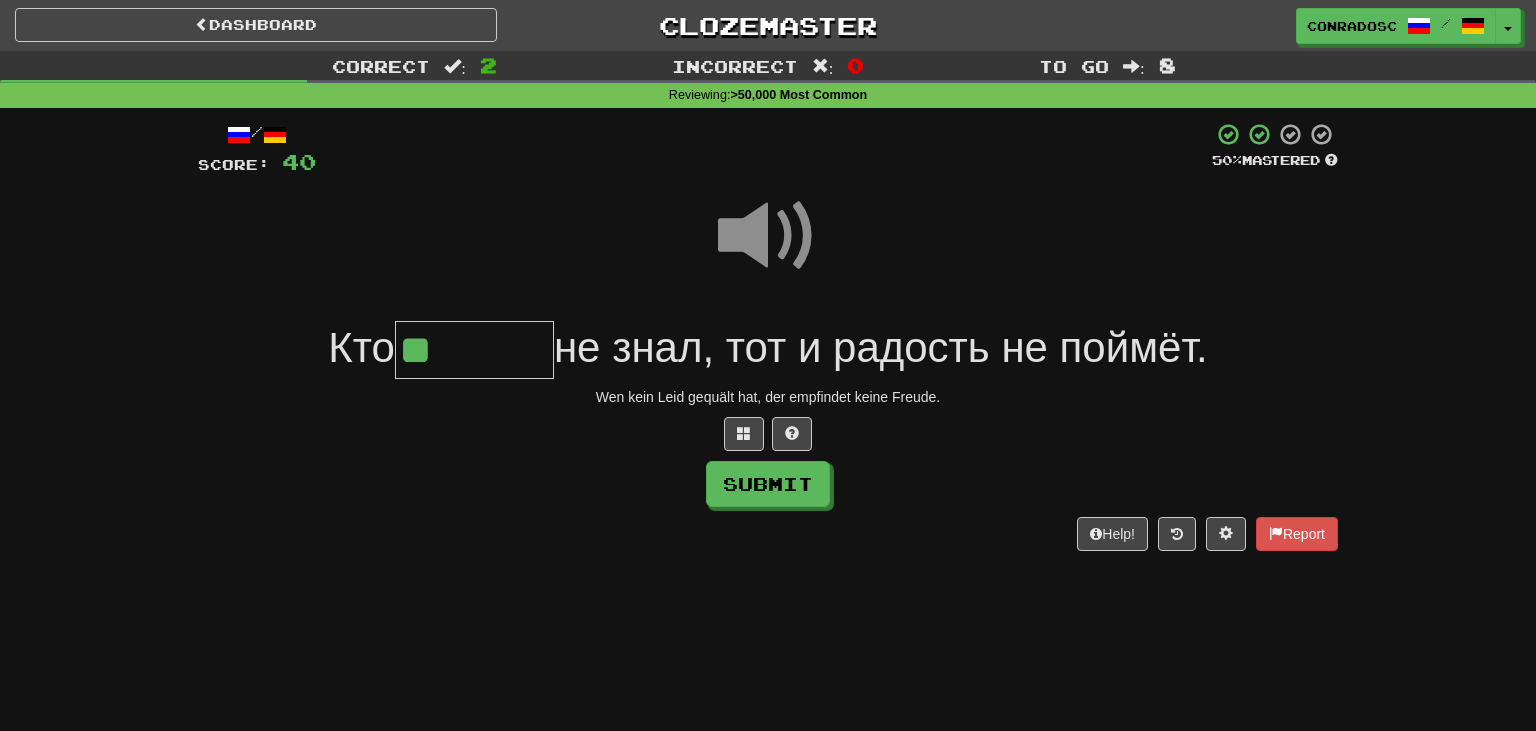 click on "**" at bounding box center [474, 350] 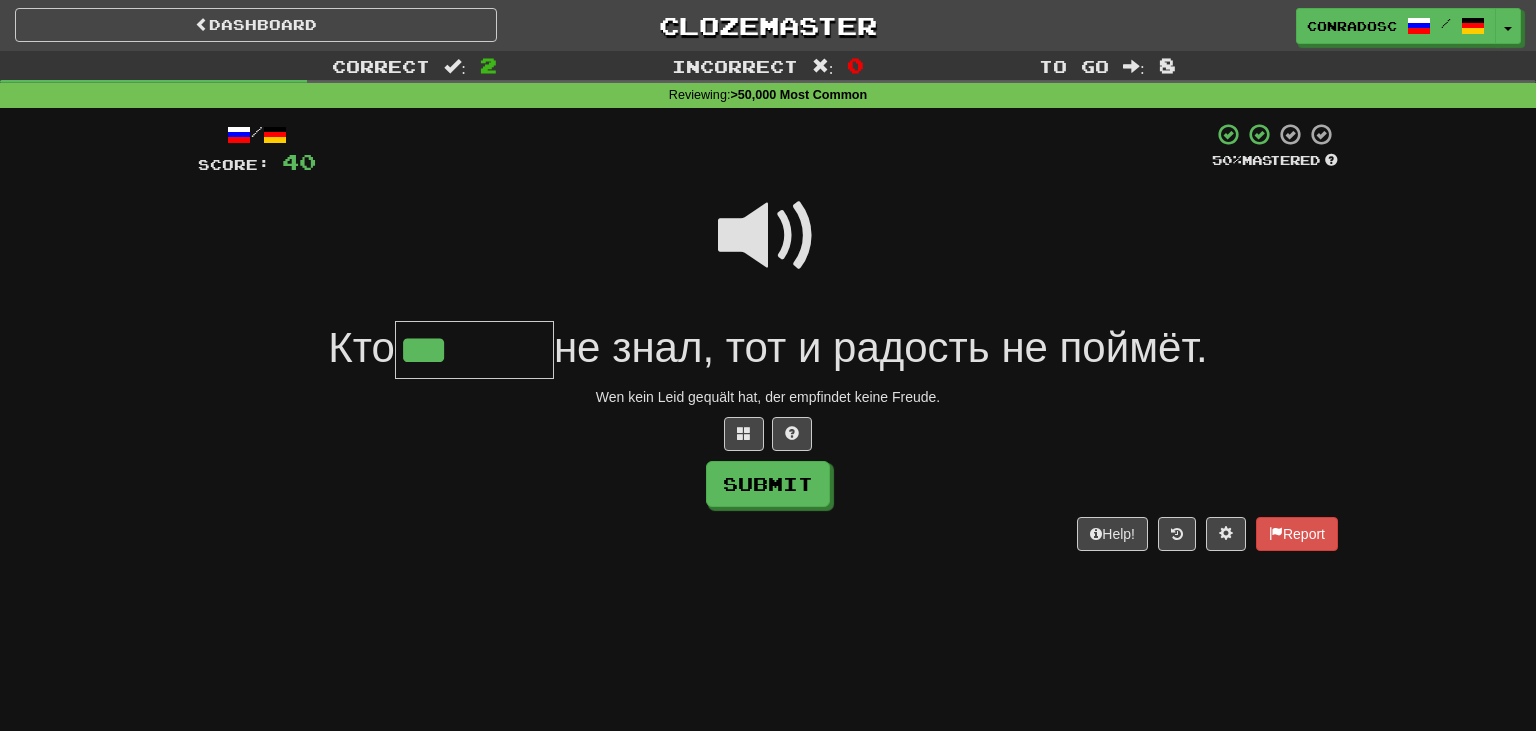 click at bounding box center (768, 236) 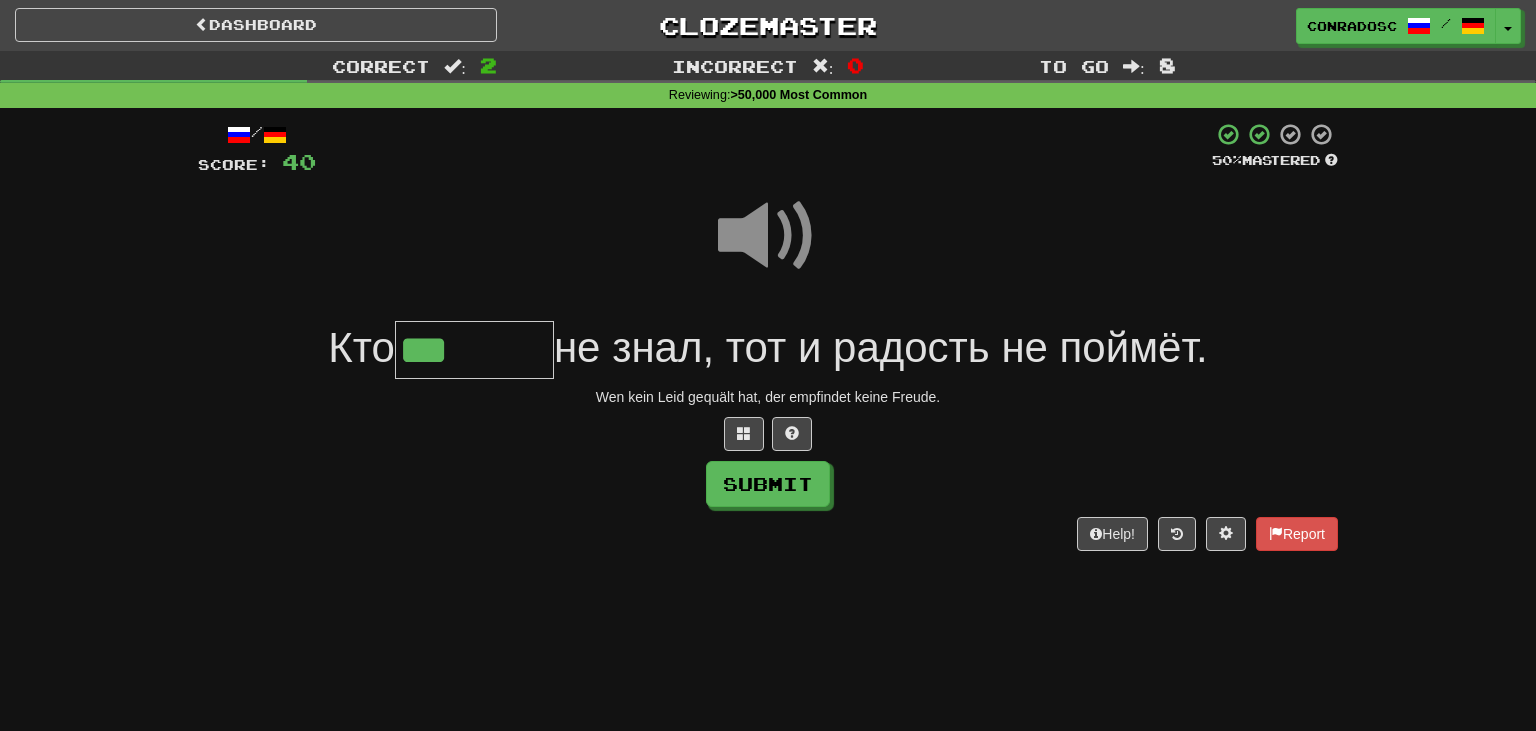 click on "***" at bounding box center (474, 350) 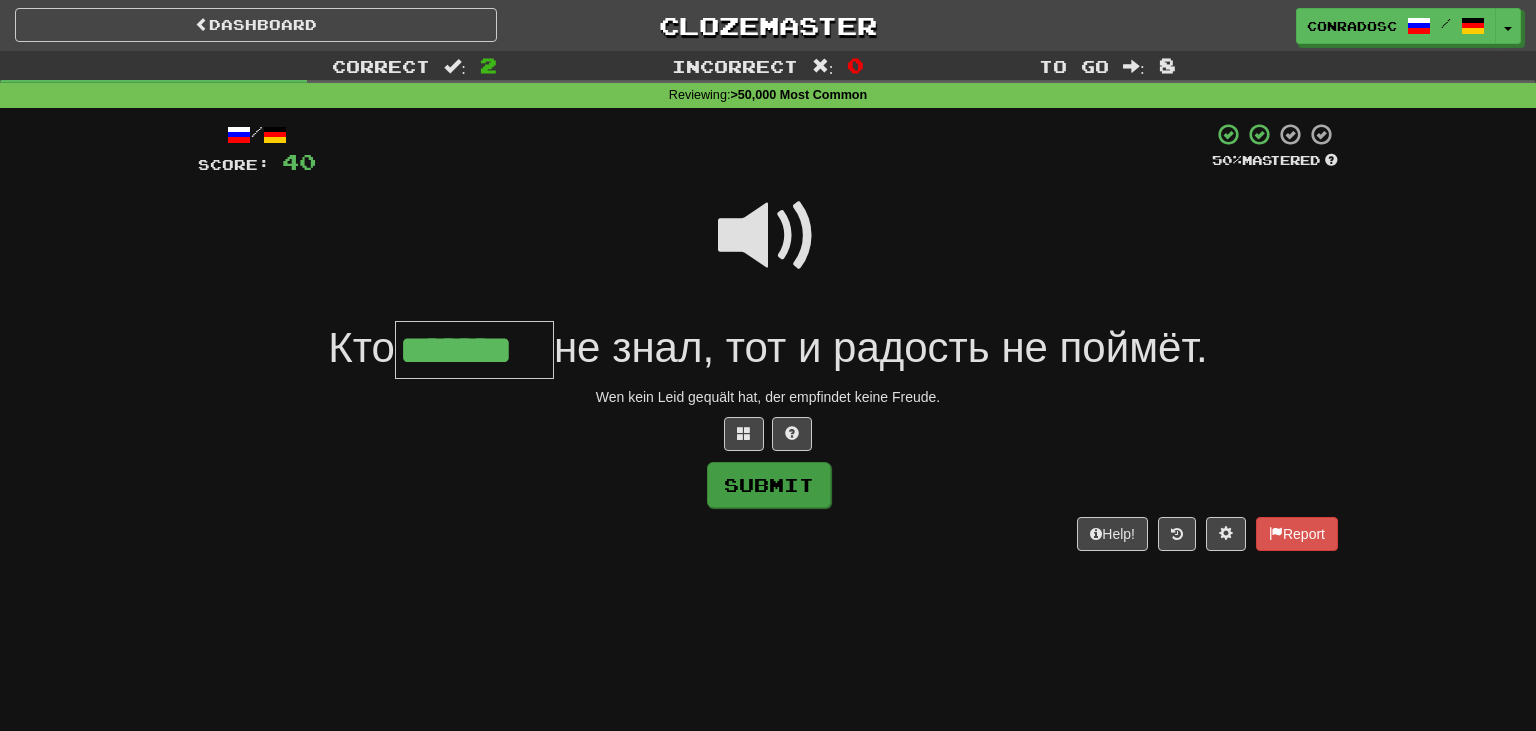 type on "*******" 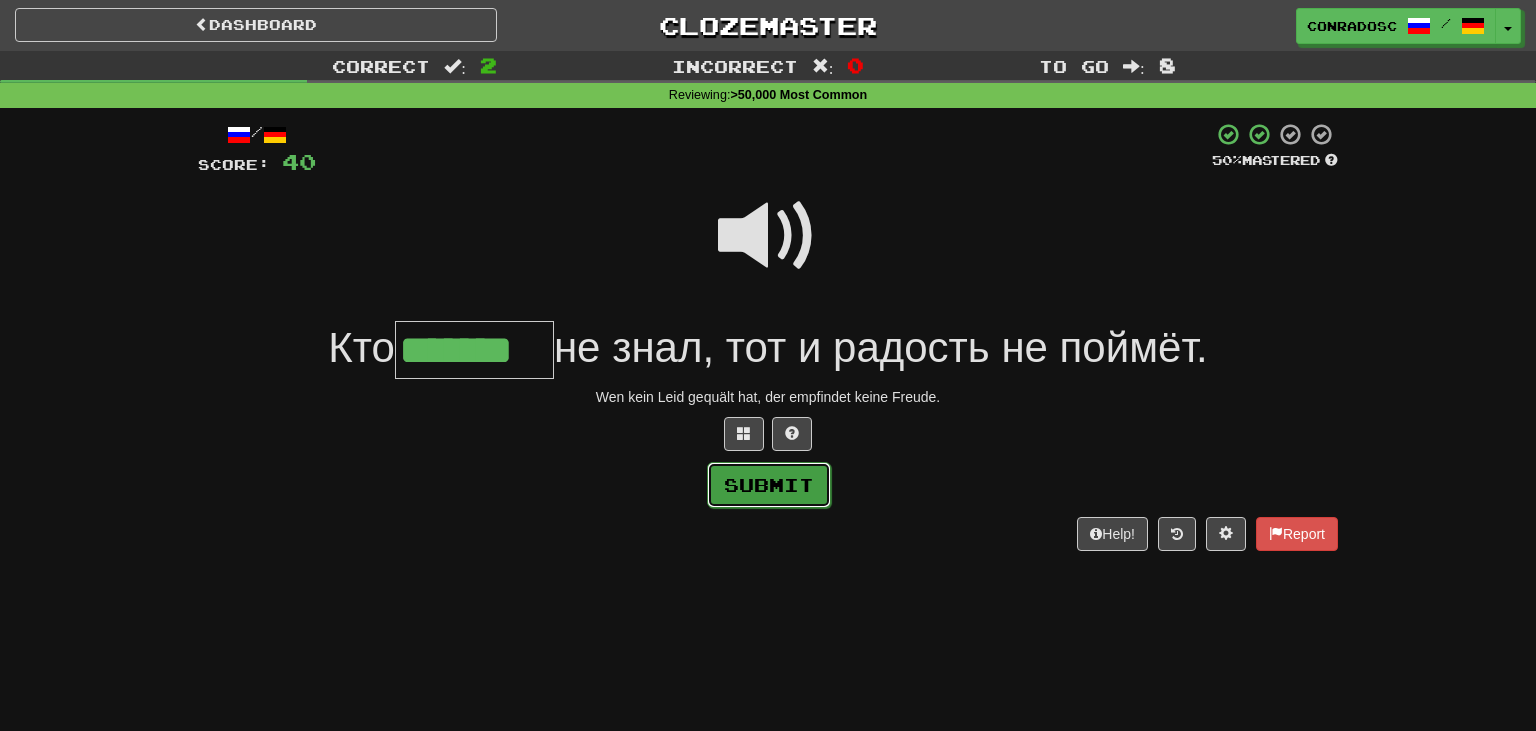 click on "Submit" at bounding box center [769, 485] 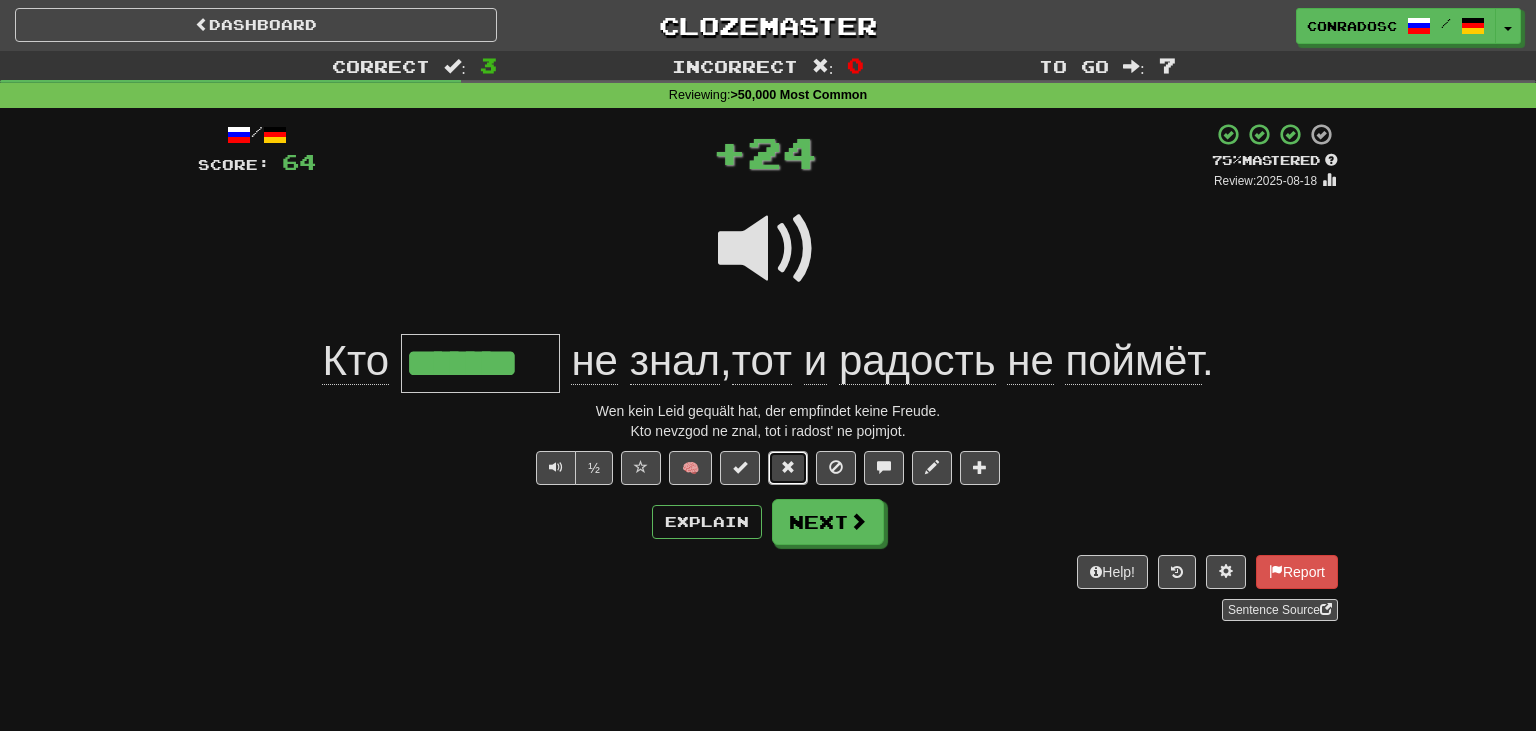 click at bounding box center [788, 468] 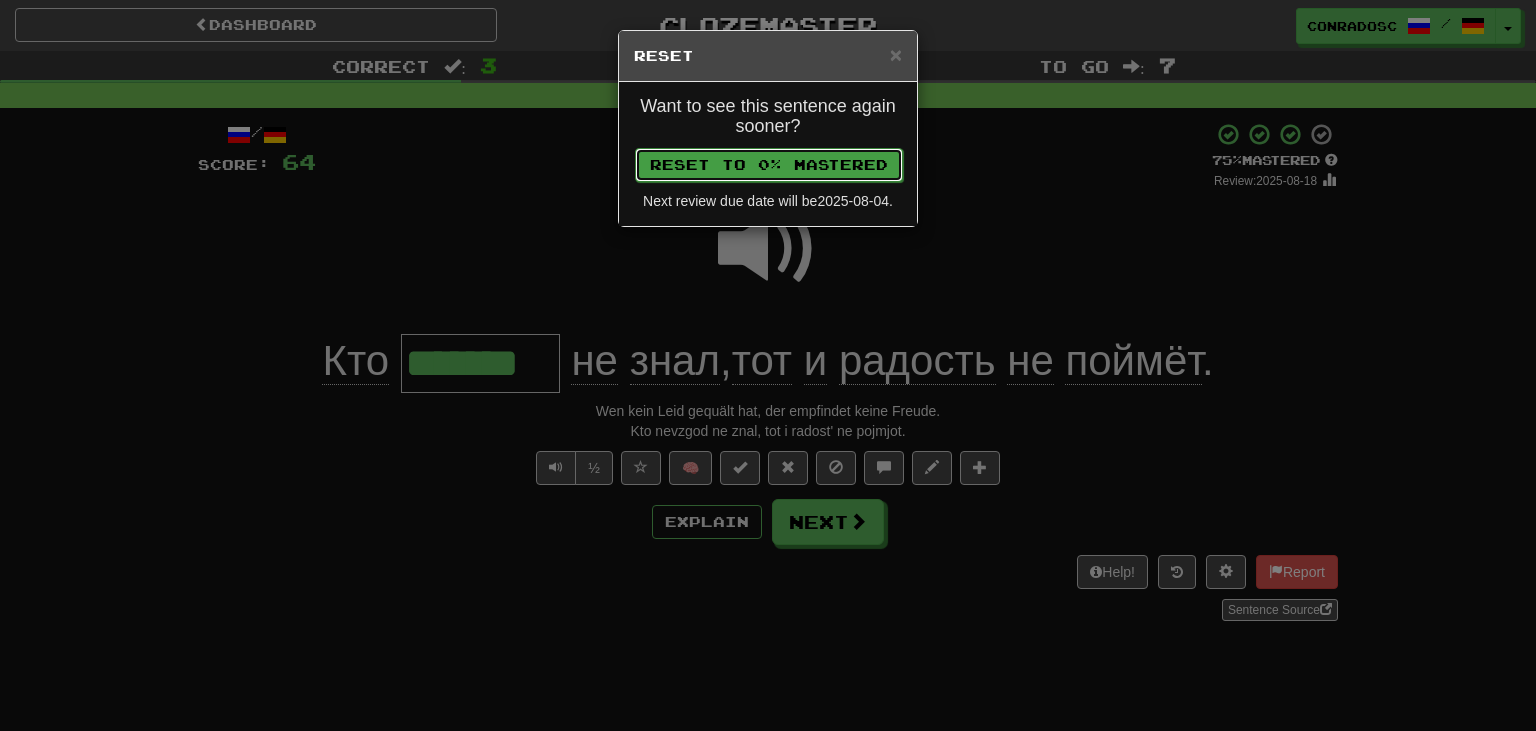click on "Reset to 0% Mastered" at bounding box center (769, 165) 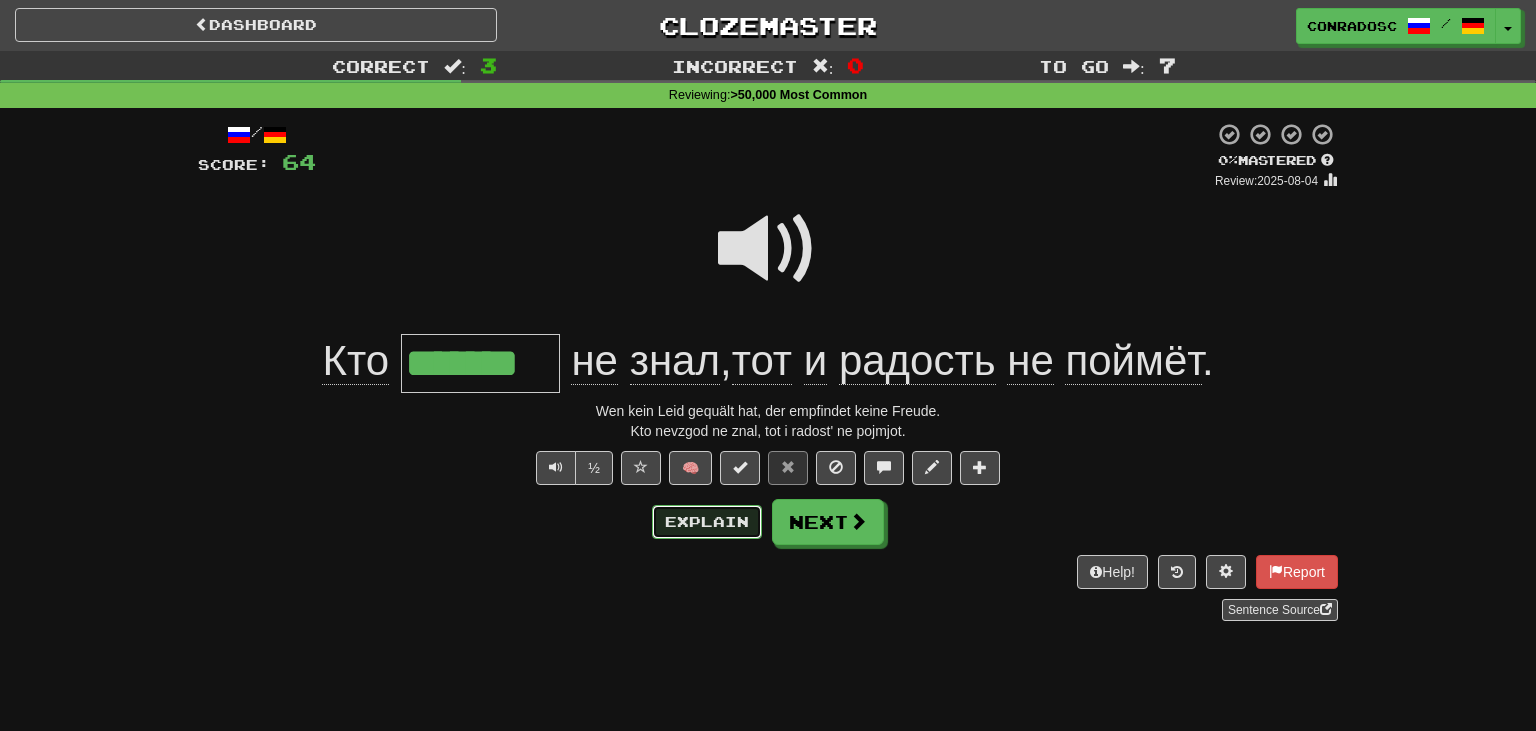 click on "Explain" at bounding box center (707, 522) 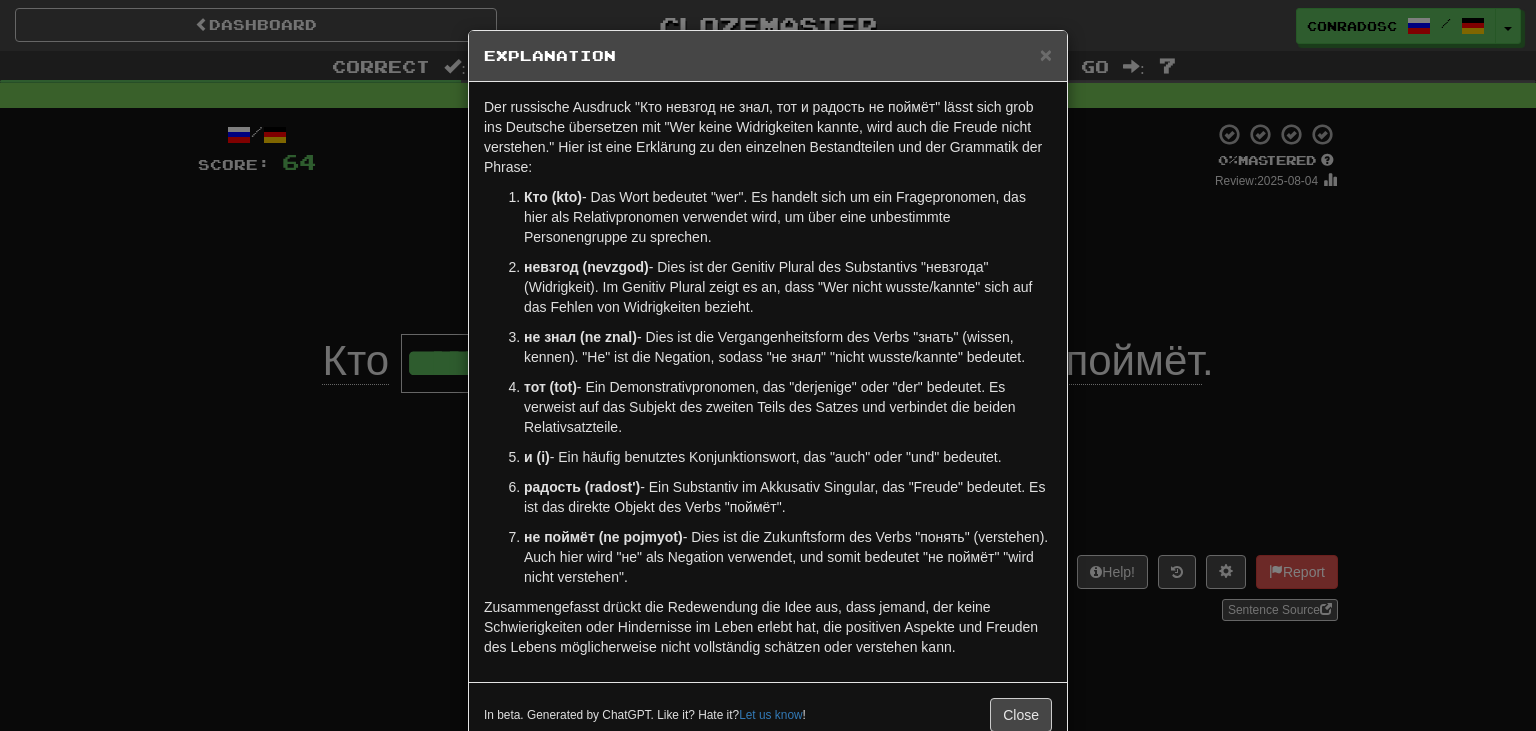 click on "× Explanation Der russische Ausdruck "Кто невзгод не знал, тот и радость не поймёт" lässt sich grob ins Deutsche übersetzen mit "Wer keine Widrigkeiten kannte, wird auch die Freude nicht verstehen." Hier ist eine Erklärung zu den einzelnen Bestandteilen und der Grammatik der Phrase:
Кто (kto)  - Das Wort bedeutet "wer". Es handelt sich um ein Fragepronomen, das hier als Relativpronomen verwendet wird, um über eine unbestimmte Personengruppe zu sprechen.
невзгод (nevzgod)  - Dies ist der Genitiv Plural des Substantivs "невзгода" (Widrigkeit). Im Genitiv Plural zeigt es an, dass "Wer nicht wusste/kannte" sich auf das Fehlen von Widrigkeiten bezieht.
не знал (ne znal)  - Dies ist die Vergangenheitsform des Verbs "знать" (wissen, kennen). "Не" ist die Negation, sodass "не знал" "nicht wusste/kannte" bedeutet.
тот (tot)
и (i)  - Ein häufig benutztes Konjunktionswort, das "auch" oder "und" bedeutet." at bounding box center (768, 365) 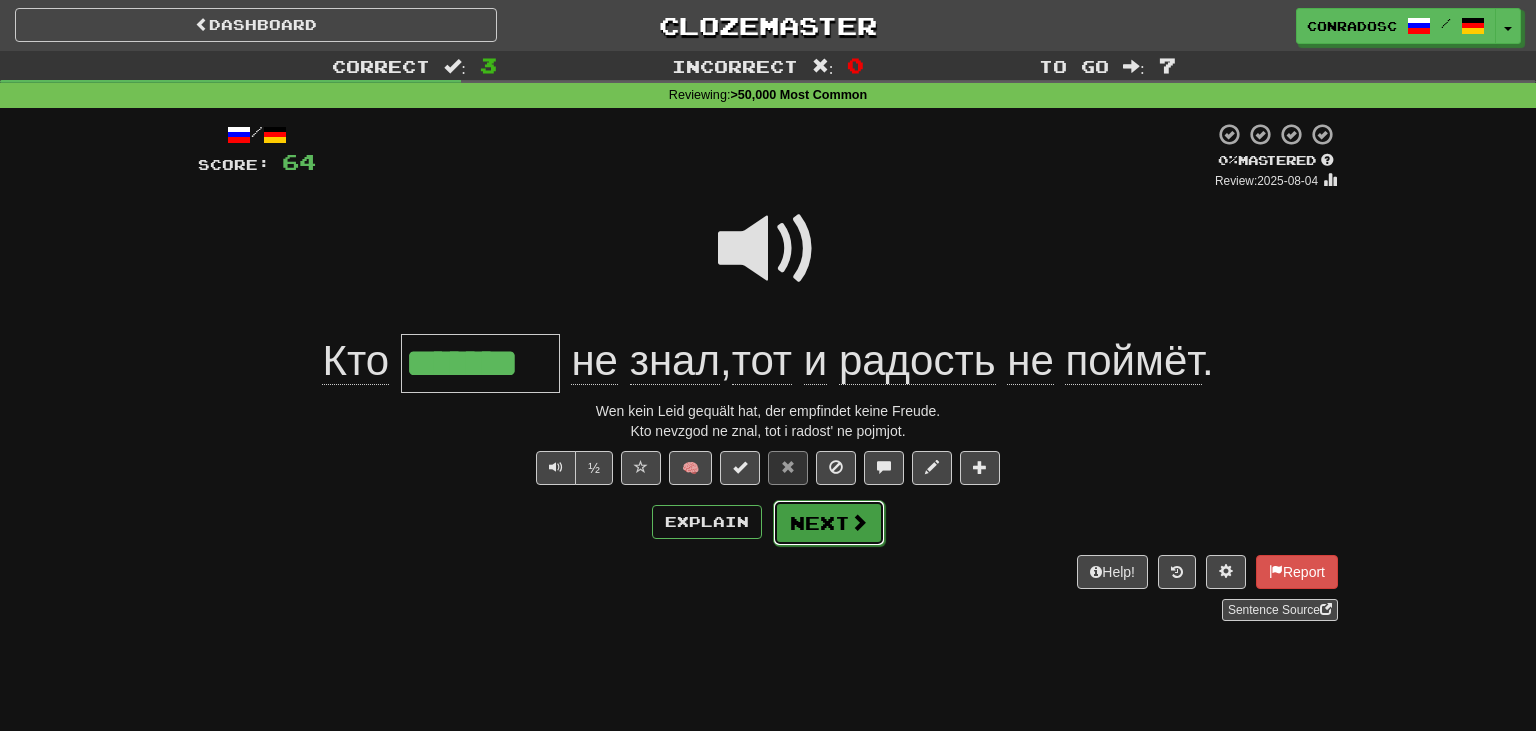 click on "Next" at bounding box center (829, 523) 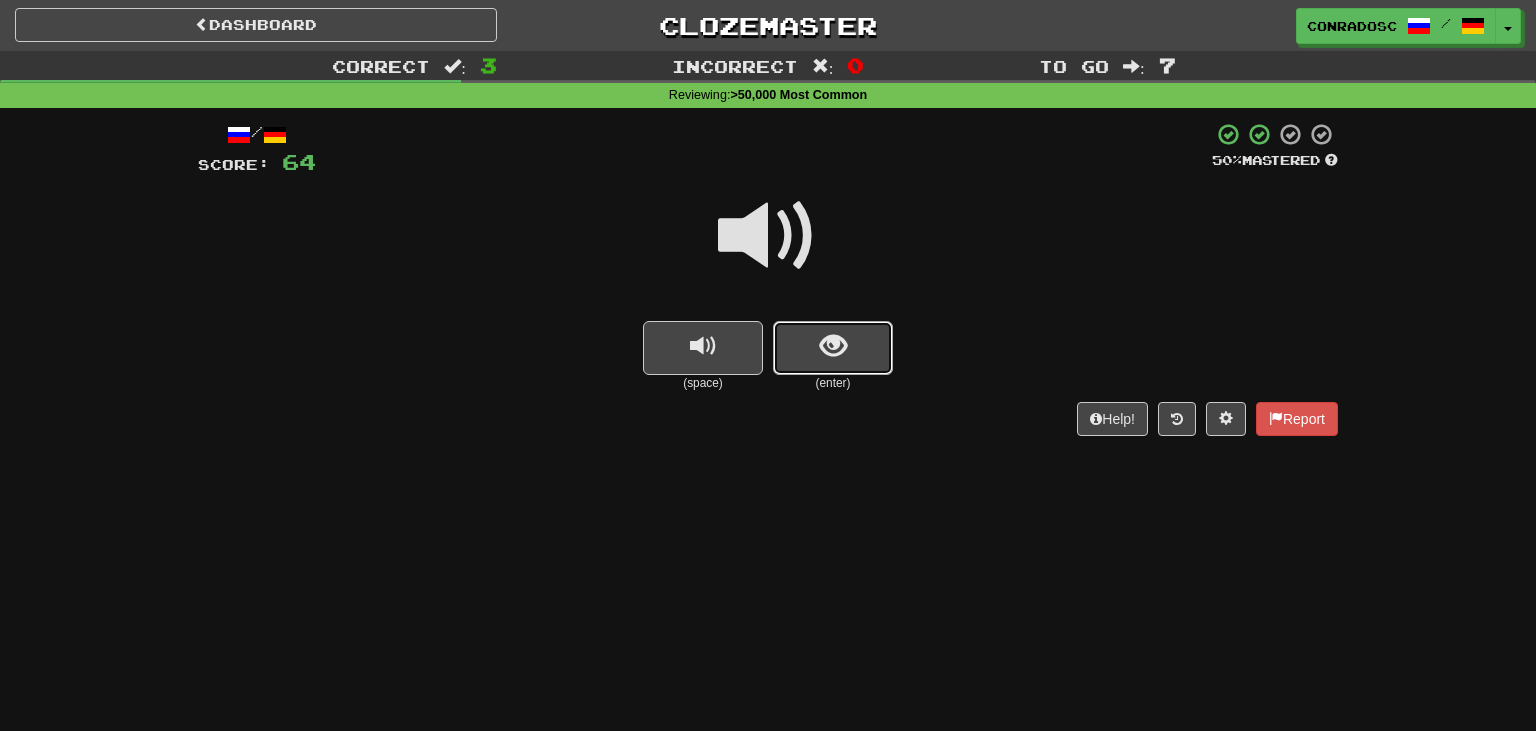 click at bounding box center (833, 348) 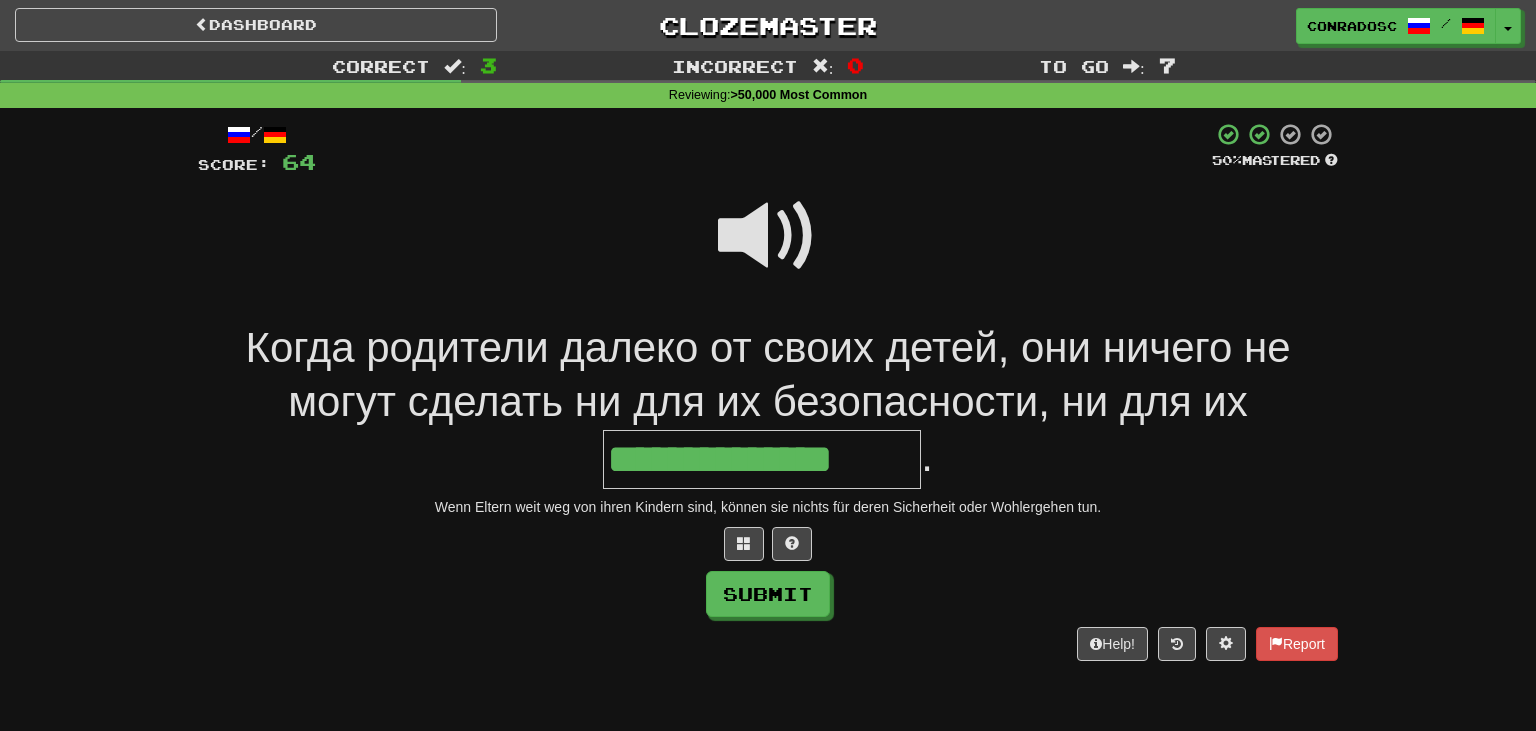 type on "**********" 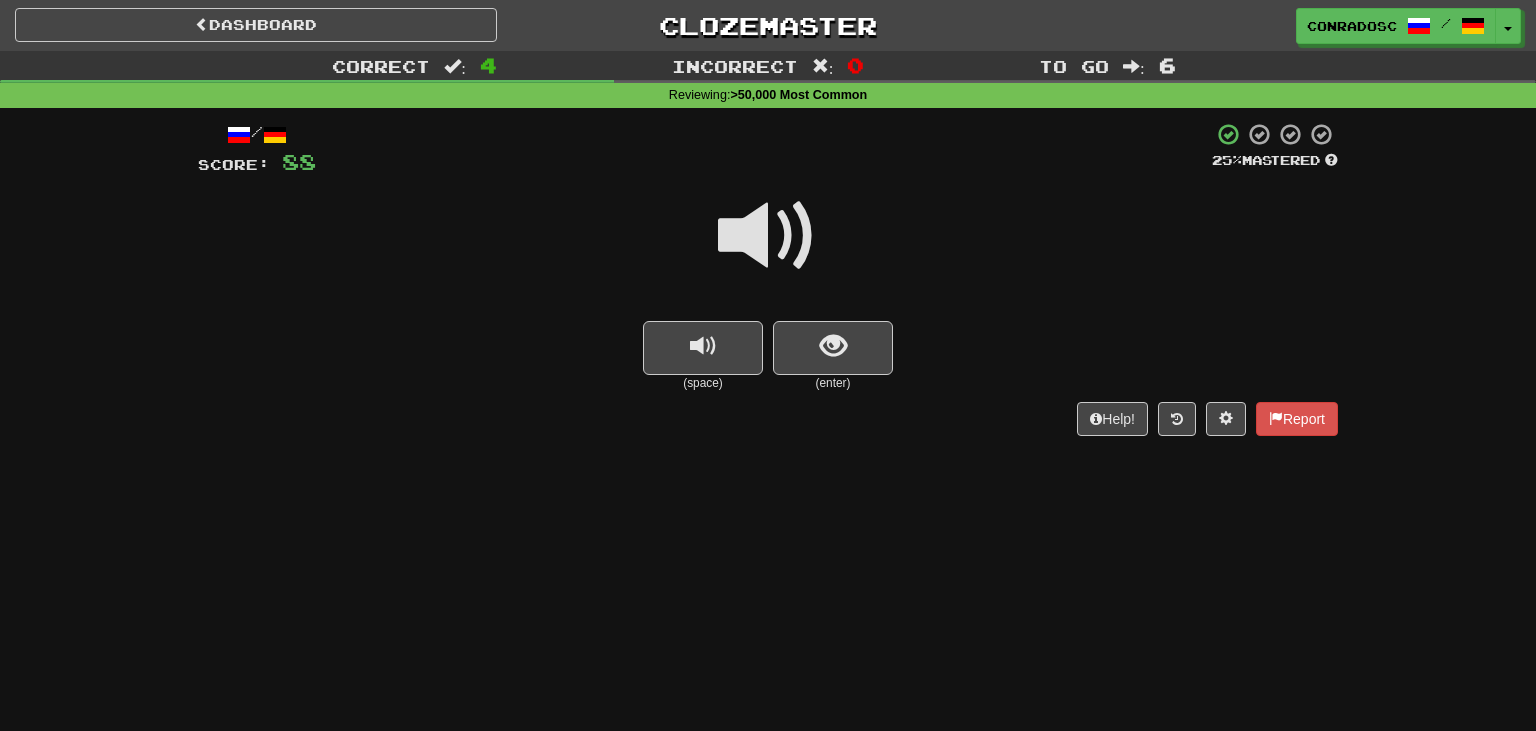click at bounding box center [768, 236] 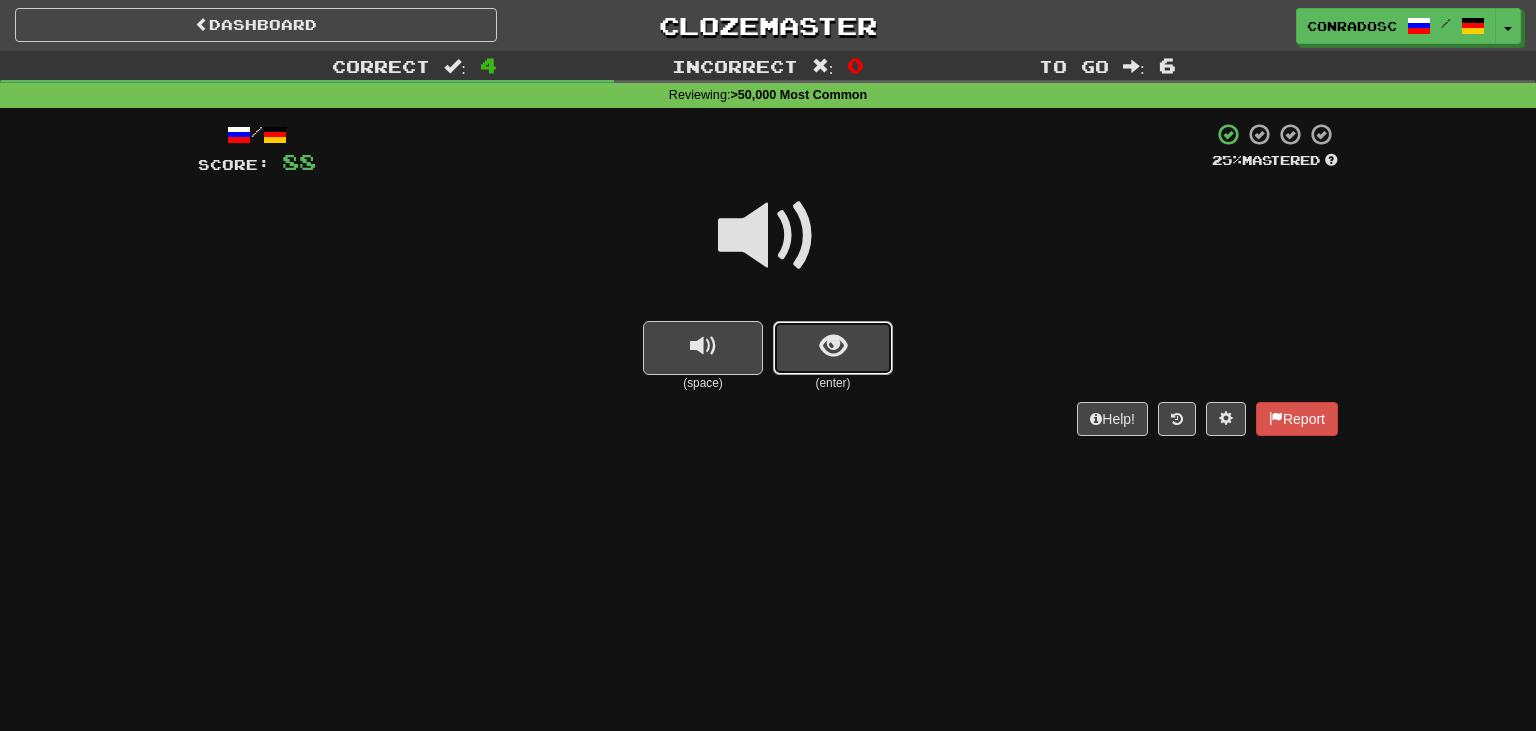 click at bounding box center [833, 348] 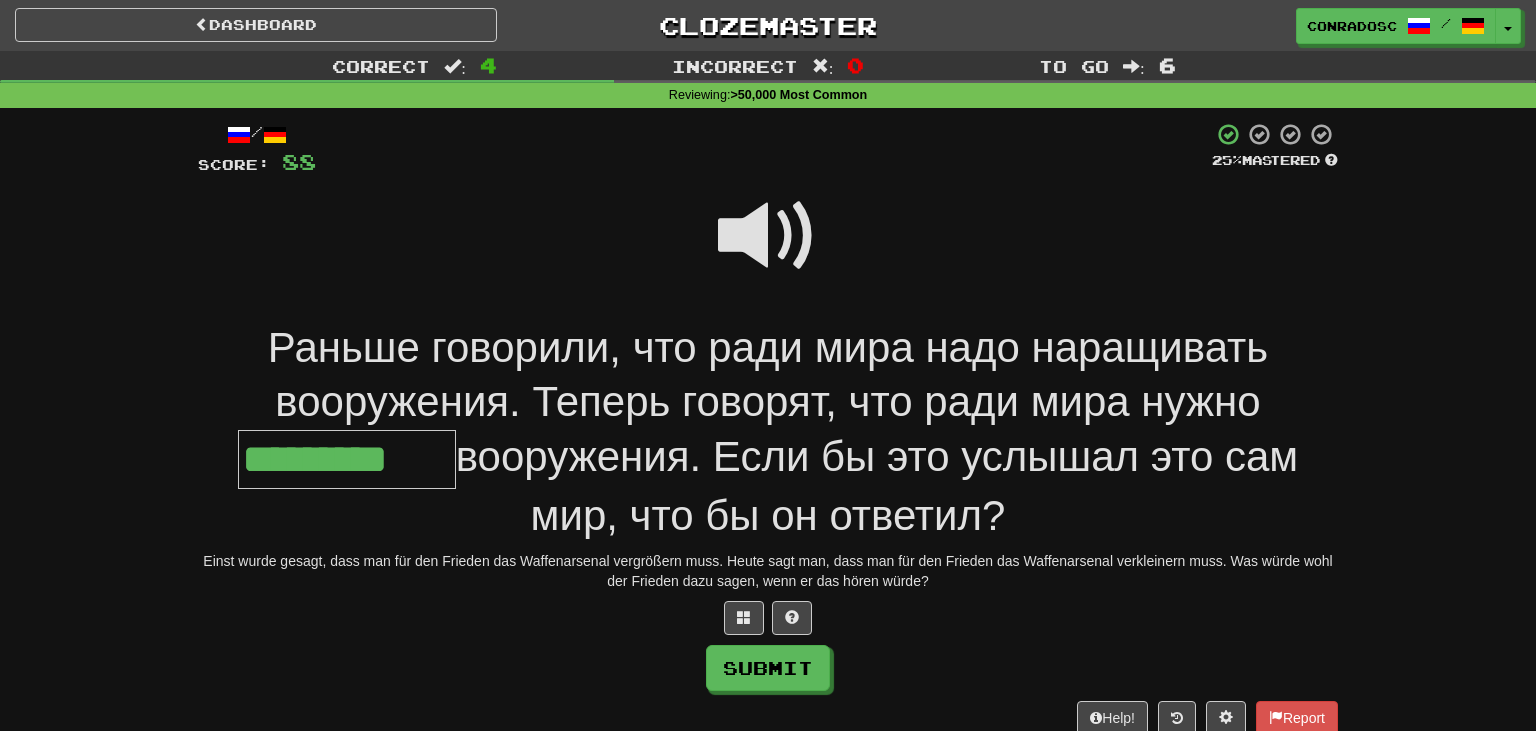 type on "*********" 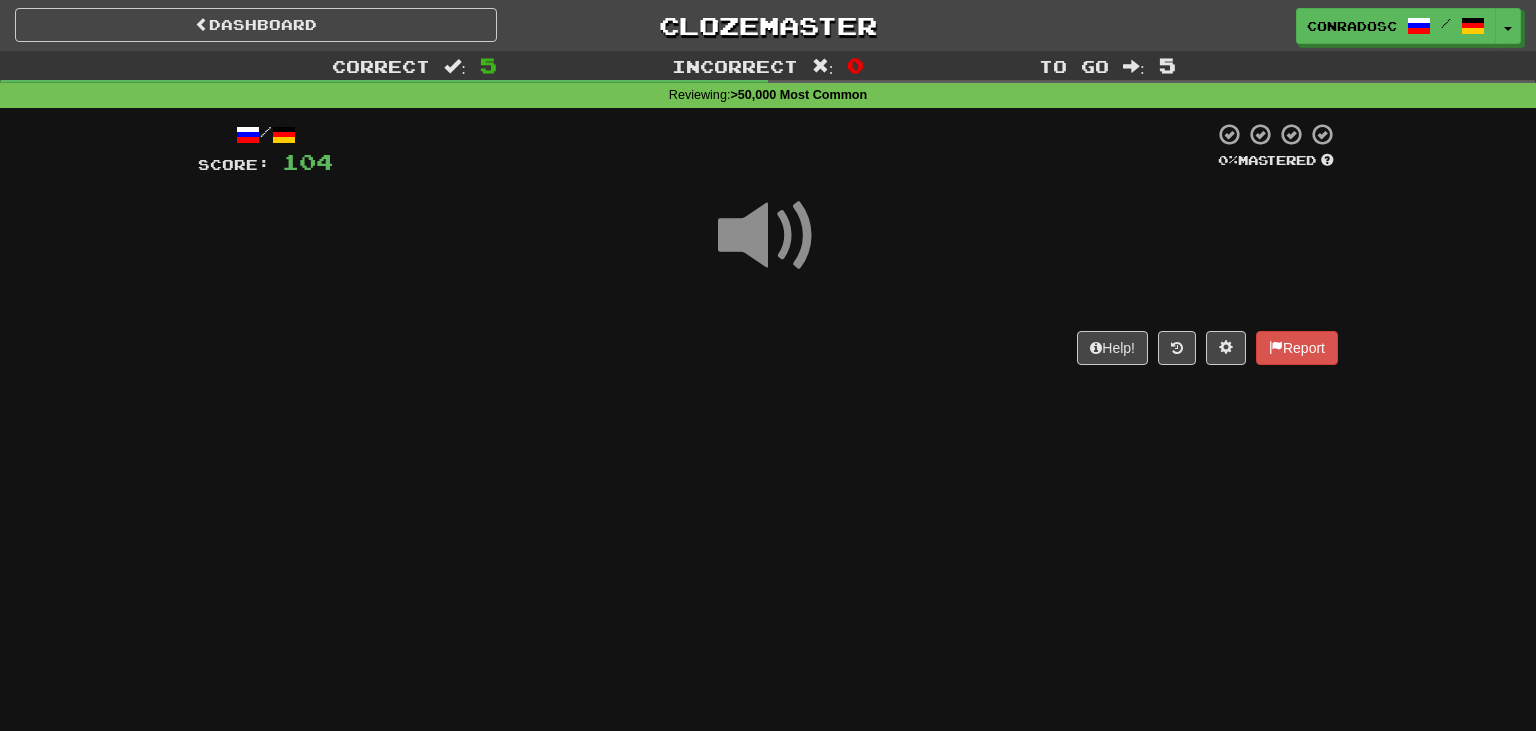 click at bounding box center (768, 236) 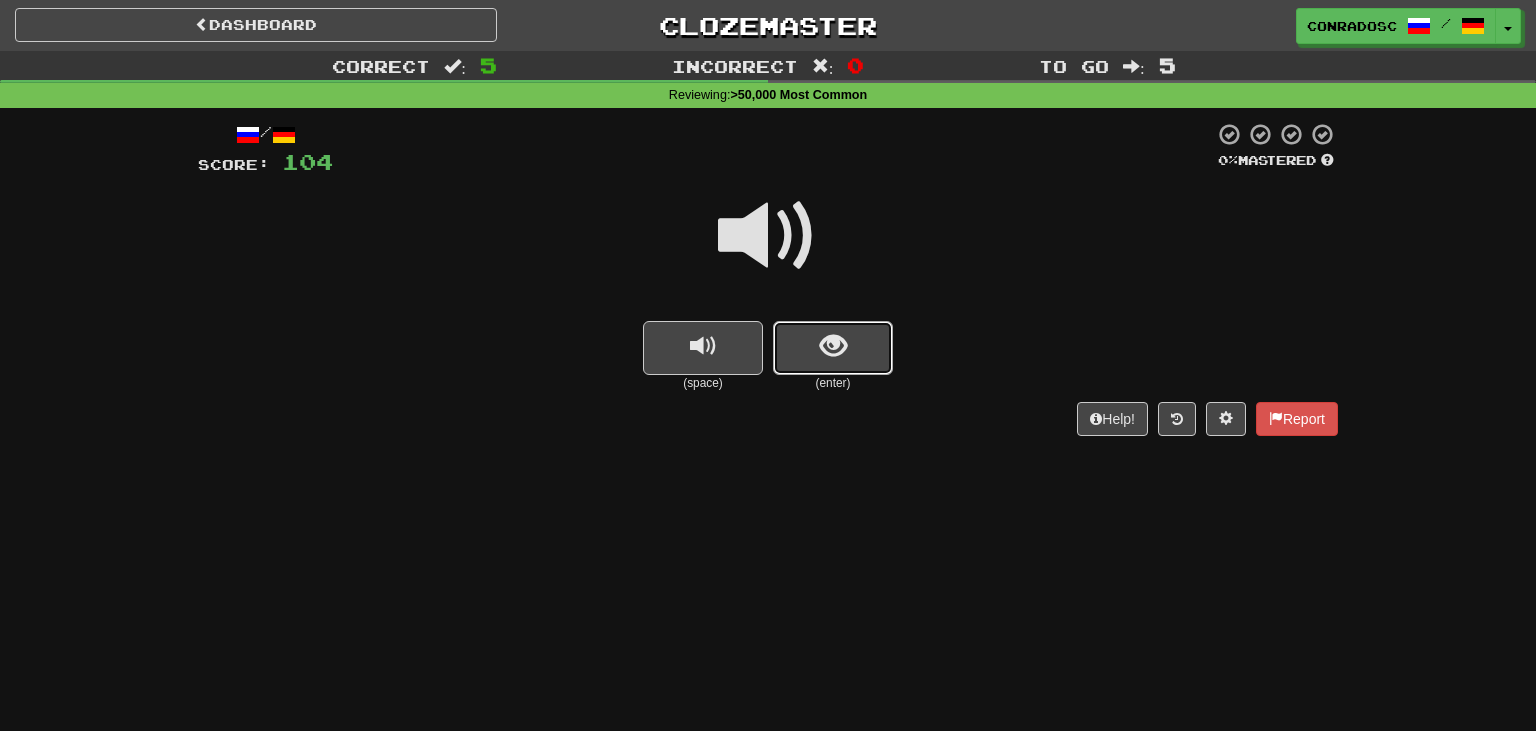 click at bounding box center (833, 346) 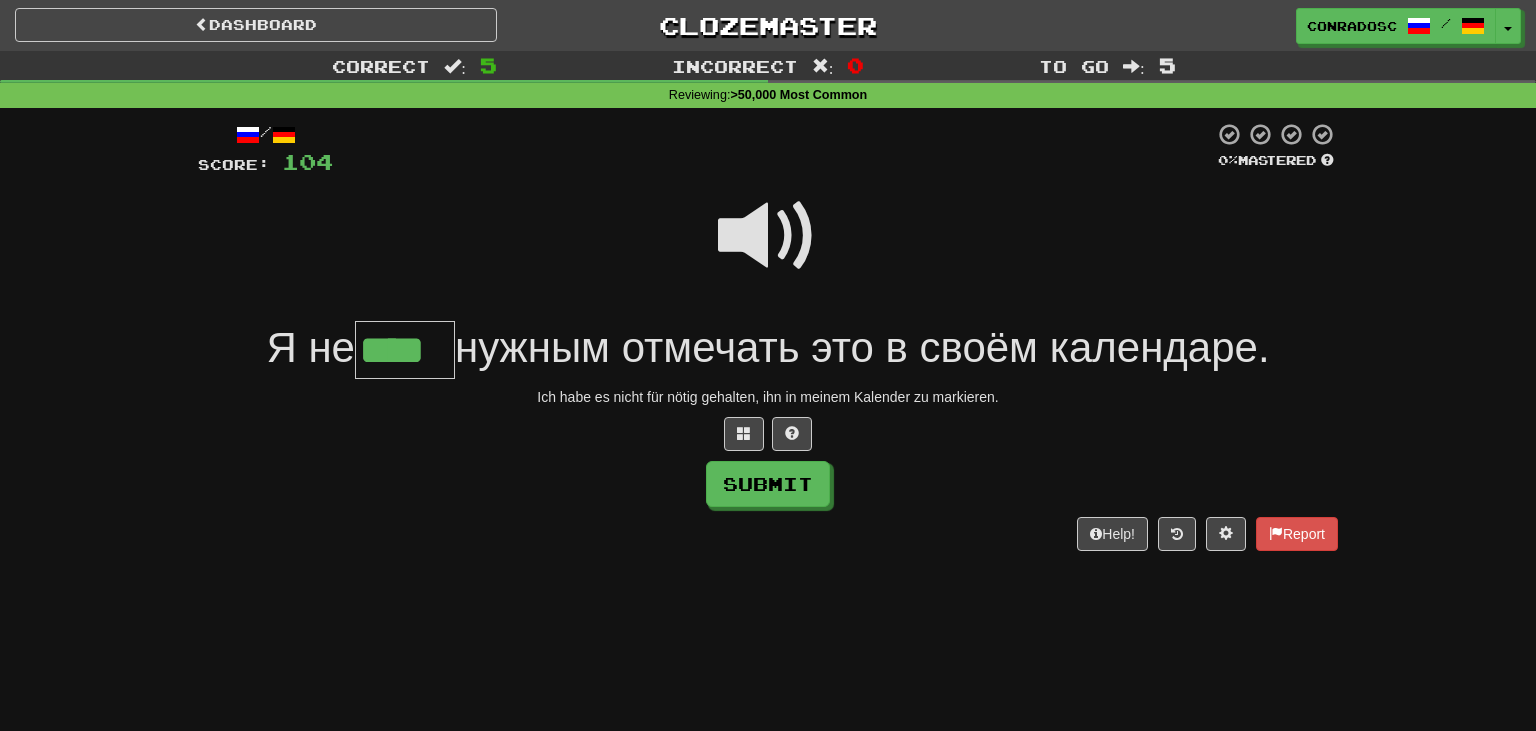type on "****" 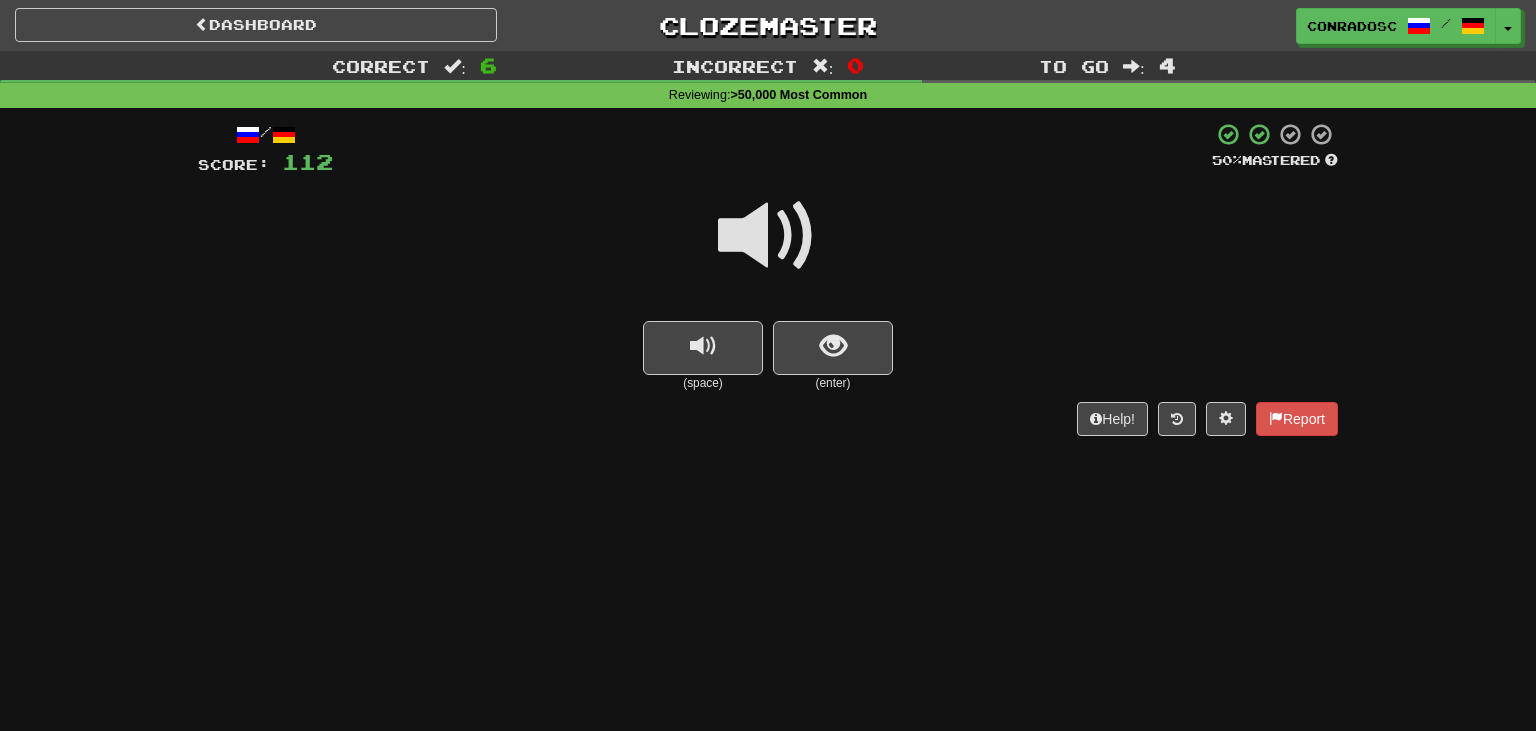 click at bounding box center [768, 236] 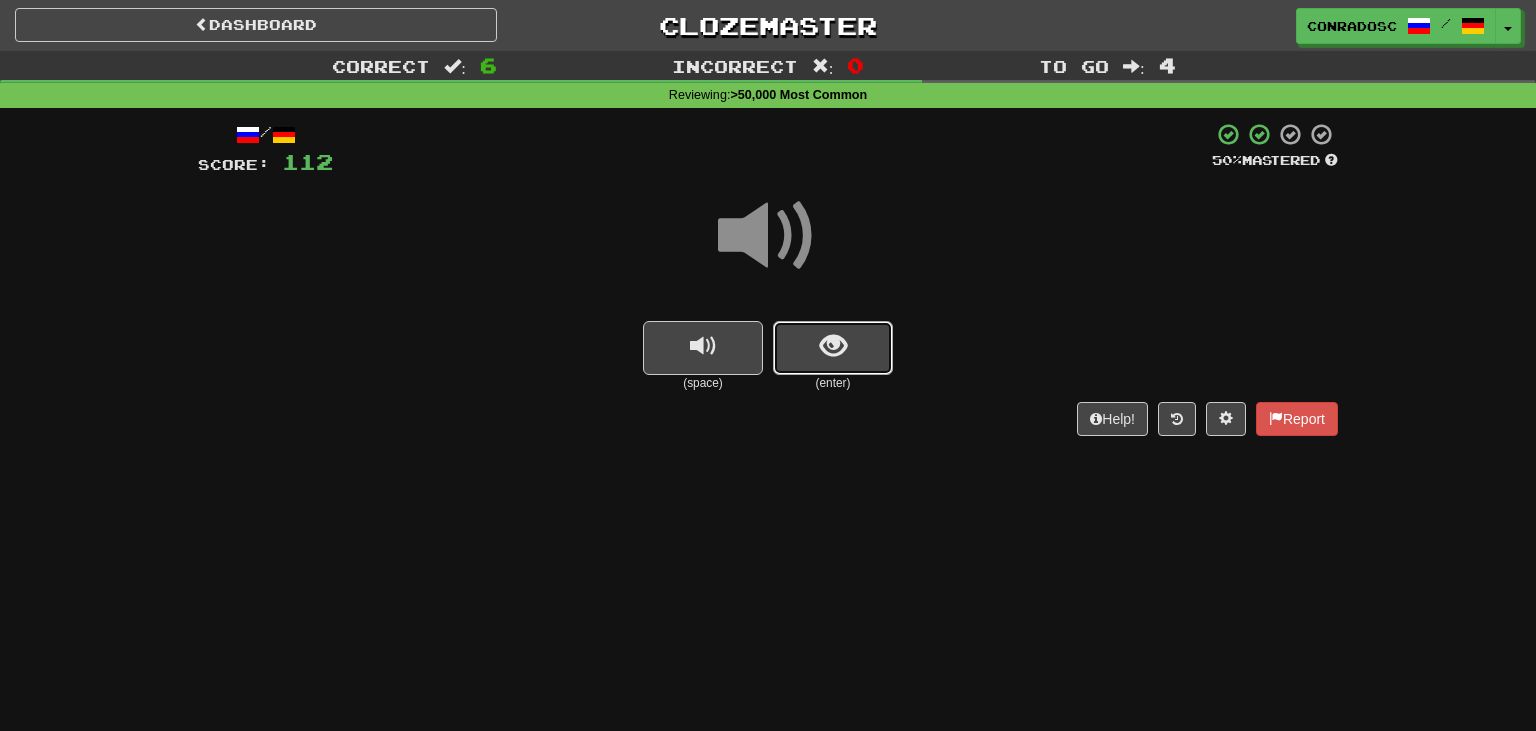click at bounding box center (833, 348) 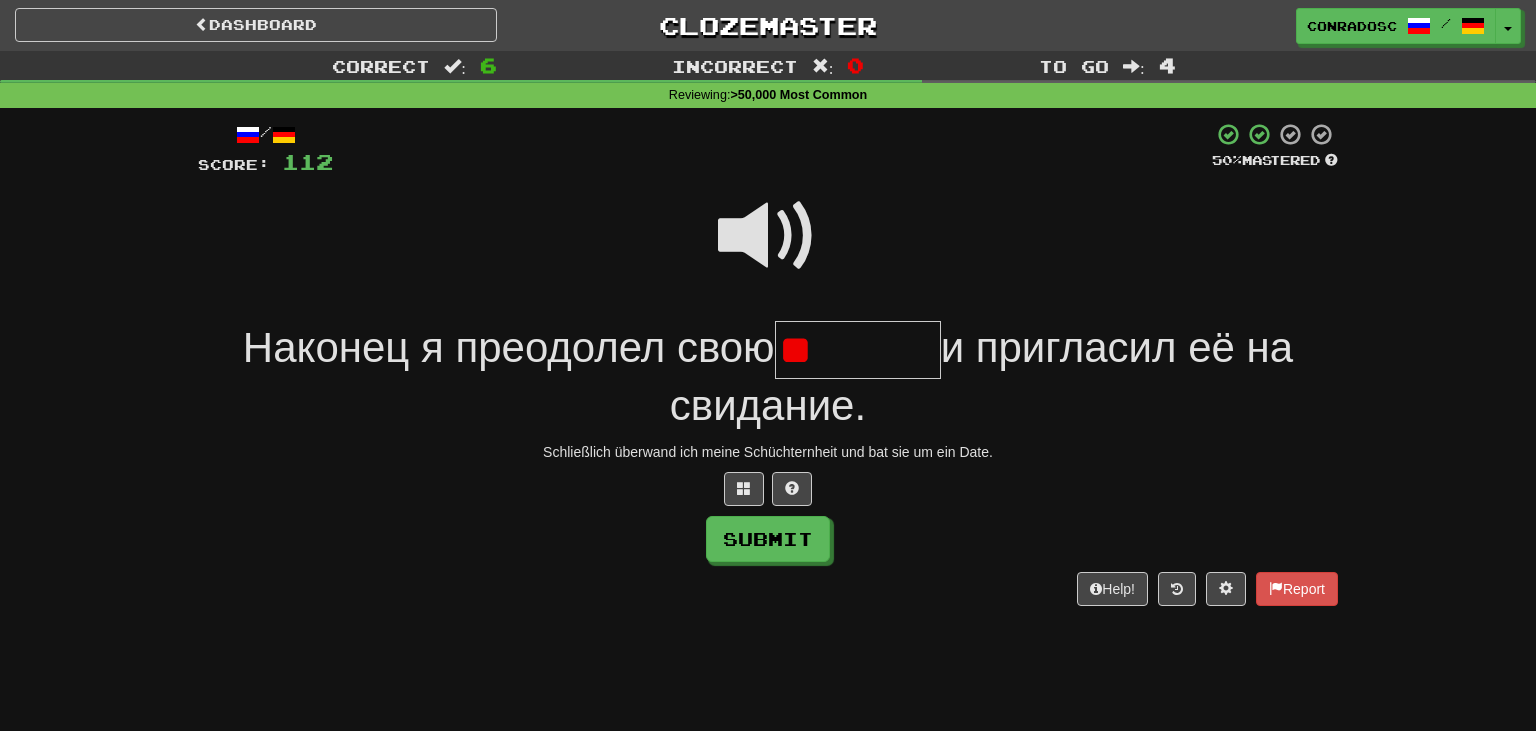 type on "*" 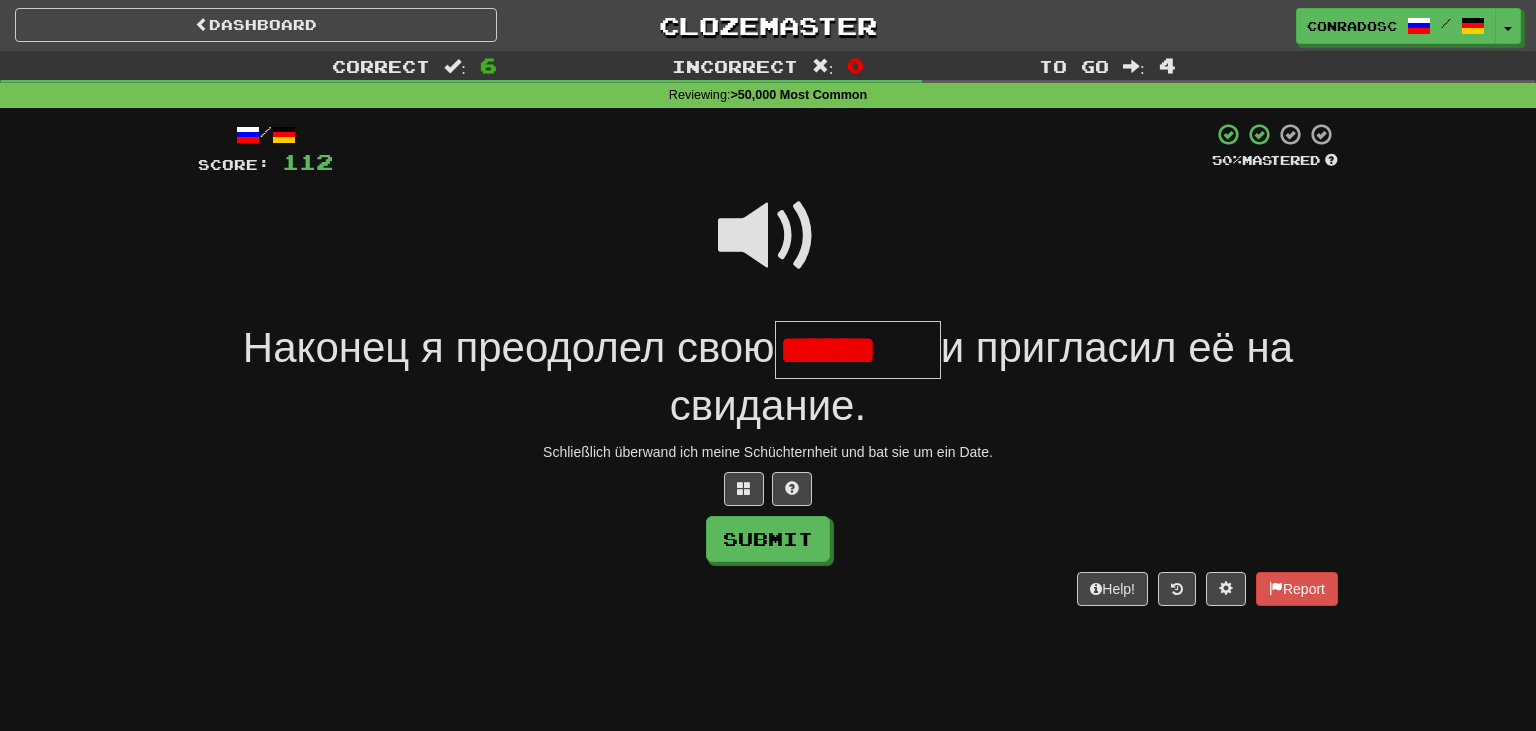 scroll, scrollTop: 0, scrollLeft: 0, axis: both 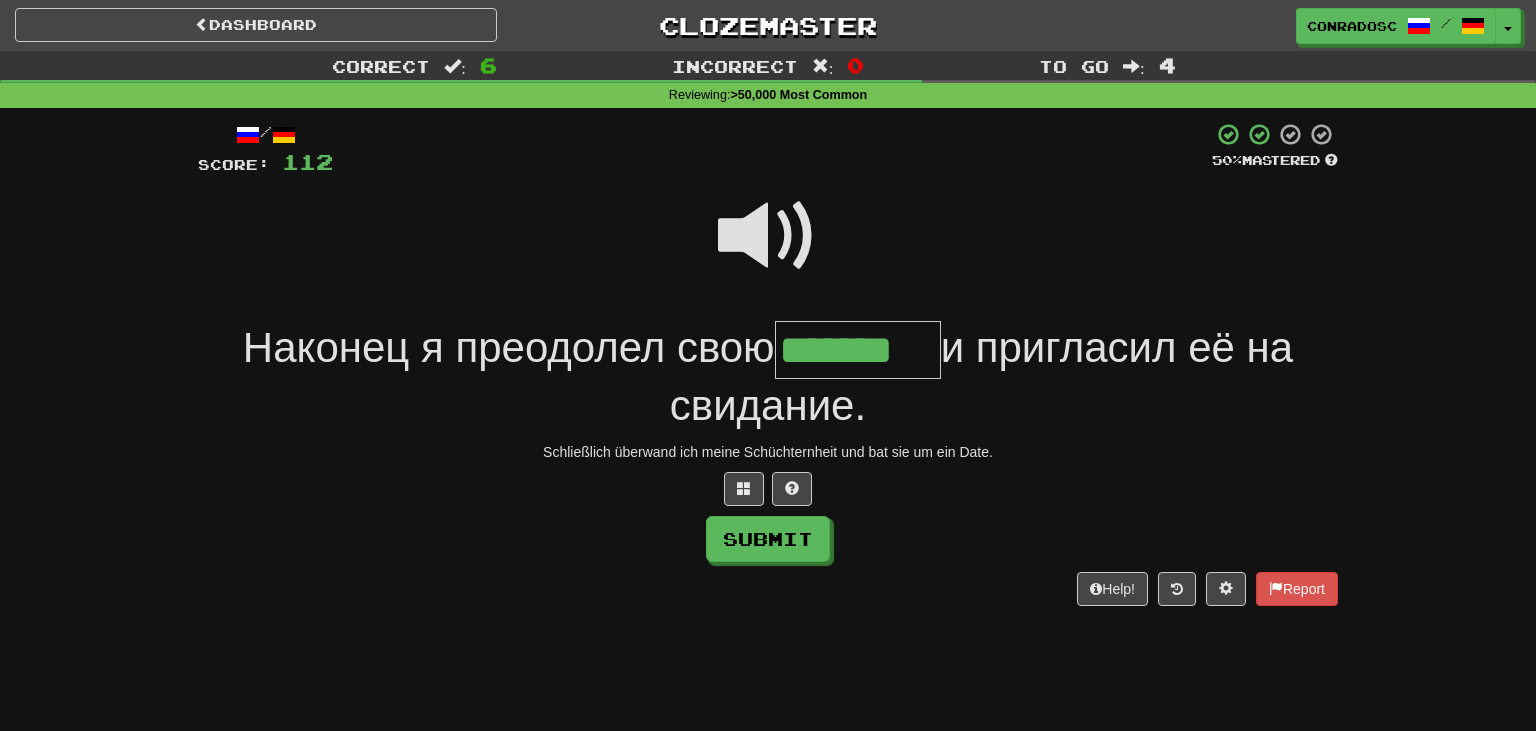 type on "*******" 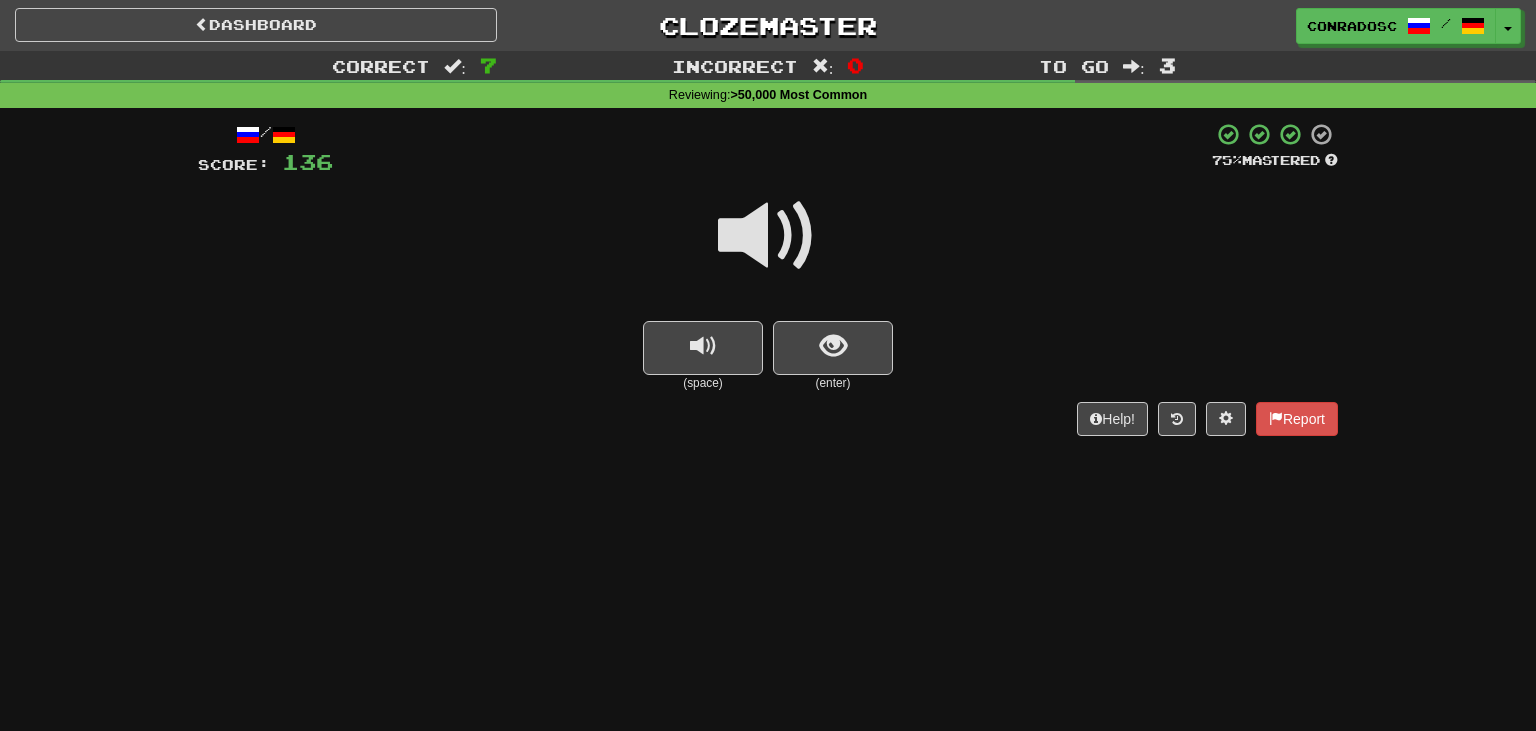 click at bounding box center [768, 236] 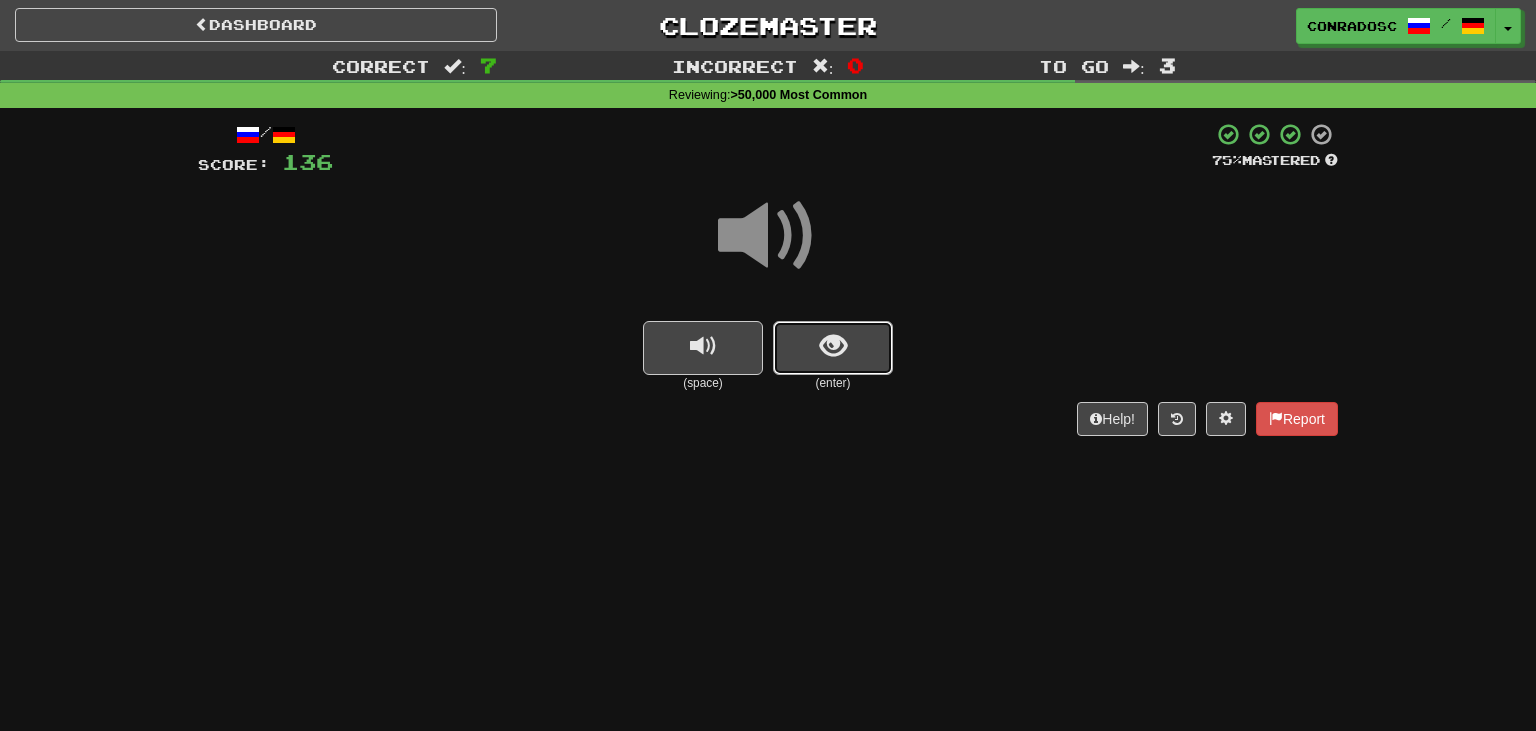 click at bounding box center (833, 348) 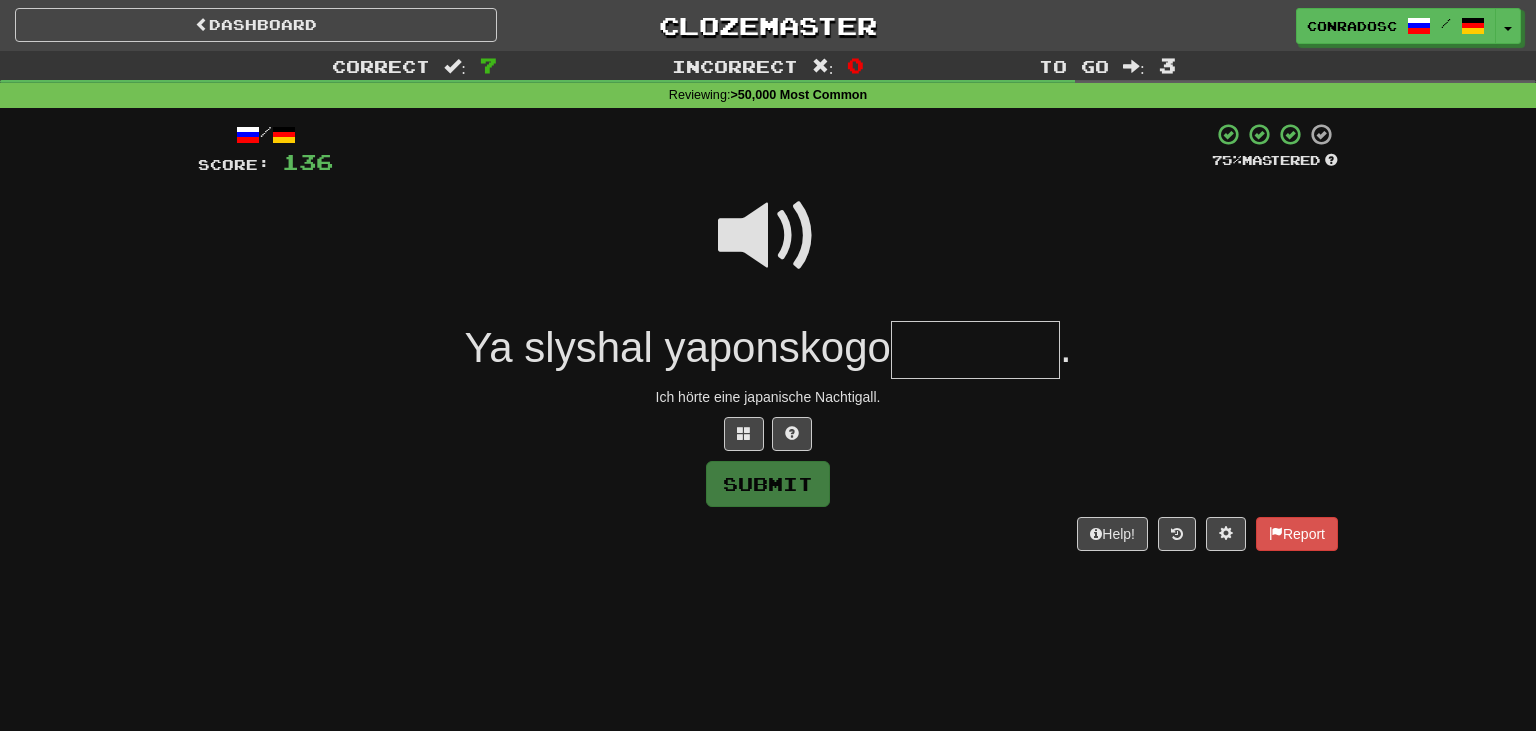 type on "*" 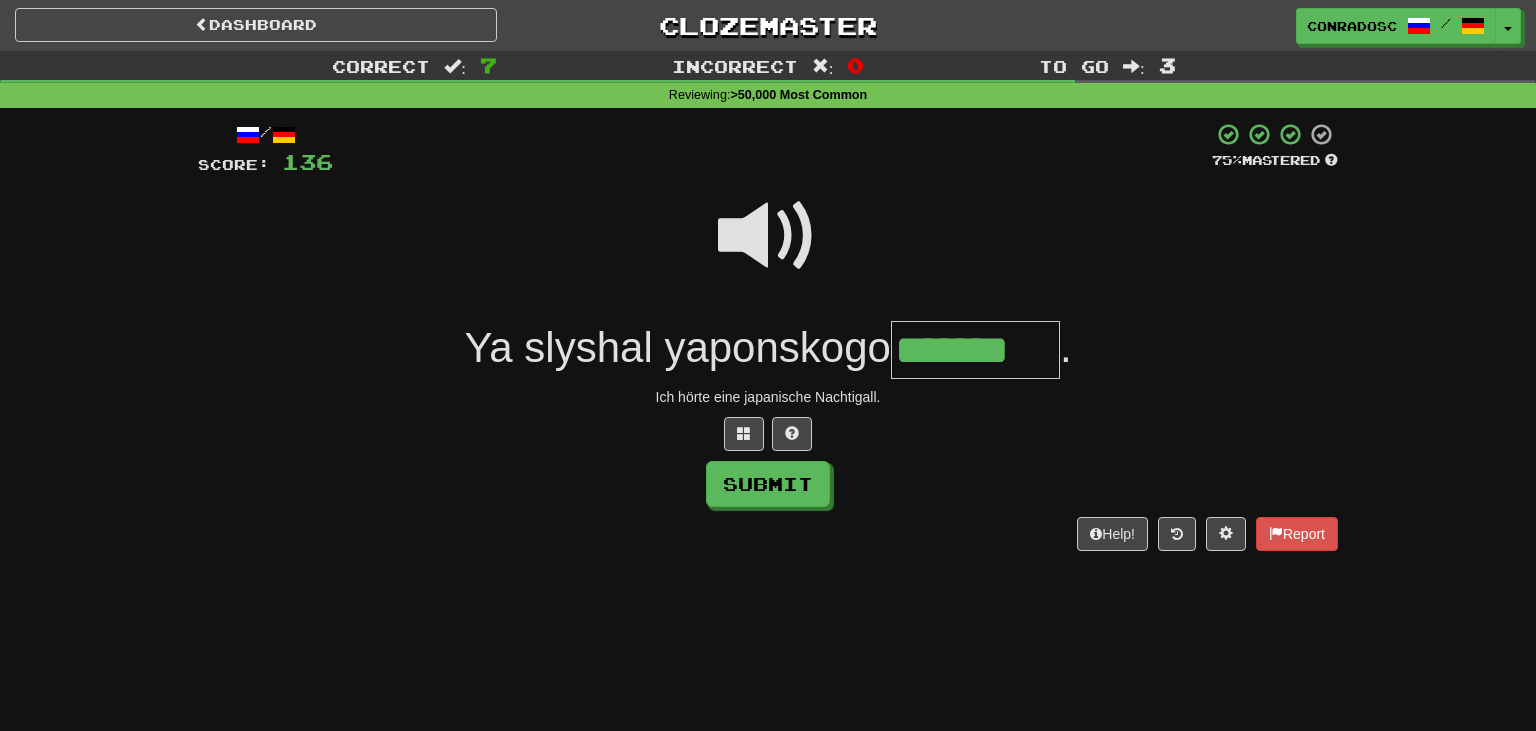 type on "*******" 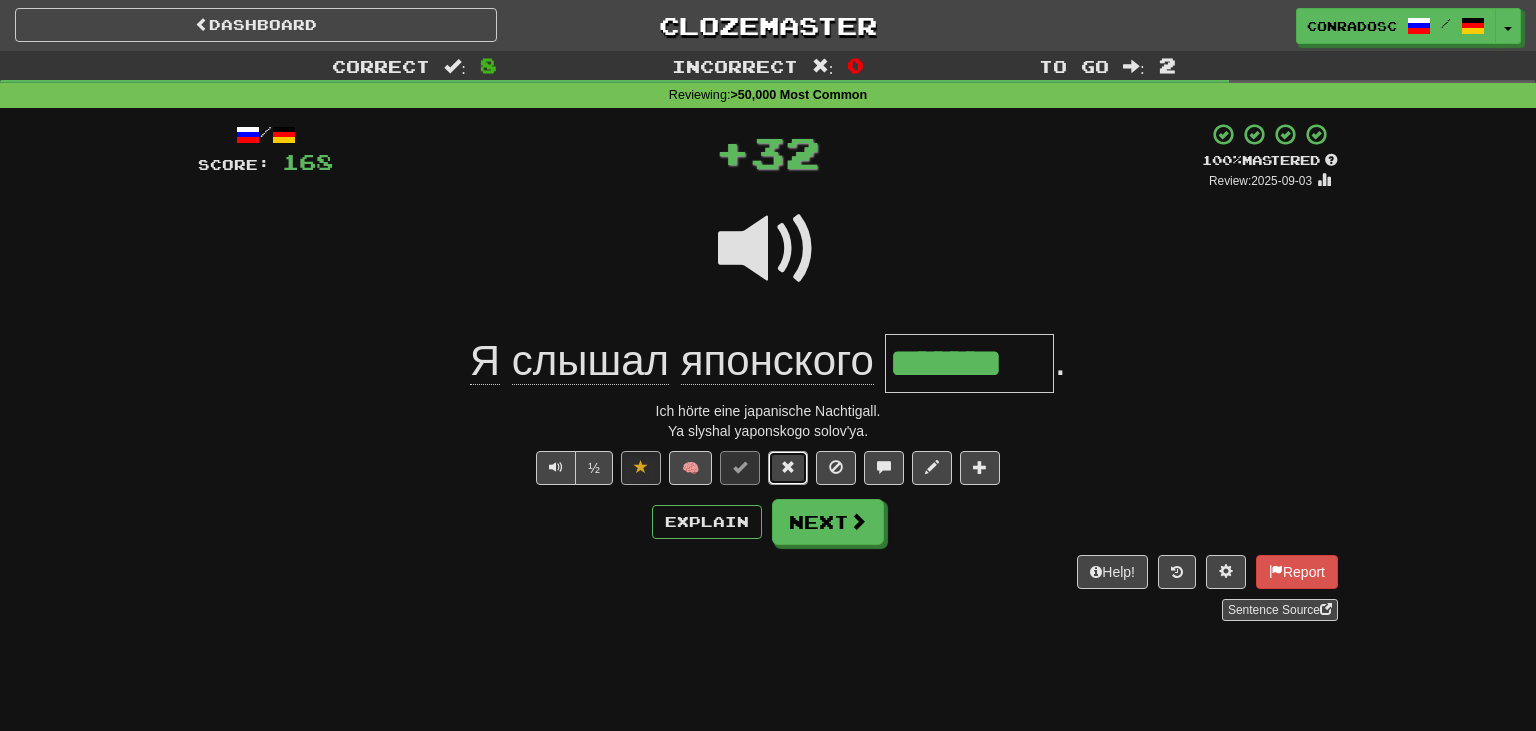 click at bounding box center (788, 468) 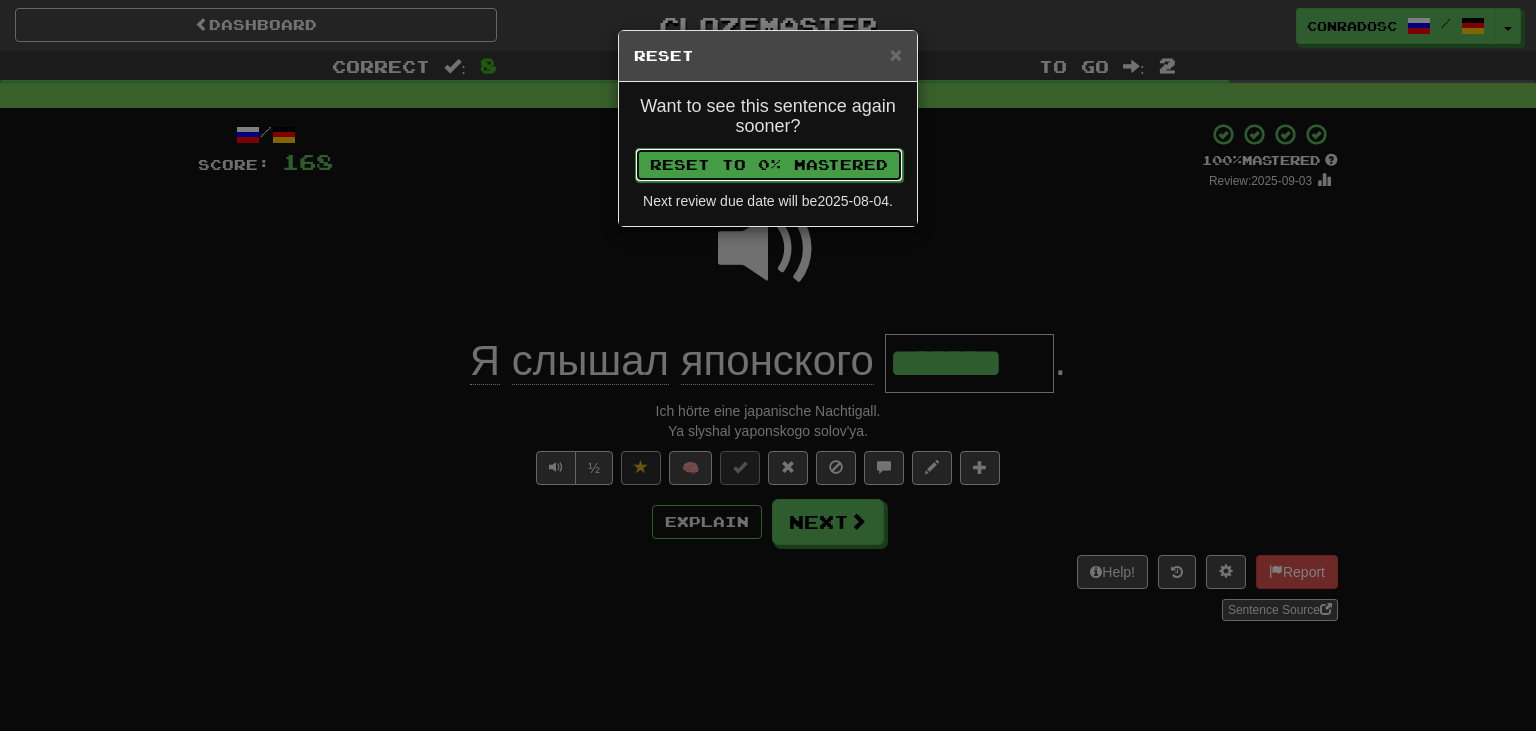 click on "Reset to 0% Mastered" at bounding box center [769, 165] 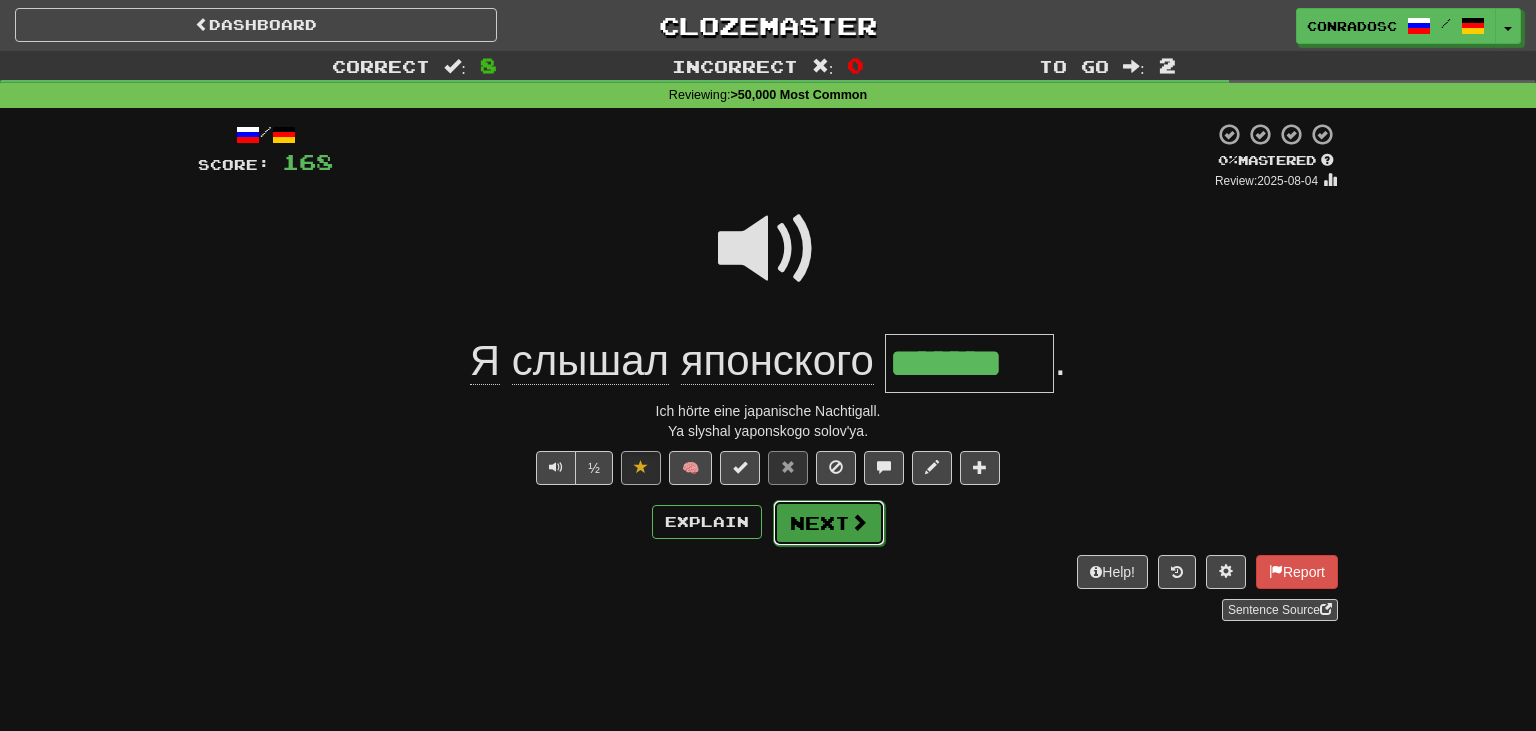 click on "Next" at bounding box center (829, 523) 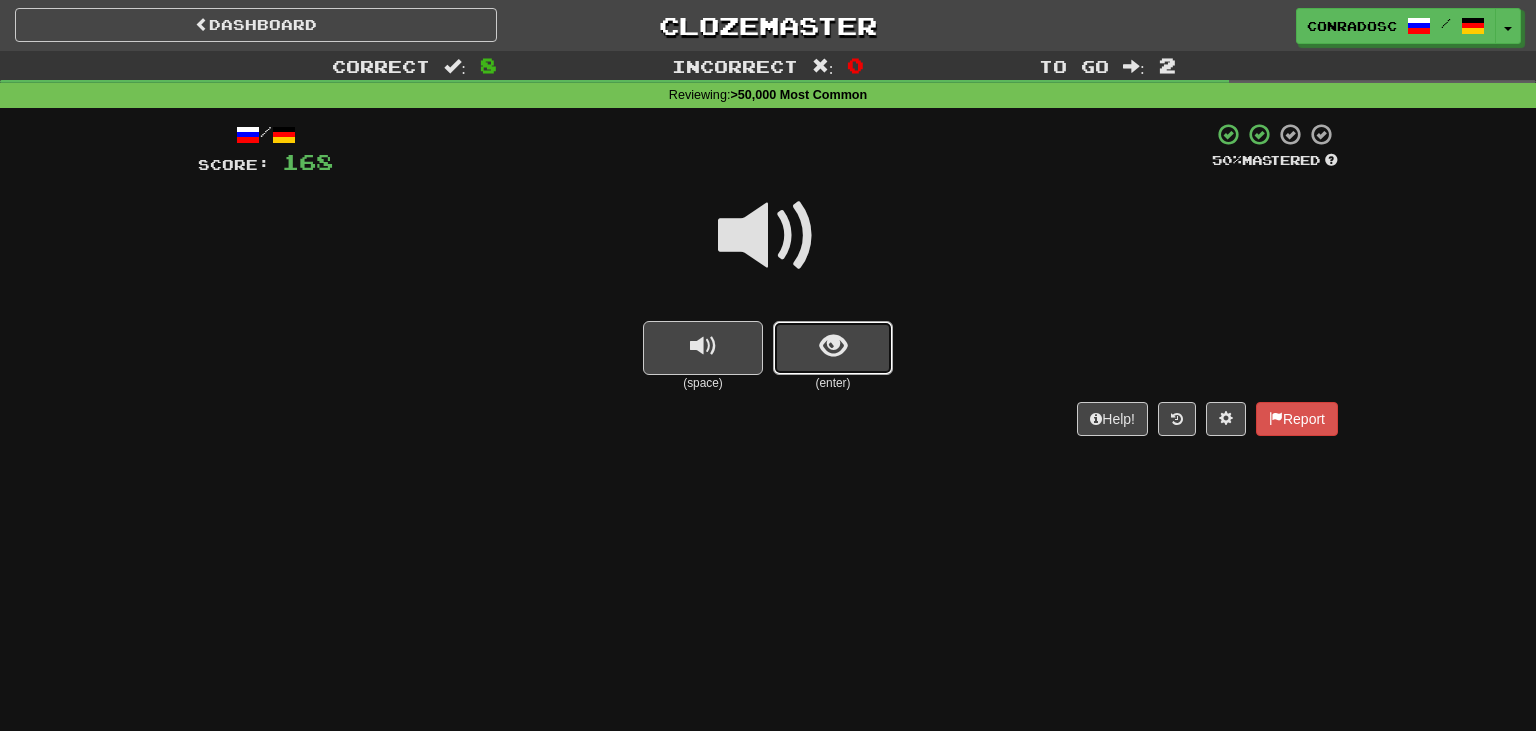 click at bounding box center [833, 348] 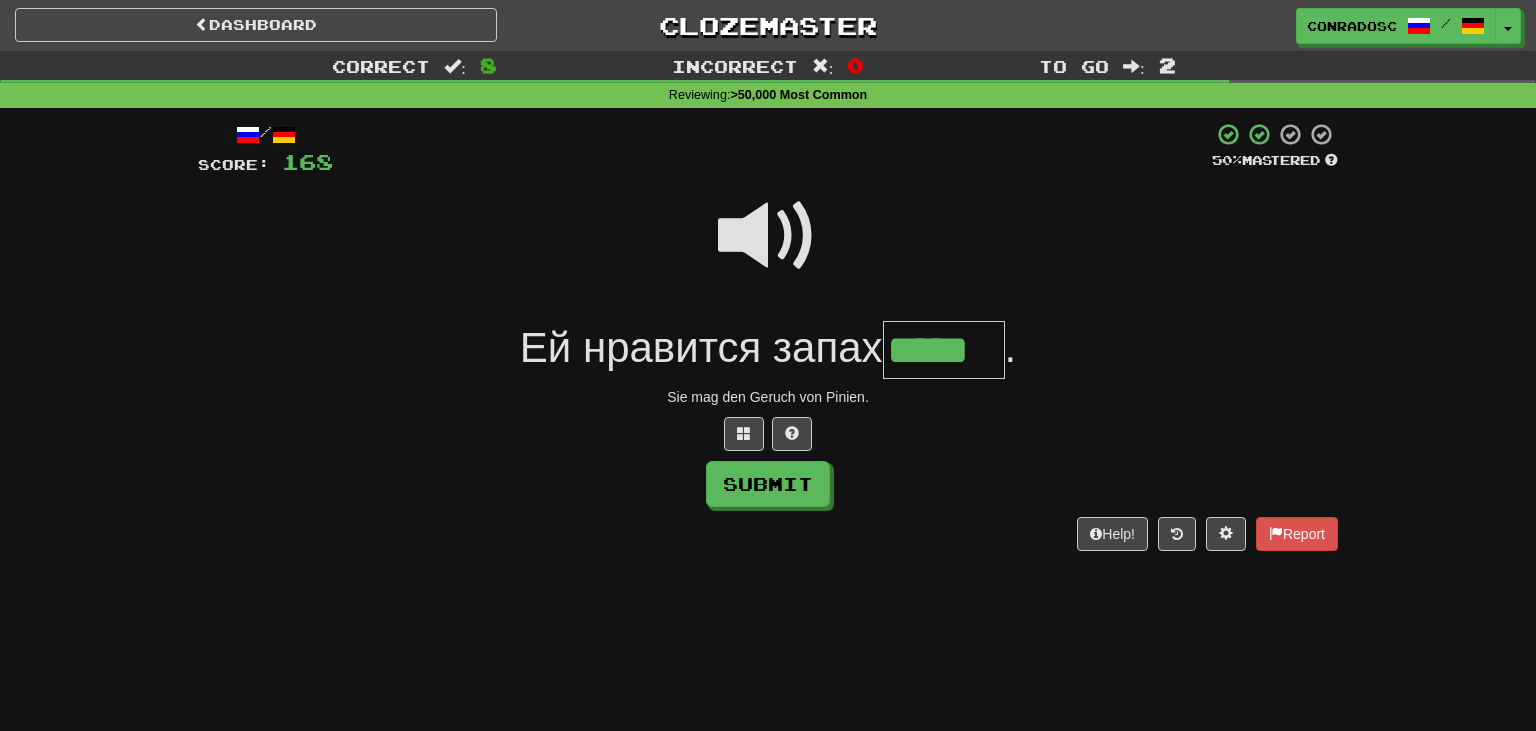 type on "*****" 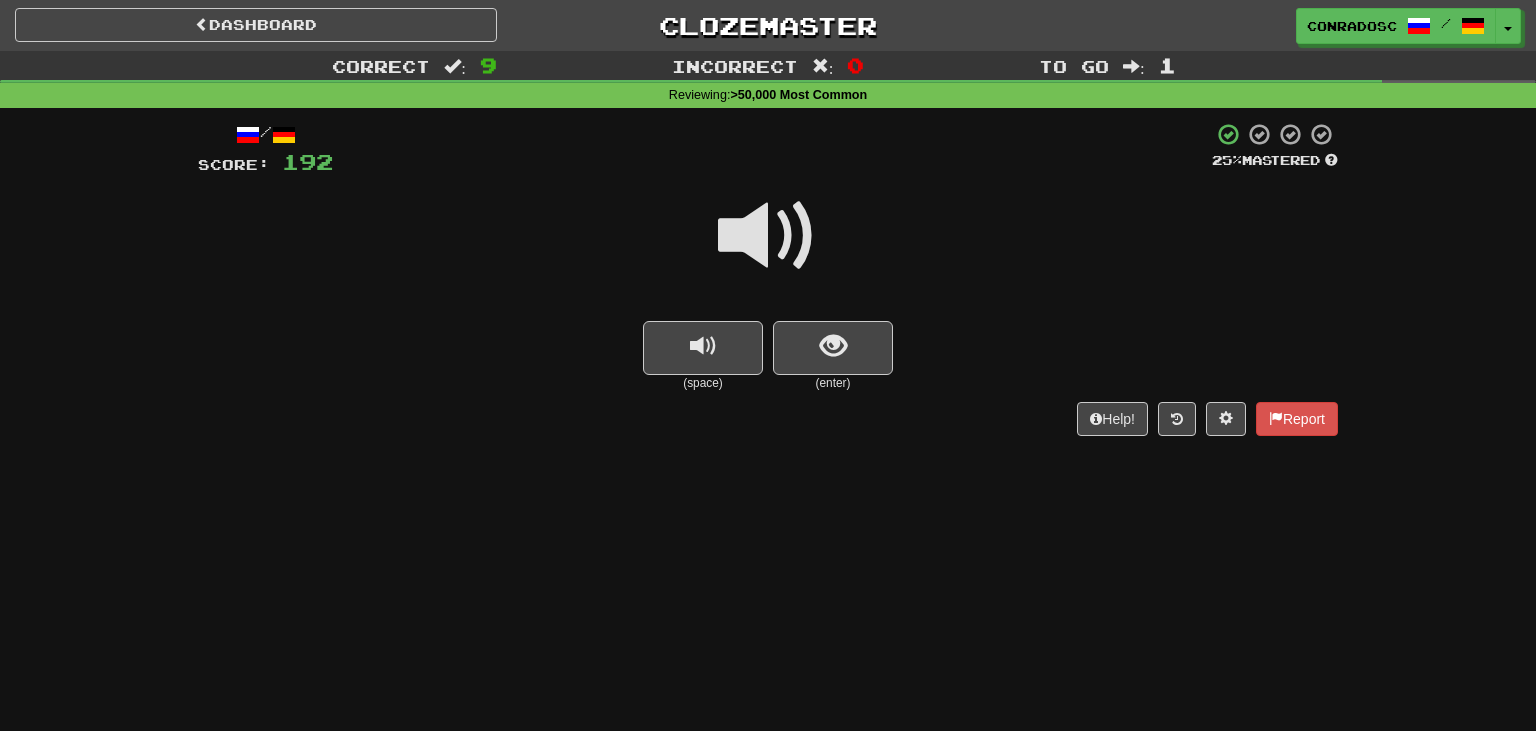 click on "(enter)" at bounding box center (833, 383) 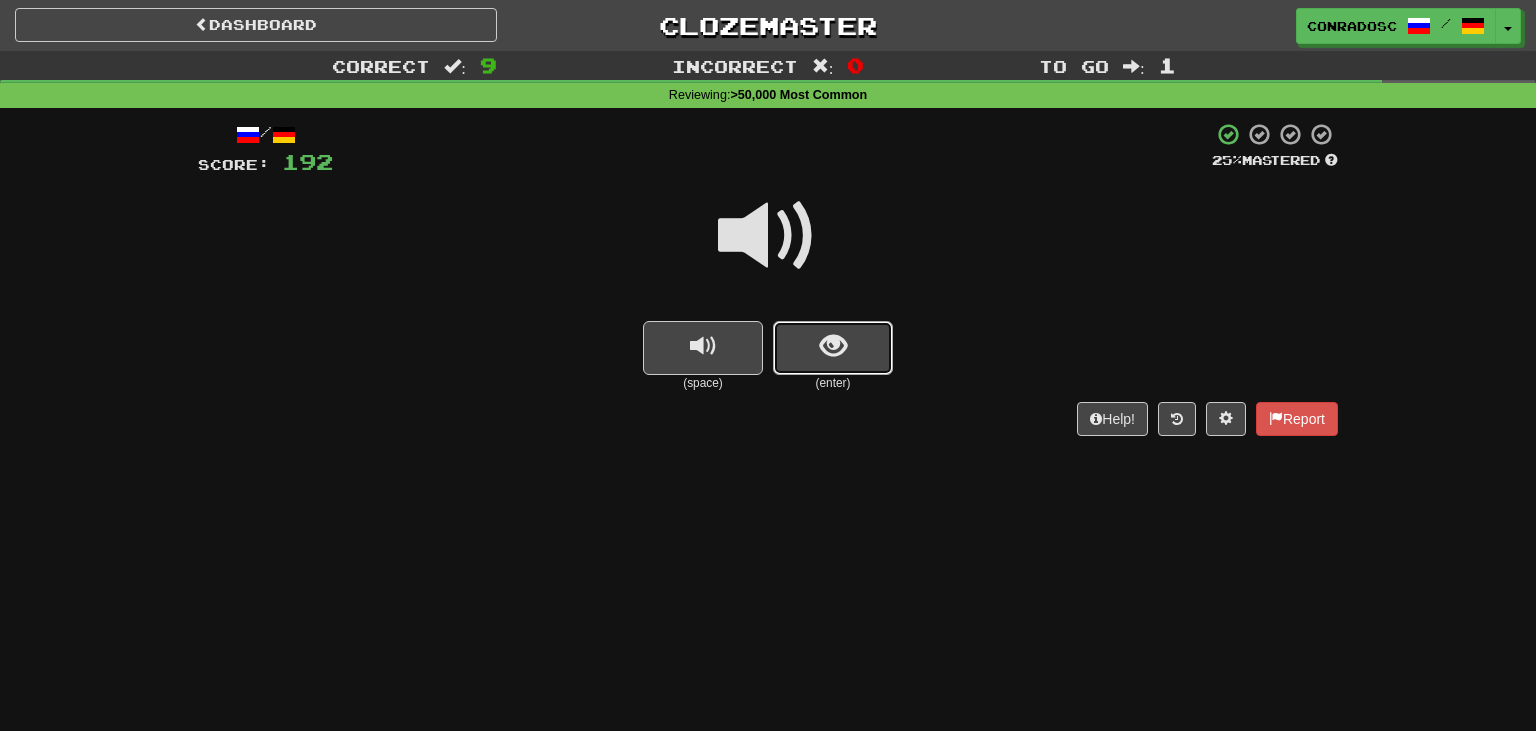 click at bounding box center [833, 348] 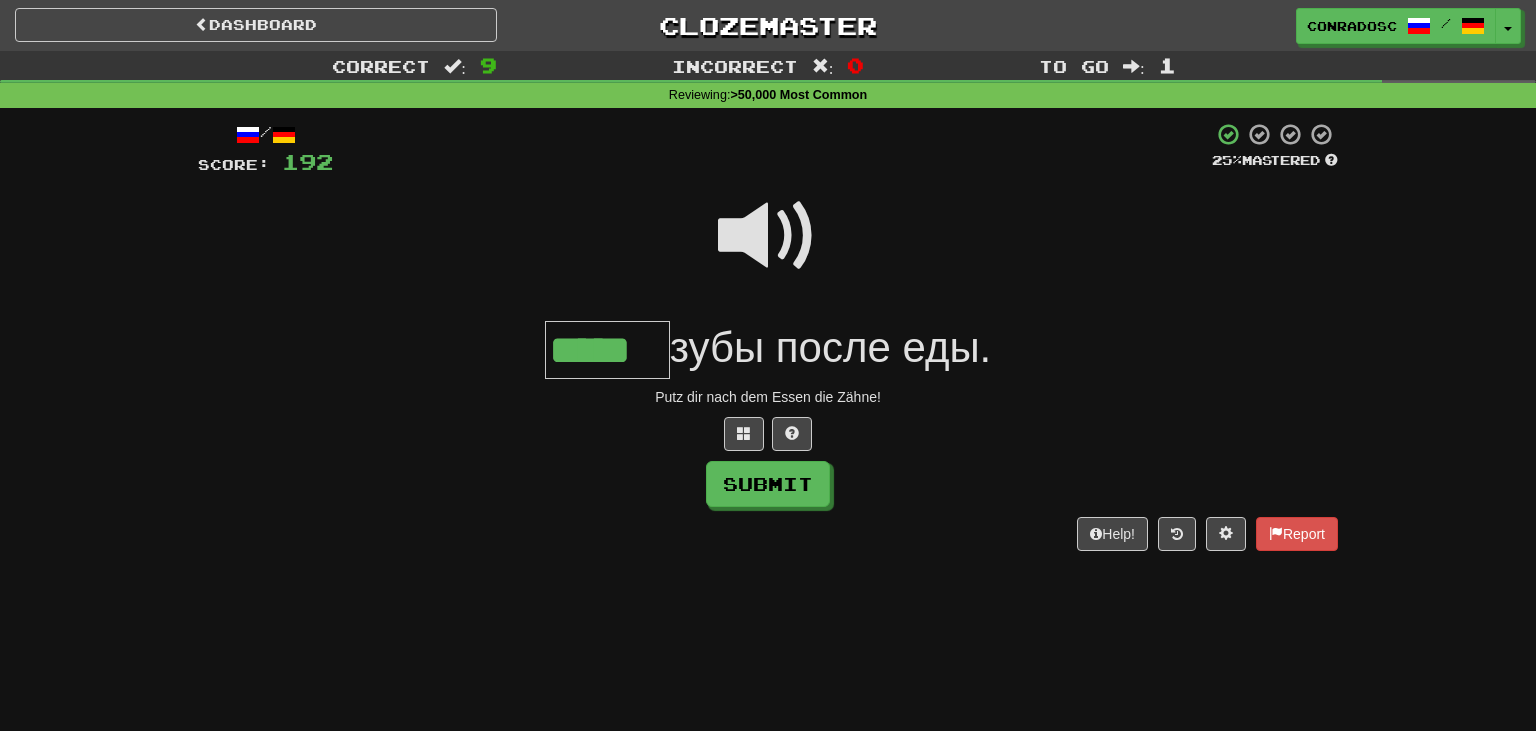 type on "*****" 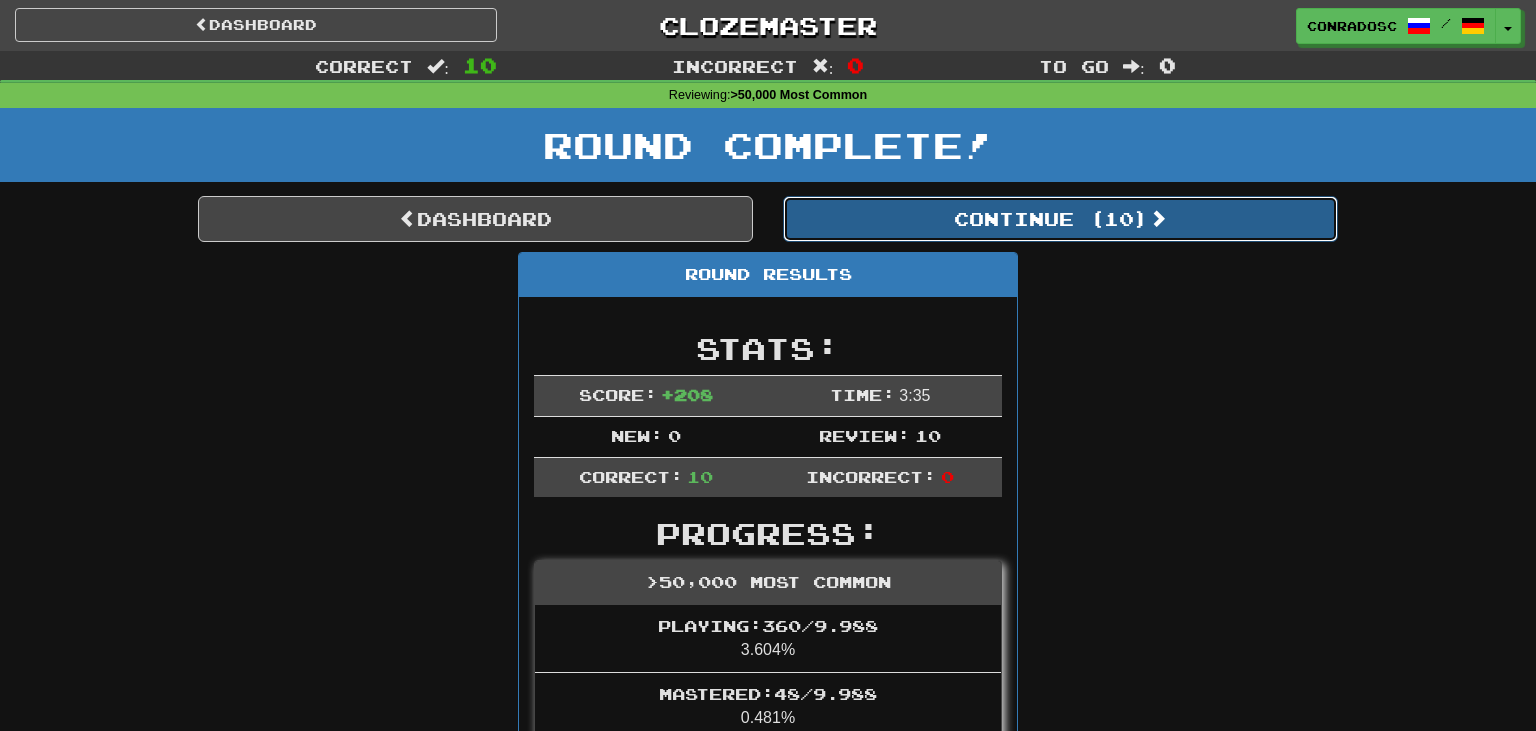 click on "Continue ( 10 )" at bounding box center (1060, 219) 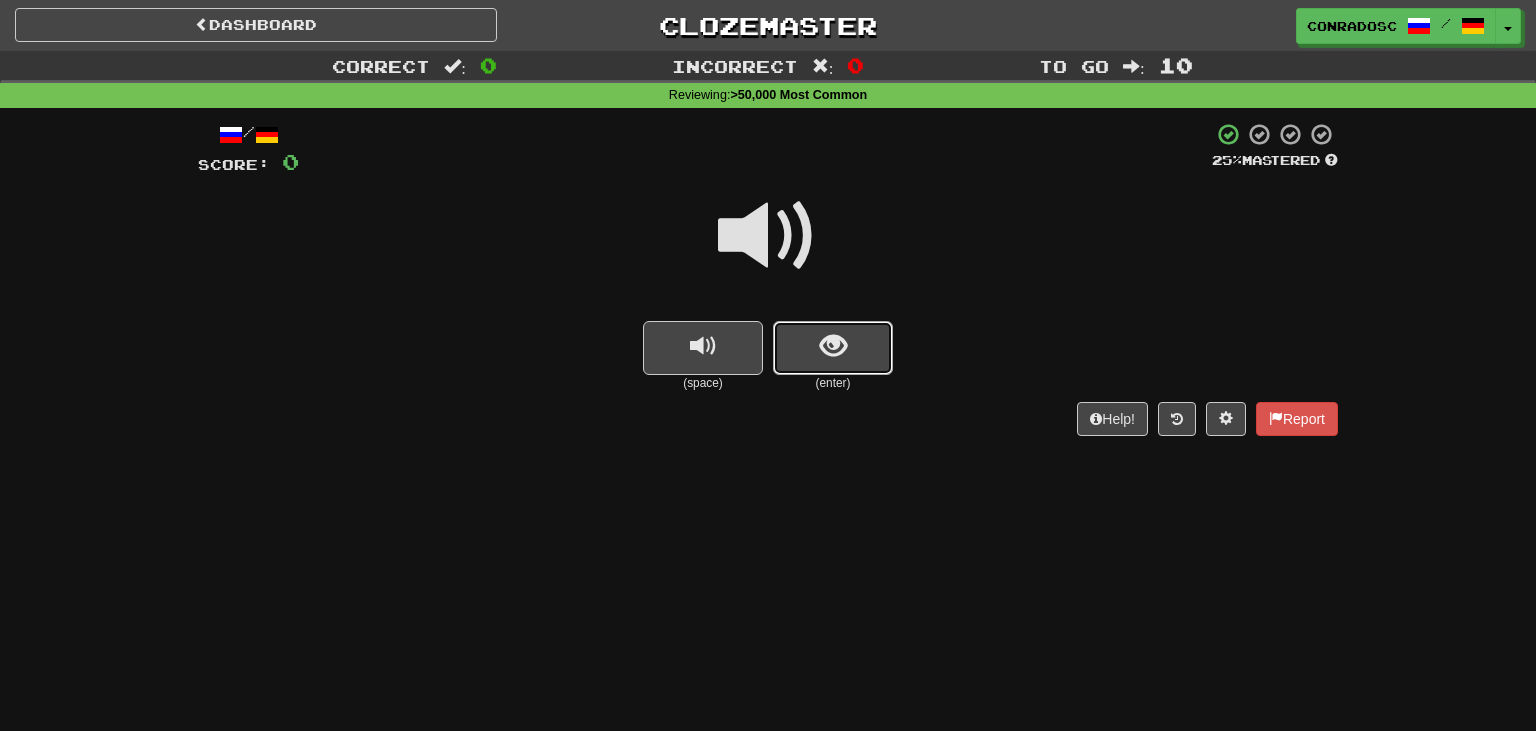 click at bounding box center [833, 346] 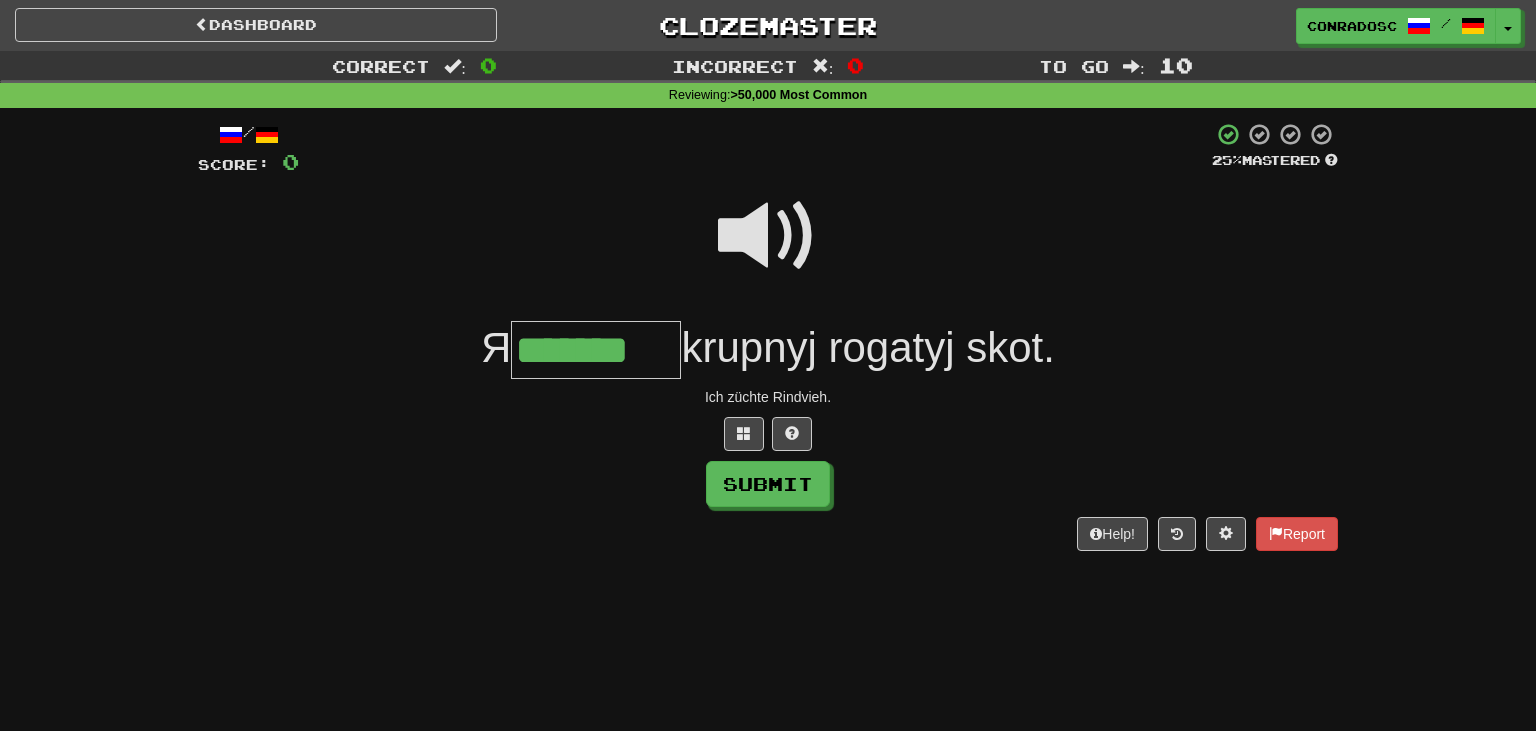 type on "*******" 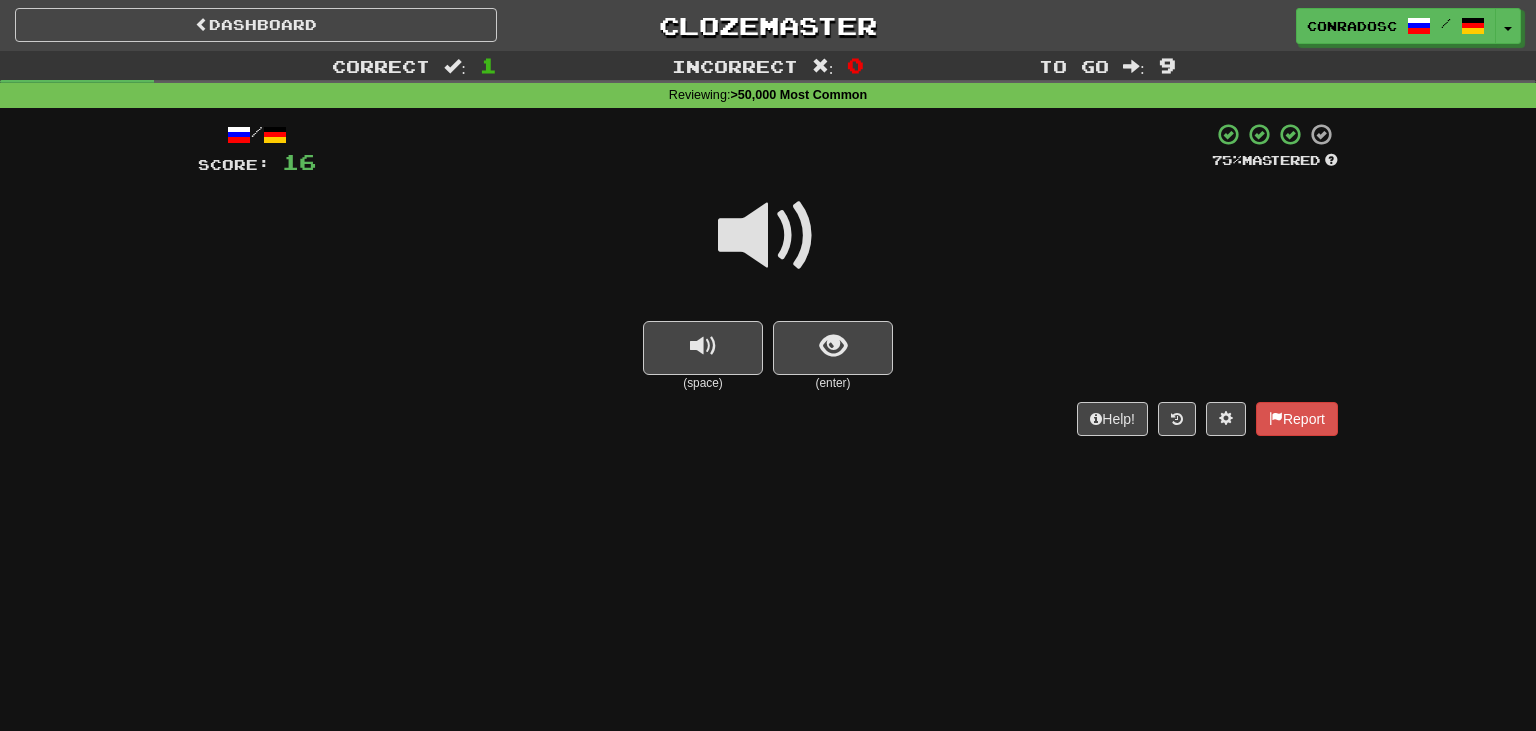 click at bounding box center [768, 236] 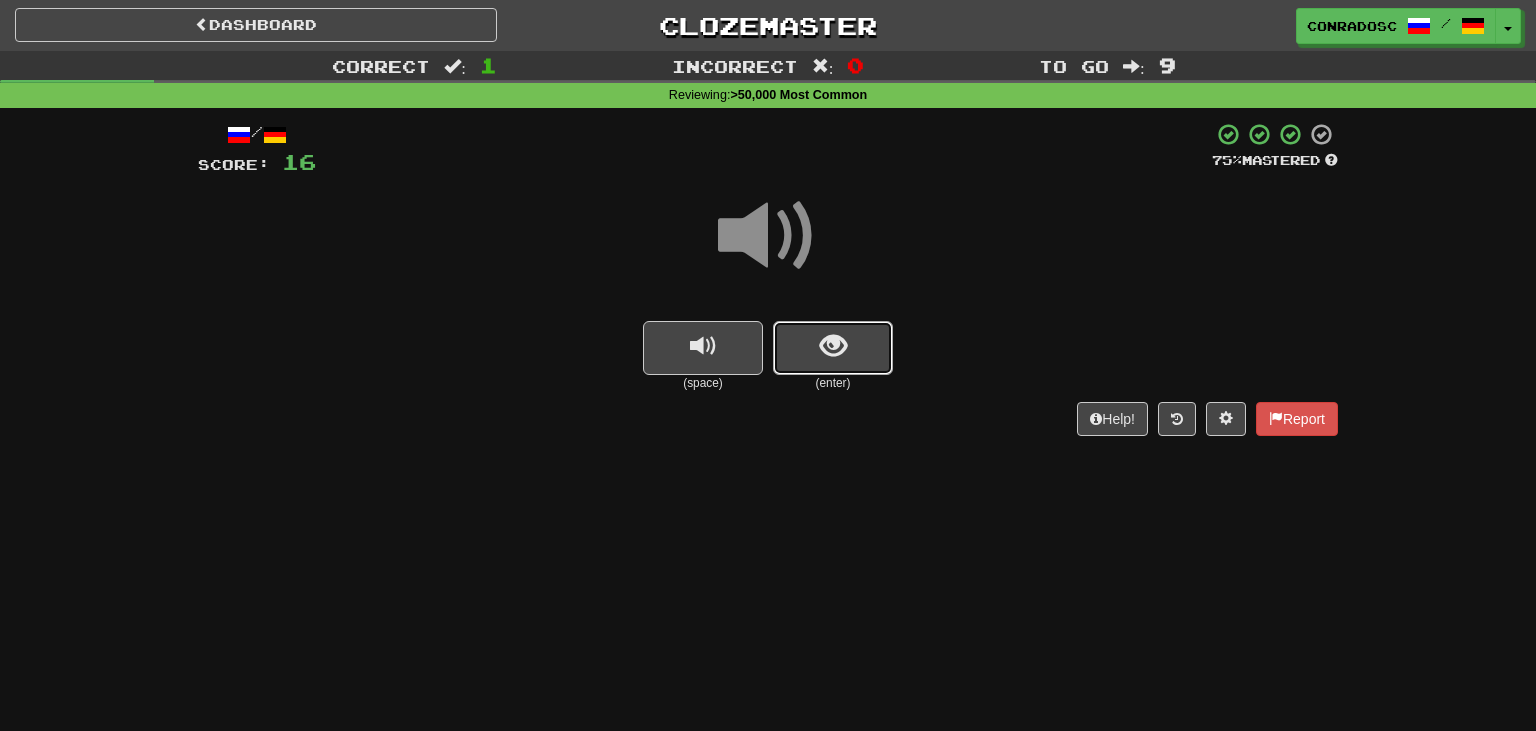 click at bounding box center (833, 346) 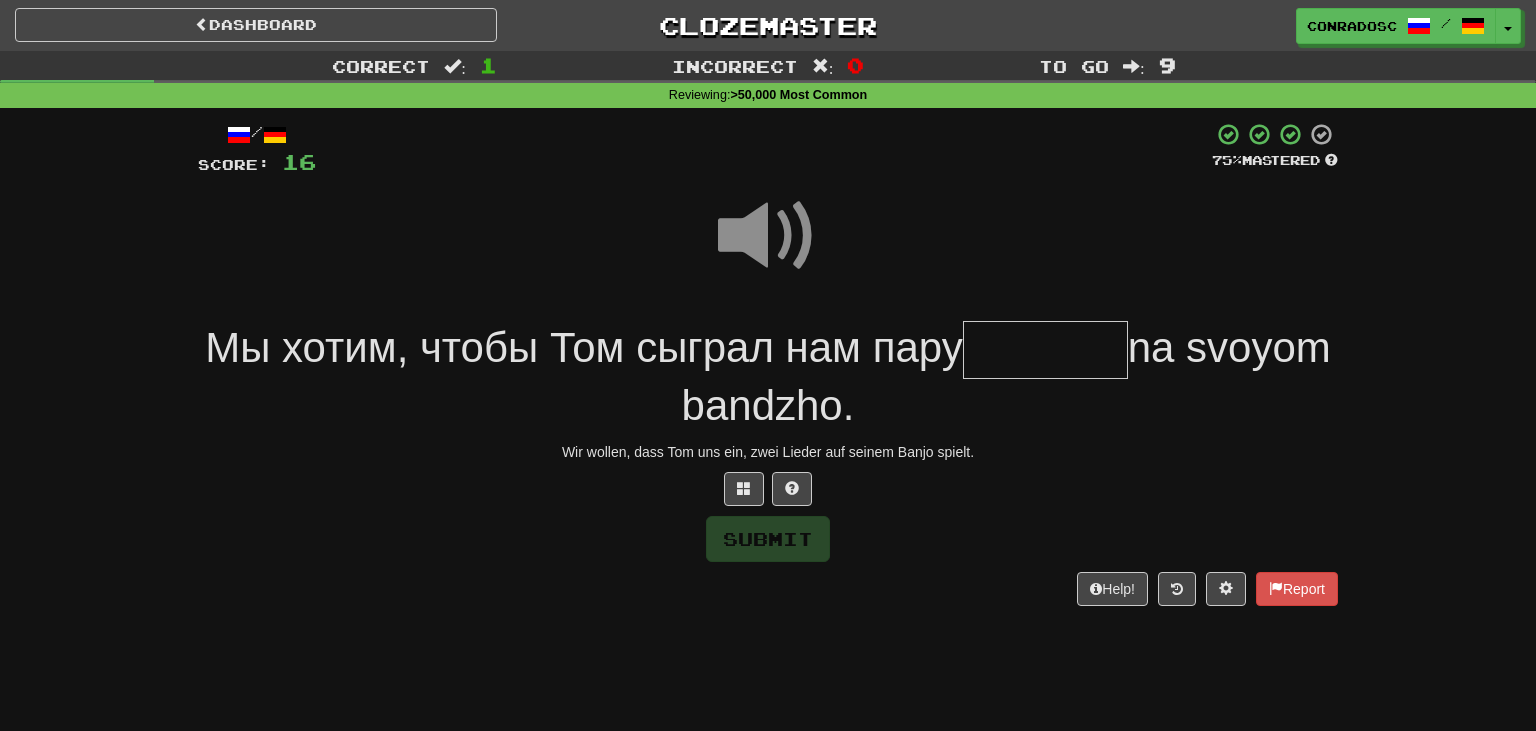 click on "Мы хотим, чтобы Том сыграл нам пару" at bounding box center [583, 347] 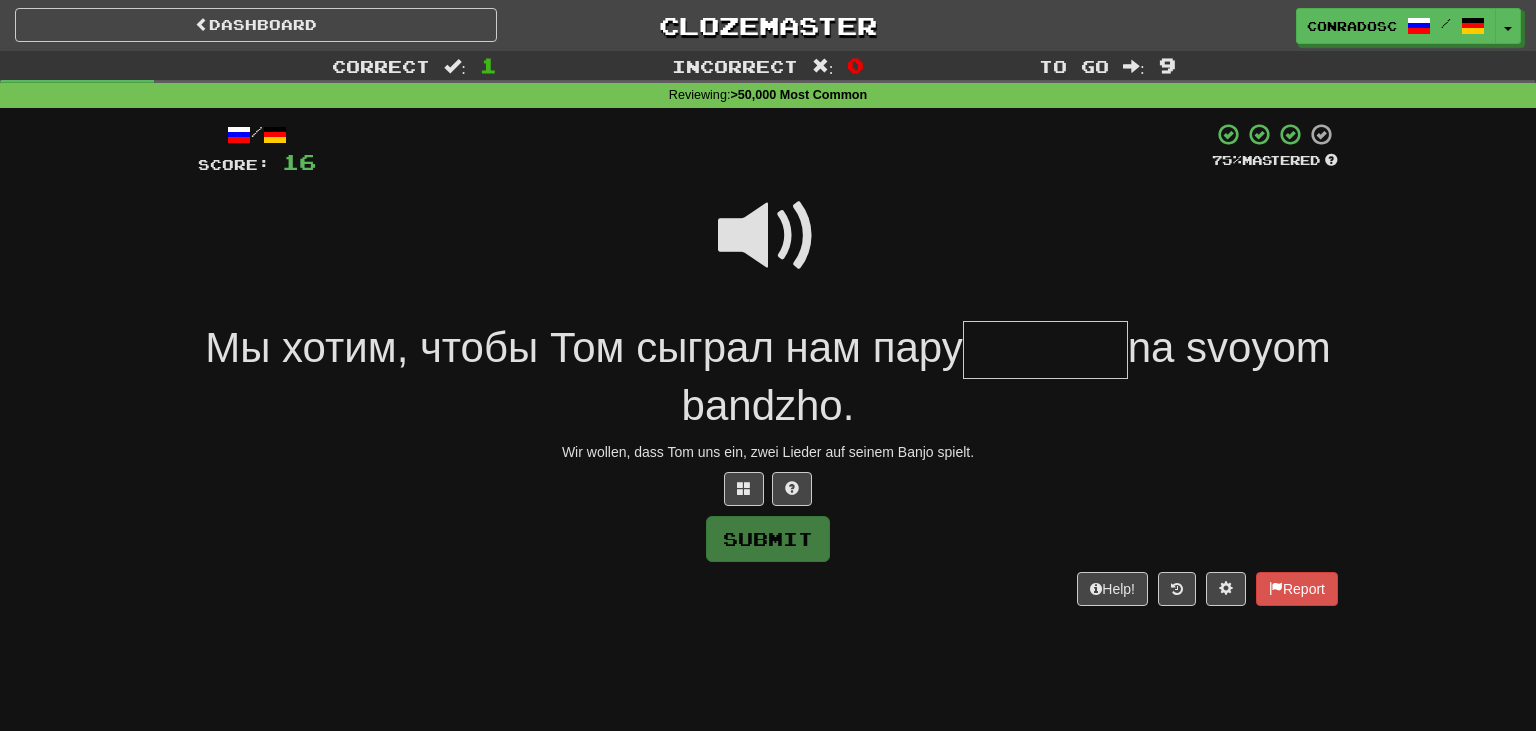 drag, startPoint x: 803, startPoint y: 239, endPoint x: 776, endPoint y: 224, distance: 30.88689 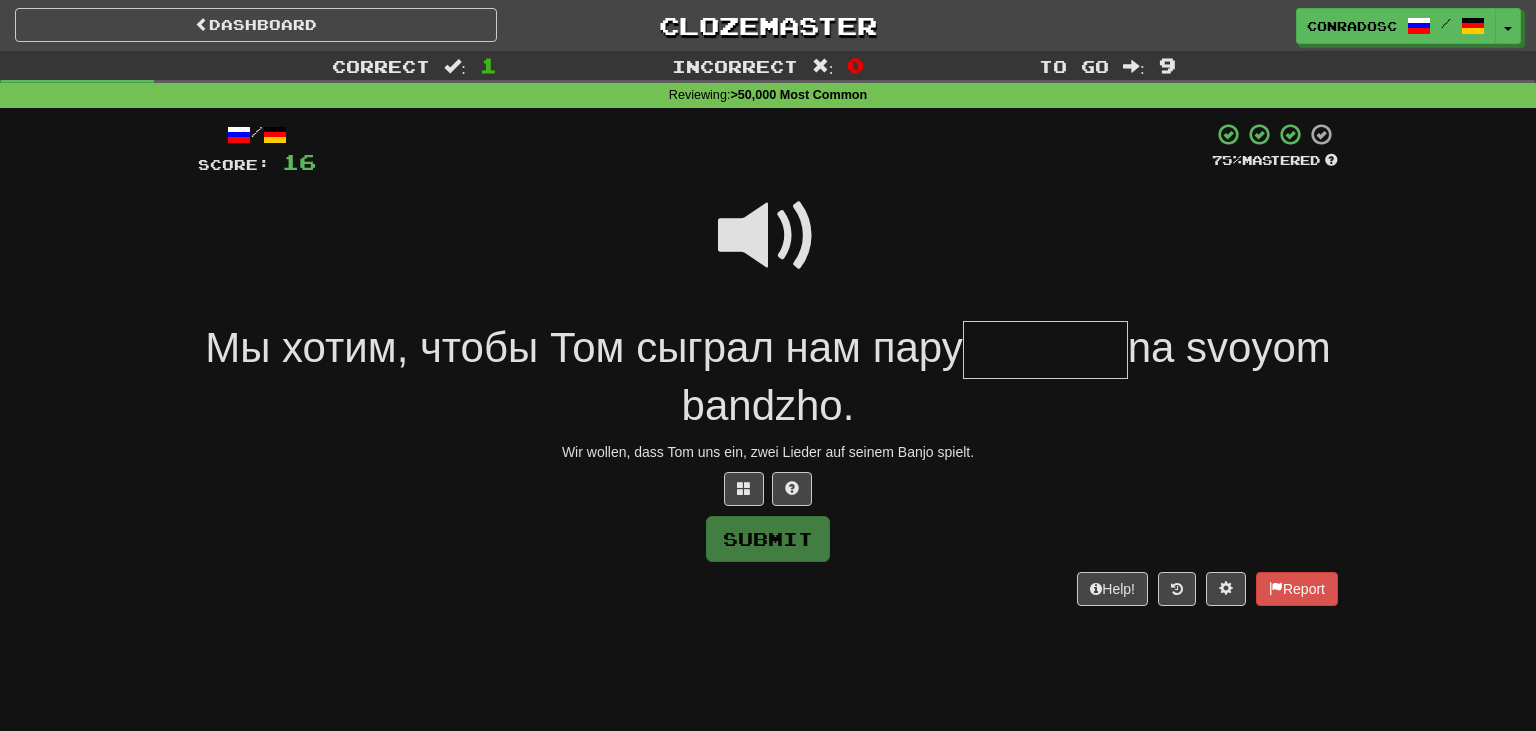 click at bounding box center [1045, 350] 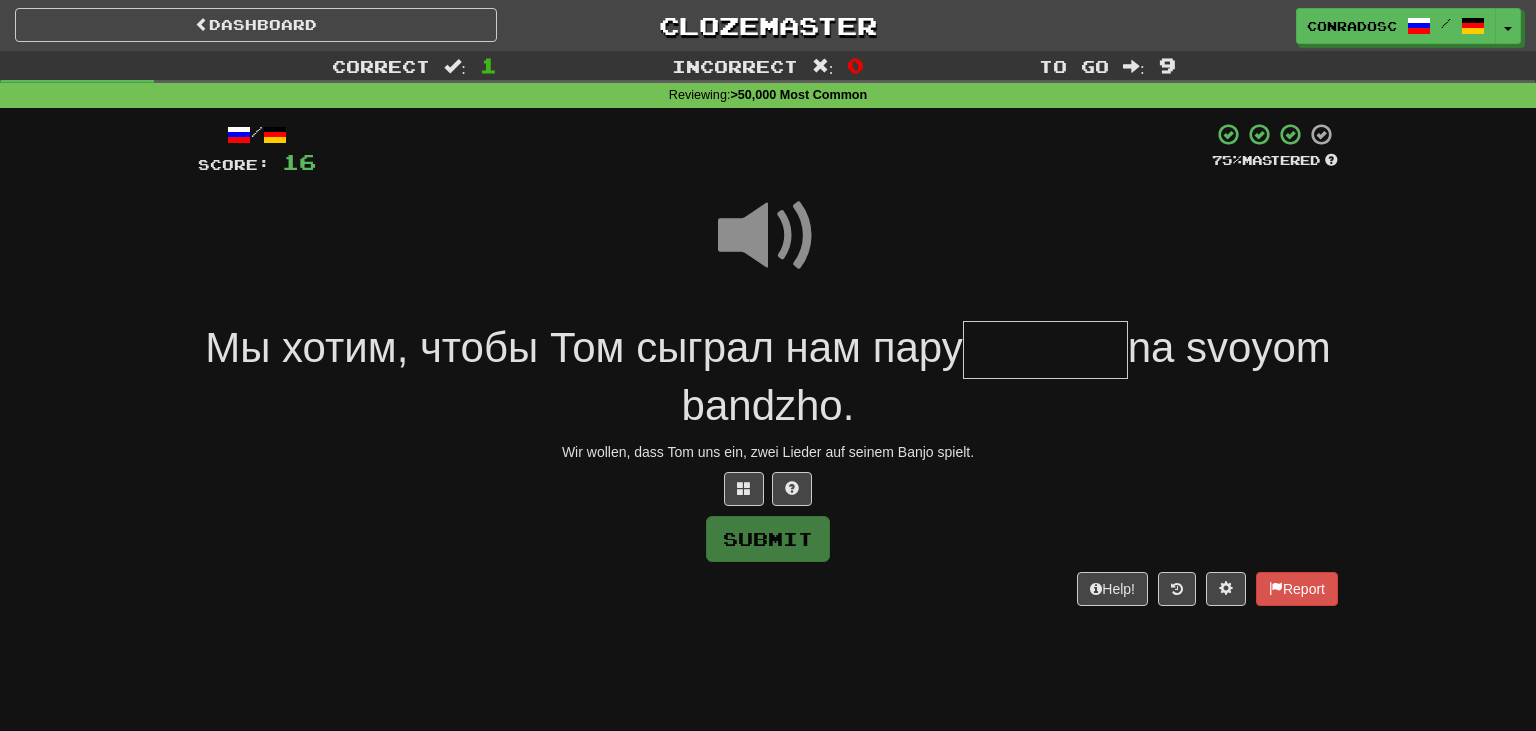click at bounding box center [1045, 350] 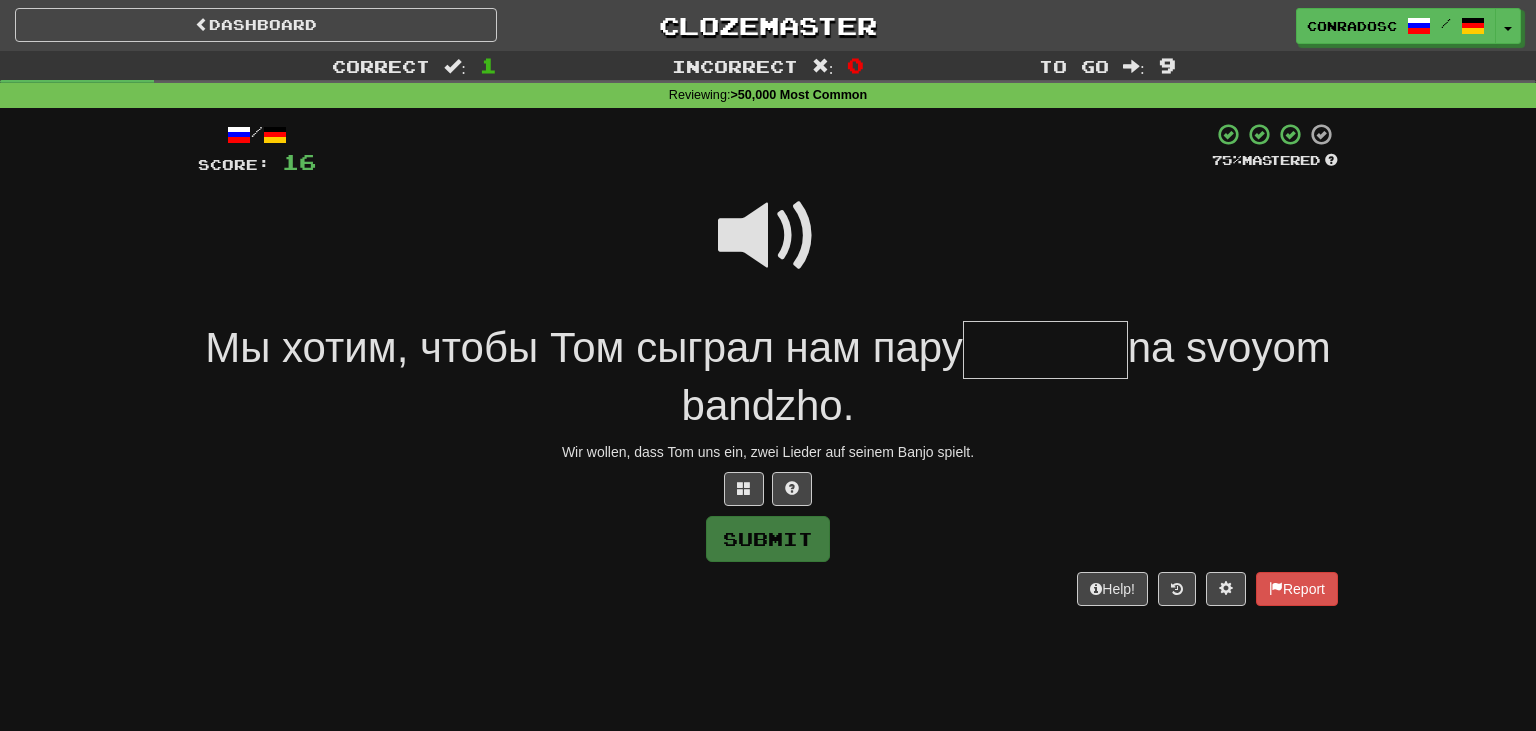 click at bounding box center [768, 236] 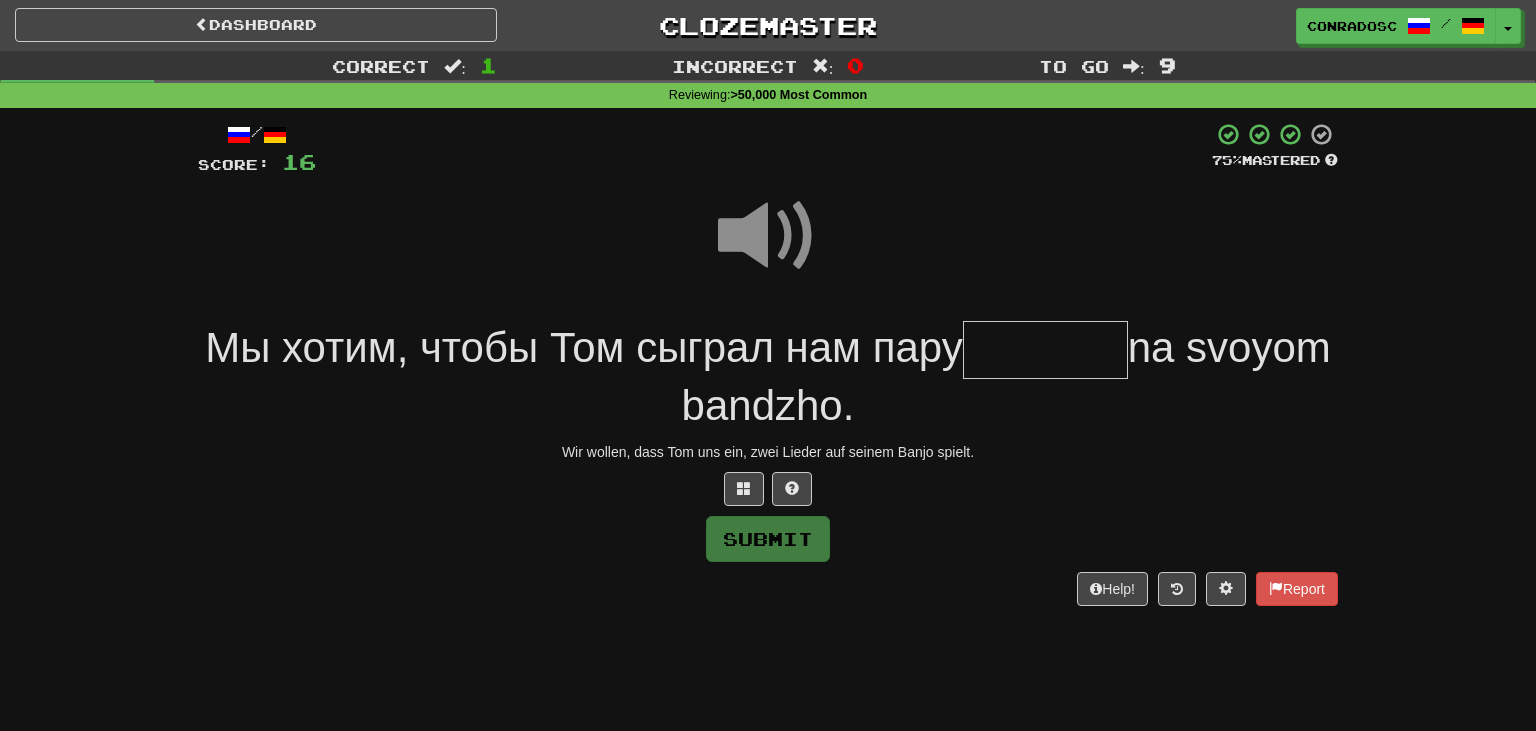 click at bounding box center [768, 236] 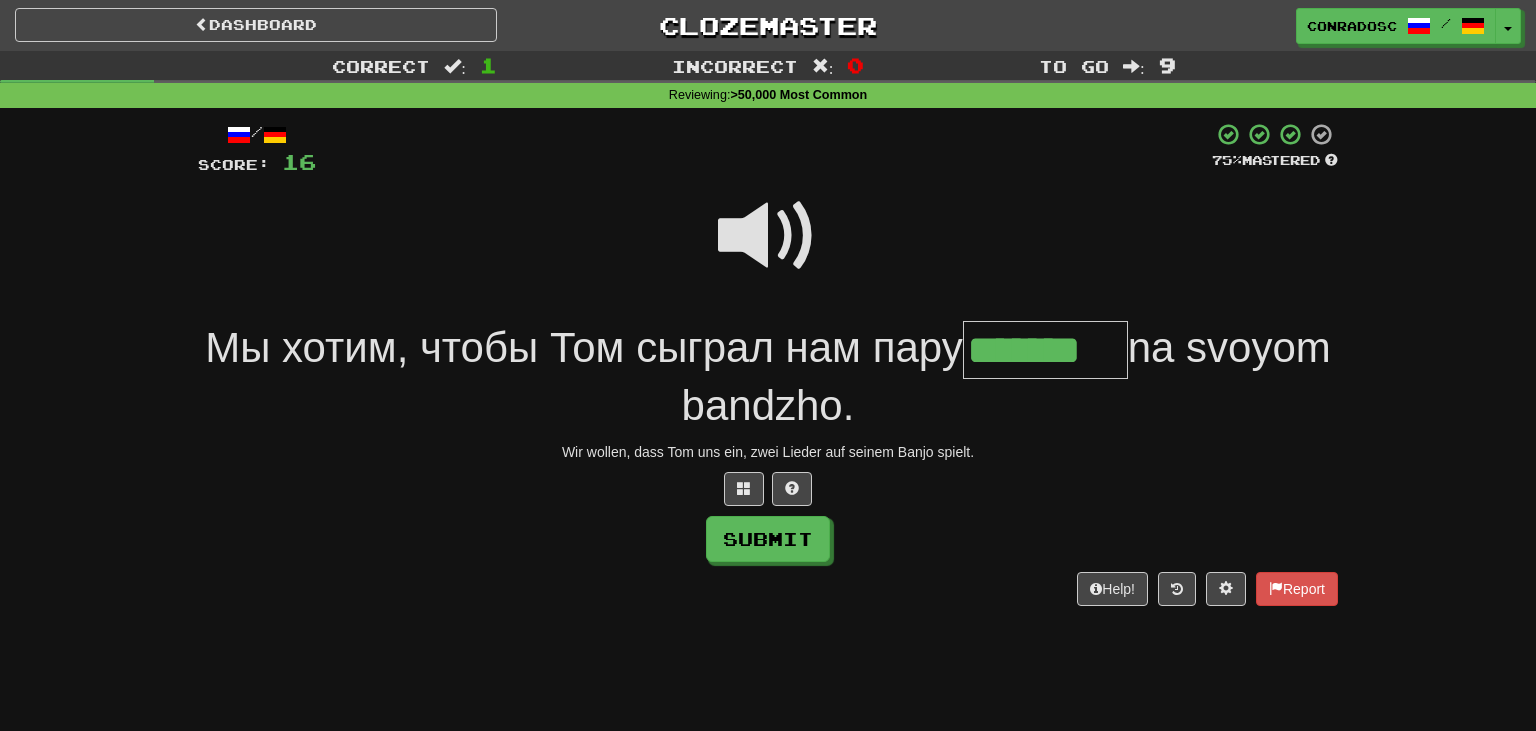 type on "*******" 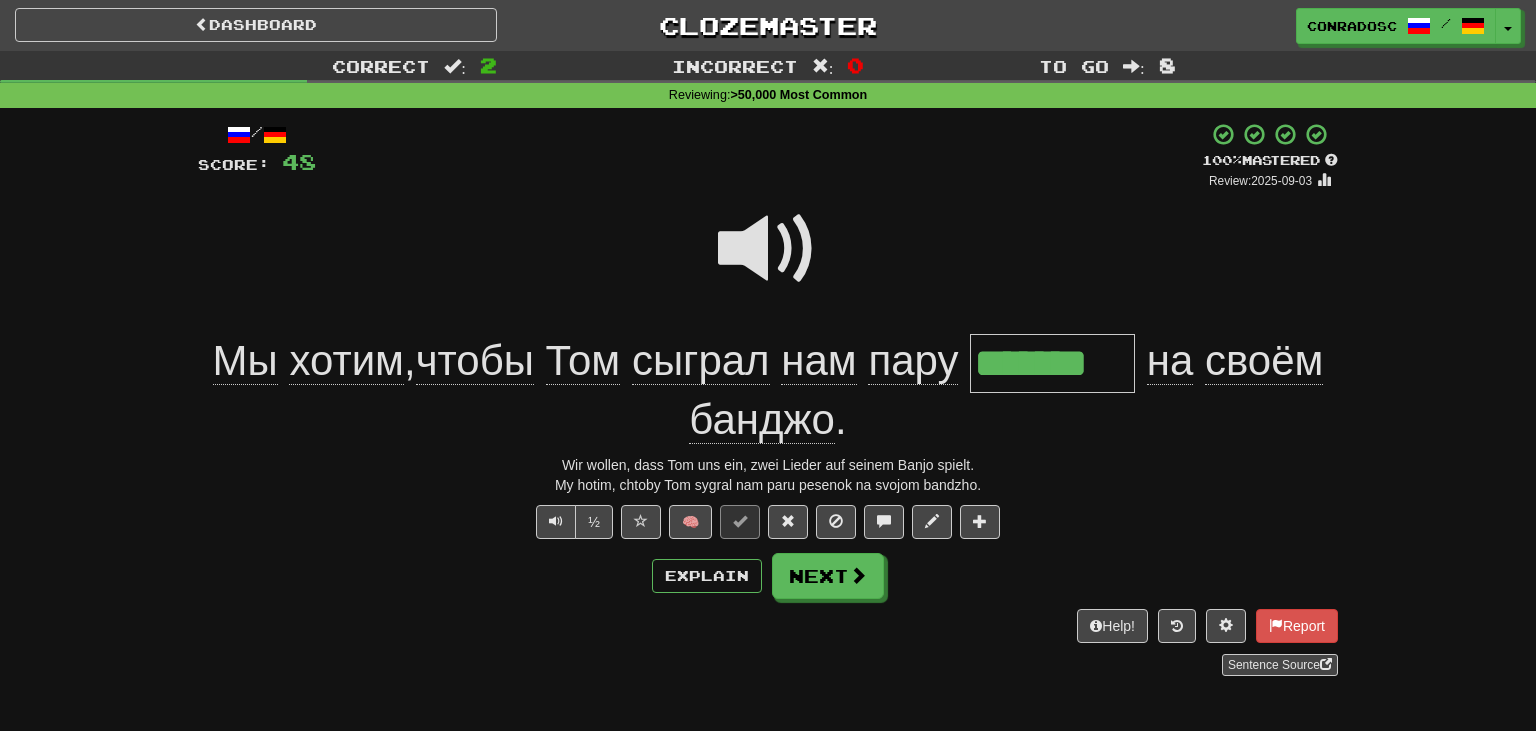click at bounding box center (768, 249) 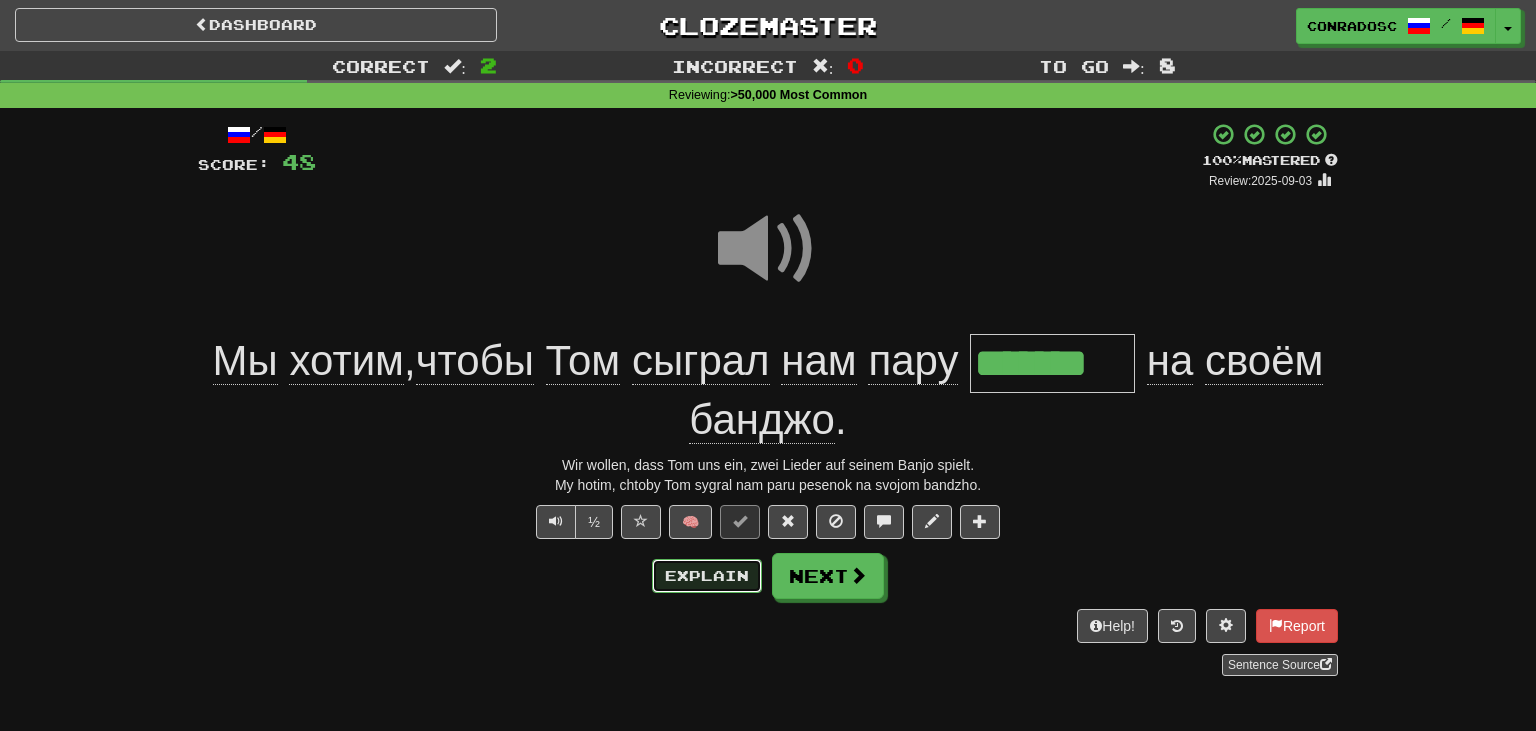 click on "Explain" at bounding box center (707, 576) 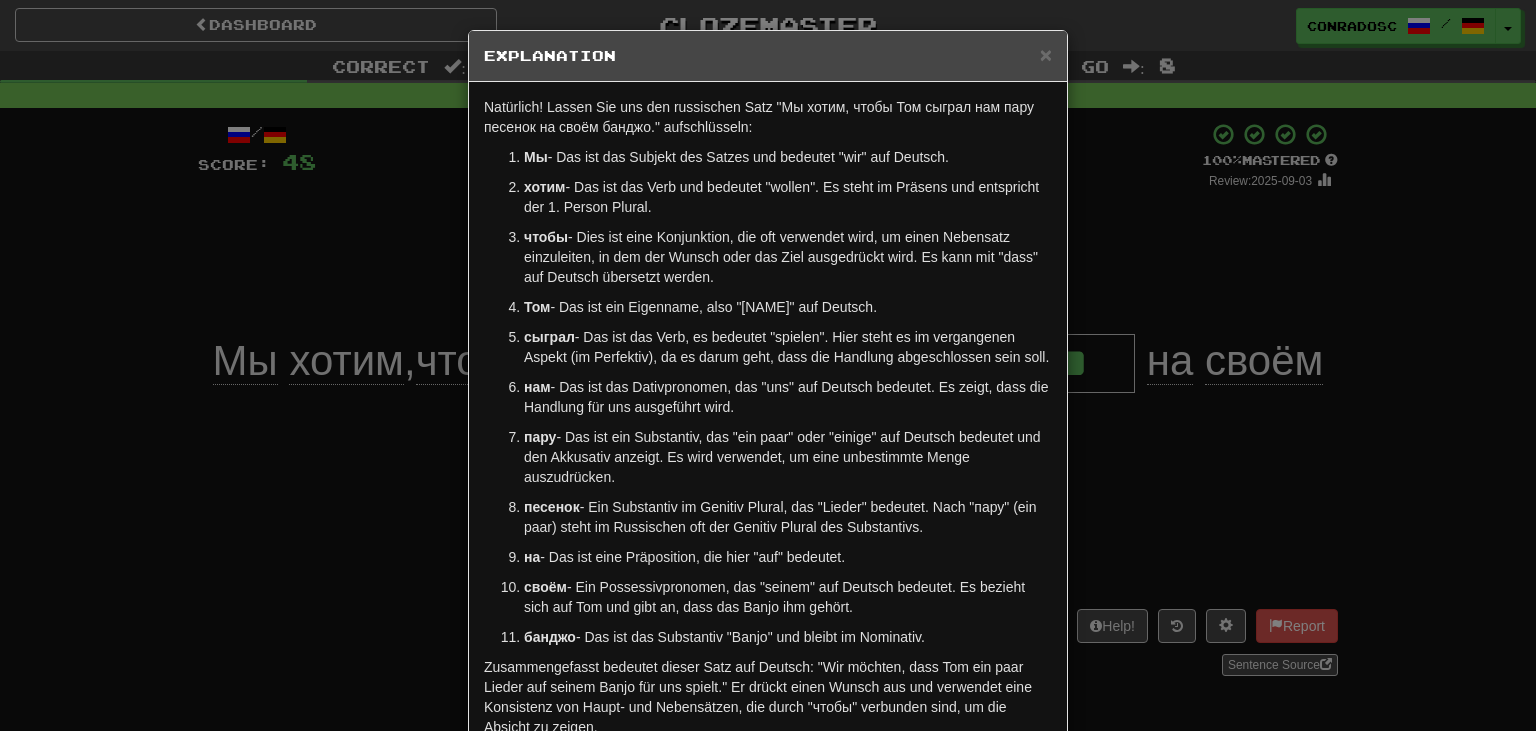 click on "× Explanation Natürlich! Lassen Sie uns den russischen Satz "My khotim, chtoby [NAME] sygral nam paru pesenok na svoyom bandzho." aufschlüsseln:
My  - Das ist das Subjekt des Satzes und bedeutet "wir" auf Deutsch.
khotim  - Das ist das Verb und bedeutet "wollen". Es steht im Präsens und entspricht der 1. Person Plural.
chtoby  - Dies ist eine Konjunktion, die oft verwendet wird, um einen Nebensatz einzuleiten, in dem der Wunsch oder das Ziel ausgedrückt wird. Es kann mit "dass" auf Deutsch übersetzt werden.
[NAME]  - Das ist ein Eigenname, also "[NAME]" auf Deutsch.
sygral  - Das ist das Verb, es bedeutet "spielen". Hier steht es im vergangenen Aspekt (im Perfektiv), da es darum geht, dass die Handlung abgeschlossen sein soll.
nam  - Das ist das Dativpronomen, das "uns" auf Deutsch bedeutet. Es zeigt, dass die Handlung für uns ausgeführt wird.
paru
pesenok
na
svoyom" at bounding box center (768, 365) 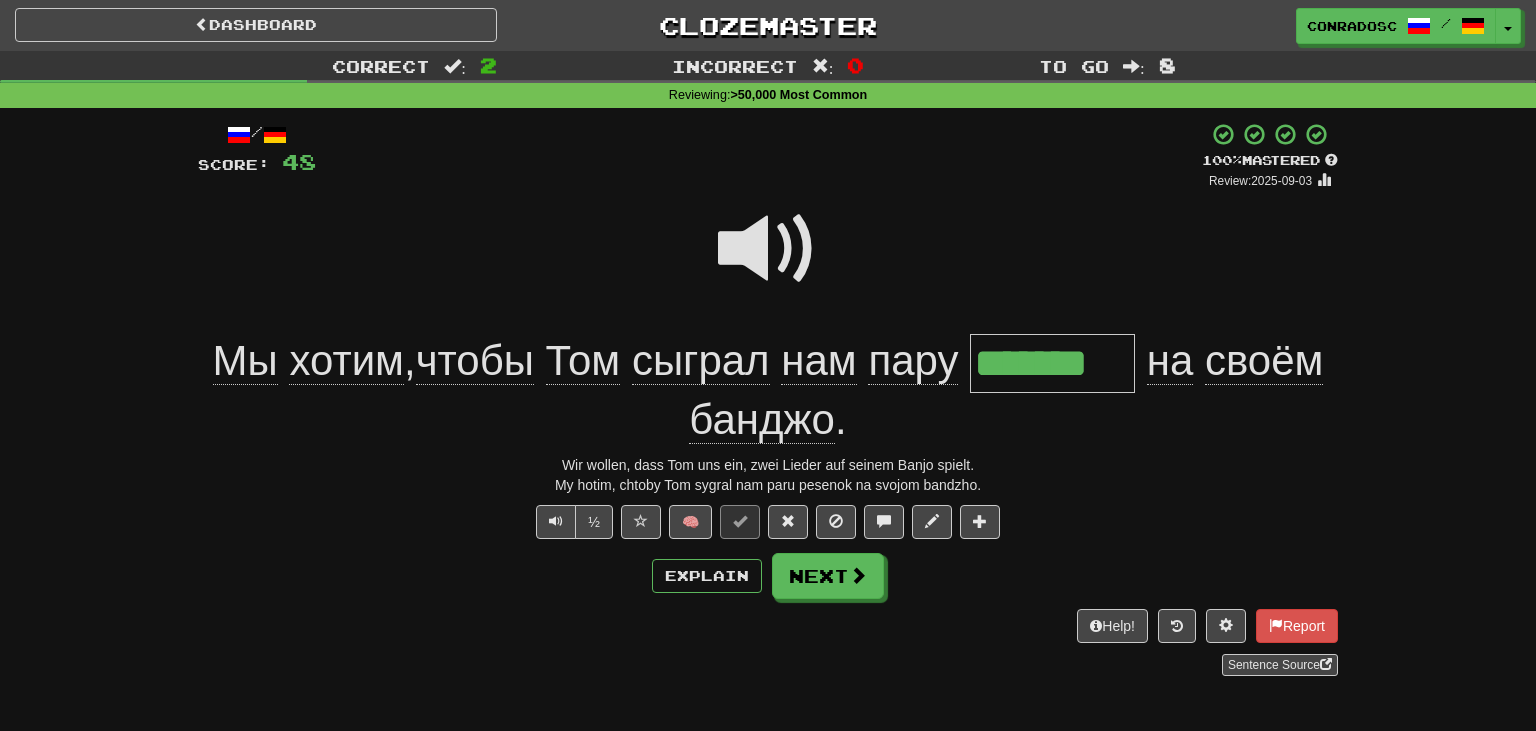click at bounding box center [768, 249] 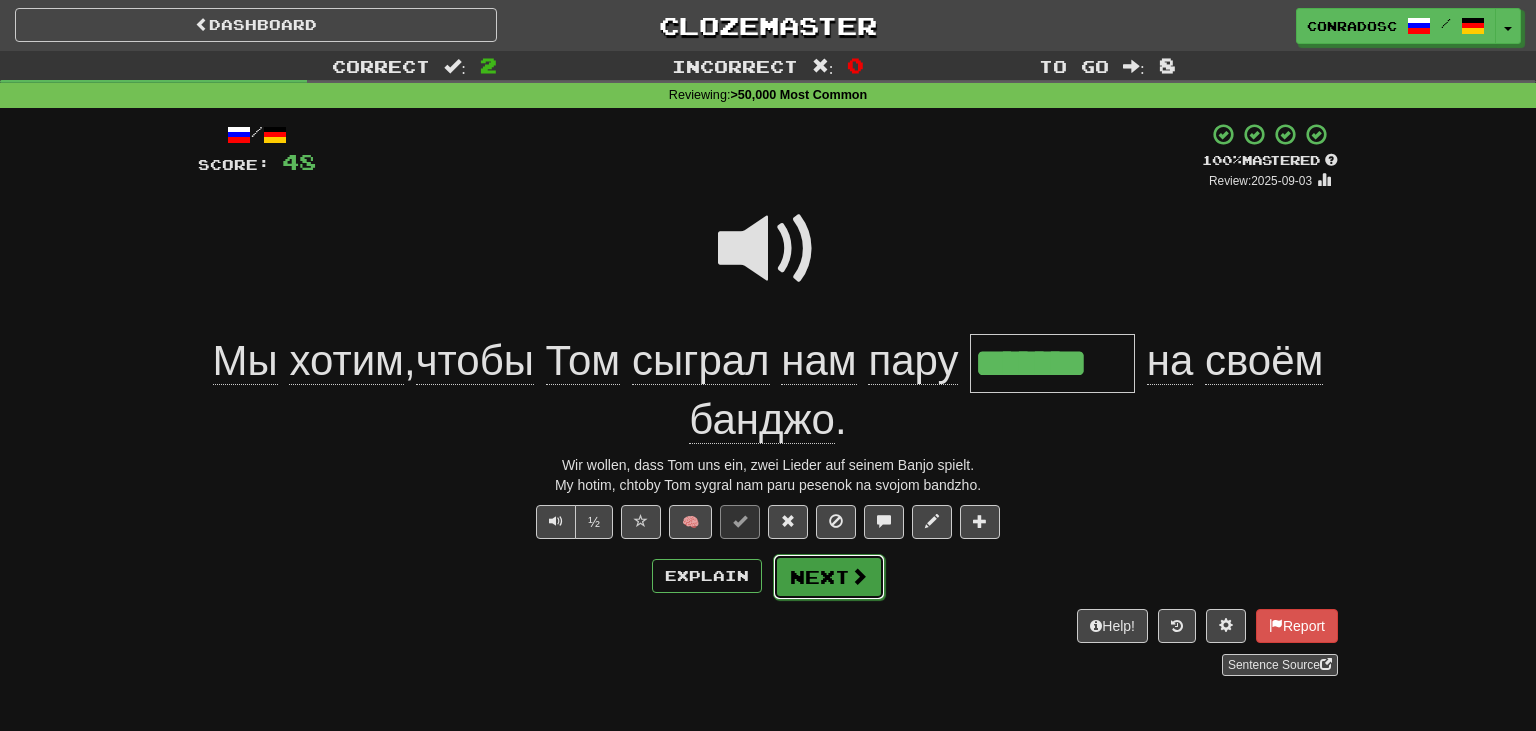 click at bounding box center [859, 576] 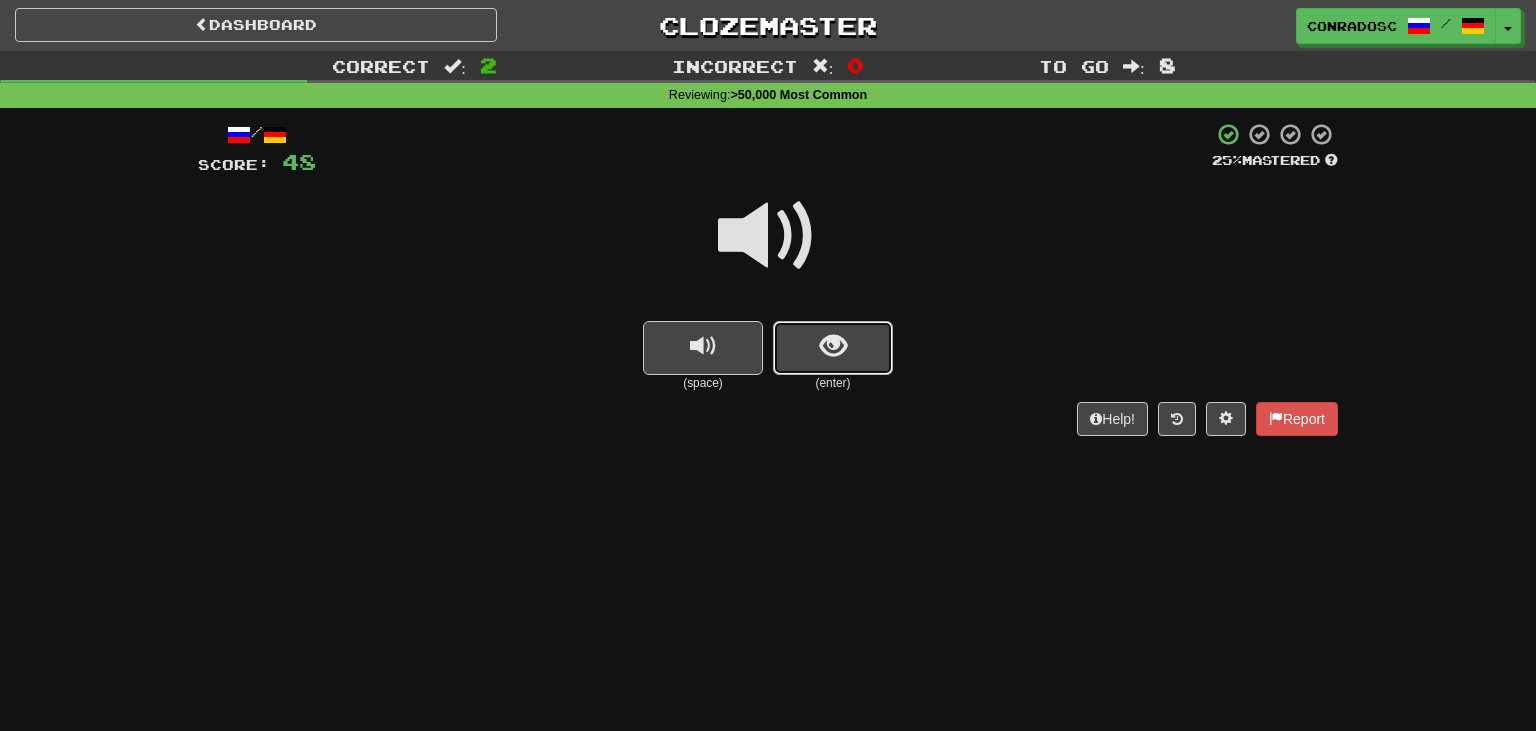 click at bounding box center (833, 348) 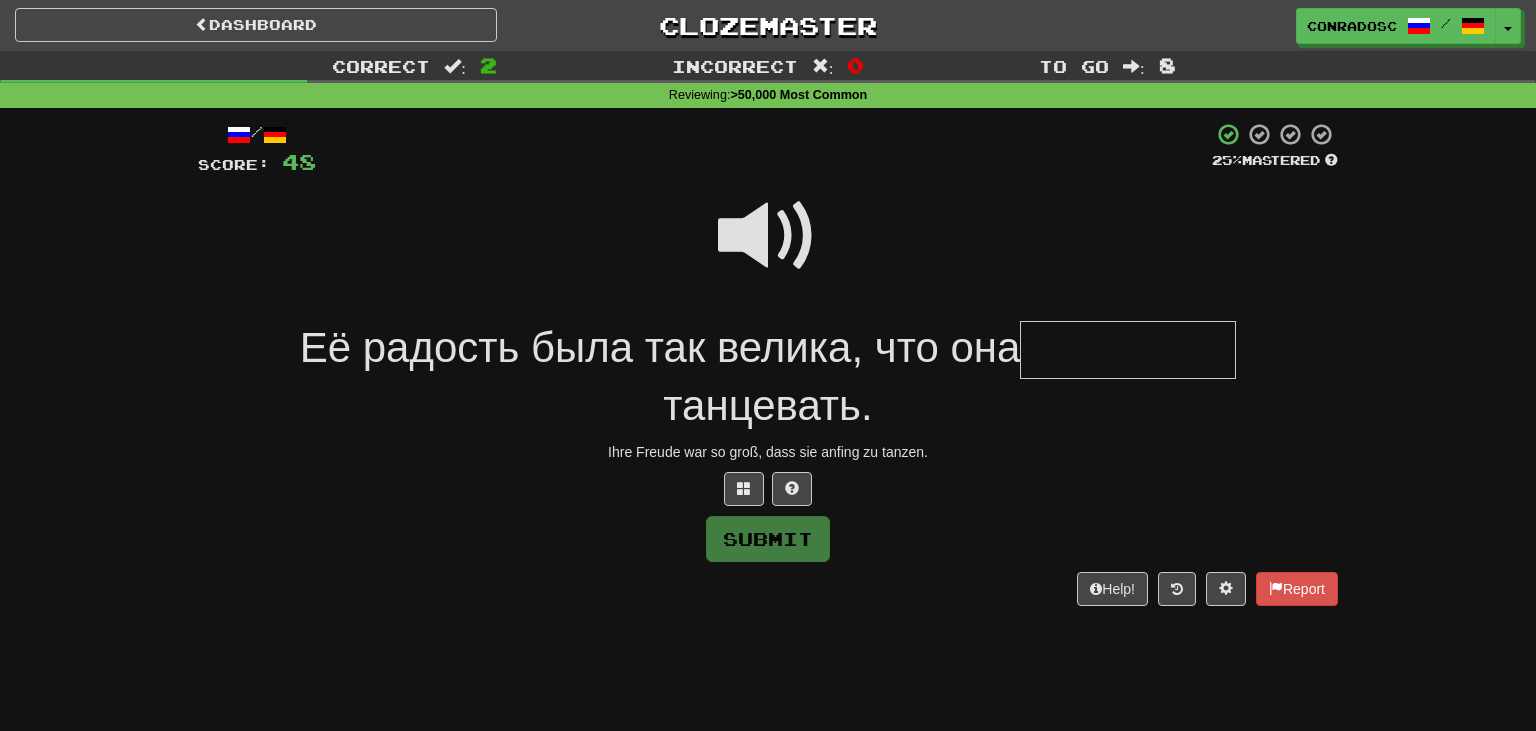click at bounding box center (768, 236) 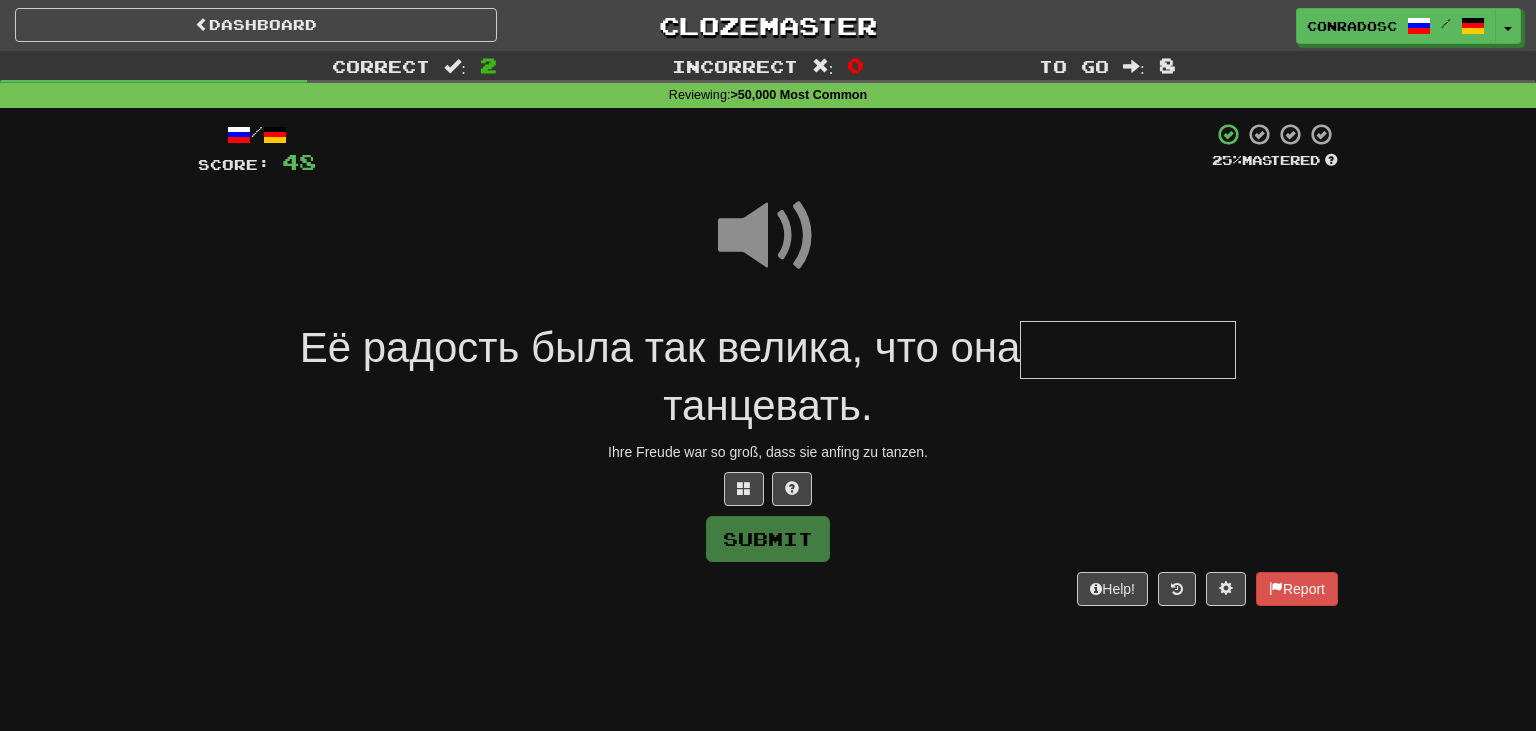click at bounding box center (1128, 350) 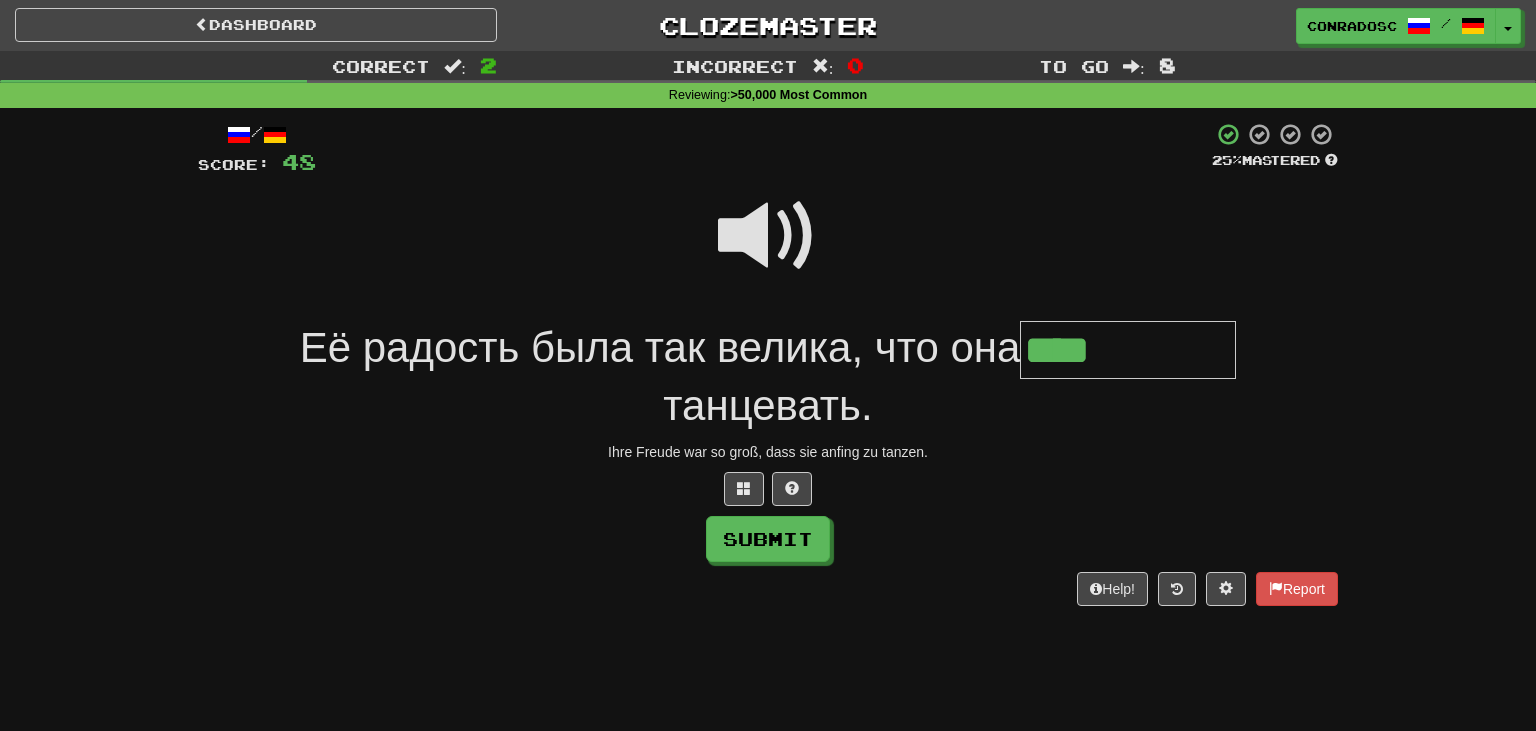 click at bounding box center (768, 236) 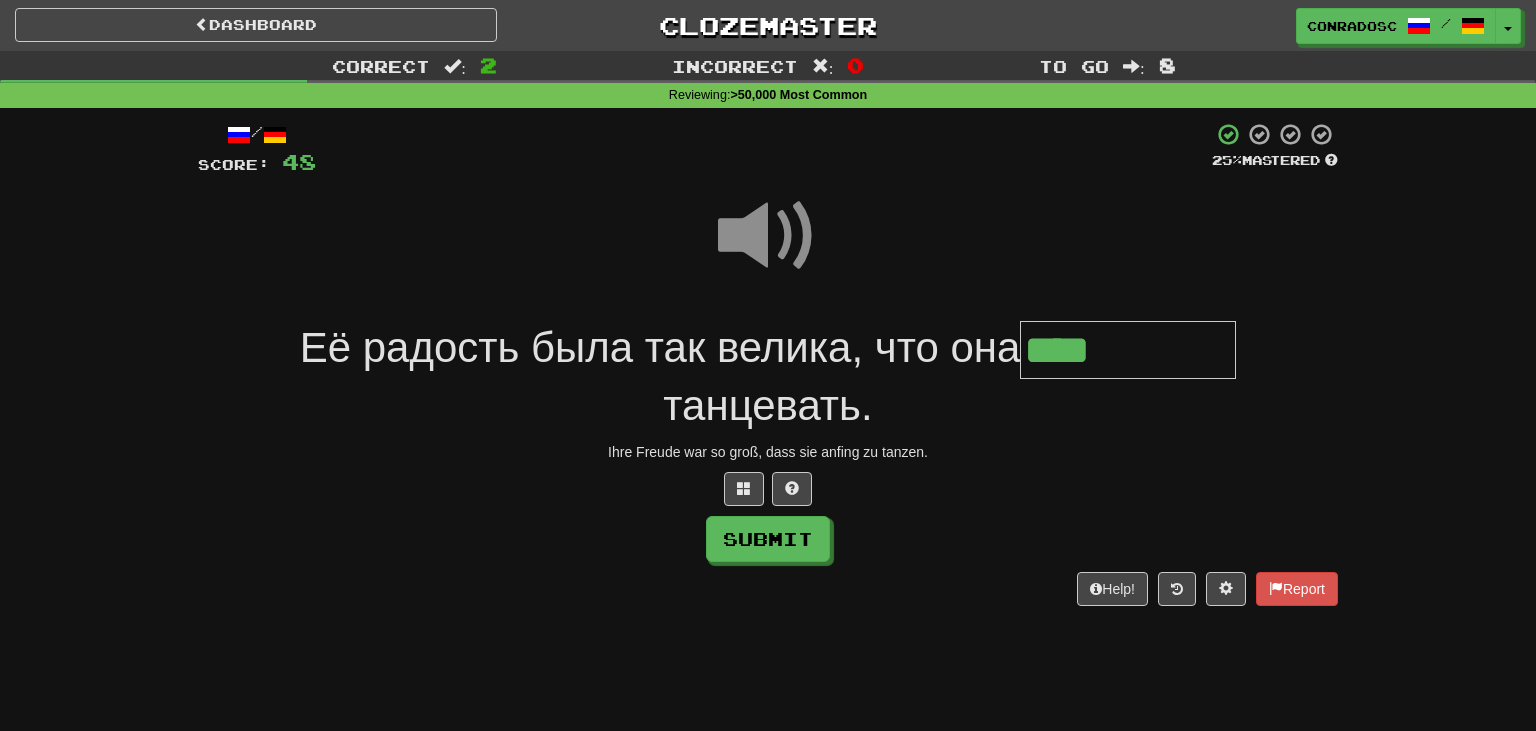 click on "****" at bounding box center [1128, 350] 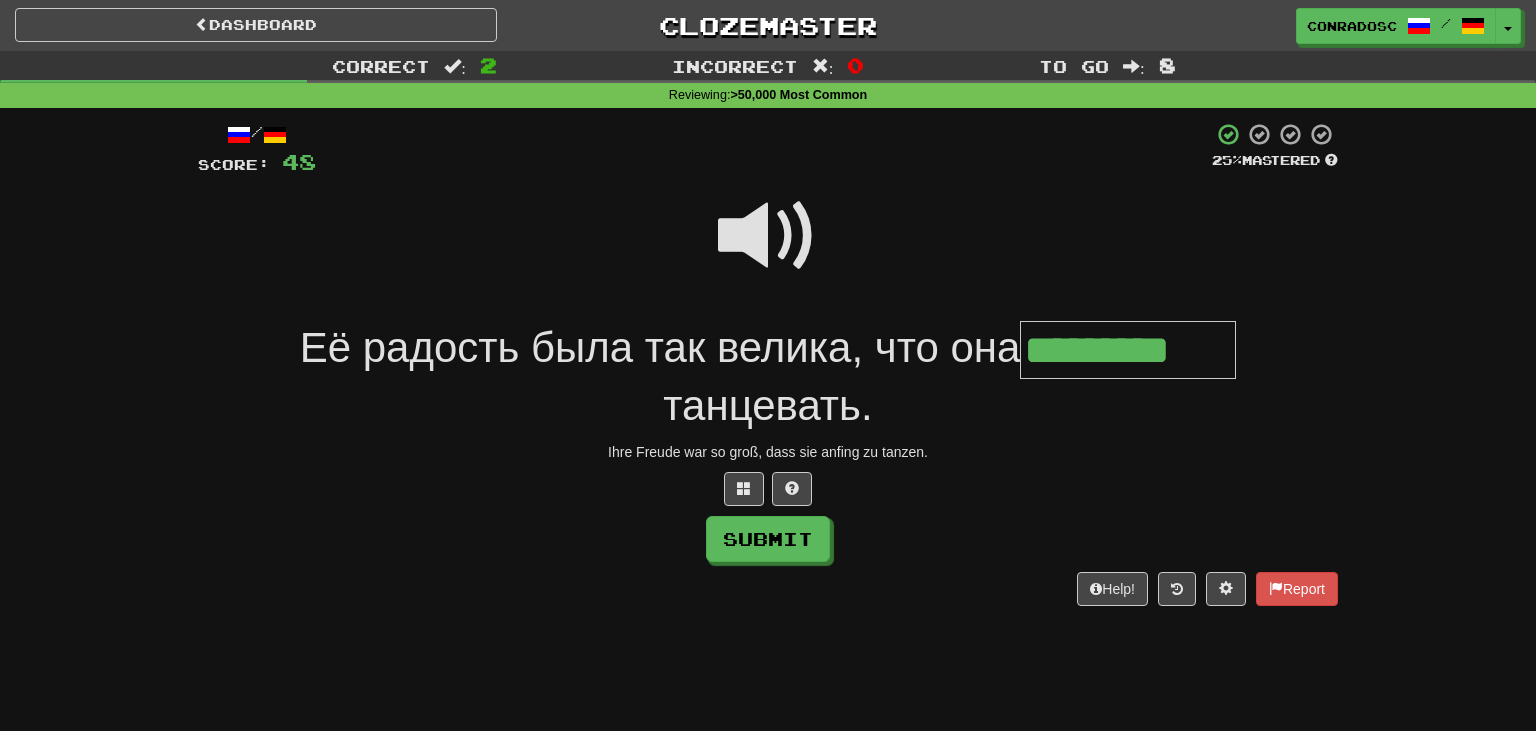 type on "*********" 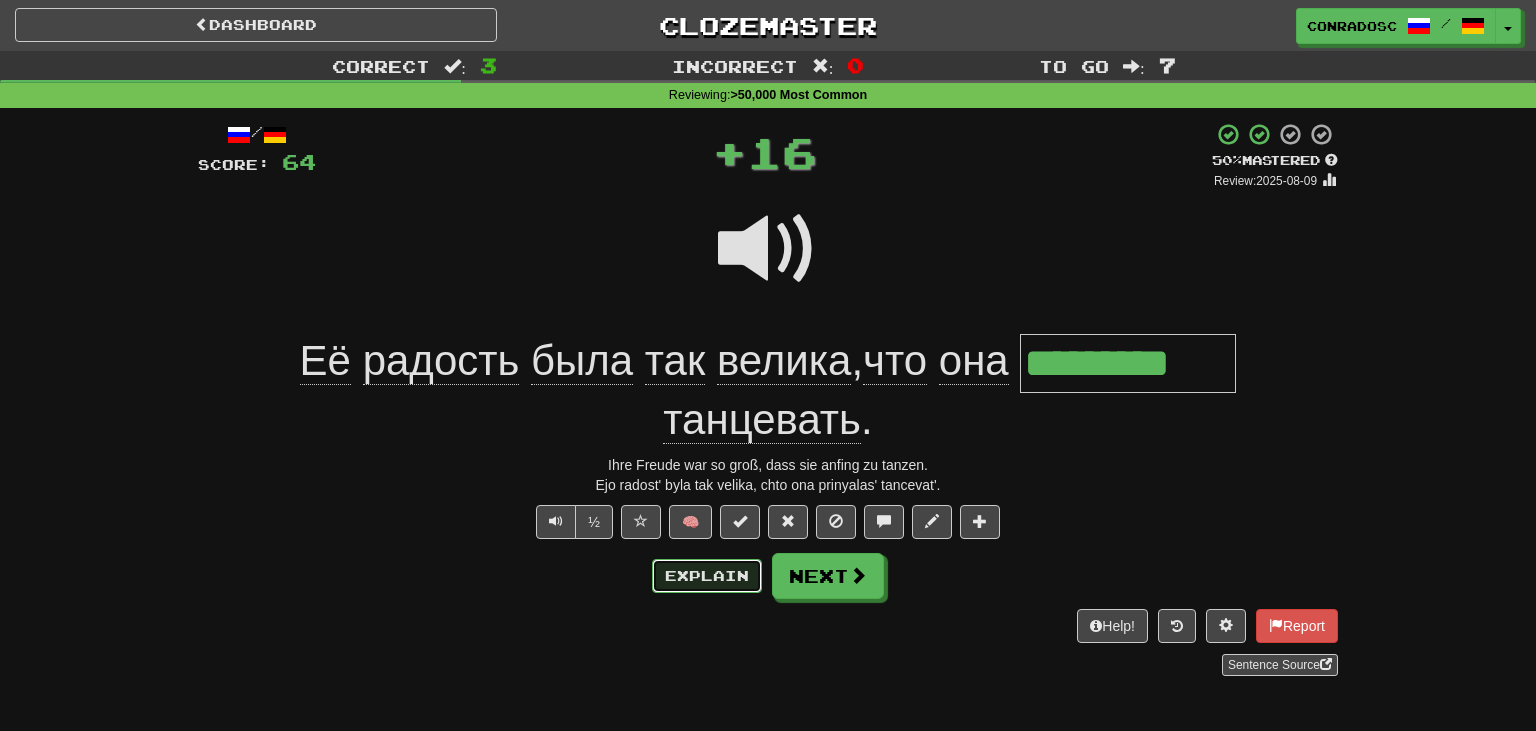 click on "Explain" at bounding box center (707, 576) 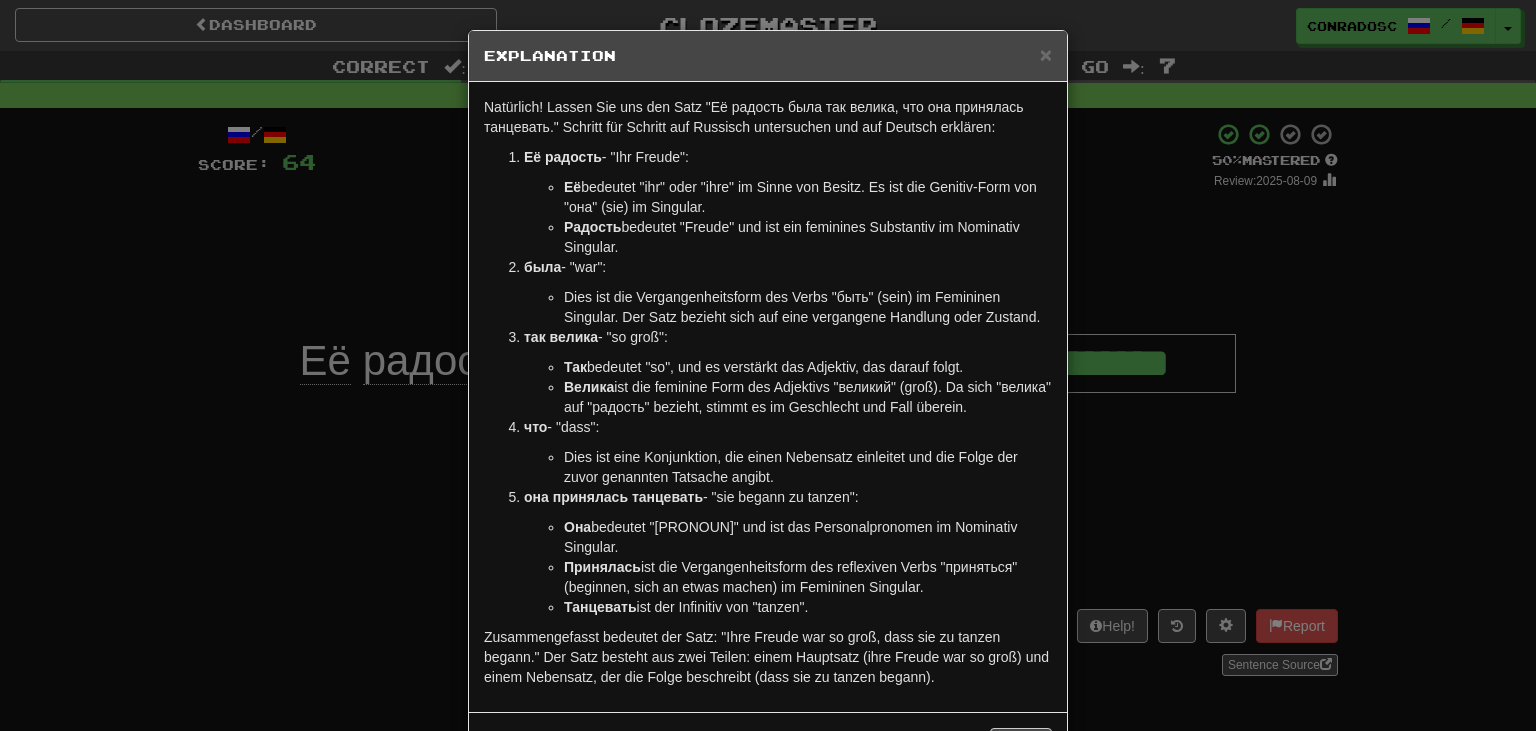click on "× Explanation Natürlich! Lassen Sie uns den Satz "Её радость была так велика, что она принялась танцевать." Schritt für Schritt auf Russisch untersuchen und auf Deutsch erklären:
Её радость  - "Ihr Freude":
Её  bedeutet "ihr" oder "ihre" im Sinne von Besitz. Es ist die Genitiv-Form von "она" (sie) im Singular.
Радость  bedeutet "Freude" und ist ein feminines Substantiv im Nominativ Singular.
была  - "war":
Dies ist die Vergangenheitsform des Verbs "быть" (sein) im Femininen Singular. Der Satz bezieht sich auf eine vergangene Handlung oder Zustand.
так велика  - "so groß":
Так  bedeutet "so", und es verstärkt das Adjektiv, das darauf folgt.
Велика  ist die feminine Form des Adjektivs "великий" (groß). Da sich "велика" auf "радость" bezieht, stimmt es im Geschlecht und Fall überein.
что  - "dass":
- "sie begann zu tanzen":" at bounding box center (768, 365) 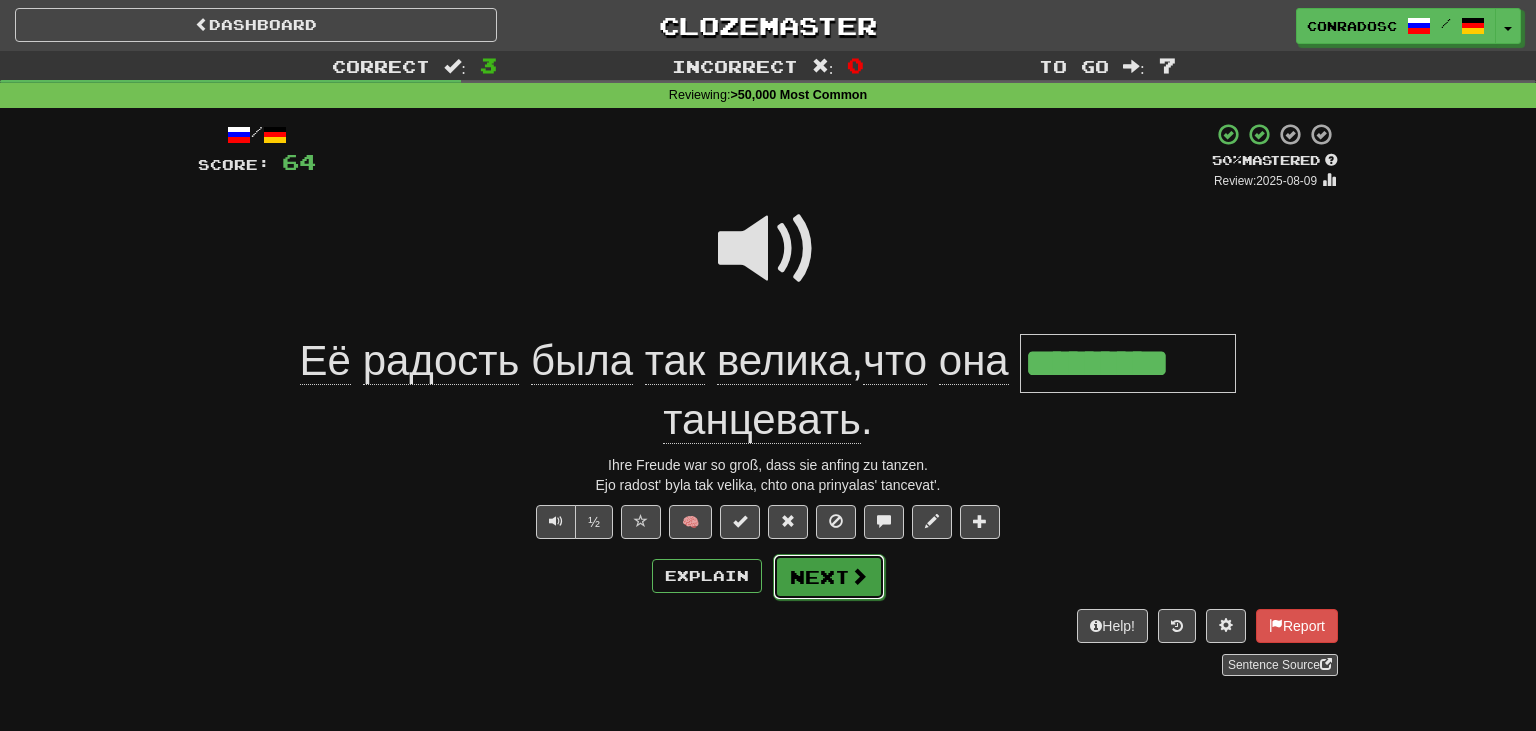 click on "Next" at bounding box center [829, 577] 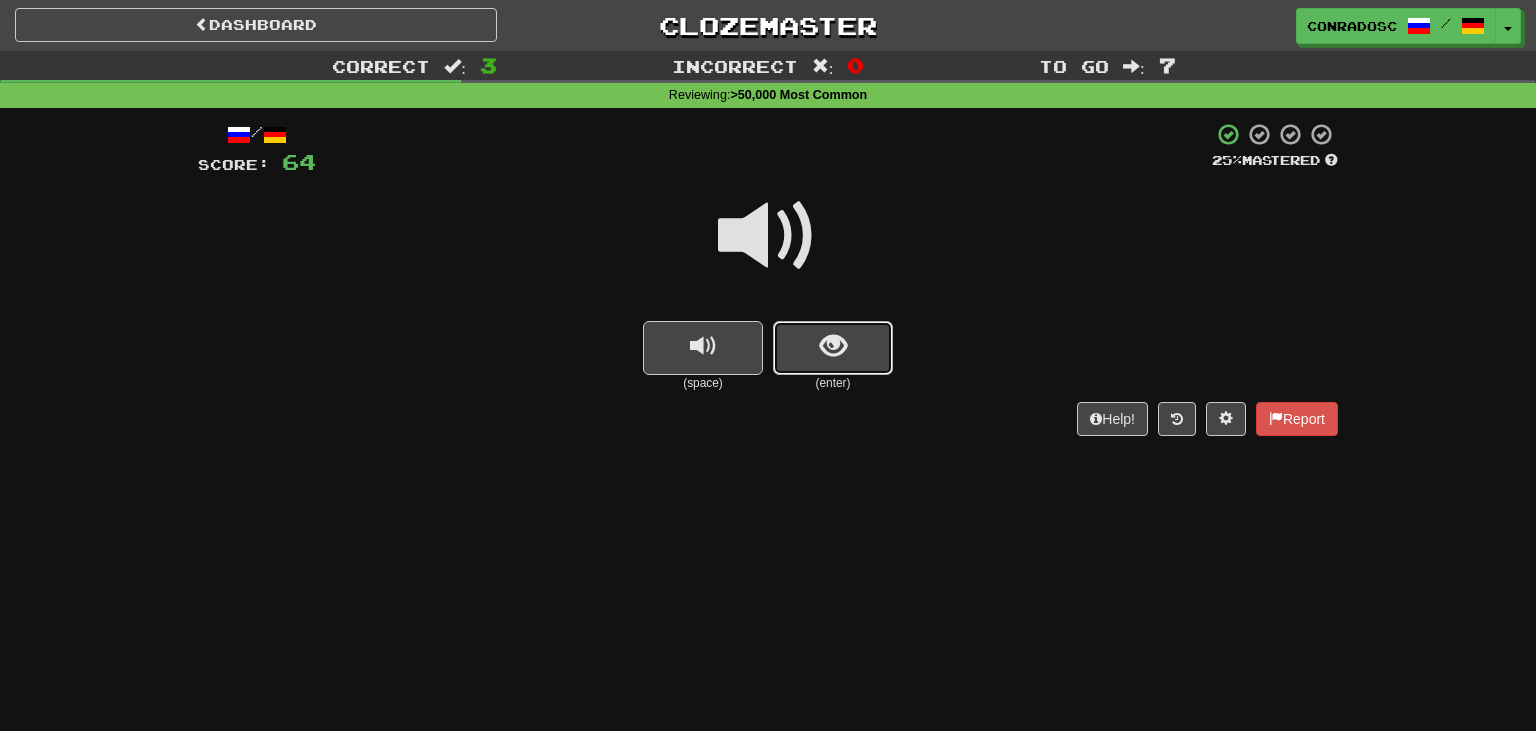 click at bounding box center [833, 348] 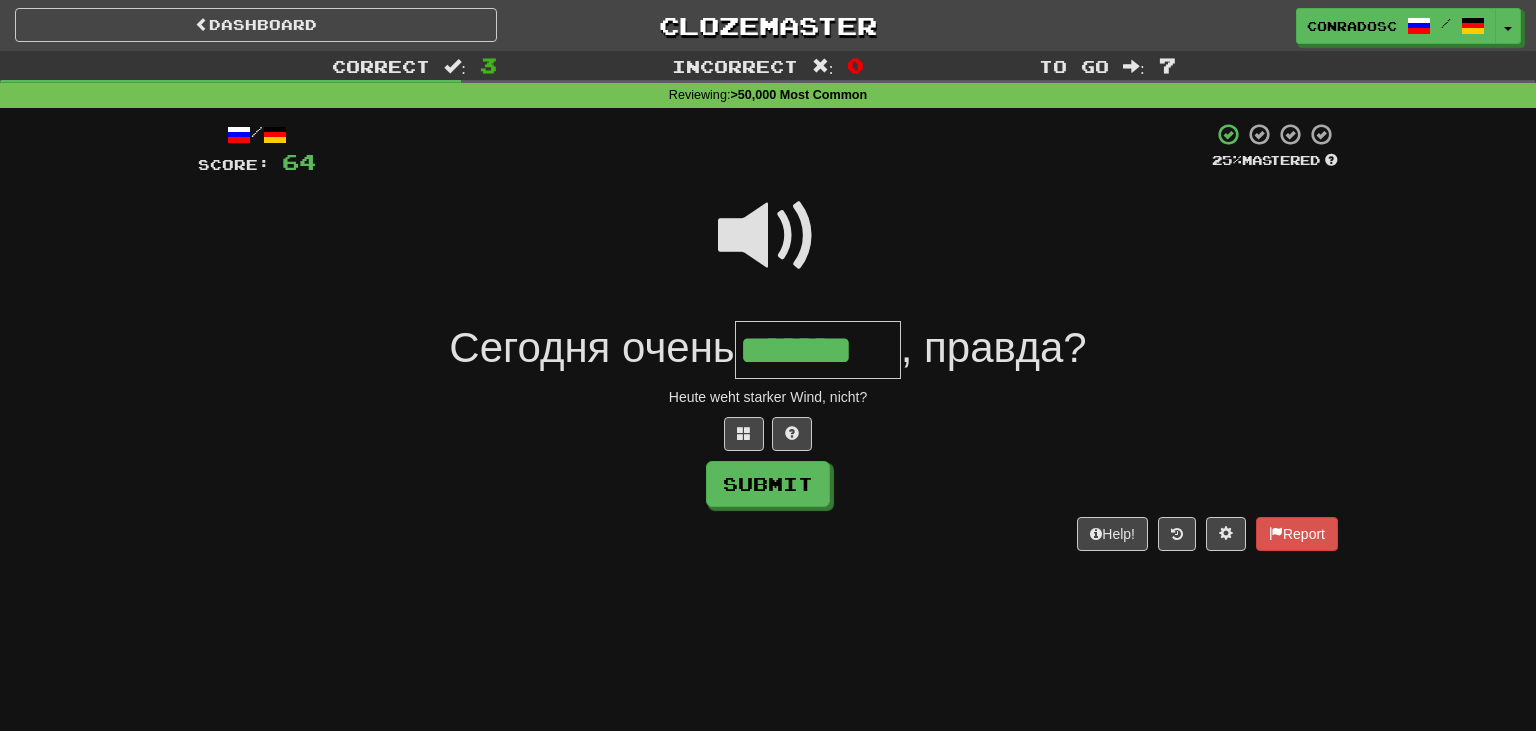 type on "*******" 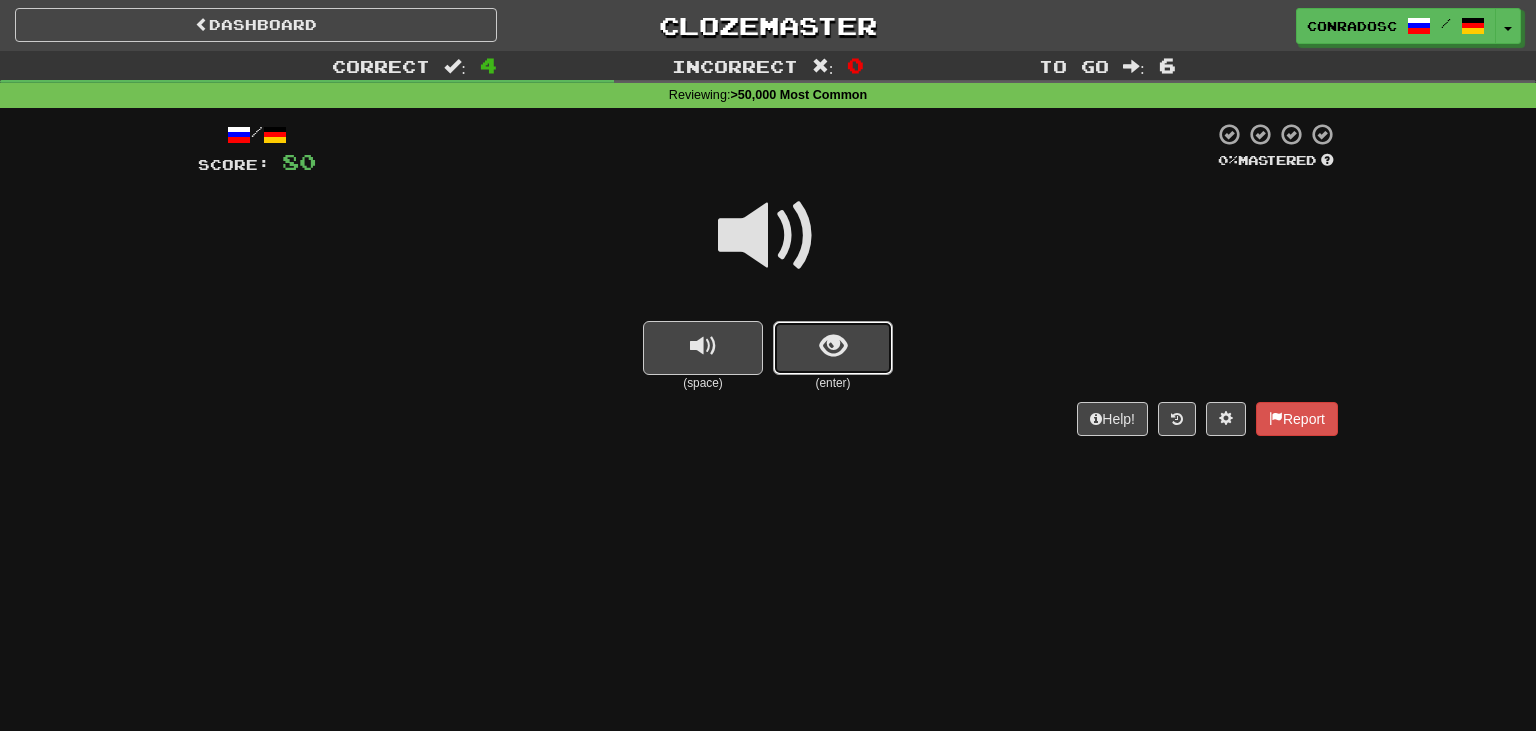 click at bounding box center [833, 348] 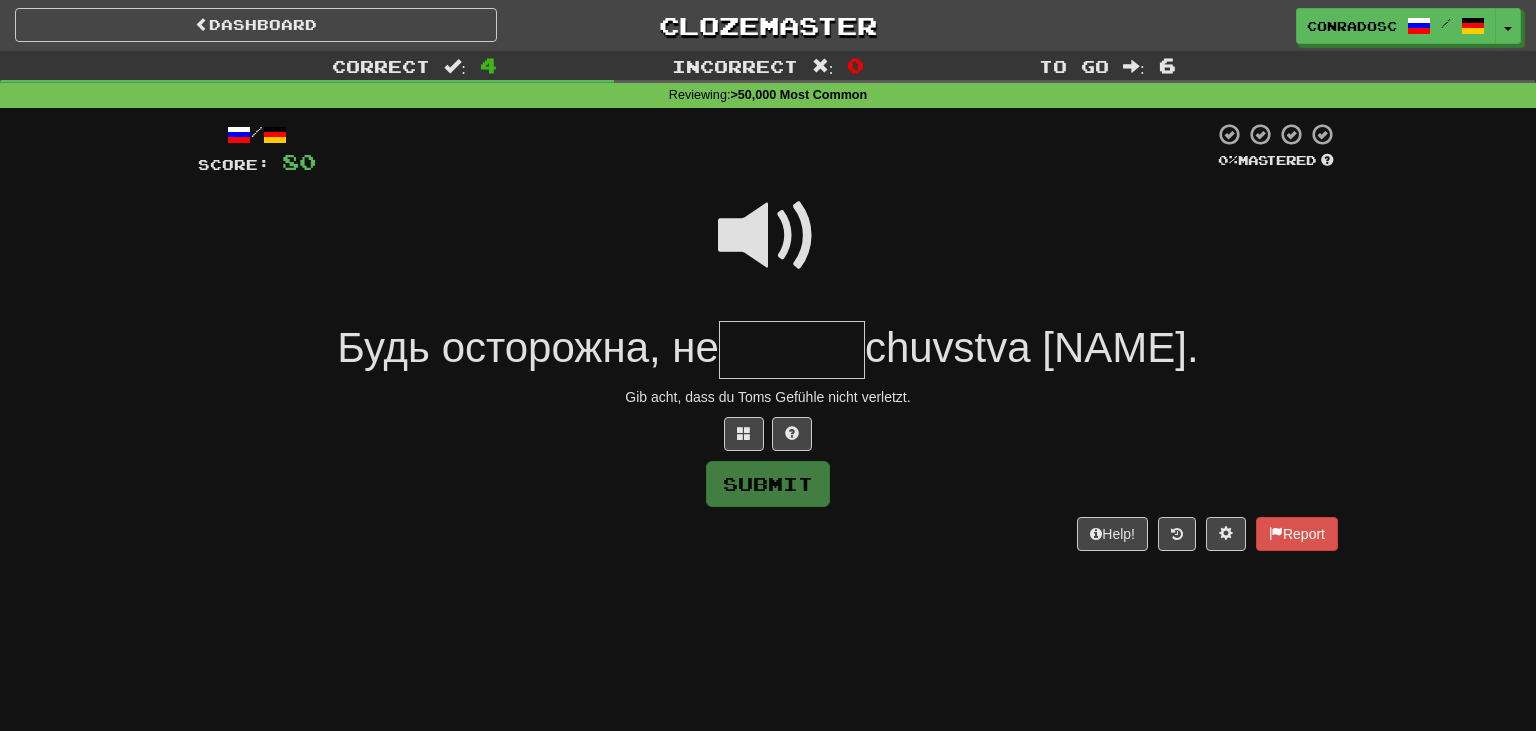 click at bounding box center [768, 236] 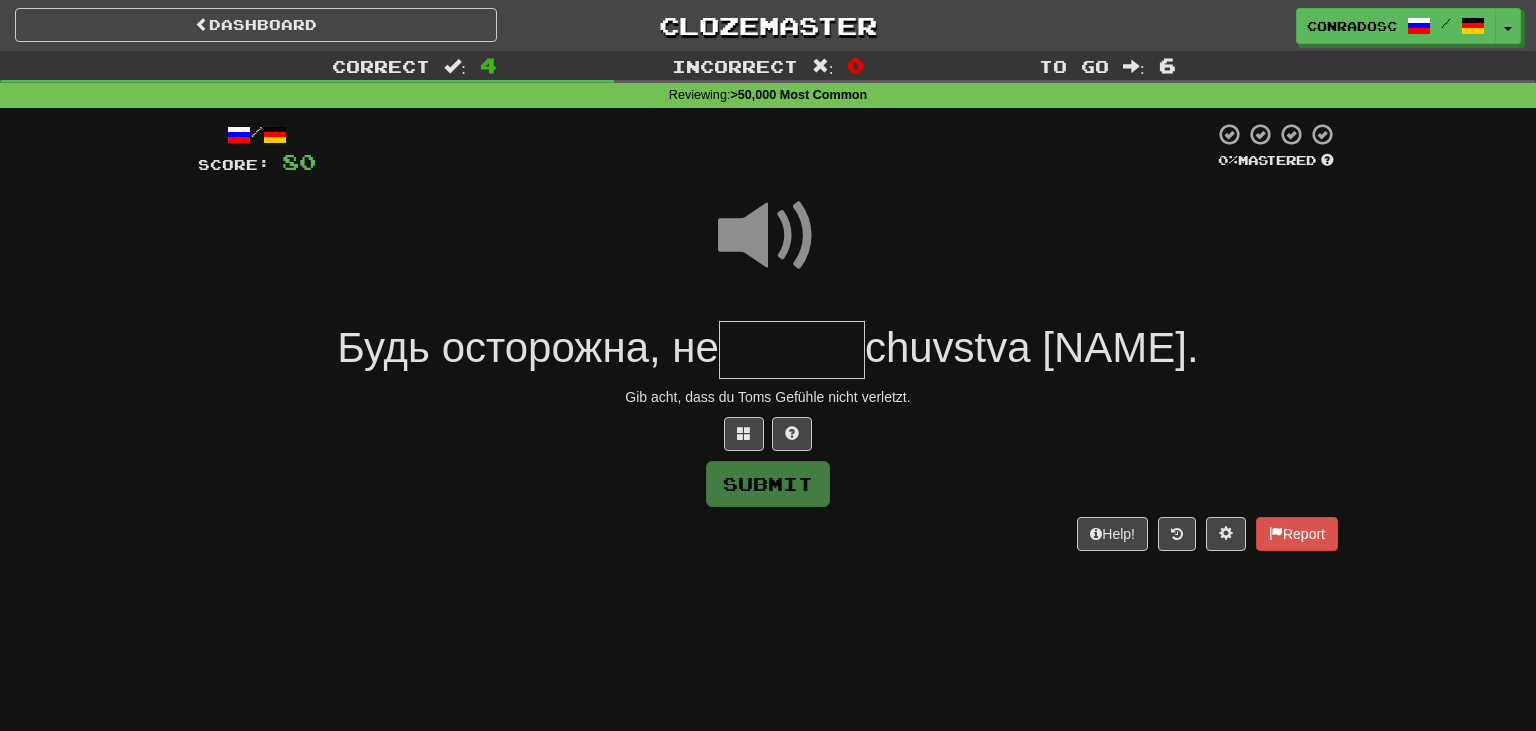 click at bounding box center [792, 350] 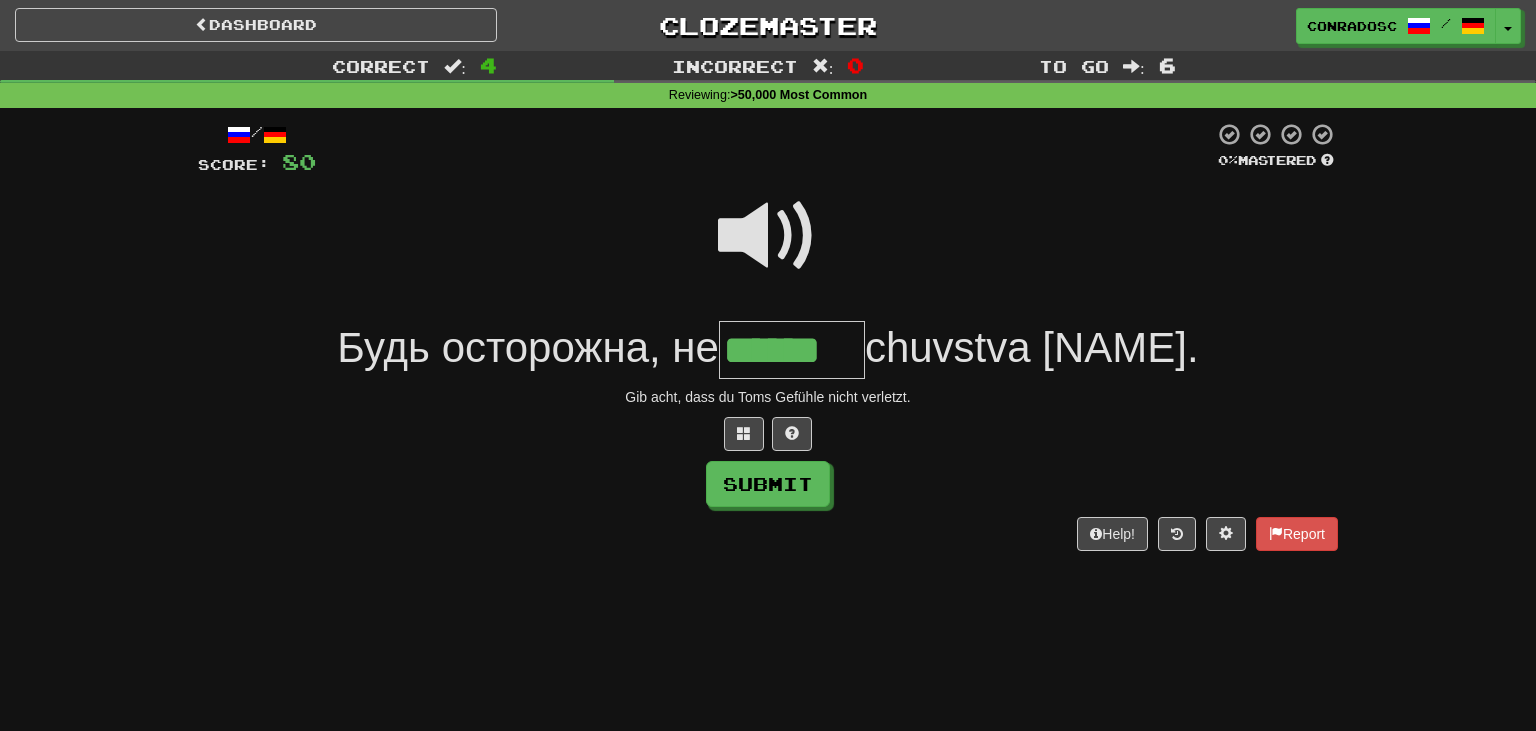 type on "******" 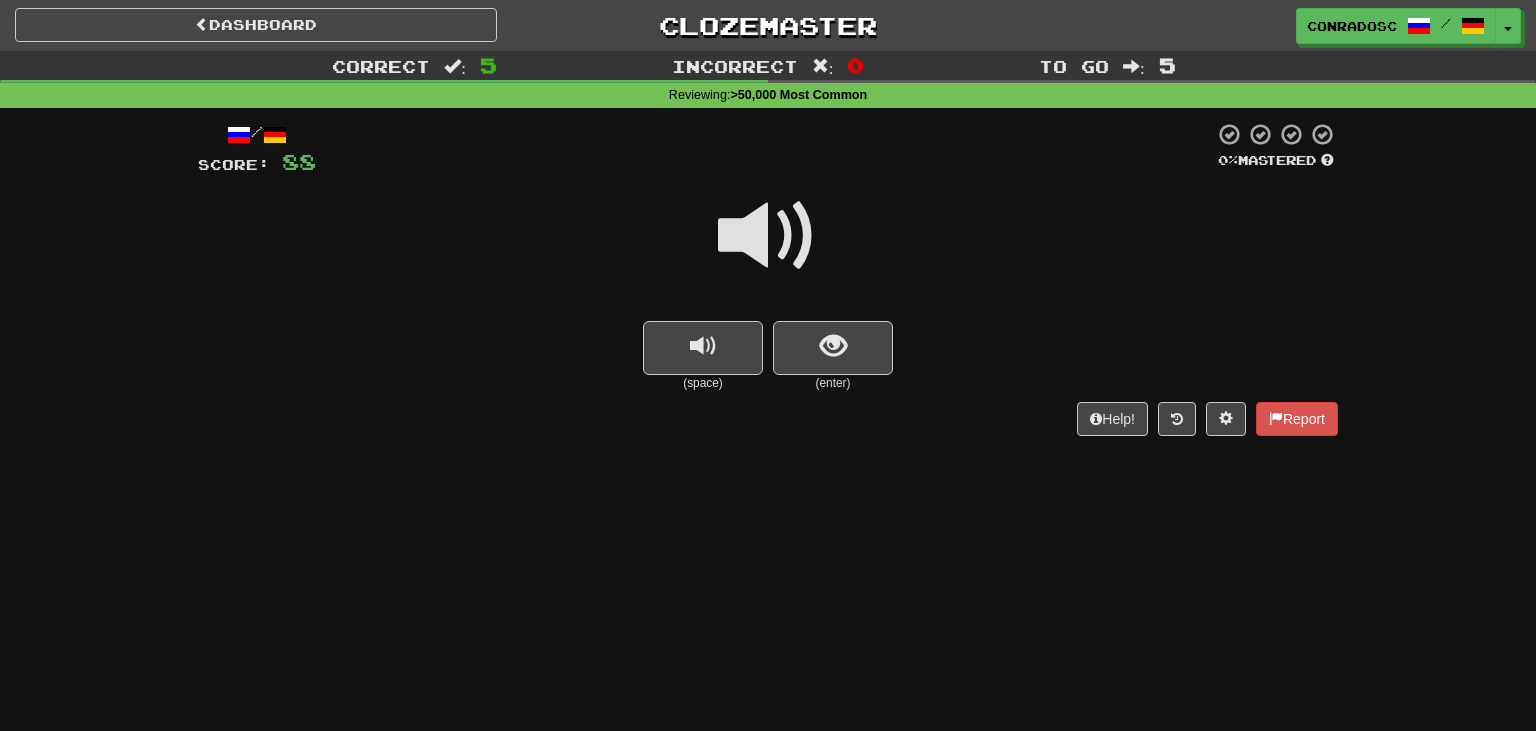 click at bounding box center (768, 236) 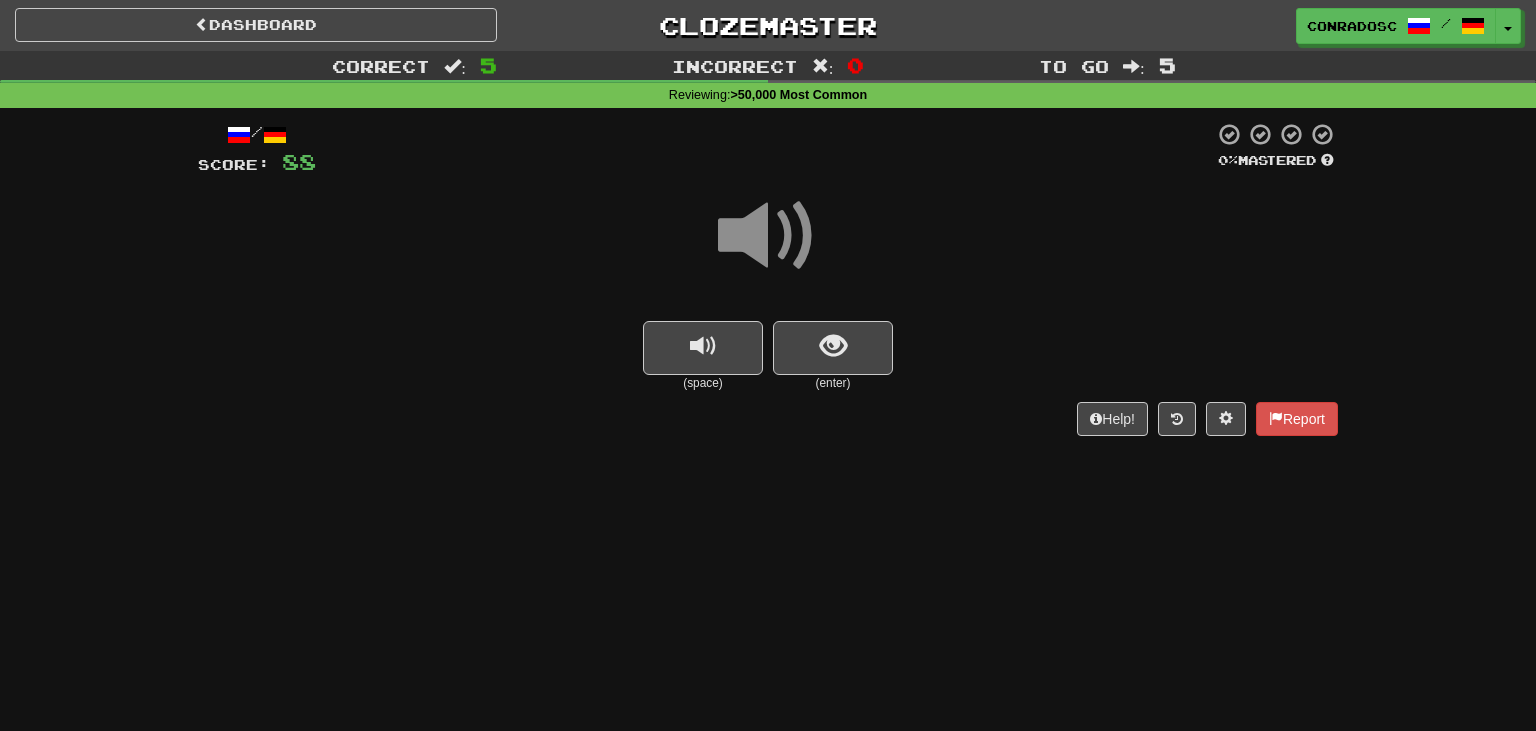 click on "(space) (enter)" at bounding box center (768, 356) 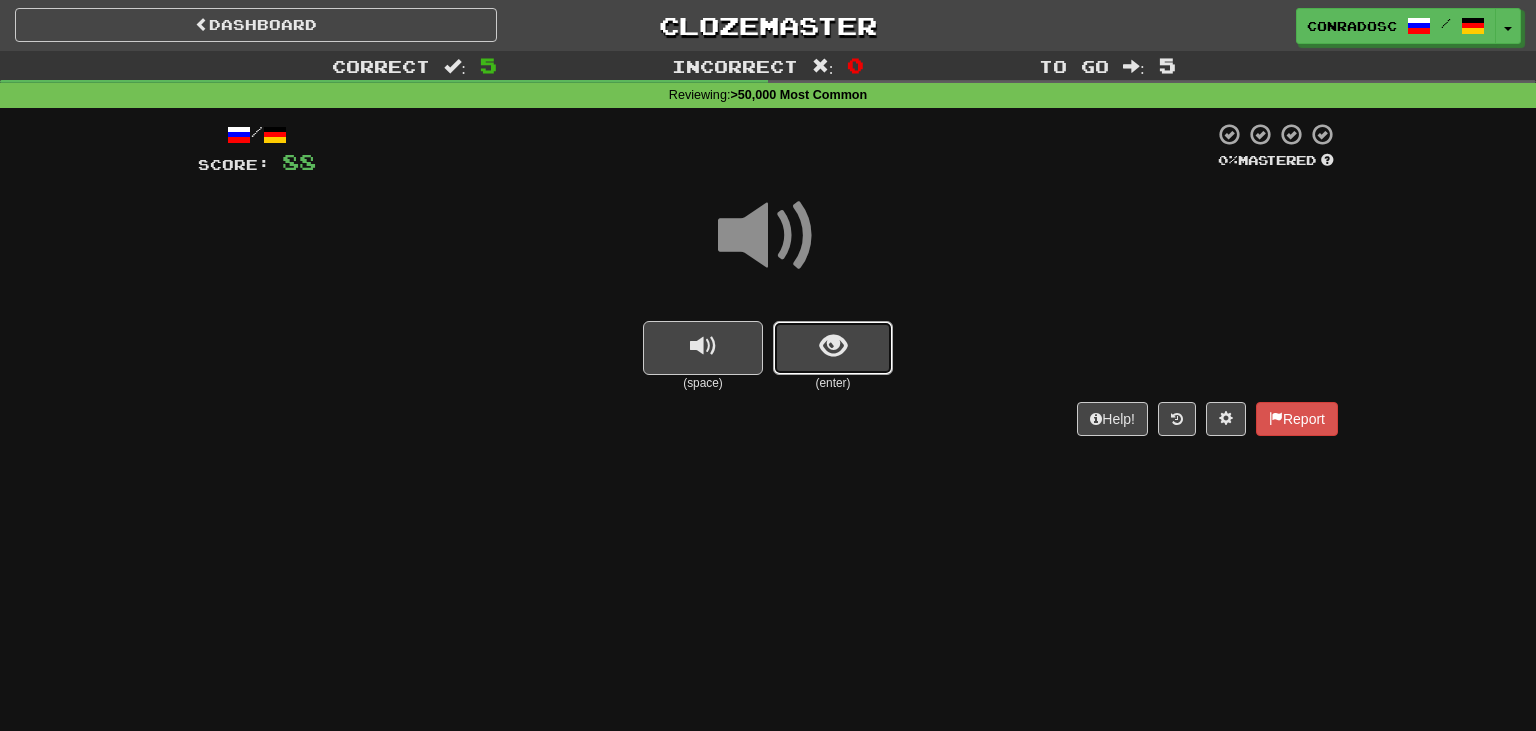 click at bounding box center (833, 348) 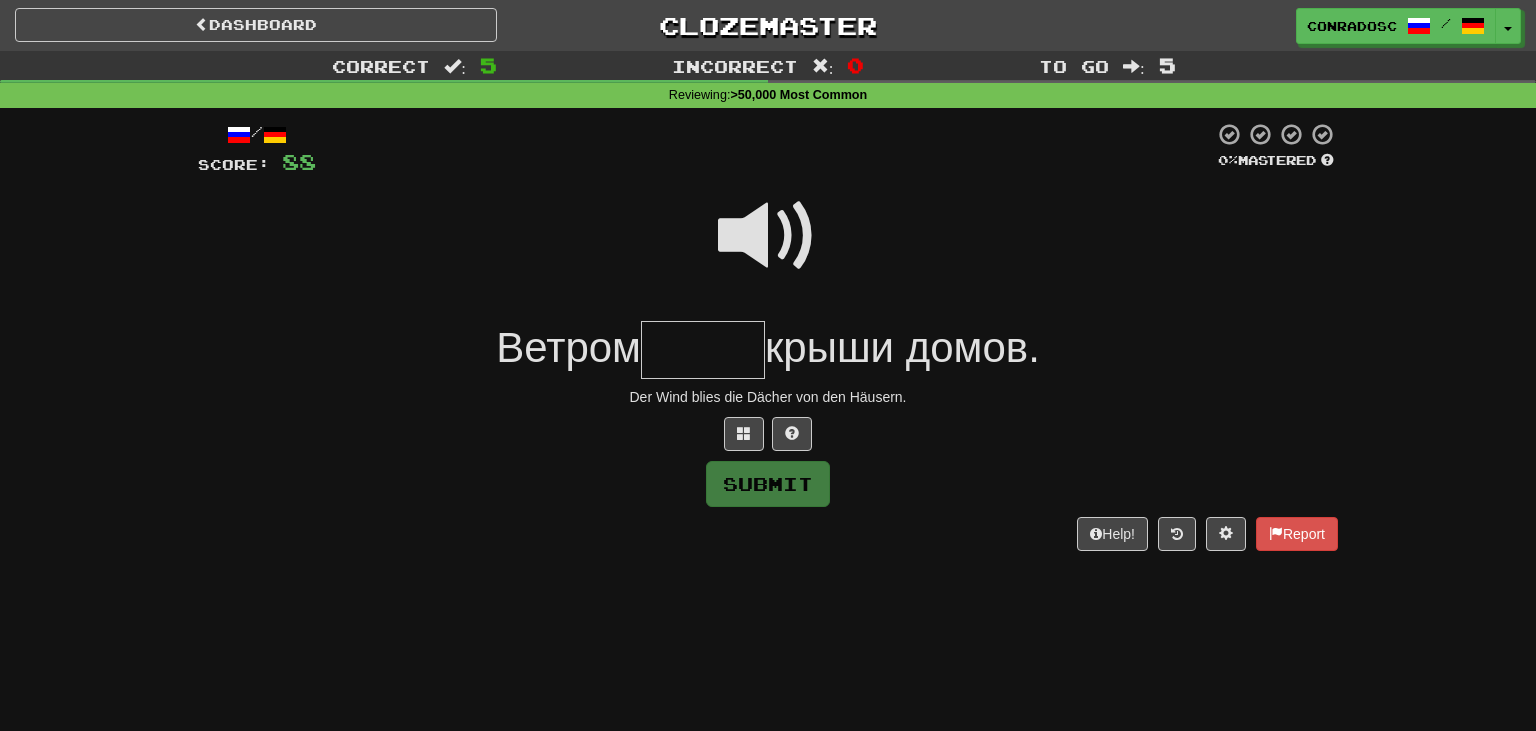 click at bounding box center [703, 350] 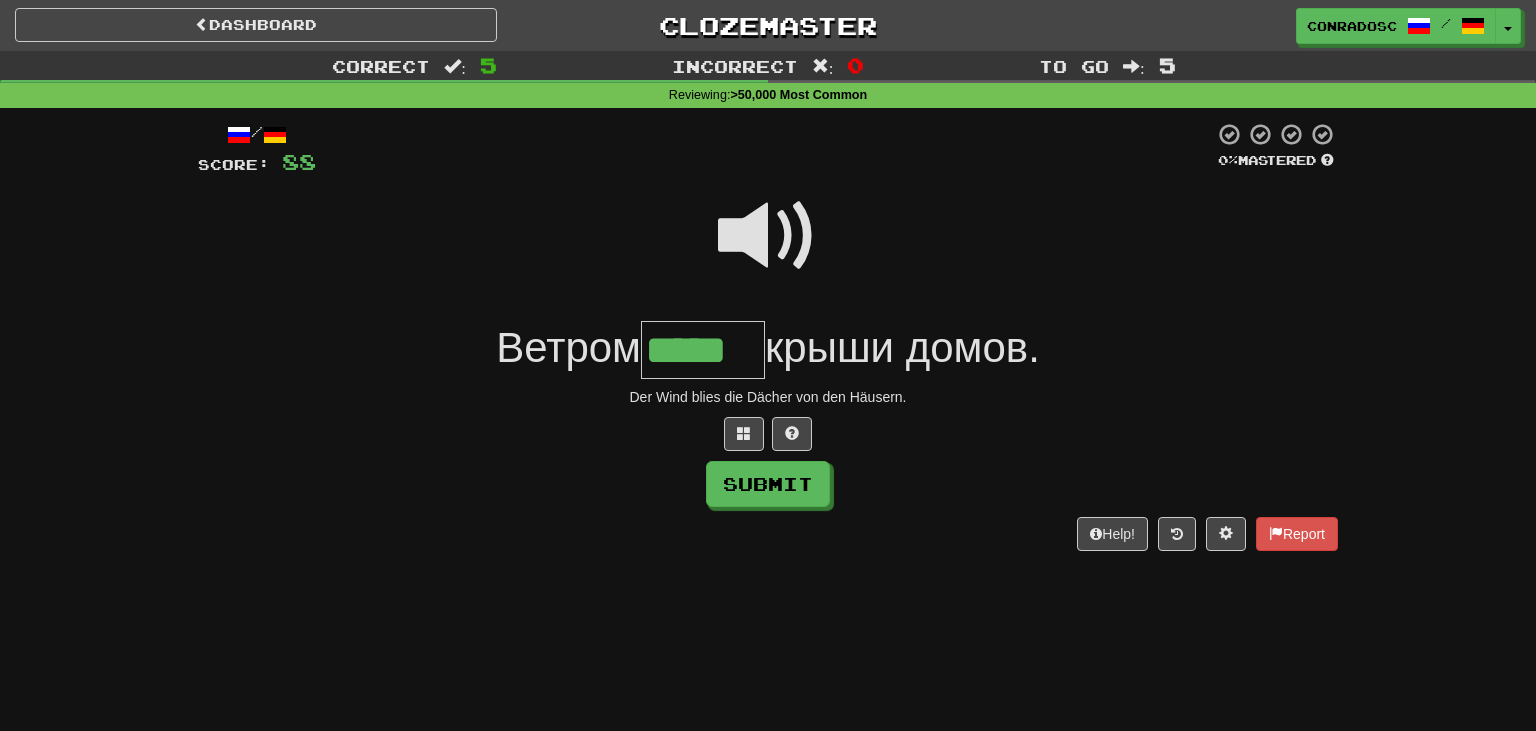 type on "*****" 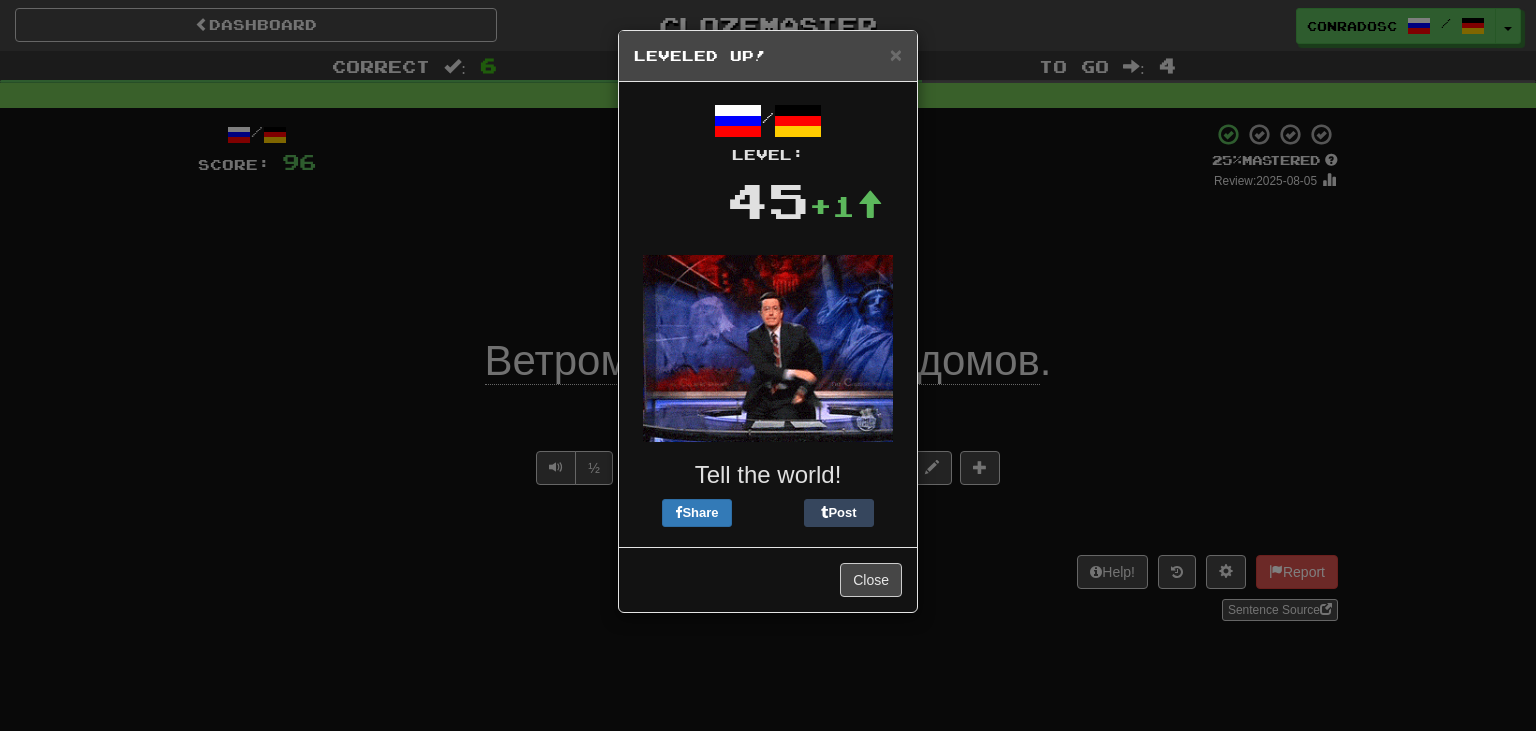 click on "Close" at bounding box center (768, 579) 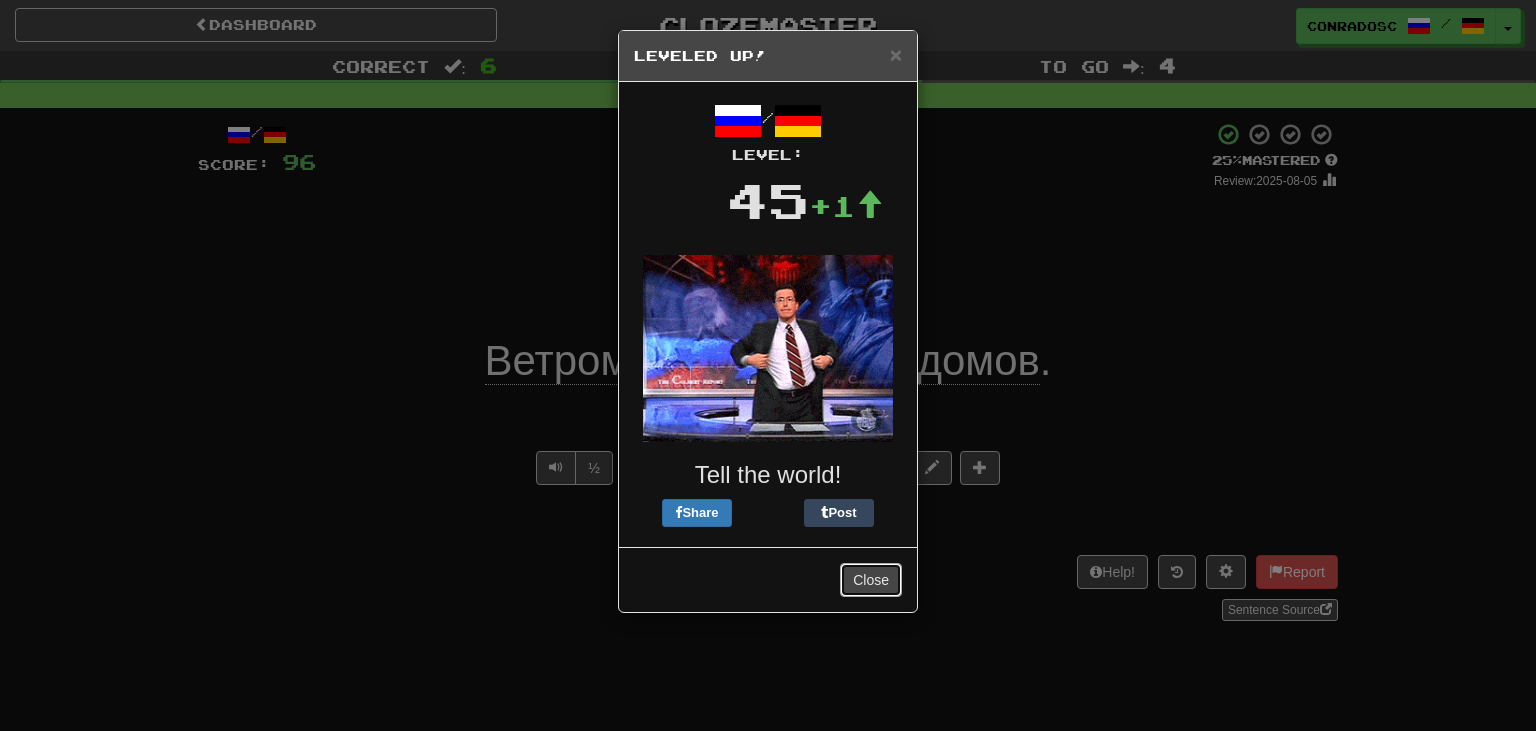 click on "Close" at bounding box center (871, 580) 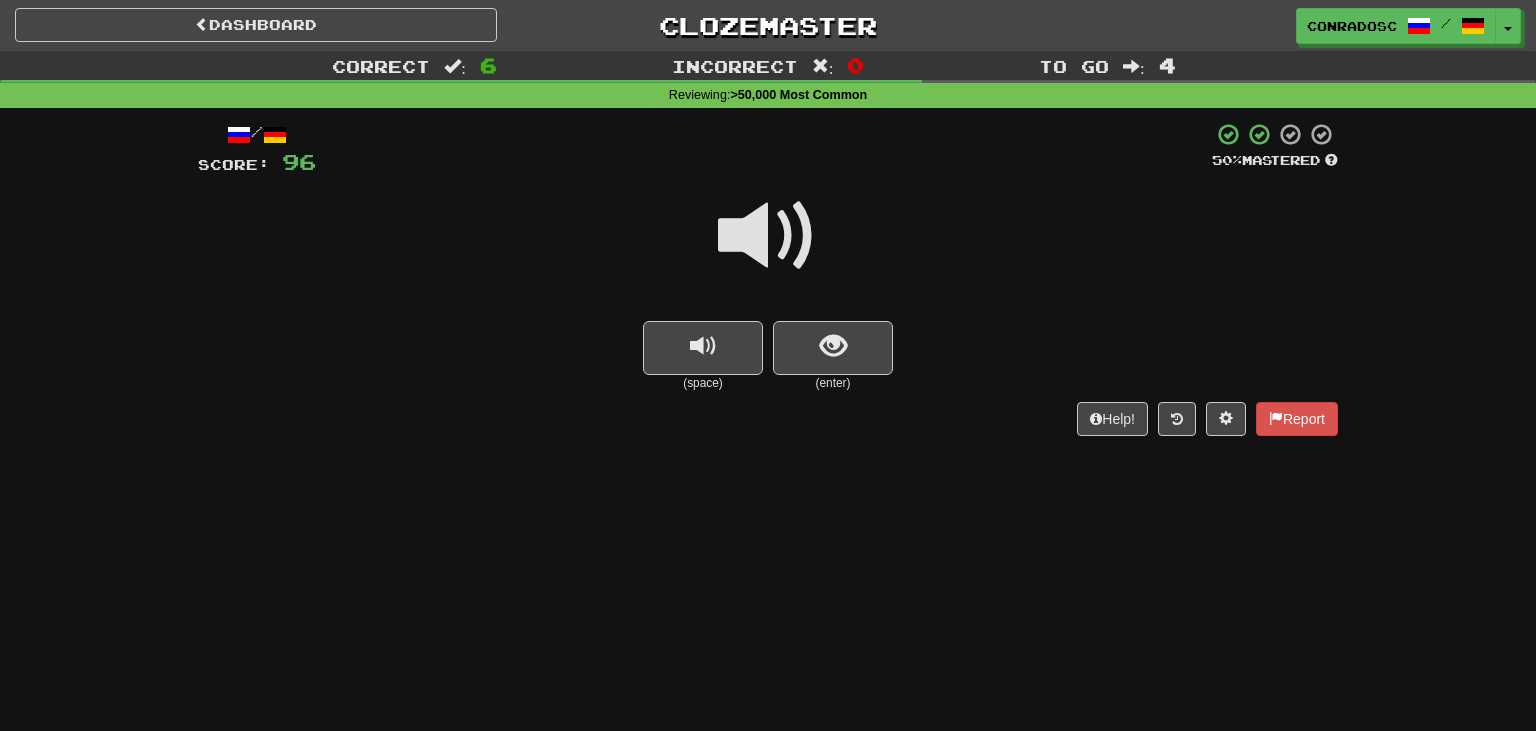 click at bounding box center [768, 236] 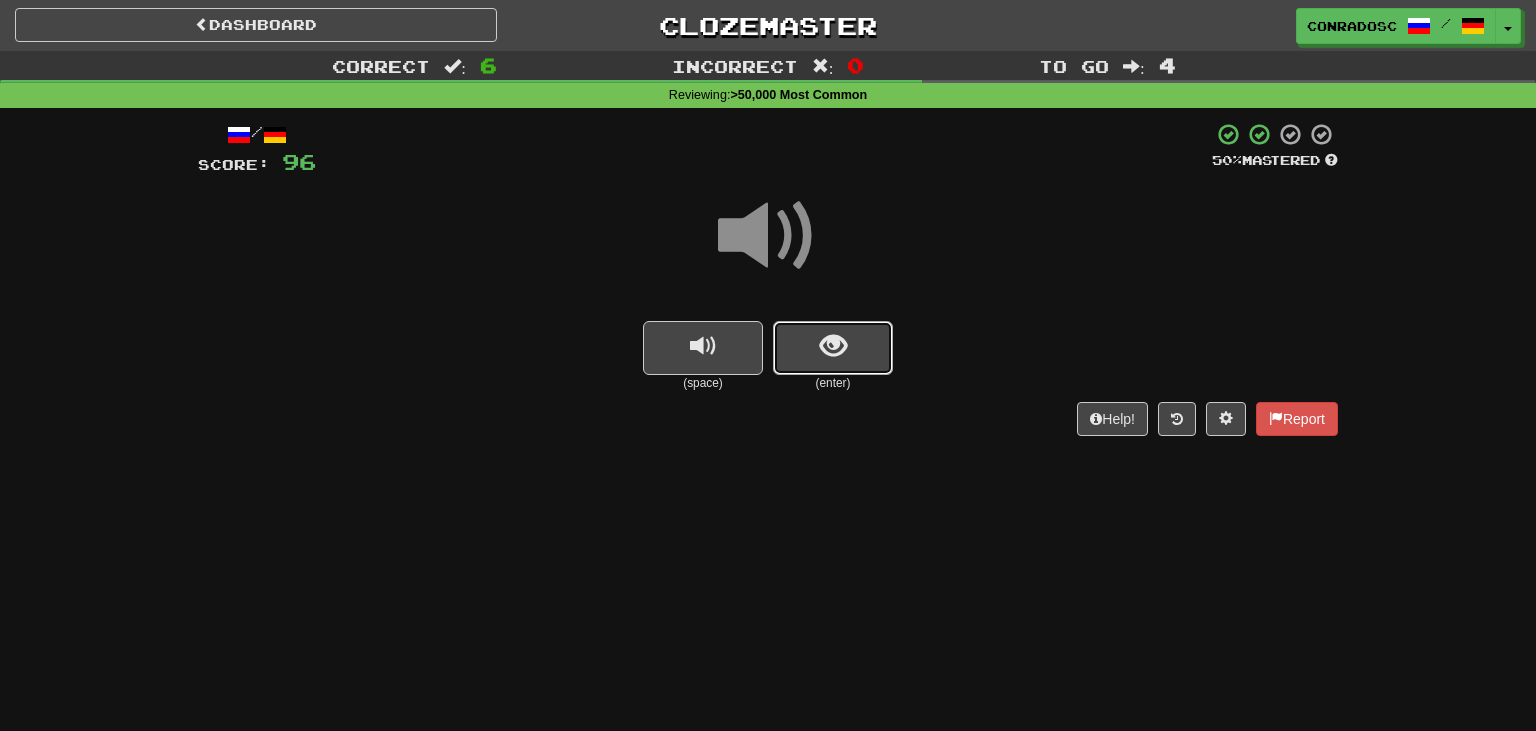 click at bounding box center (833, 348) 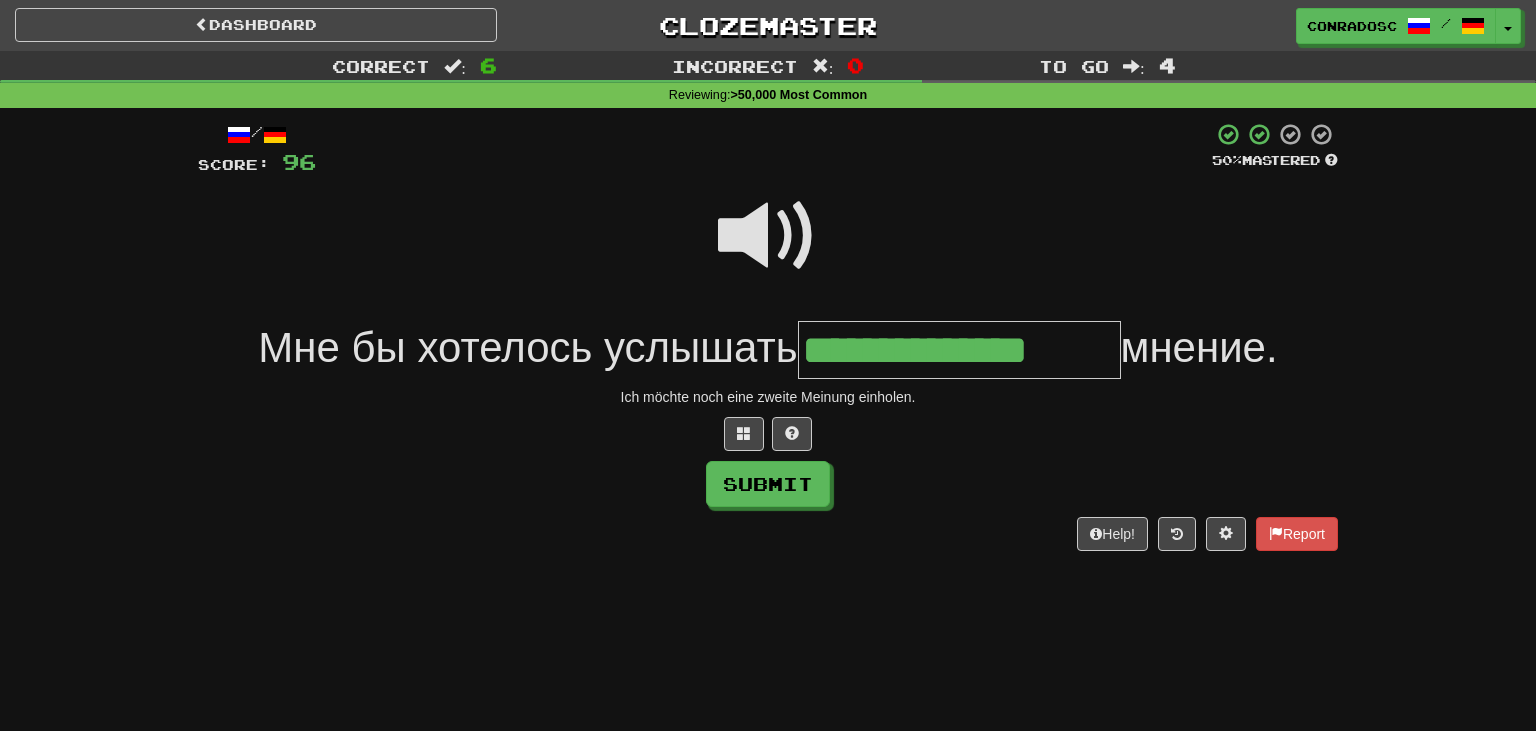 type on "**********" 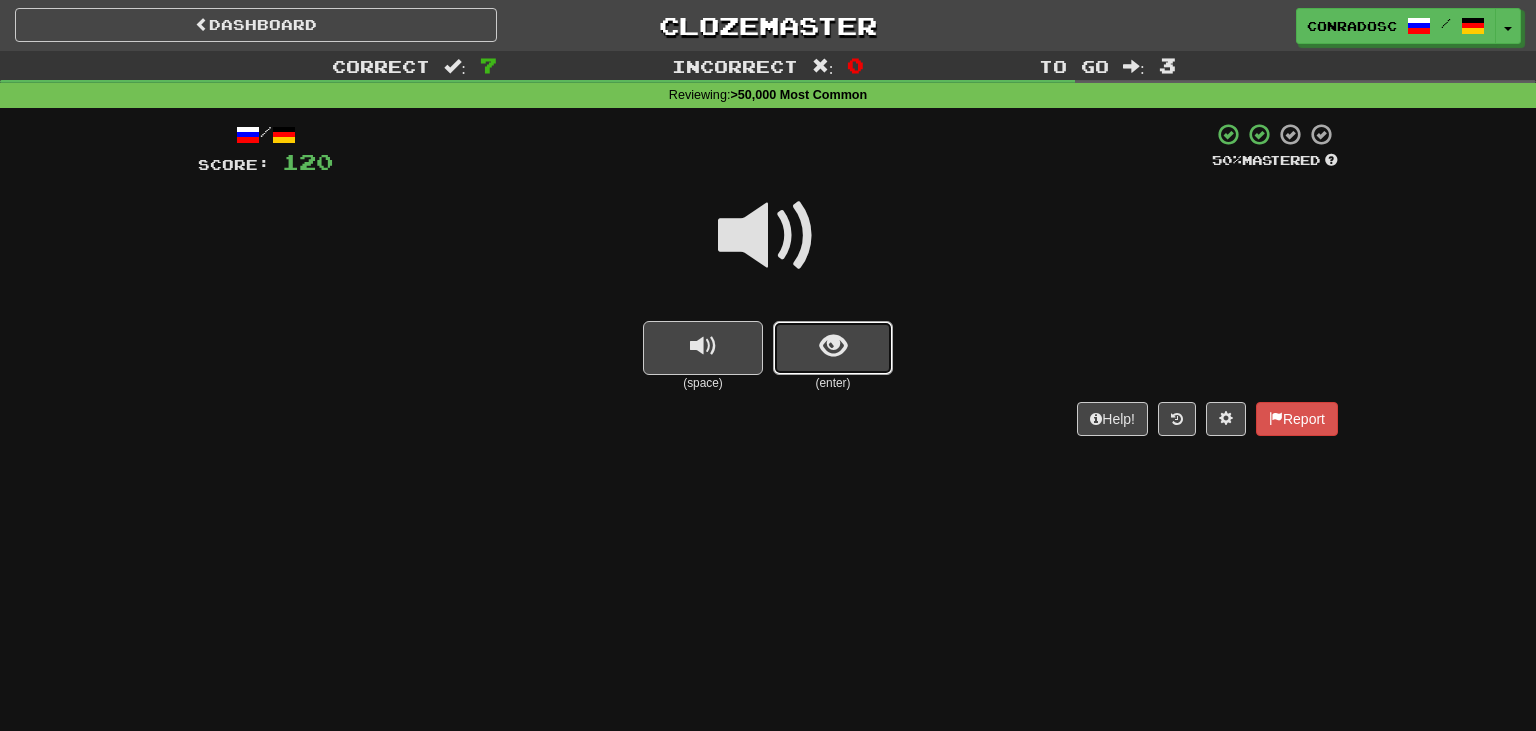 click at bounding box center (833, 348) 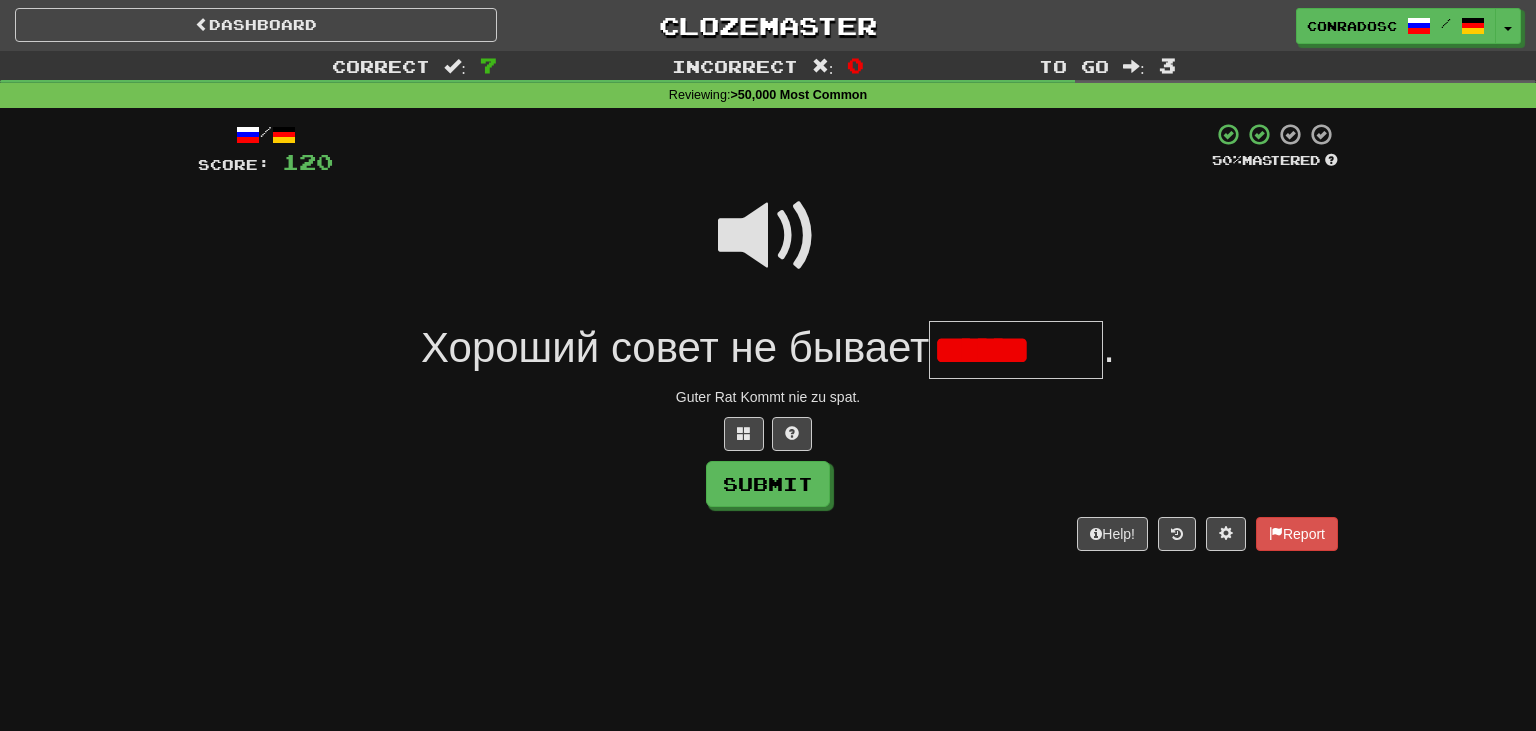 scroll, scrollTop: 0, scrollLeft: 0, axis: both 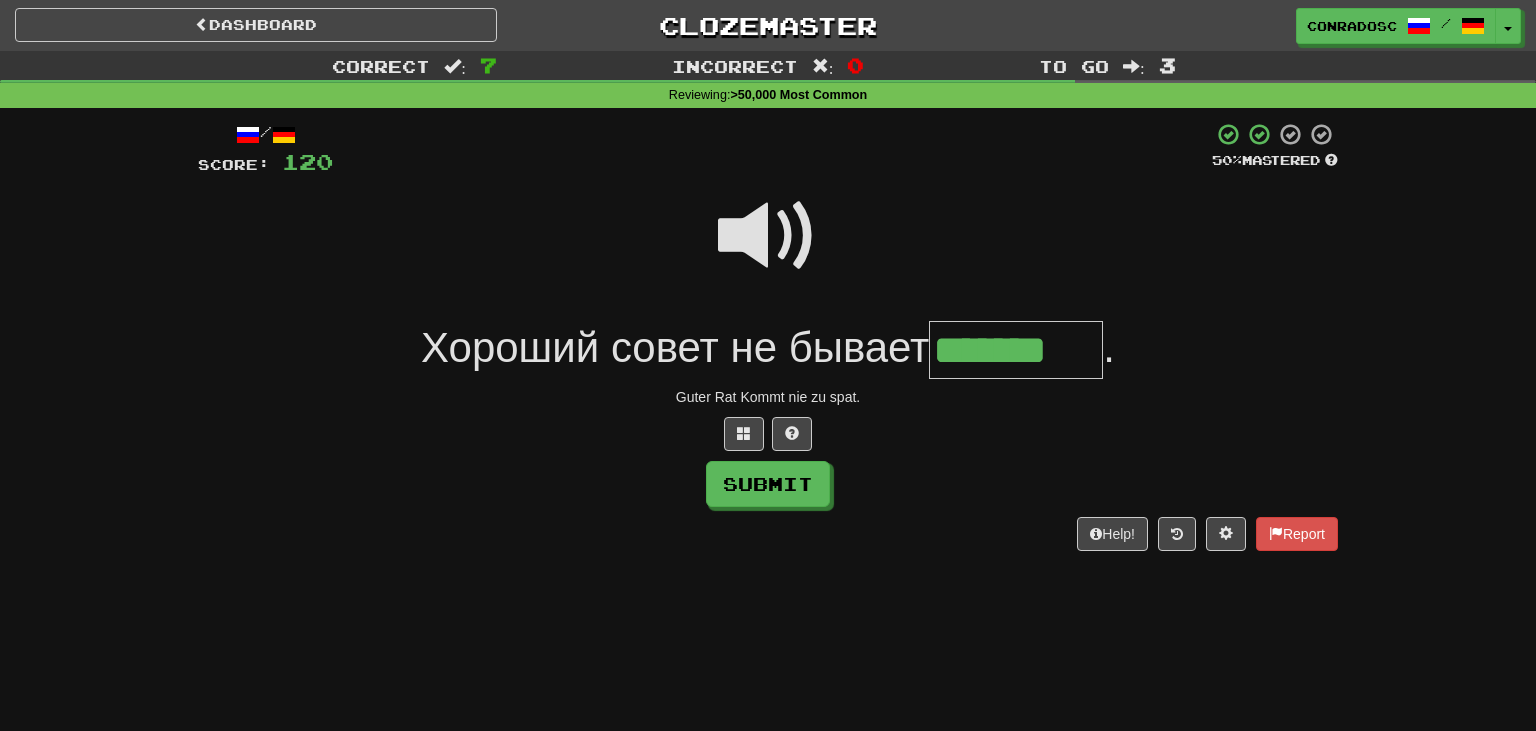 type on "*******" 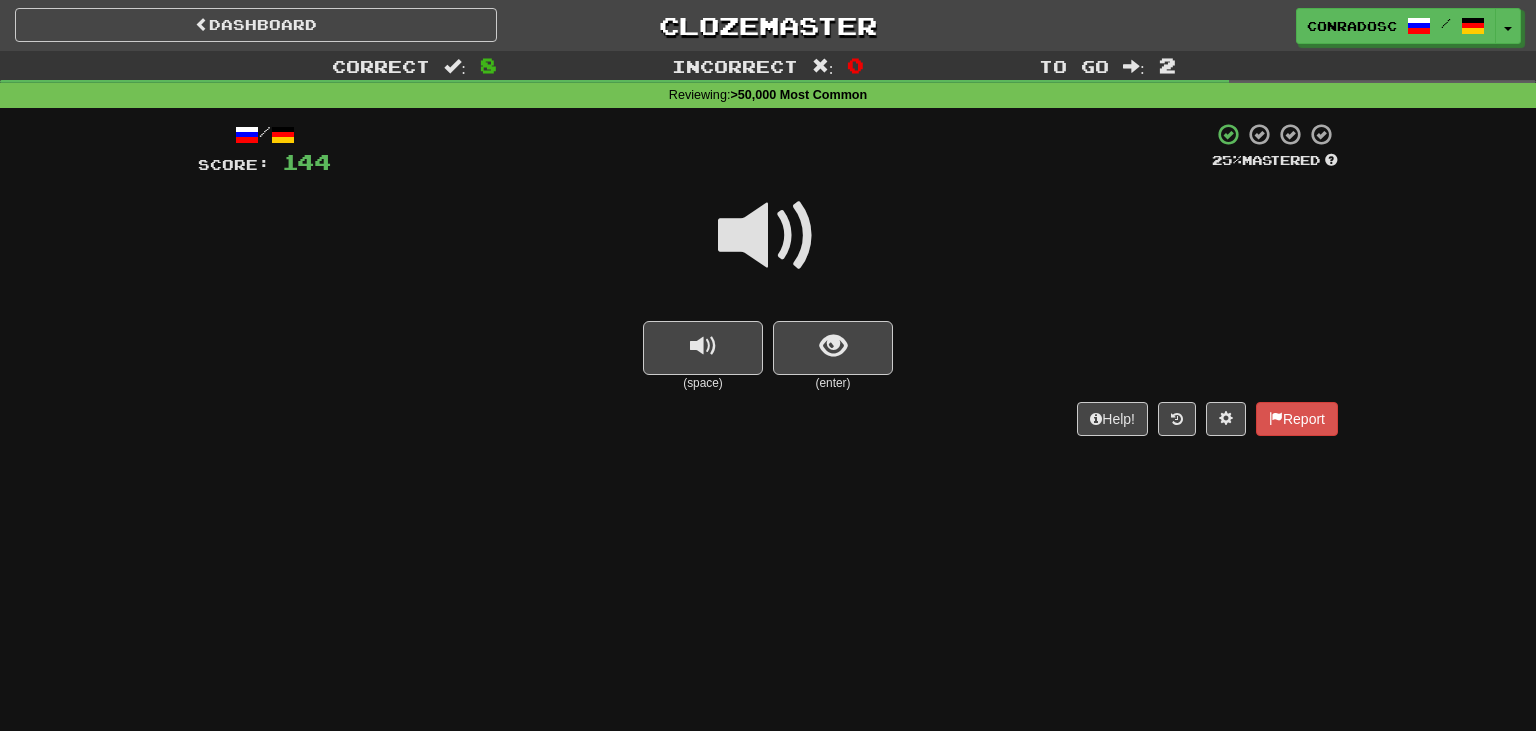 click at bounding box center (768, 236) 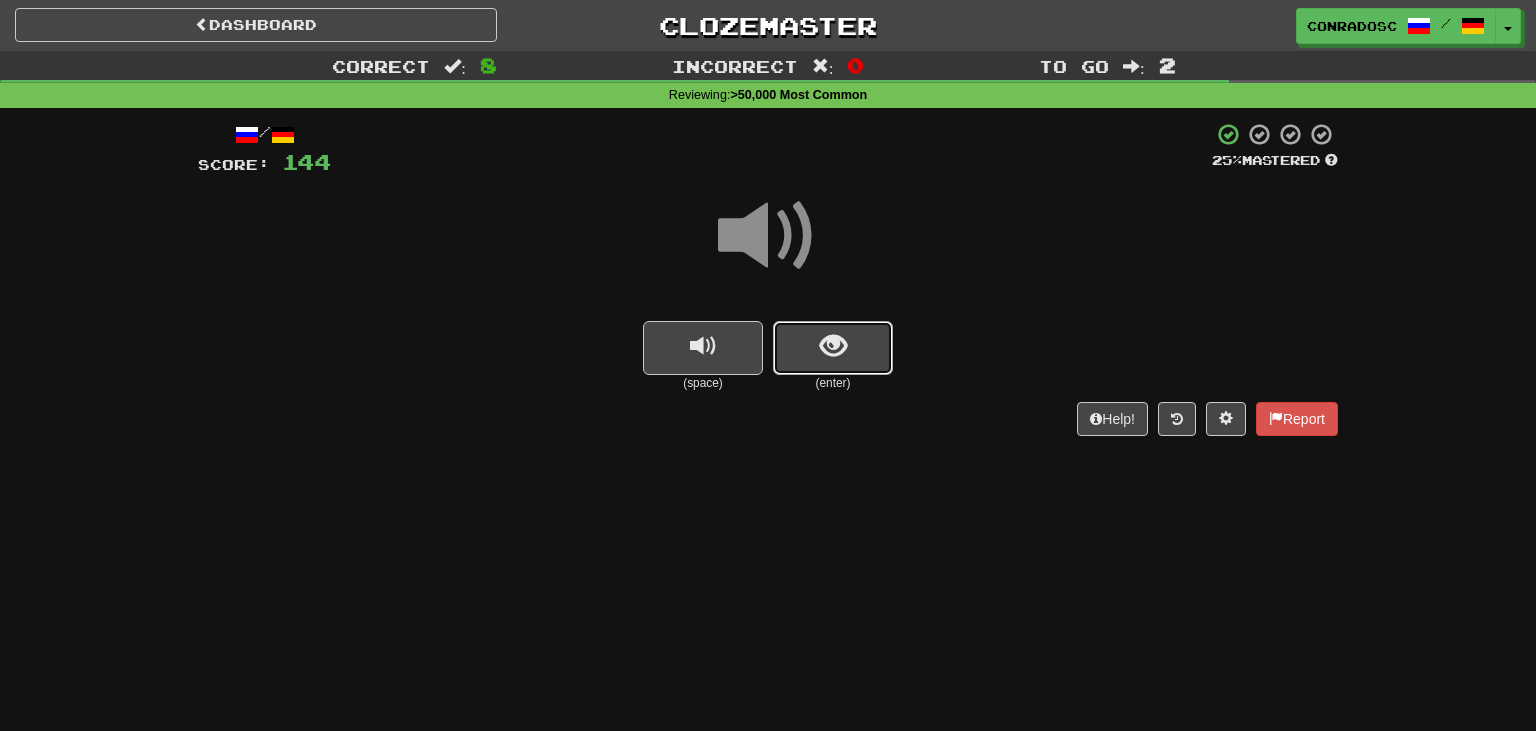 click at bounding box center (833, 348) 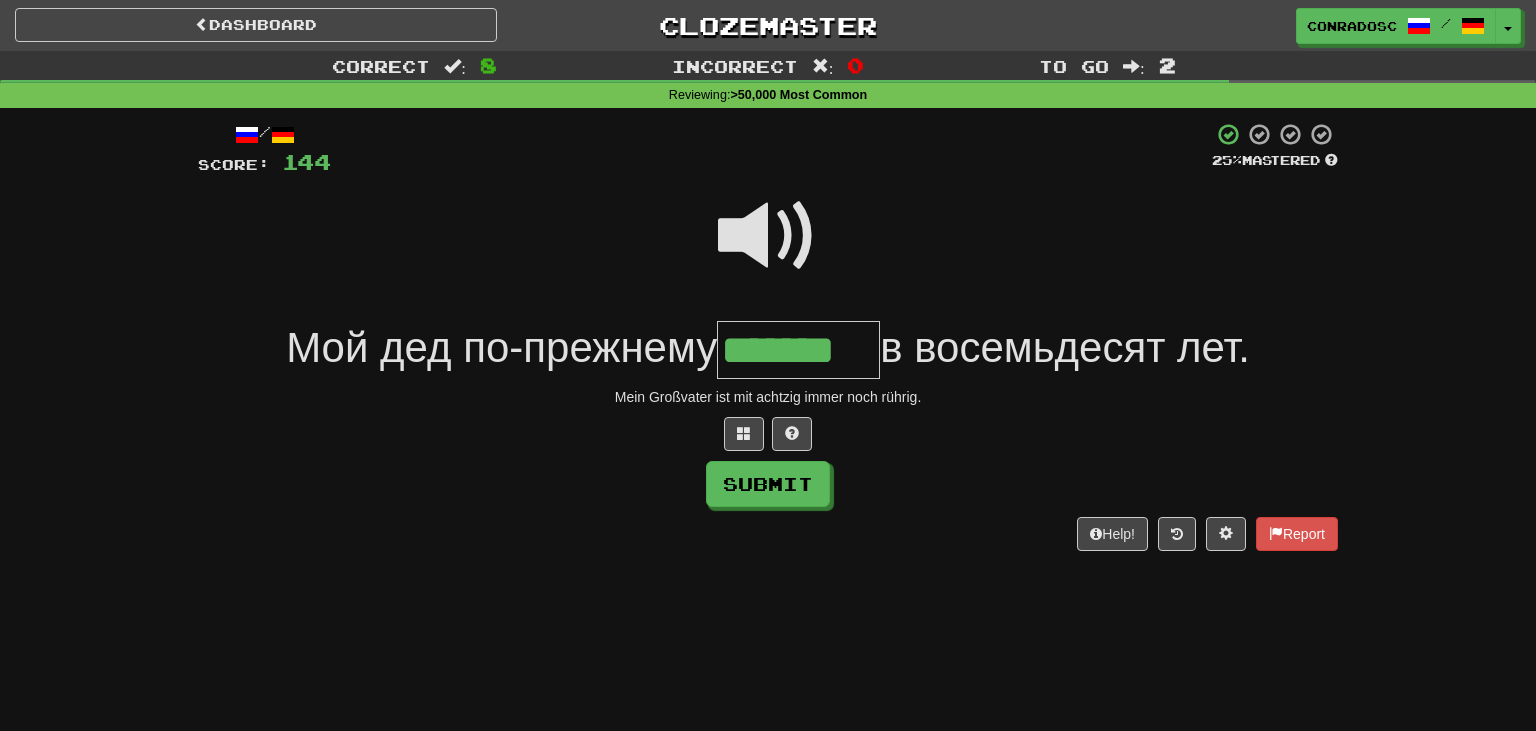 type on "*******" 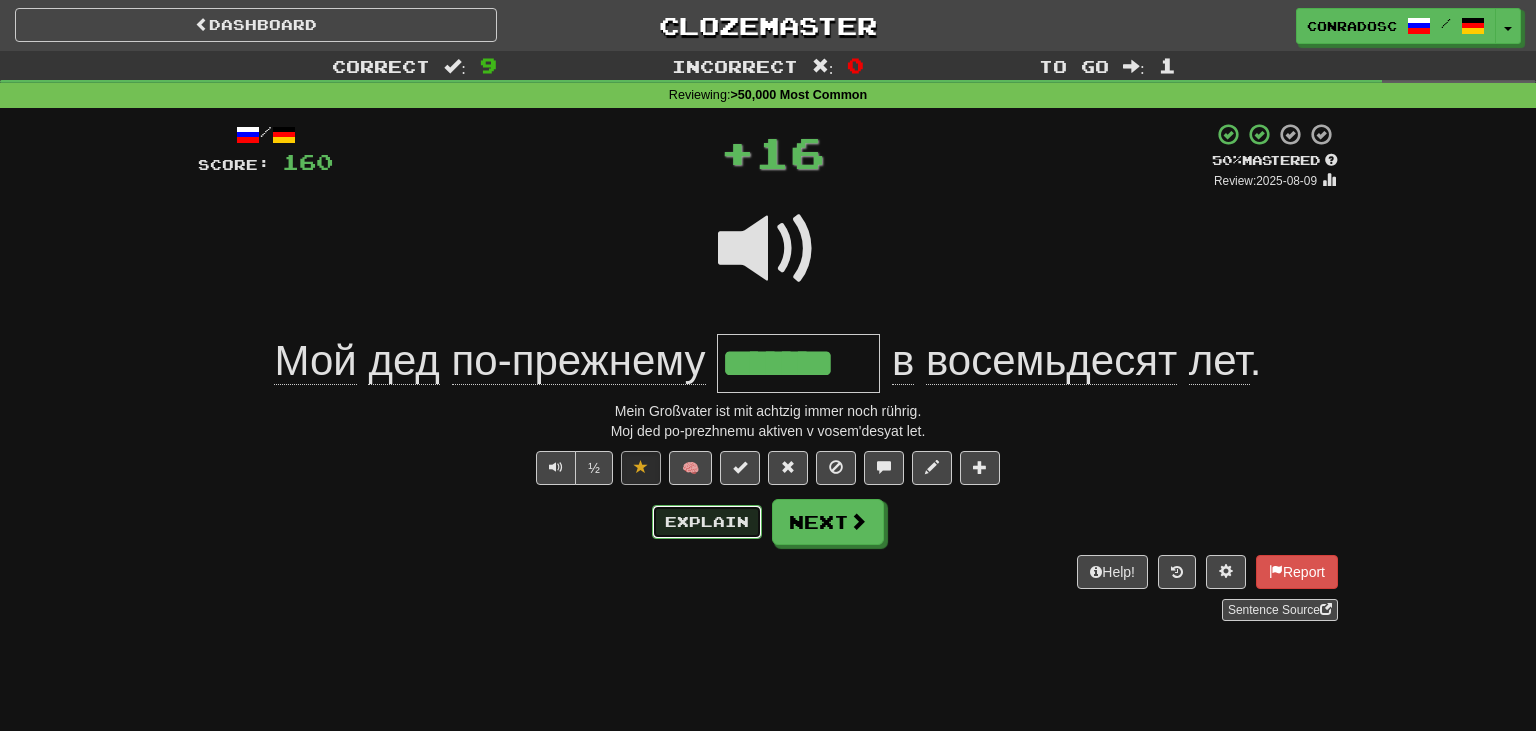 click on "Explain" at bounding box center (707, 522) 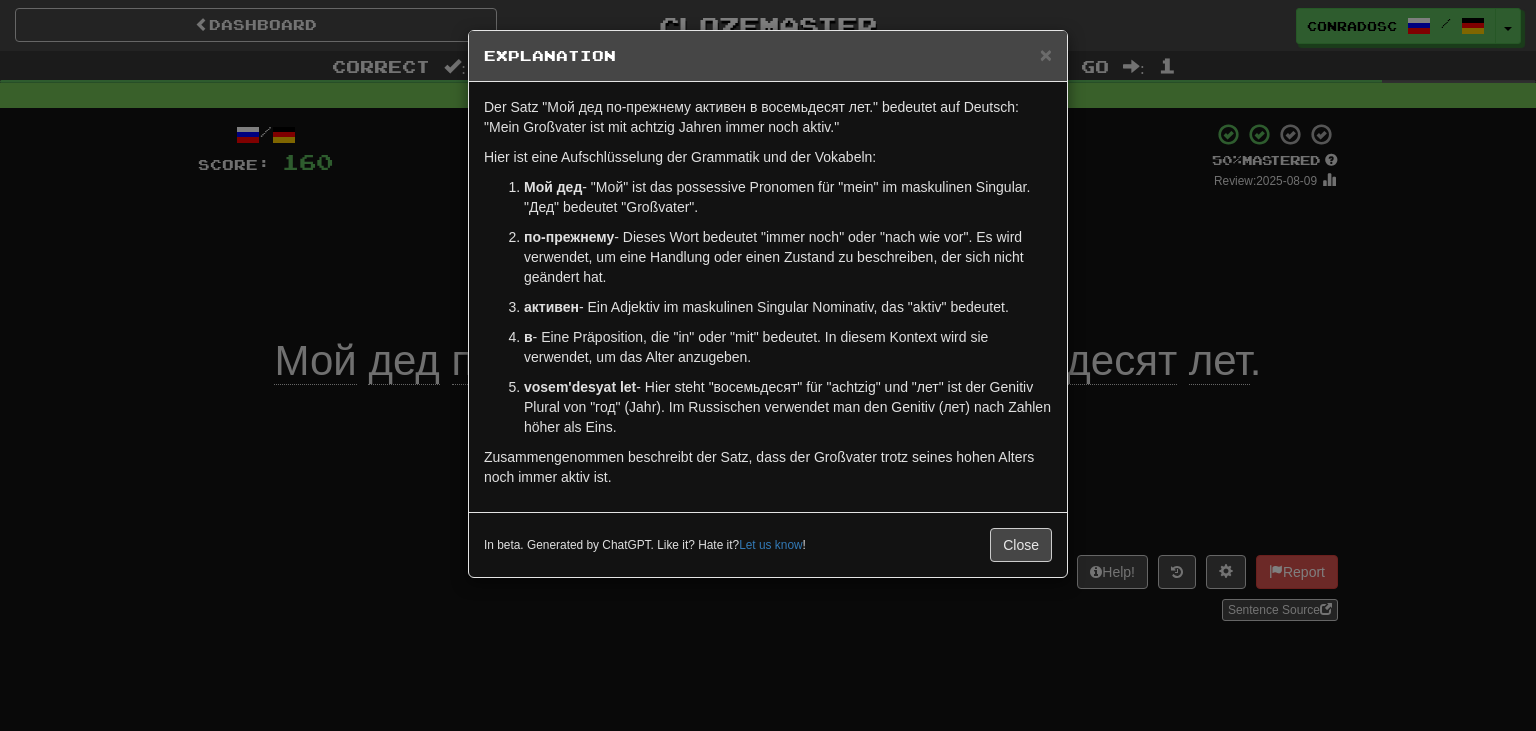 click on "× Explanation Der Satz "Мой дед по-прежнему активен в восемьдесят лет." bedeutet auf Deutsch: "Mein Großvater ist mit achtzig Jahren immer noch aktiv."
Hier ist eine Aufschlüsselung der Grammatik und der Vokabeln:
Мой дед  - "Мой" ist das possessive Pronomen für "mein" im maskulinen Singular. "Дед" bedeutet "Großvater".
по-прежнему  - Dieses Wort bedeutet "immer noch" oder "nach wie vor". Es wird verwendet, um eine Handlung oder einen Zustand zu beschreiben, der sich nicht geändert hat.
активен  - Ein Adjektiv im maskulinen Singular Nominativ, das "aktiv" bedeutet.
в  - Eine Präposition, die "in" oder "mit" bedeutet. In diesem Kontext wird sie verwendet, um das Alter anzugeben.
восемьдесят лет  - Hier steht "восемьдесят" für "achtzig" und "лет" ist der Genitiv Plural von "год" (Jahr). Im Russischen verwendet man den Genitiv (лет) nach Zahlen höher als Eins.
!" at bounding box center (768, 365) 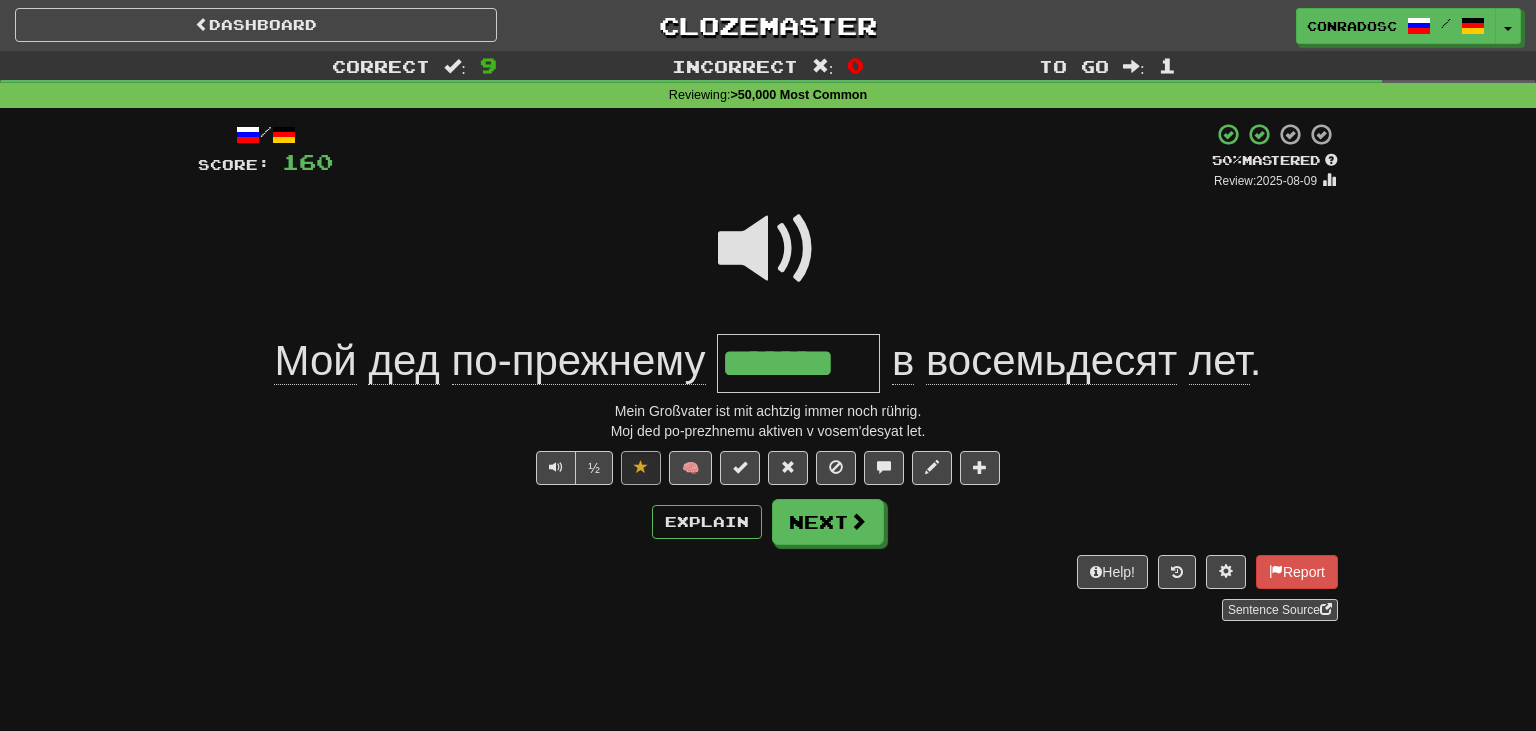click on "🧠" at bounding box center [810, 467] 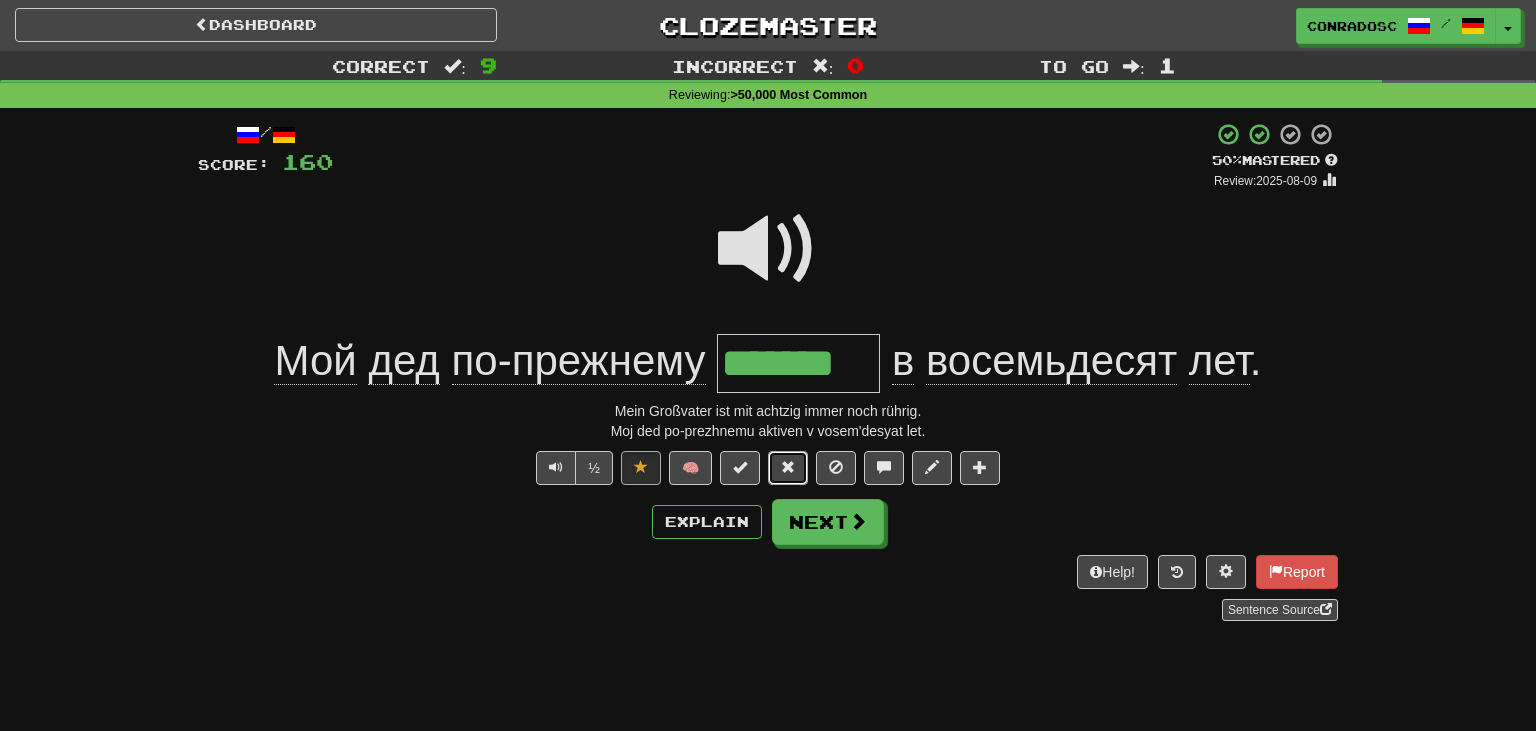 click at bounding box center [788, 468] 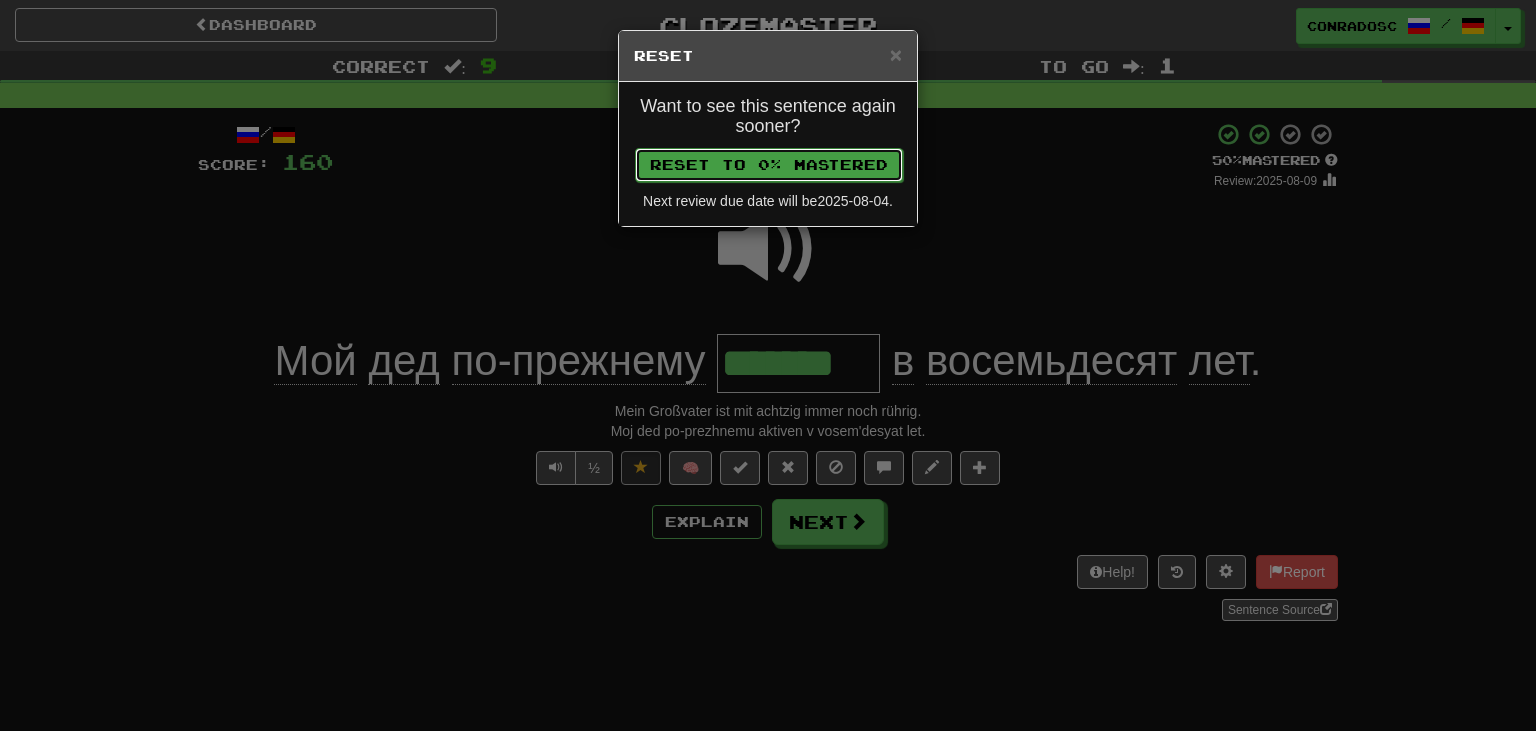 click on "Reset to 0% Mastered" at bounding box center (769, 165) 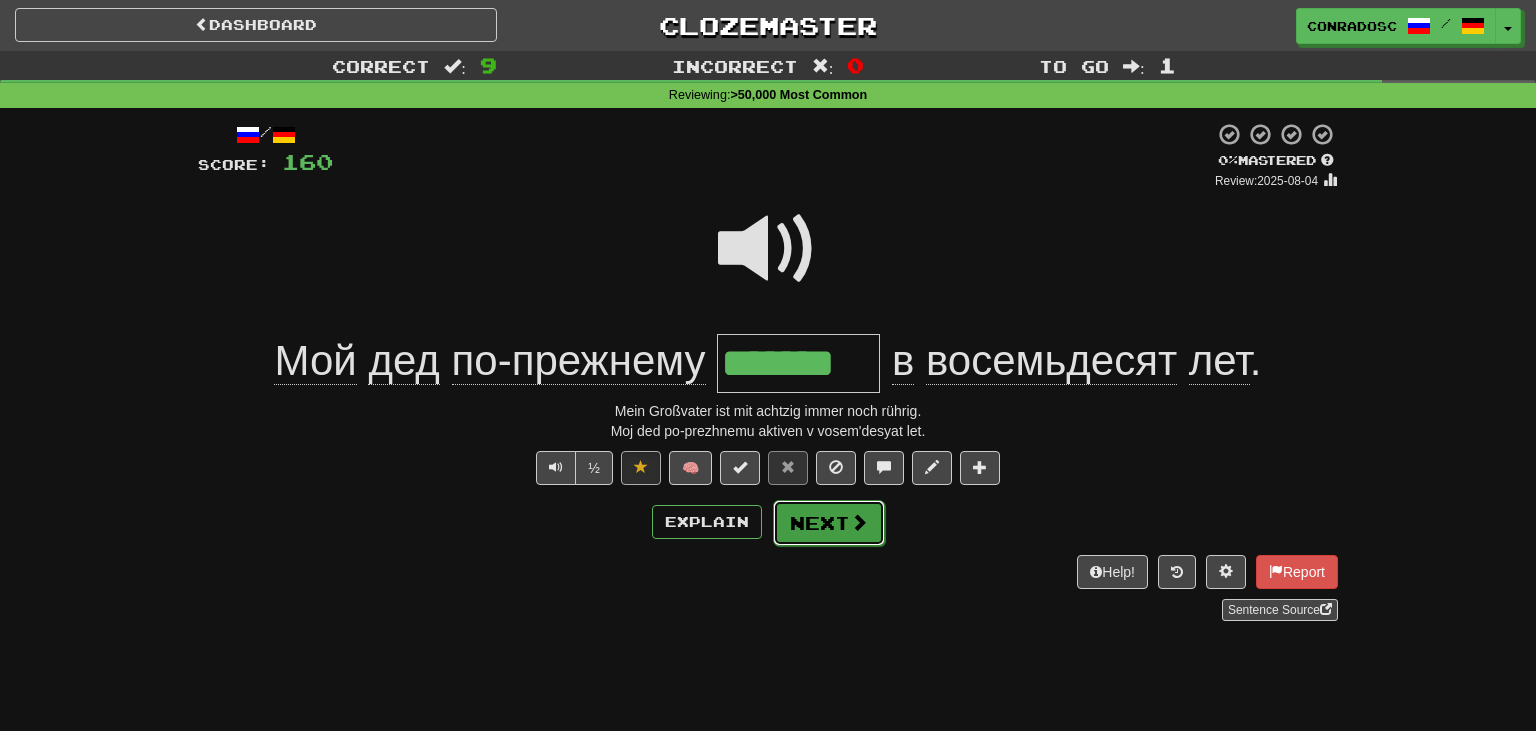 click on "Next" at bounding box center (829, 523) 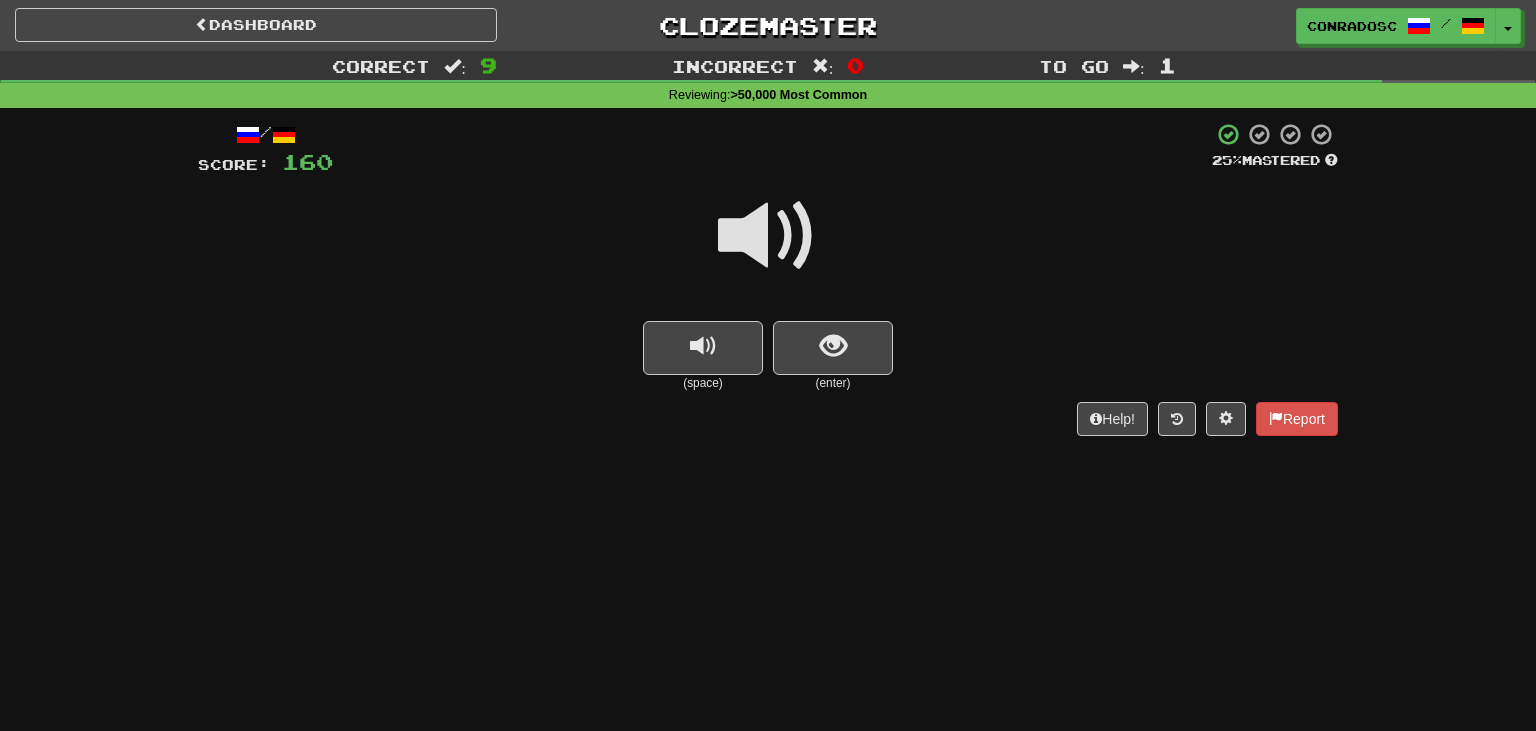 click at bounding box center (768, 236) 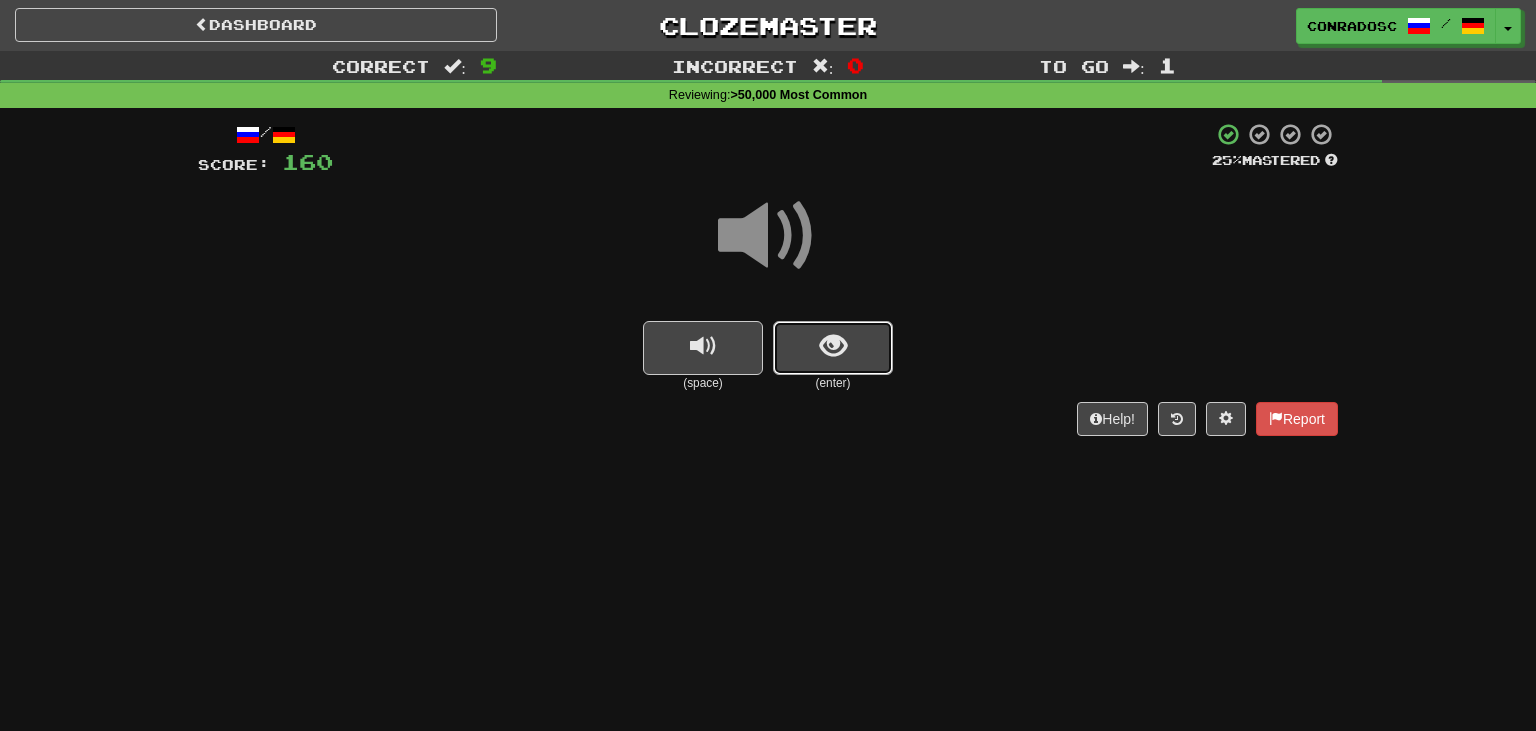 click at bounding box center [833, 346] 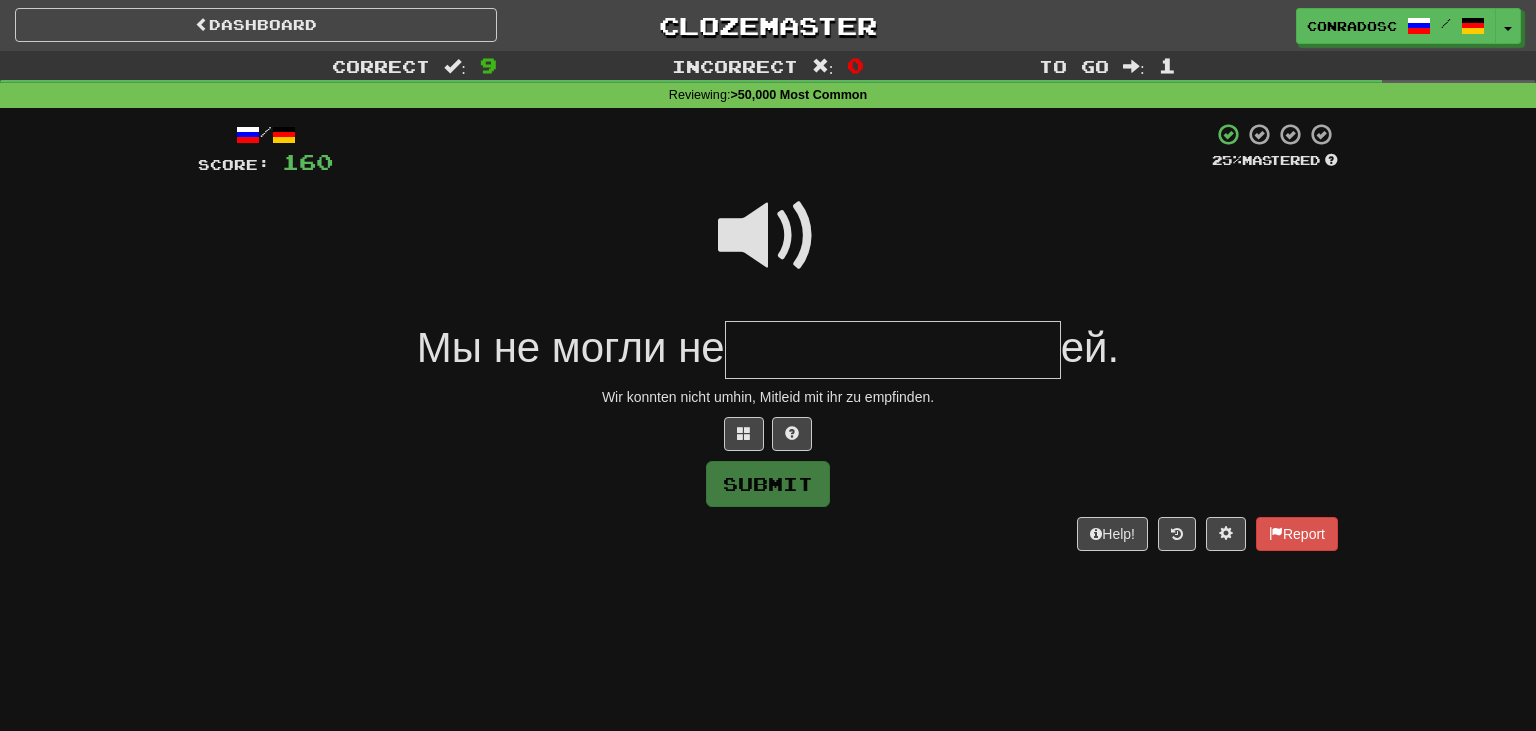 click at bounding box center (768, 236) 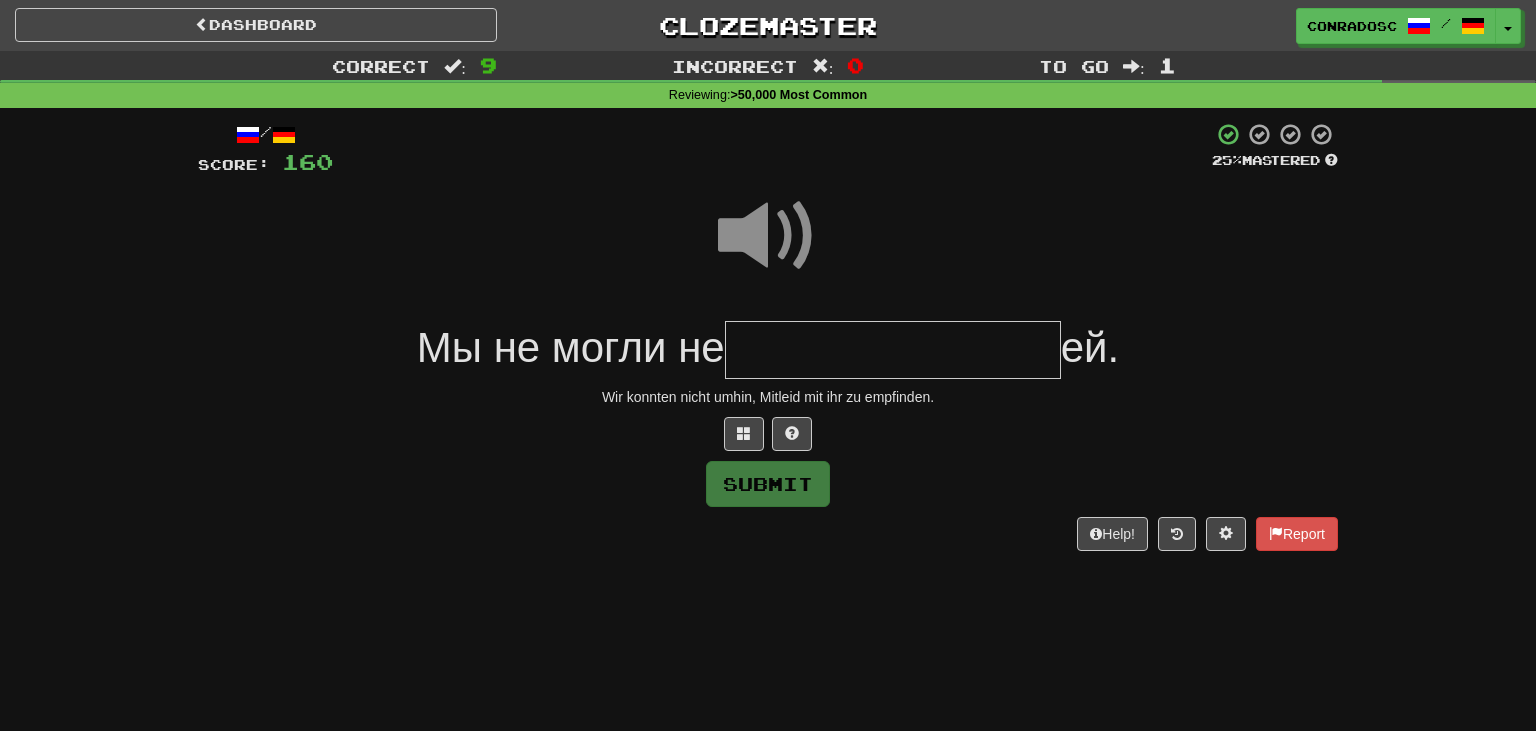 click at bounding box center [893, 350] 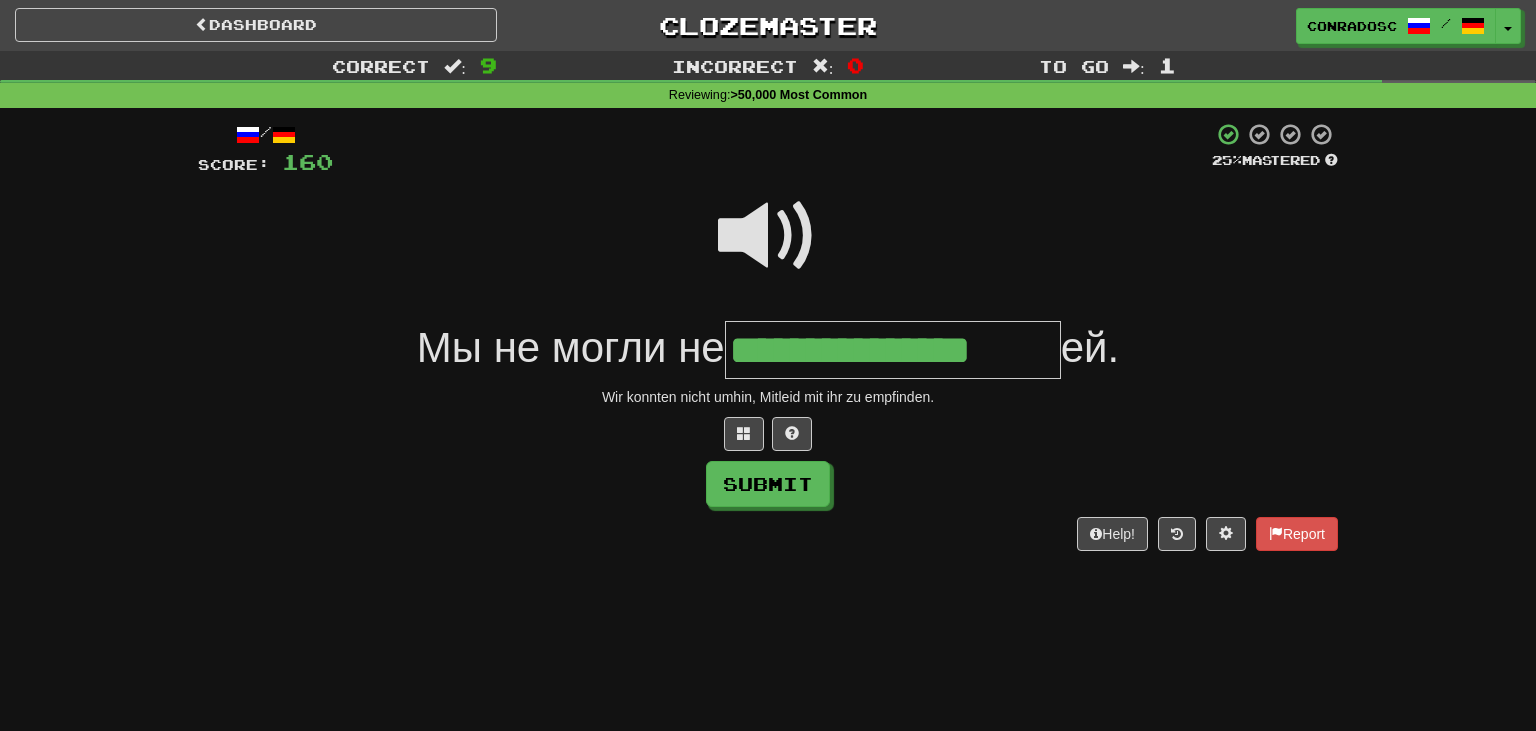 type on "**********" 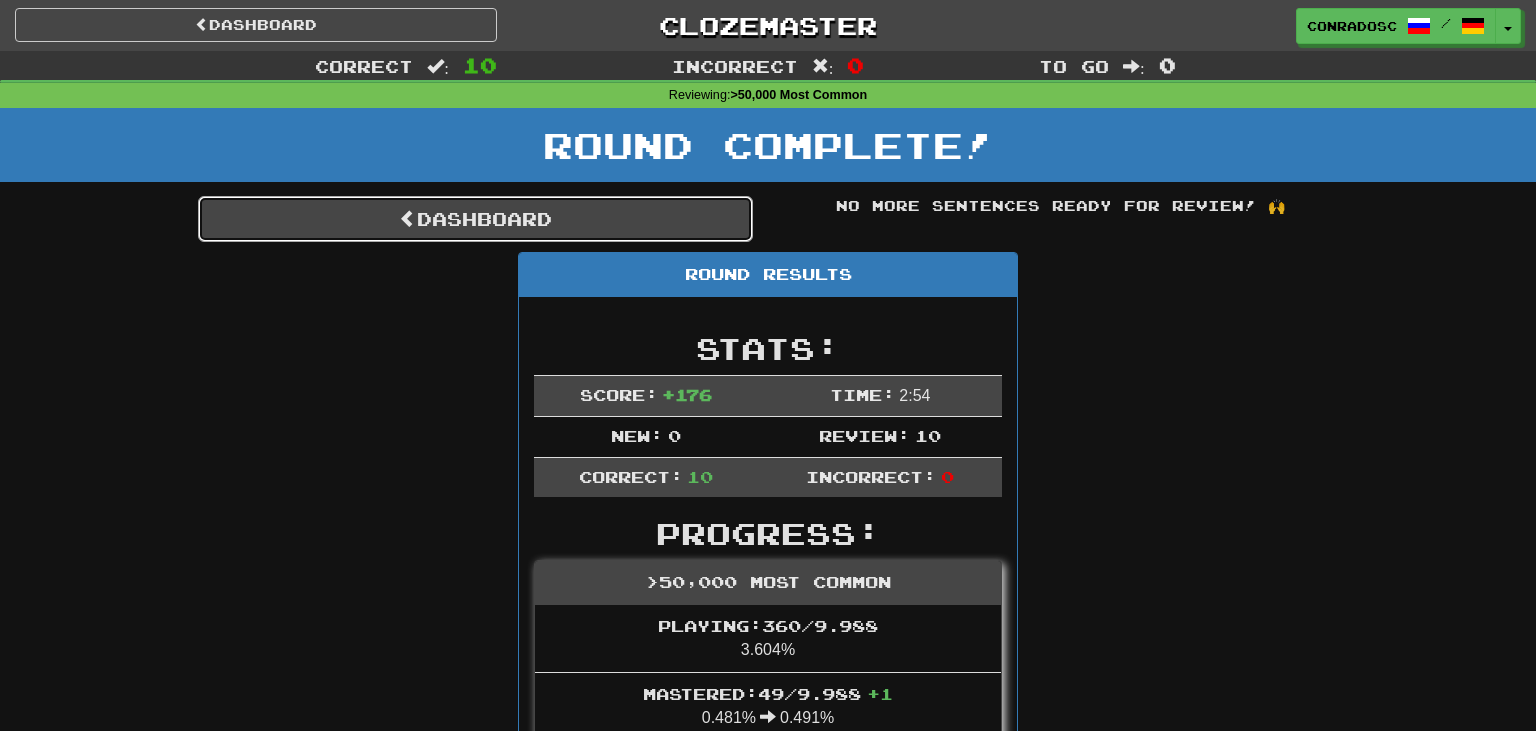 drag, startPoint x: 651, startPoint y: 204, endPoint x: 694, endPoint y: 217, distance: 44.922153 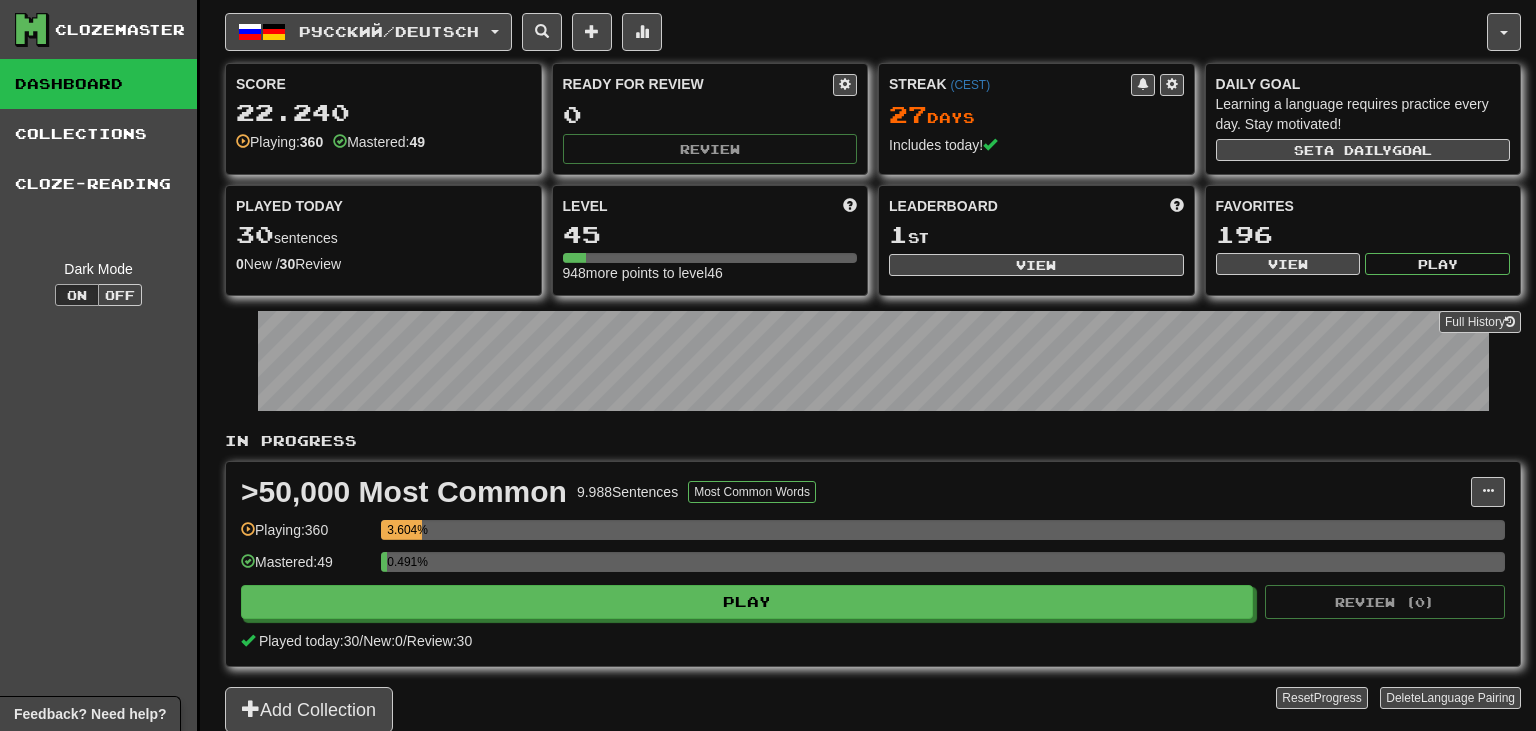 scroll, scrollTop: 0, scrollLeft: 0, axis: both 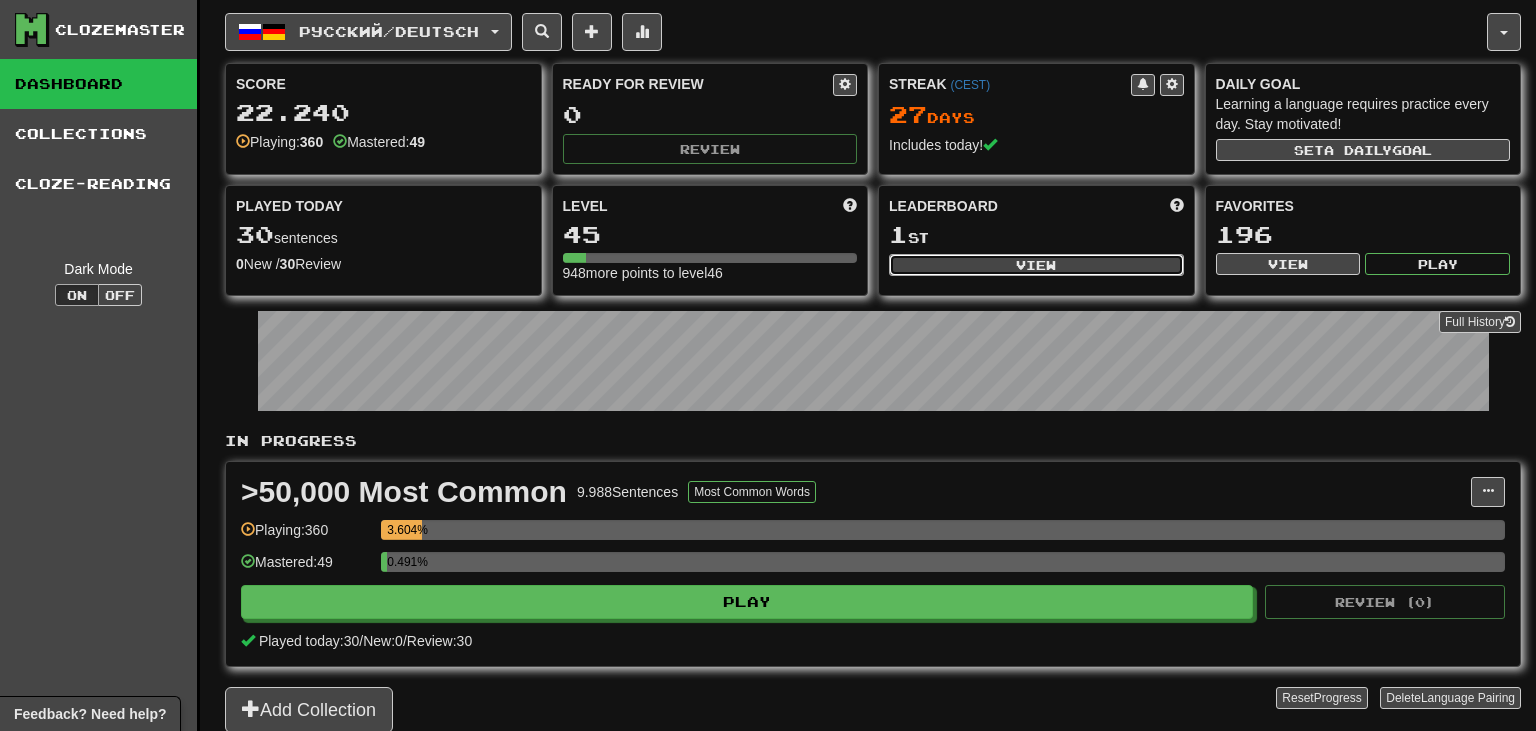 click on "View" at bounding box center (1036, 265) 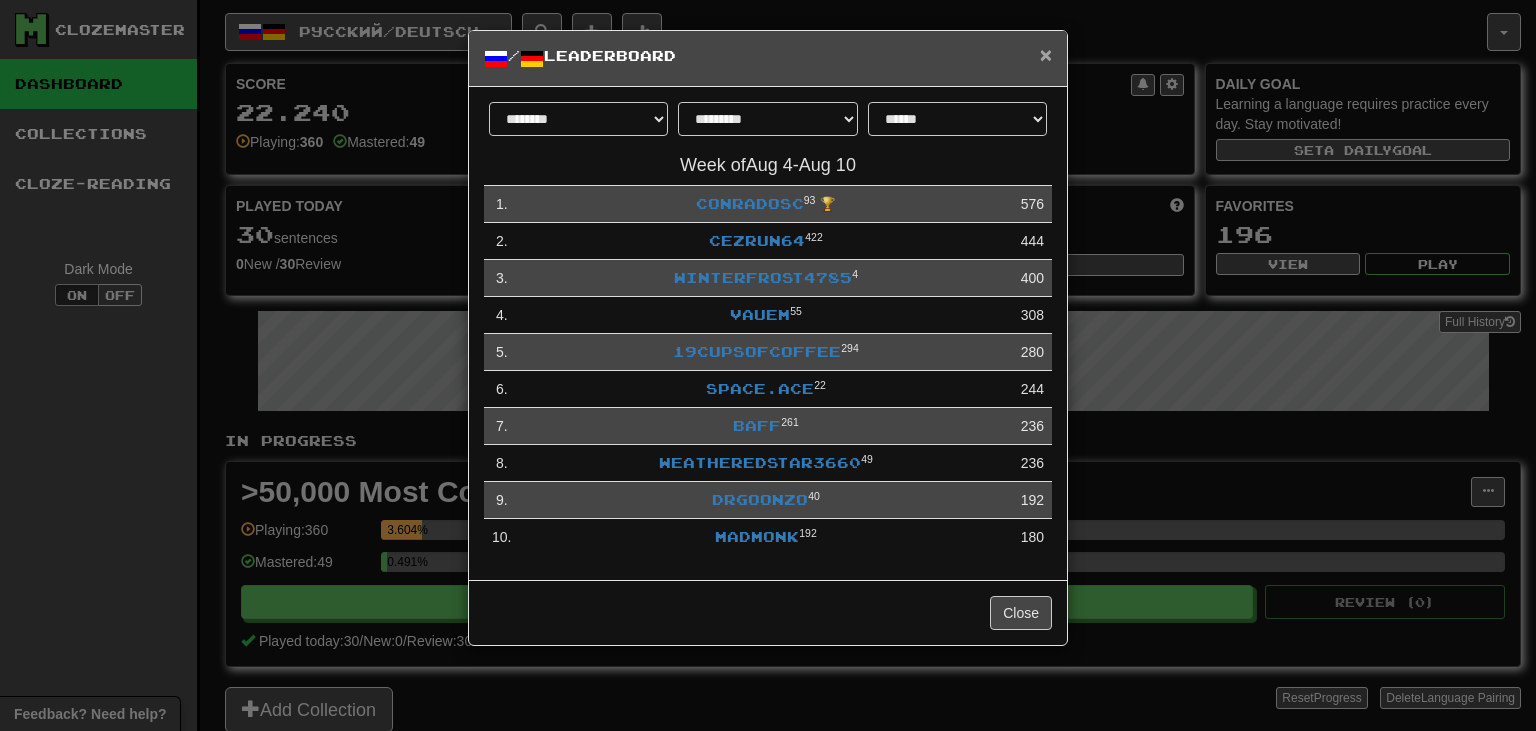 click on "×" at bounding box center (1046, 54) 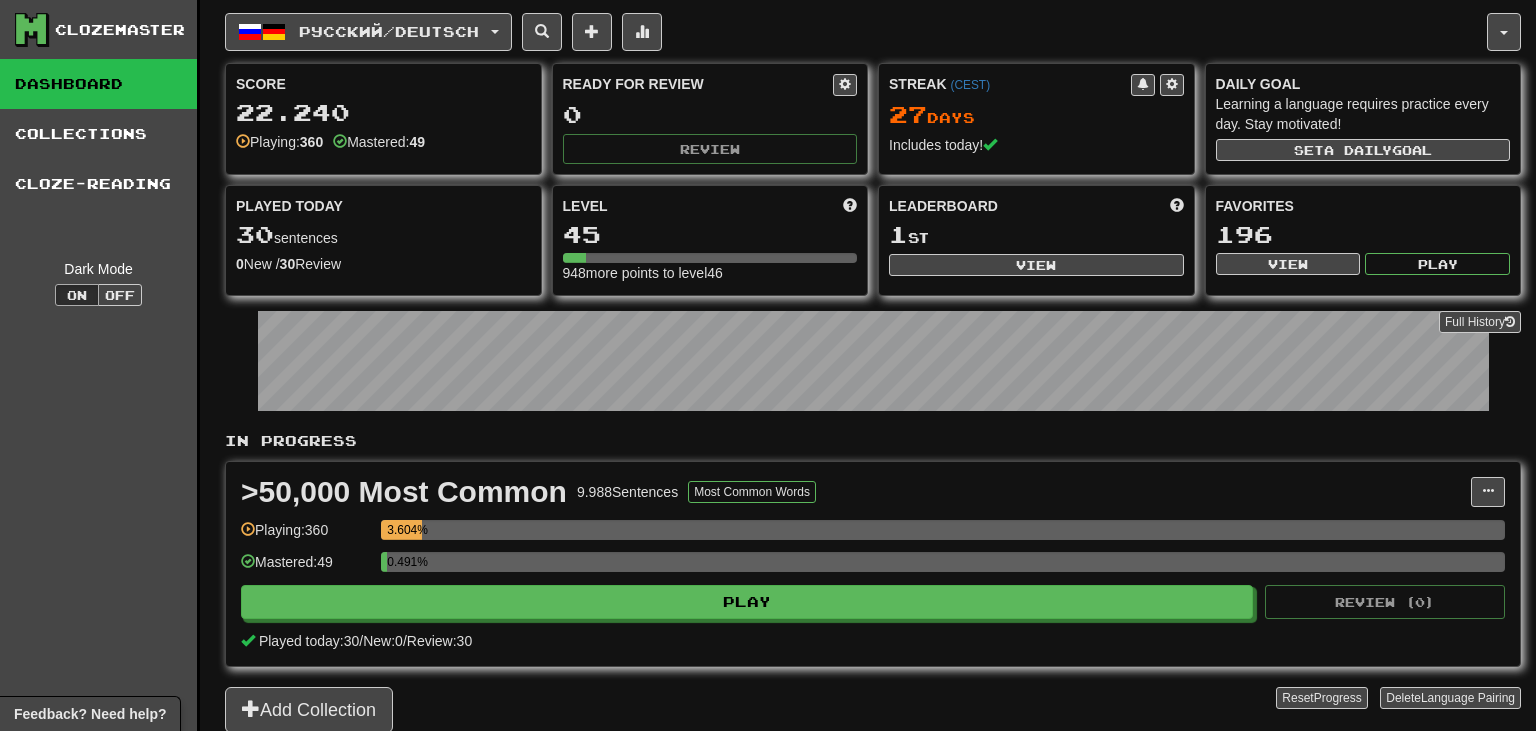 click on ">50,000 Most Common 9.988  Sentences Most Common Words Manage Sentences Unpin from Dashboard  Playing:  360 3.604%  Mastered:  49 0.491% Play Review ( 0 )   Played today:  30  /  New:  0  /  Review:  30" at bounding box center [873, 564] 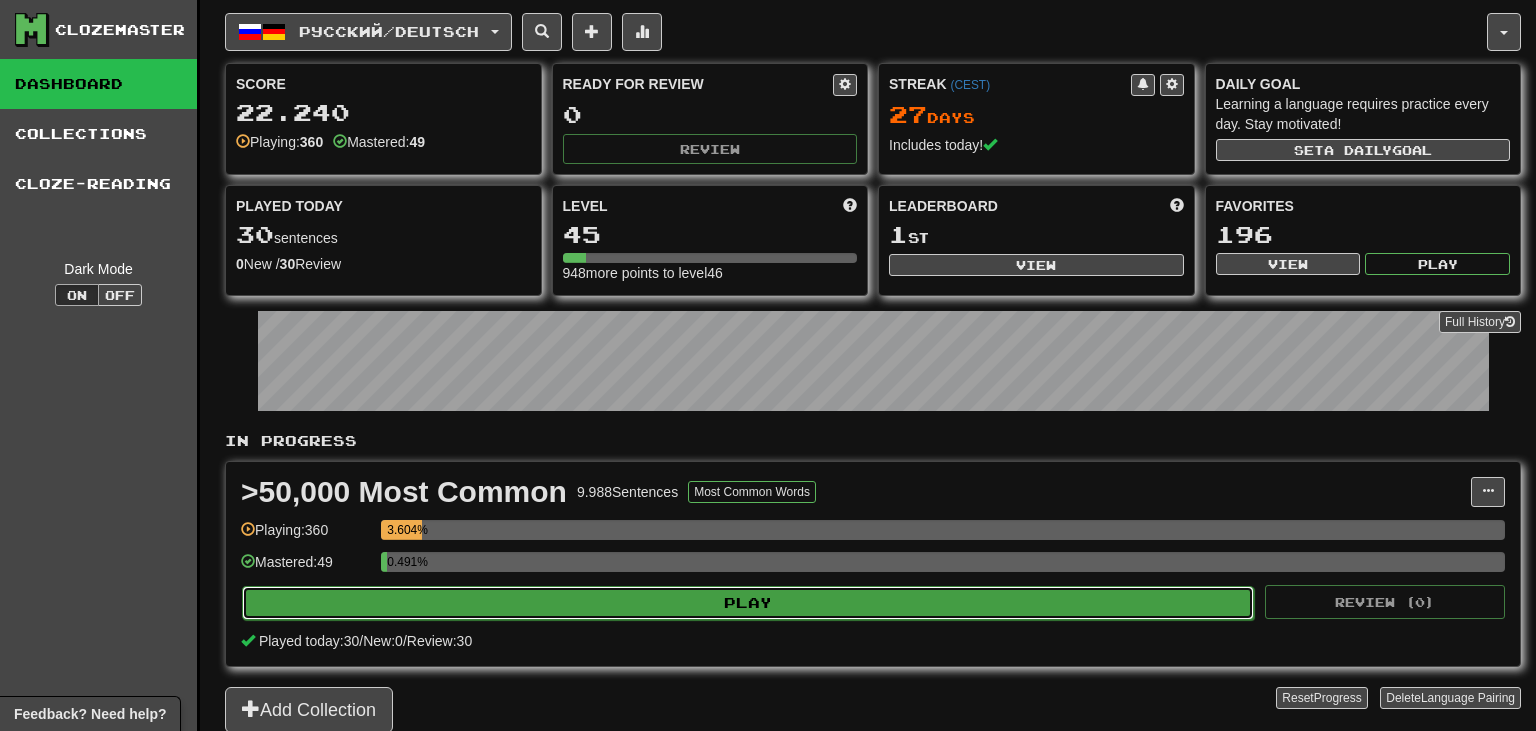 click on "Play" at bounding box center [748, 603] 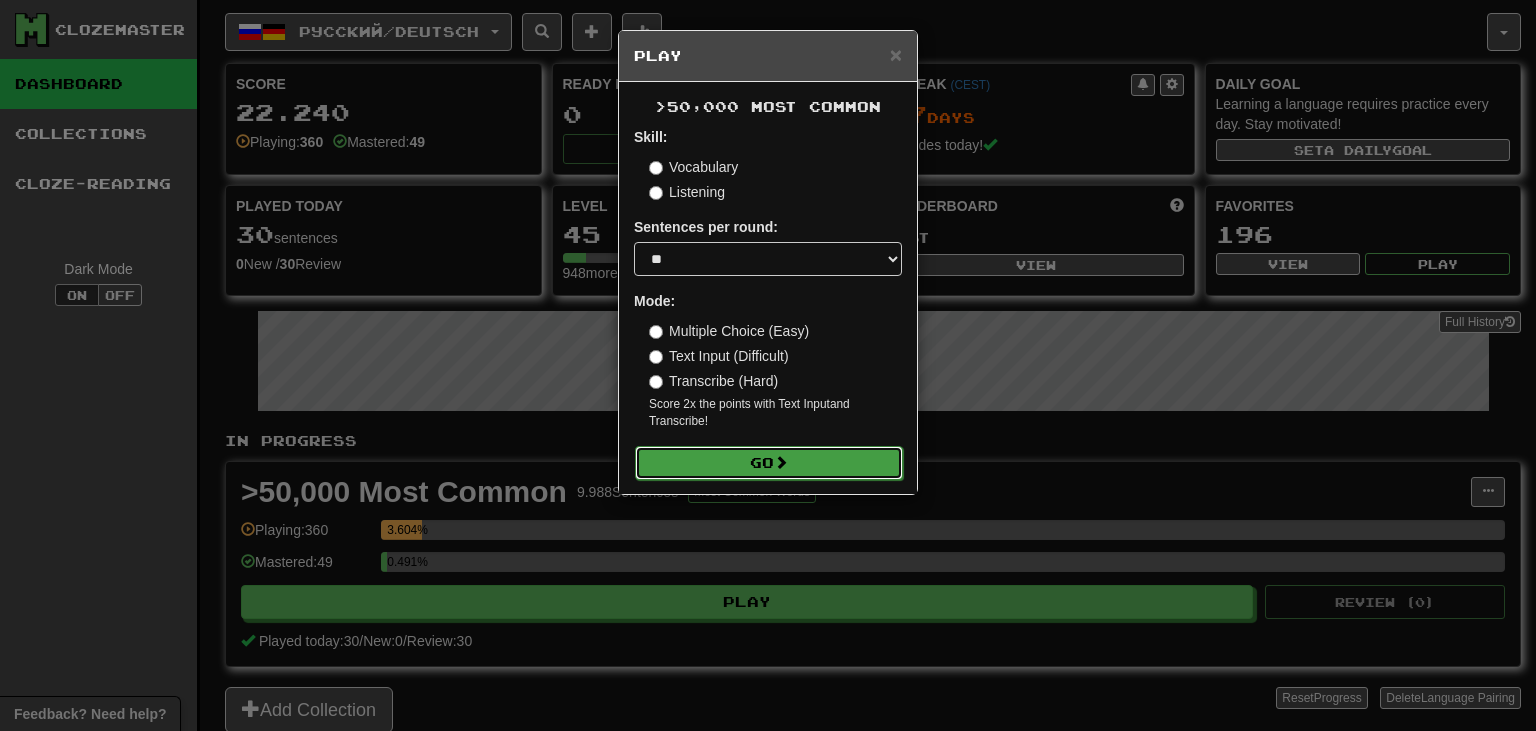 click on "Go" at bounding box center (769, 463) 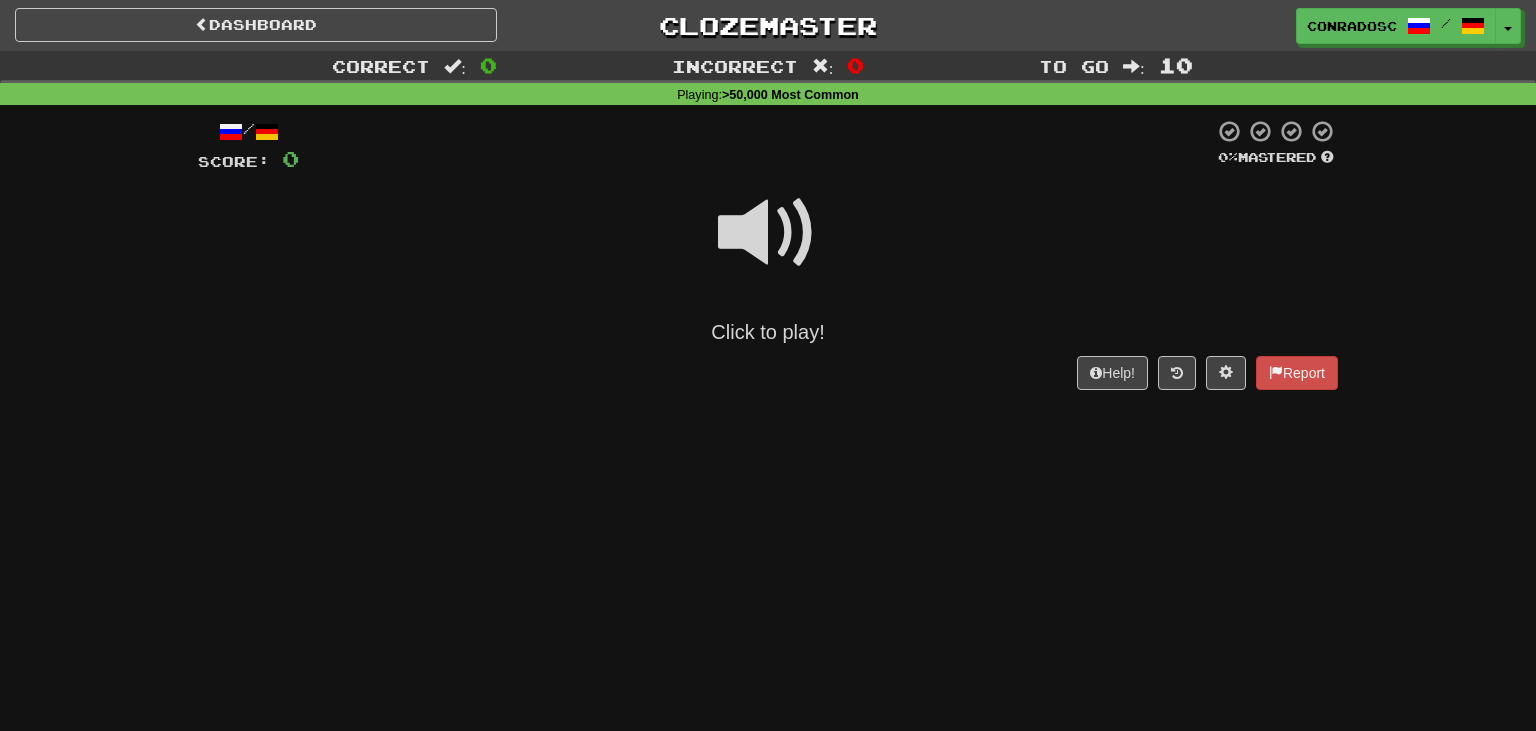 scroll, scrollTop: 0, scrollLeft: 0, axis: both 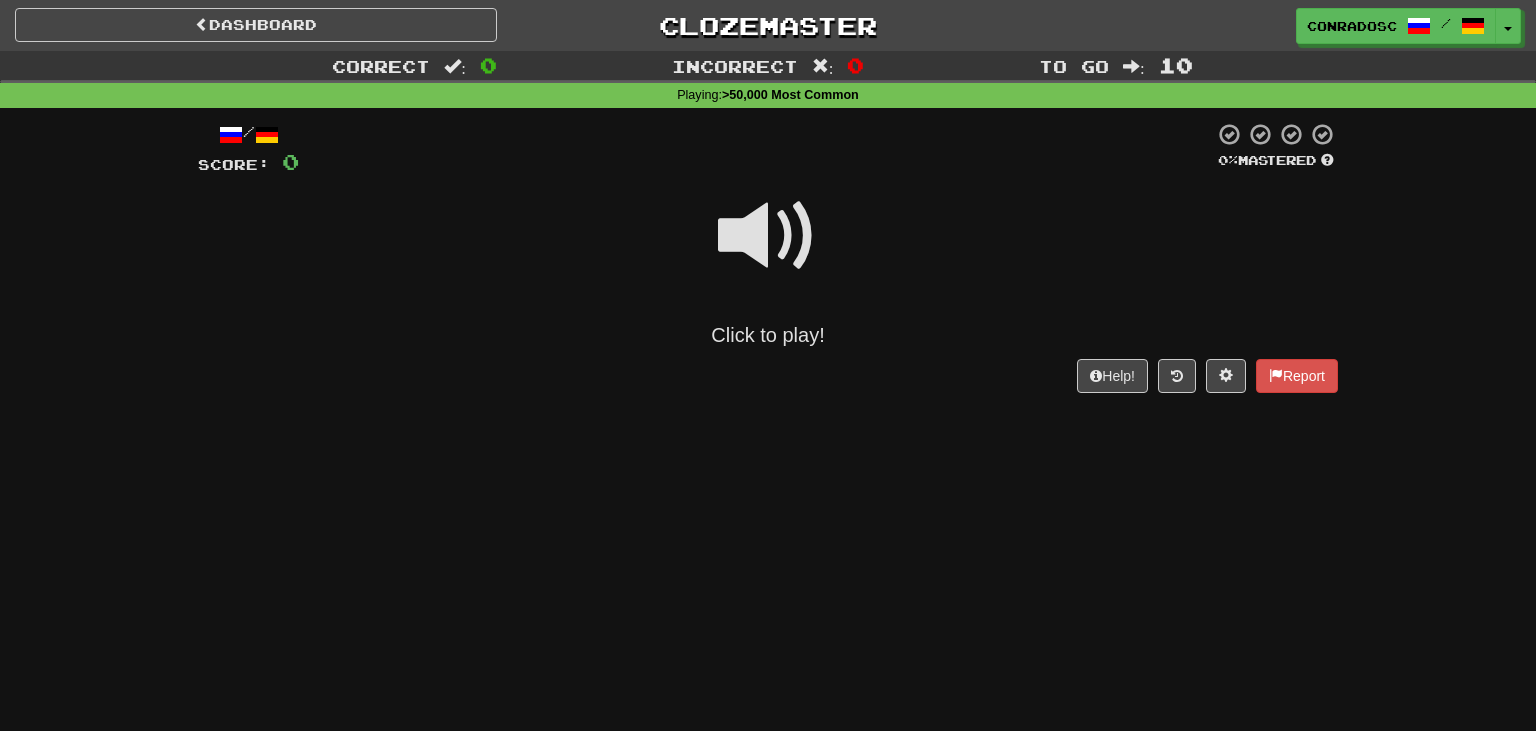 click at bounding box center [768, 236] 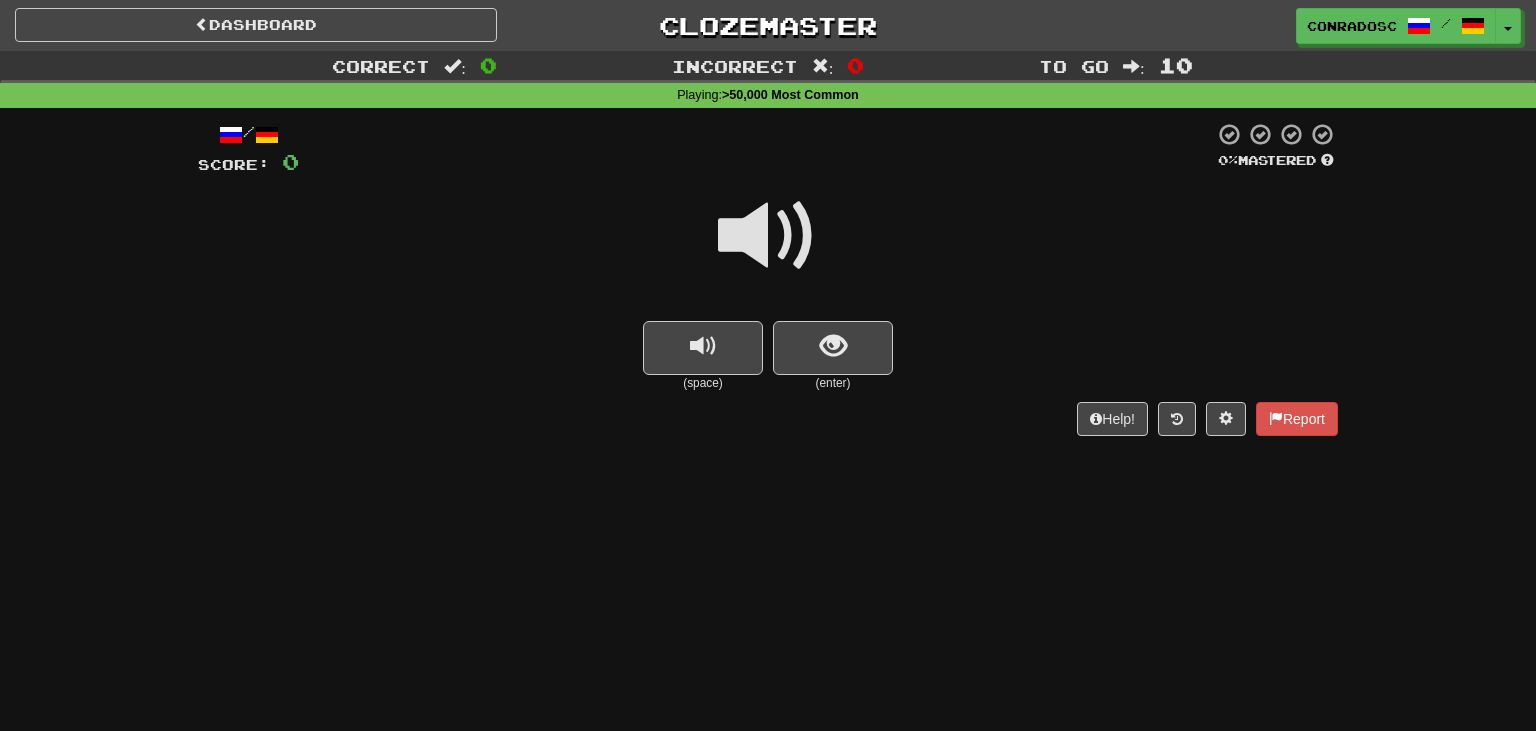 click at bounding box center [768, 236] 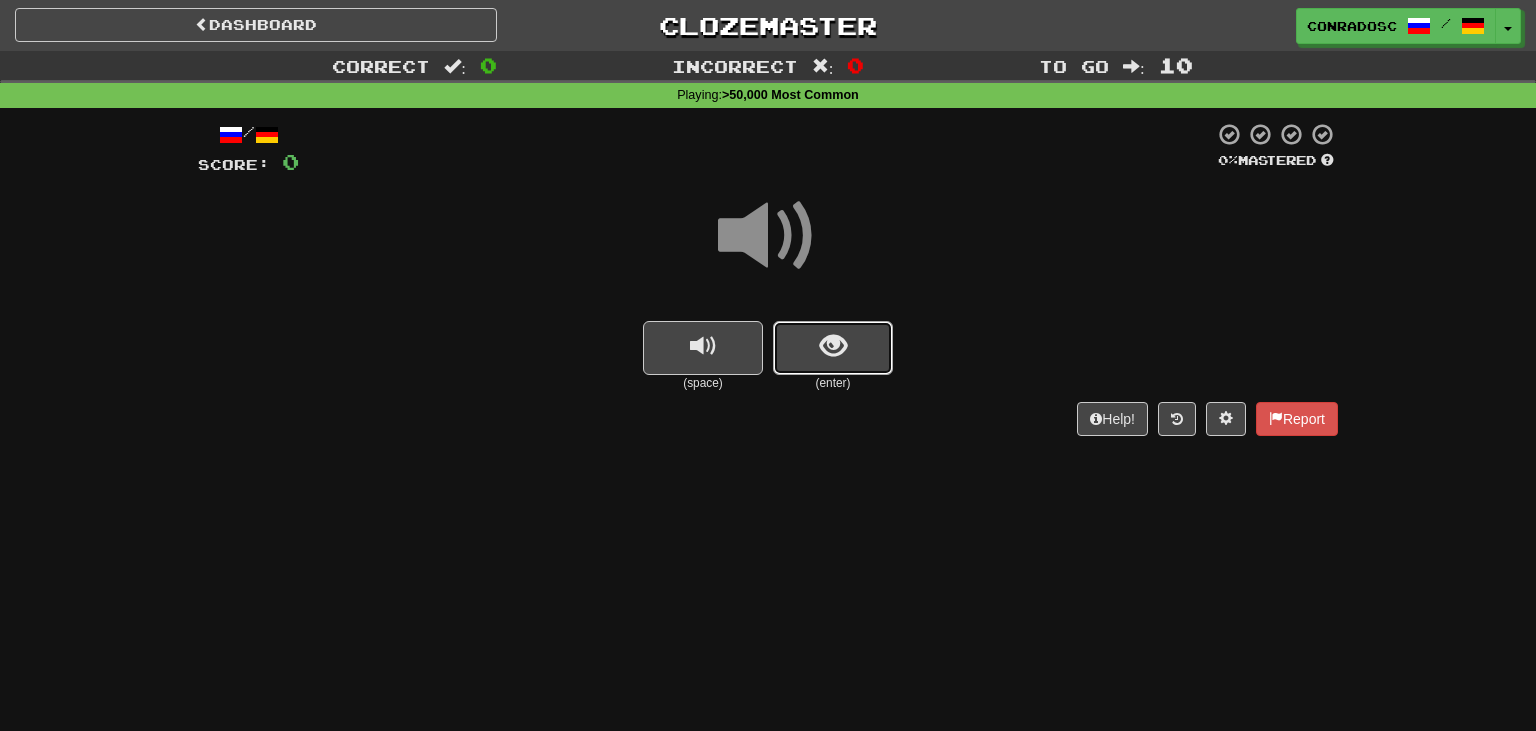 click at bounding box center [833, 348] 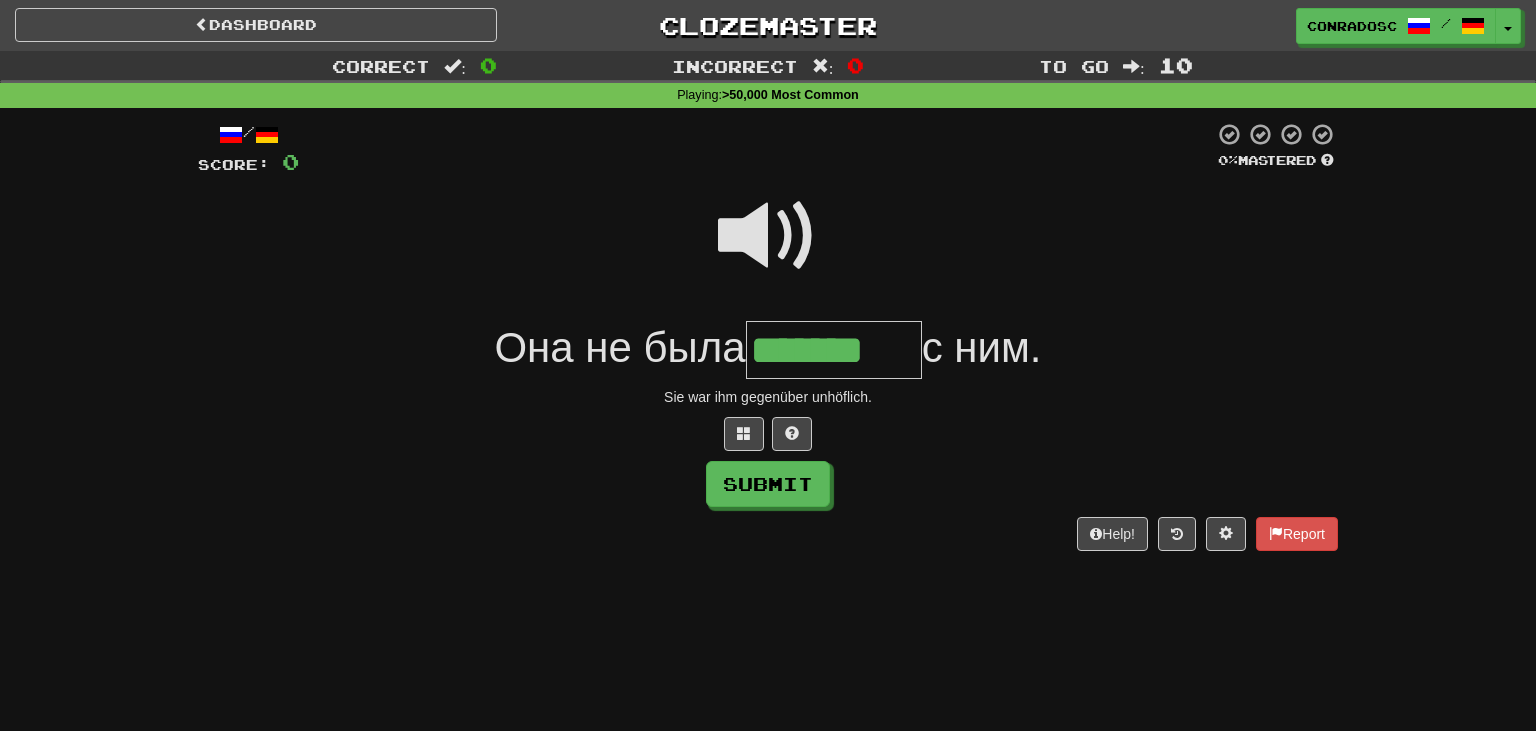 type on "*******" 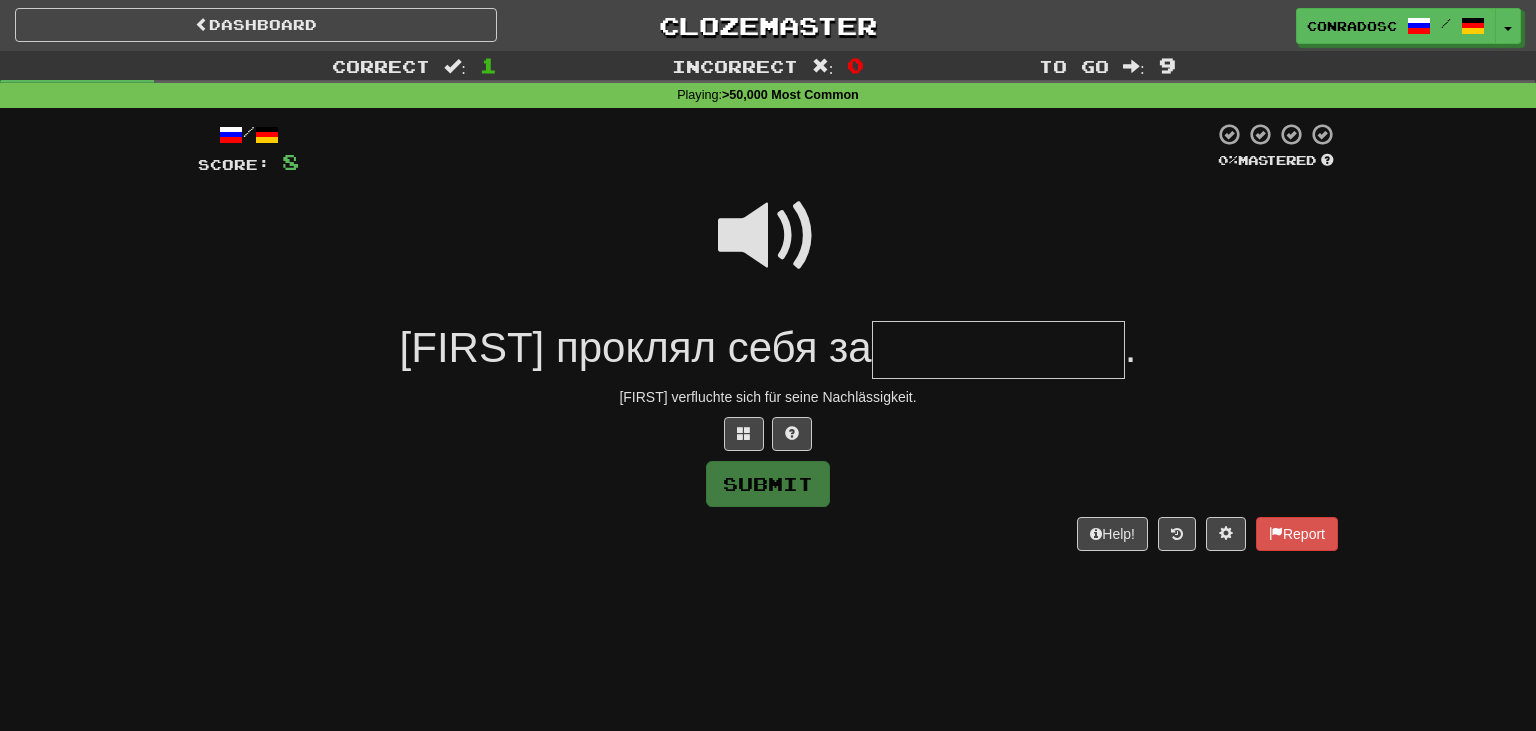 click at bounding box center [768, 236] 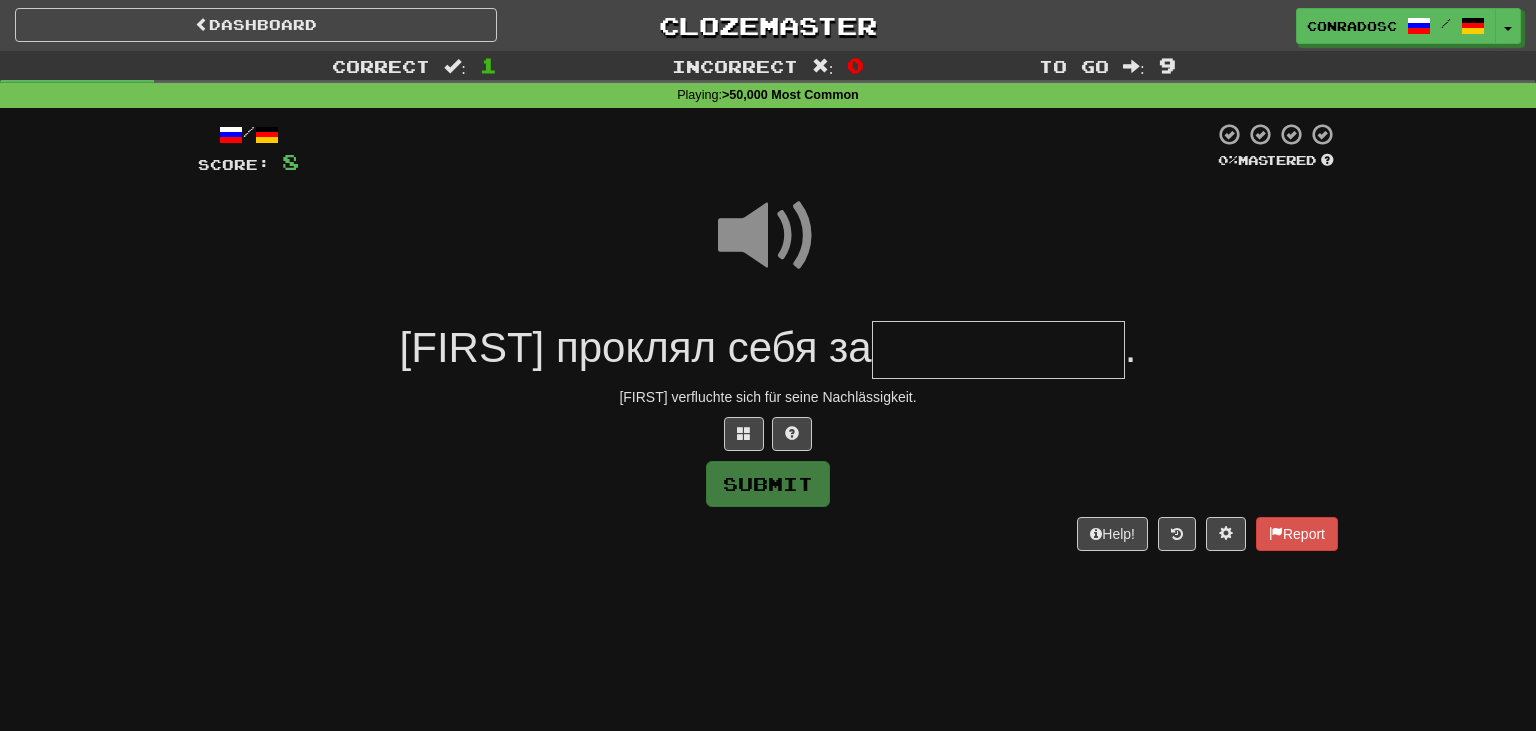 click at bounding box center (998, 350) 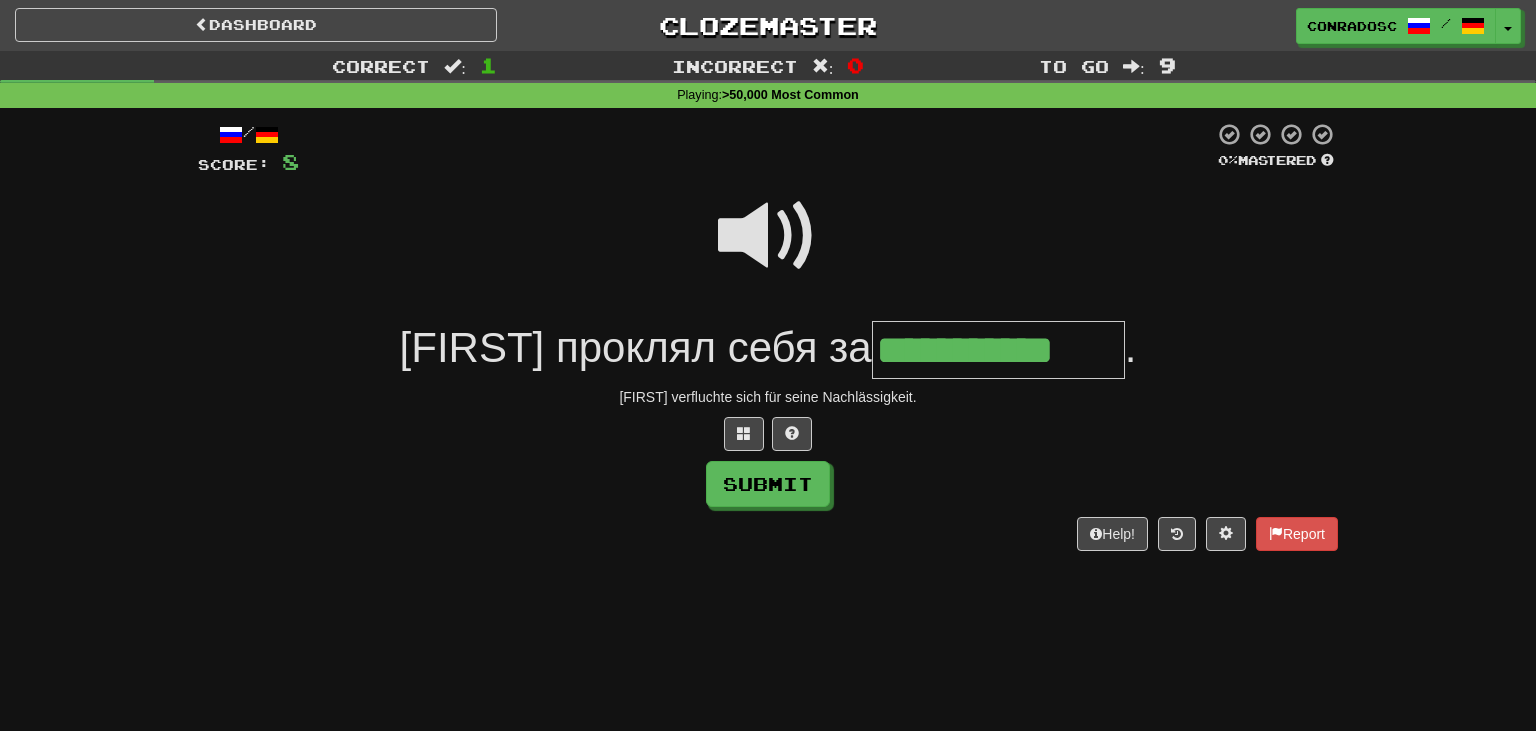 type on "**********" 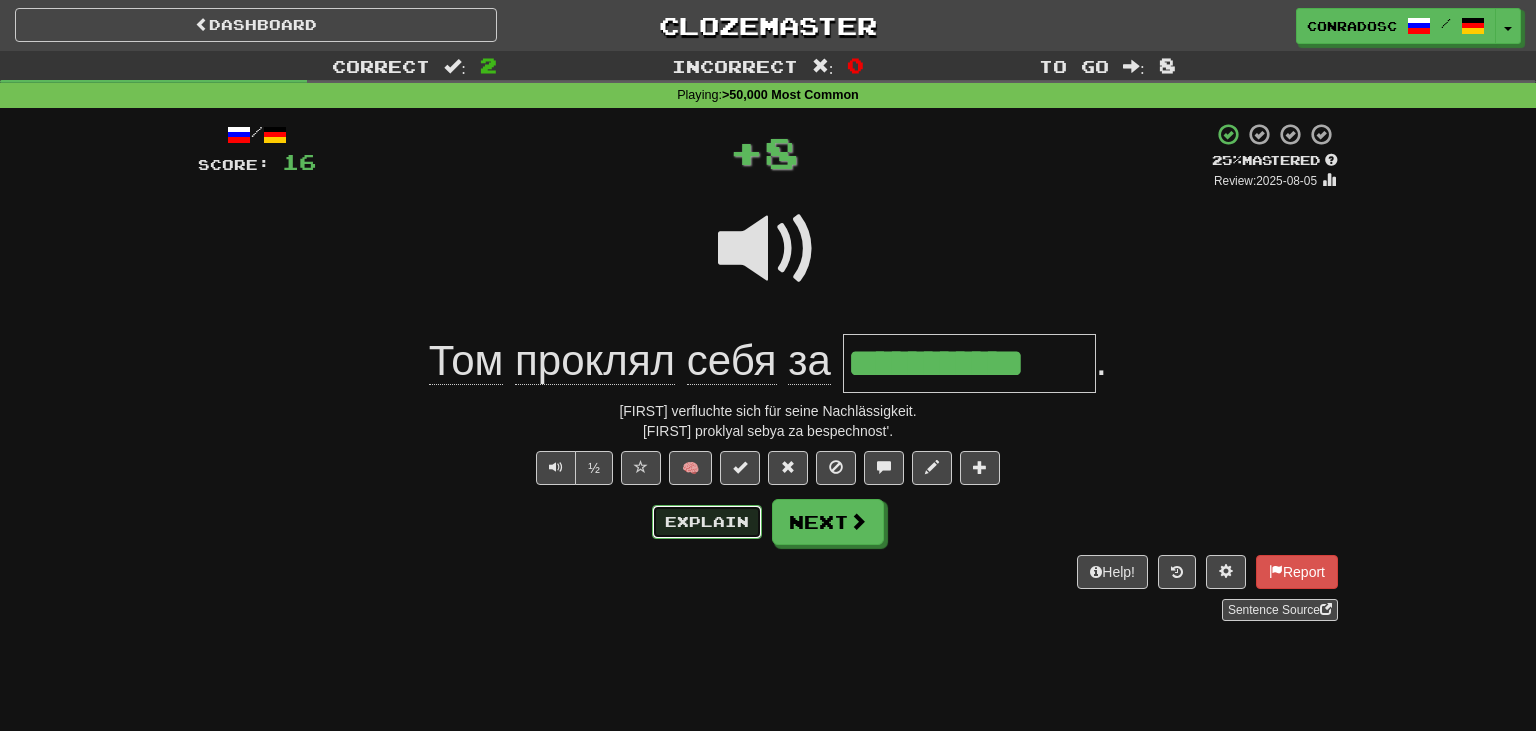 click on "Explain" at bounding box center (707, 522) 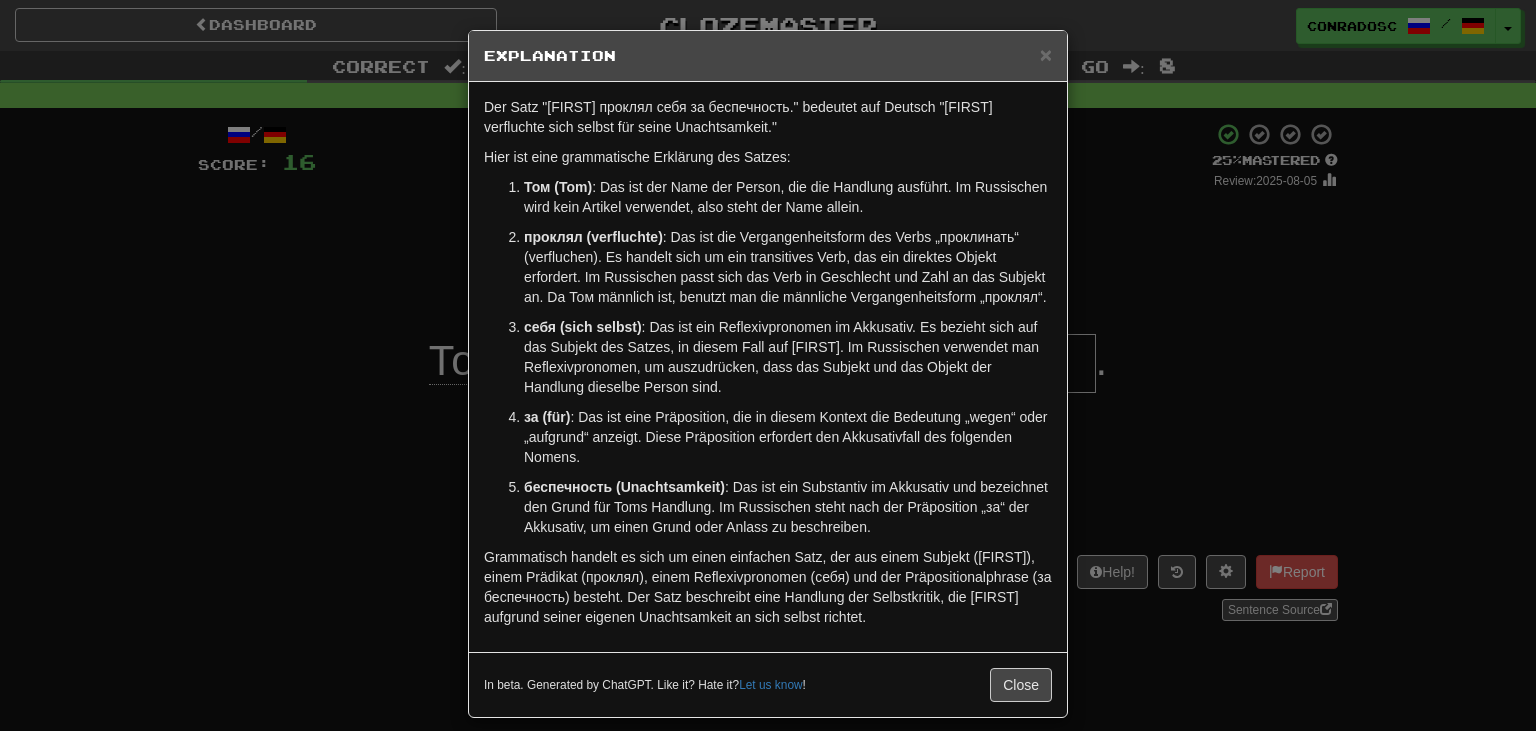 click on "× Explanation Der Satz "[FIRST] проклял себя за беспечность." bedeutet auf Deutsch "[FIRST] verfluchte sich selbst für seine Unachtsamkeit."
Hier ist eine grammatische Erklärung des Satzes:
[FIRST] (Tom) : Das ist der Name der Person, die die Handlung ausführt. Im Russischen wird kein Artikel verwendet, also steht der Name allein.
проклял (verfluchte) : Das ist die Vergangenheitsform des Verbs „проклинать“ (verfluchen). Es handelt sich um ein transitives Verb, das ein direktes Objekt erfordert. Im Russischen passt sich das Verb in Geschlecht und Zahl an das Subjekt an. Da [FIRST] männlich ist, benutzt man die männliche Vergangenheitsform „проклял“.
себя (sich selbst) : Das ist ein Reflexivpronomen im Akkusativ. Es bezieht sich auf das Subjekt des Satzes, in diesem Fall auf [FIRST]. Im Russischen verwendet man Reflexivpronomen, um auszudrücken, dass das Subjekt und das Objekt der Handlung dieselbe Person sind.
за (für)" at bounding box center (768, 365) 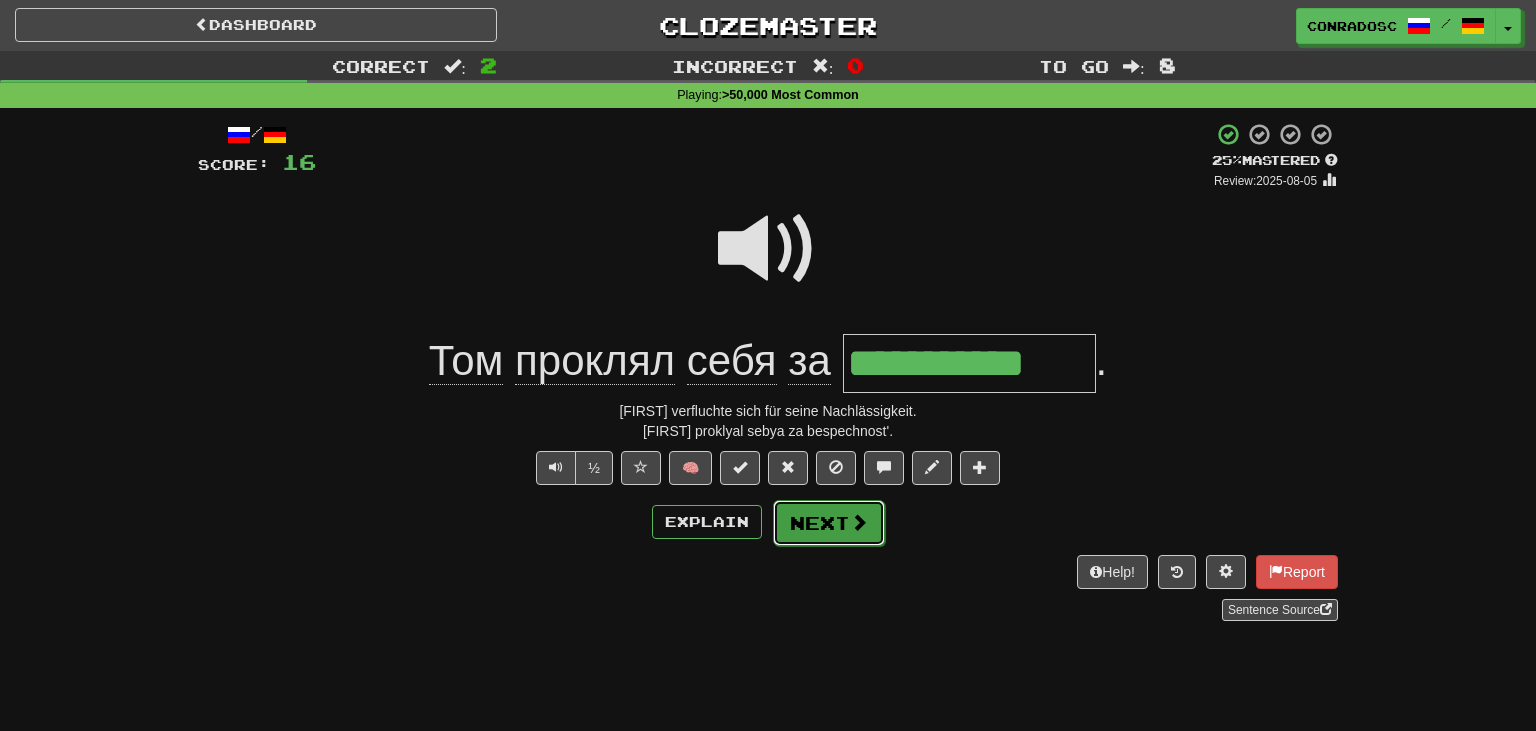 click on "Next" at bounding box center [829, 523] 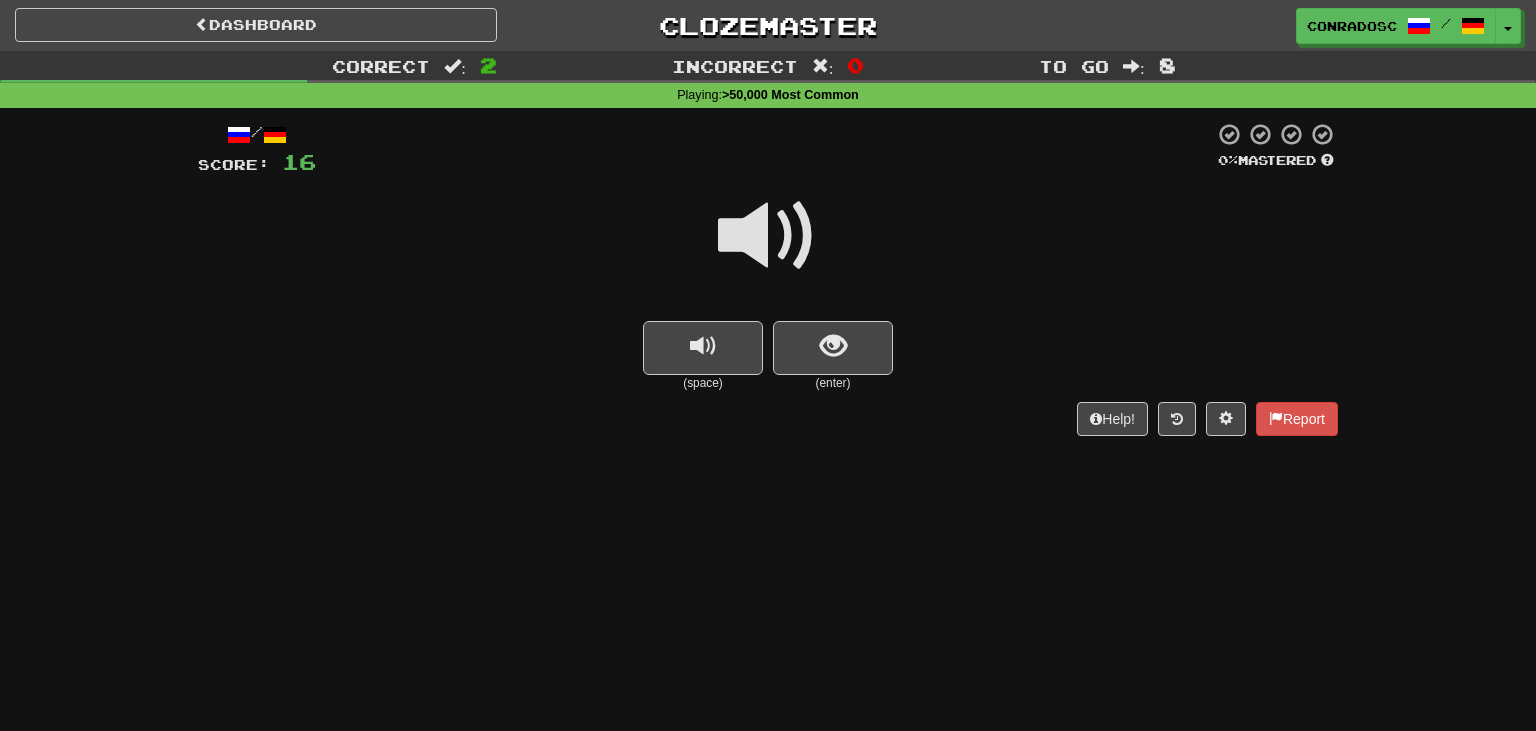 click at bounding box center (768, 236) 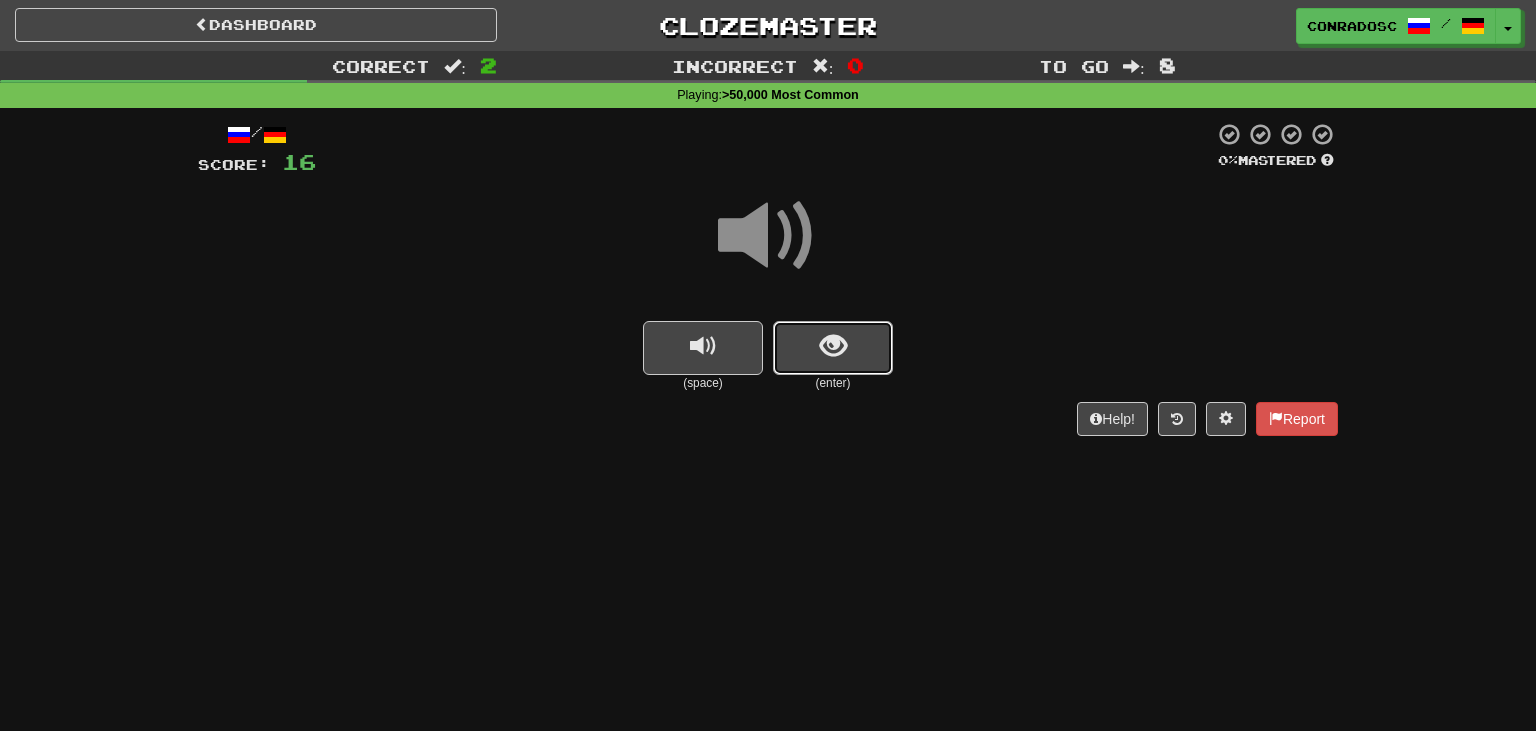 click at bounding box center [833, 348] 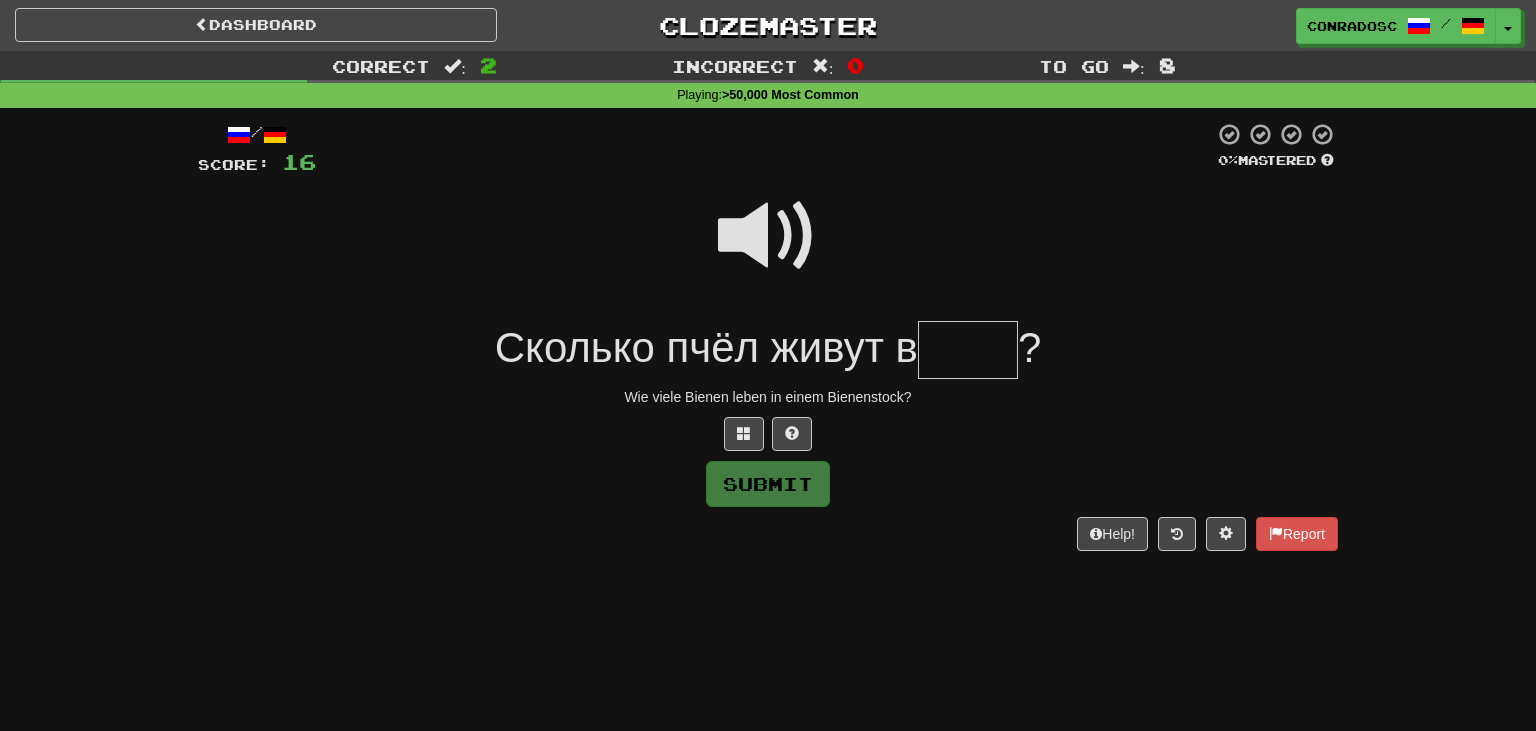 click at bounding box center (768, 236) 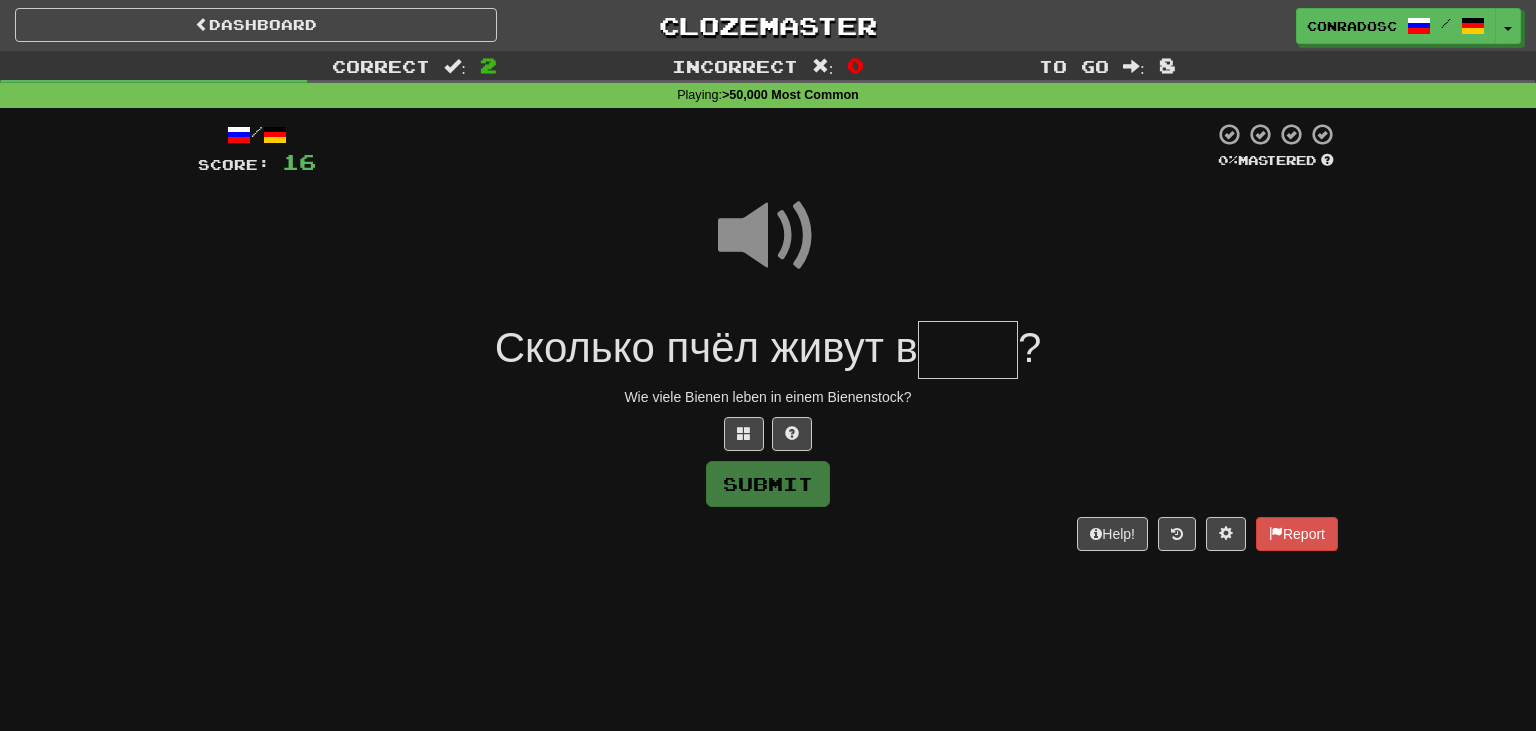 click at bounding box center (968, 350) 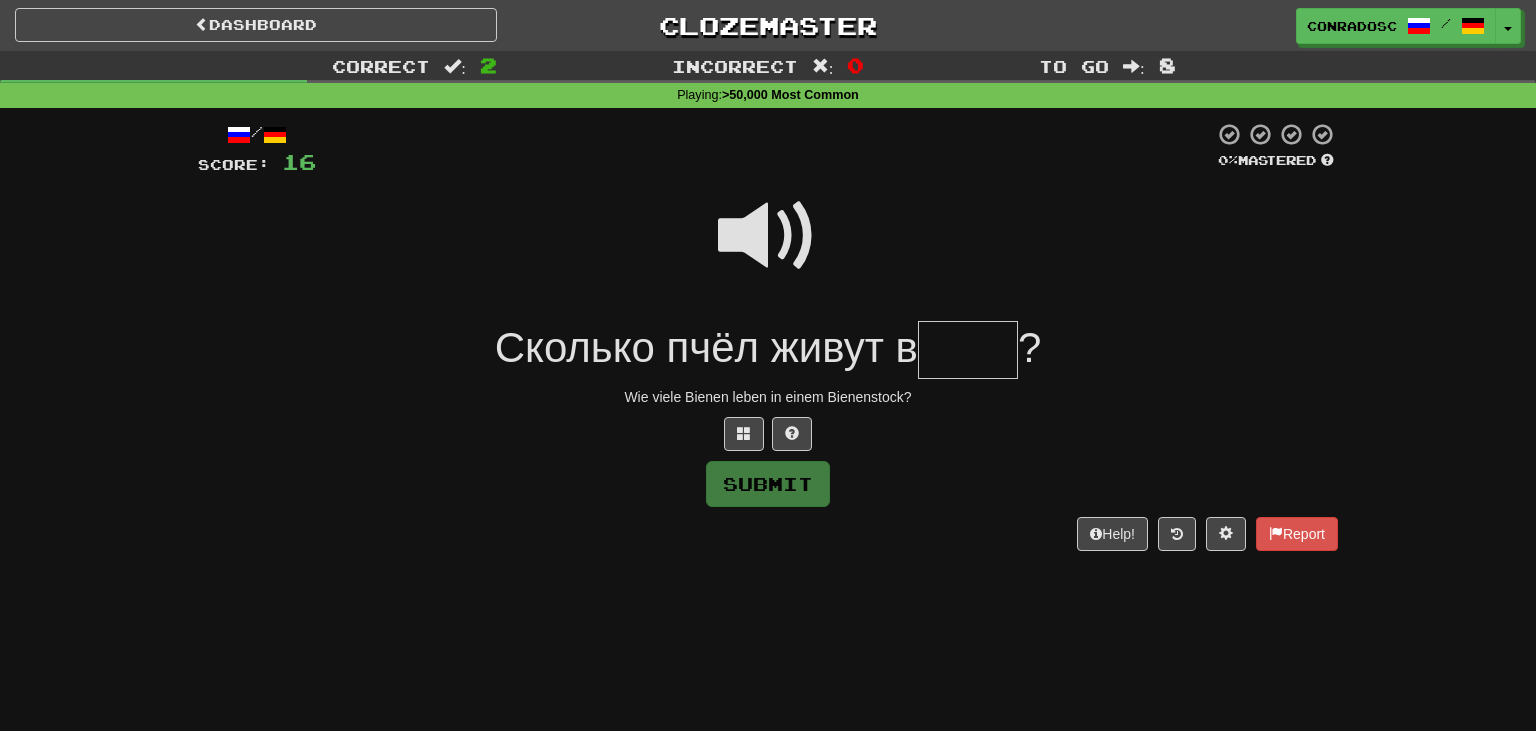 type on "*" 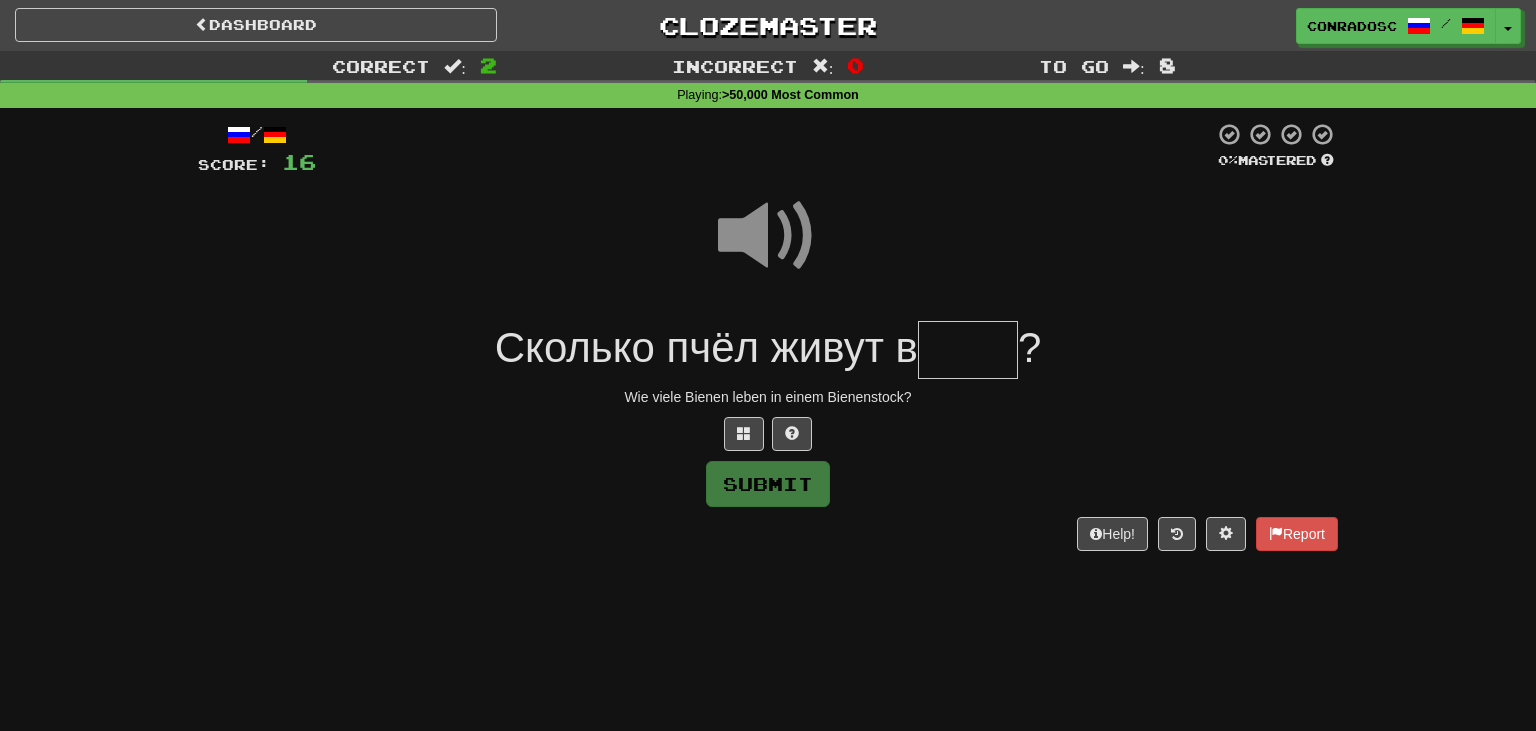 click at bounding box center (968, 350) 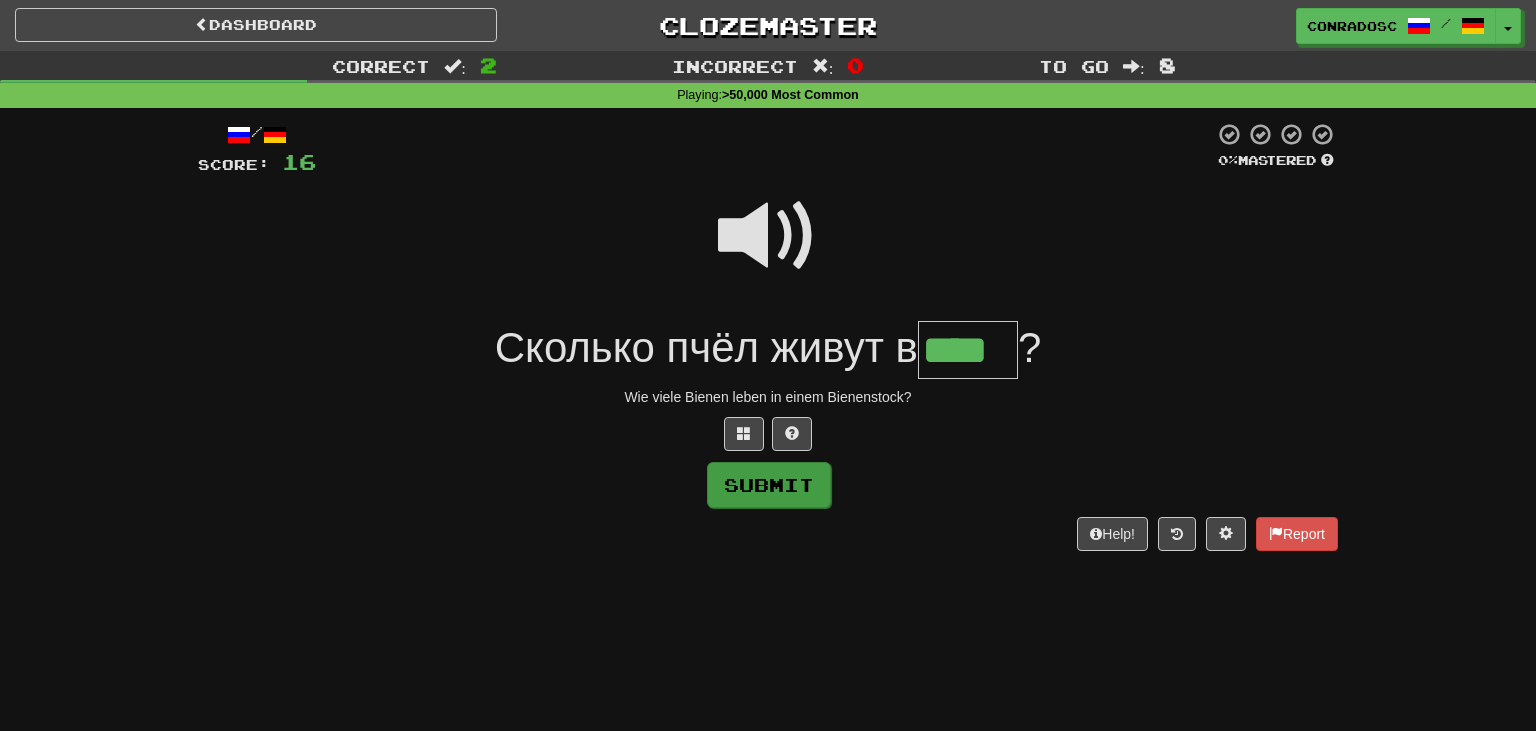 type on "****" 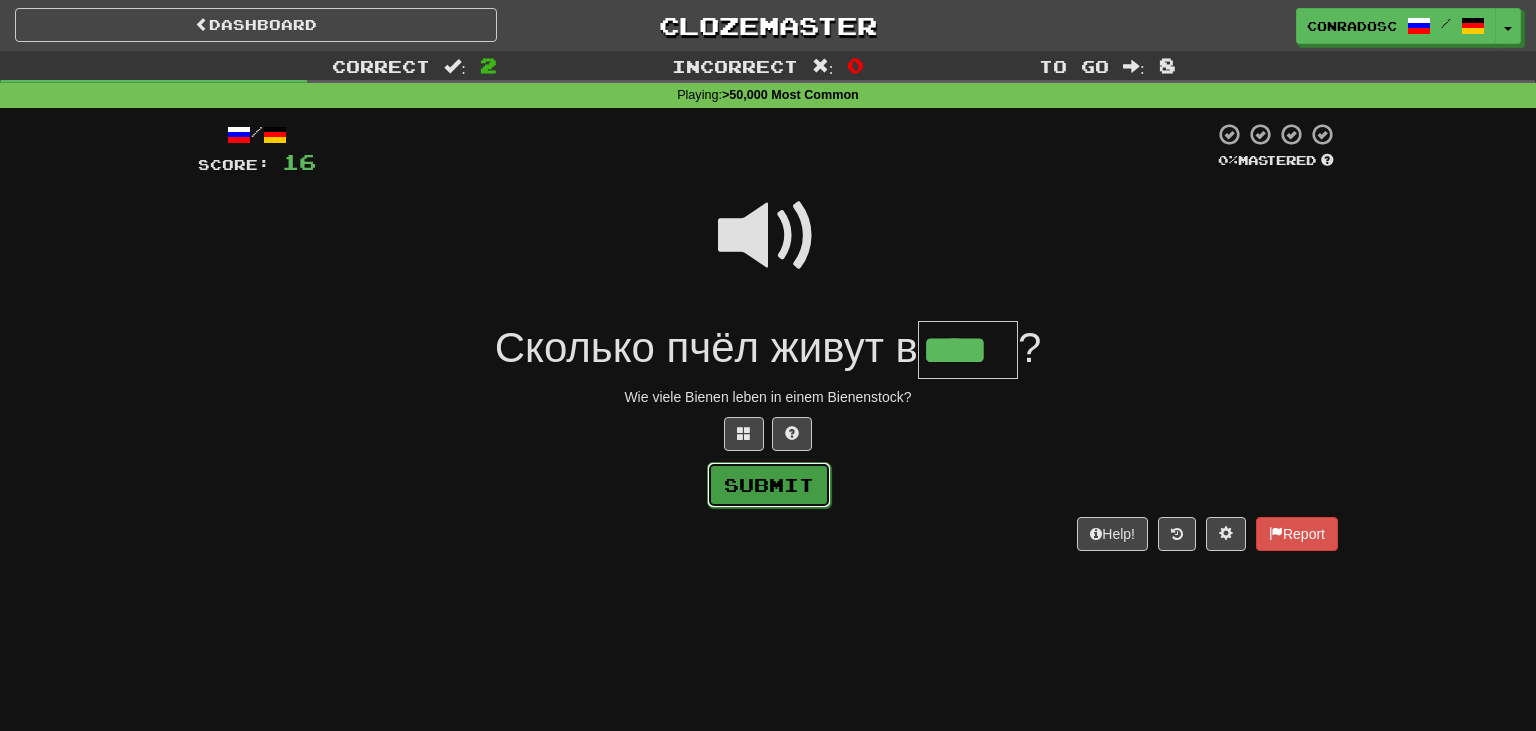 click on "Submit" at bounding box center [769, 485] 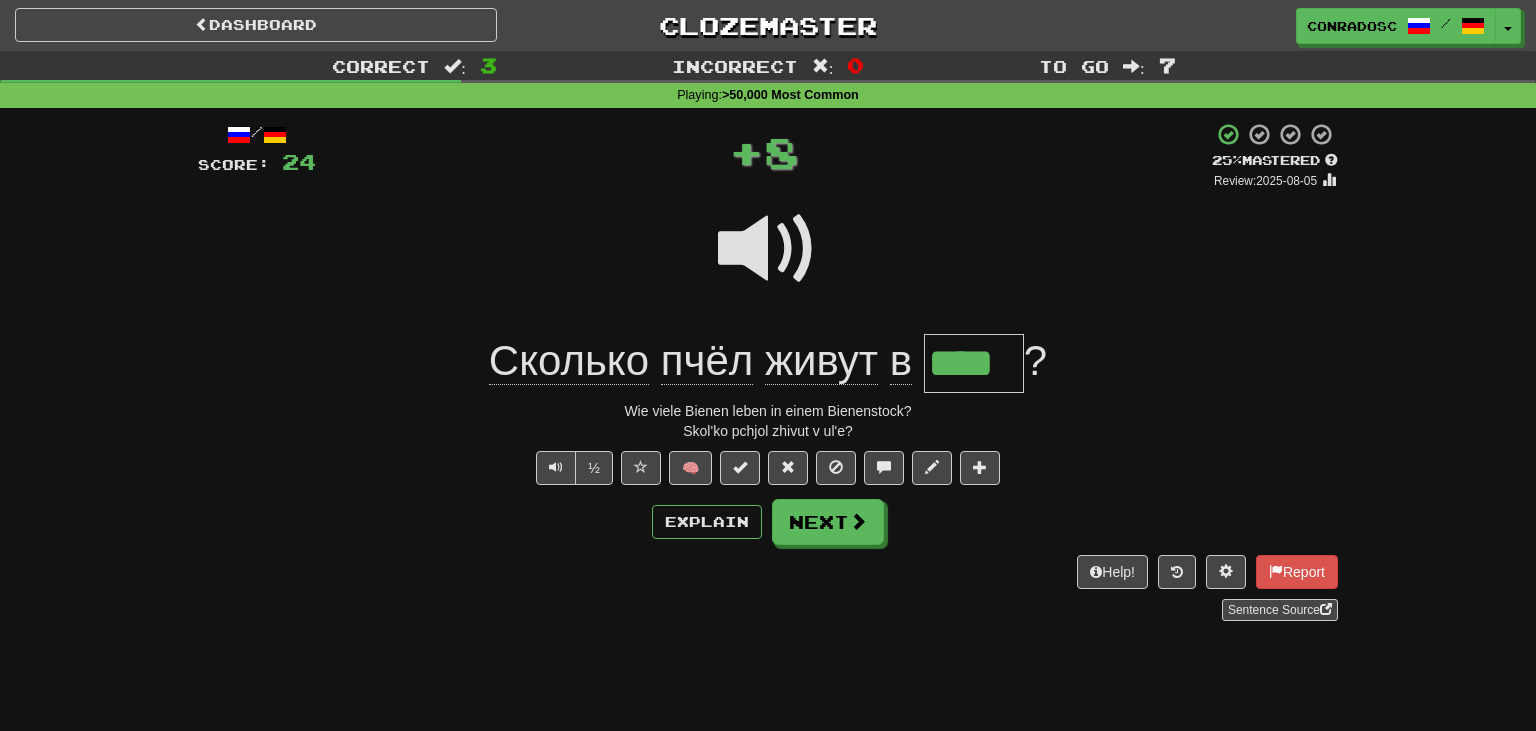 click on "Explain Next" at bounding box center (768, 522) 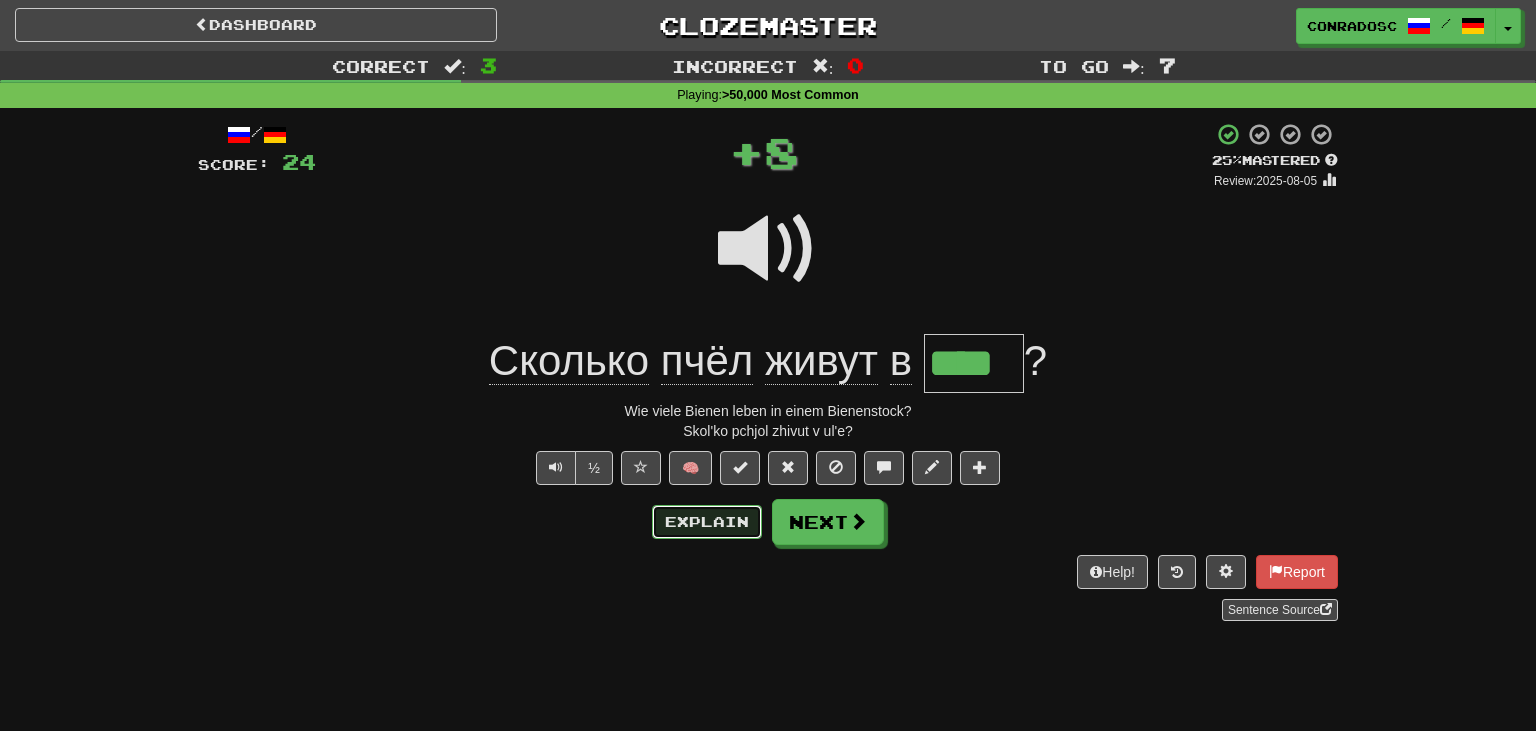 click on "Explain" at bounding box center [707, 522] 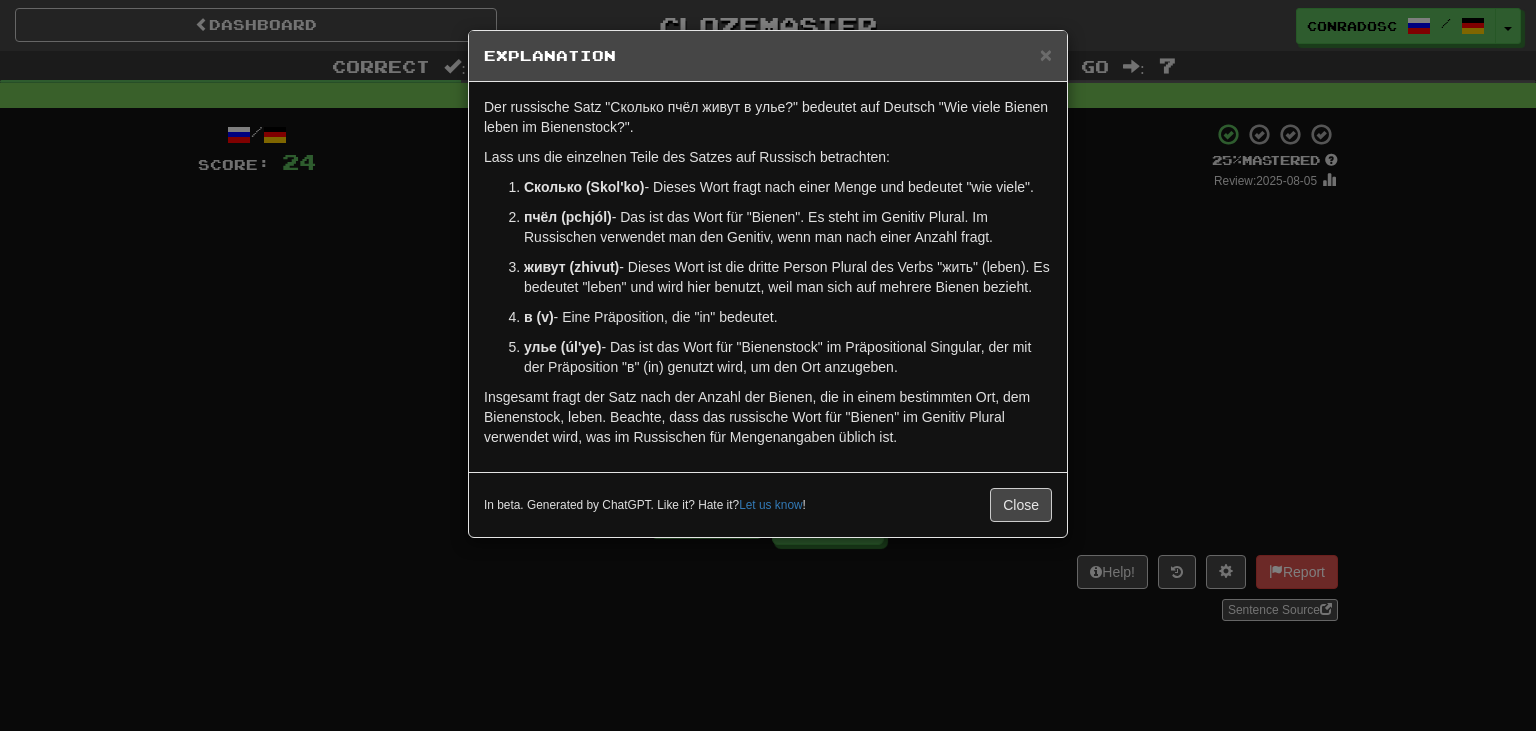click on "× Explanation Der russische Satz "Сколько пчёл живут в улье?" bedeutet auf Deutsch "Wie viele Bienen leben im Bienenstock?".
Lass uns die einzelnen Teile des Satzes auf Russisch betrachten:
Сколько (Skol'ko)  - Dieses Wort fragt nach einer Menge und bedeutet "wie viele".
пчёл (pchjól)  - Das ist das Wort für "Bienen". Es steht im Genitiv Plural. Im Russischen verwendet man den Genitiv, wenn man nach einer Anzahl fragt.
живут (zhivut)  - Dieses Wort ist die dritte Person Plural des Verbs "жить" (leben). Es bedeutet "leben" und wird hier benutzt, weil man sich auf mehrere Bienen bezieht.
в (v)  - Eine Präposition, die "in" bedeutet.
улье (úl'ye)  - Das ist das Wort für "Bienenstock" im Präpositional Singular, der mit der Präposition "в" (in) genutzt wird, um den Ort anzugeben.
In beta. Generated by ChatGPT. Like it? Hate it?  Let us know ! Close" at bounding box center [768, 365] 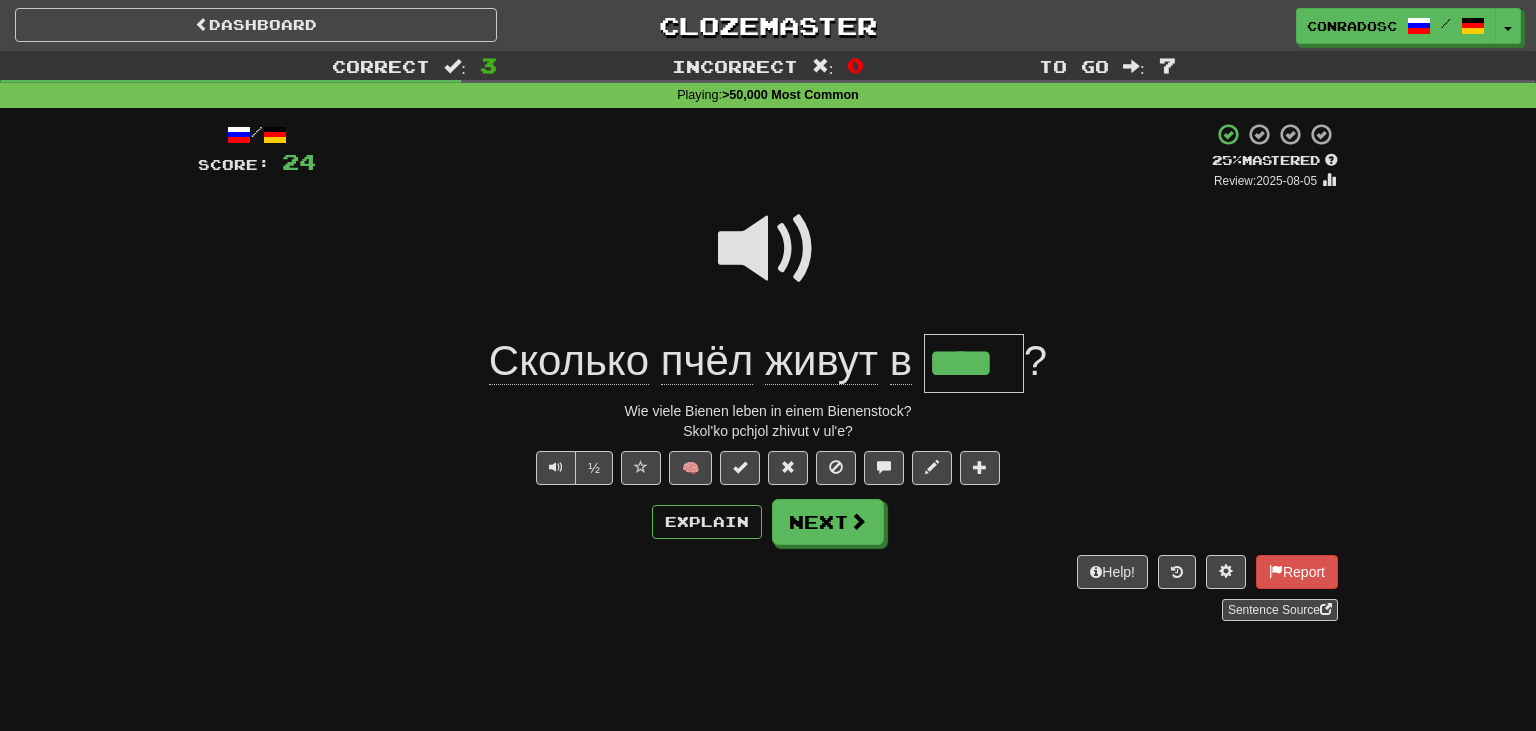 click on "****" at bounding box center (974, 363) 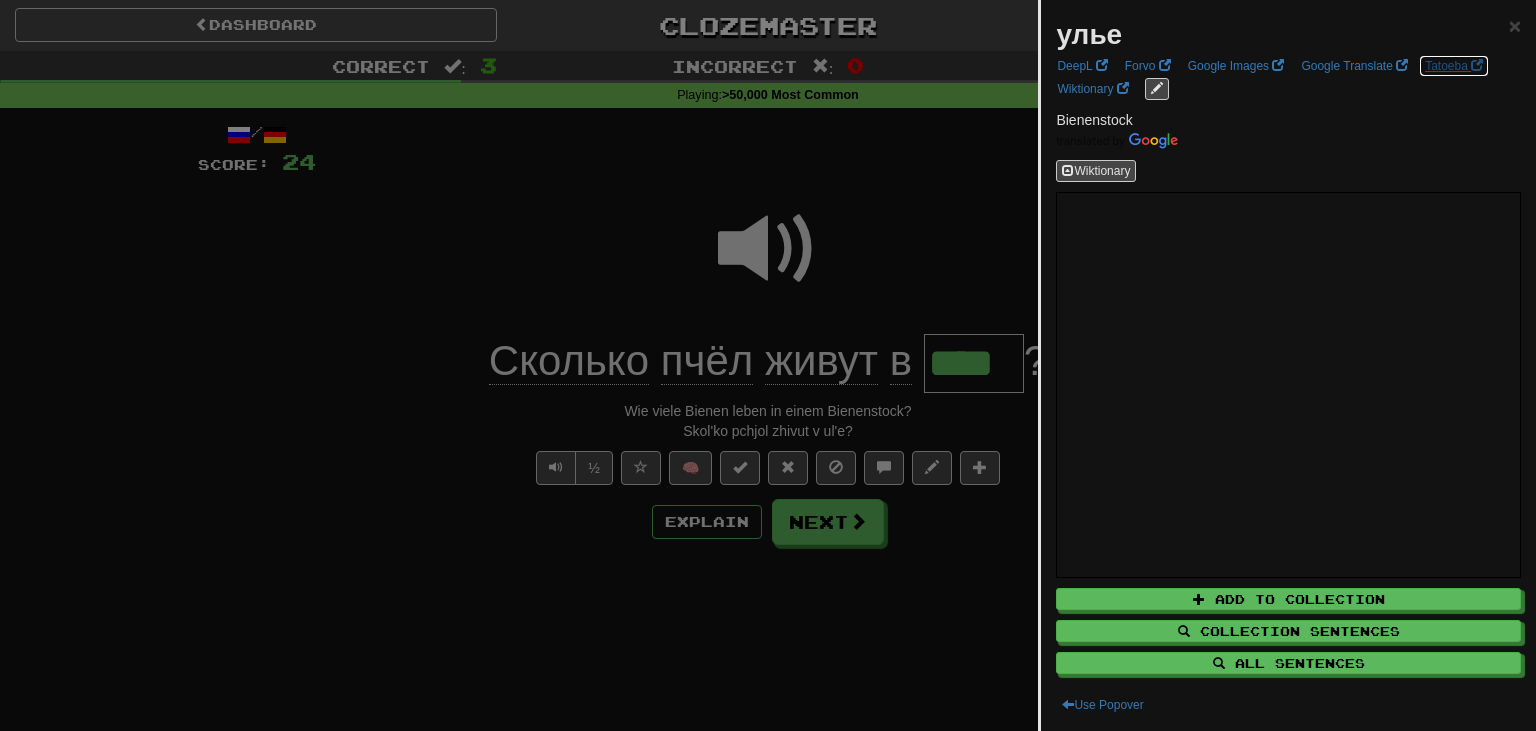 click on "Tatoeba" at bounding box center (1454, 66) 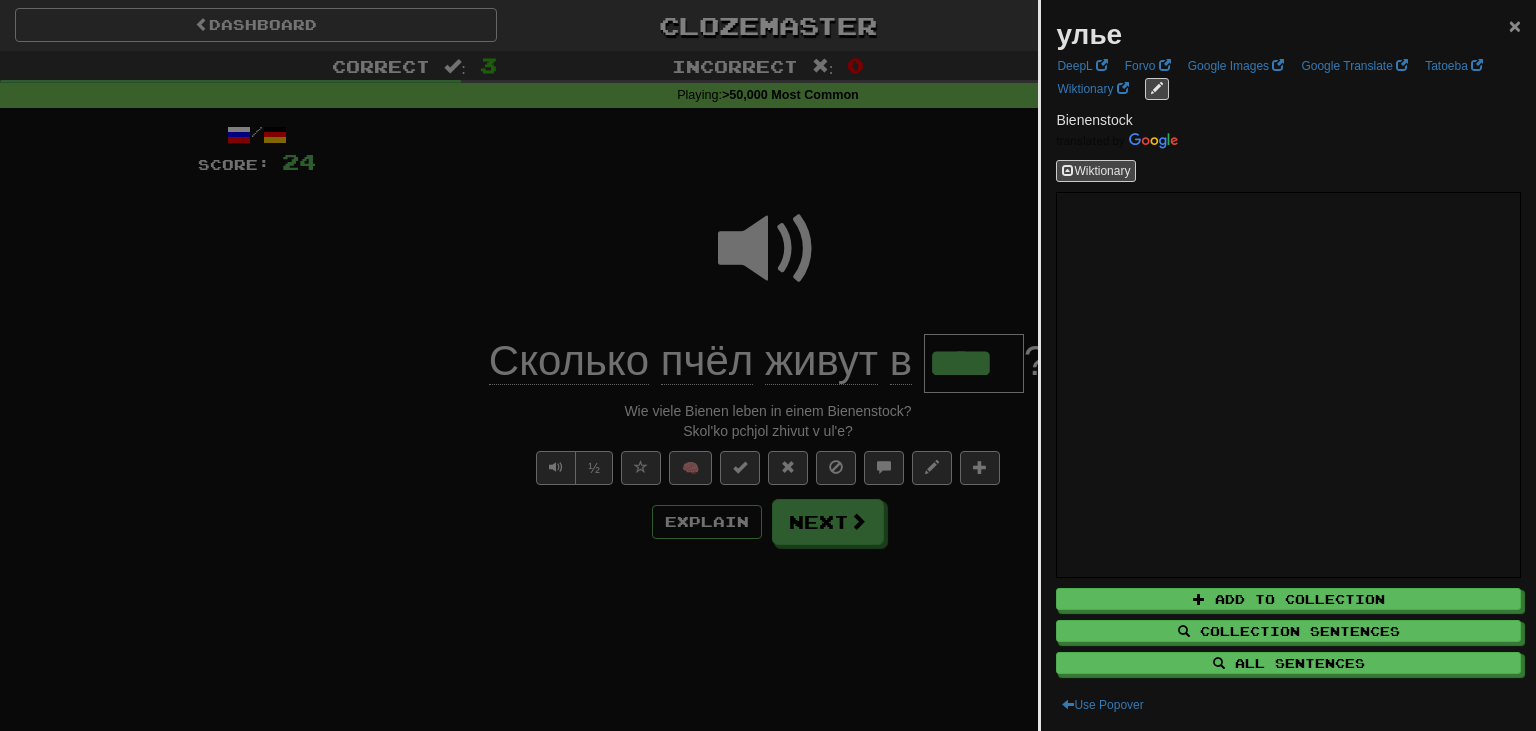 click on "×" at bounding box center (1515, 25) 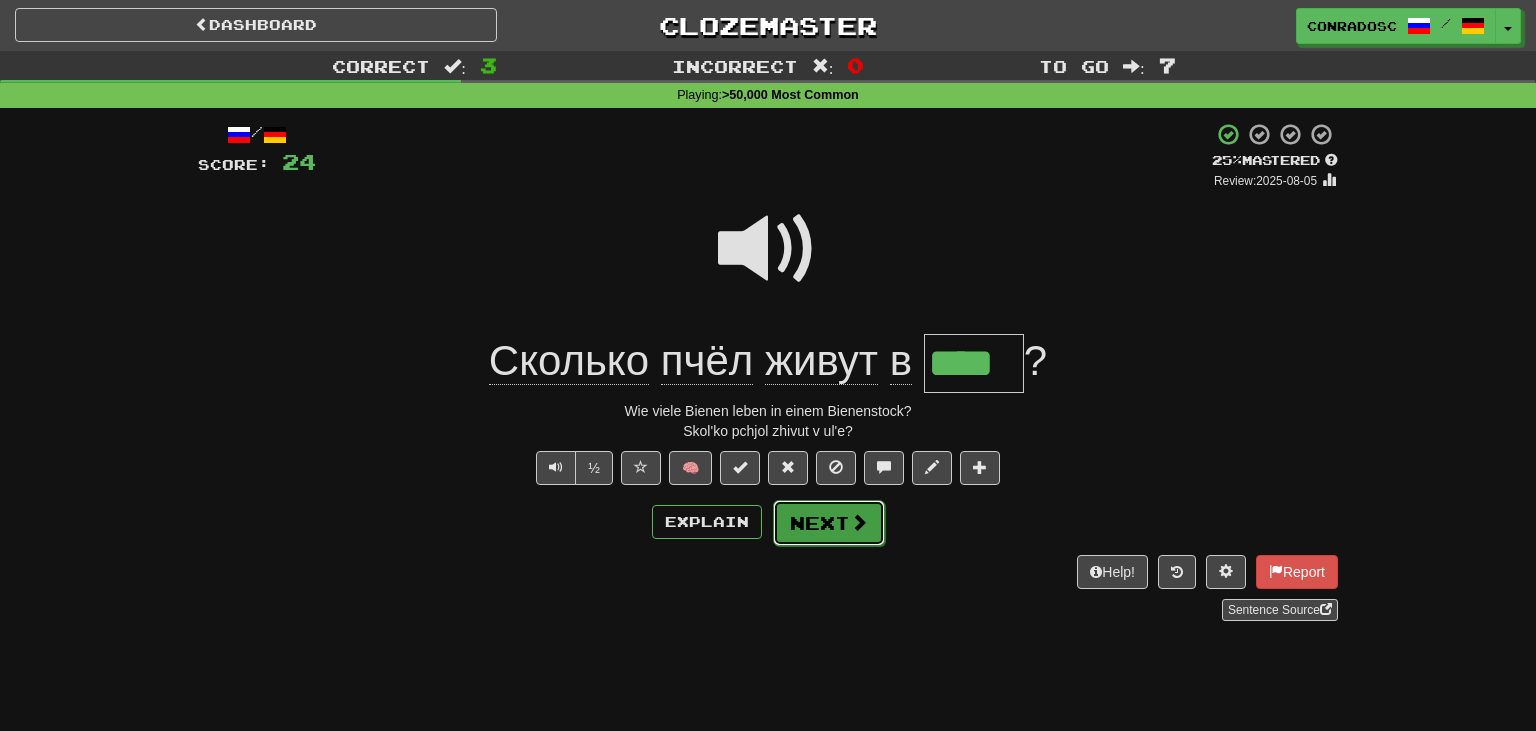 click at bounding box center (859, 522) 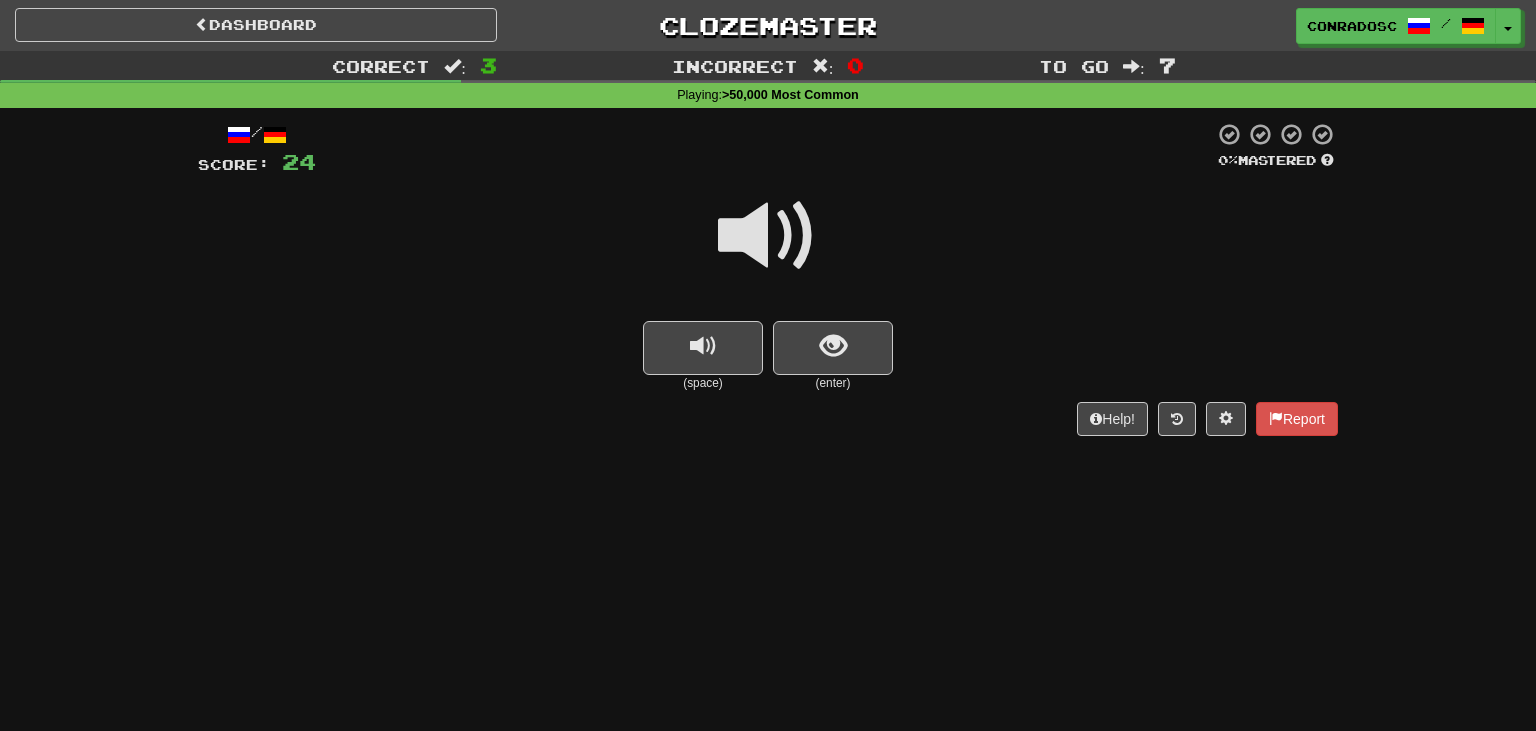 click at bounding box center [768, 236] 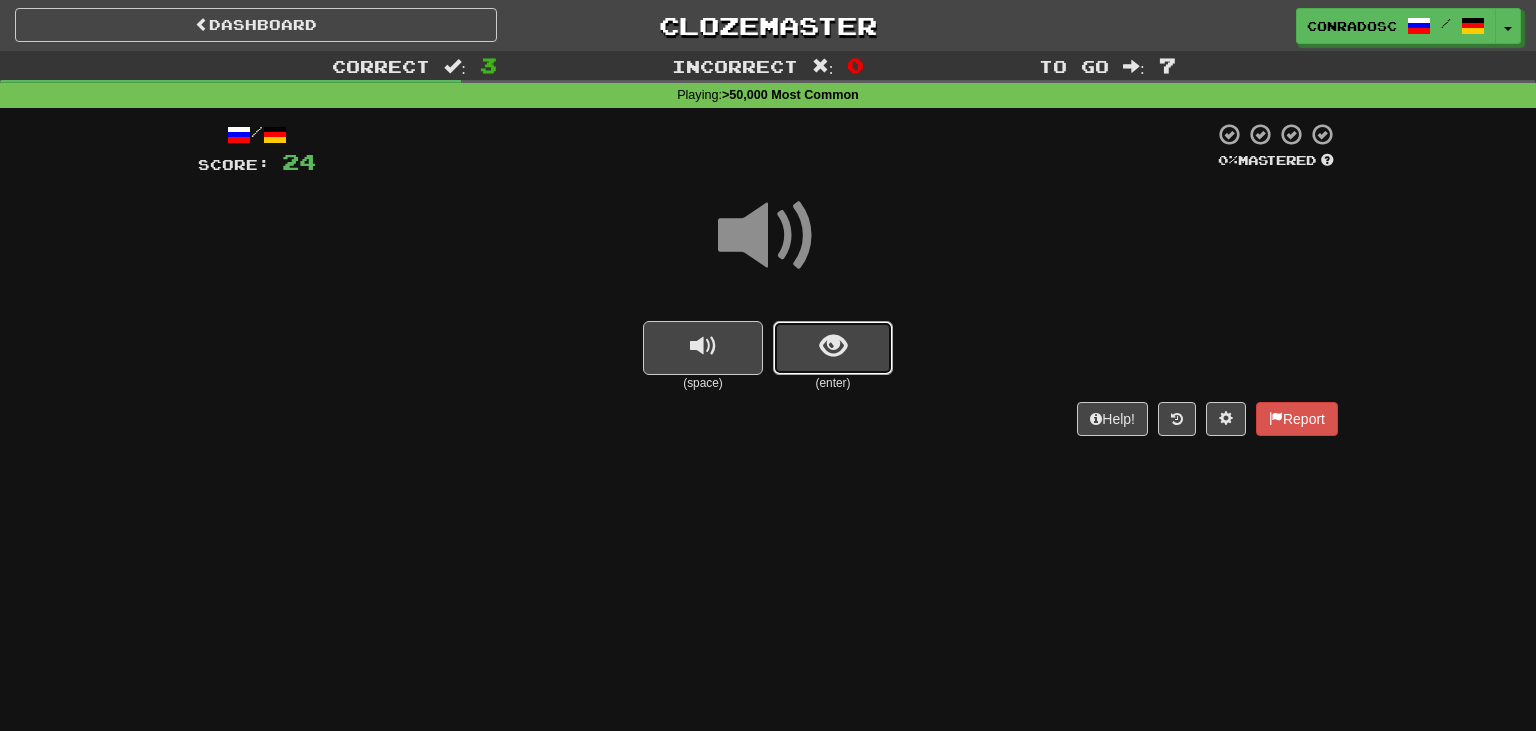 click at bounding box center (833, 348) 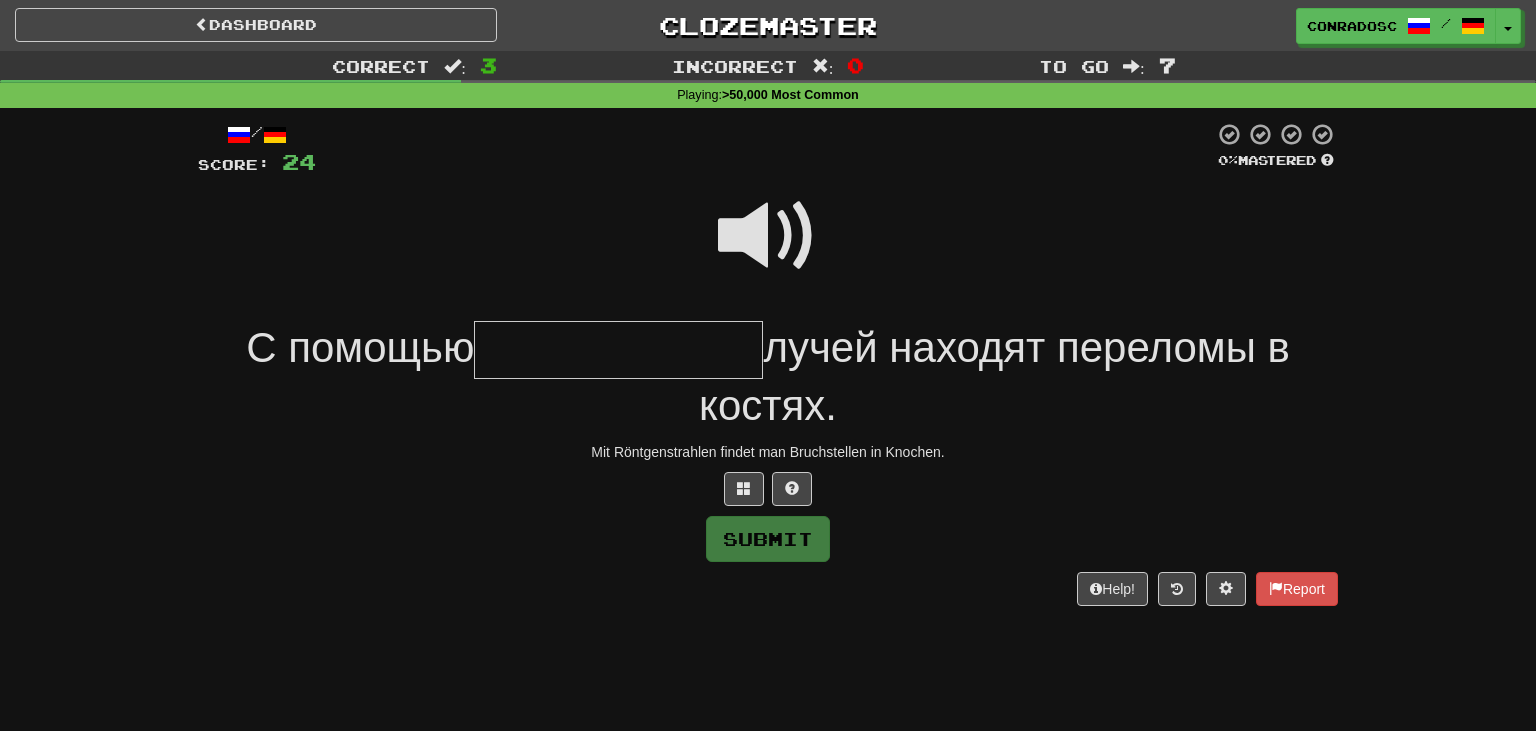 click at bounding box center (768, 236) 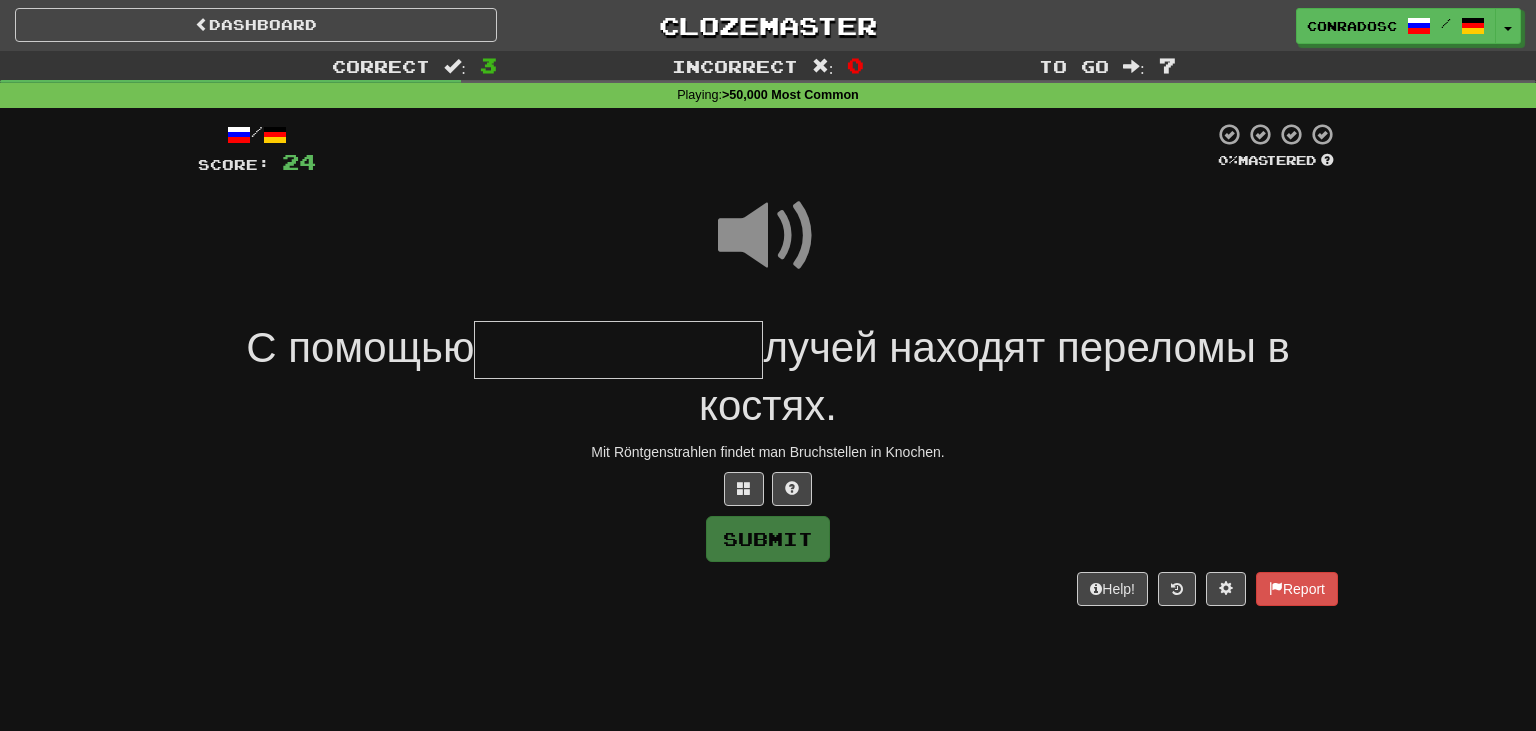 click at bounding box center [618, 350] 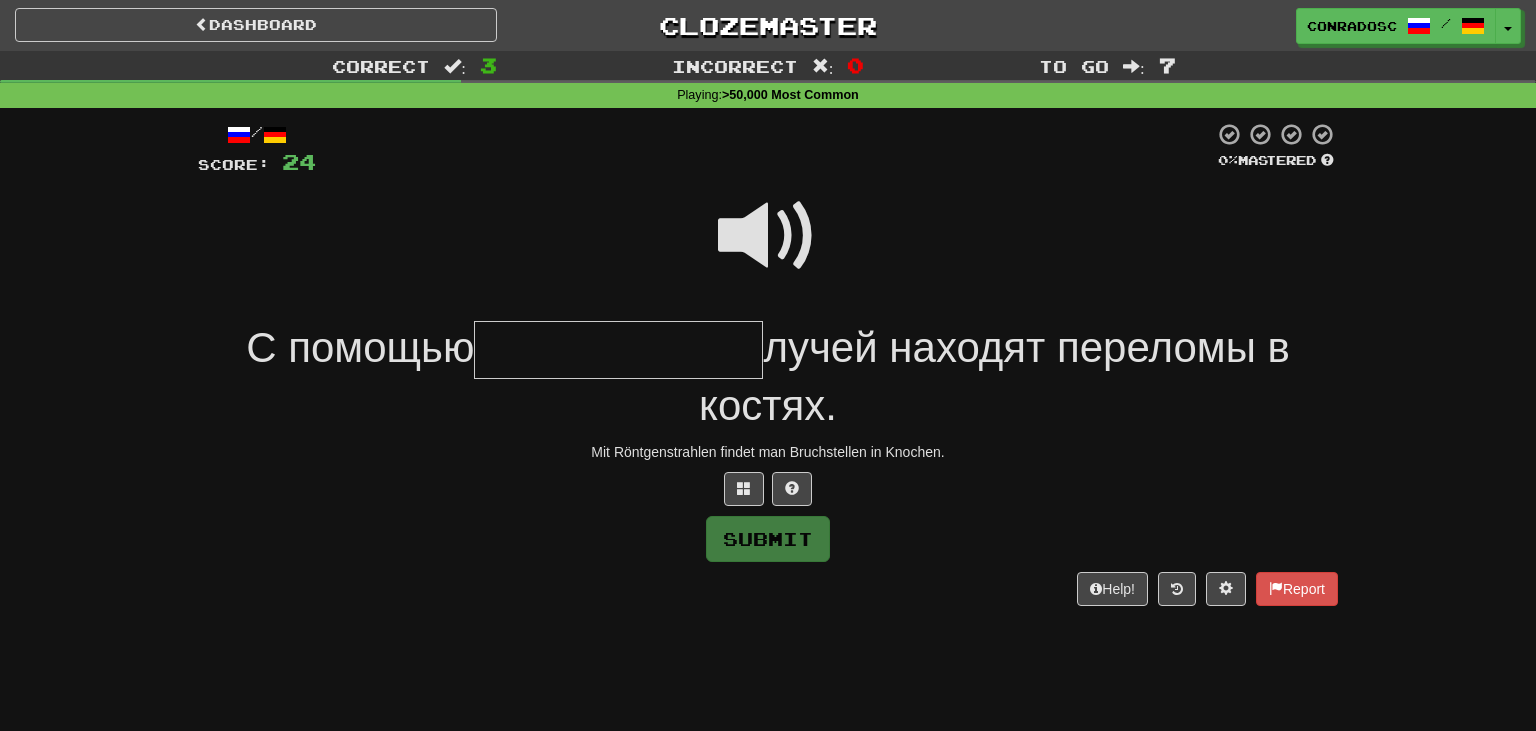 click at bounding box center (618, 350) 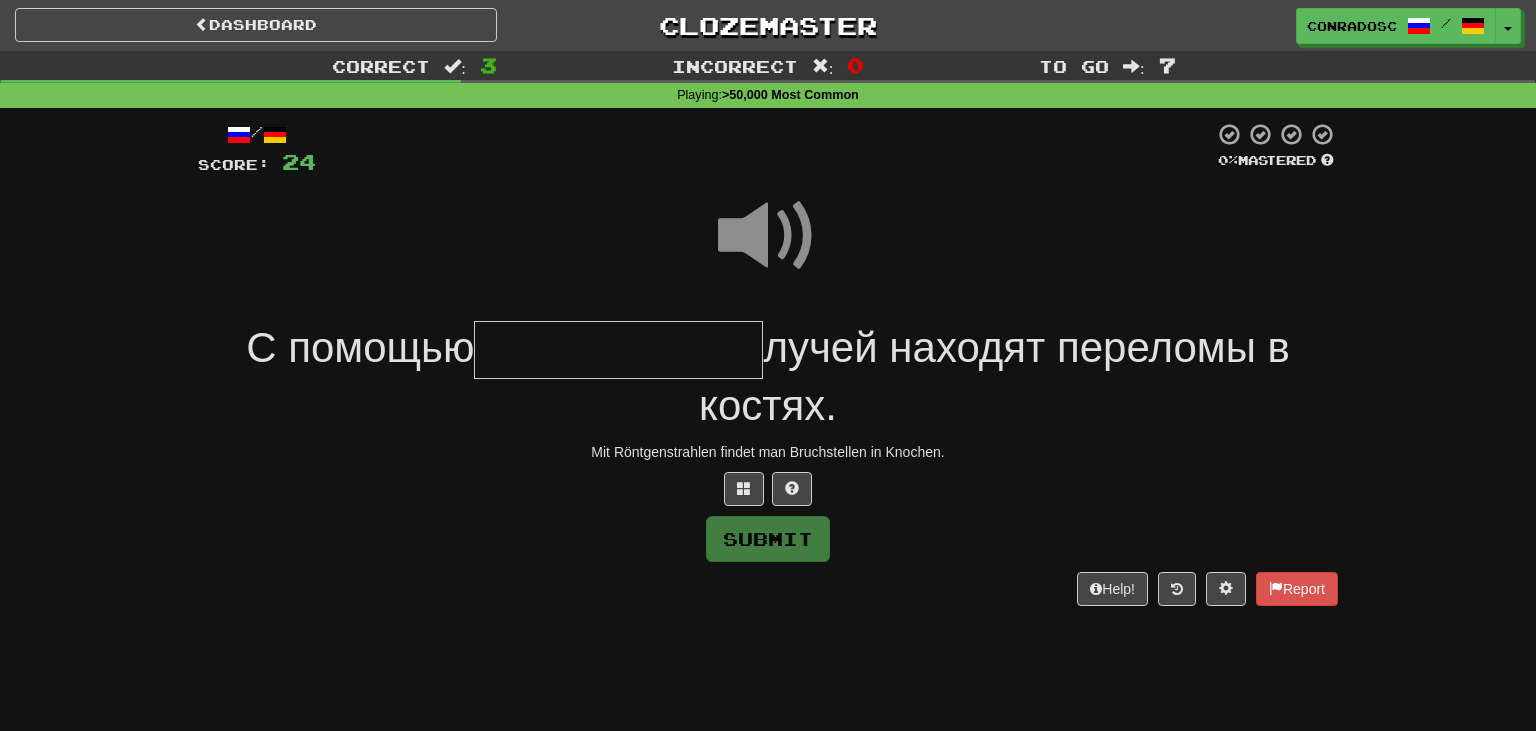 click at bounding box center (618, 350) 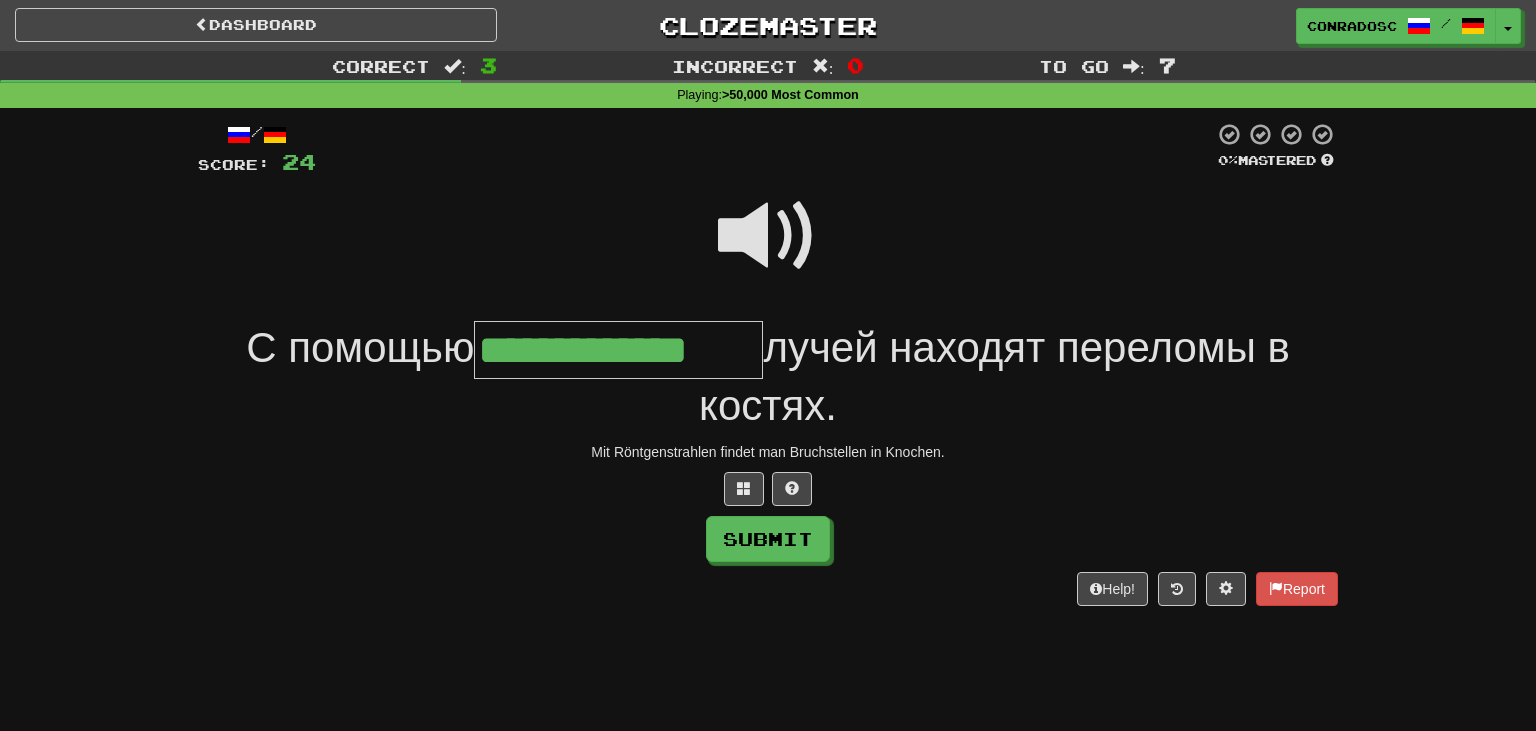 type on "**********" 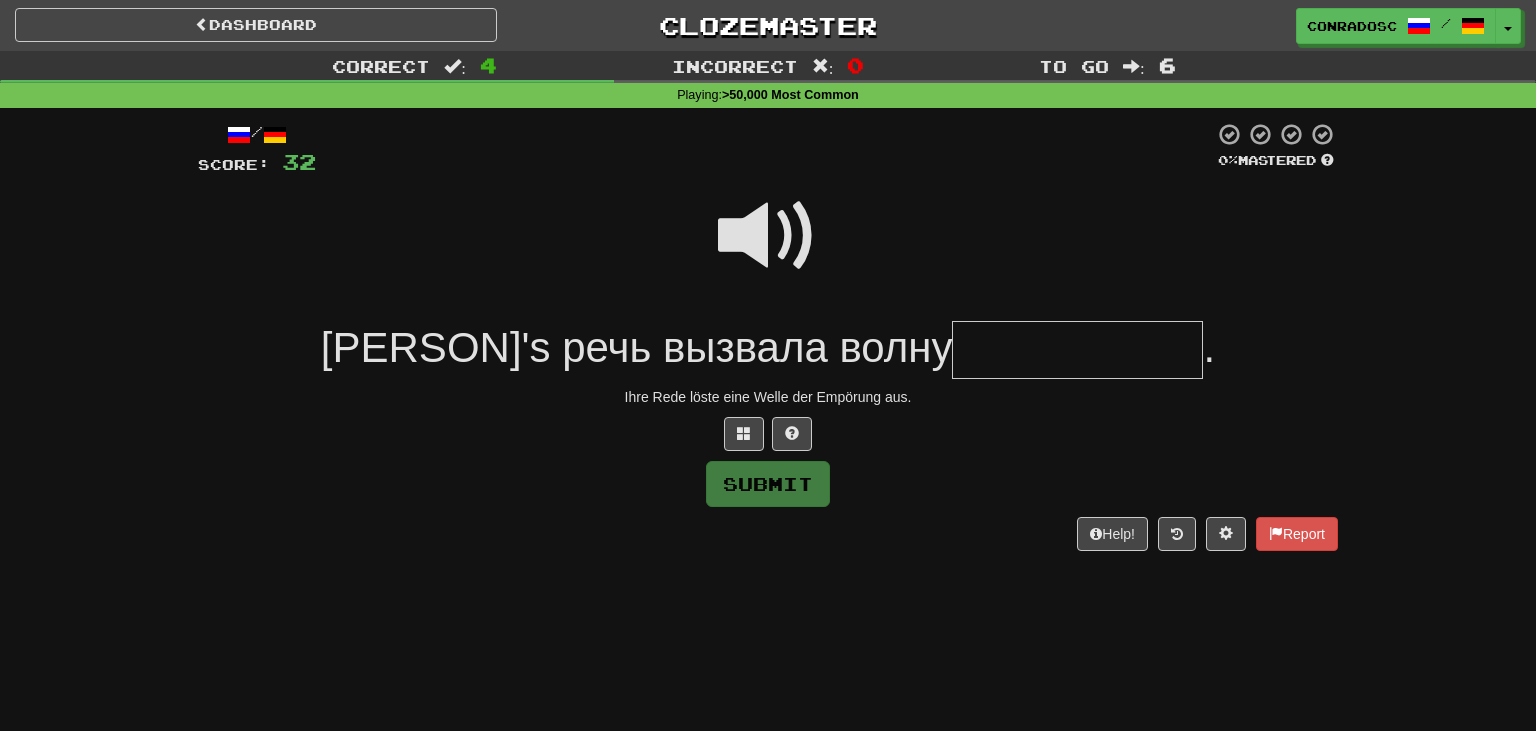 click at bounding box center [768, 236] 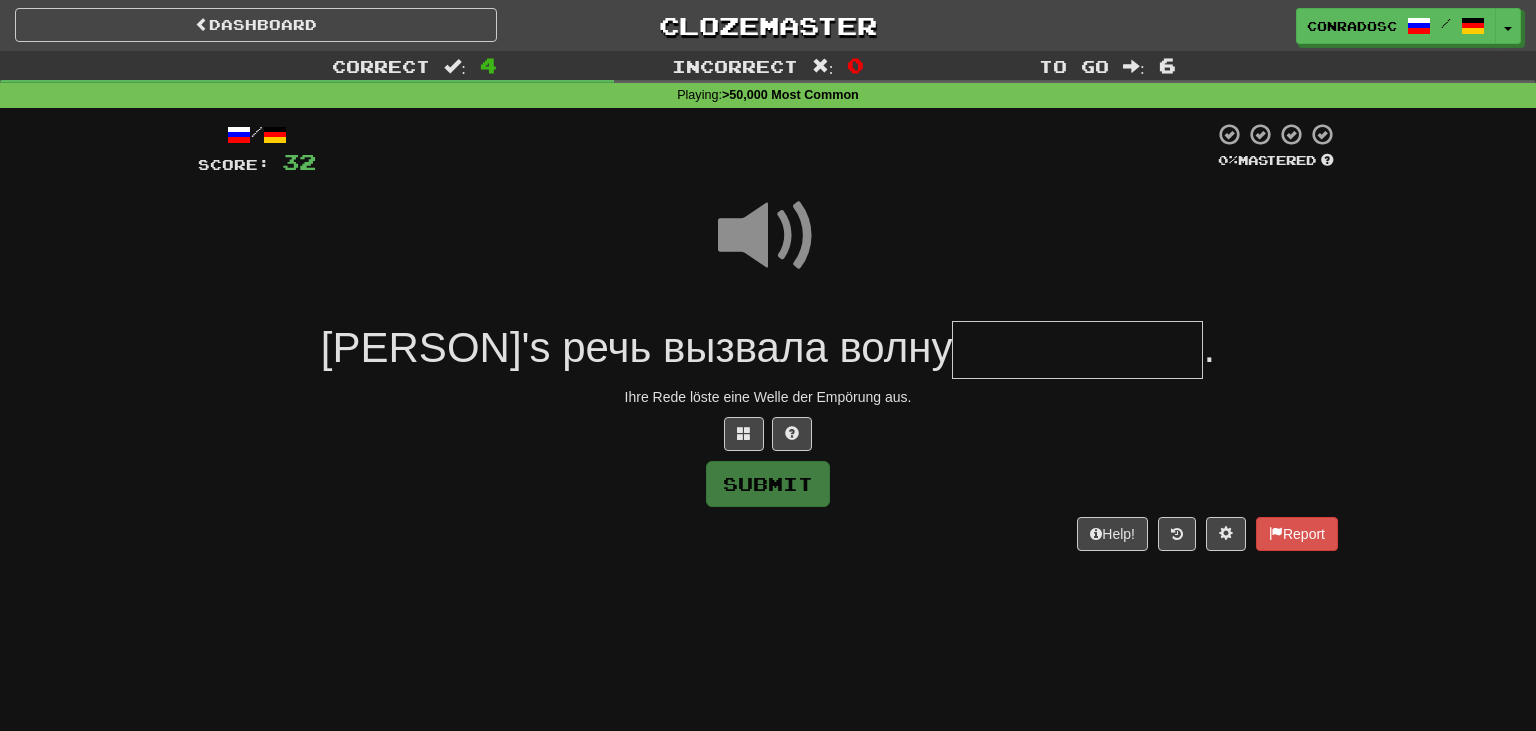 click at bounding box center (1077, 350) 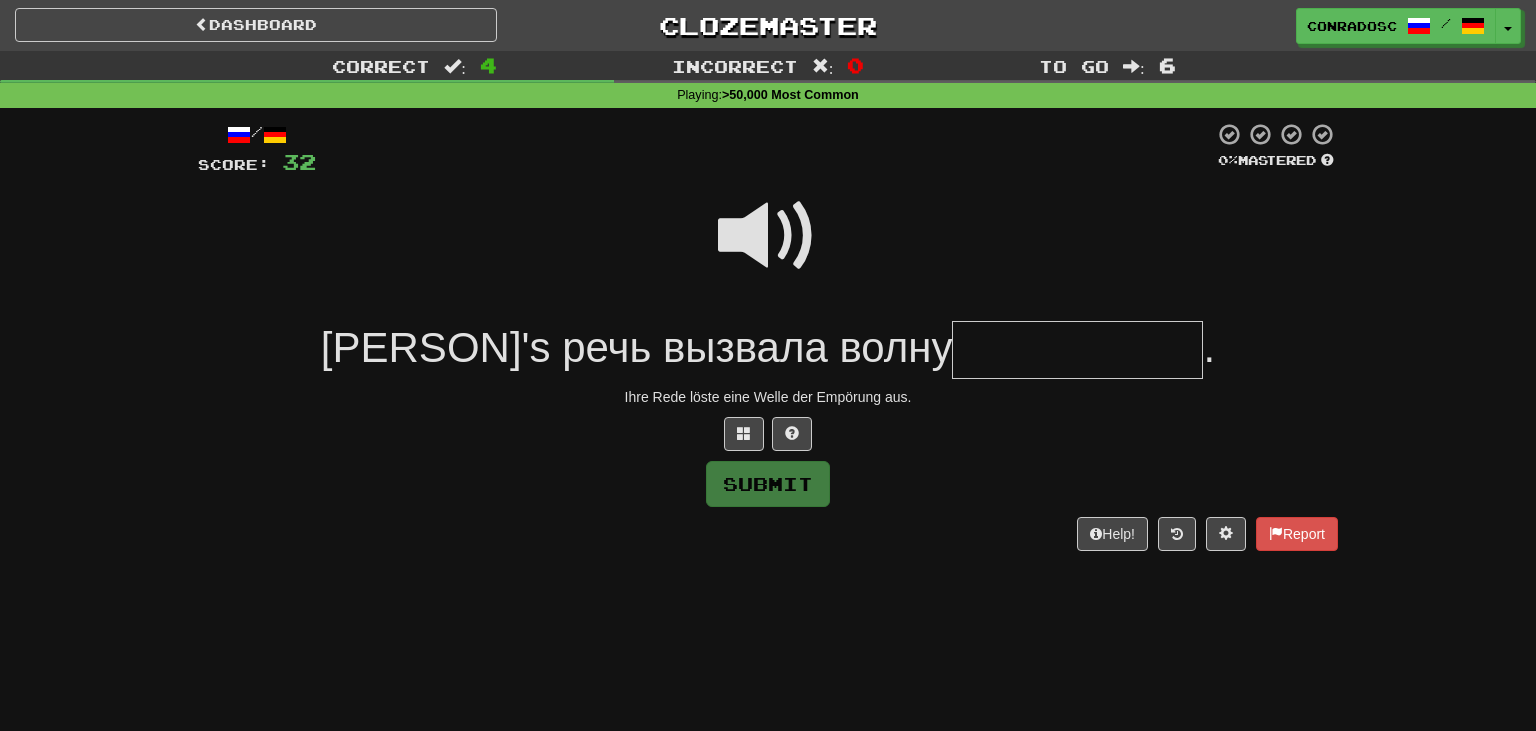 click at bounding box center (768, 249) 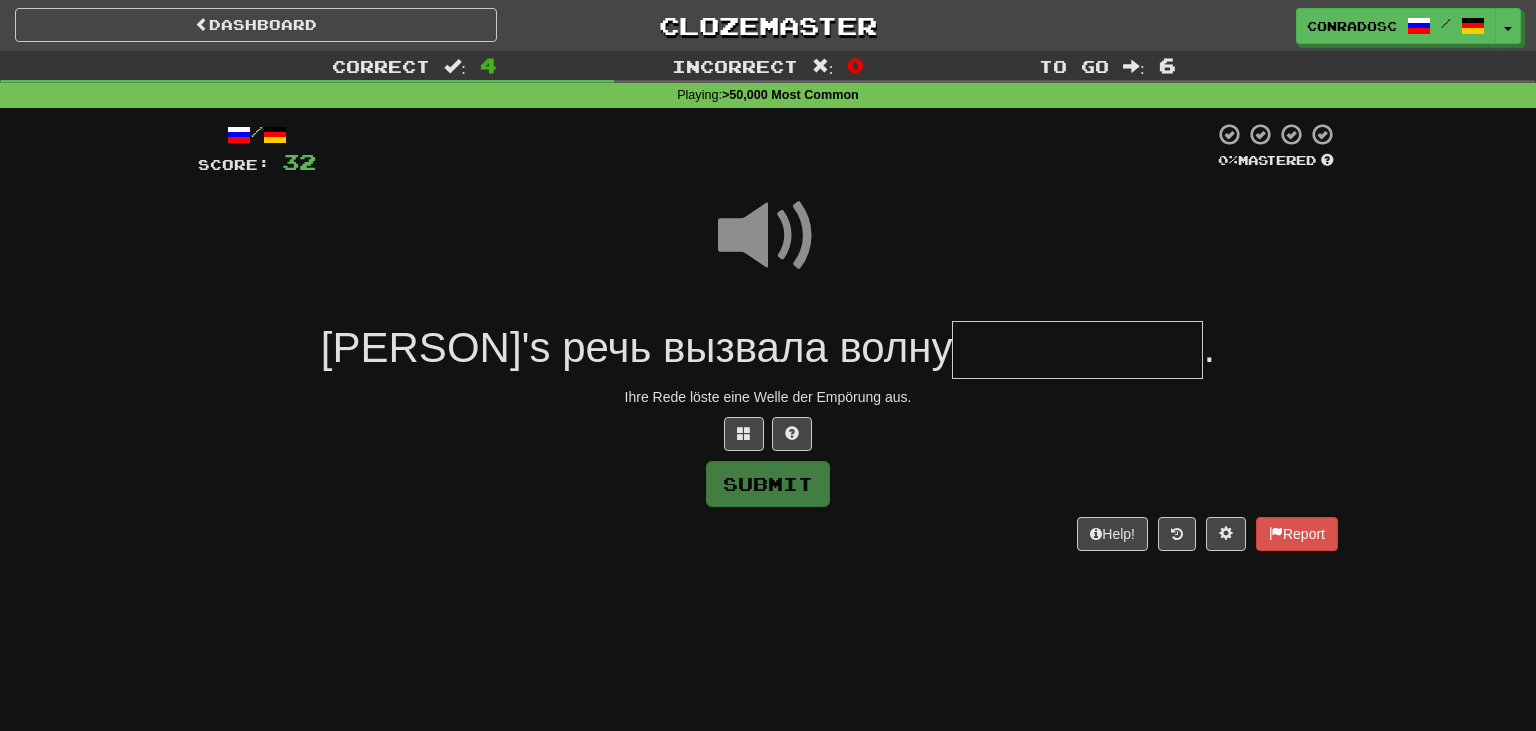 click at bounding box center (1077, 350) 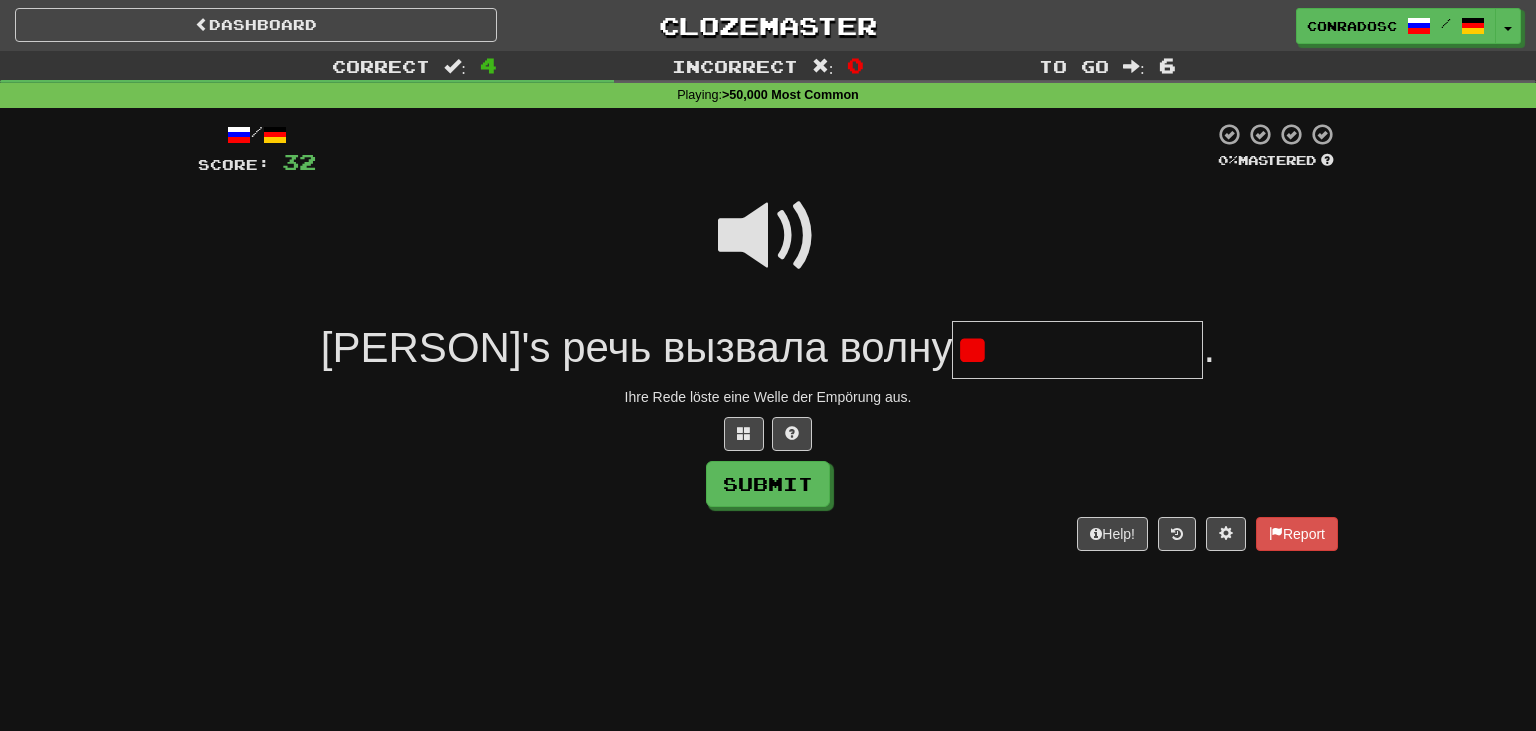 type on "*" 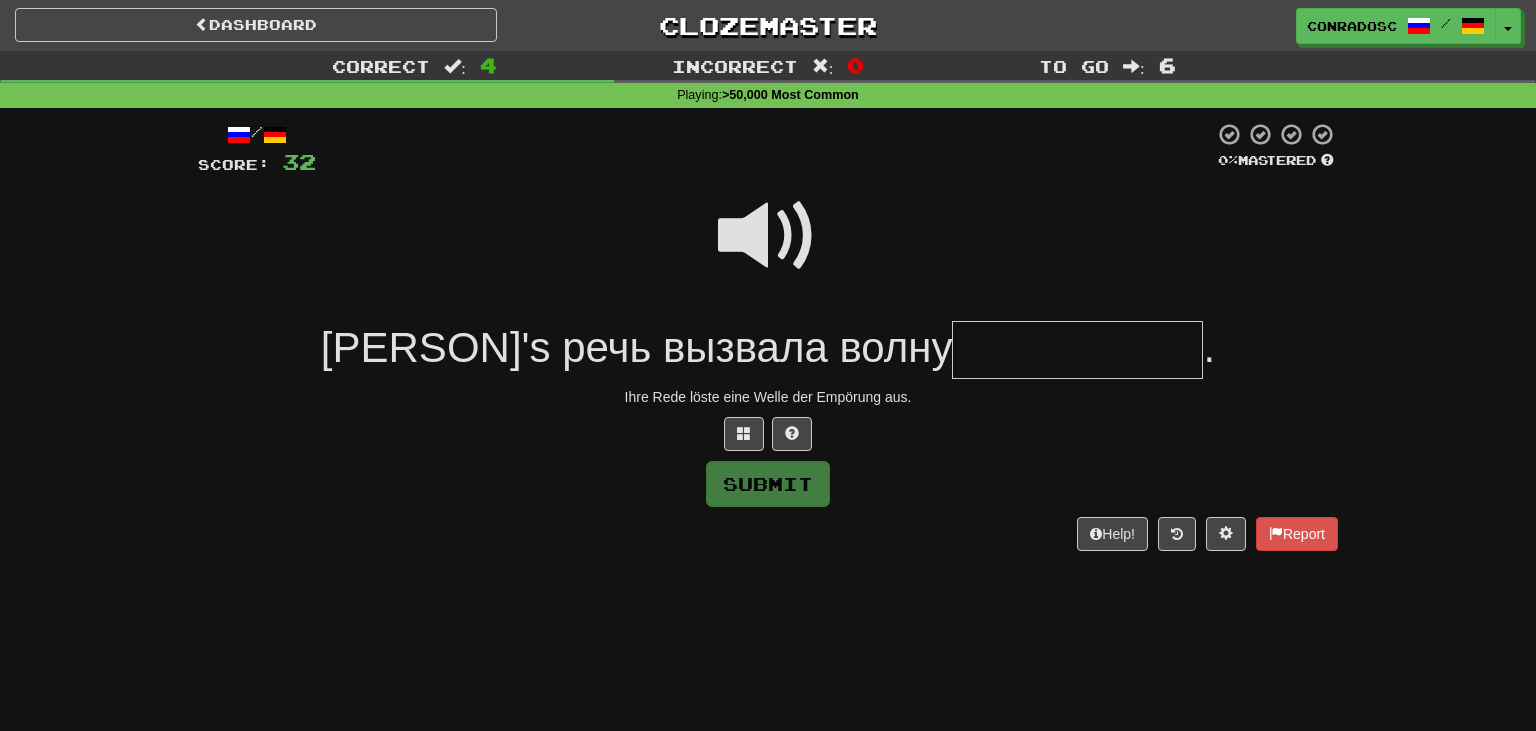 click at bounding box center [768, 236] 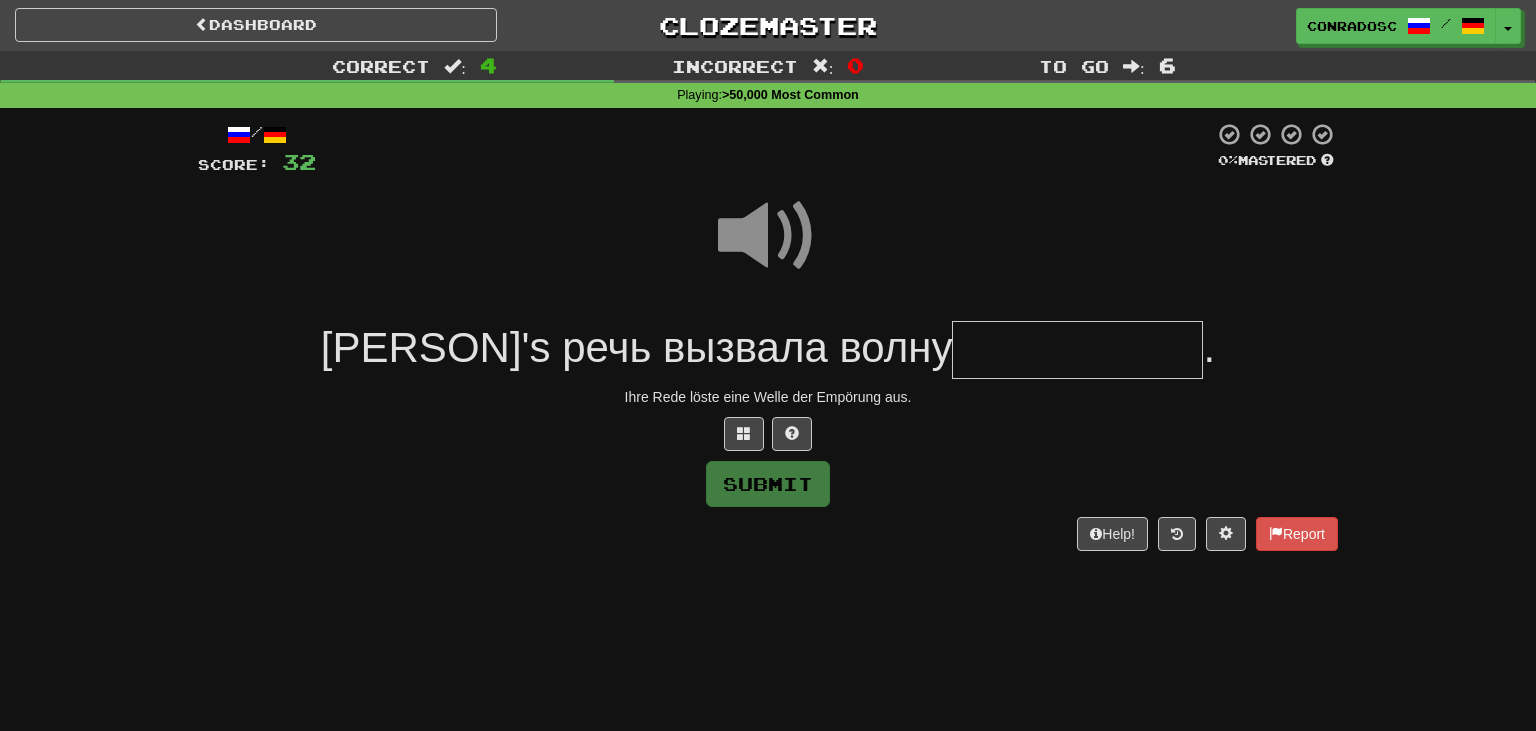 click at bounding box center [1077, 350] 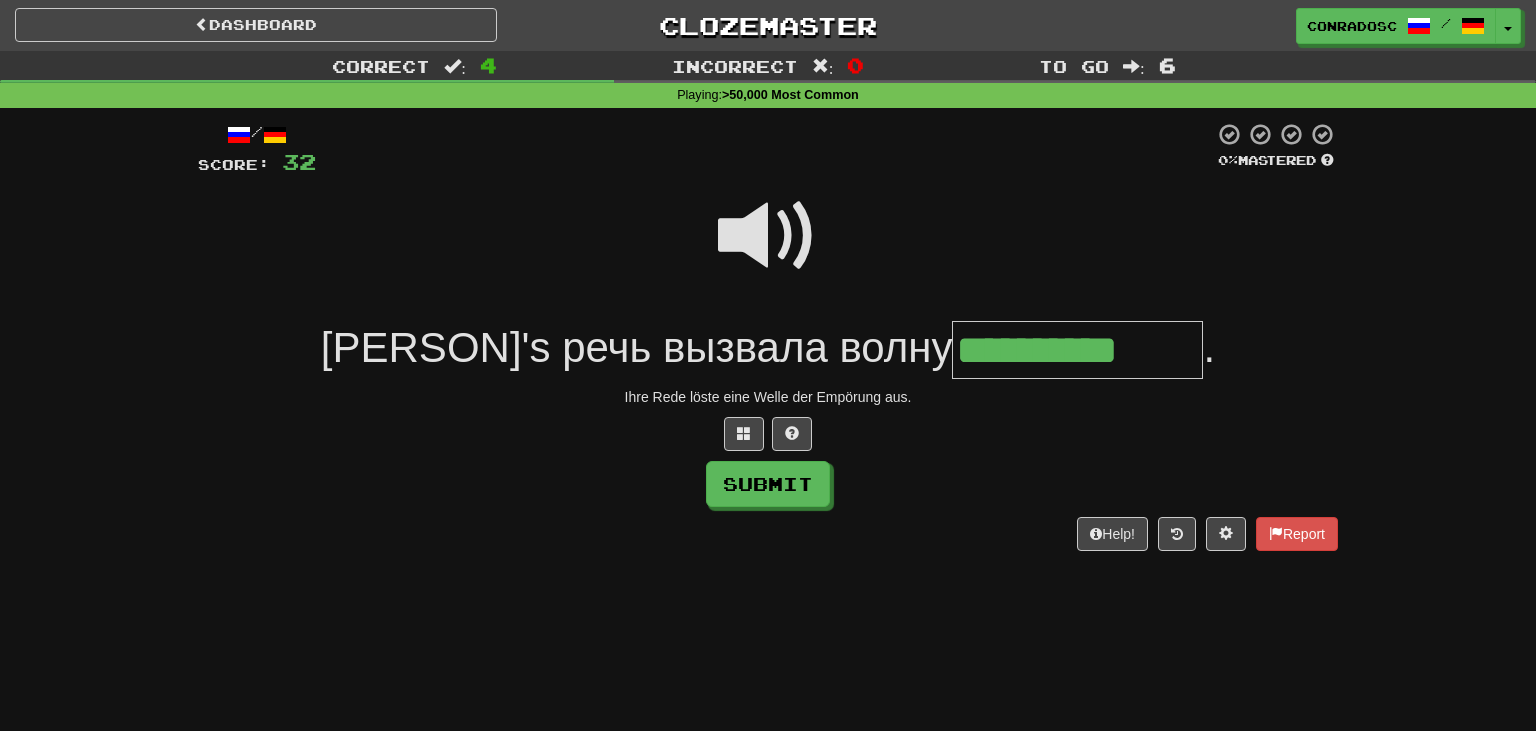 type on "**********" 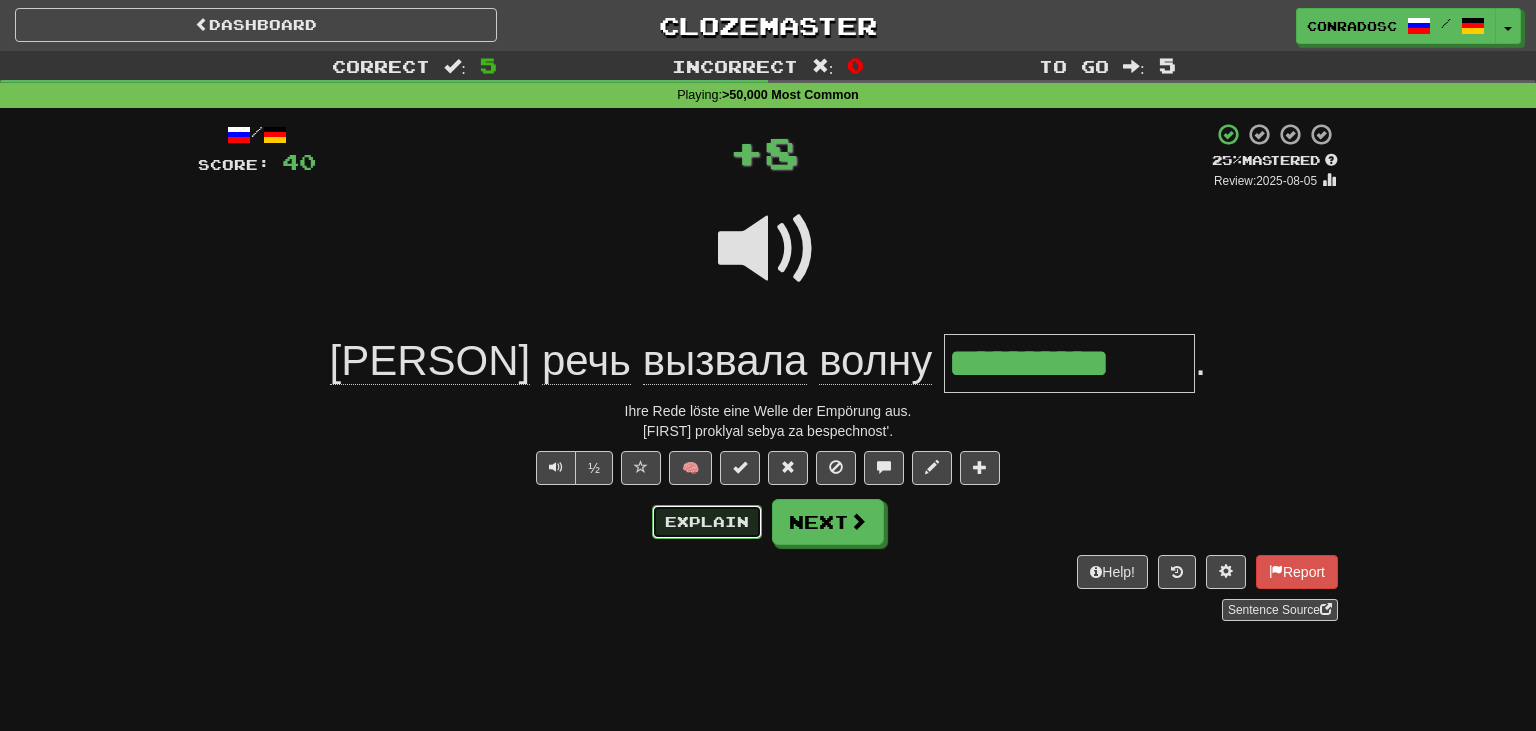 click on "Explain" at bounding box center [707, 522] 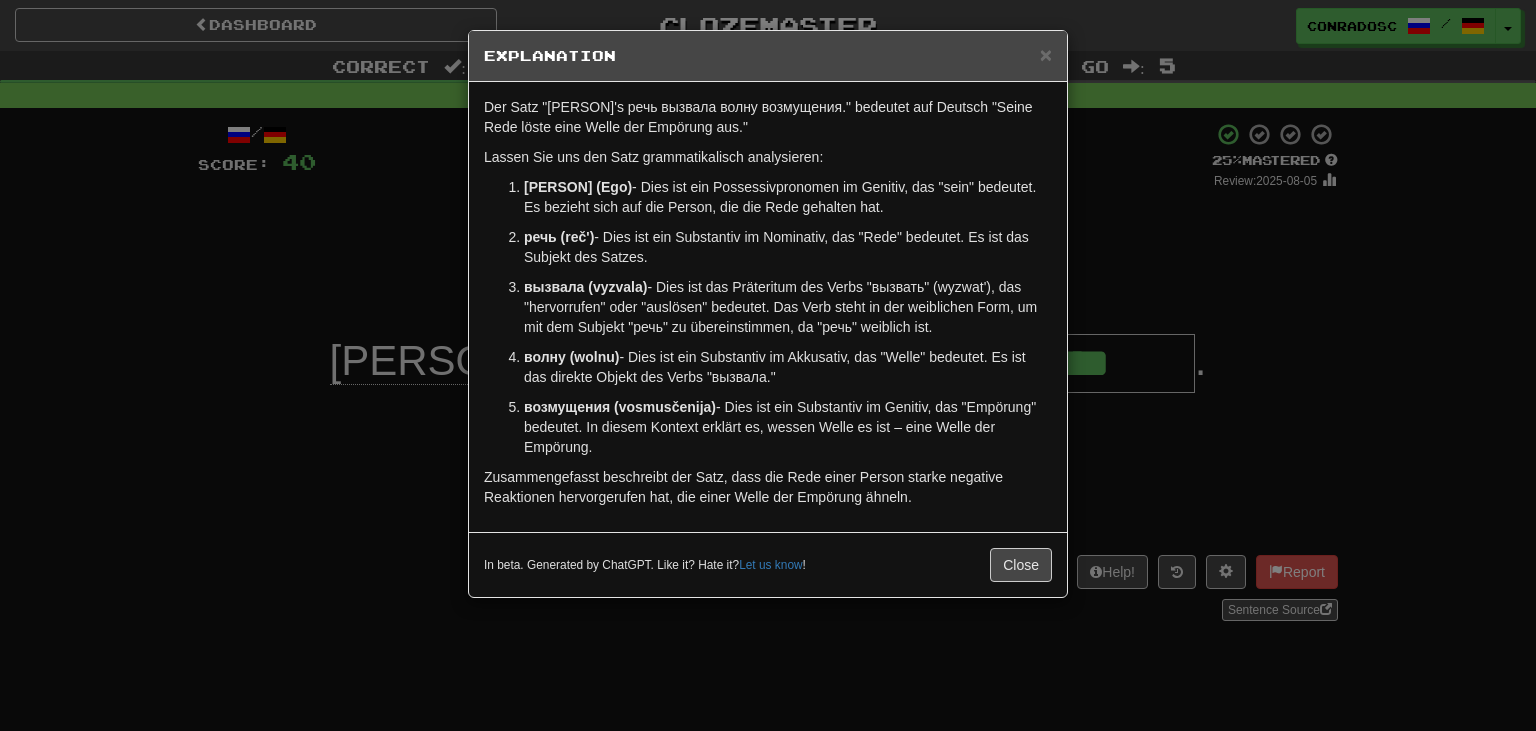 click on "× Explanation Der Satz "Его речь вызвала волну возмущения." bedeutet auf Deutsch "Seine Rede löste eine Welle der Empörung aus."
Lassen Sie uns den Satz grammatikalisch analysieren:
Его (Ego)  - Dies ist ein Possessivpronomen im Genitiv, das "sein" bedeutet. Es bezieht sich auf die Person, die die Rede gehalten hat.
речь (reč')  - Dies ist ein Substantiv im Nominativ, das "Rede" bedeutet. Es ist das Subjekt des Satzes.
вызвала (vyzvala)  - Dies ist das Präteritum des Verbs "вызвать" (wyzwat'), das "hervorrufen" oder "auslösen" bedeutet. Das Verb steht in der weiblichen Form, um mit dem Subjekt "речь" zu übereinstimmen, da "речь" weiblich ist.
волну (wolnu)  - Dies ist ein Substantiv im Akkusativ, das "Welle" bedeutet. Es ist das direkte Objekt des Verbs "вызвала."
возмущения (vosmusčenija)
In beta. Generated by ChatGPT. Like it? Hate it?  Let us know ! Close" at bounding box center (768, 365) 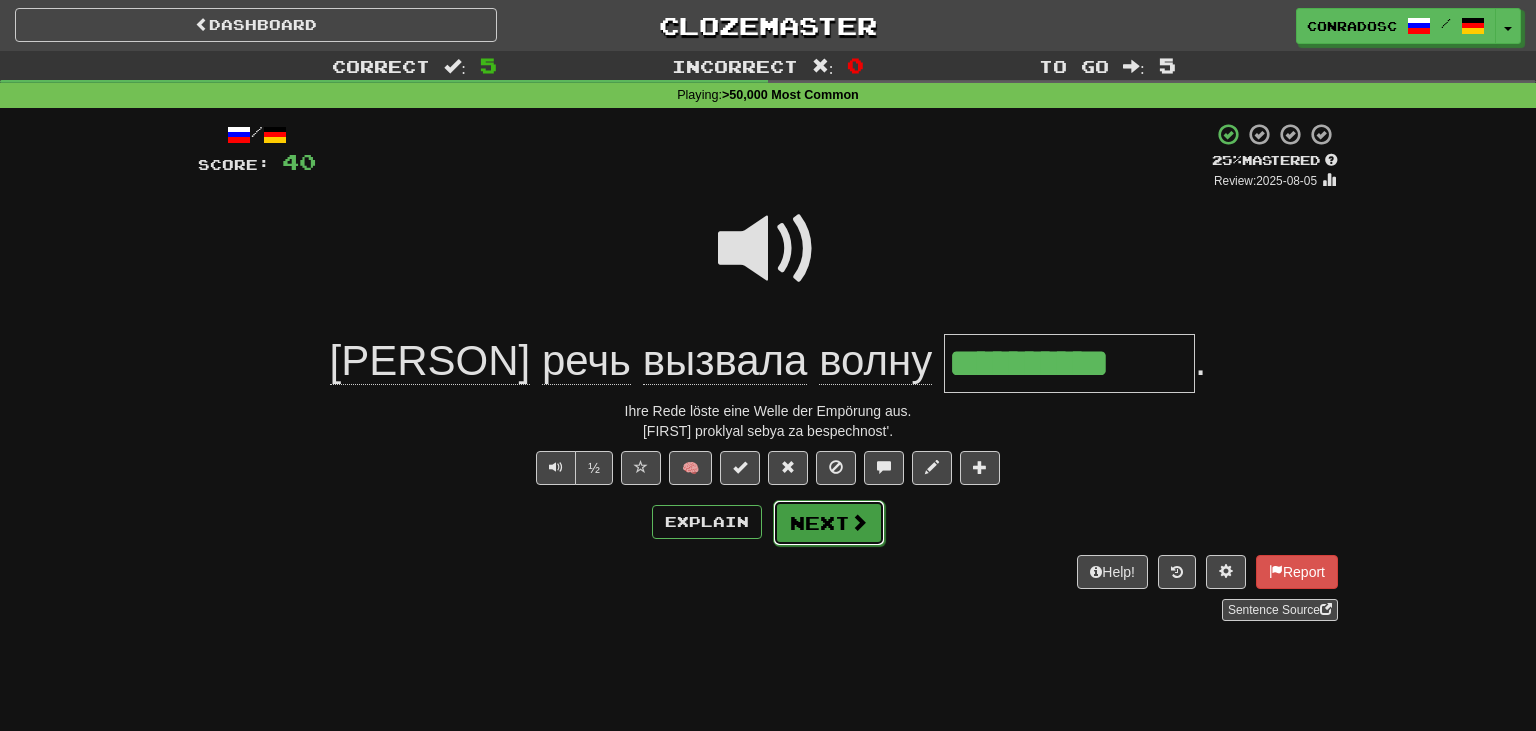 click on "Next" at bounding box center (829, 523) 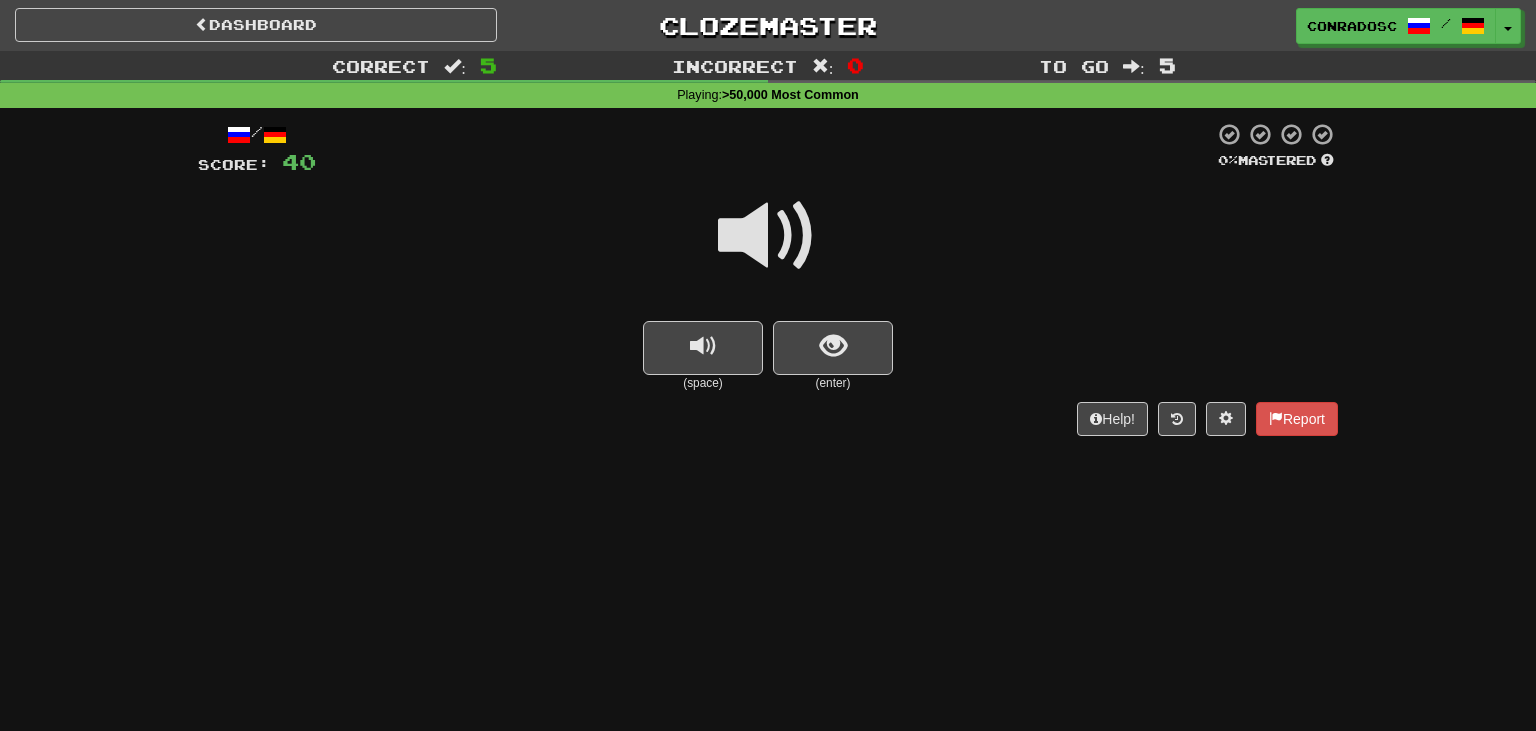 click at bounding box center (768, 236) 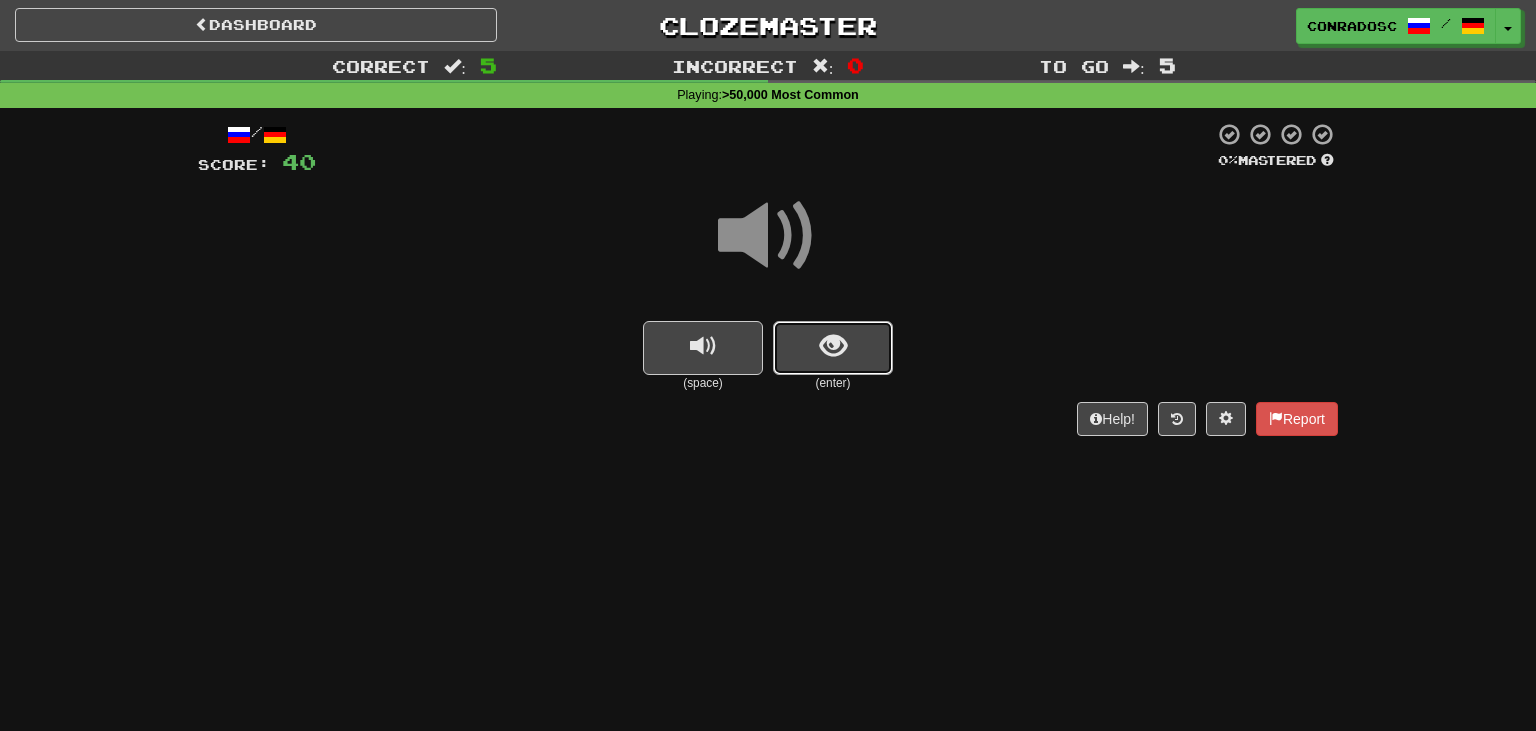 click at bounding box center [833, 348] 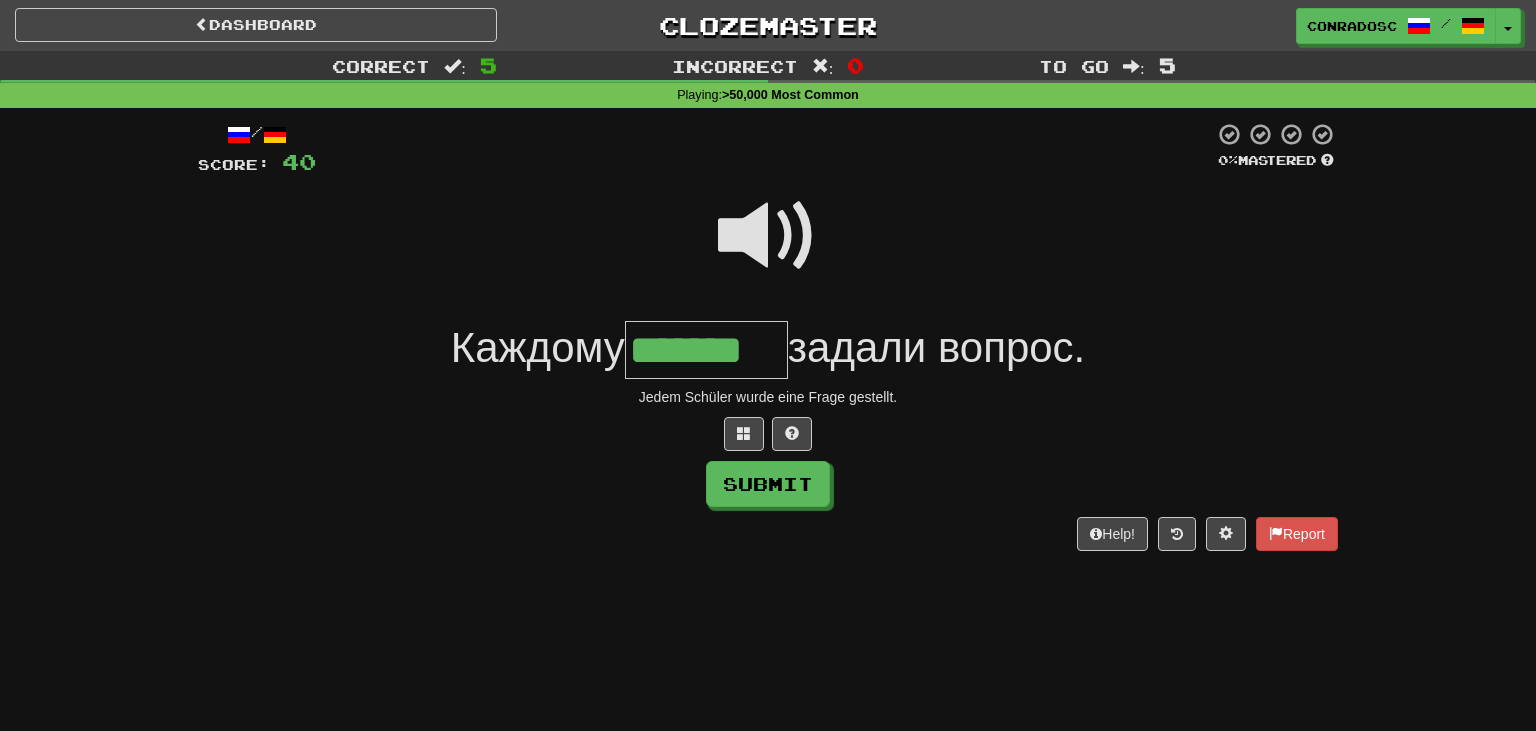 type on "*******" 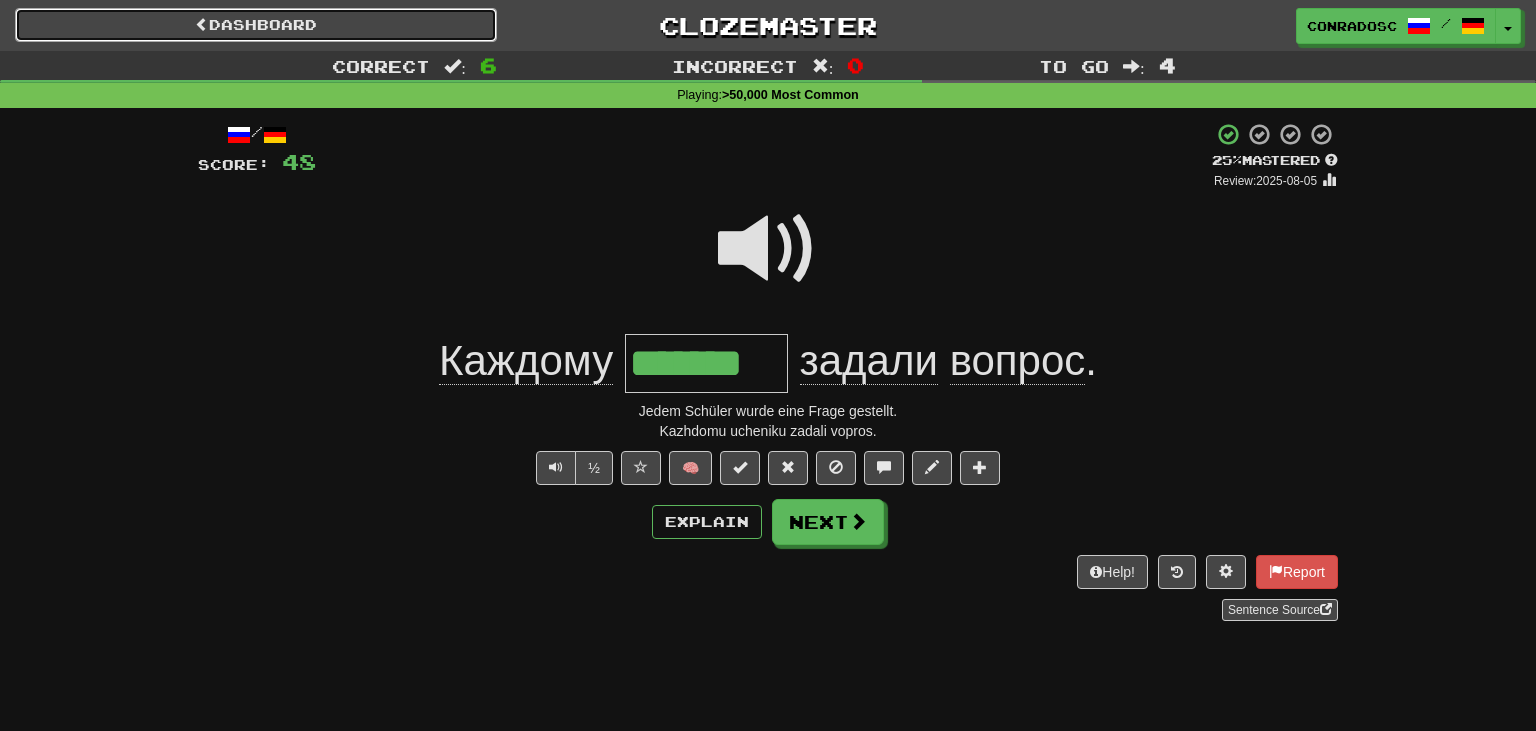 click on "Dashboard" at bounding box center [256, 25] 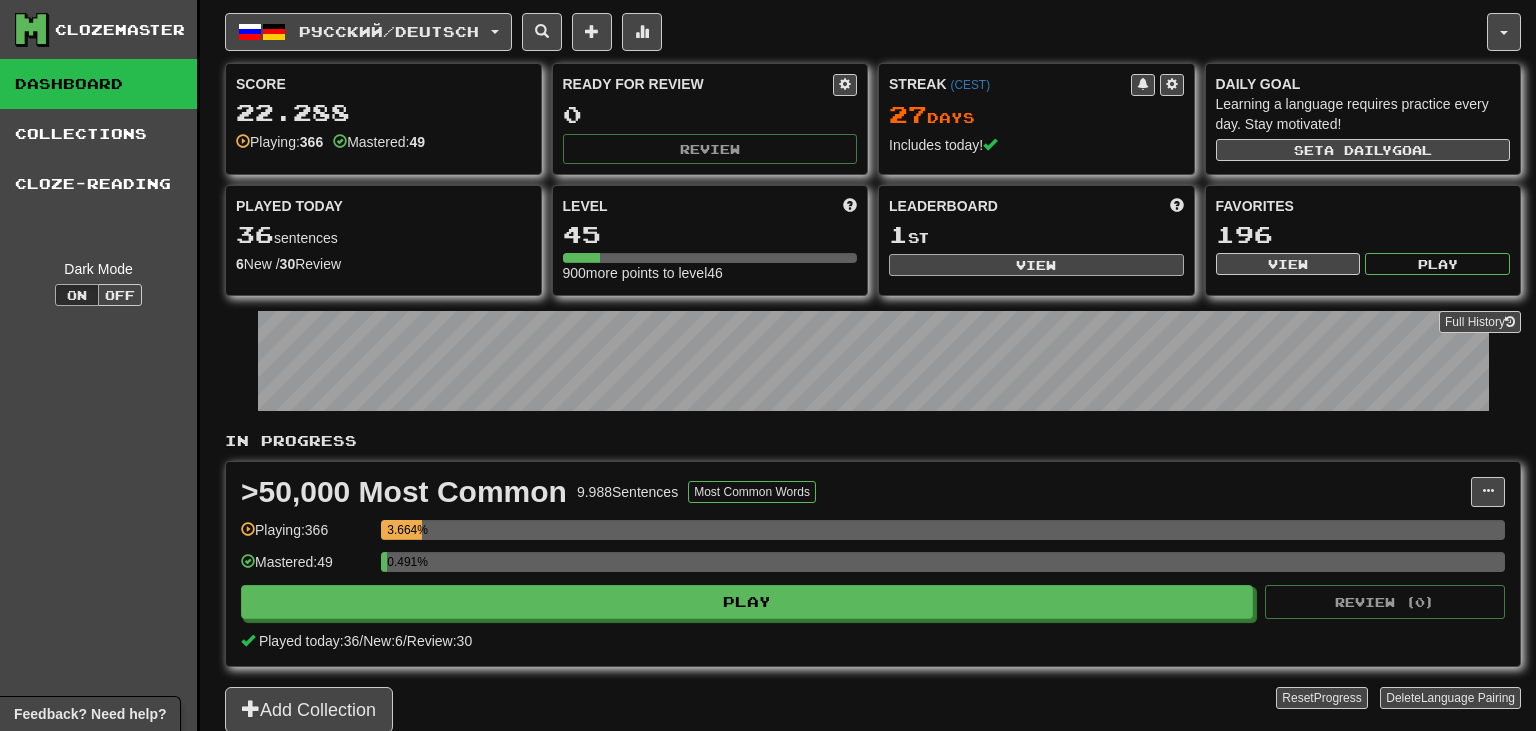 scroll, scrollTop: 0, scrollLeft: 0, axis: both 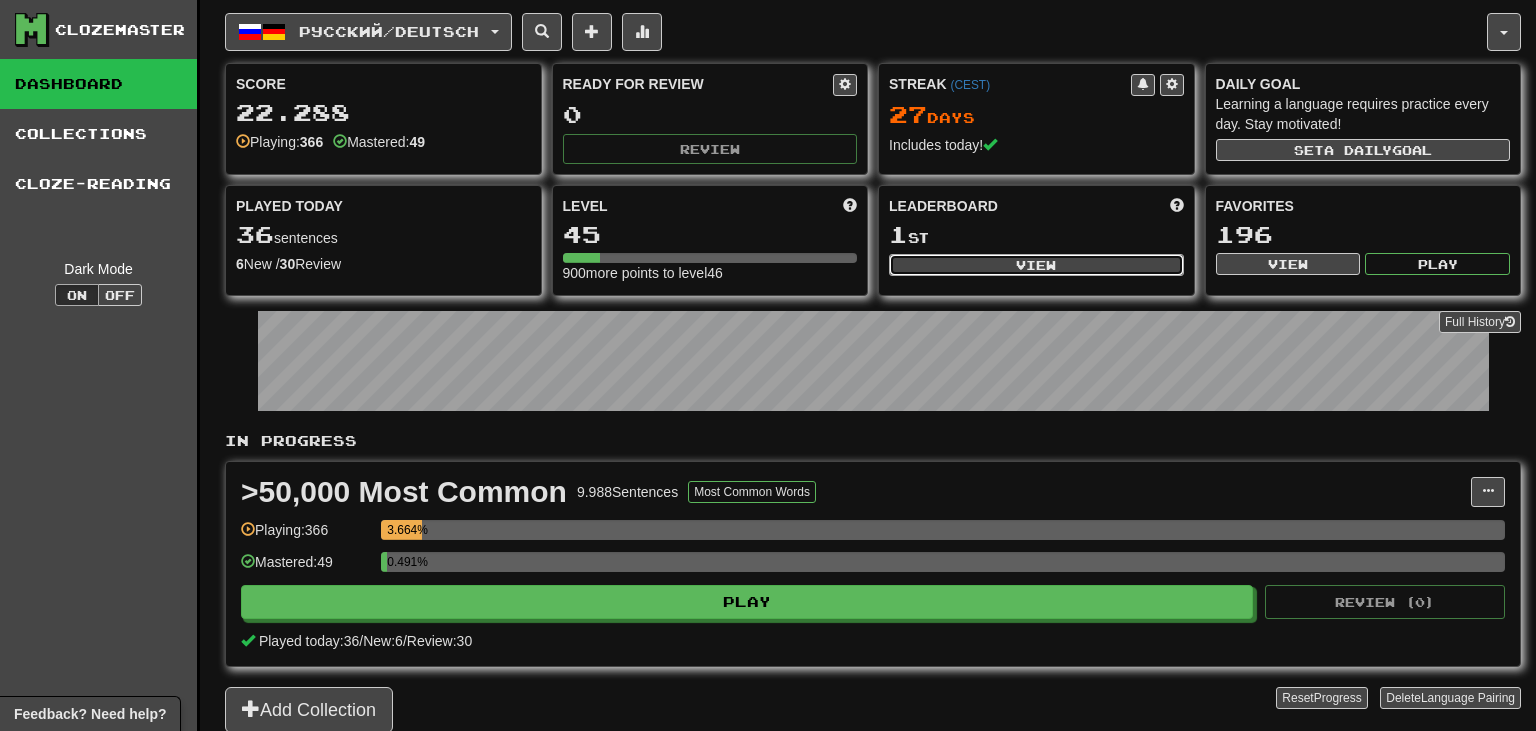 click on "View" at bounding box center (1036, 265) 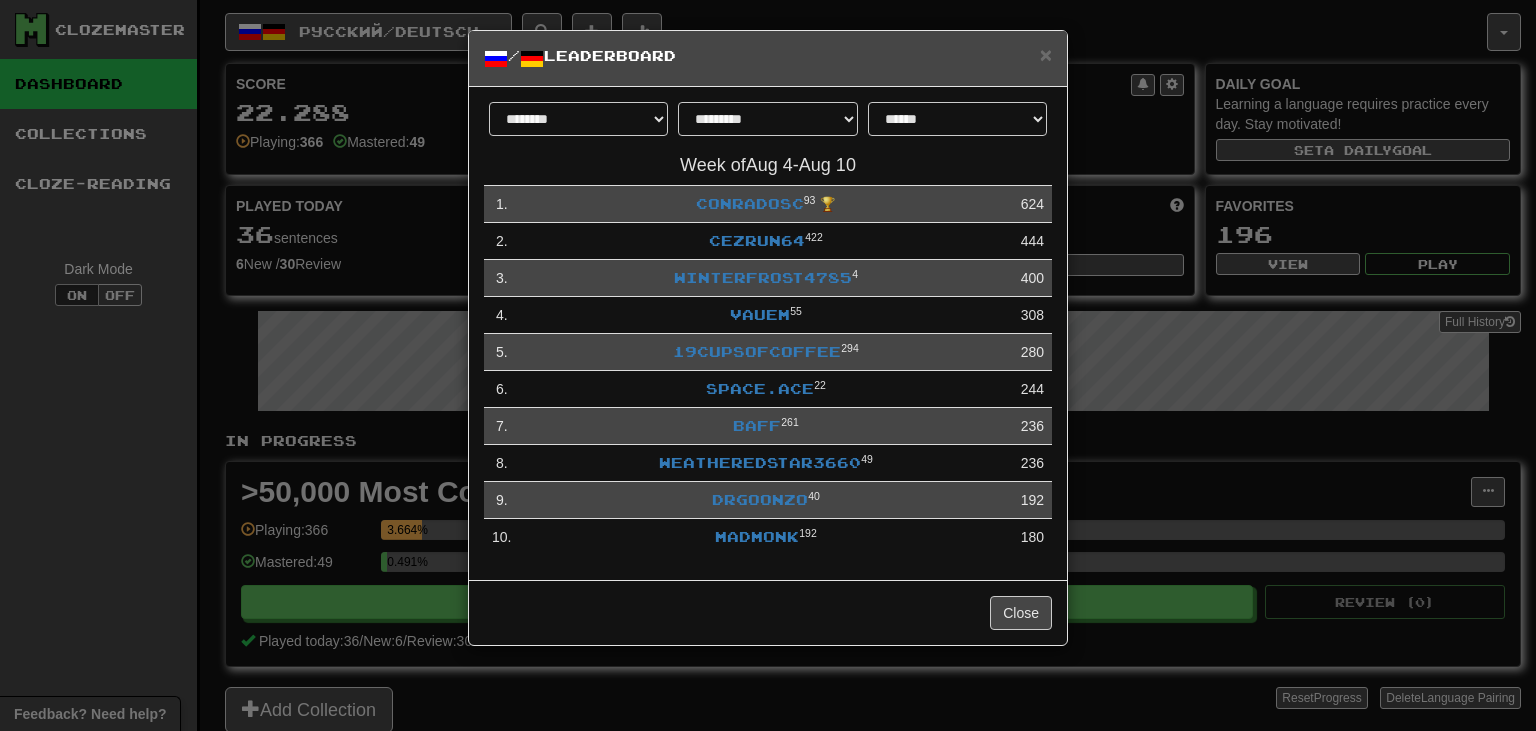 click on "**********" at bounding box center (768, 365) 